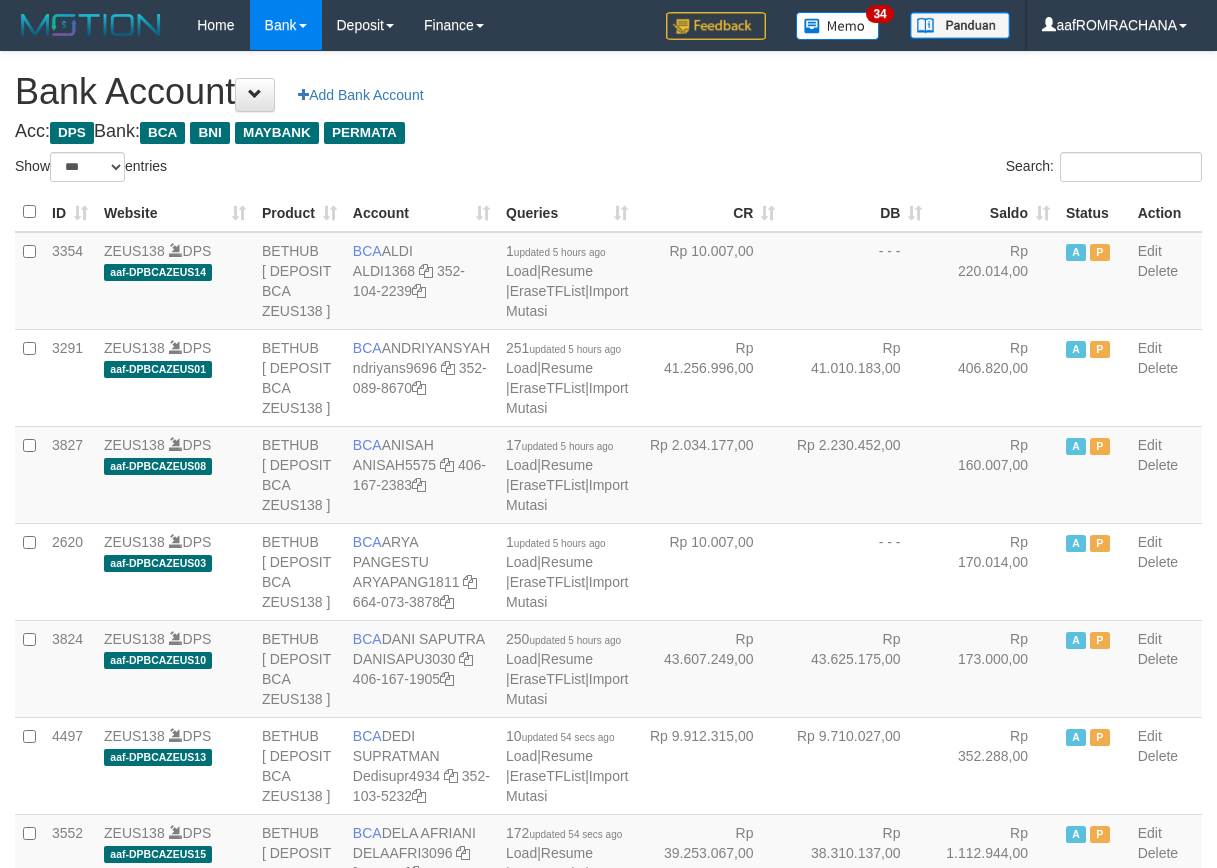 select on "***" 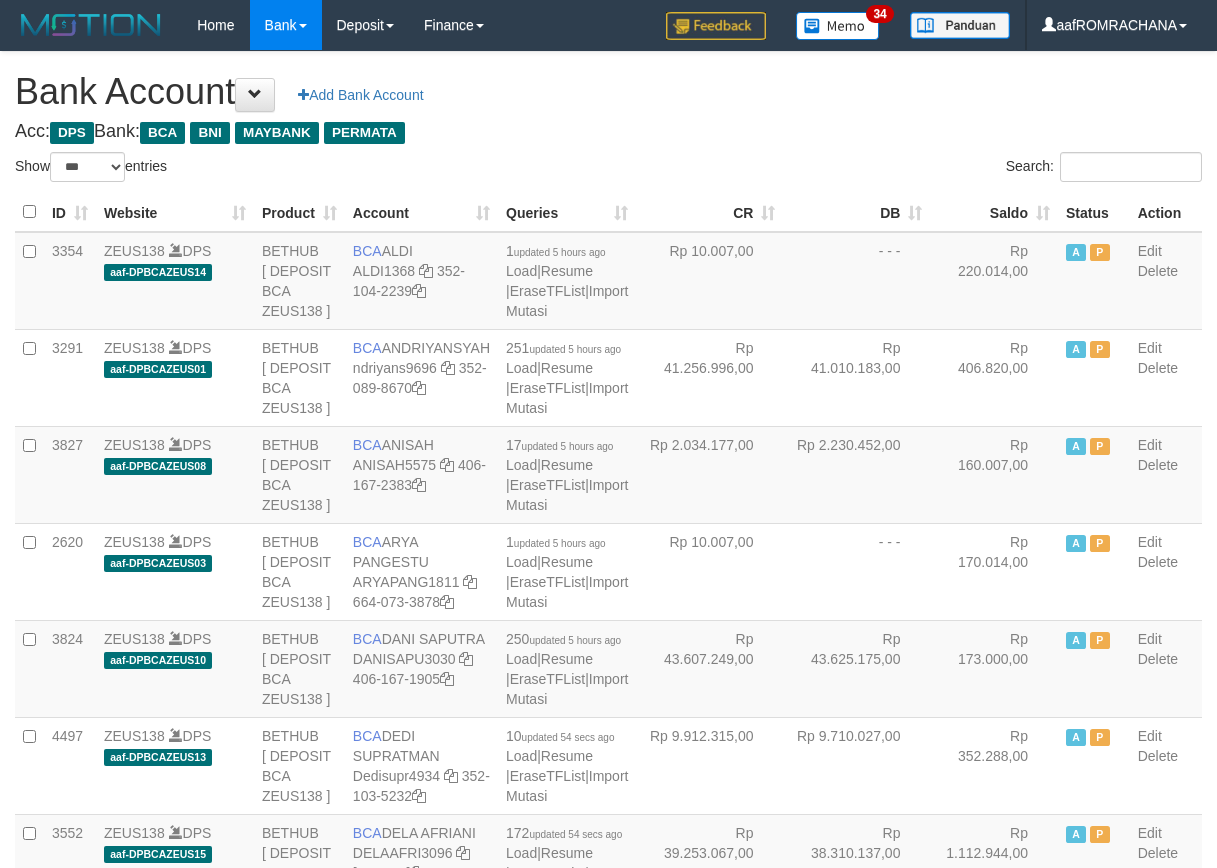 scroll, scrollTop: 0, scrollLeft: 0, axis: both 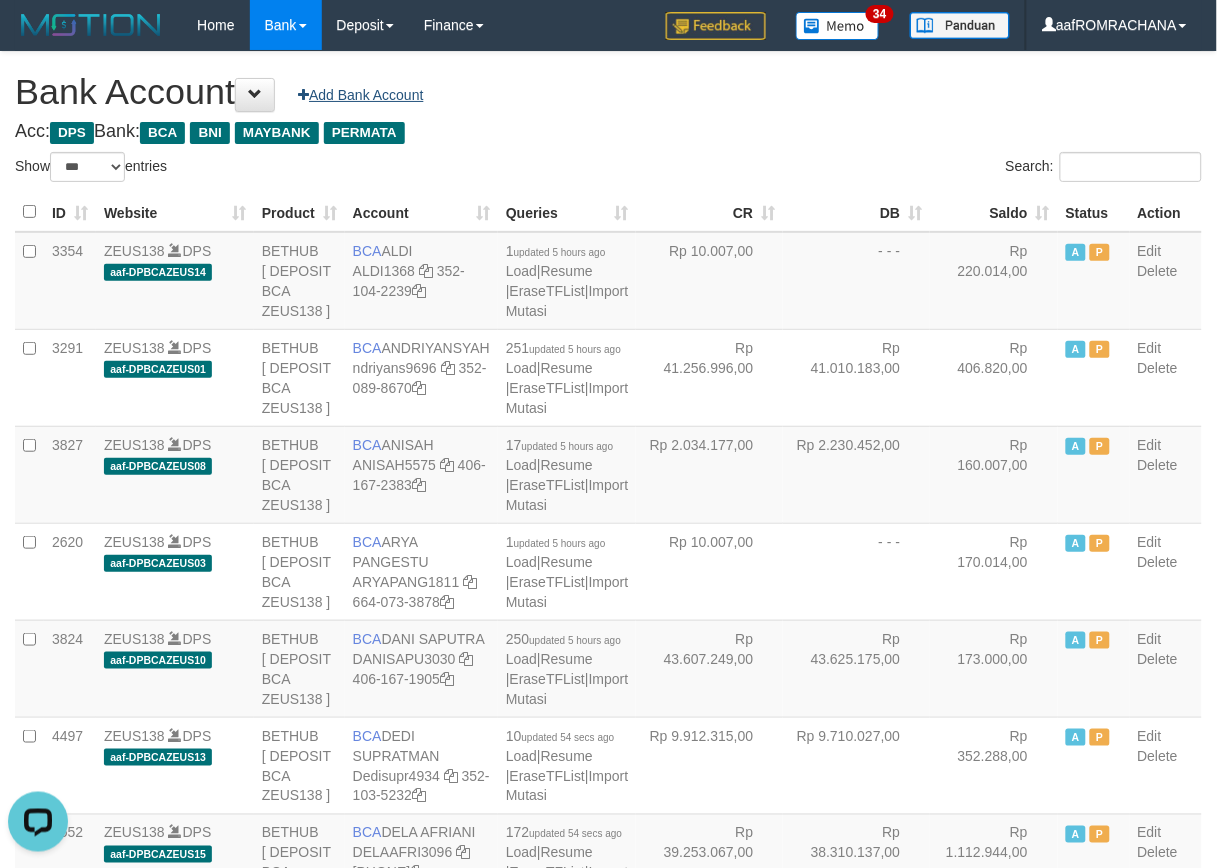 drag, startPoint x: 561, startPoint y: 135, endPoint x: 441, endPoint y: 96, distance: 126.178444 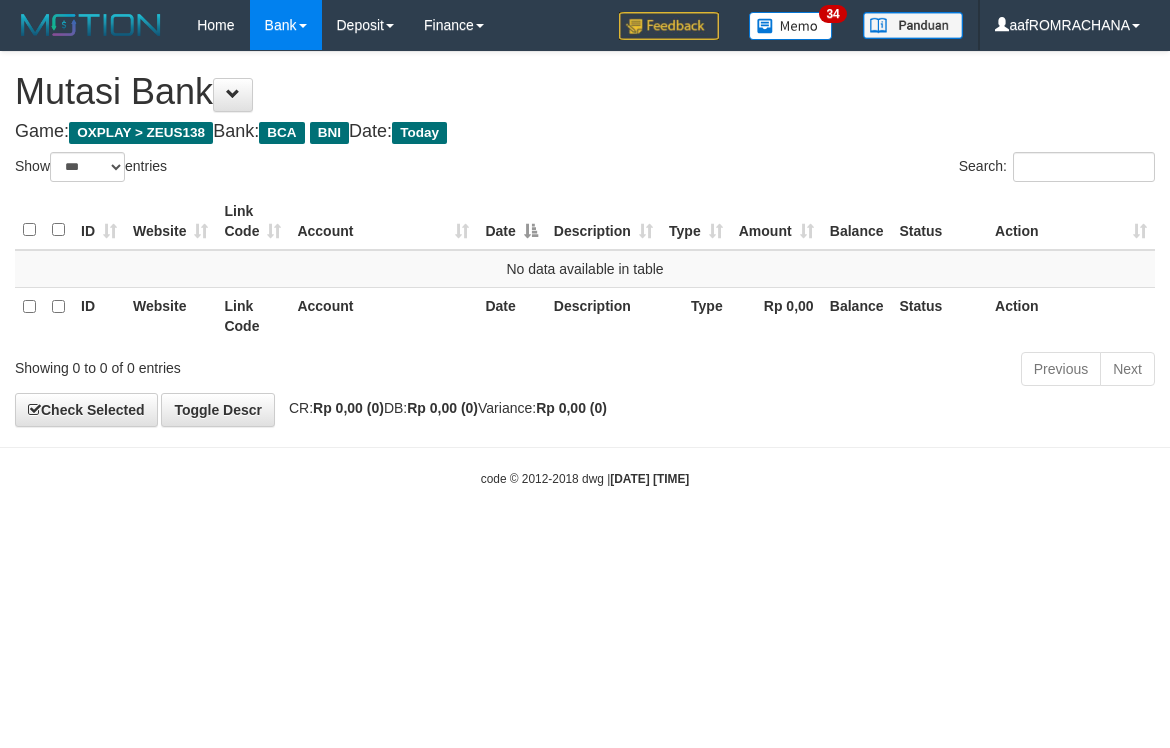 select on "***" 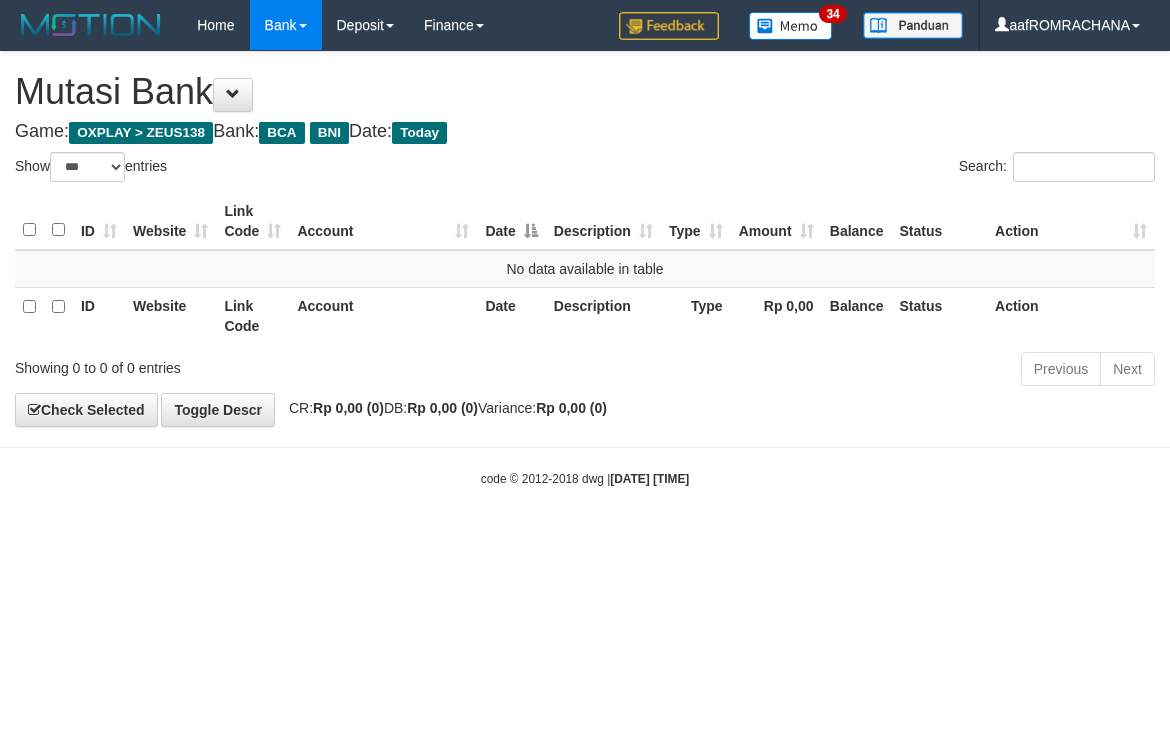 scroll, scrollTop: 0, scrollLeft: 0, axis: both 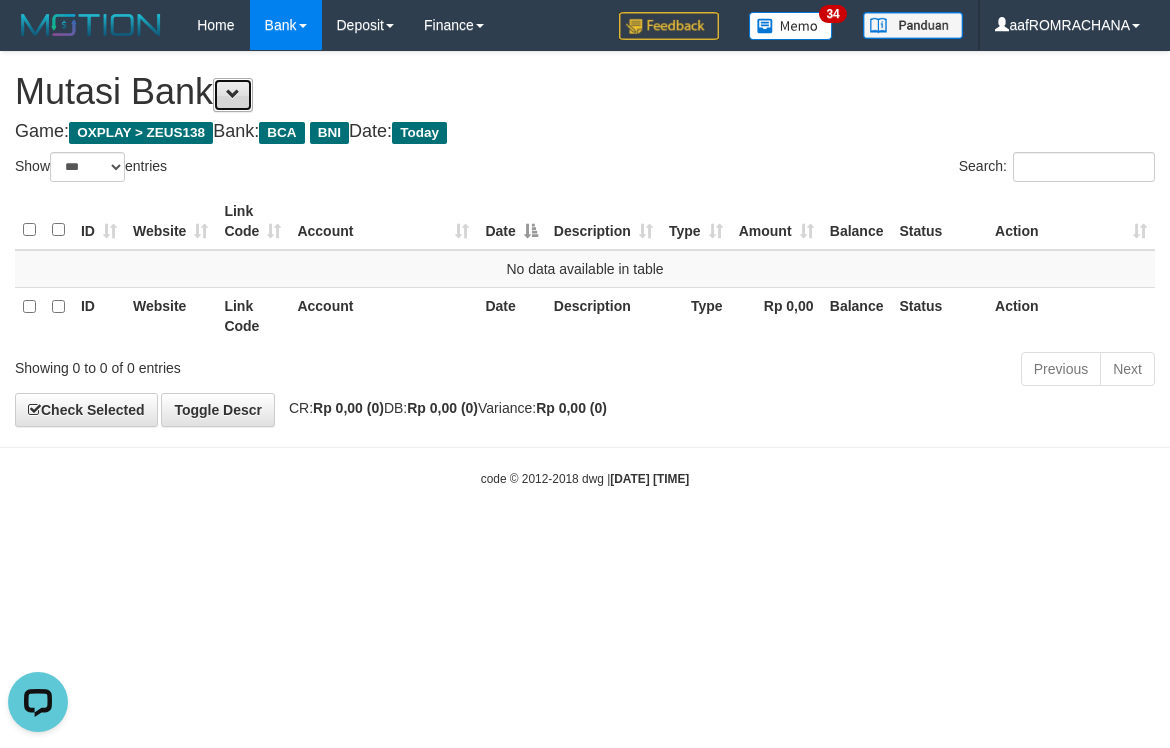 click at bounding box center (233, 95) 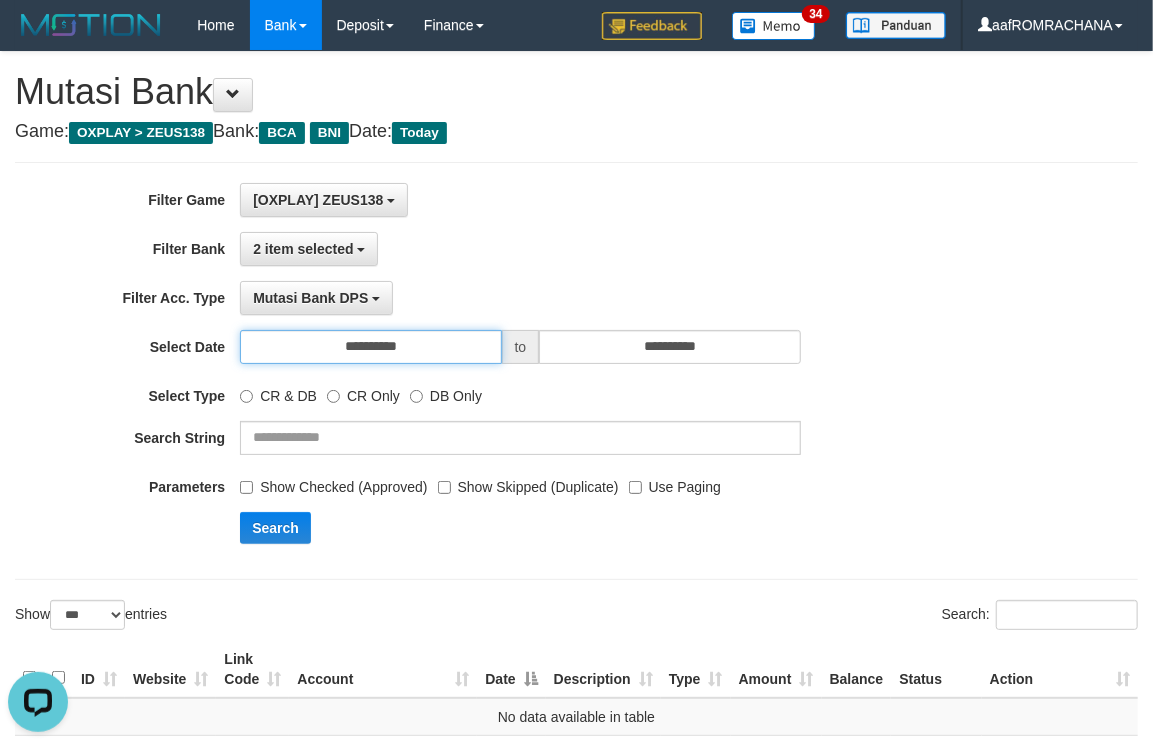 click on "**********" at bounding box center [370, 347] 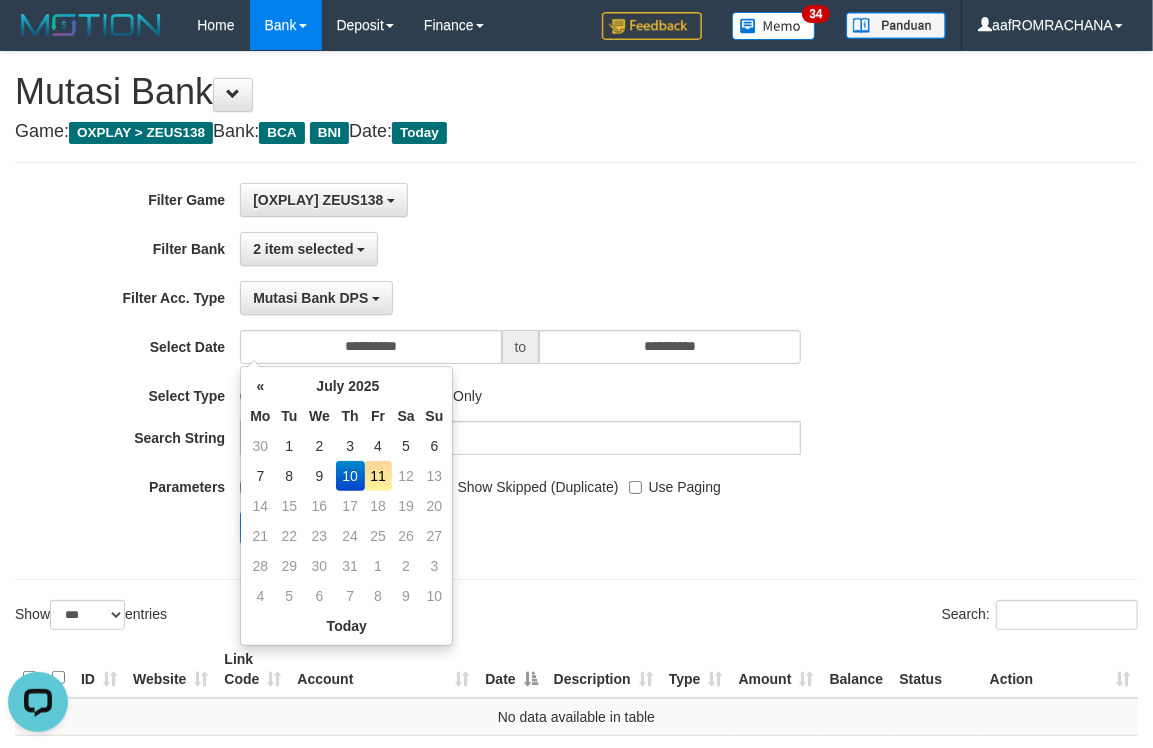 drag, startPoint x: 380, startPoint y: 478, endPoint x: 445, endPoint y: 331, distance: 160.72958 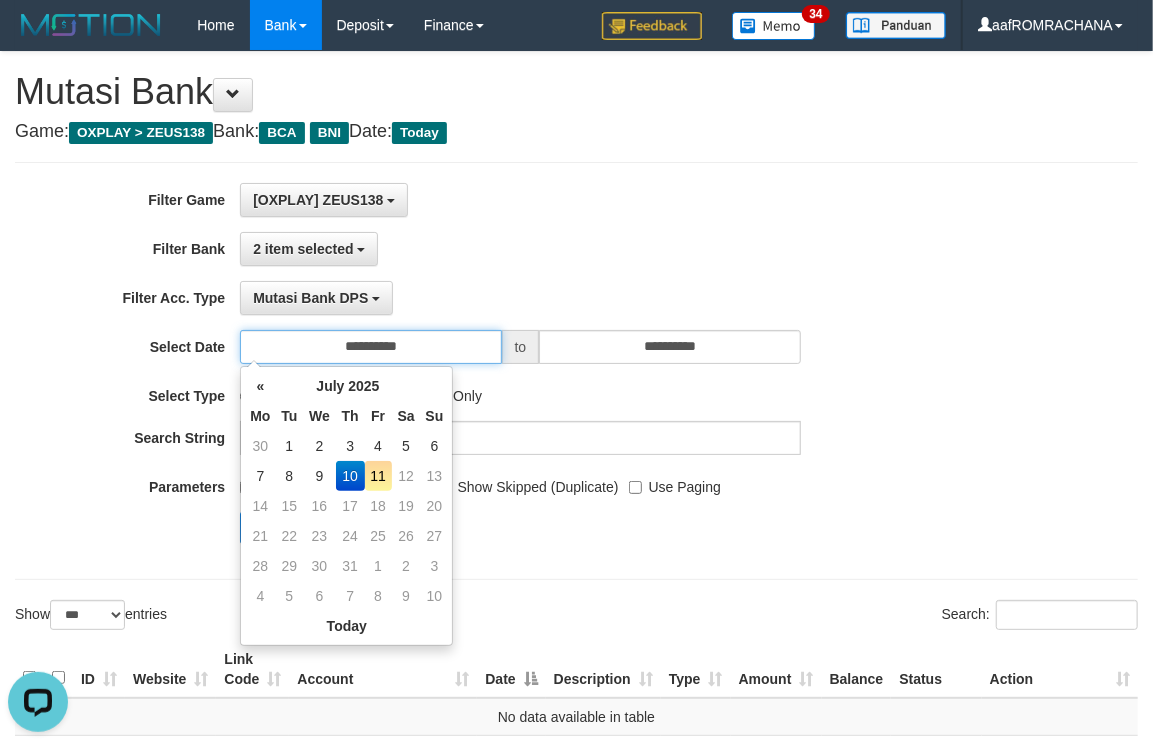 type on "**********" 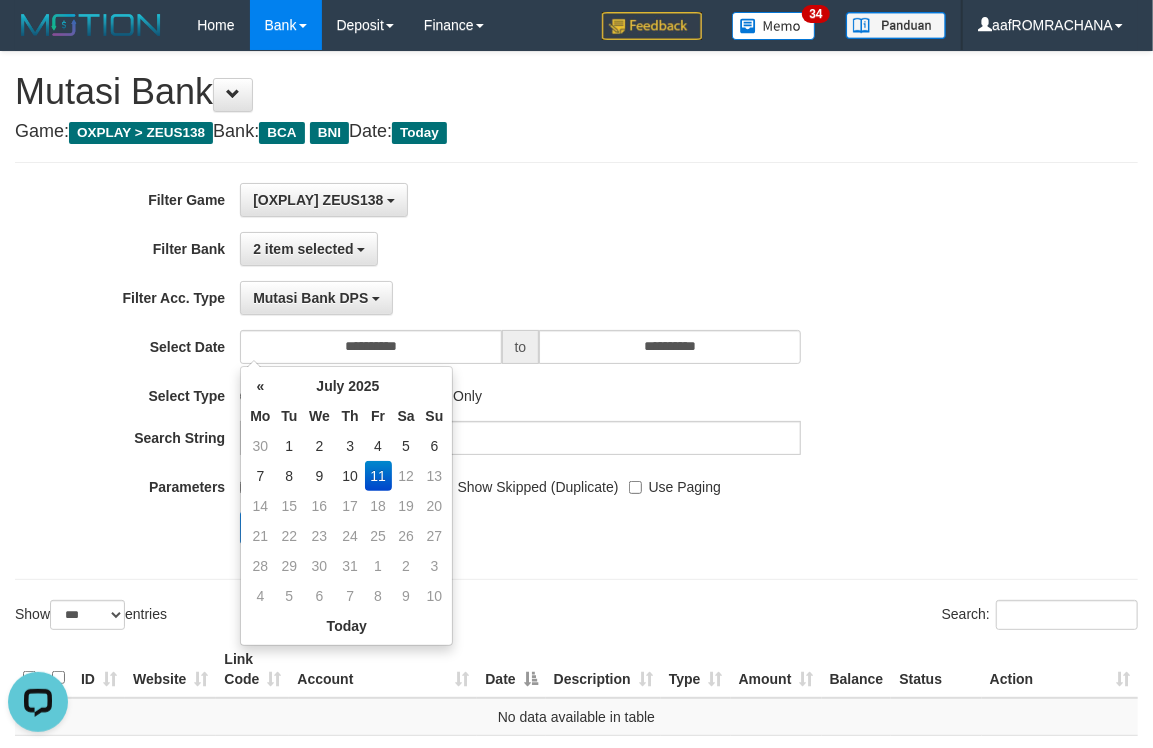 click on "[OXPLAY] ZEUS138
SELECT ALL  SELECT GAME
[OXPLAY] ZEUS138" at bounding box center [520, 200] 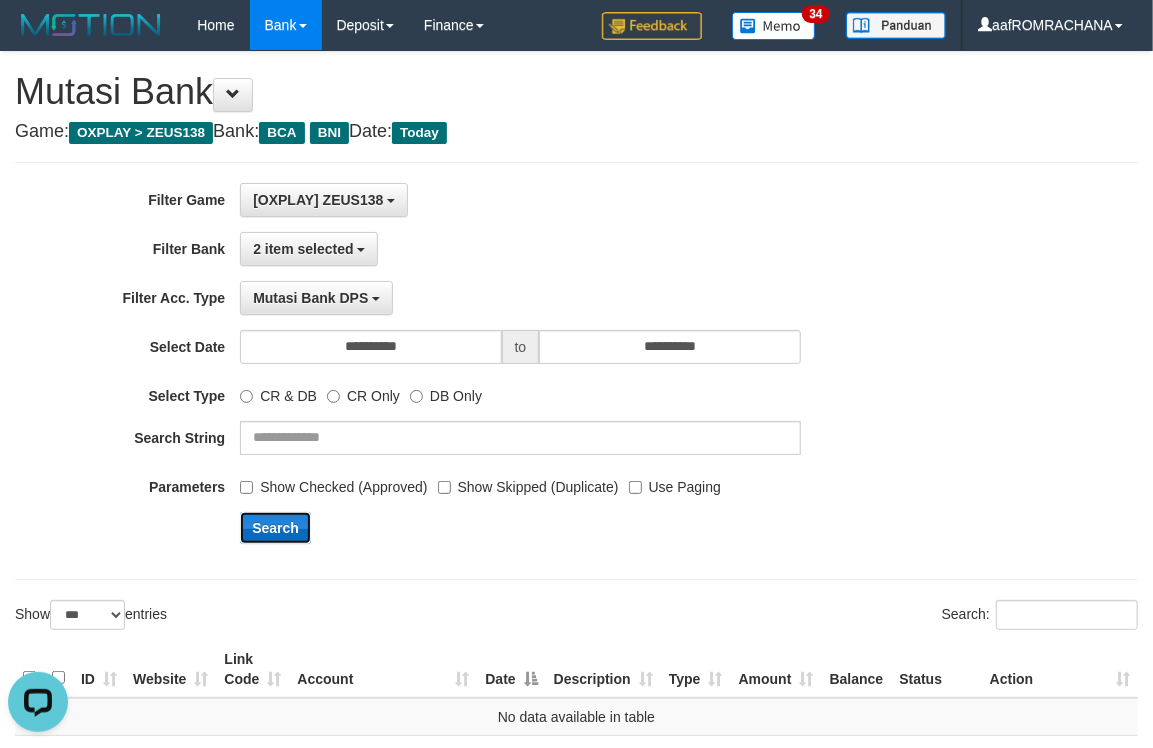 click on "Search" at bounding box center [275, 528] 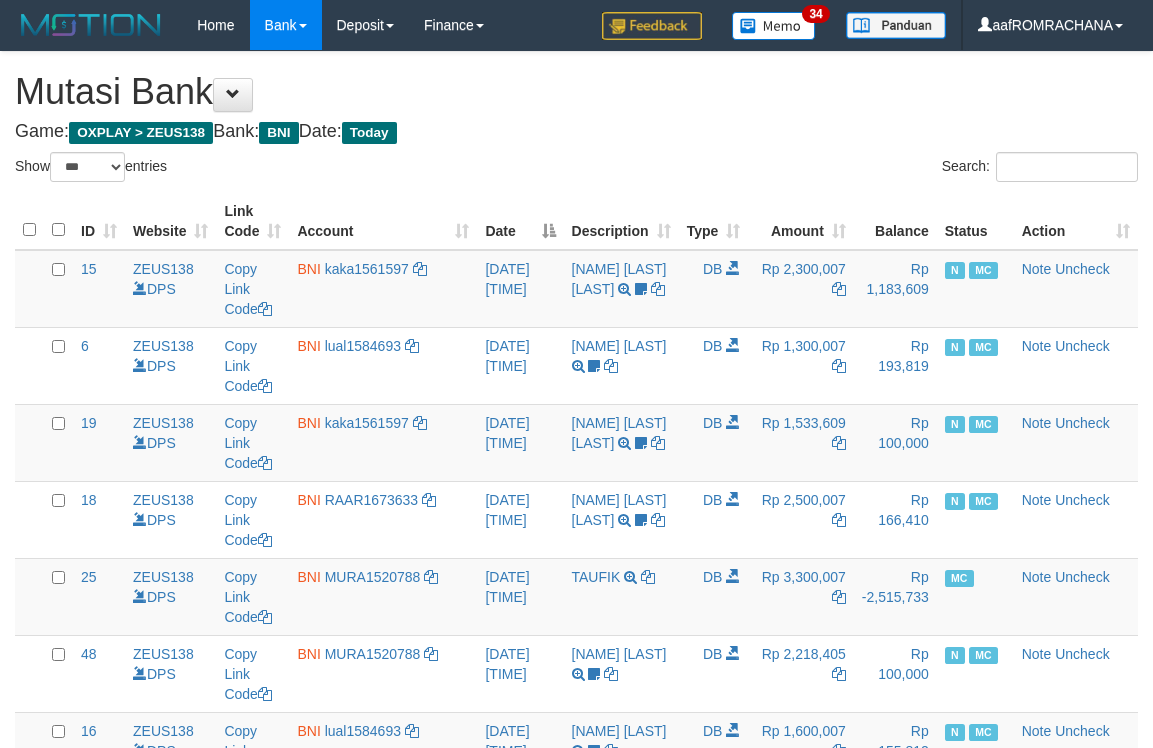 select on "***" 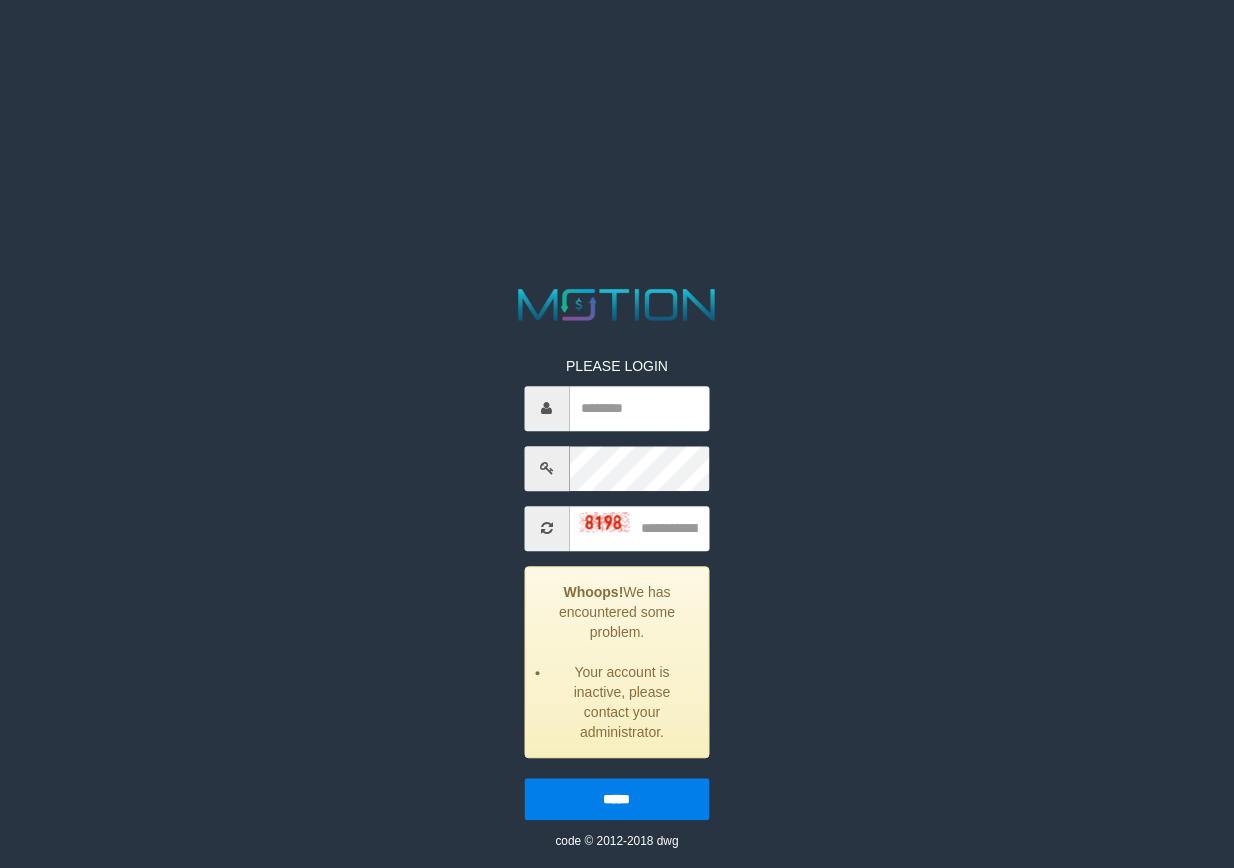 scroll, scrollTop: 0, scrollLeft: 0, axis: both 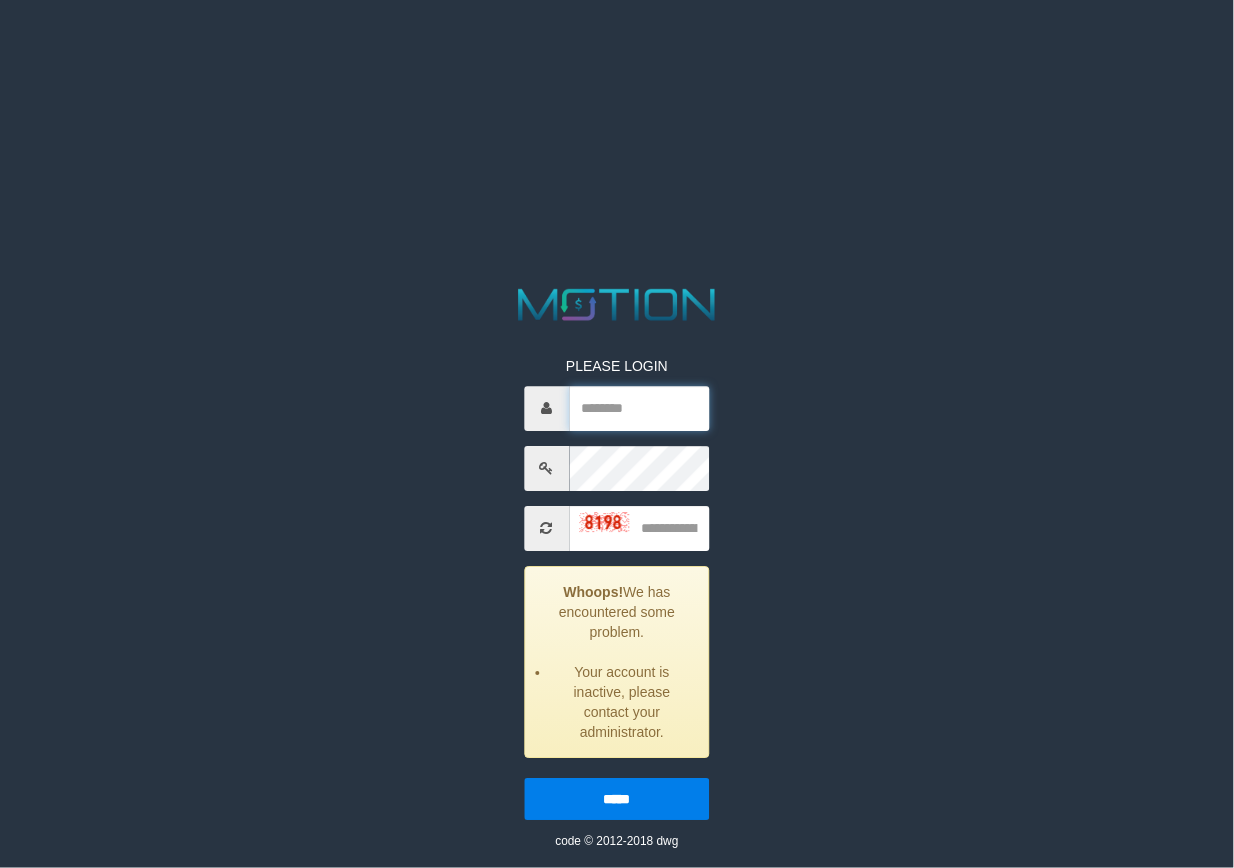 type on "**********" 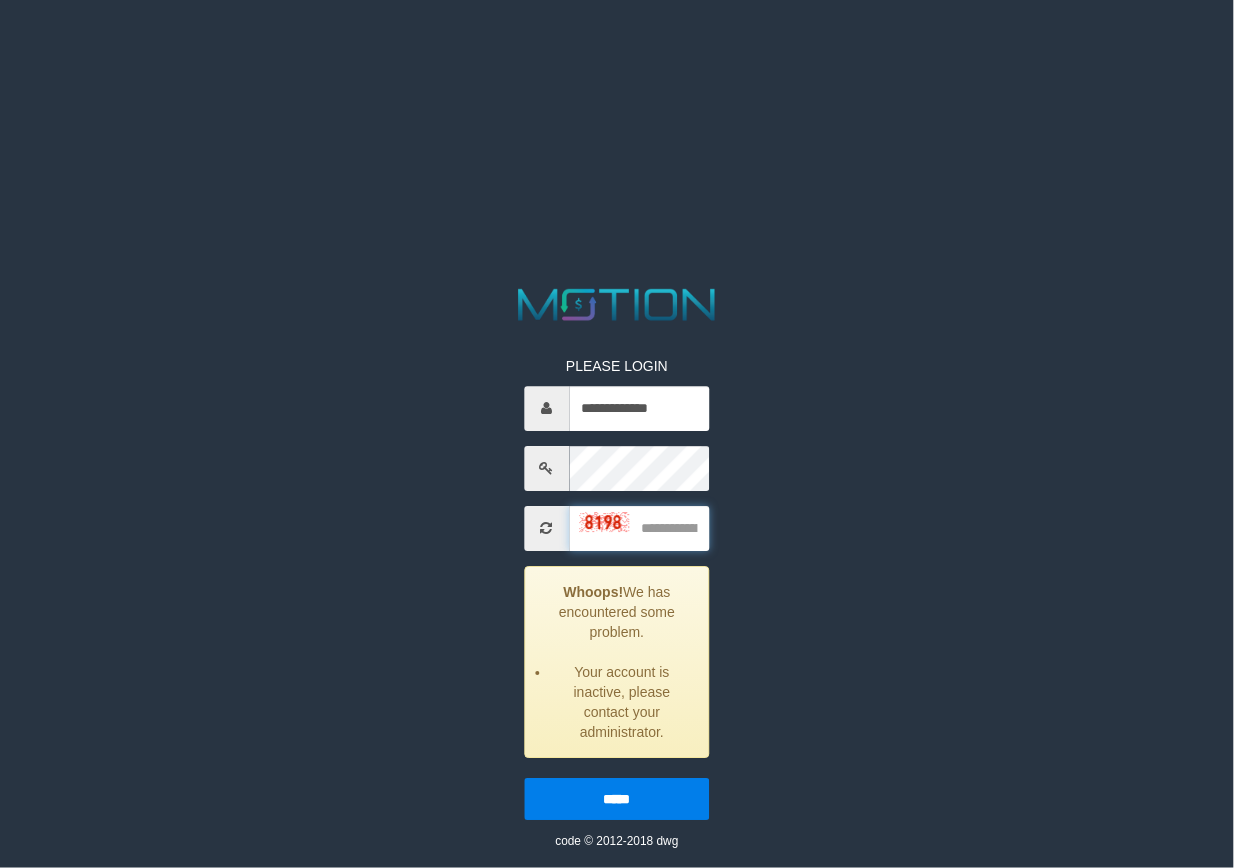 click at bounding box center [639, 528] 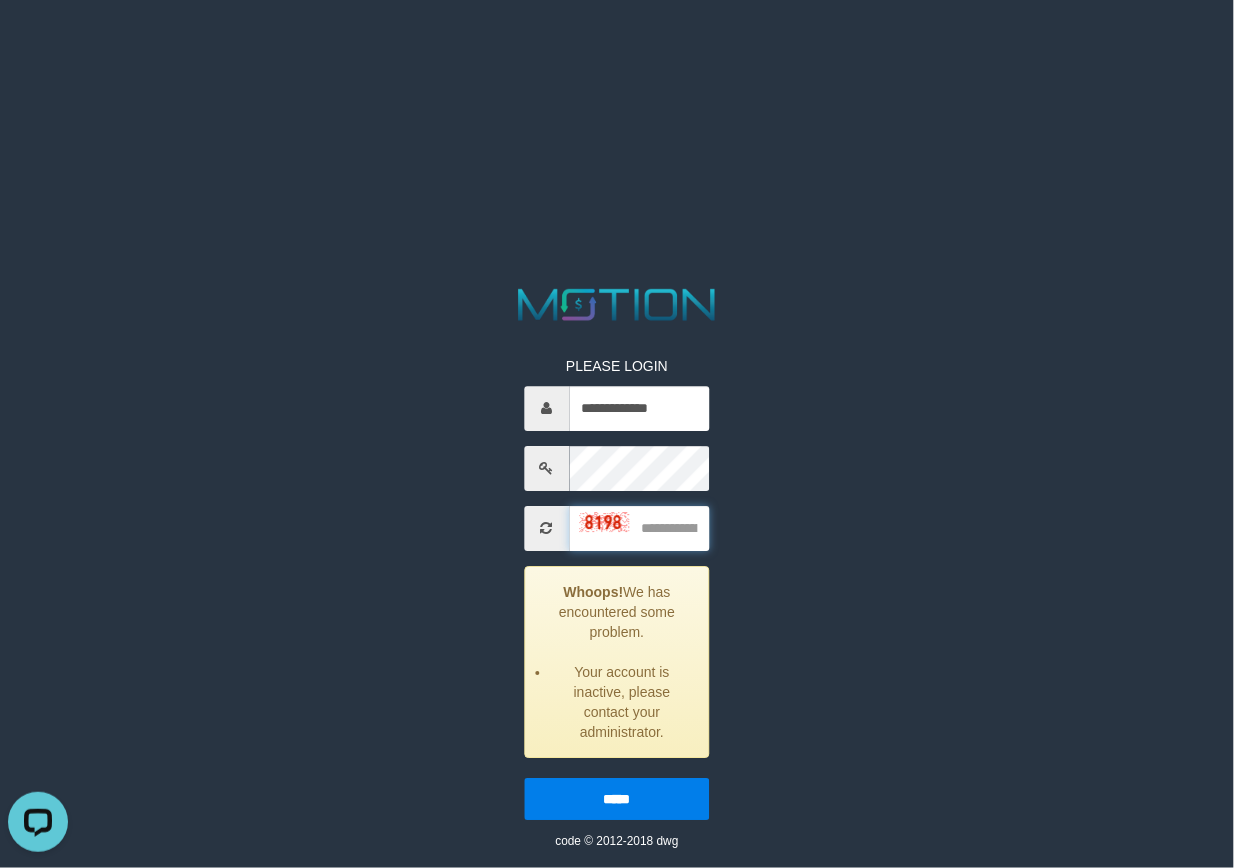 scroll, scrollTop: 0, scrollLeft: 0, axis: both 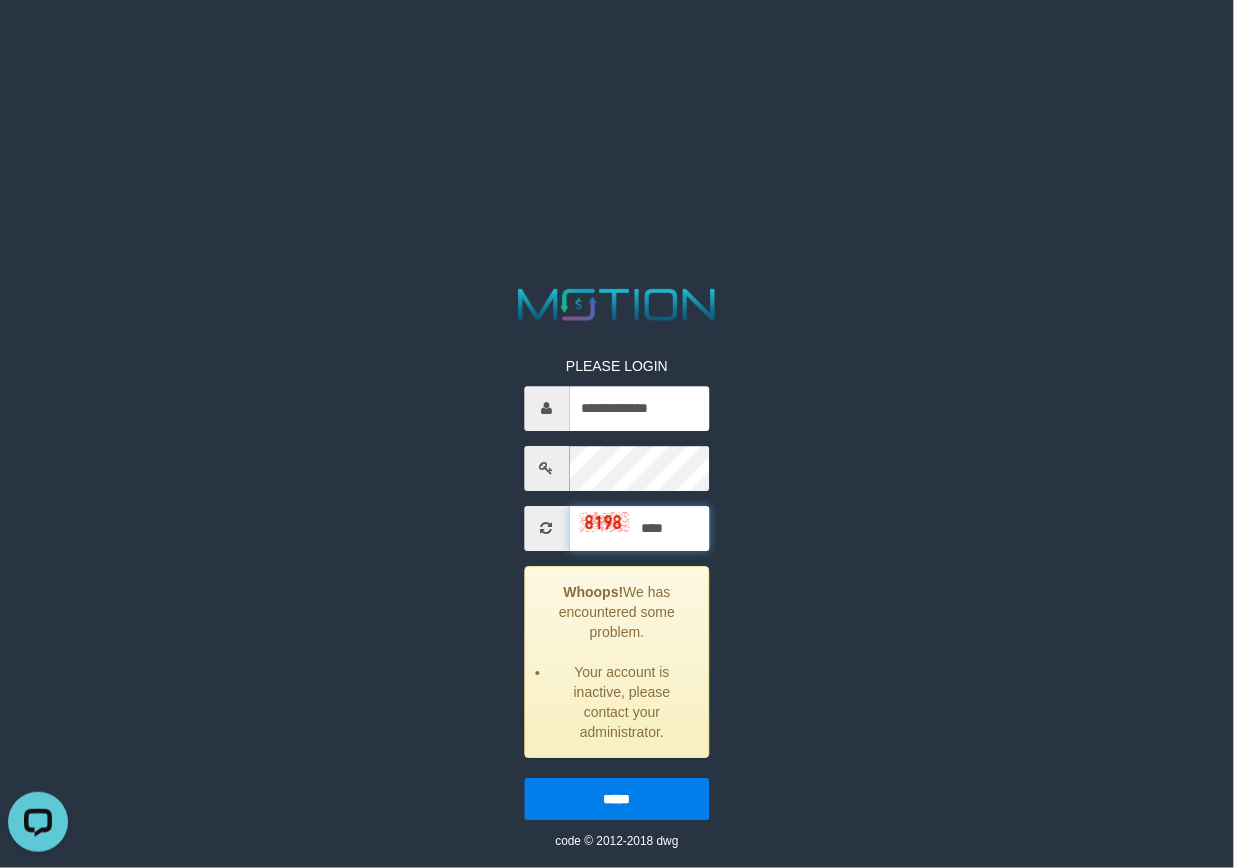 type on "****" 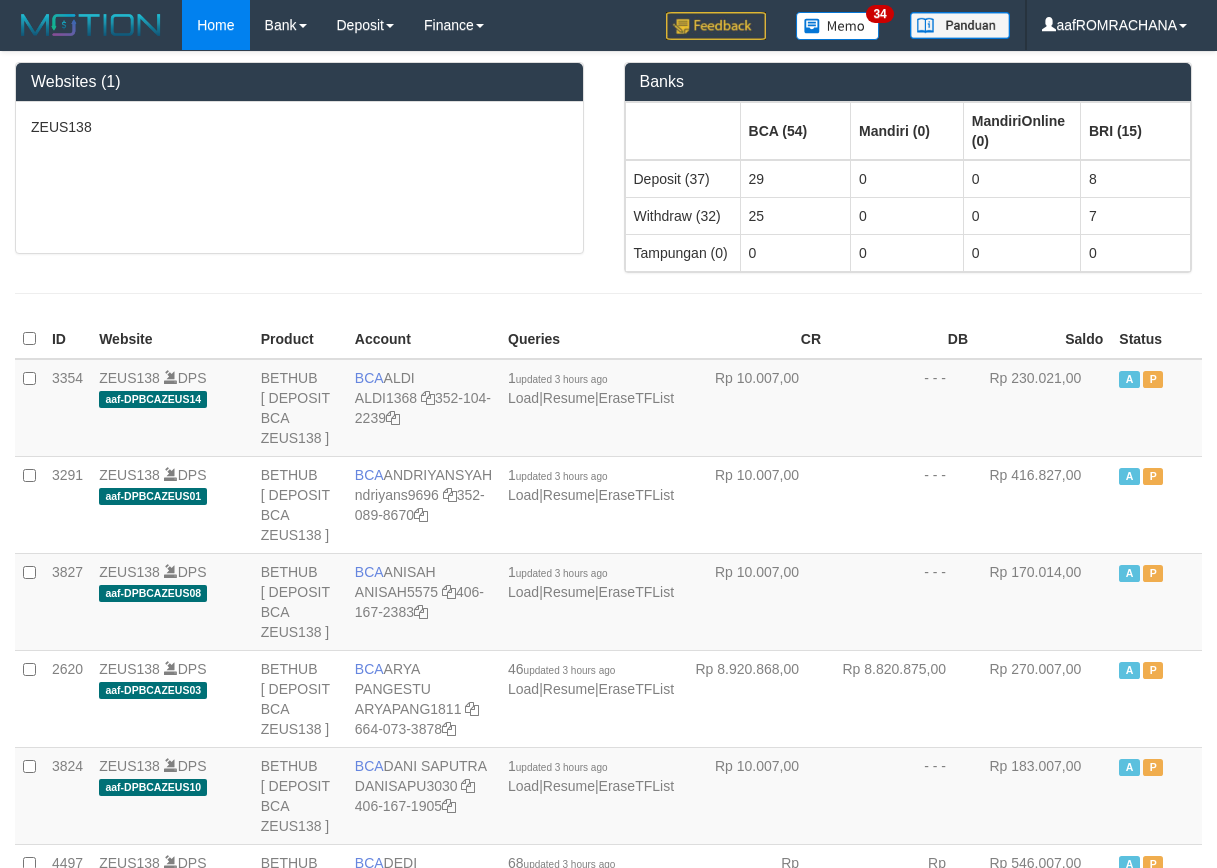 scroll, scrollTop: 0, scrollLeft: 0, axis: both 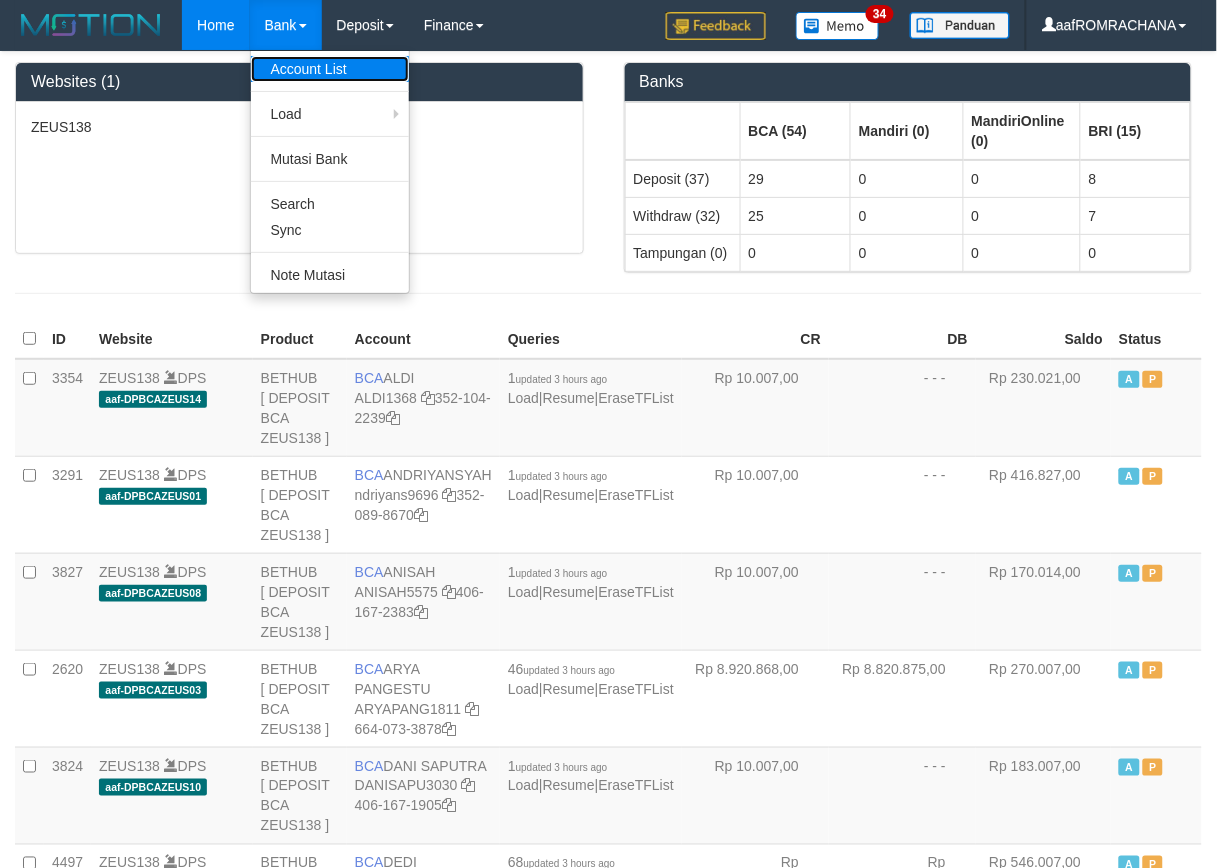 click on "Account List" at bounding box center [330, 69] 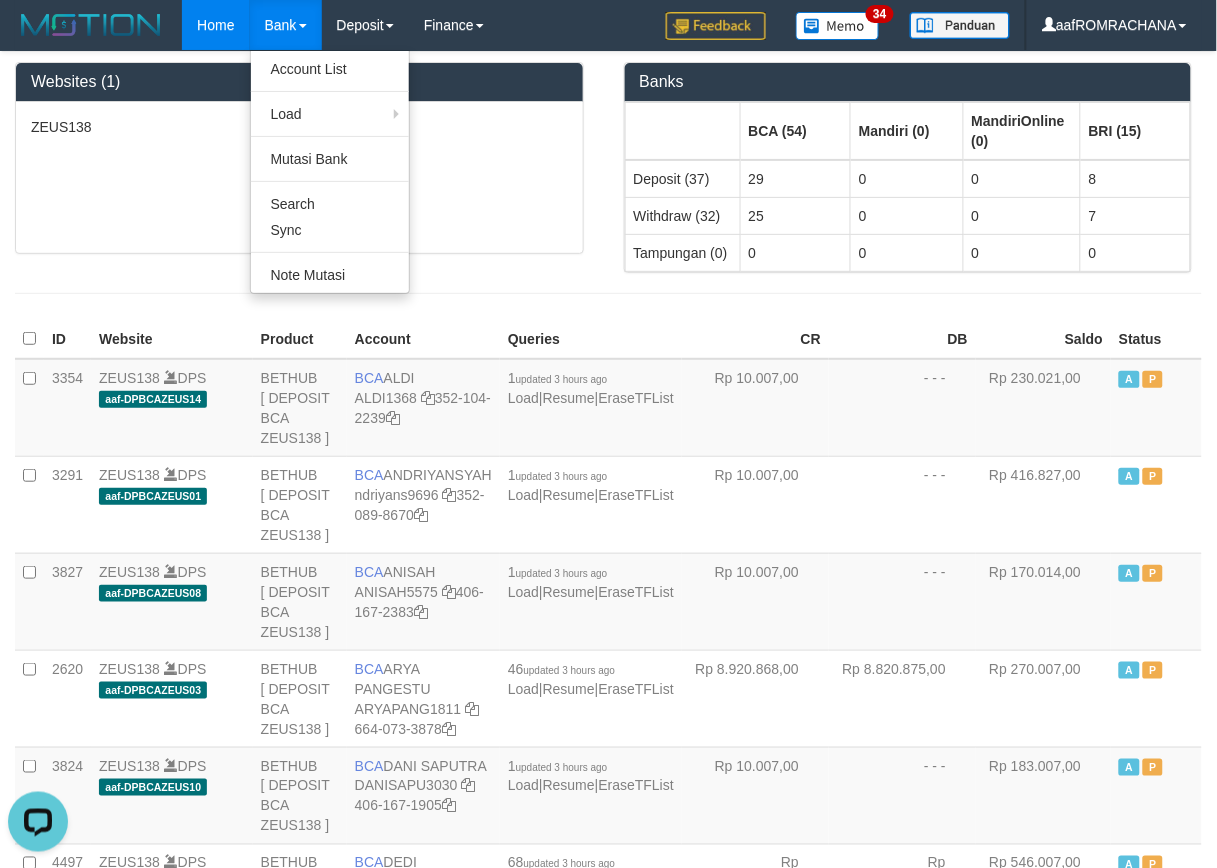 scroll, scrollTop: 0, scrollLeft: 0, axis: both 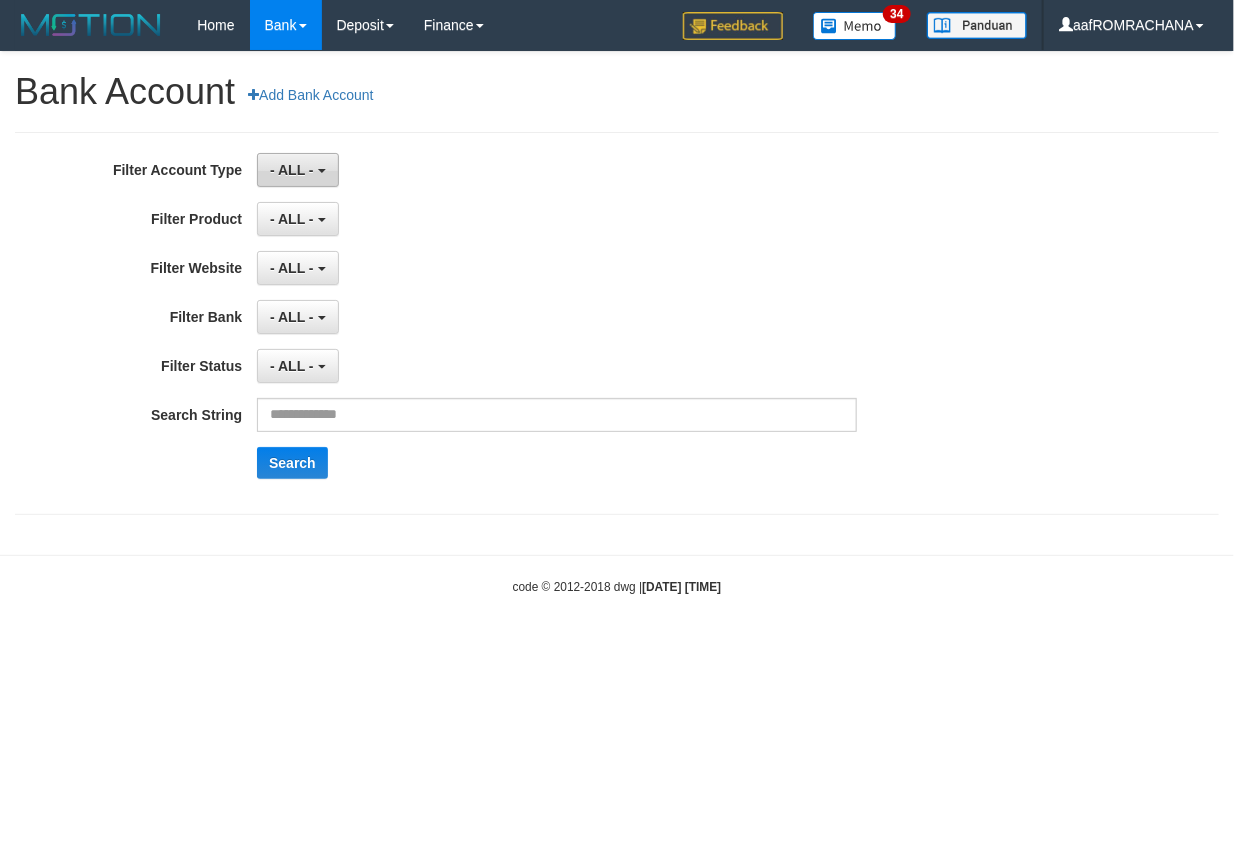 click on "- ALL -" at bounding box center (292, 170) 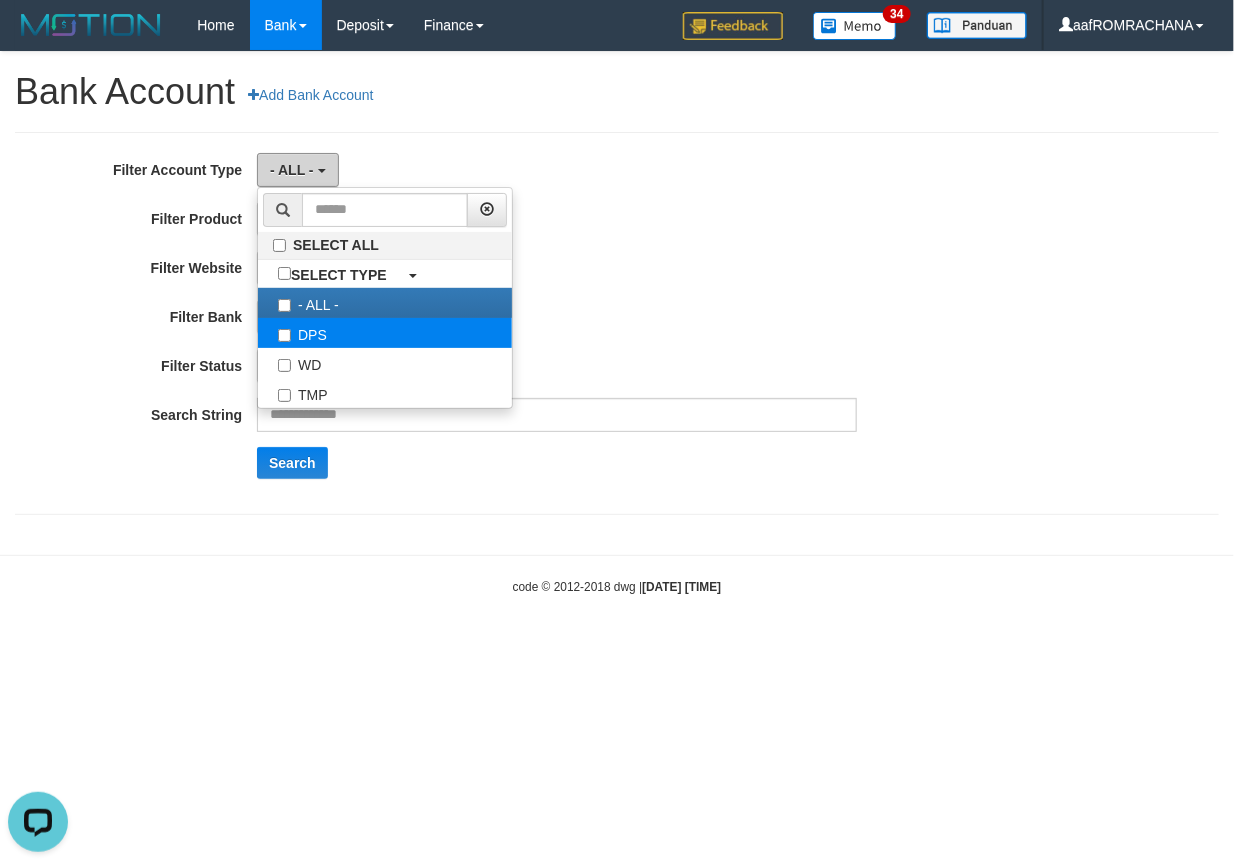 scroll, scrollTop: 0, scrollLeft: 0, axis: both 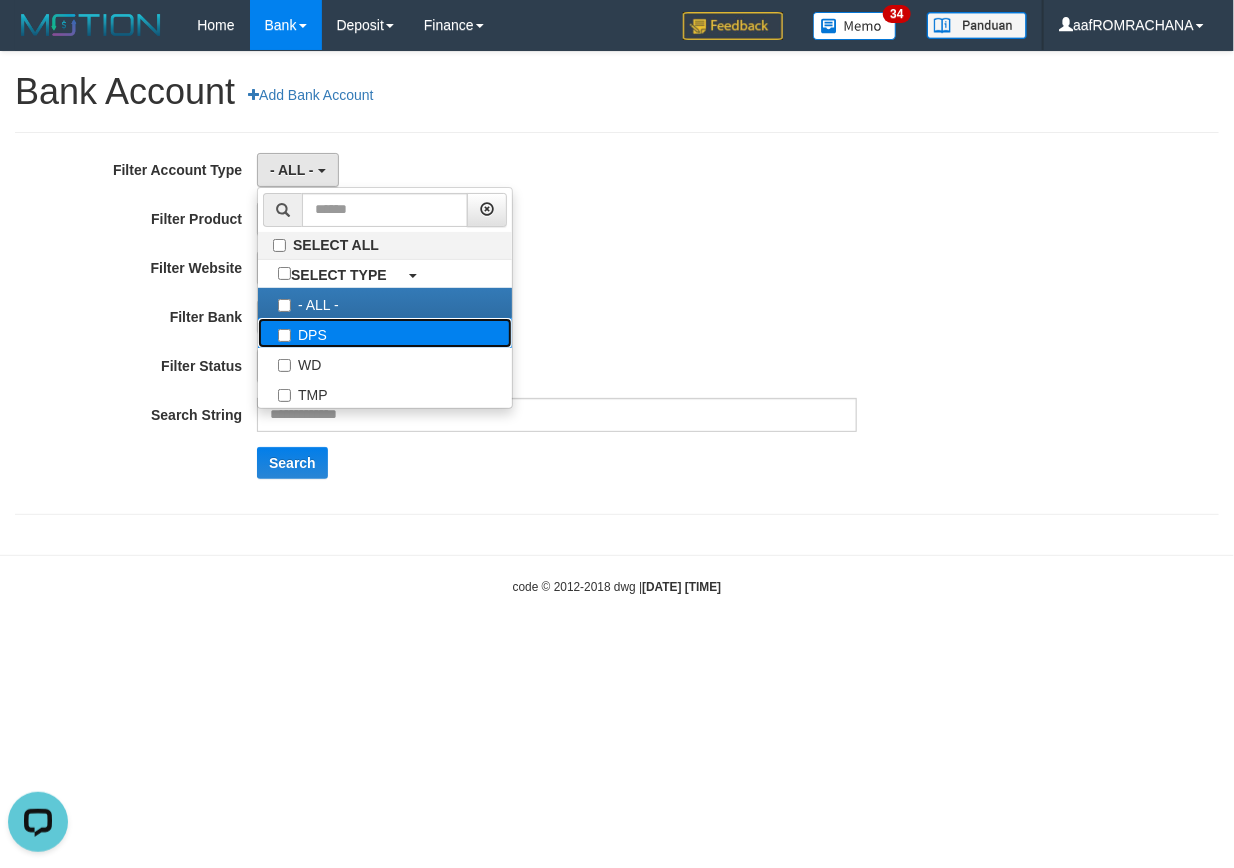 click on "DPS" at bounding box center [385, 333] 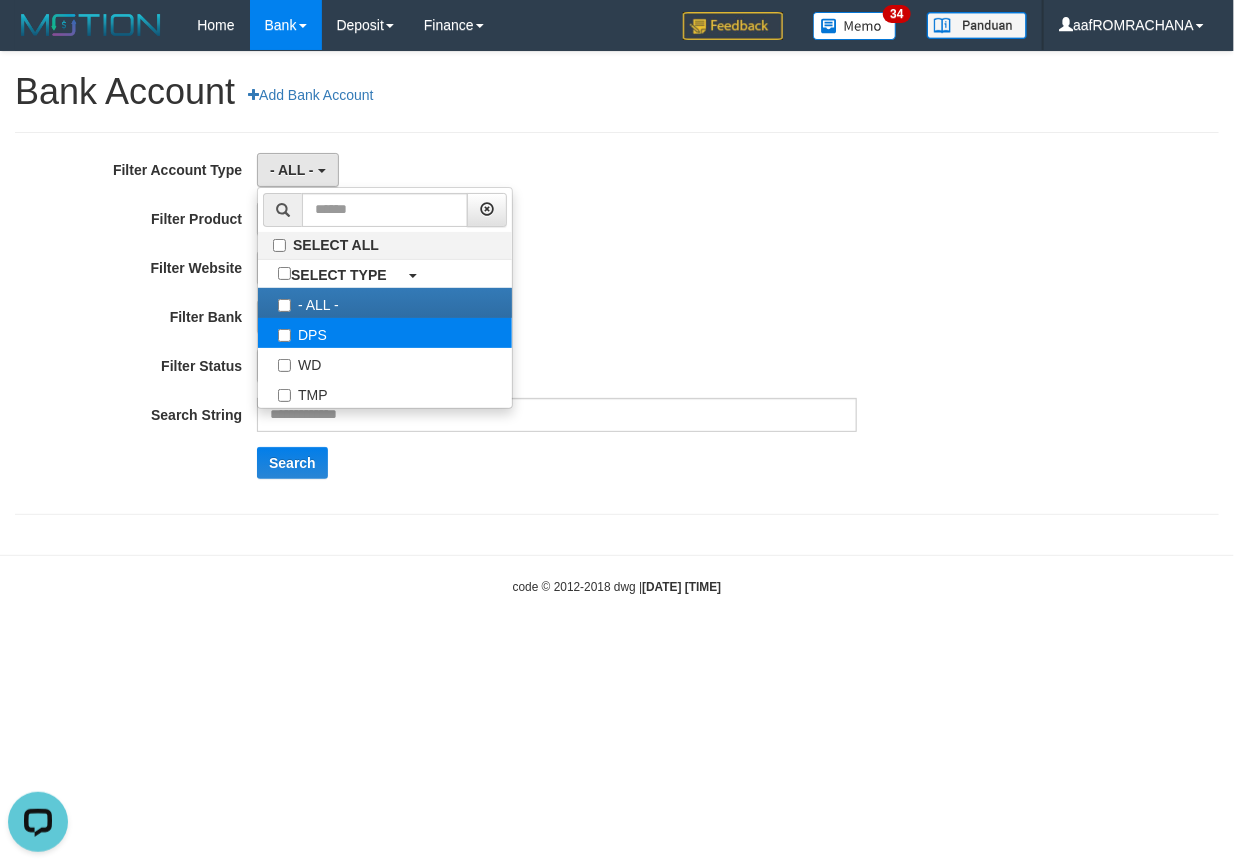 select on "***" 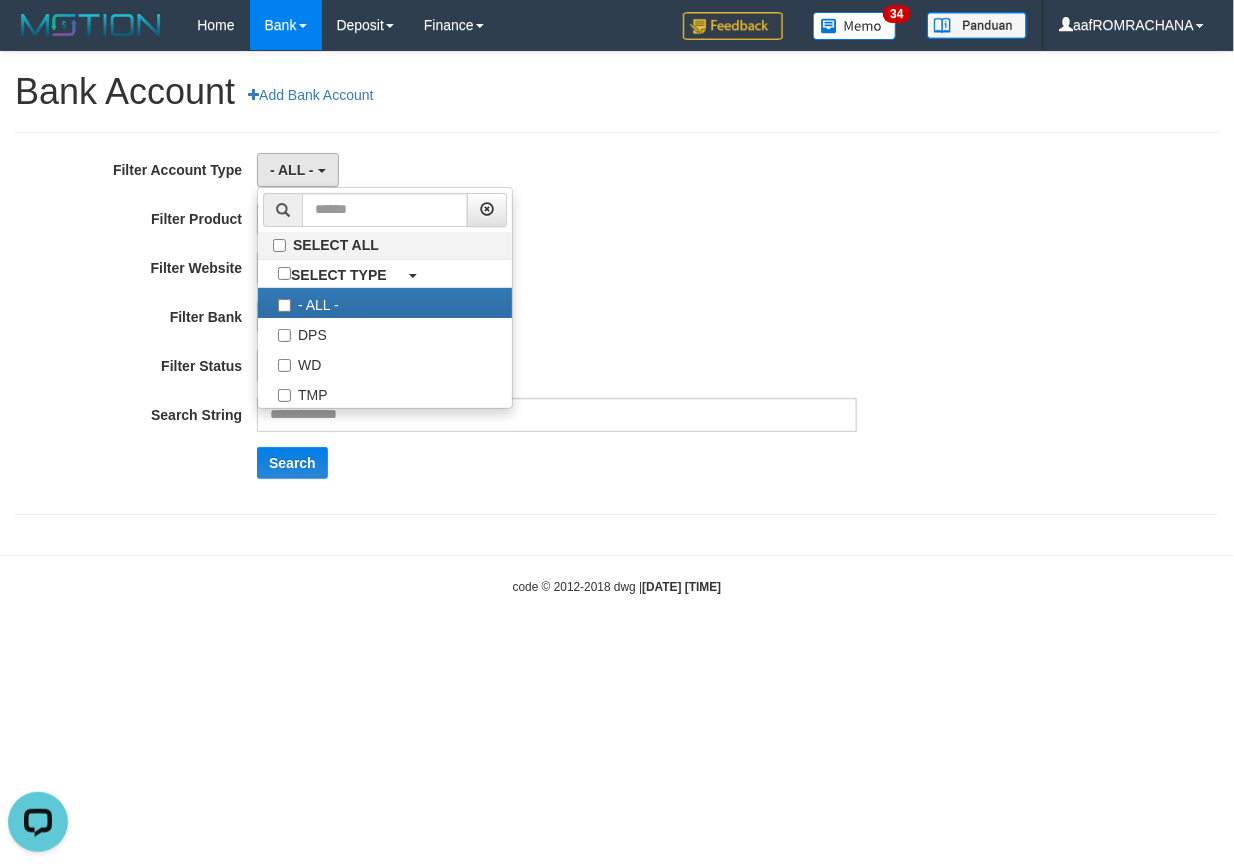 scroll, scrollTop: 17, scrollLeft: 0, axis: vertical 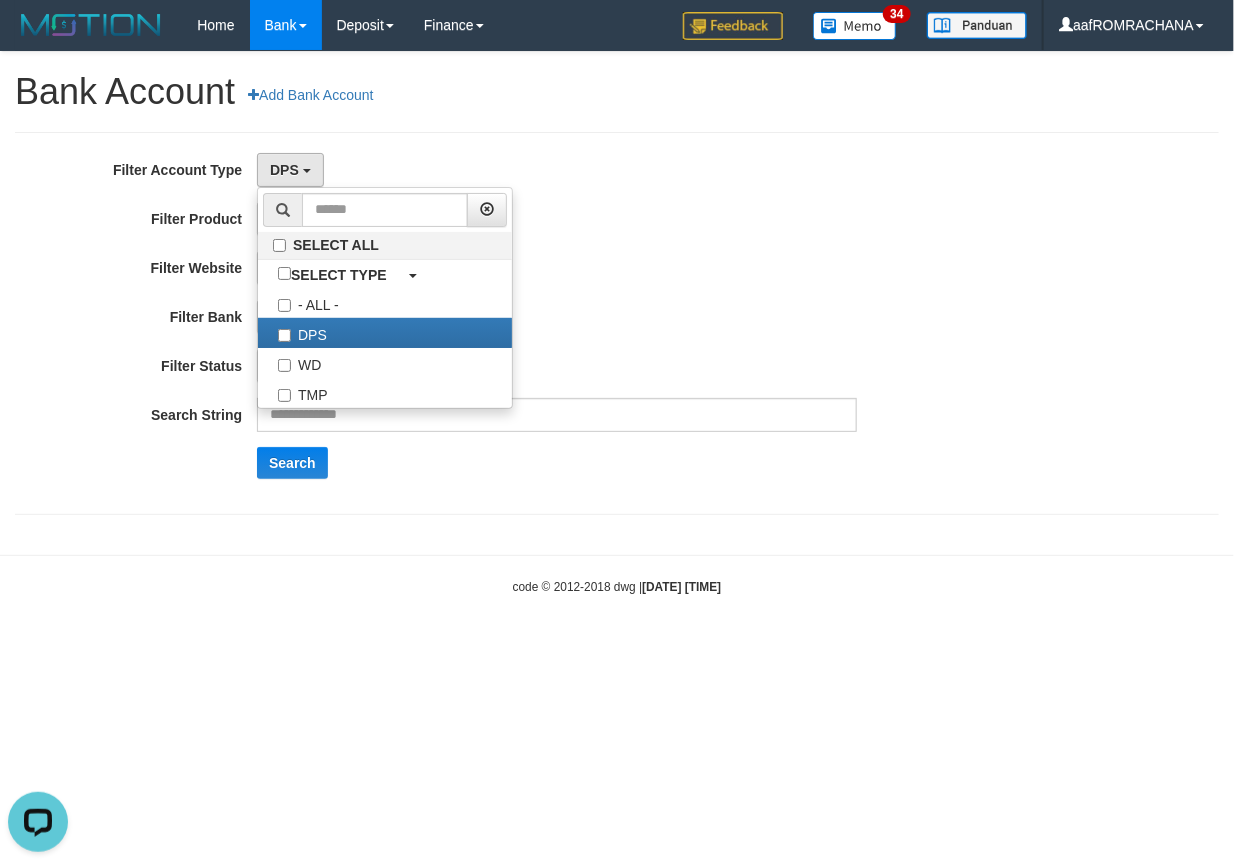 drag, startPoint x: 751, startPoint y: 313, endPoint x: 628, endPoint y: 321, distance: 123.25989 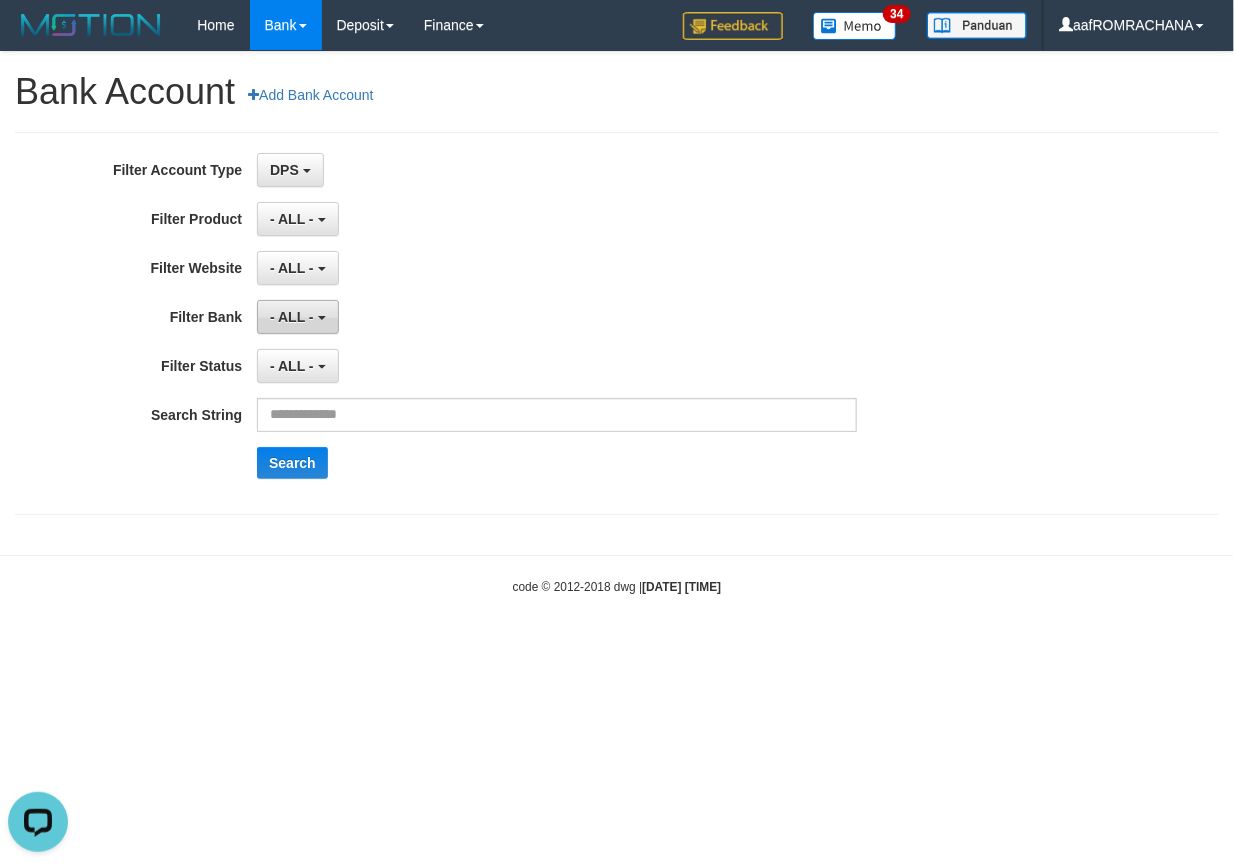 click at bounding box center (322, 318) 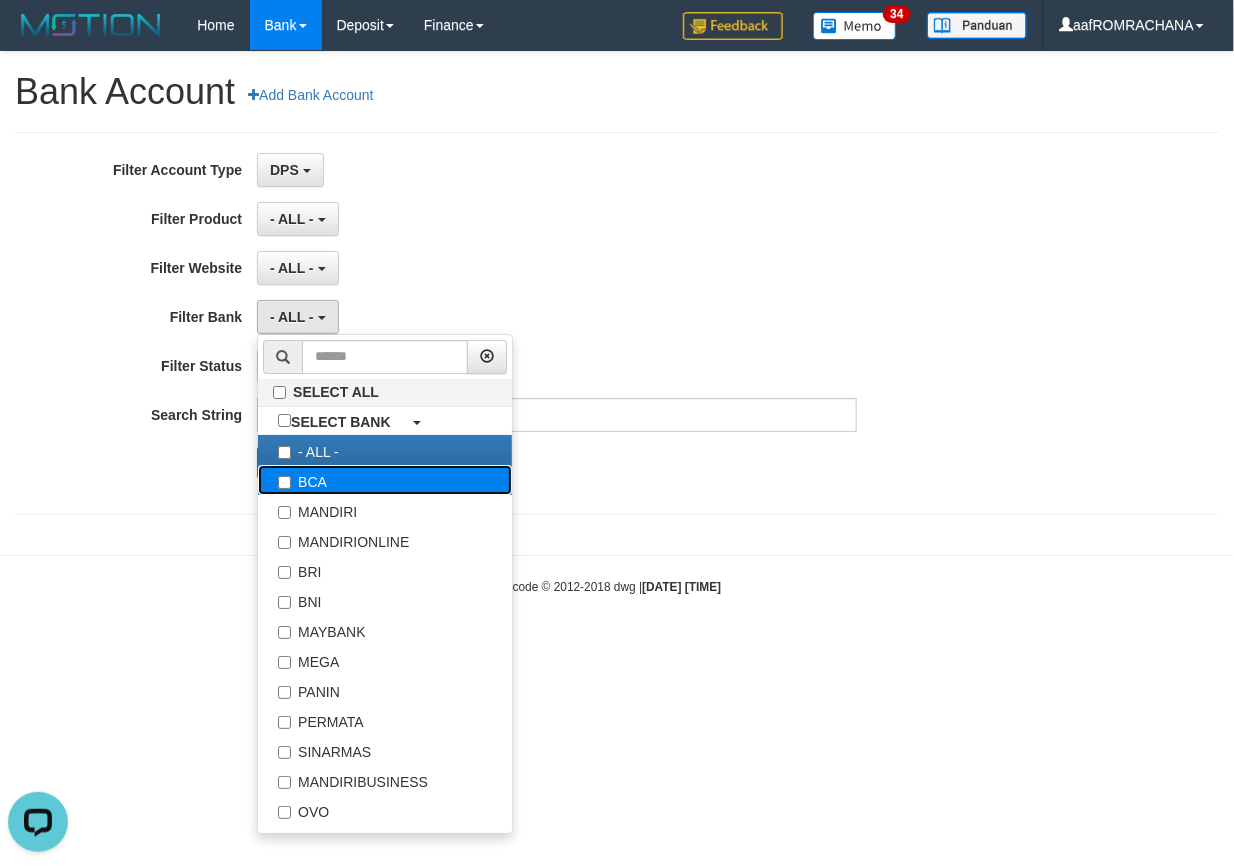 click on "BCA" at bounding box center (385, 480) 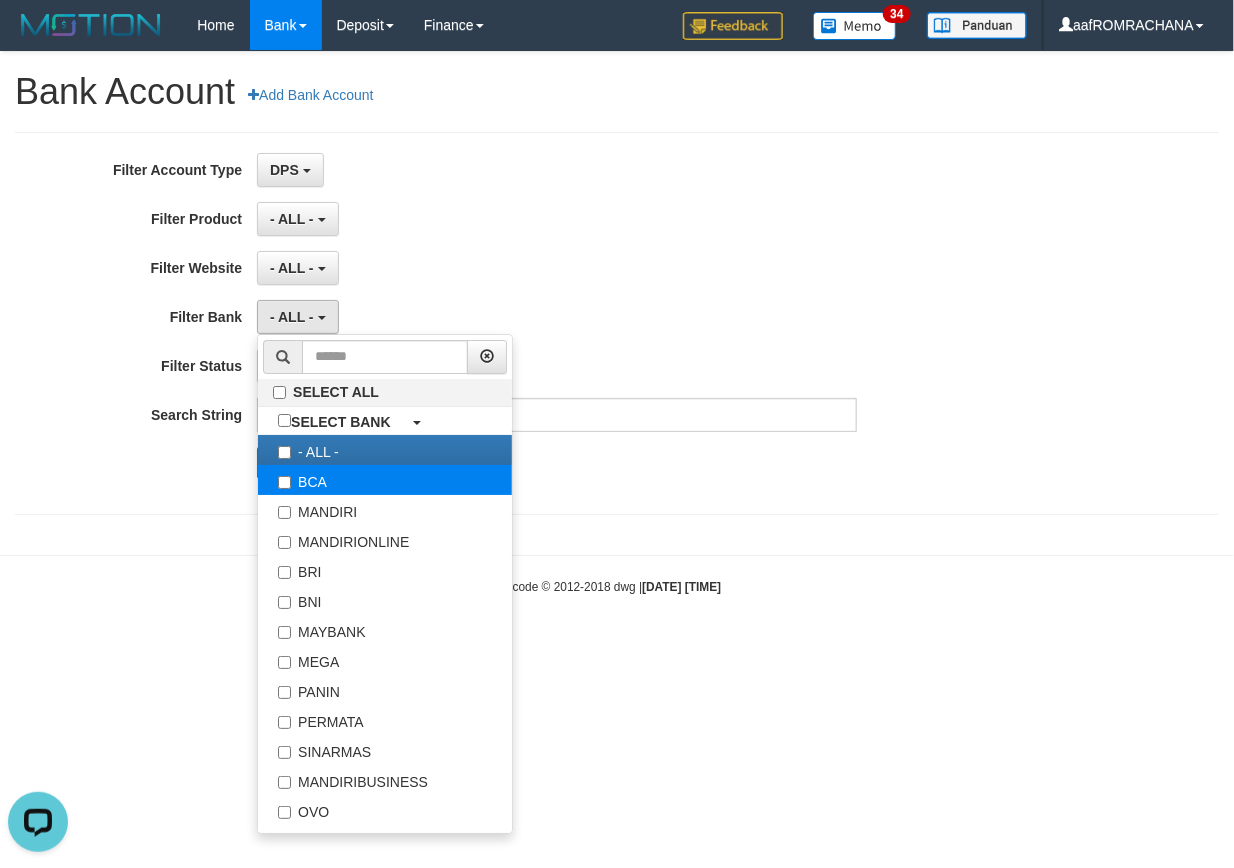 select on "***" 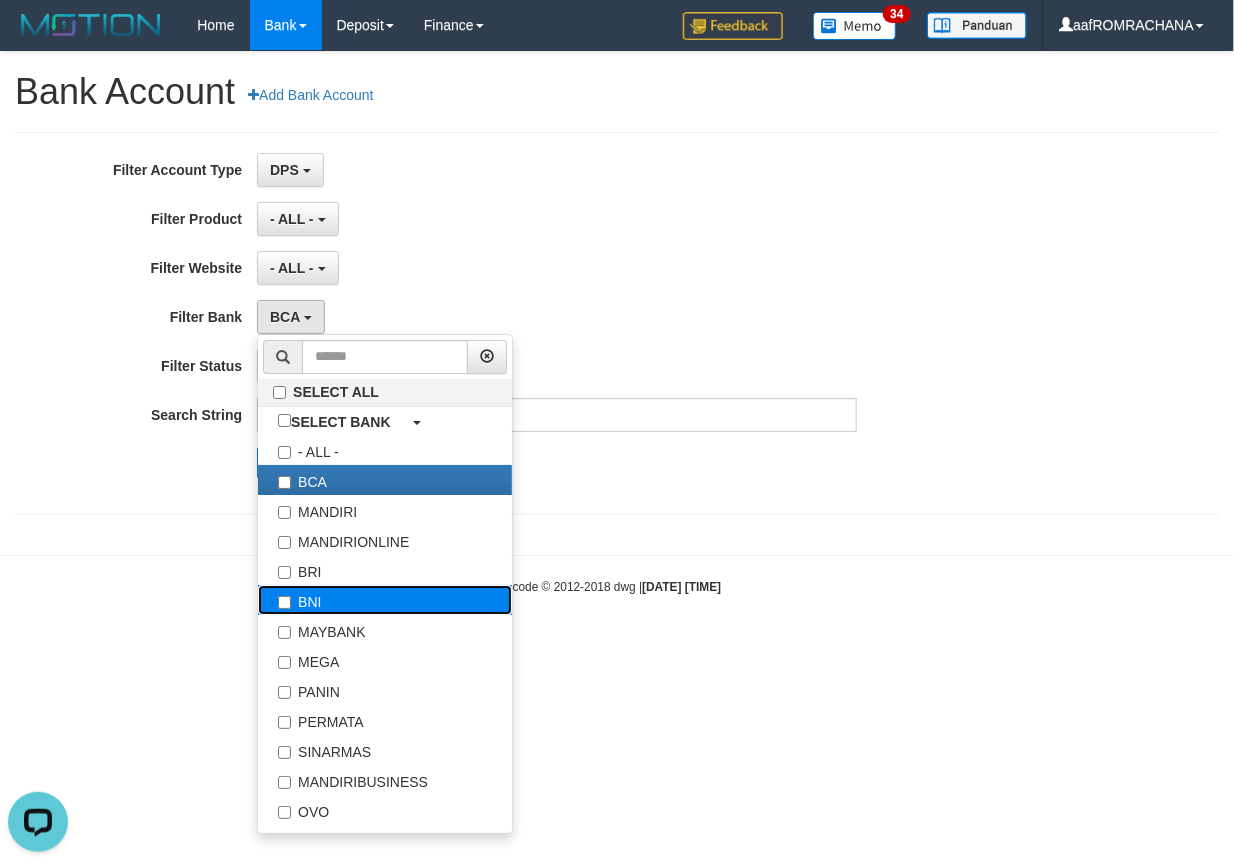 click on "BNI" at bounding box center [385, 600] 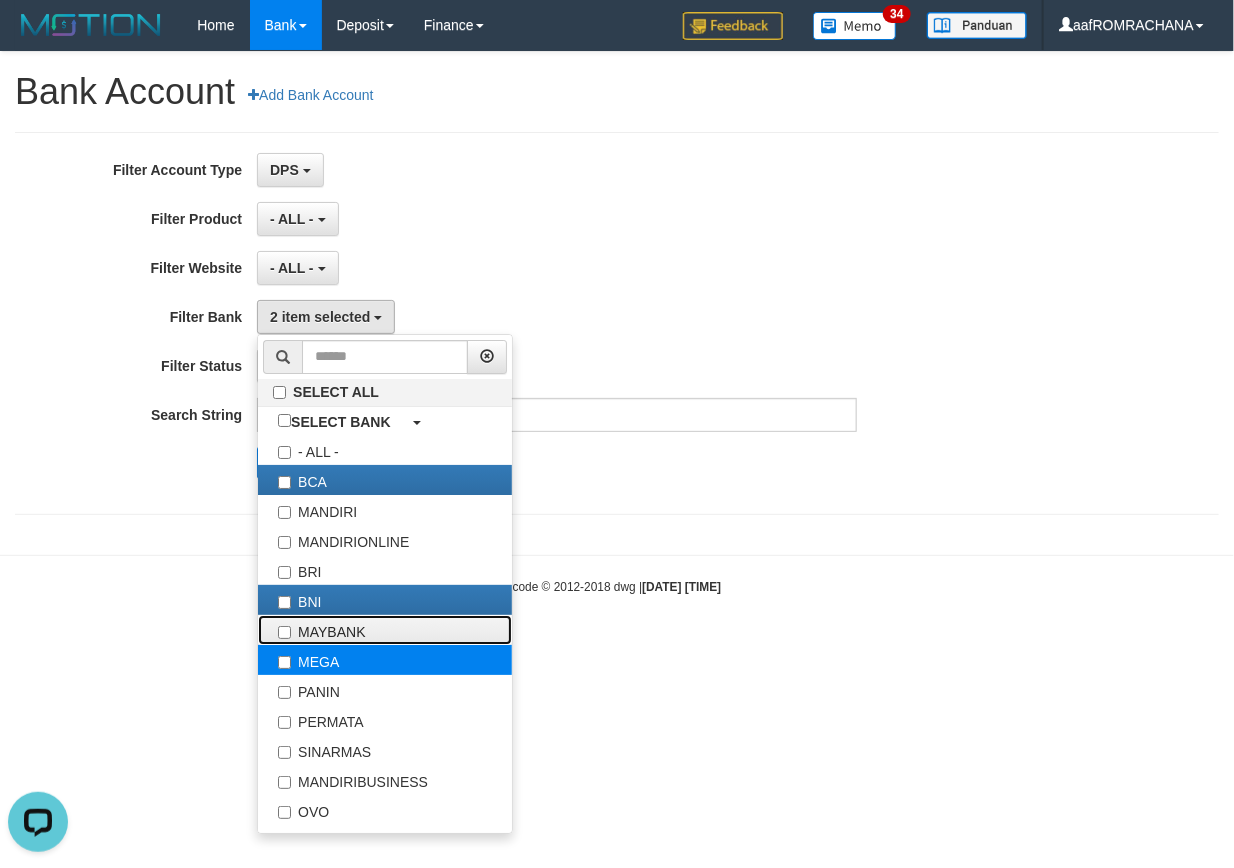 click on "MAYBANK" at bounding box center [385, 630] 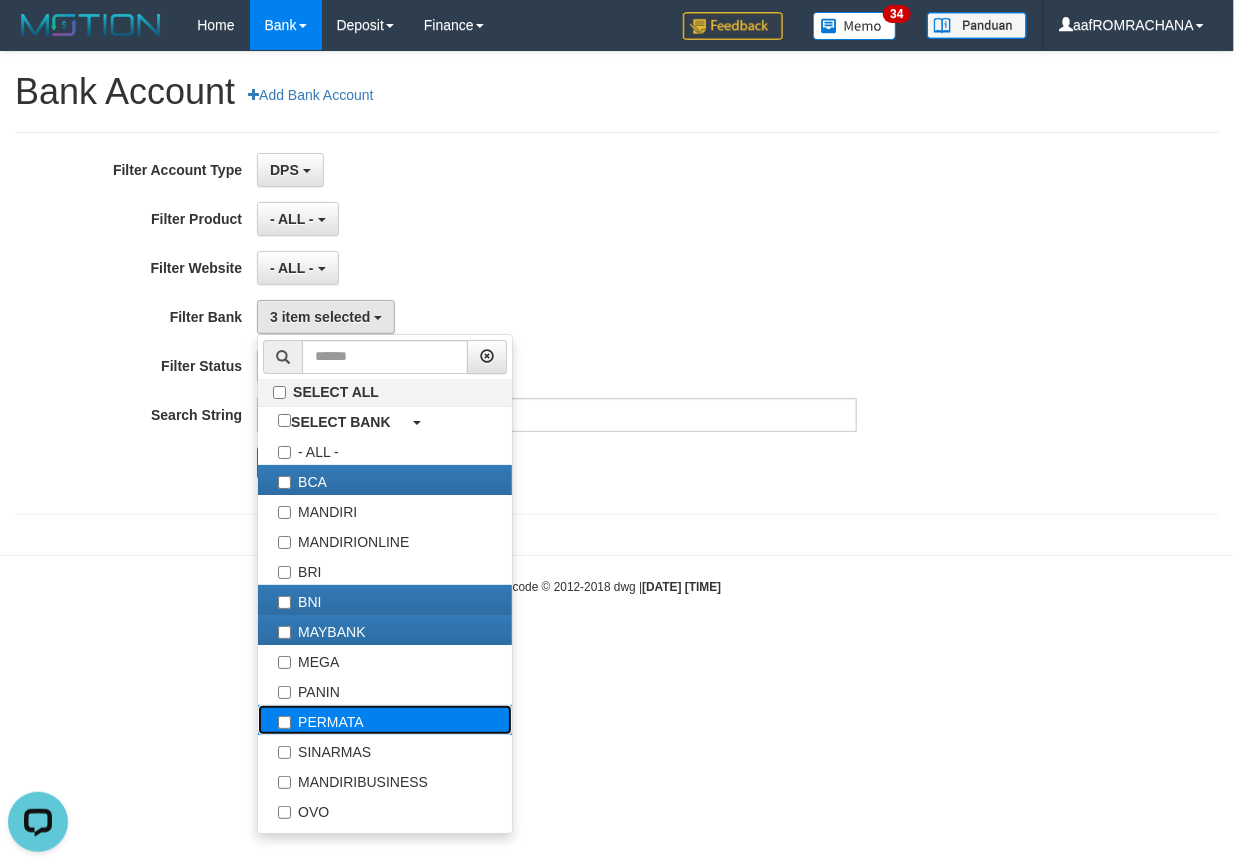 click on "PERMATA" at bounding box center (385, 720) 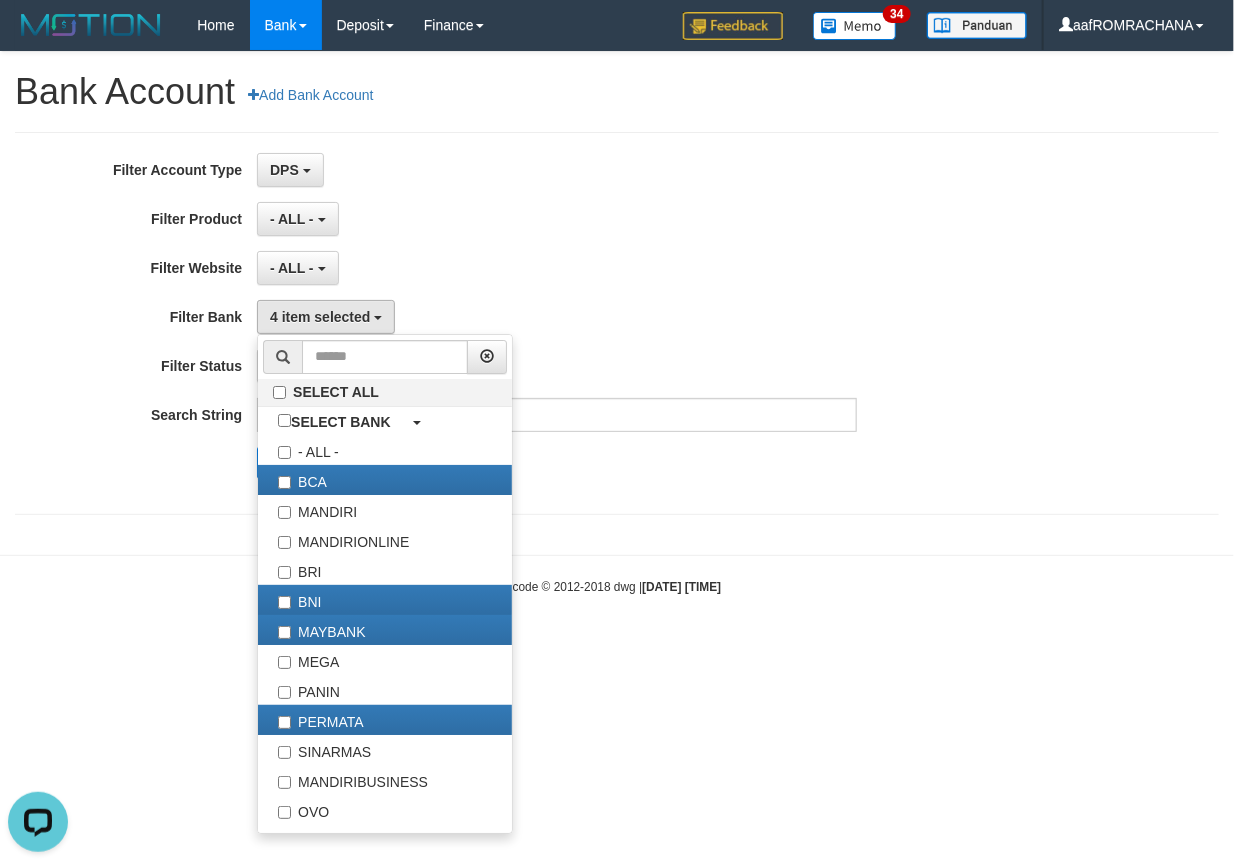 click on "- ALL -    SELECT ALL  SELECT GROUP  - ALL -
BETHUB
IDNPOKER
IDNSPORT
IDNTOTO
LOADONLY" at bounding box center [557, 219] 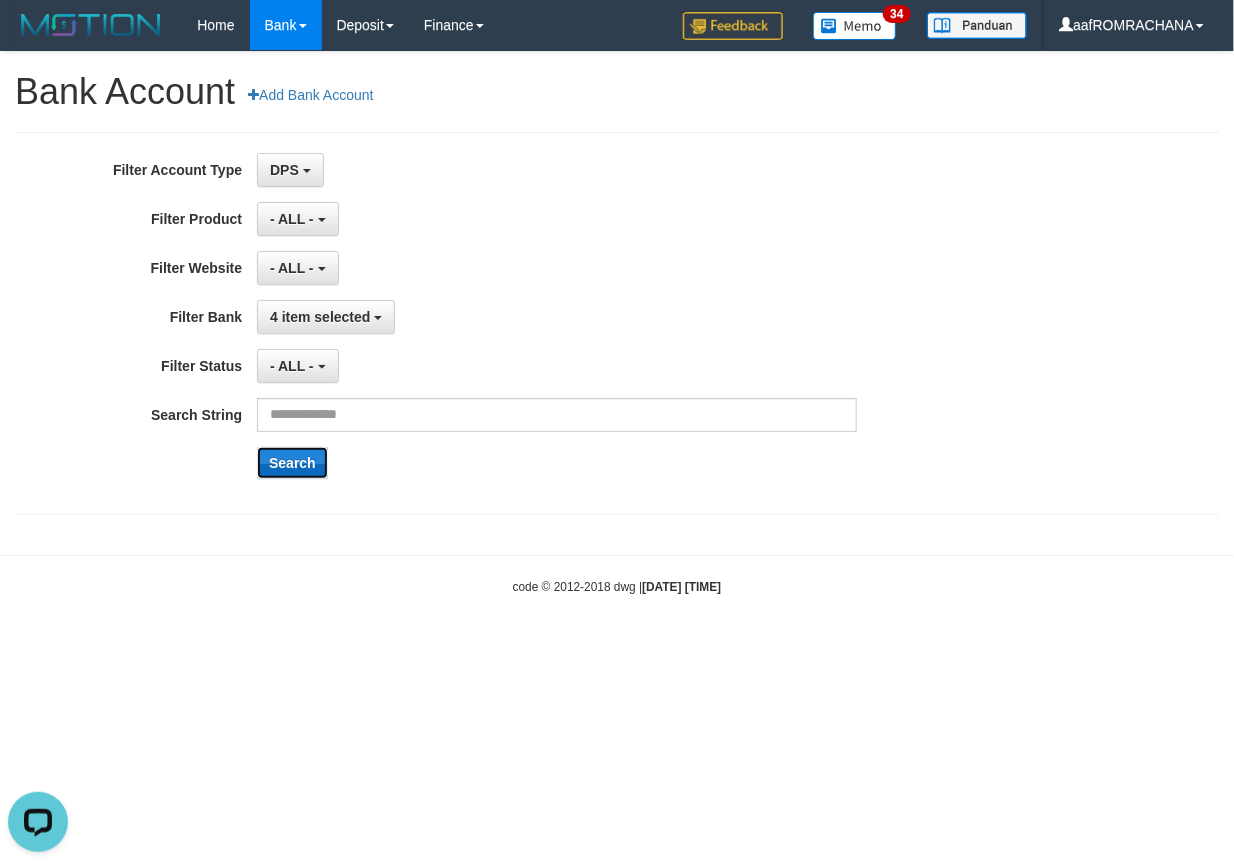 click on "Search" at bounding box center [292, 463] 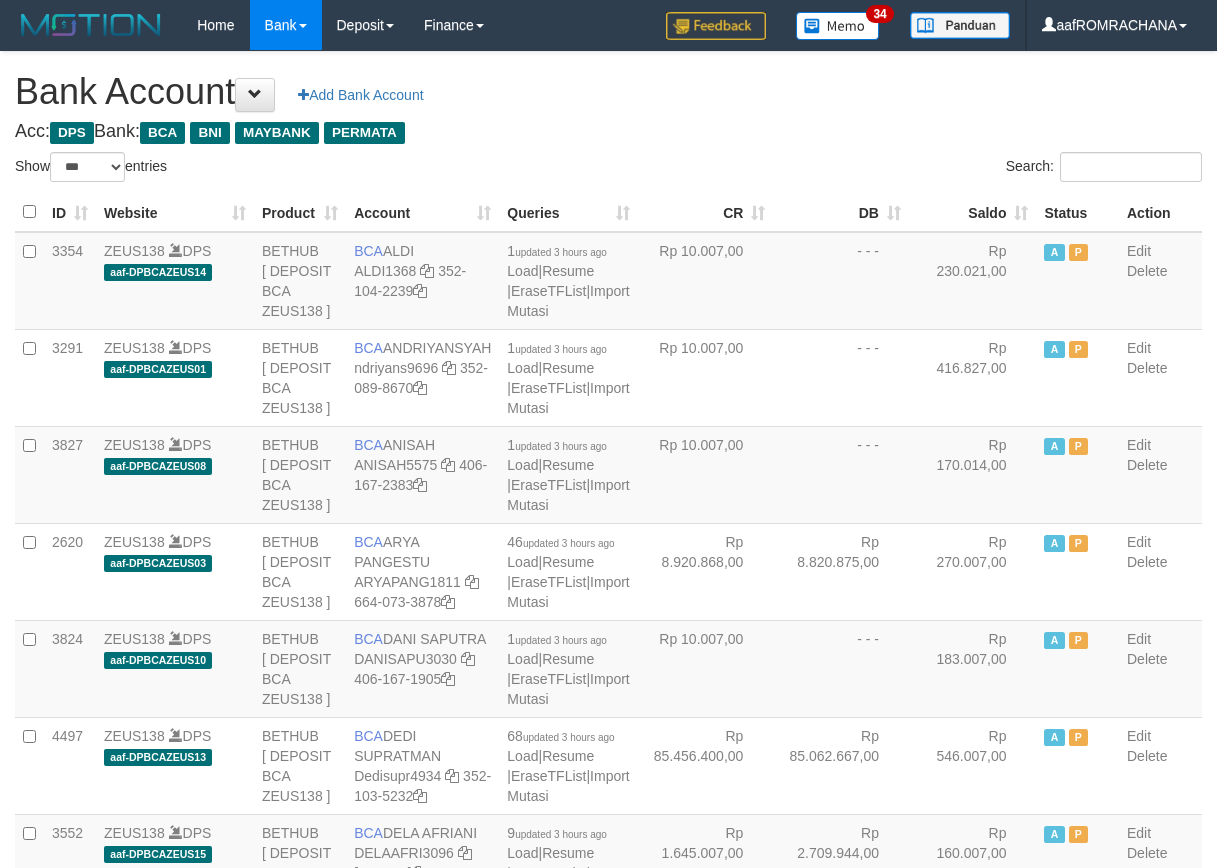 select on "***" 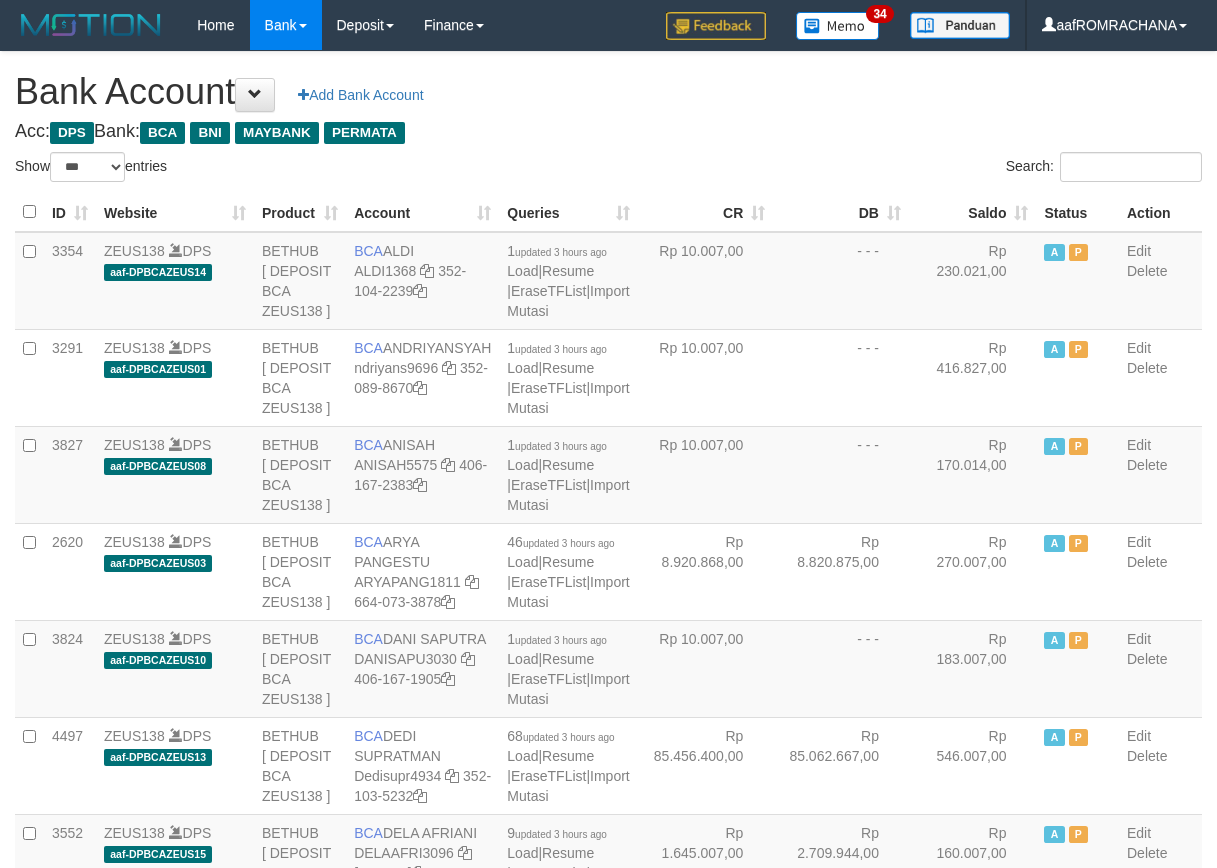scroll, scrollTop: 0, scrollLeft: 0, axis: both 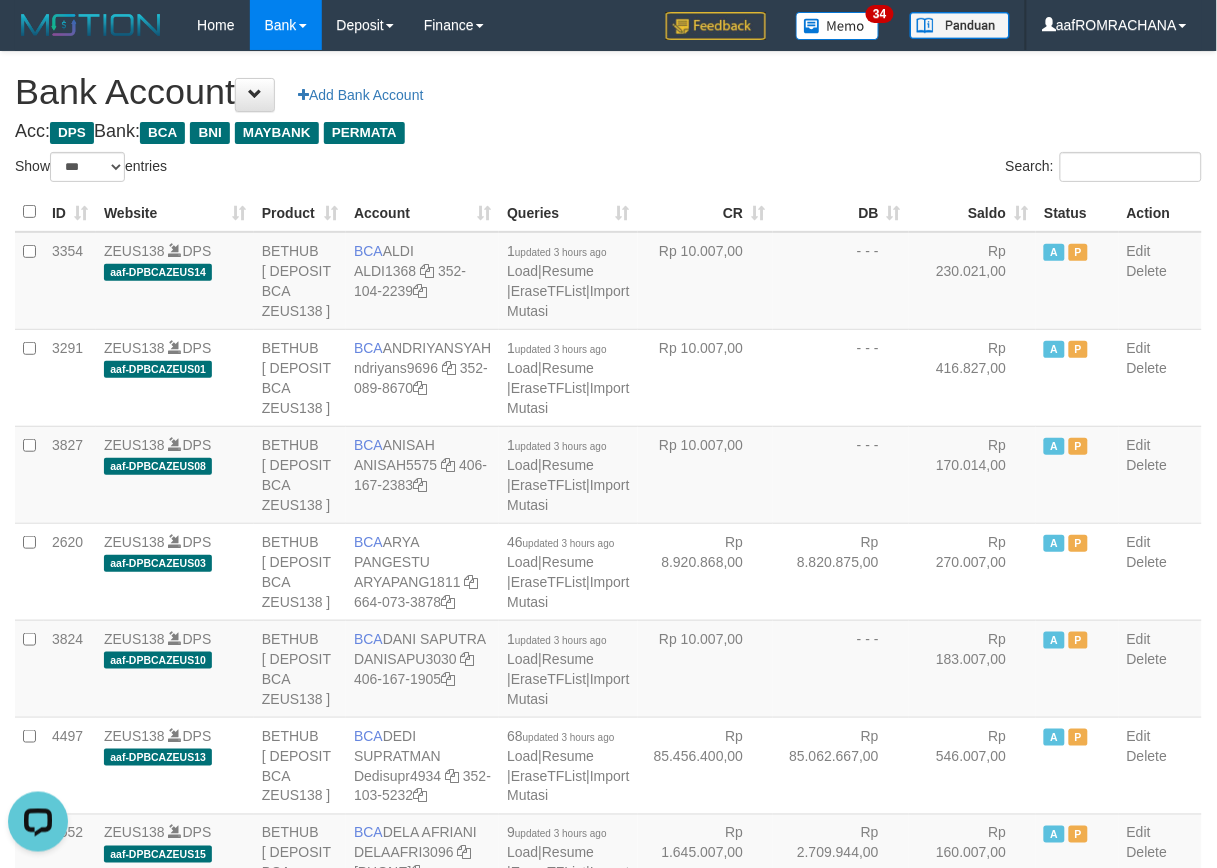 click on "**********" at bounding box center (608, 2047) 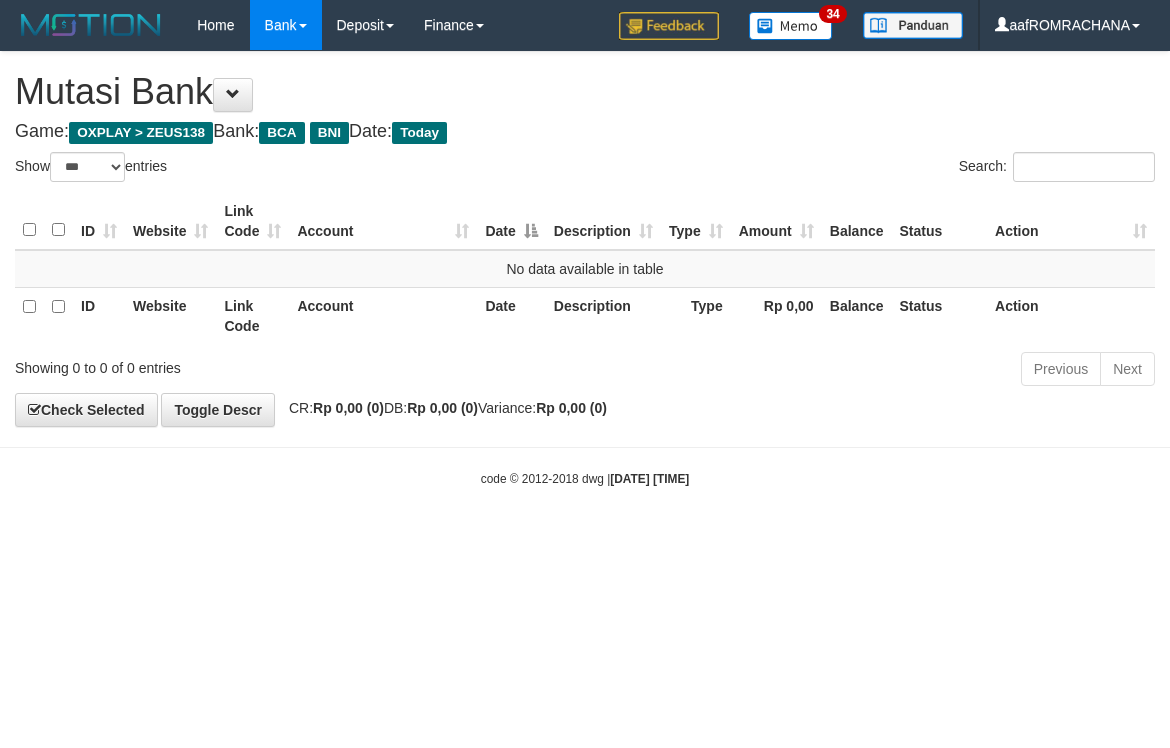 select on "***" 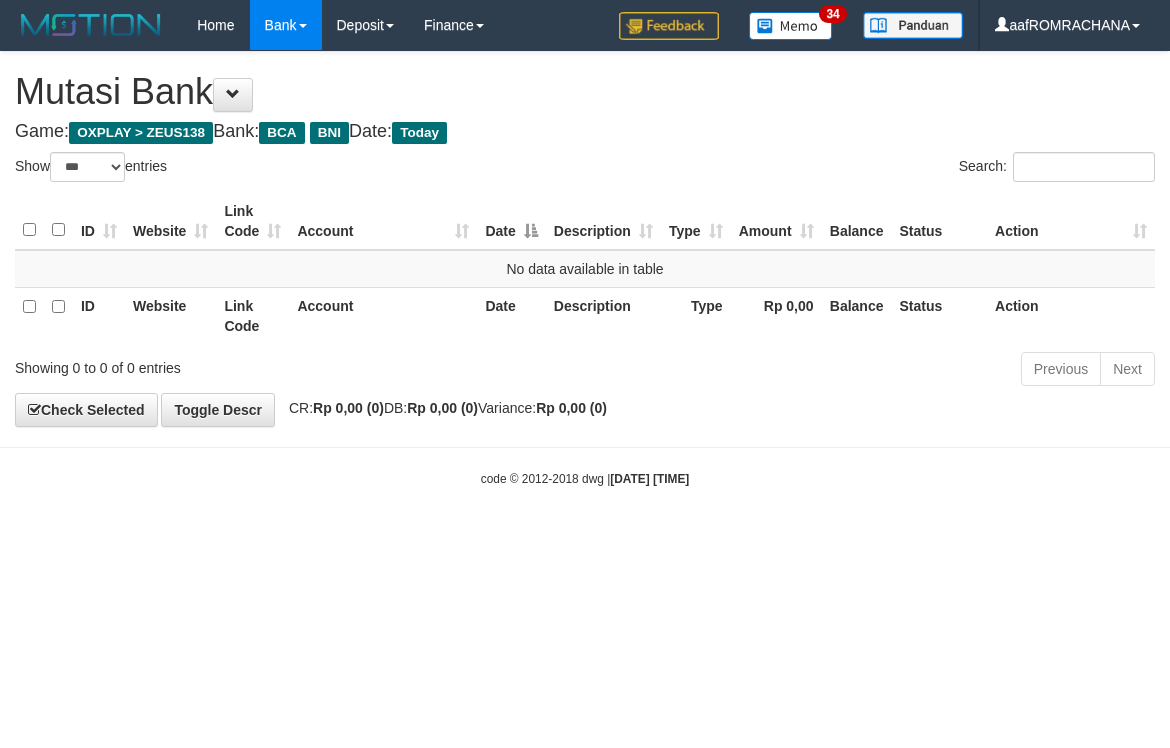 scroll, scrollTop: 0, scrollLeft: 0, axis: both 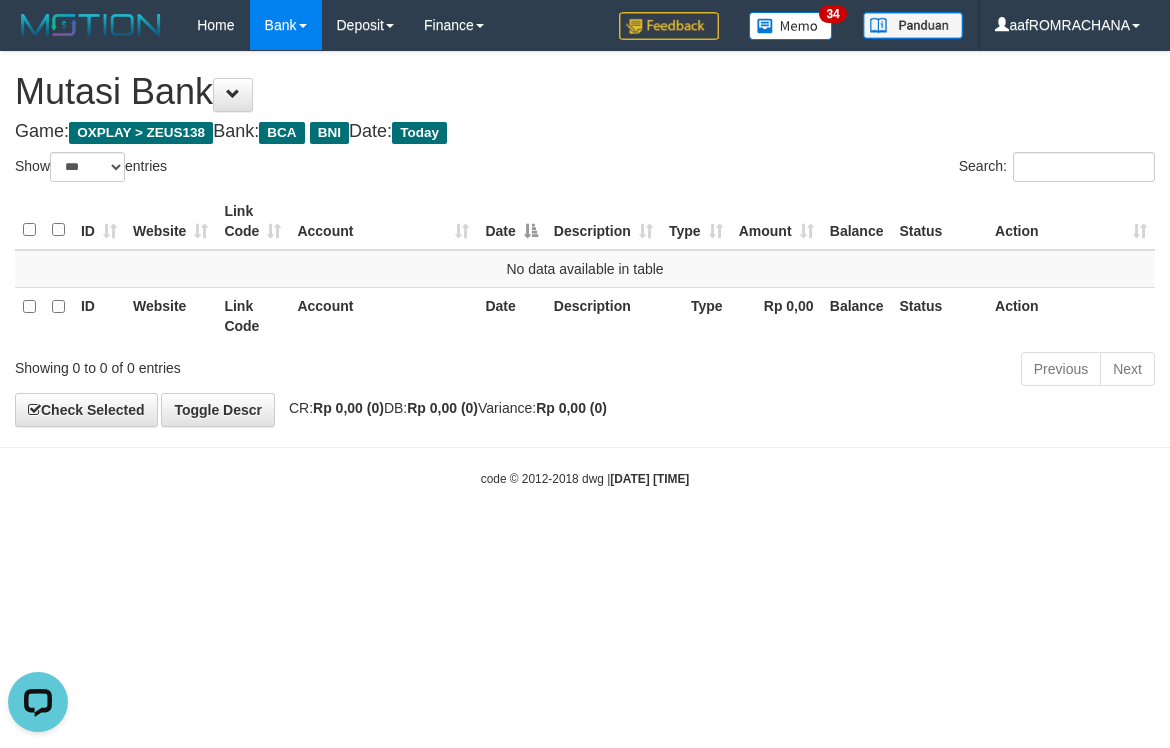 click on "Toggle navigation
Home
Bank
Account List
Load
By Website
Group
[OXPLAY]													ZEUS138
By Load Group (DPS)
Sync" at bounding box center [585, 269] 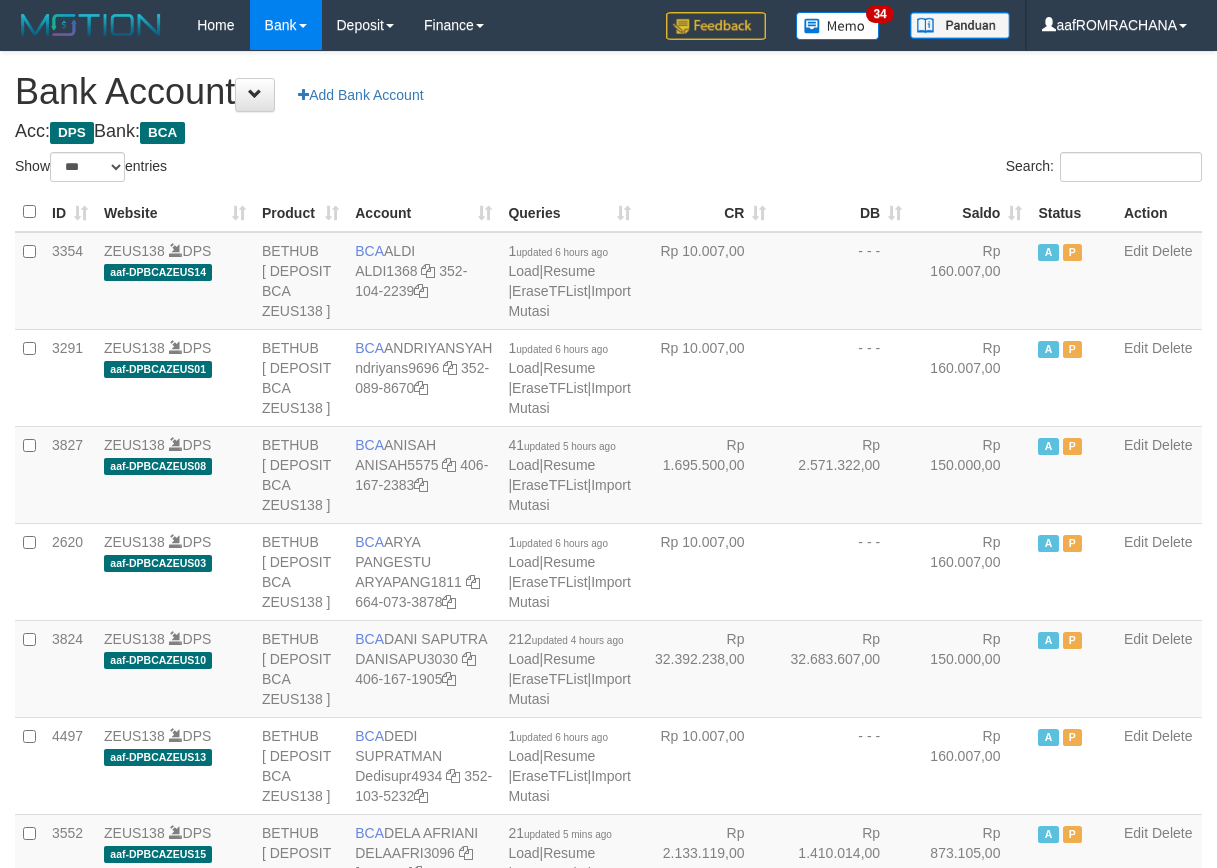 select on "***" 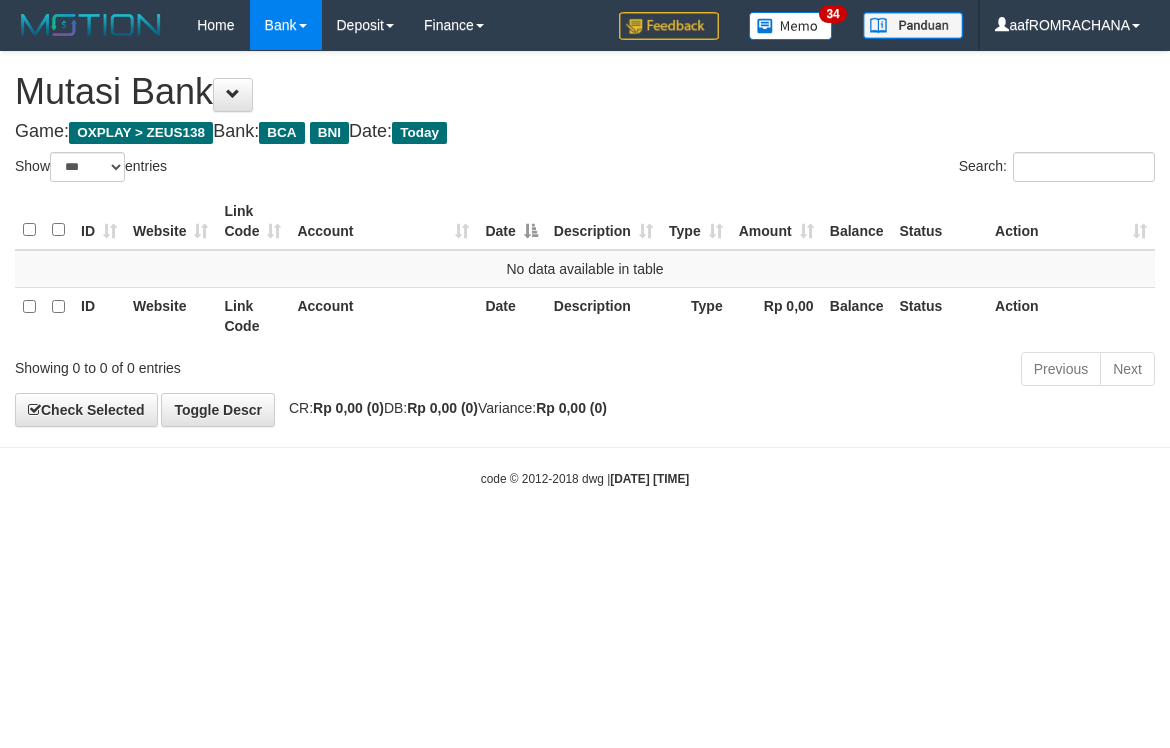 select on "***" 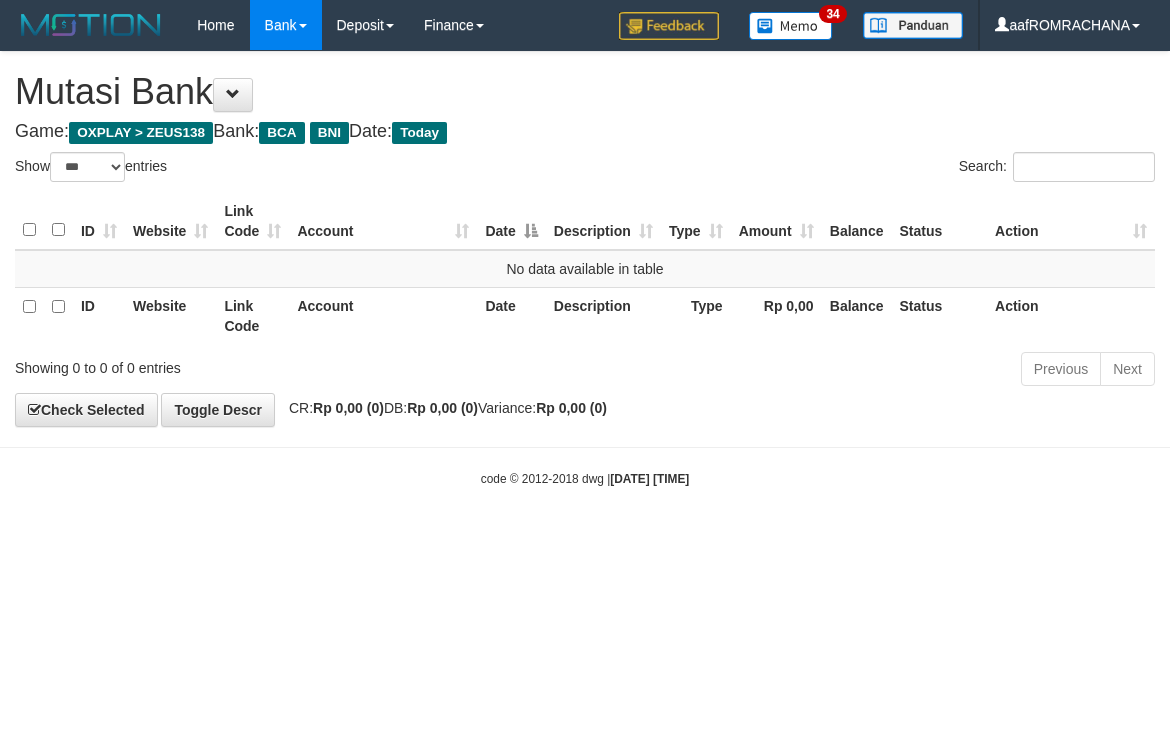 scroll, scrollTop: 0, scrollLeft: 0, axis: both 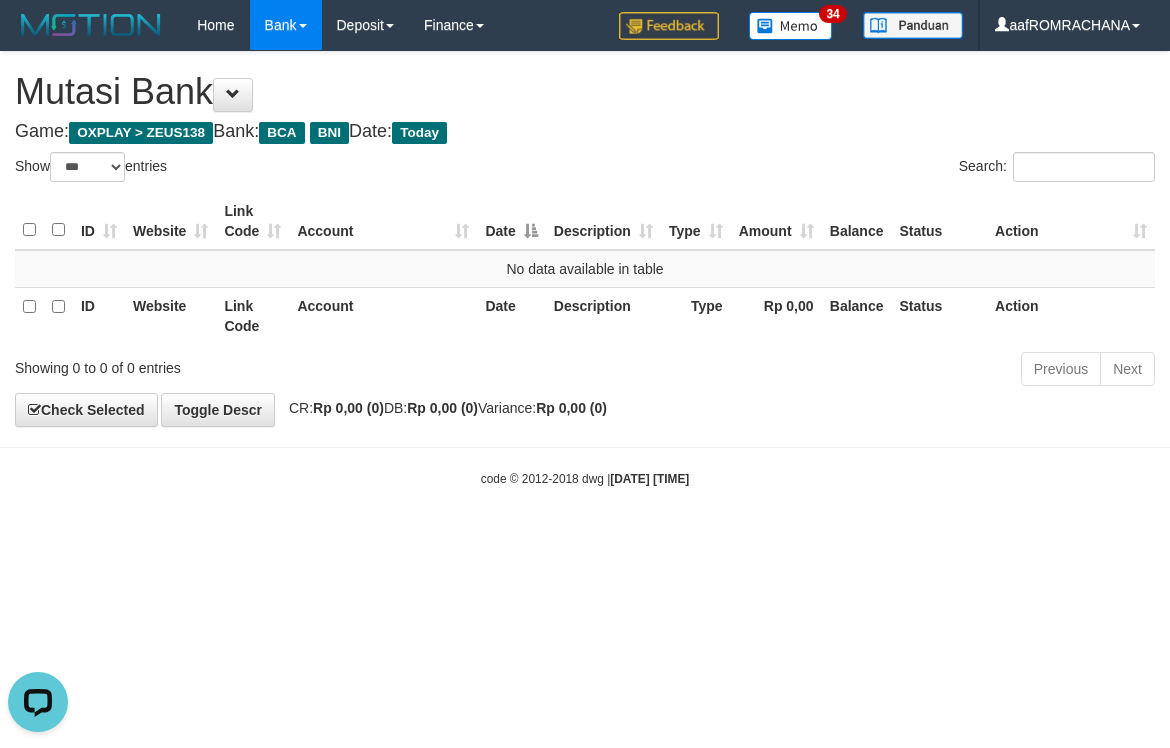 click on "Toggle navigation
Home
Bank
Account List
Load
By Website
Group
[OXPLAY]													ZEUS138
By Load Group (DPS)
Sync" at bounding box center [585, 269] 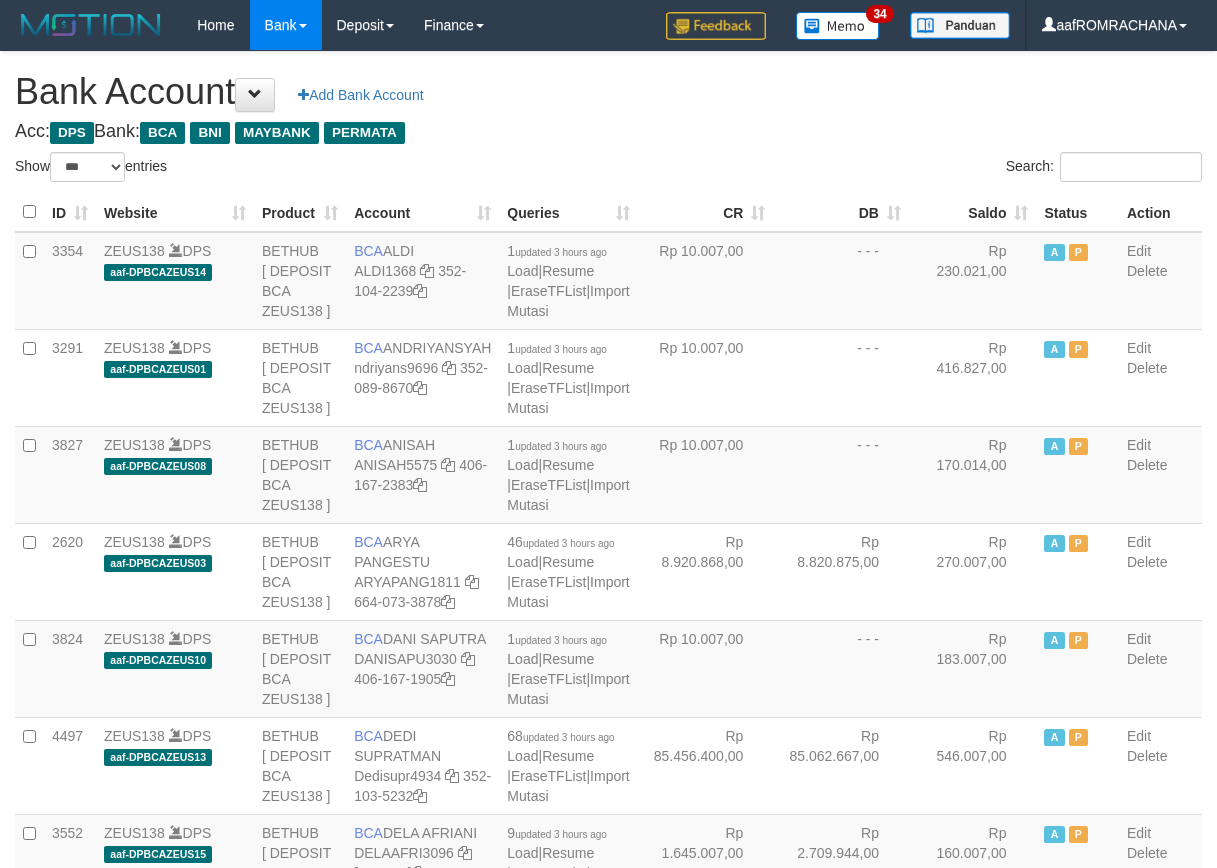 select on "***" 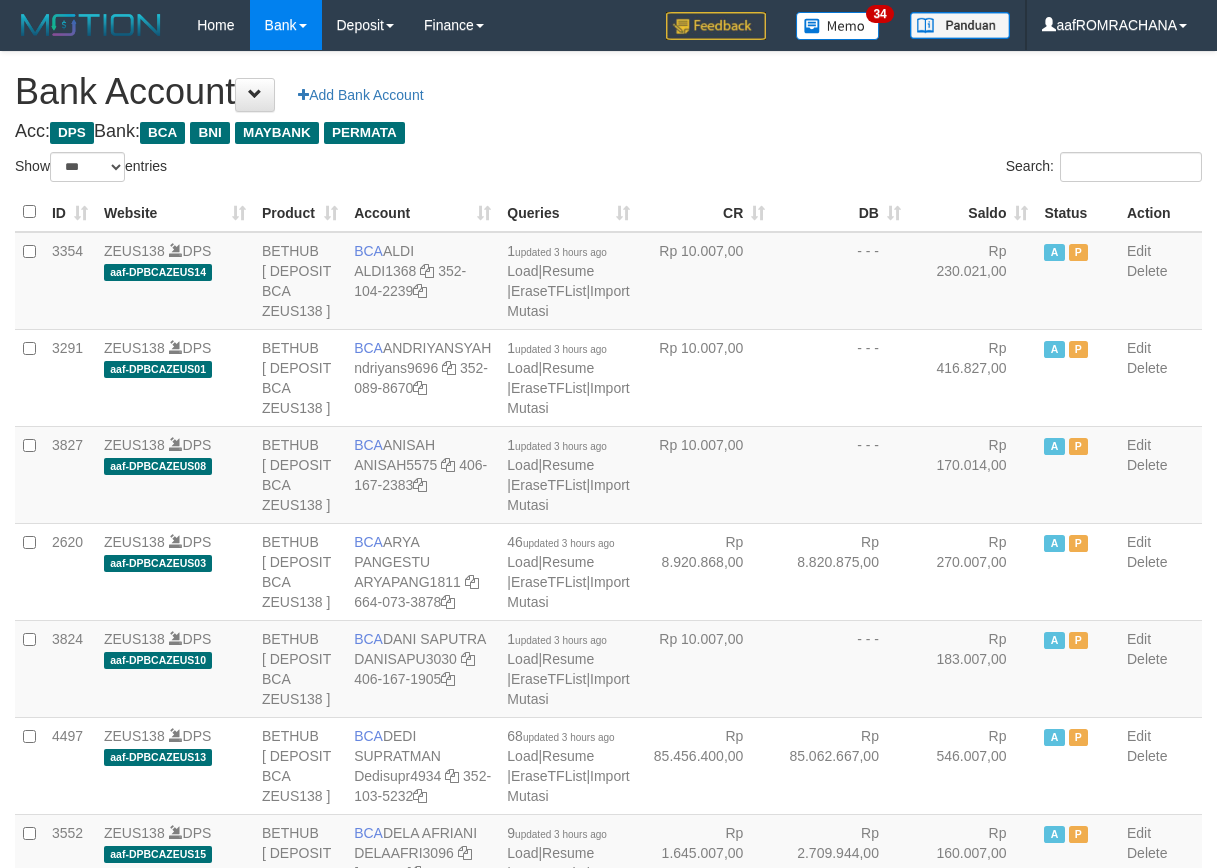 scroll, scrollTop: 0, scrollLeft: 0, axis: both 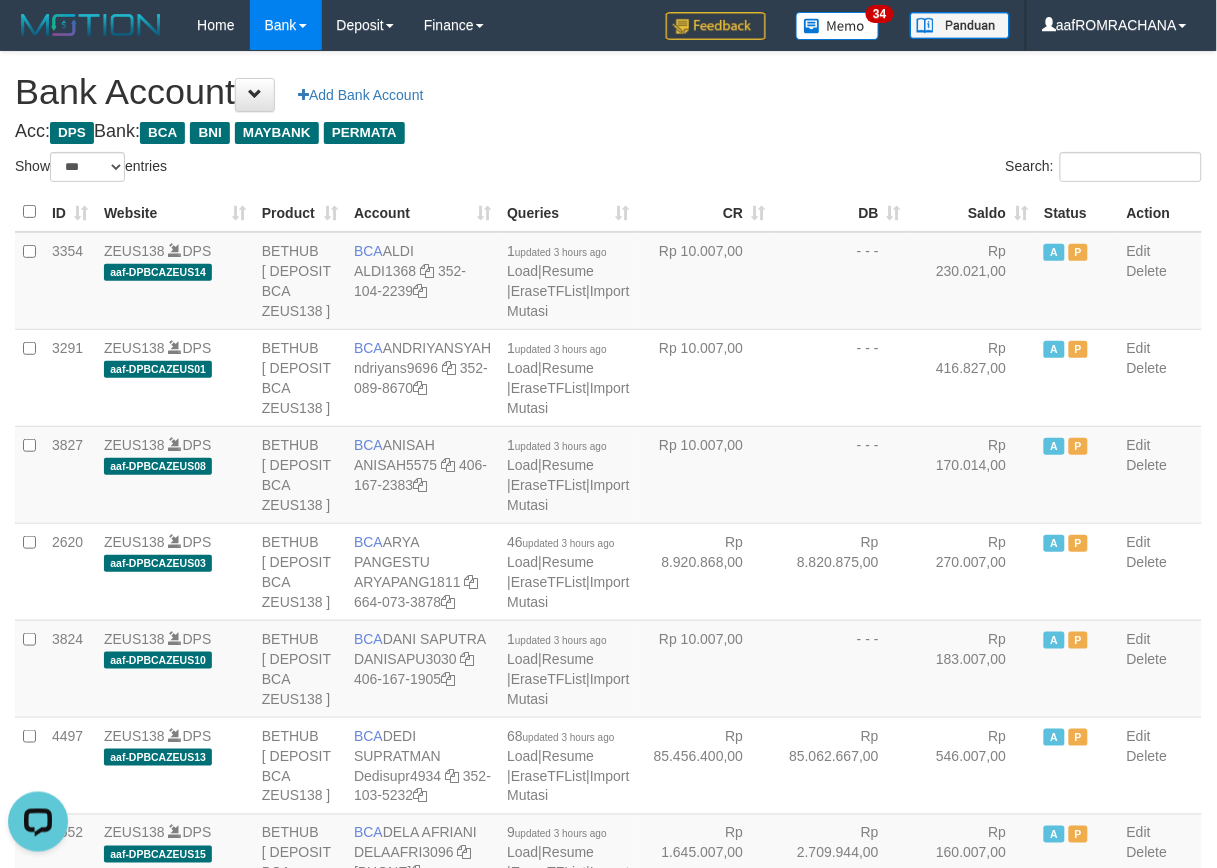 click on "Saldo" at bounding box center [973, 212] 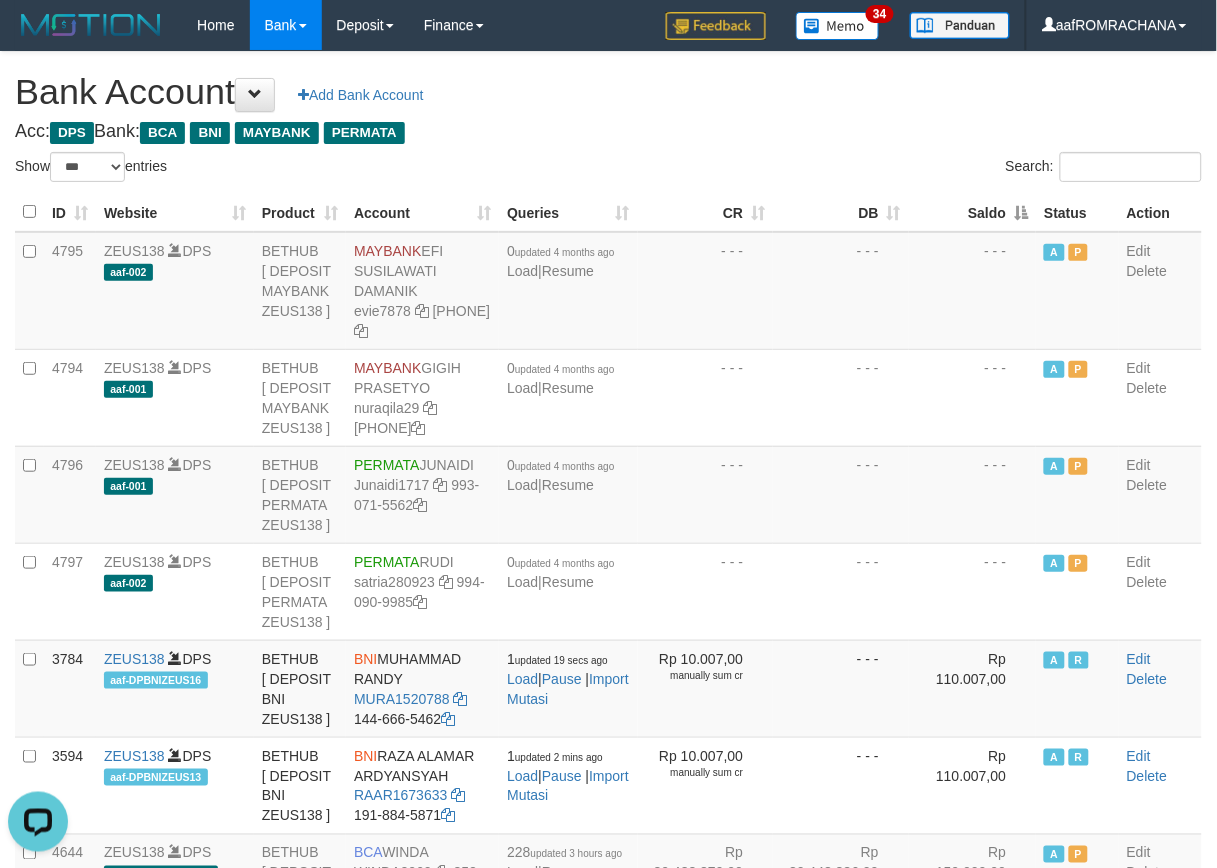 click on "Saldo" at bounding box center (973, 212) 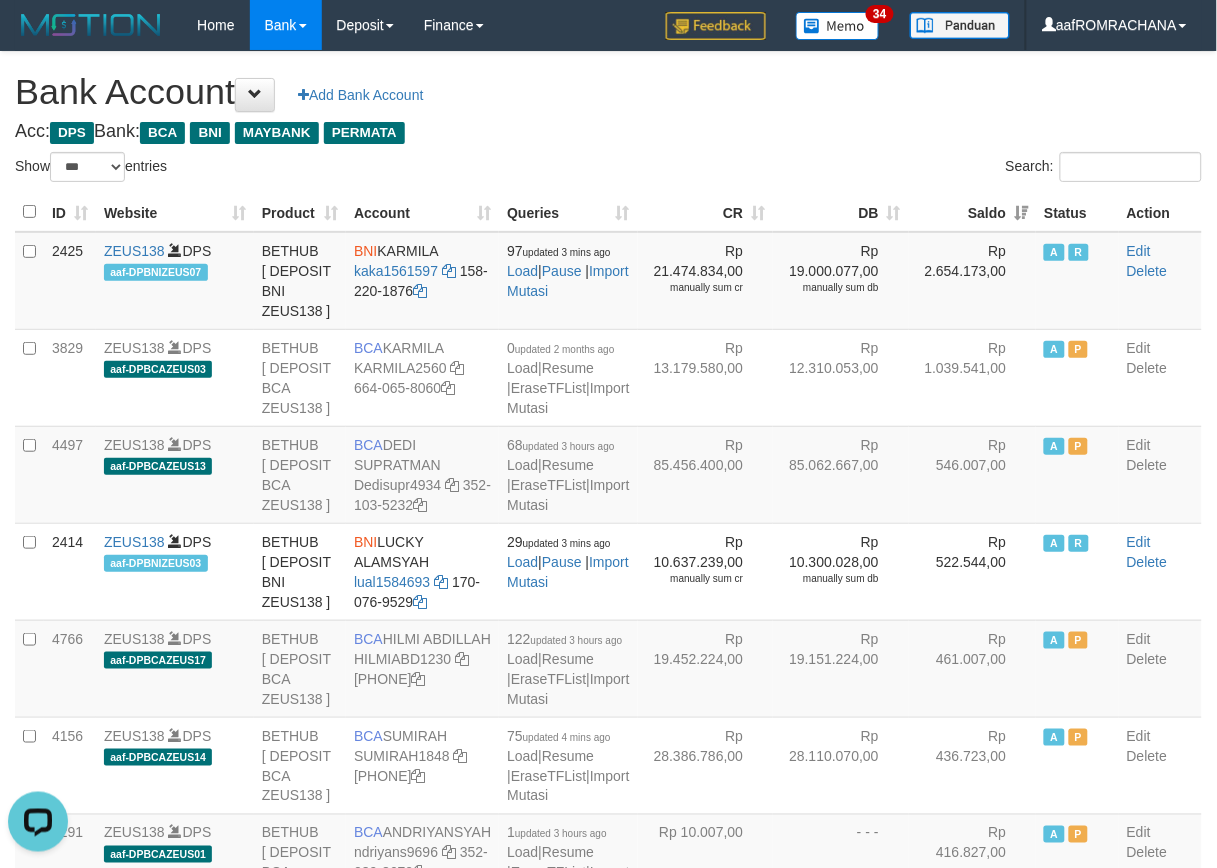 click on "Bank Account
Add Bank Account" at bounding box center [608, 92] 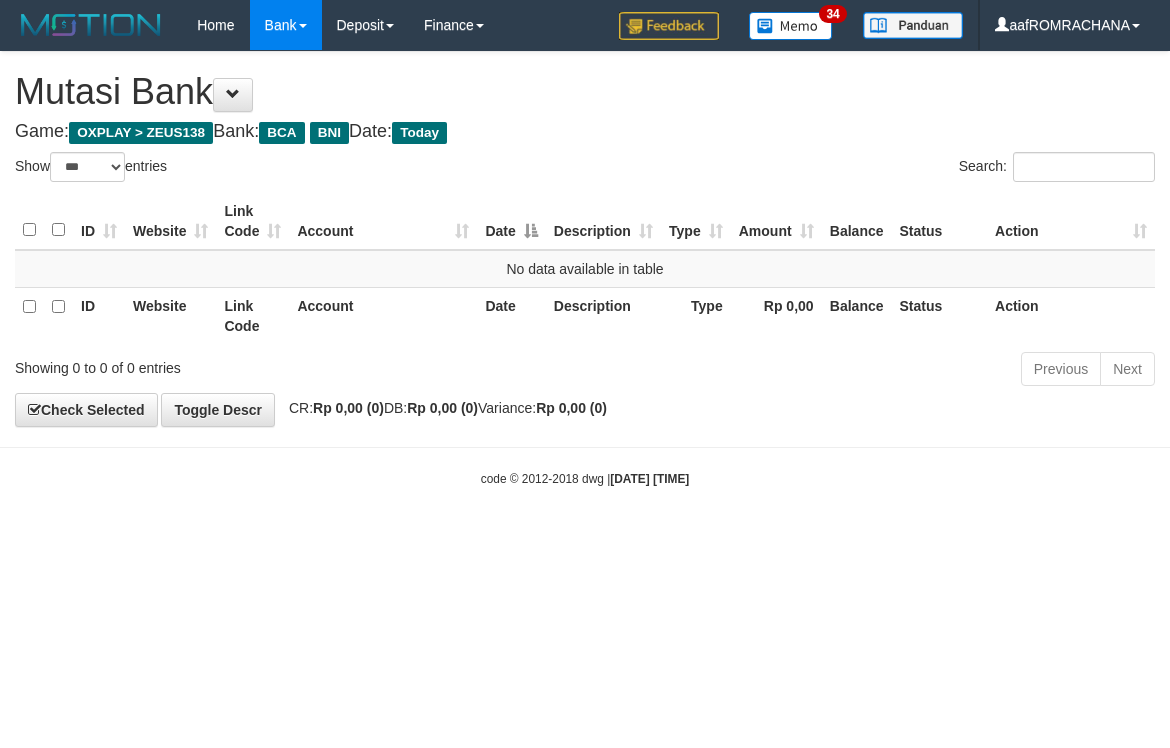 select on "***" 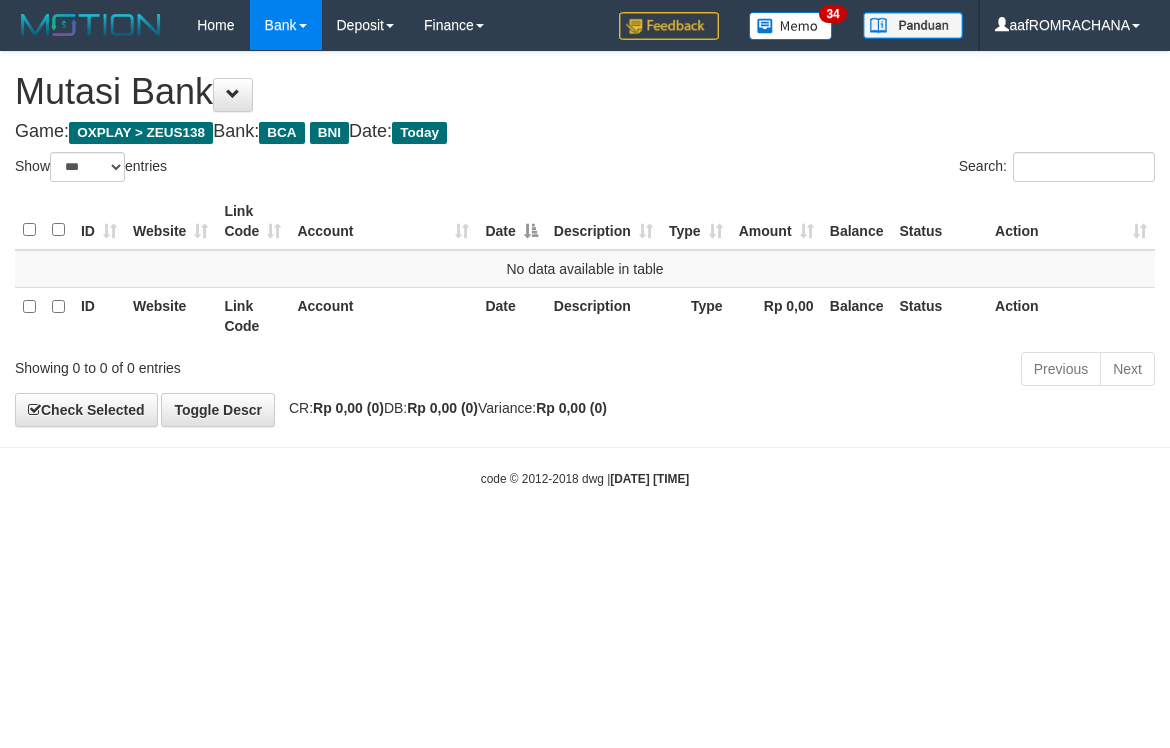 scroll, scrollTop: 0, scrollLeft: 0, axis: both 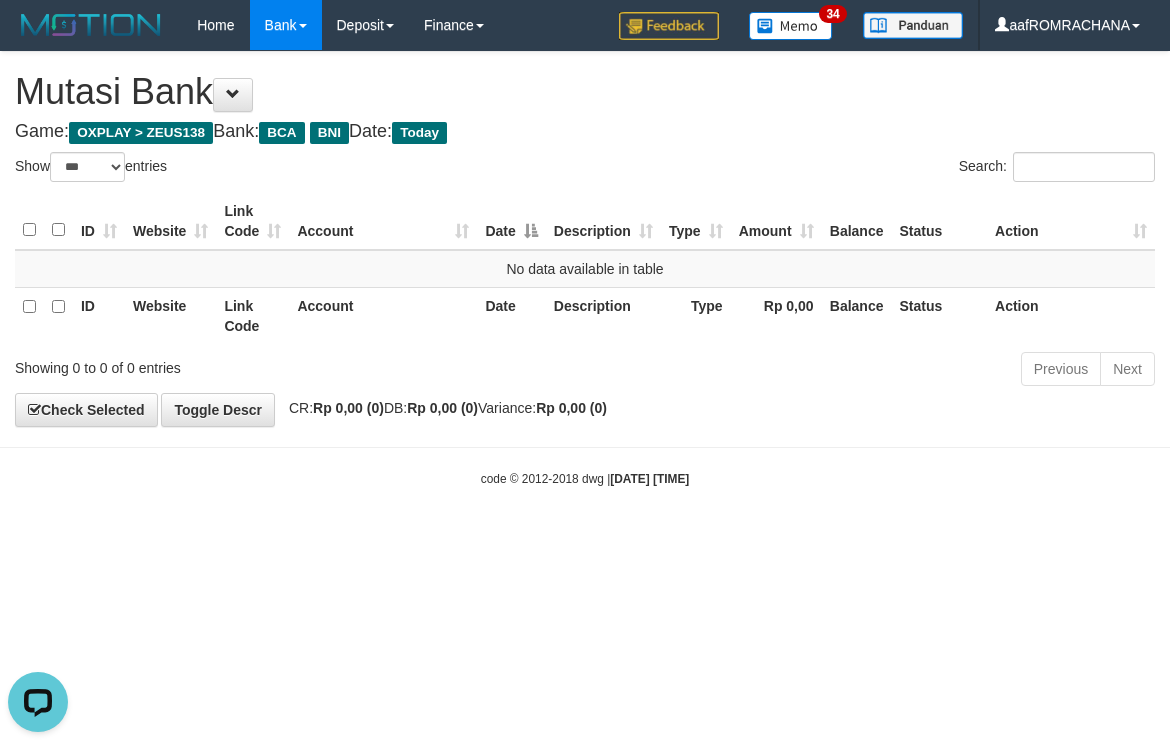 click on "Toggle navigation
Home
Bank
Account List
Load
By Website
Group
[OXPLAY]													ZEUS138
By Load Group (DPS)
Sync" at bounding box center [585, 269] 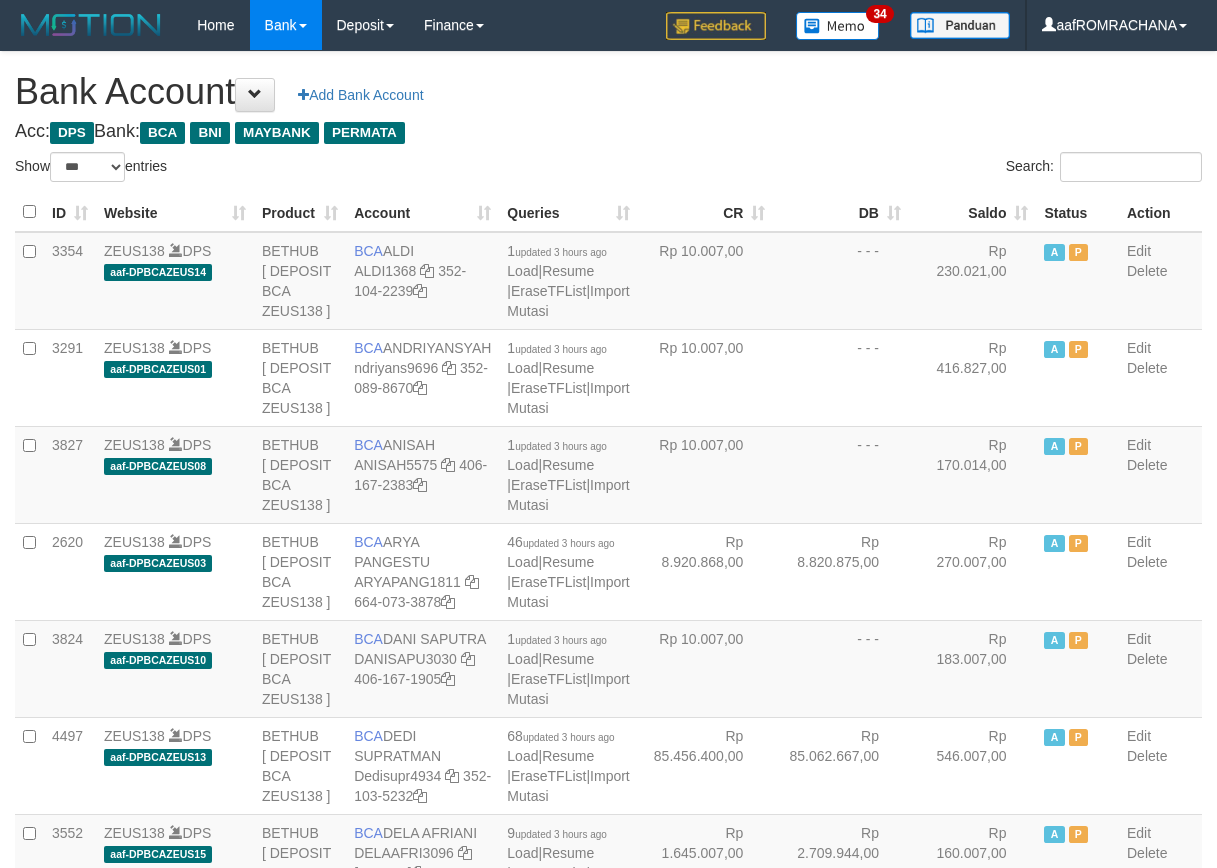 select on "***" 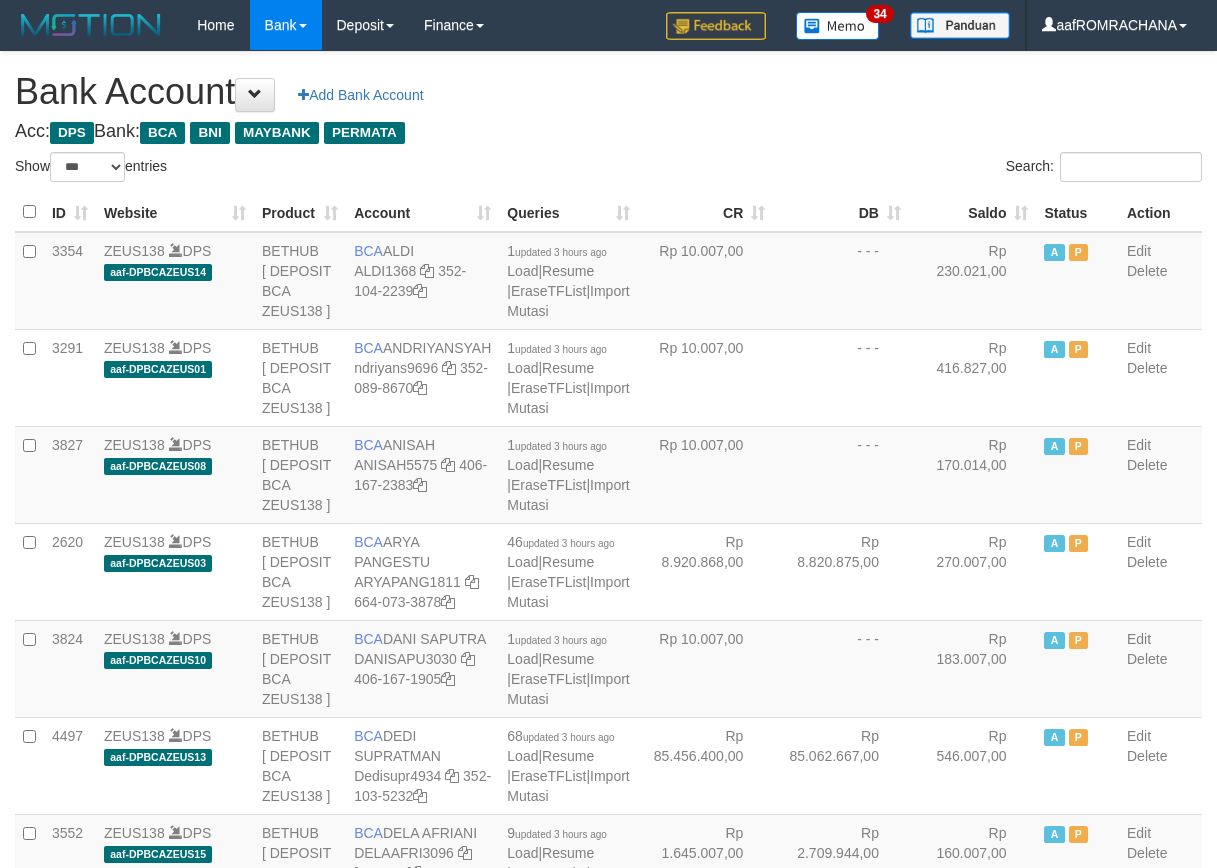 scroll, scrollTop: 0, scrollLeft: 0, axis: both 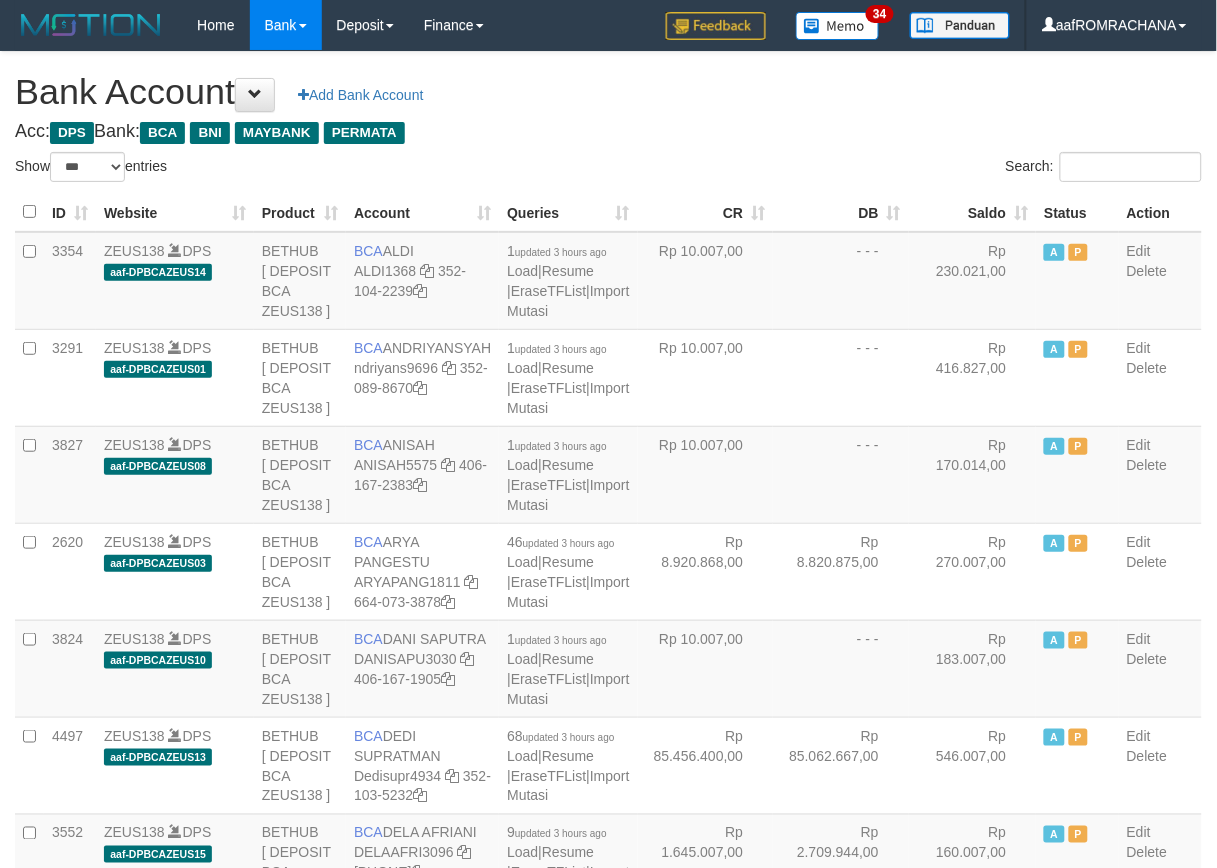 click on "Saldo" at bounding box center (973, 212) 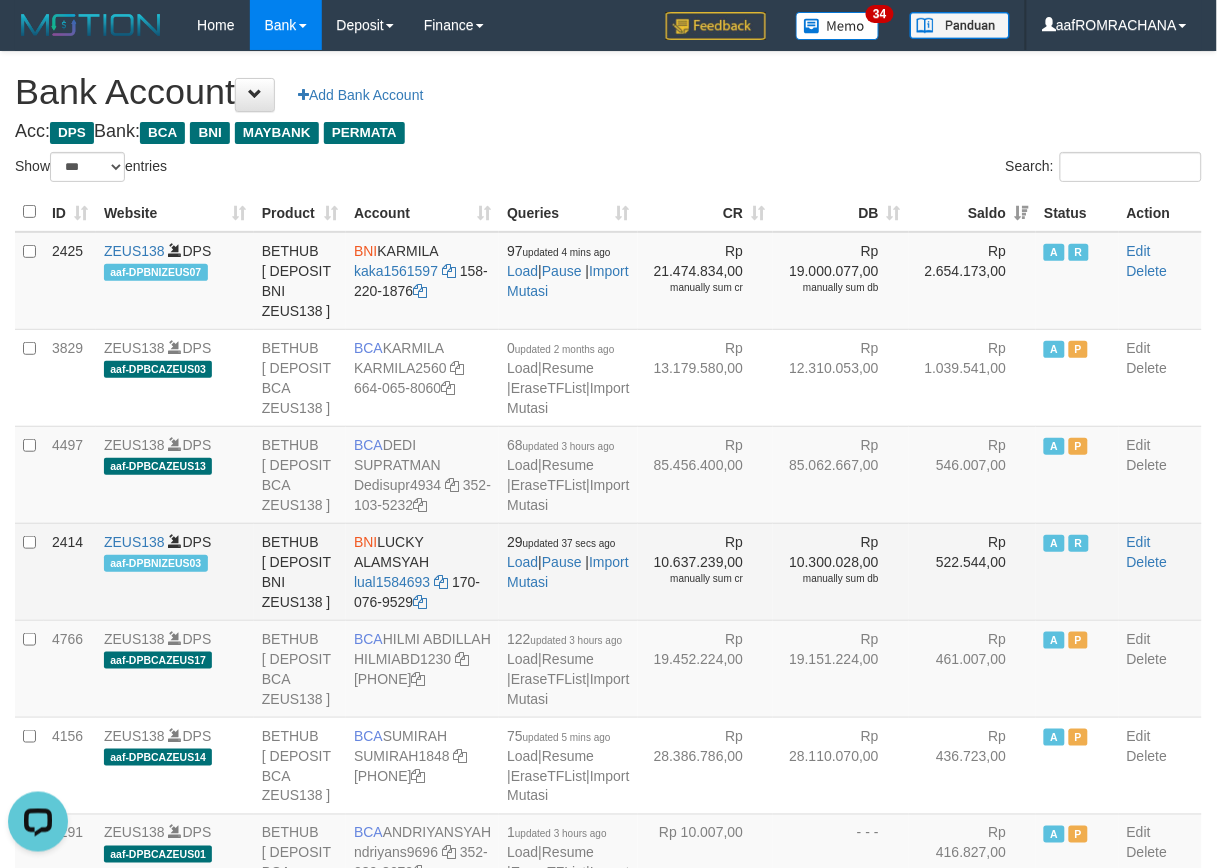 scroll, scrollTop: 0, scrollLeft: 0, axis: both 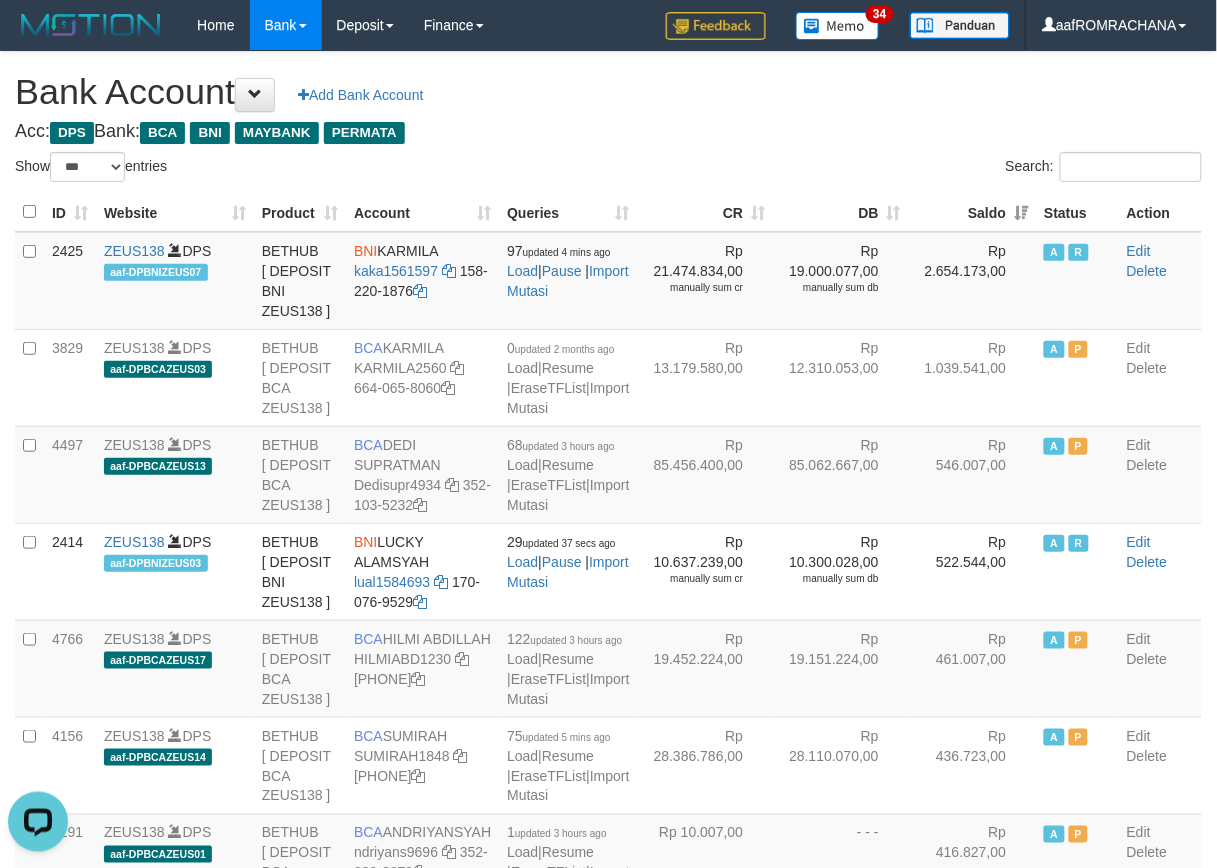 click on "**********" at bounding box center [608, 2047] 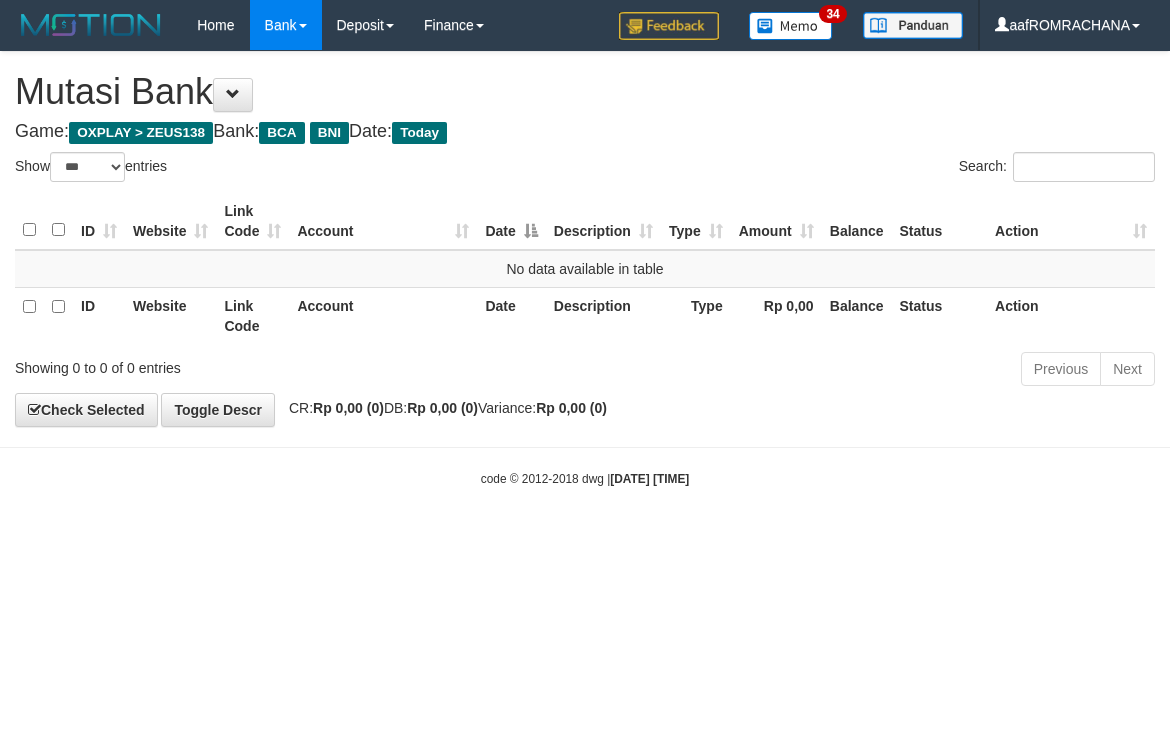 select on "***" 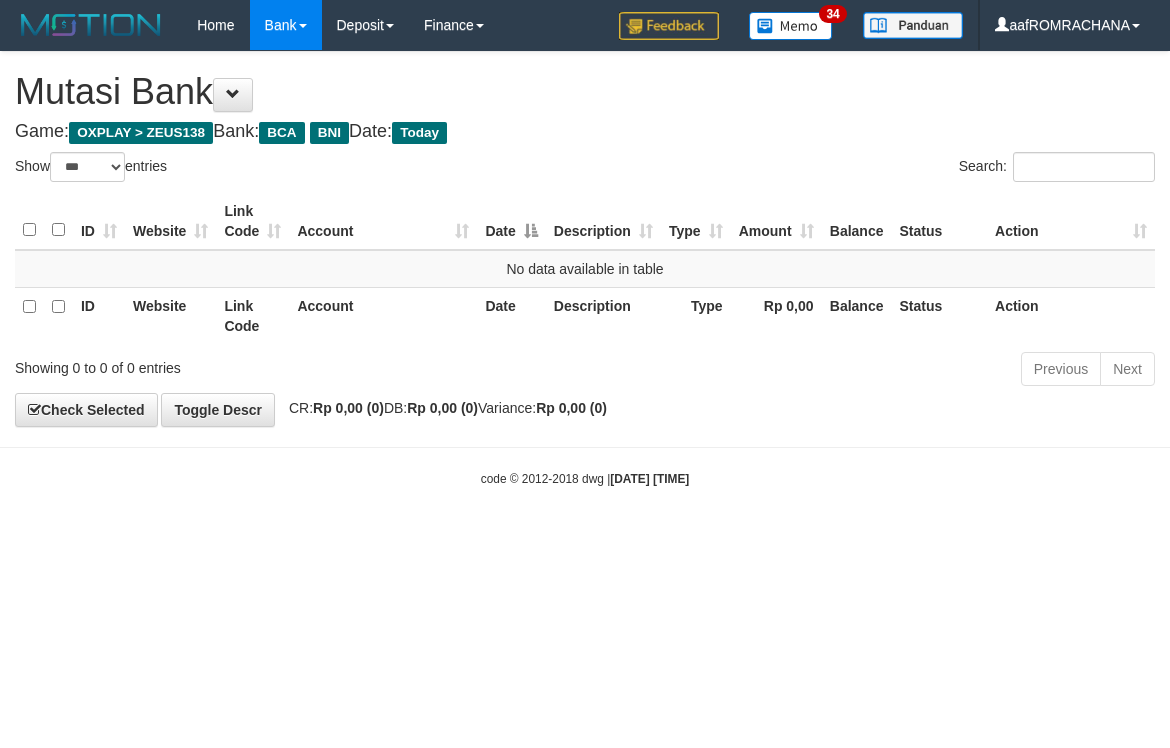 scroll, scrollTop: 0, scrollLeft: 0, axis: both 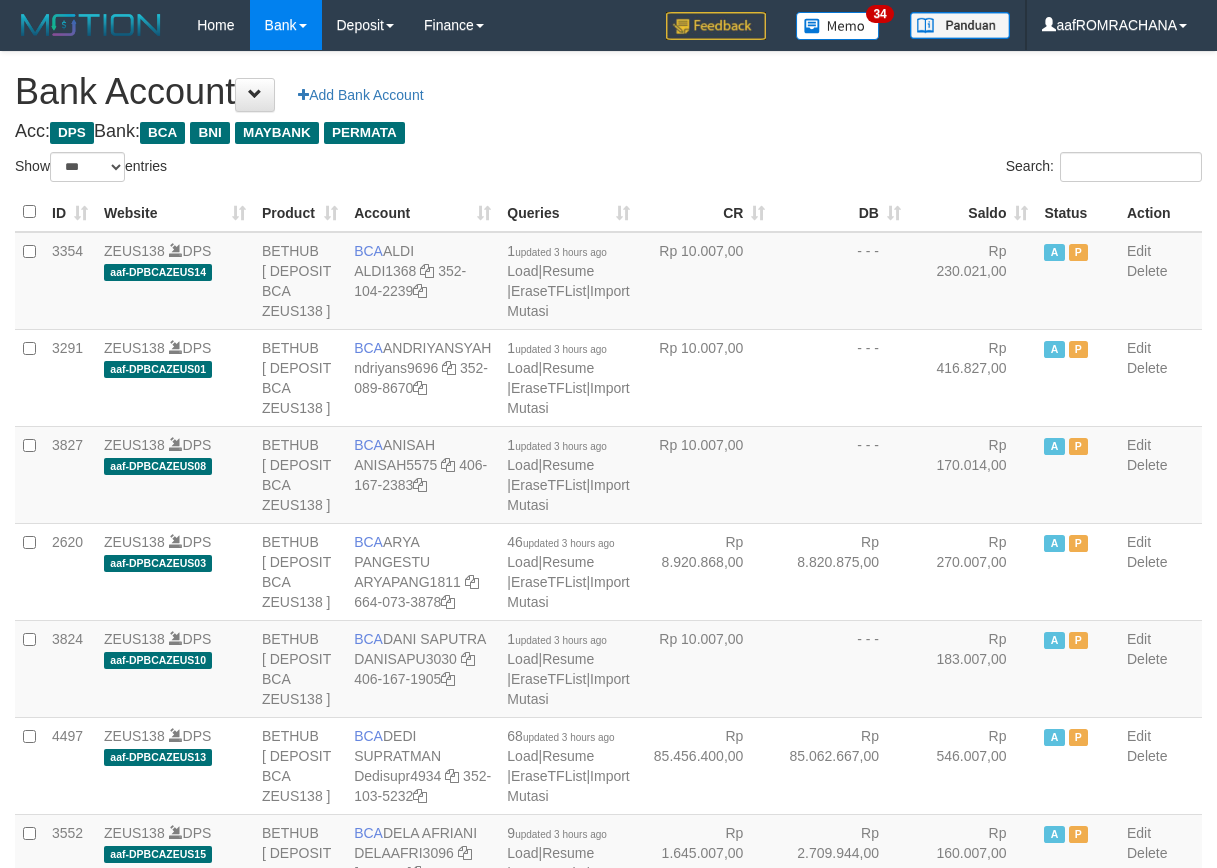 select on "***" 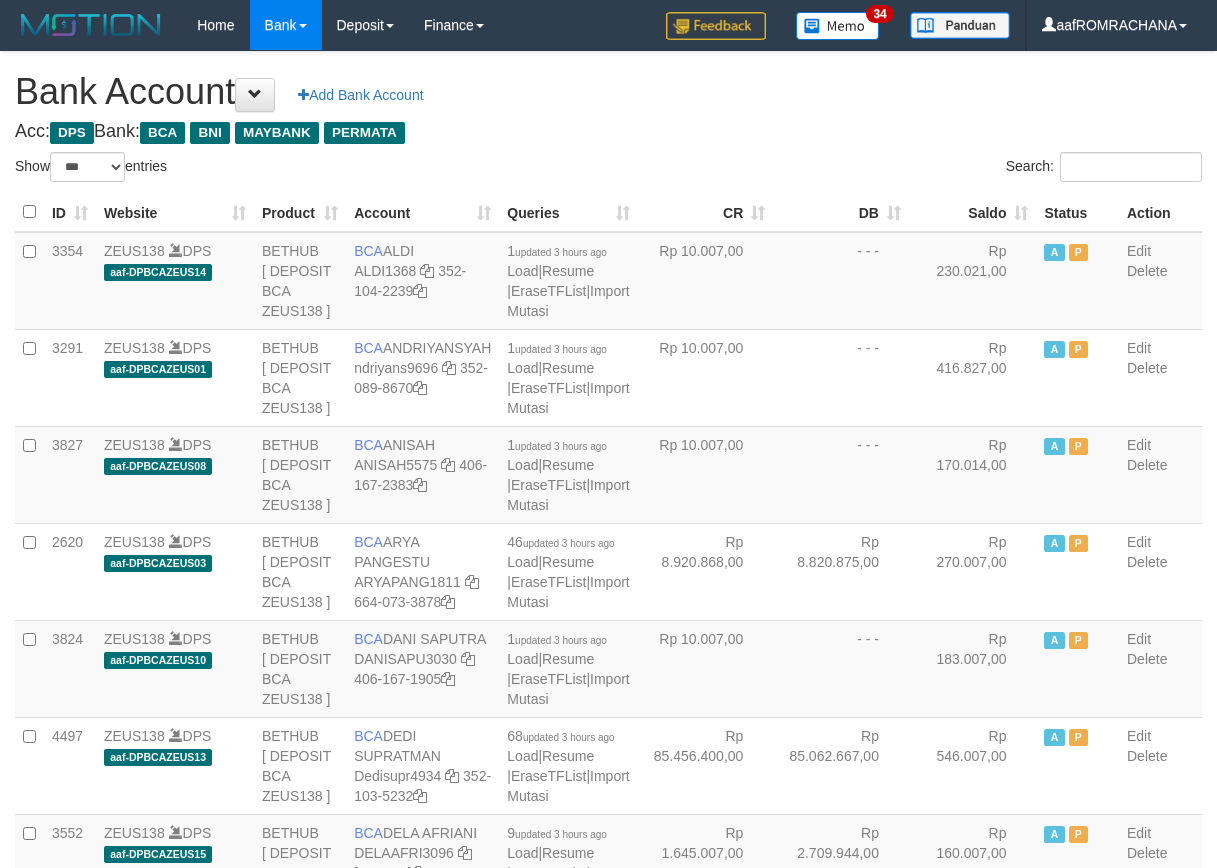 scroll, scrollTop: 0, scrollLeft: 0, axis: both 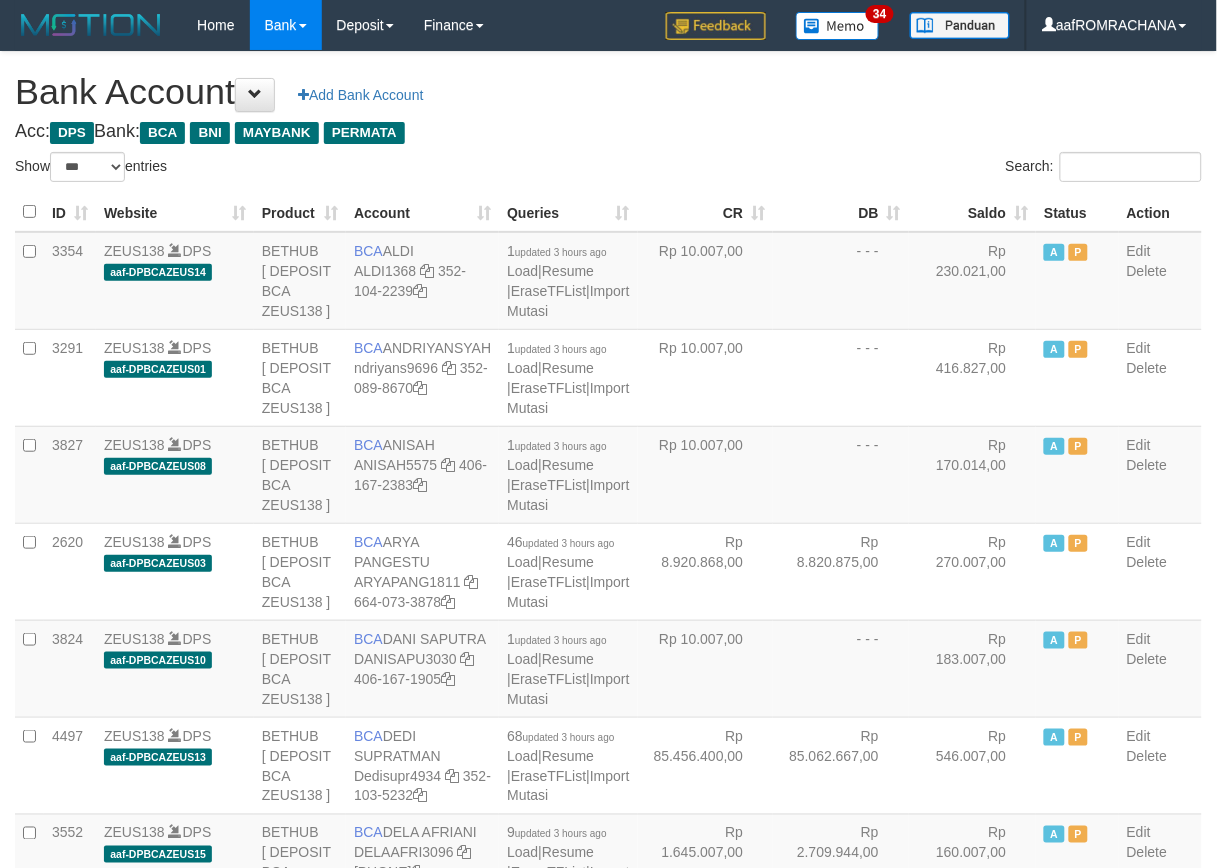 click on "Saldo" at bounding box center [973, 212] 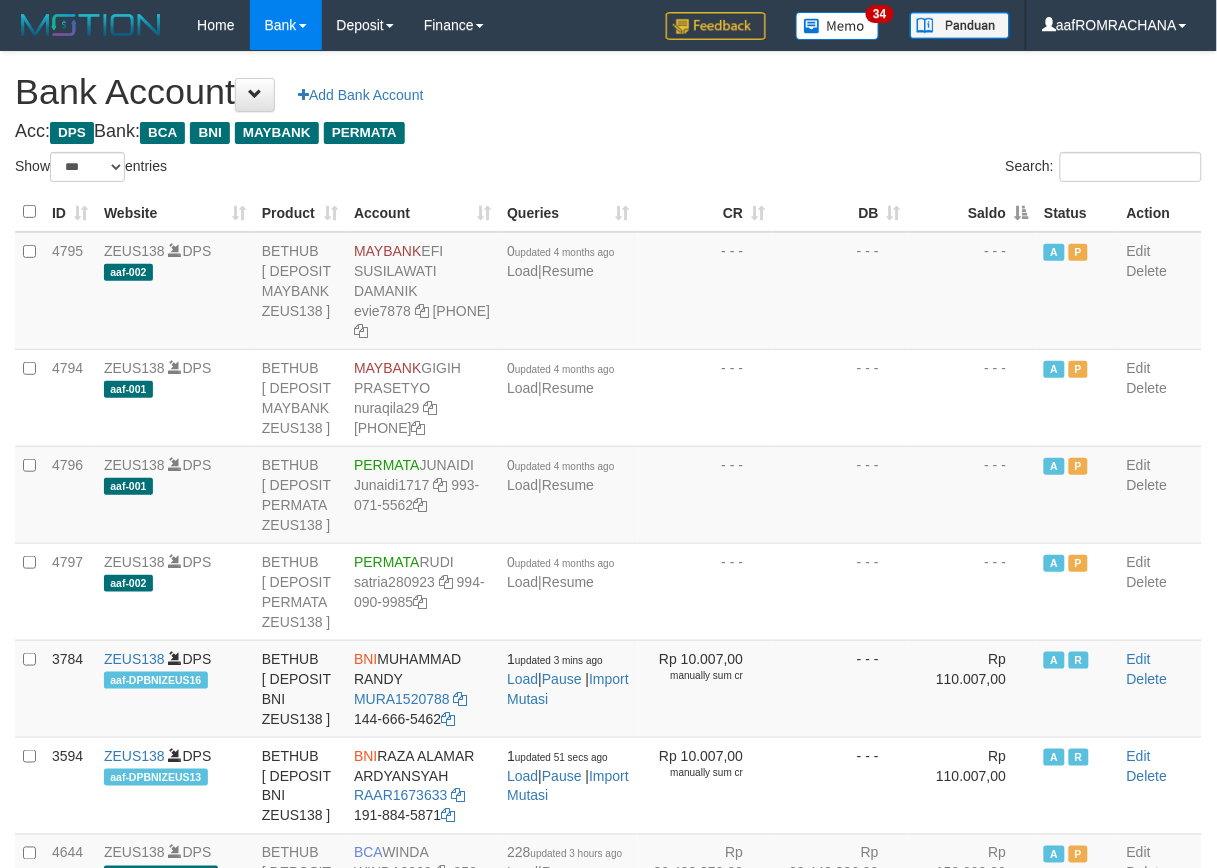 click on "Saldo" at bounding box center (973, 212) 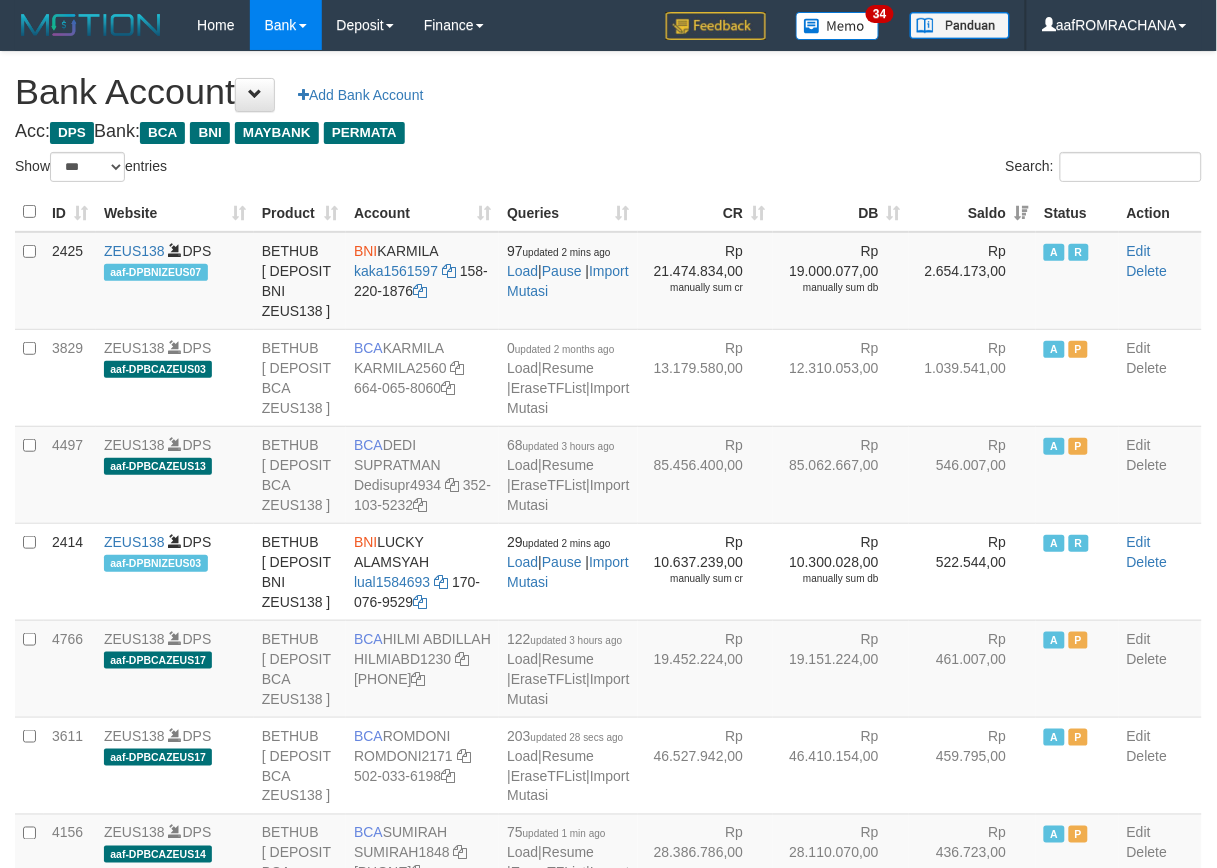 click on "**********" at bounding box center (608, 2047) 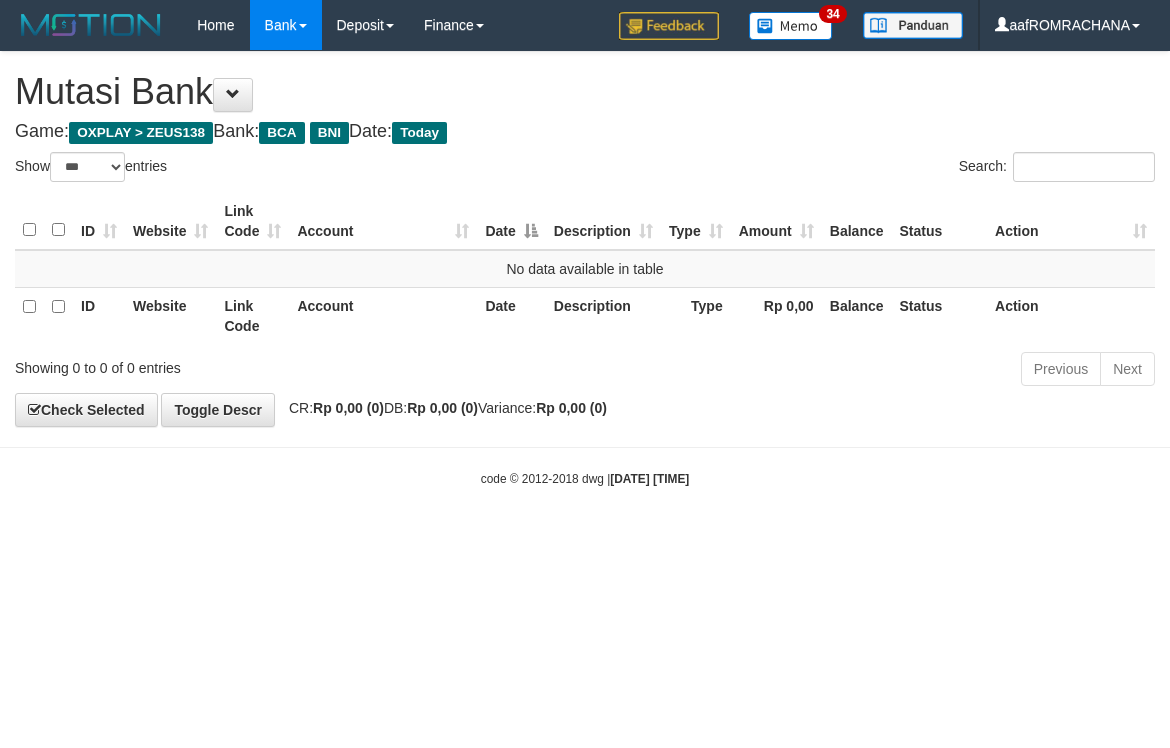 select on "***" 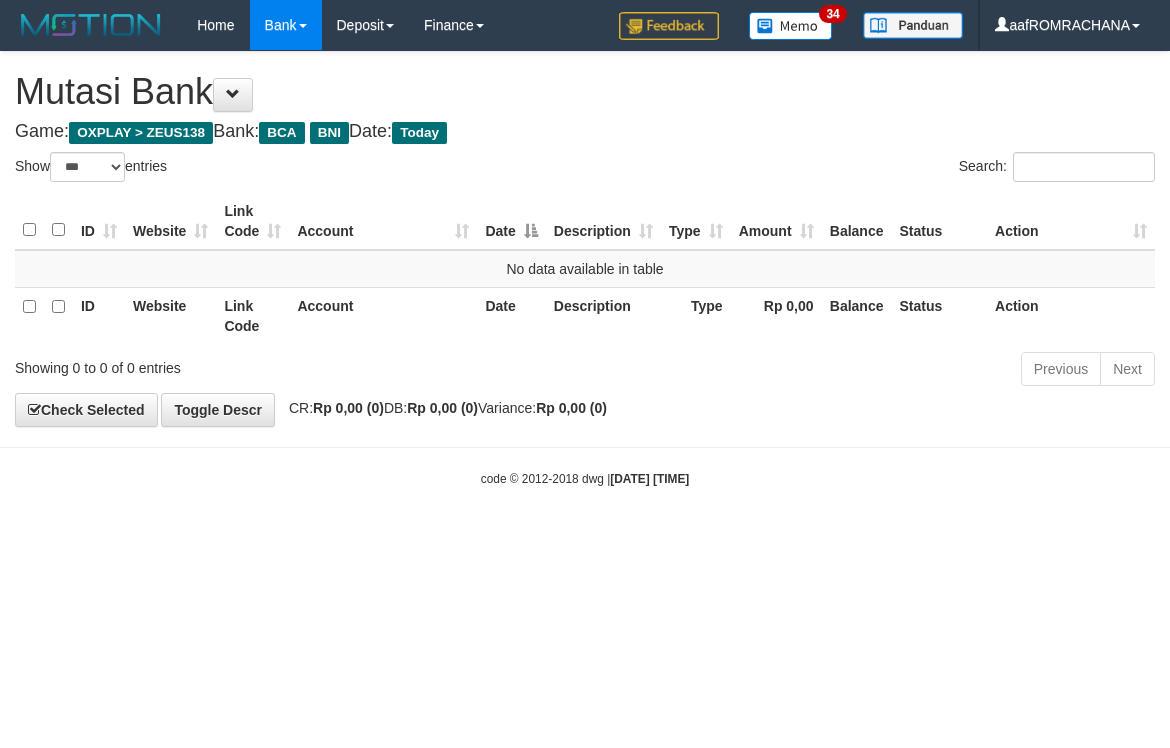 scroll, scrollTop: 0, scrollLeft: 0, axis: both 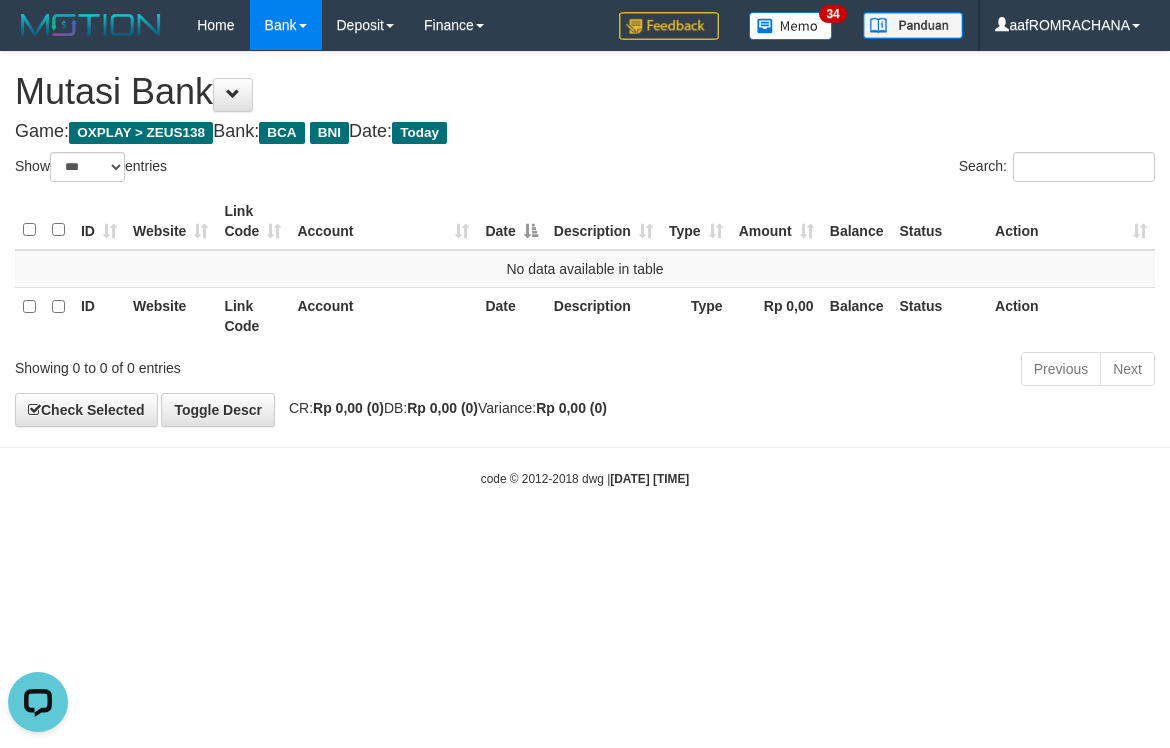 click on "Toggle navigation
Home
Bank
Account List
Load
By Website
Group
[OXPLAY]													ZEUS138
By Load Group (DPS)
Sync" at bounding box center (585, 269) 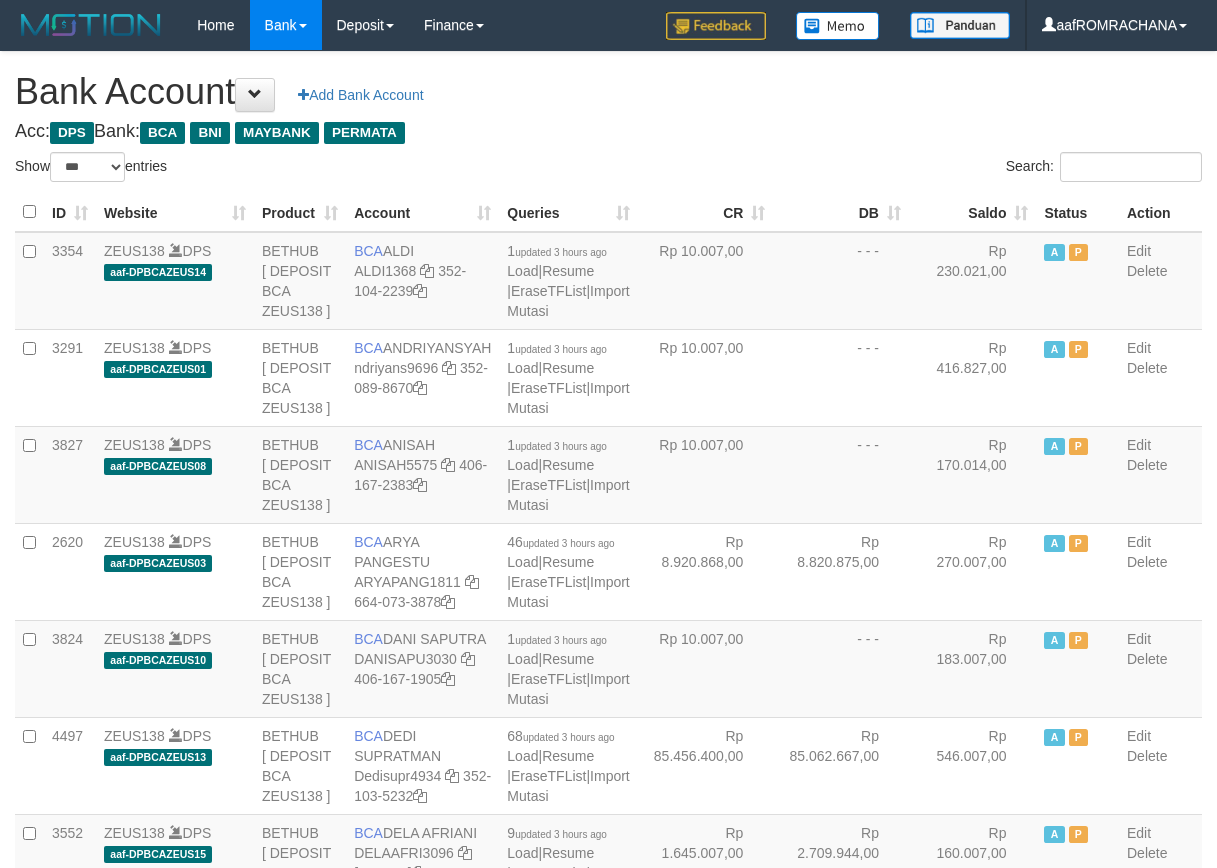 select on "***" 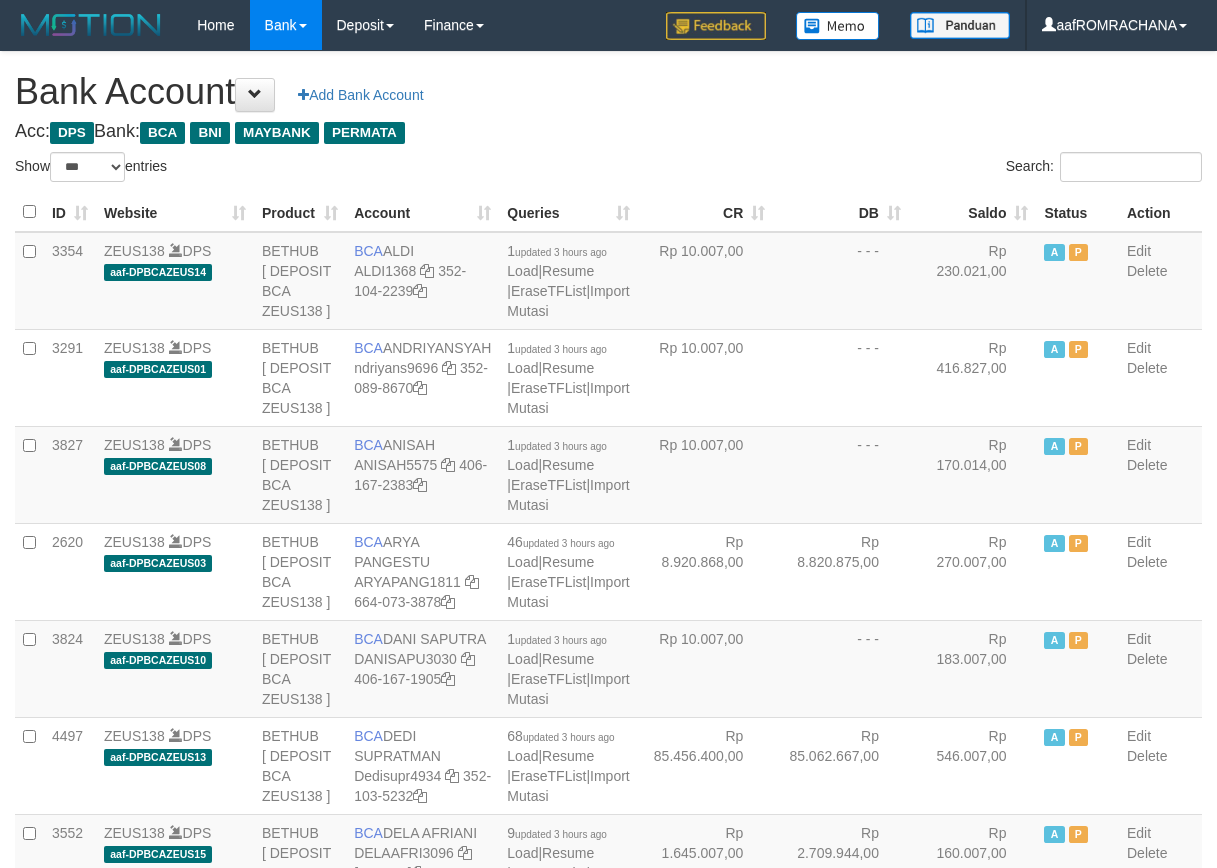 scroll, scrollTop: 0, scrollLeft: 0, axis: both 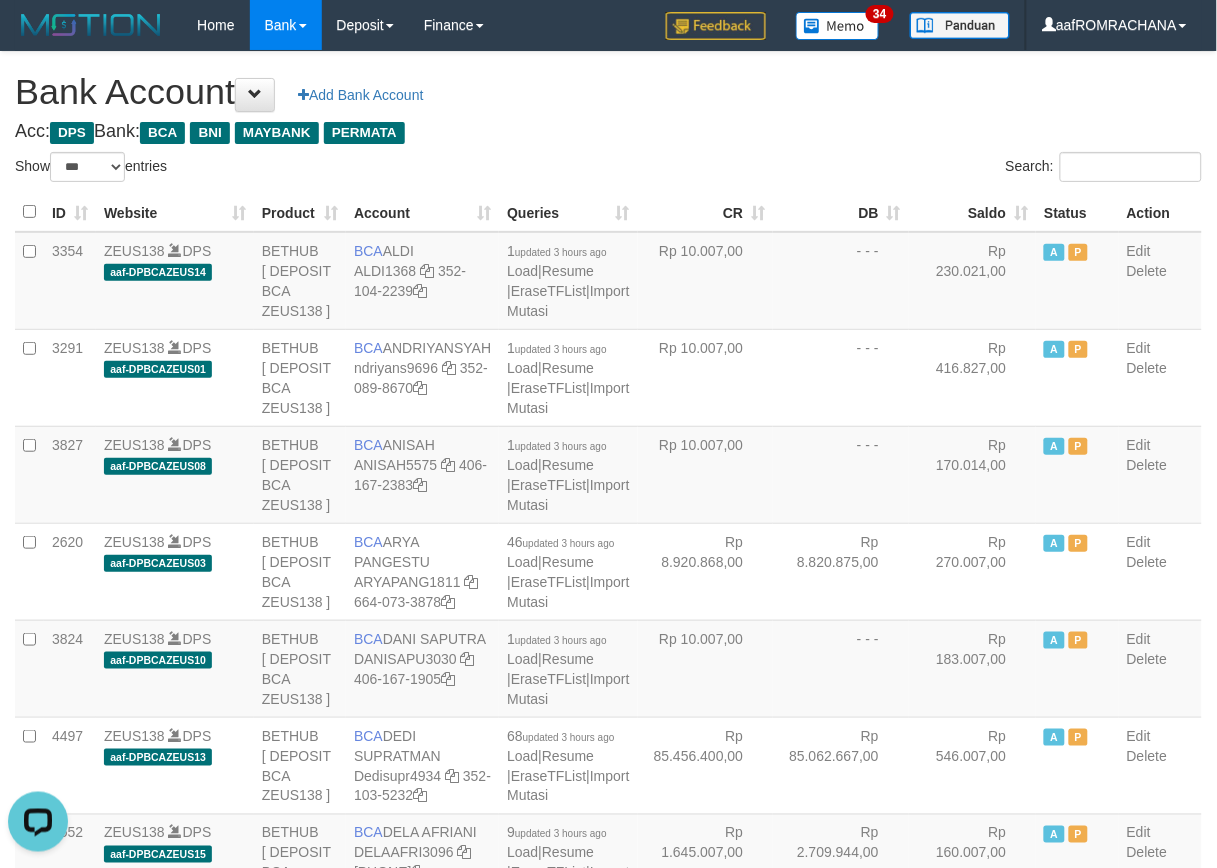click on "Acc: 										 DPS
Bank:   BCA   BNI   MAYBANK   PERMATA" at bounding box center [608, 132] 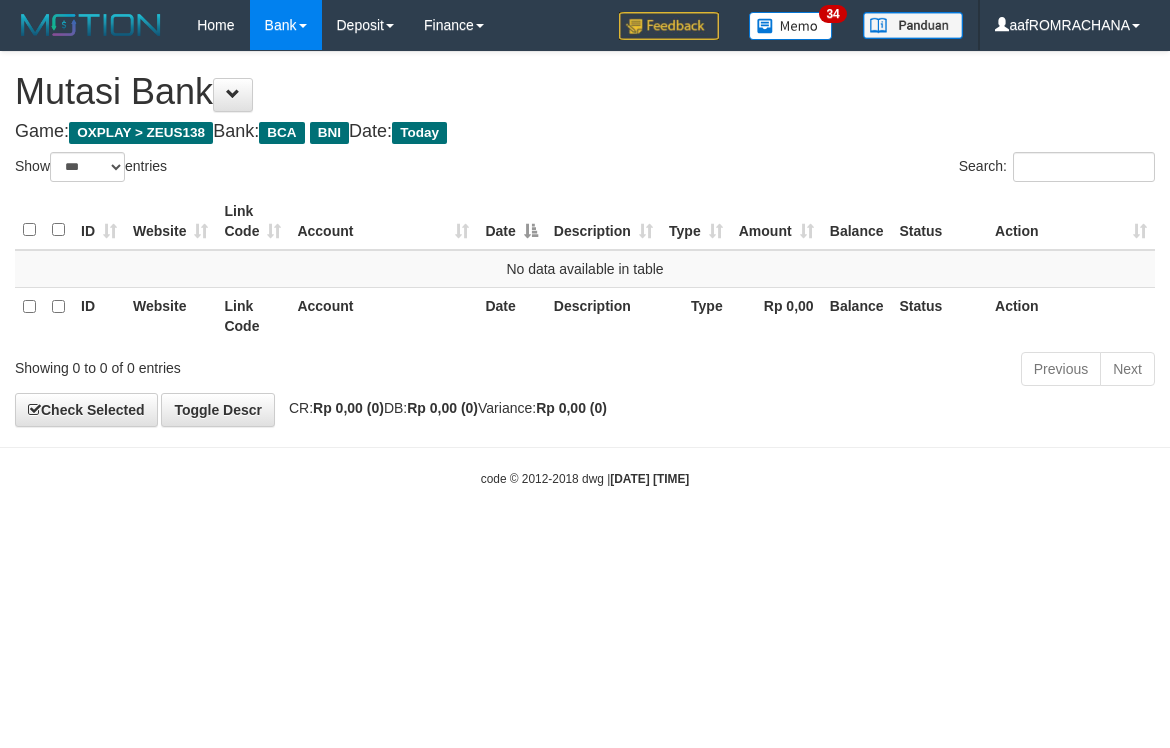 select on "***" 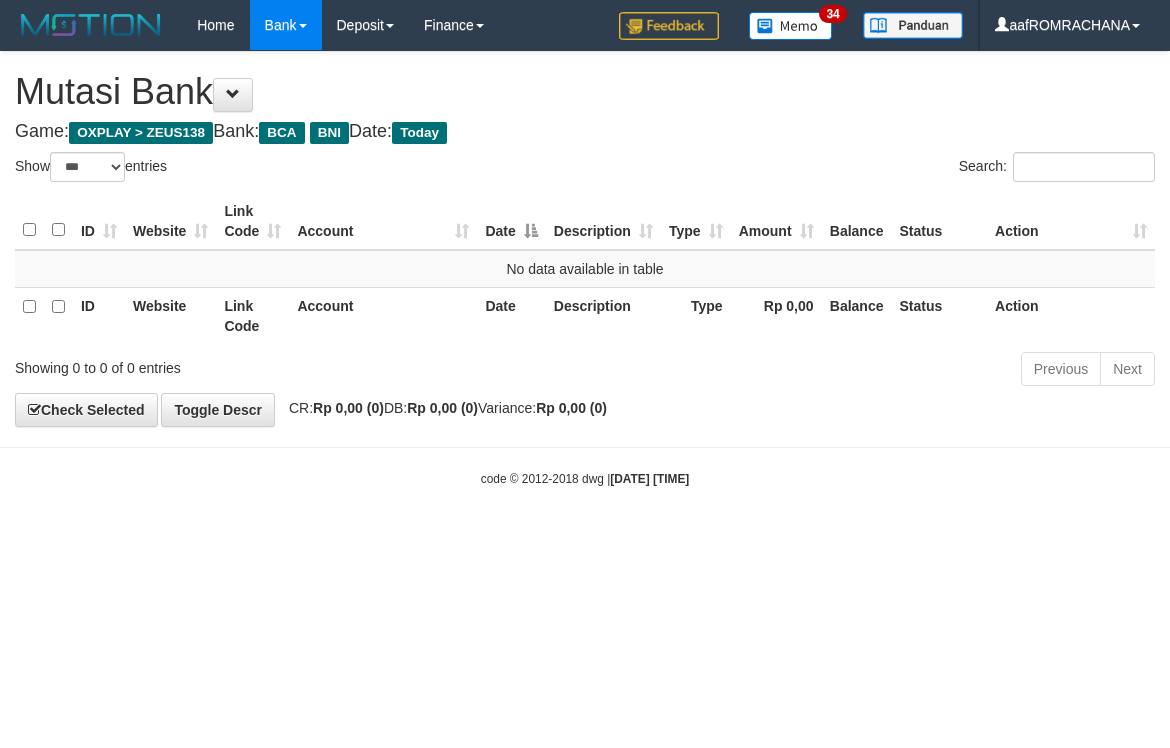 scroll, scrollTop: 0, scrollLeft: 0, axis: both 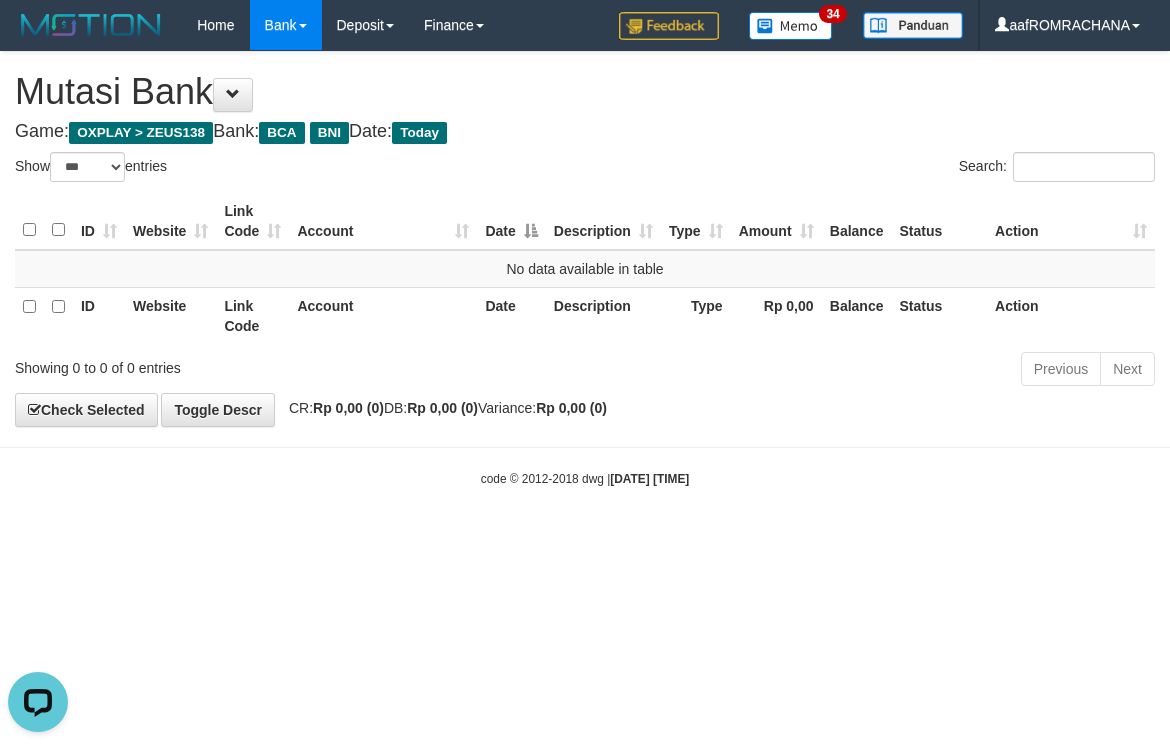 click on "**********" at bounding box center (585, 239) 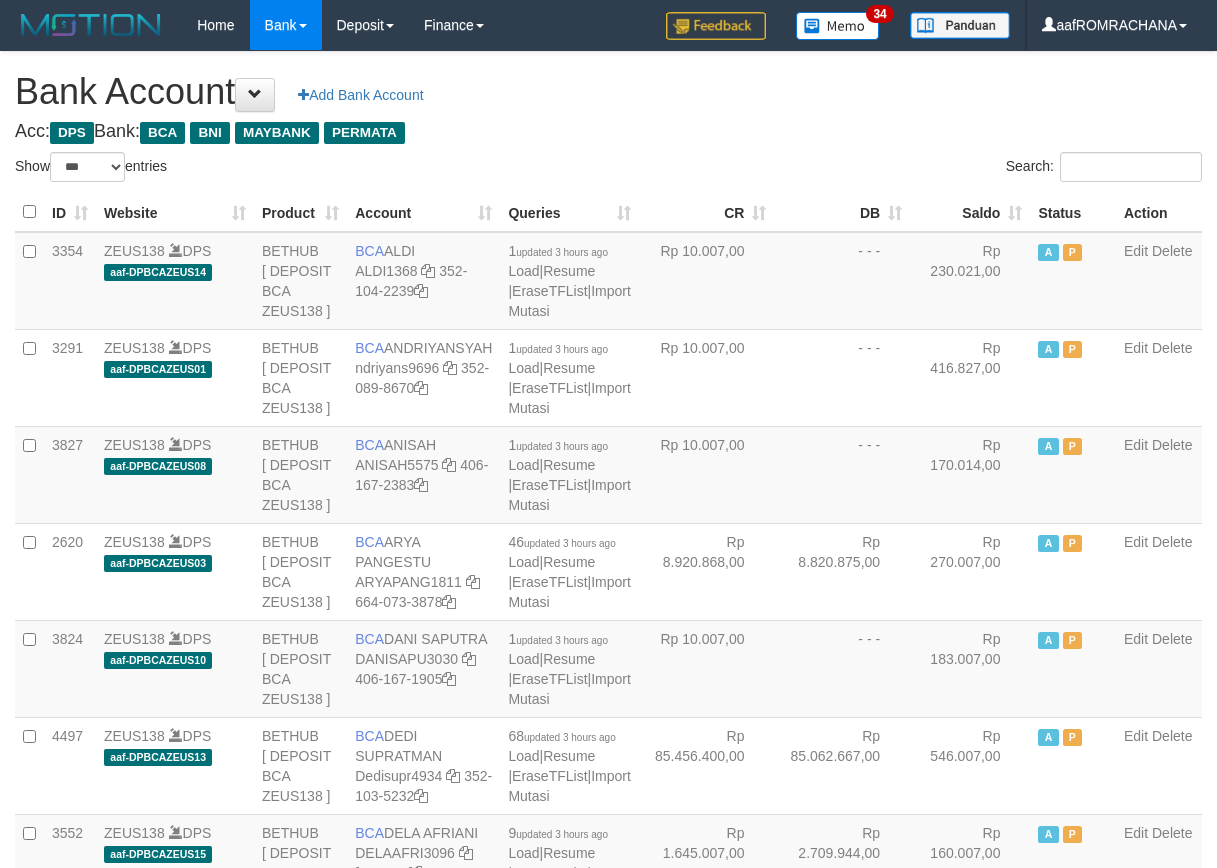 select on "***" 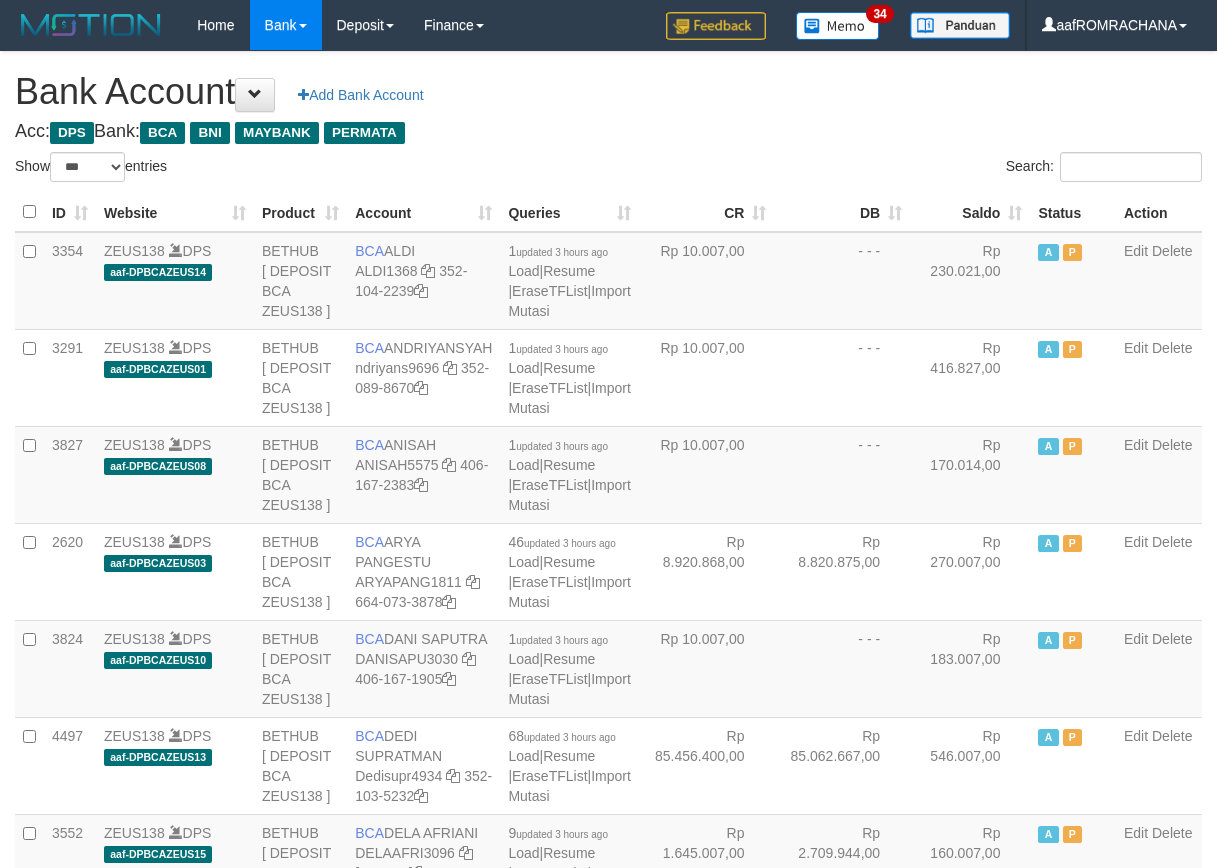 scroll, scrollTop: 0, scrollLeft: 0, axis: both 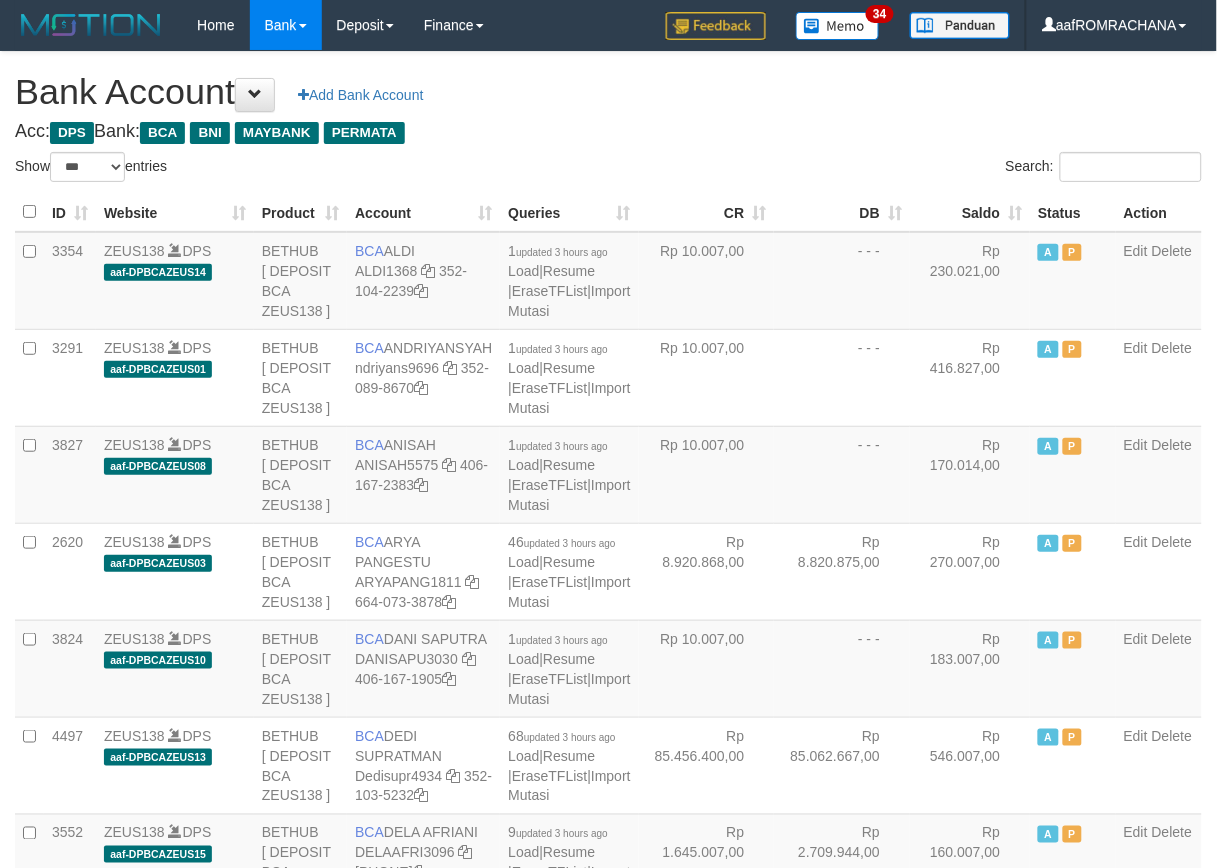 click on "Saldo" at bounding box center [970, 212] 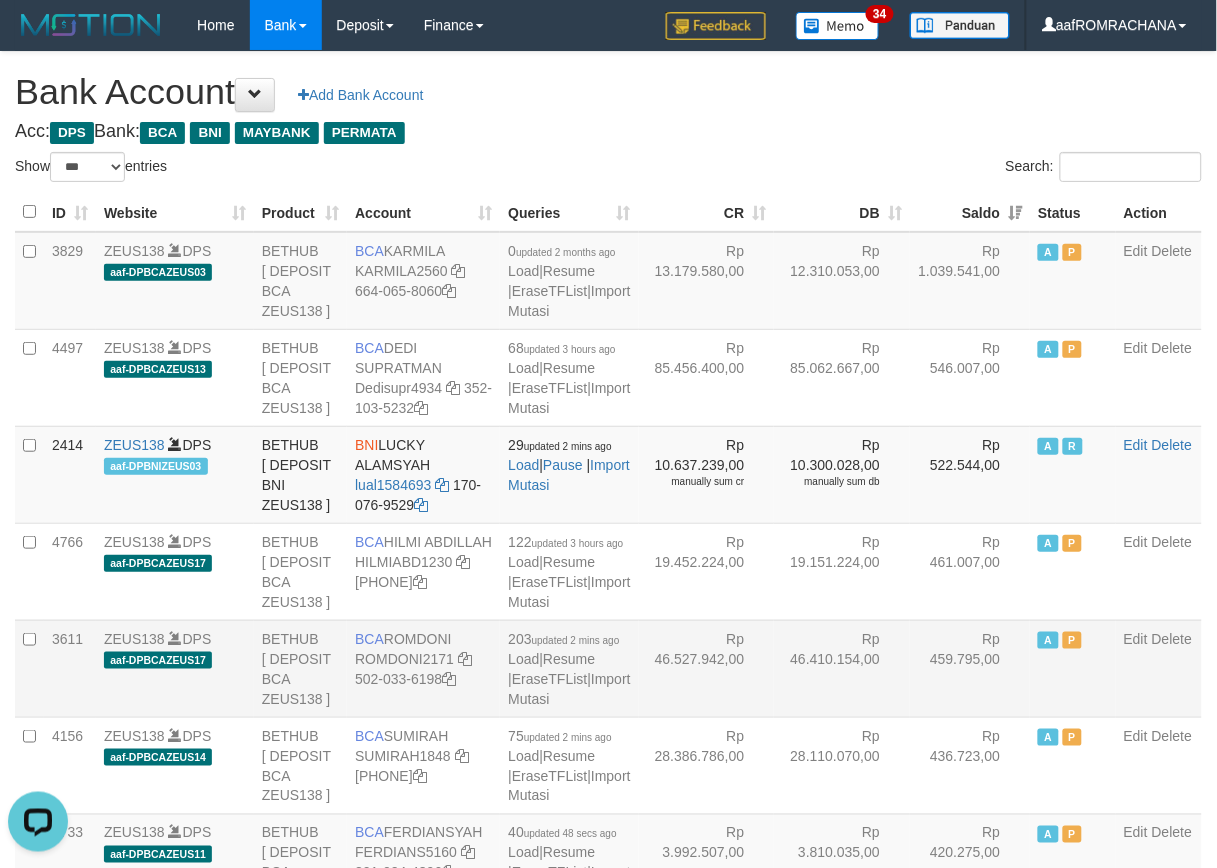 scroll, scrollTop: 0, scrollLeft: 0, axis: both 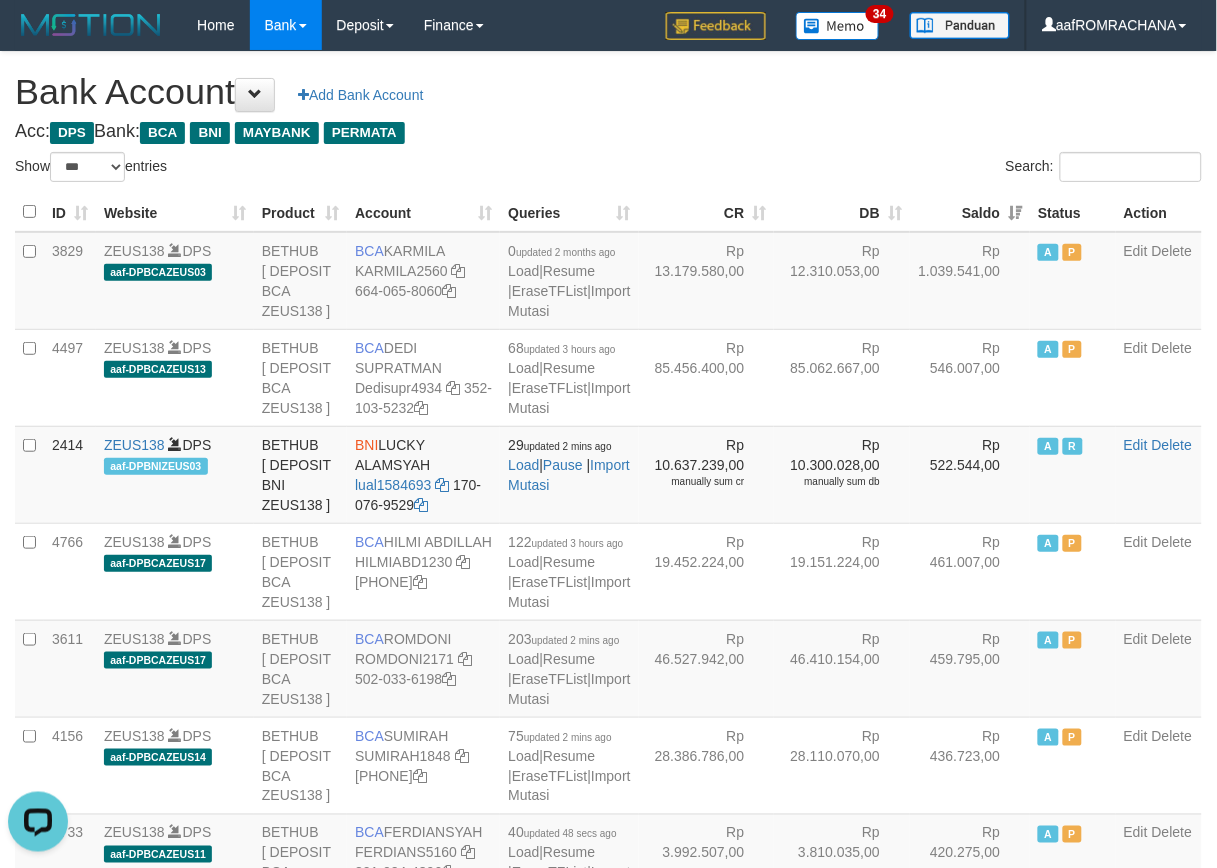 click on "Acc: 										 DPS
Bank:   BCA   BNI   MAYBANK   PERMATA" at bounding box center [608, 132] 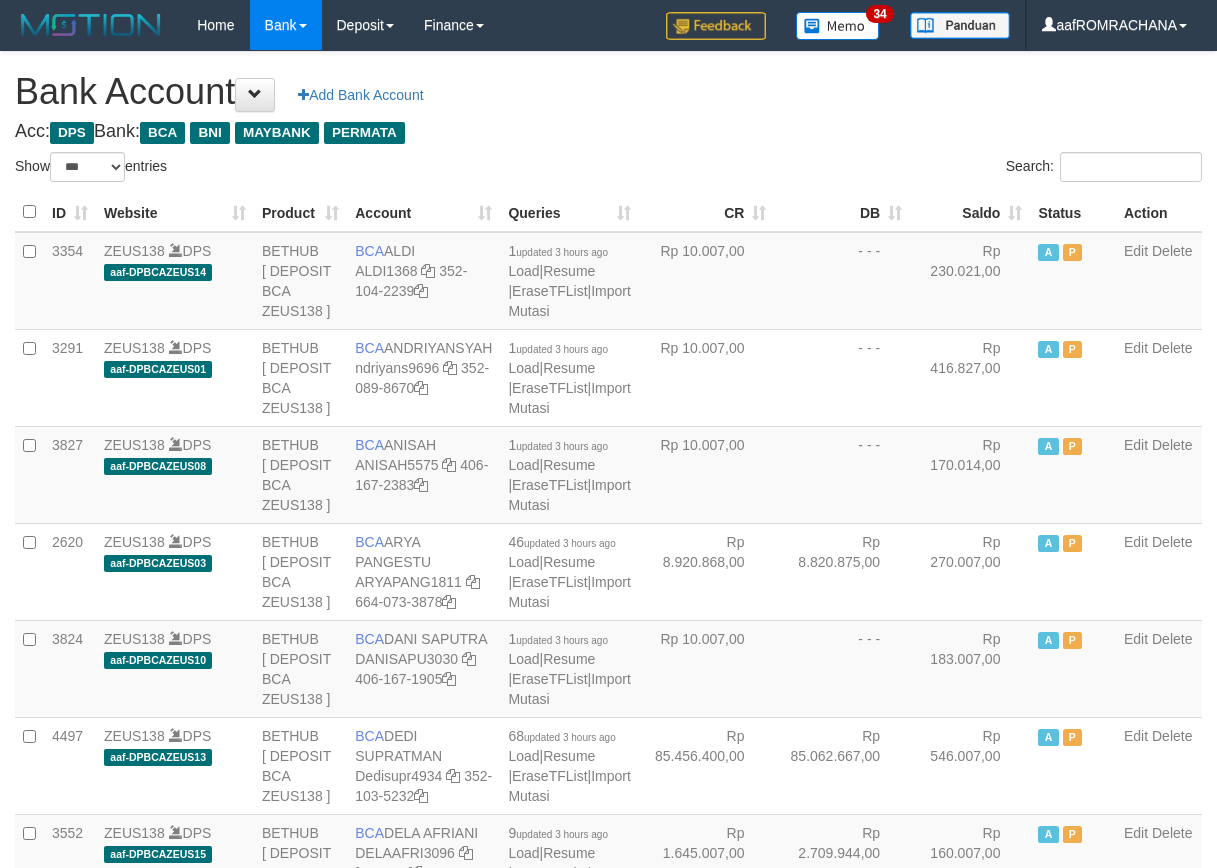 select on "***" 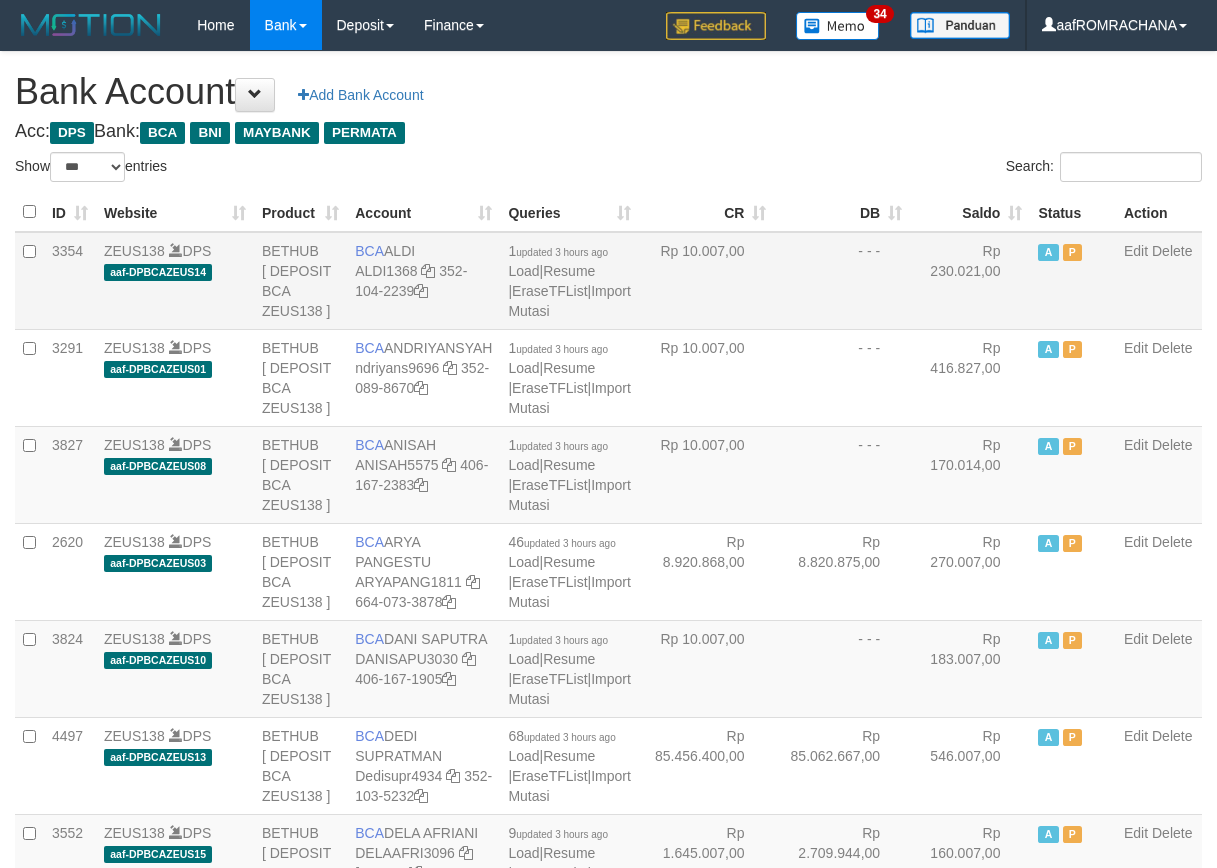 scroll, scrollTop: 0, scrollLeft: 0, axis: both 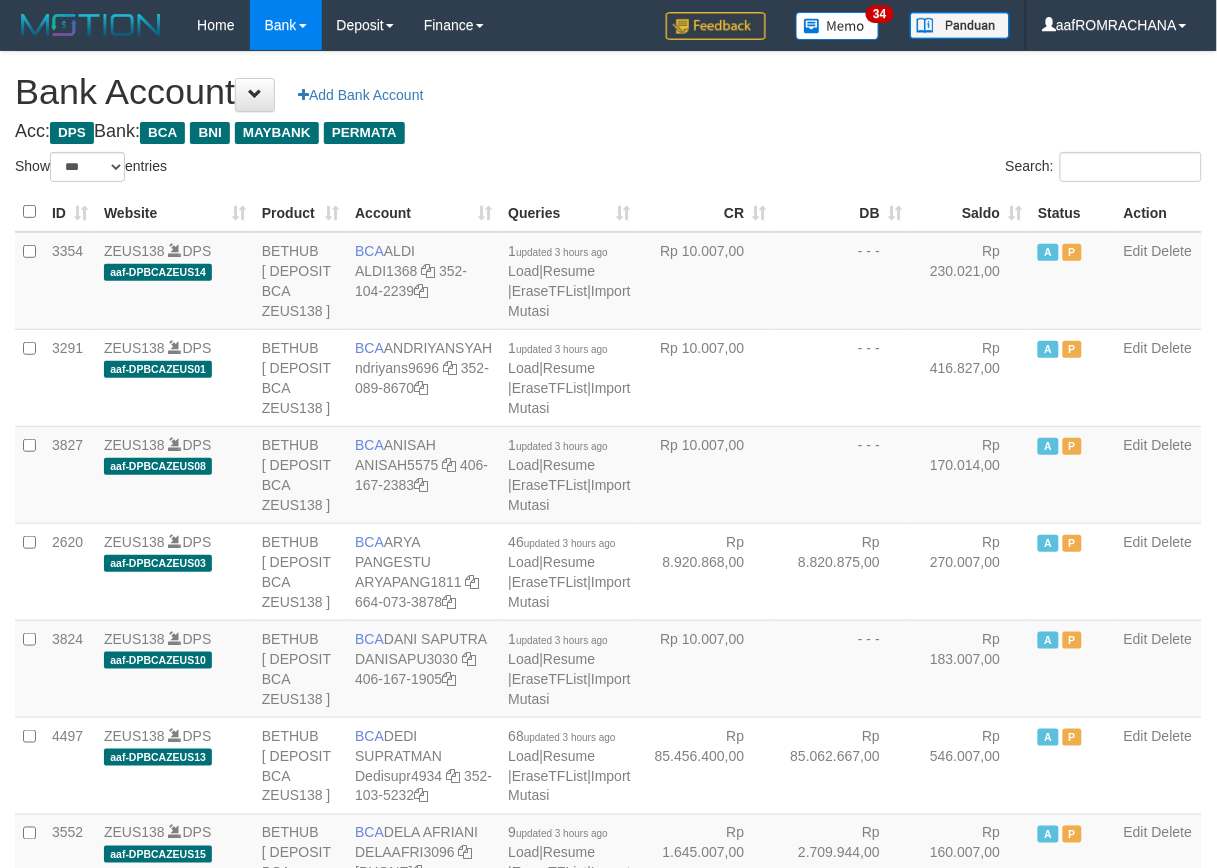 click on "Saldo" at bounding box center [970, 212] 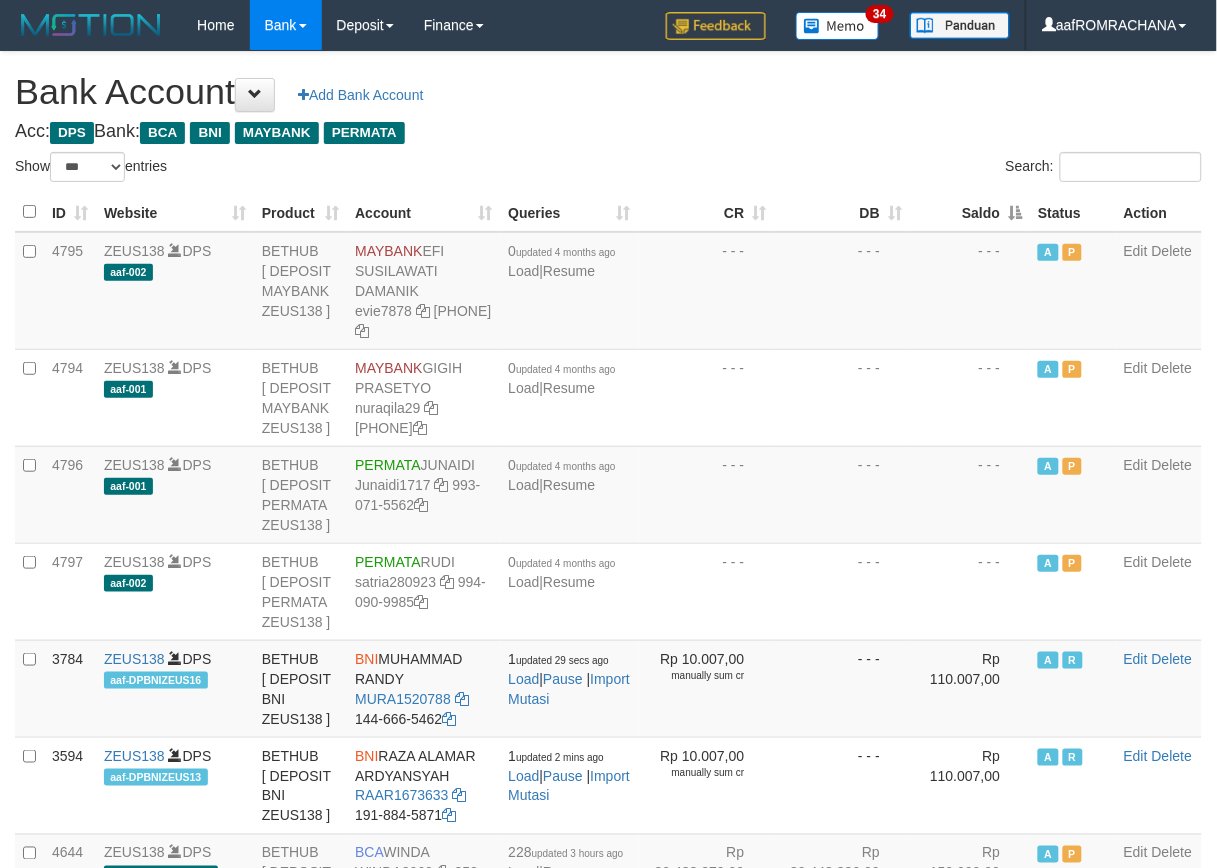 click on "Saldo" at bounding box center (970, 212) 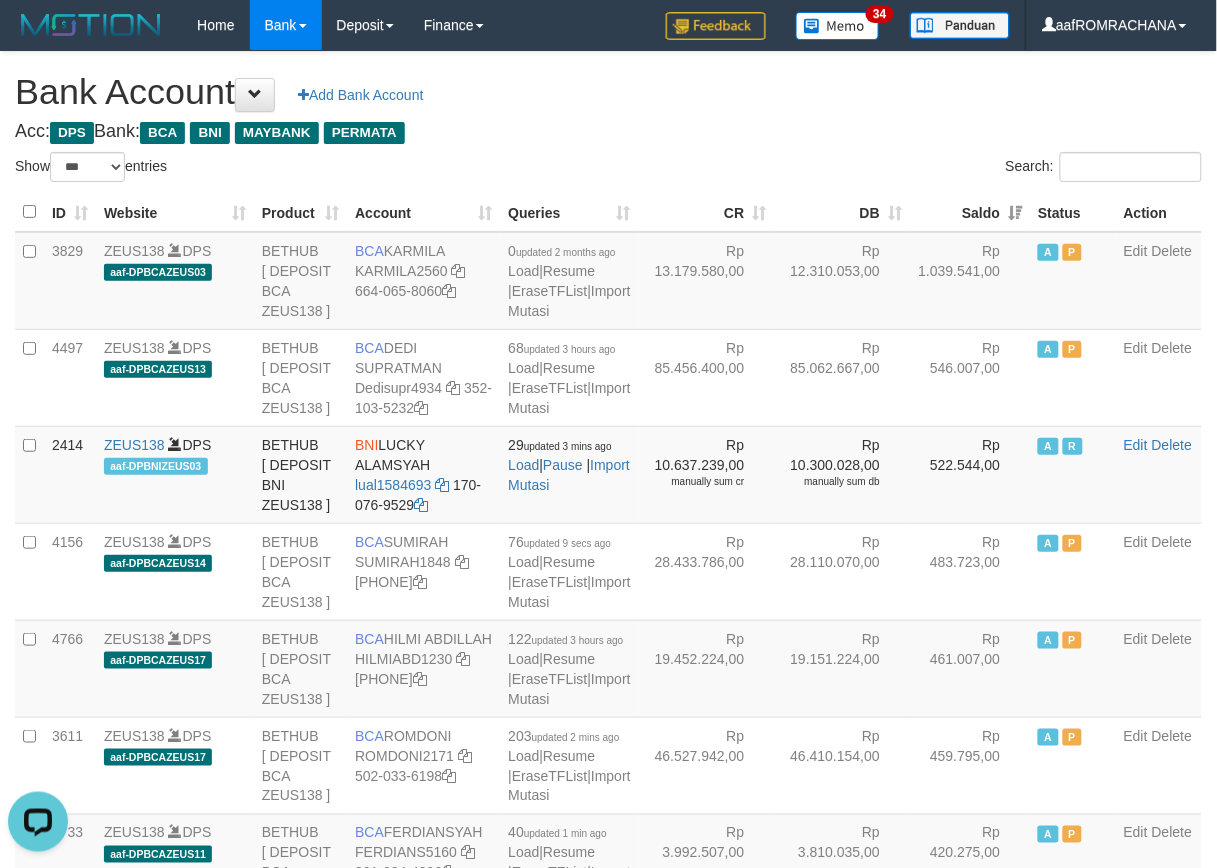scroll, scrollTop: 0, scrollLeft: 0, axis: both 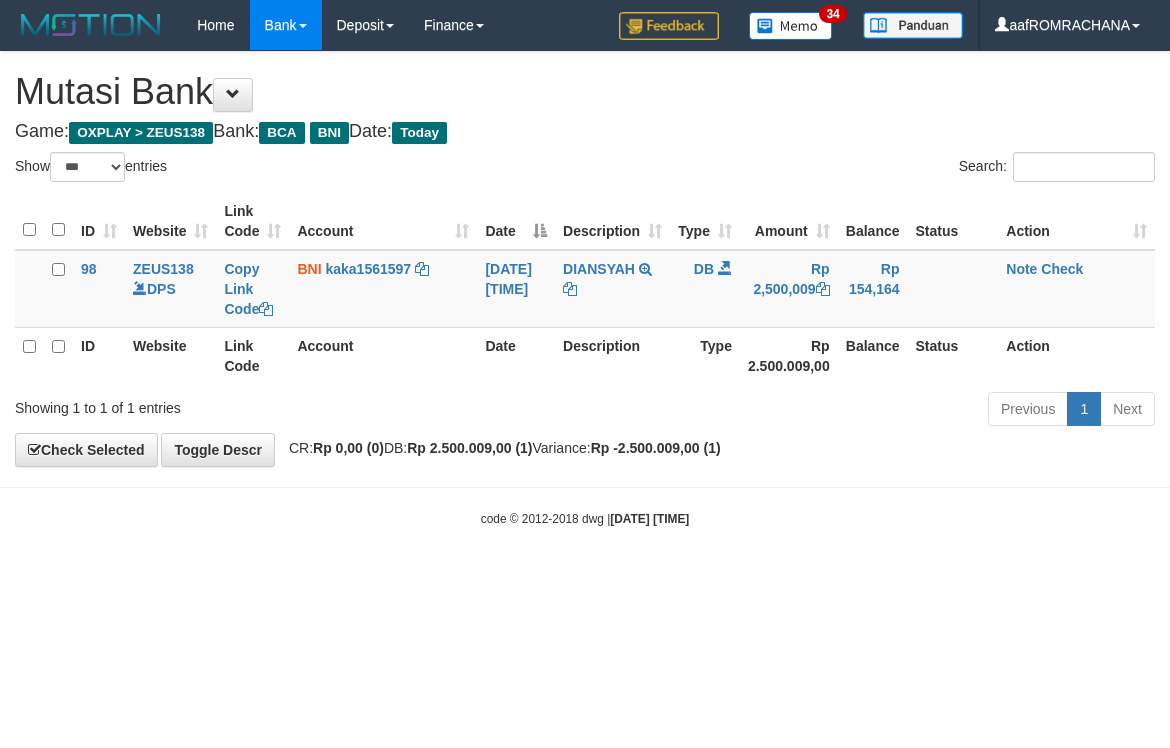 select on "***" 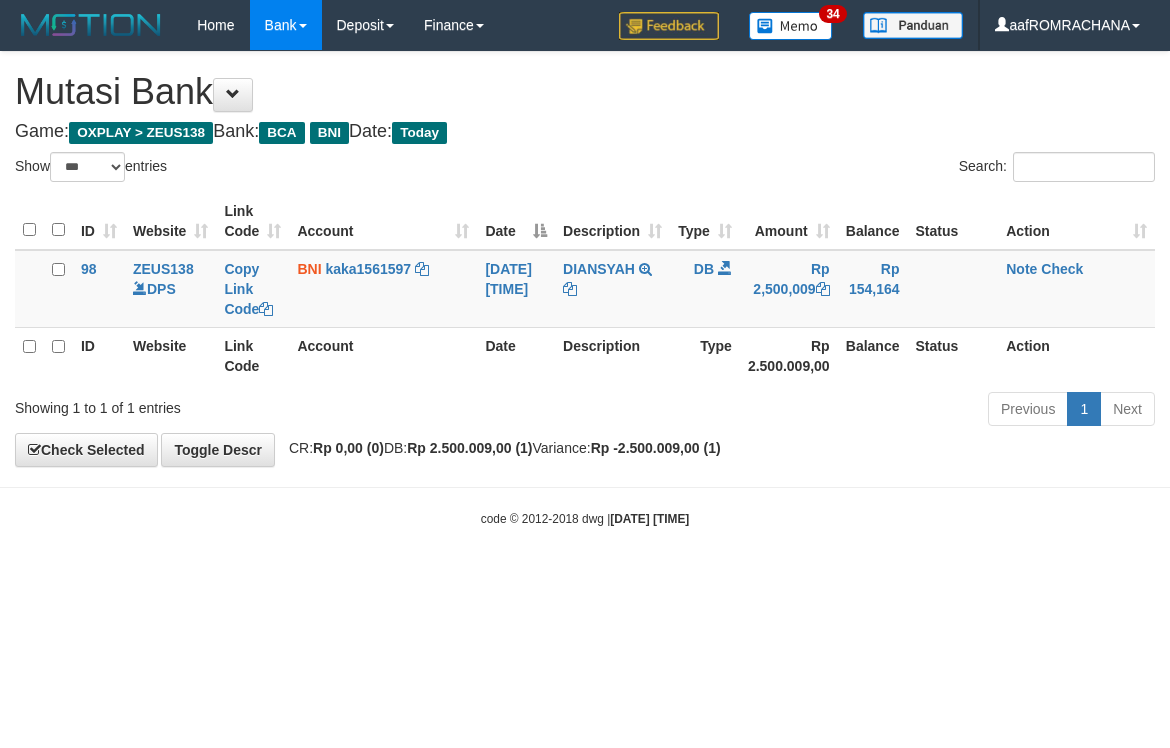 scroll, scrollTop: 0, scrollLeft: 0, axis: both 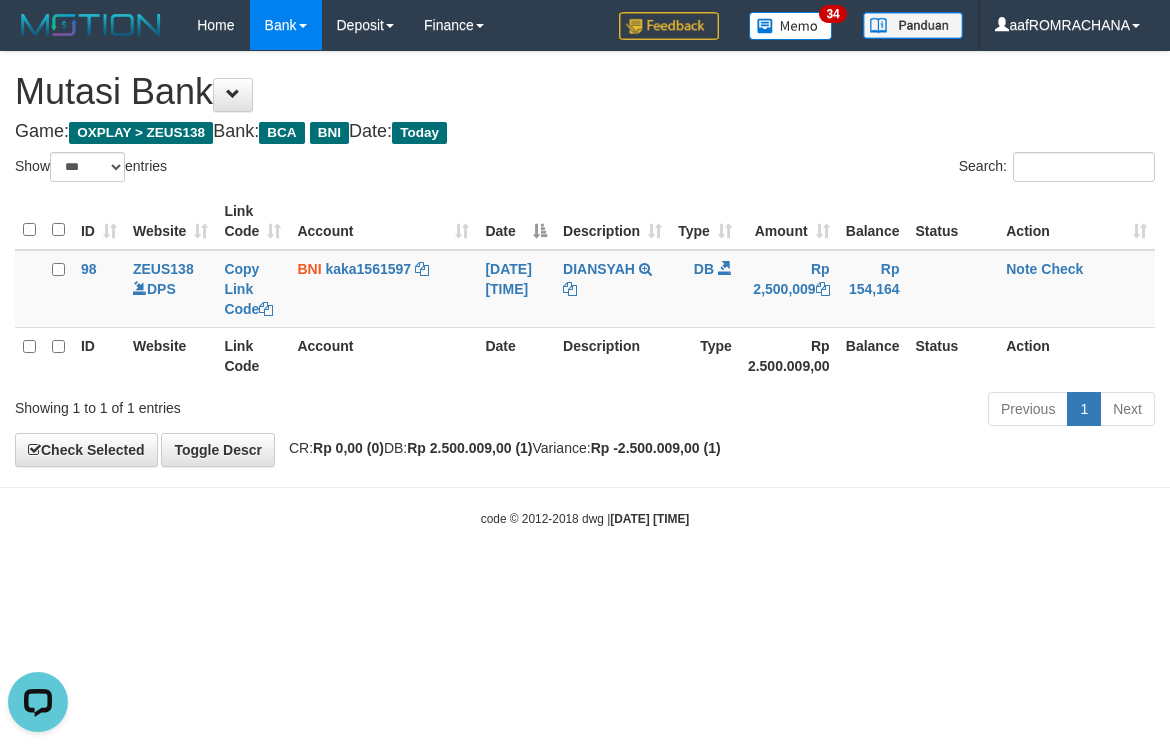 drag, startPoint x: 608, startPoint y: 155, endPoint x: 603, endPoint y: 183, distance: 28.442924 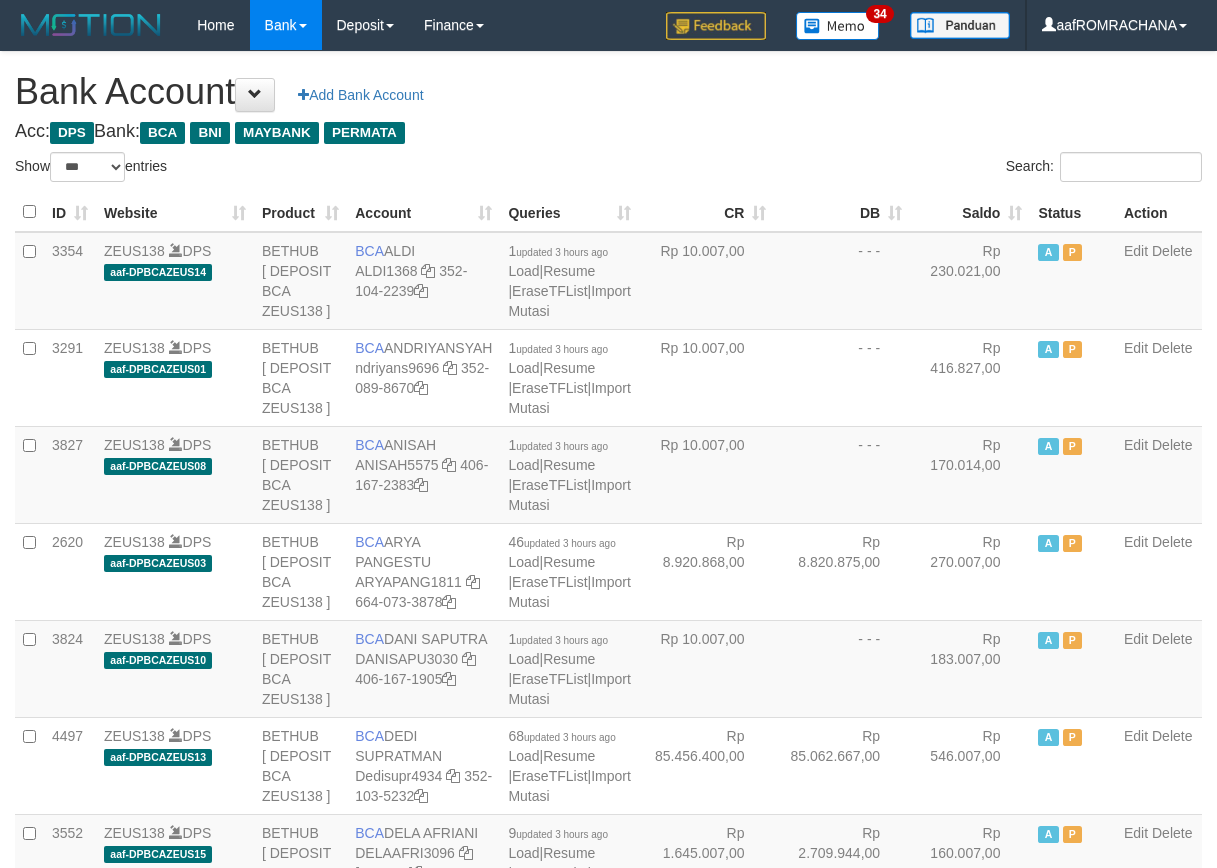 select on "***" 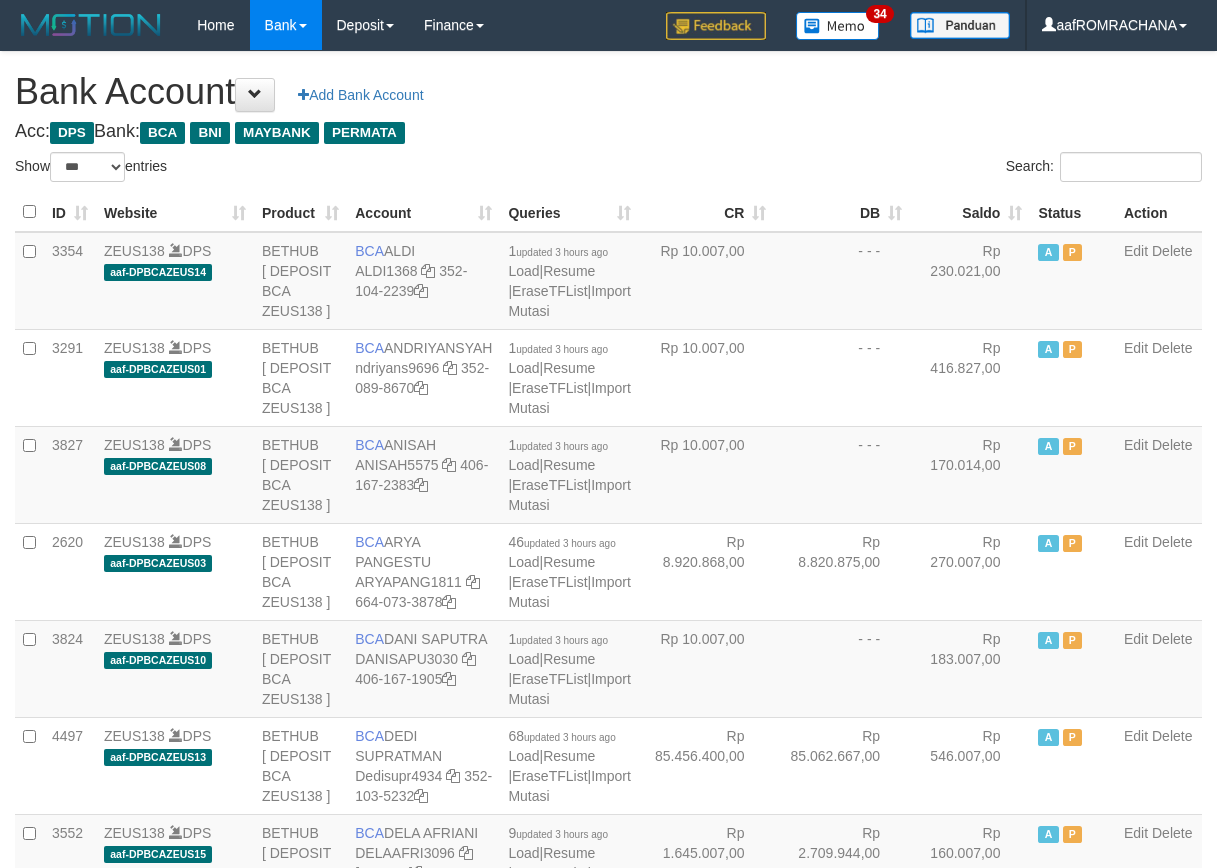 scroll, scrollTop: 0, scrollLeft: 0, axis: both 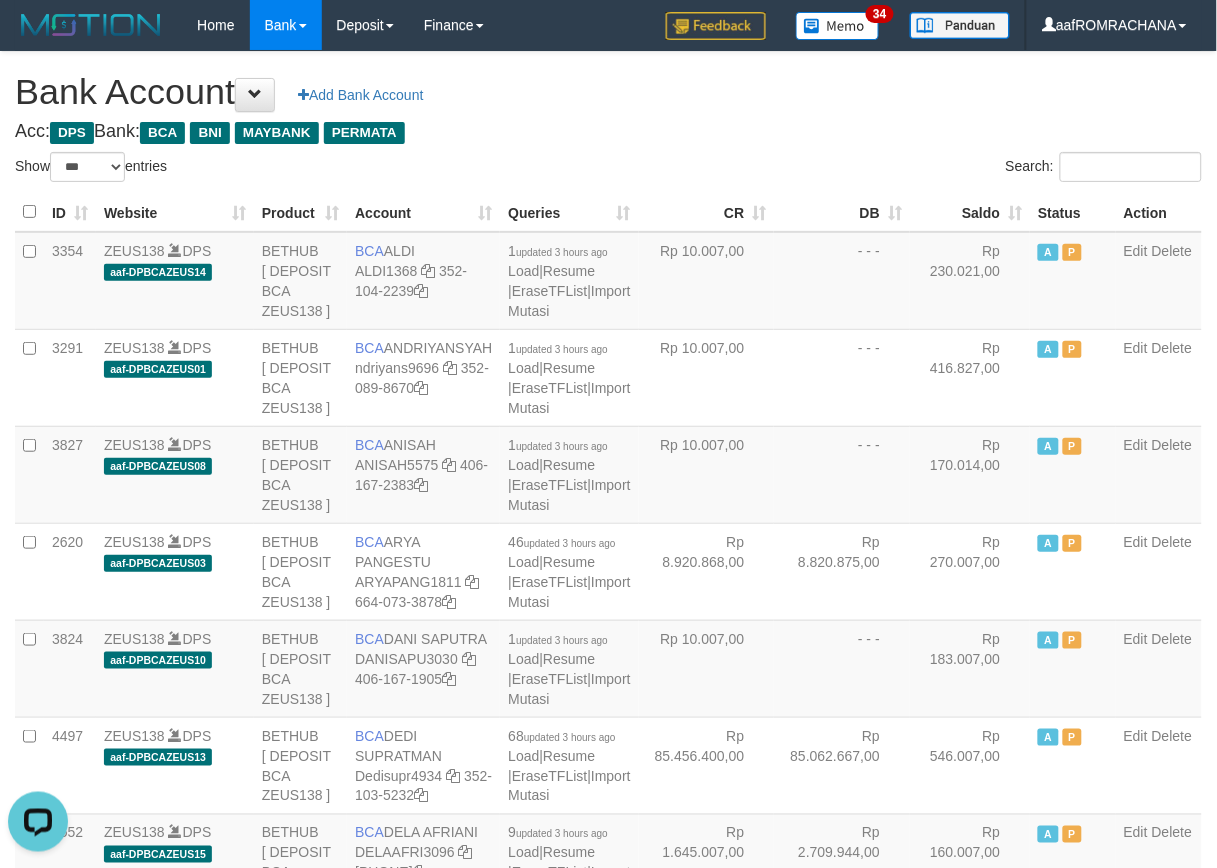 drag, startPoint x: 758, startPoint y: 71, endPoint x: 742, endPoint y: 104, distance: 36.67424 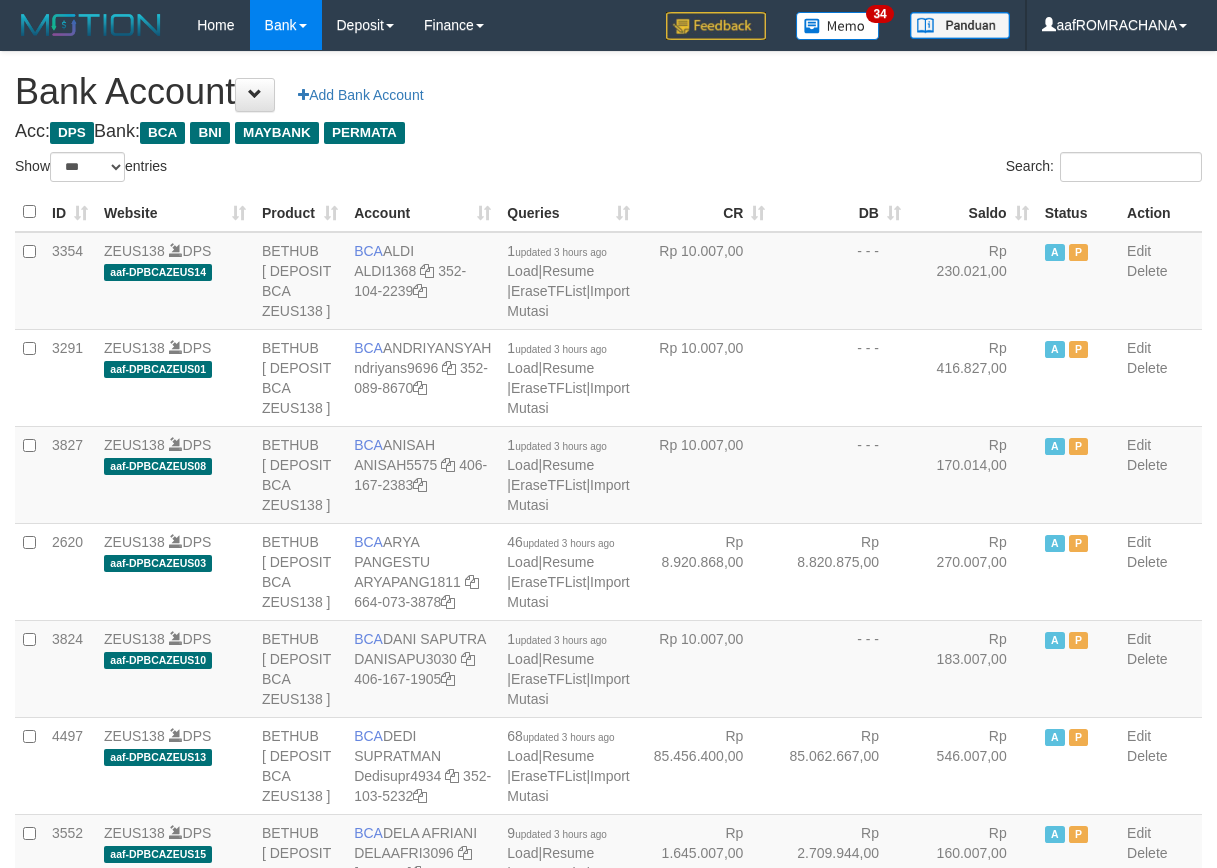 select on "***" 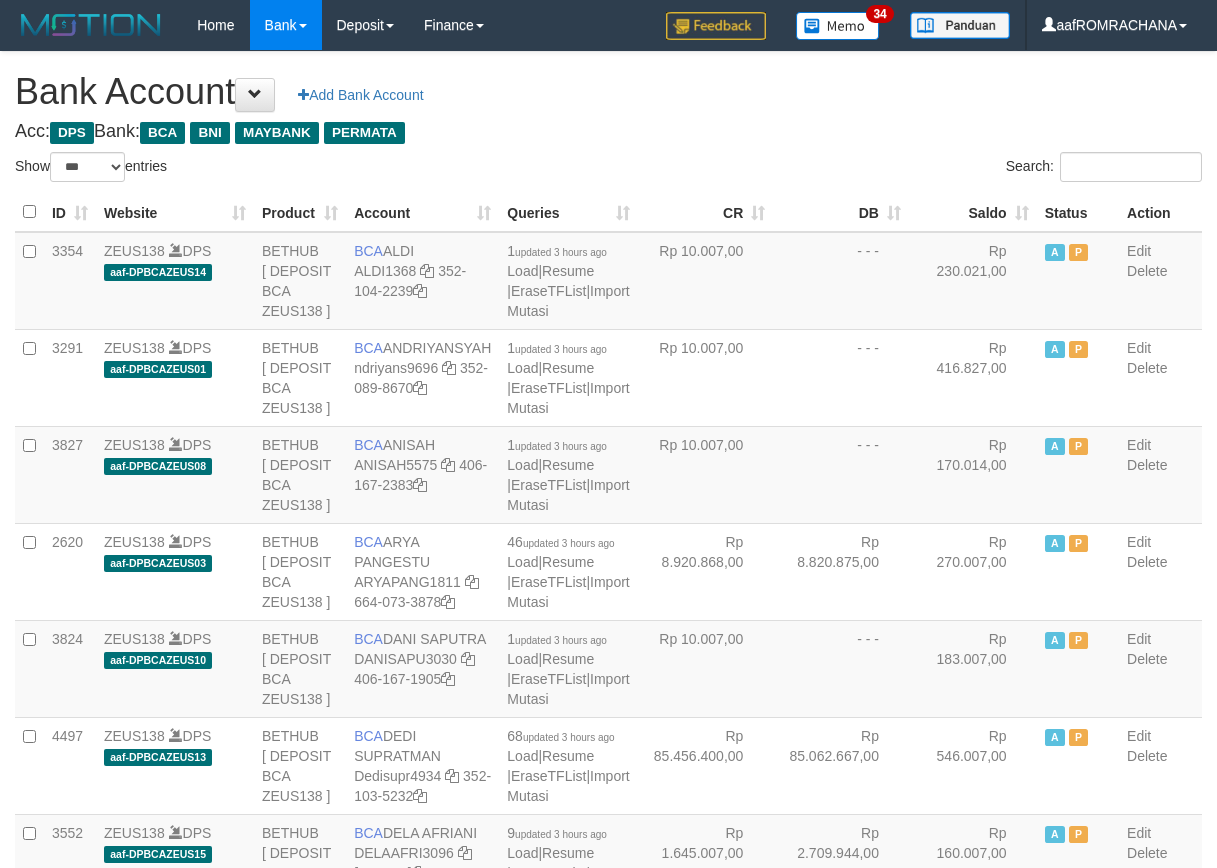 scroll, scrollTop: 0, scrollLeft: 0, axis: both 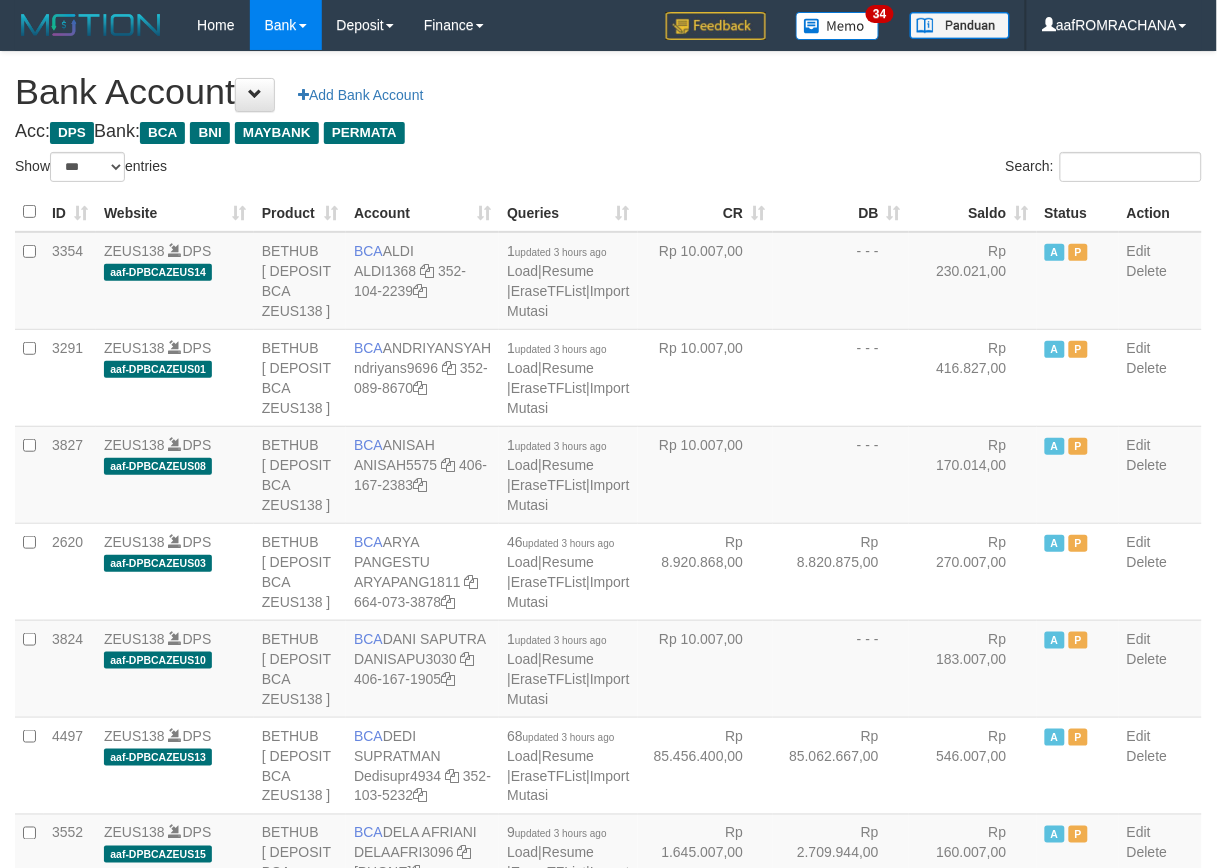 click on "Saldo" at bounding box center (973, 212) 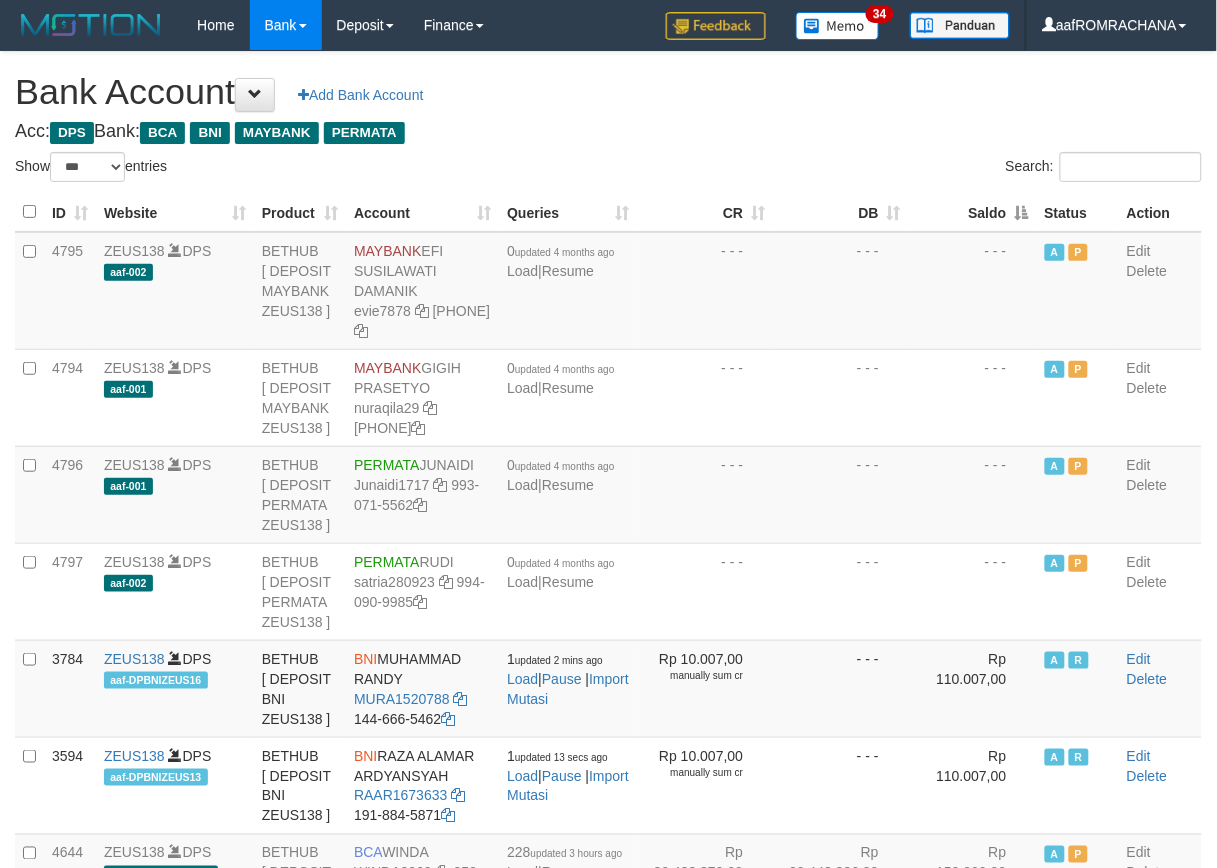 click on "Saldo" at bounding box center [973, 212] 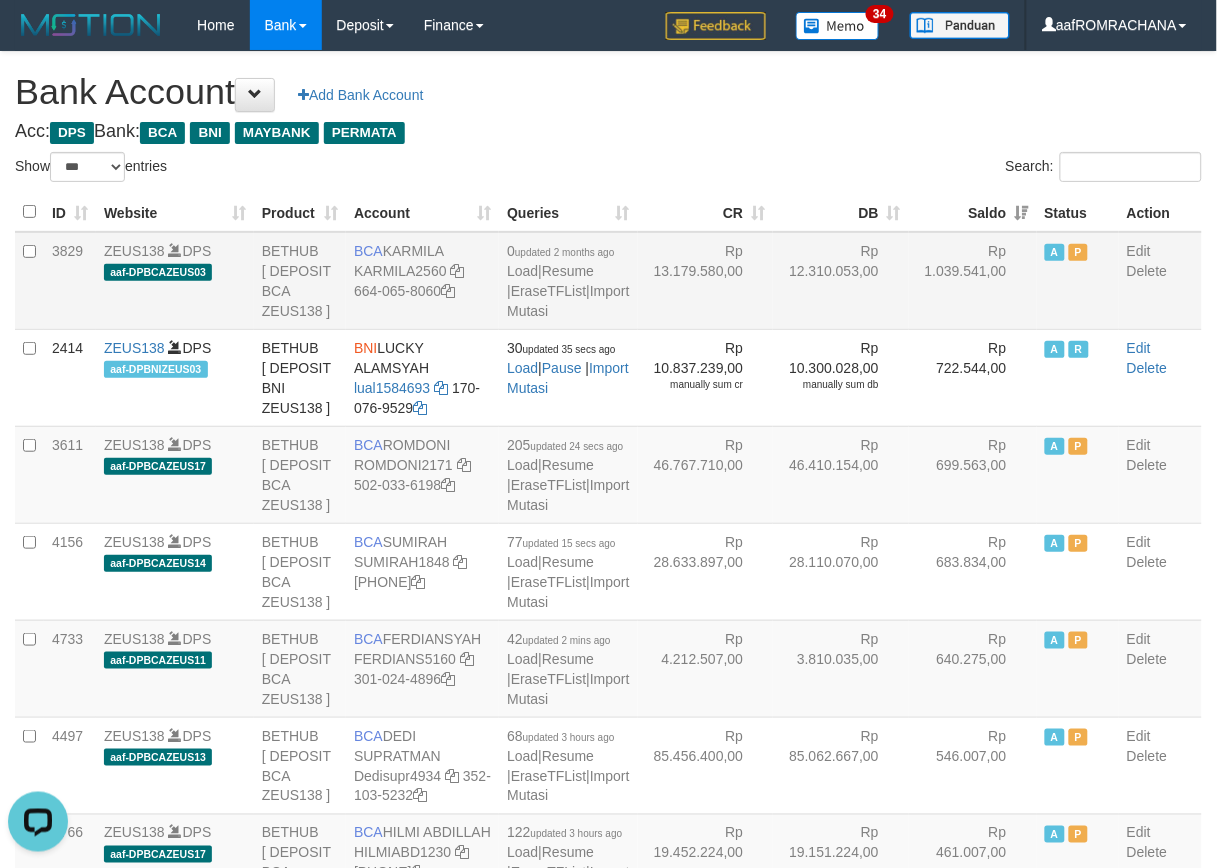 scroll, scrollTop: 0, scrollLeft: 0, axis: both 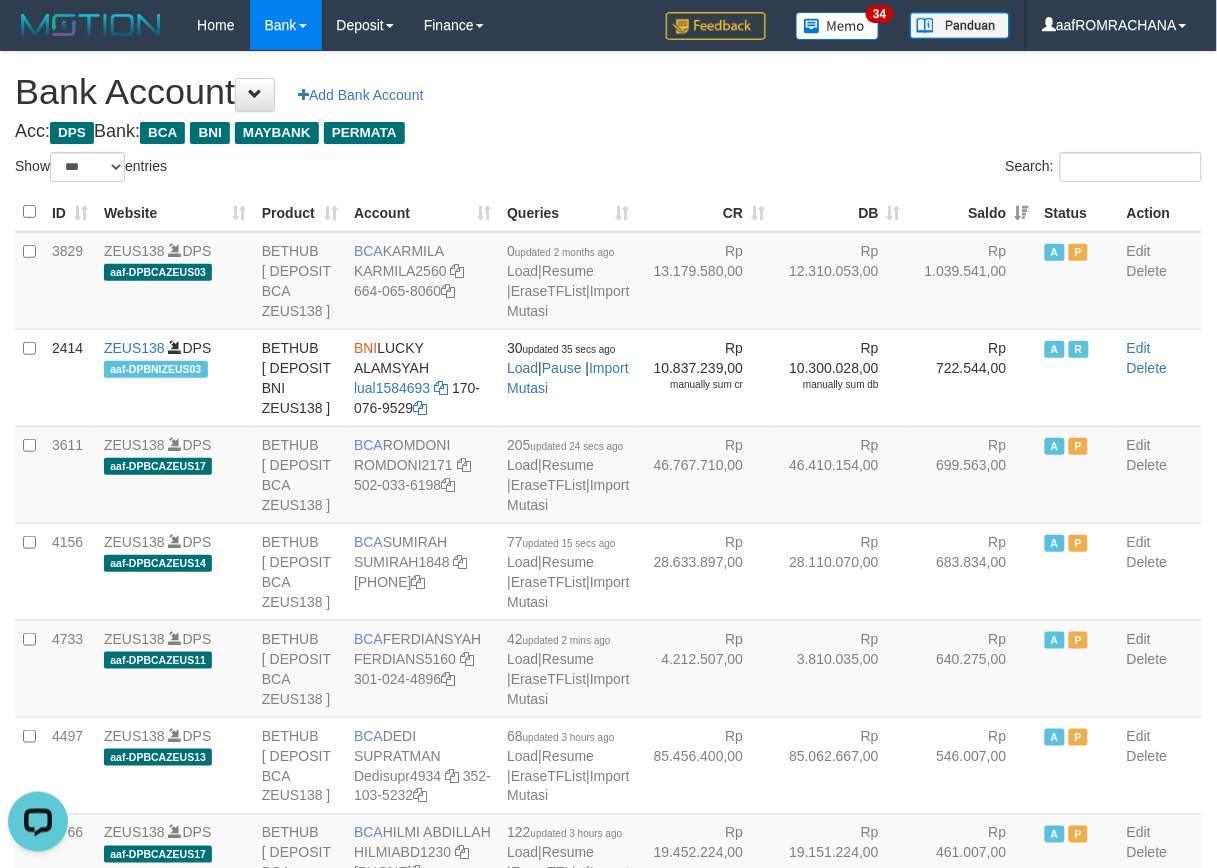 click on "**********" at bounding box center [608, 2047] 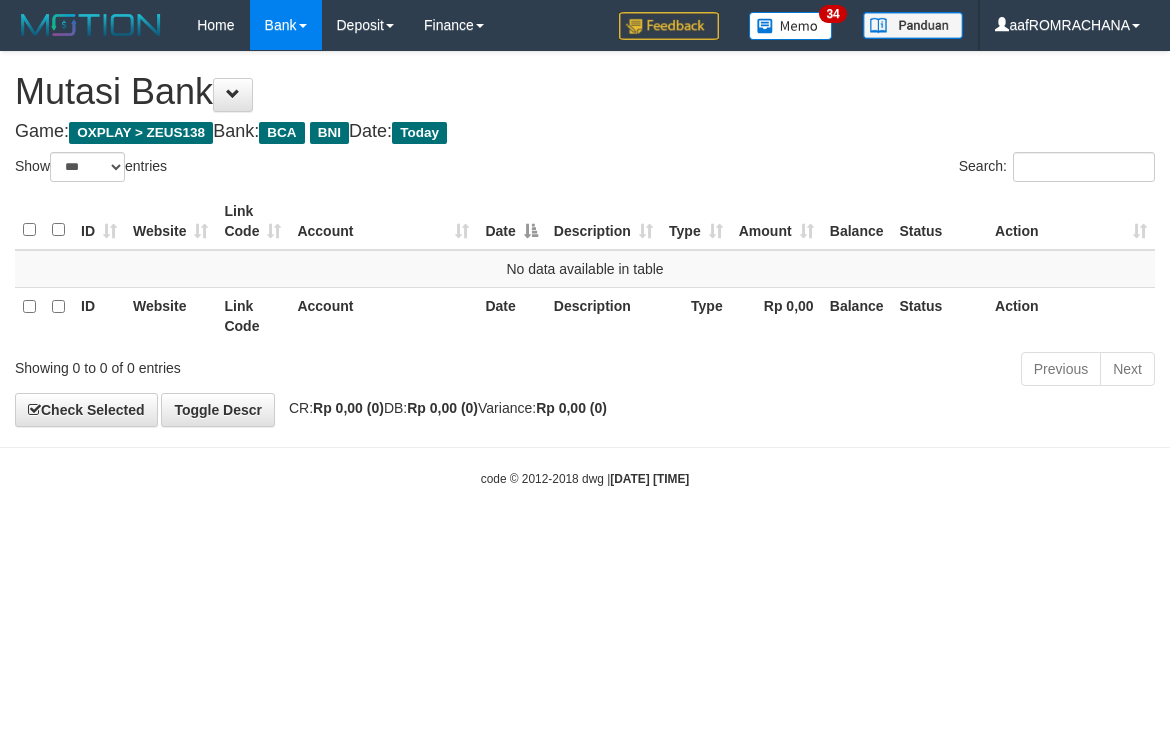 select on "***" 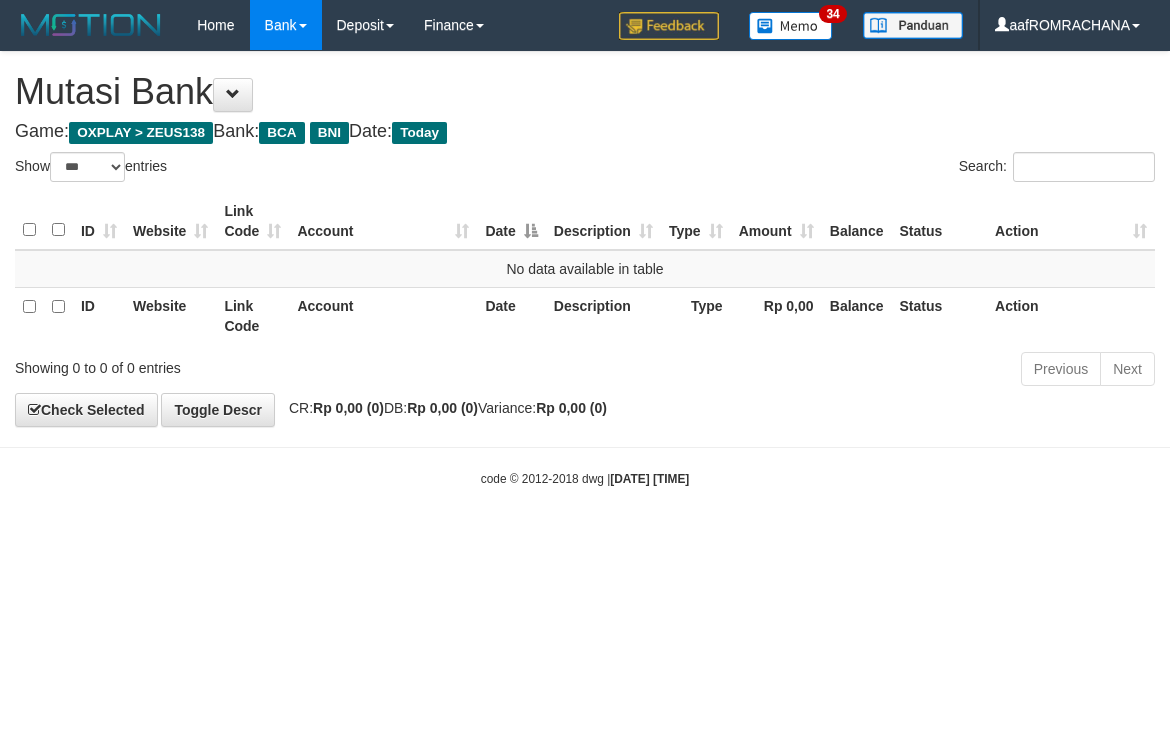 scroll, scrollTop: 0, scrollLeft: 0, axis: both 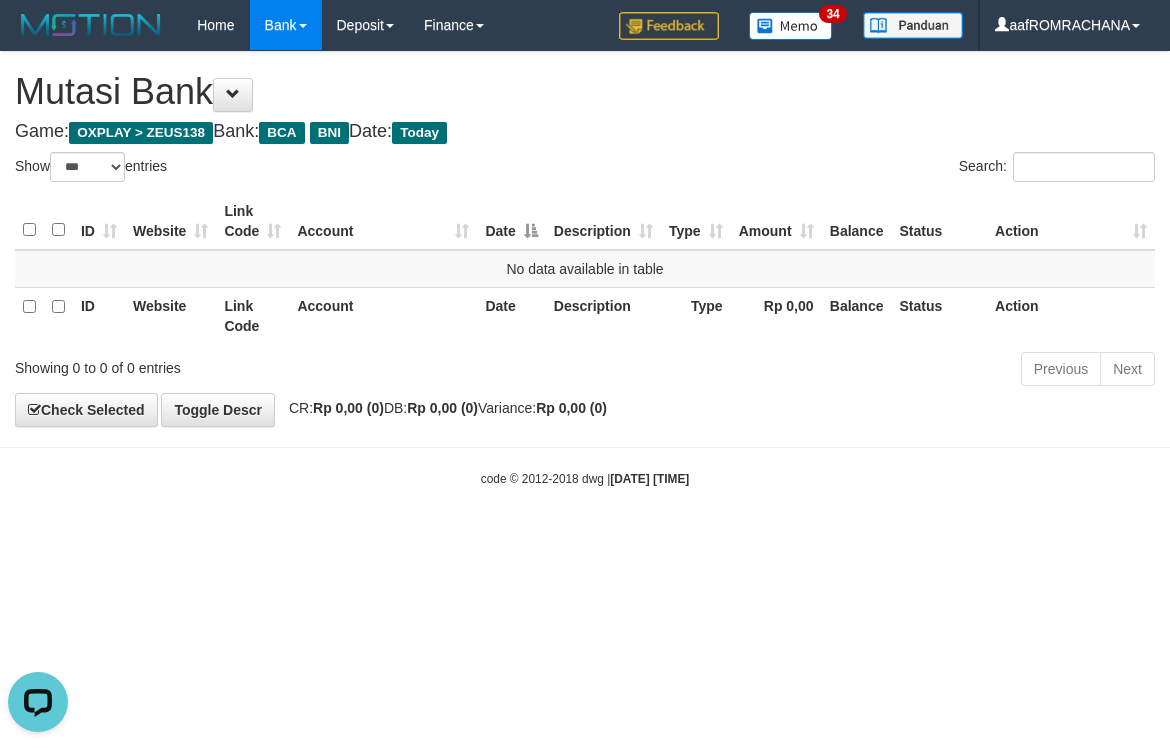click on "Toggle navigation
Home
Bank
Account List
Load
By Website
Group
[OXPLAY]													ZEUS138
By Load Group (DPS)
Sync" at bounding box center [585, 269] 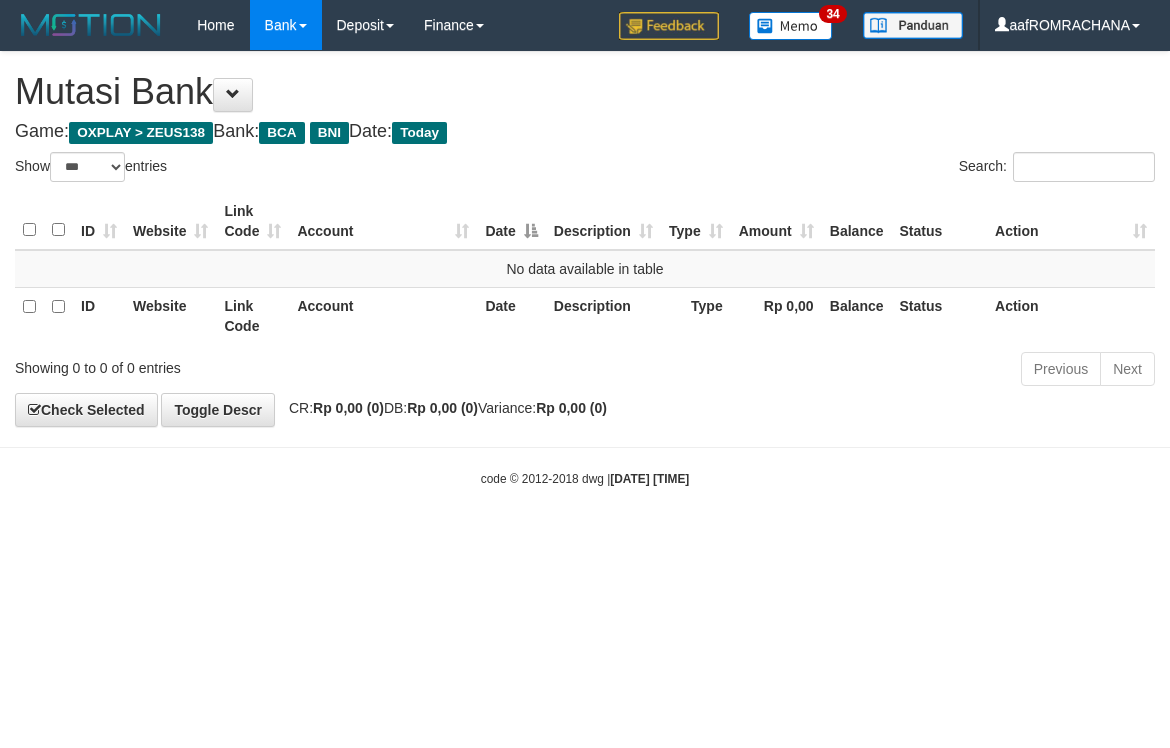 select on "***" 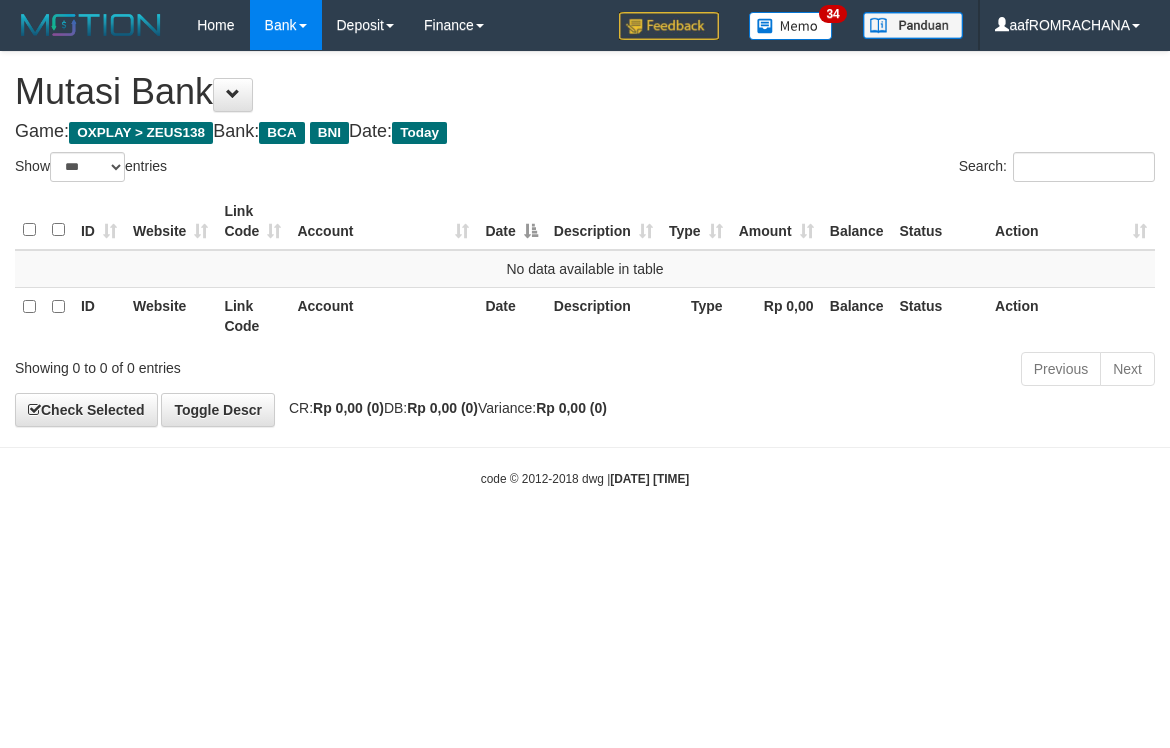 scroll, scrollTop: 0, scrollLeft: 0, axis: both 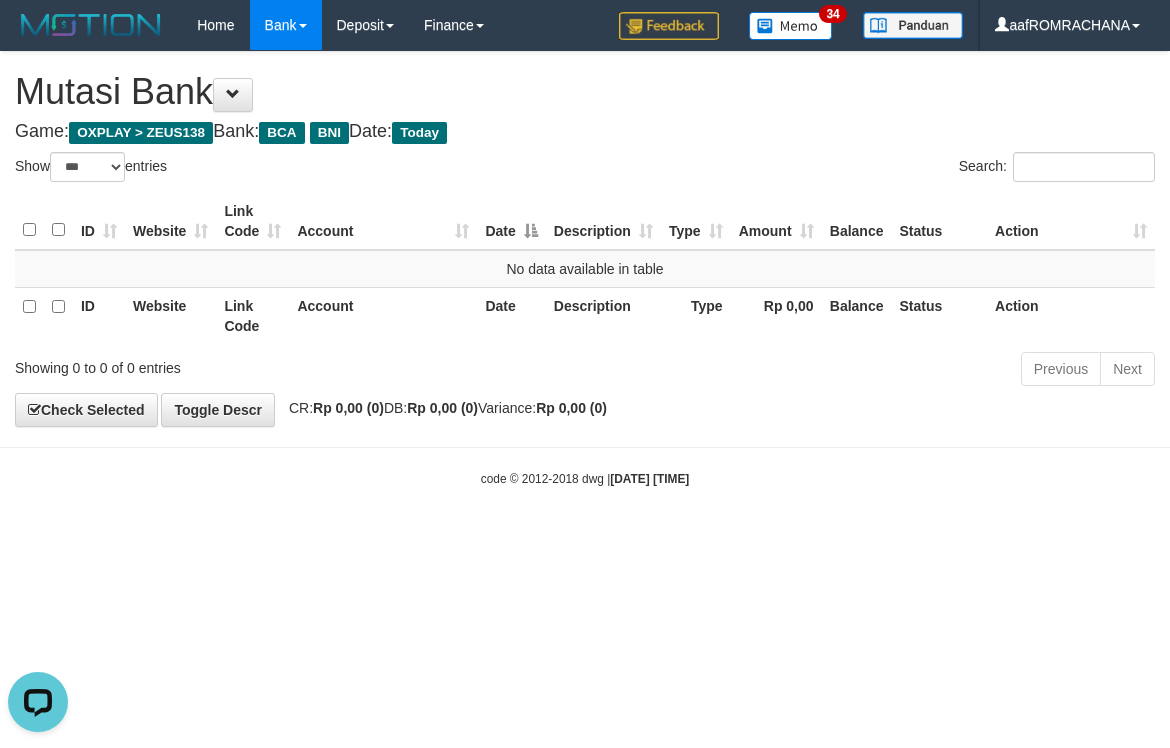 click on "Toggle navigation
Home
Bank
Account List
Load
By Website
Group
[OXPLAY]													ZEUS138
By Load Group (DPS)
Sync" at bounding box center (585, 269) 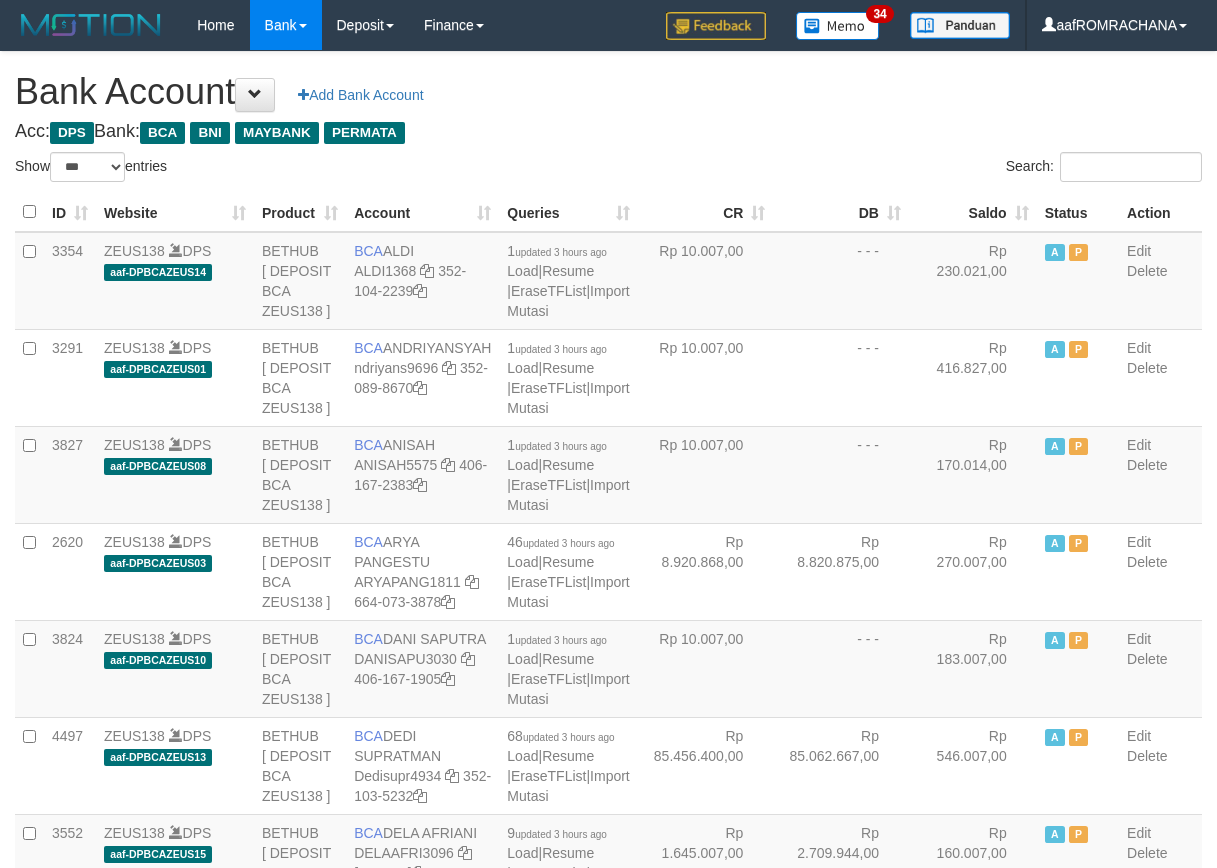 select on "***" 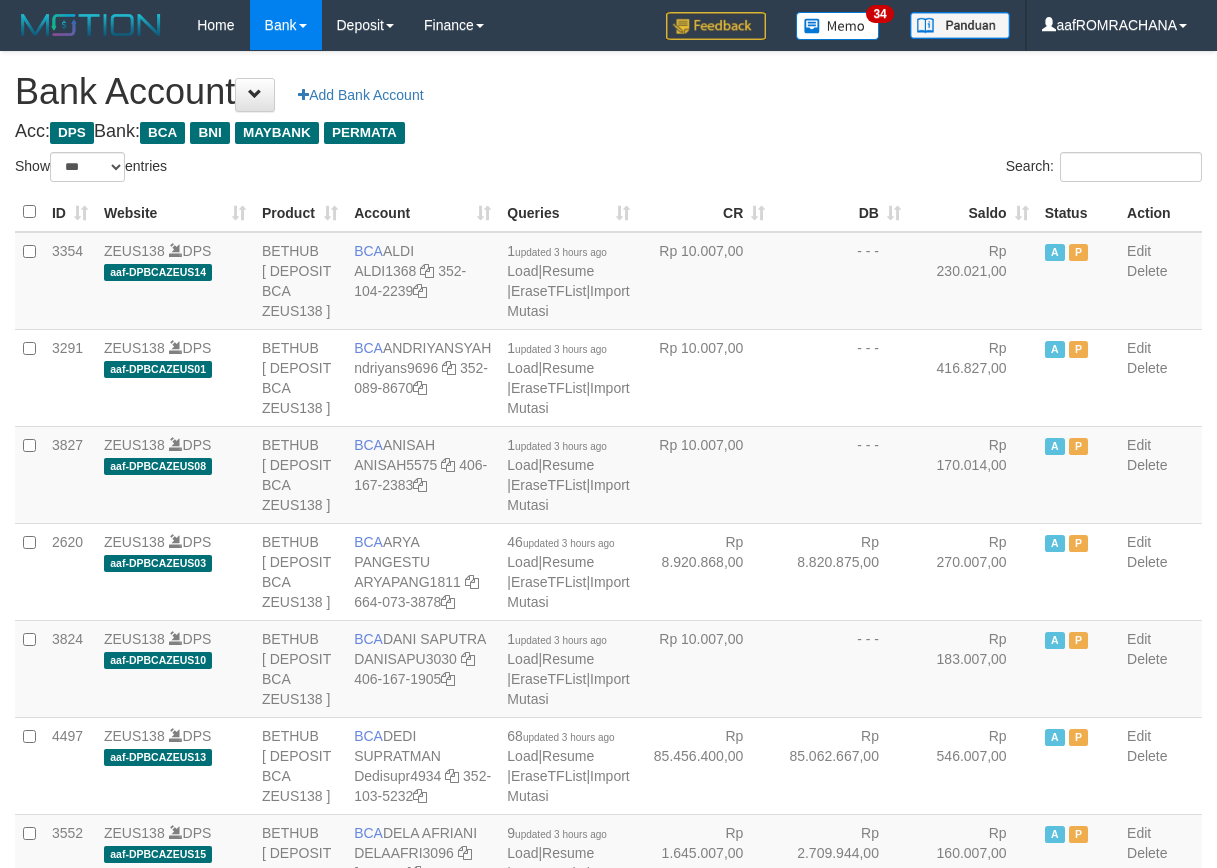 scroll, scrollTop: 0, scrollLeft: 0, axis: both 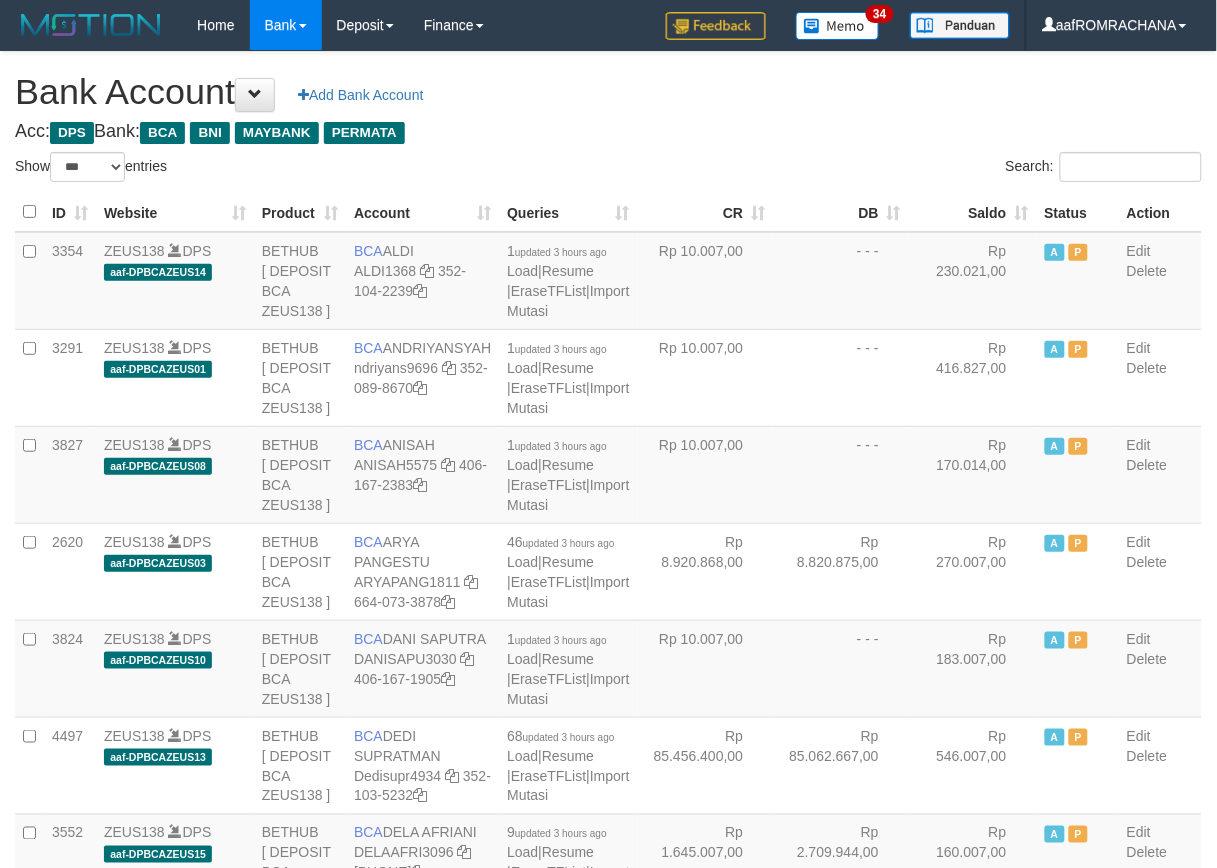click on "Status" at bounding box center (1078, 212) 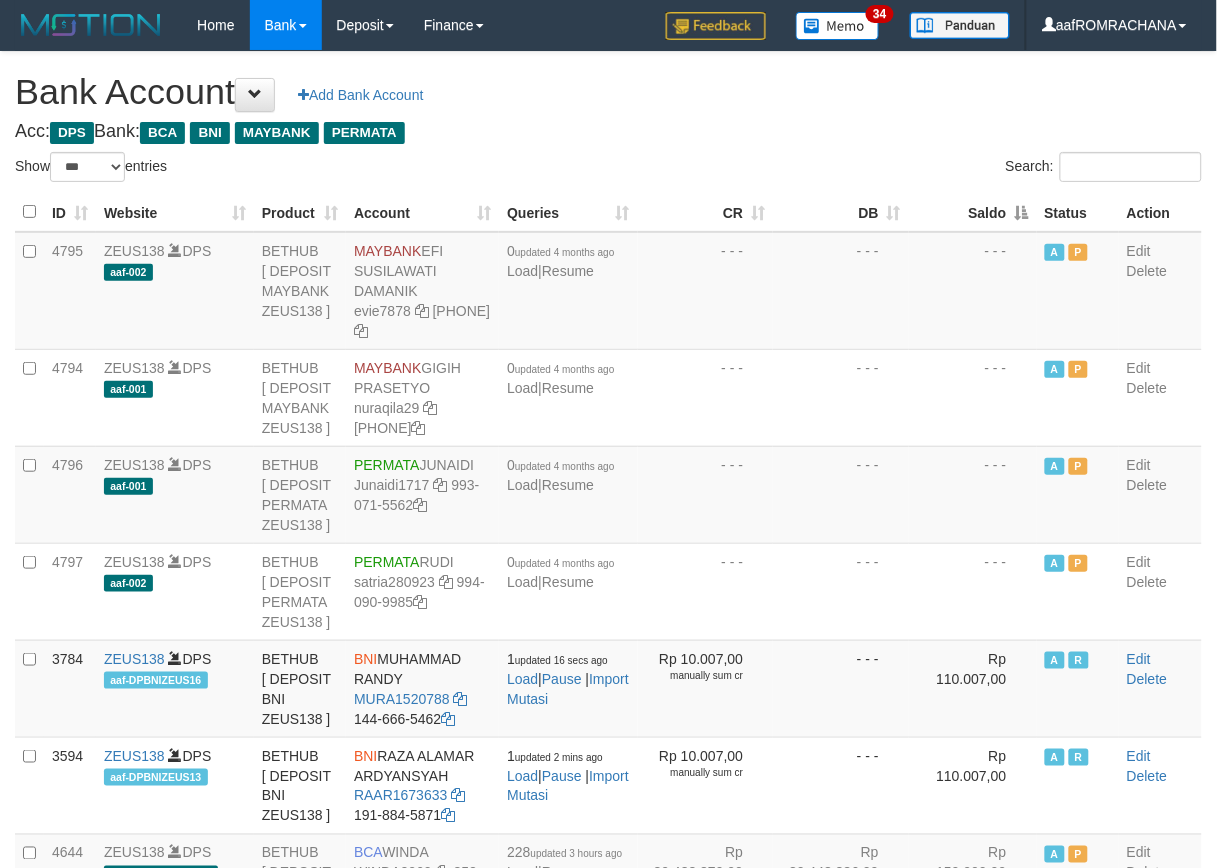 click on "Saldo" at bounding box center [973, 212] 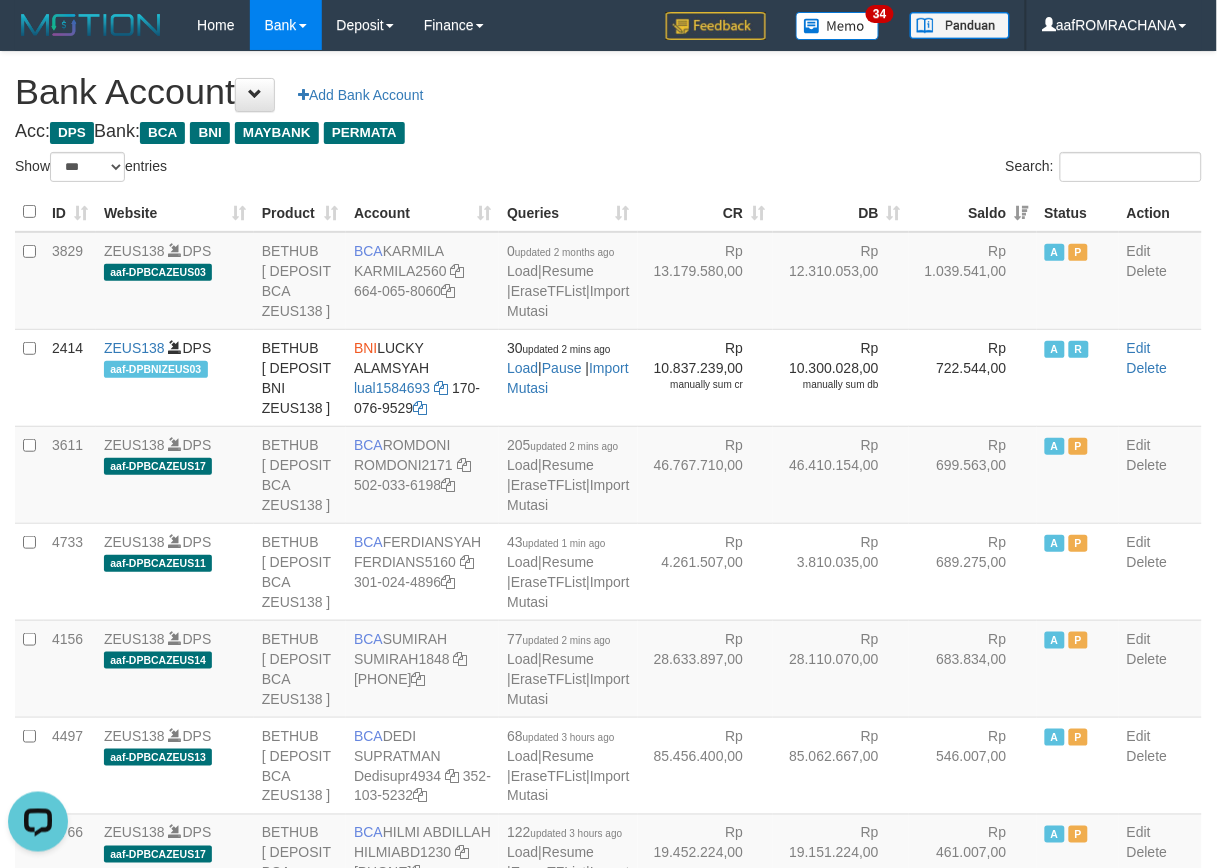 scroll, scrollTop: 0, scrollLeft: 0, axis: both 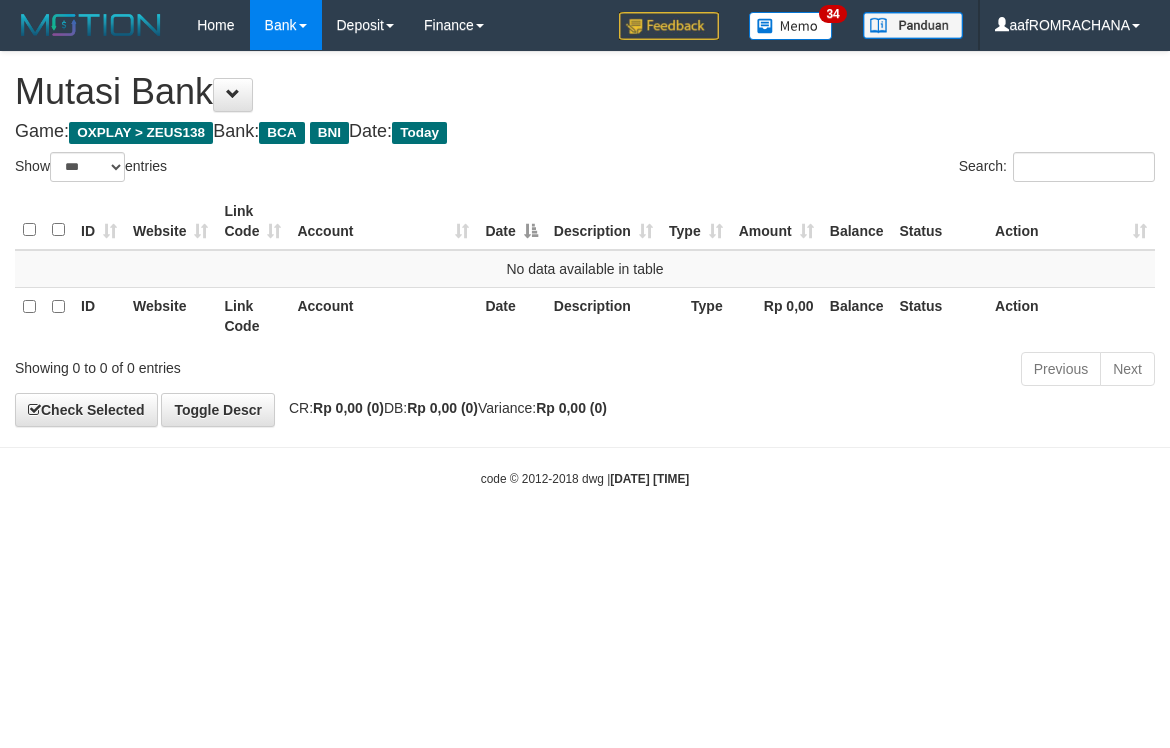 select on "***" 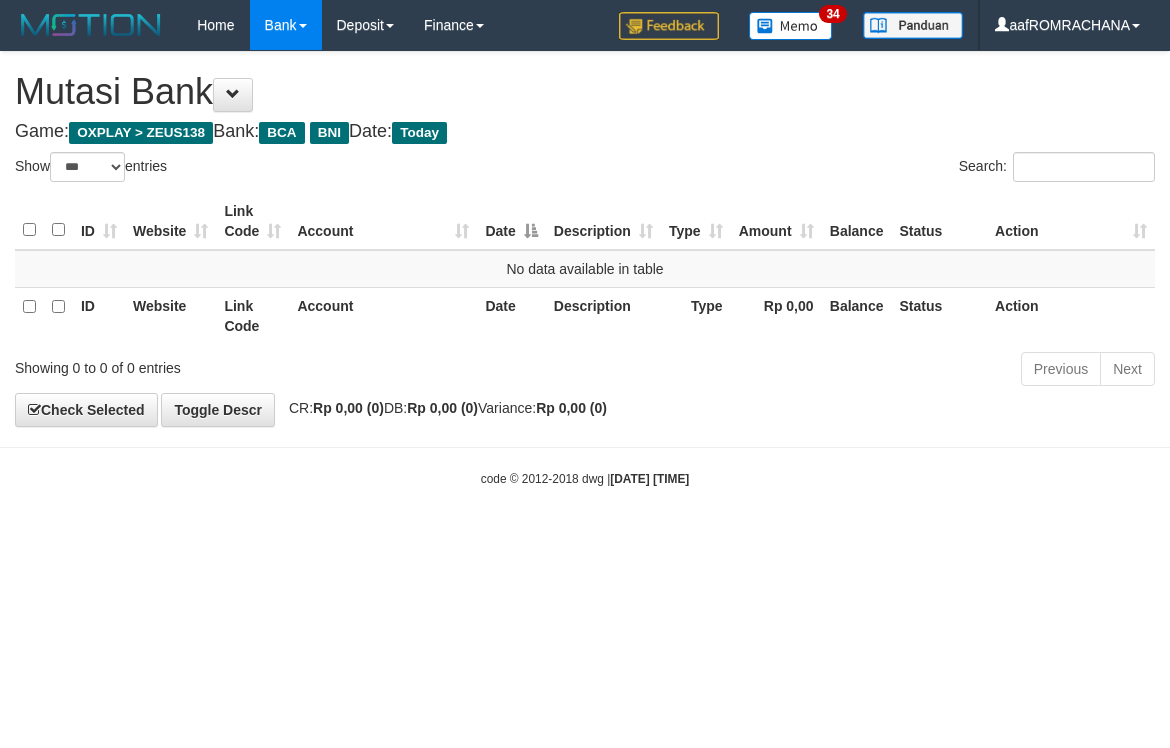 scroll, scrollTop: 0, scrollLeft: 0, axis: both 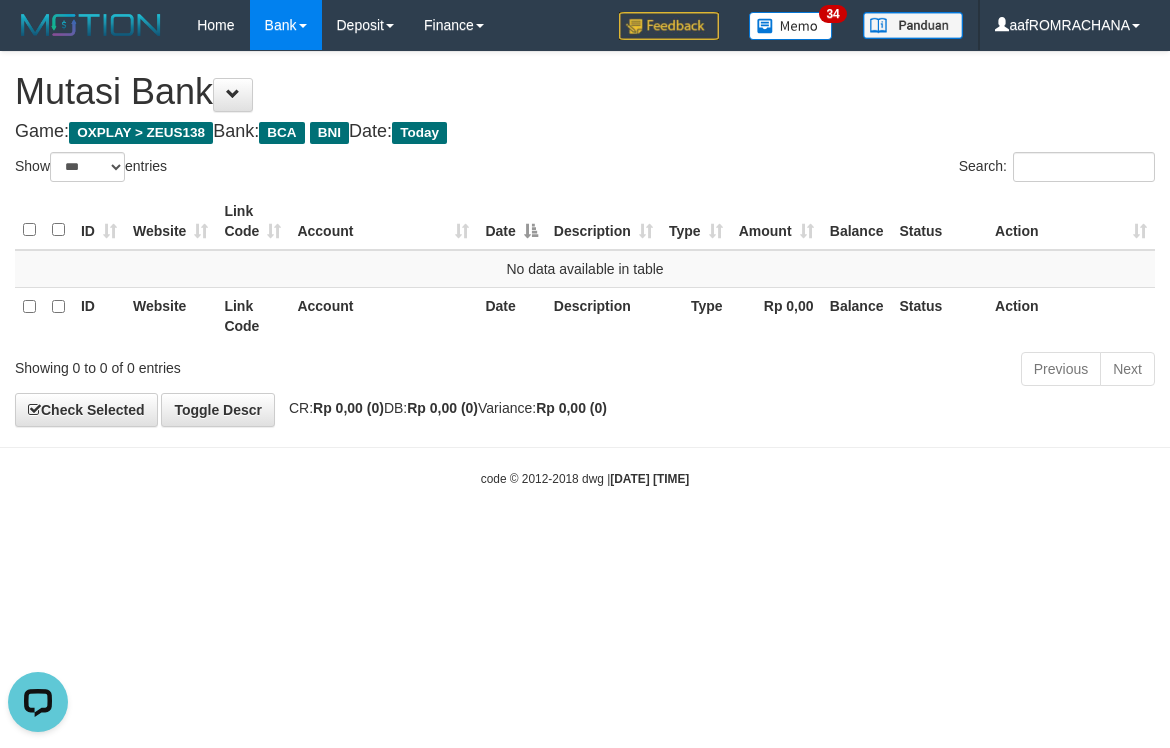 click on "Toggle navigation
Home
Bank
Account List
Load
By Website
Group
[OXPLAY]													ZEUS138
By Load Group (DPS)
Sync" at bounding box center (585, 269) 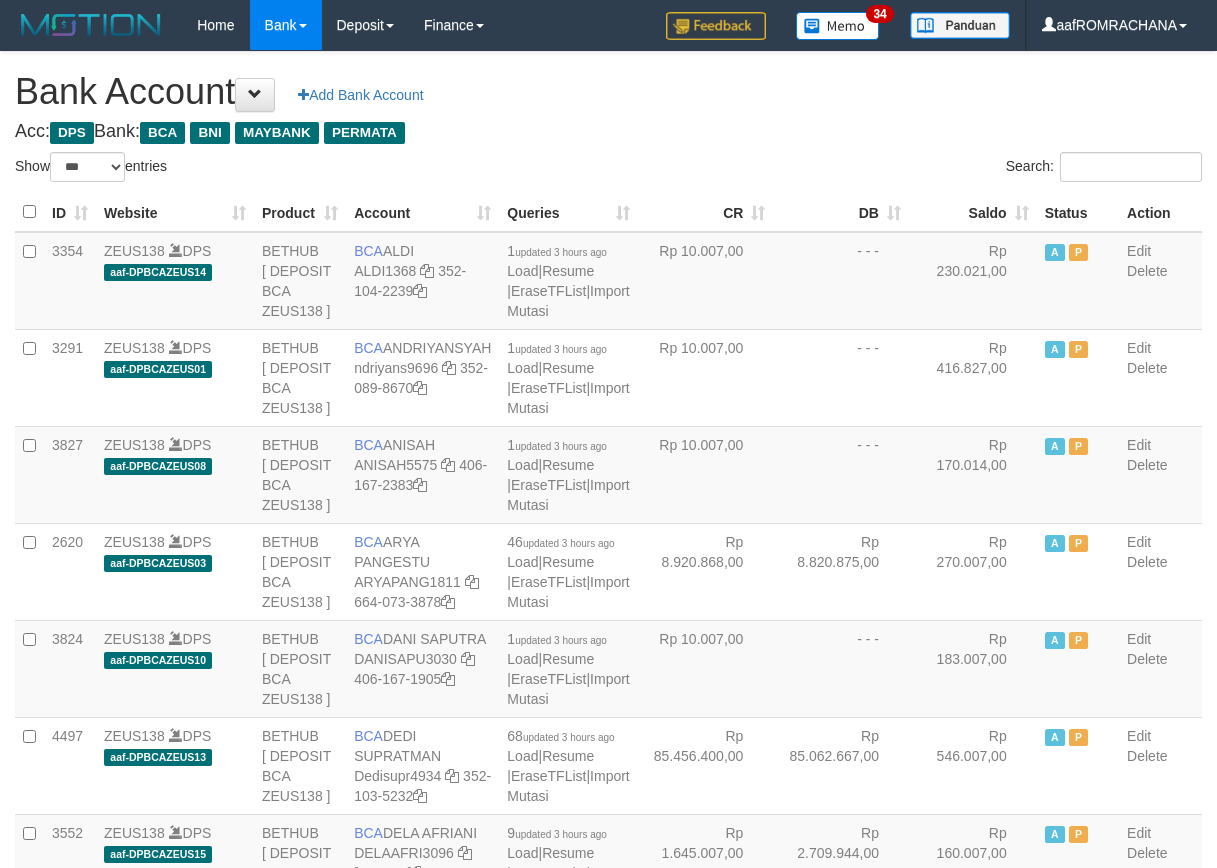 select on "***" 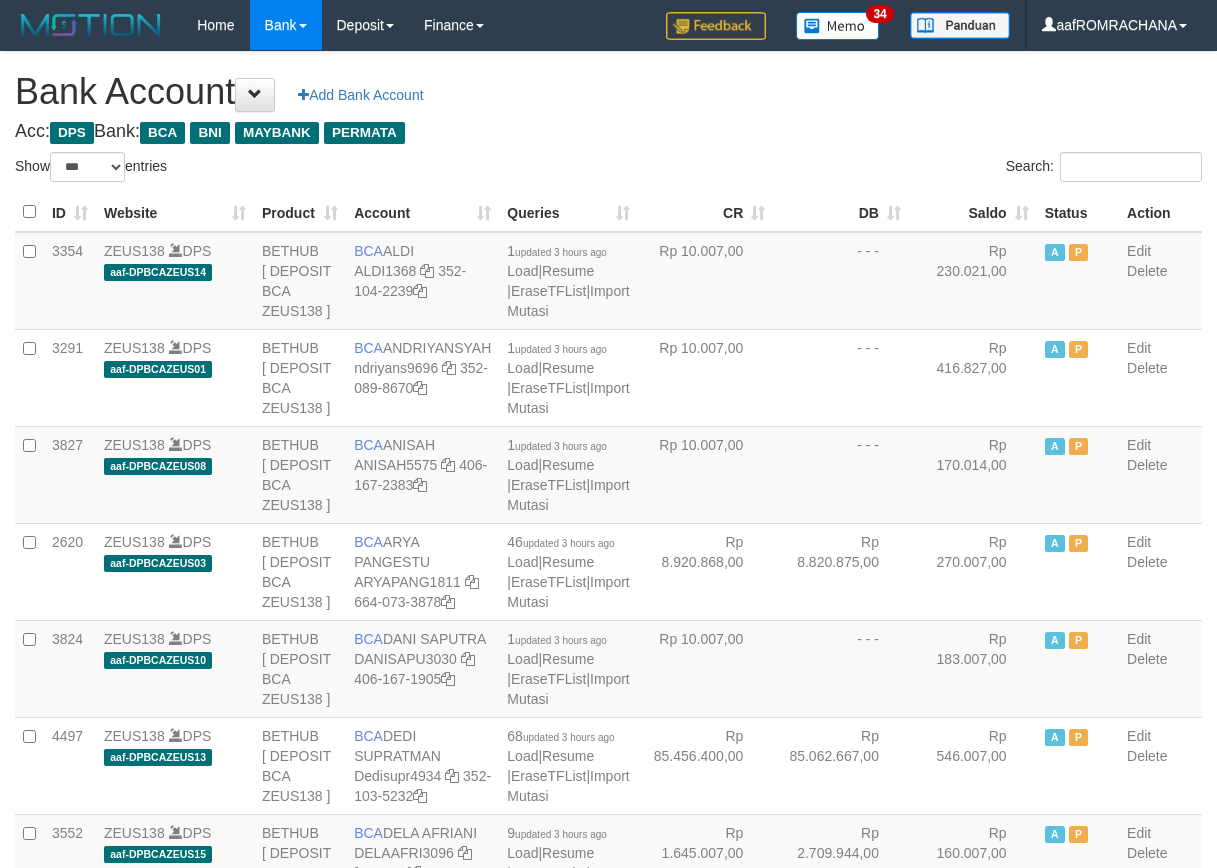 scroll, scrollTop: 0, scrollLeft: 0, axis: both 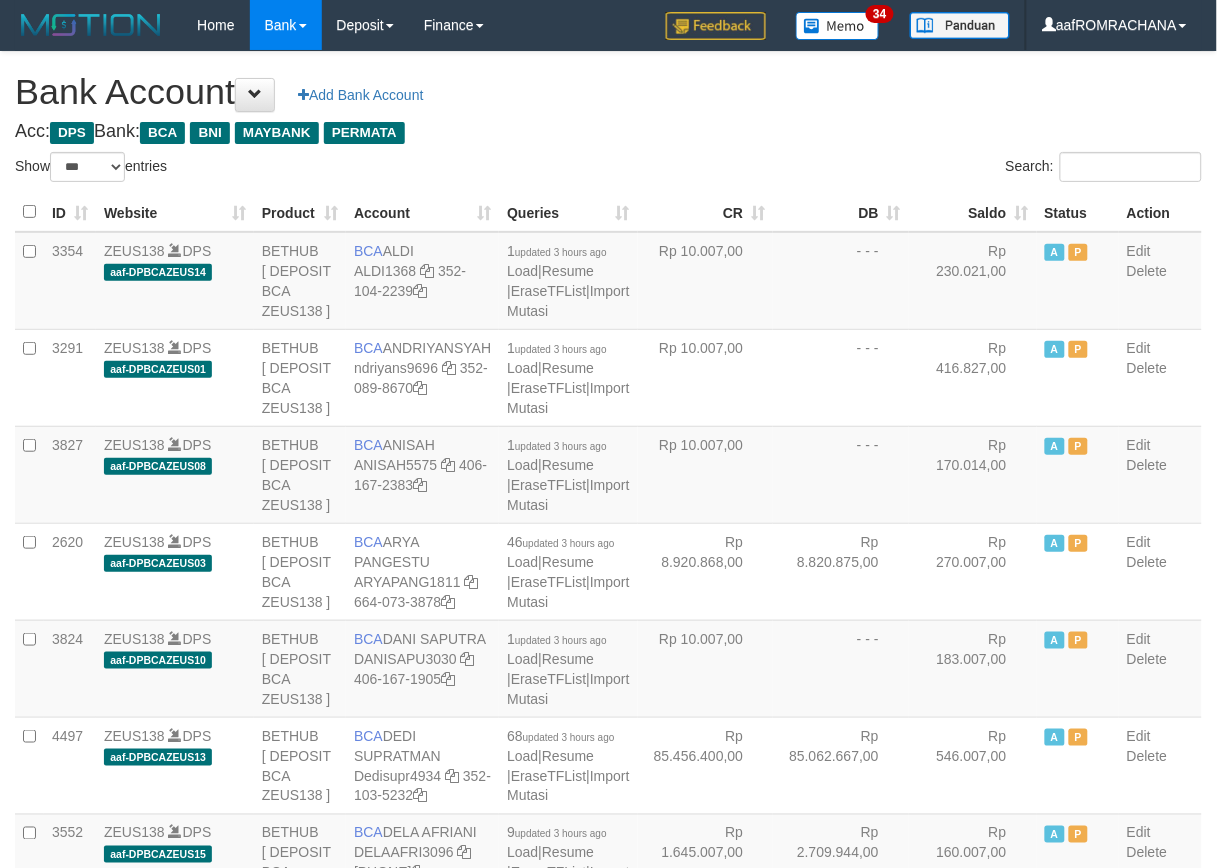 drag, startPoint x: 0, startPoint y: 0, endPoint x: 943, endPoint y: 214, distance: 966.97723 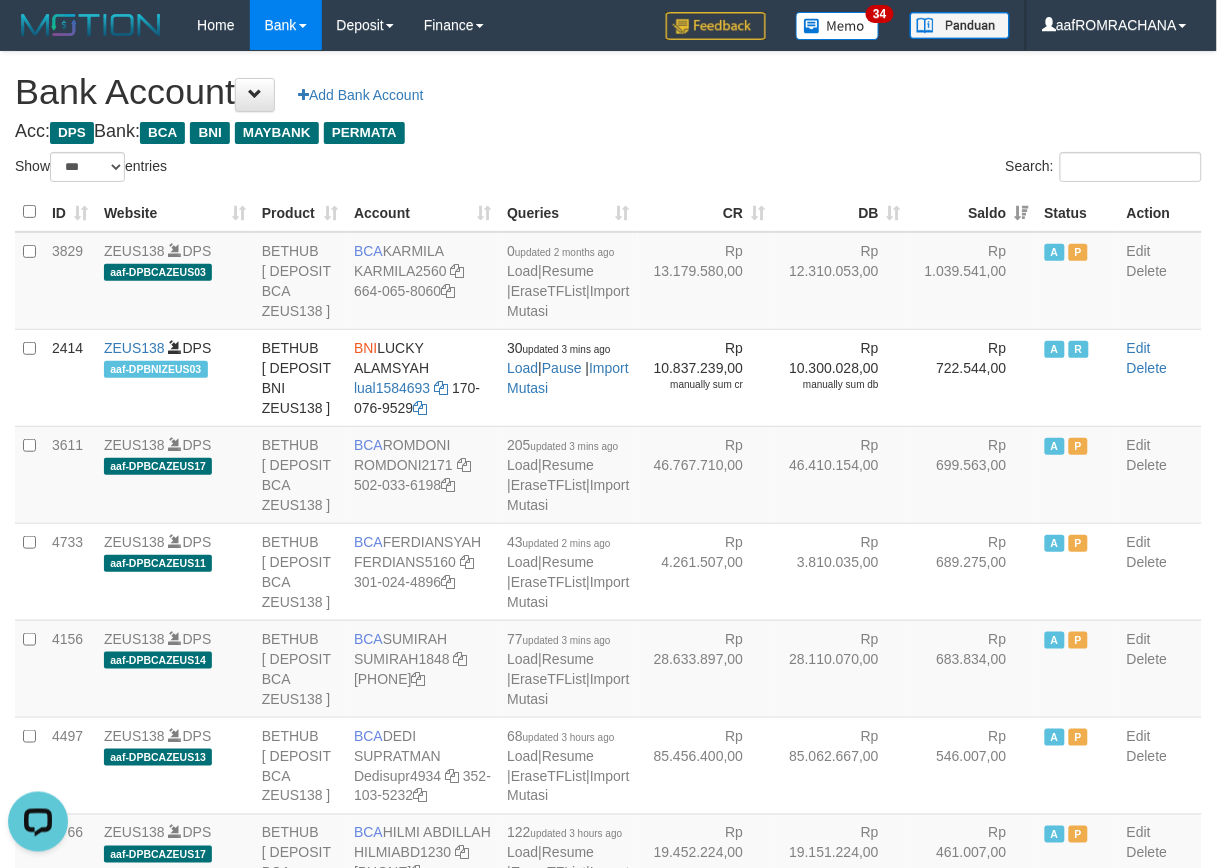 scroll, scrollTop: 0, scrollLeft: 0, axis: both 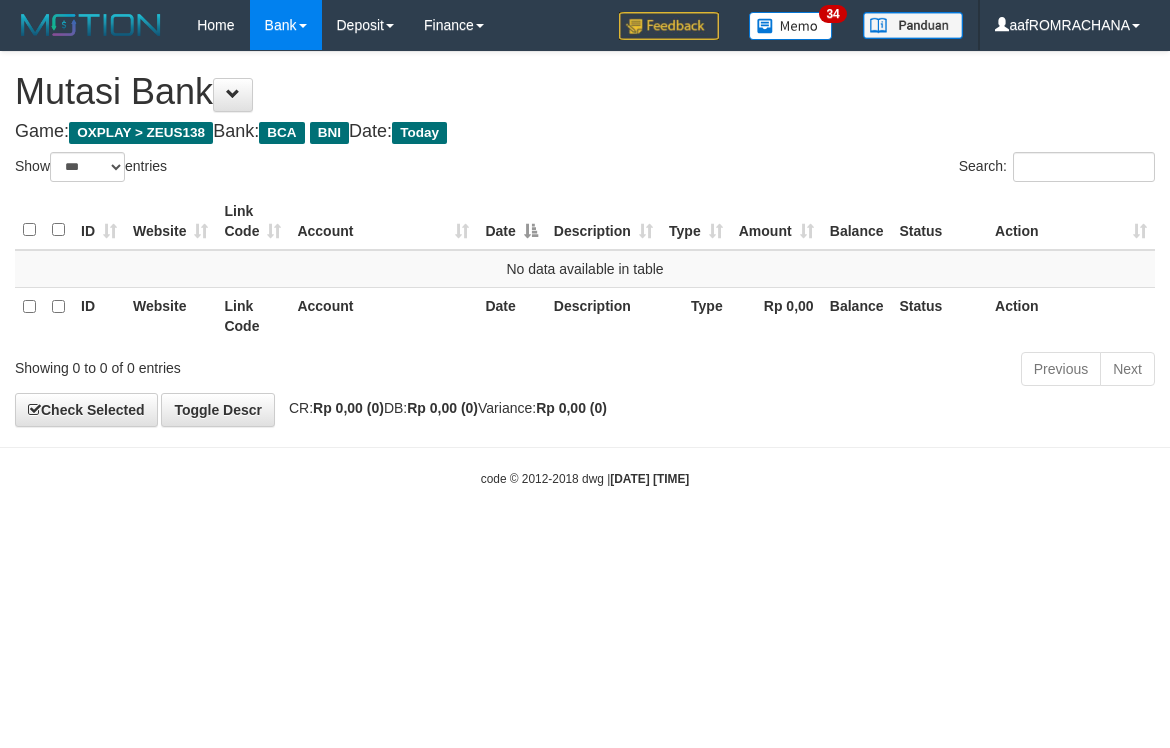 select on "***" 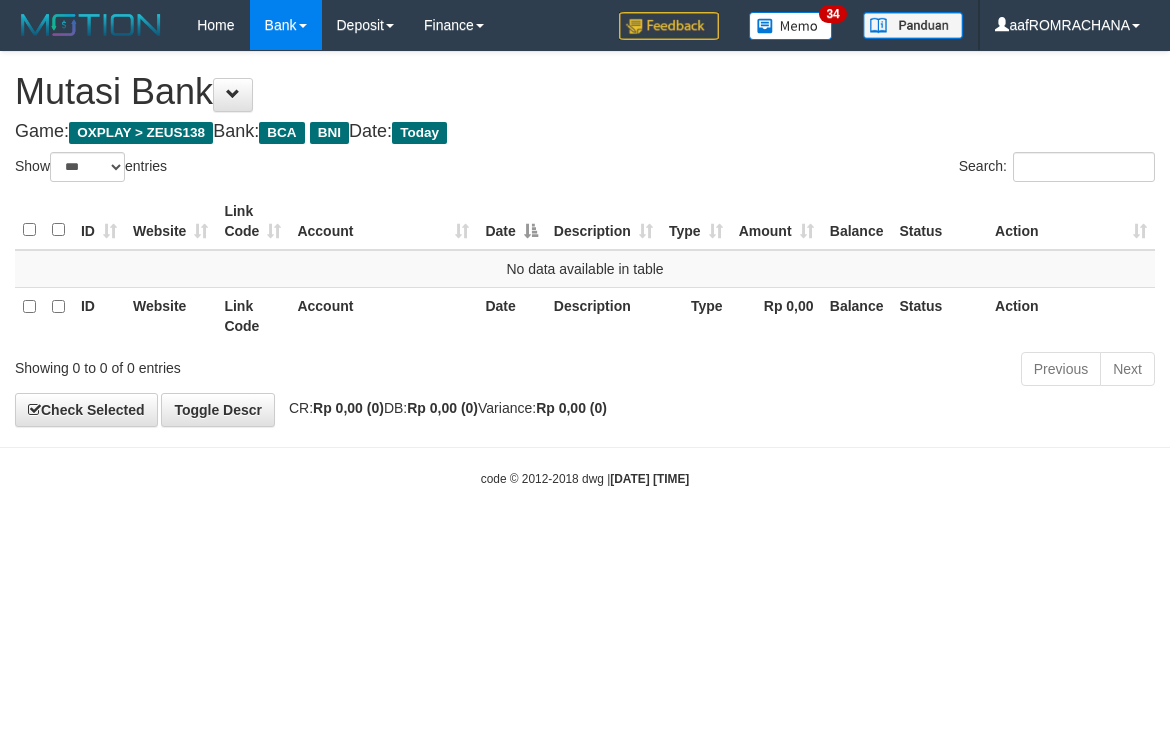 scroll, scrollTop: 0, scrollLeft: 0, axis: both 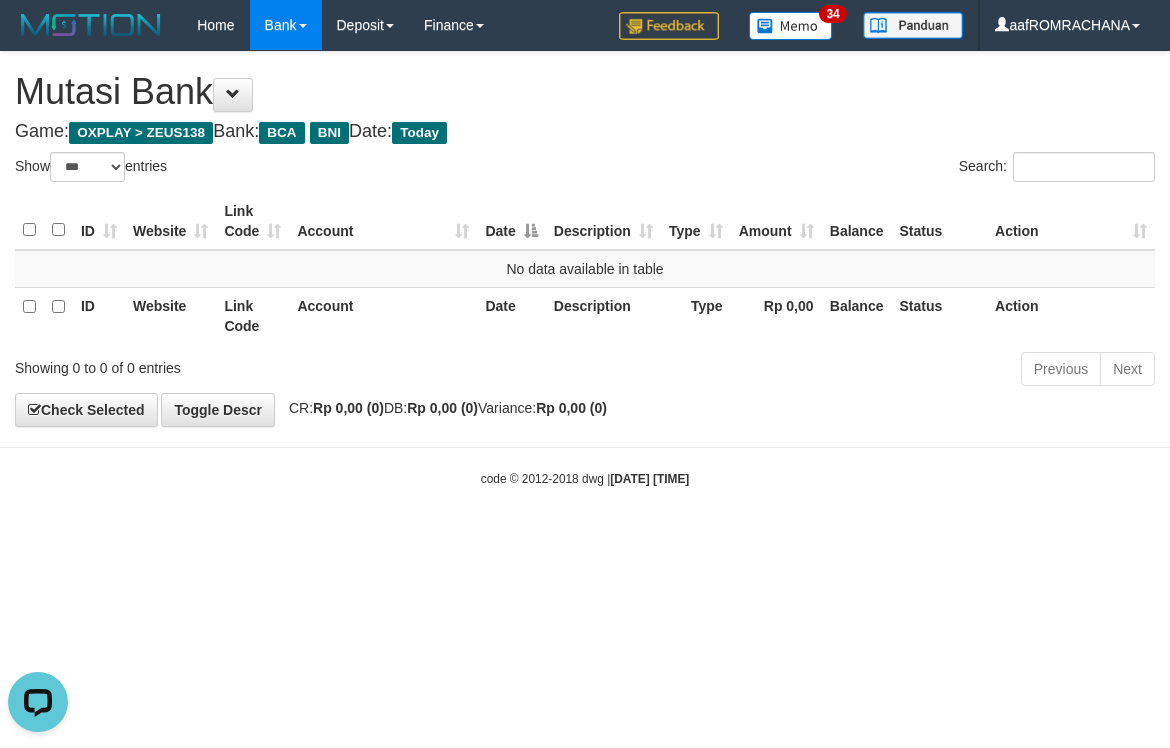 click on "Toggle navigation
Home
Bank
Account List
Load
By Website
Group
[OXPLAY]													ZEUS138
By Load Group (DPS)
Sync" at bounding box center (585, 269) 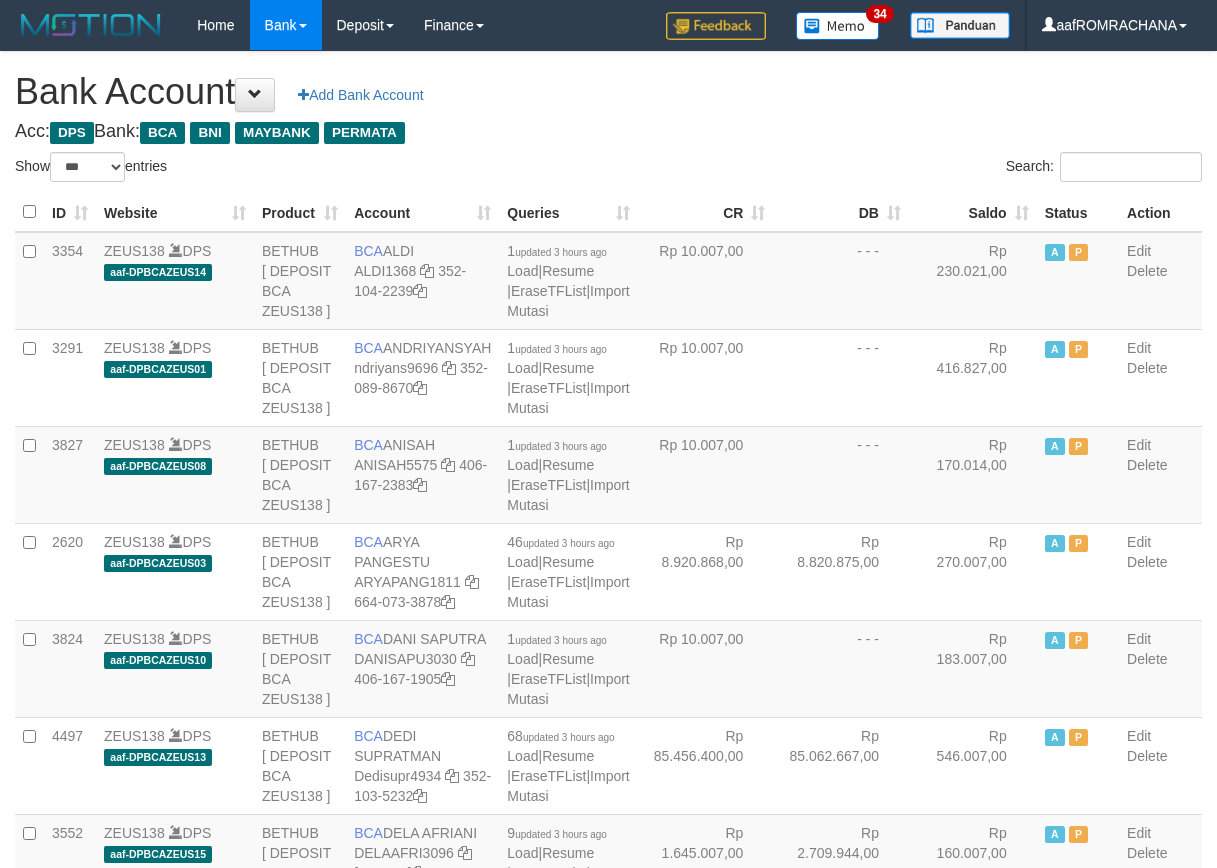 select on "***" 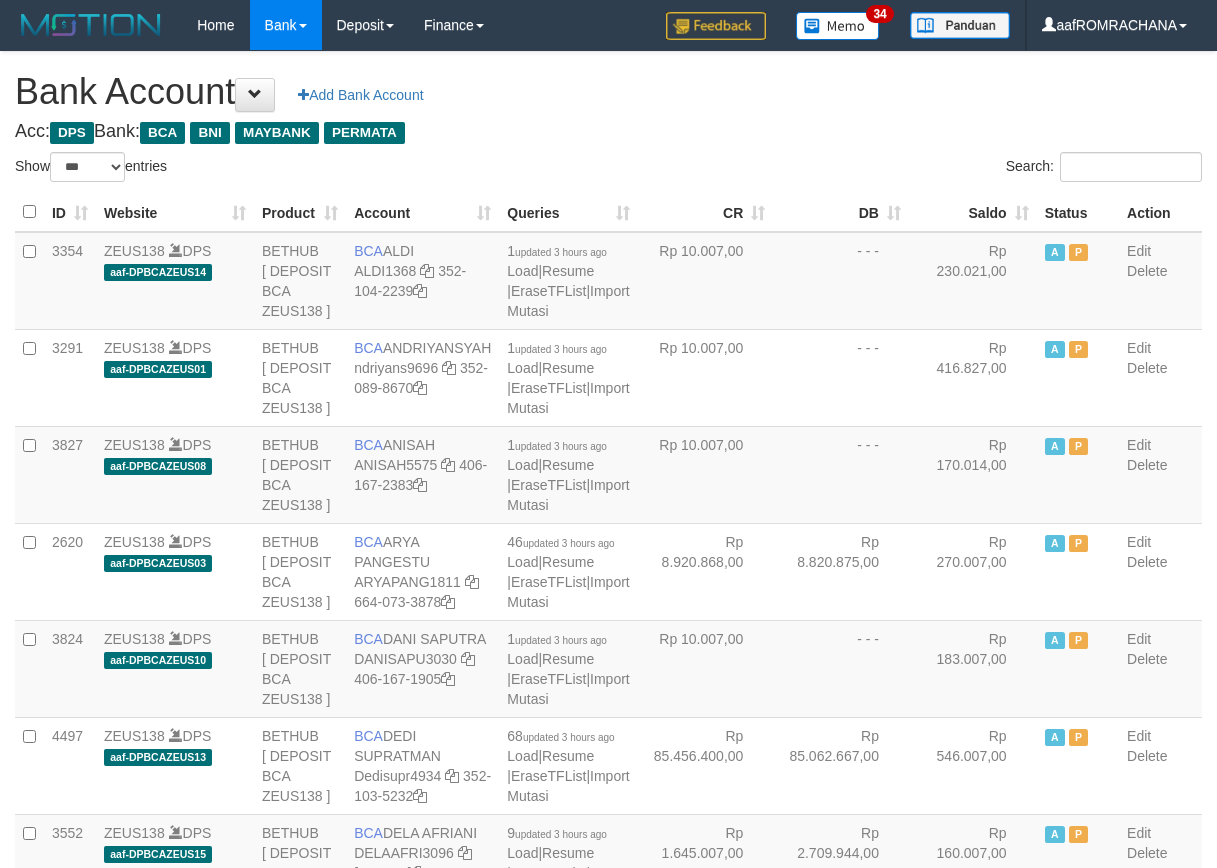 scroll, scrollTop: 0, scrollLeft: 0, axis: both 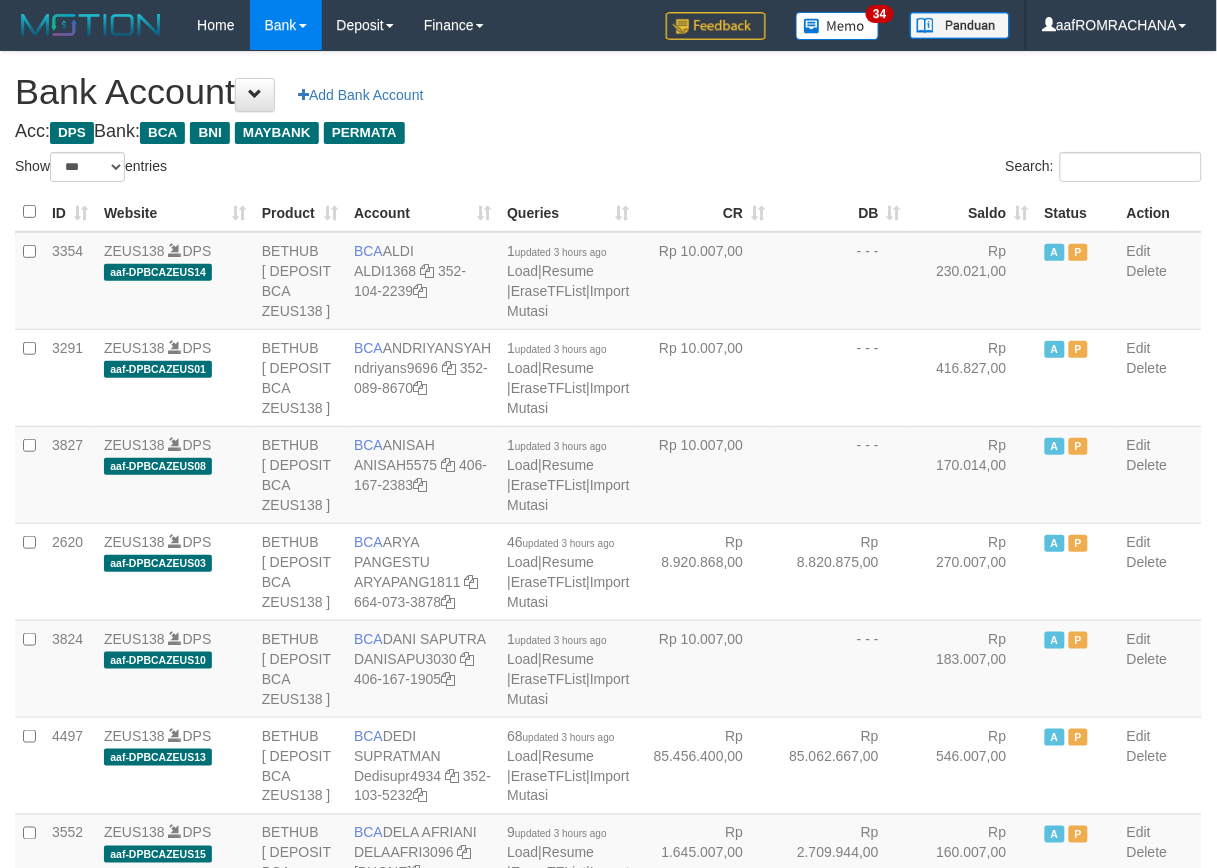 click on "Saldo" at bounding box center [973, 212] 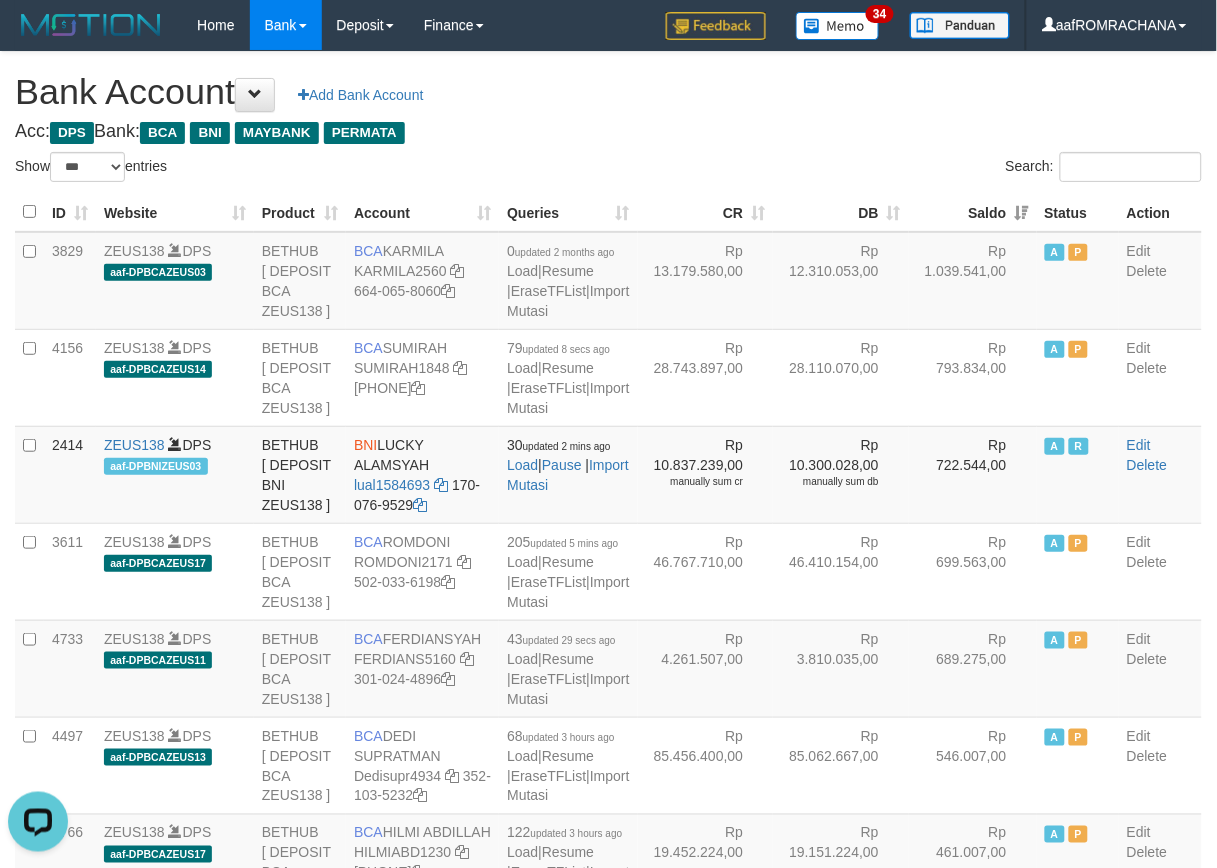 scroll, scrollTop: 0, scrollLeft: 0, axis: both 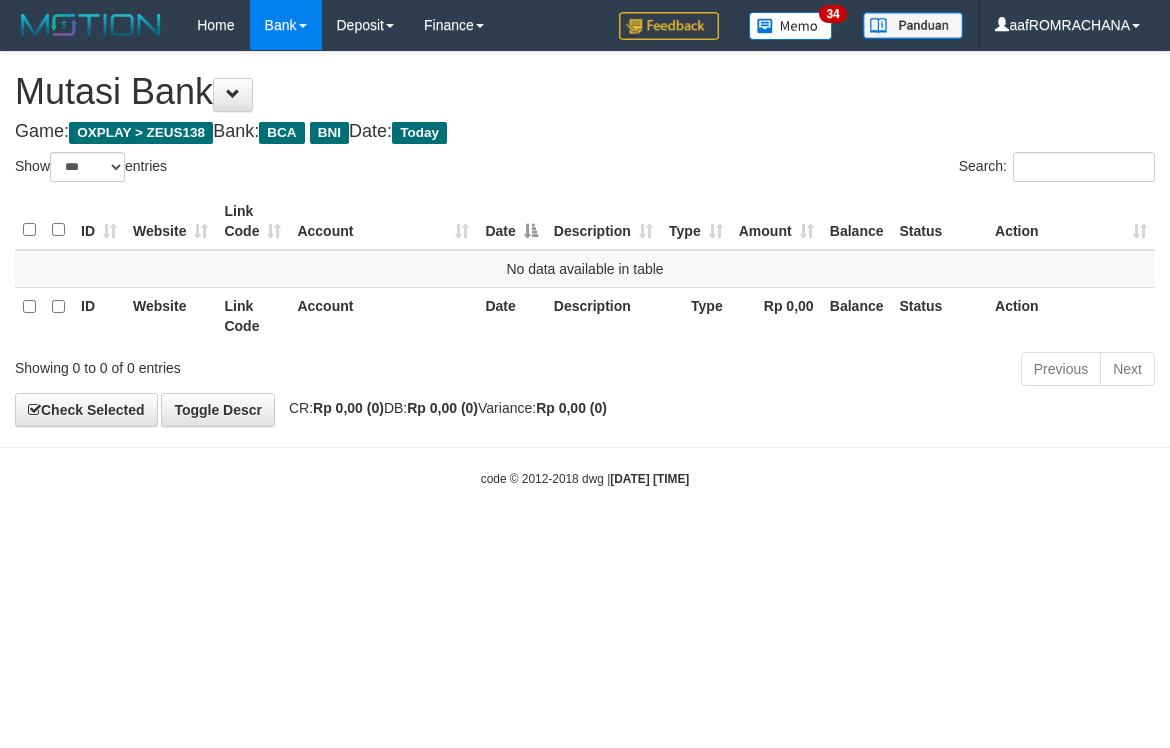 select on "***" 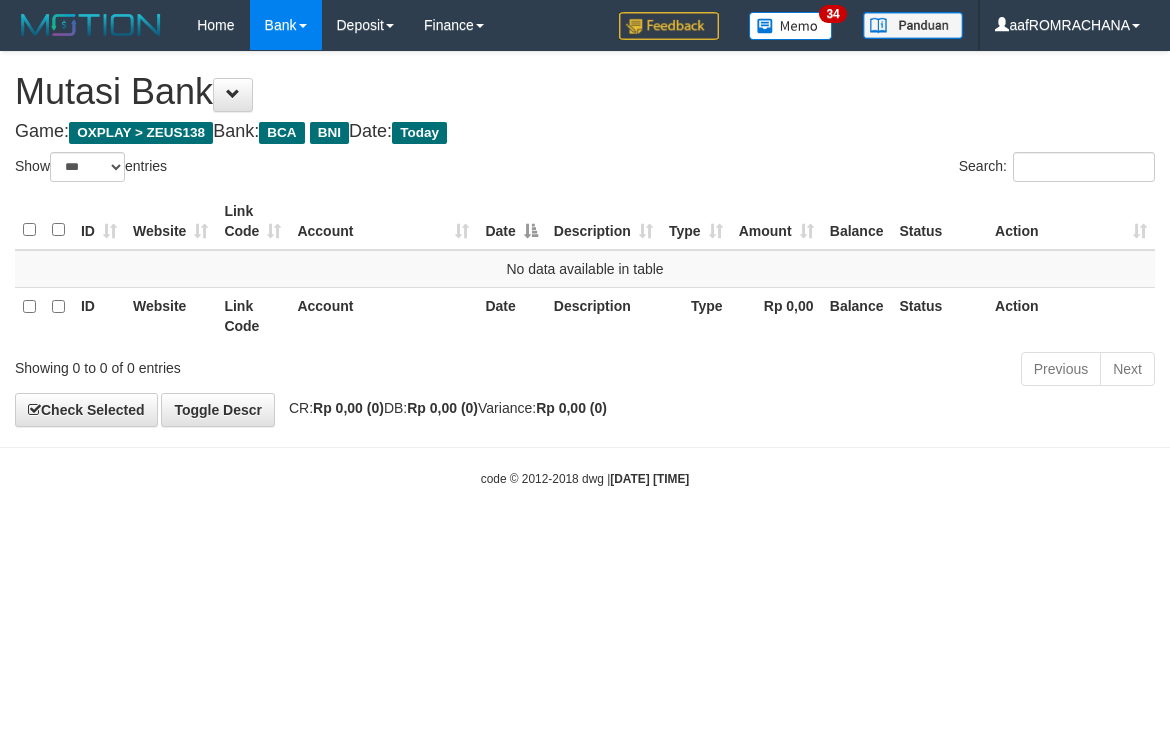scroll, scrollTop: 0, scrollLeft: 0, axis: both 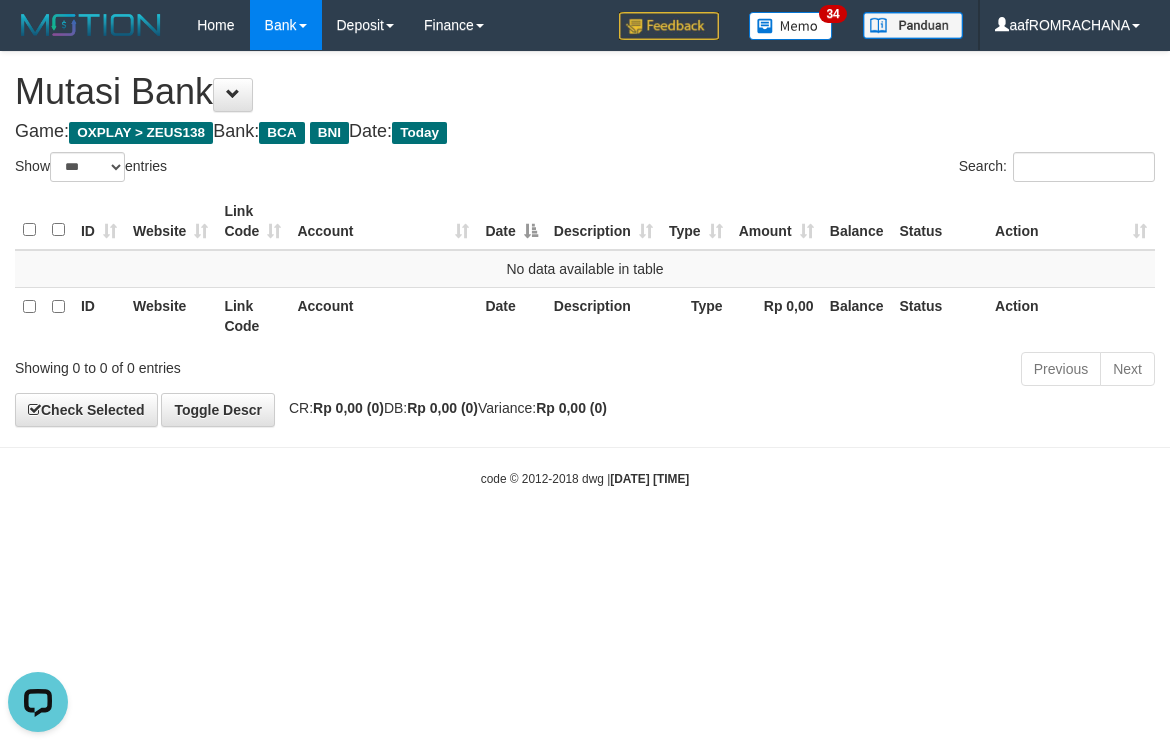 click on "Toggle navigation
Home
Bank
Account List
Load
By Website
Group
[OXPLAY]													ZEUS138
By Load Group (DPS)
Sync" at bounding box center [585, 269] 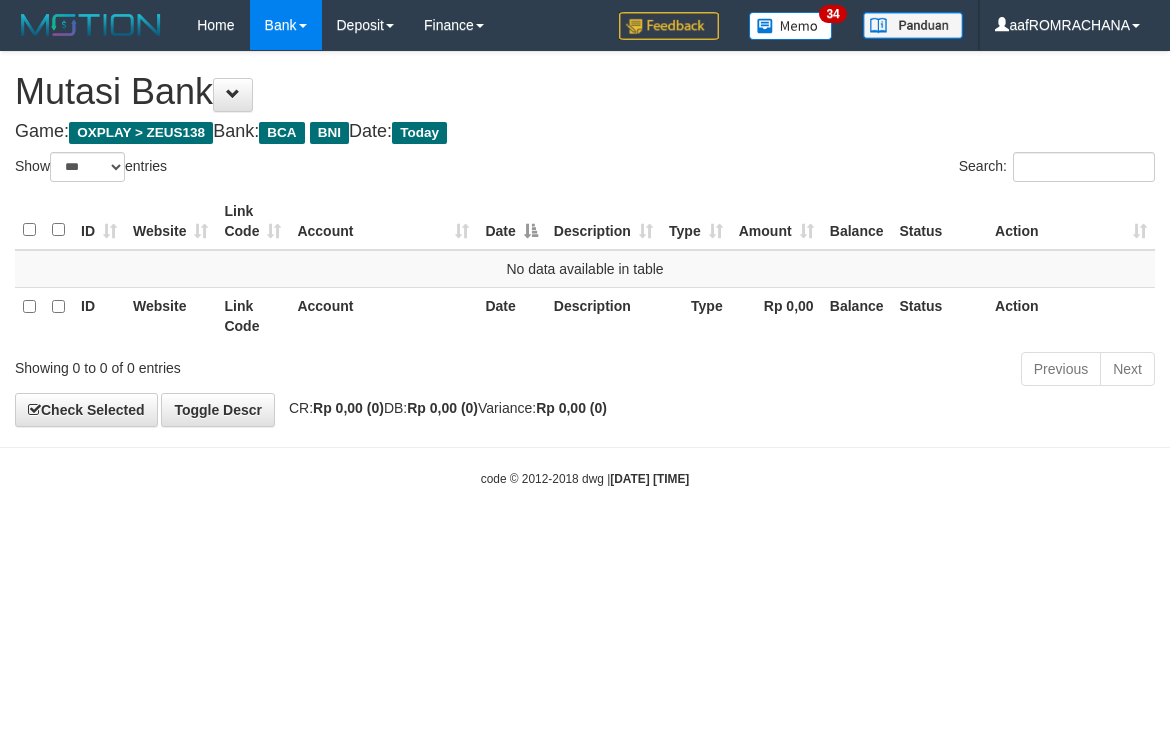 select on "***" 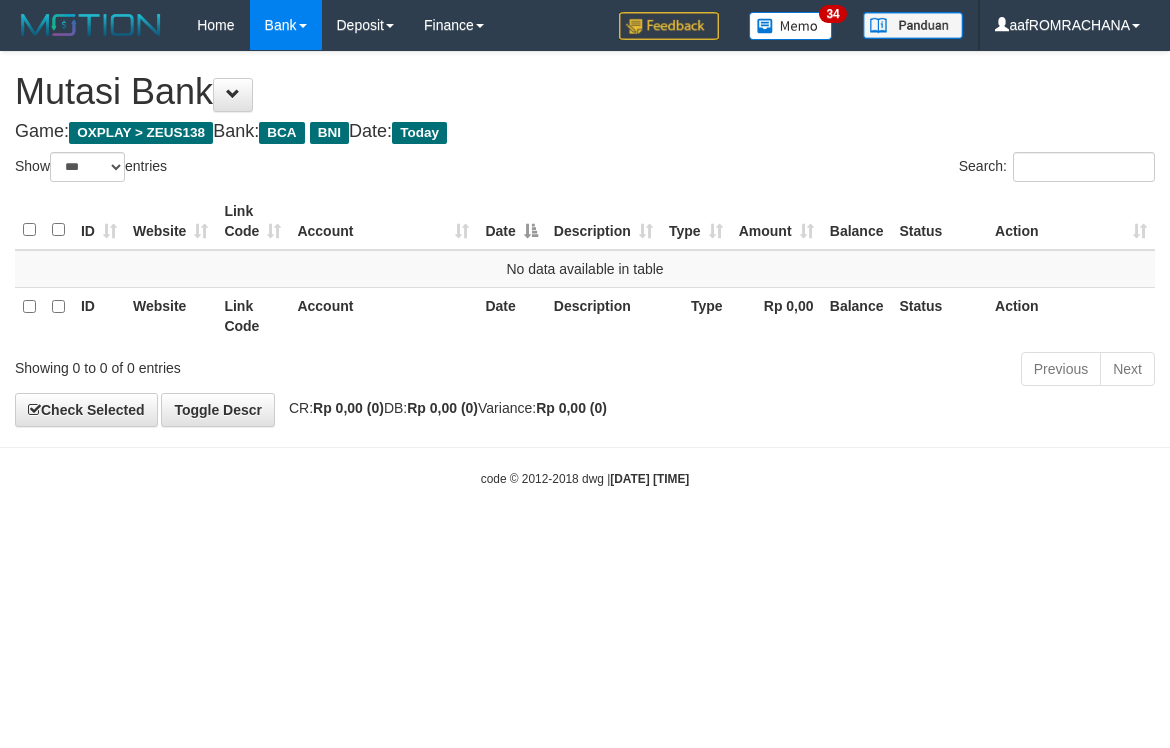 scroll, scrollTop: 0, scrollLeft: 0, axis: both 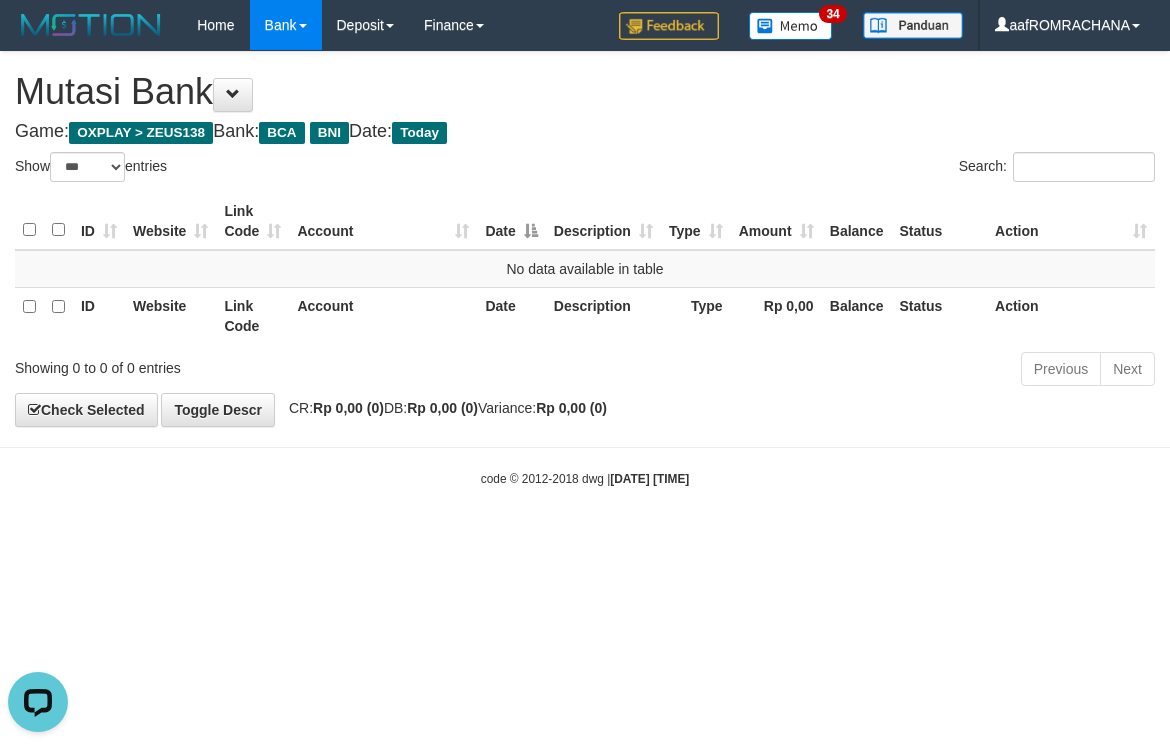 click on "Toggle navigation
Home
Bank
Account List
Load
By Website
Group
[OXPLAY]													ZEUS138
By Load Group (DPS)
Sync" at bounding box center (585, 269) 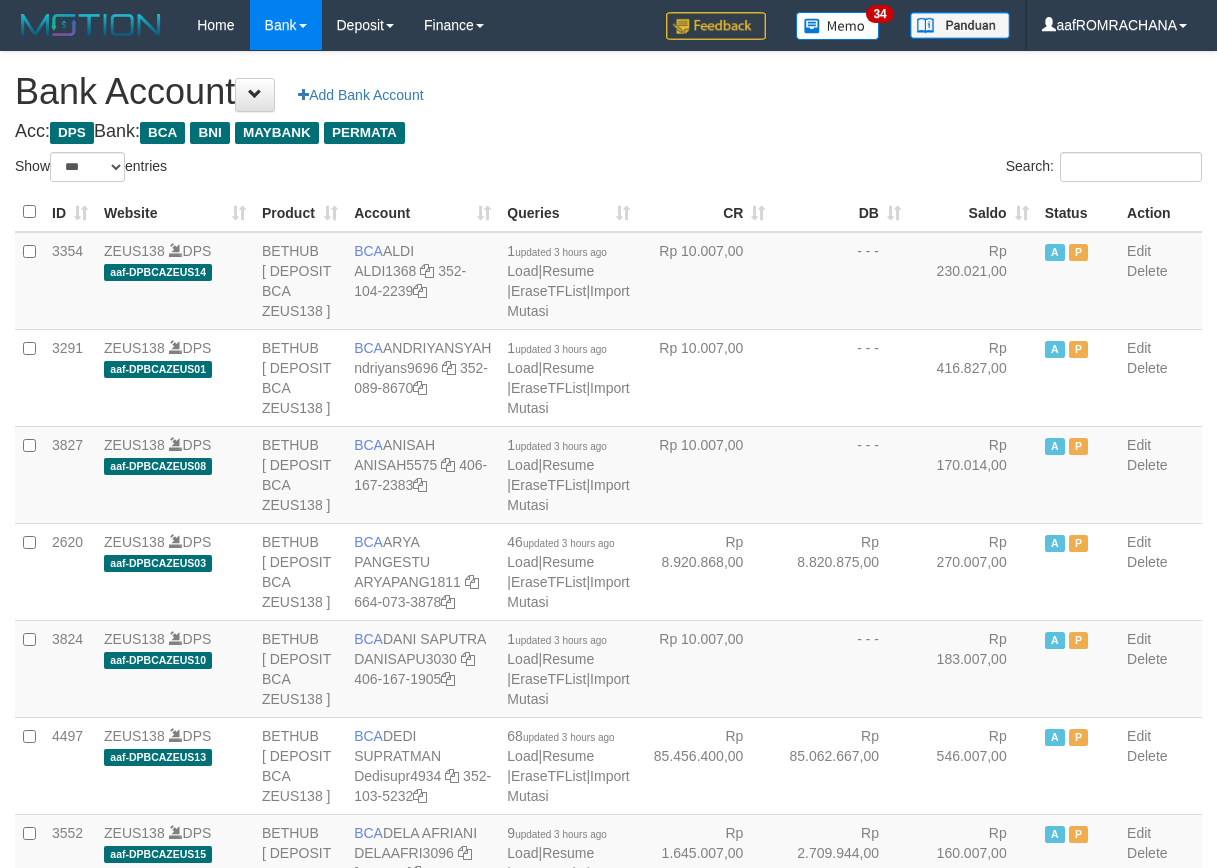 select on "***" 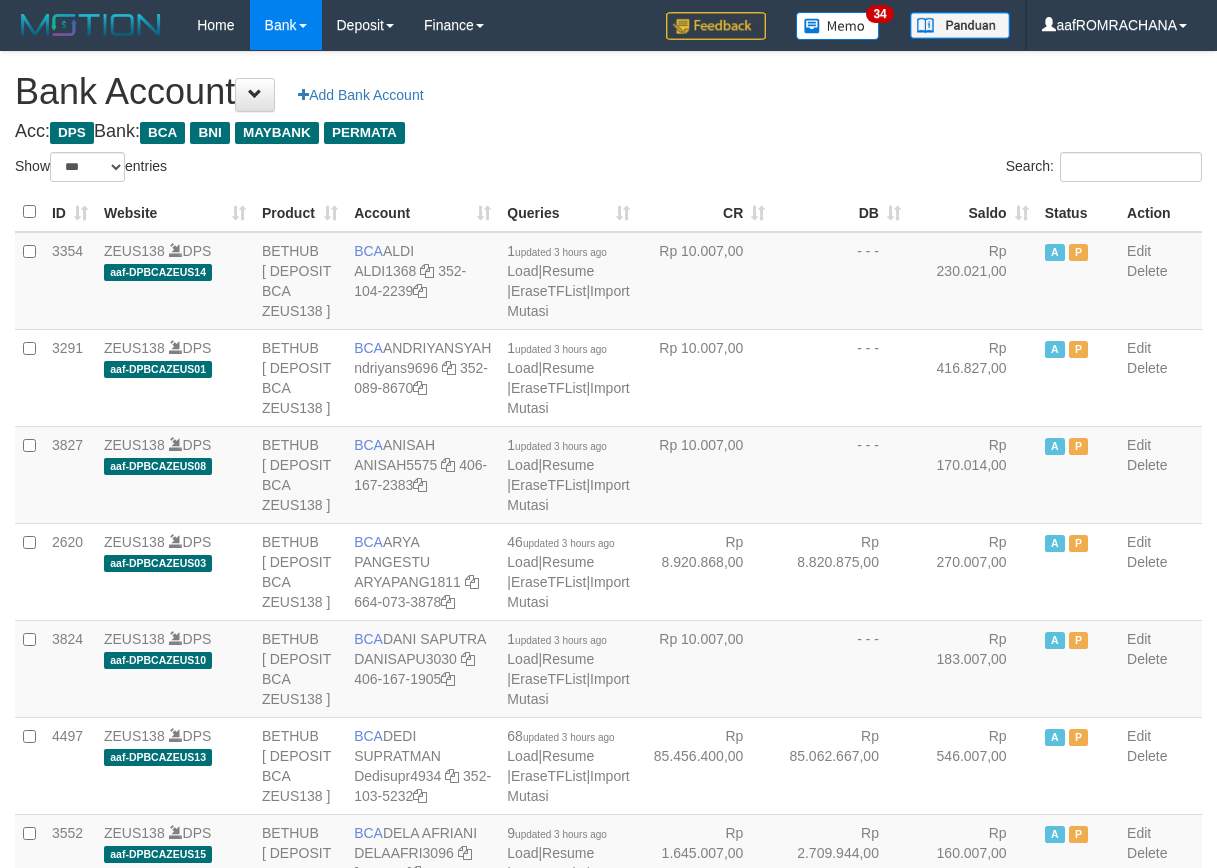 scroll, scrollTop: 0, scrollLeft: 0, axis: both 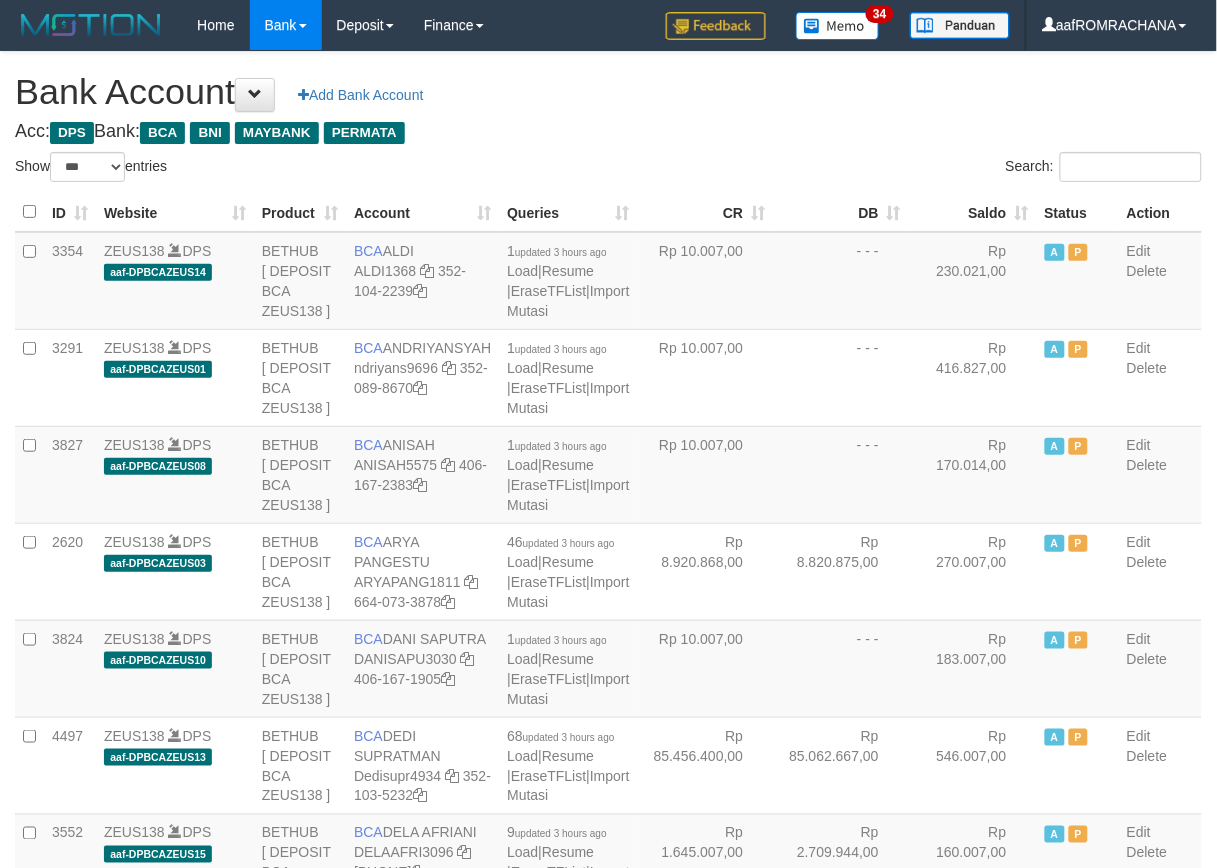 click on "Saldo" at bounding box center [973, 212] 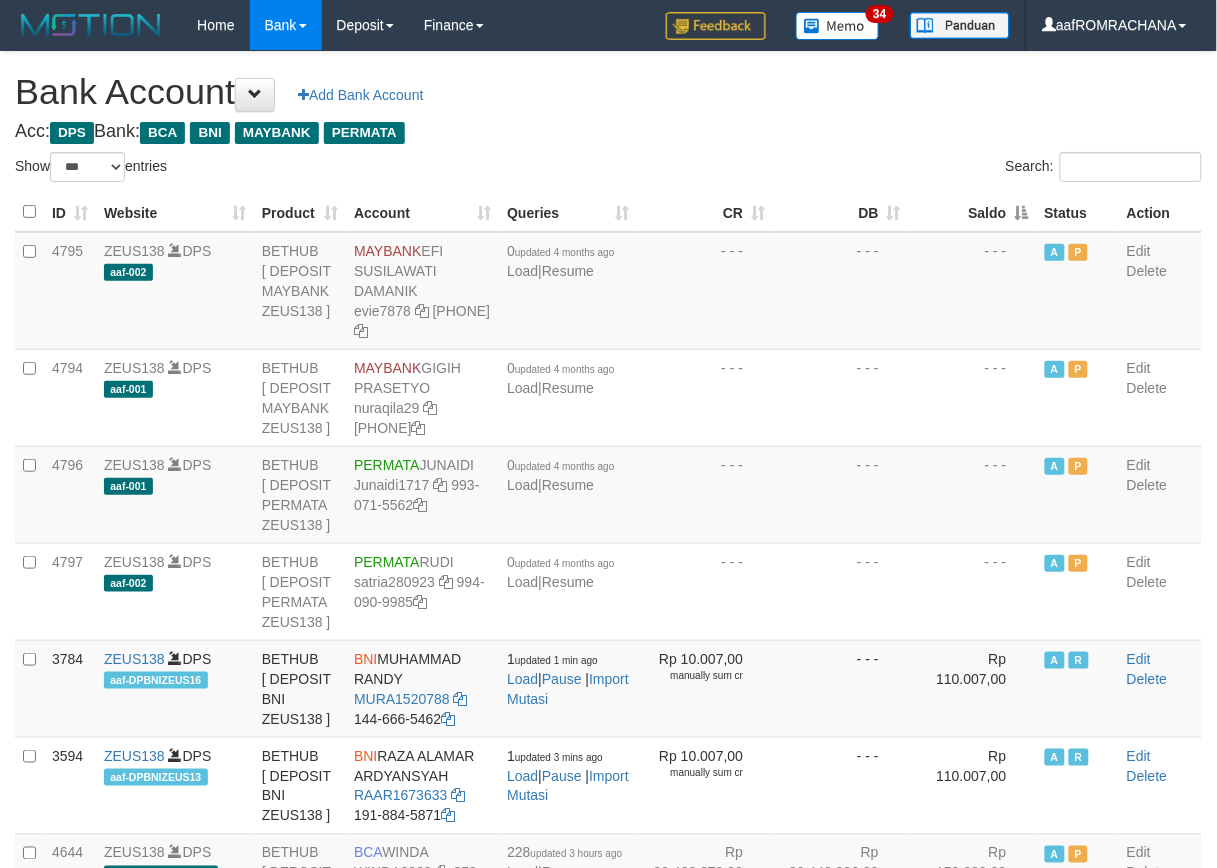 click on "Saldo" at bounding box center [973, 212] 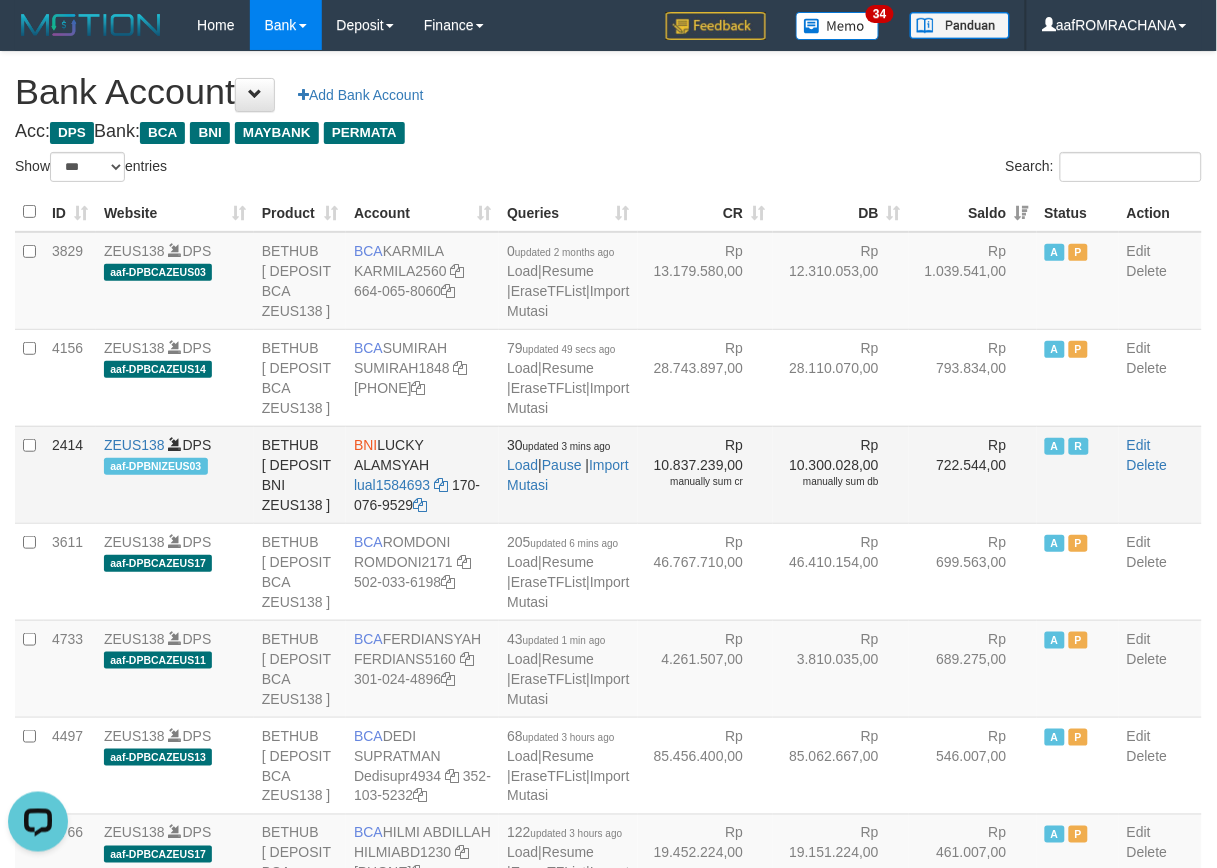 scroll, scrollTop: 0, scrollLeft: 0, axis: both 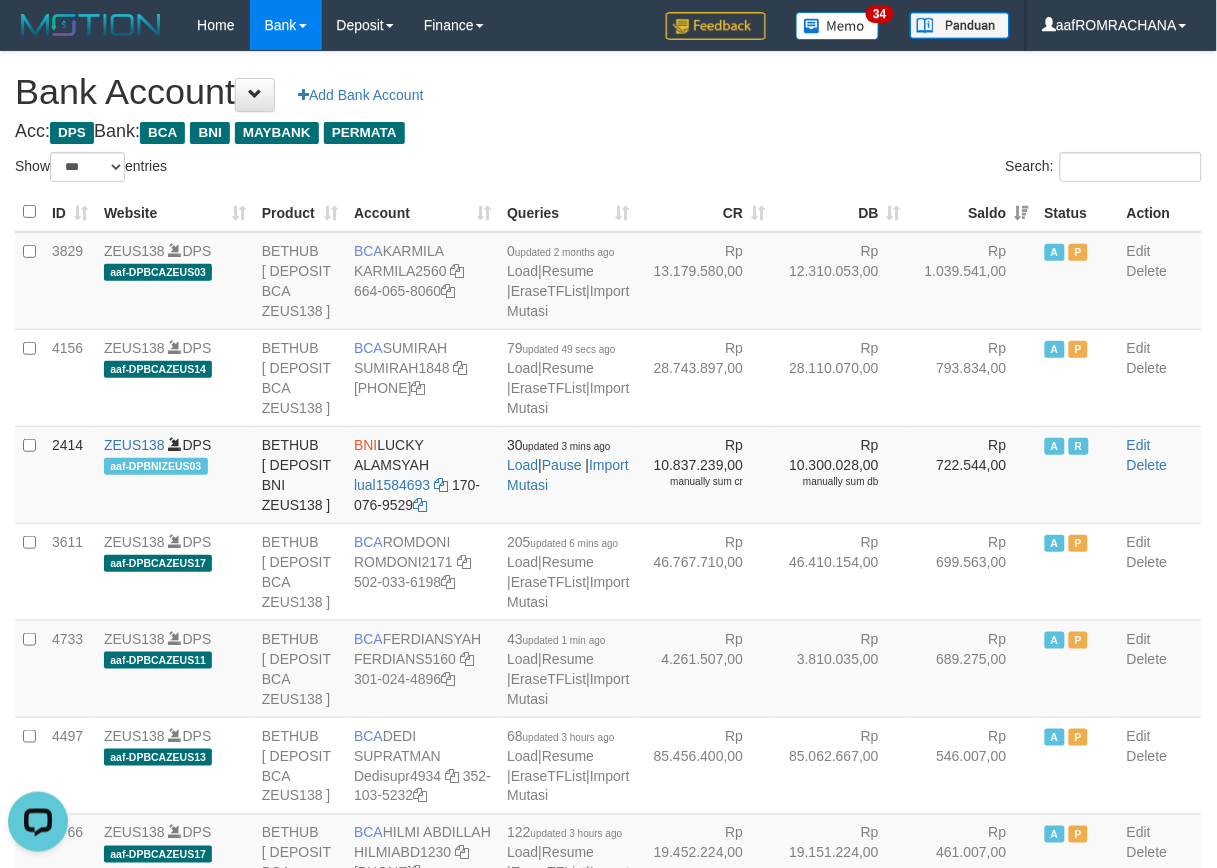 click on "Acc: 										 DPS
Bank:   BCA   BNI   MAYBANK   PERMATA" at bounding box center [608, 132] 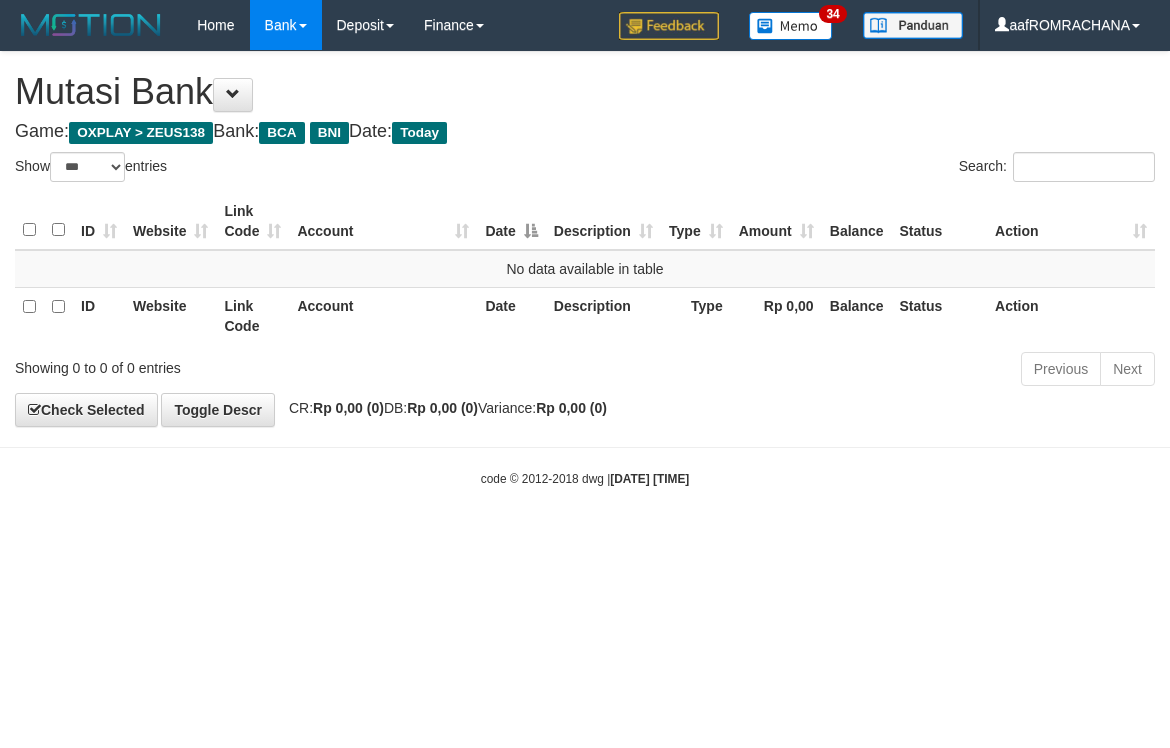 select on "***" 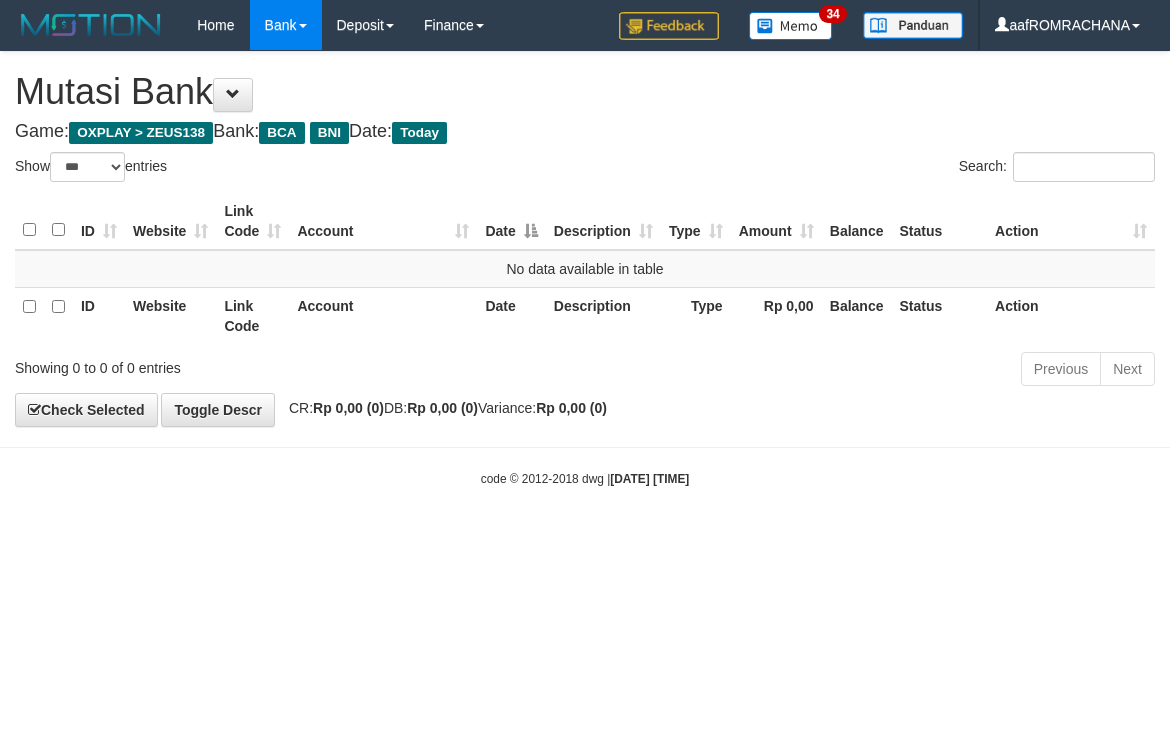 scroll, scrollTop: 0, scrollLeft: 0, axis: both 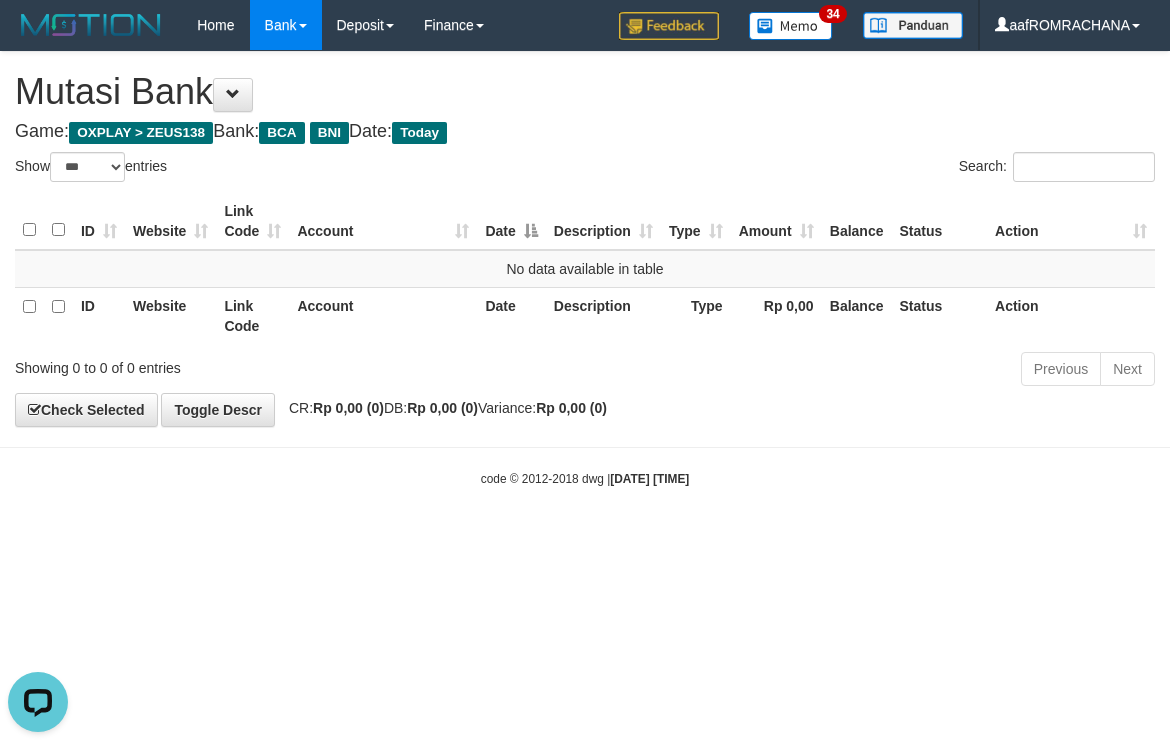 click on "**********" at bounding box center (585, 239) 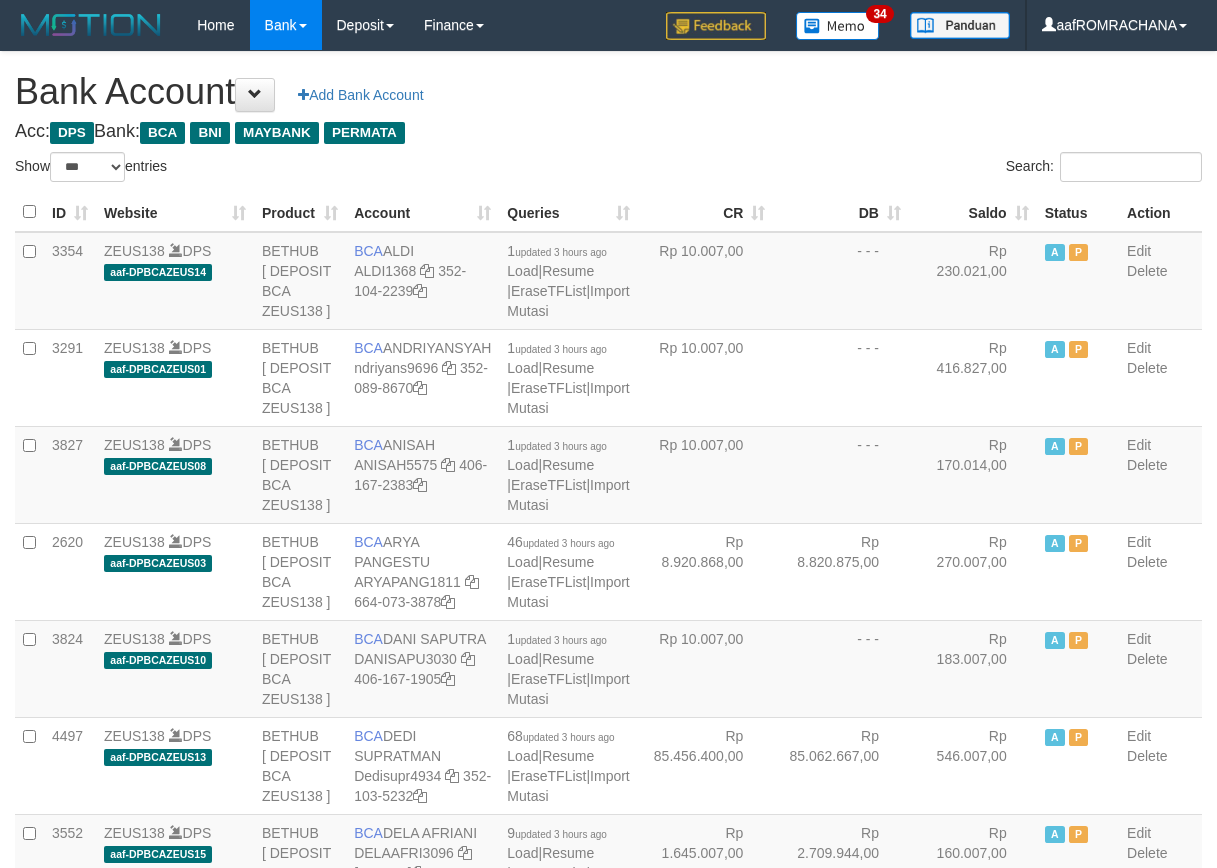 select on "***" 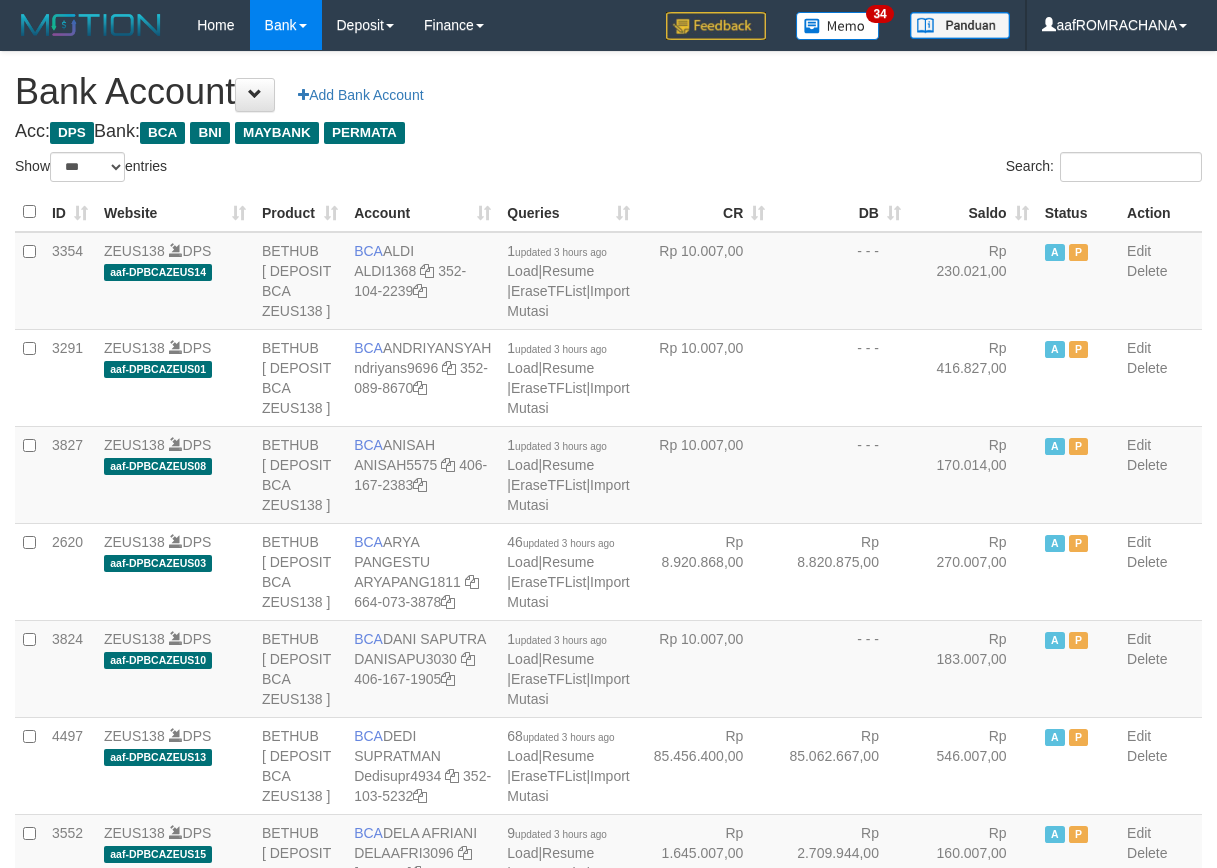 scroll, scrollTop: 0, scrollLeft: 0, axis: both 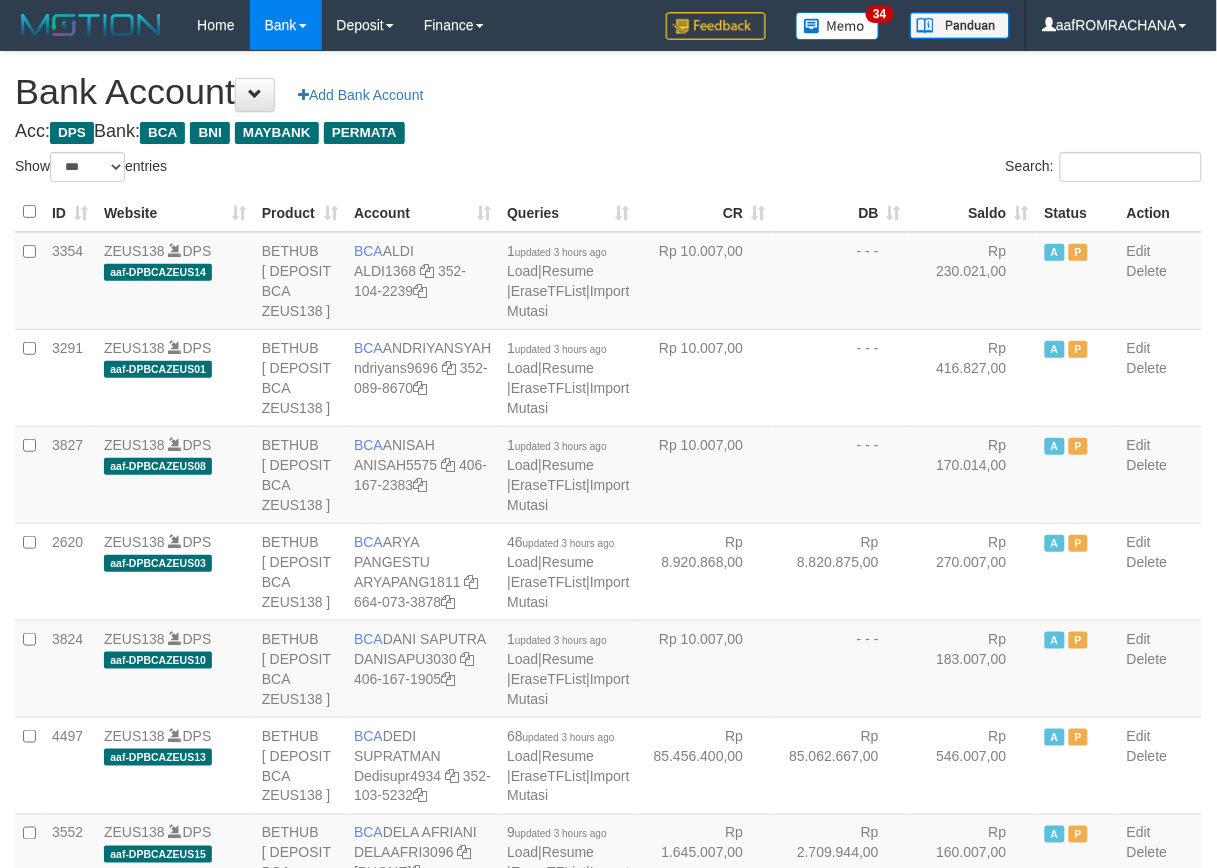 click on "Saldo" at bounding box center (973, 212) 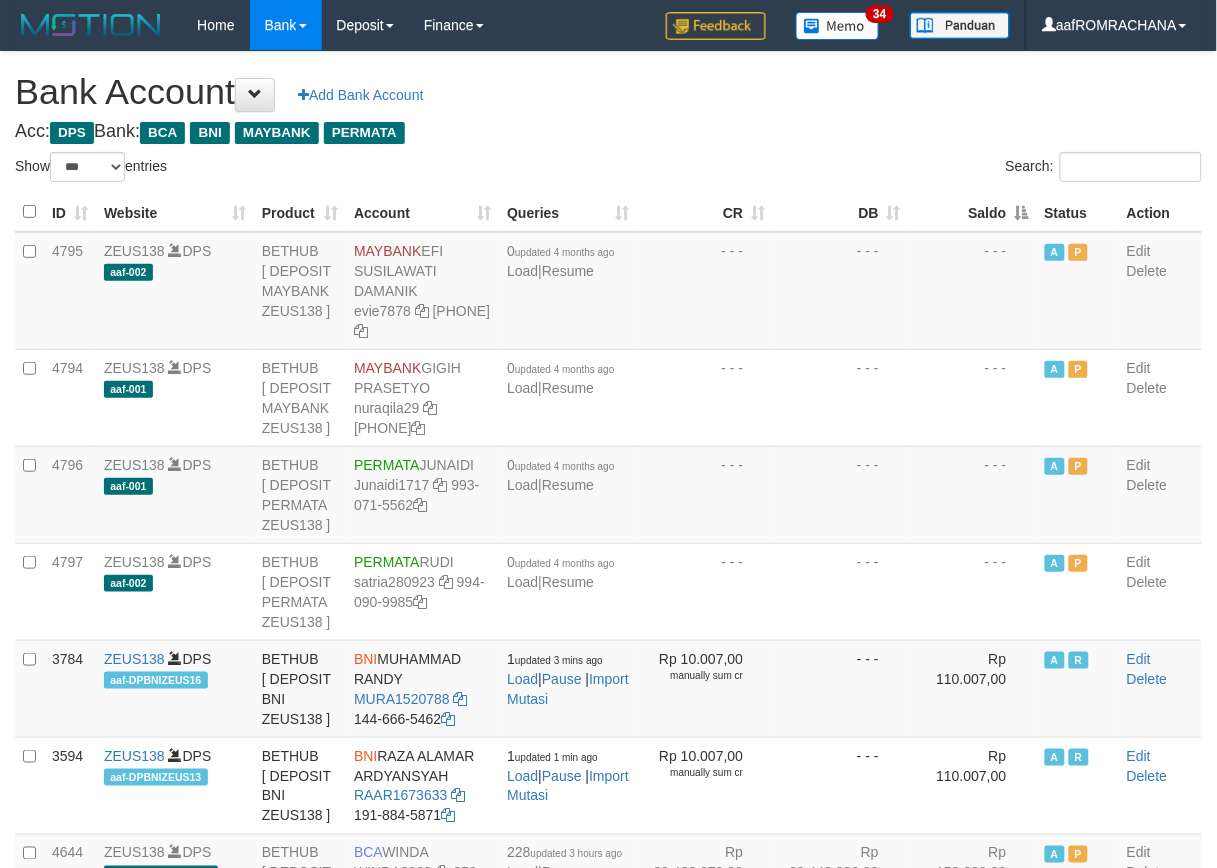 click on "Saldo" at bounding box center (973, 212) 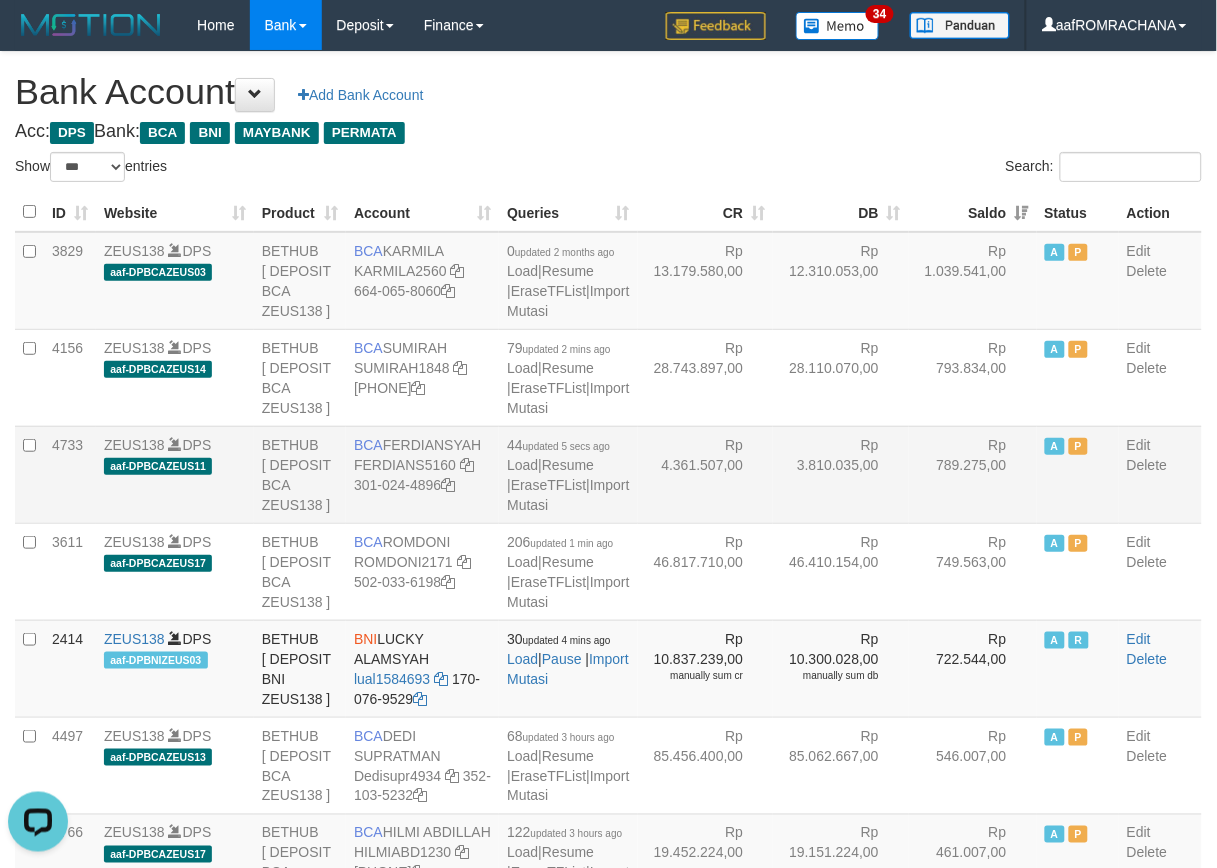scroll, scrollTop: 0, scrollLeft: 0, axis: both 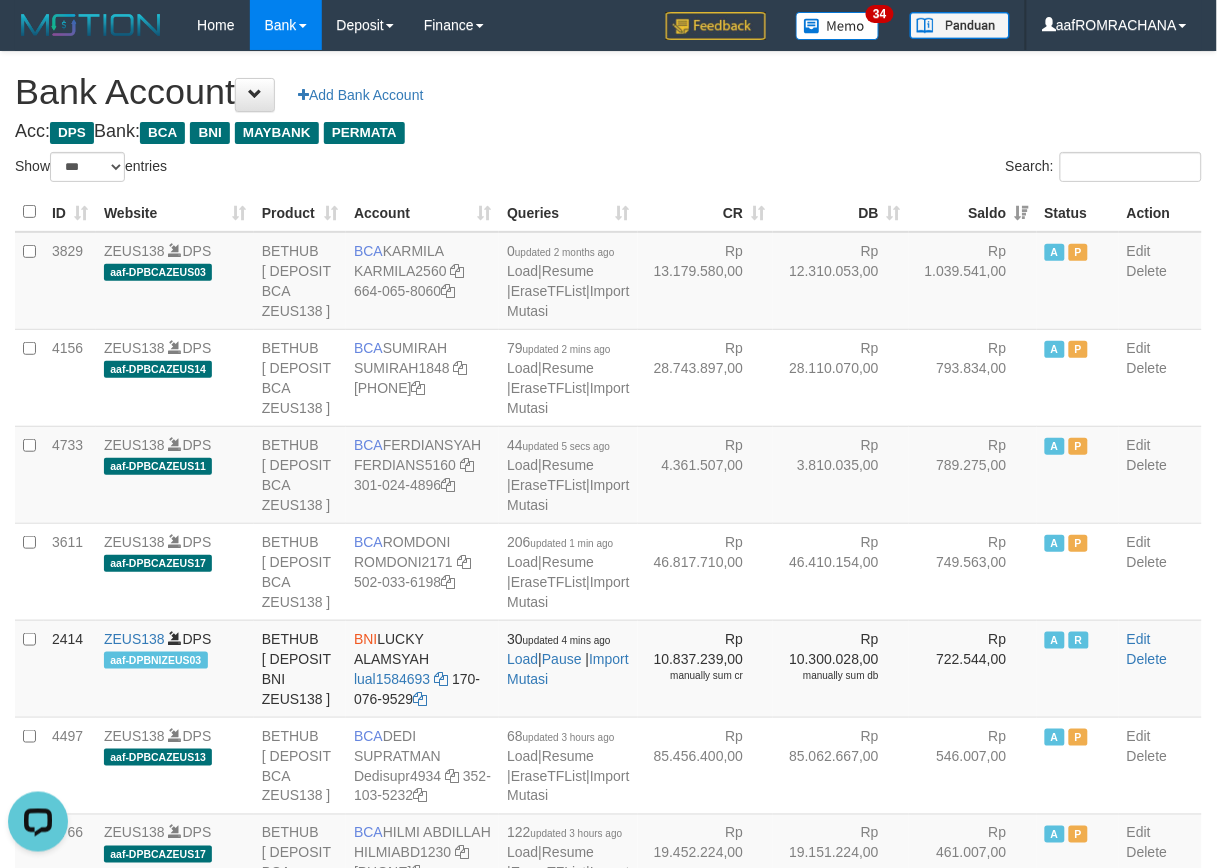 click on "Acc: 										 DPS
Bank:   BCA   BNI   MAYBANK   PERMATA" at bounding box center [608, 132] 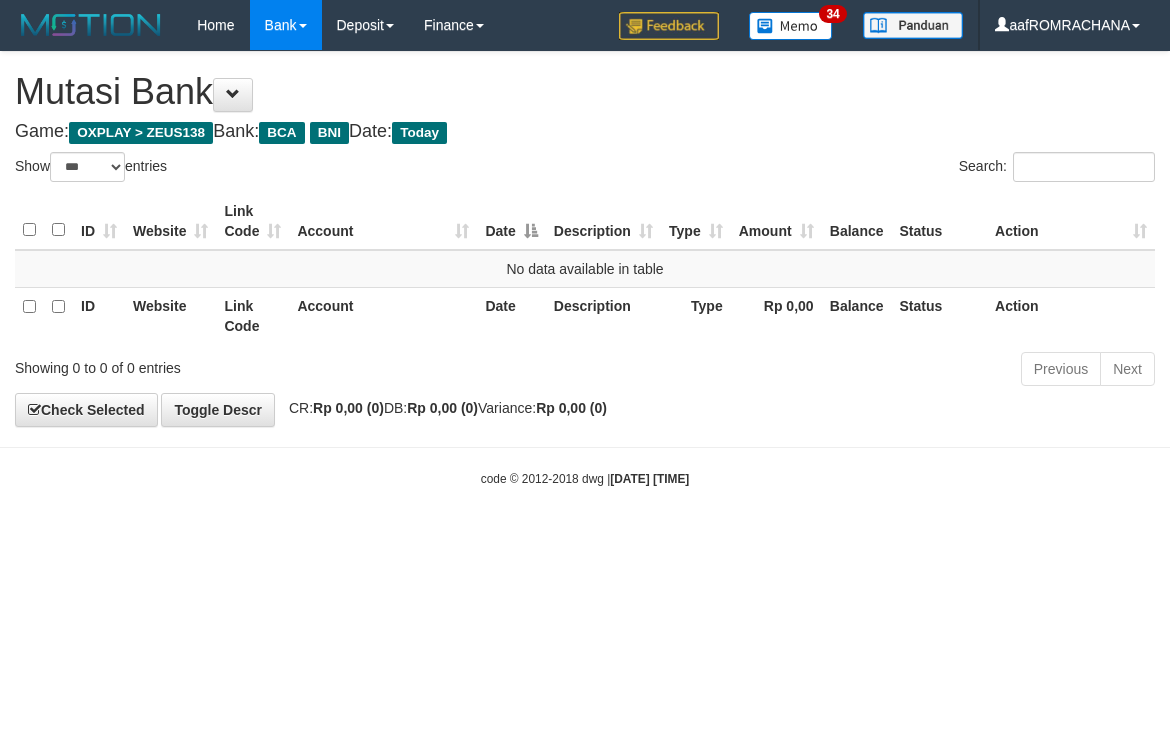 select on "***" 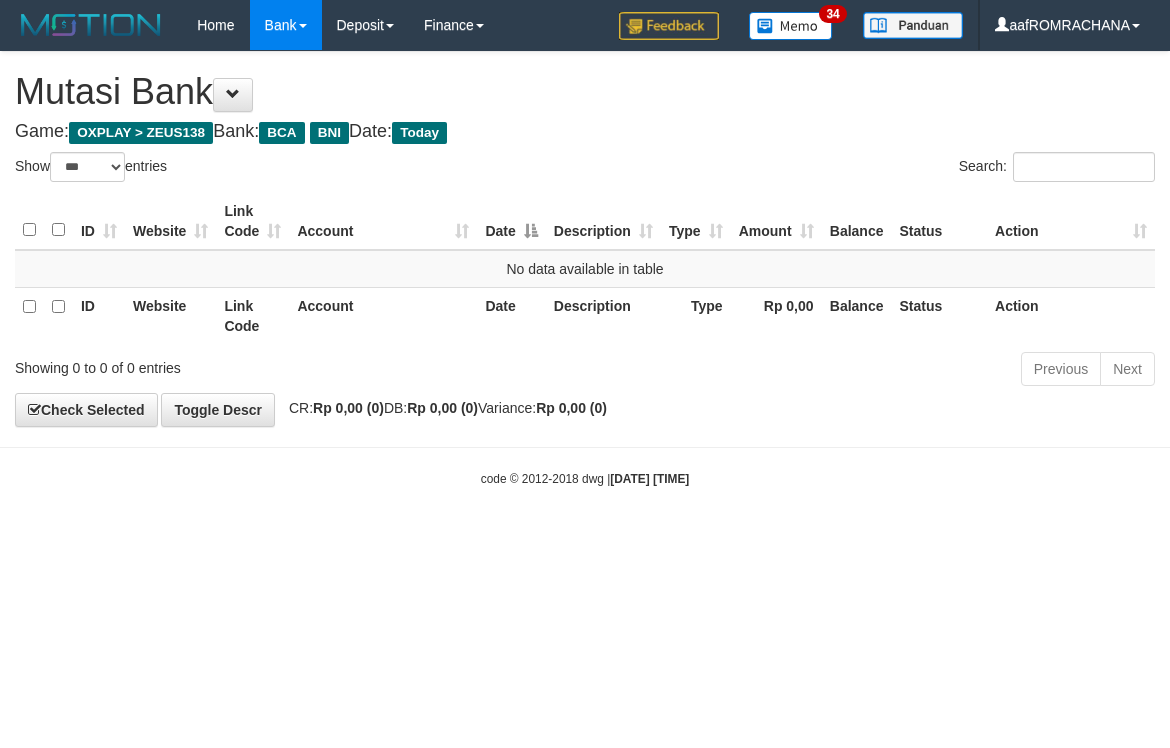 scroll, scrollTop: 0, scrollLeft: 0, axis: both 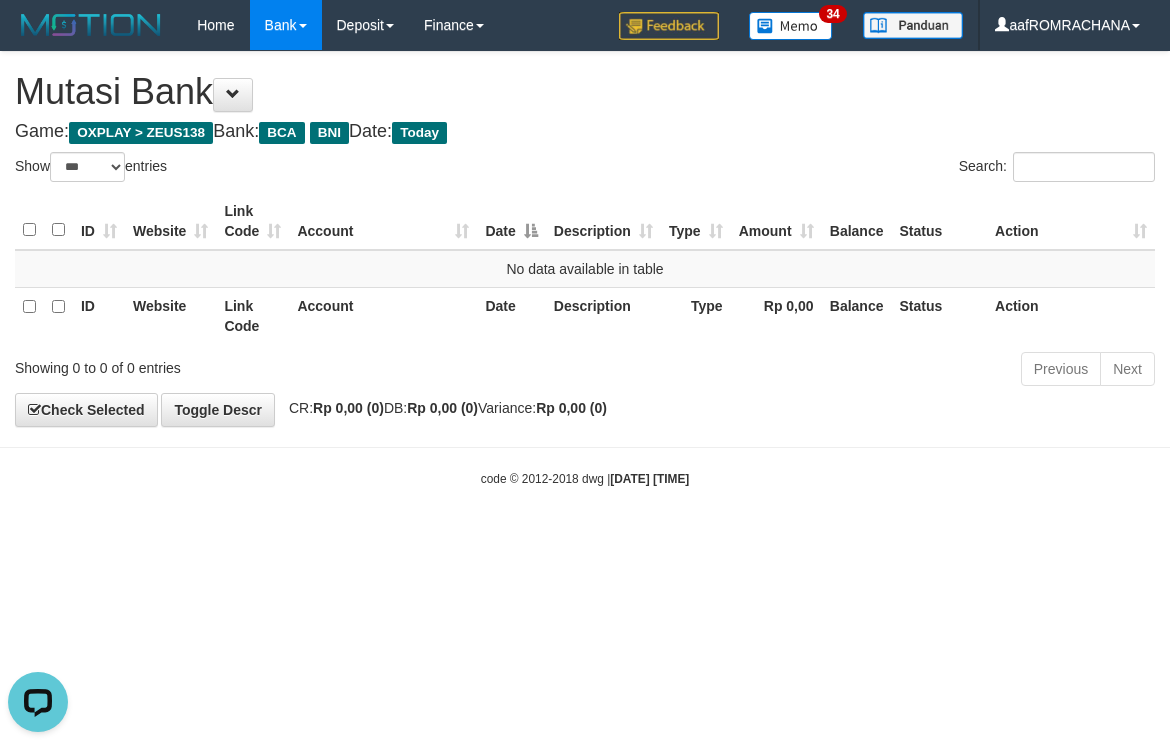 click on "Toggle navigation
Home
Bank
Account List
Load
By Website
Group
[OXPLAY]													ZEUS138
By Load Group (DPS)
Sync" at bounding box center [585, 269] 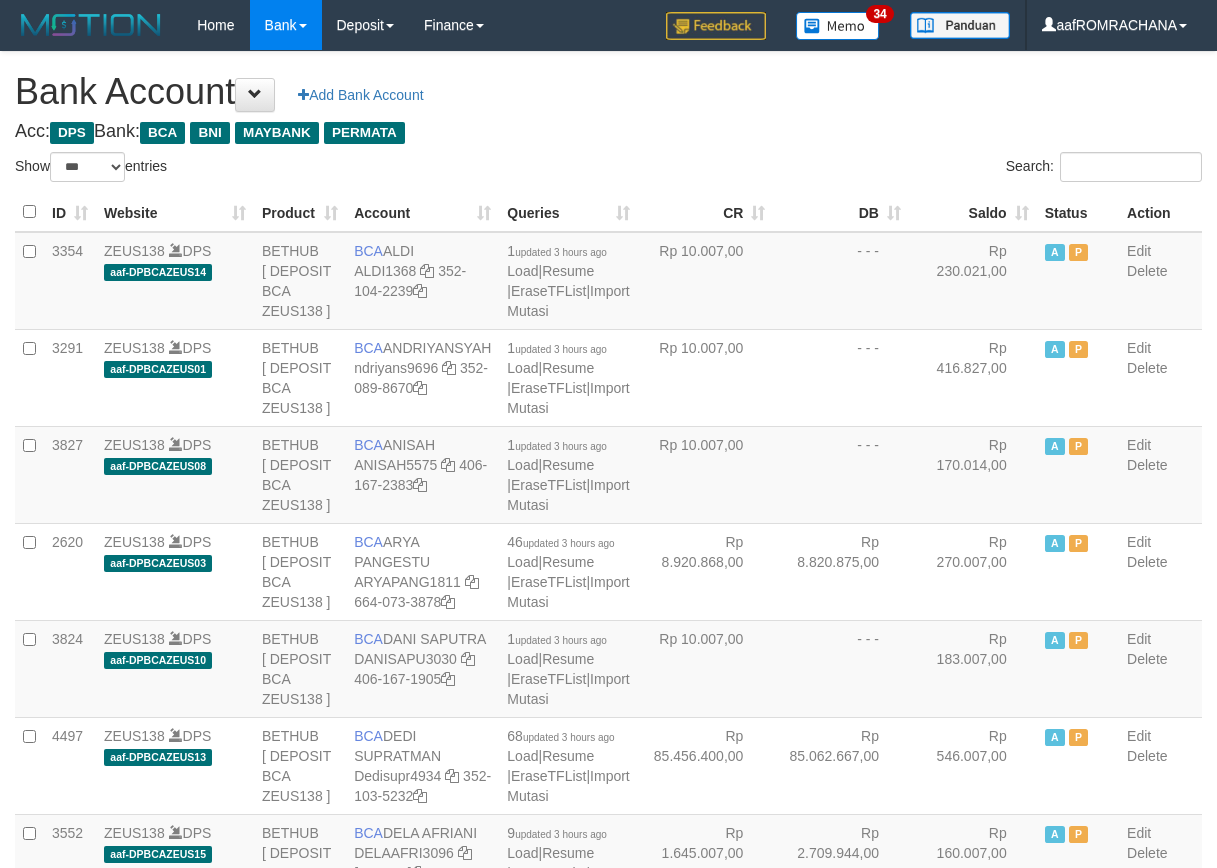 select on "***" 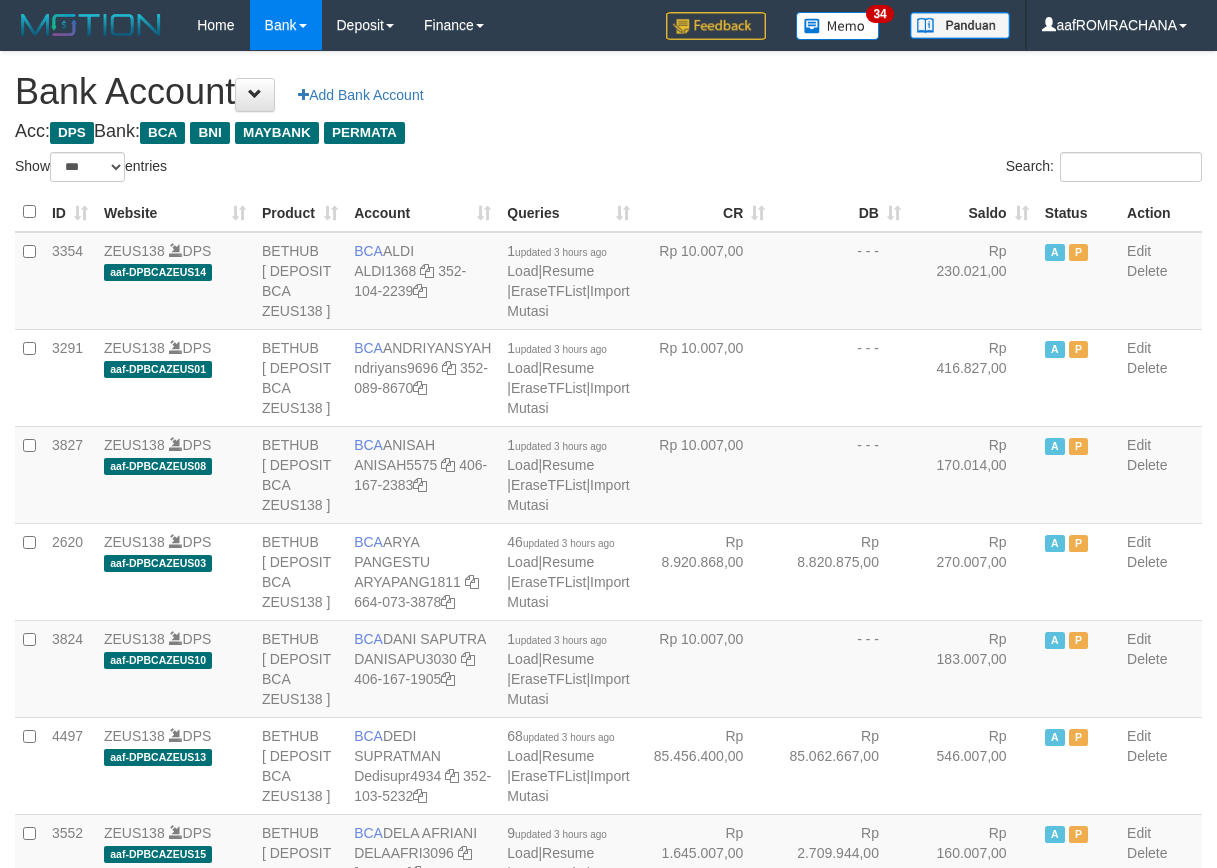scroll, scrollTop: 0, scrollLeft: 0, axis: both 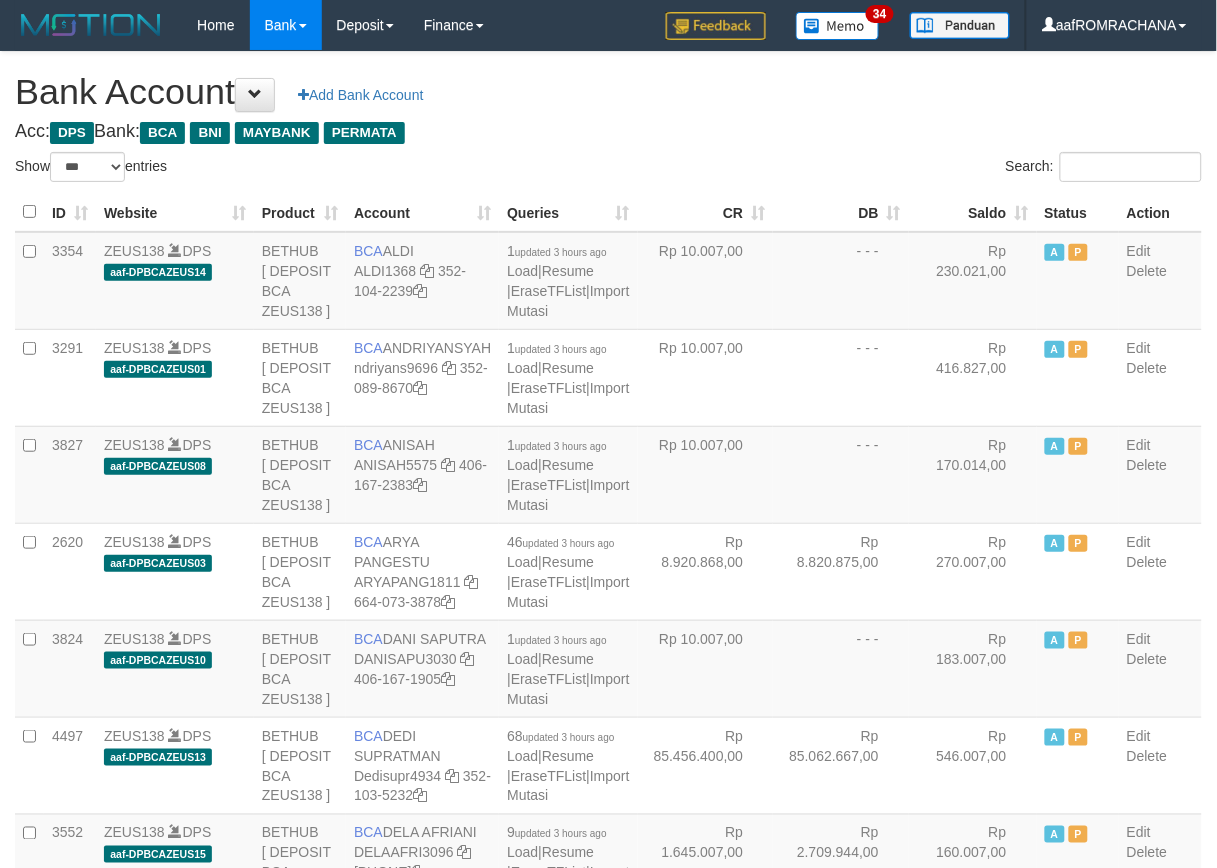 click on "Saldo" at bounding box center (973, 212) 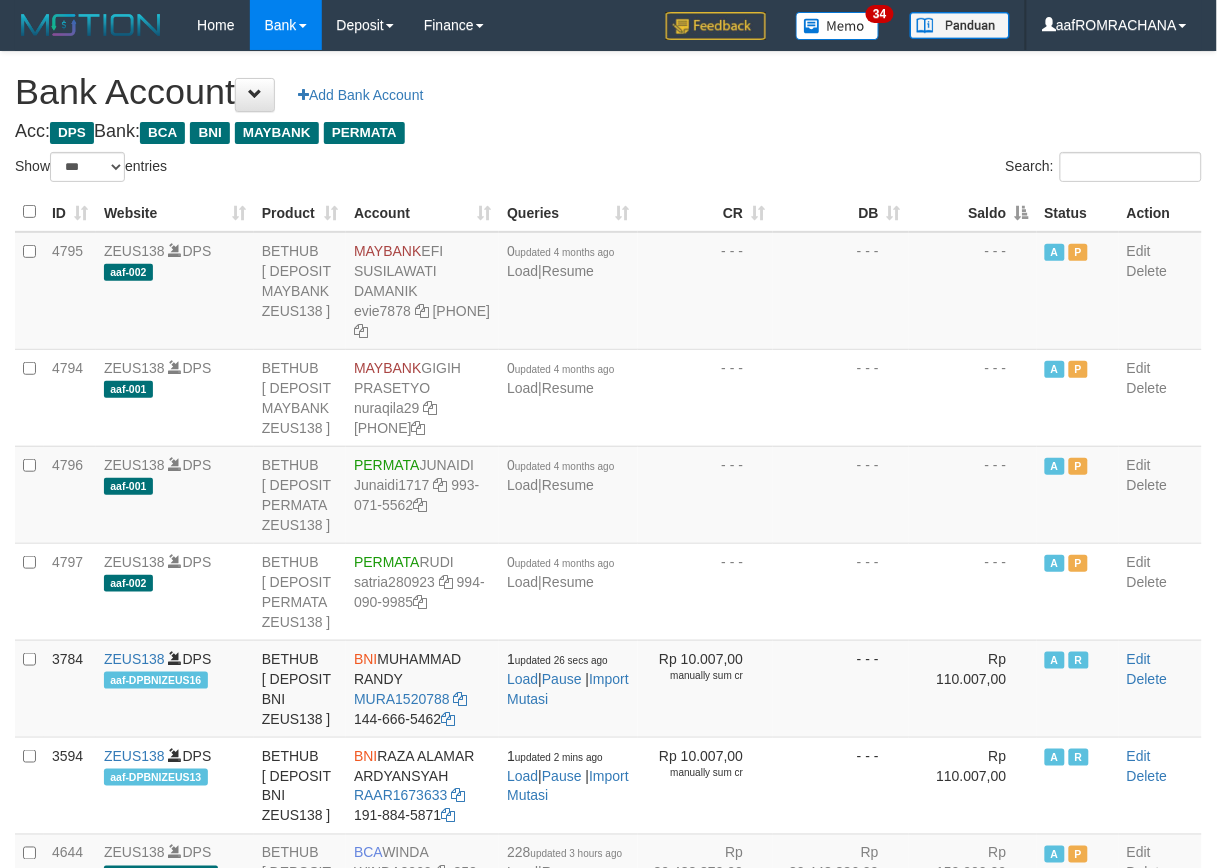 click on "Saldo" at bounding box center (973, 212) 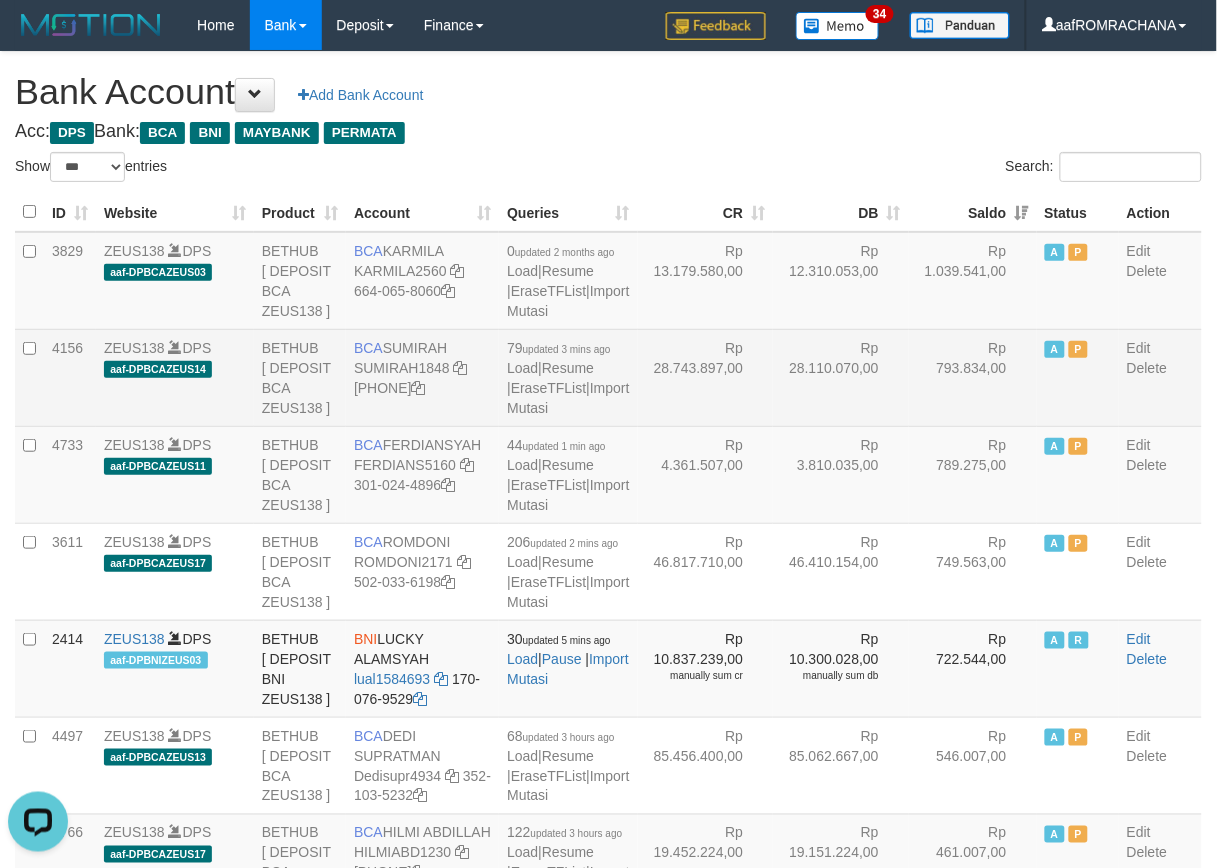 scroll, scrollTop: 0, scrollLeft: 0, axis: both 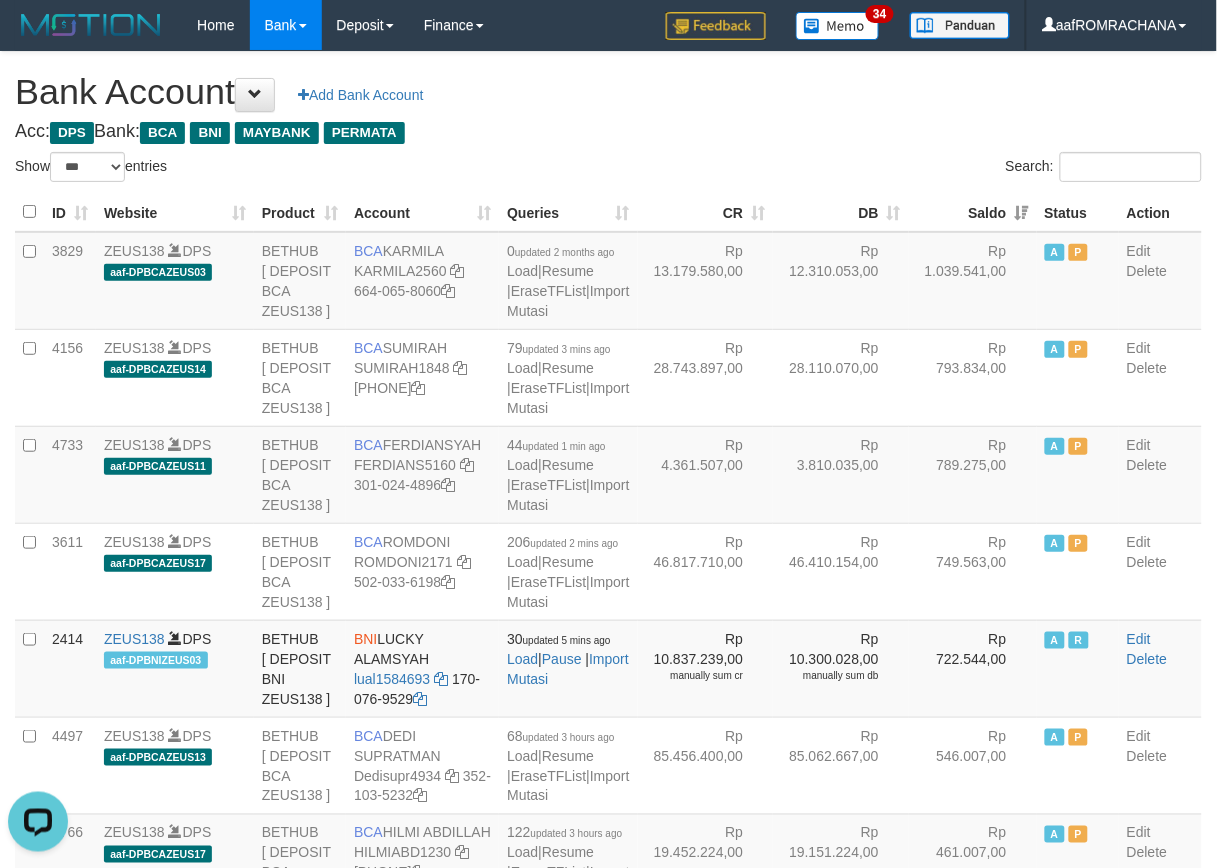 click on "Bank Account
Add Bank Account" at bounding box center (608, 92) 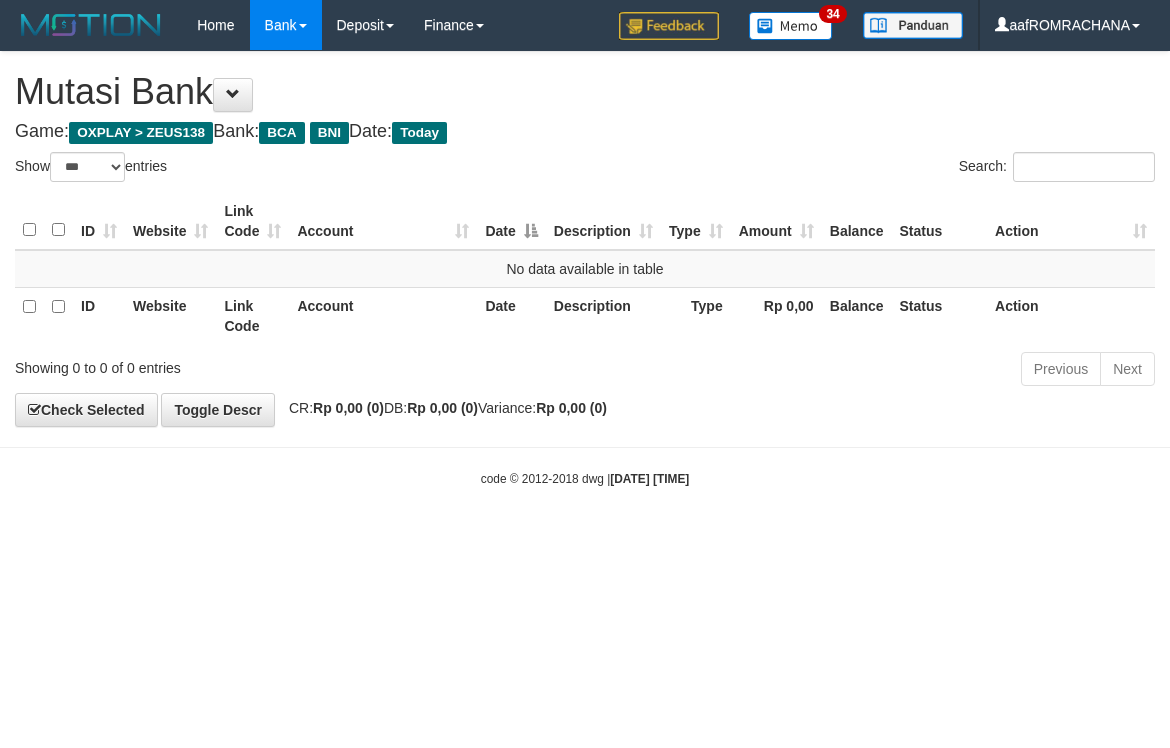 select on "***" 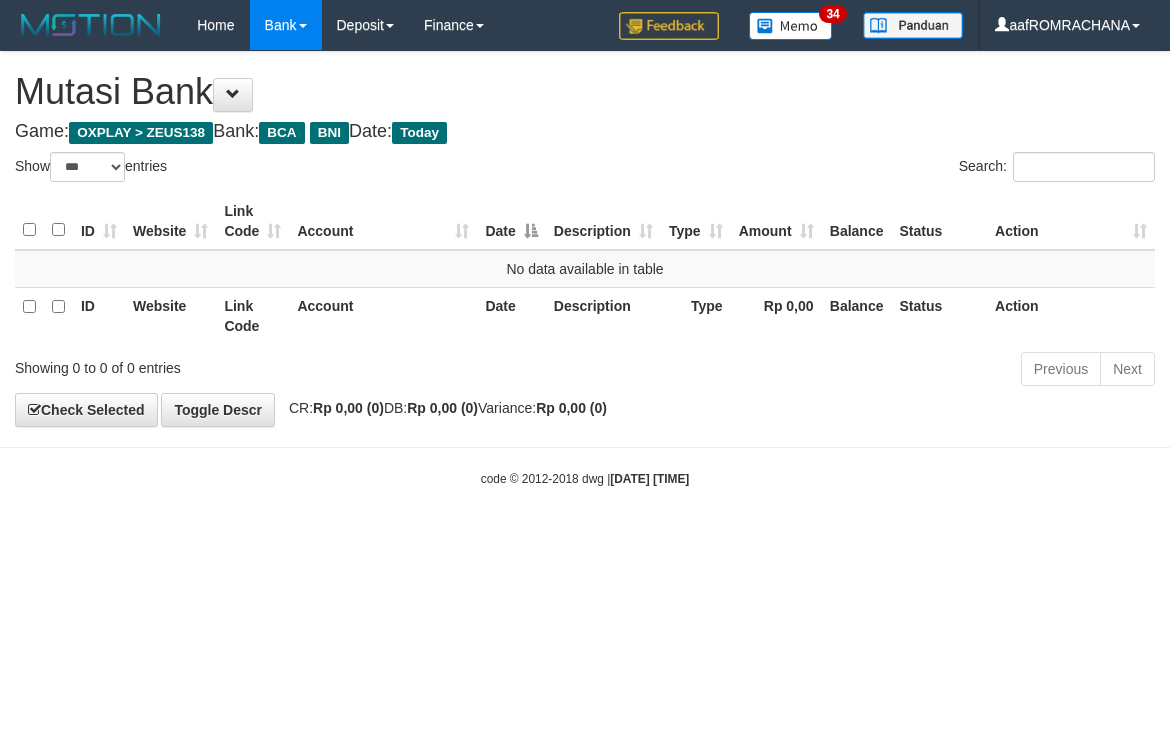 scroll, scrollTop: 0, scrollLeft: 0, axis: both 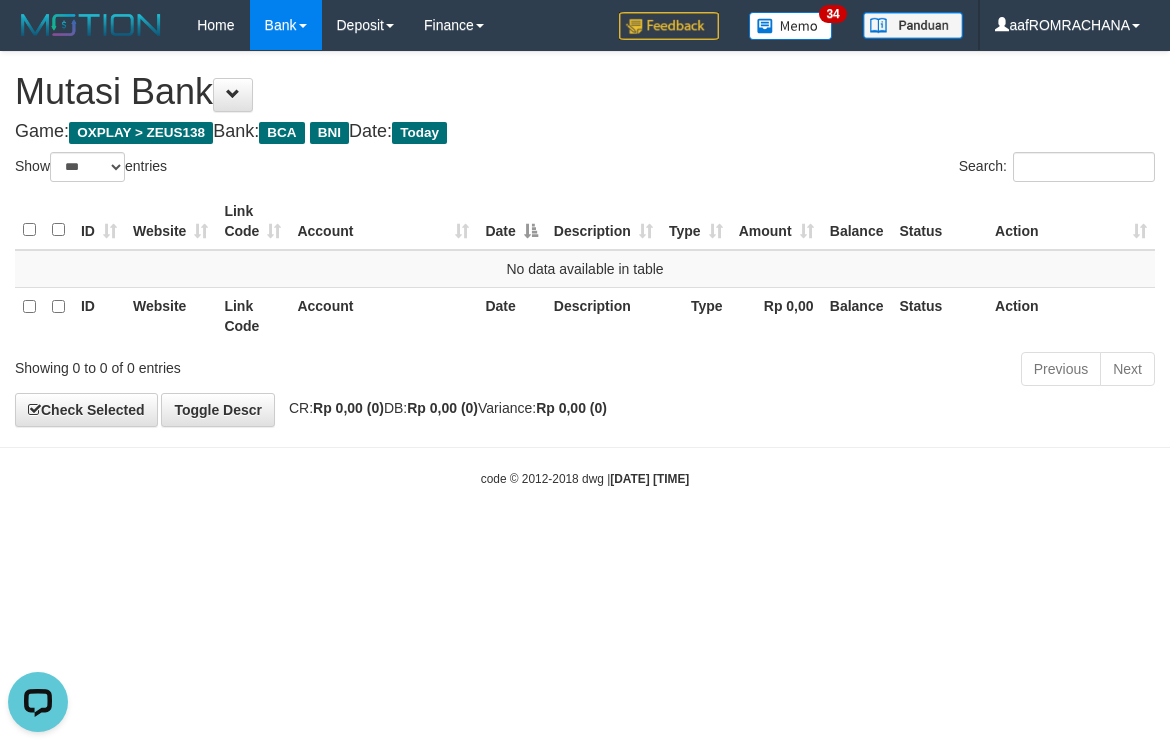 click on "Toggle navigation
Home
Bank
Account List
Load
By Website
Group
[OXPLAY]													ZEUS138
By Load Group (DPS)
Sync" at bounding box center (585, 269) 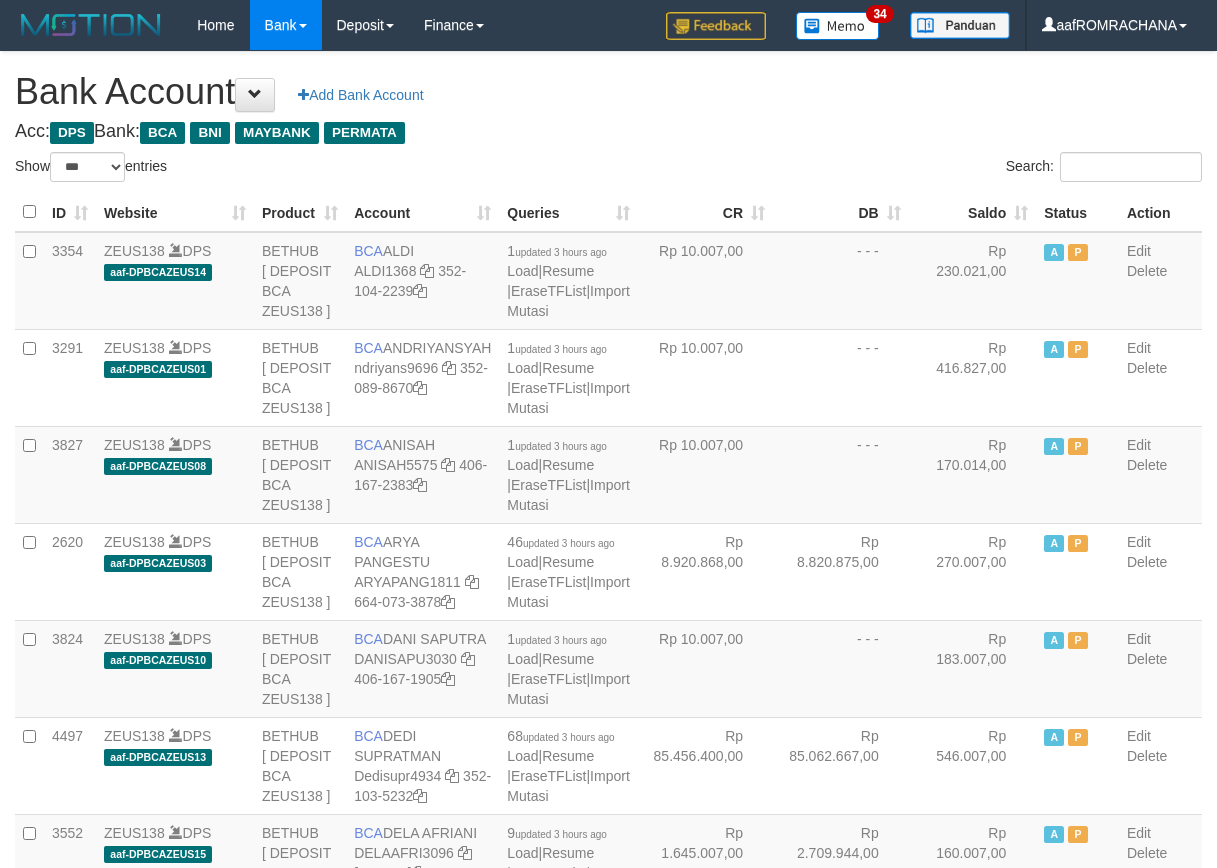 select on "***" 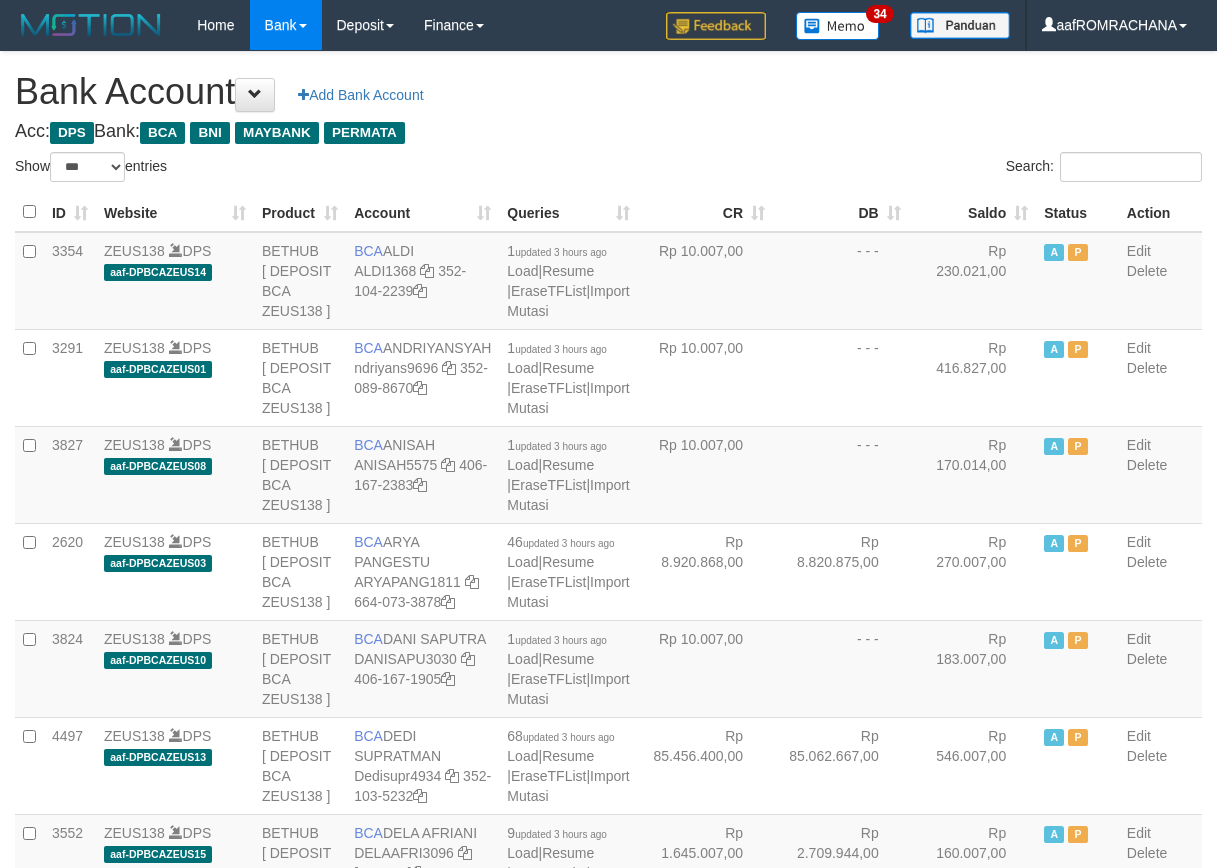scroll, scrollTop: 0, scrollLeft: 0, axis: both 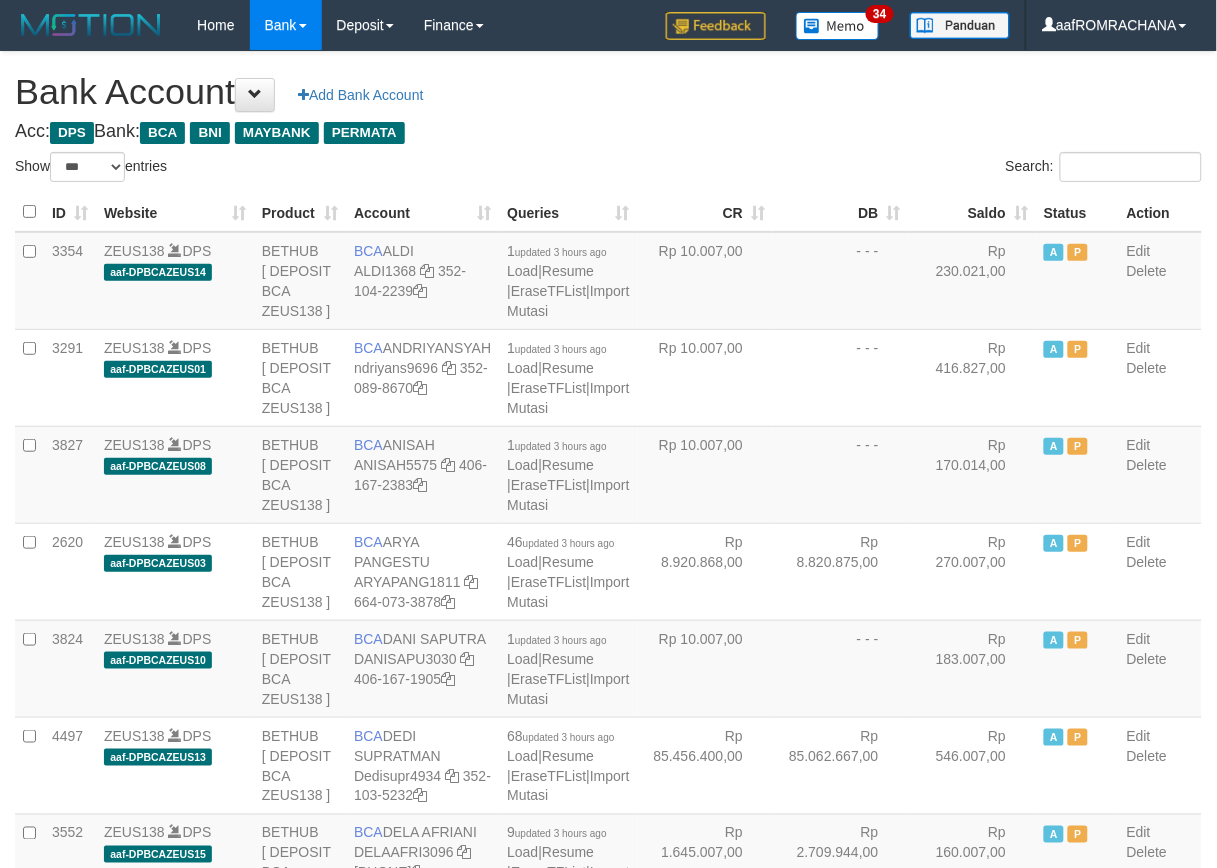 drag, startPoint x: 0, startPoint y: 0, endPoint x: 946, endPoint y: 205, distance: 967.95715 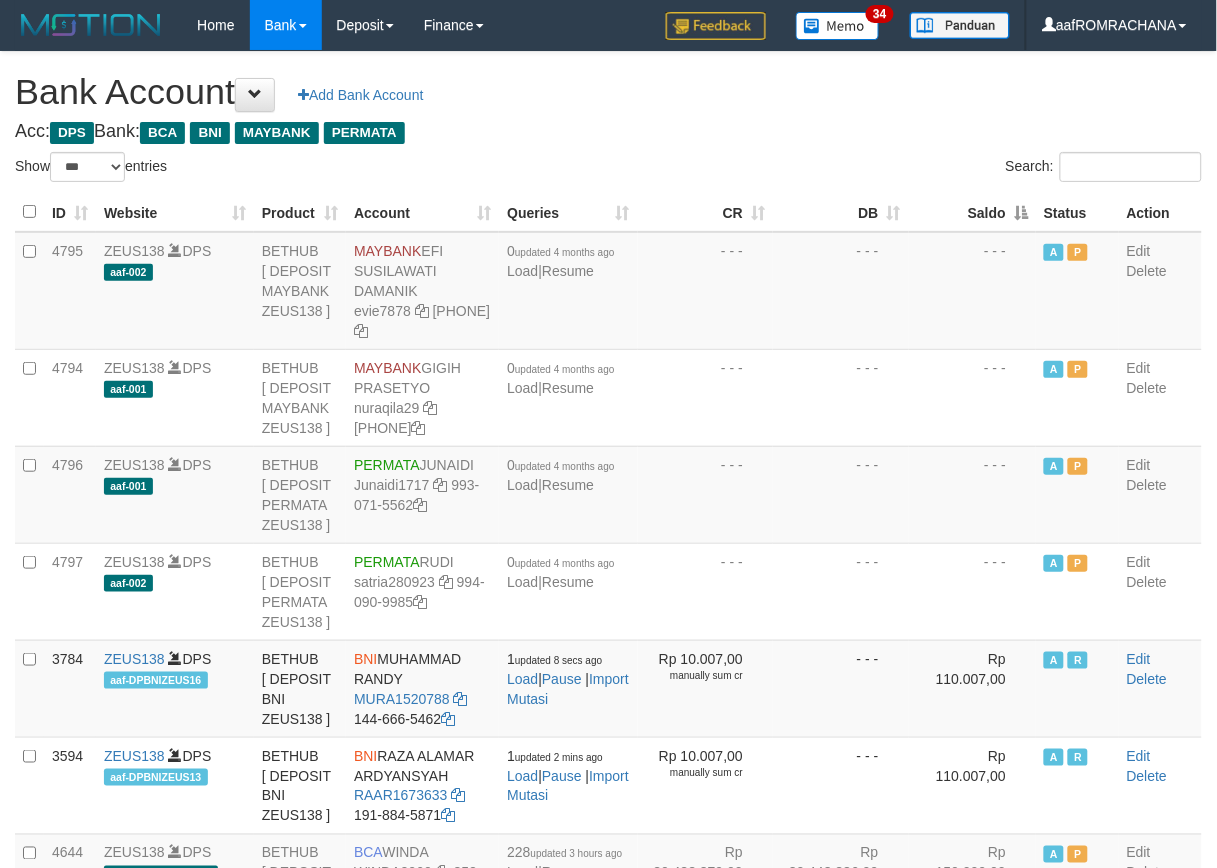 click on "Saldo" at bounding box center (973, 212) 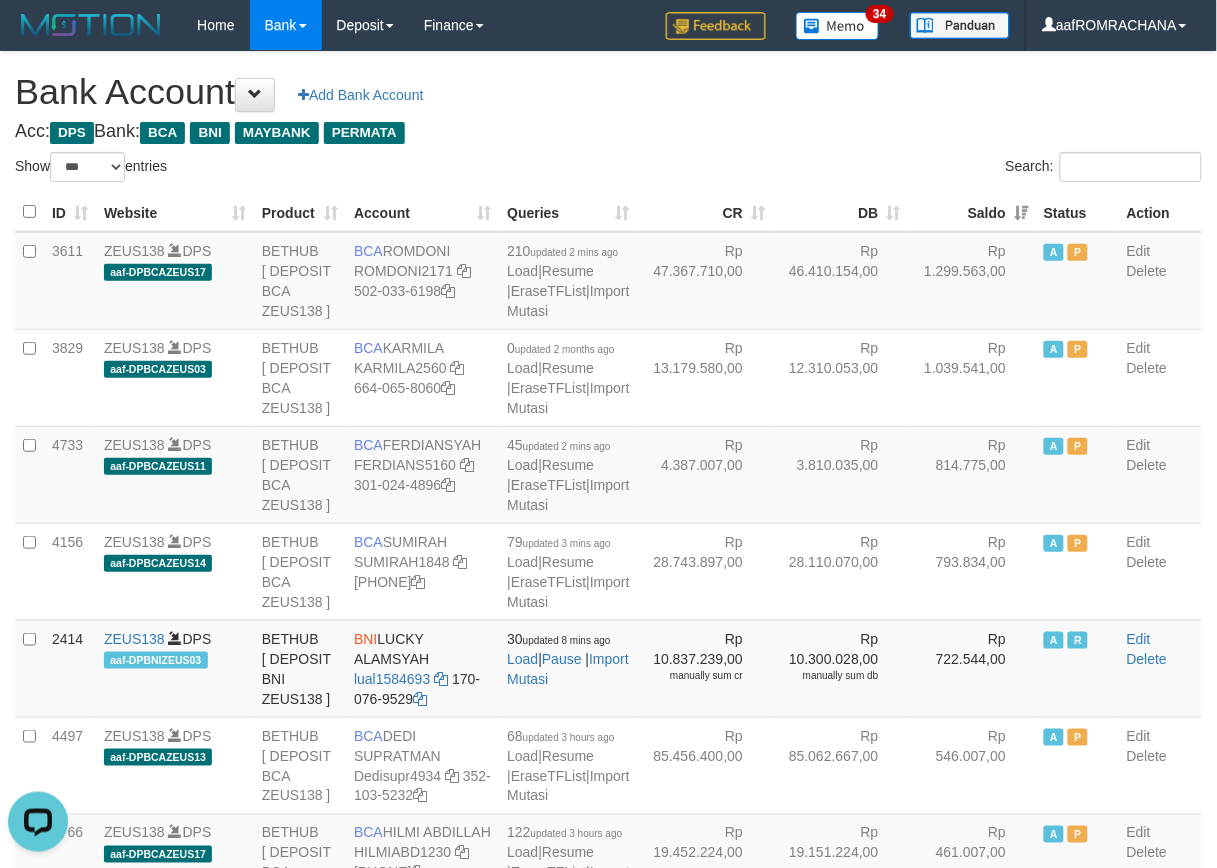 scroll, scrollTop: 0, scrollLeft: 0, axis: both 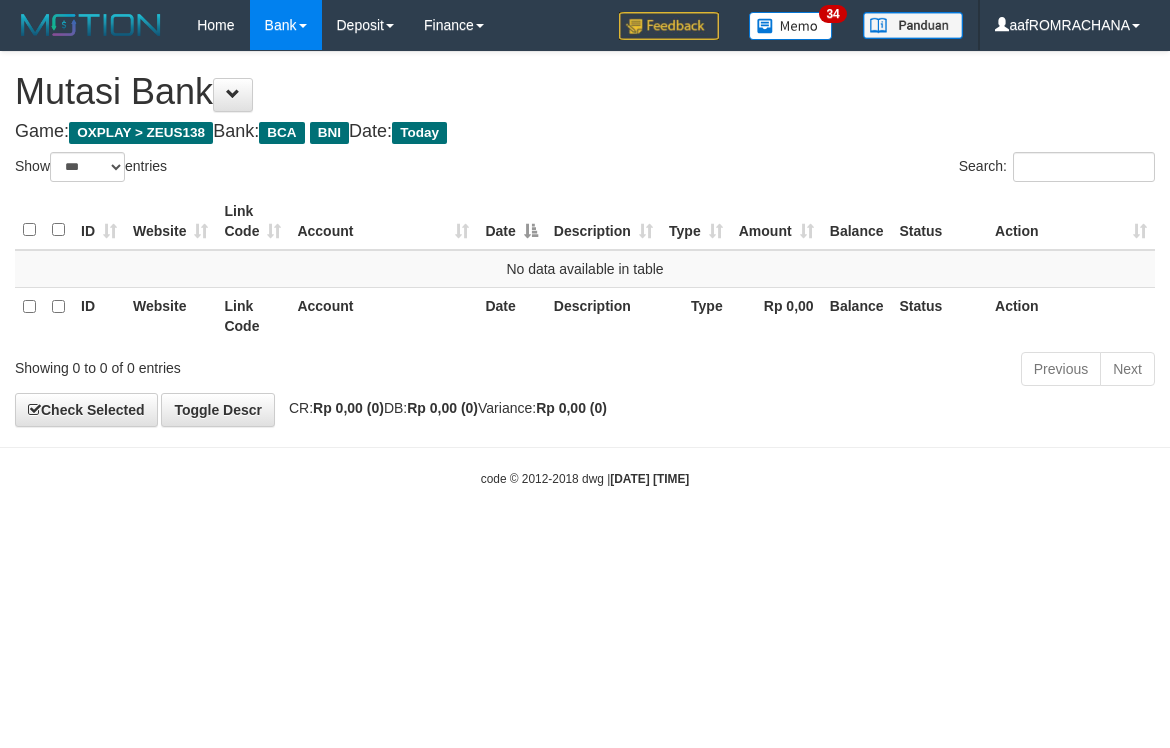select on "***" 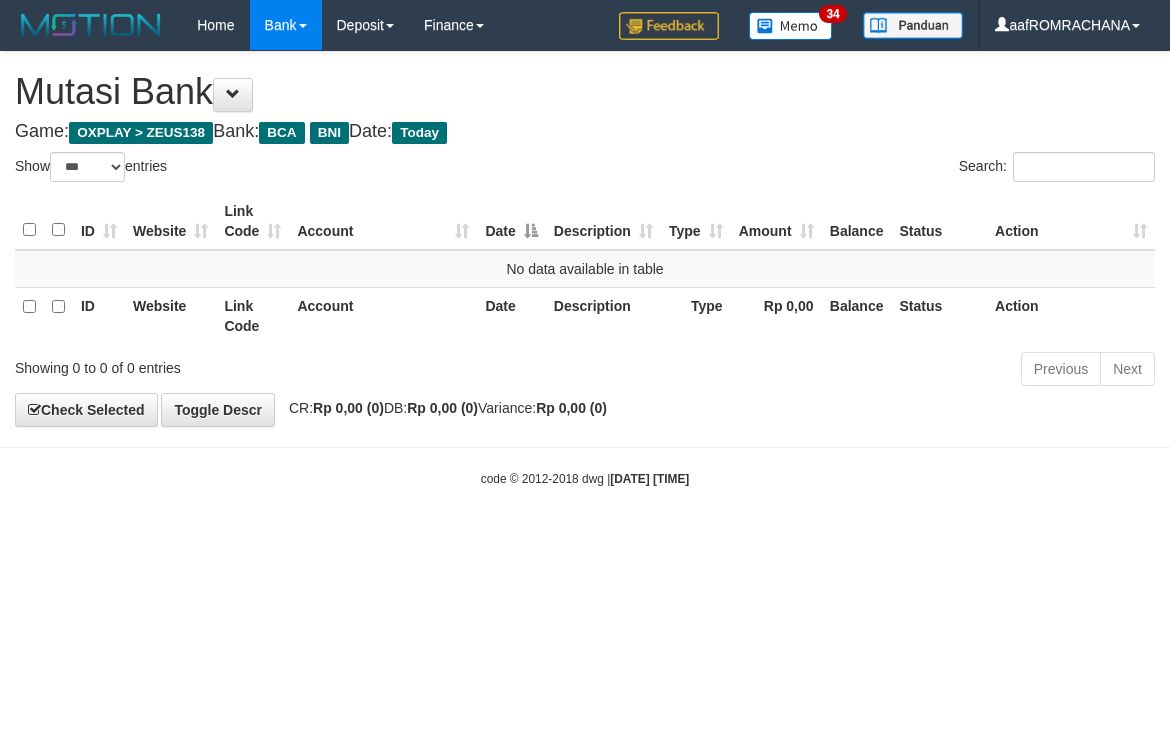 scroll, scrollTop: 0, scrollLeft: 0, axis: both 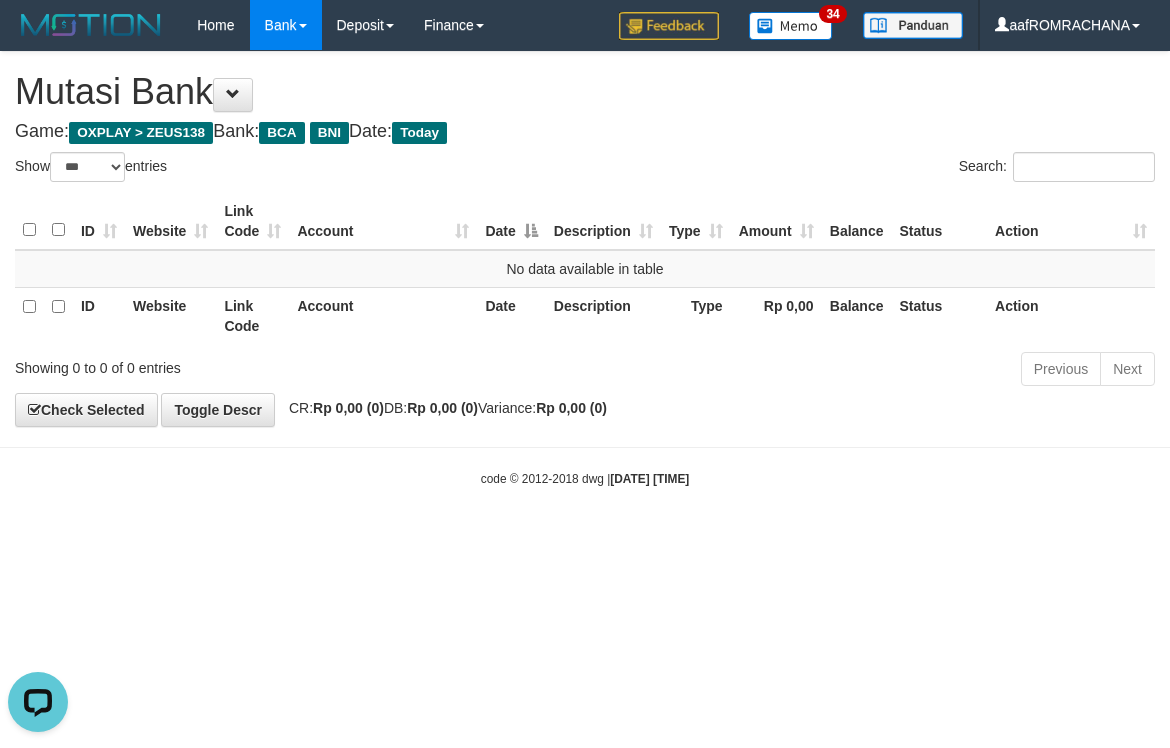 drag, startPoint x: 198, startPoint y: 606, endPoint x: 185, endPoint y: 604, distance: 13.152946 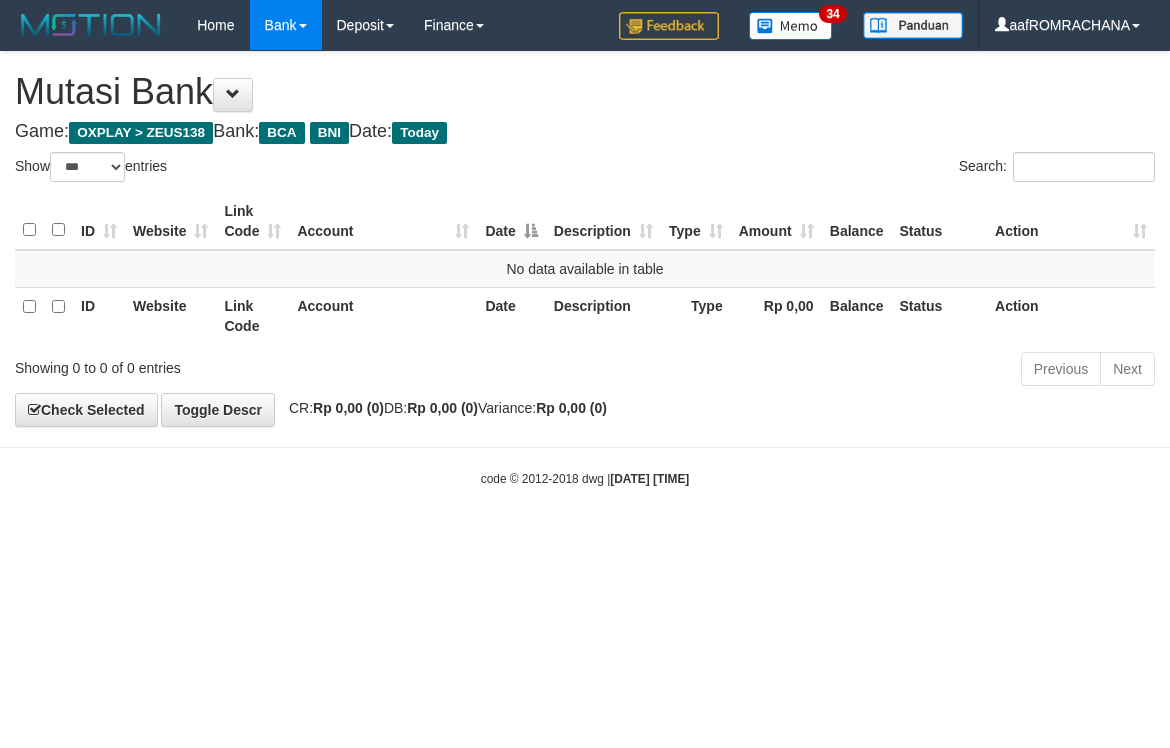 select on "***" 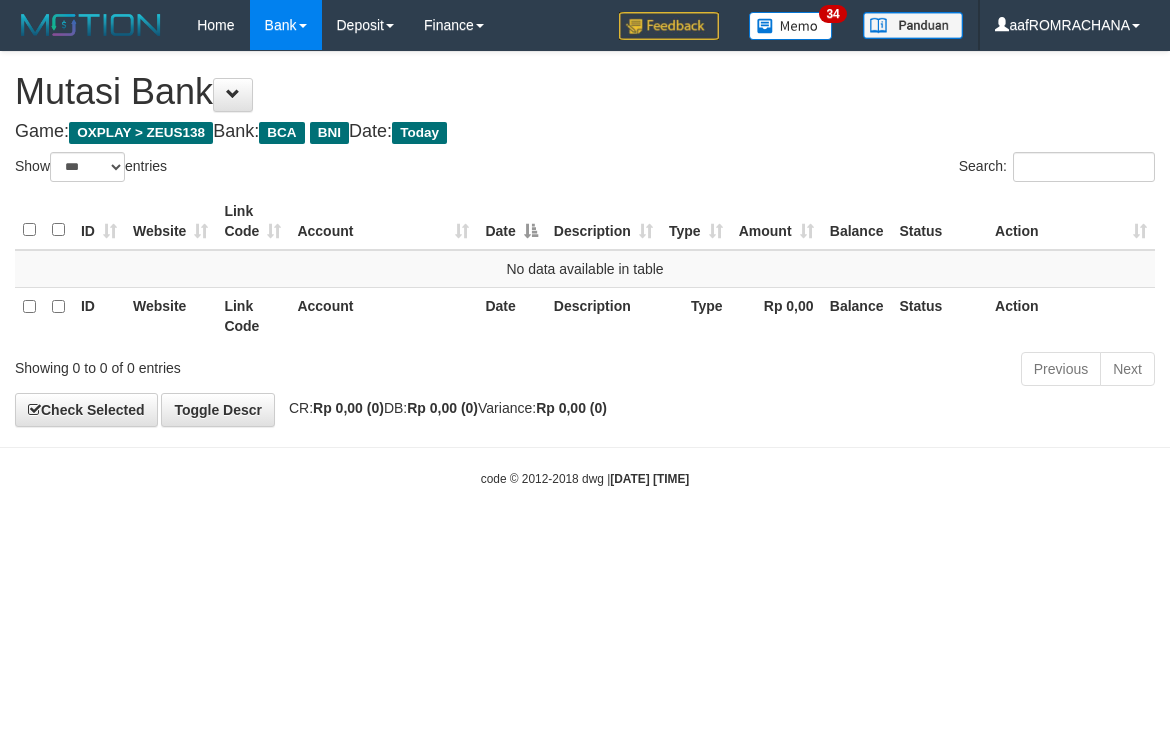 scroll, scrollTop: 0, scrollLeft: 0, axis: both 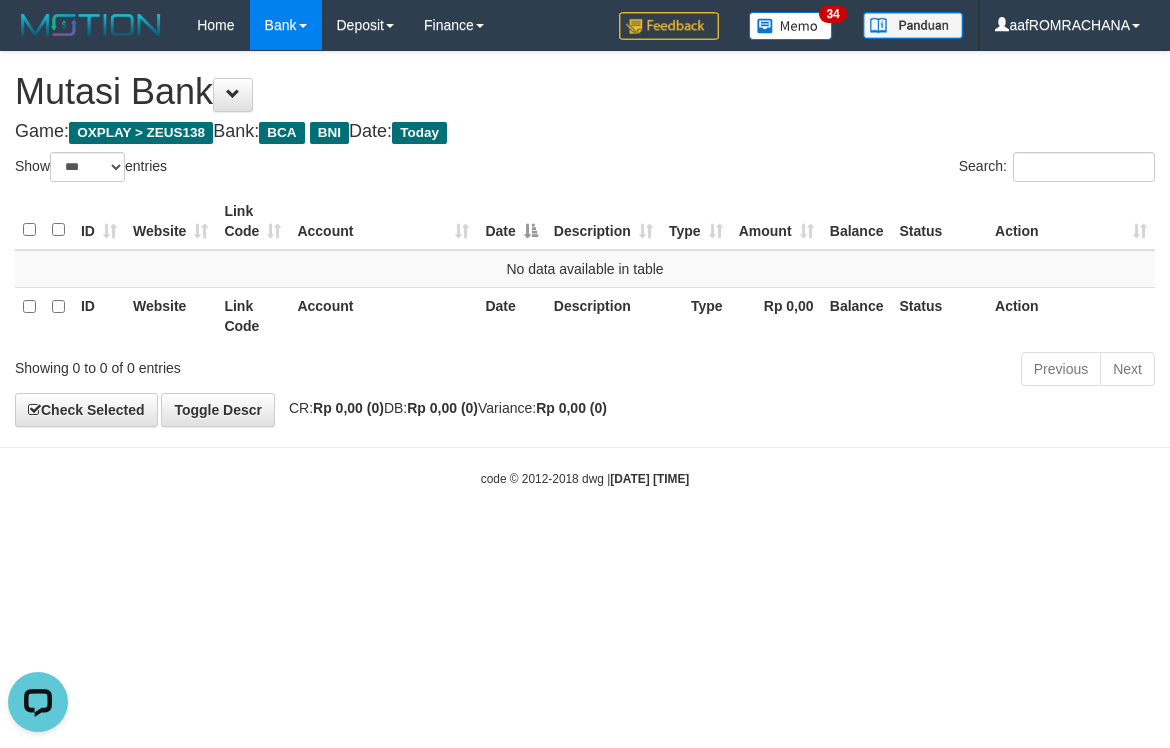 click on "Toggle navigation
Home
Bank
Account List
Load
By Website
Group
[OXPLAY]													ZEUS138
By Load Group (DPS)" at bounding box center [585, 269] 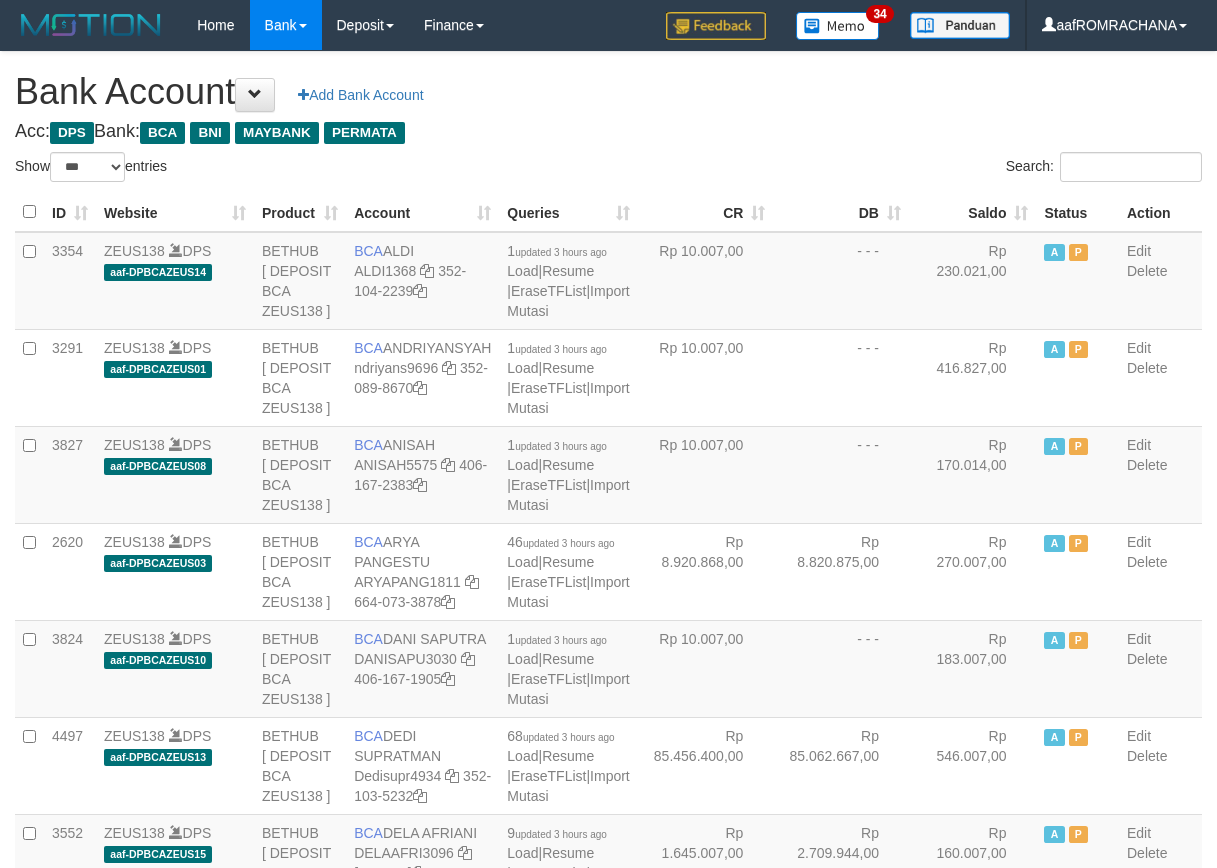select on "***" 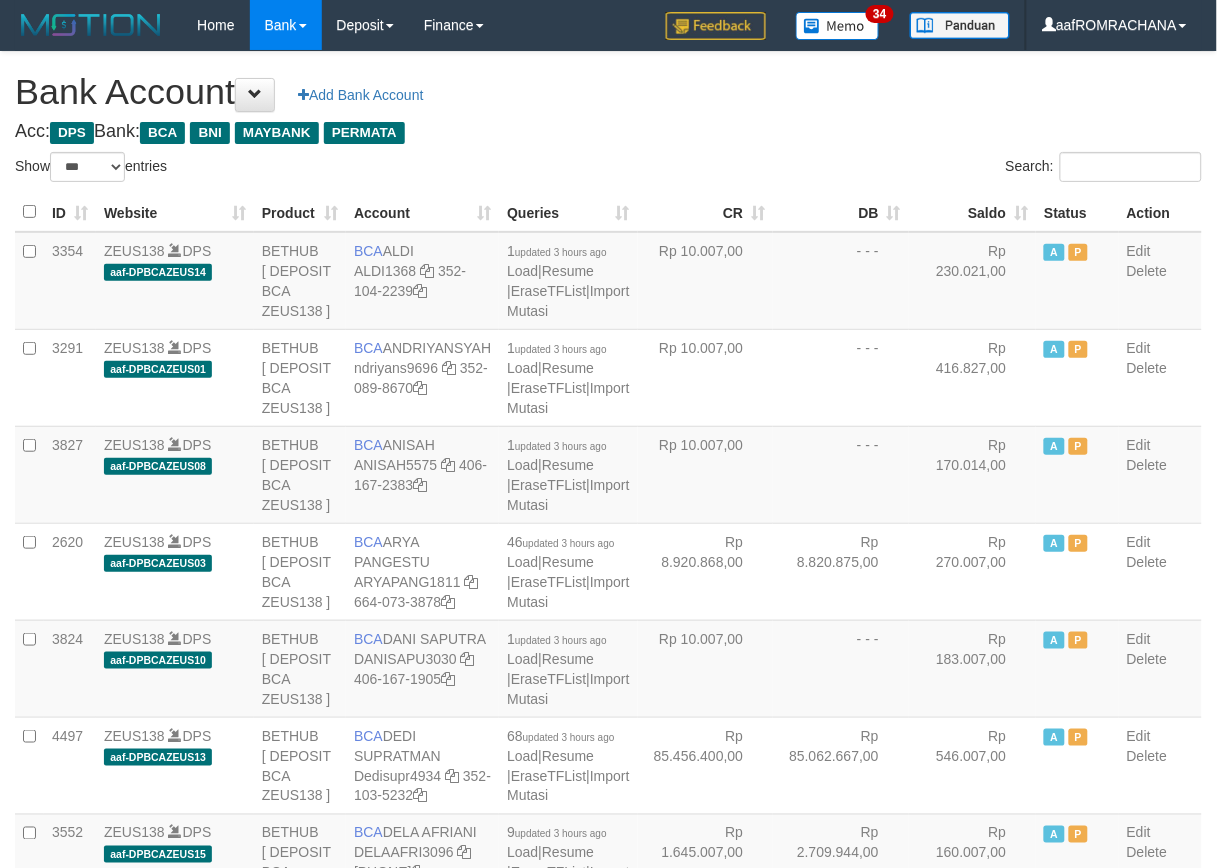 click on "Saldo" at bounding box center (973, 212) 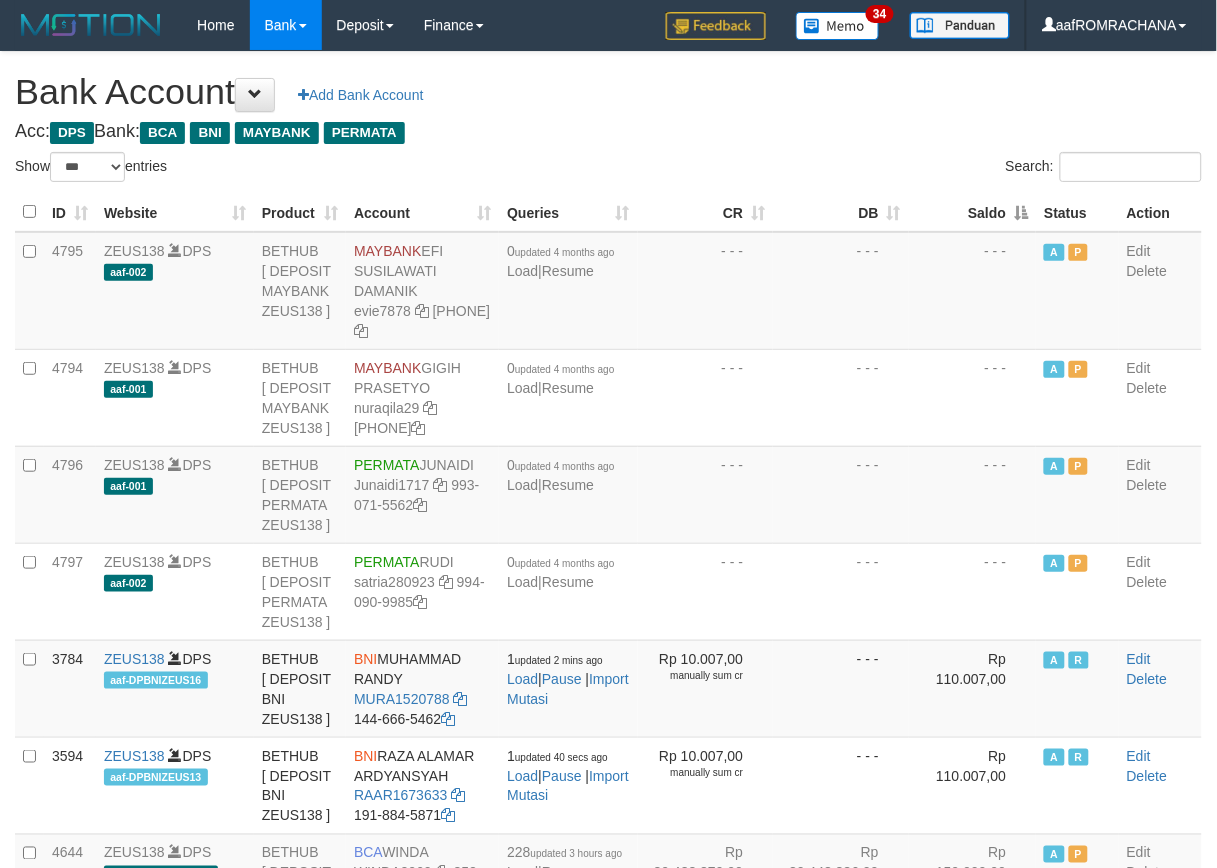 click on "Saldo" at bounding box center (973, 212) 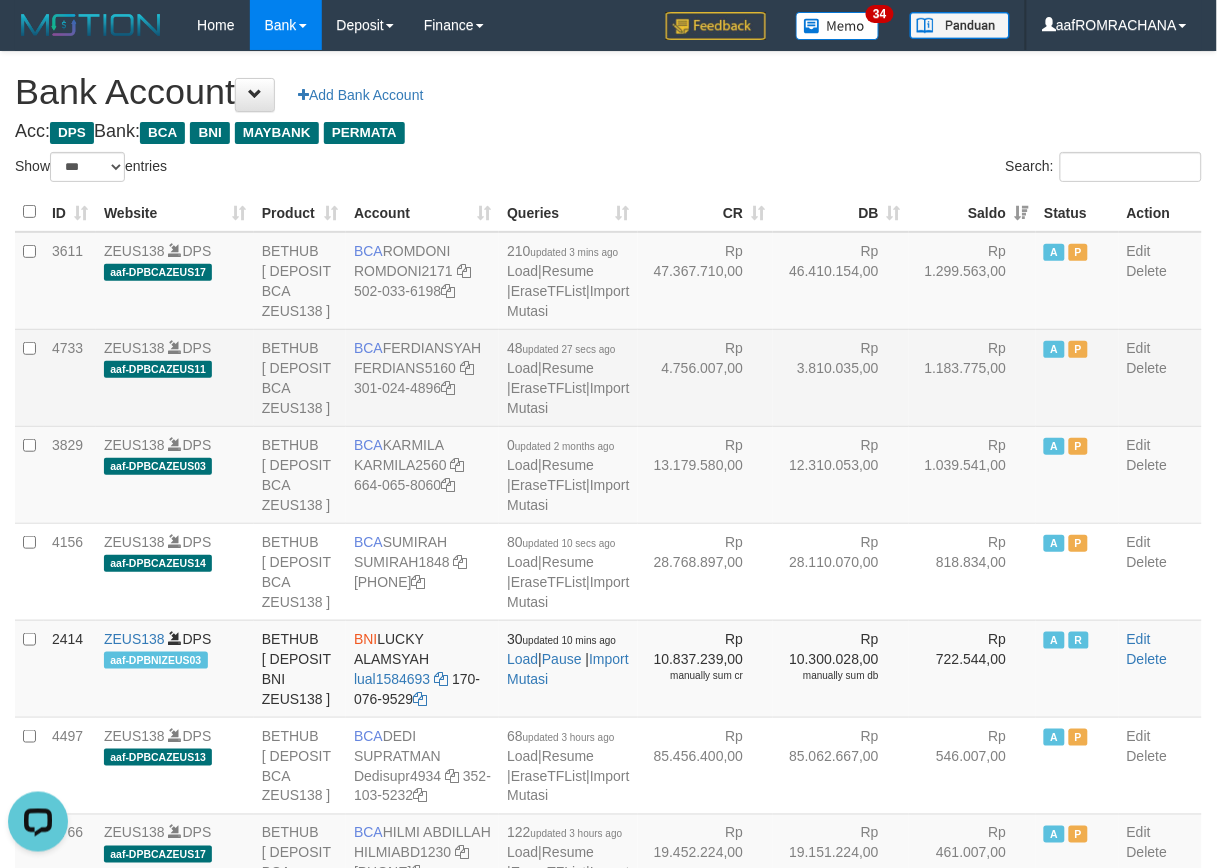scroll, scrollTop: 0, scrollLeft: 0, axis: both 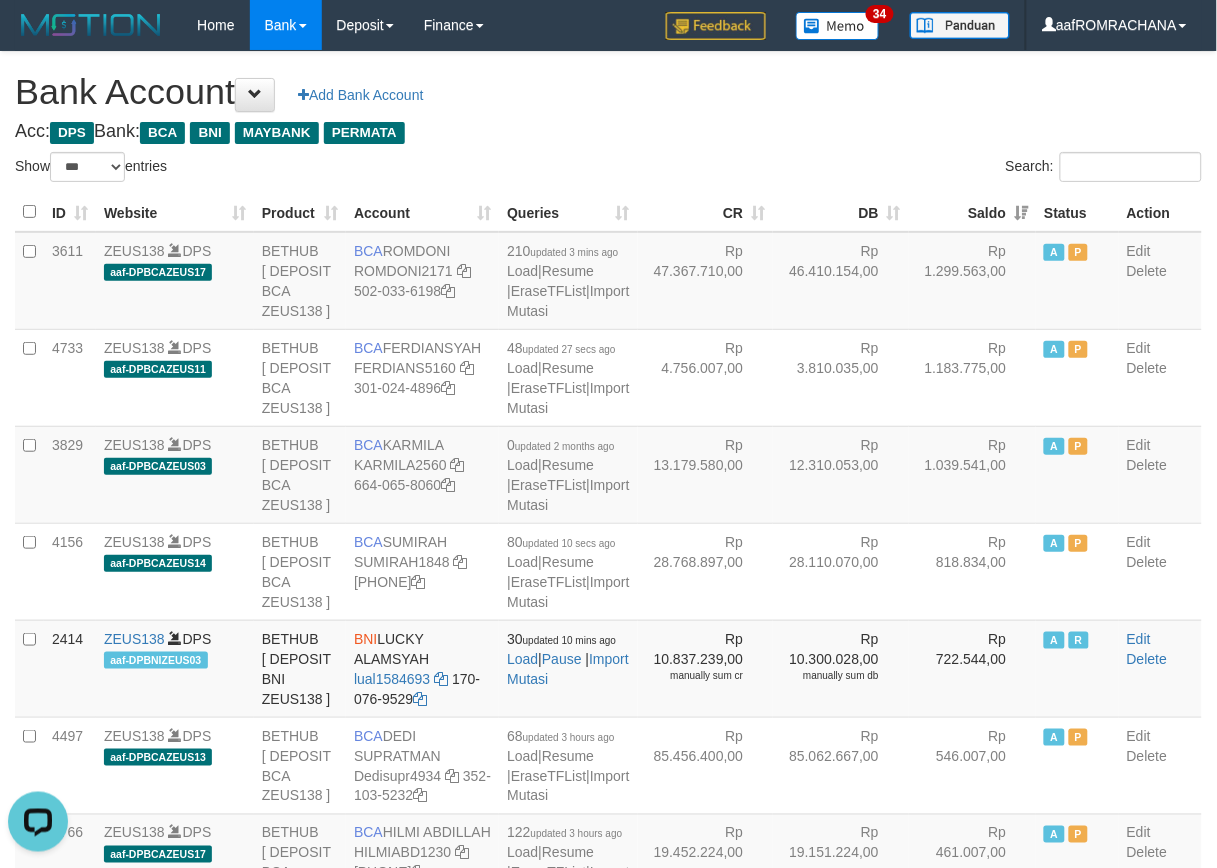 click on "Acc: 										 DPS
Bank:   BCA   BNI   MAYBANK   PERMATA" at bounding box center (608, 132) 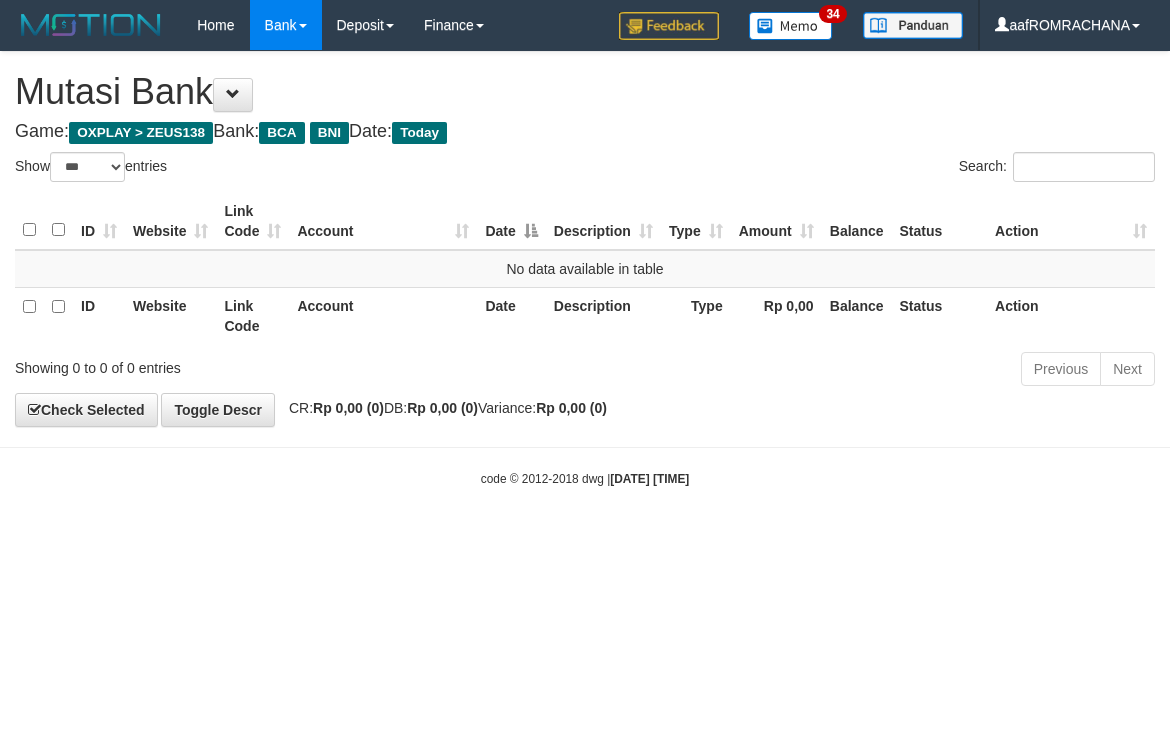 select on "***" 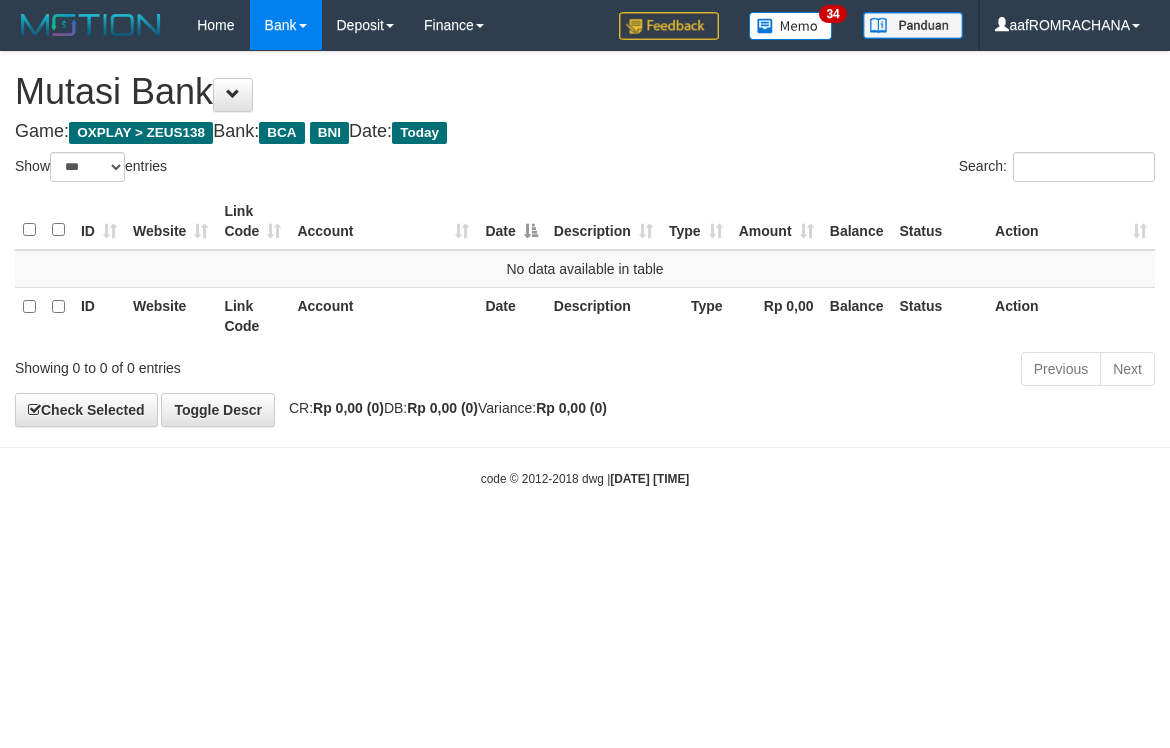 scroll, scrollTop: 0, scrollLeft: 0, axis: both 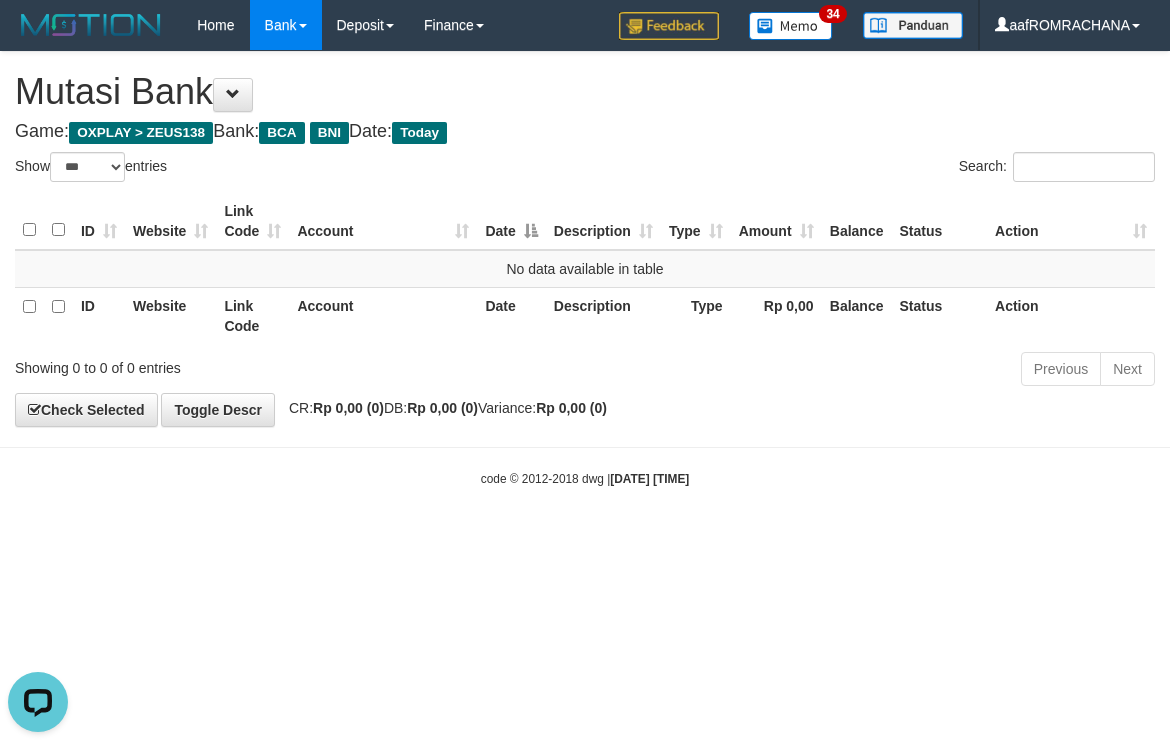 click on "Toggle navigation
Home
Bank
Account List
Load
By Website
Group
[OXPLAY]													ZEUS138
By Load Group (DPS)
Sync" at bounding box center [585, 269] 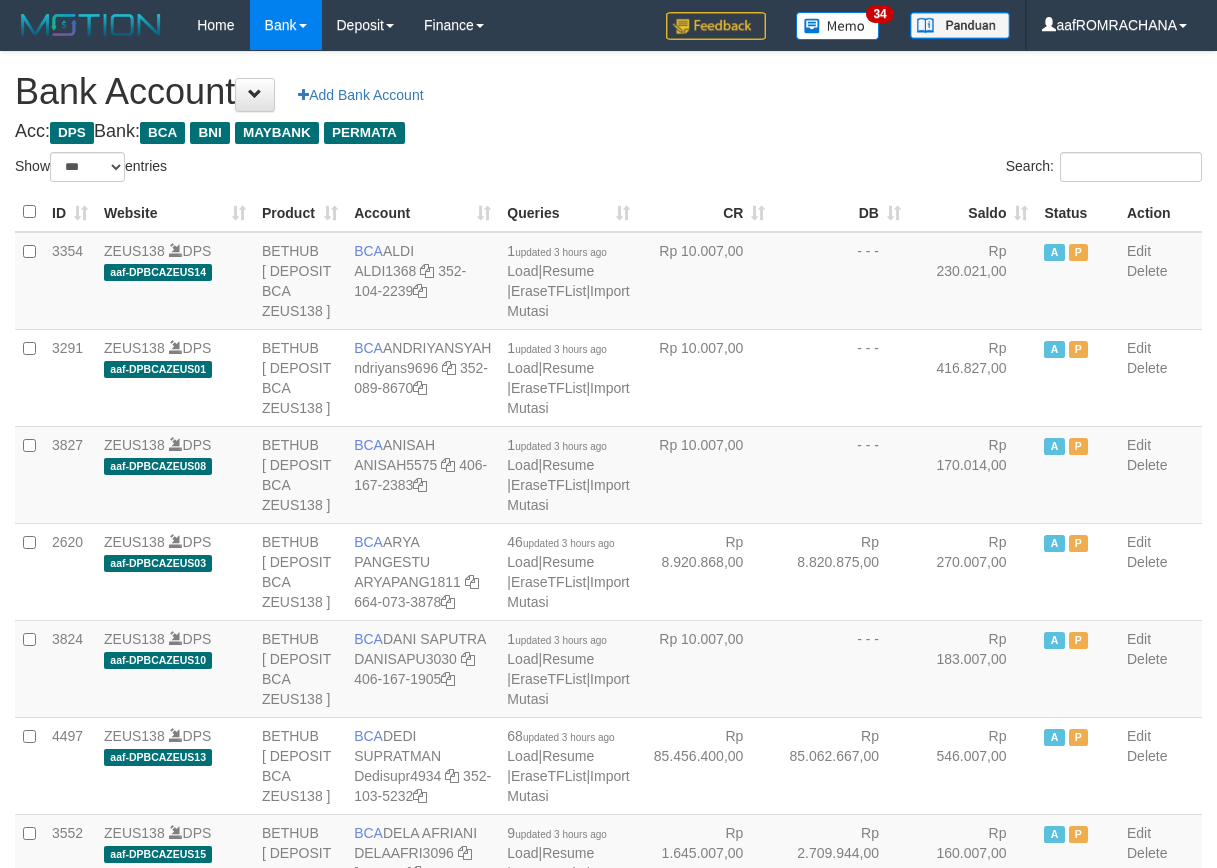select on "***" 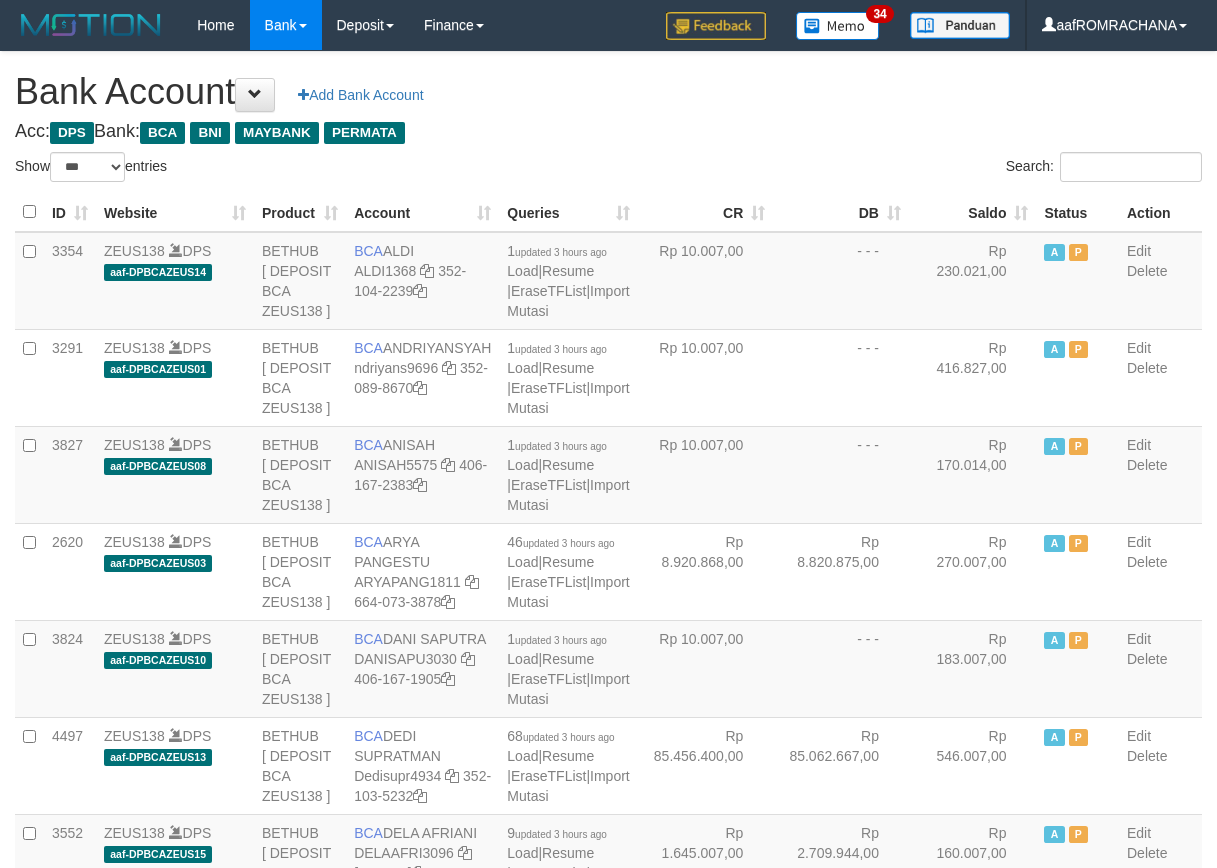 scroll, scrollTop: 0, scrollLeft: 0, axis: both 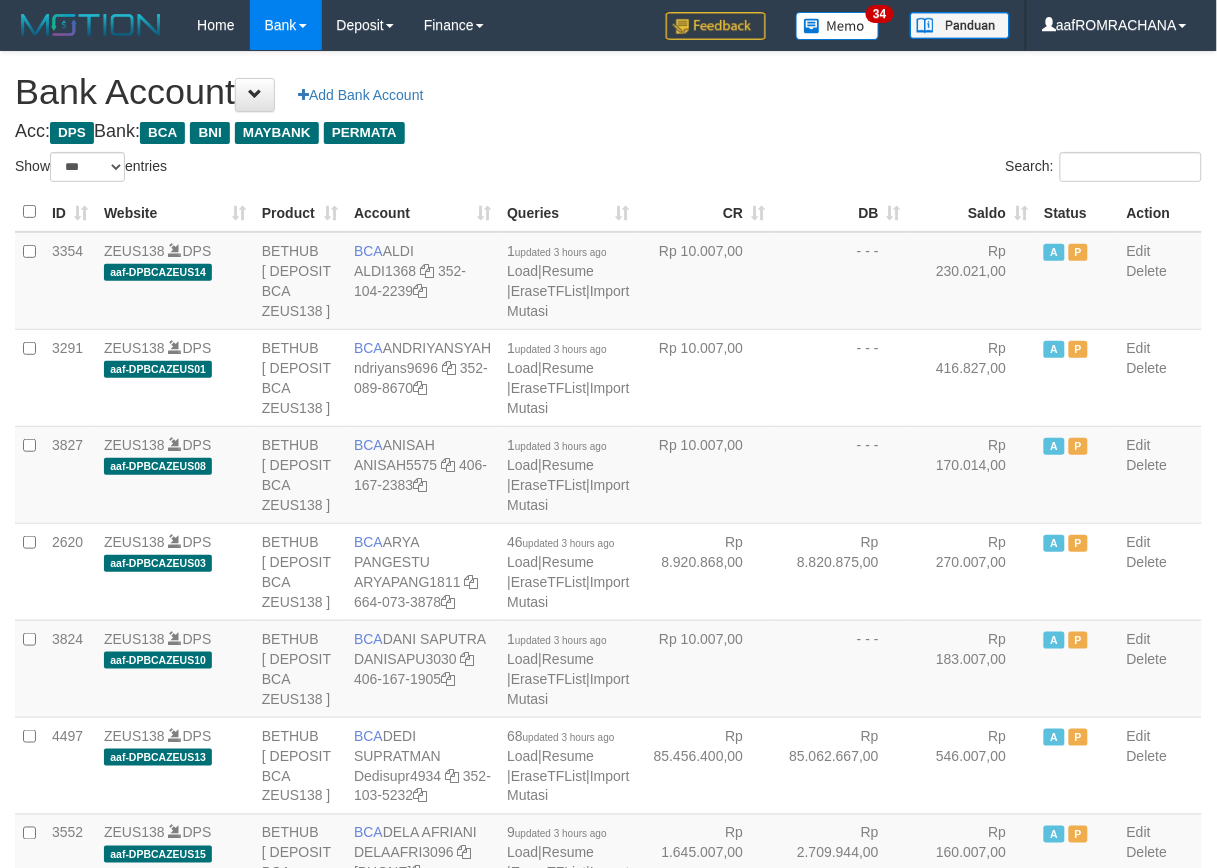 click on "Saldo" at bounding box center [973, 212] 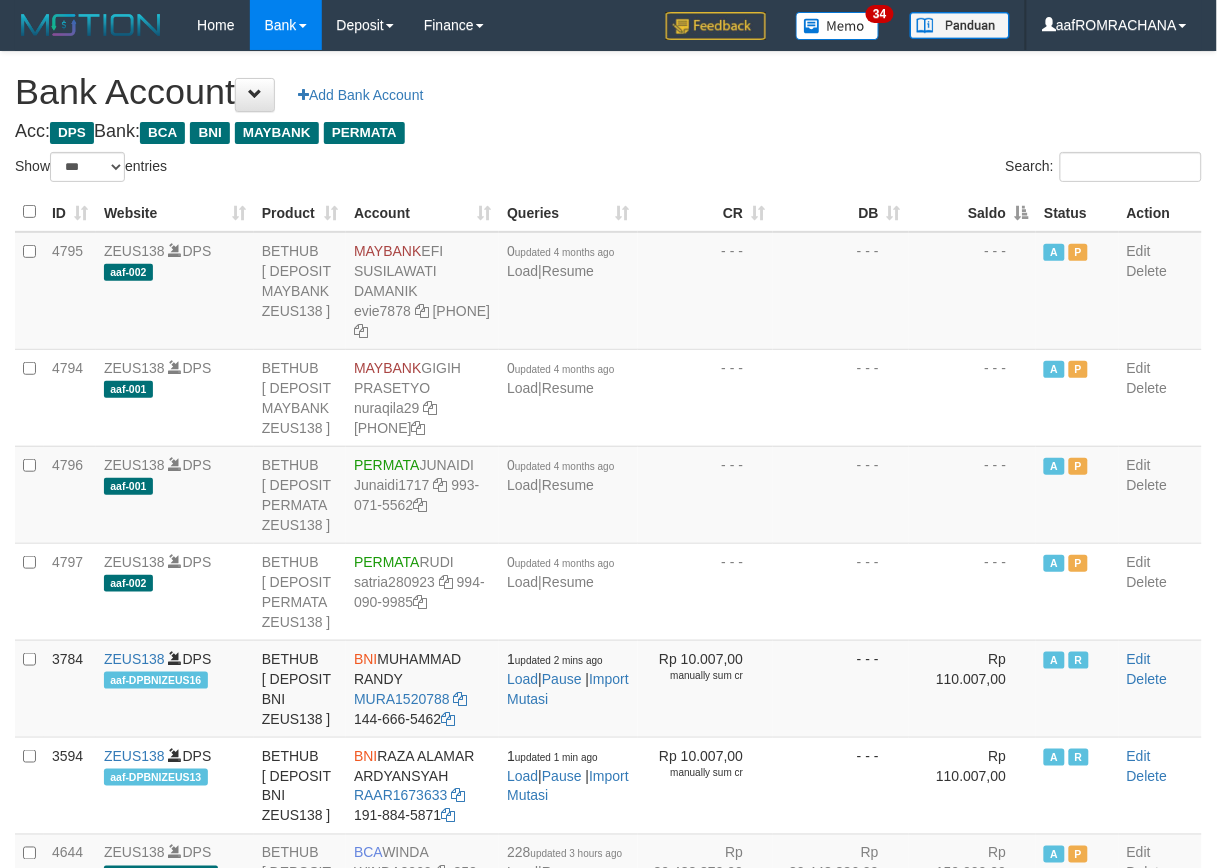 click on "Saldo" at bounding box center [973, 212] 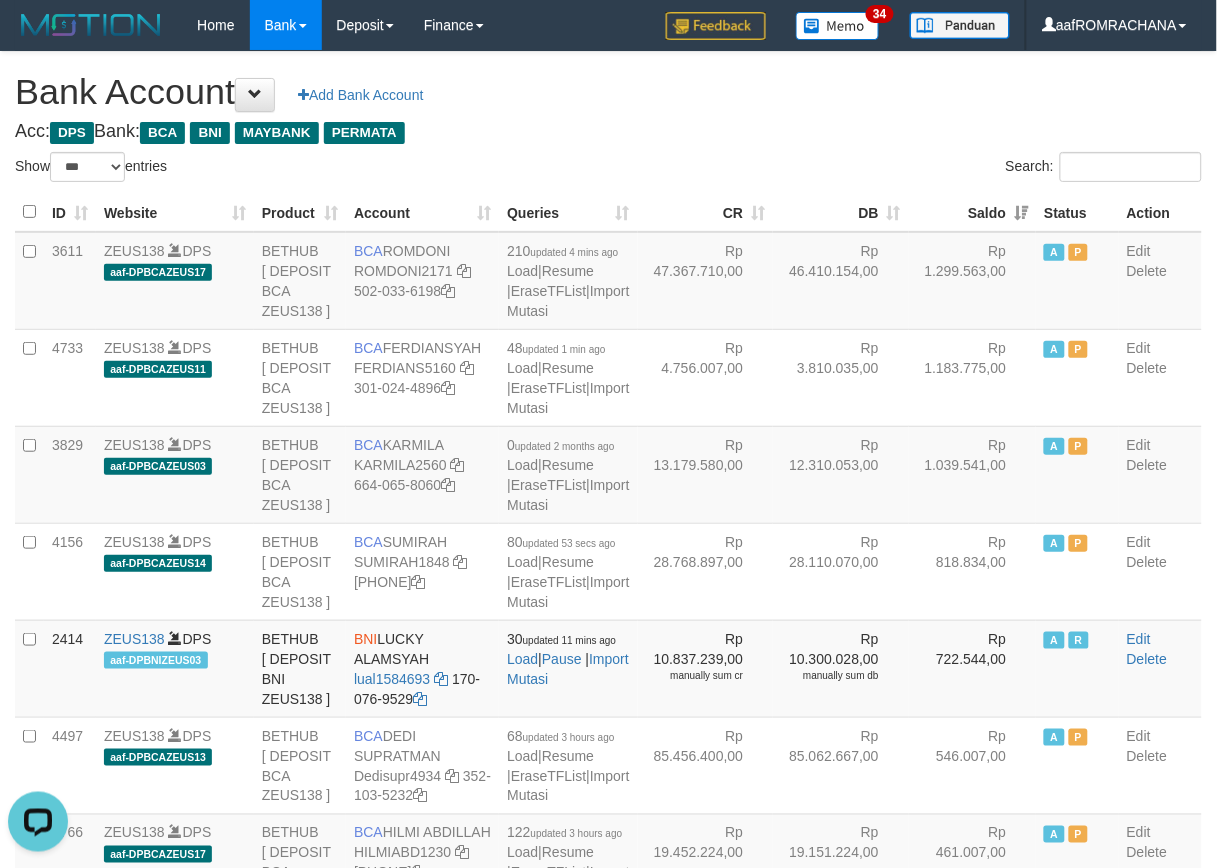 scroll, scrollTop: 0, scrollLeft: 0, axis: both 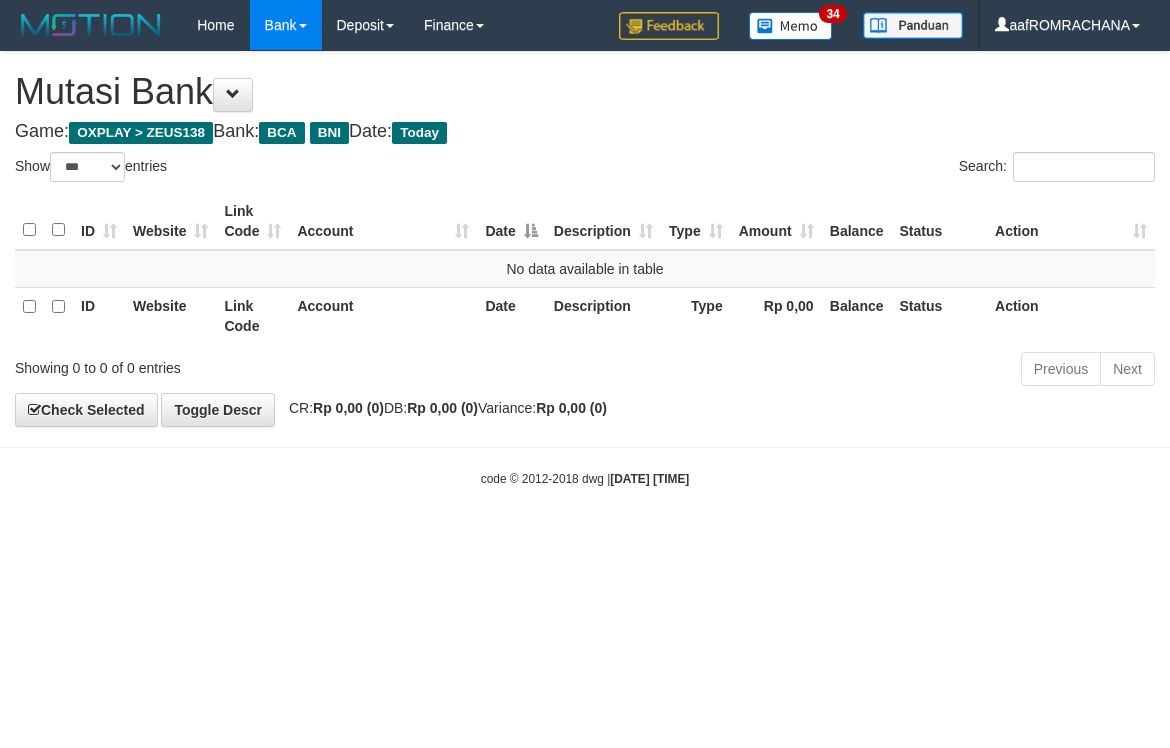select on "***" 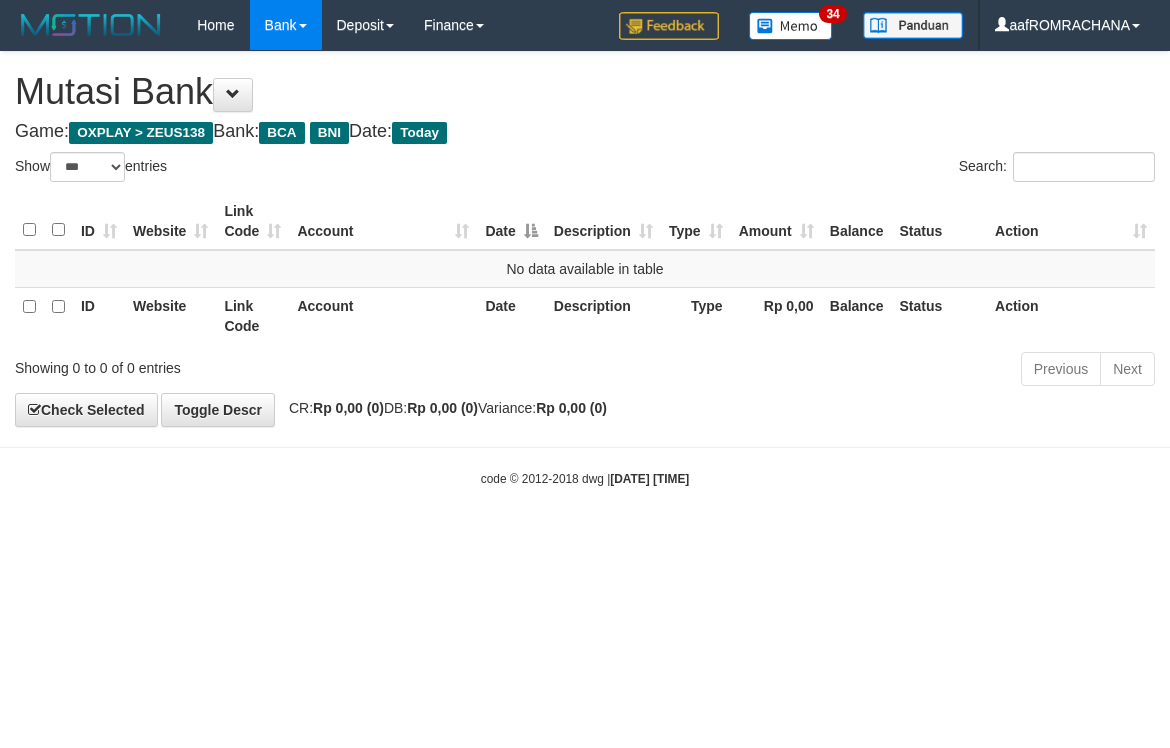 scroll, scrollTop: 0, scrollLeft: 0, axis: both 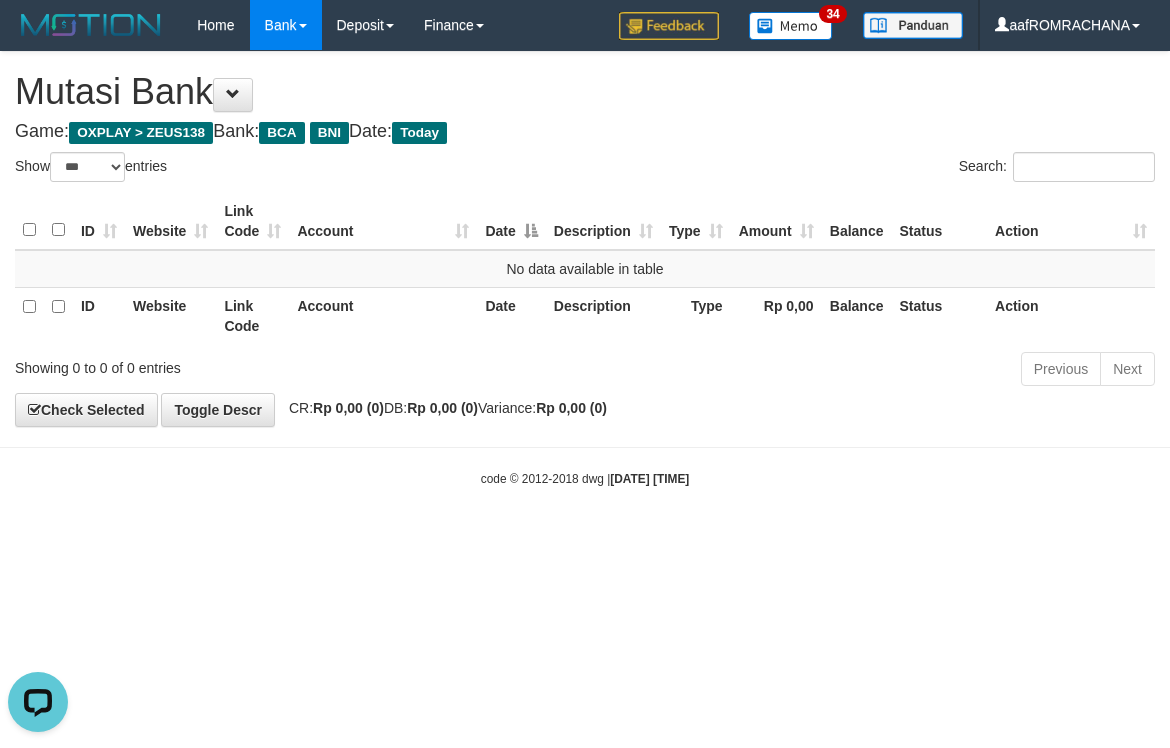 click on "**********" at bounding box center (585, 239) 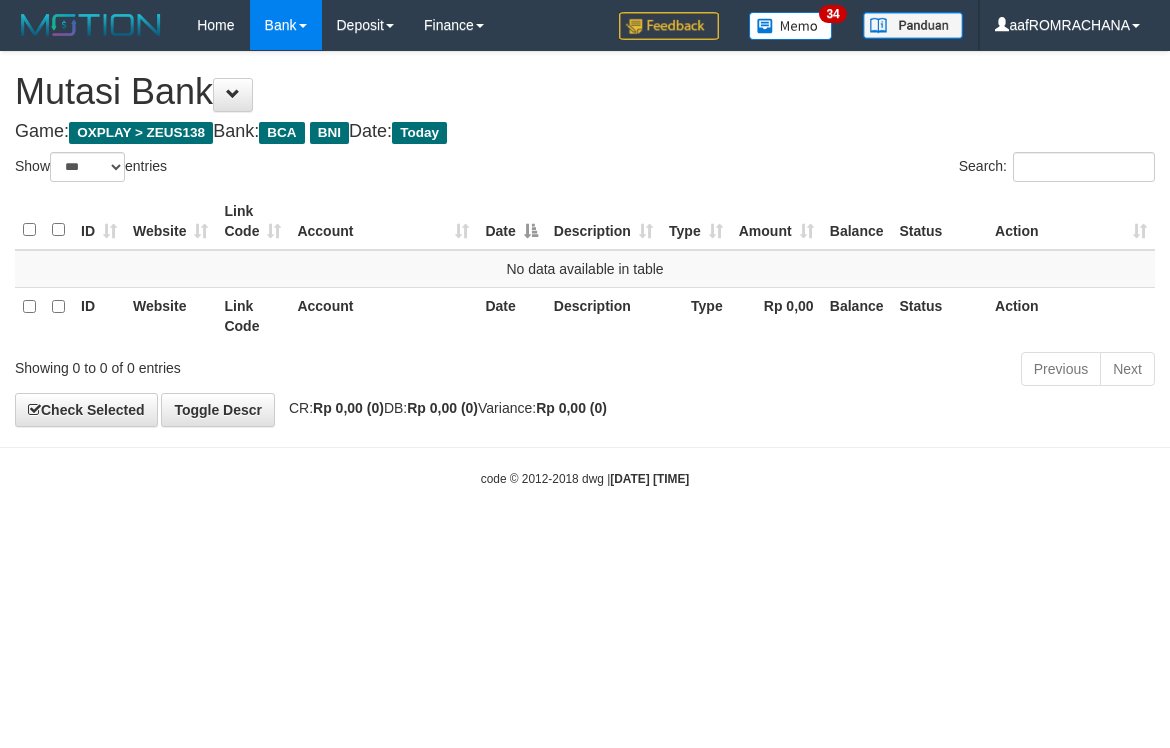 select on "***" 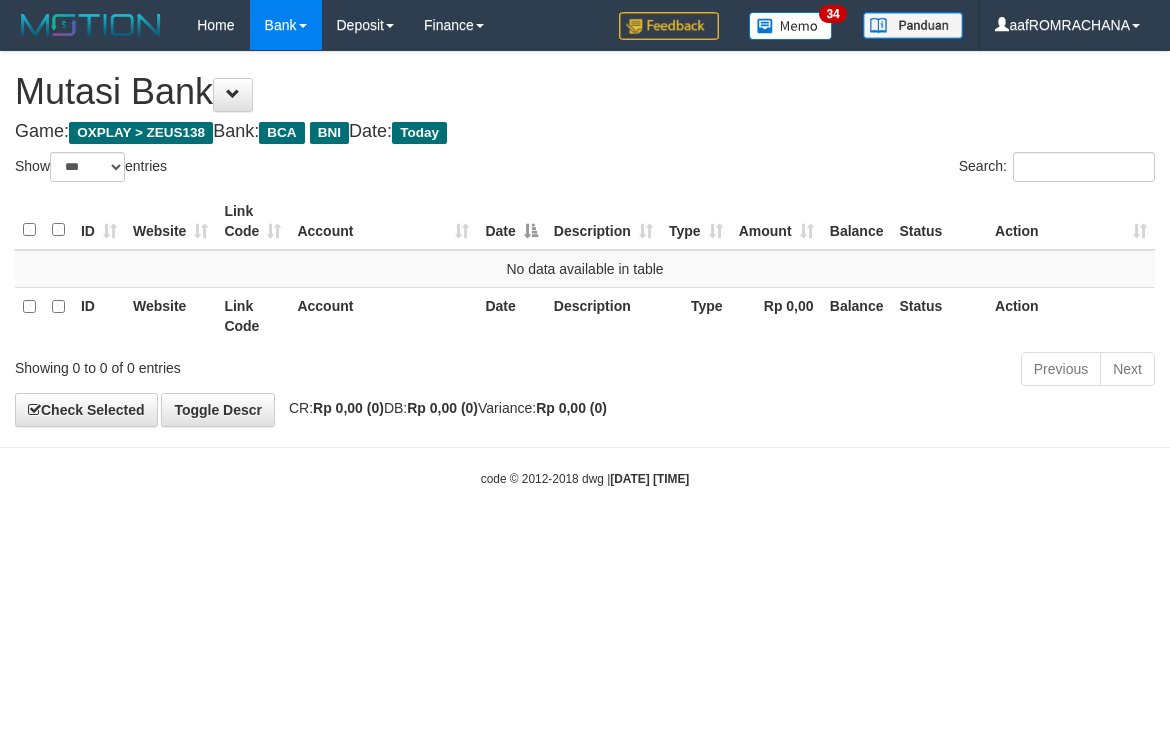 scroll, scrollTop: 0, scrollLeft: 0, axis: both 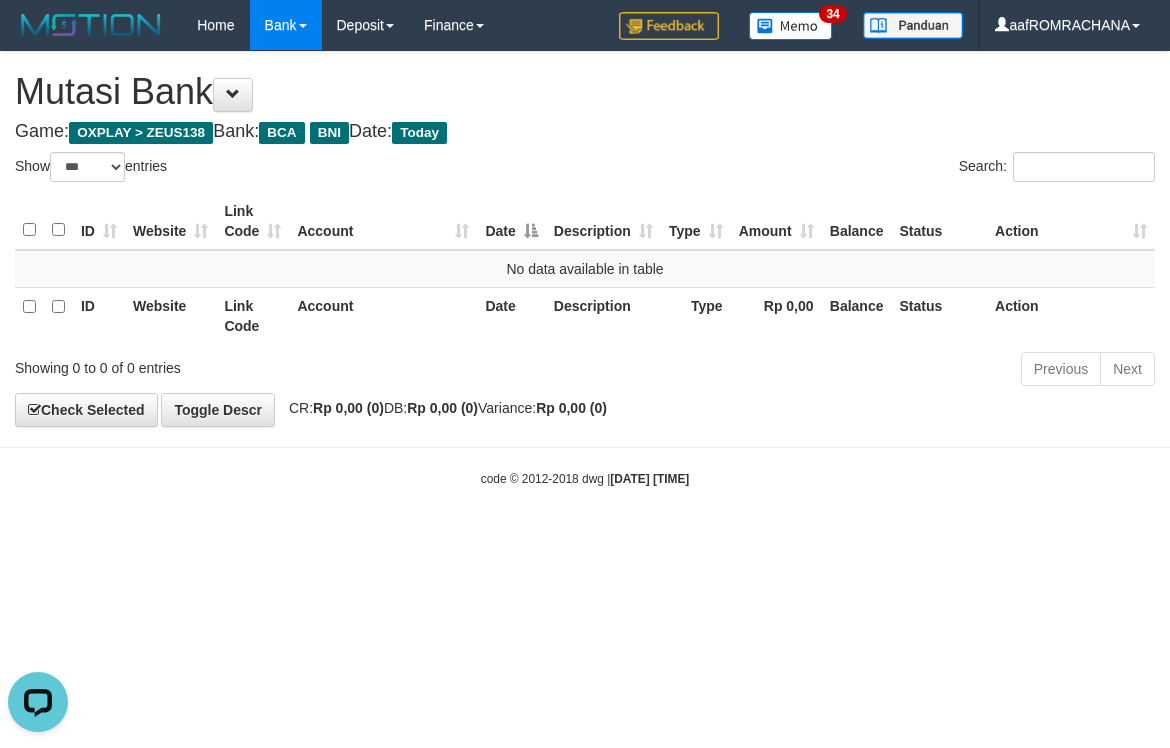 click on "Toggle navigation
Home
Bank
Account List
Load
By Website
Group
[OXPLAY]													ZEUS138
By Load Group (DPS)
Sync" at bounding box center [585, 269] 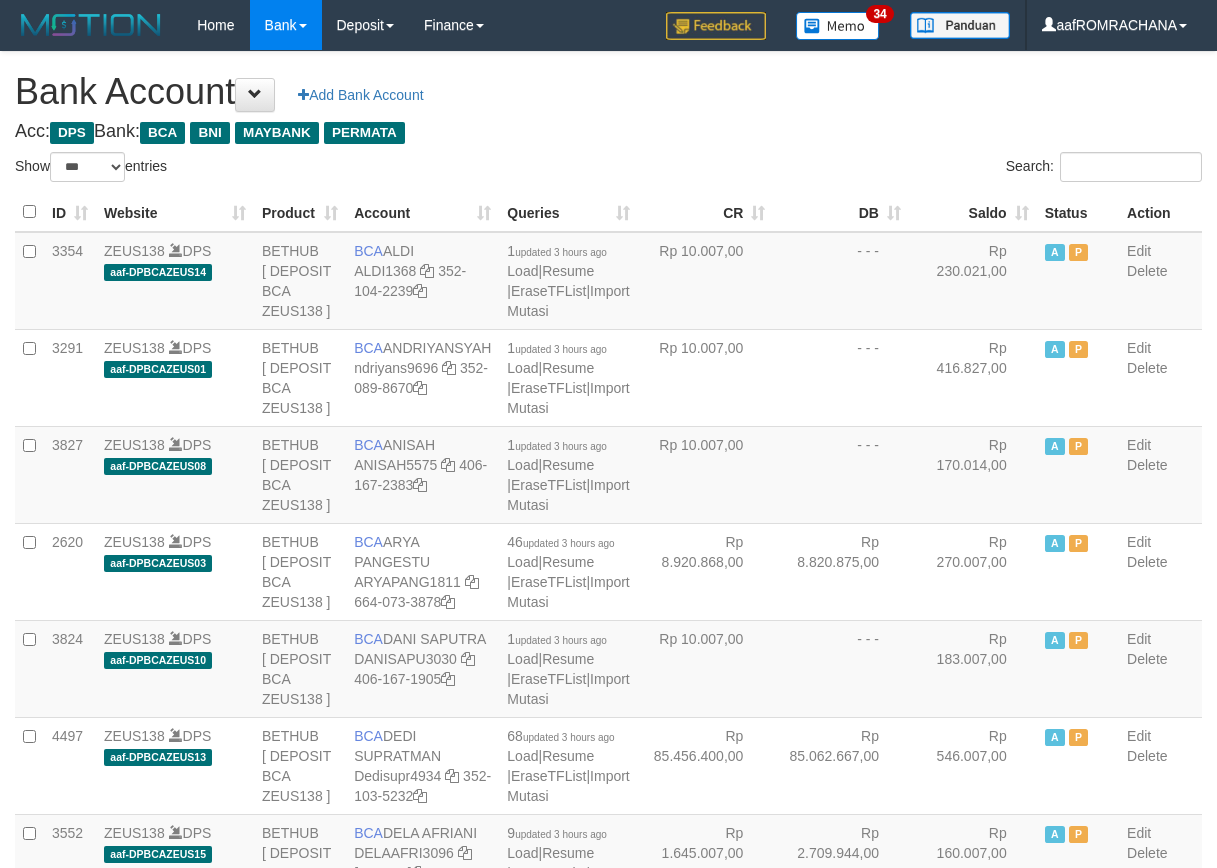 select on "***" 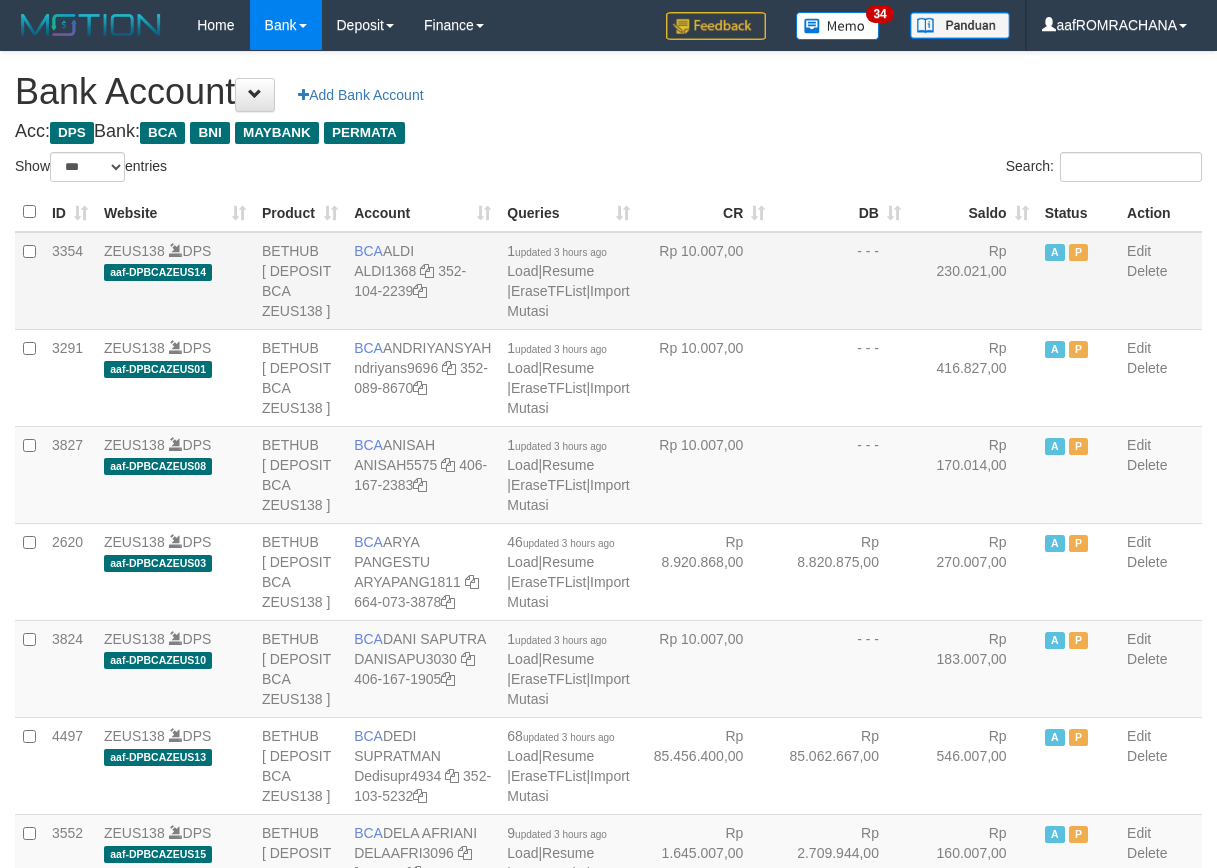 scroll, scrollTop: 0, scrollLeft: 0, axis: both 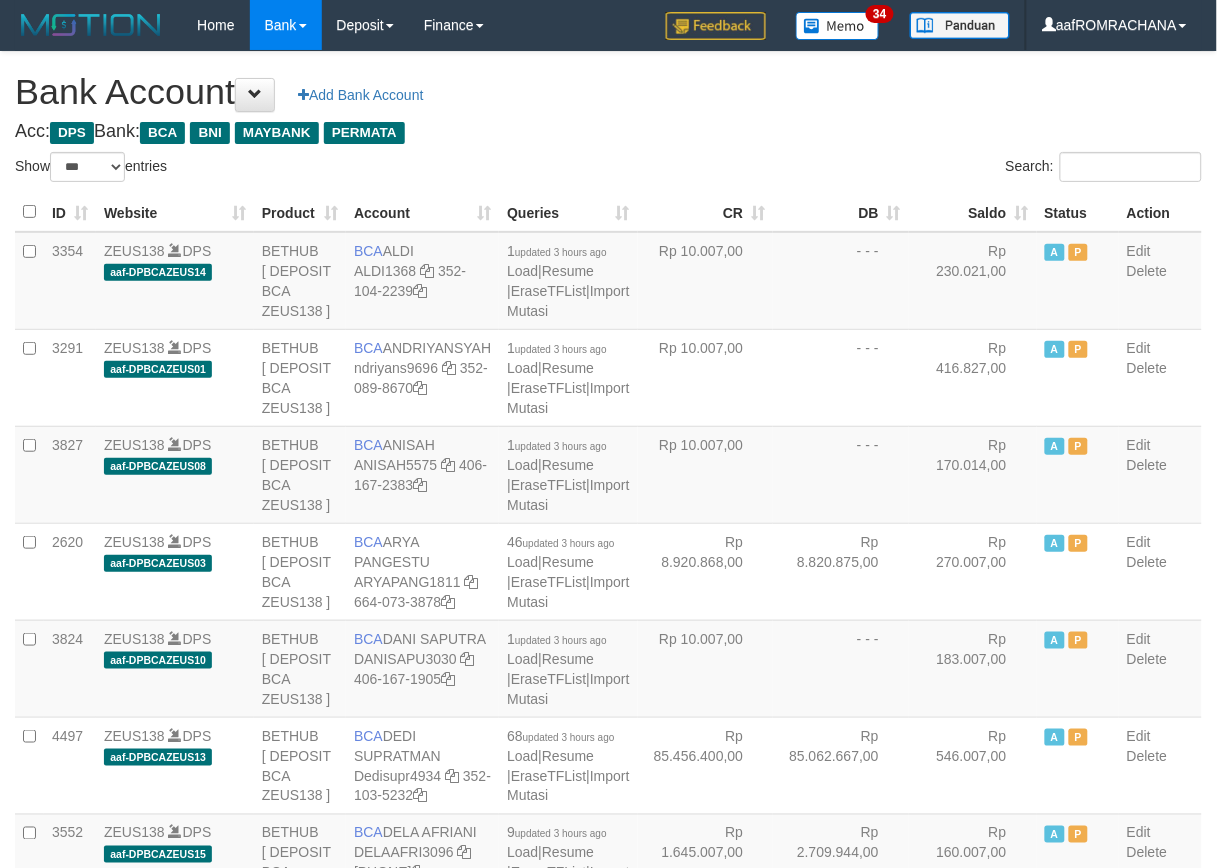 click on "Saldo" at bounding box center [973, 212] 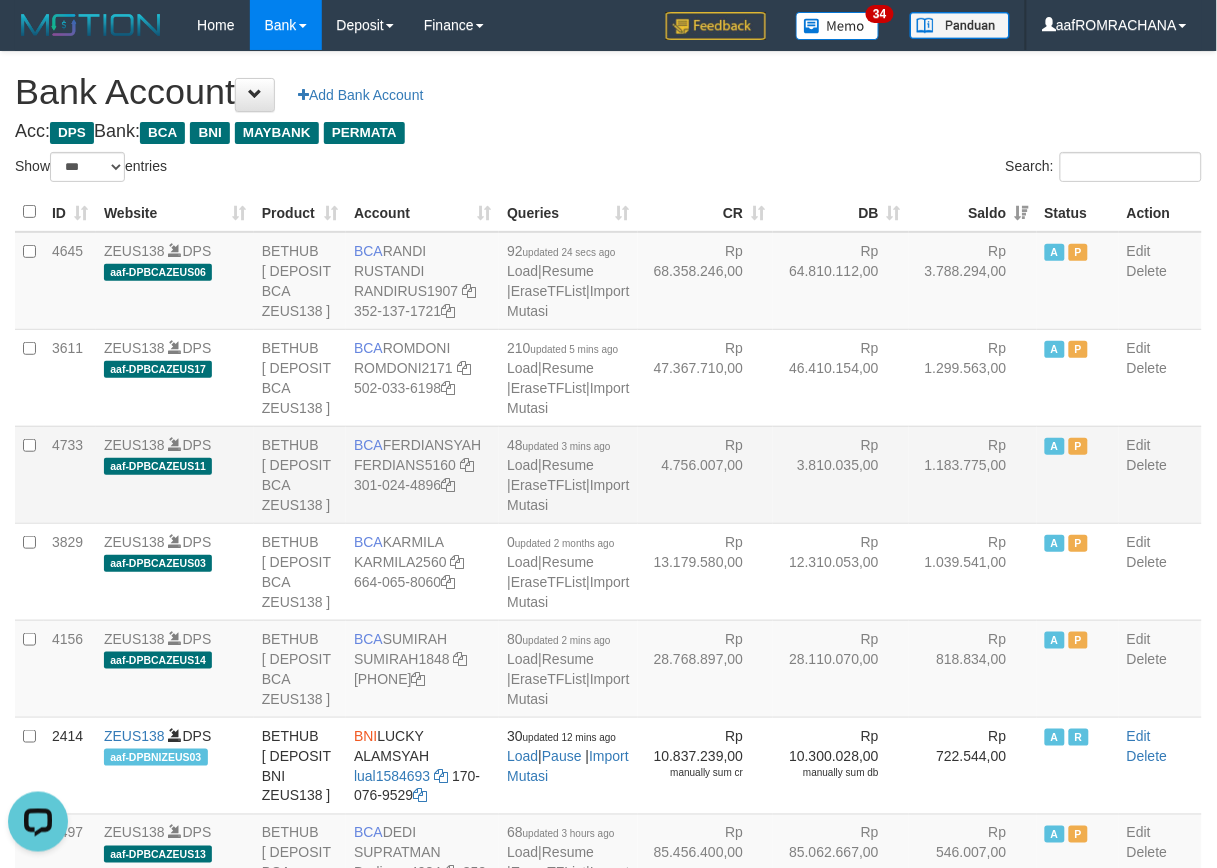 scroll, scrollTop: 0, scrollLeft: 0, axis: both 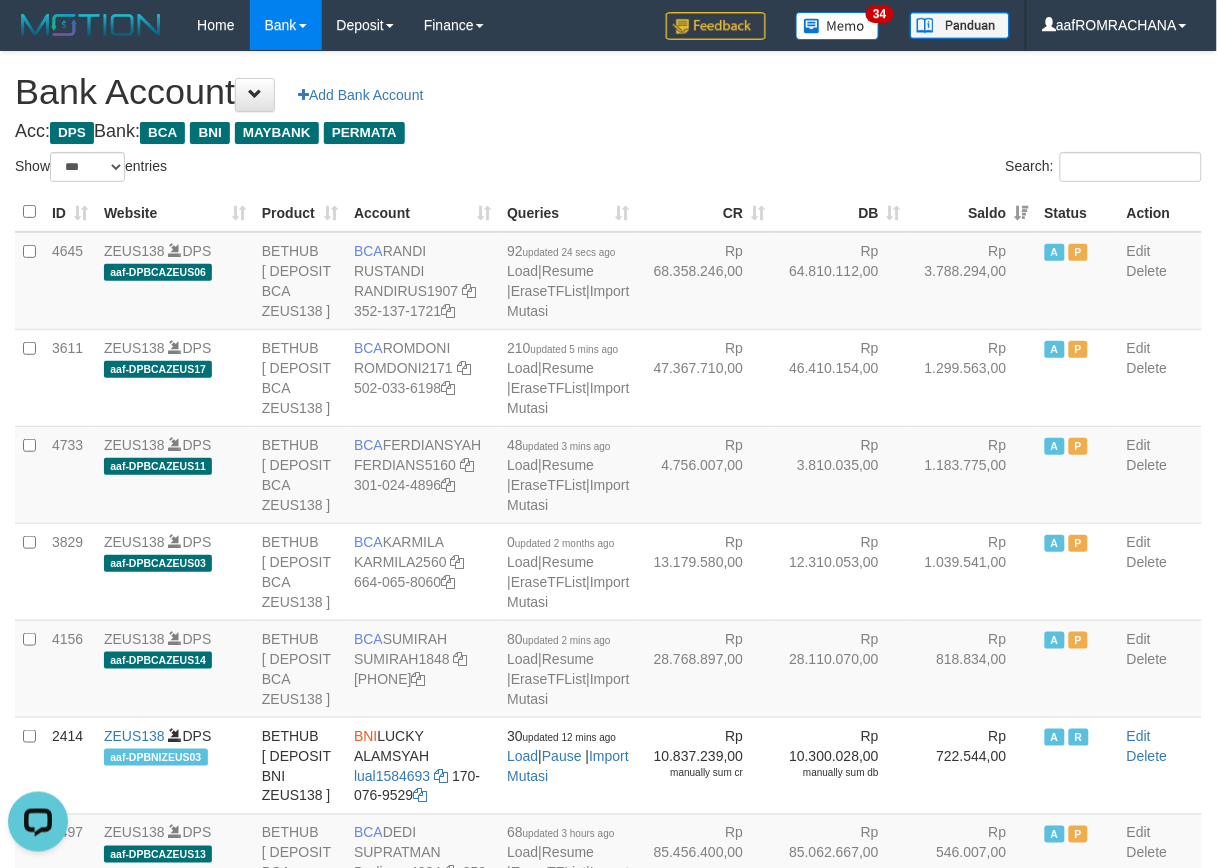 drag, startPoint x: 523, startPoint y: 112, endPoint x: 496, endPoint y: 155, distance: 50.77401 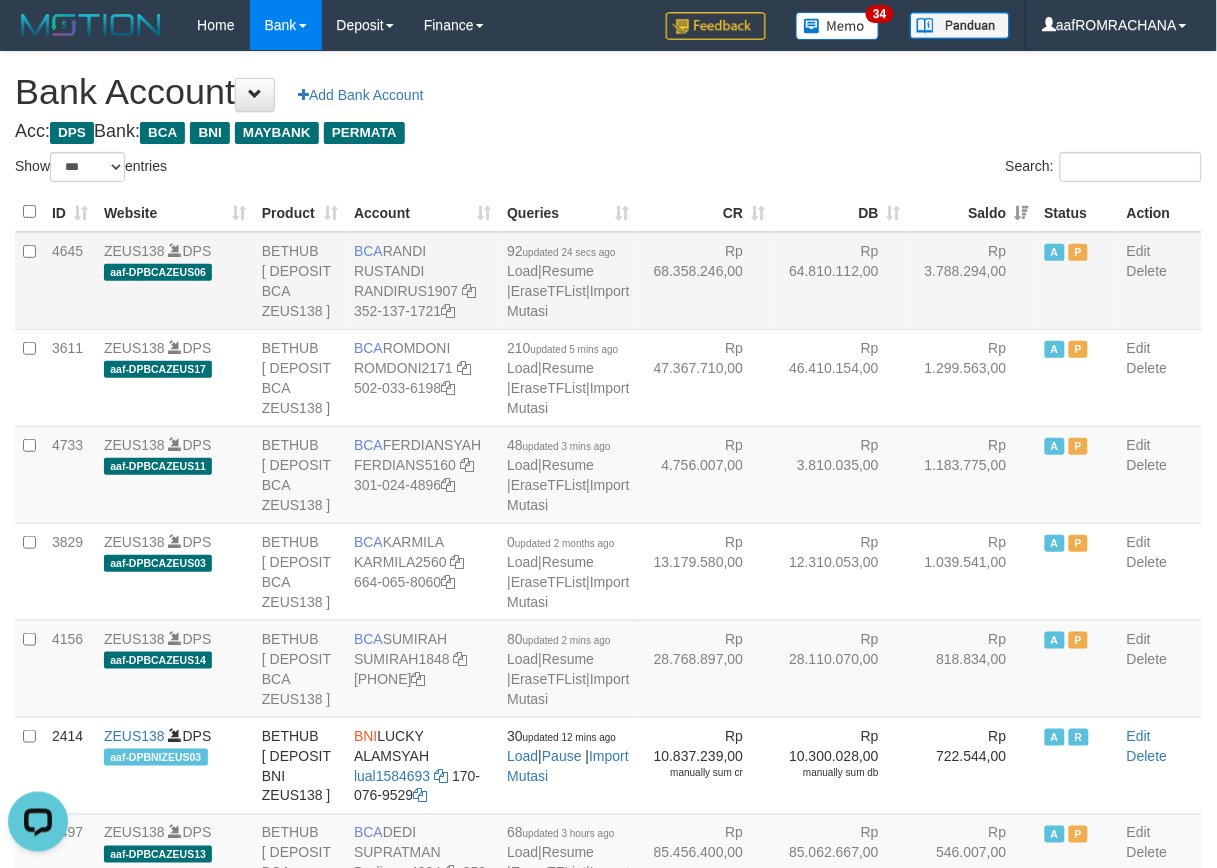 drag, startPoint x: 387, startPoint y: 247, endPoint x: 496, endPoint y: 266, distance: 110.64357 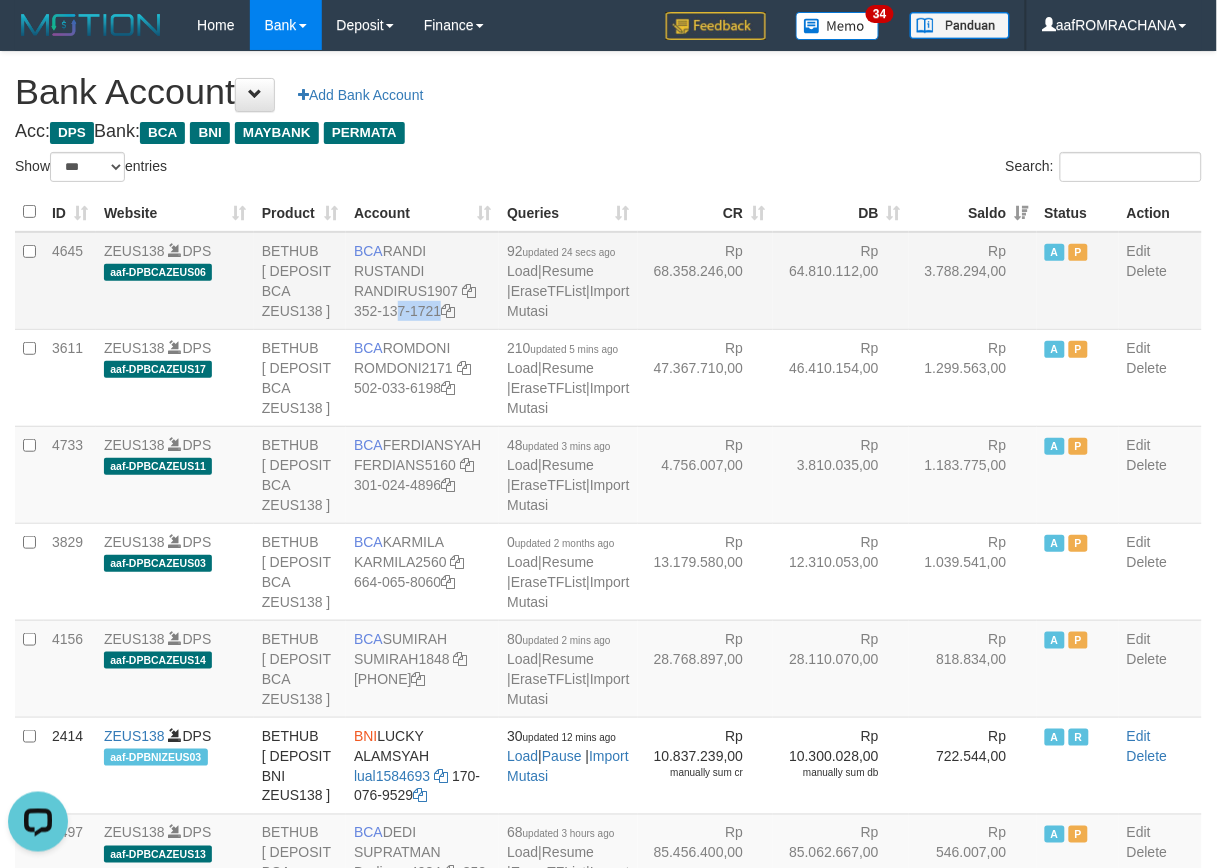 drag, startPoint x: 375, startPoint y: 313, endPoint x: 660, endPoint y: 370, distance: 290.6441 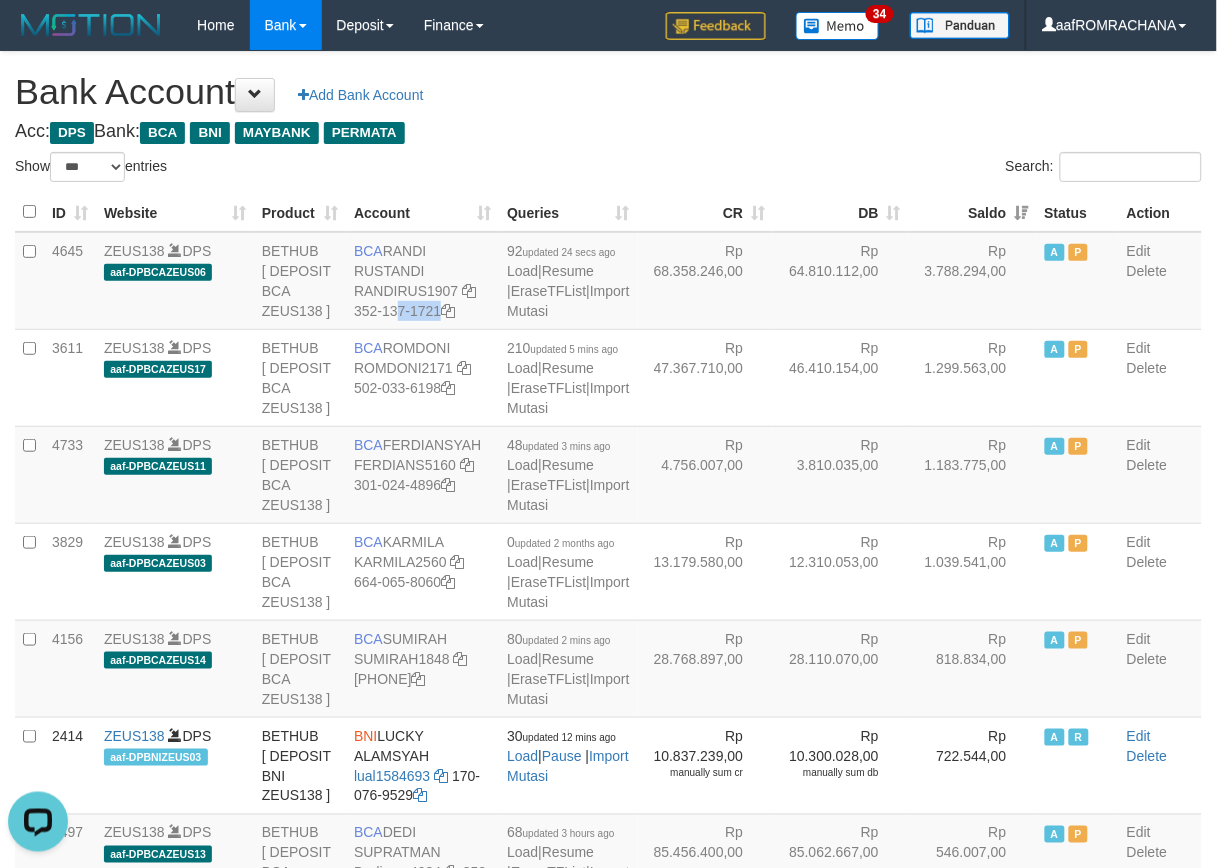 copy on "352-137-1721" 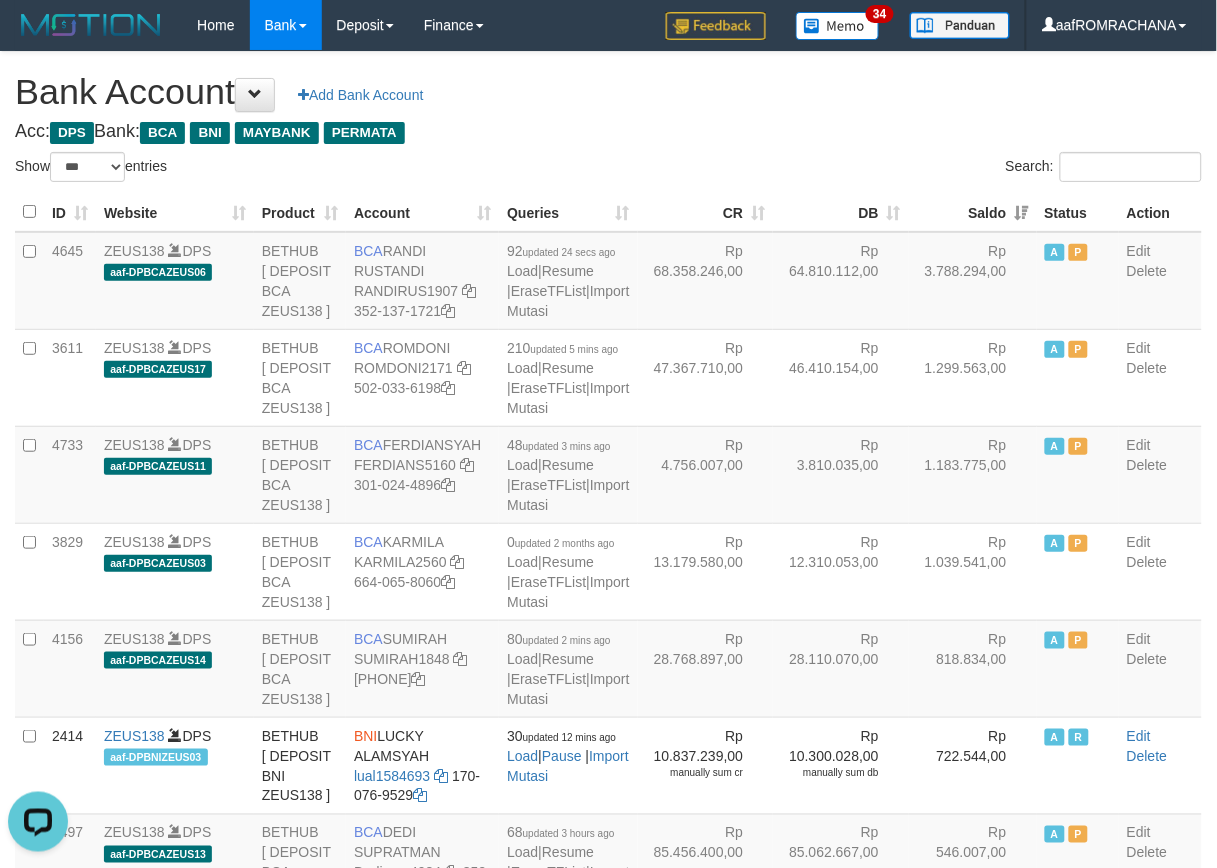 click on "Bank Account
Add Bank Account" at bounding box center [608, 92] 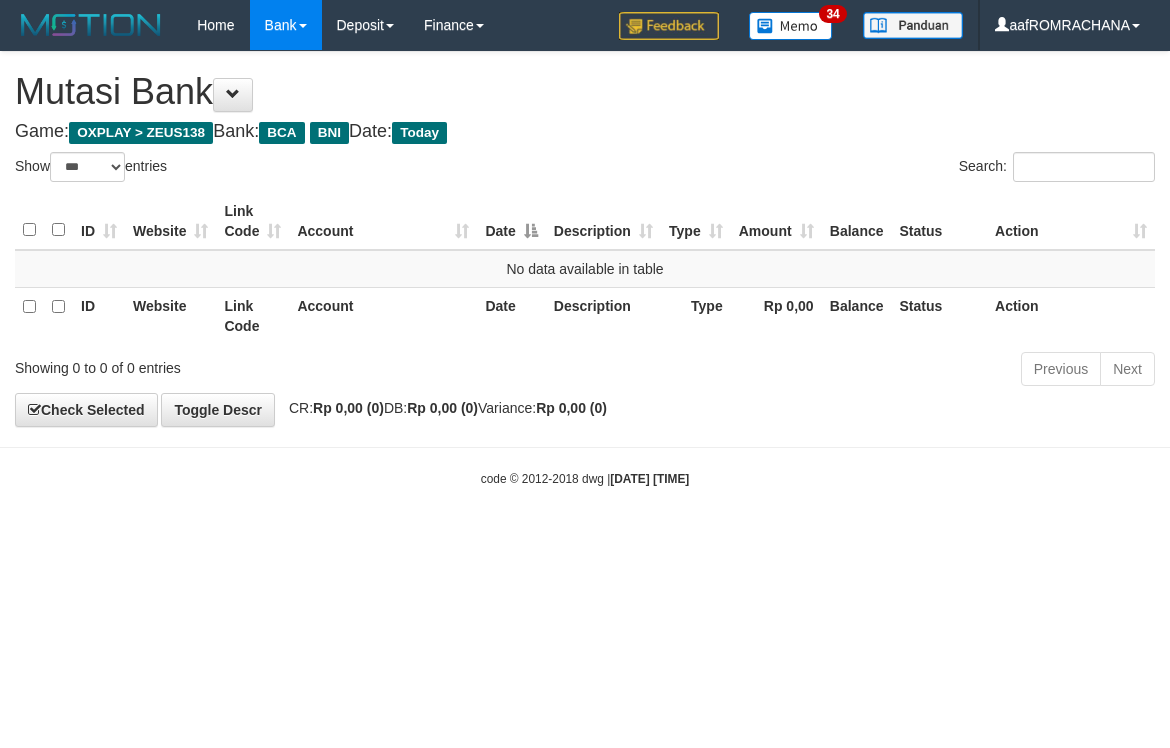 select on "***" 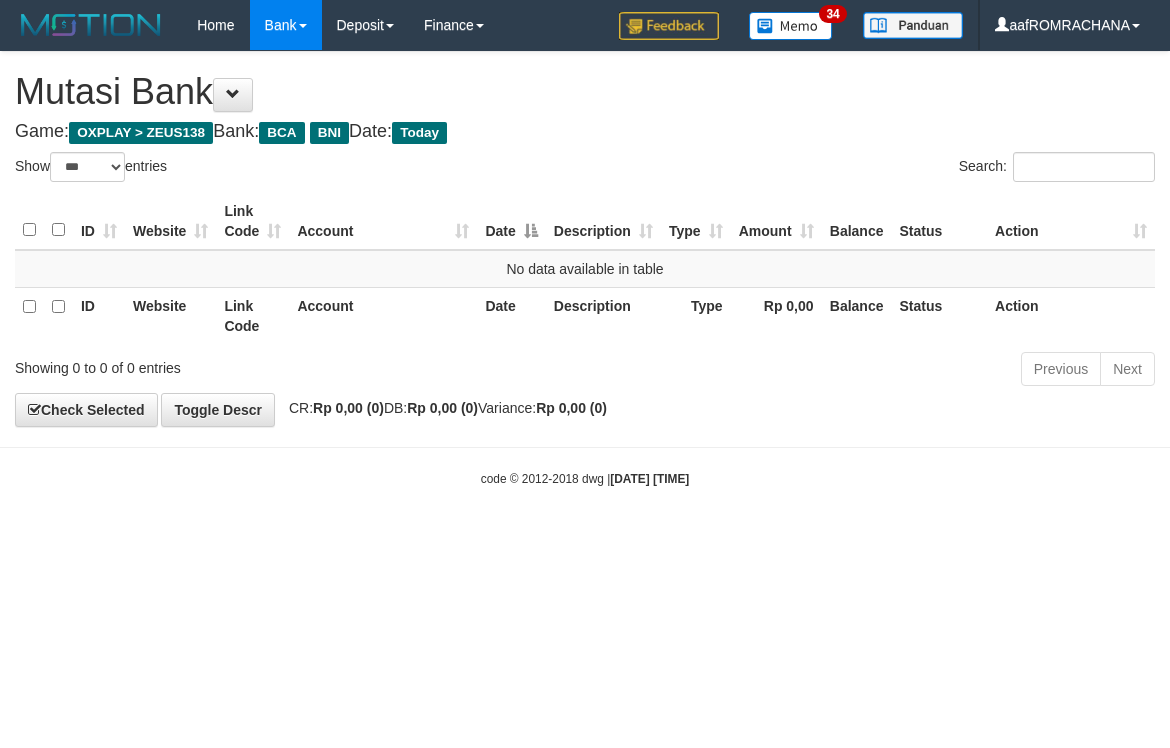 scroll, scrollTop: 0, scrollLeft: 0, axis: both 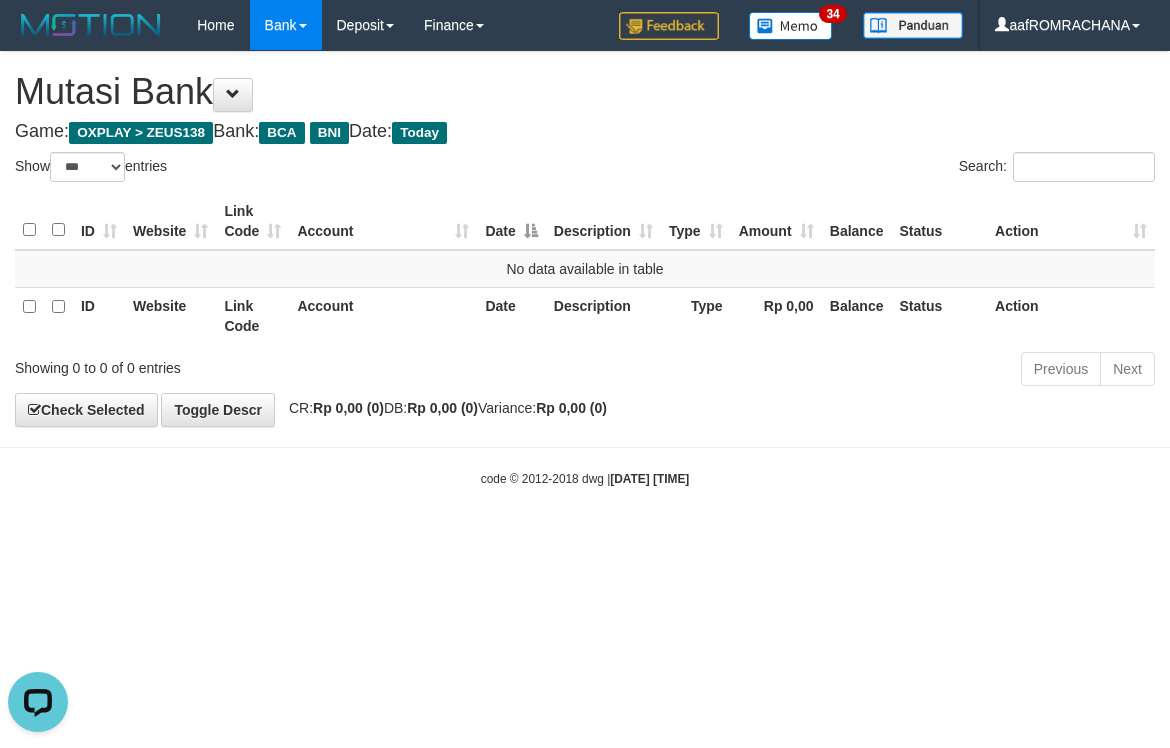 click on "Game:   OXPLAY > ZEUS138    		Bank:   BCA   BNI    		Date:  Today" at bounding box center (585, 132) 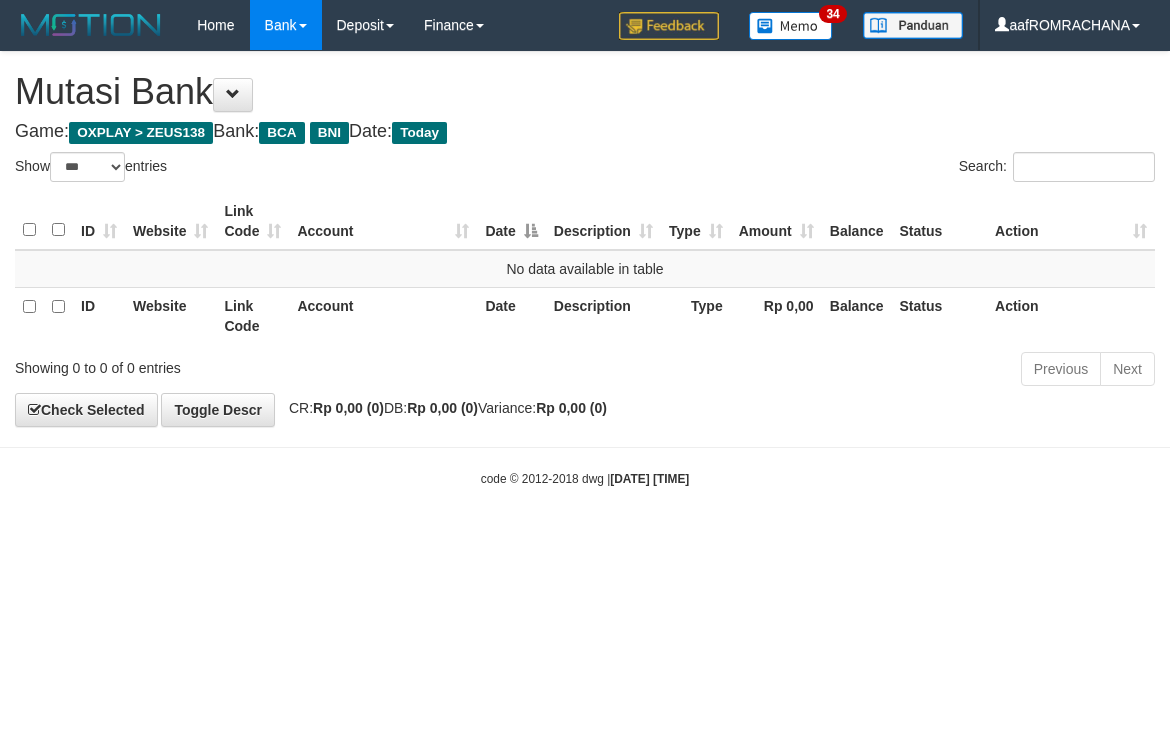 select on "***" 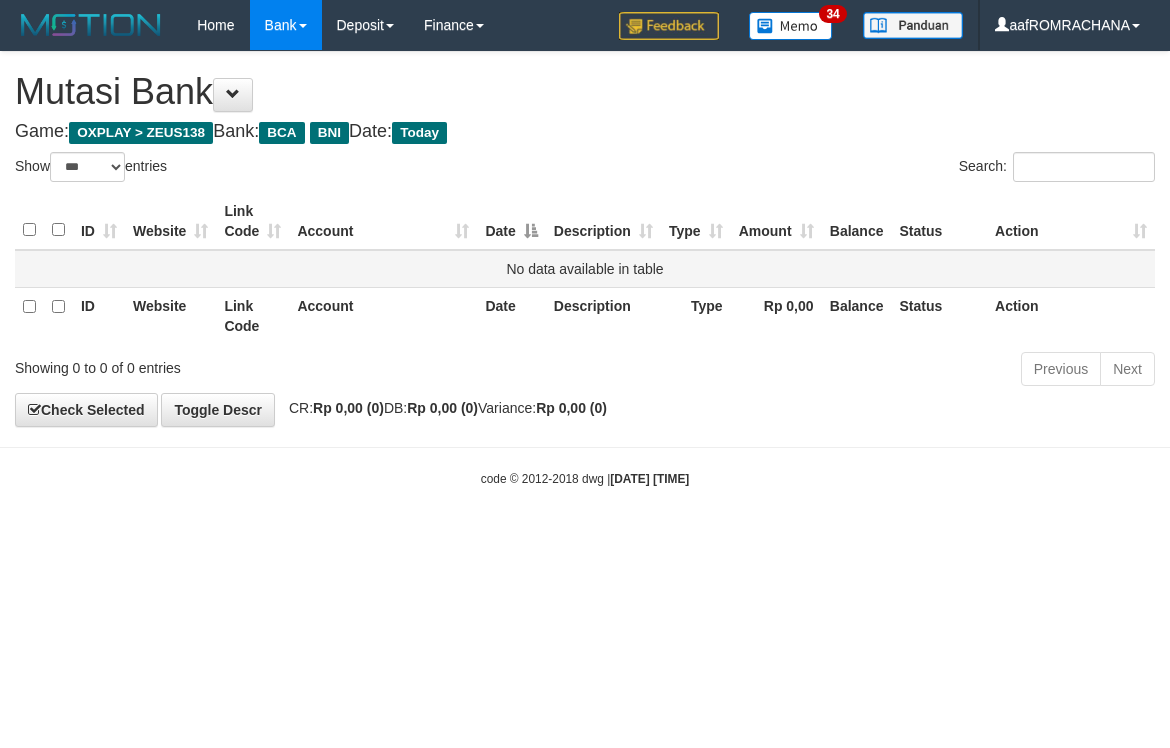 scroll, scrollTop: 0, scrollLeft: 0, axis: both 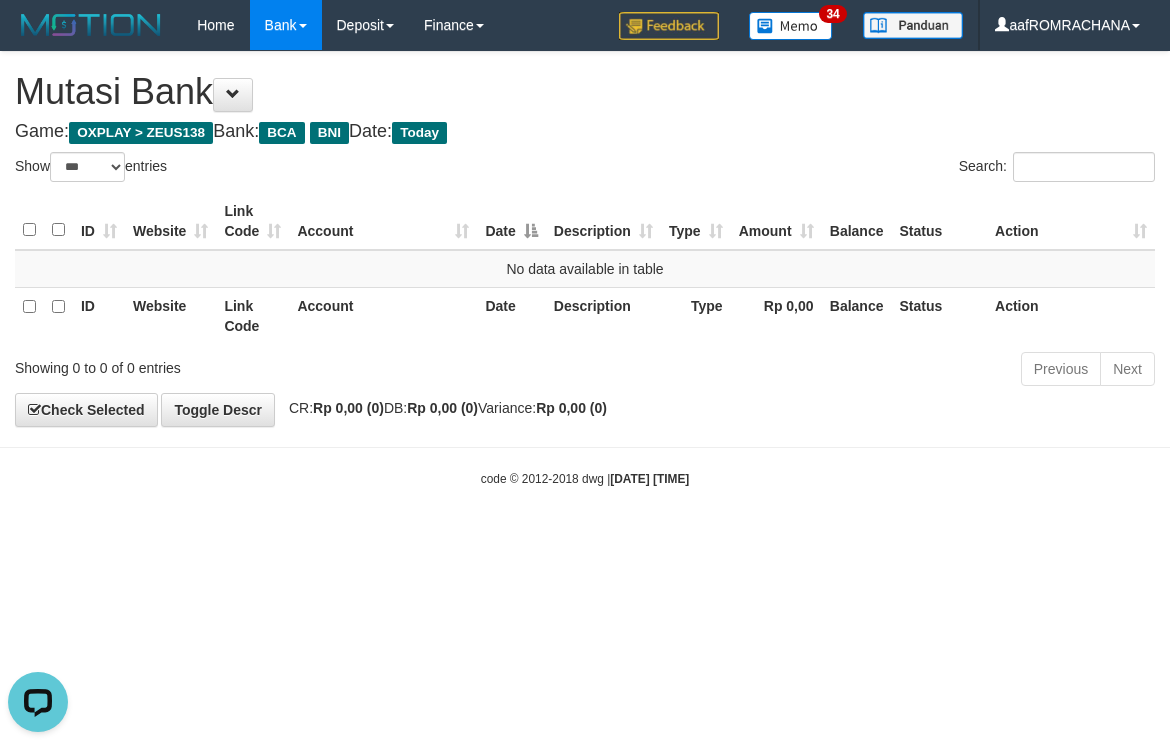 click on "Toggle navigation
Home
Bank
Account List
Load
By Website
Group
[OXPLAY]													ZEUS138
By Load Group (DPS)
Sync" at bounding box center [585, 269] 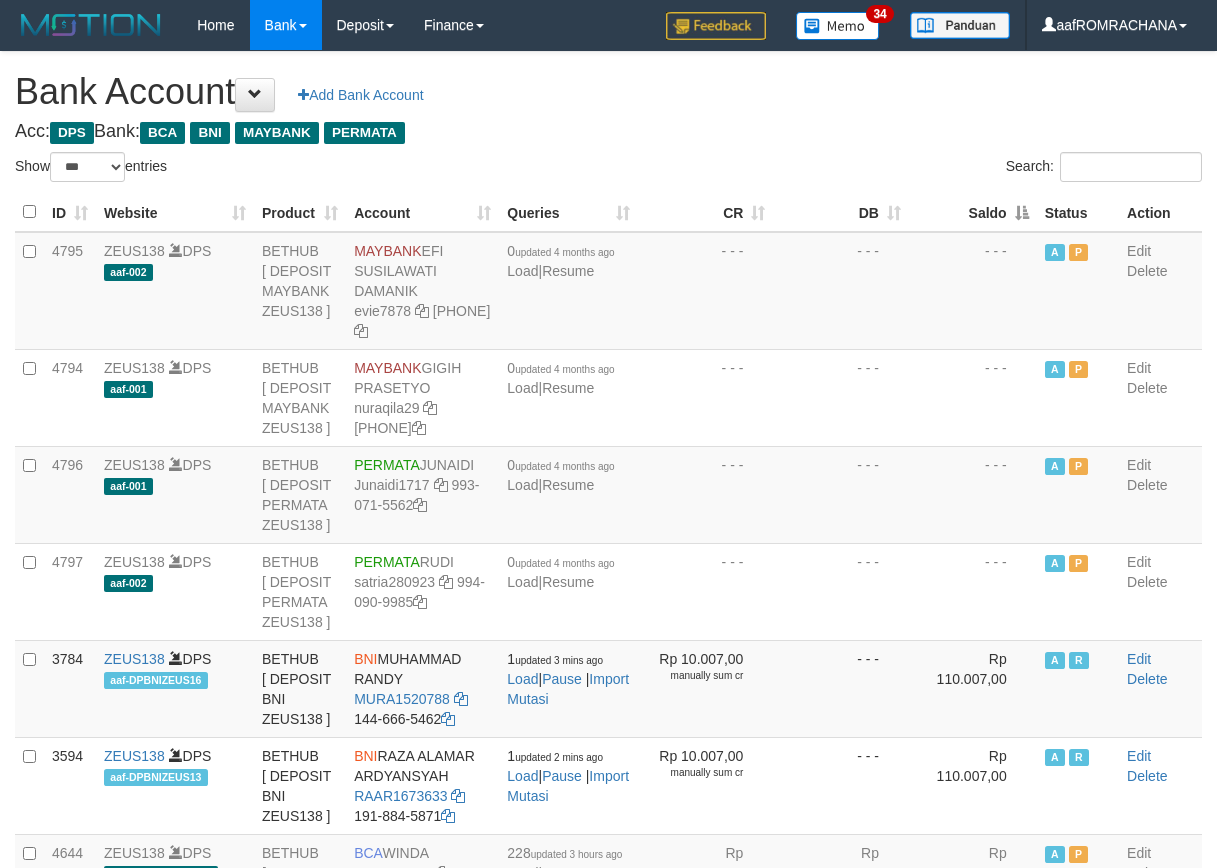 select on "***" 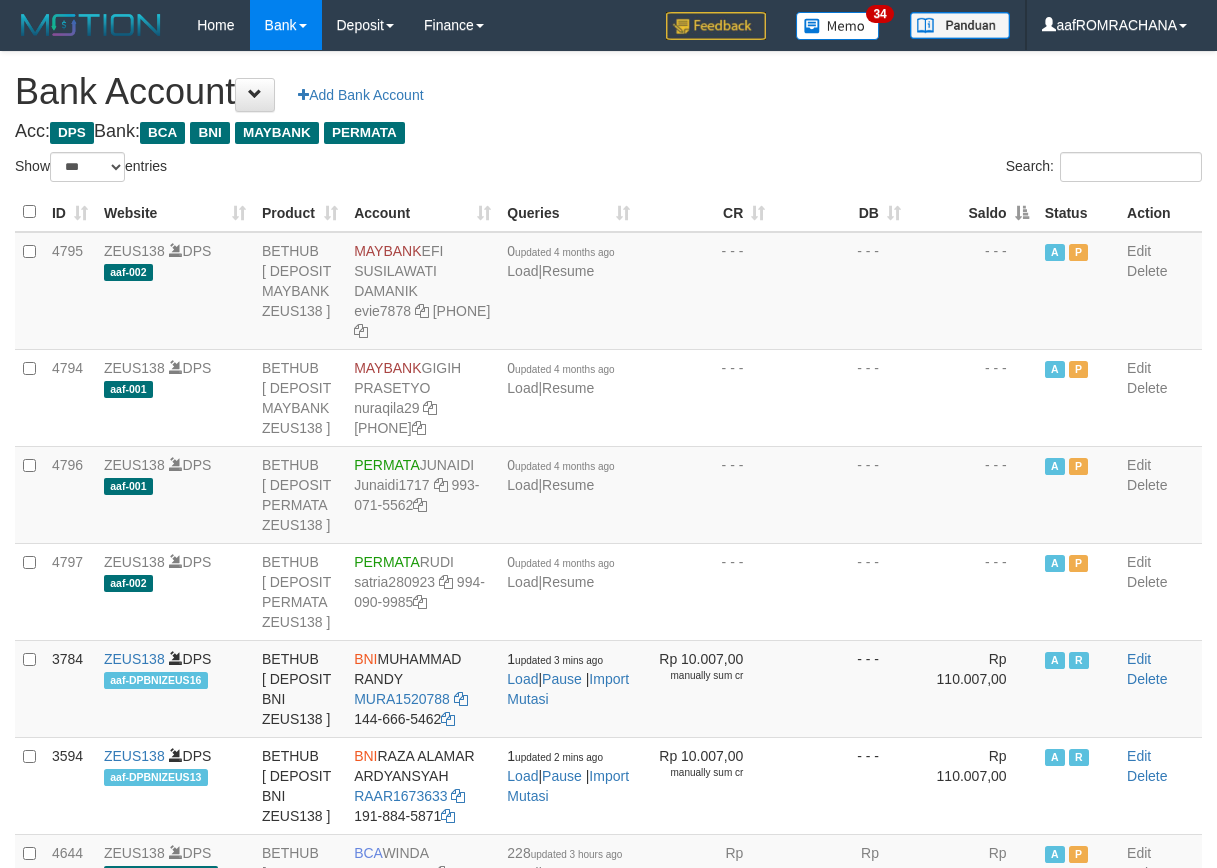 scroll, scrollTop: 0, scrollLeft: 0, axis: both 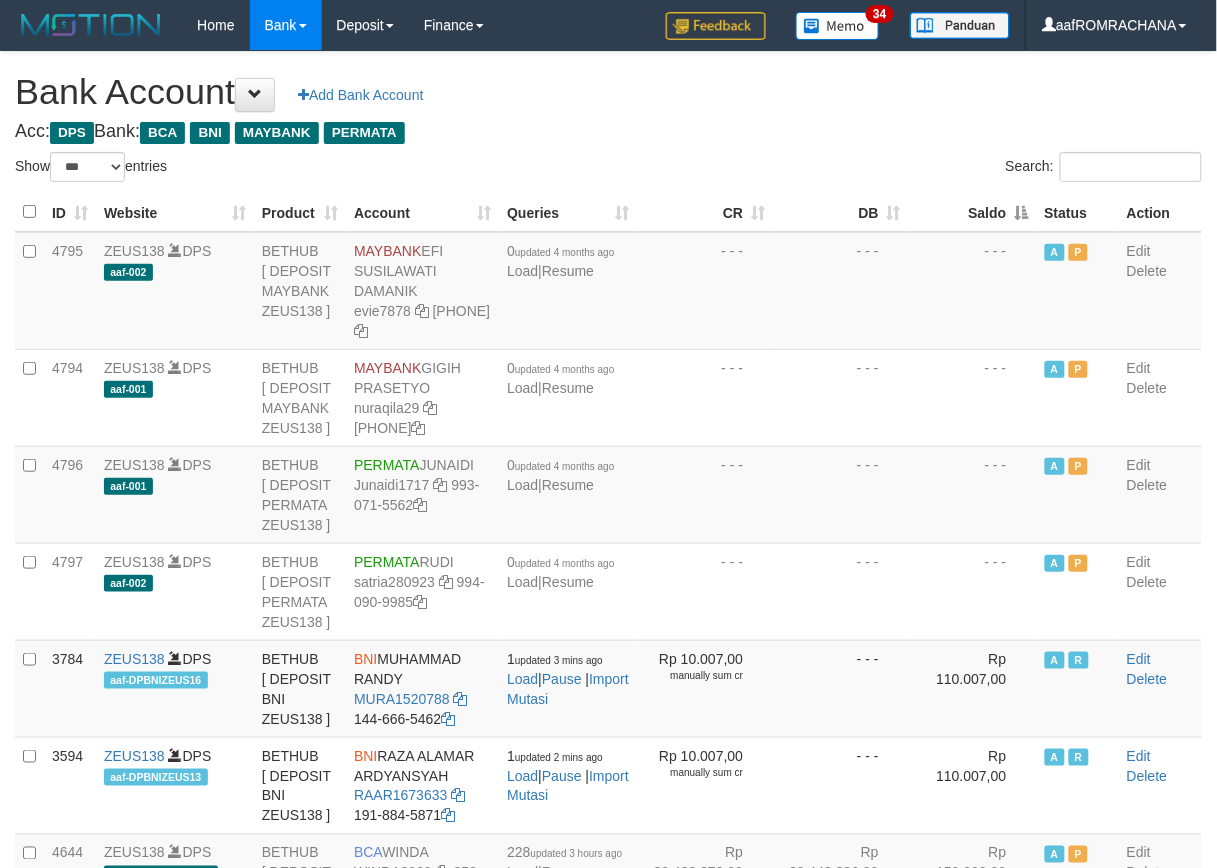 click on "Saldo" at bounding box center [973, 212] 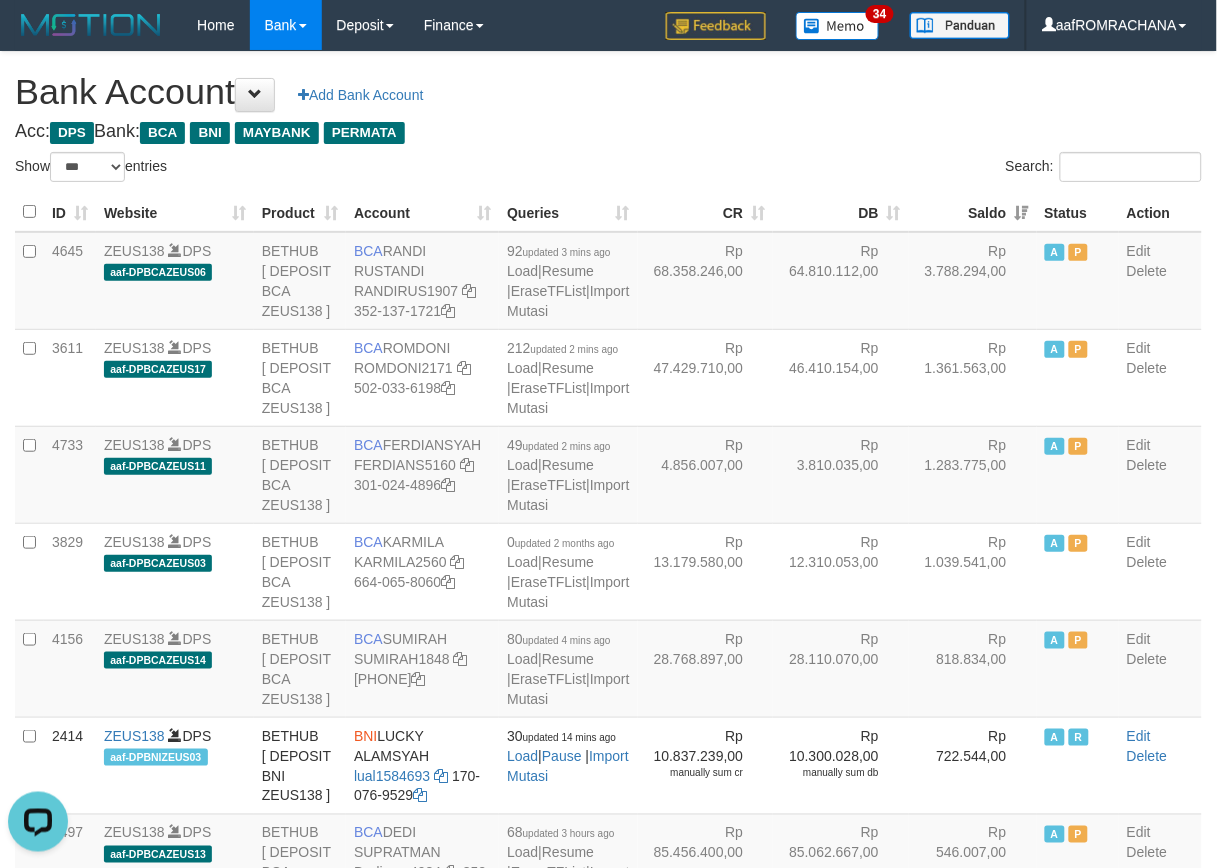 scroll, scrollTop: 0, scrollLeft: 0, axis: both 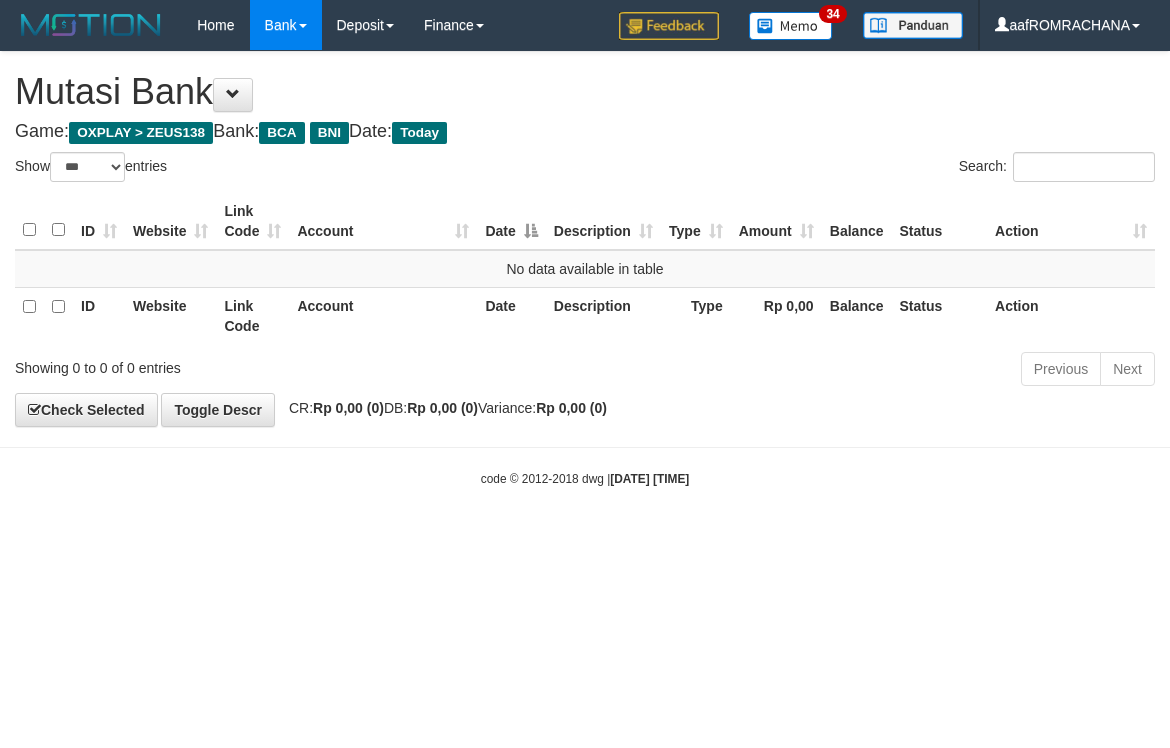 select on "***" 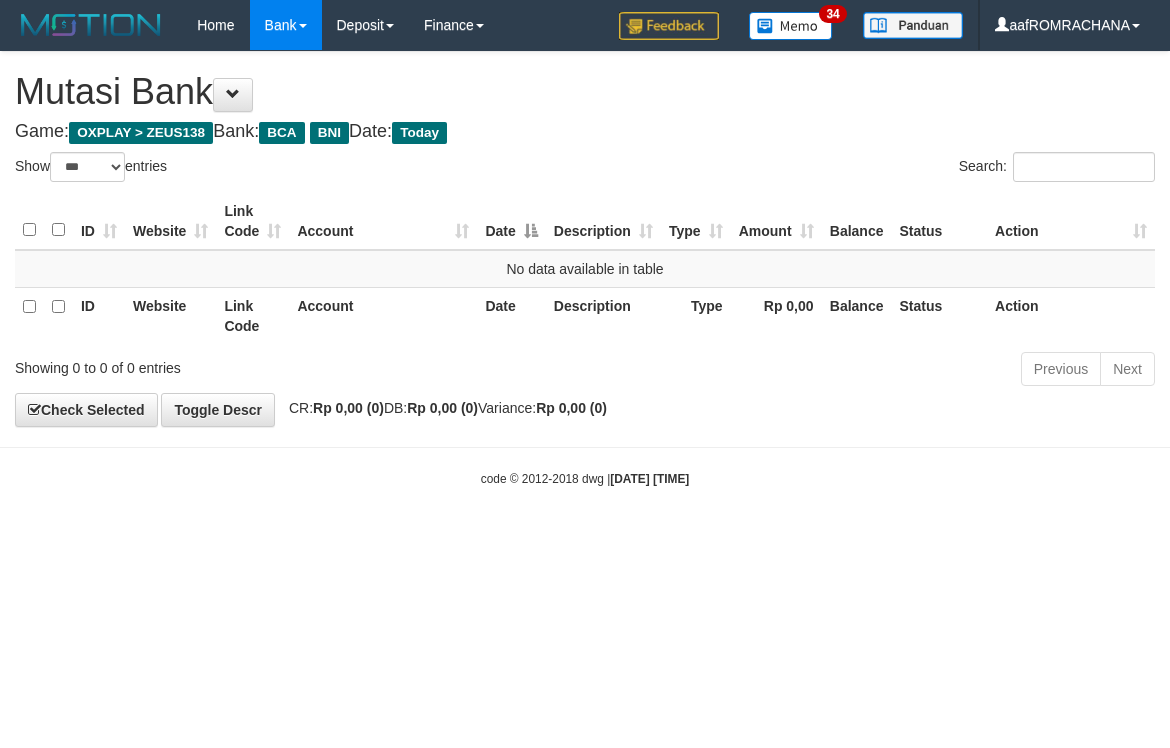 scroll, scrollTop: 0, scrollLeft: 0, axis: both 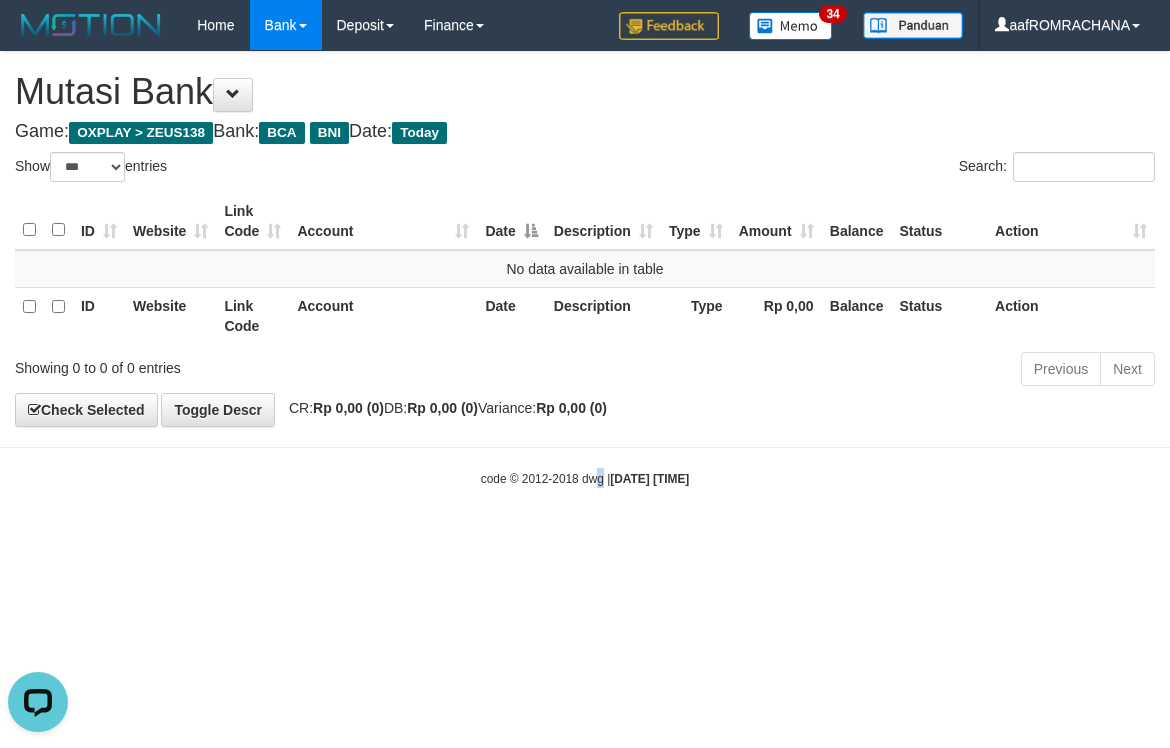 drag, startPoint x: 583, startPoint y: 514, endPoint x: 572, endPoint y: 517, distance: 11.401754 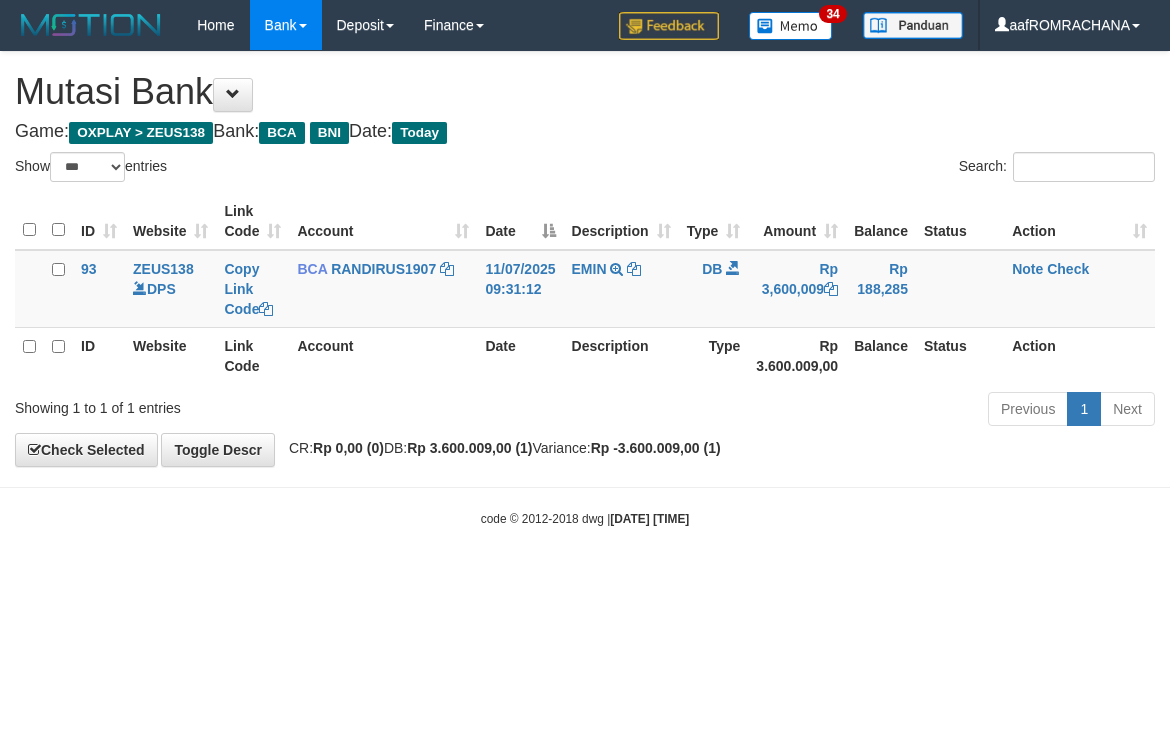 select on "***" 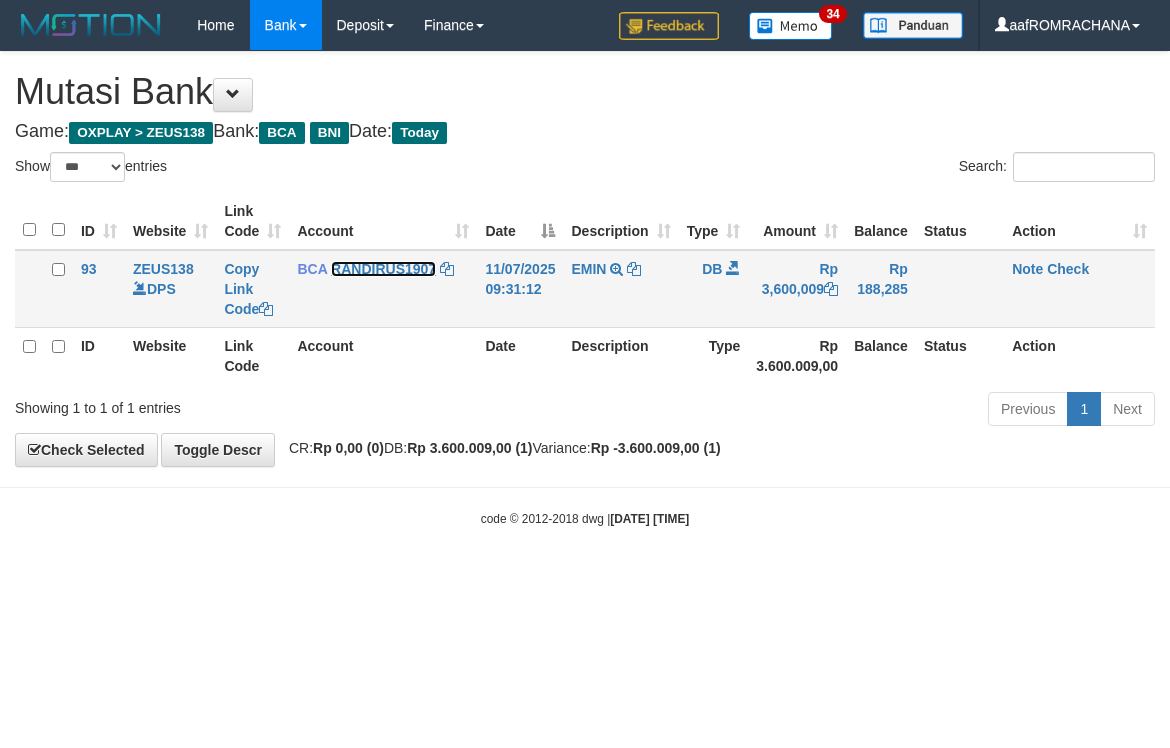 click on "RANDIRUS1907" at bounding box center (383, 269) 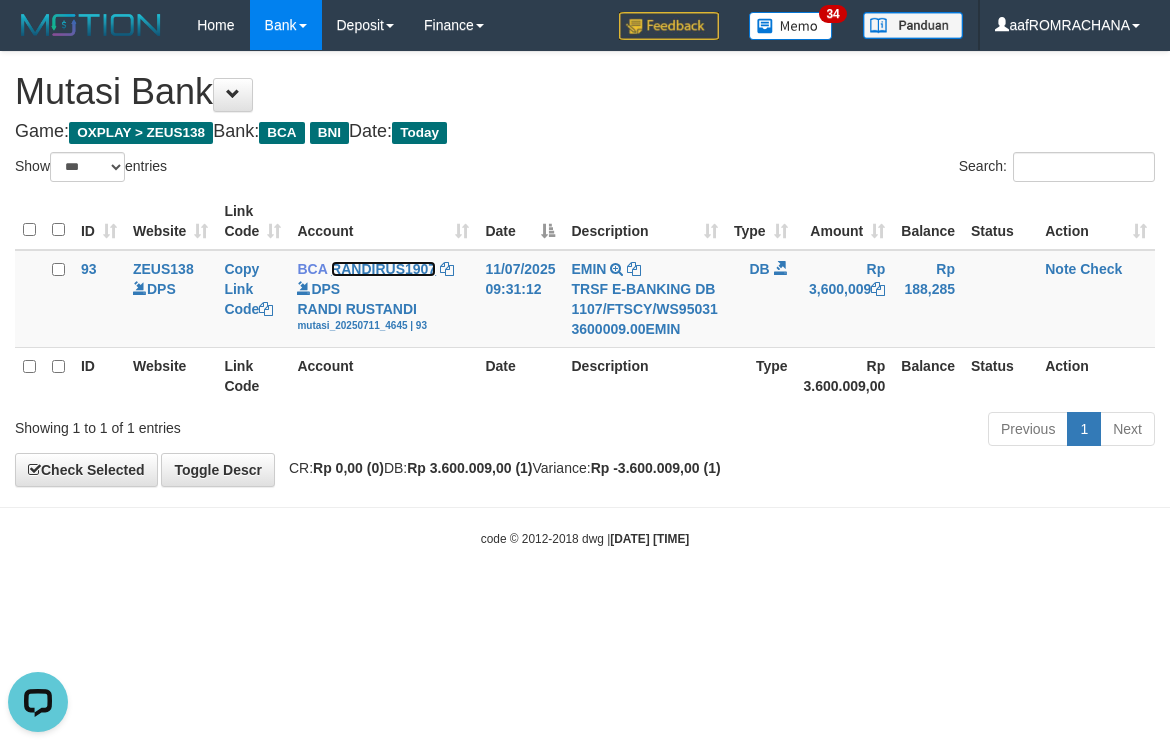 scroll, scrollTop: 0, scrollLeft: 0, axis: both 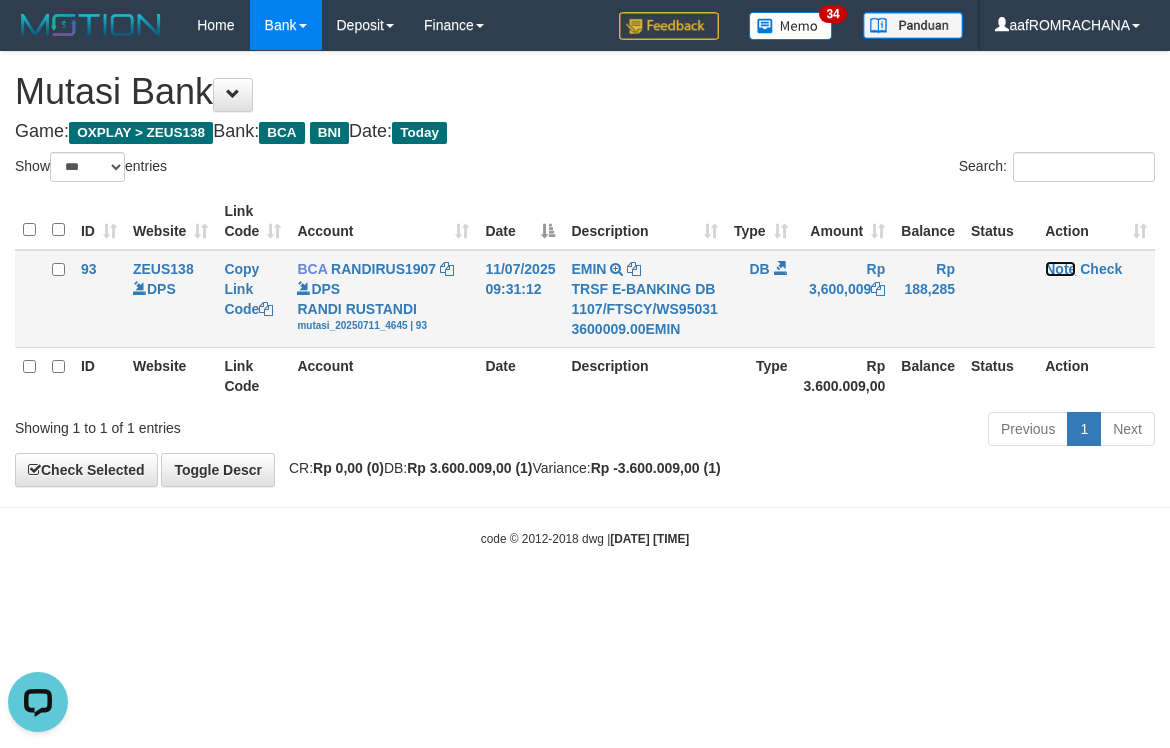 click on "Note" at bounding box center [1060, 269] 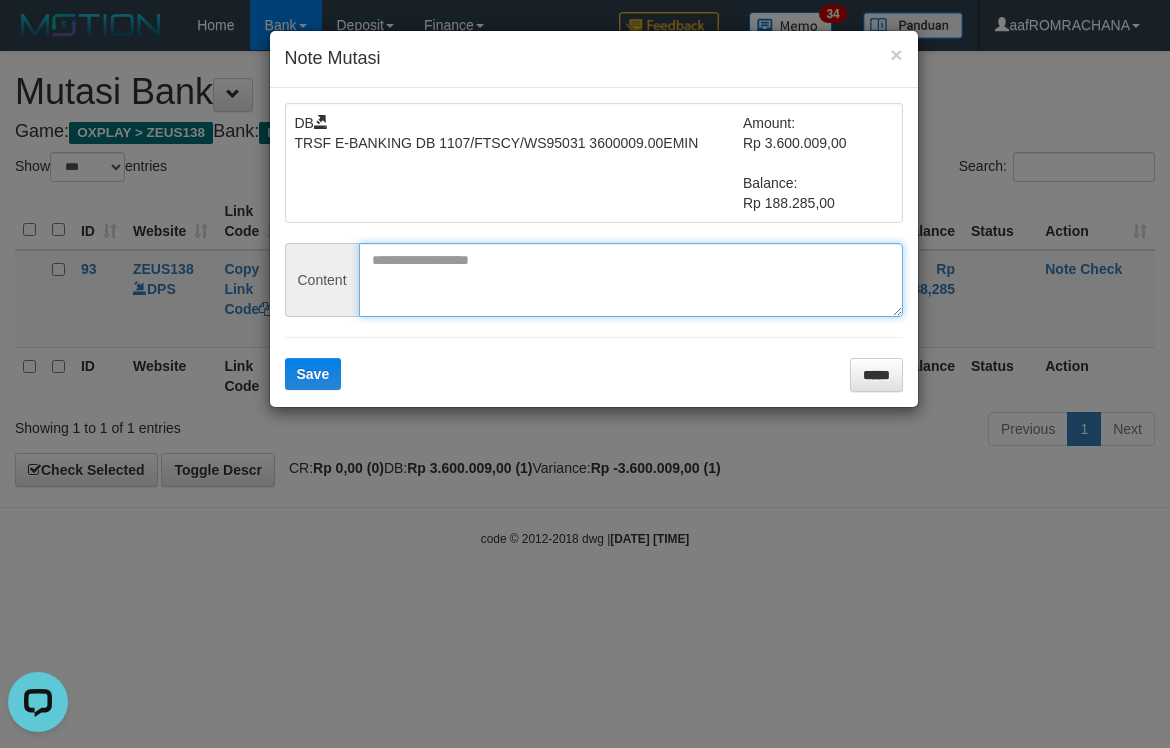 click at bounding box center (631, 280) 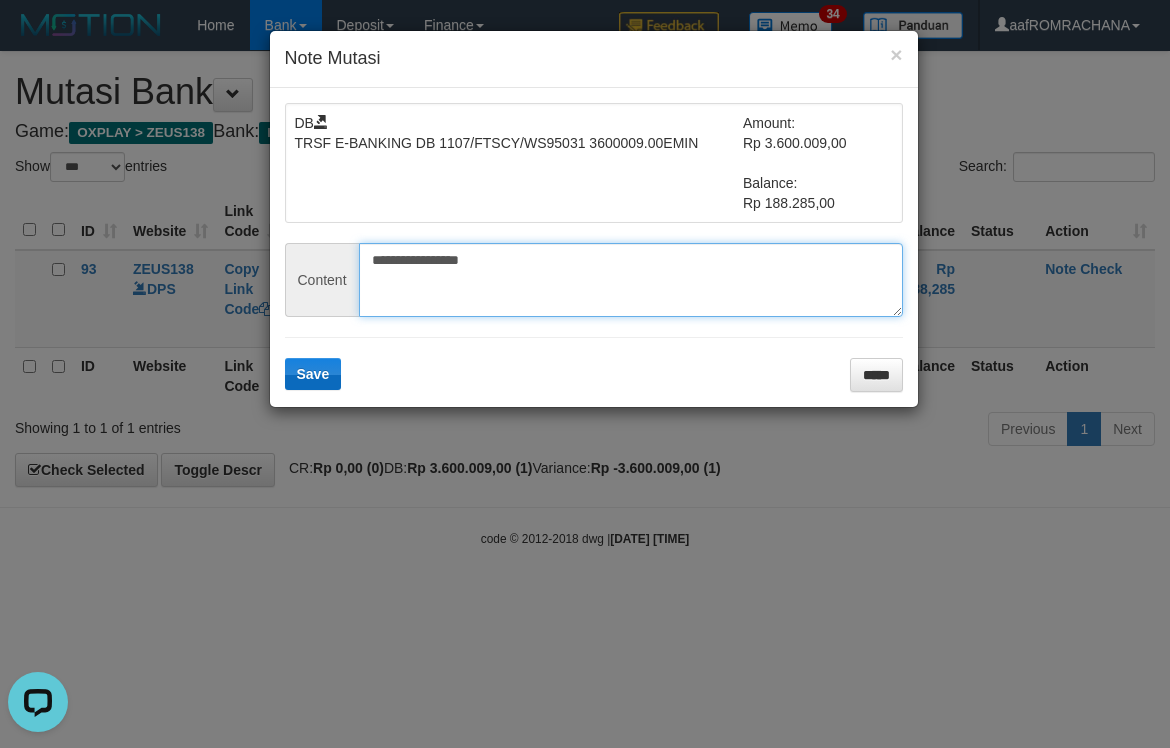 type on "**********" 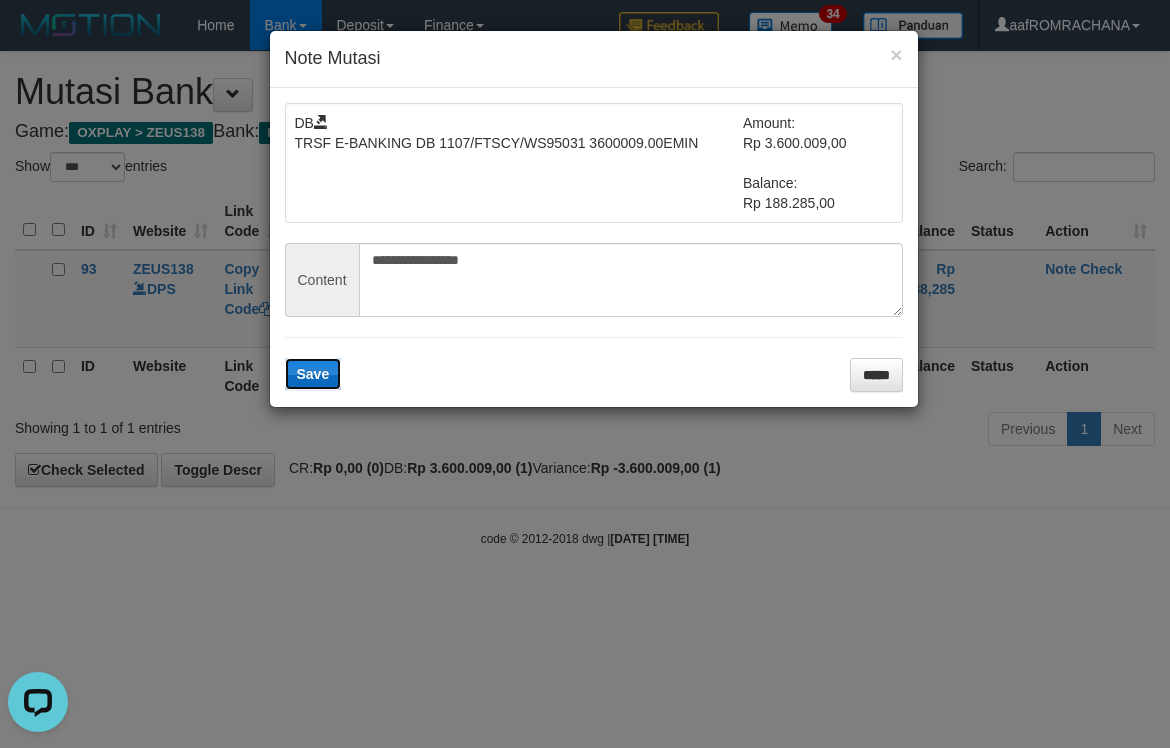 click on "Save" at bounding box center (313, 374) 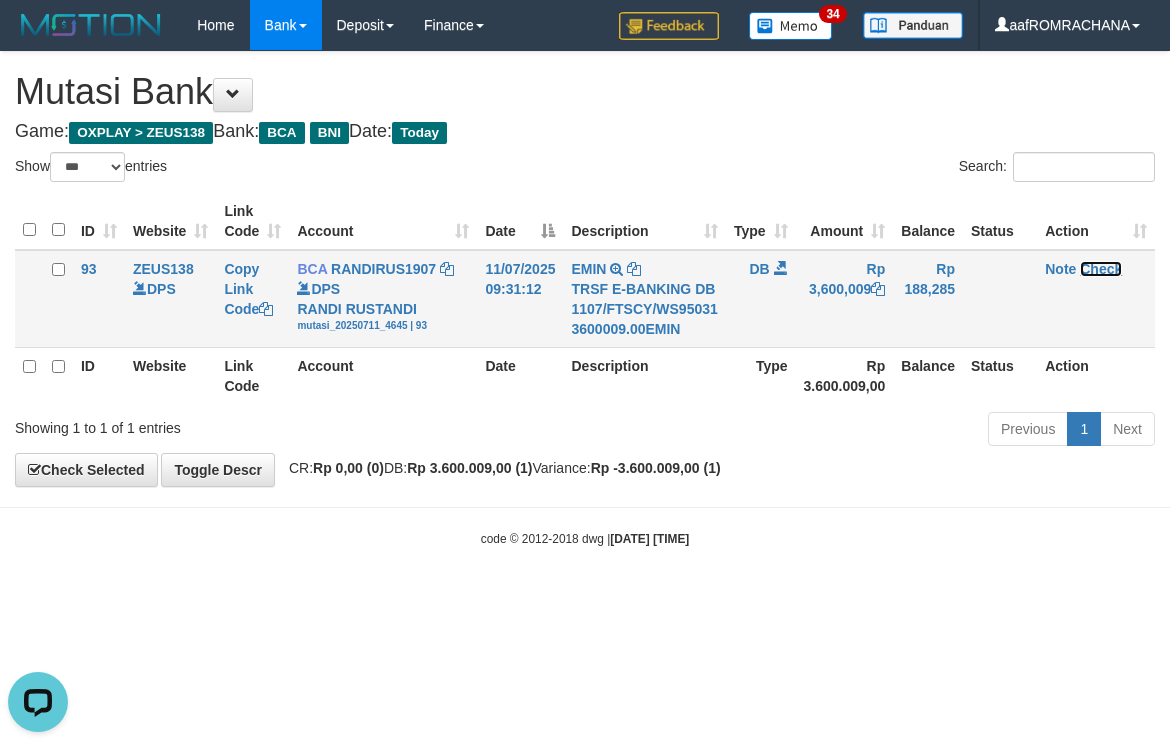 click on "Check" at bounding box center [1101, 269] 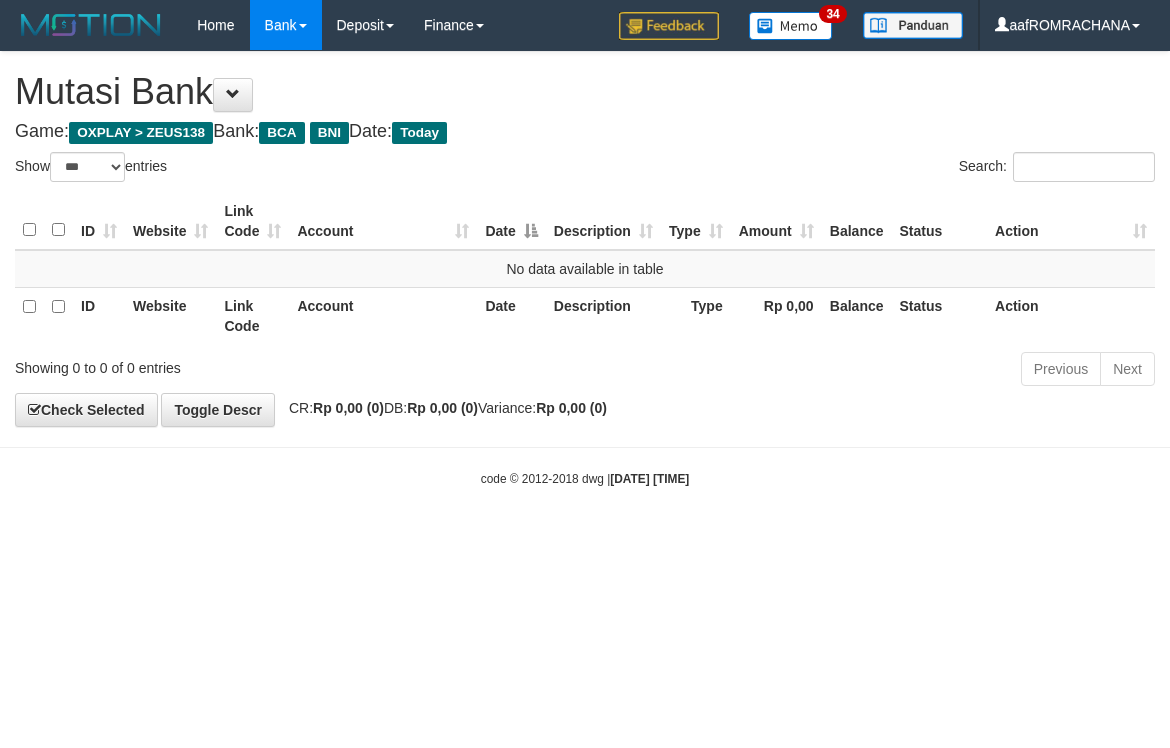 select on "***" 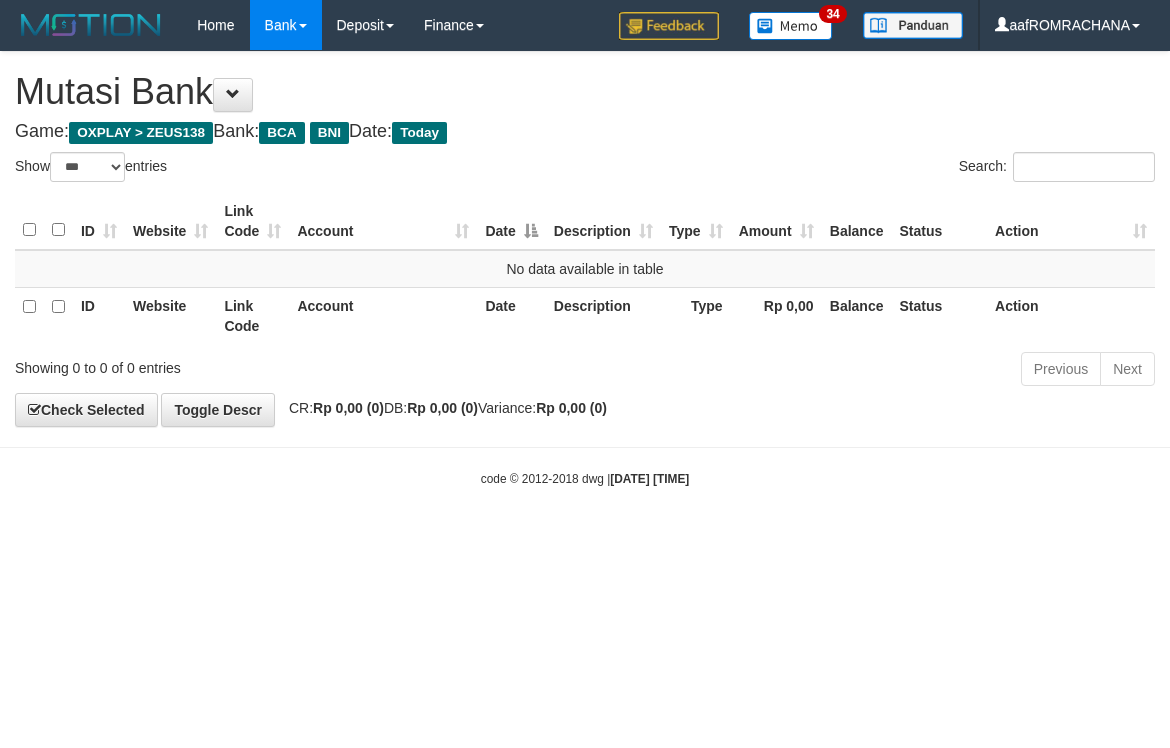 scroll, scrollTop: 0, scrollLeft: 0, axis: both 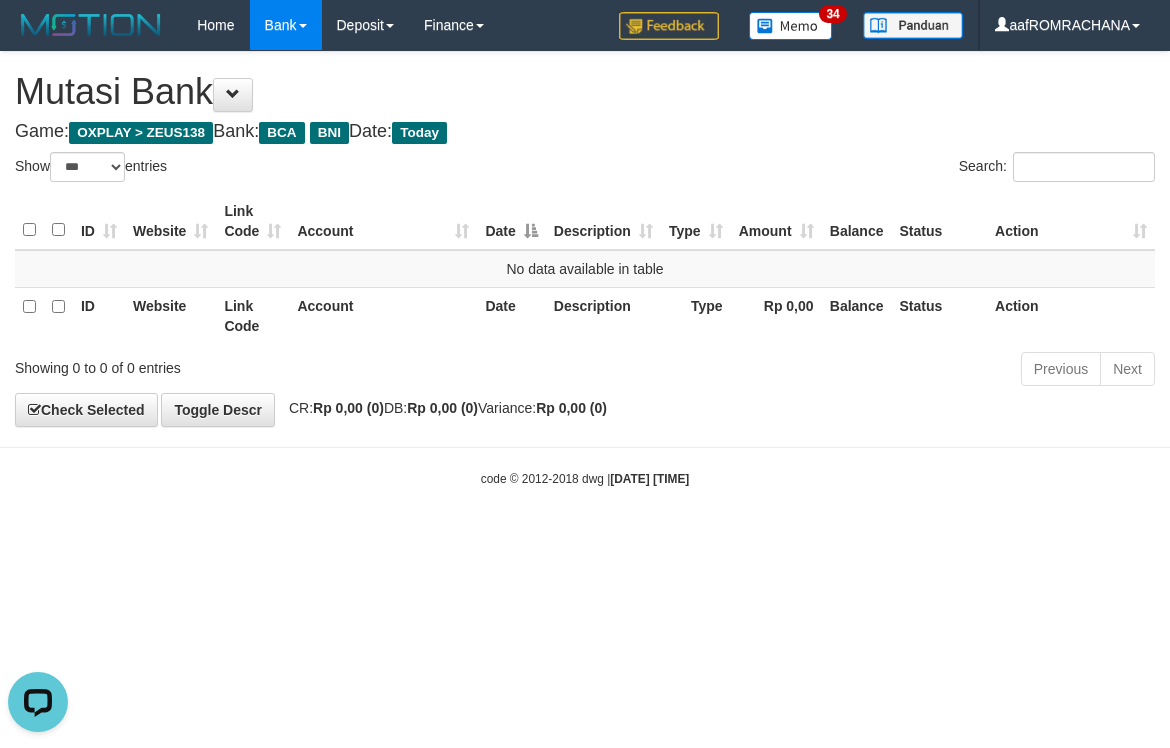 click on "Search:" at bounding box center (877, 169) 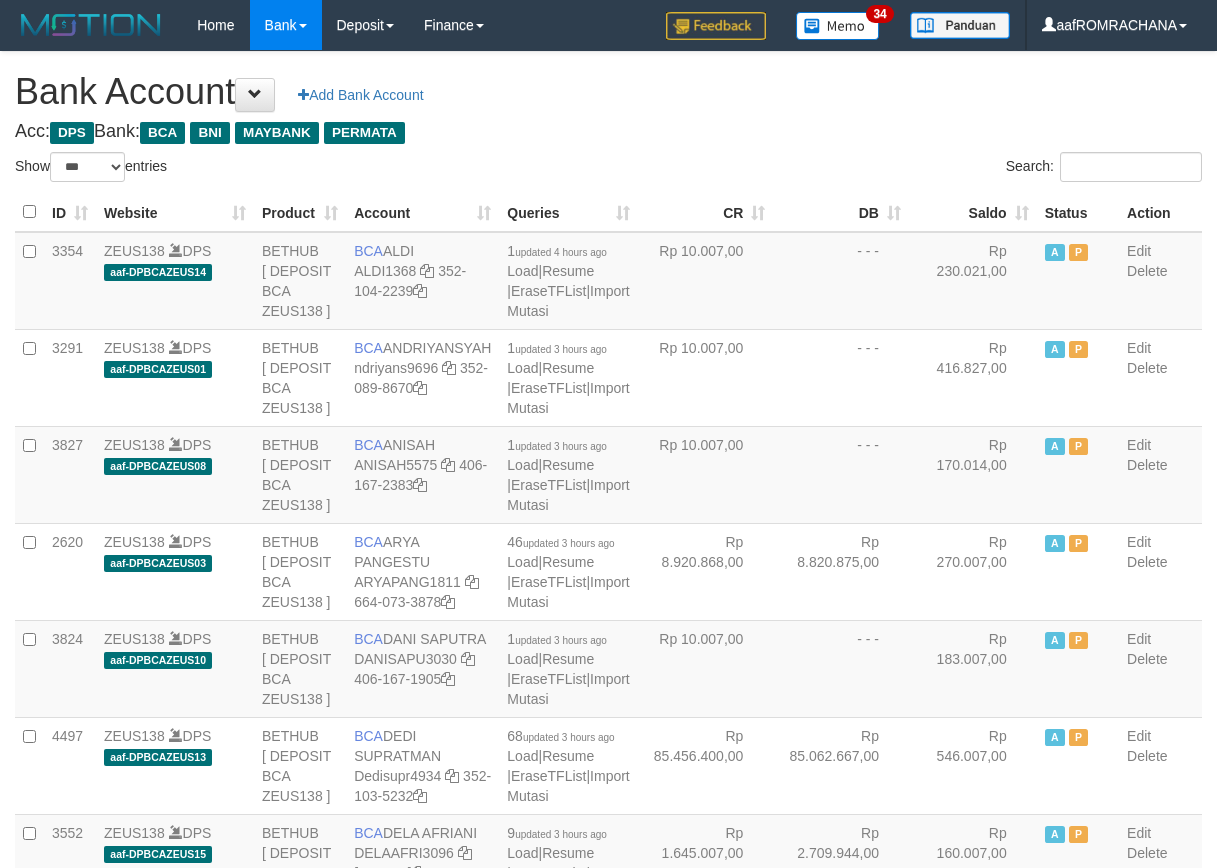 select on "***" 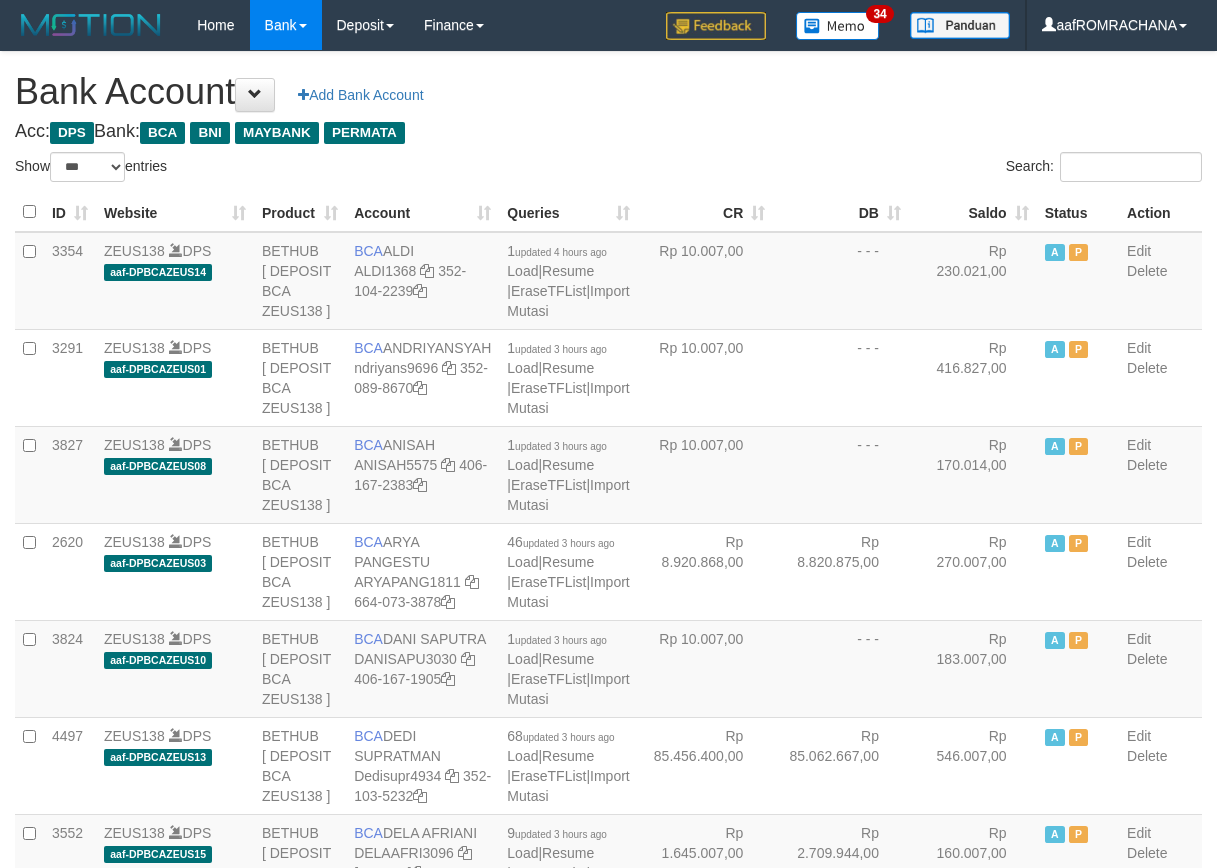 scroll, scrollTop: 0, scrollLeft: 0, axis: both 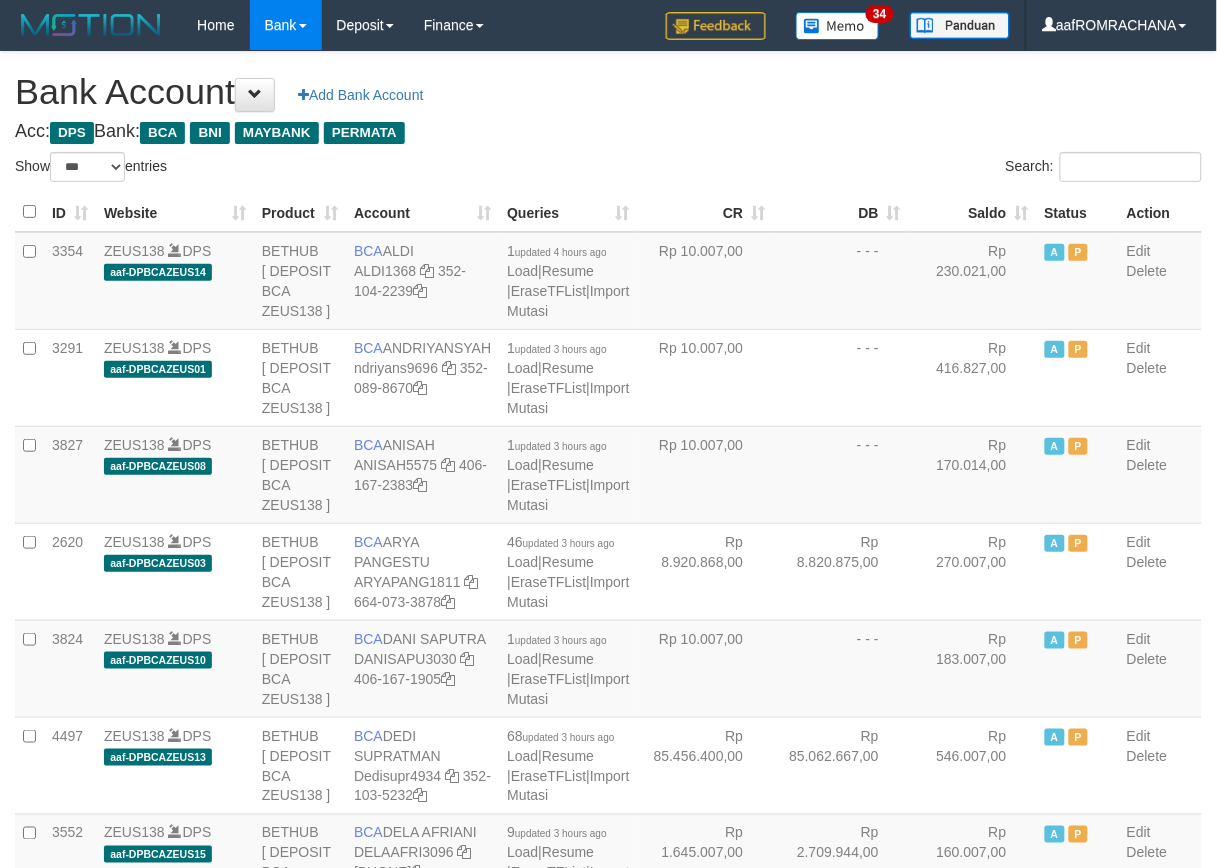 click on "Saldo" at bounding box center [973, 212] 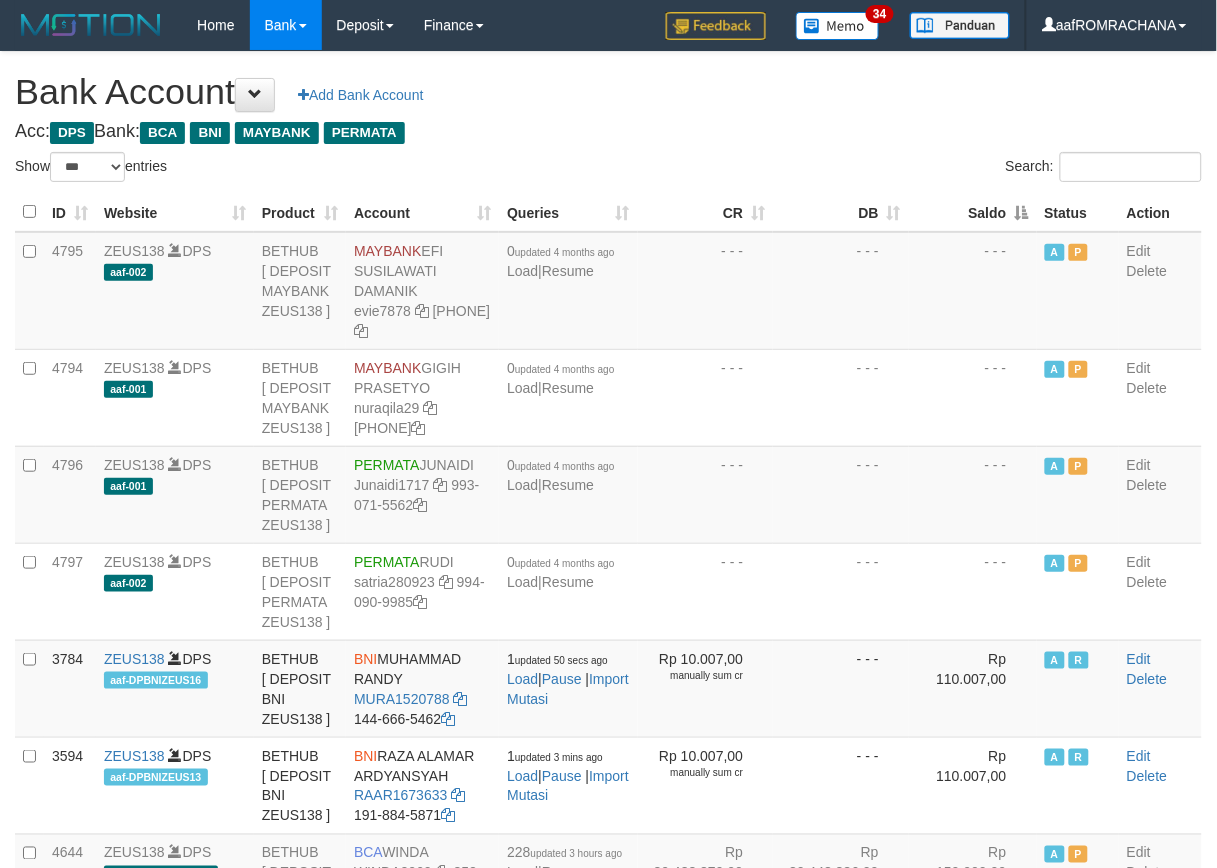 click on "Saldo" at bounding box center [973, 212] 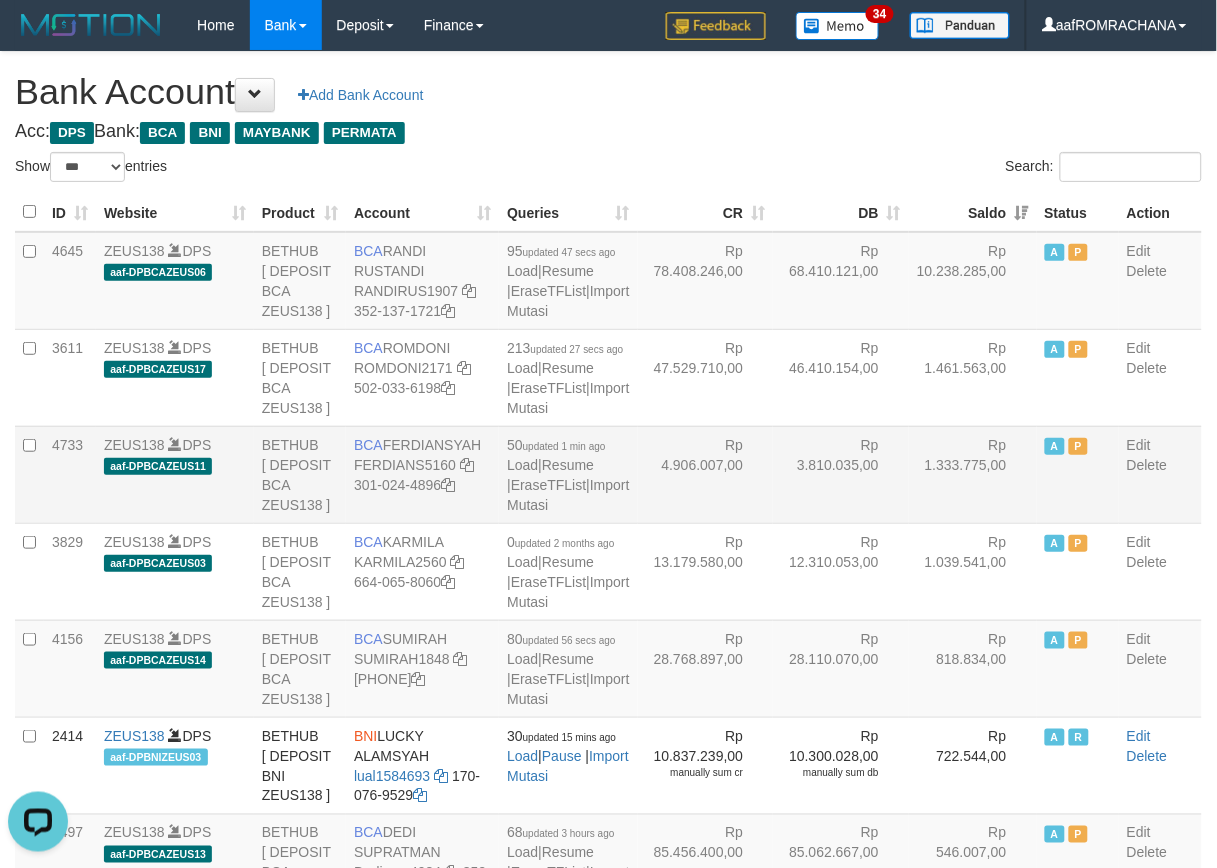 scroll, scrollTop: 0, scrollLeft: 0, axis: both 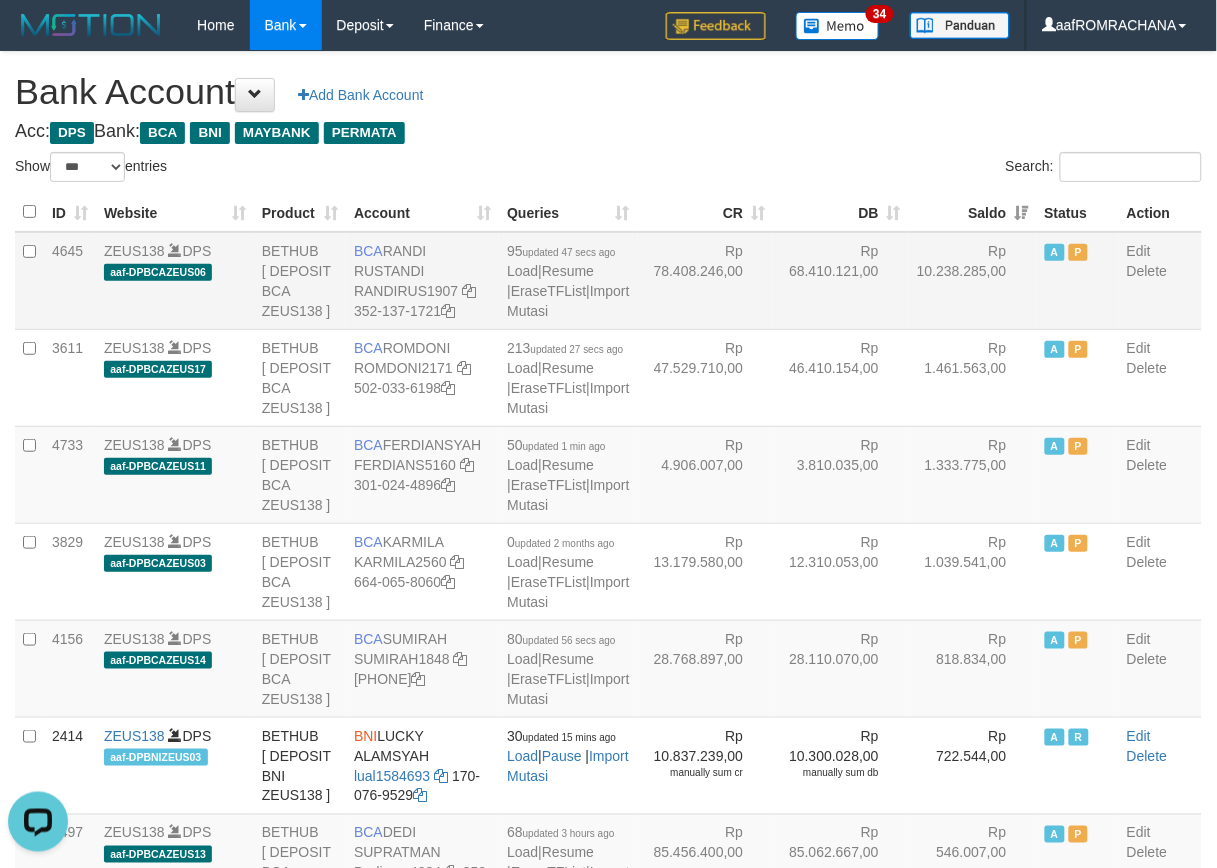 drag, startPoint x: 386, startPoint y: 246, endPoint x: 440, endPoint y: 273, distance: 60.373837 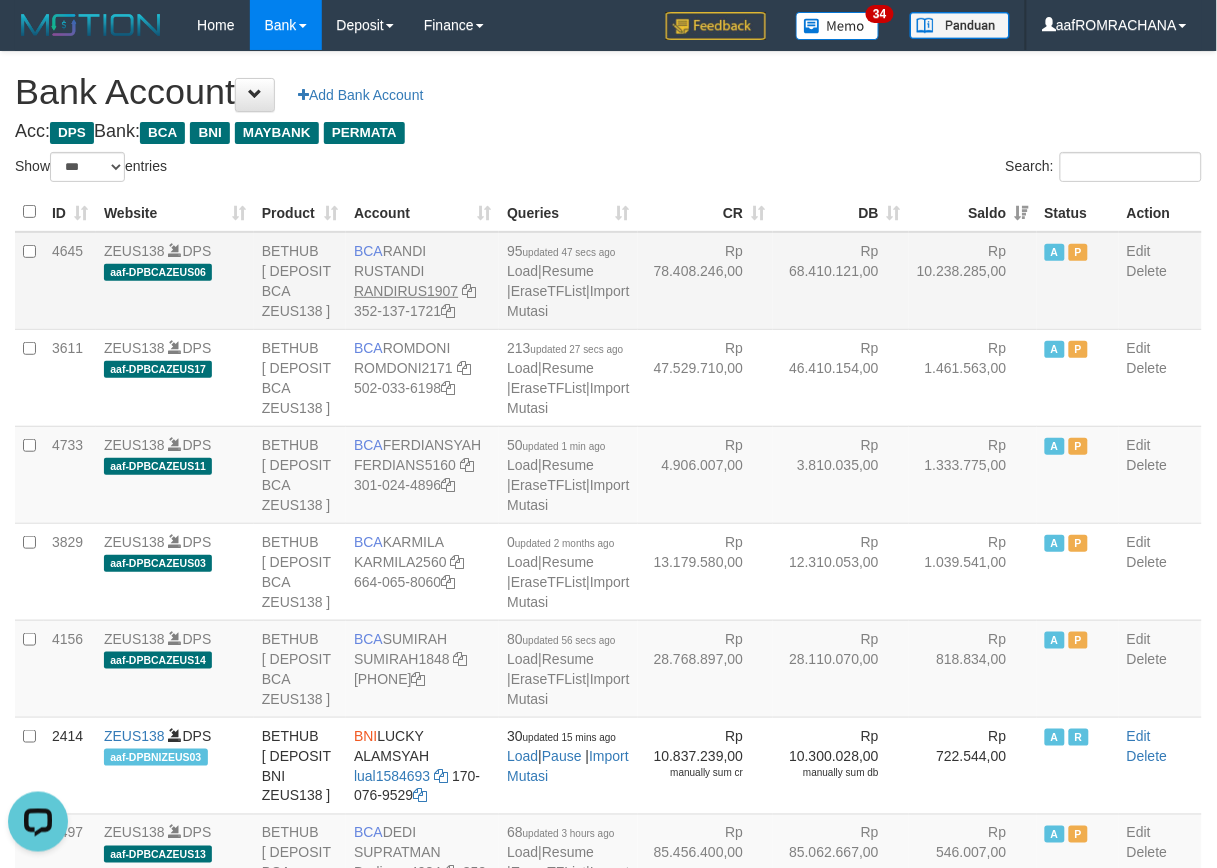 copy on "RANDI RUSTANDI" 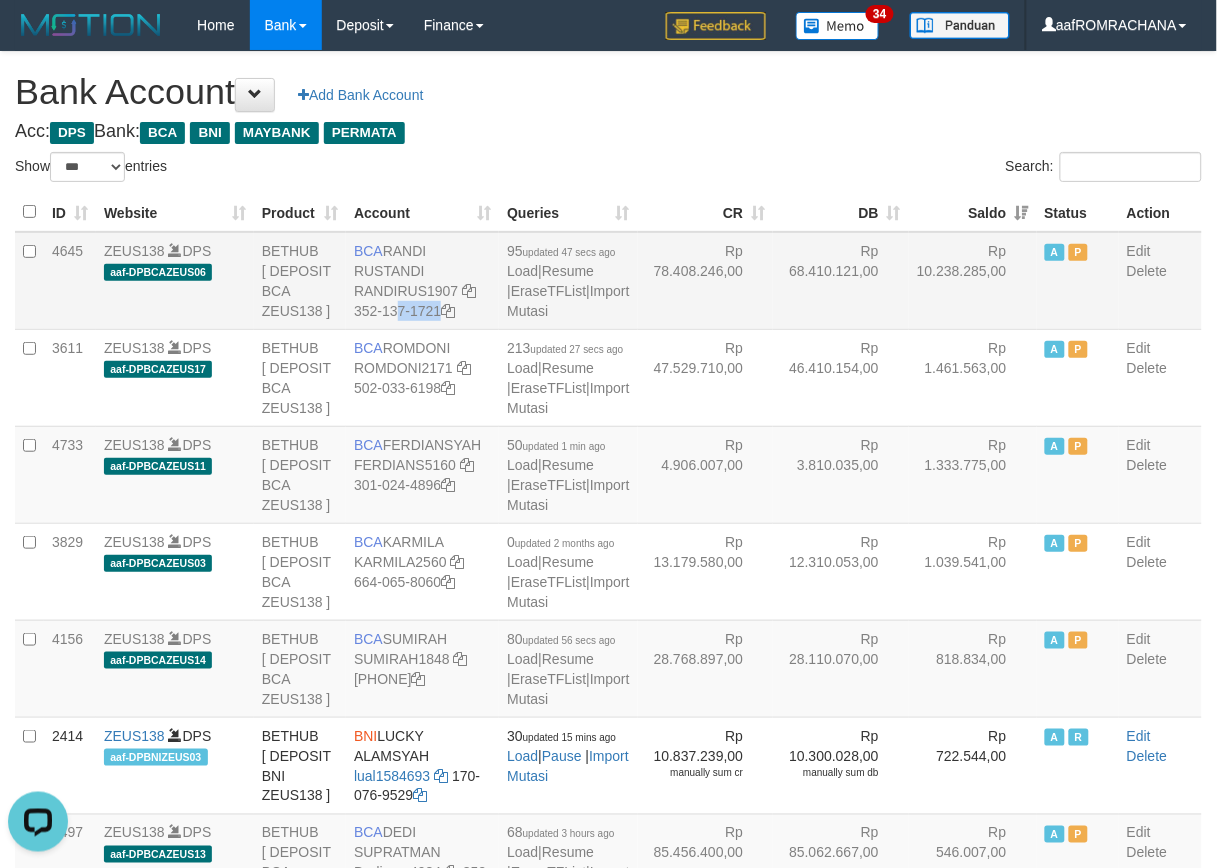 drag, startPoint x: 374, startPoint y: 313, endPoint x: 392, endPoint y: 333, distance: 26.907248 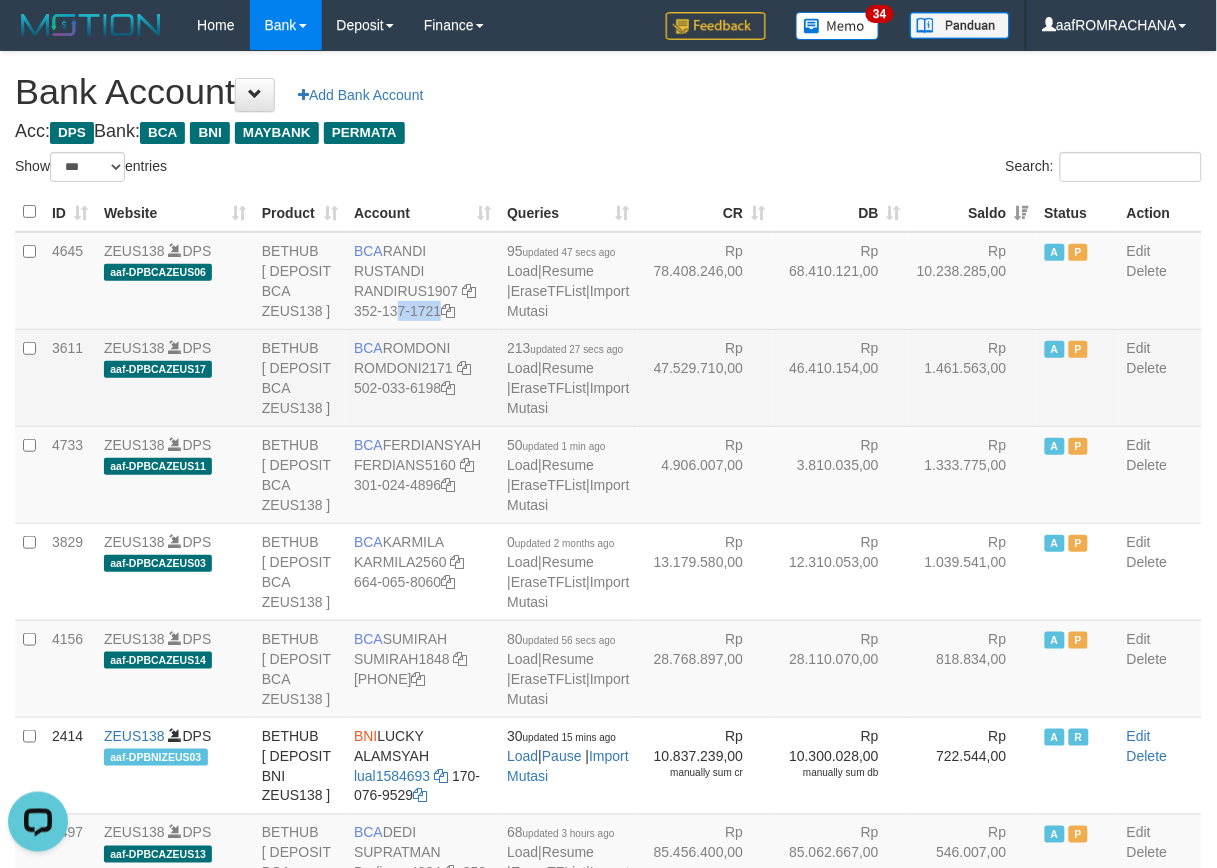 copy on "352-137-1721" 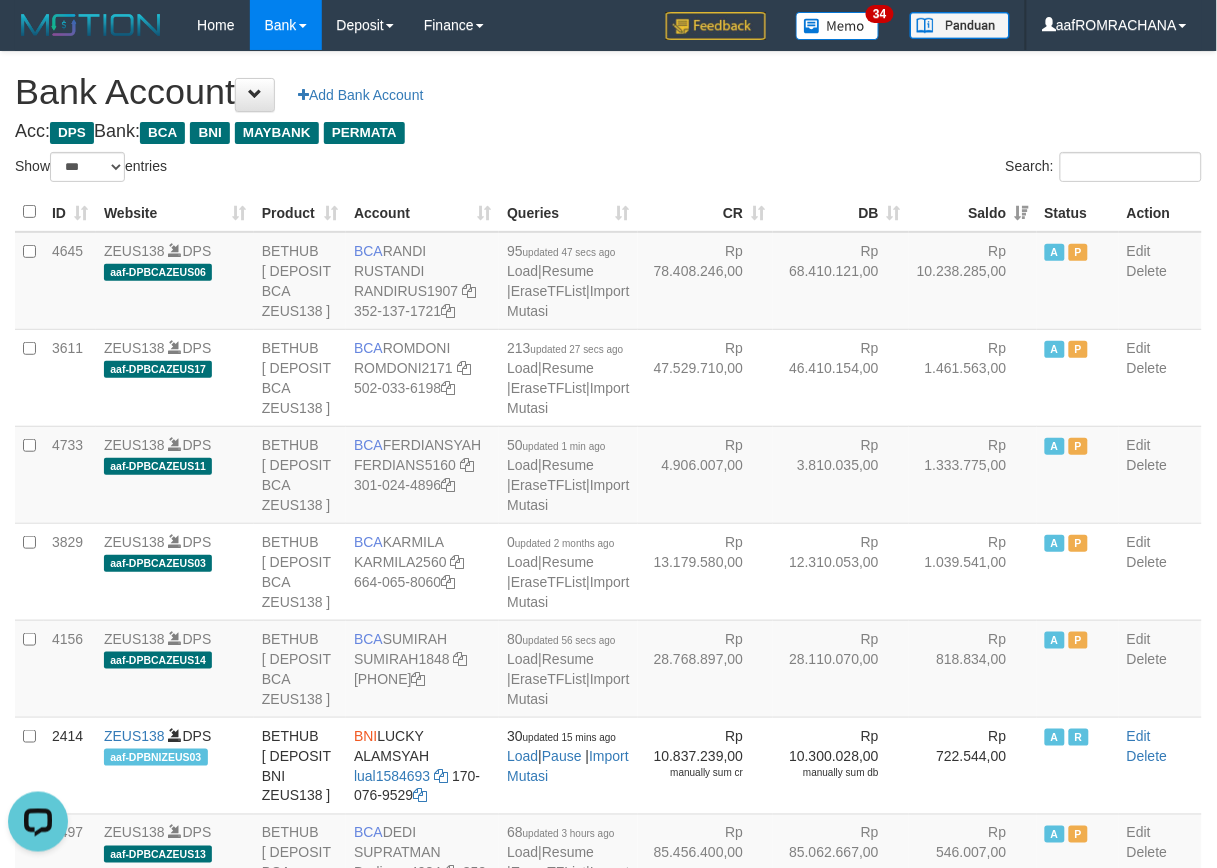 drag, startPoint x: 637, startPoint y: 134, endPoint x: 608, endPoint y: 220, distance: 90.75792 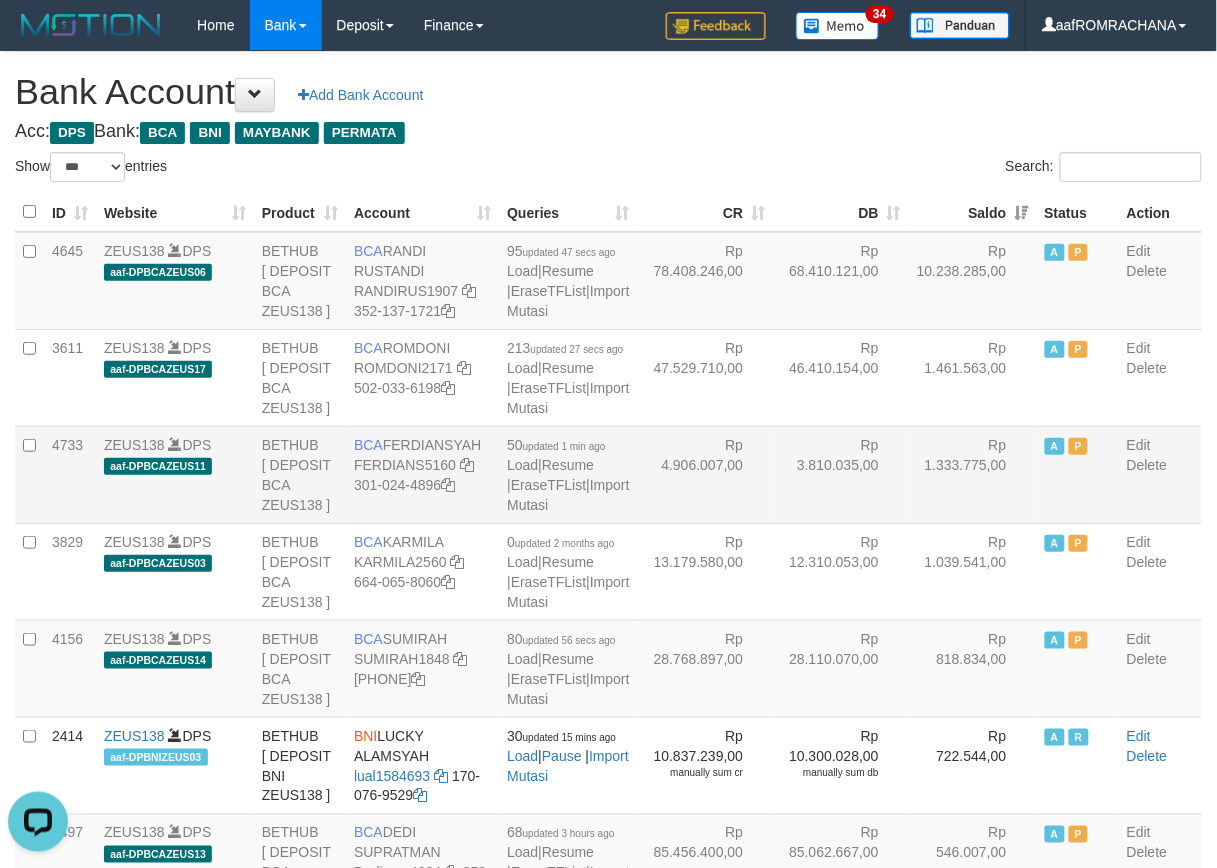 drag, startPoint x: 352, startPoint y: 582, endPoint x: 452, endPoint y: 590, distance: 100.31949 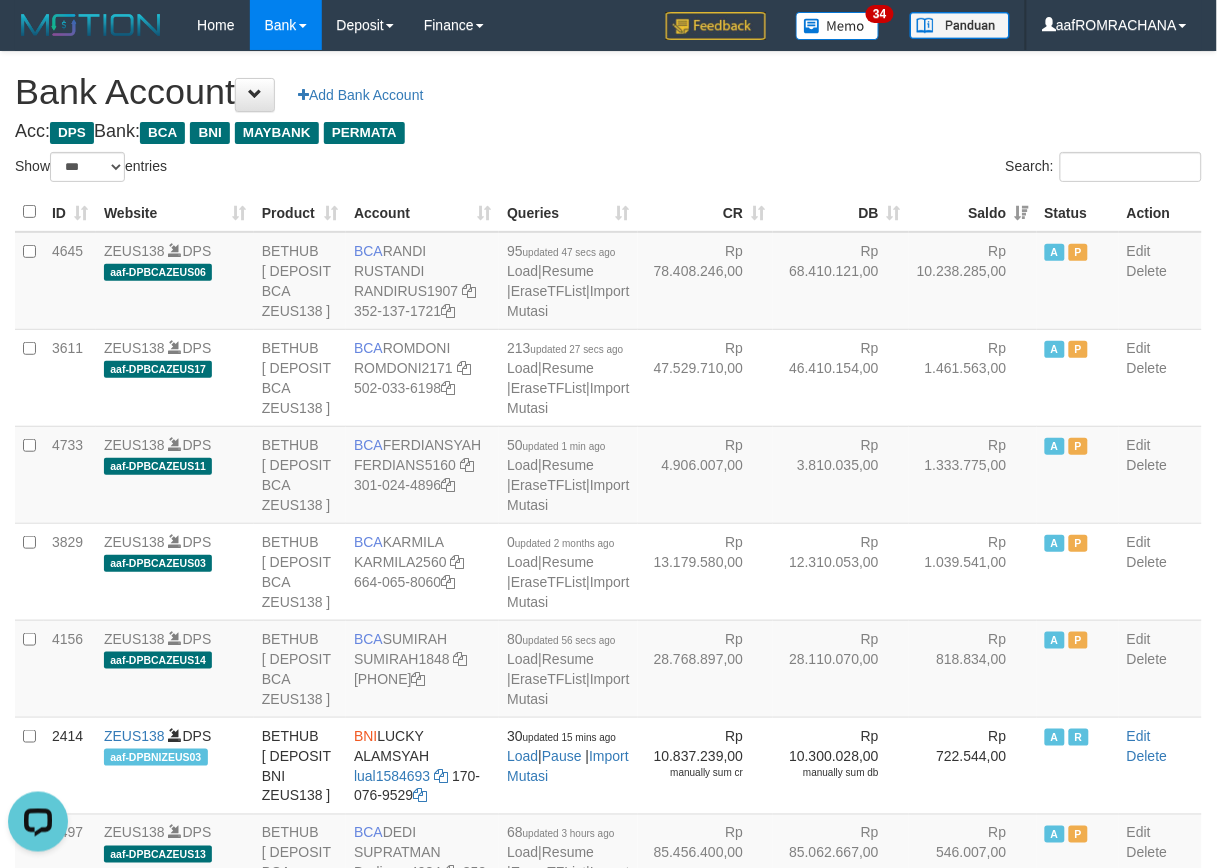 copy on "FERDIANSYAH" 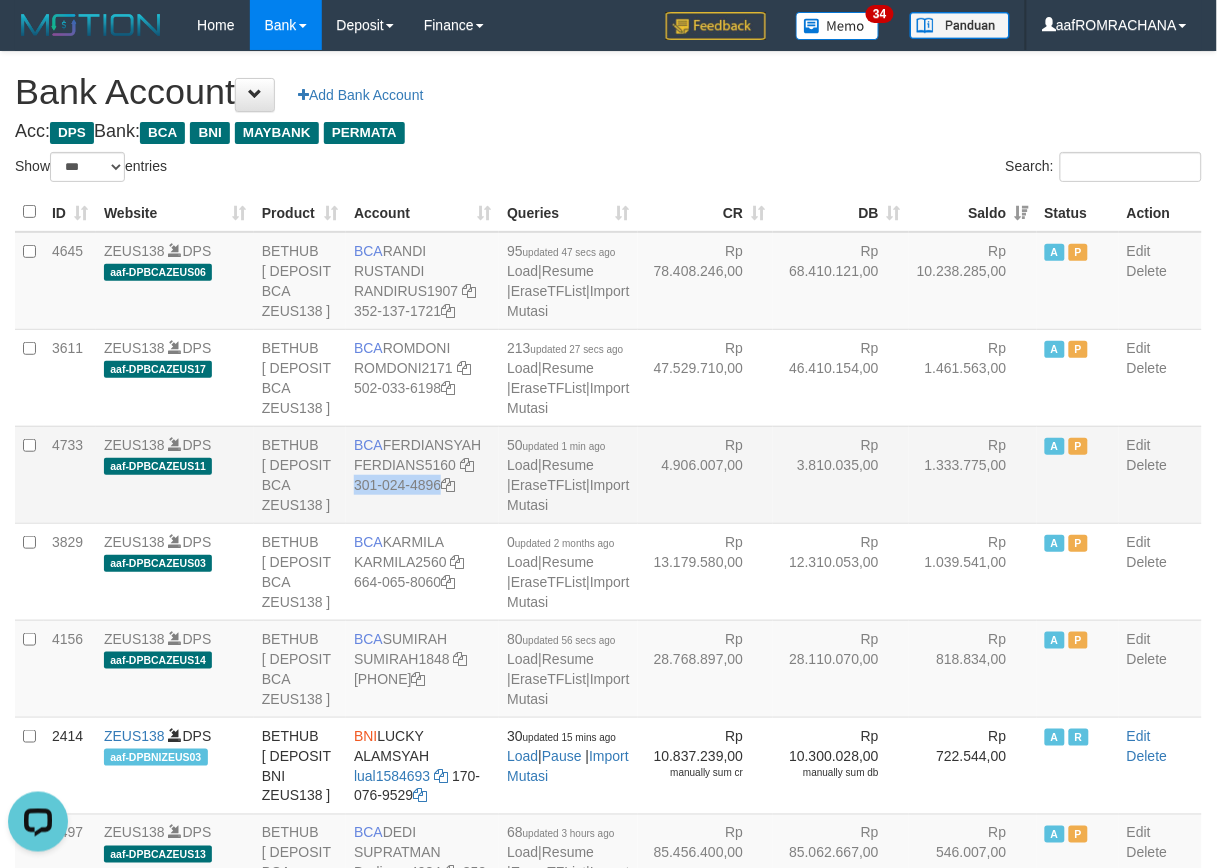 drag, startPoint x: 370, startPoint y: 625, endPoint x: 392, endPoint y: 644, distance: 29.068884 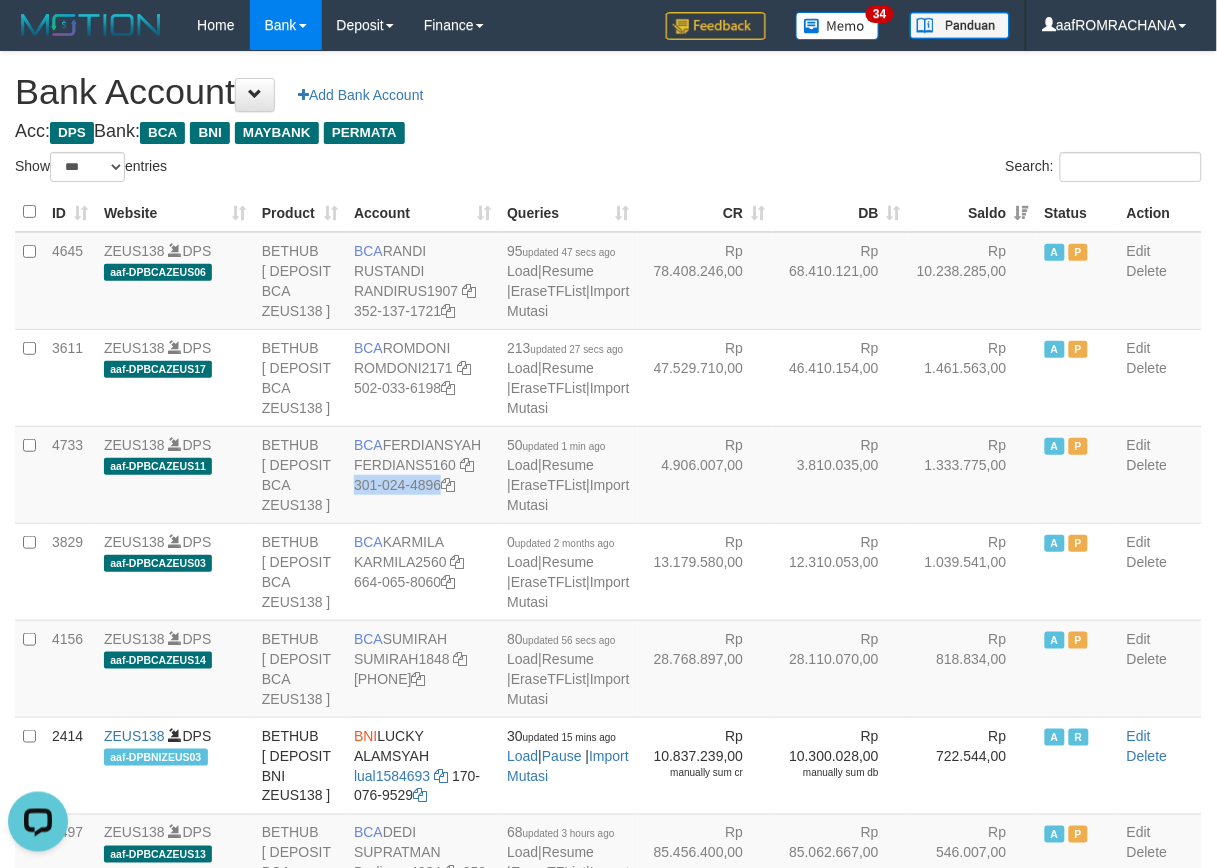 copy on "301-024-4896" 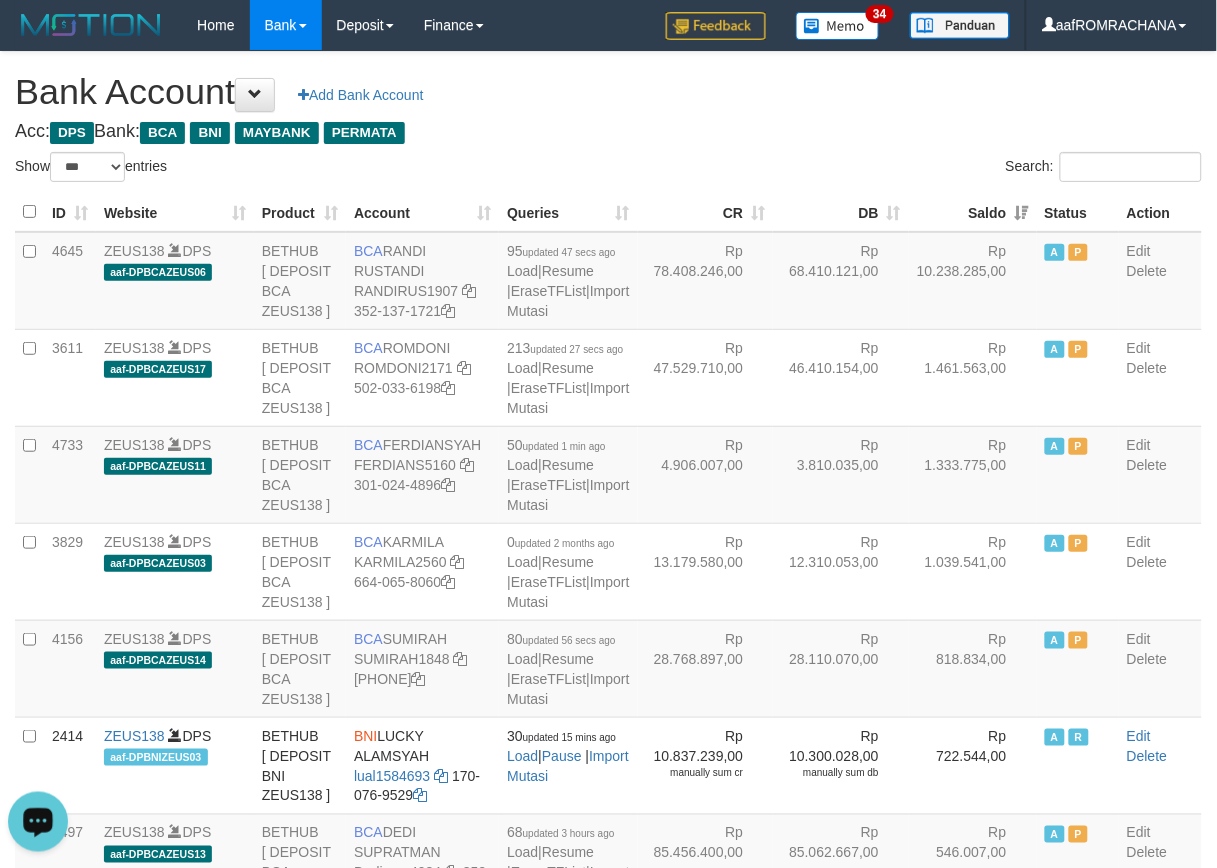 click on "**********" at bounding box center [608, 2047] 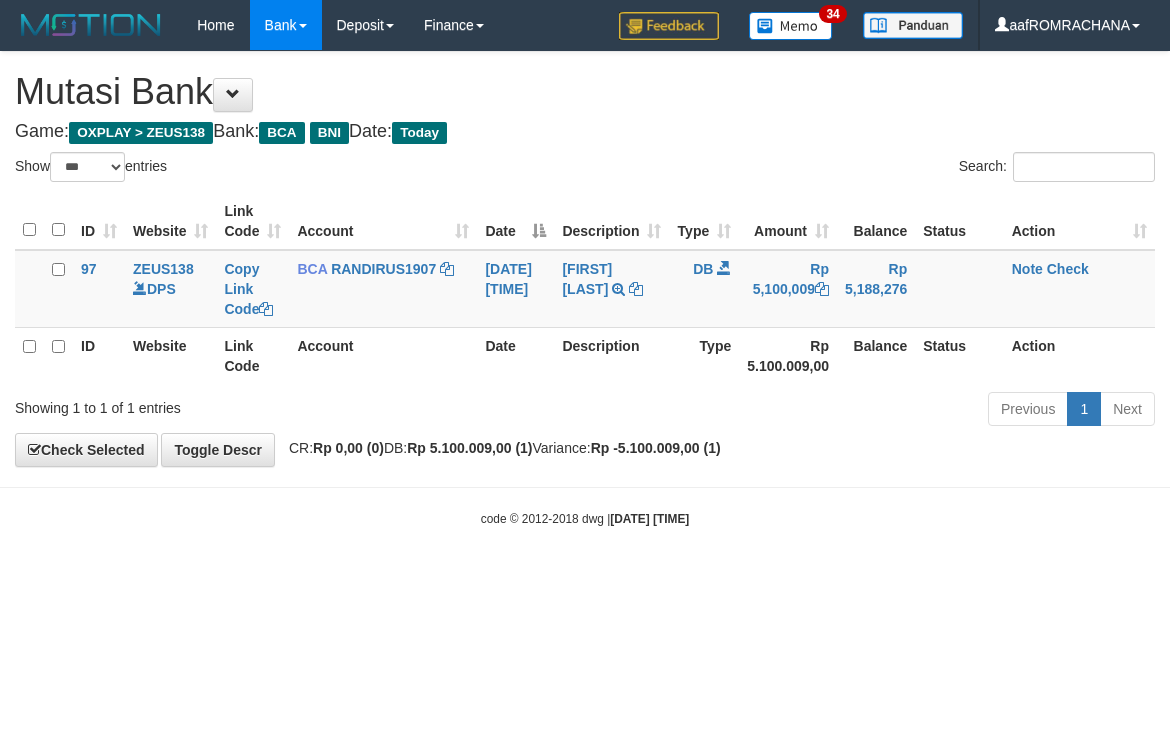 select on "***" 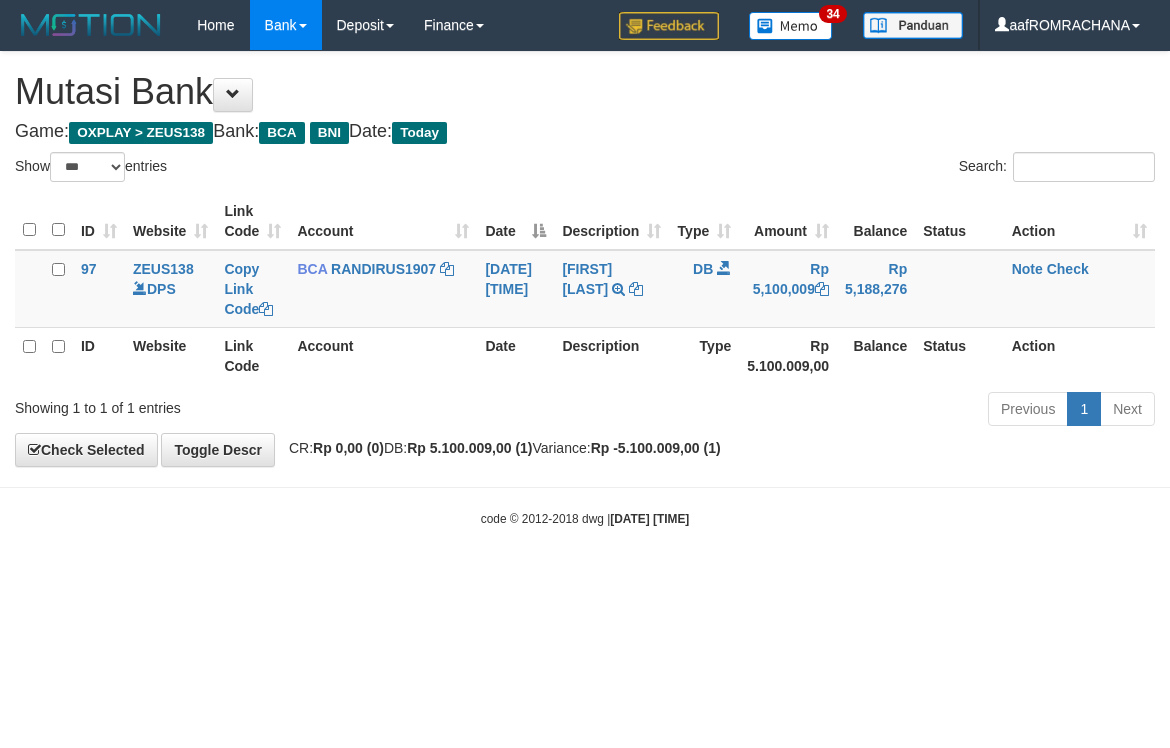 scroll, scrollTop: 0, scrollLeft: 0, axis: both 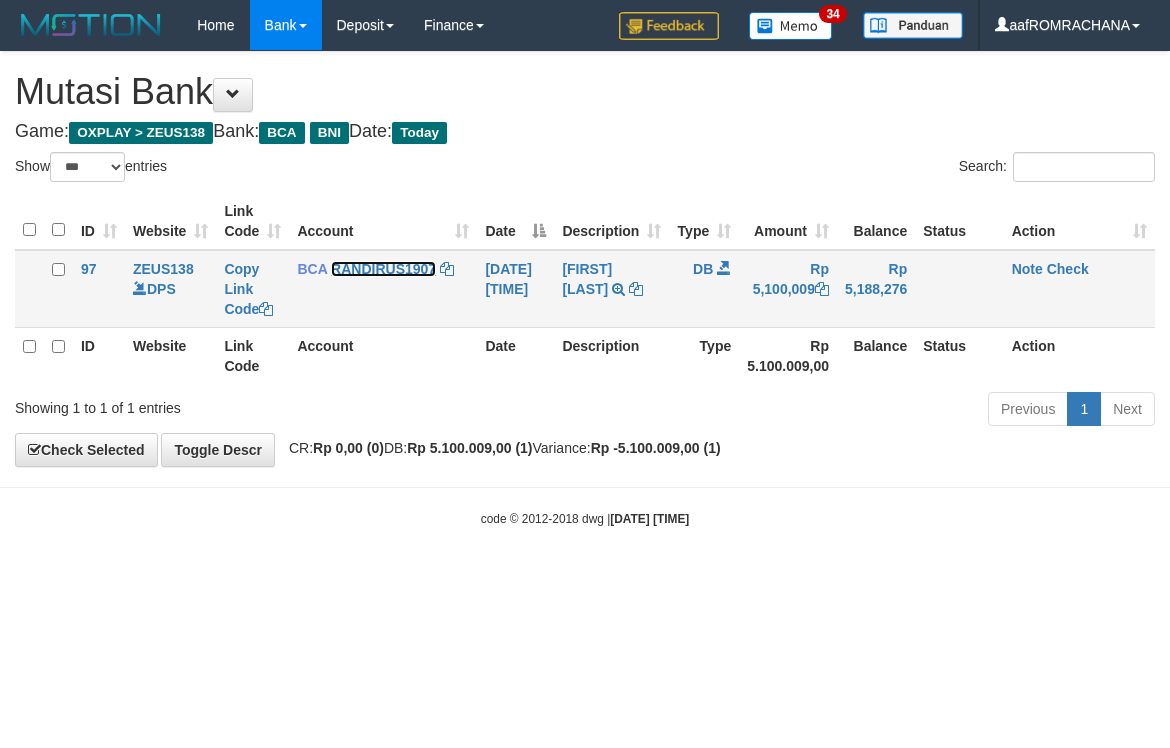 click on "RANDIRUS1907" at bounding box center [383, 269] 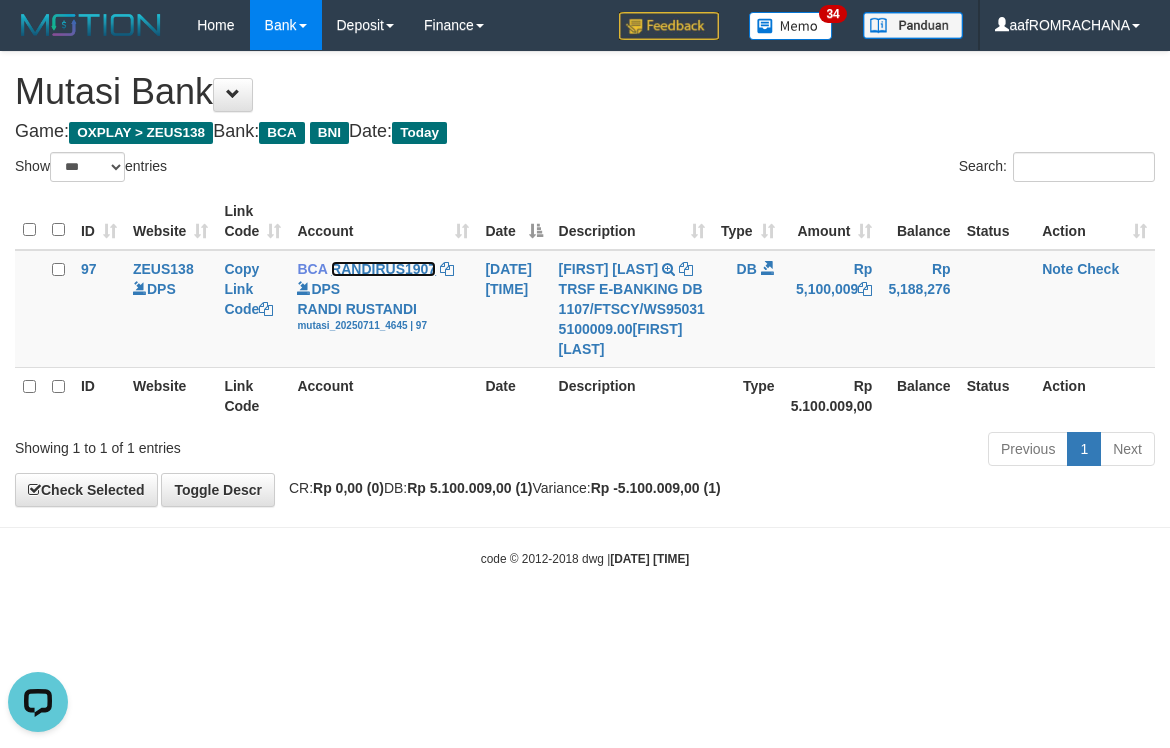 scroll, scrollTop: 0, scrollLeft: 0, axis: both 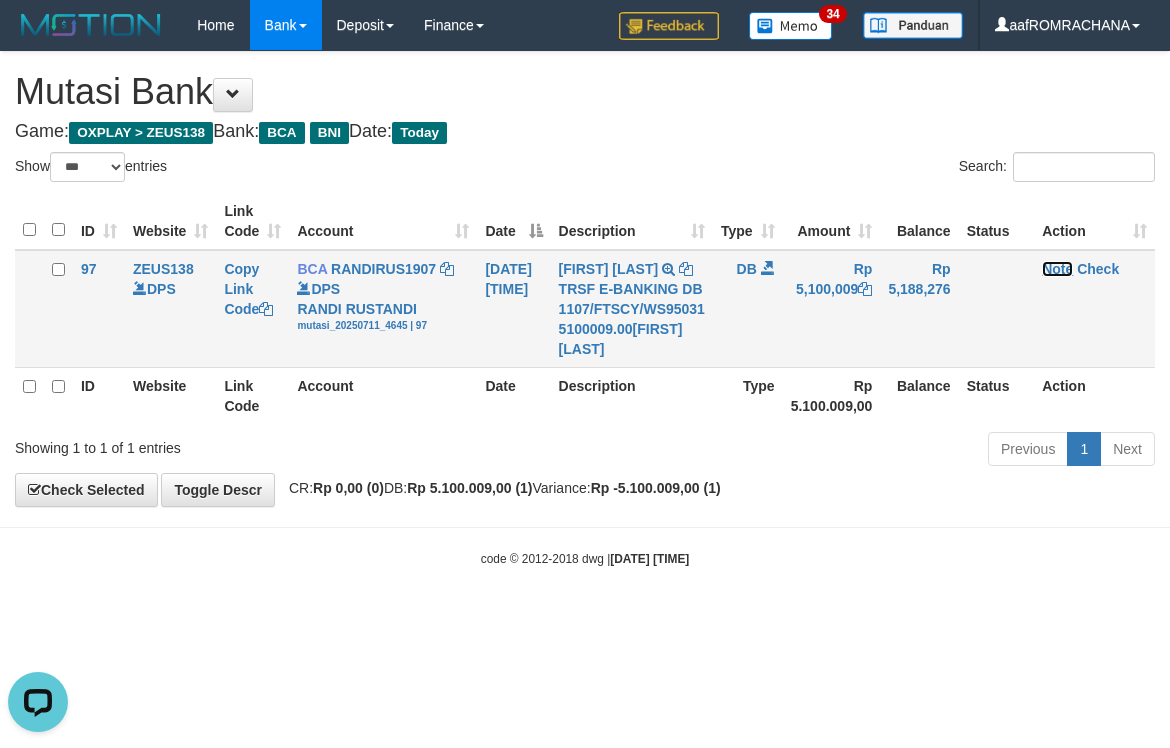 click on "Note" at bounding box center (1057, 269) 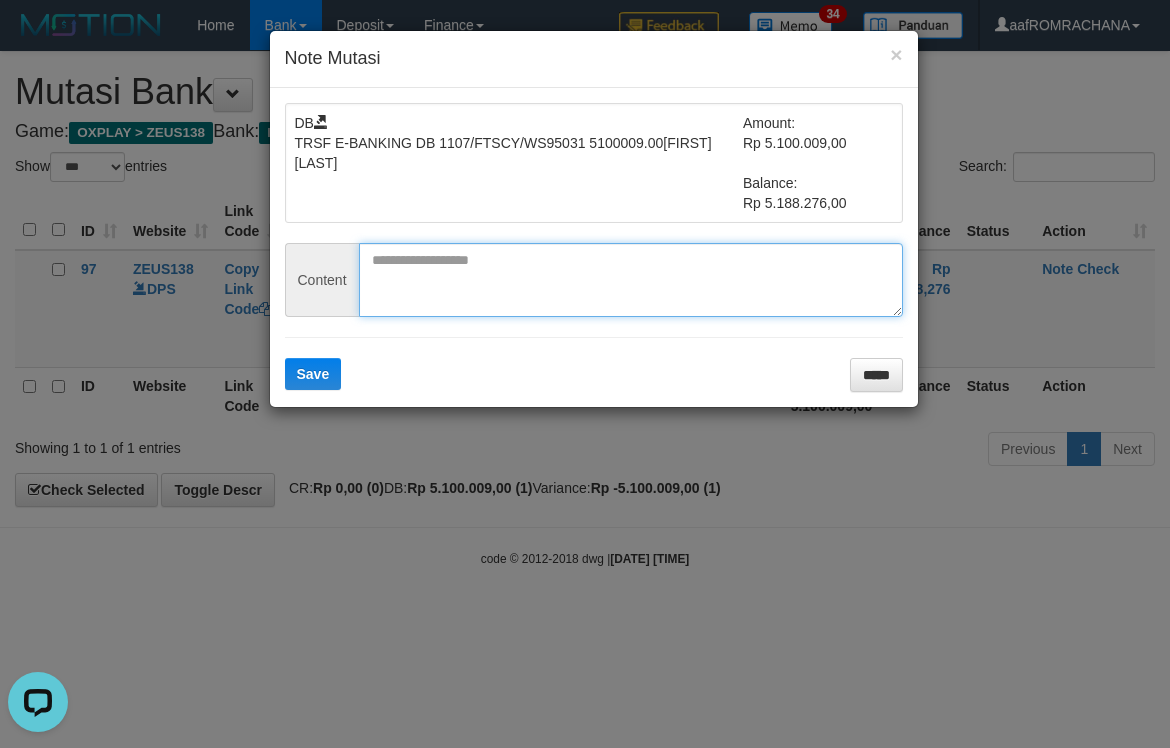 click at bounding box center (631, 280) 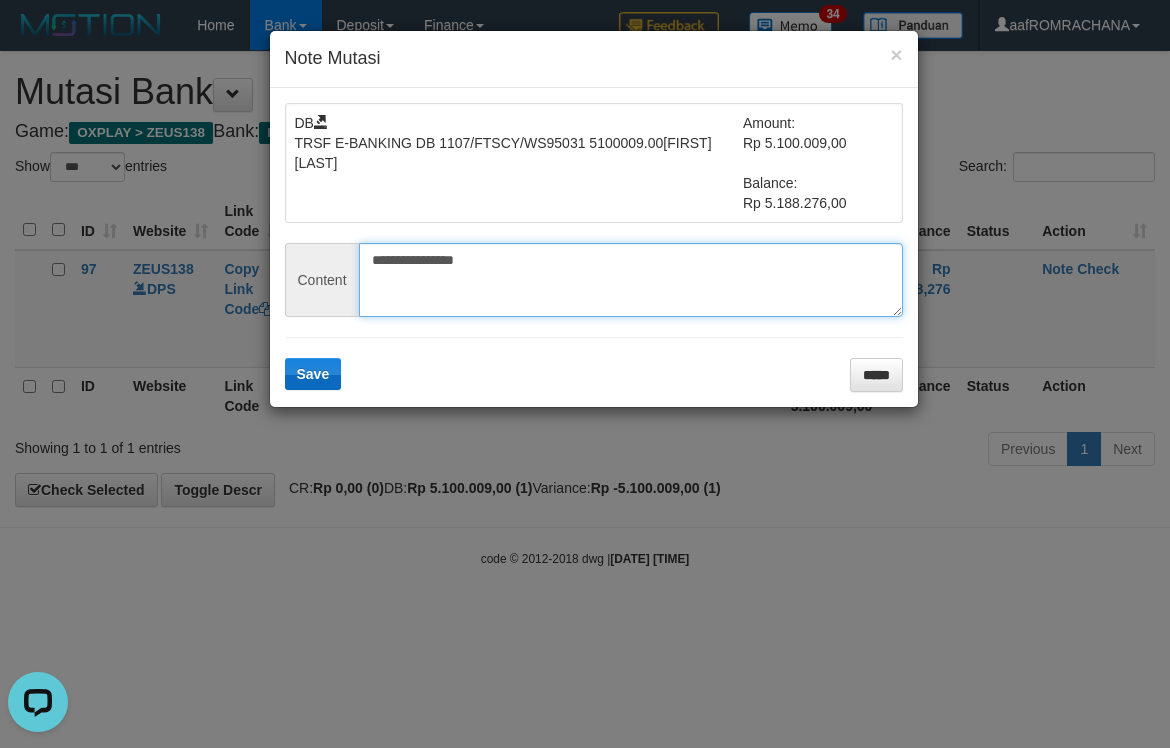 type on "**********" 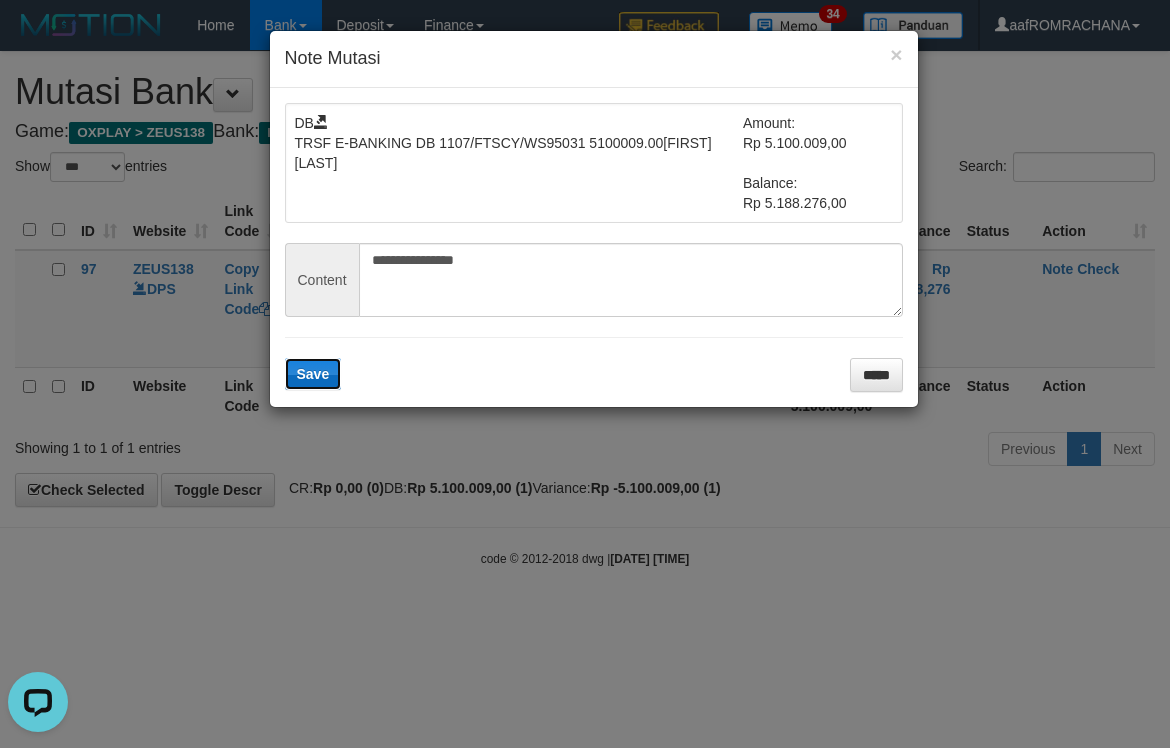 drag, startPoint x: 322, startPoint y: 366, endPoint x: 332, endPoint y: 365, distance: 10.049875 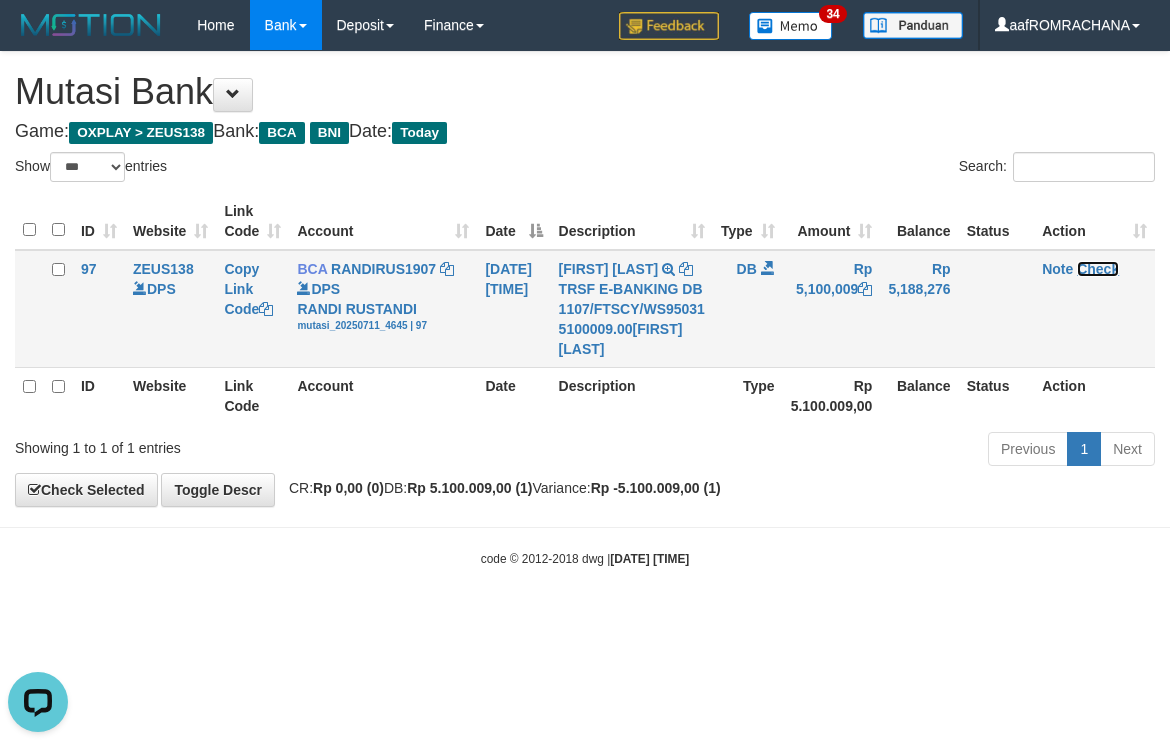 click on "Check" at bounding box center [1098, 269] 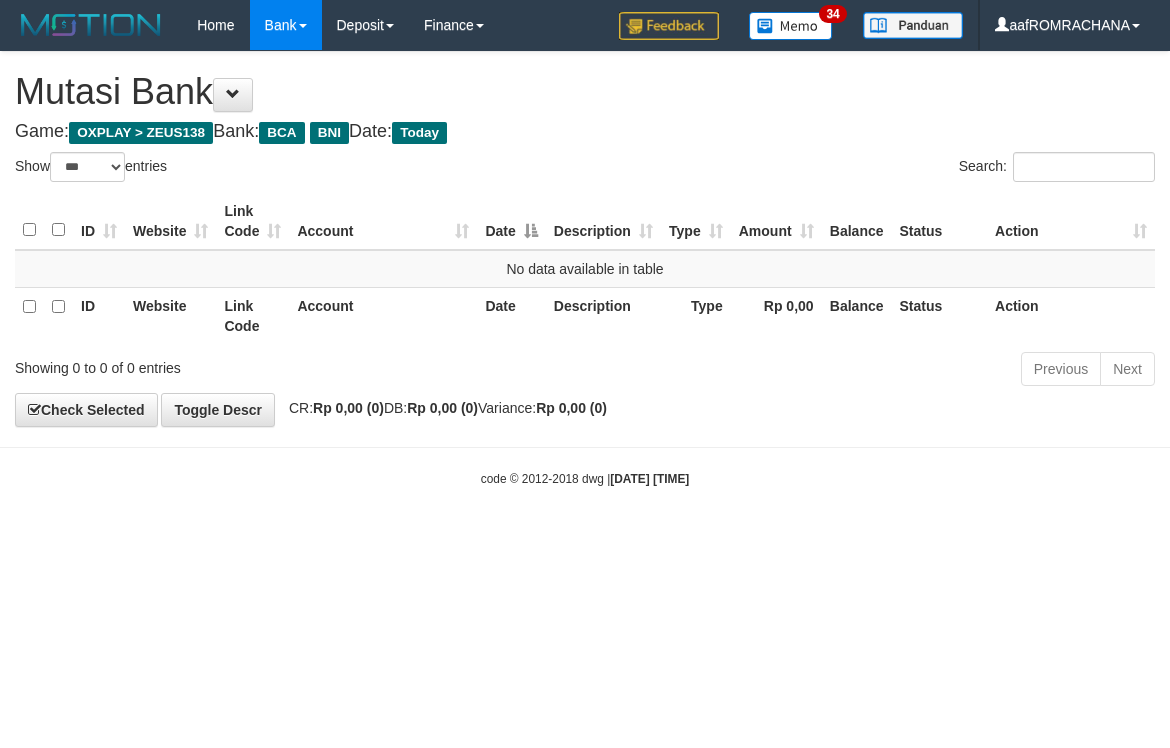 select on "***" 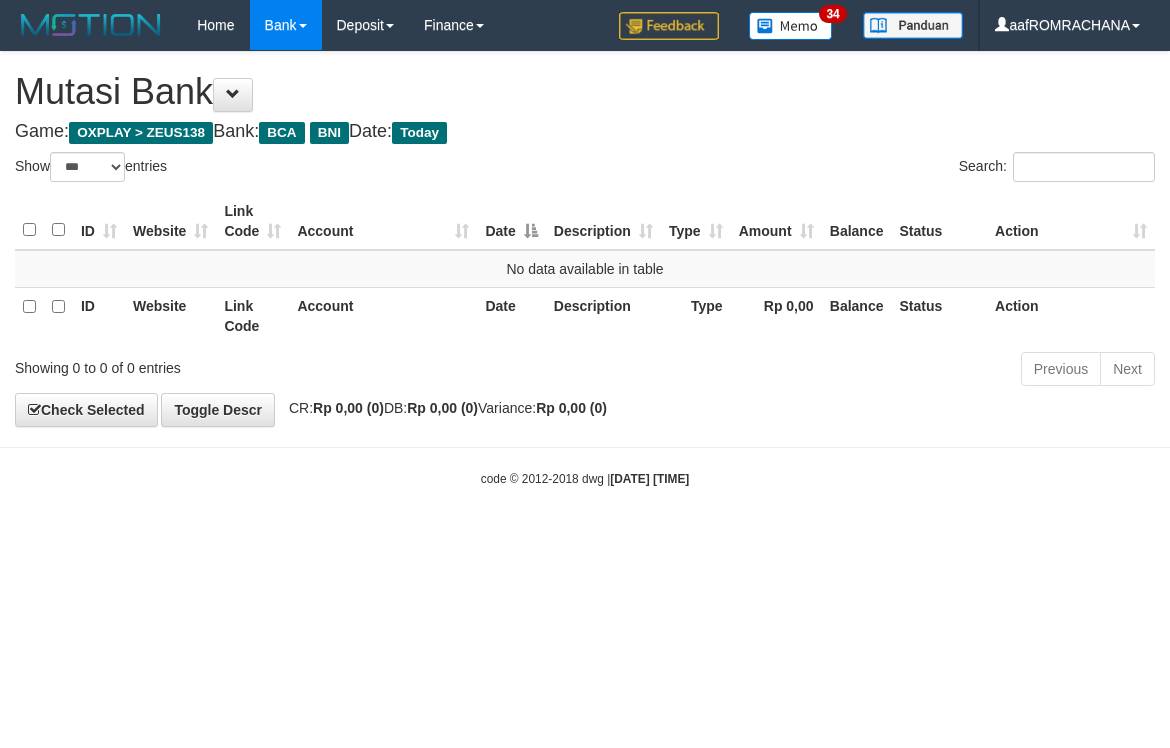 scroll, scrollTop: 0, scrollLeft: 0, axis: both 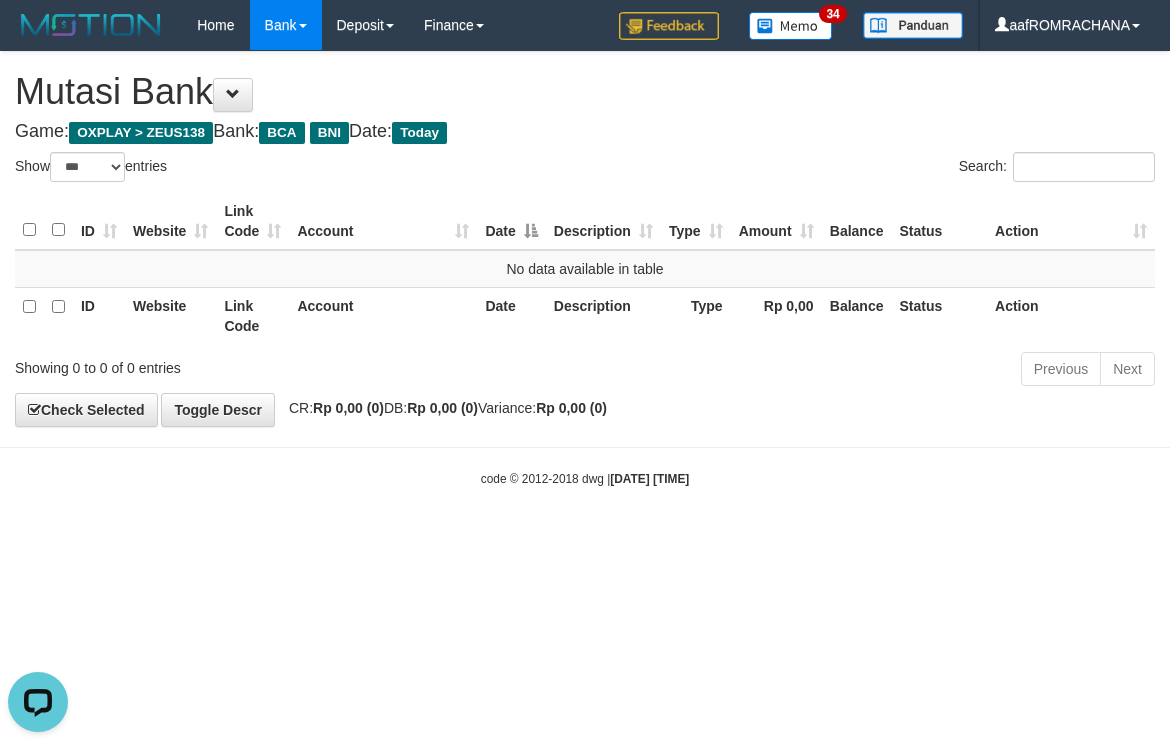 click on "Game:   OXPLAY > ZEUS138    		Bank:   BCA   BNI    		Date:  Today" at bounding box center [585, 132] 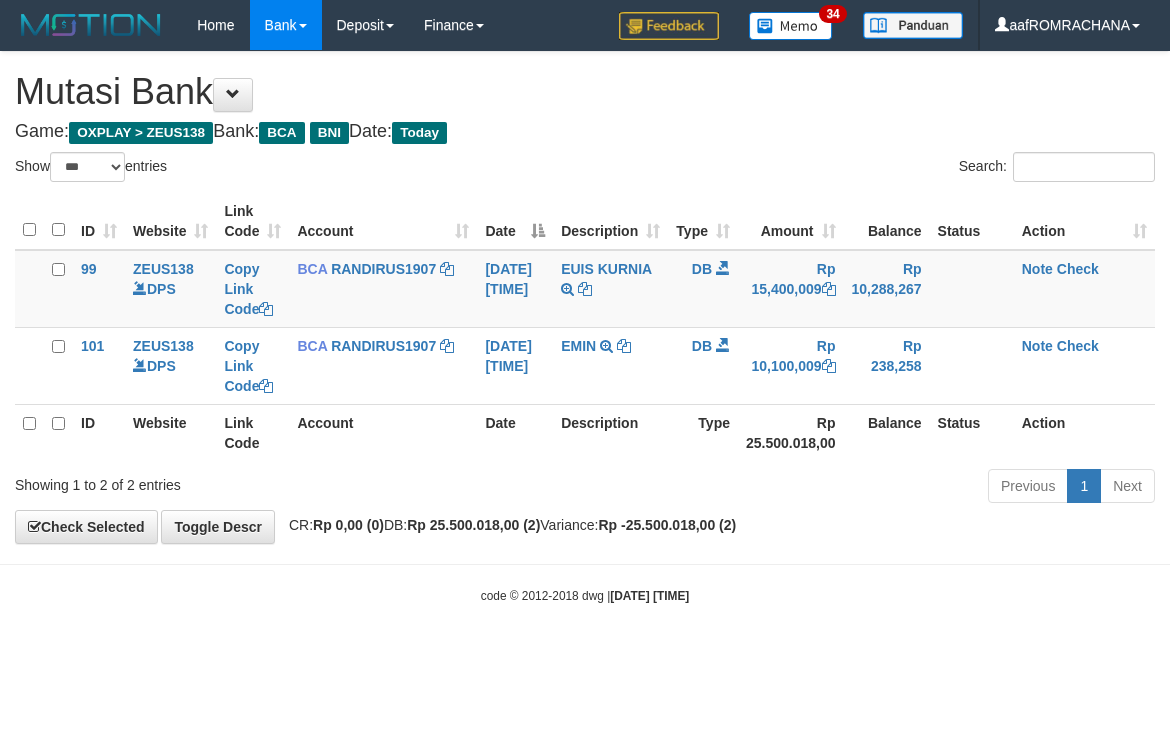 select on "***" 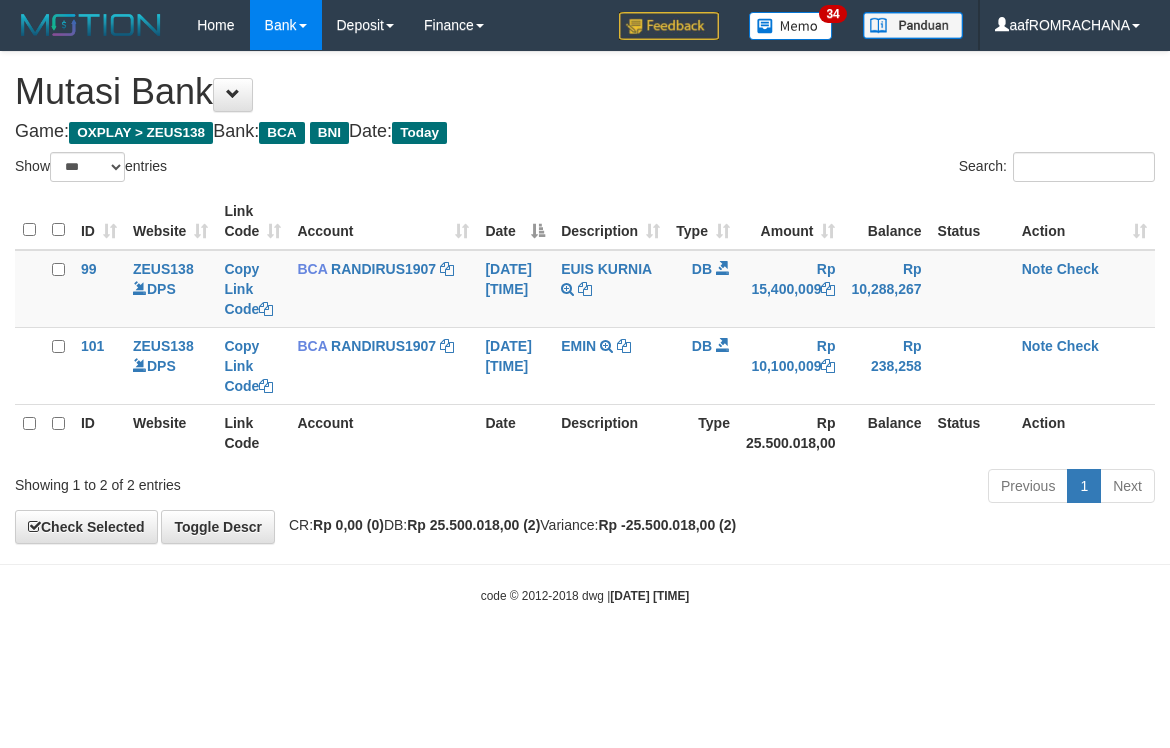 scroll, scrollTop: 0, scrollLeft: 0, axis: both 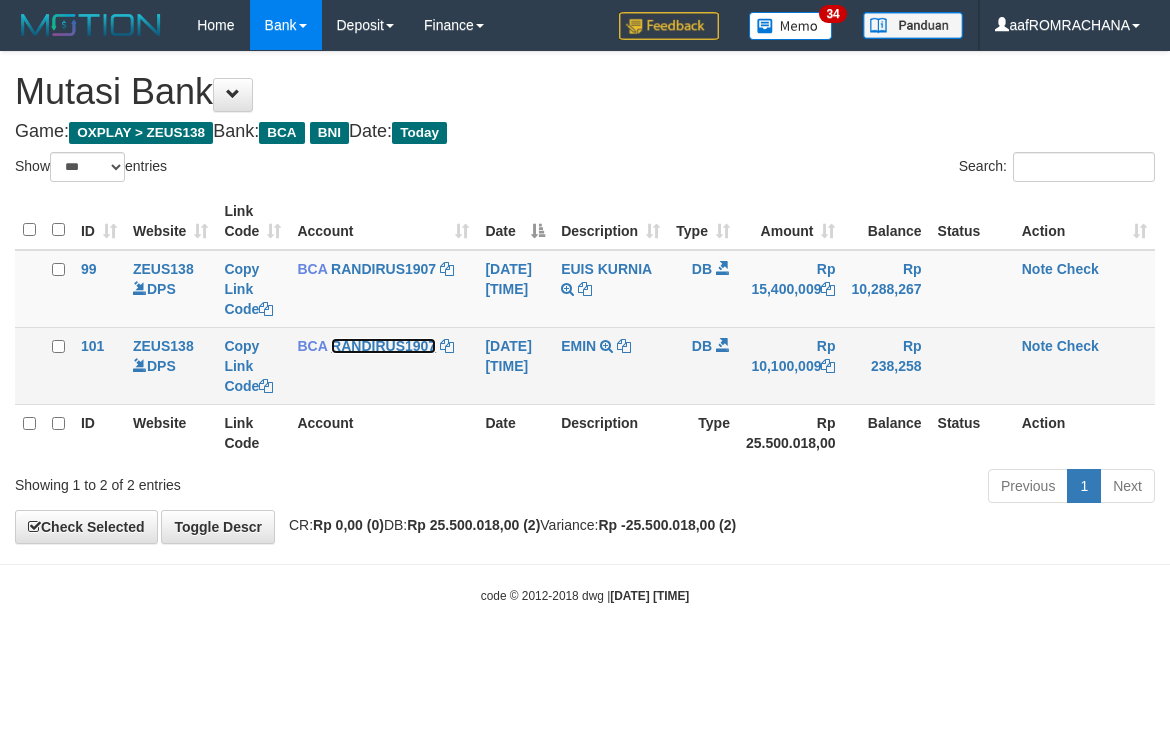 click on "RANDIRUS1907" at bounding box center (383, 346) 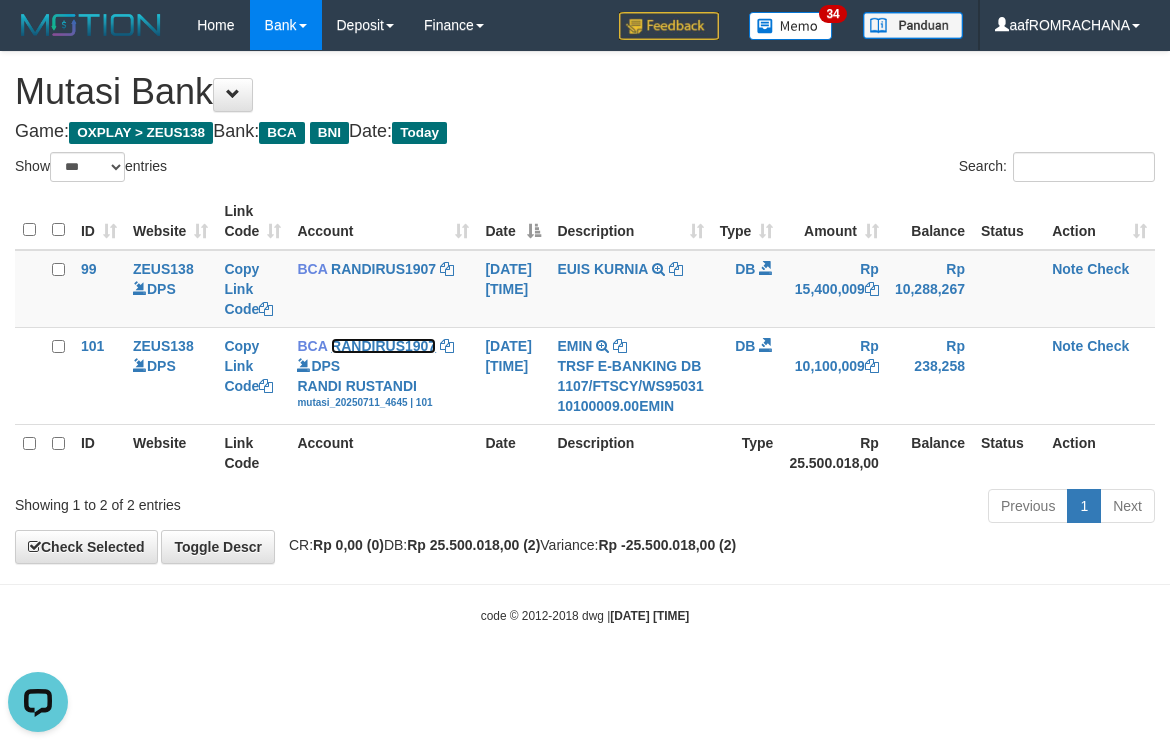 scroll, scrollTop: 0, scrollLeft: 0, axis: both 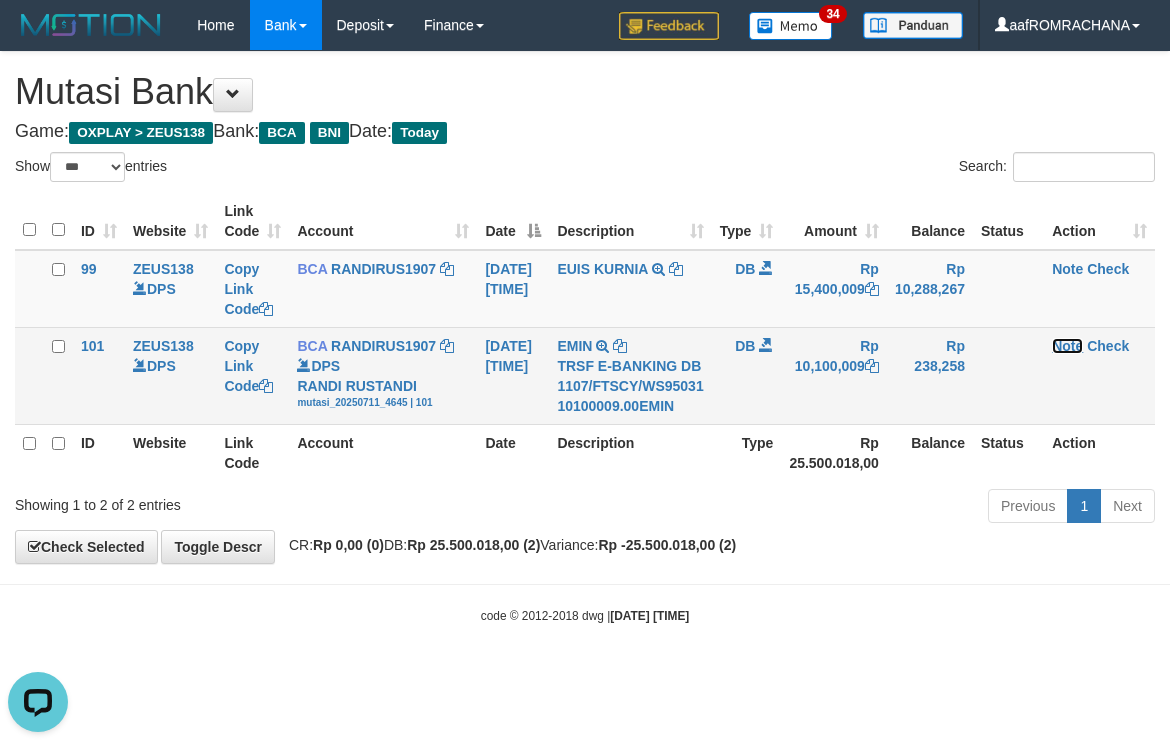 click on "Note" at bounding box center [1067, 346] 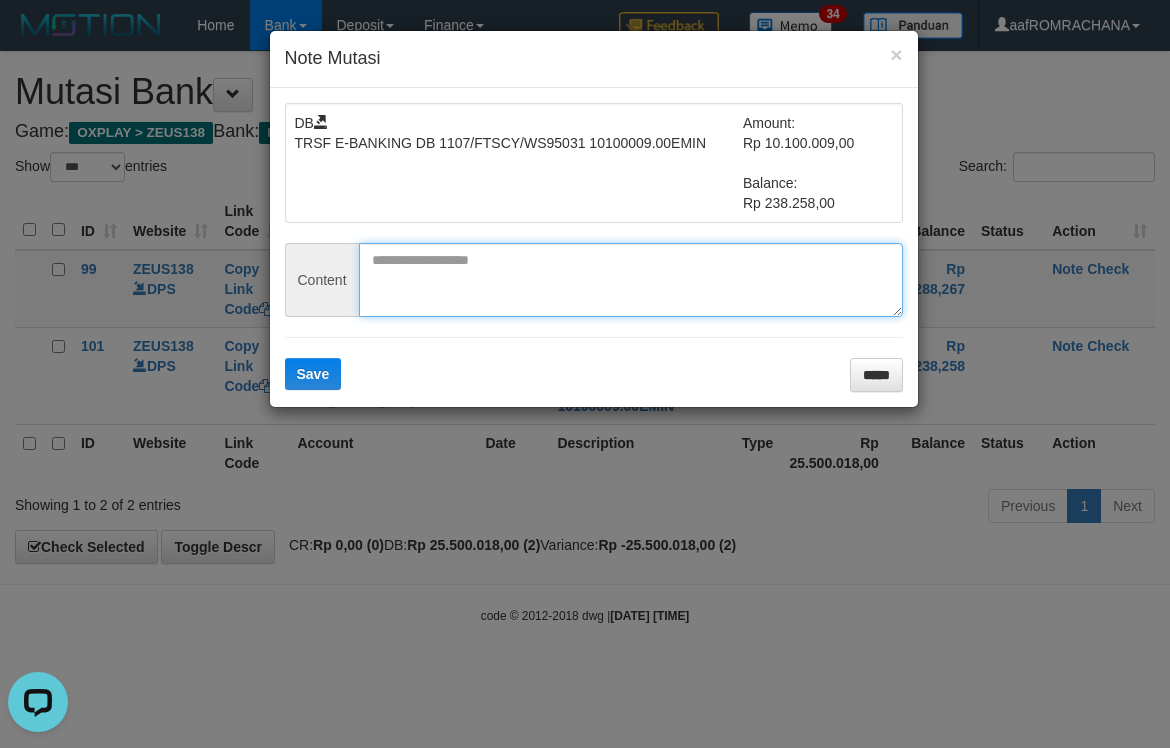 click at bounding box center (631, 280) 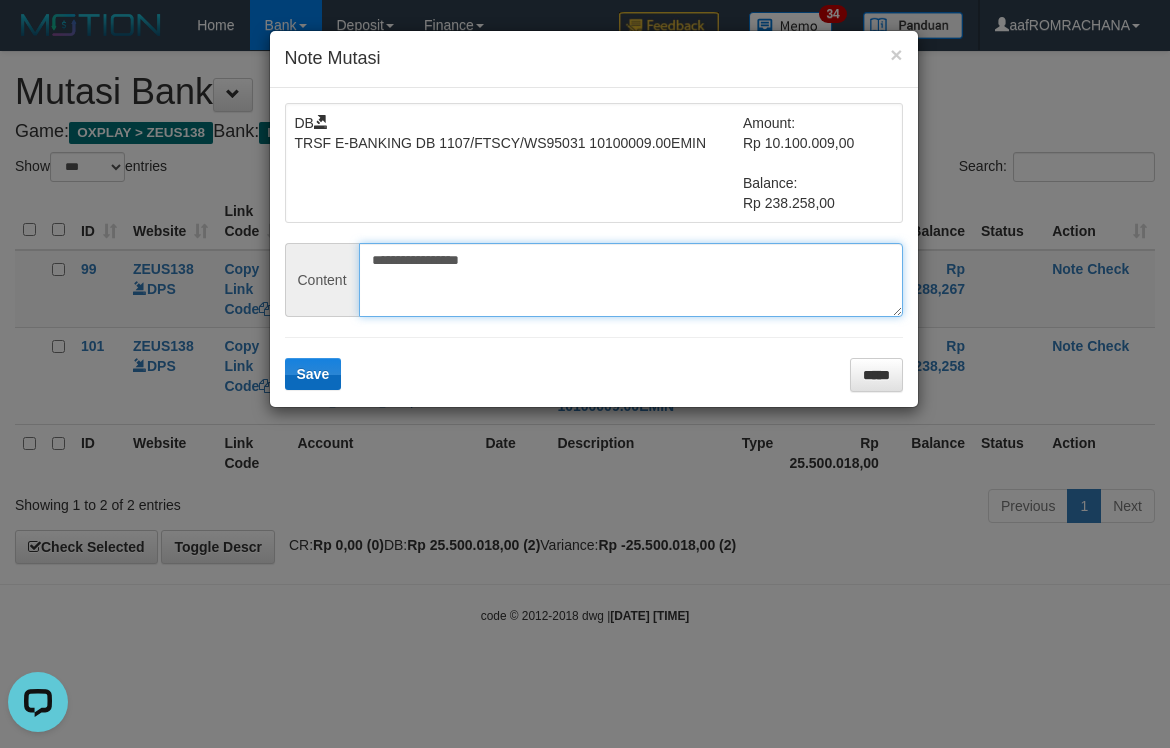 type on "**********" 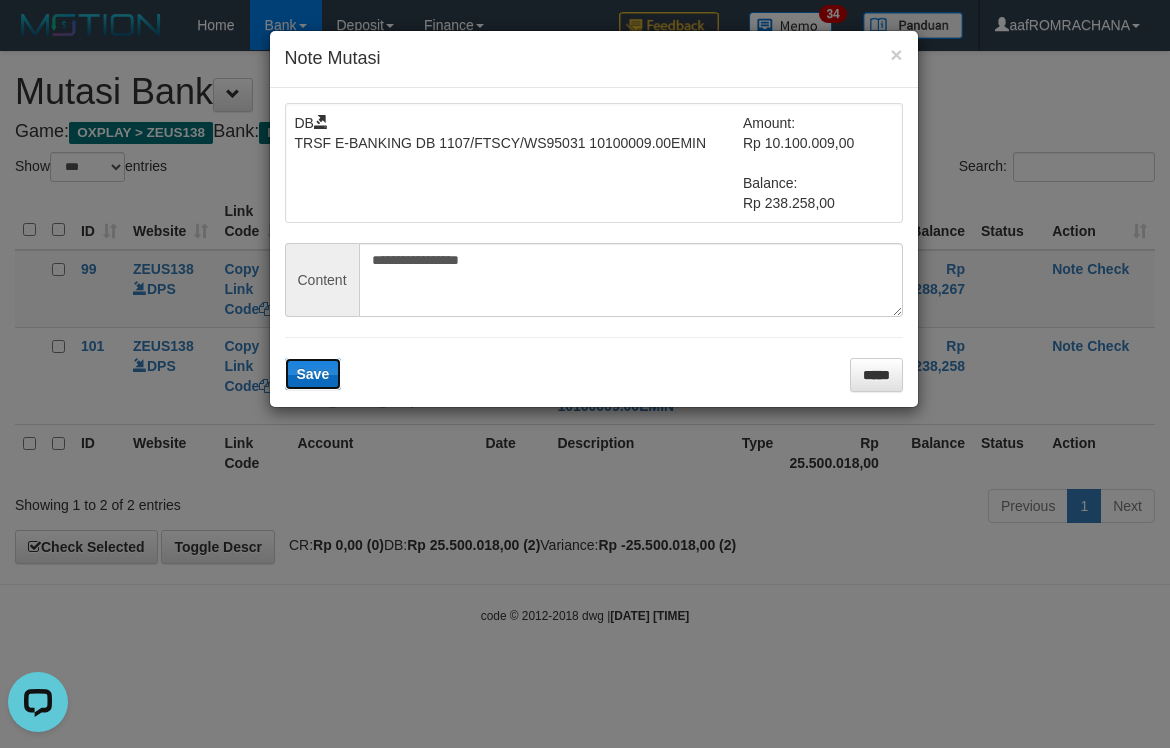 click on "Save" at bounding box center [313, 374] 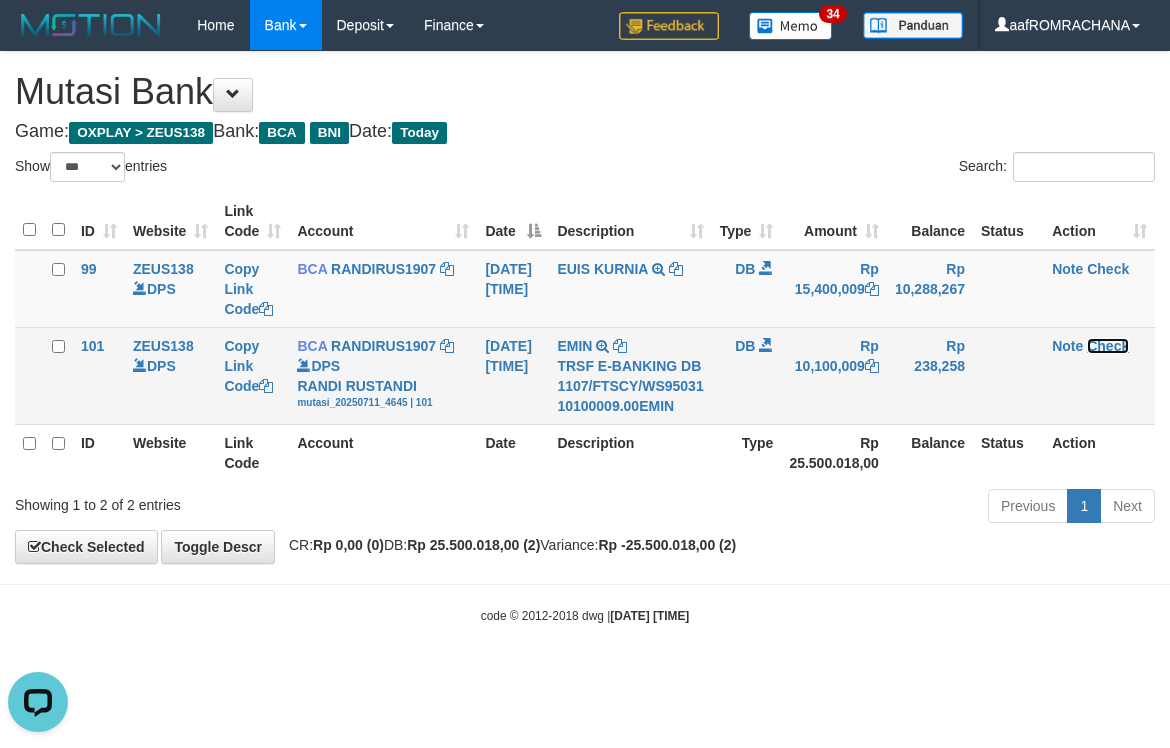 click on "Check" at bounding box center (1108, 346) 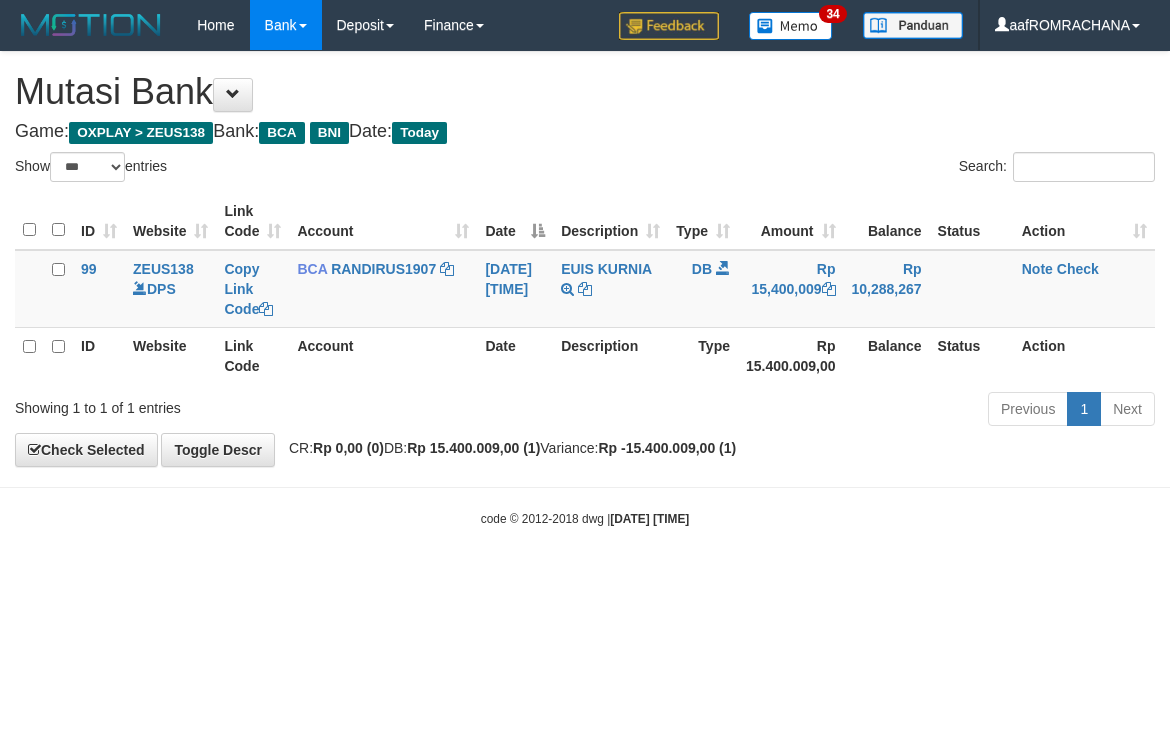 select on "***" 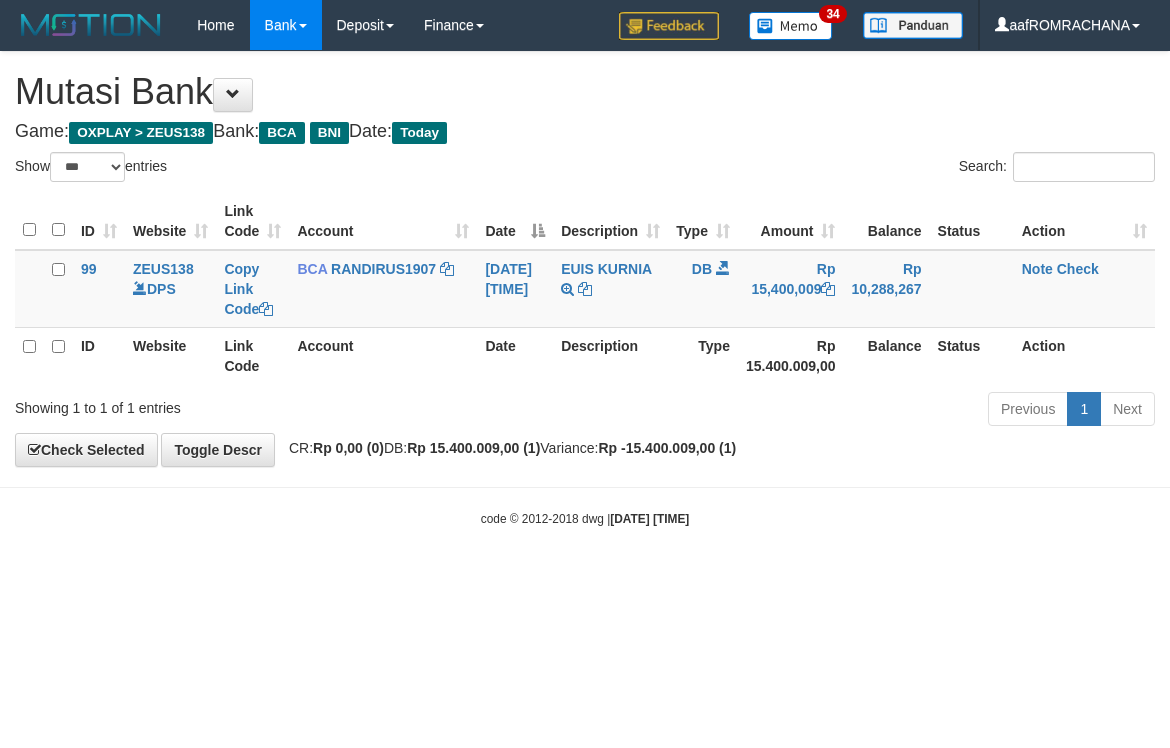 scroll, scrollTop: 0, scrollLeft: 0, axis: both 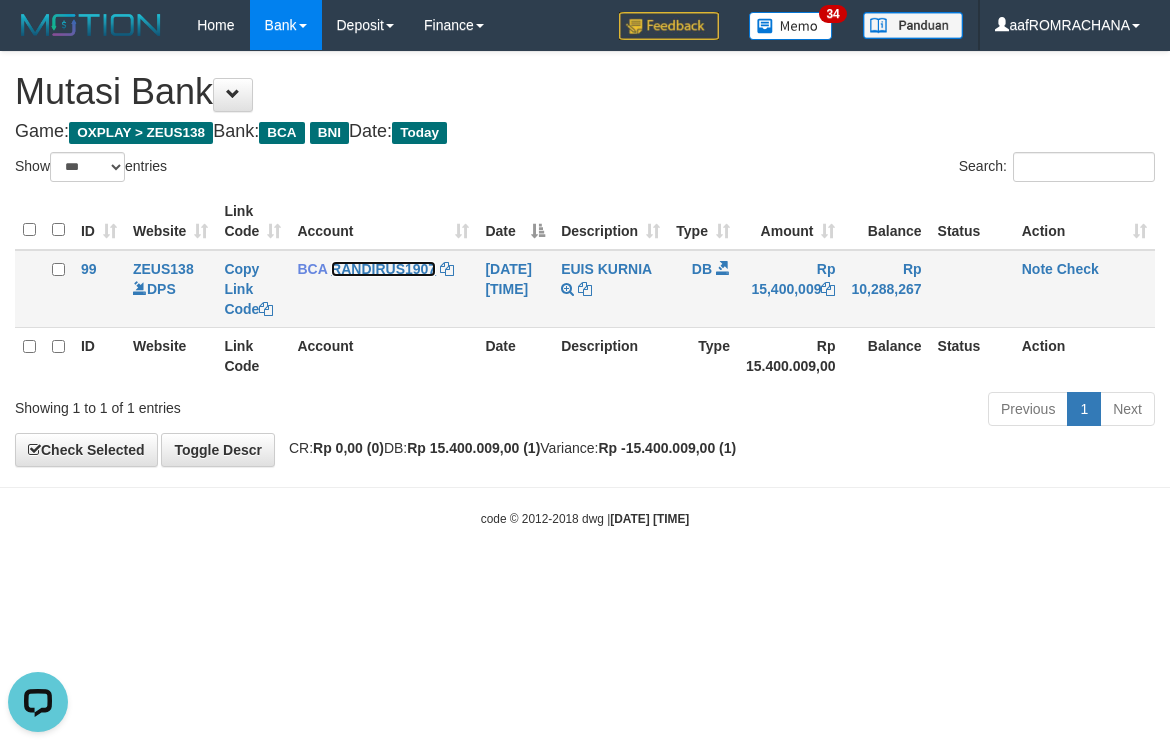 click on "RANDIRUS1907" at bounding box center (383, 269) 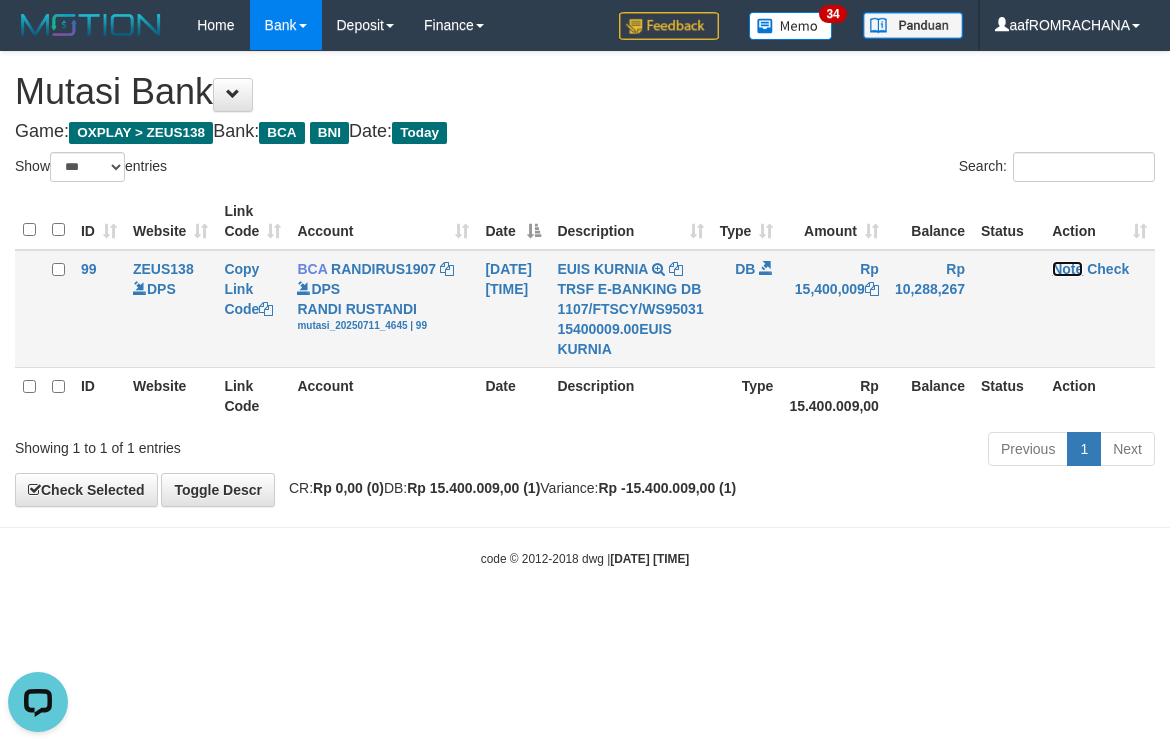 click on "Note" at bounding box center [1067, 269] 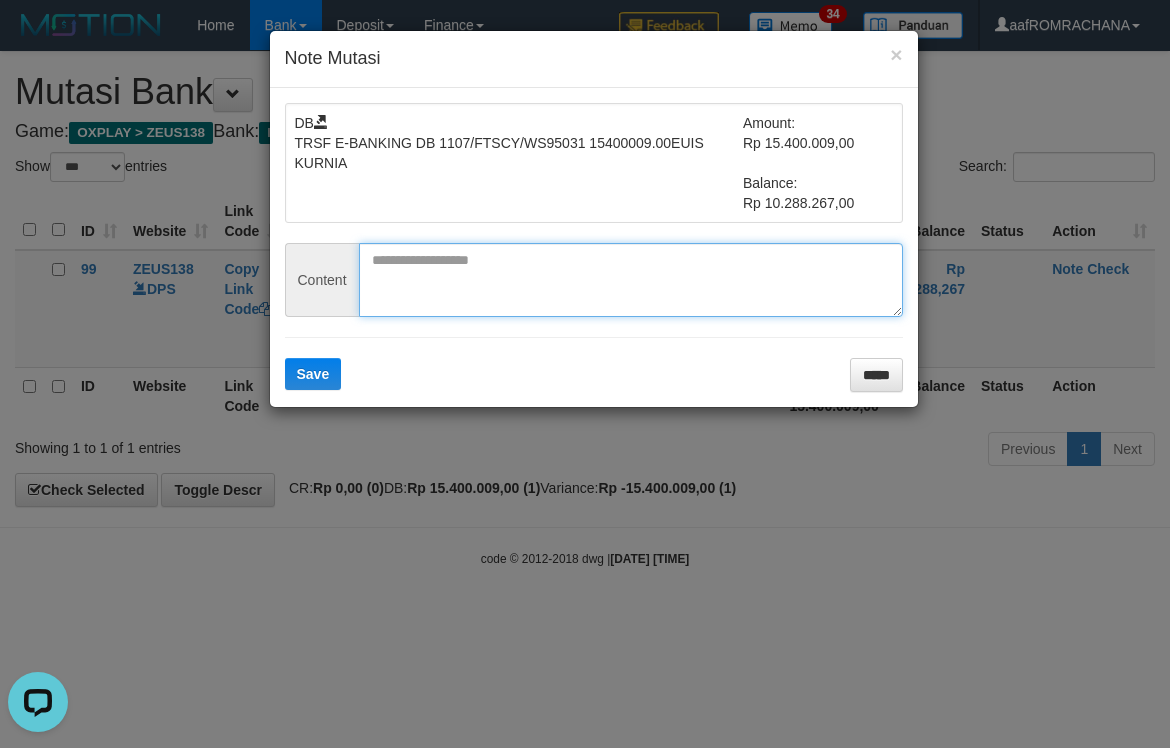 click at bounding box center [631, 280] 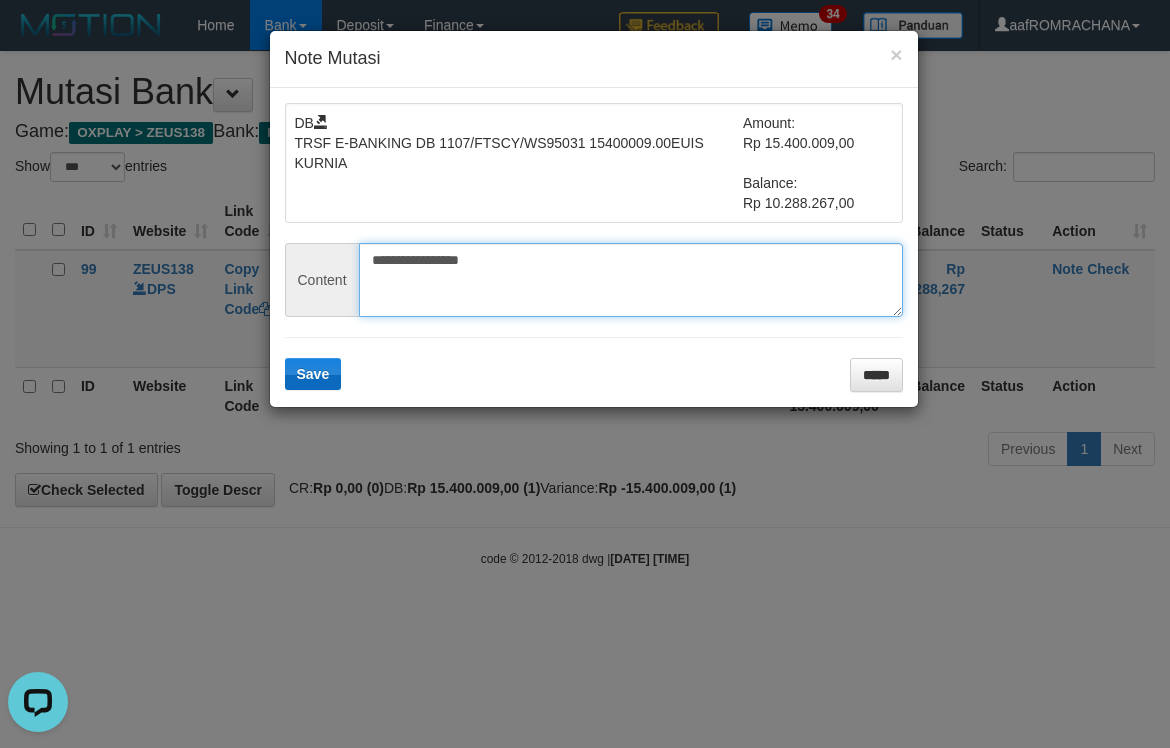 type on "**********" 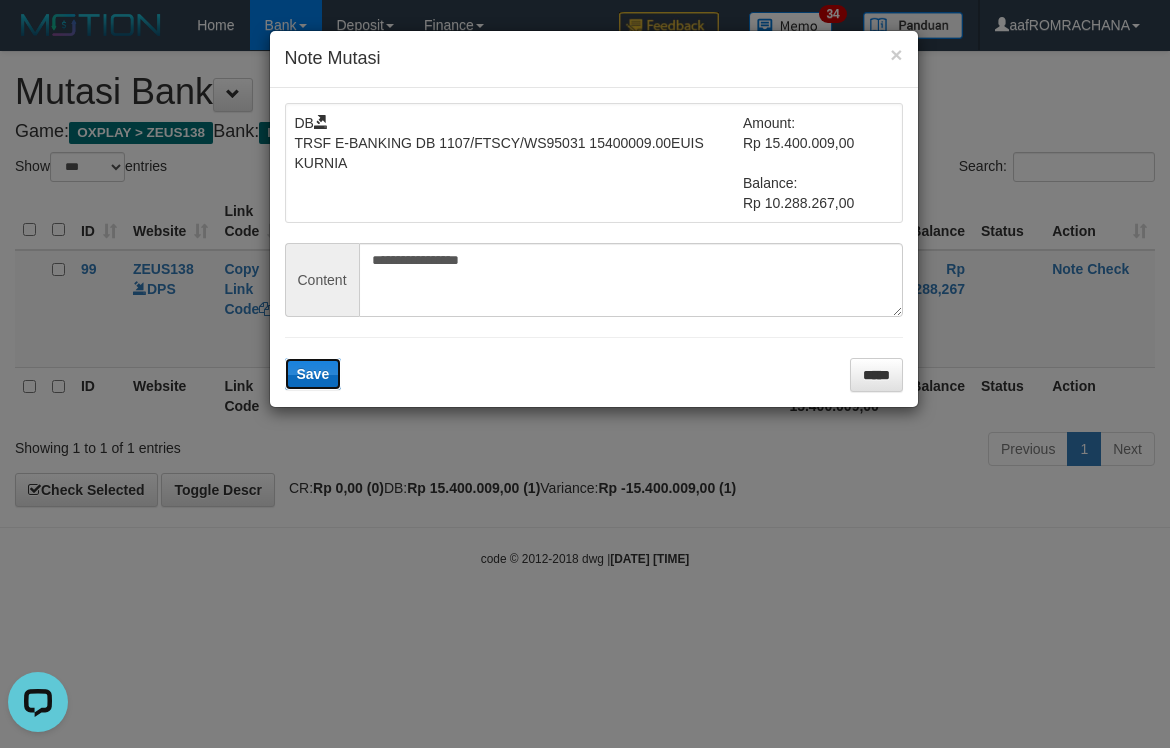 click on "Save" at bounding box center (313, 374) 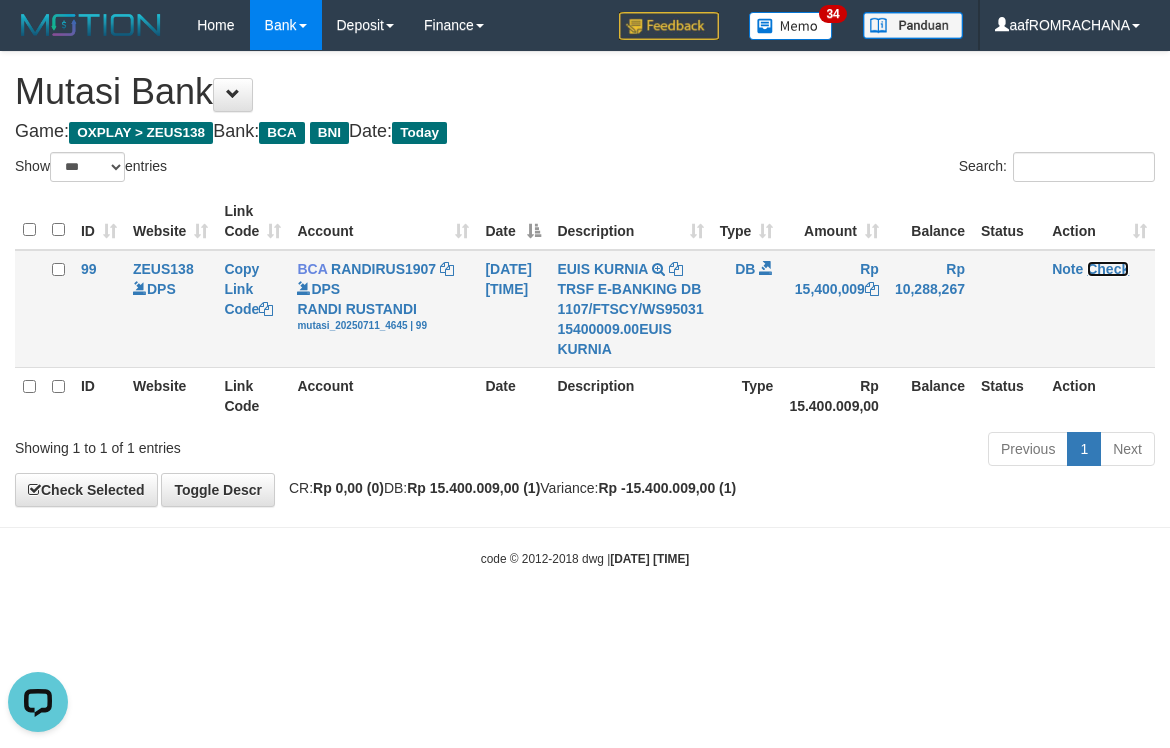 click on "Check" at bounding box center [1108, 269] 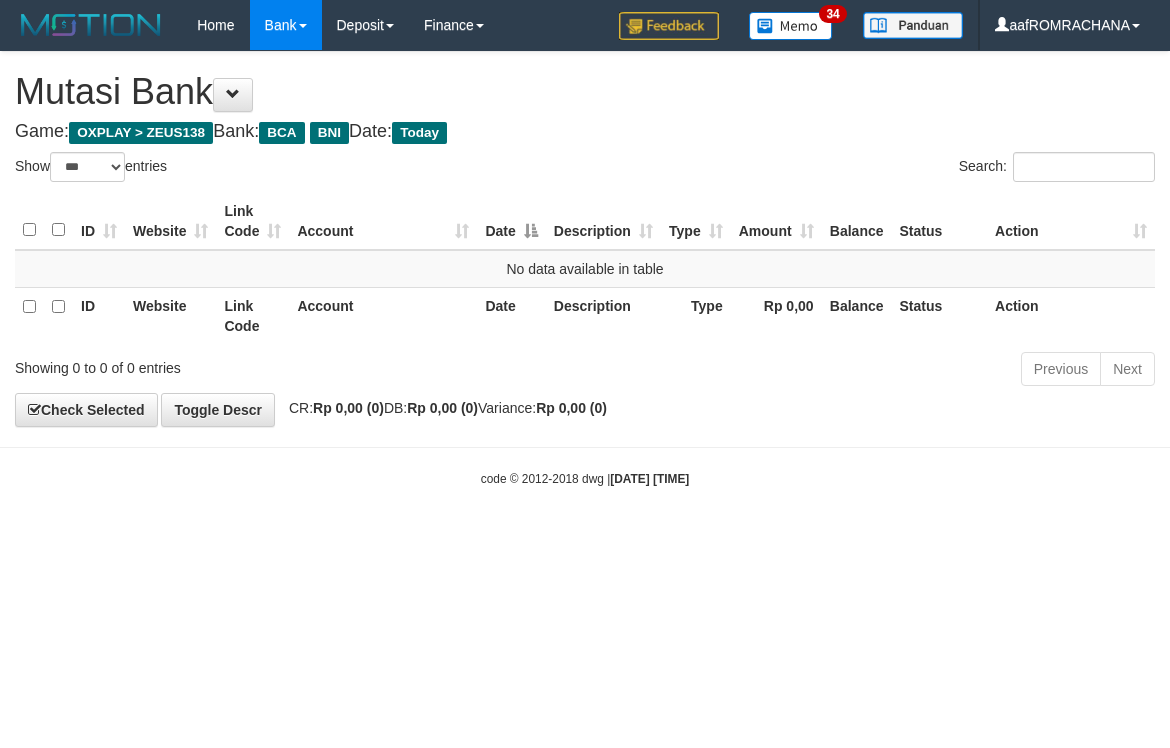 select on "***" 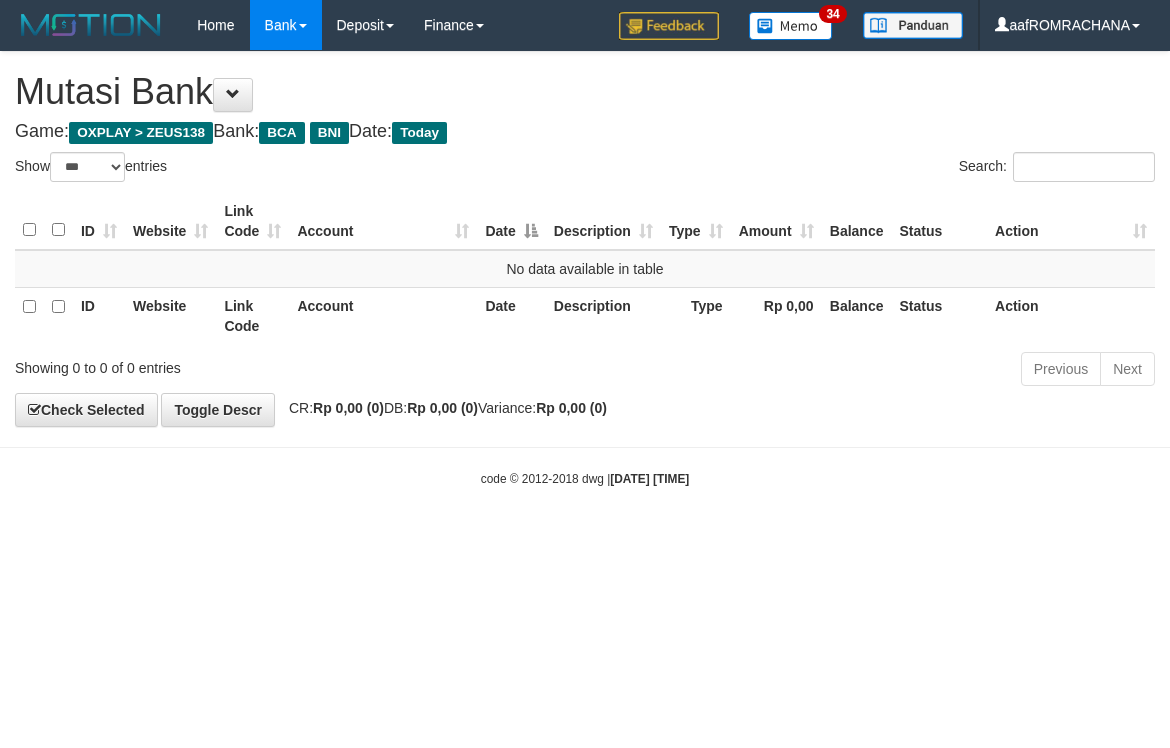 scroll, scrollTop: 0, scrollLeft: 0, axis: both 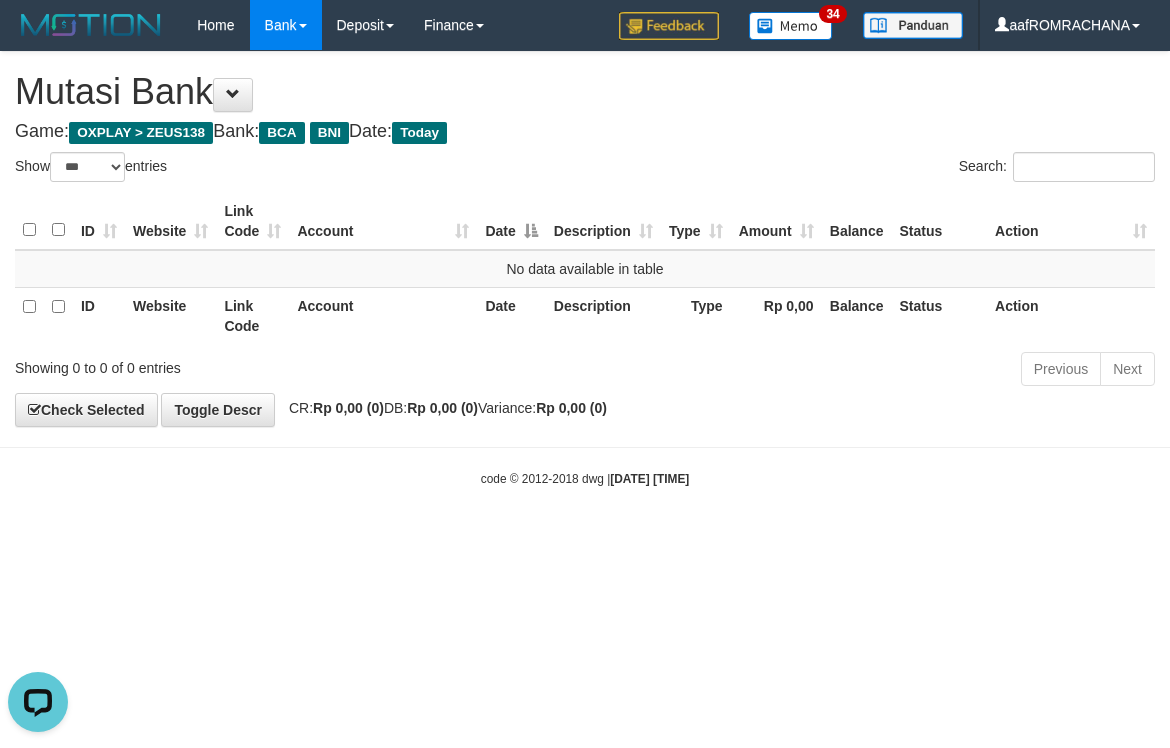 click on "Toggle navigation
Home
Bank
Account List
Load
By Website
Group
[OXPLAY]													ZEUS138
By Load Group (DPS)
Sync" at bounding box center [585, 269] 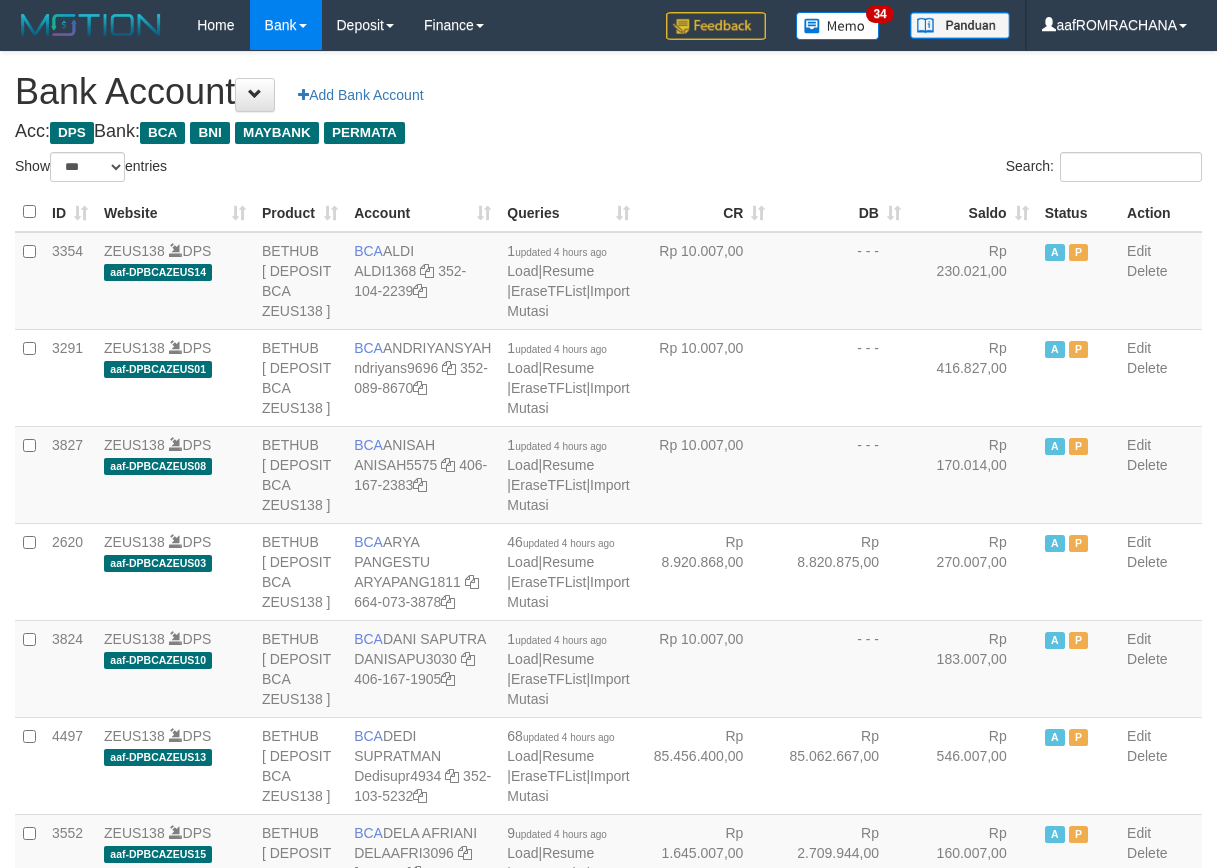 select on "***" 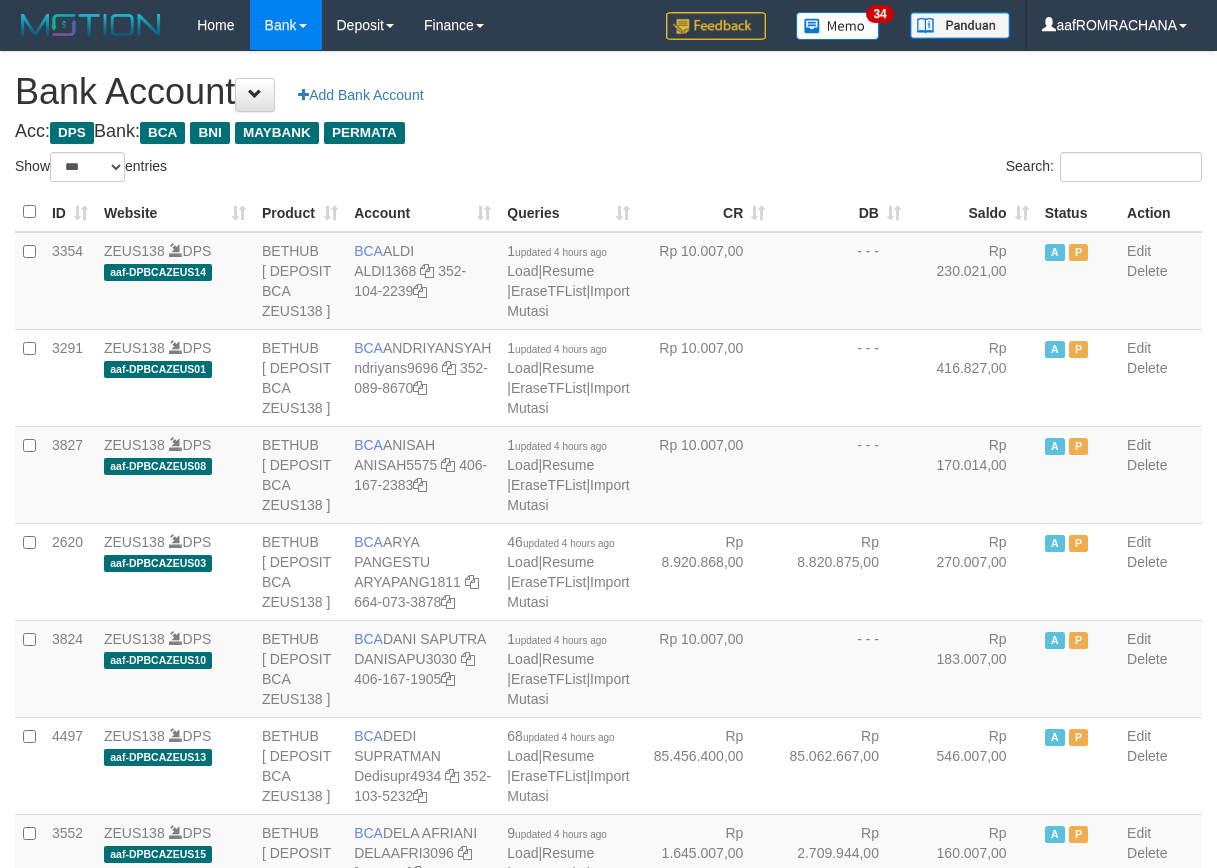 scroll, scrollTop: 0, scrollLeft: 0, axis: both 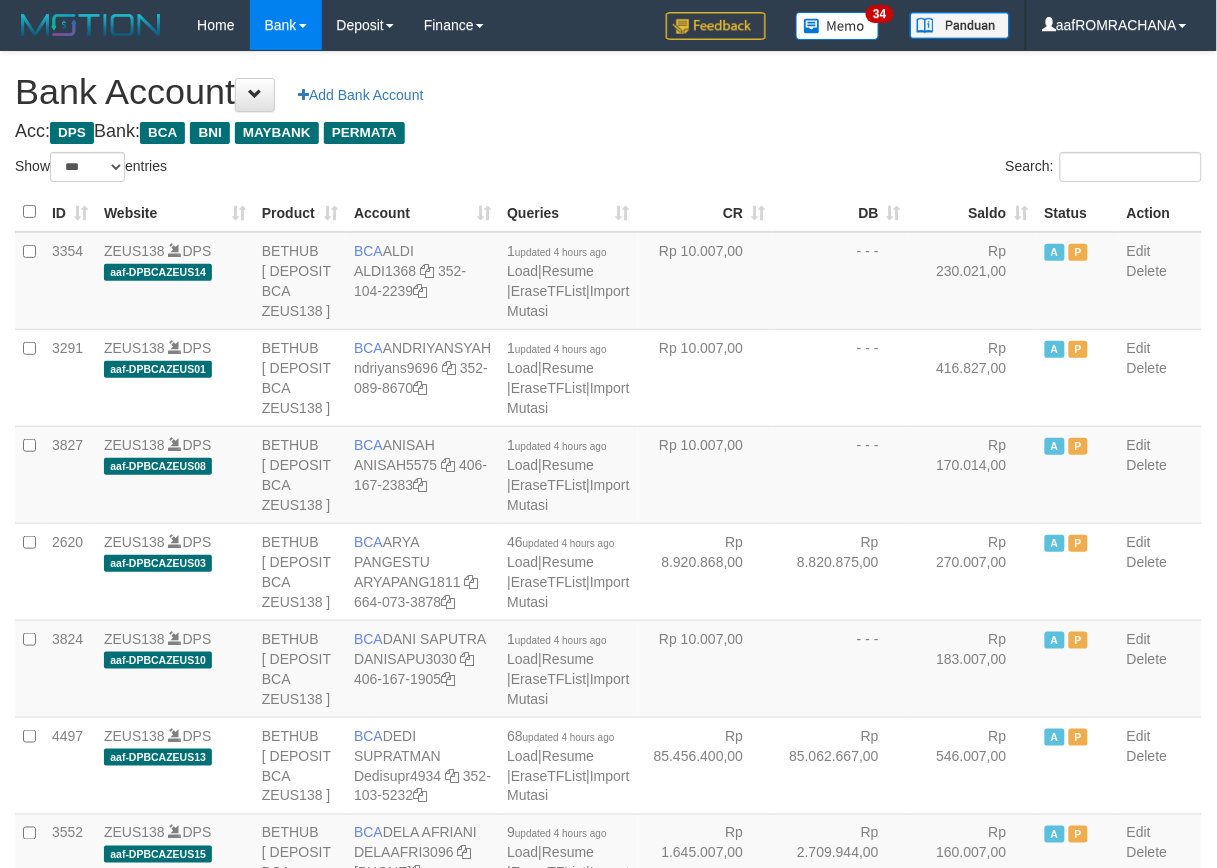 click on "Saldo" at bounding box center (973, 212) 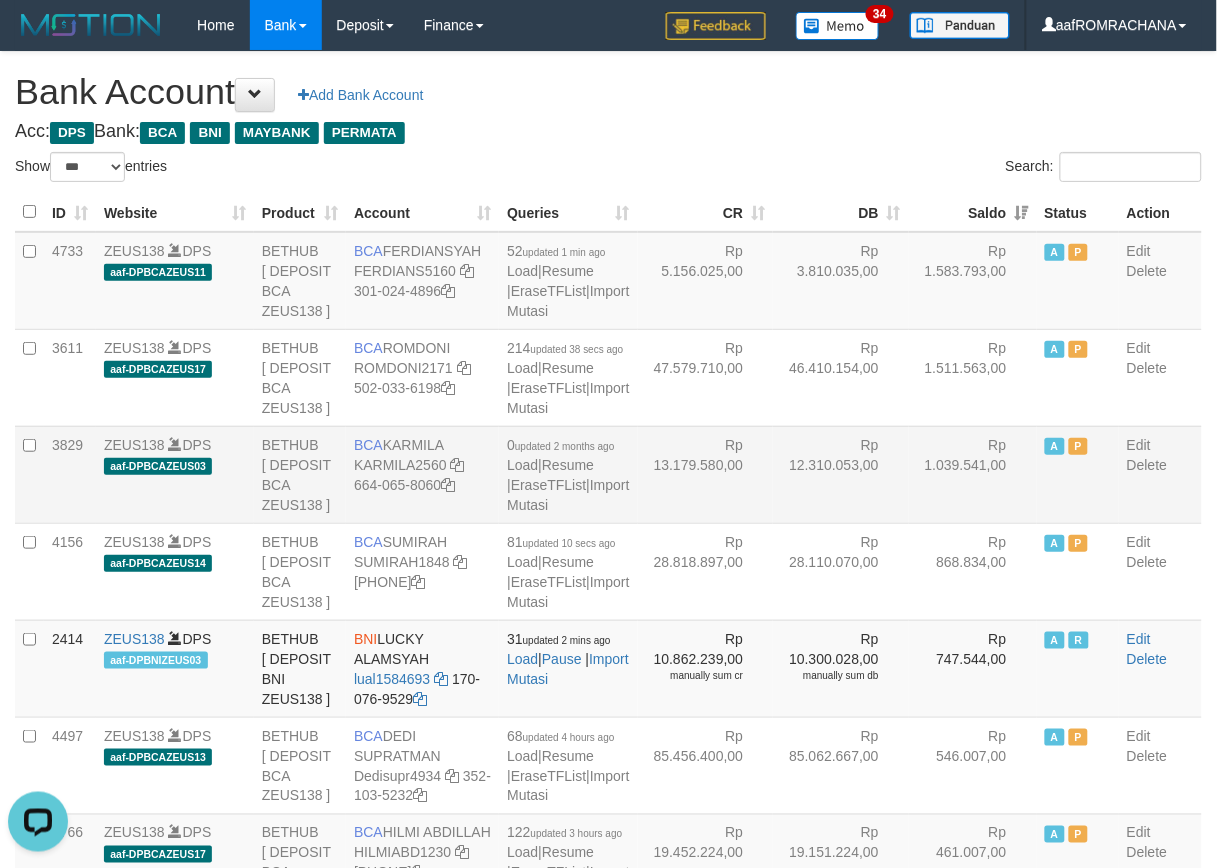 scroll, scrollTop: 0, scrollLeft: 0, axis: both 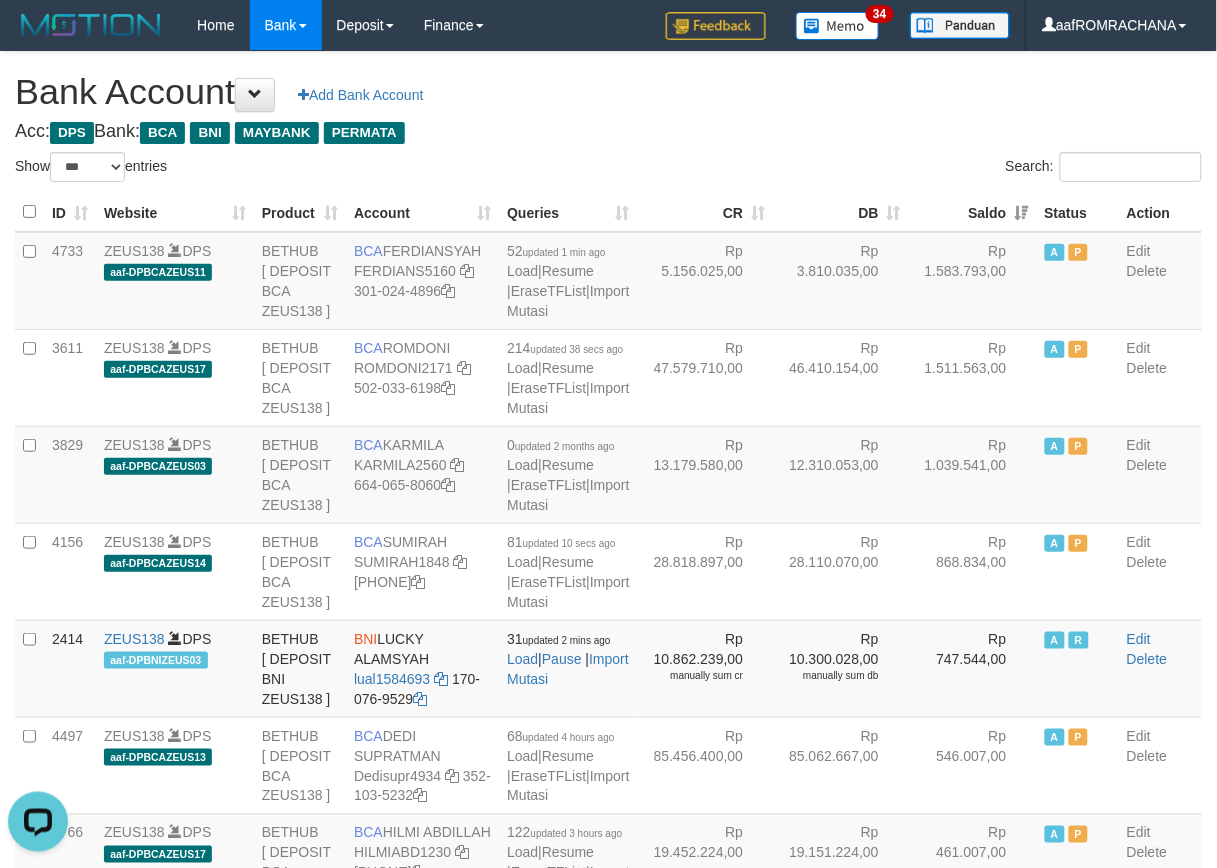 drag, startPoint x: 603, startPoint y: 113, endPoint x: 606, endPoint y: 123, distance: 10.440307 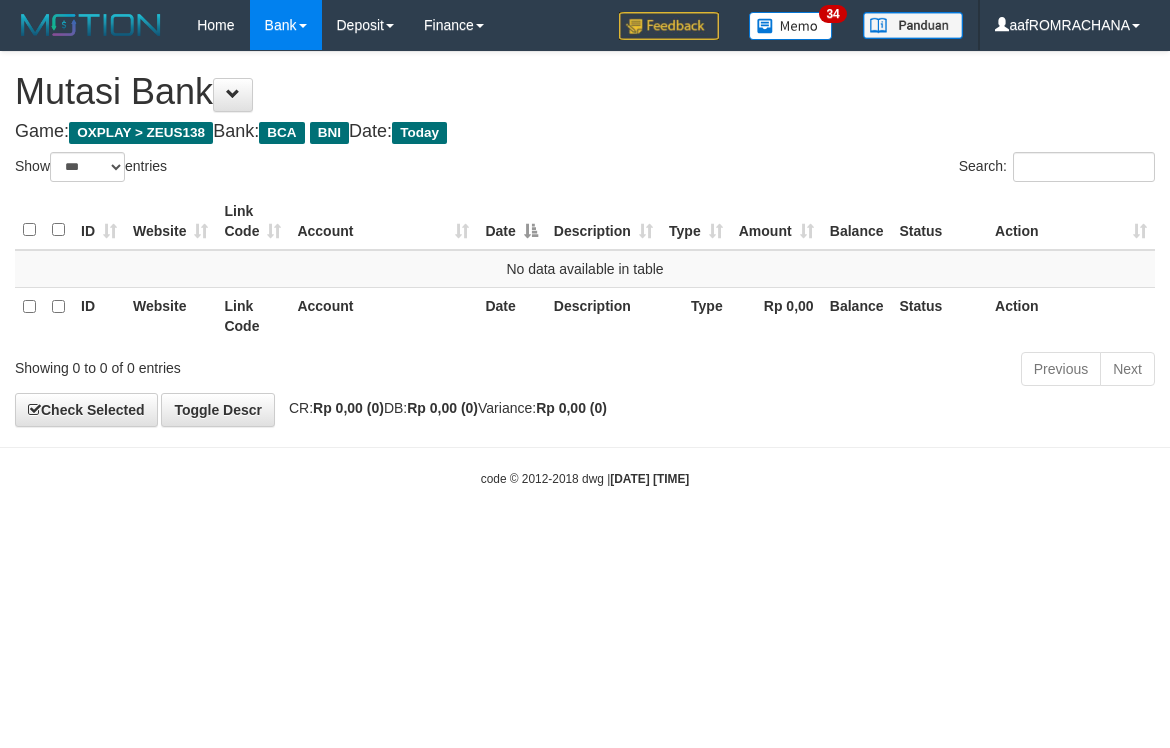 select on "***" 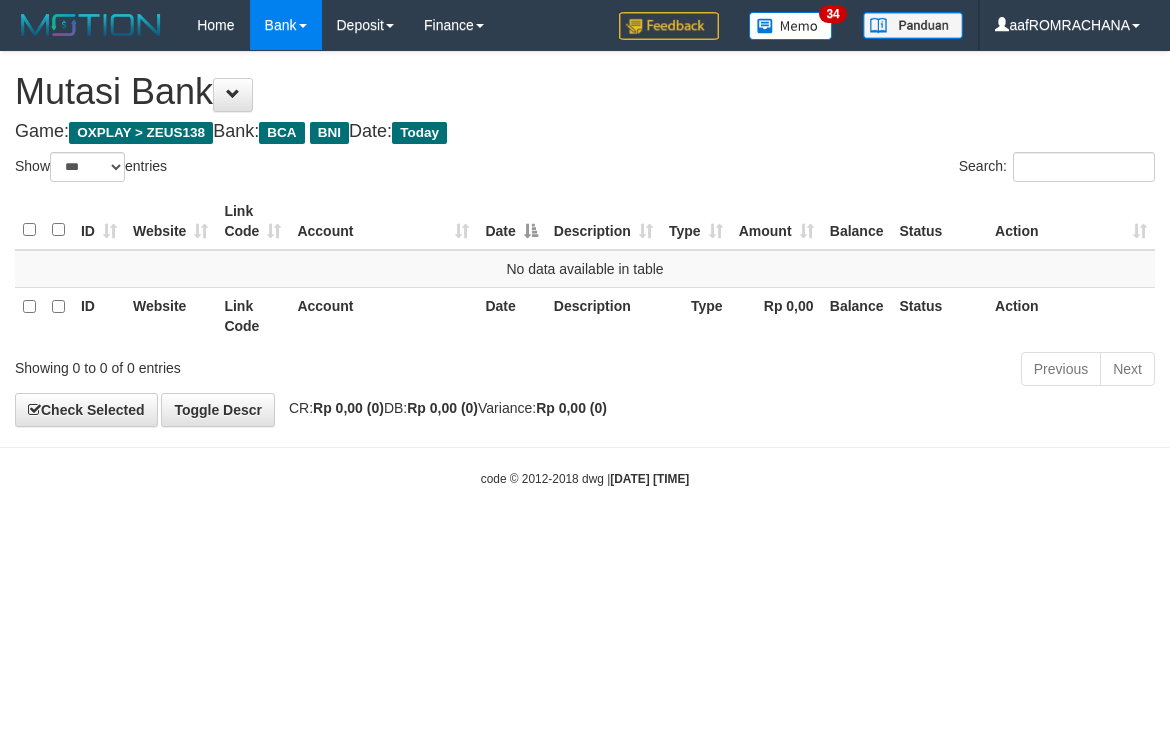scroll, scrollTop: 0, scrollLeft: 0, axis: both 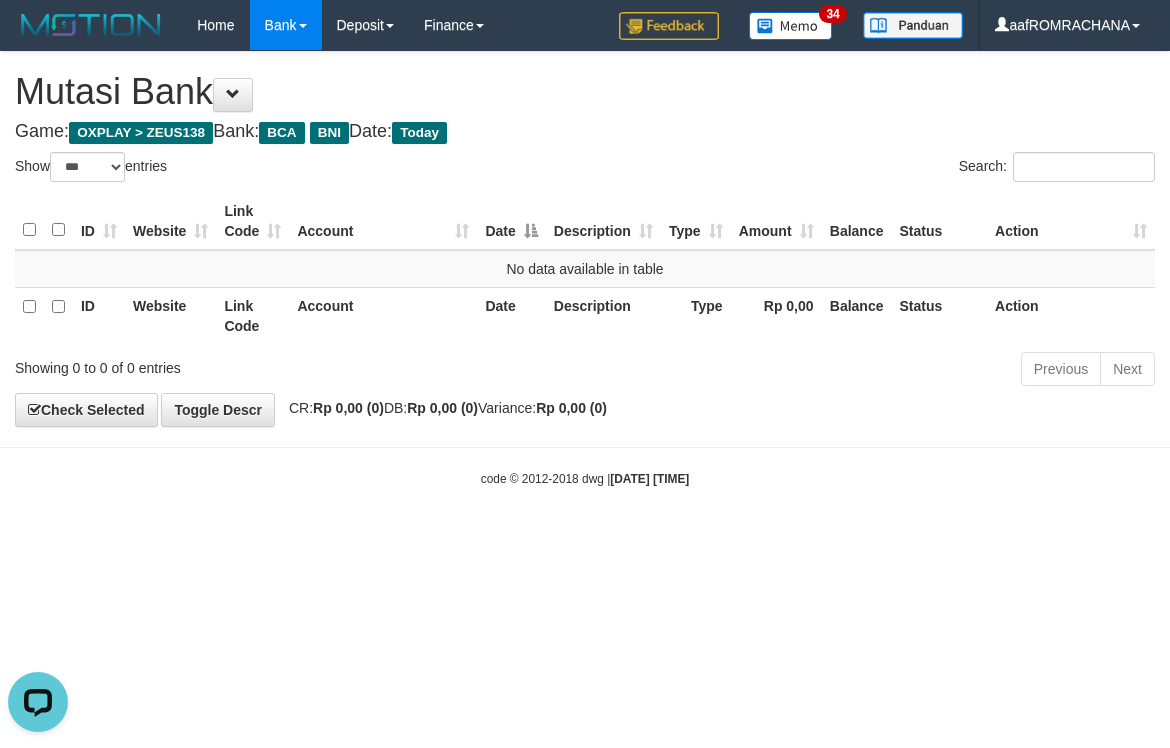 click on "Toggle navigation
Home
Bank
Account List
Load
By Website
Group
[OXPLAY]													ZEUS138
By Load Group (DPS)
Sync" at bounding box center [585, 269] 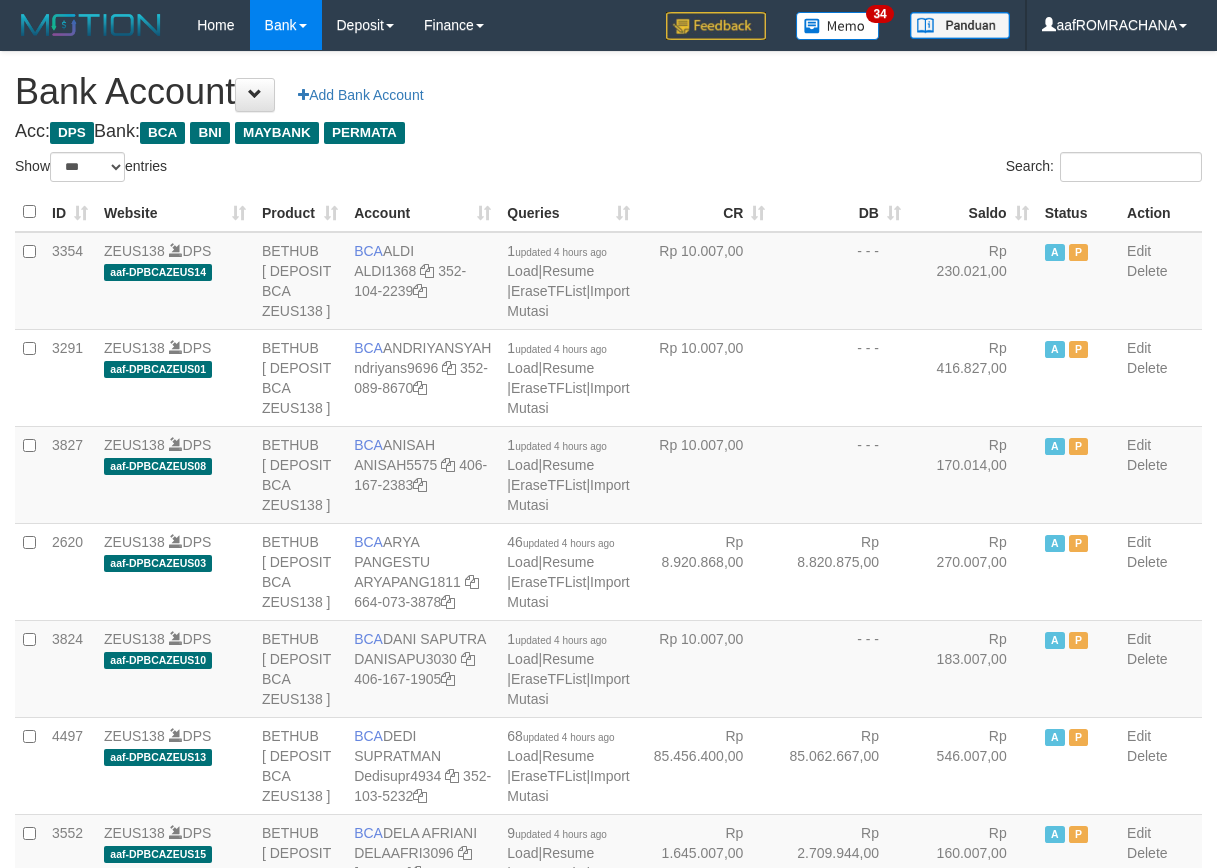 select on "***" 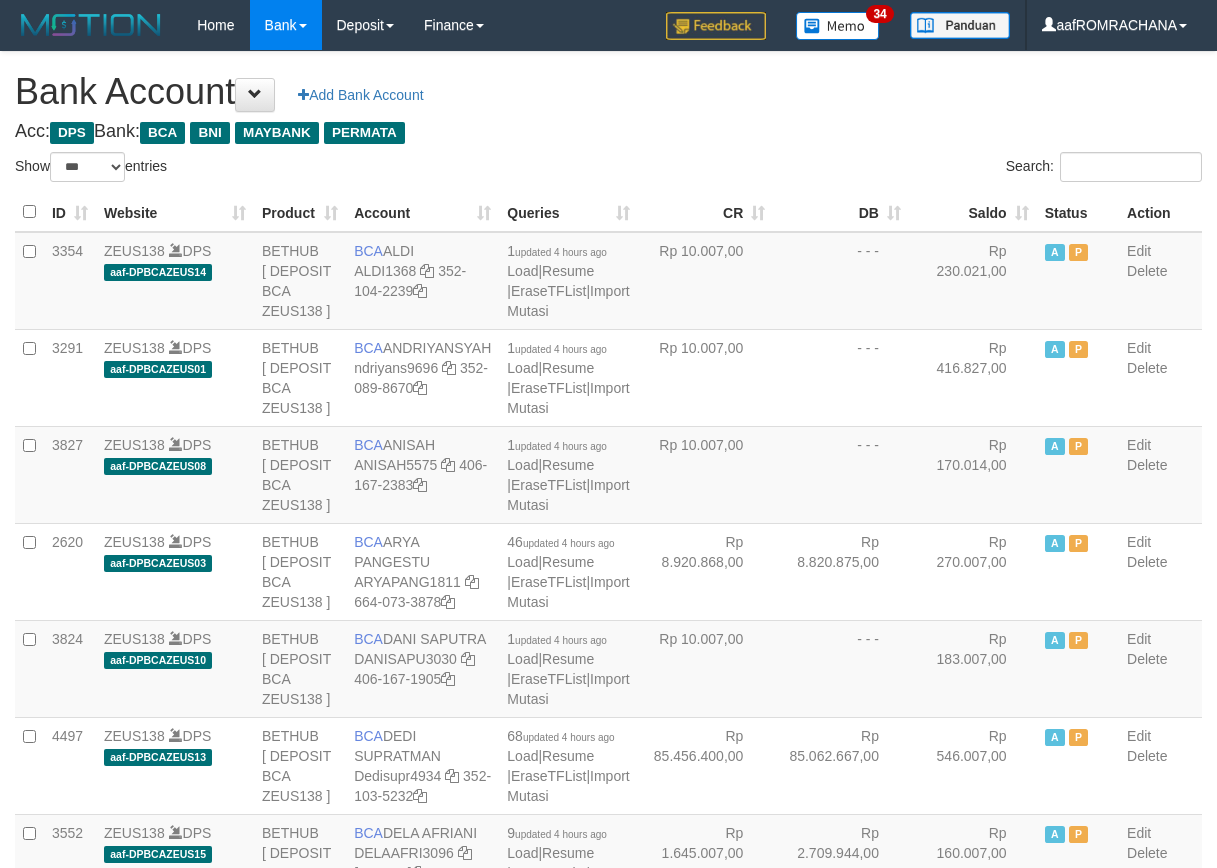 scroll, scrollTop: 0, scrollLeft: 0, axis: both 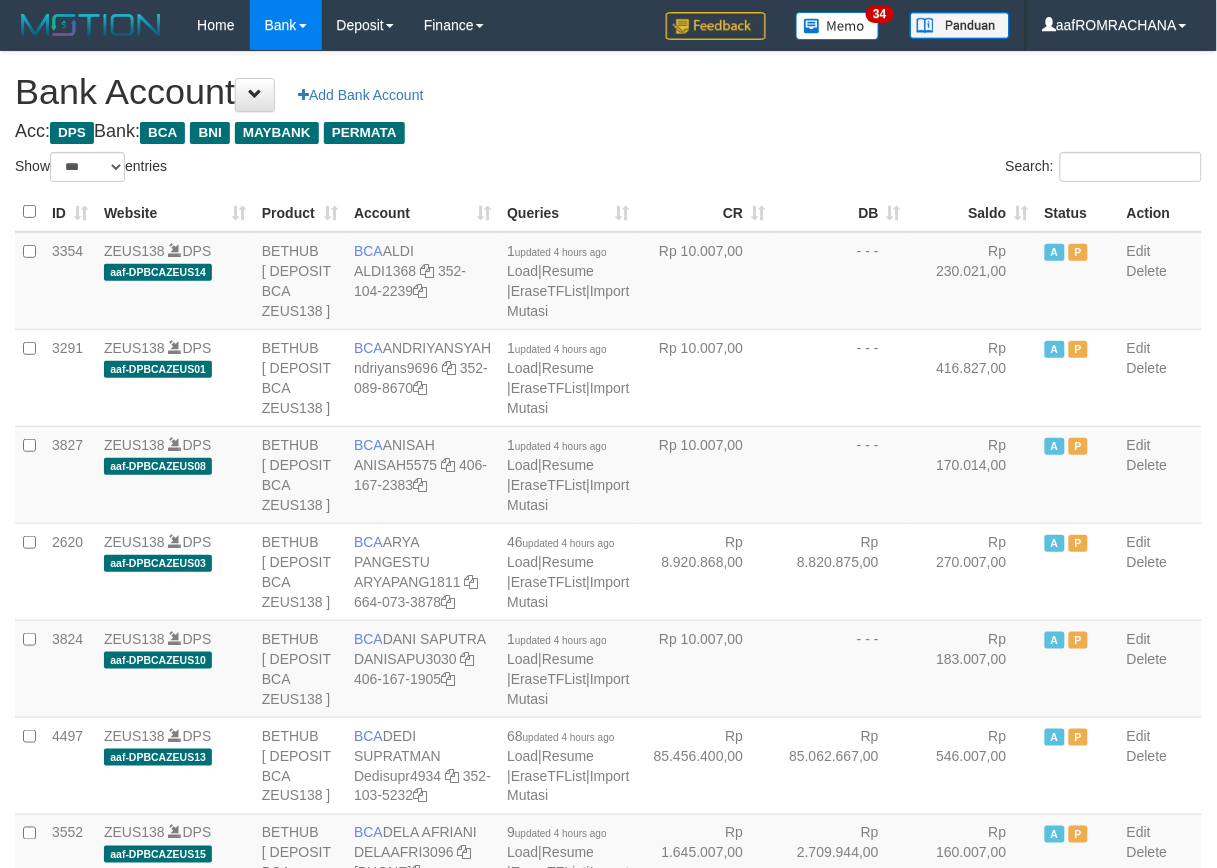 click on "Saldo" at bounding box center (973, 212) 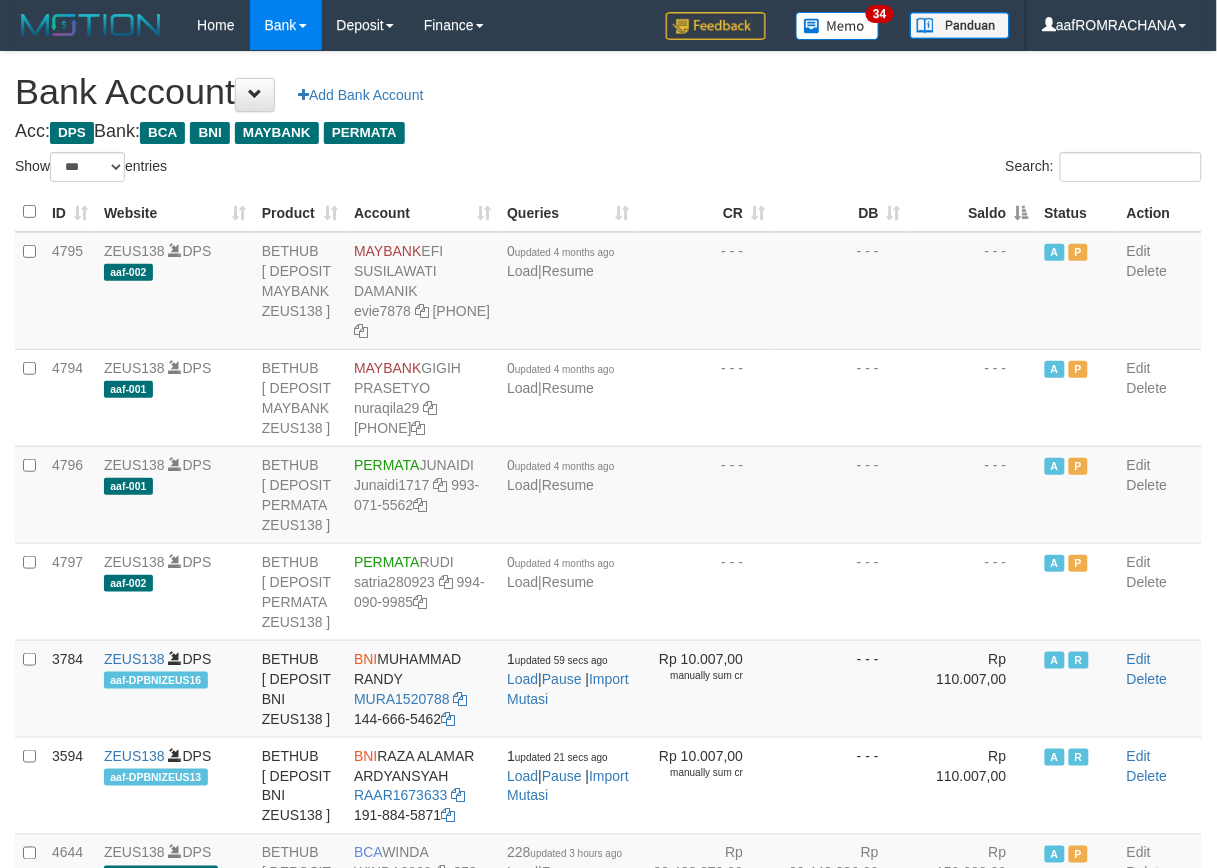 click on "Saldo" at bounding box center (973, 212) 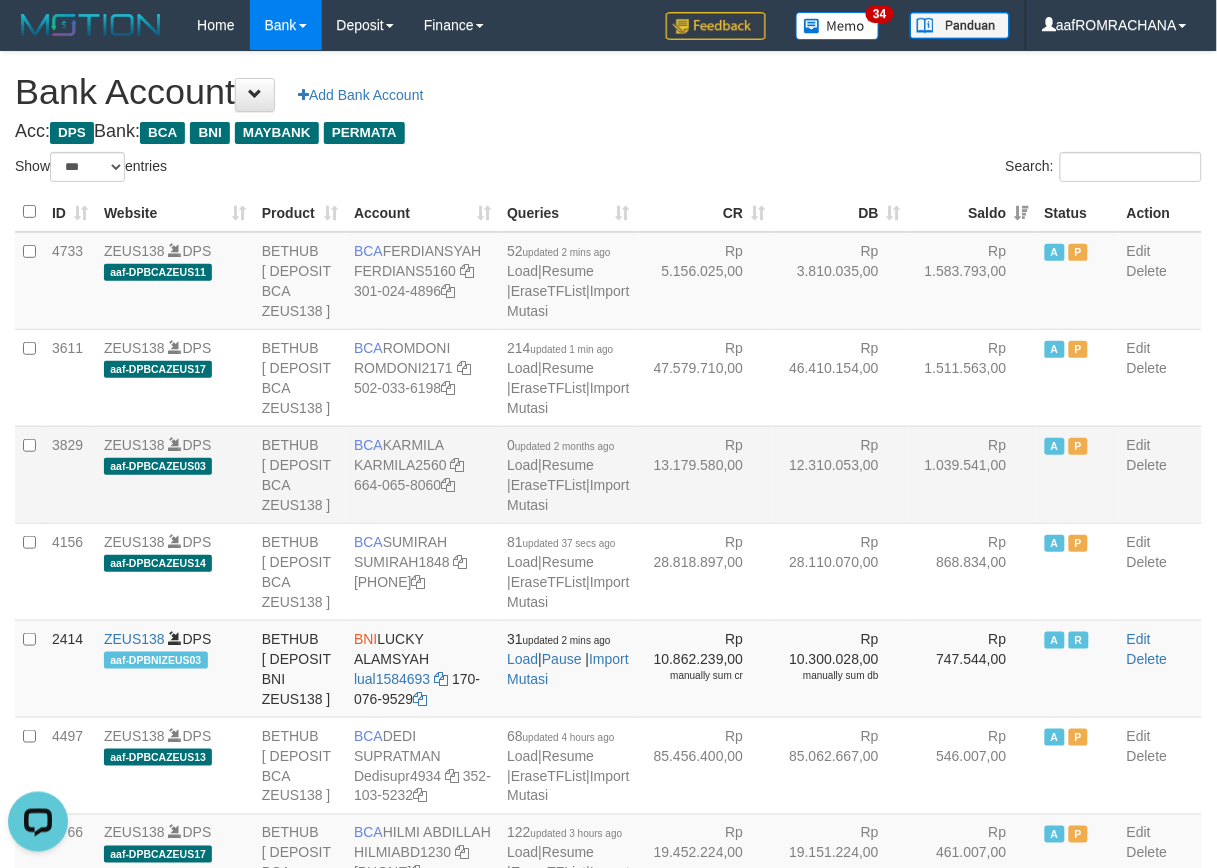 scroll, scrollTop: 0, scrollLeft: 0, axis: both 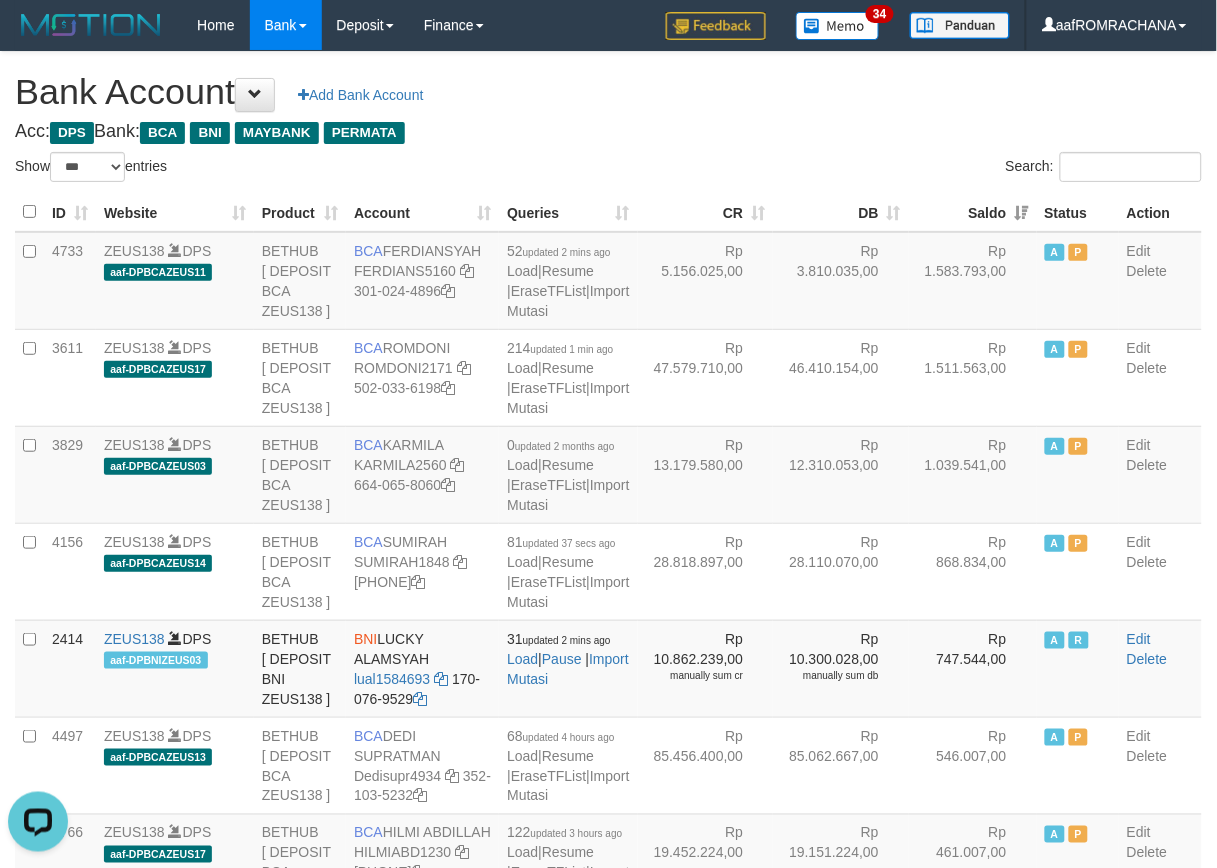 click on "Bank Account
Add Bank Account" at bounding box center [608, 92] 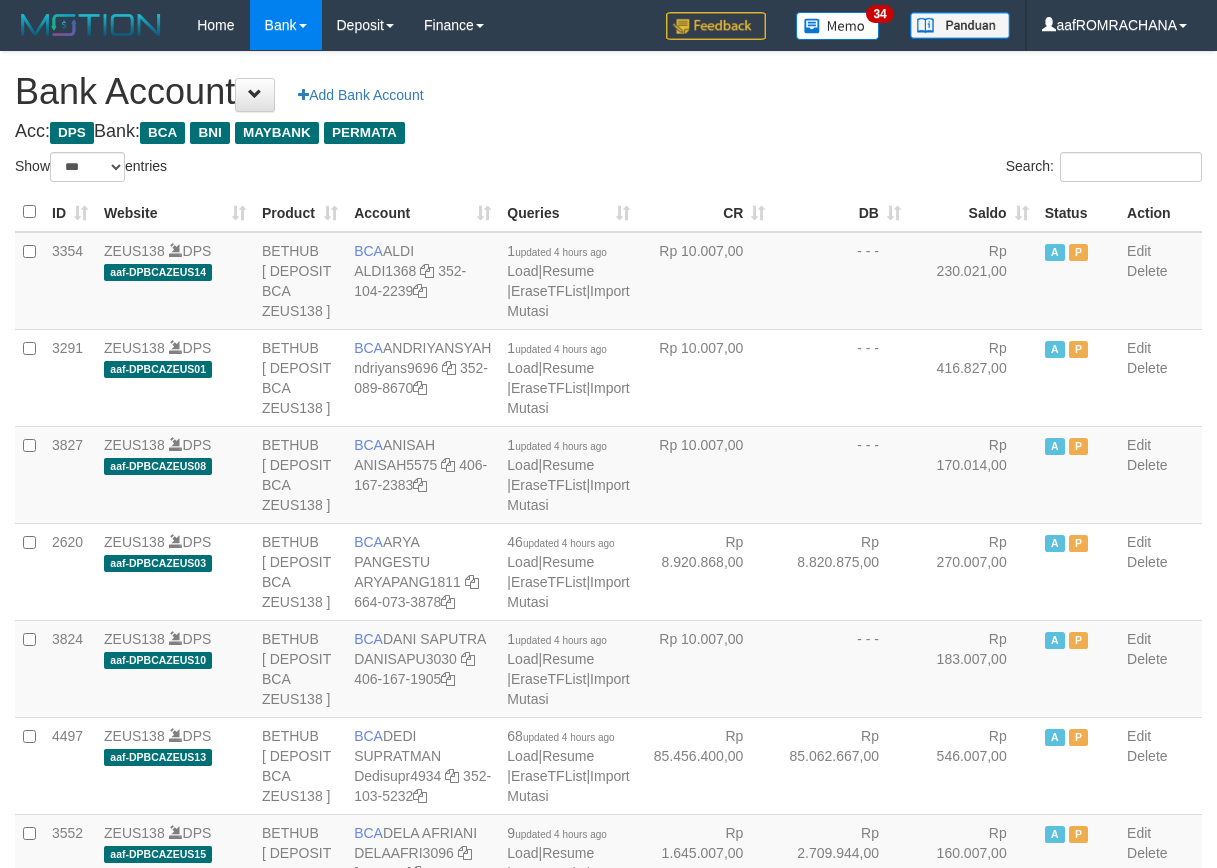 select on "***" 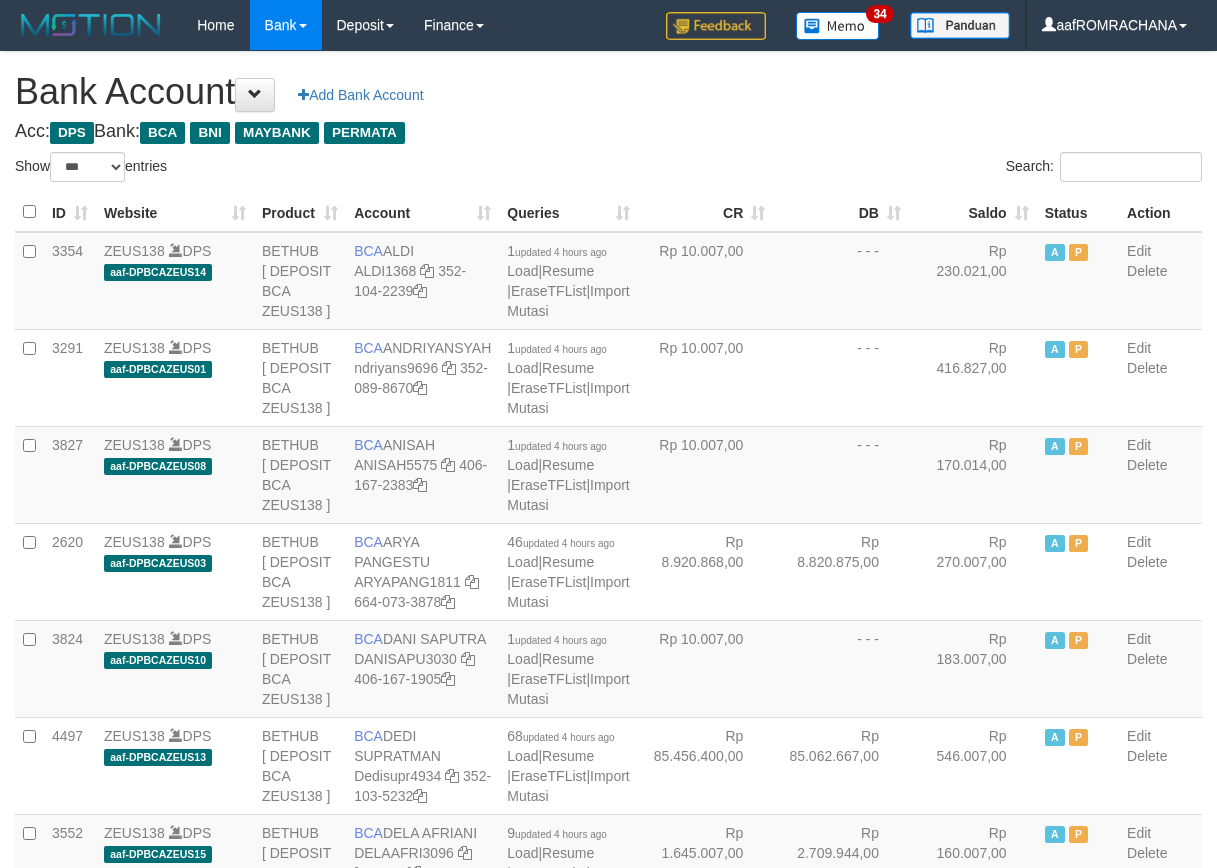 scroll, scrollTop: 0, scrollLeft: 0, axis: both 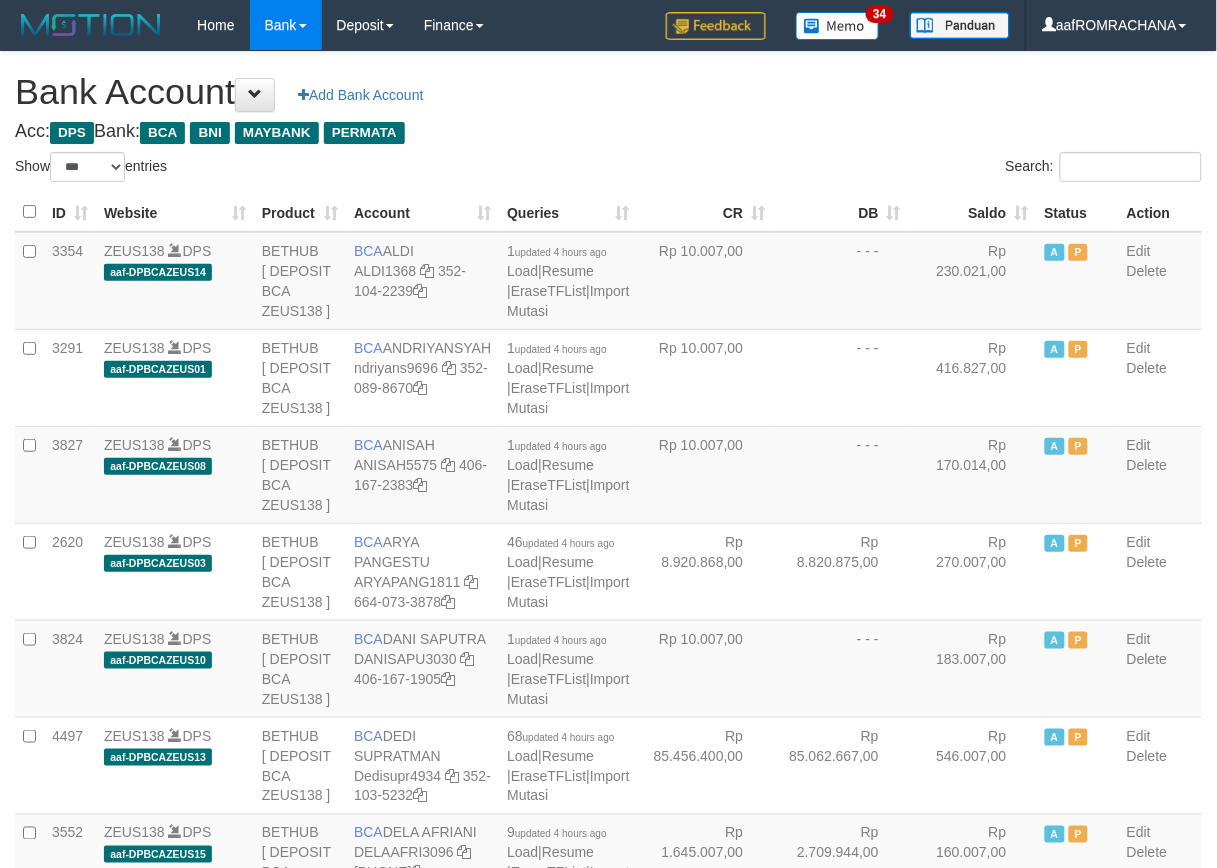 click on "Saldo" at bounding box center [973, 212] 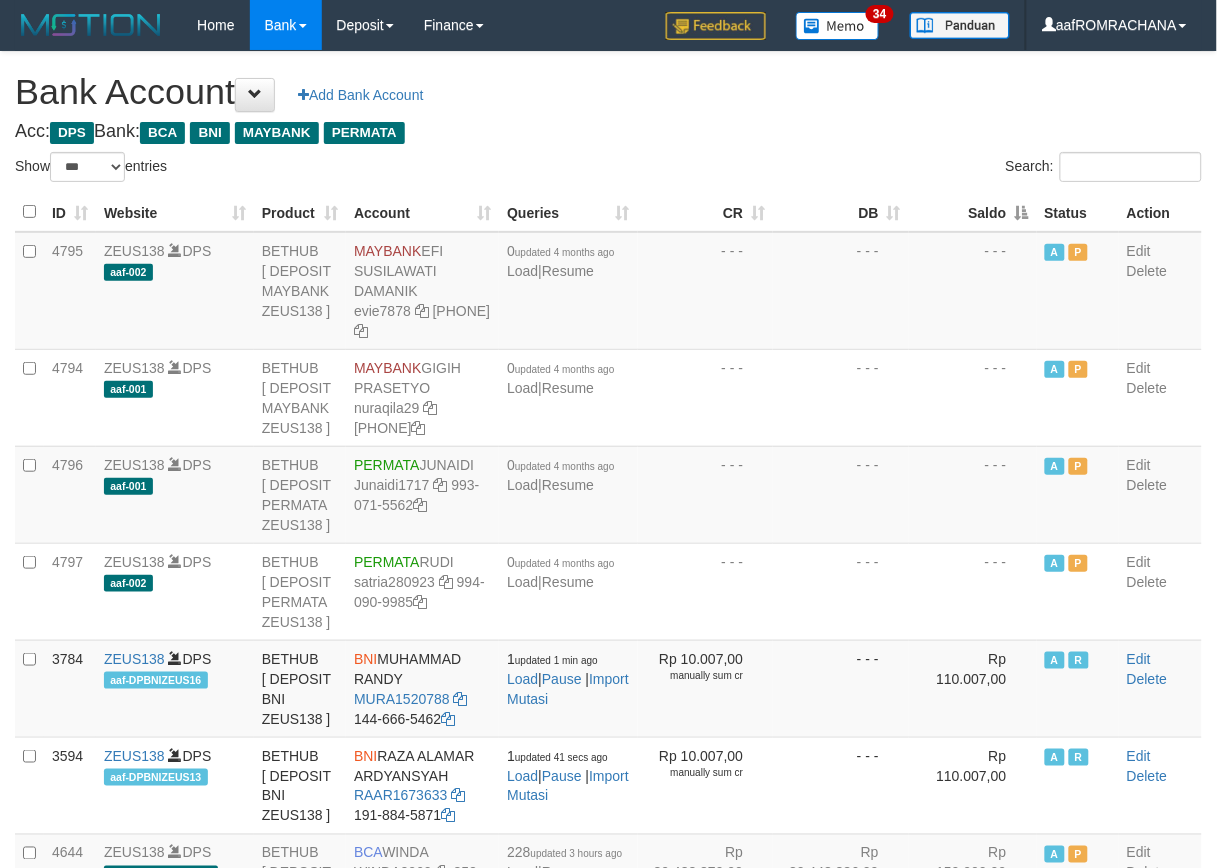 click on "Saldo" at bounding box center (973, 212) 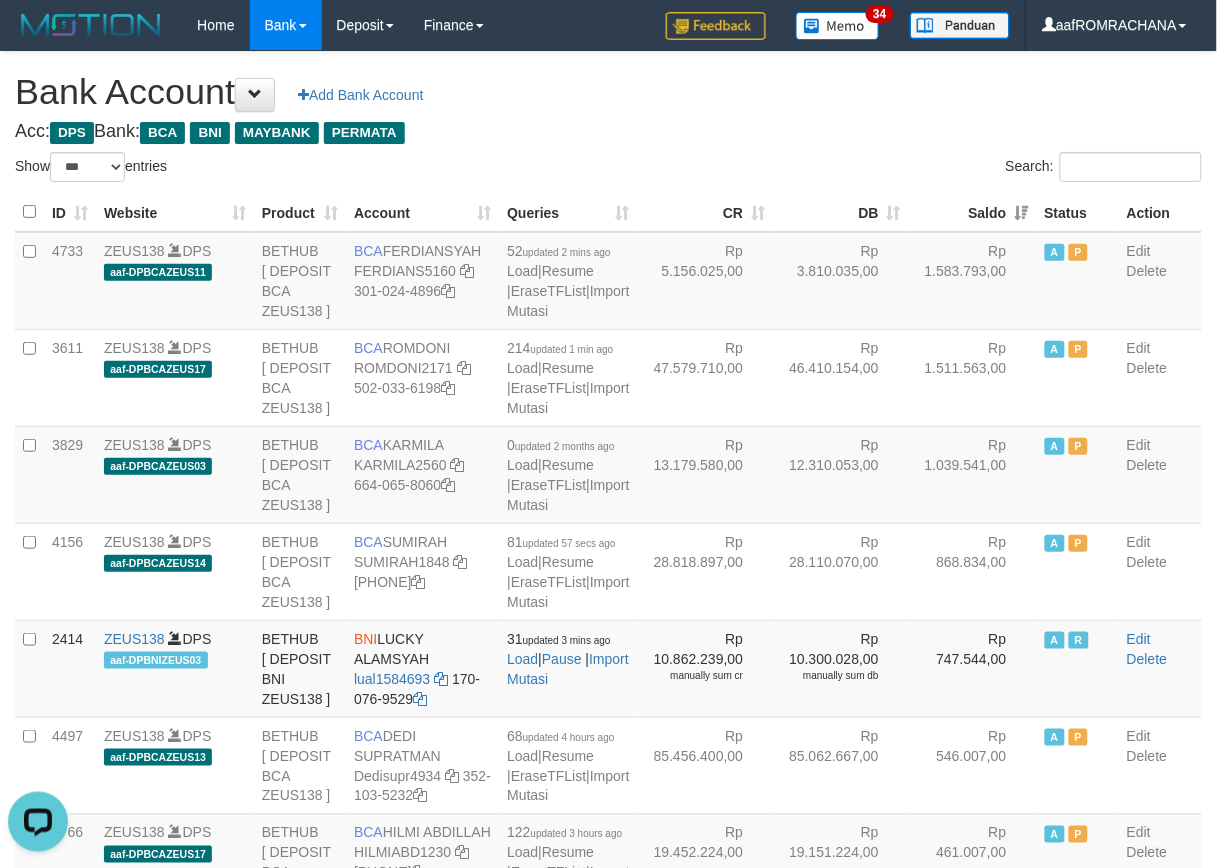 scroll, scrollTop: 0, scrollLeft: 0, axis: both 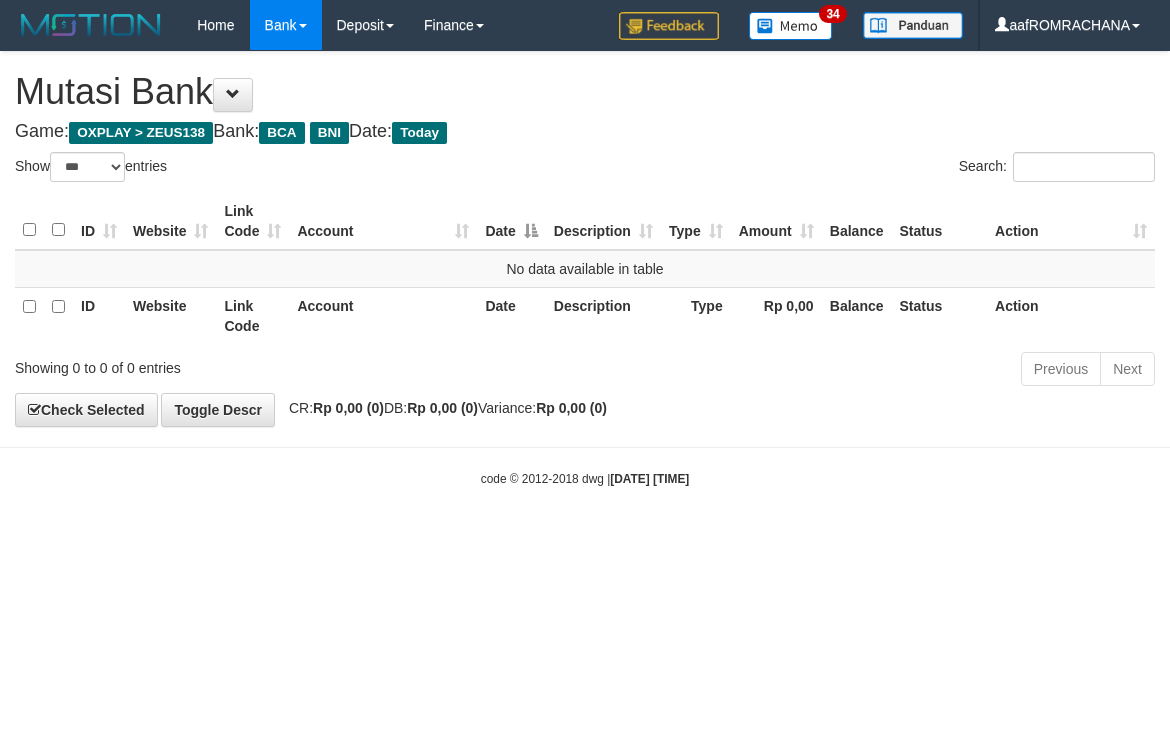 select on "***" 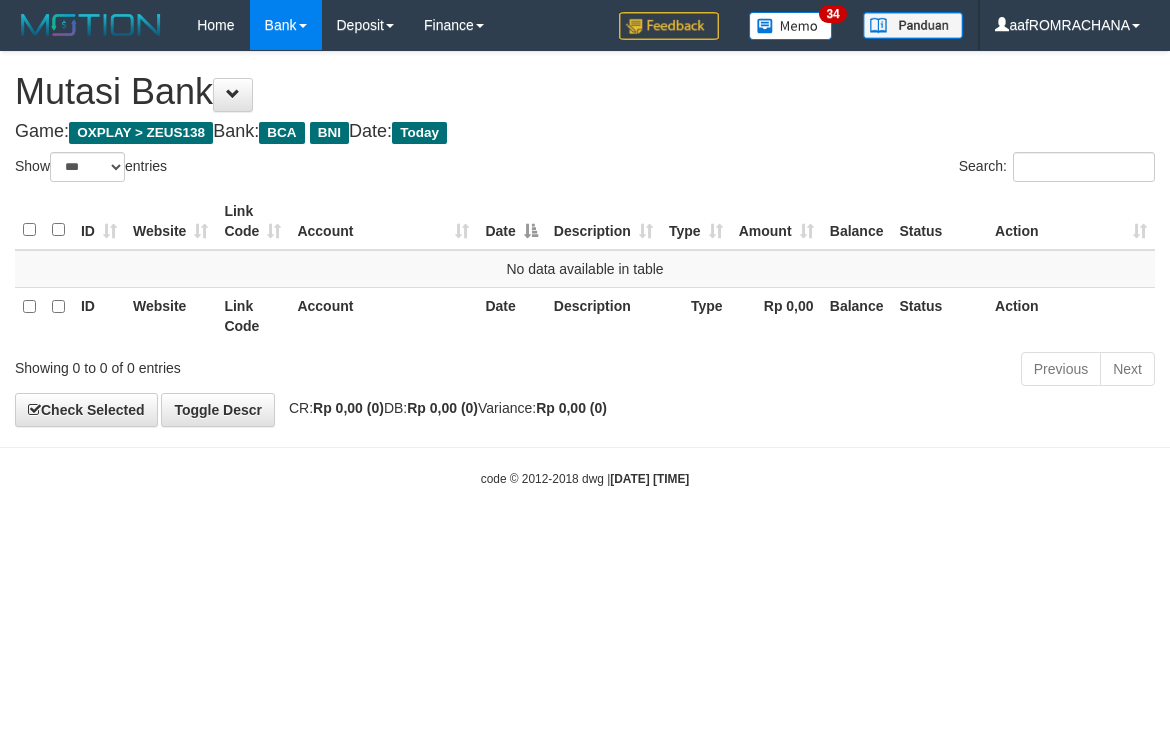 scroll, scrollTop: 0, scrollLeft: 0, axis: both 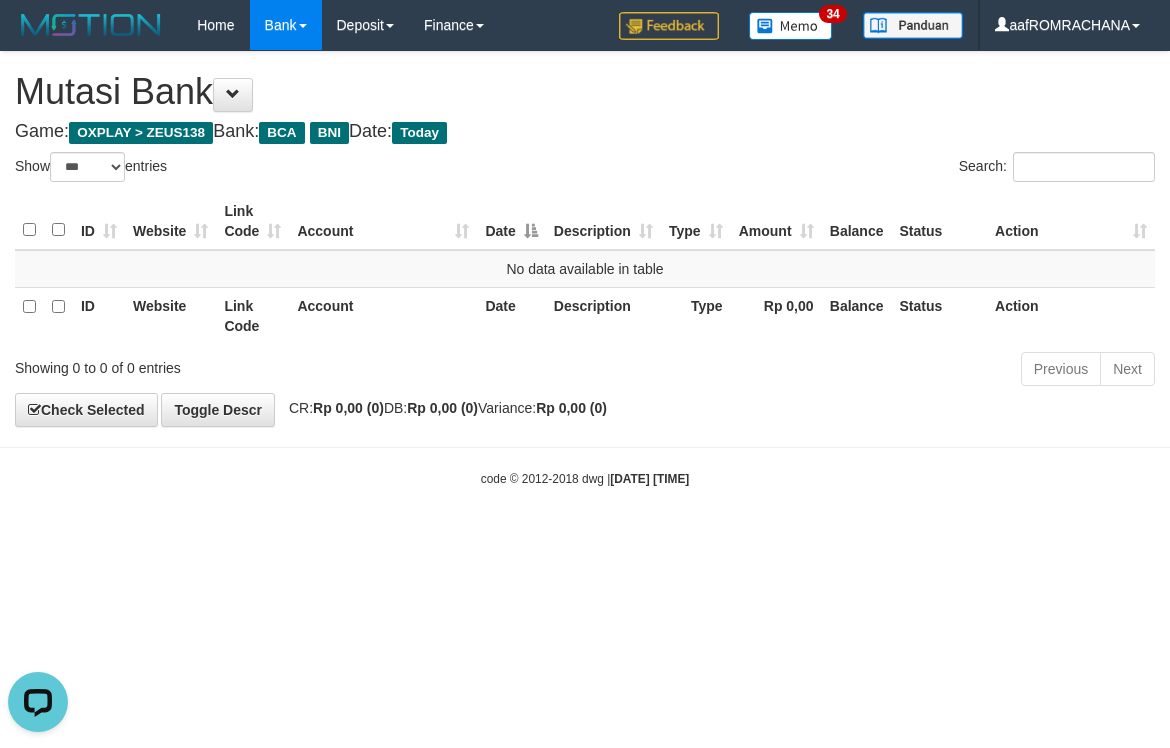 click on "Toggle navigation
Home
Bank
Account List
Load
By Website
Group
[OXPLAY]													ZEUS138
By Load Group (DPS)
Sync" at bounding box center (585, 269) 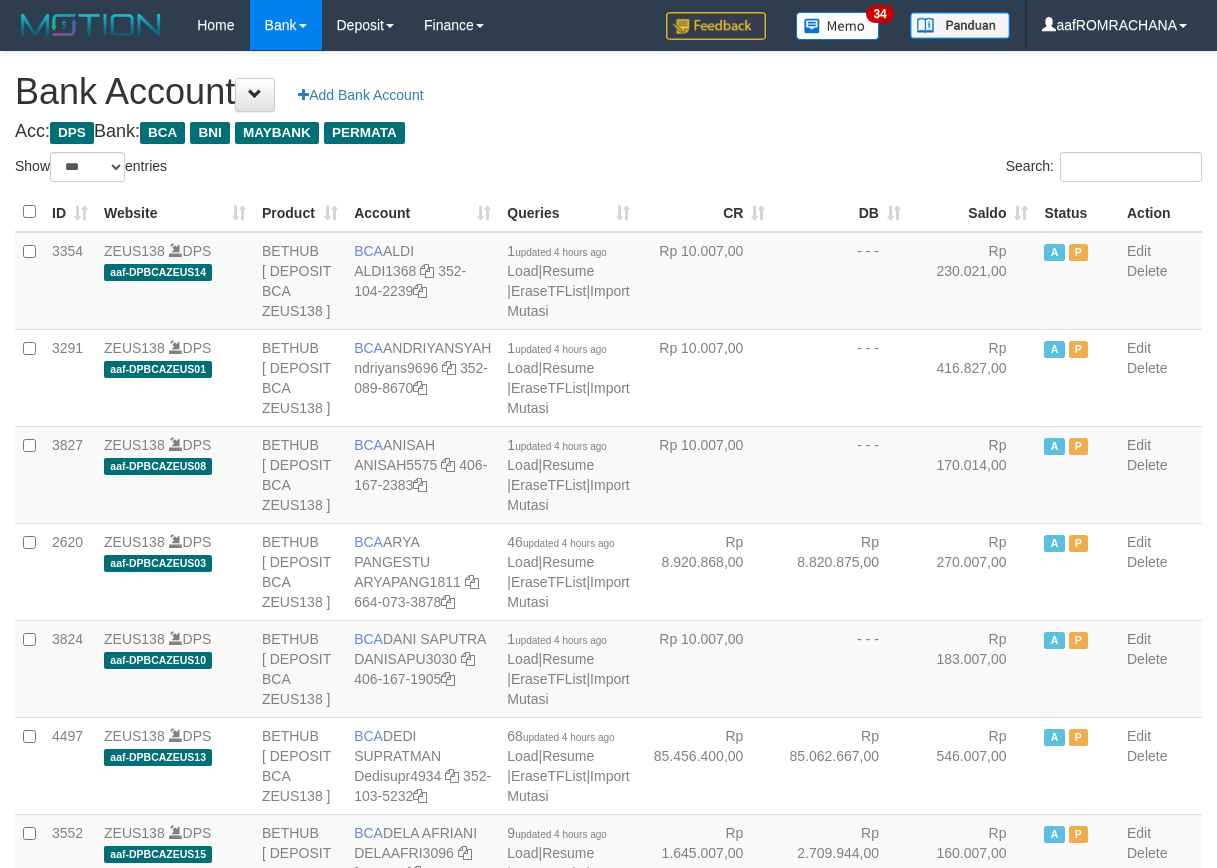 select on "***" 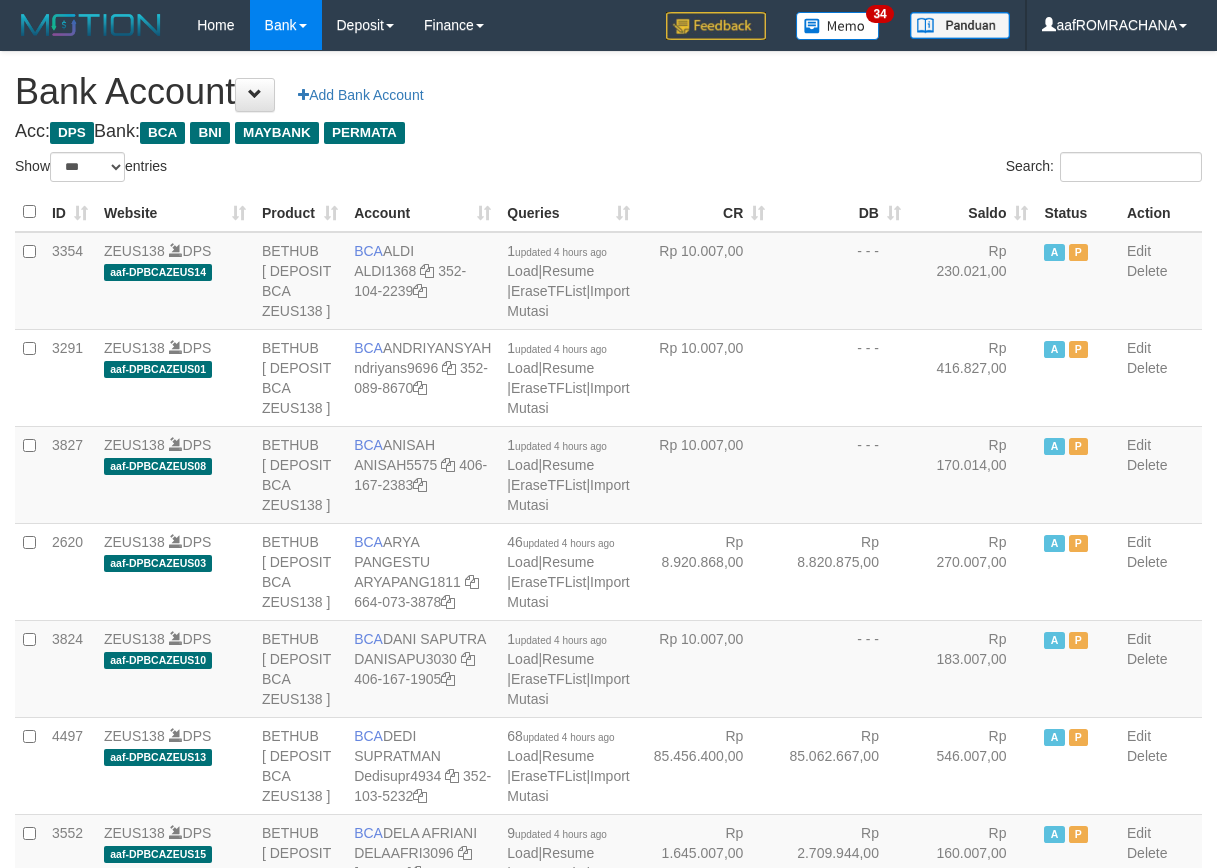 scroll, scrollTop: 0, scrollLeft: 0, axis: both 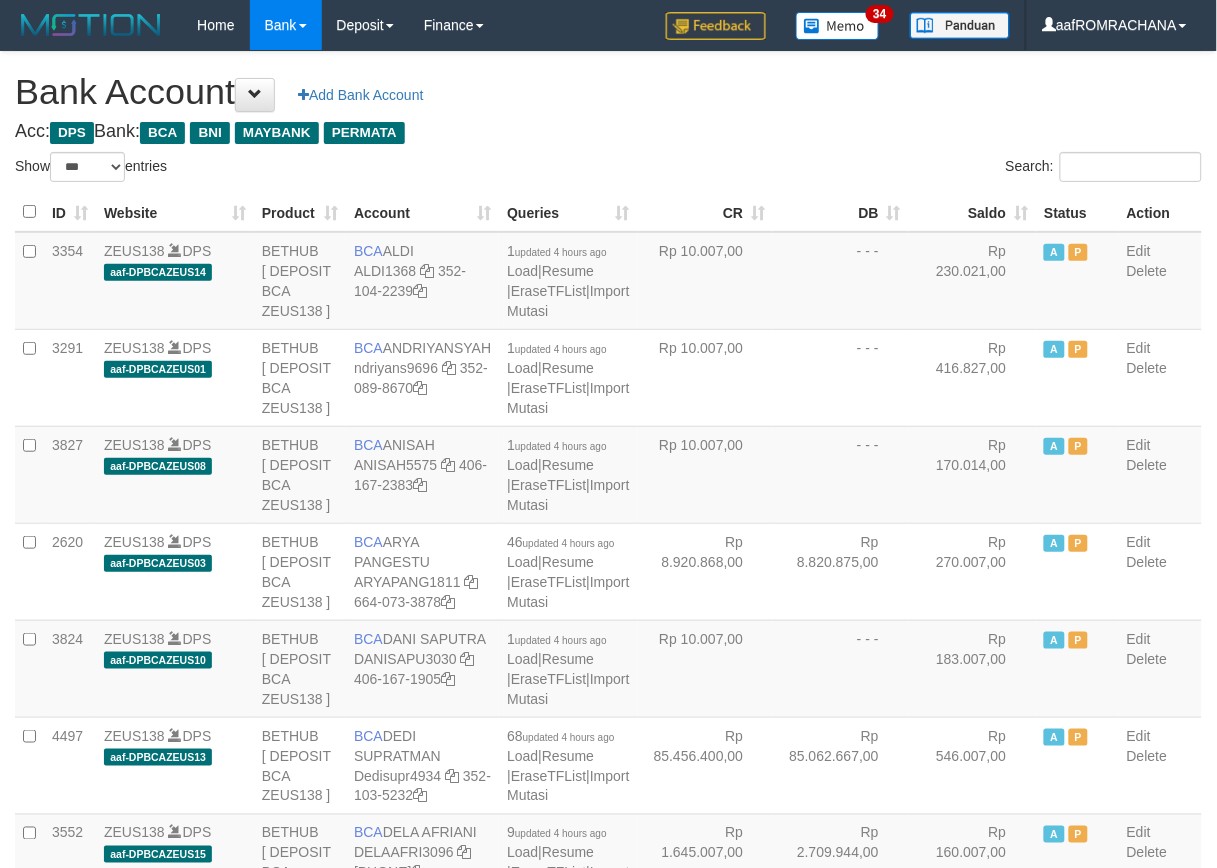 click on "Saldo" at bounding box center [973, 212] 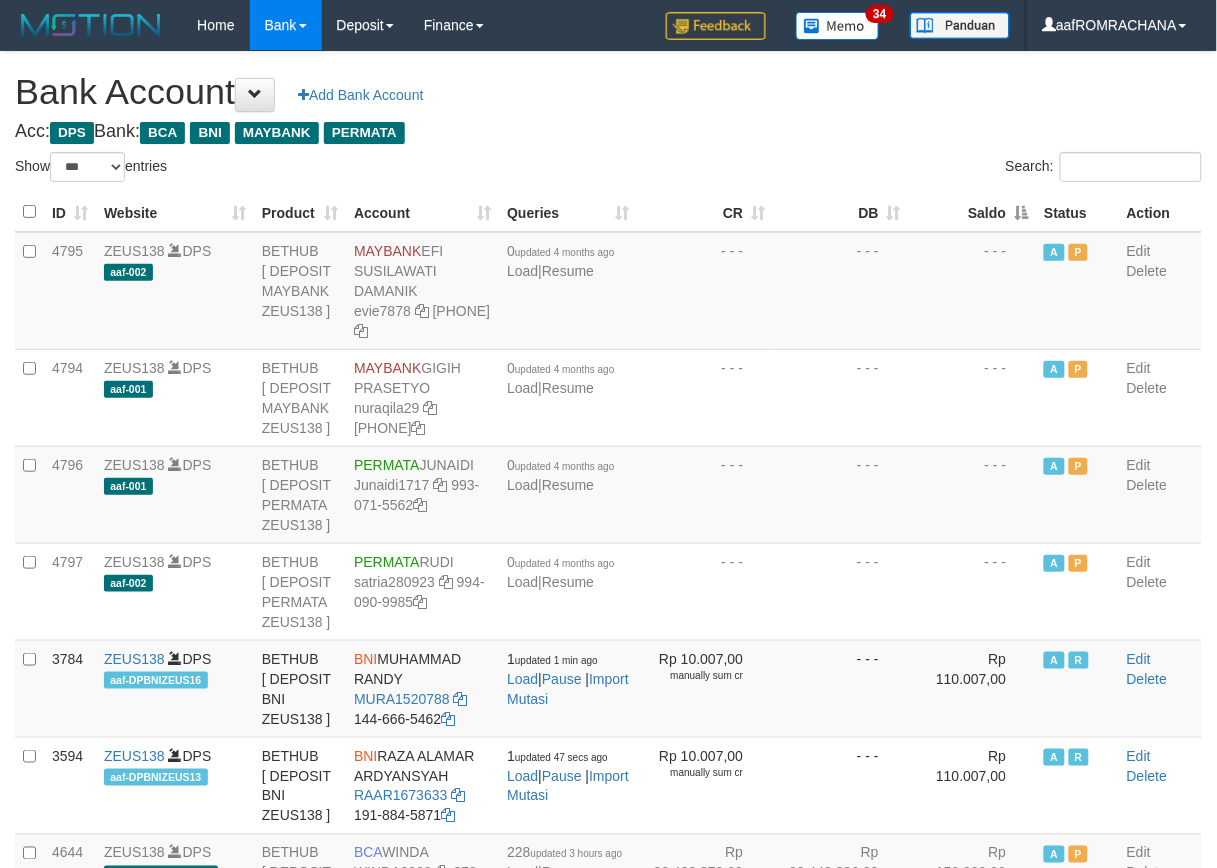 click on "Saldo" at bounding box center [973, 212] 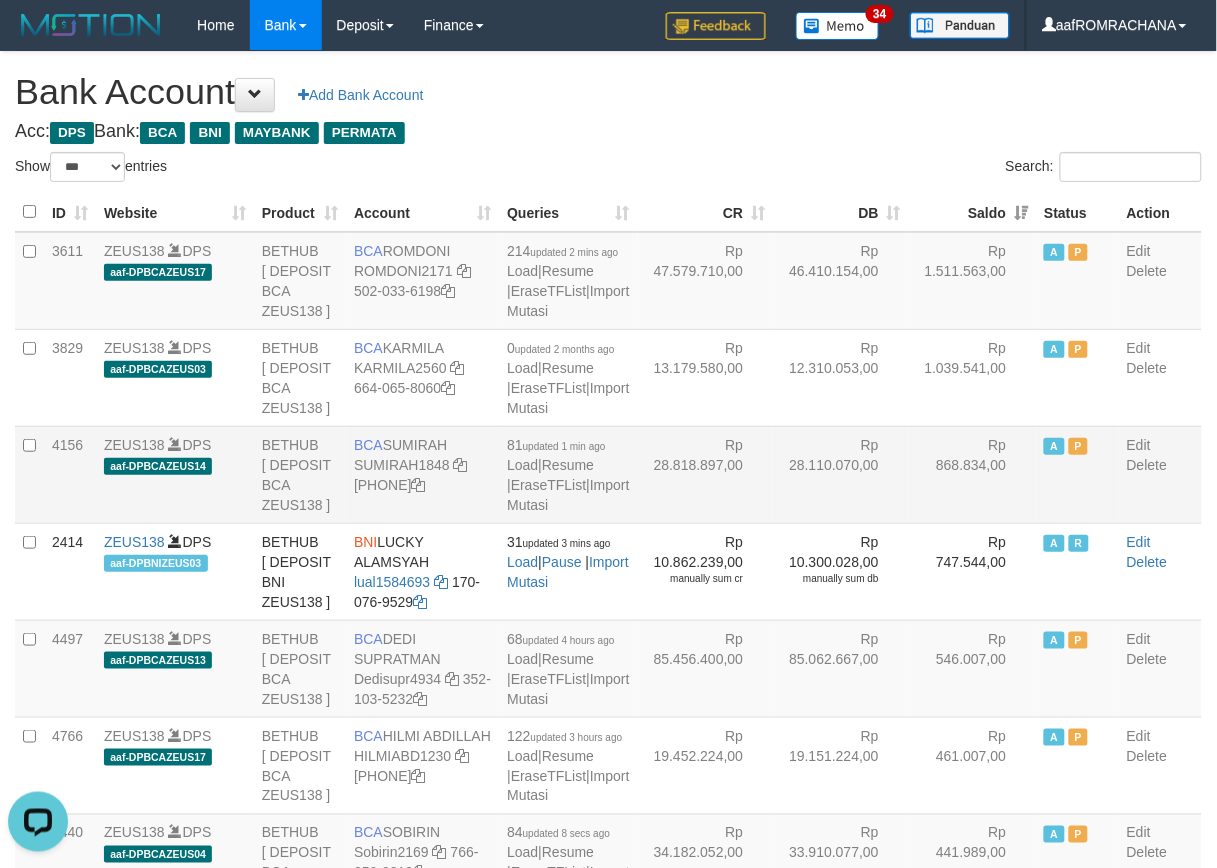 scroll, scrollTop: 0, scrollLeft: 0, axis: both 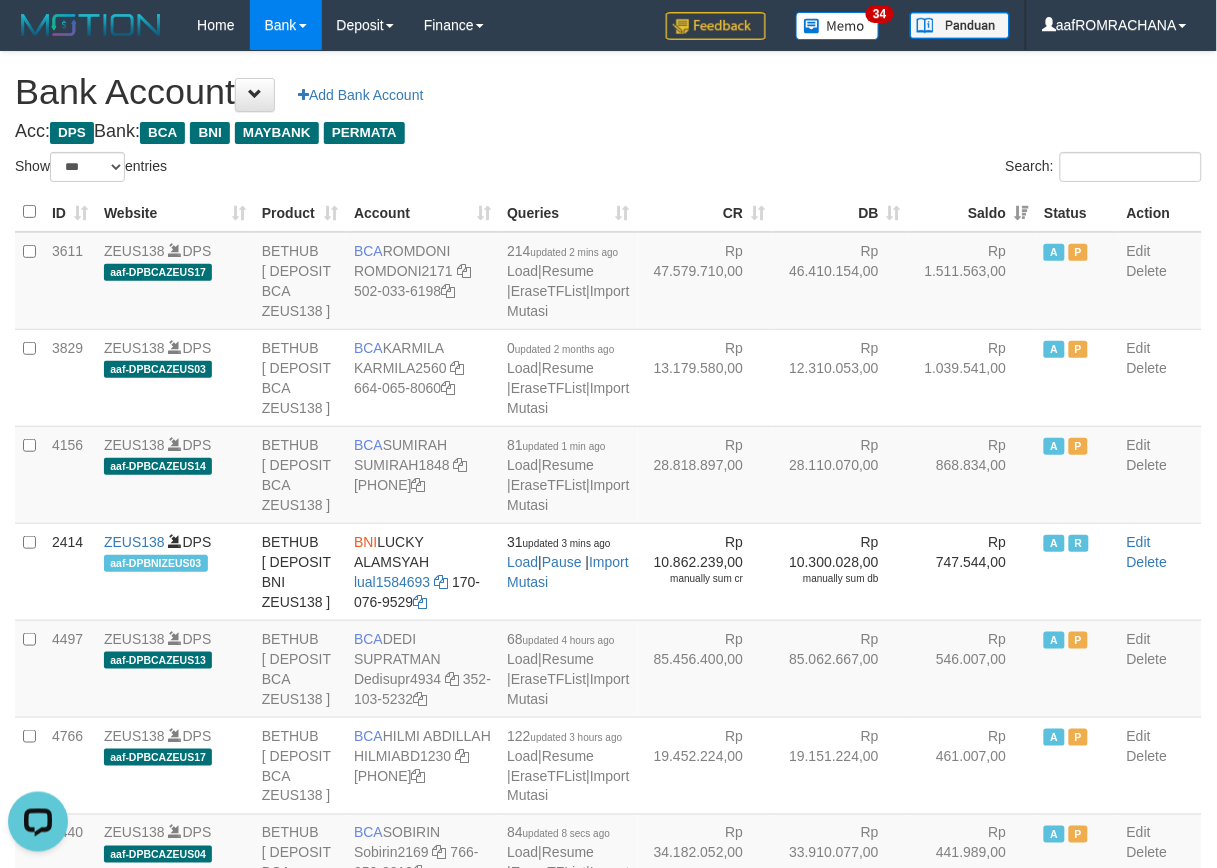 click on "**********" at bounding box center (608, 2047) 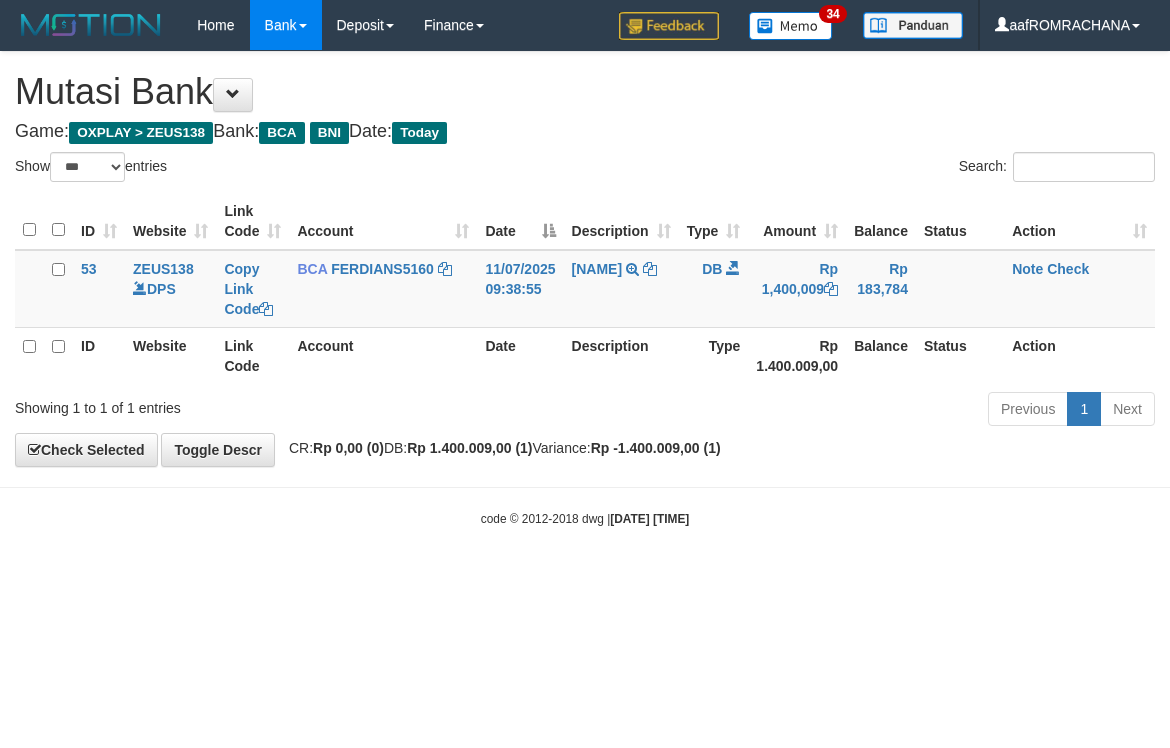 select on "***" 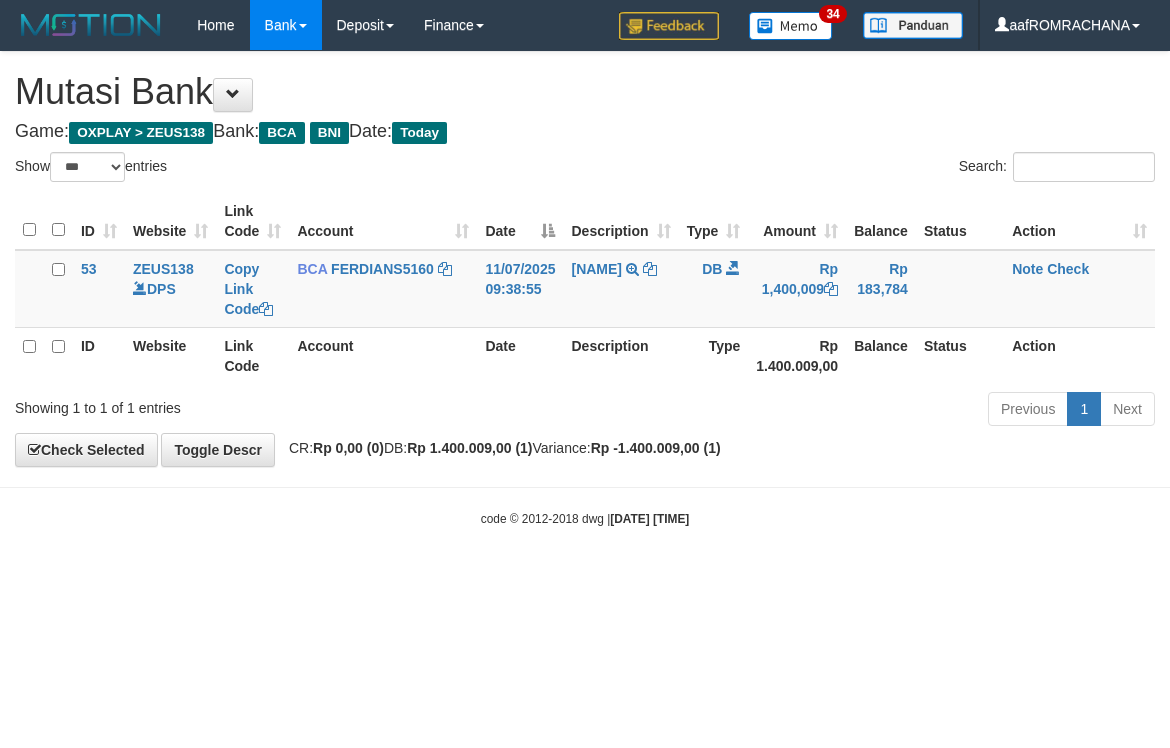 scroll, scrollTop: 0, scrollLeft: 0, axis: both 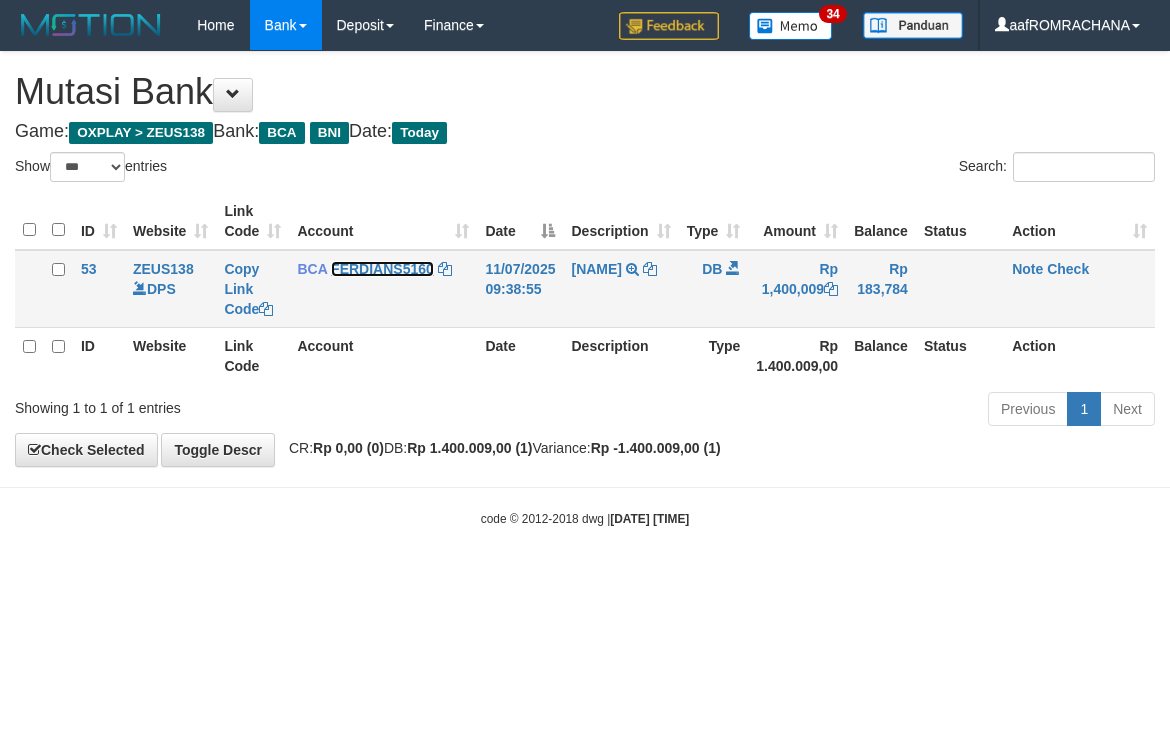 click on "FERDIANS5160" at bounding box center [382, 269] 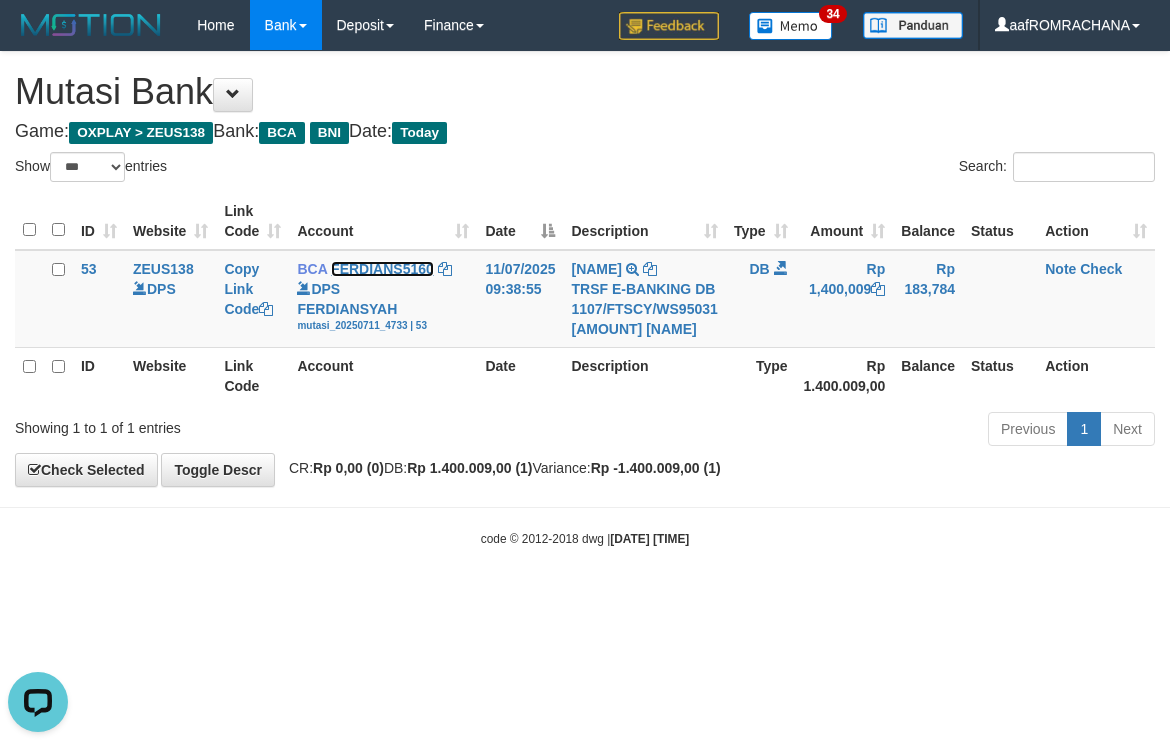 scroll, scrollTop: 0, scrollLeft: 0, axis: both 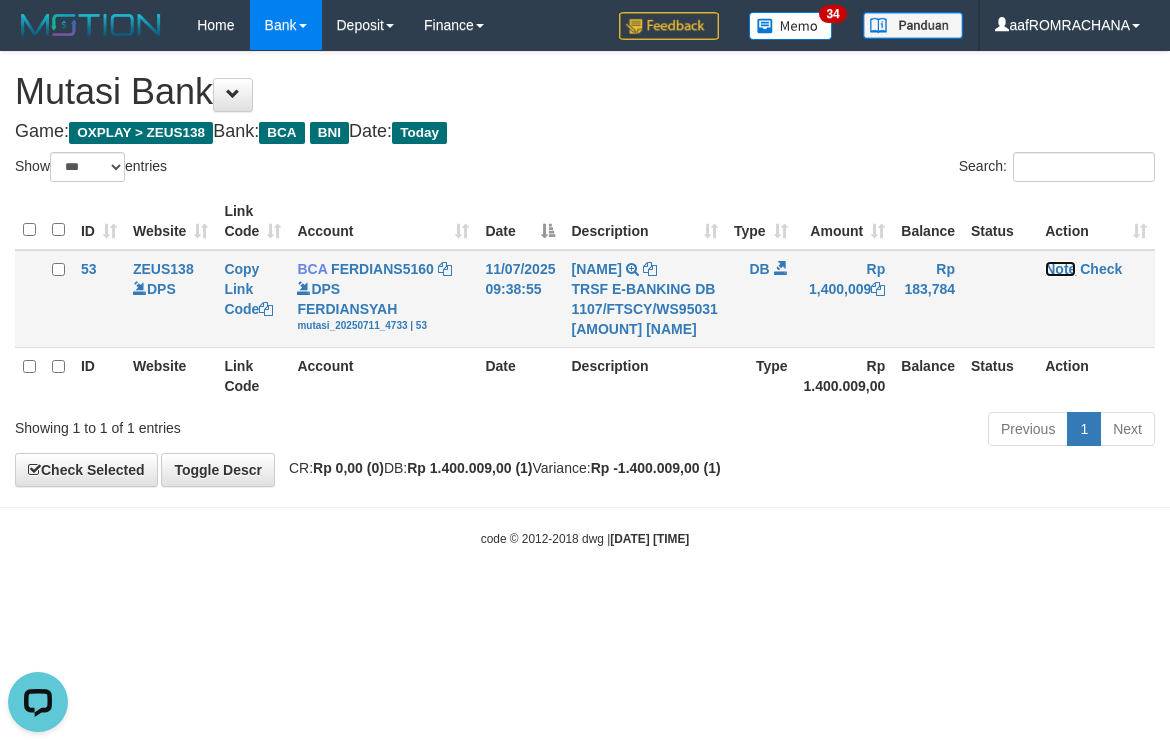 drag, startPoint x: 1058, startPoint y: 270, endPoint x: 1078, endPoint y: 280, distance: 22.36068 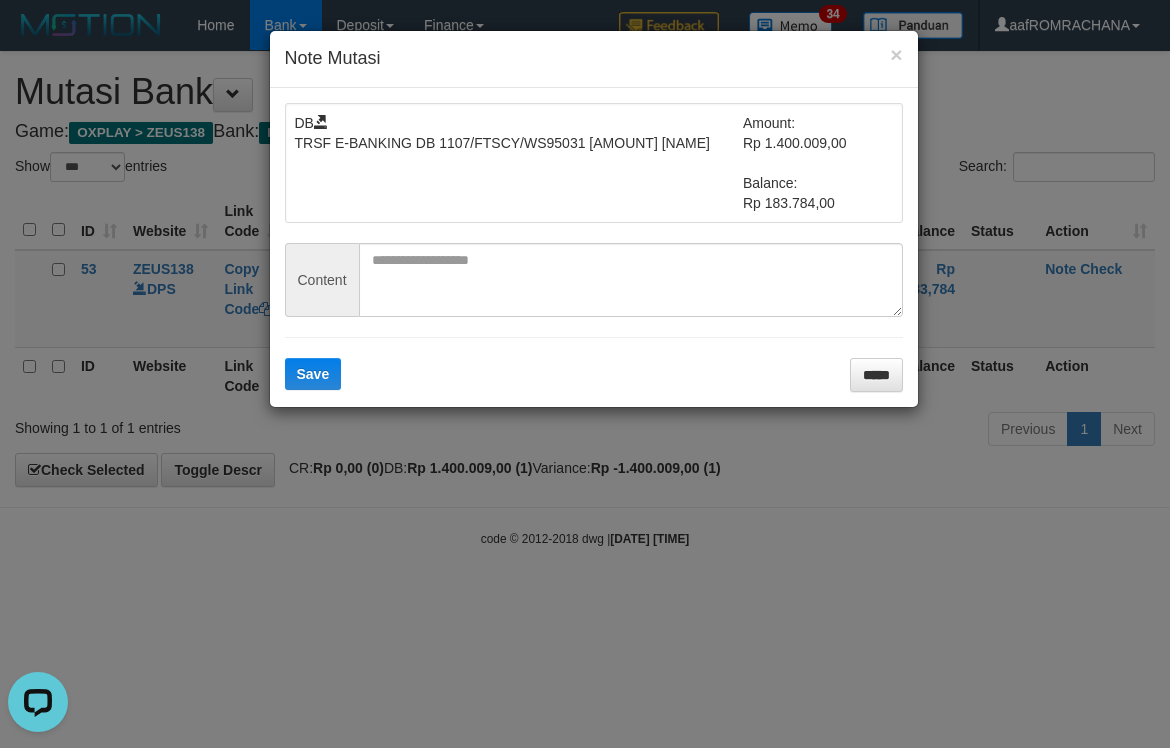 click on "DB
TRSF E-BANKING DB 1107/FTSCY/WS95031
1400009.00NINA KURNIA
Amount:
Rp 1.400.009,00
Balance:
Rp 183.784,00
Content
Save
*****" at bounding box center [594, 247] 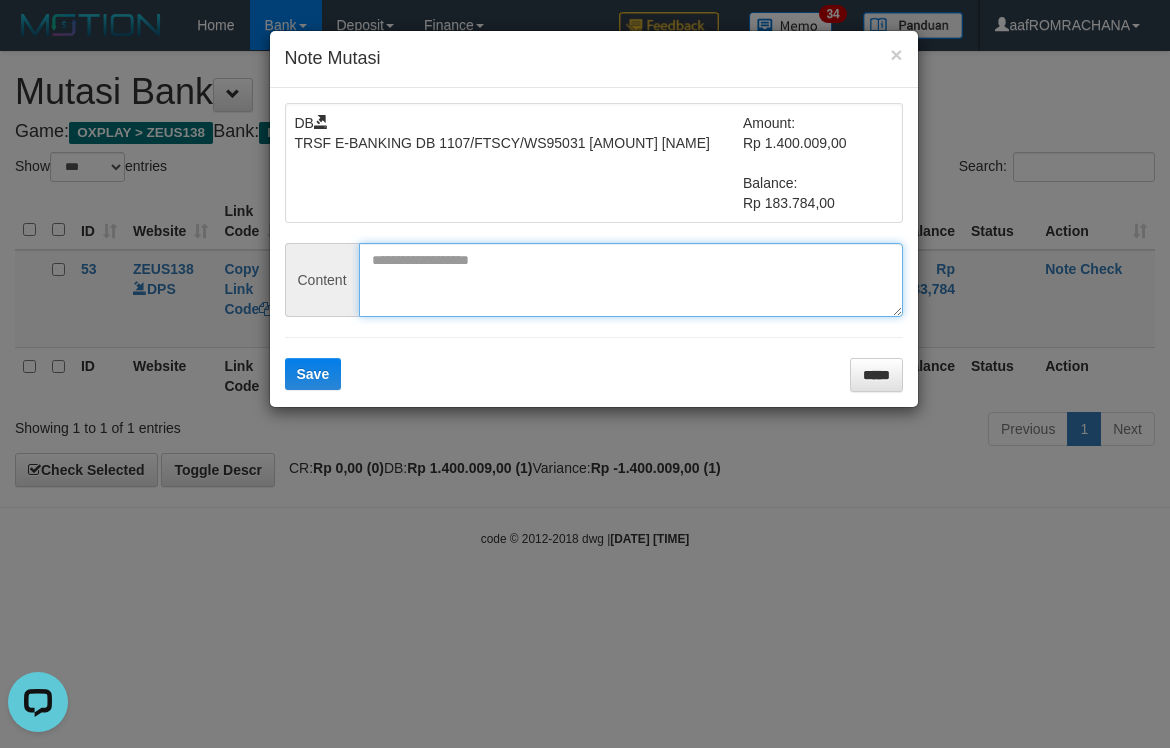 click at bounding box center (631, 280) 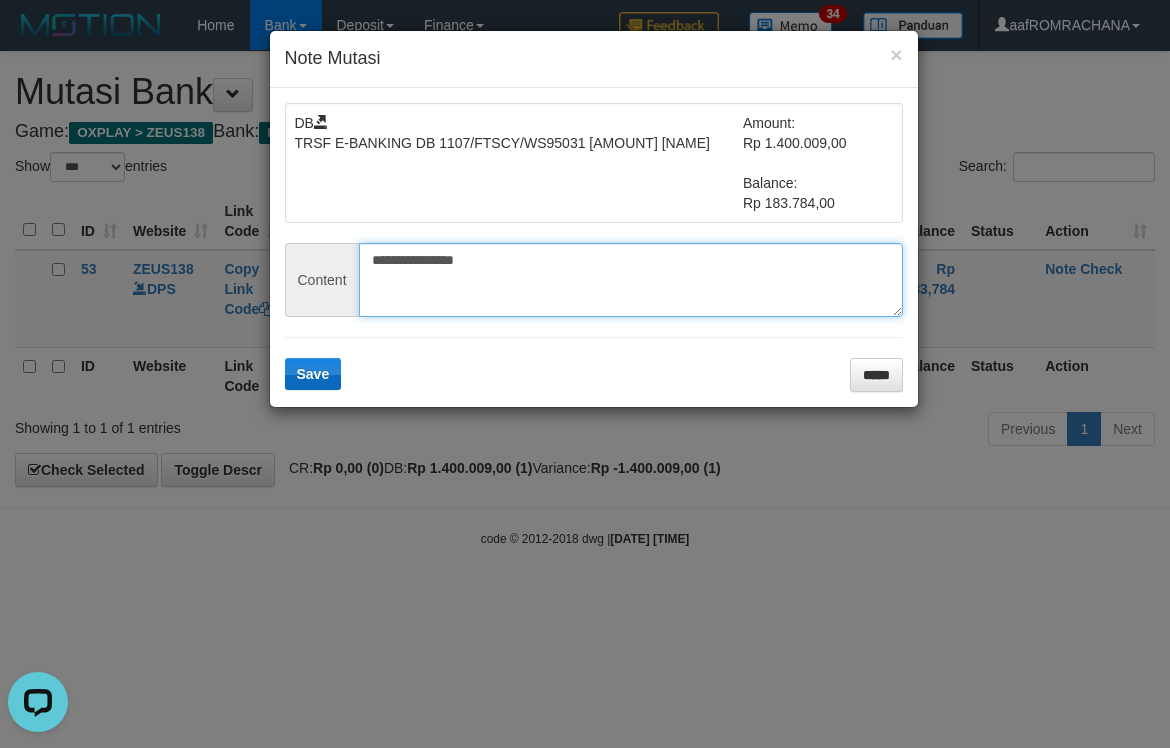 type on "**********" 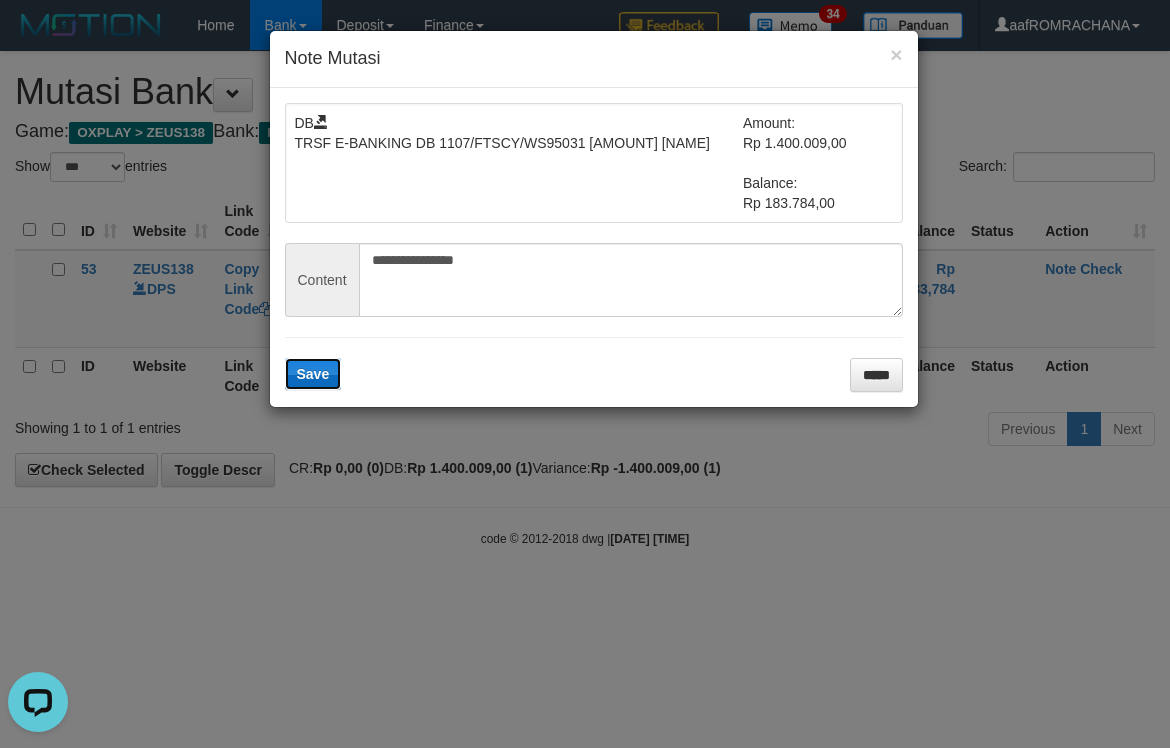 click on "Save" at bounding box center [313, 374] 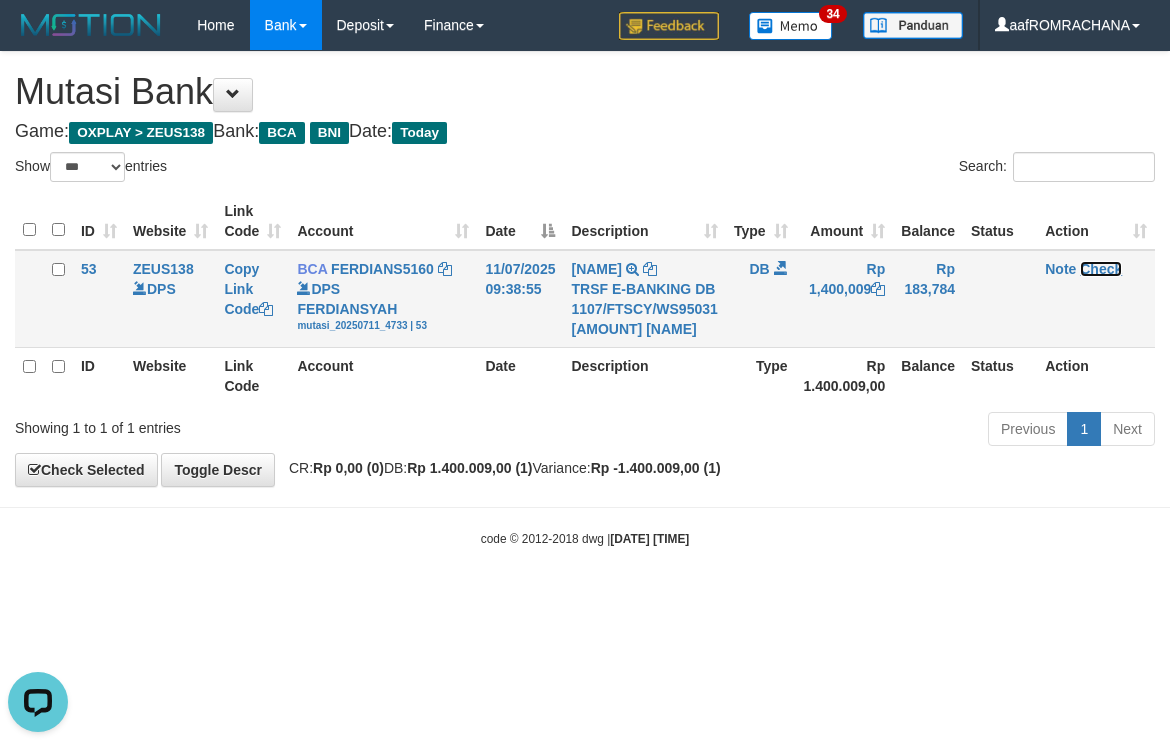 click on "Check" at bounding box center [1101, 269] 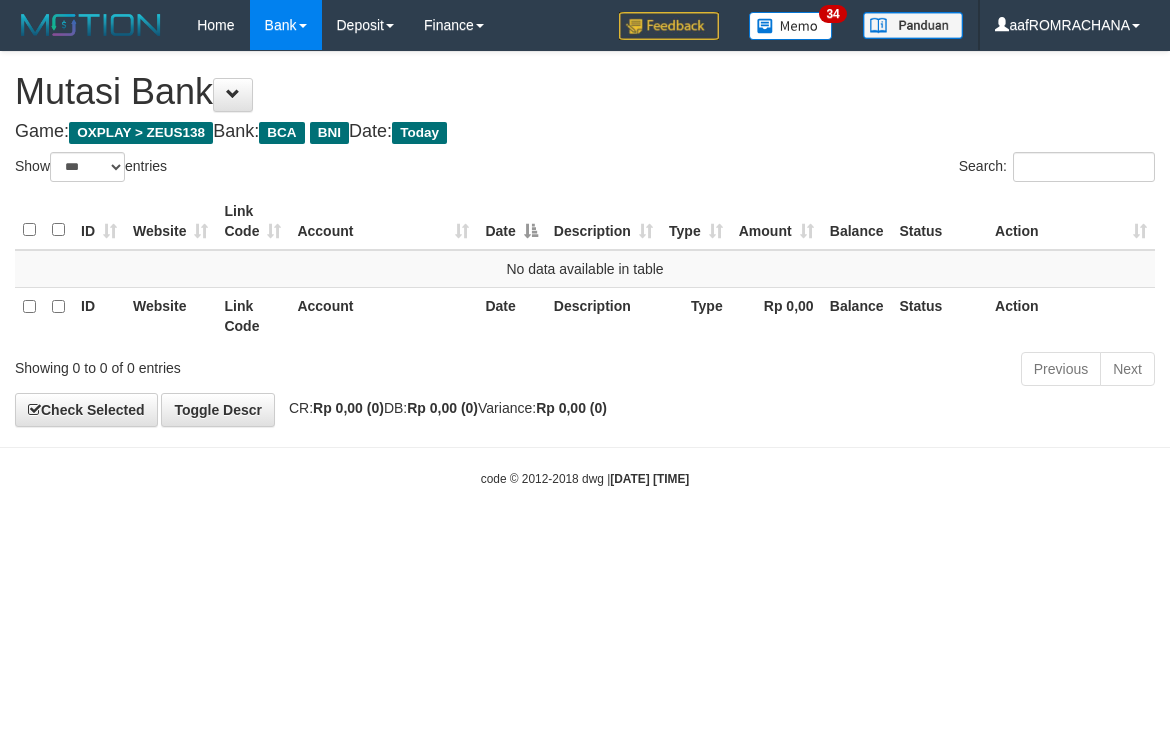select on "***" 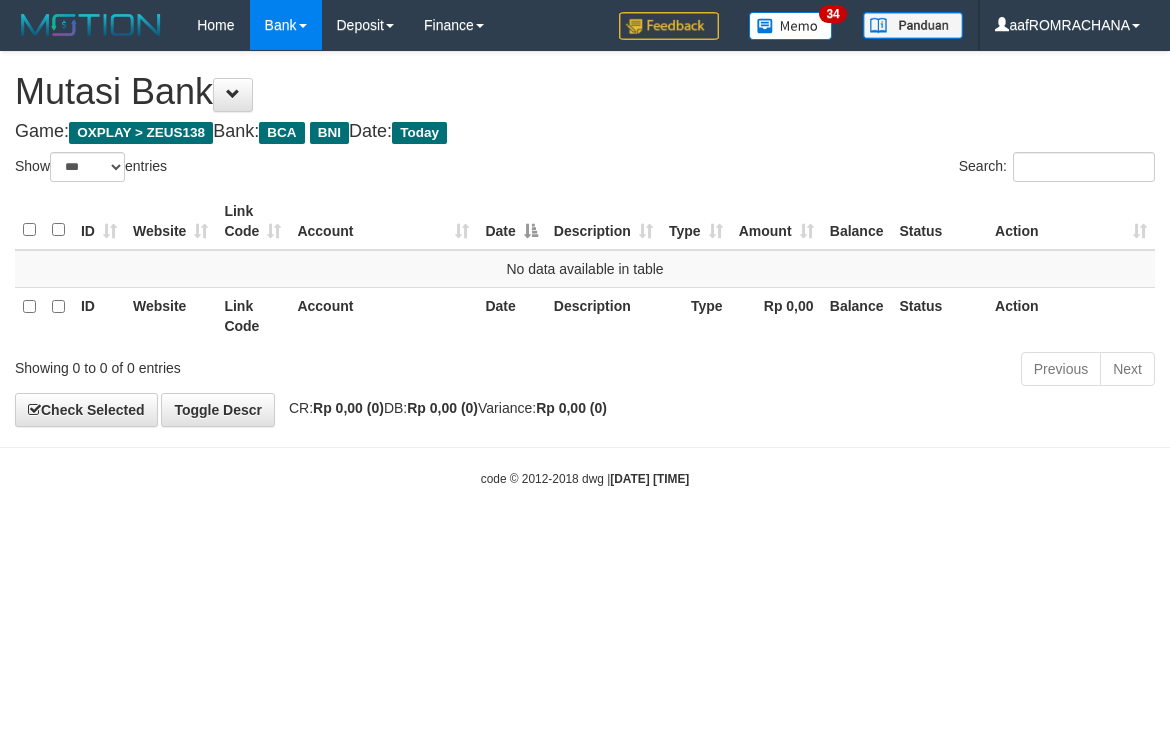scroll, scrollTop: 0, scrollLeft: 0, axis: both 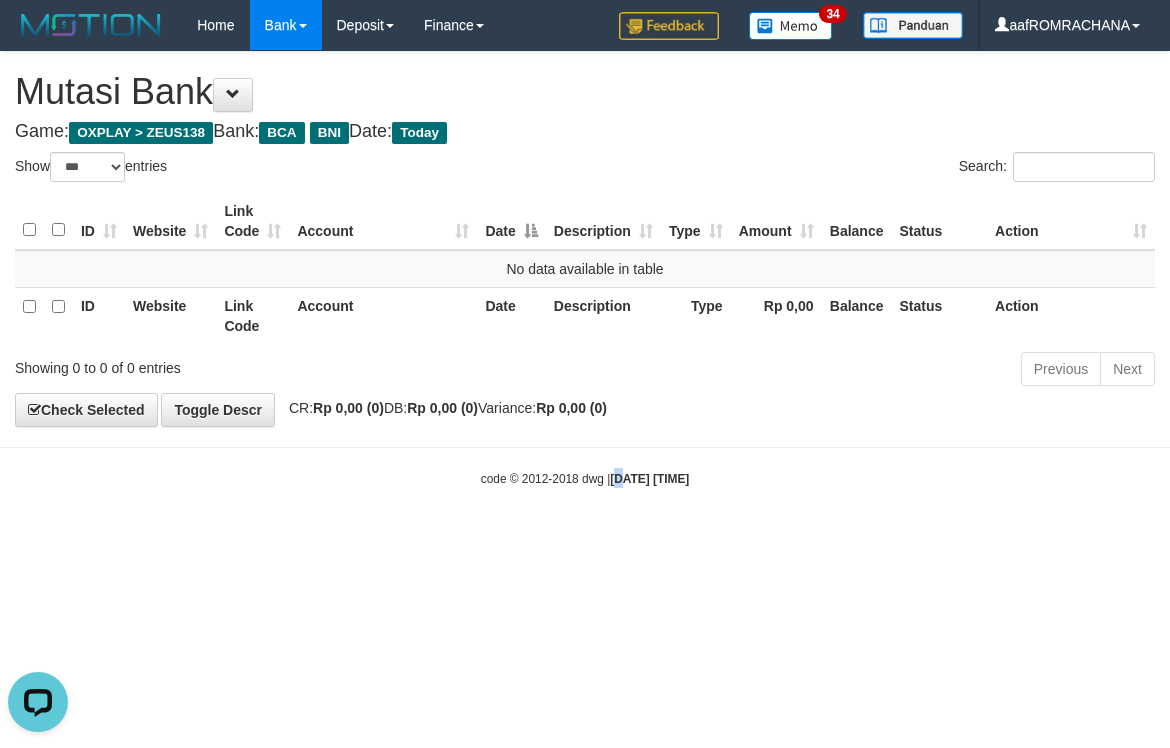 click on "Toggle navigation
Home
Bank
Account List
Load
By Website
Group
[OXPLAY]													ZEUS138
By Load Group (DPS)
Sync" at bounding box center [585, 269] 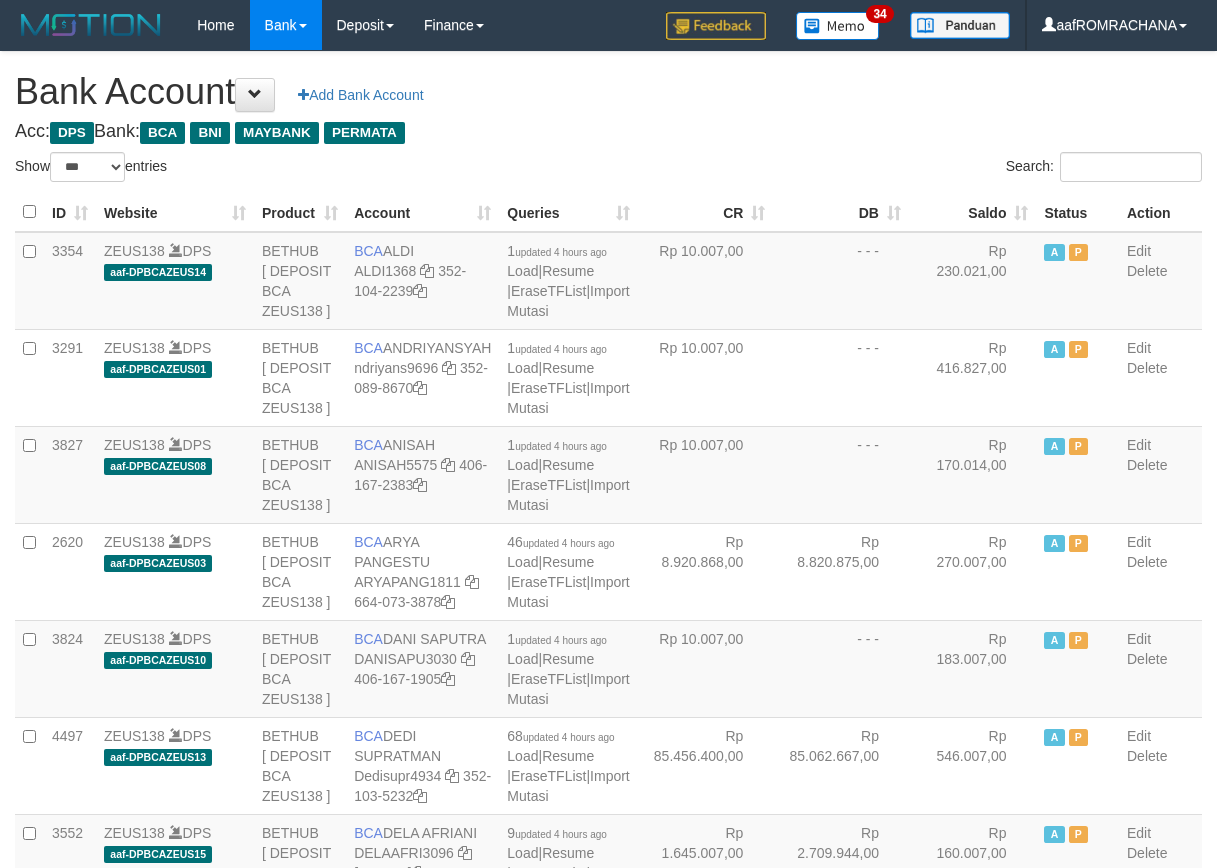 select on "***" 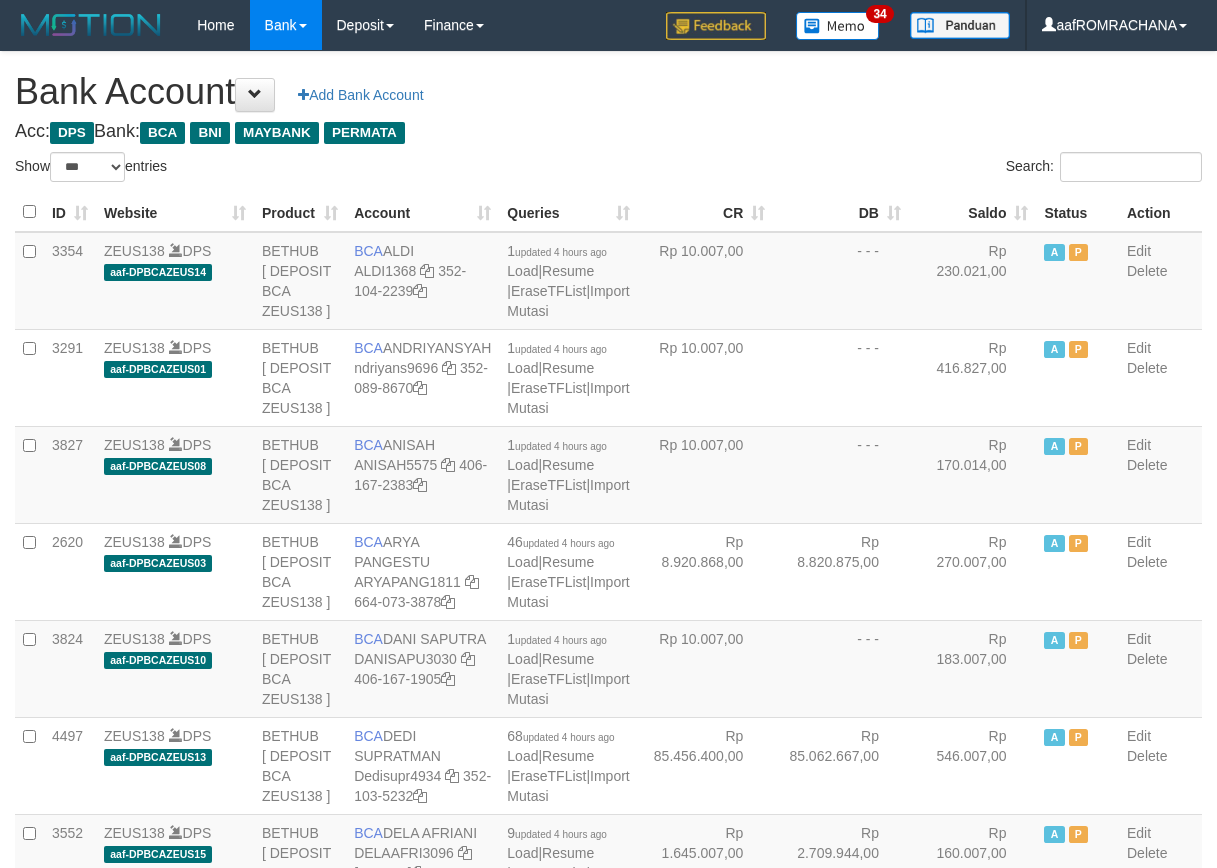 scroll, scrollTop: 0, scrollLeft: 0, axis: both 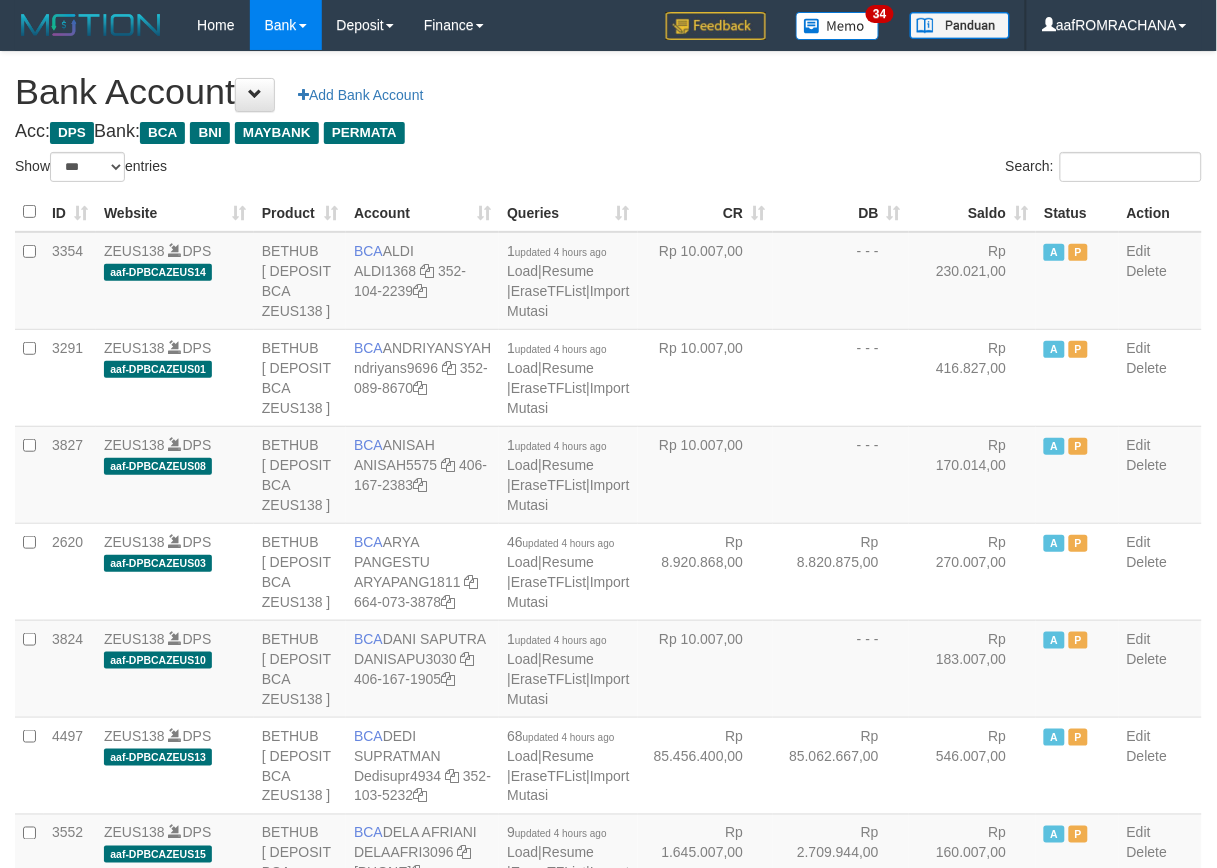 click on "Saldo" at bounding box center [973, 212] 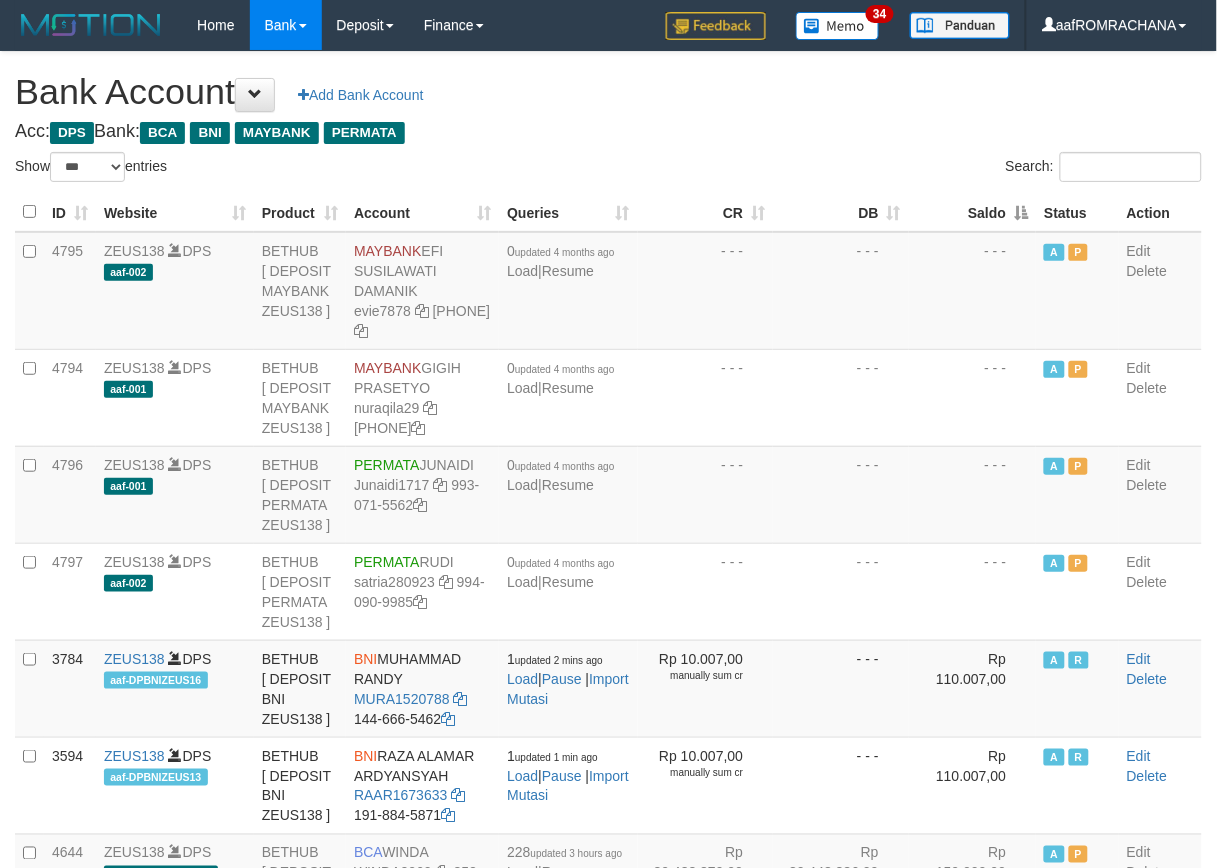 click on "Saldo" at bounding box center (973, 212) 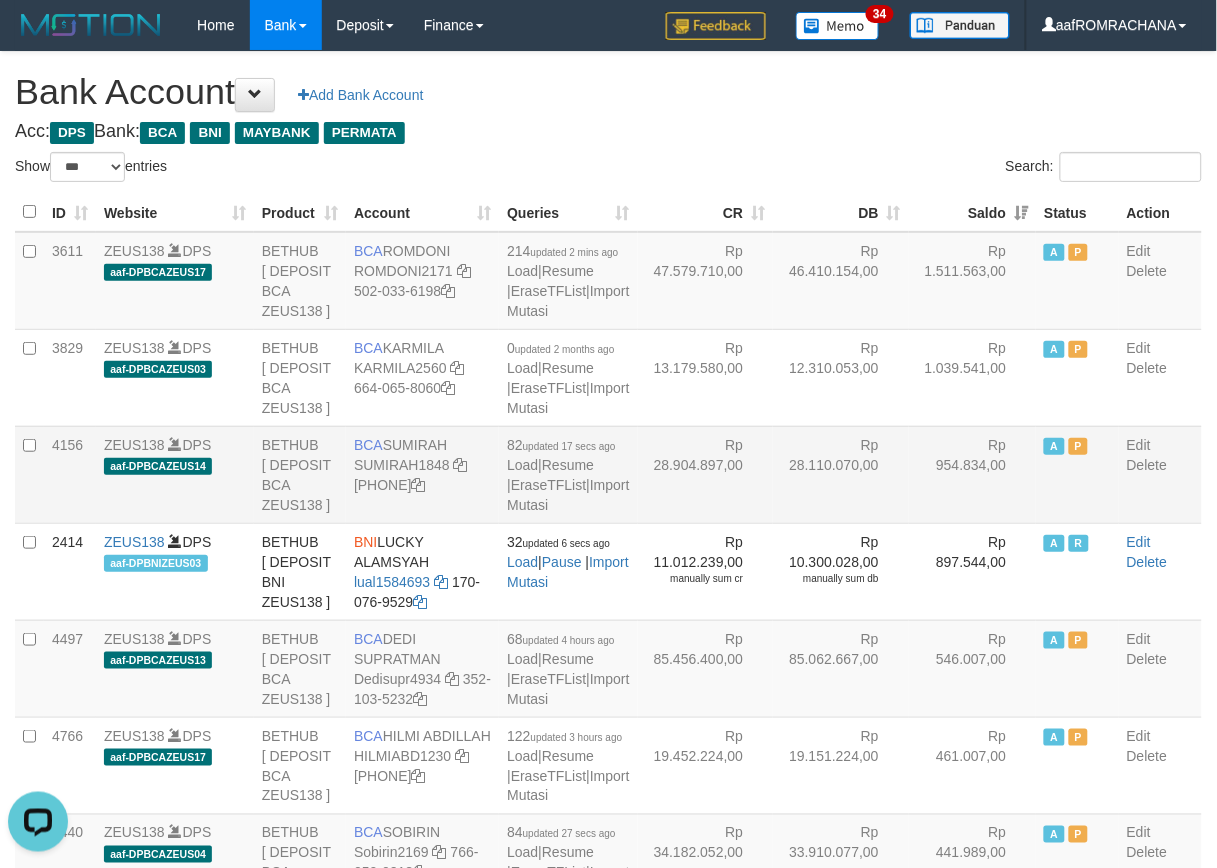scroll, scrollTop: 0, scrollLeft: 0, axis: both 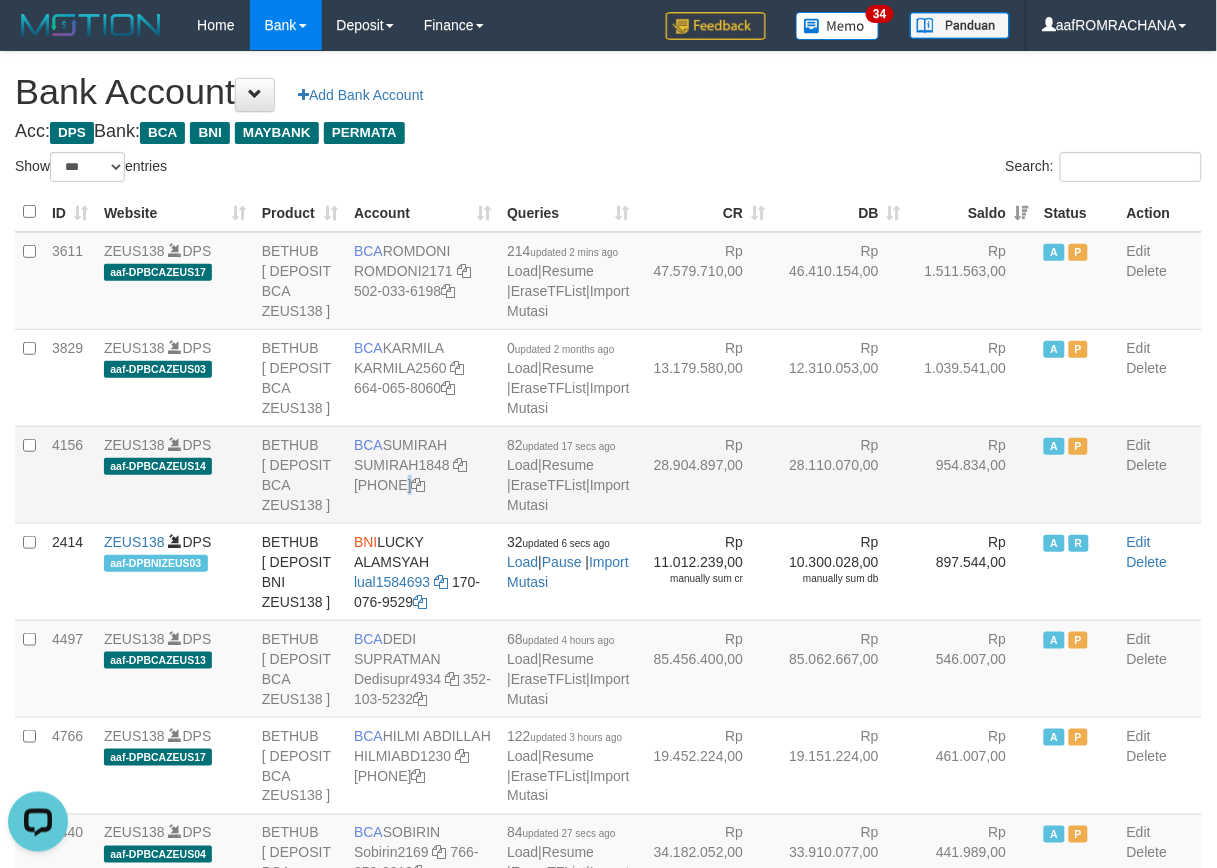 drag, startPoint x: 376, startPoint y: 605, endPoint x: 583, endPoint y: 634, distance: 209.02153 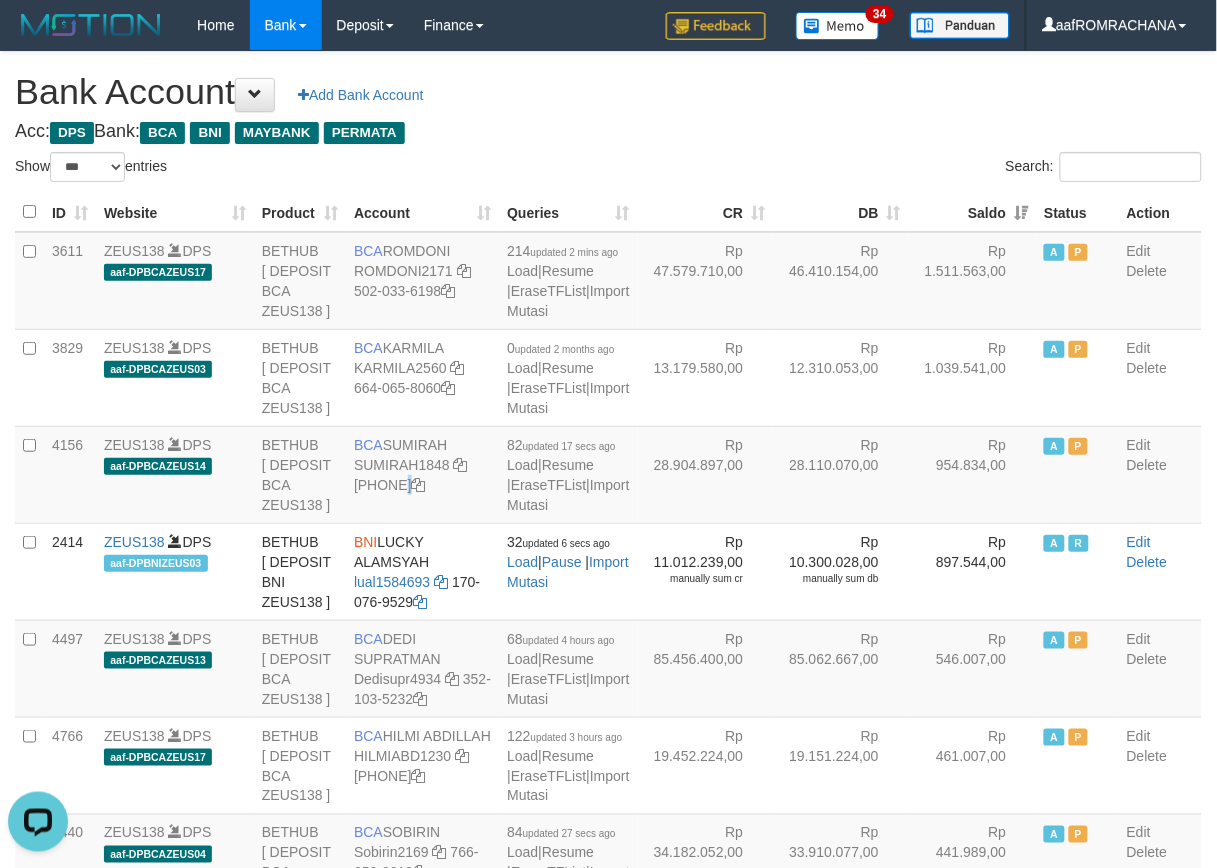 copy on "[PHONE]" 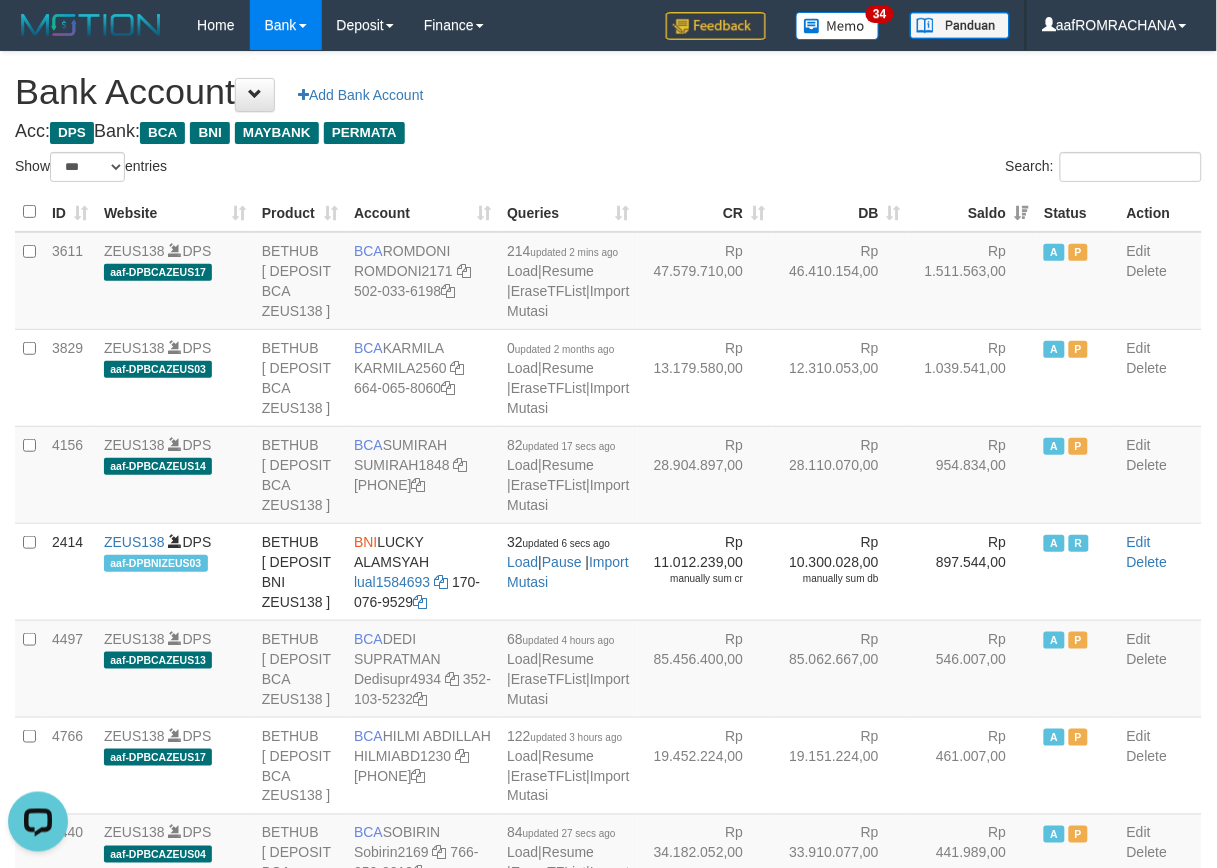 click on "**********" at bounding box center (608, 2047) 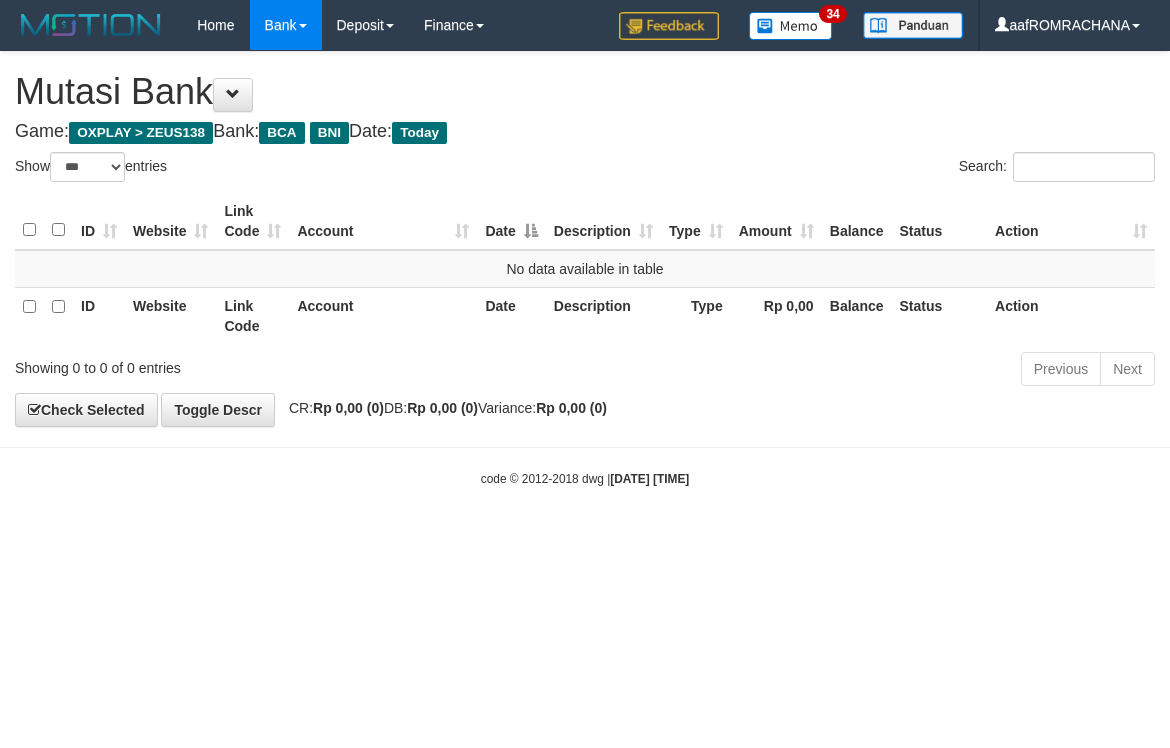 select on "***" 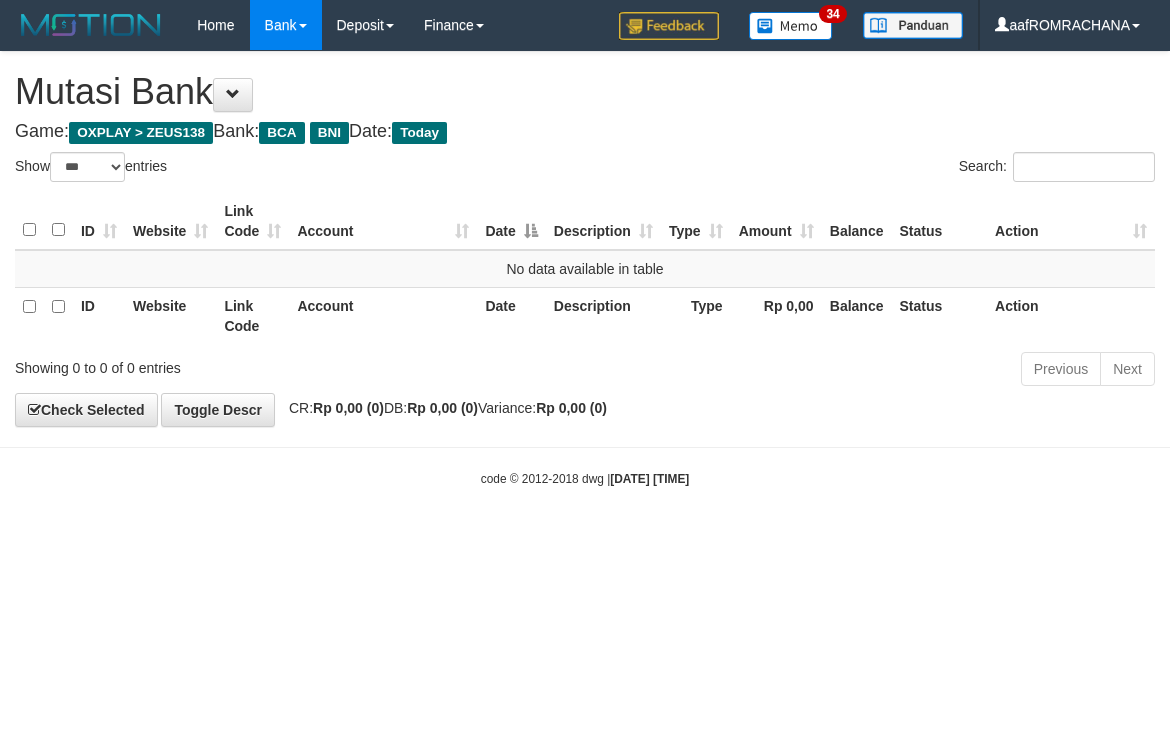 scroll, scrollTop: 0, scrollLeft: 0, axis: both 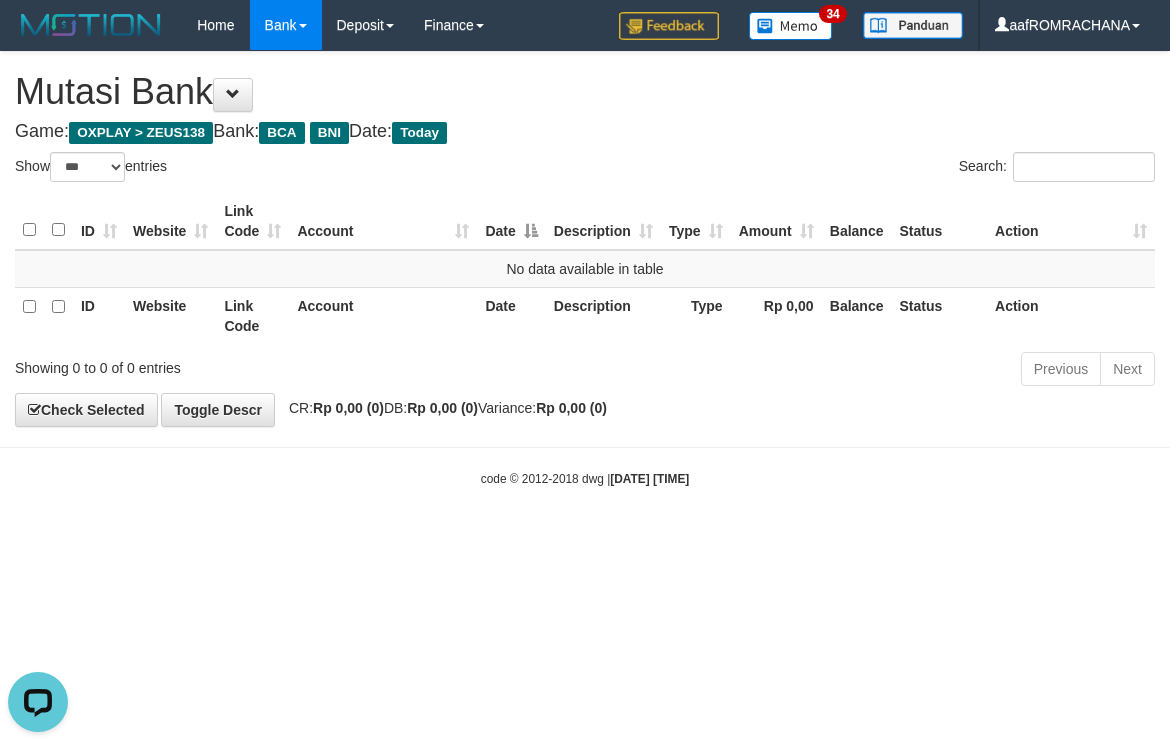click on "Toggle navigation
Home
Bank
Account List
Load
By Website
Group
[OXPLAY]													ZEUS138
By Load Group (DPS)
Sync" at bounding box center (585, 269) 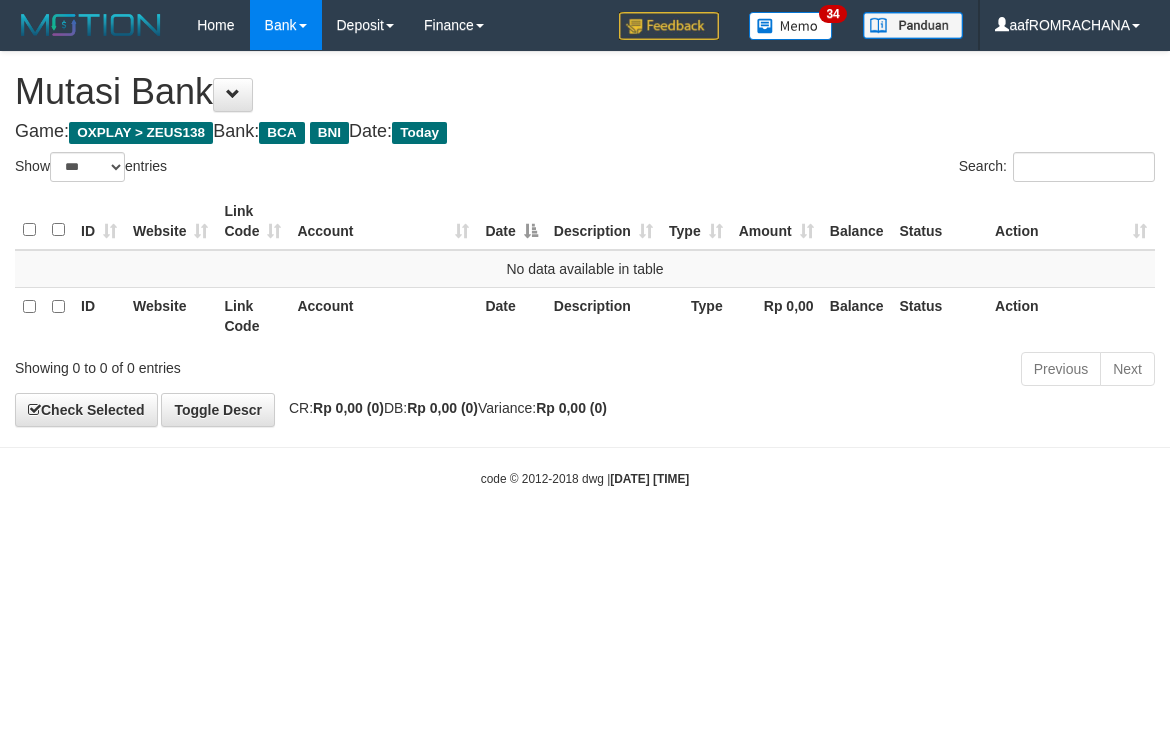 select on "***" 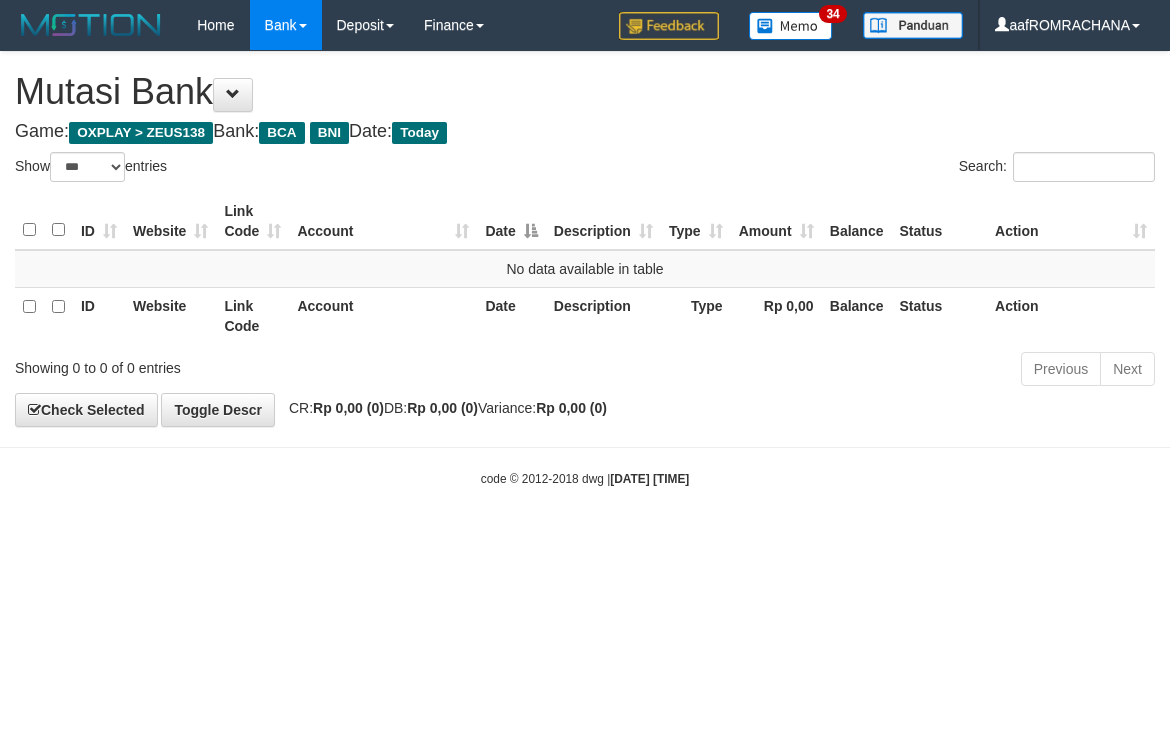scroll, scrollTop: 0, scrollLeft: 0, axis: both 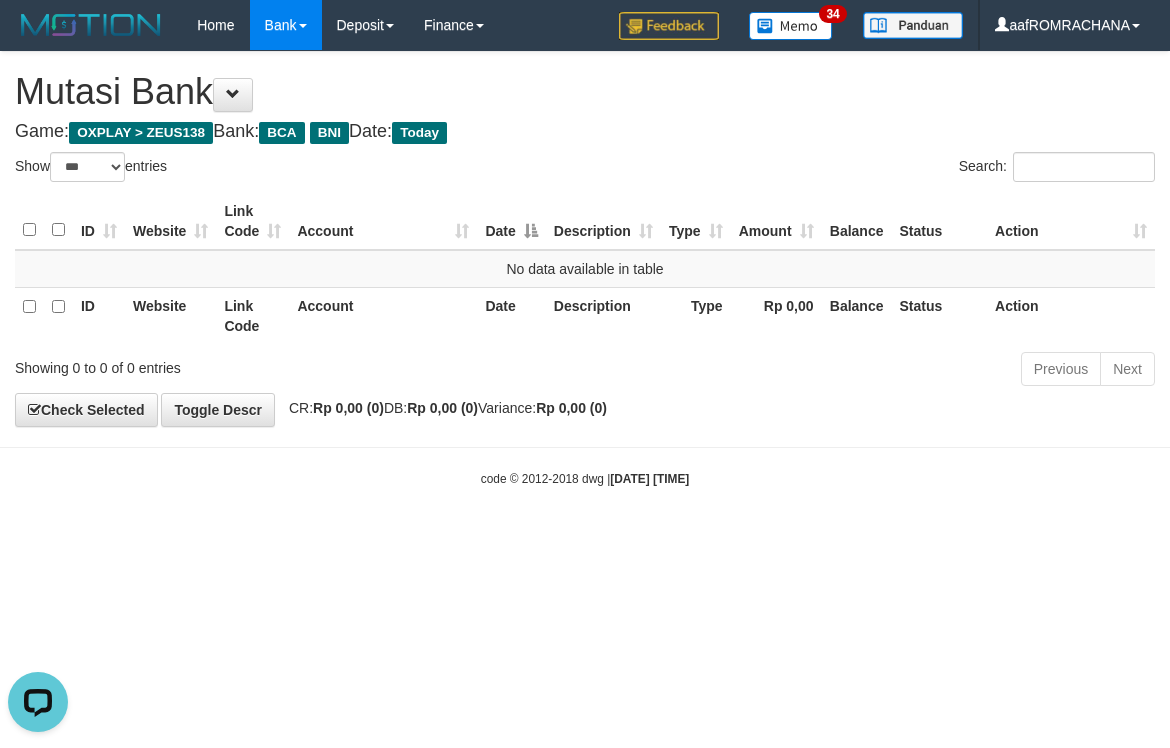 click on "Toggle navigation
Home
Bank
Account List
Load
By Website
Group
[OXPLAY]													ZEUS138
By Load Group (DPS)
Sync" at bounding box center [585, 269] 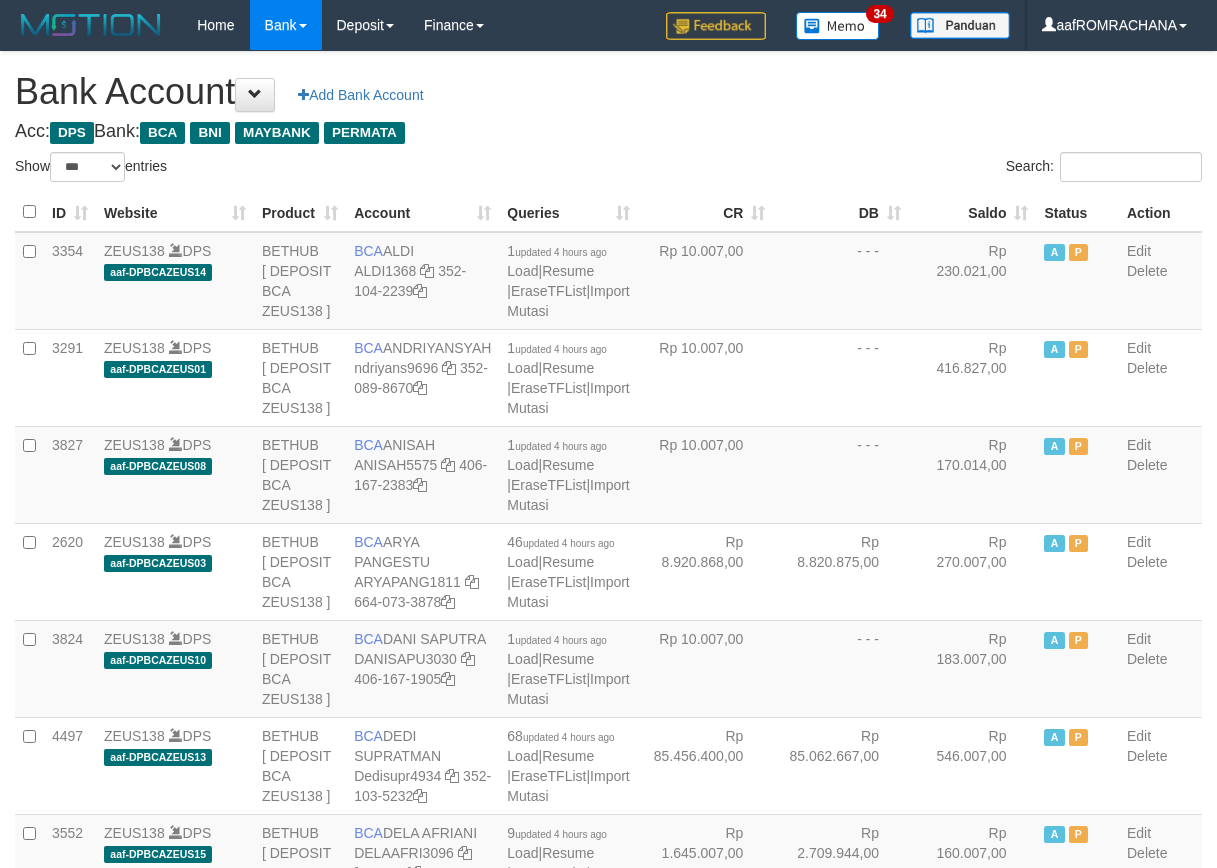 select on "***" 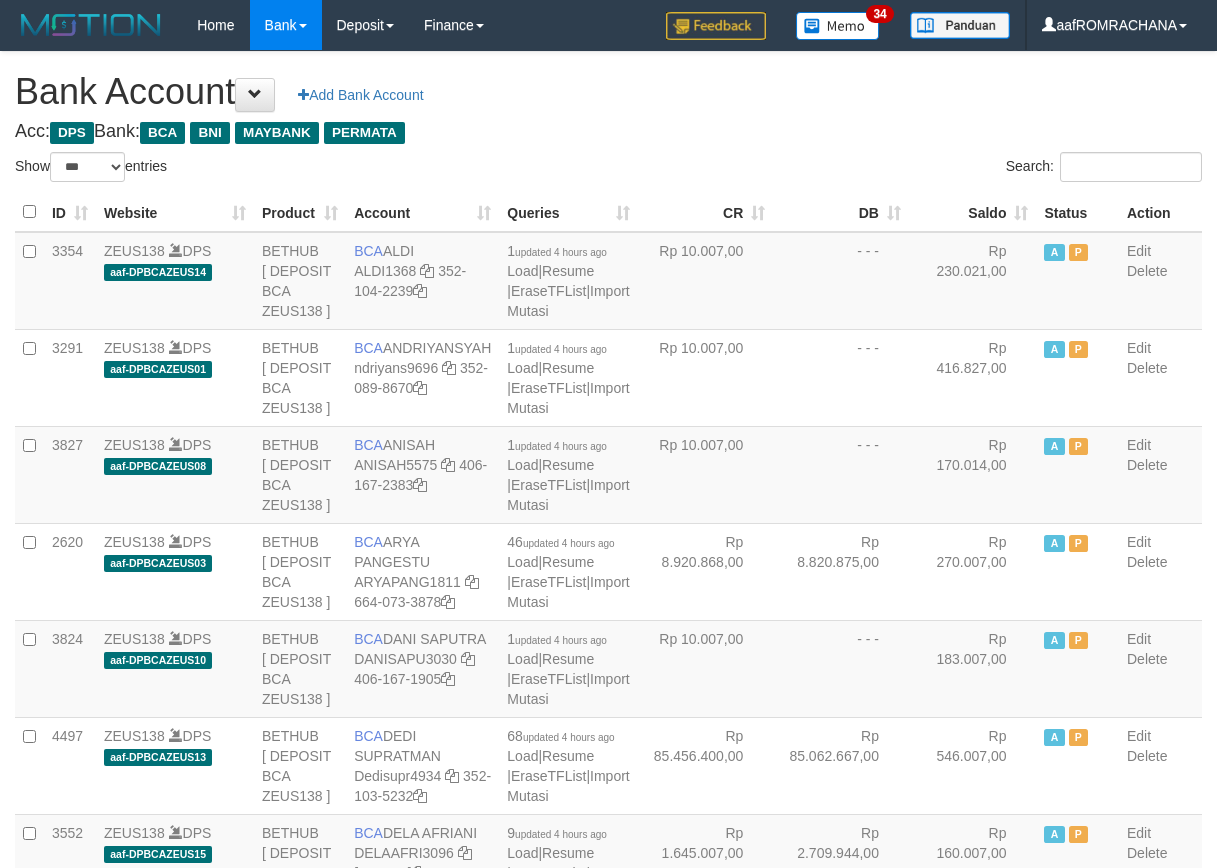 scroll, scrollTop: 0, scrollLeft: 0, axis: both 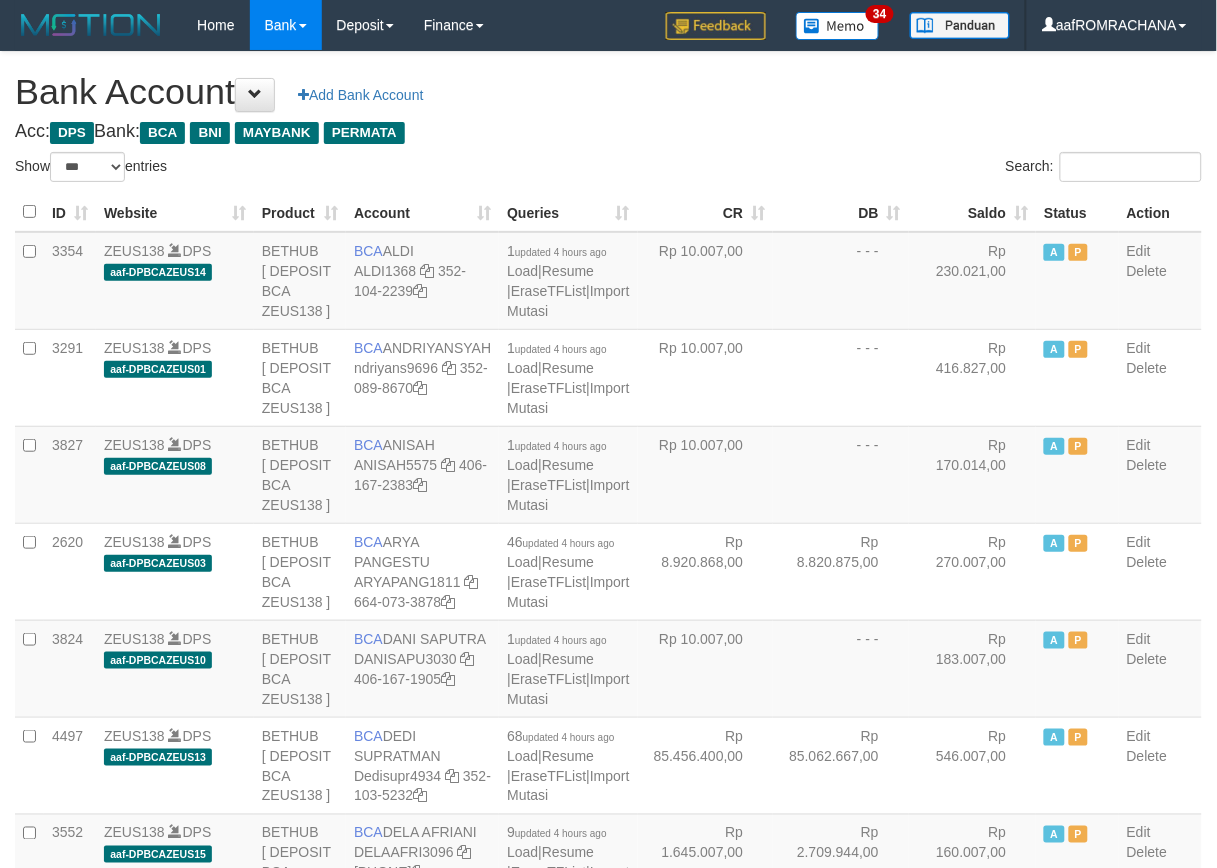 click on "Status" at bounding box center (1077, 212) 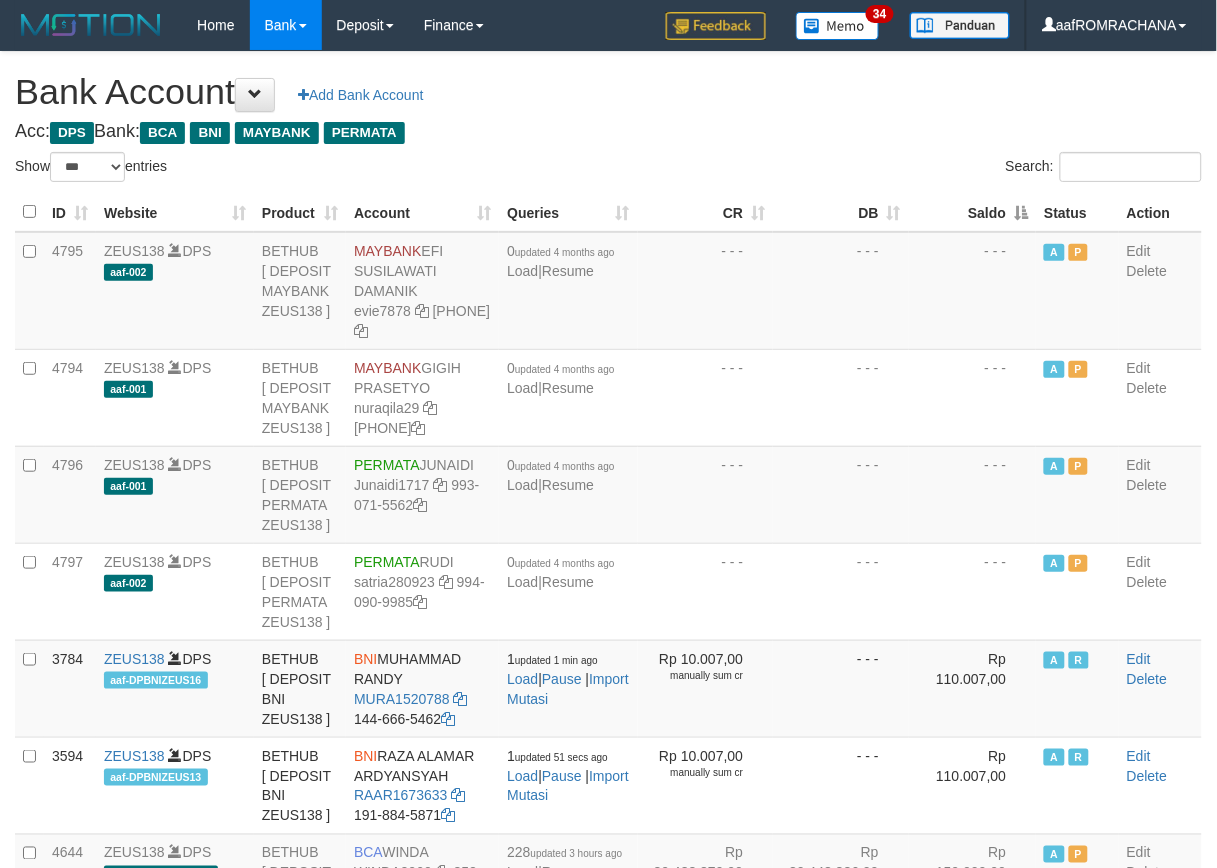 click on "Saldo" at bounding box center [973, 212] 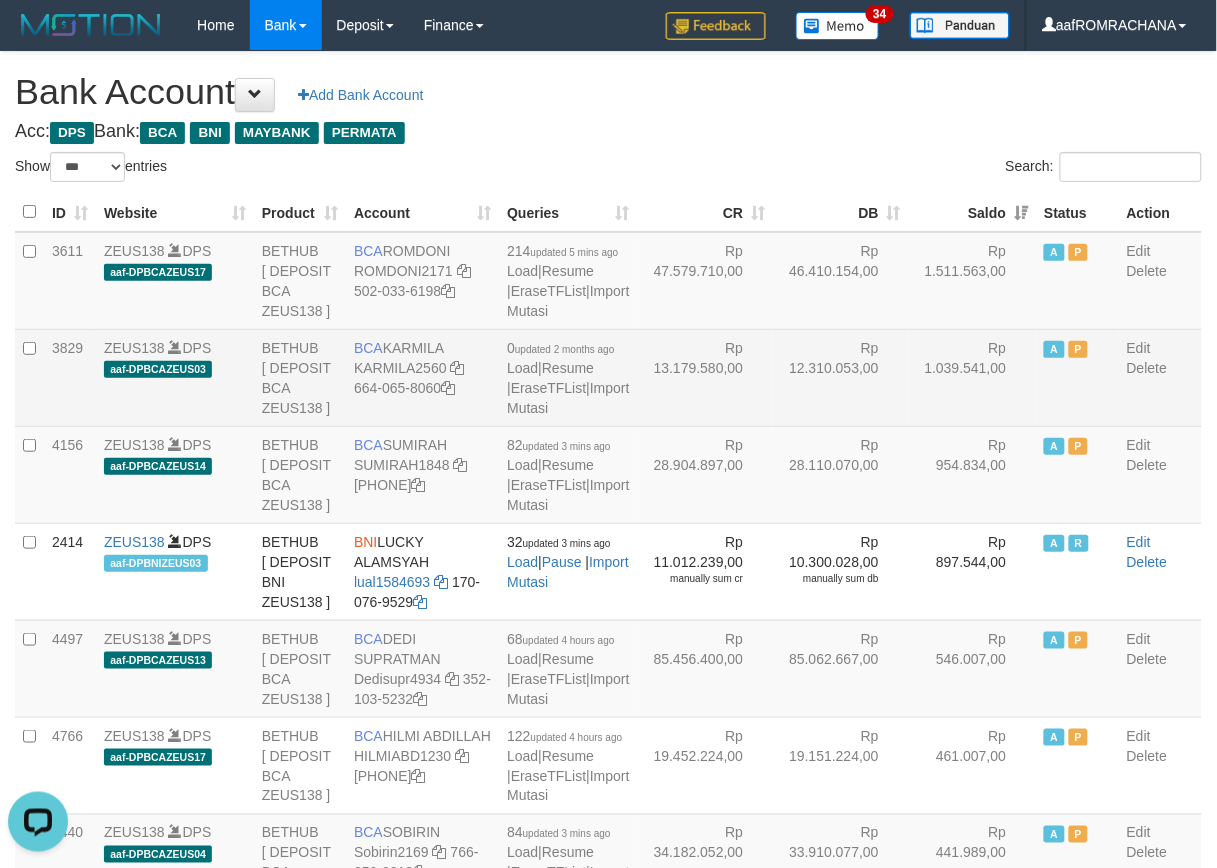 scroll, scrollTop: 0, scrollLeft: 0, axis: both 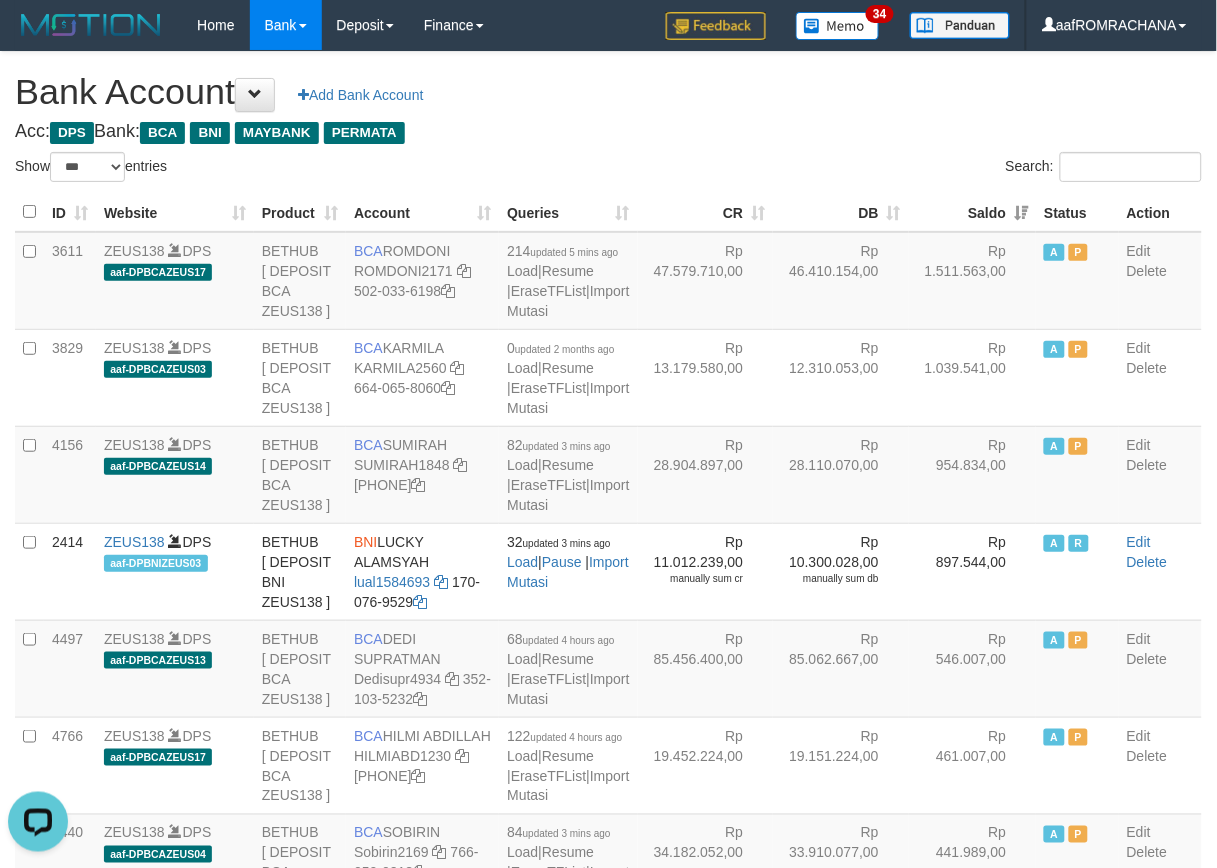 click on "**********" at bounding box center [608, 2047] 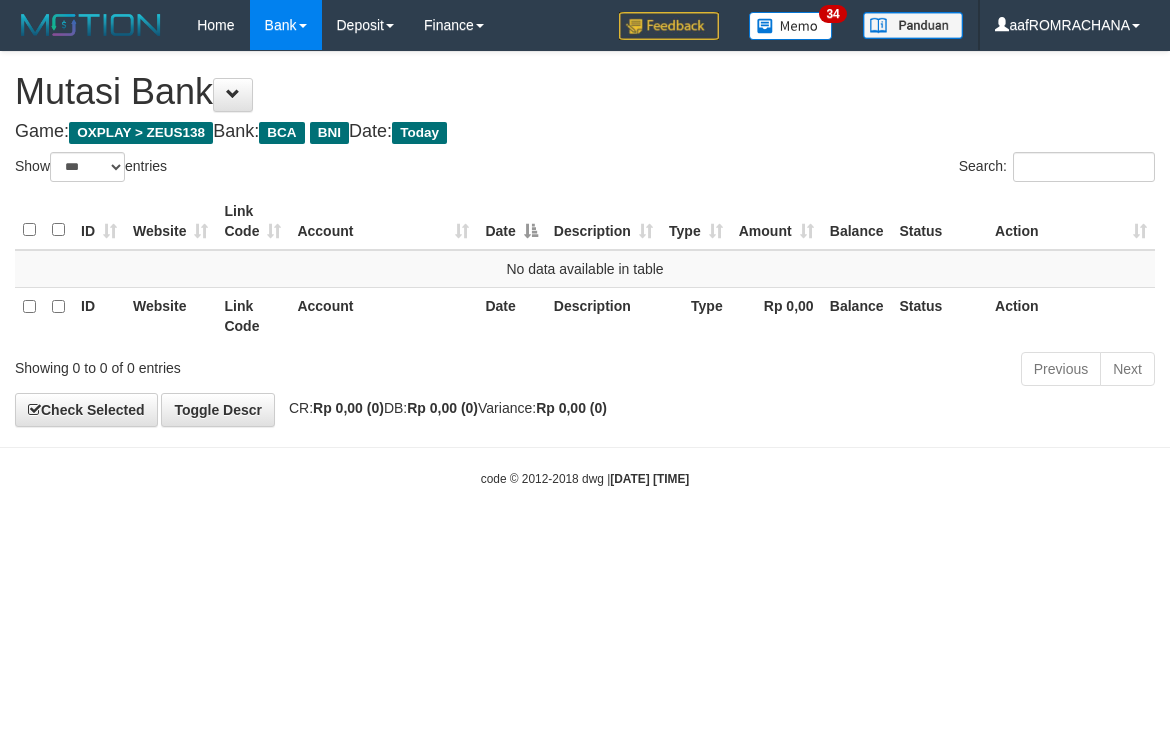 select on "***" 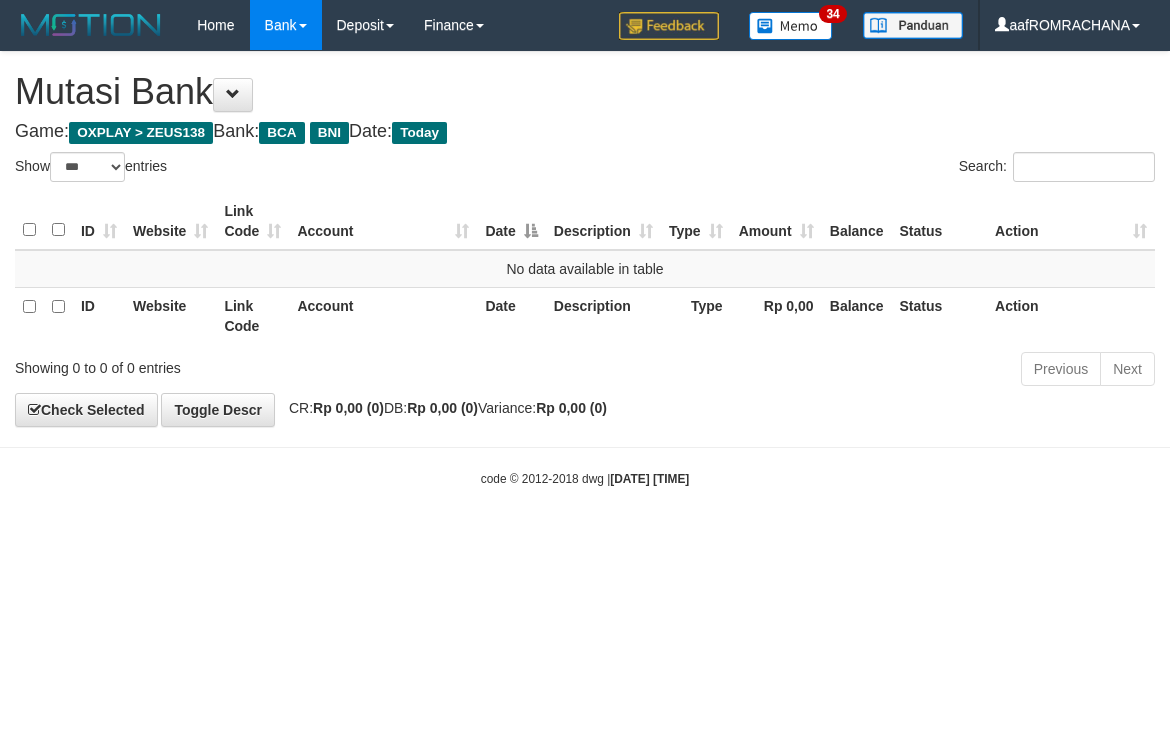 scroll, scrollTop: 0, scrollLeft: 0, axis: both 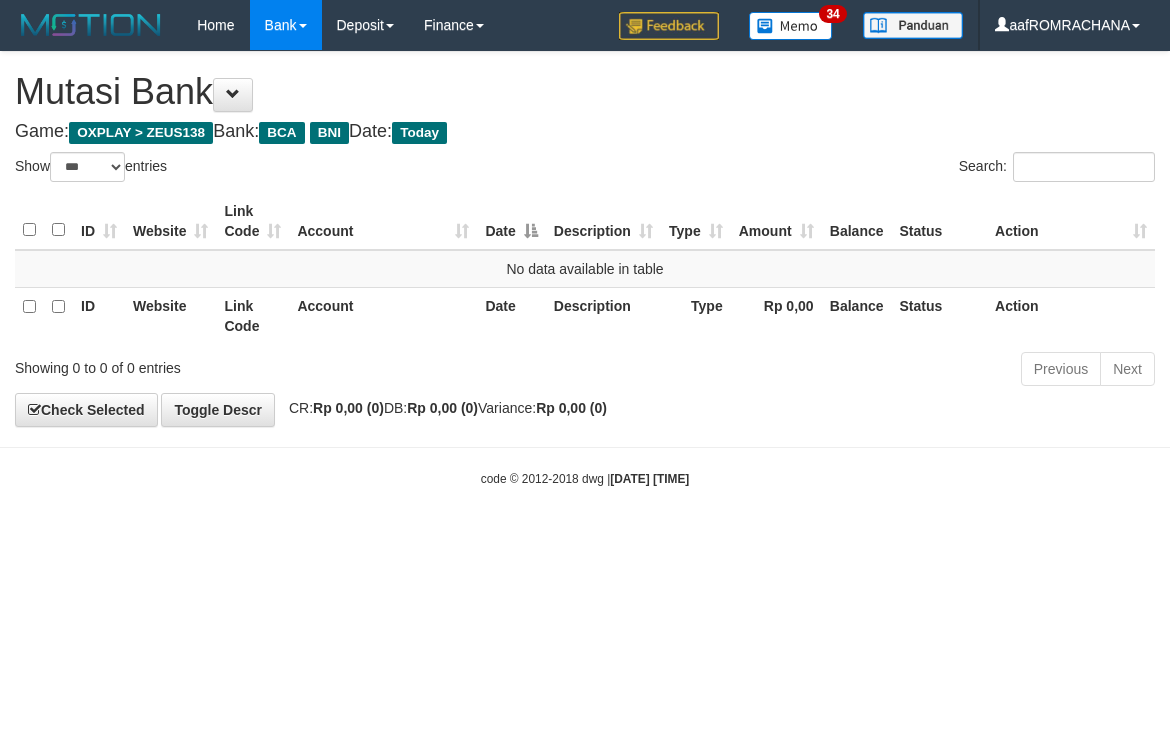 select on "***" 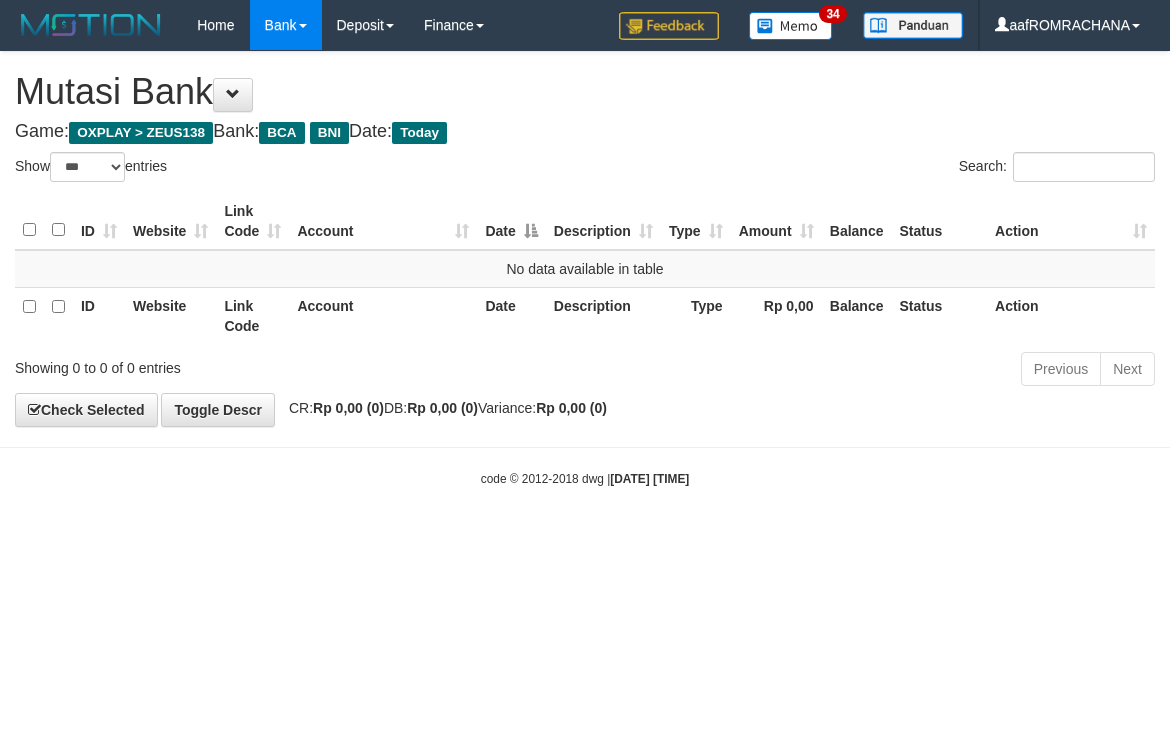 scroll, scrollTop: 0, scrollLeft: 0, axis: both 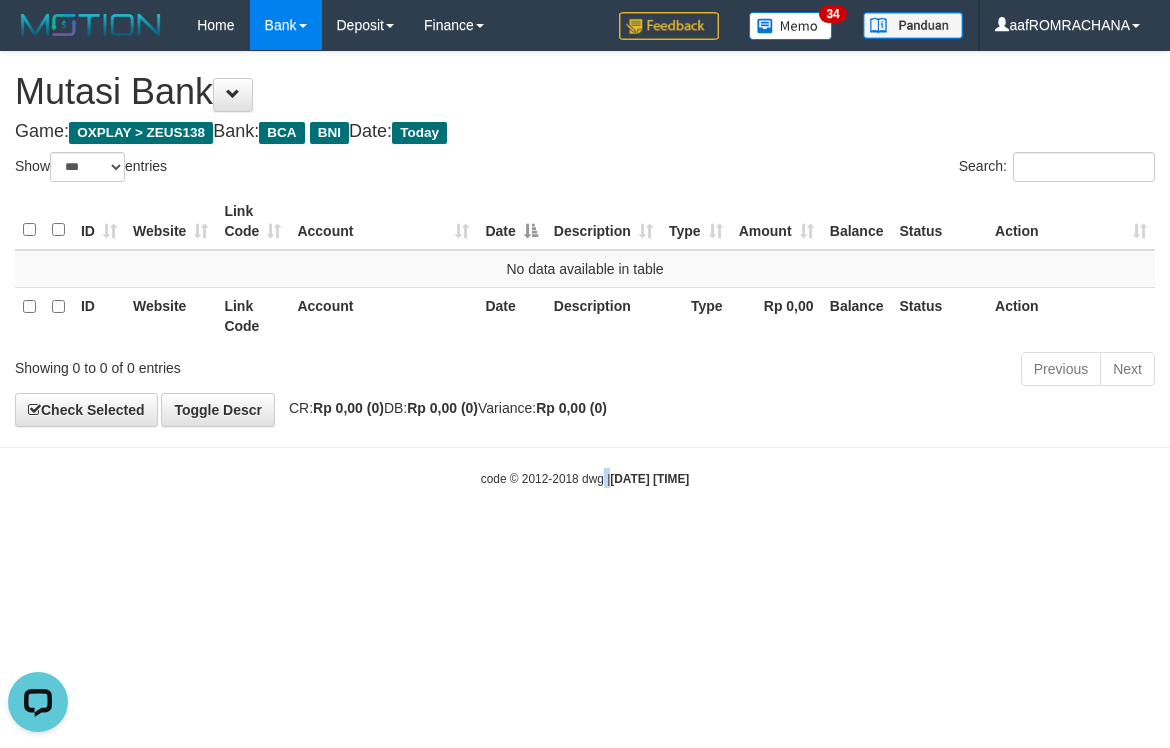 click on "Toggle navigation
Home
Bank
Account List
Load
By Website
Group
[OXPLAY]													ZEUS138
By Load Group (DPS)
Sync" at bounding box center [585, 269] 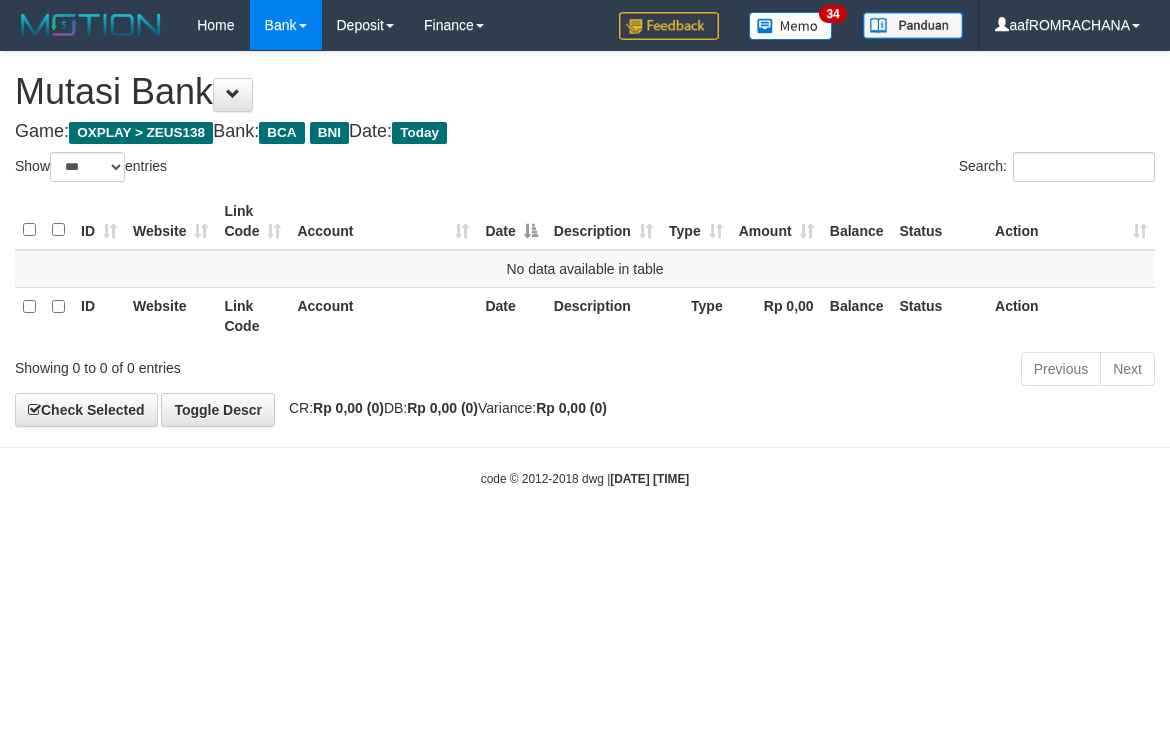 select on "***" 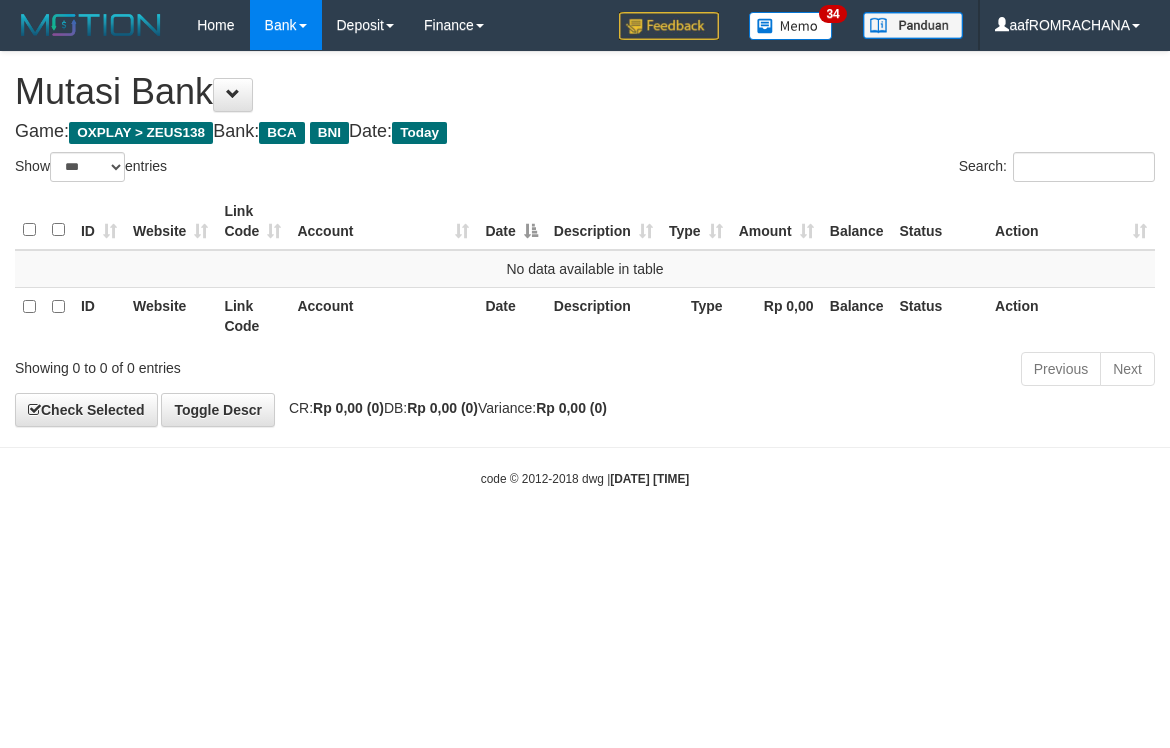 scroll, scrollTop: 0, scrollLeft: 0, axis: both 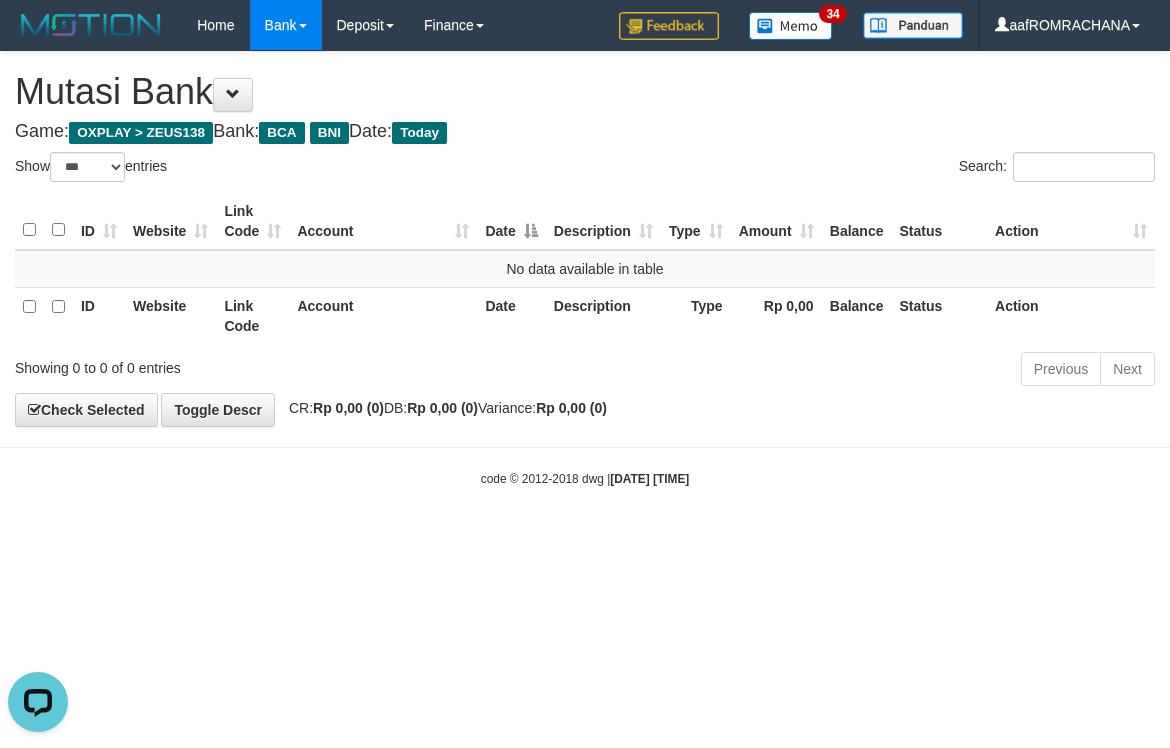 click on "Toggle navigation
Home
Bank
Account List
Load
By Website
Group
[OXPLAY]													ZEUS138
By Load Group (DPS)
Sync" at bounding box center (585, 269) 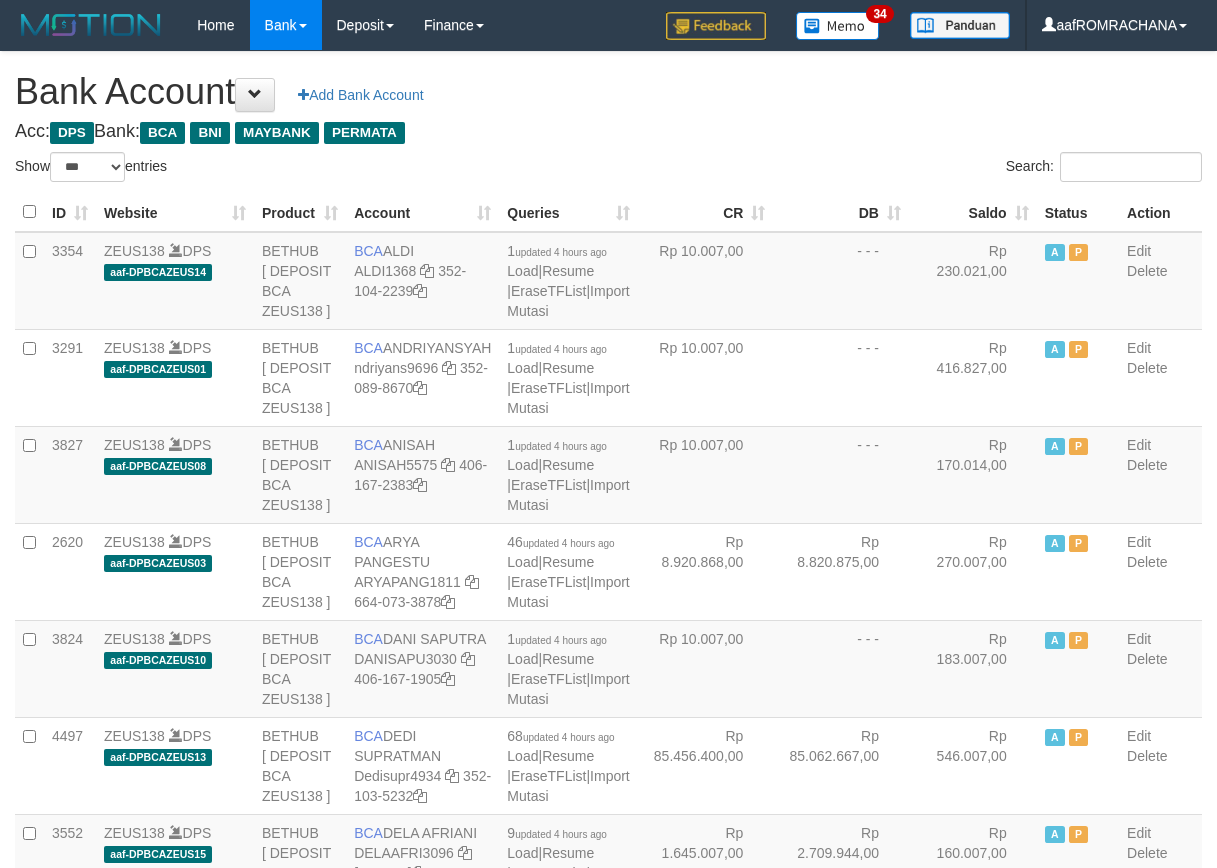 select on "***" 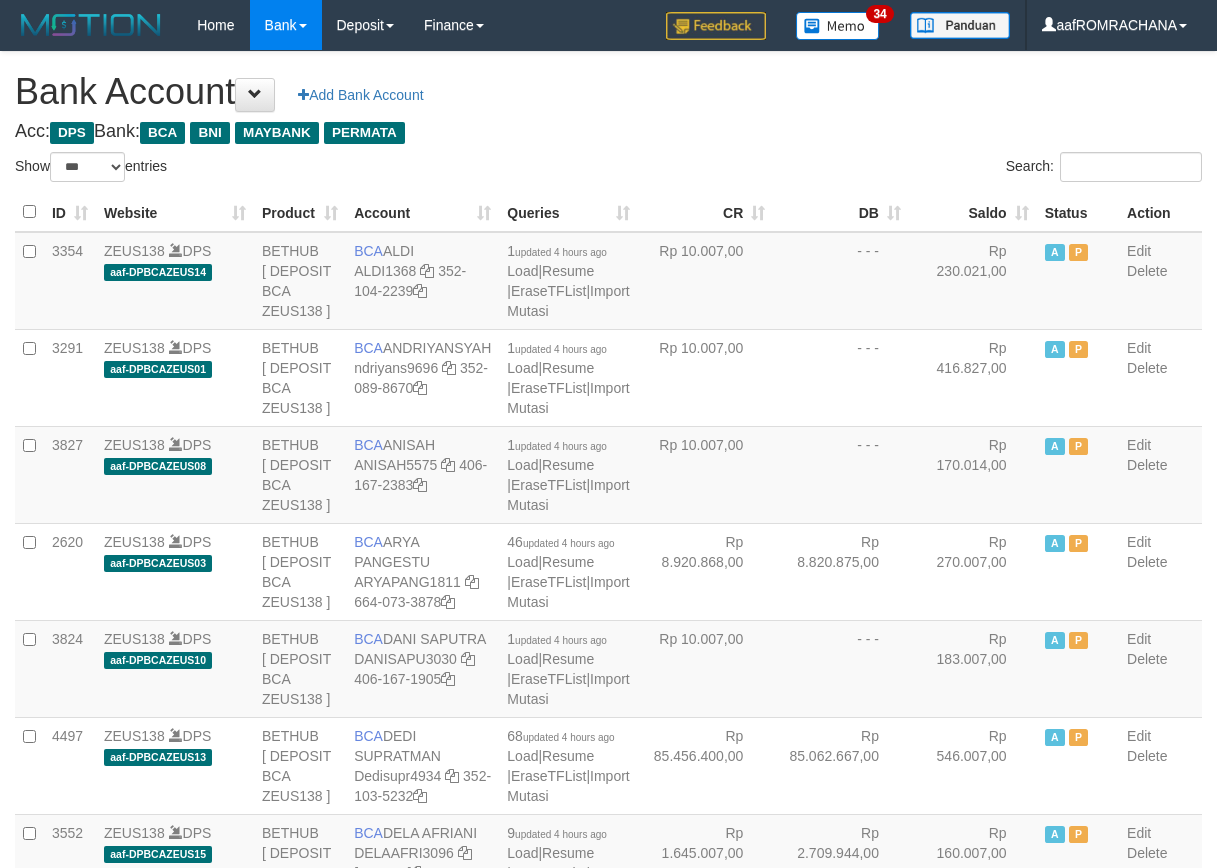 scroll, scrollTop: 0, scrollLeft: 0, axis: both 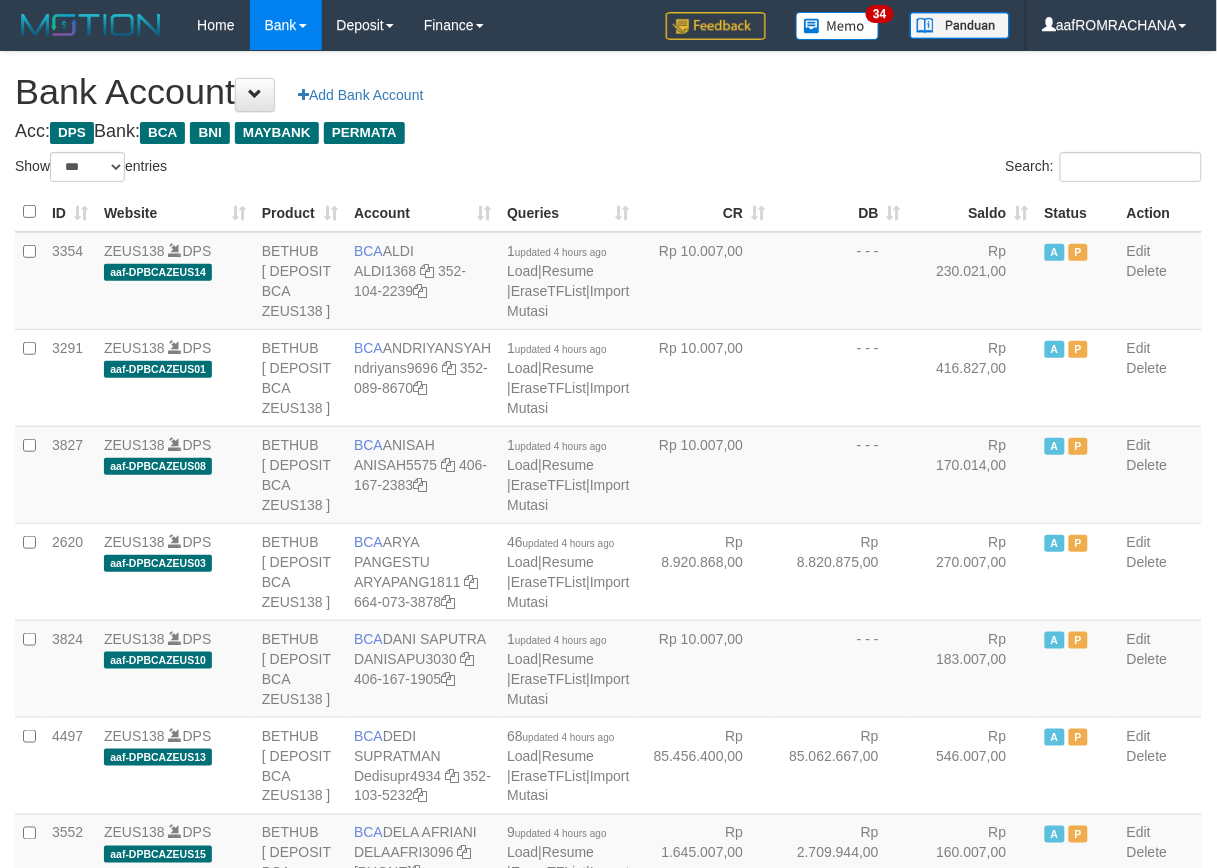 click on "Saldo" at bounding box center (973, 212) 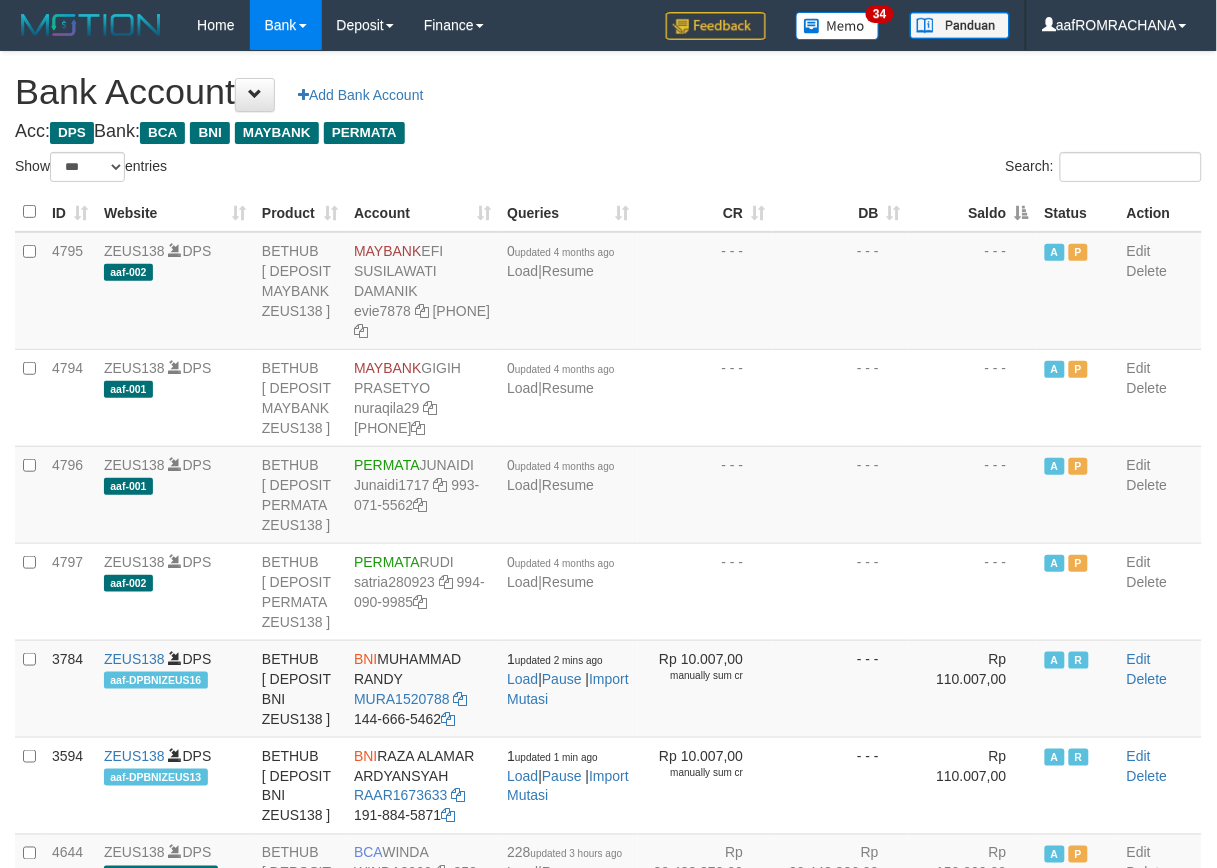 click on "Saldo" at bounding box center (973, 212) 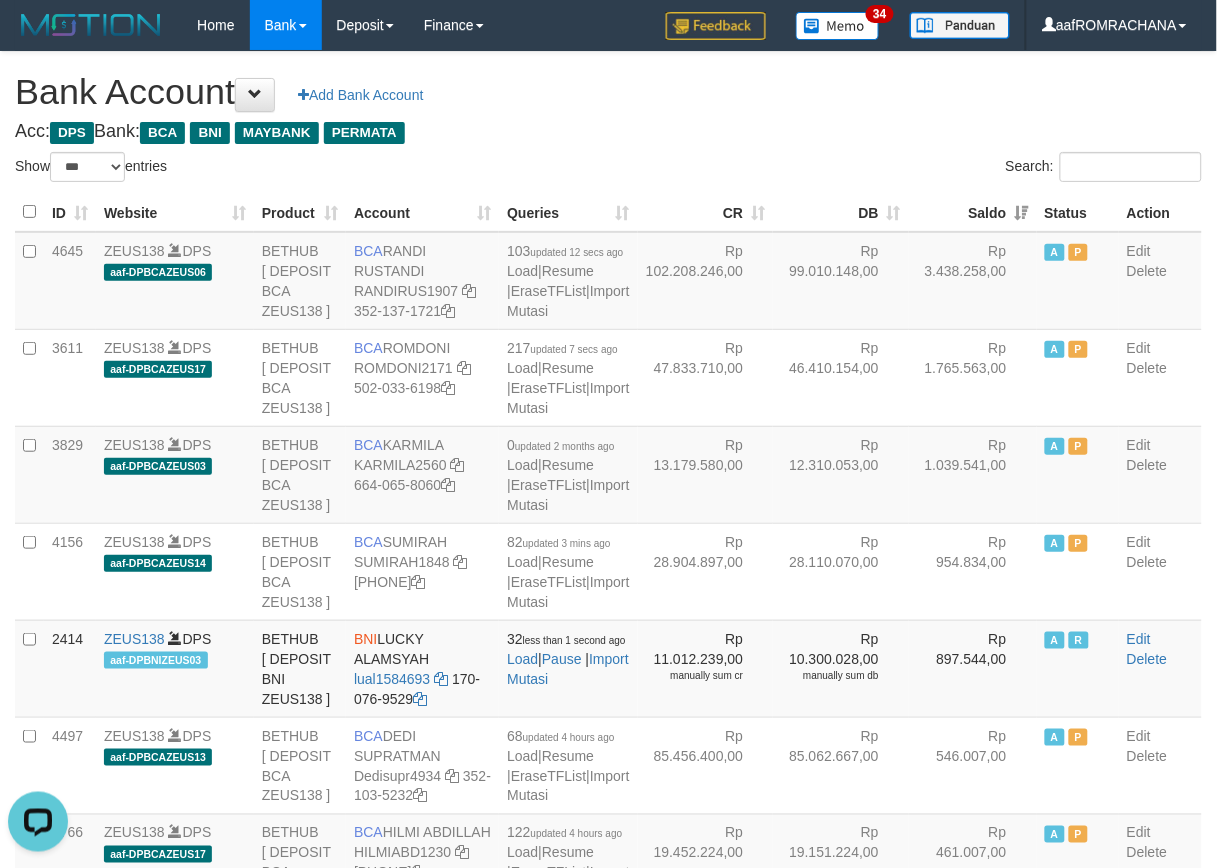 scroll, scrollTop: 0, scrollLeft: 0, axis: both 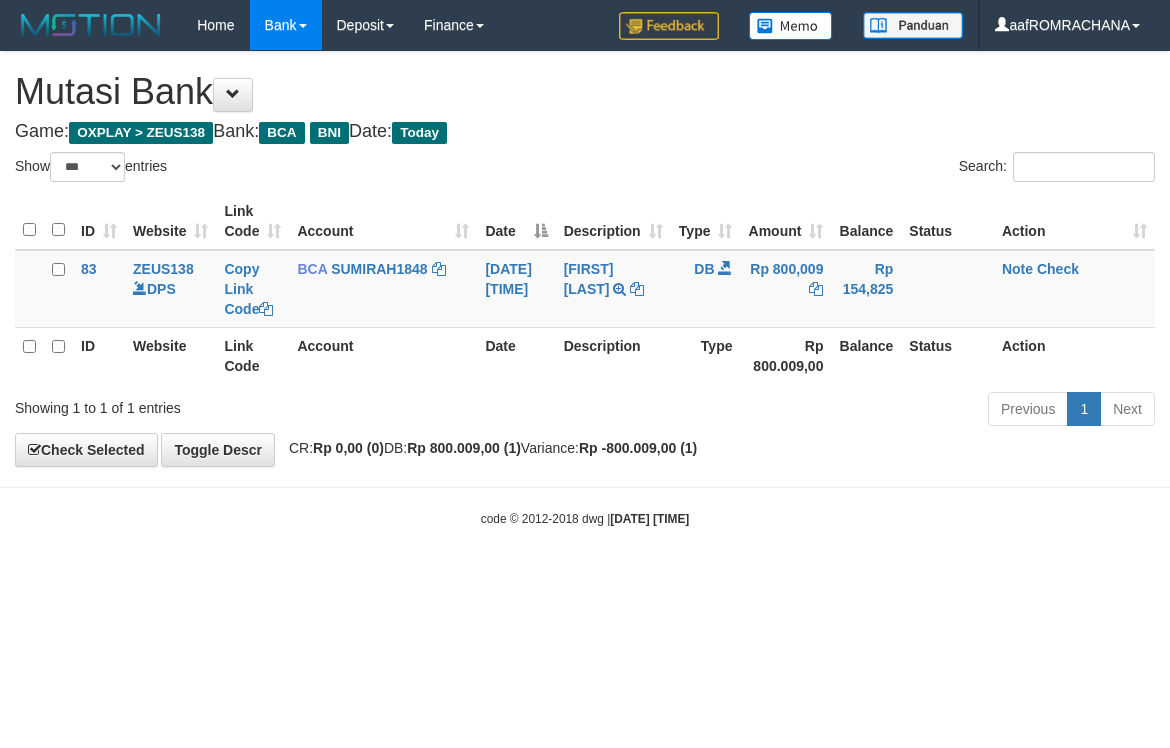 select on "***" 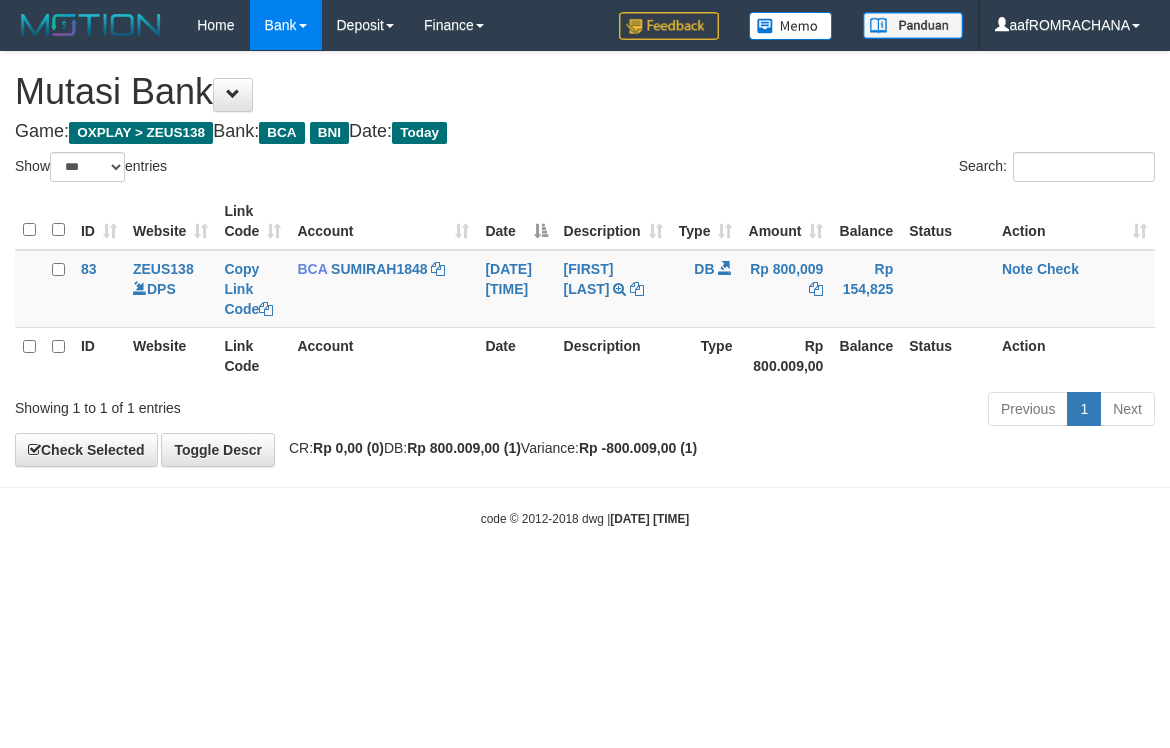 scroll, scrollTop: 0, scrollLeft: 0, axis: both 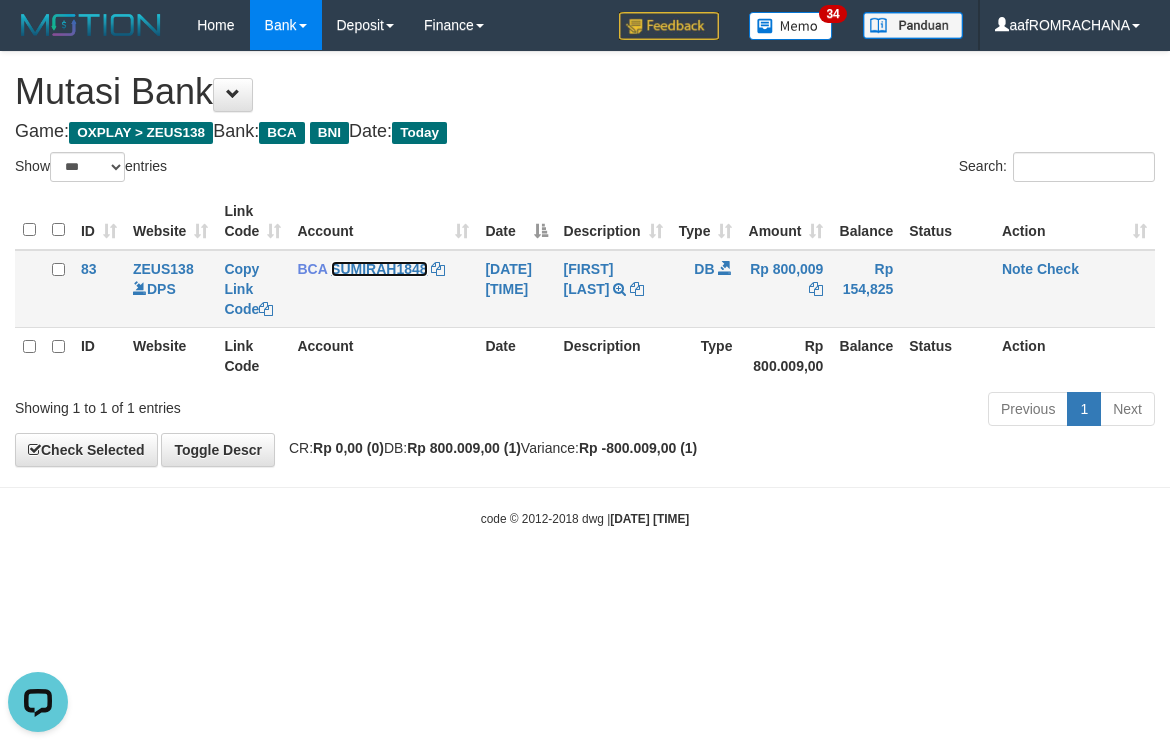 click on "SUMIRAH1848" at bounding box center (379, 269) 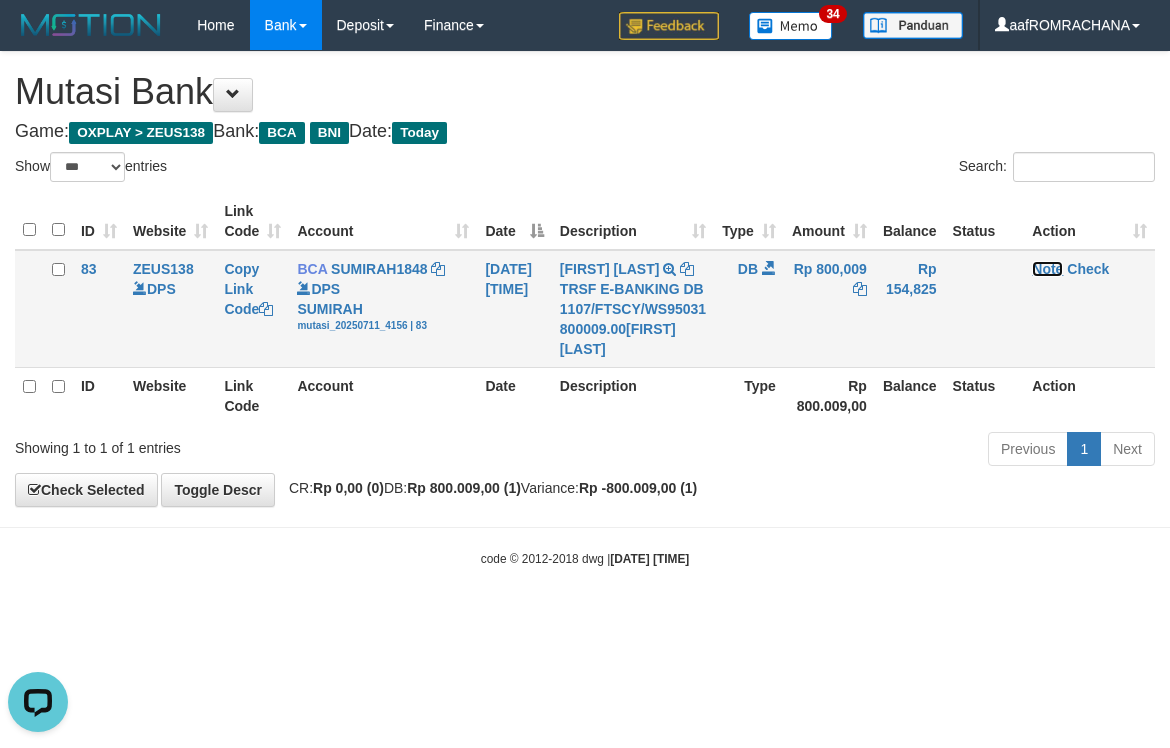 click on "Note" at bounding box center [1047, 269] 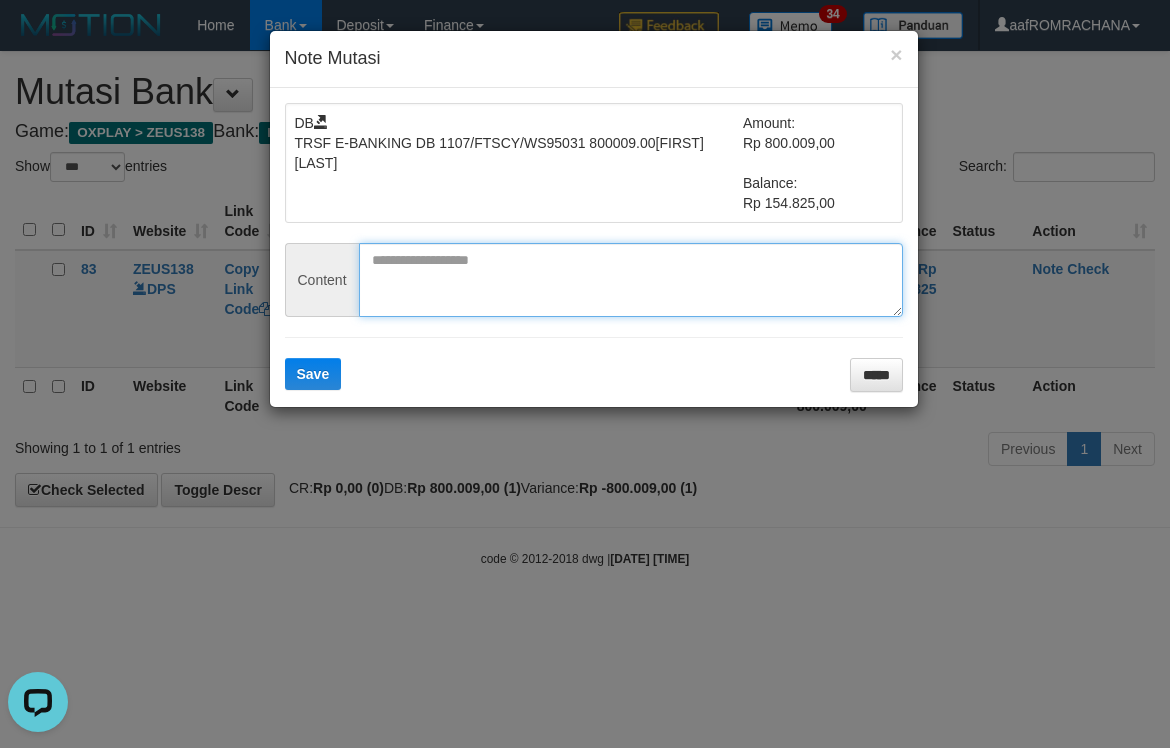 click at bounding box center [631, 280] 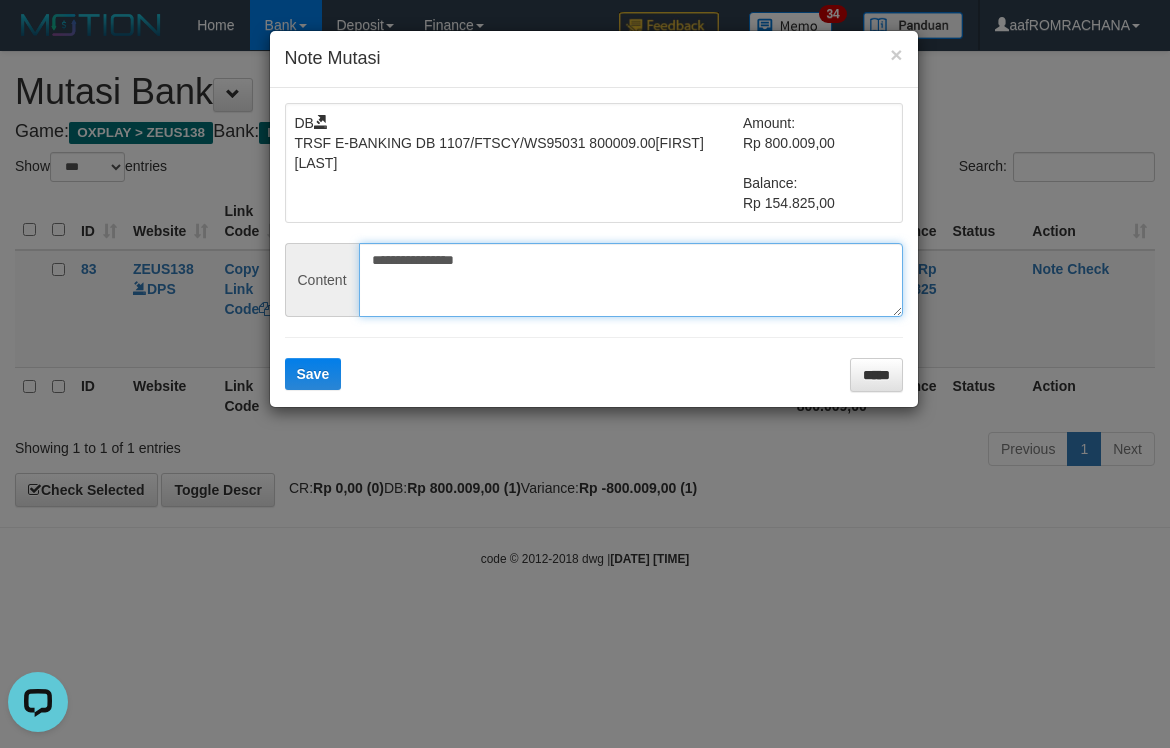 type on "**********" 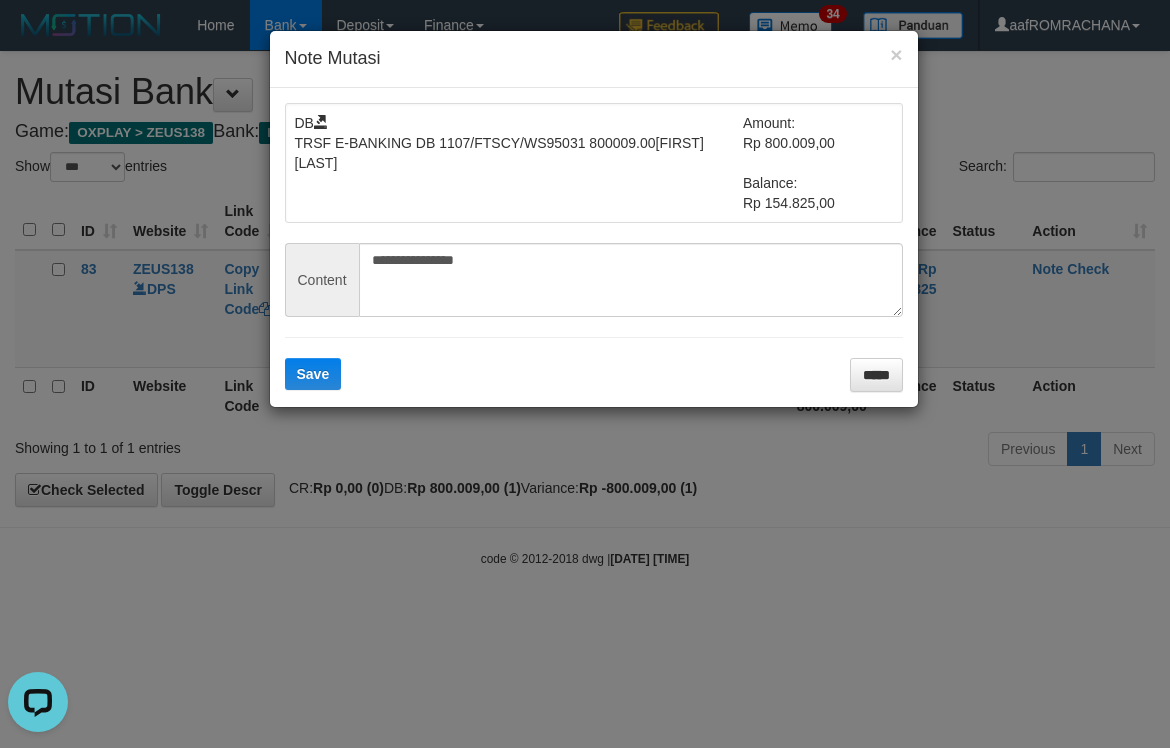 drag, startPoint x: 308, startPoint y: 396, endPoint x: 375, endPoint y: 398, distance: 67.02985 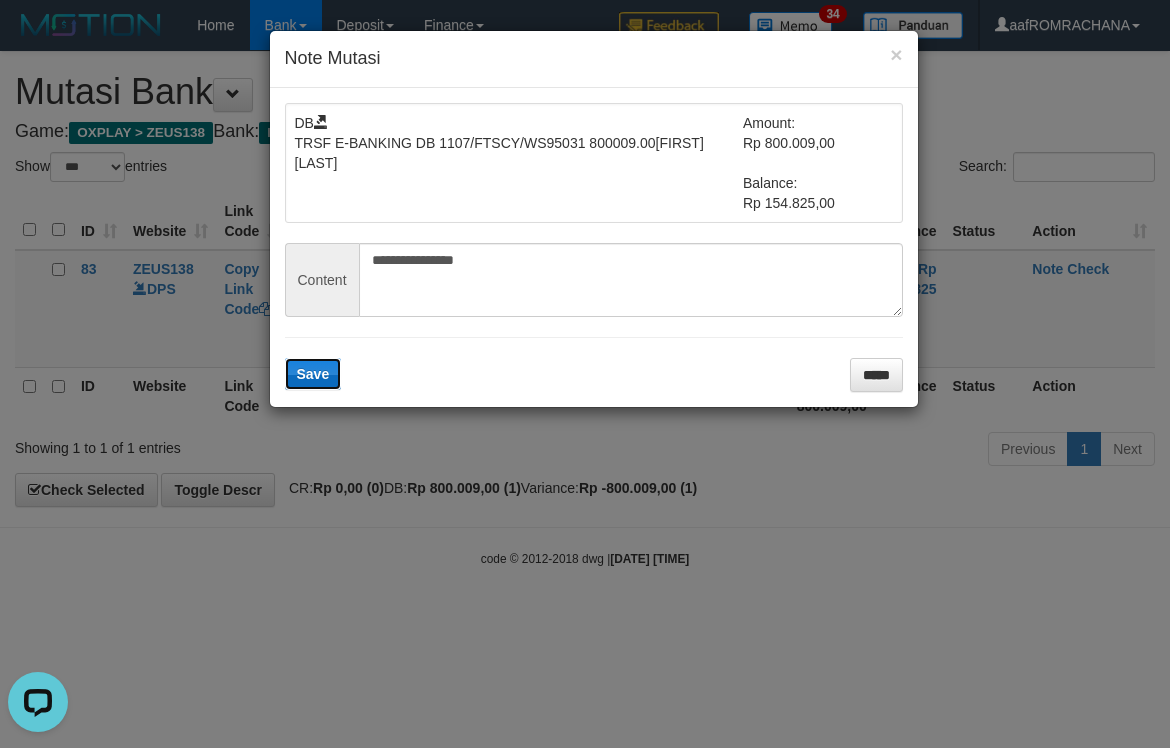 click on "Save" at bounding box center (313, 374) 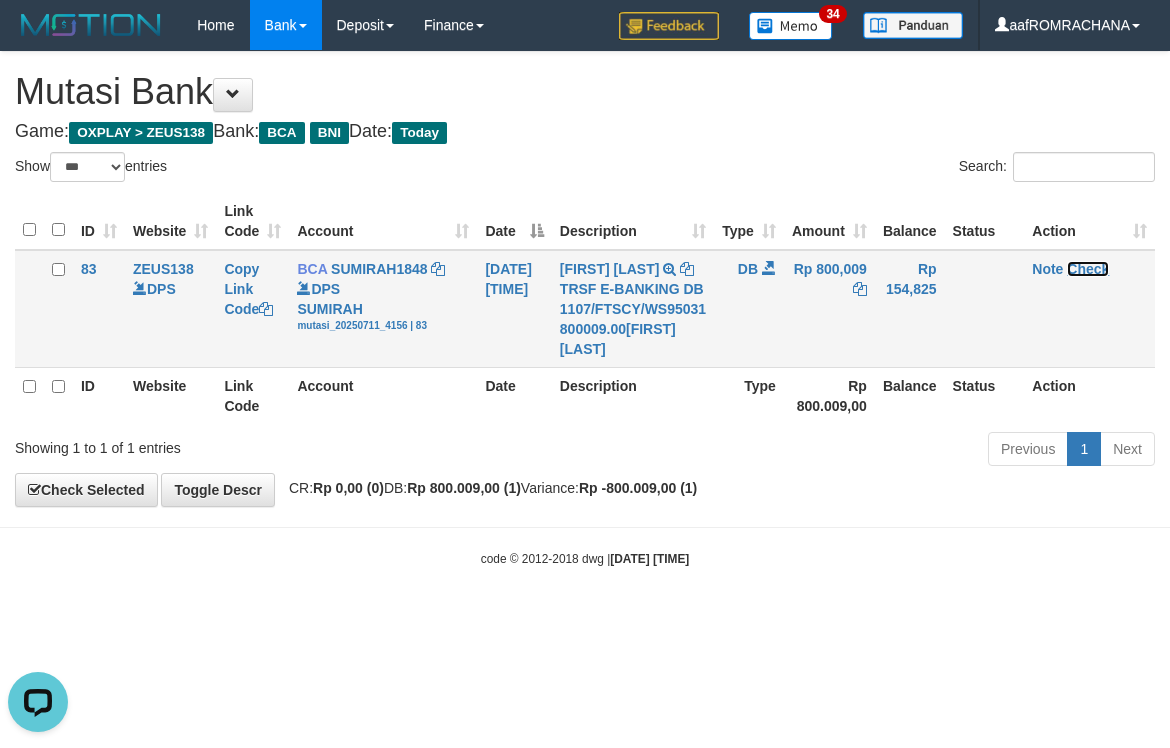 click on "Check" at bounding box center (1088, 269) 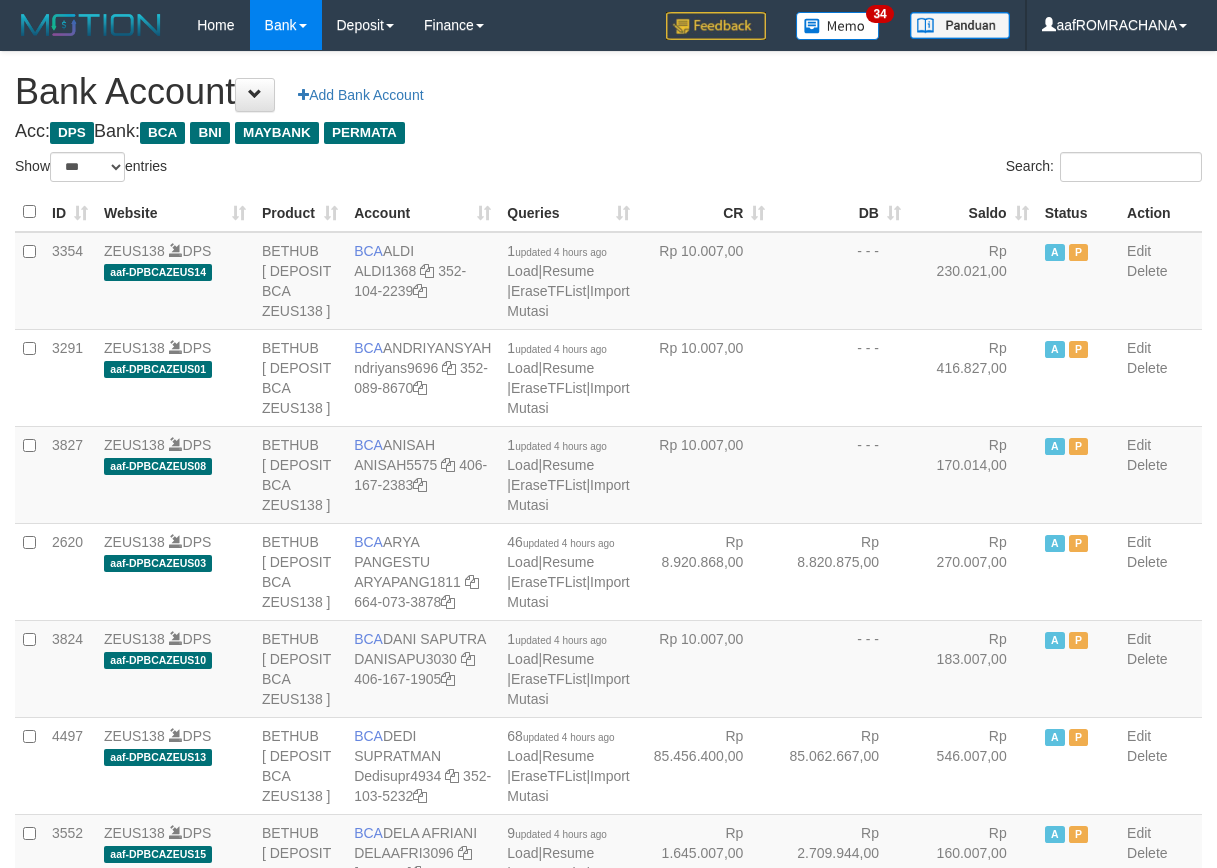select on "***" 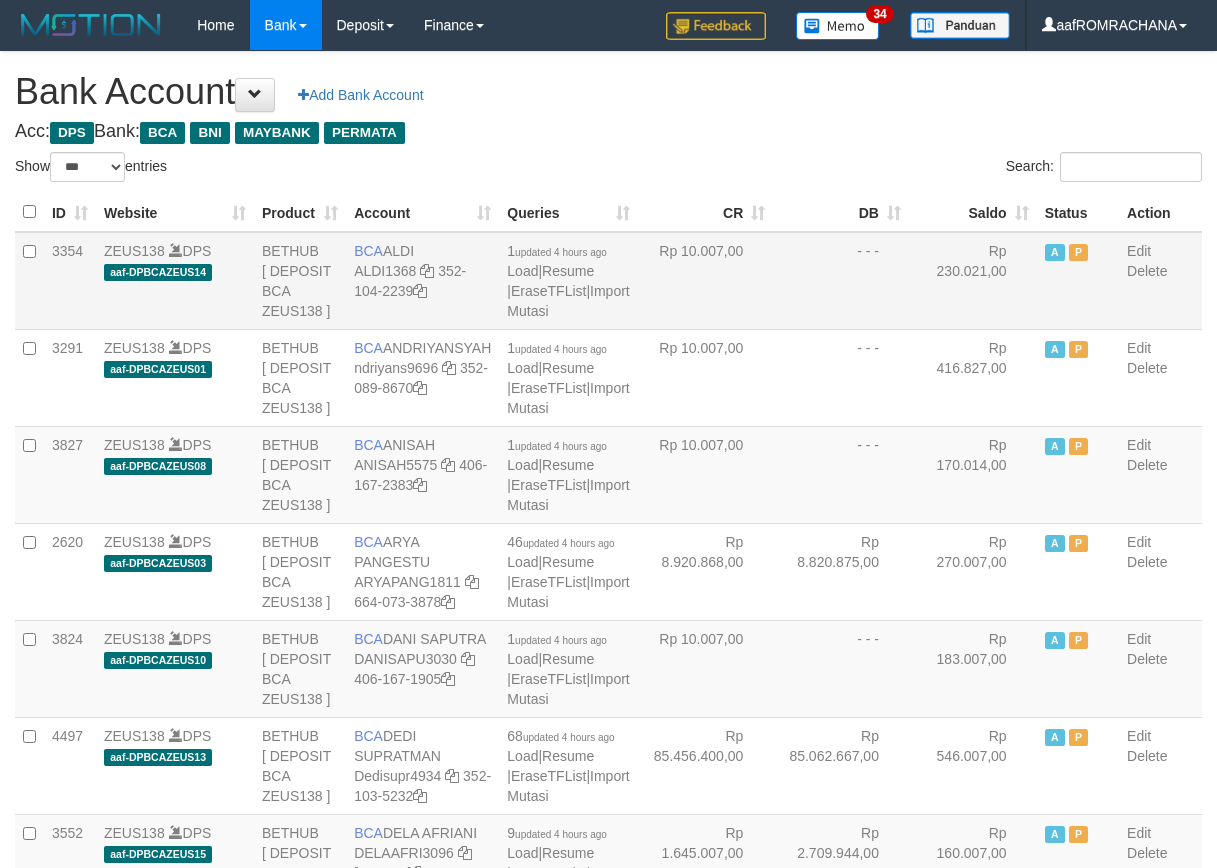 scroll, scrollTop: 0, scrollLeft: 0, axis: both 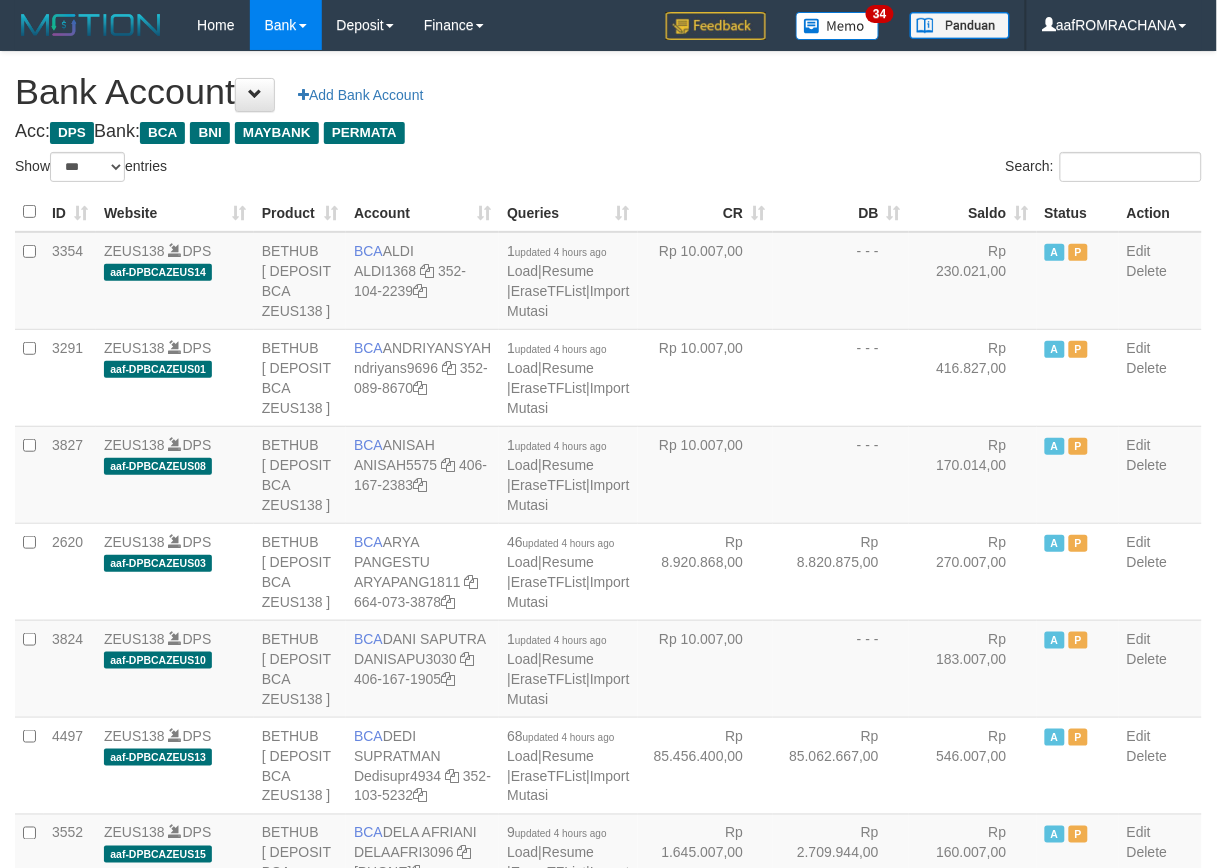 click on "Saldo" at bounding box center (973, 212) 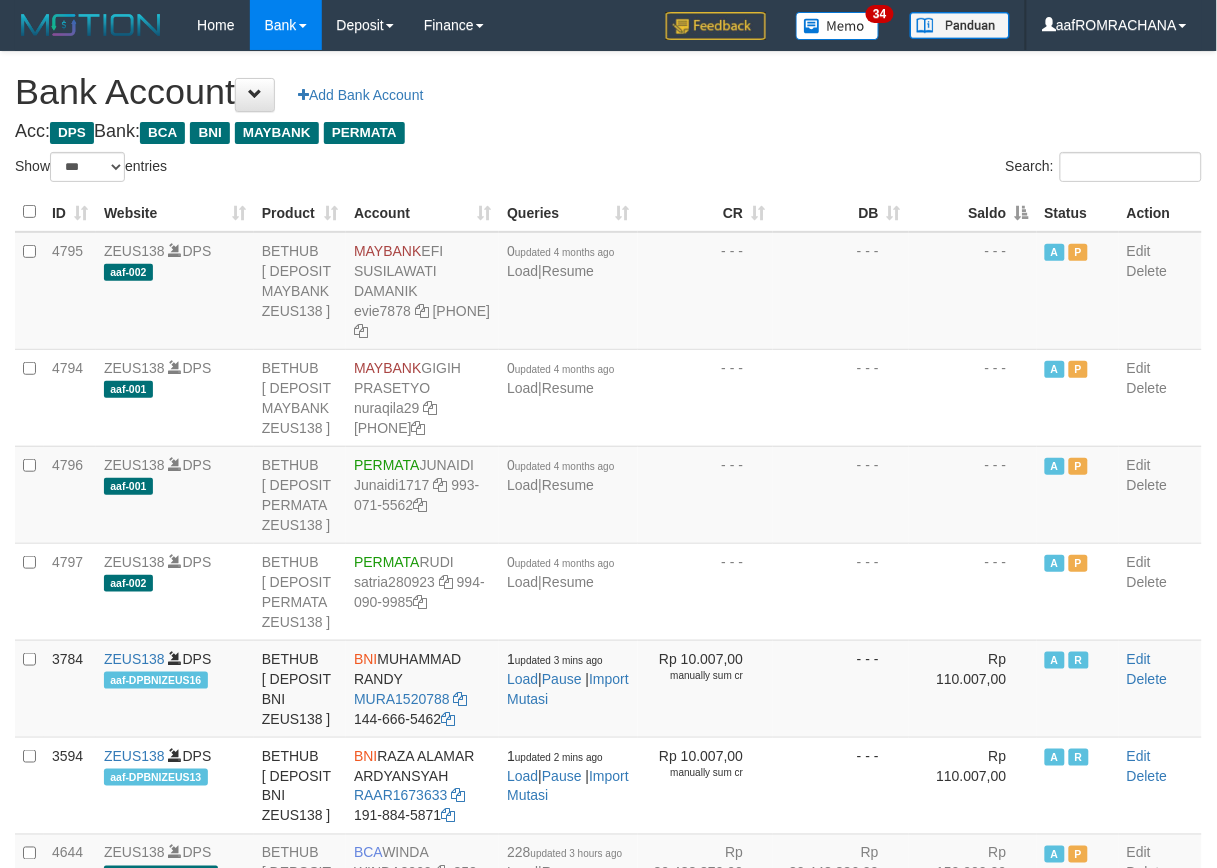 click on "Saldo" at bounding box center [973, 212] 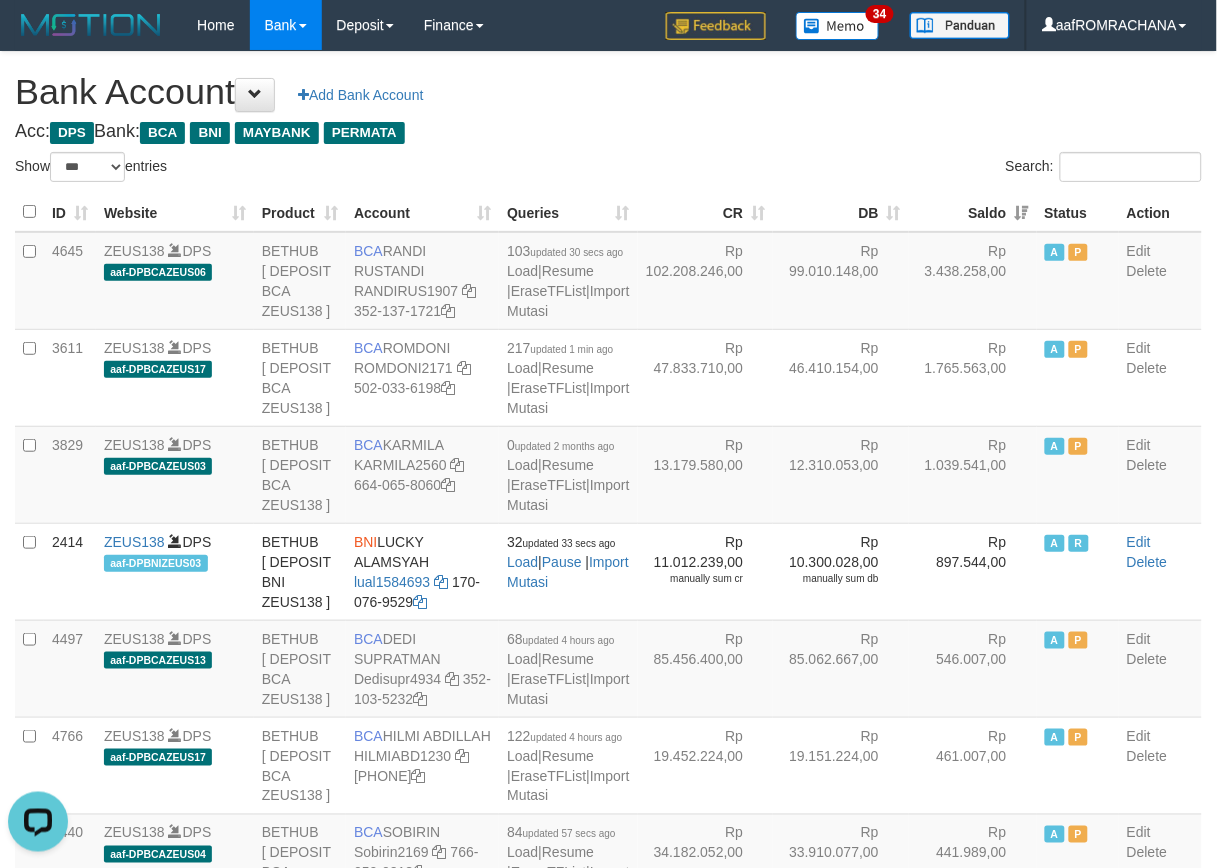 scroll, scrollTop: 0, scrollLeft: 0, axis: both 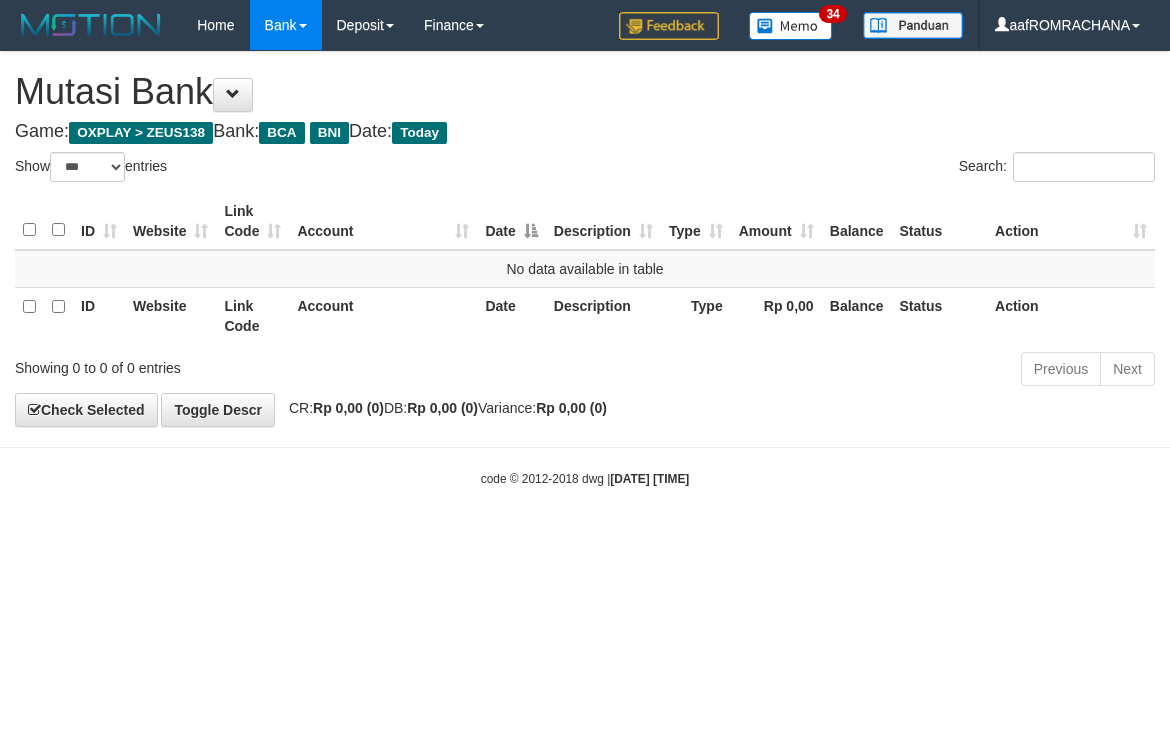 select on "***" 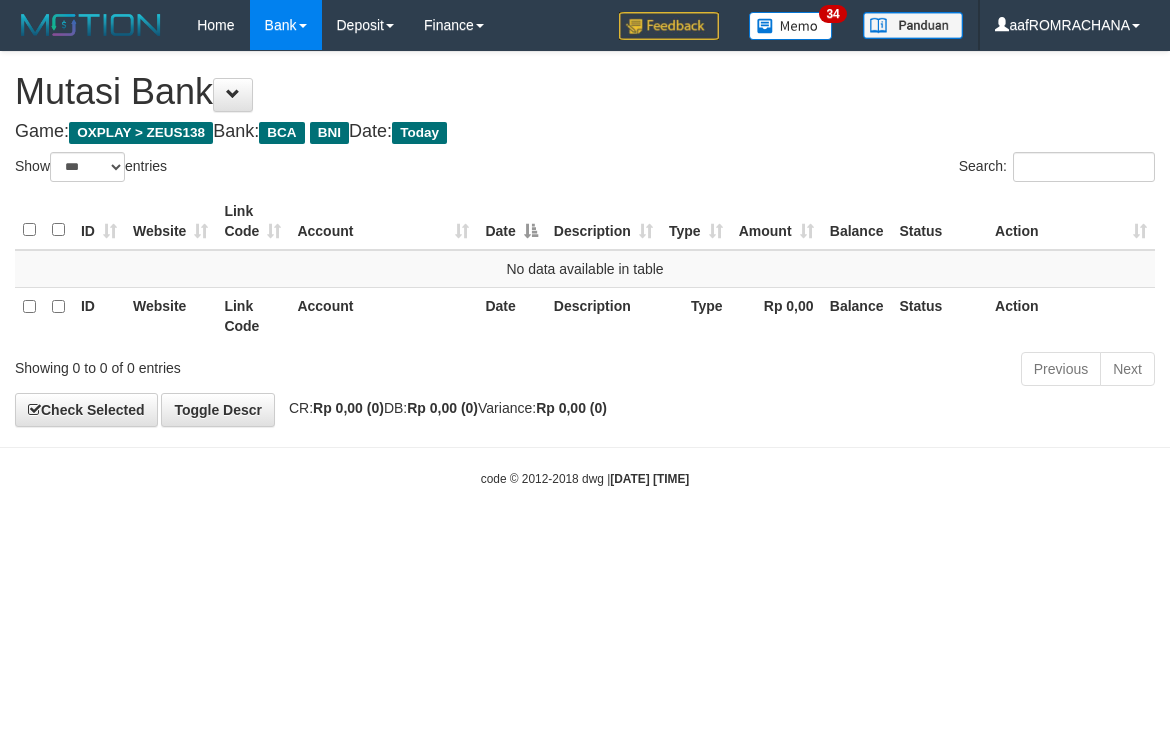 scroll, scrollTop: 0, scrollLeft: 0, axis: both 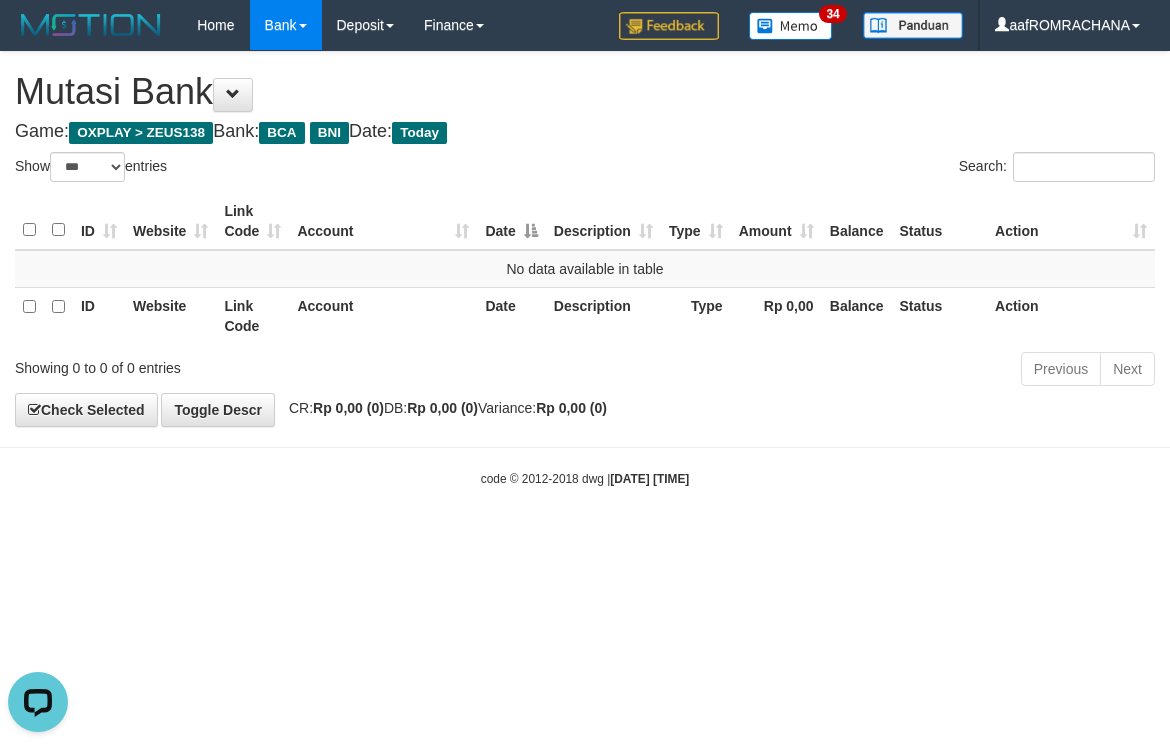 click on "Search:" at bounding box center (877, 169) 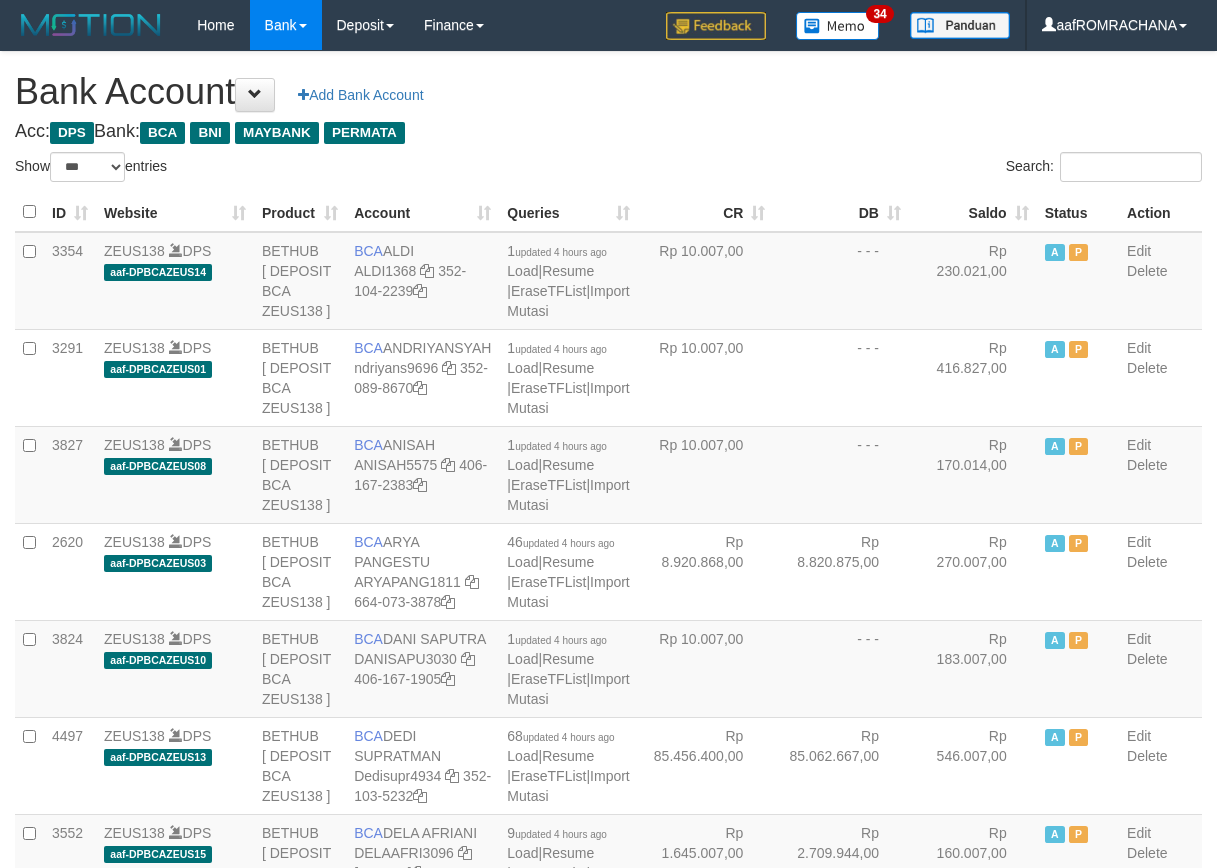 select on "***" 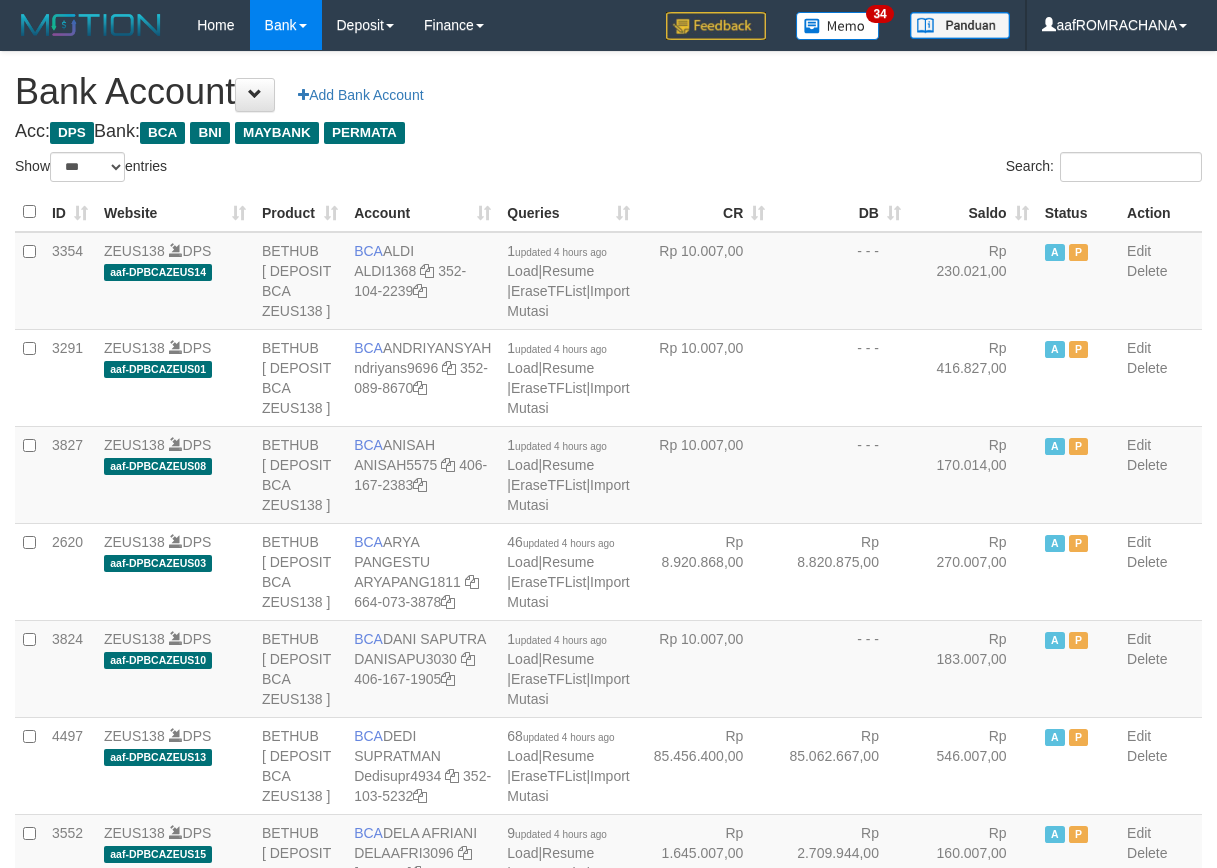 scroll, scrollTop: 0, scrollLeft: 0, axis: both 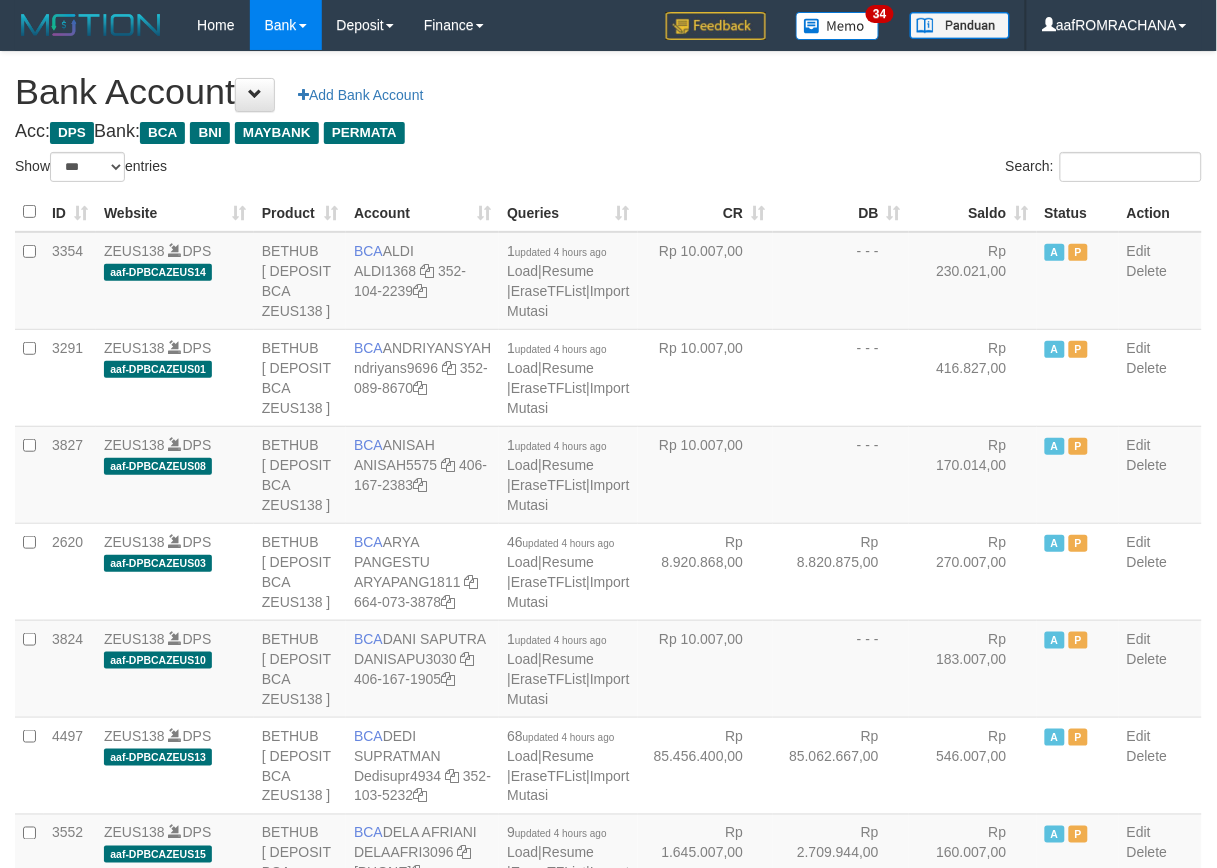 click on "Saldo" at bounding box center (973, 212) 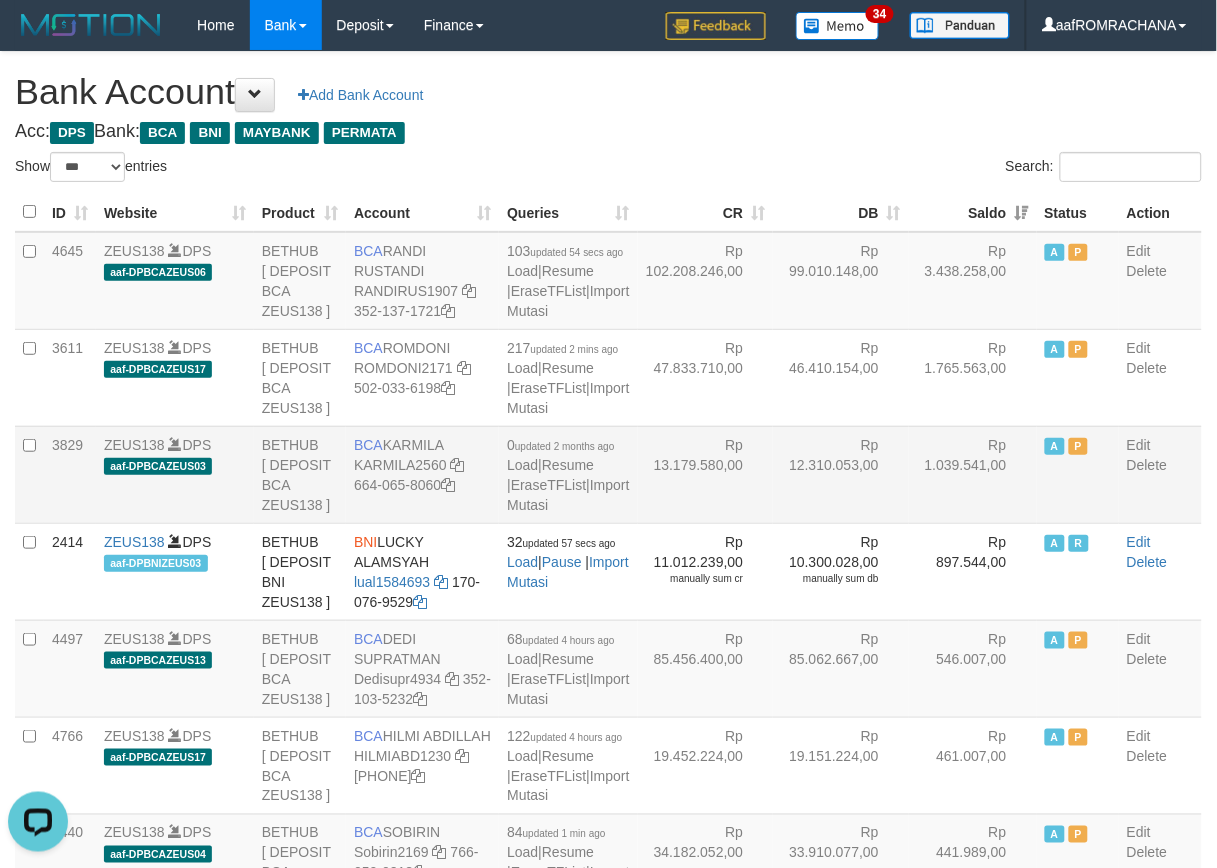 scroll, scrollTop: 0, scrollLeft: 0, axis: both 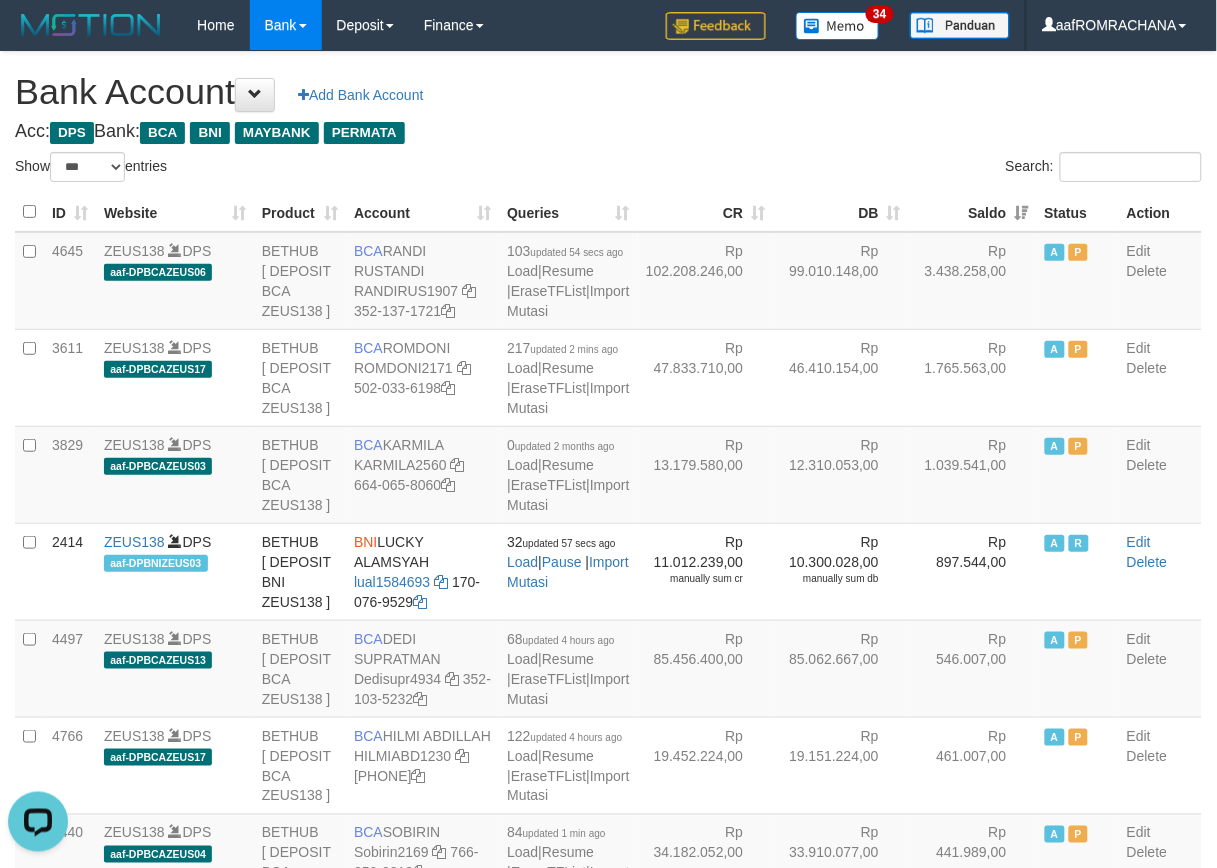 click on "Acc: 										 DPS
Bank:   BCA   BNI   MAYBANK   PERMATA" at bounding box center [608, 132] 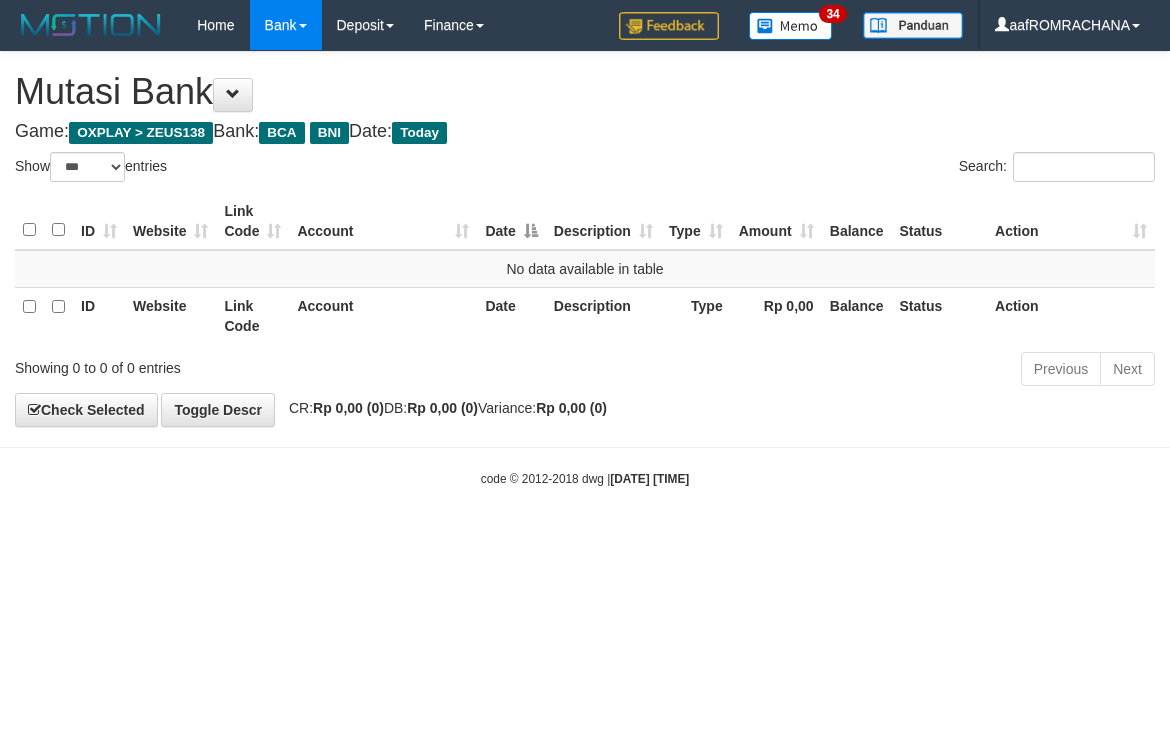 select on "***" 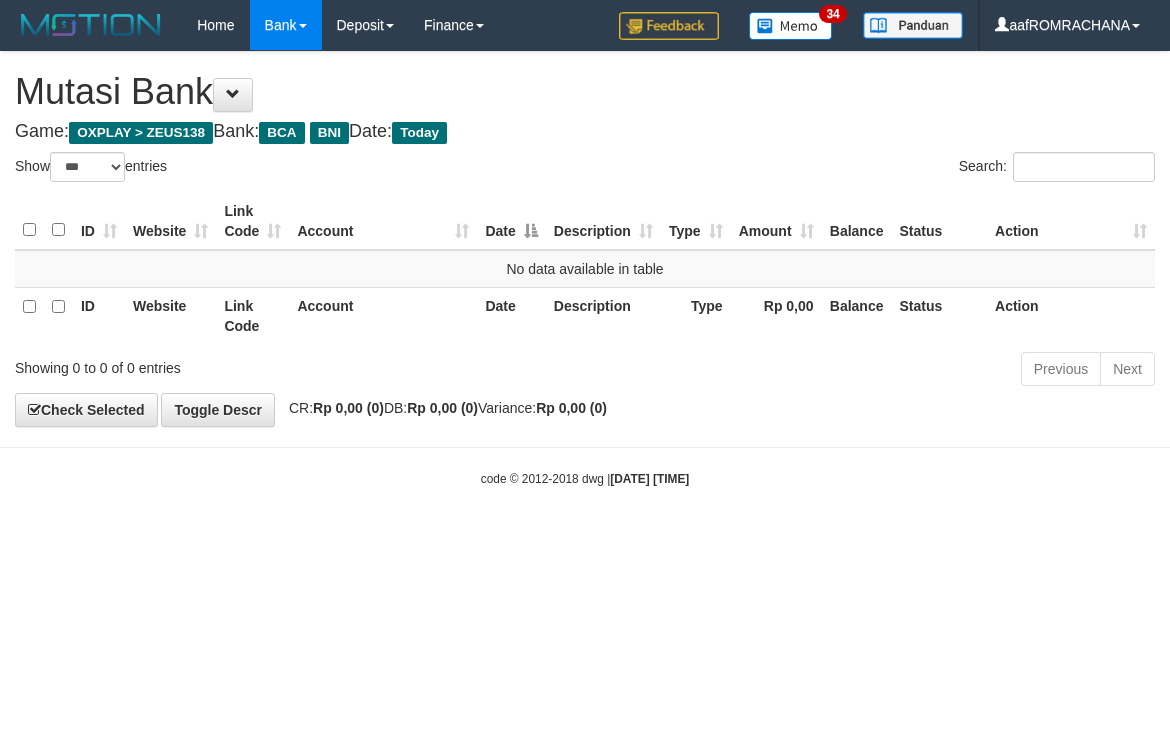 scroll, scrollTop: 0, scrollLeft: 0, axis: both 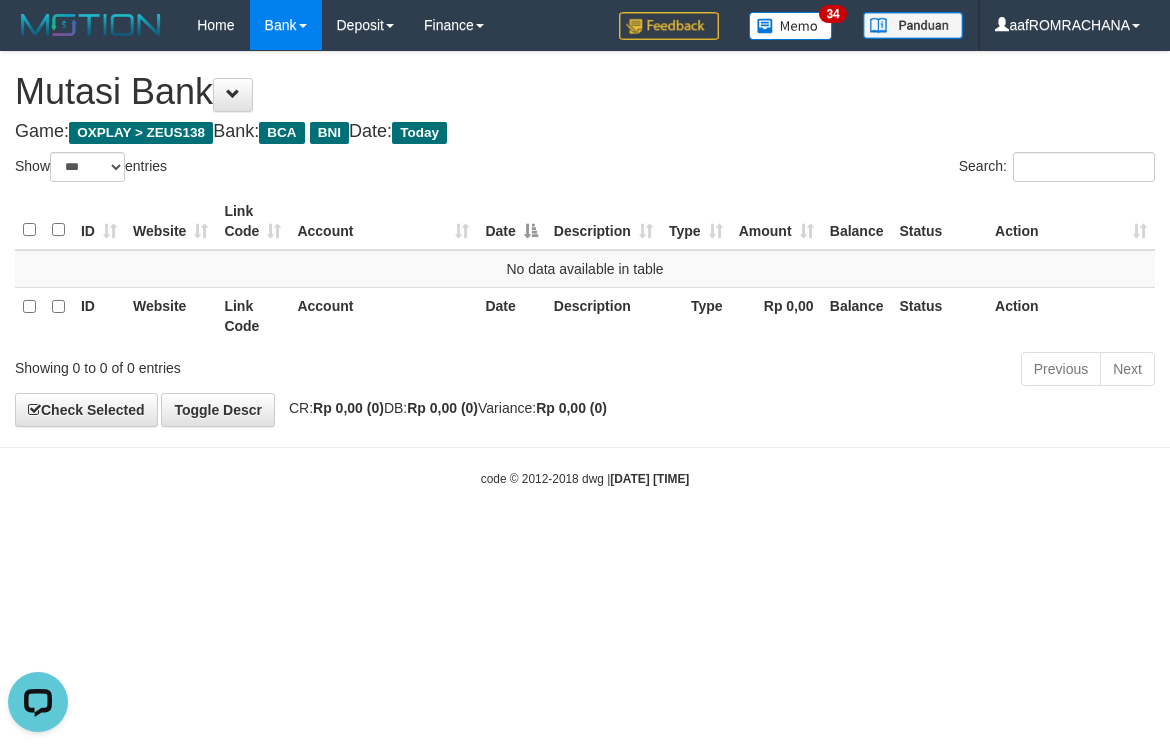 click on "Search:" at bounding box center (877, 169) 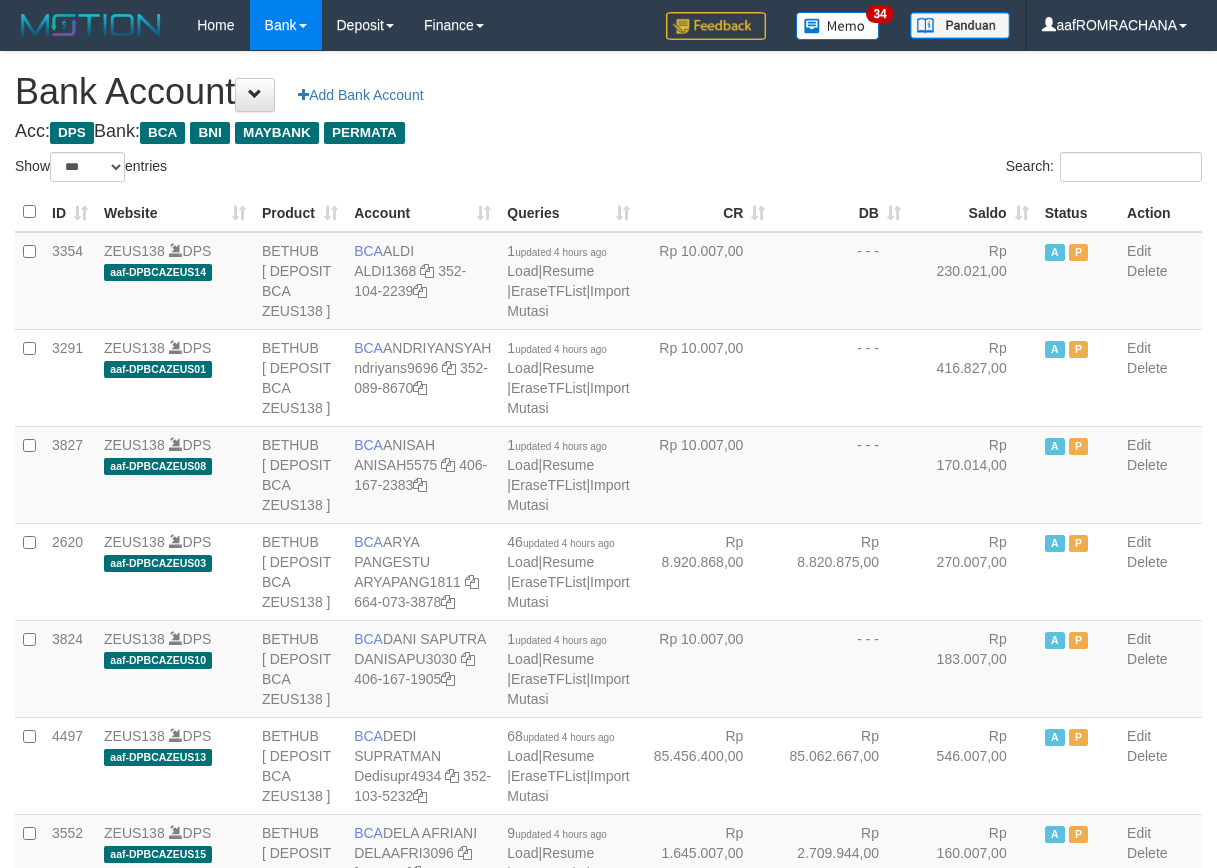 select on "***" 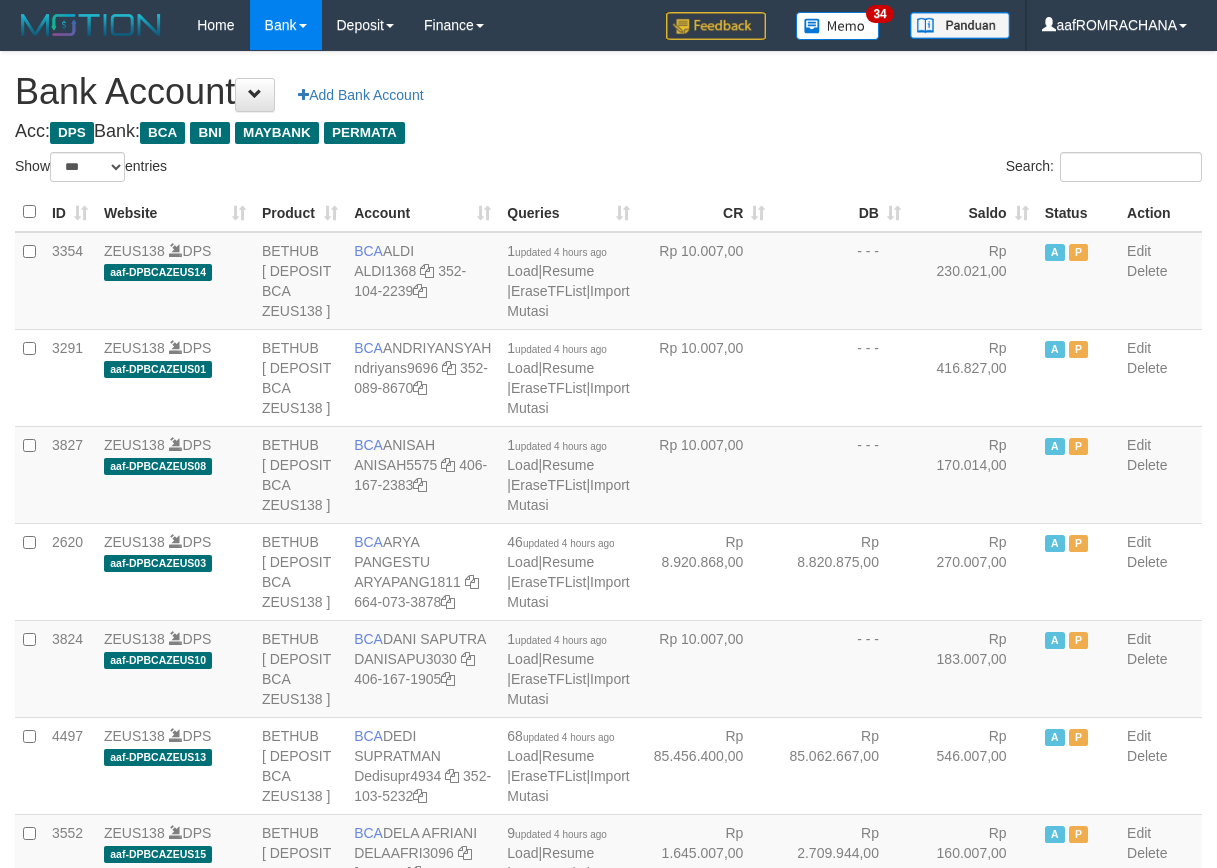 scroll, scrollTop: 0, scrollLeft: 0, axis: both 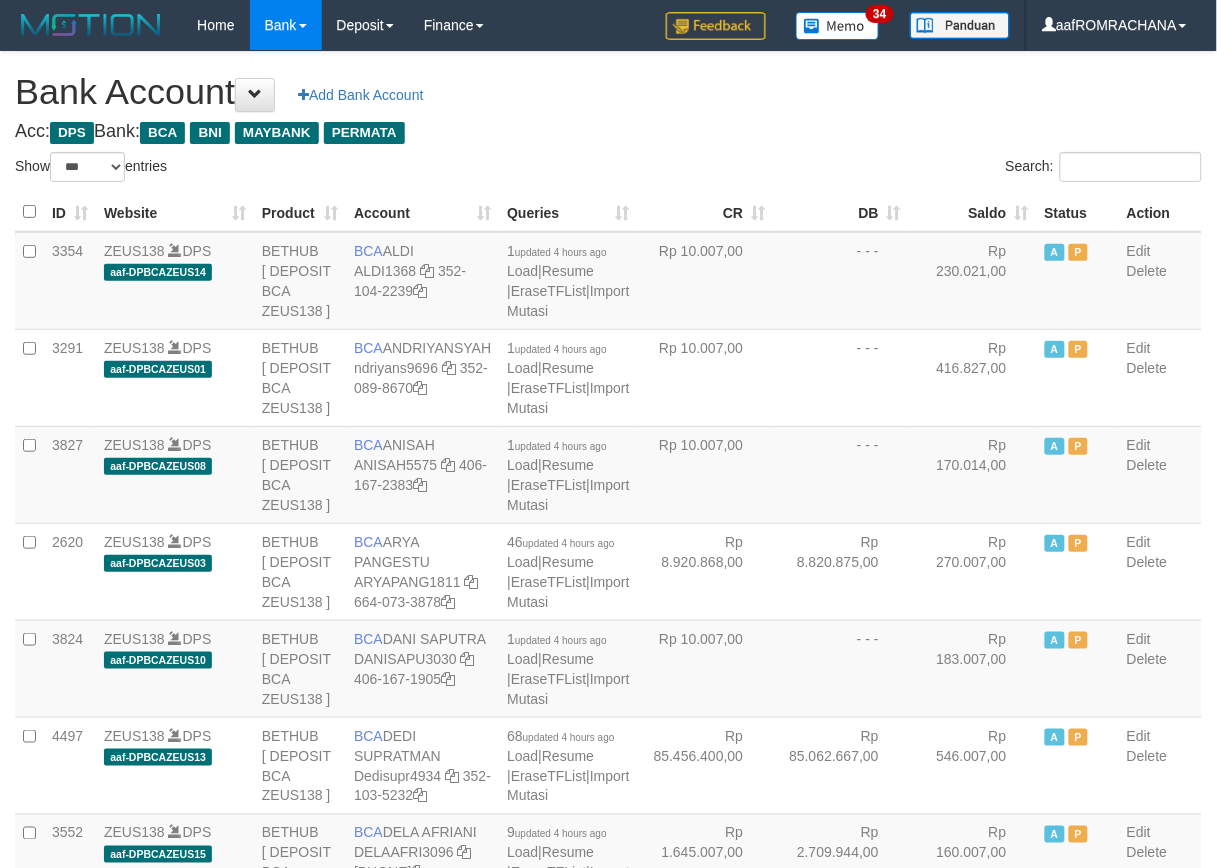 click on "Saldo" at bounding box center [973, 212] 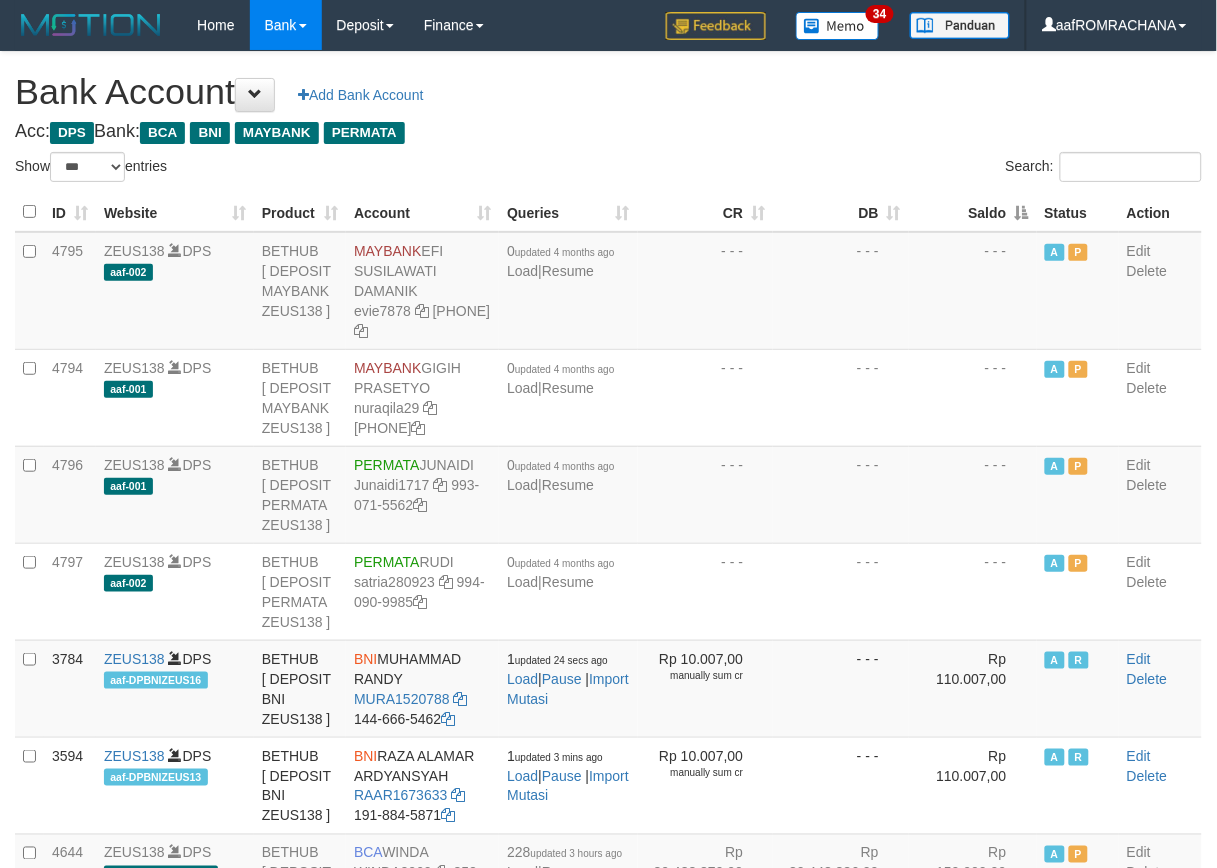 click on "Saldo" at bounding box center [973, 212] 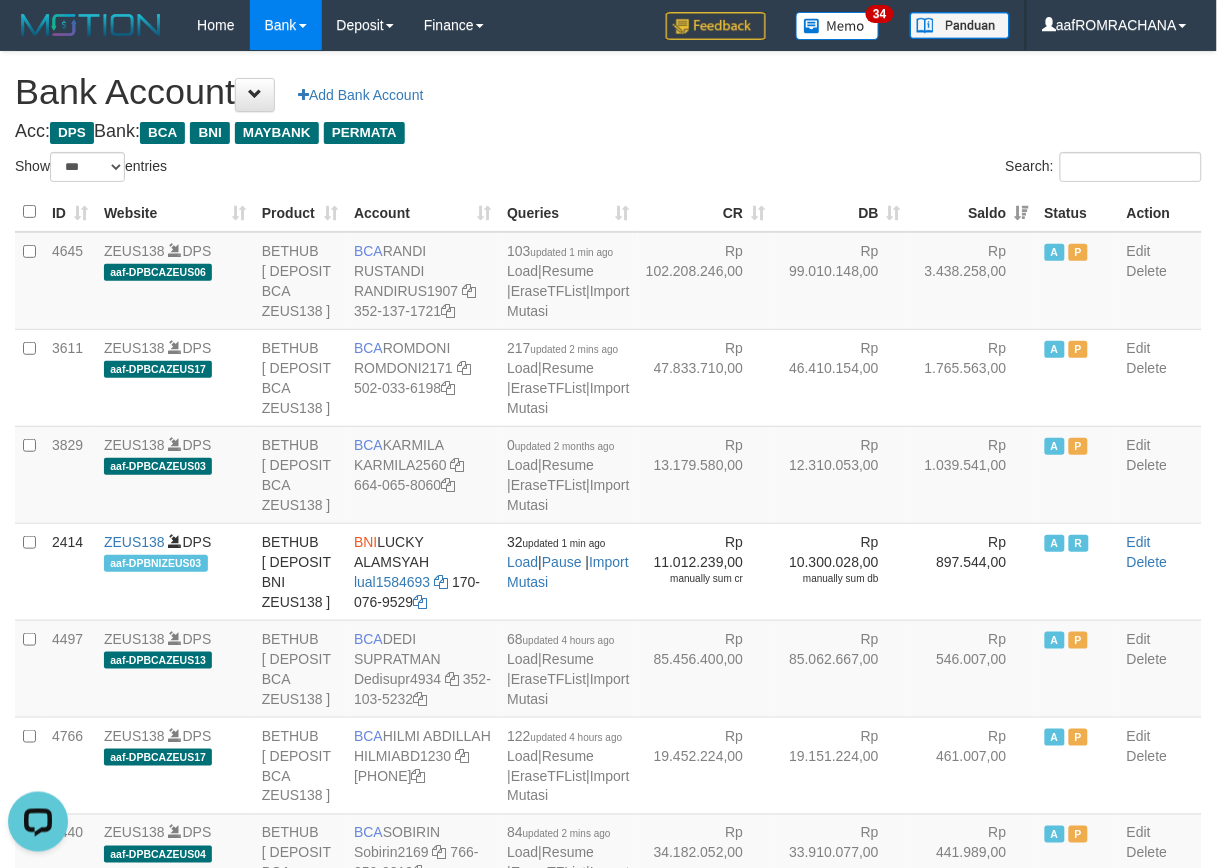 scroll, scrollTop: 0, scrollLeft: 0, axis: both 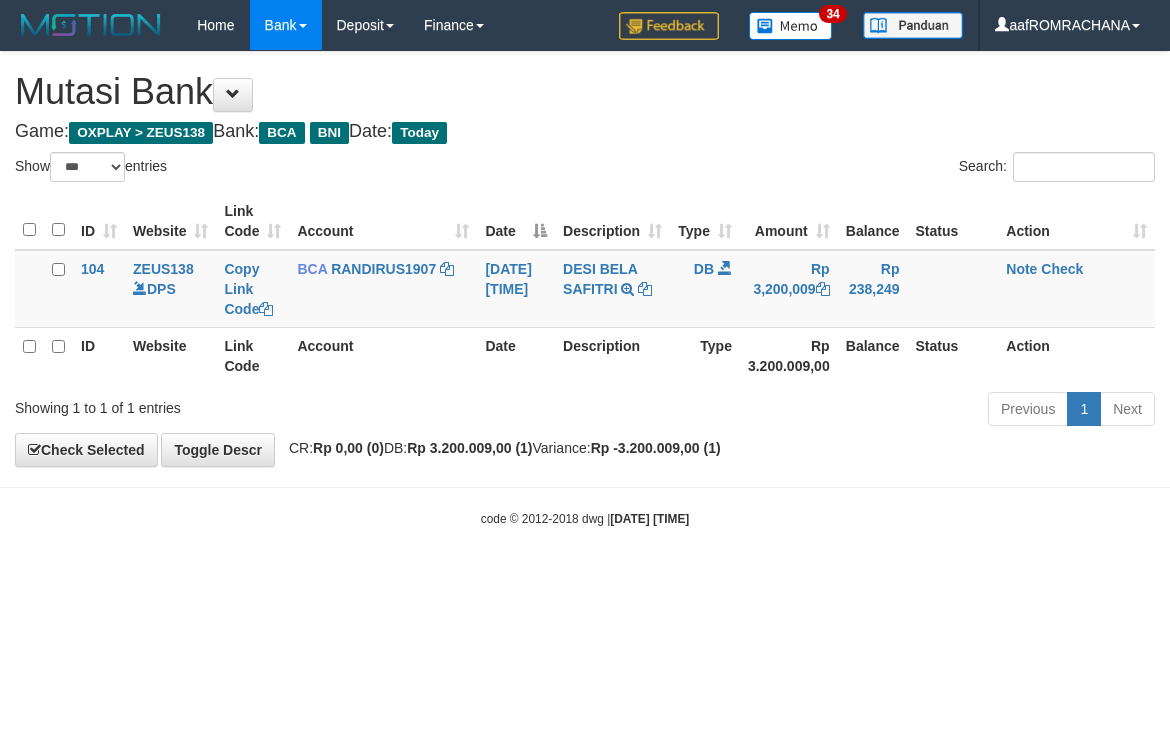select on "***" 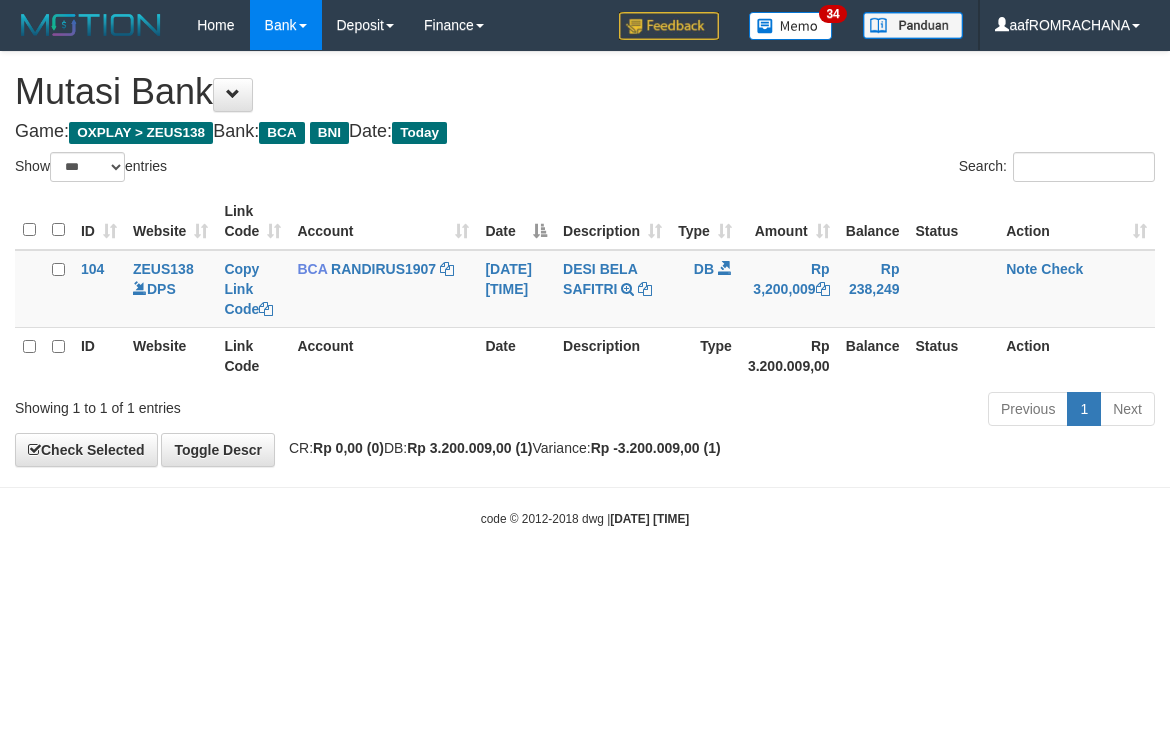 scroll, scrollTop: 0, scrollLeft: 0, axis: both 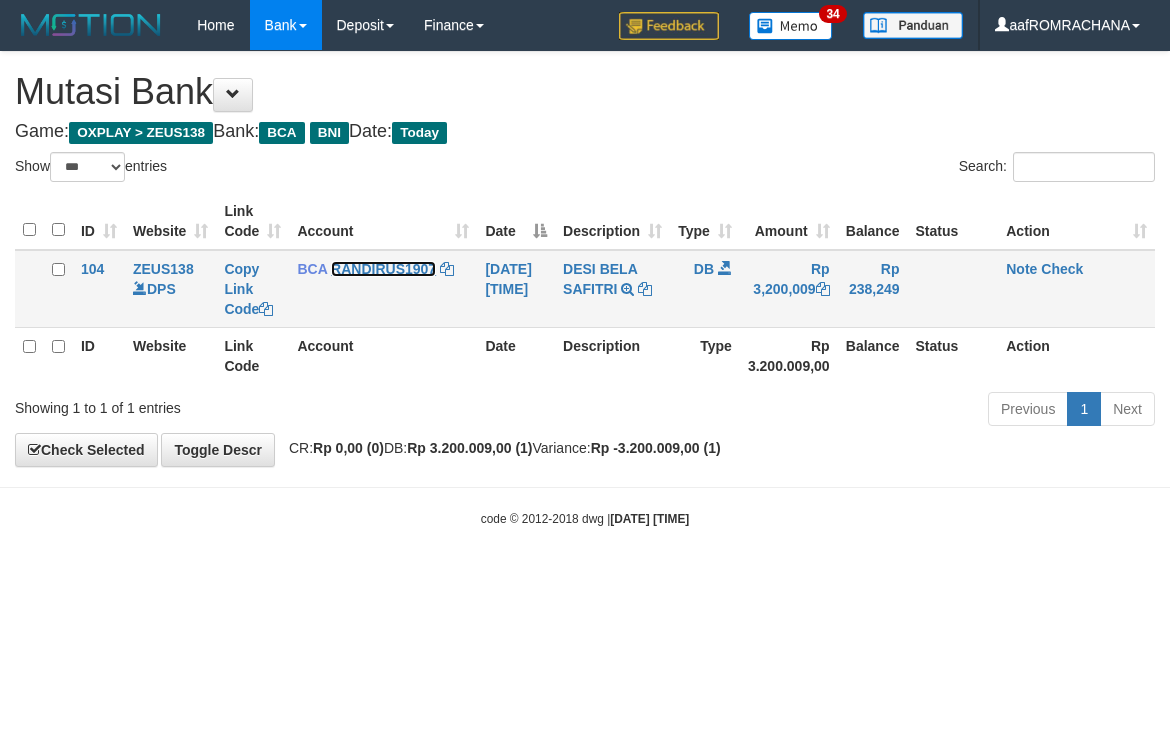 click on "RANDIRUS1907" at bounding box center [383, 269] 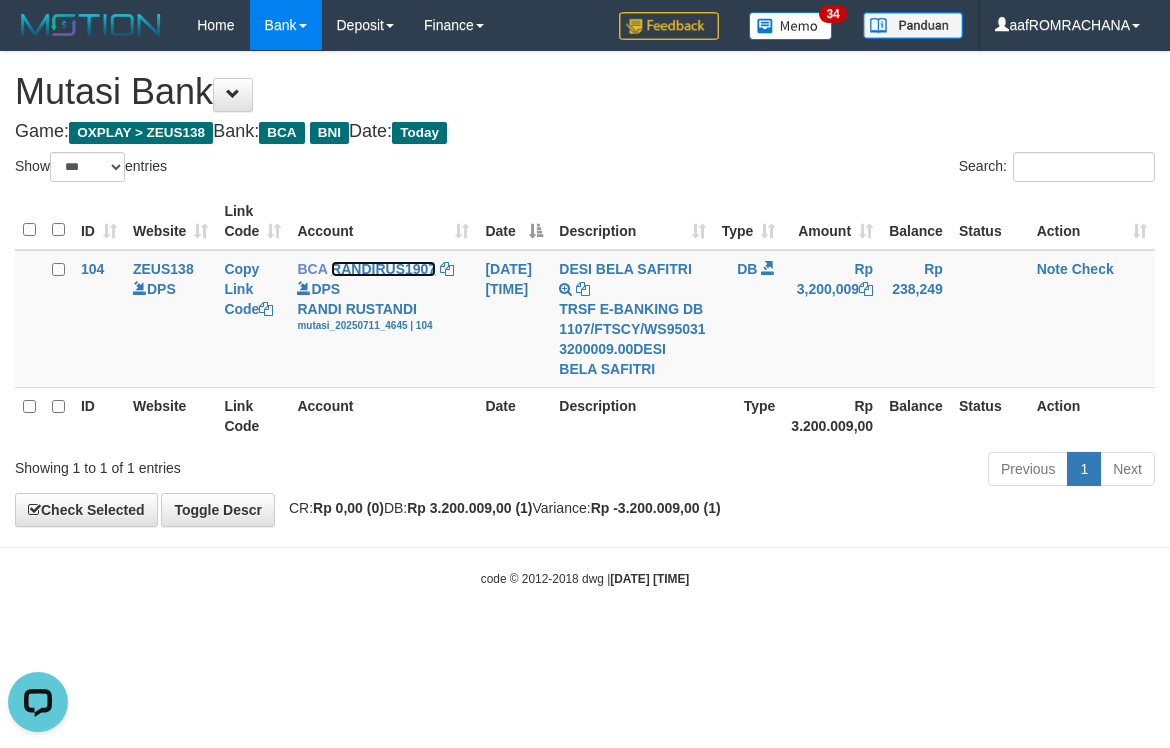 scroll, scrollTop: 0, scrollLeft: 0, axis: both 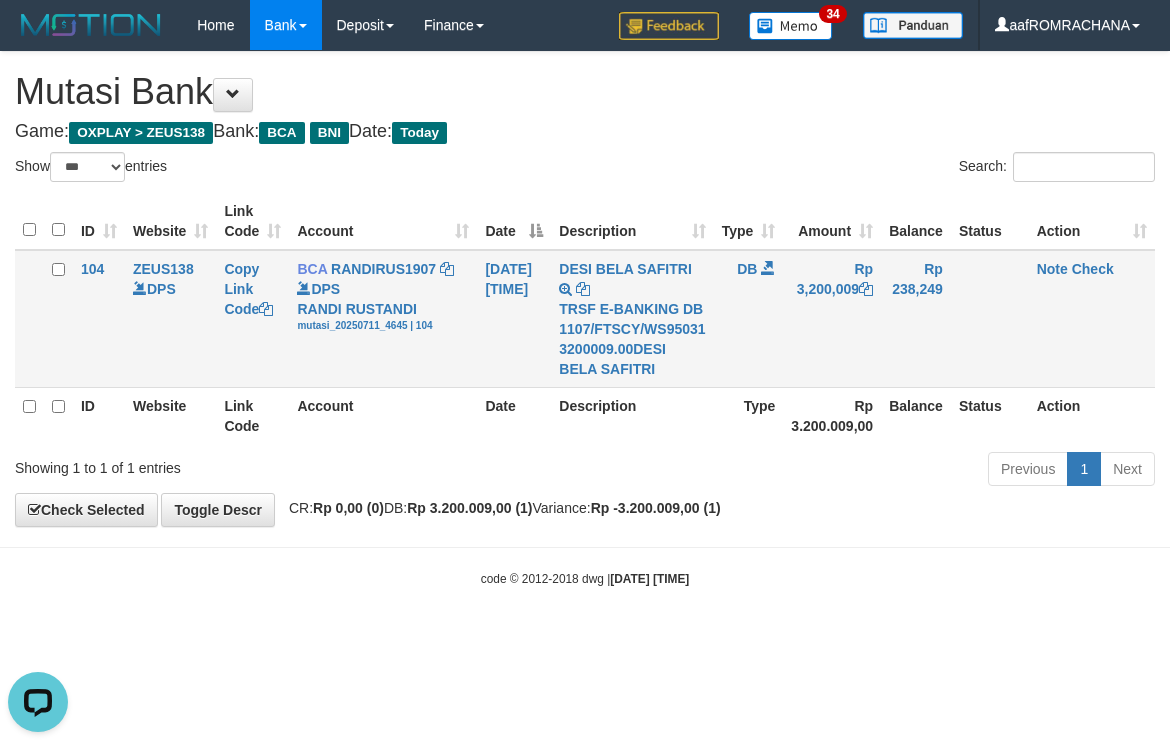 click on "Note
Check" at bounding box center [1092, 319] 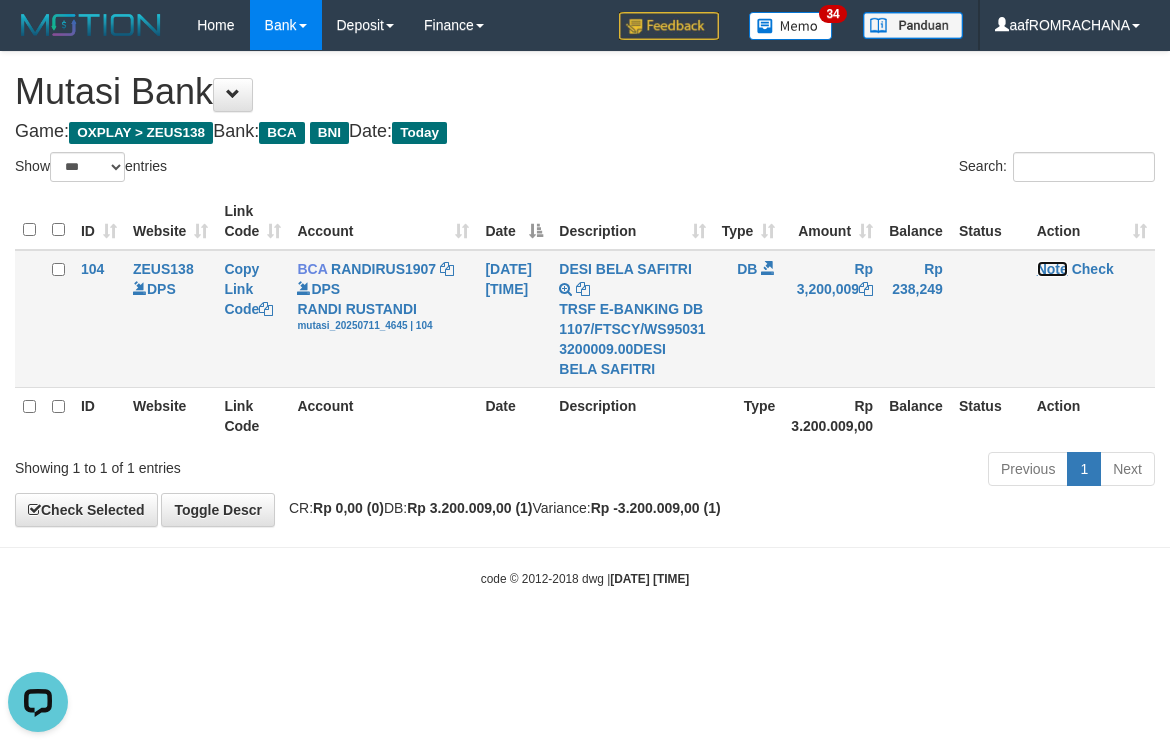 click on "Note" at bounding box center [1052, 269] 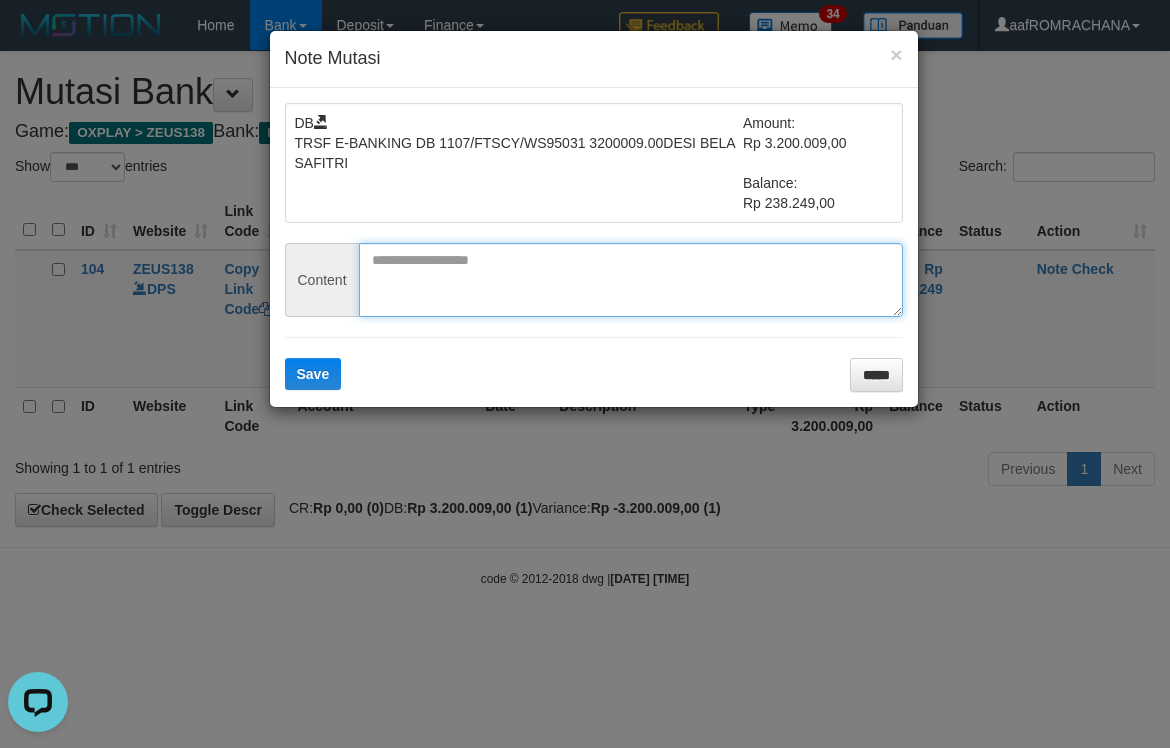 click at bounding box center (631, 280) 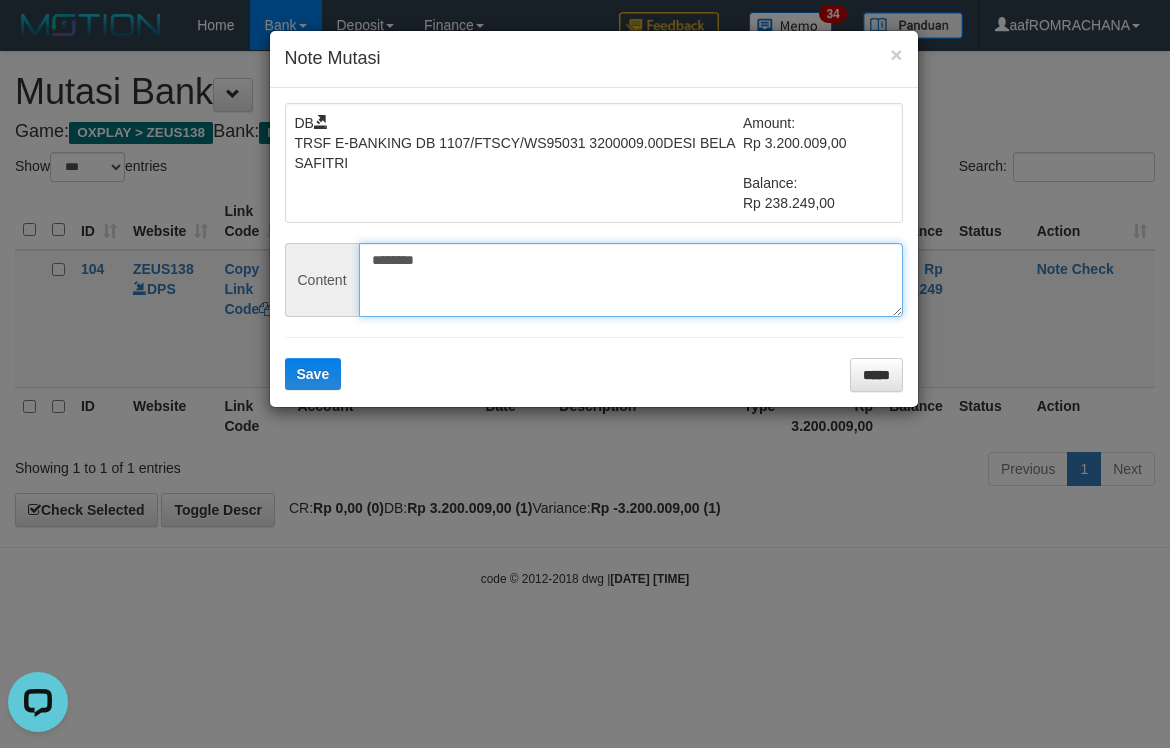 type on "********" 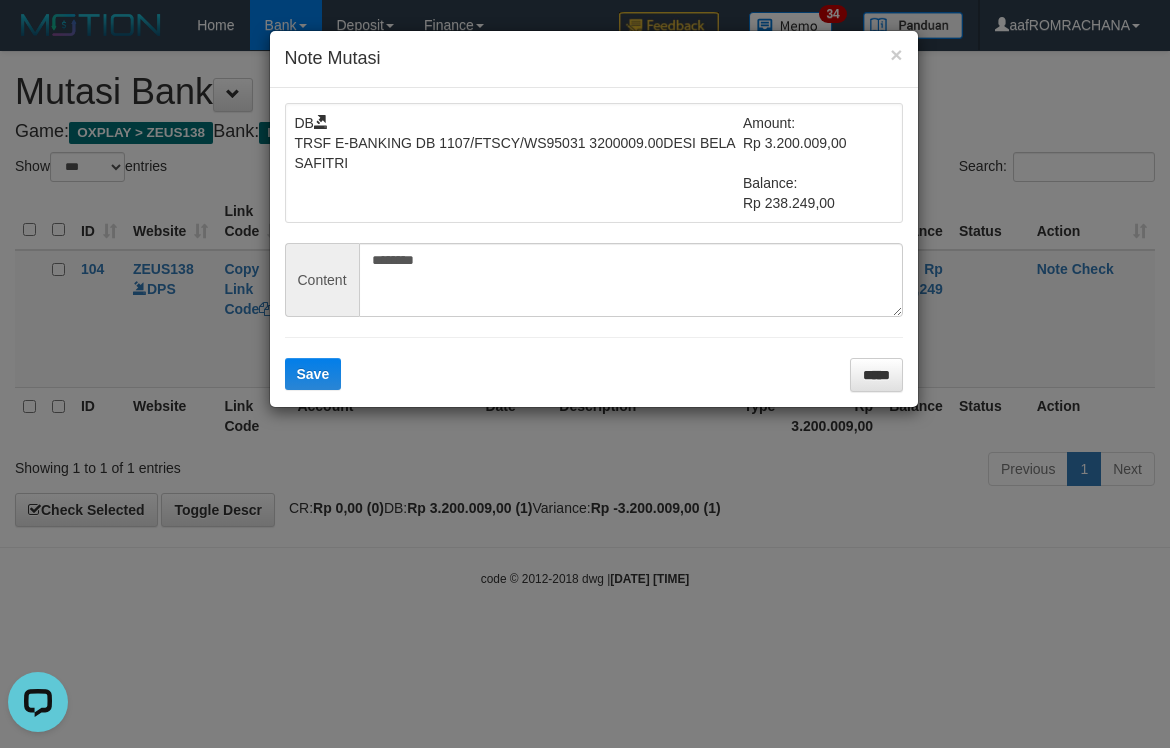 drag, startPoint x: 308, startPoint y: 356, endPoint x: 482, endPoint y: 371, distance: 174.64536 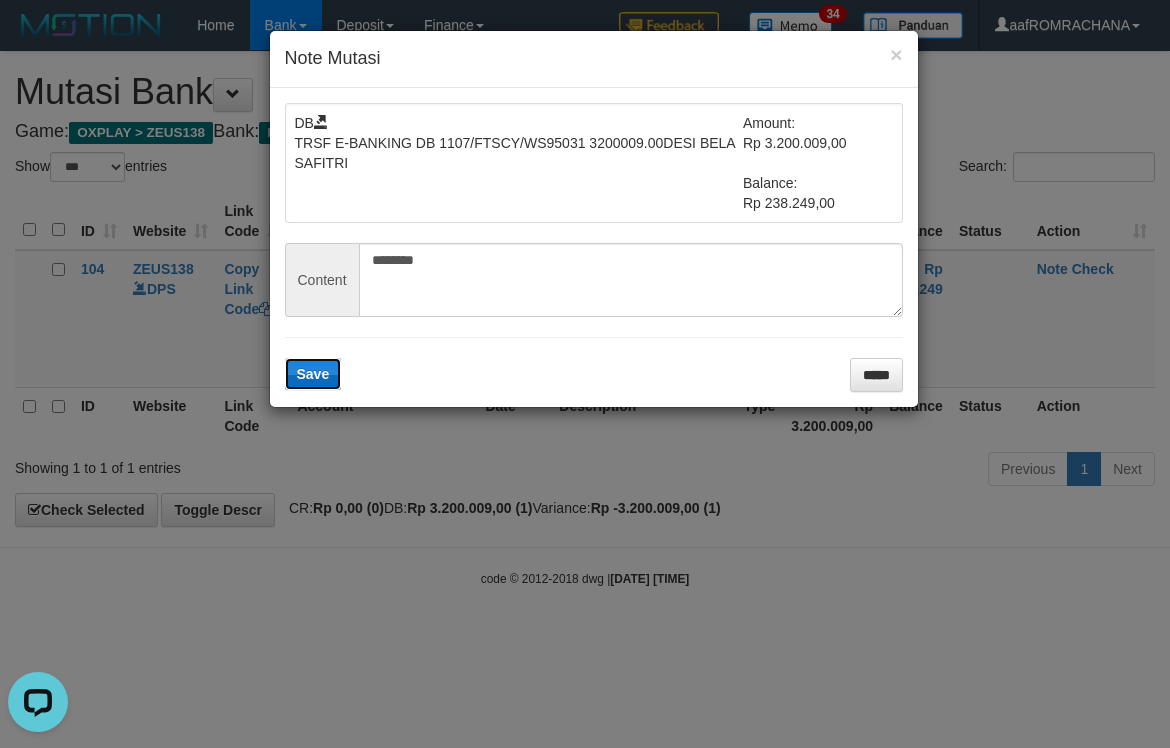 click on "Save" at bounding box center [313, 374] 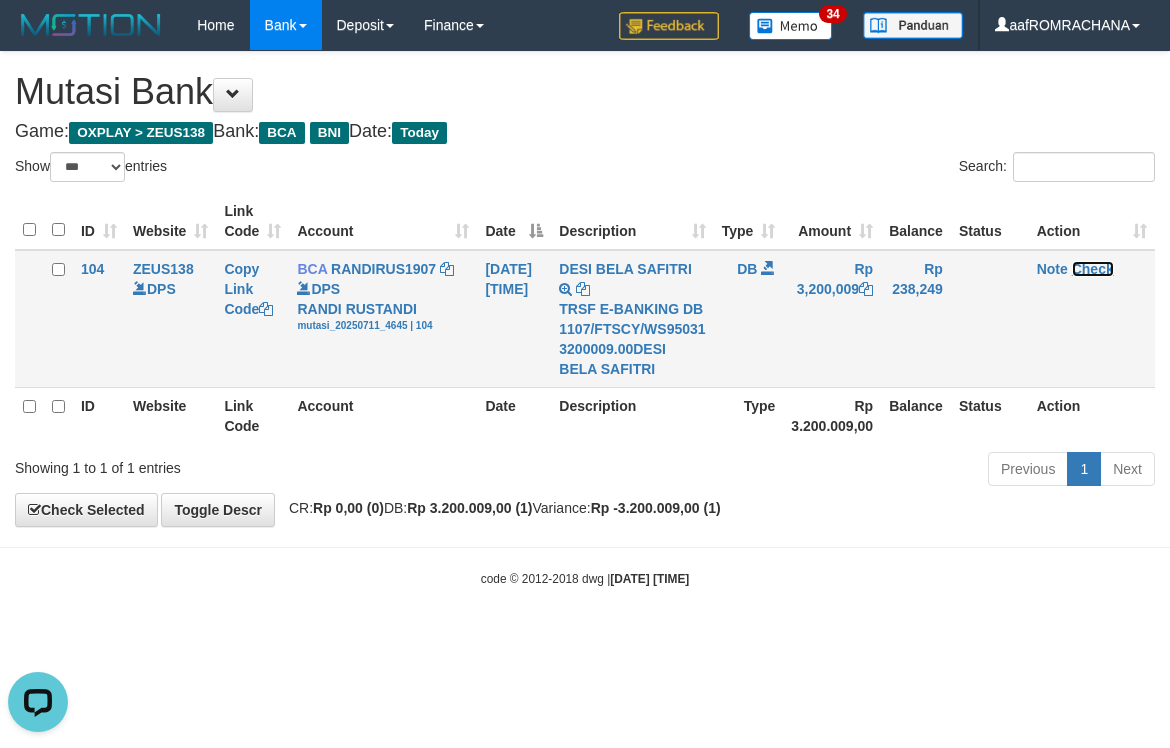 click on "Check" at bounding box center [1093, 269] 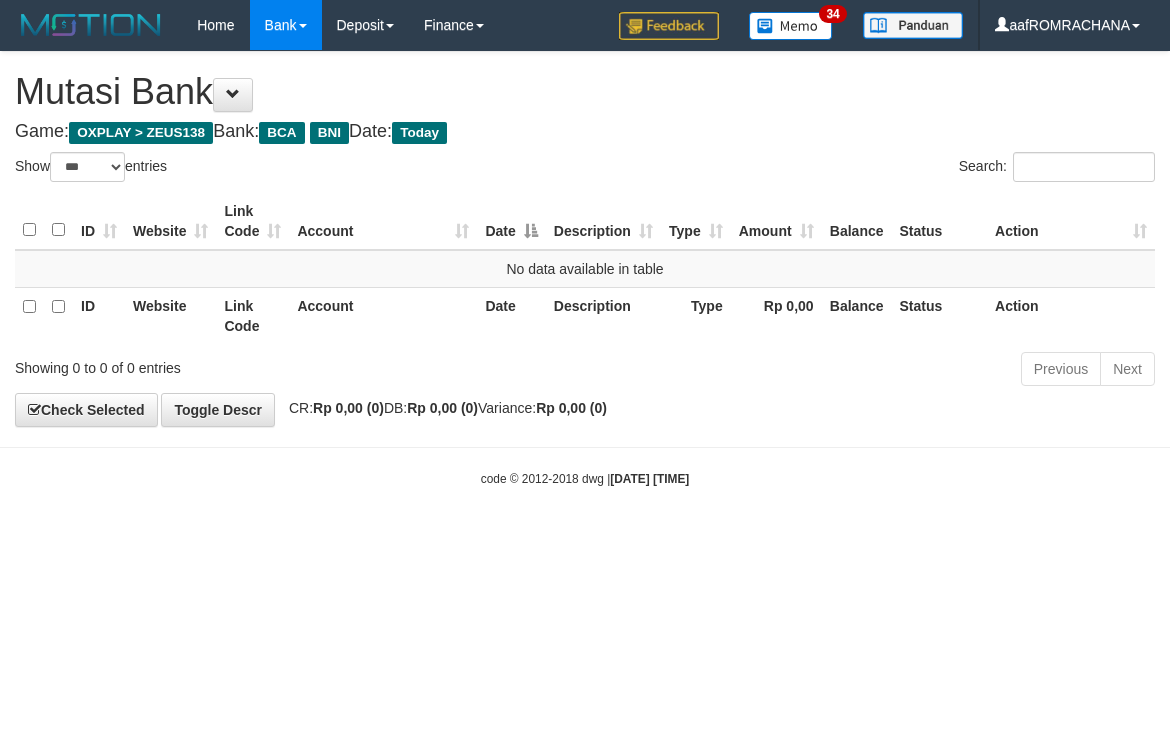 select on "***" 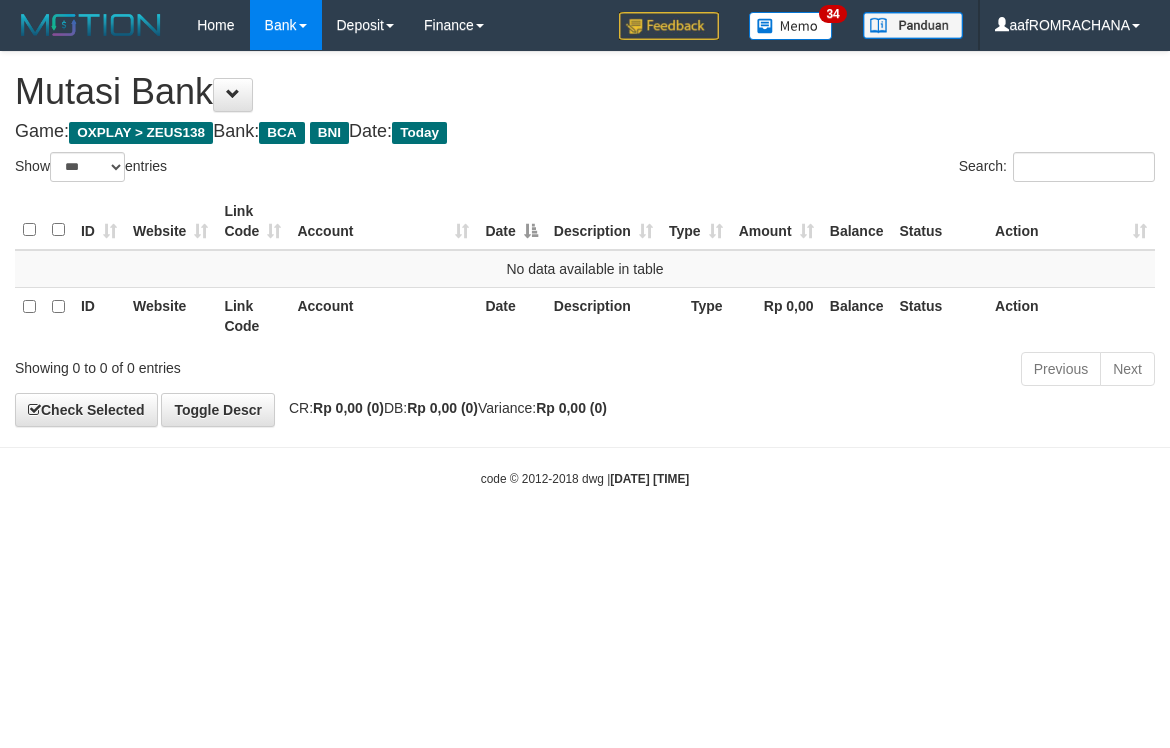 scroll, scrollTop: 0, scrollLeft: 0, axis: both 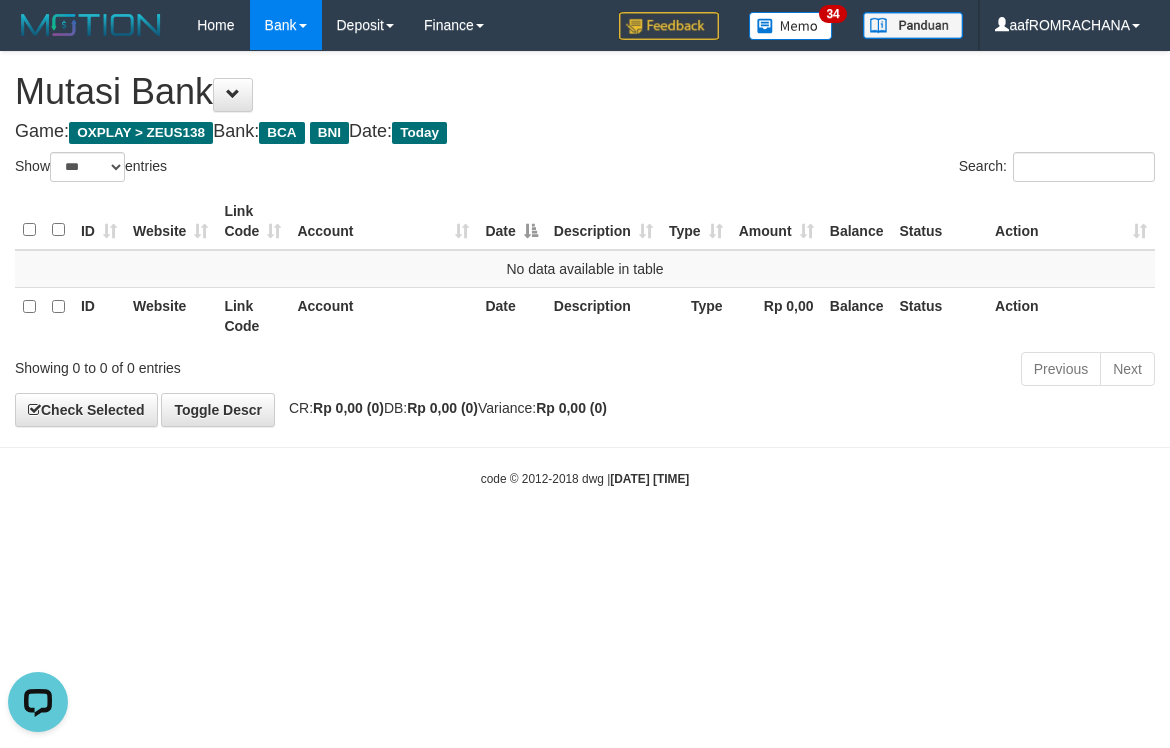 click on "Toggle navigation
Home
Bank
Account List
Load
By Website
Group
[OXPLAY]													ZEUS138
By Load Group (DPS)
Sync" at bounding box center (585, 269) 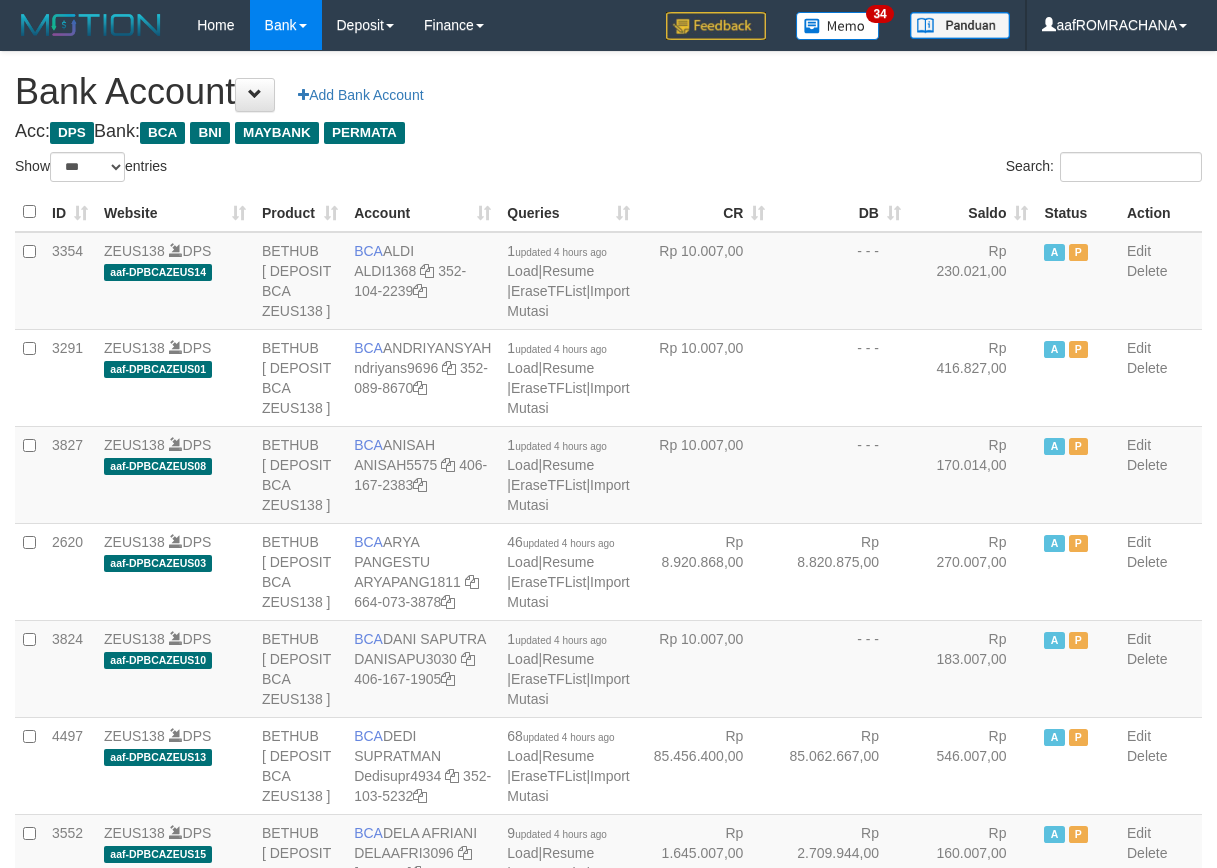 select on "***" 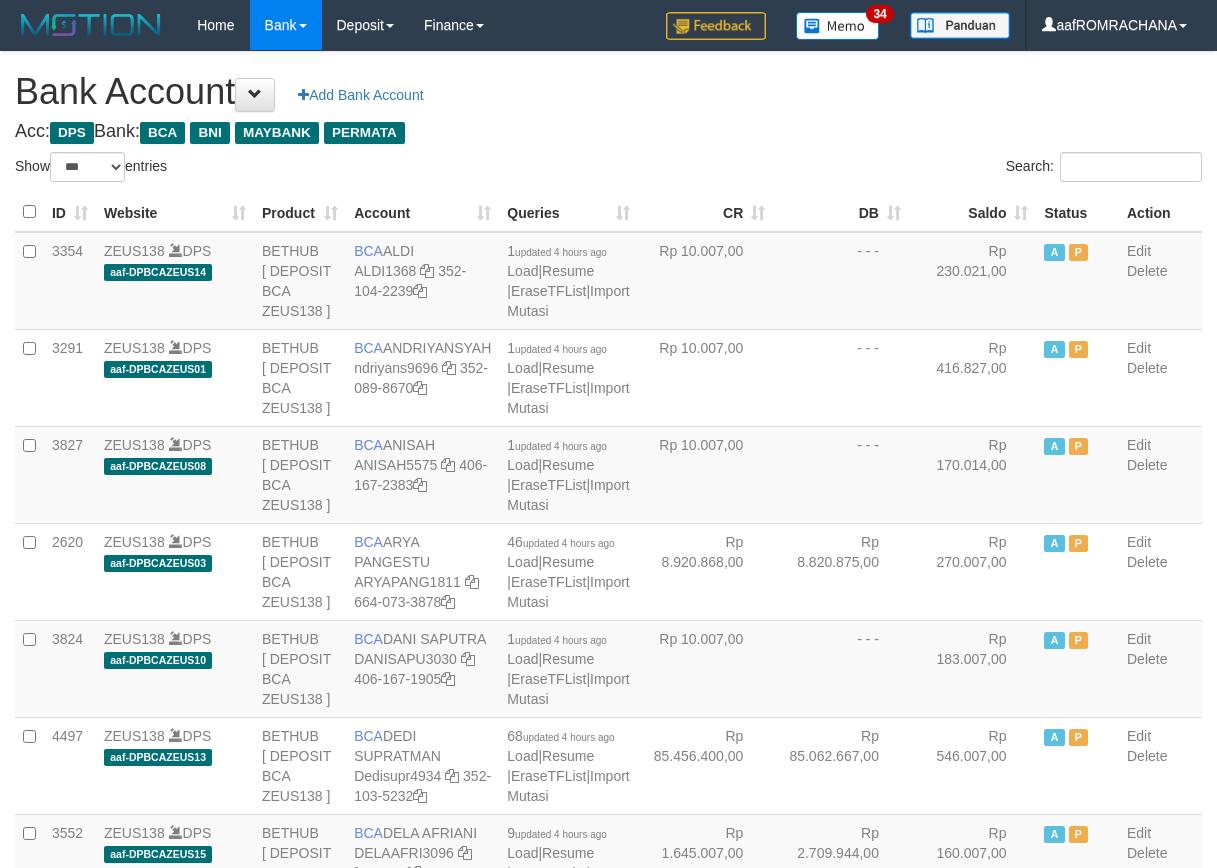 scroll, scrollTop: 0, scrollLeft: 0, axis: both 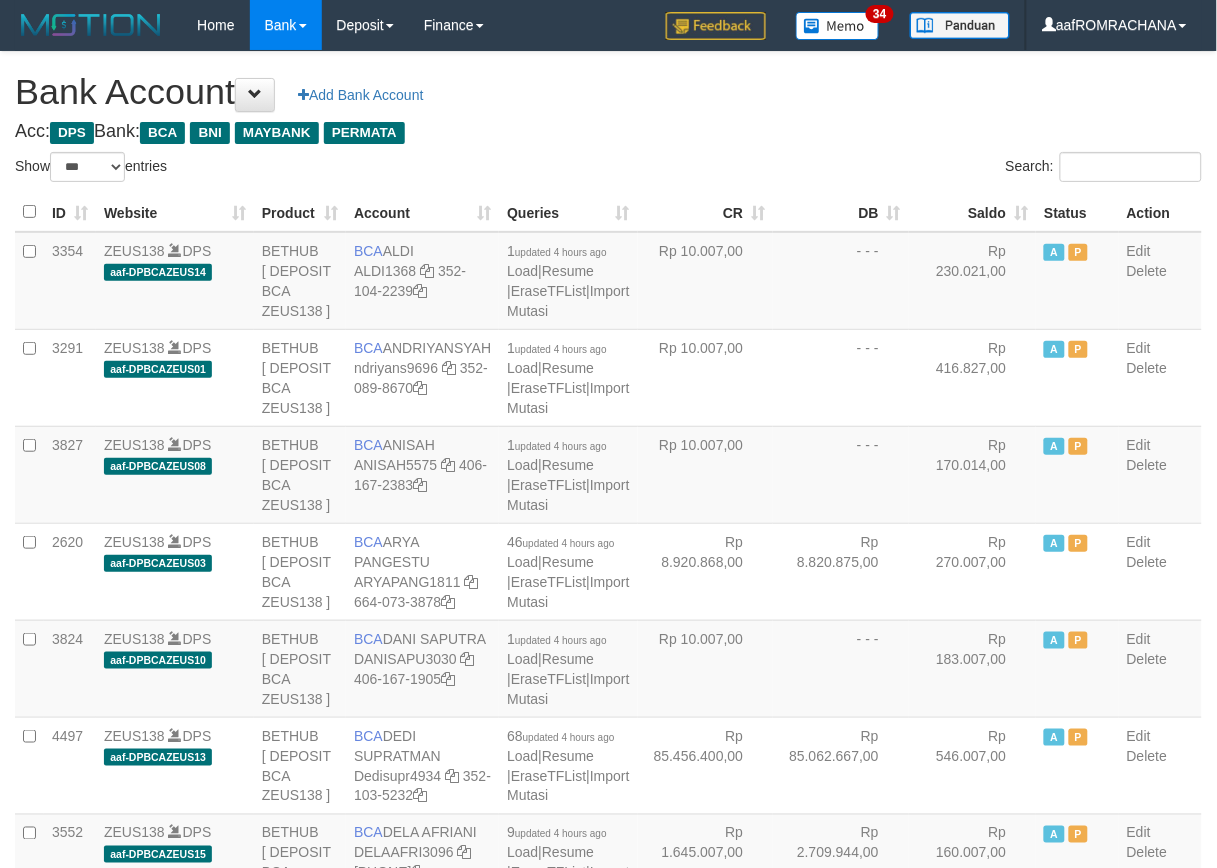 drag, startPoint x: 0, startPoint y: 0, endPoint x: 937, endPoint y: 217, distance: 961.7994 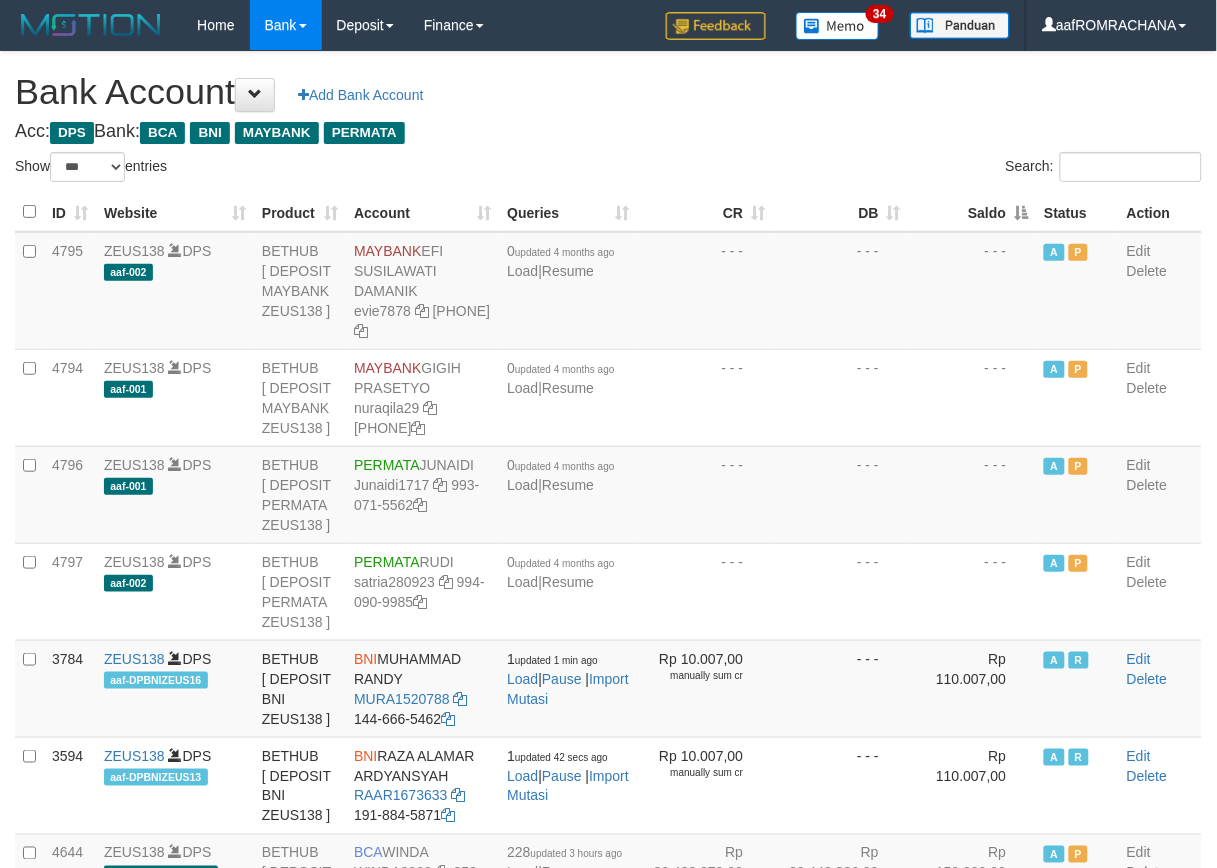click on "Saldo" at bounding box center [973, 212] 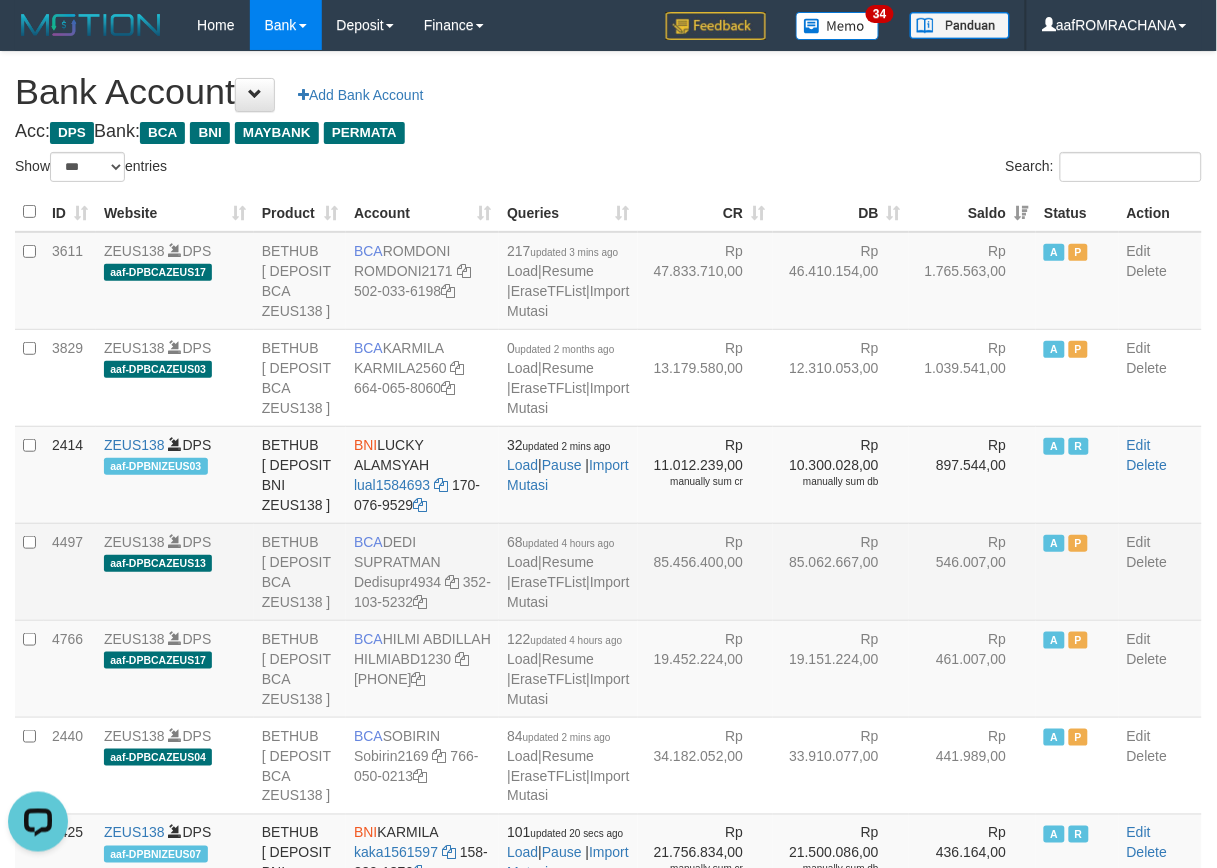 scroll, scrollTop: 0, scrollLeft: 0, axis: both 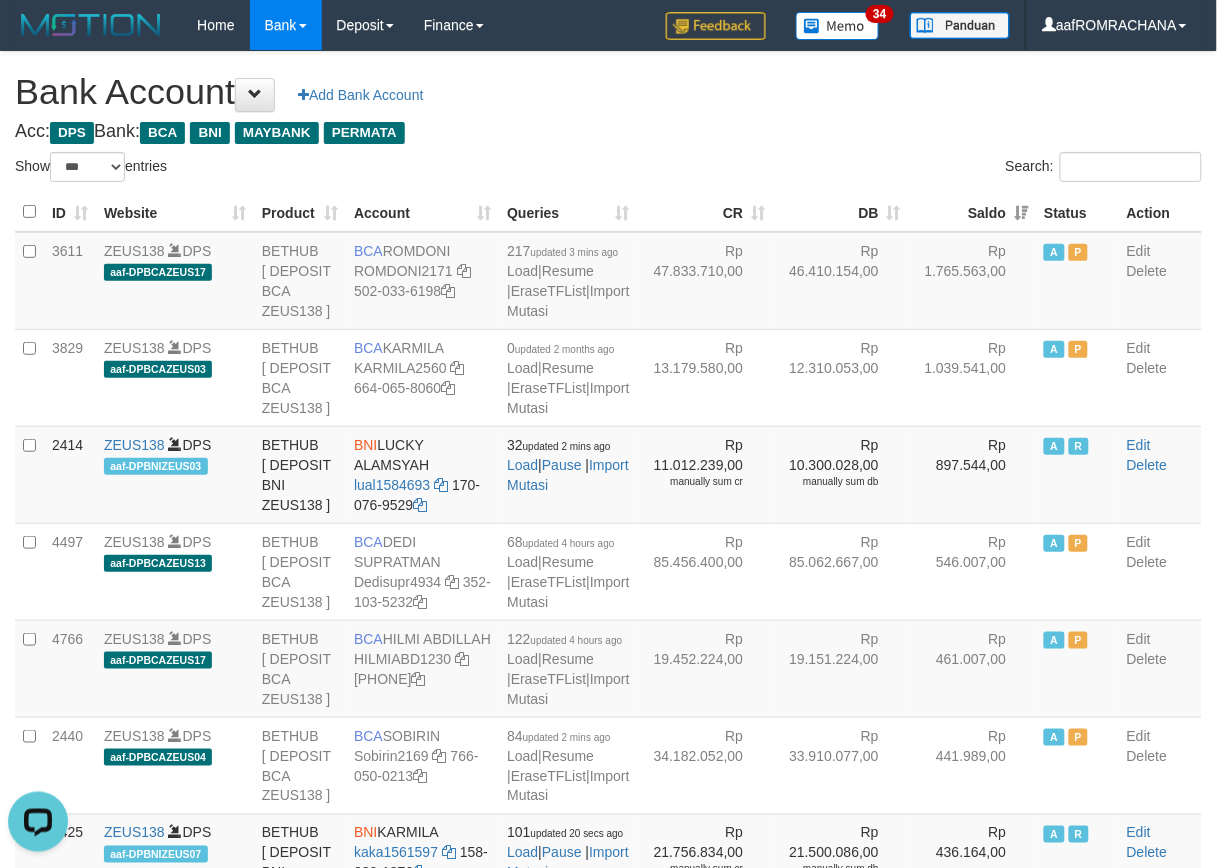 click on "Bank Account
Add Bank Account" at bounding box center [608, 92] 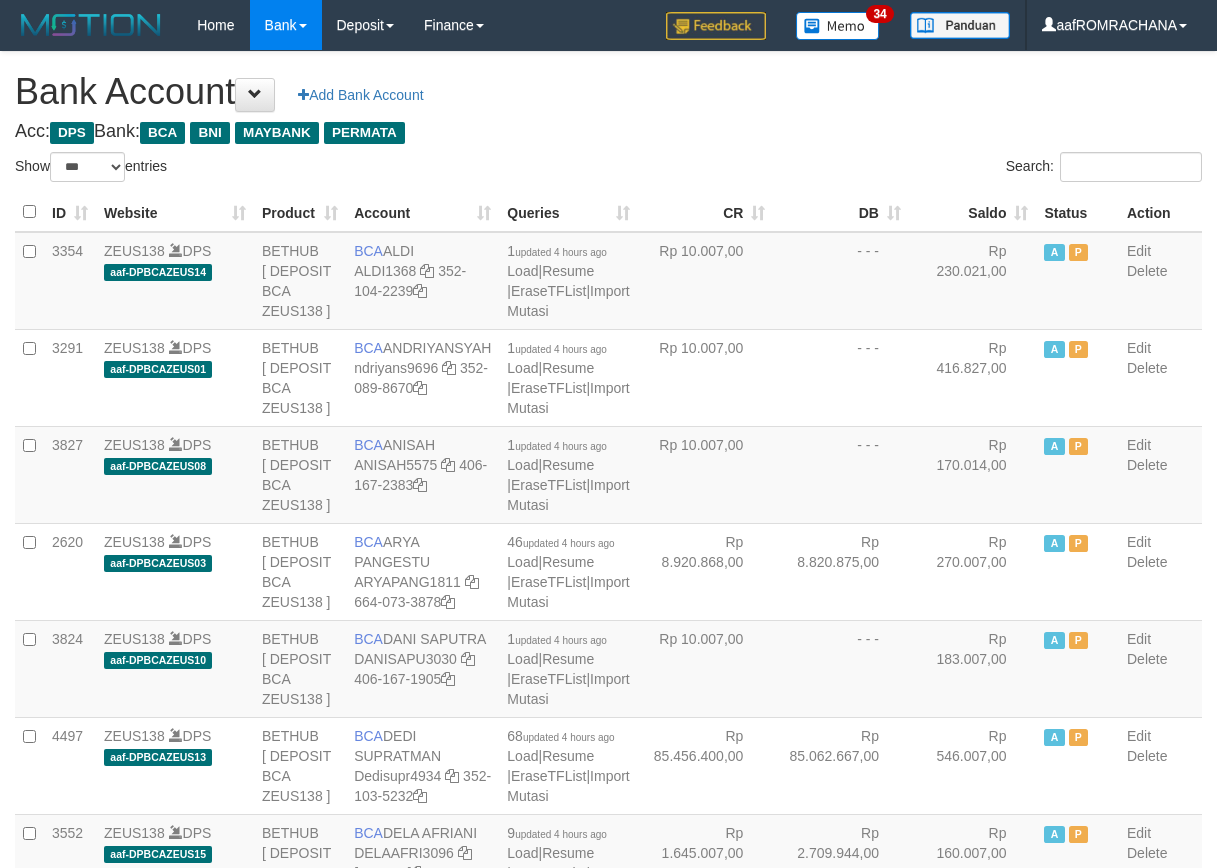 select on "***" 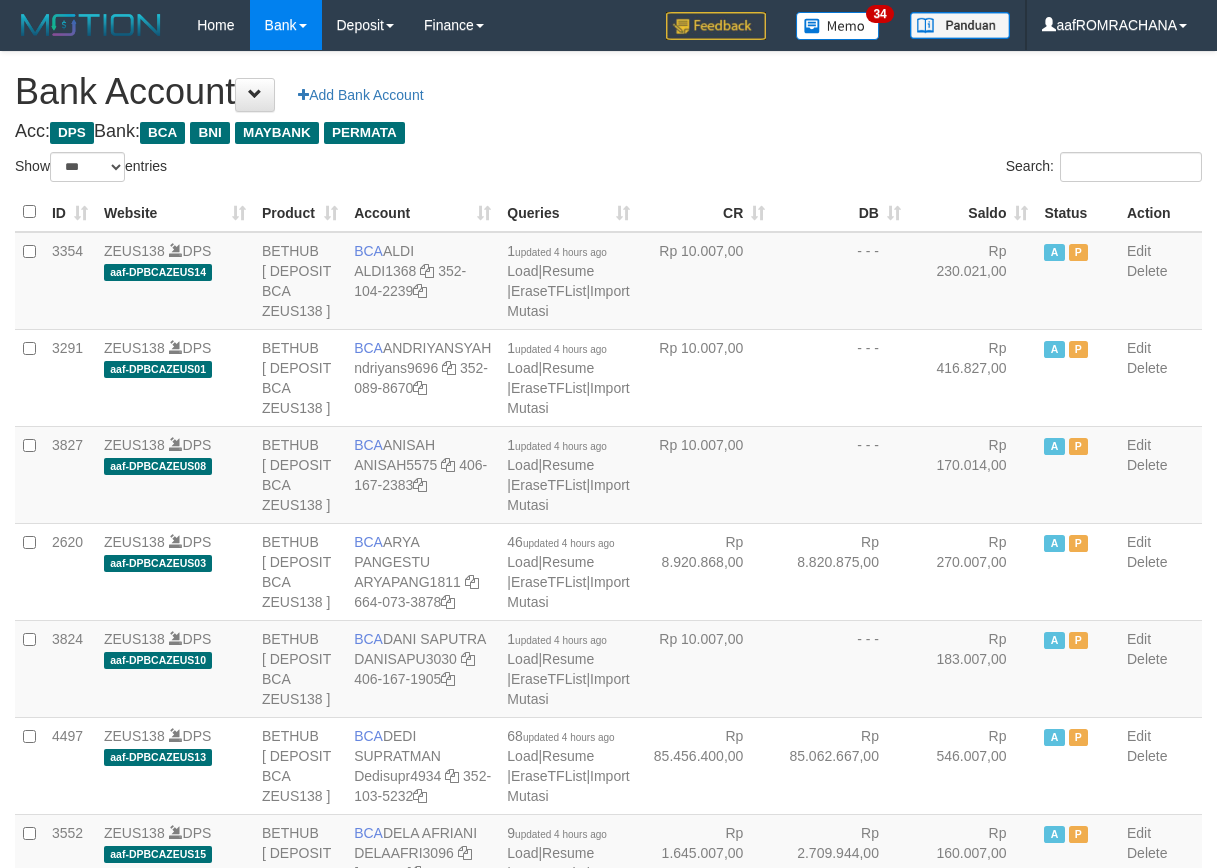 scroll, scrollTop: 0, scrollLeft: 0, axis: both 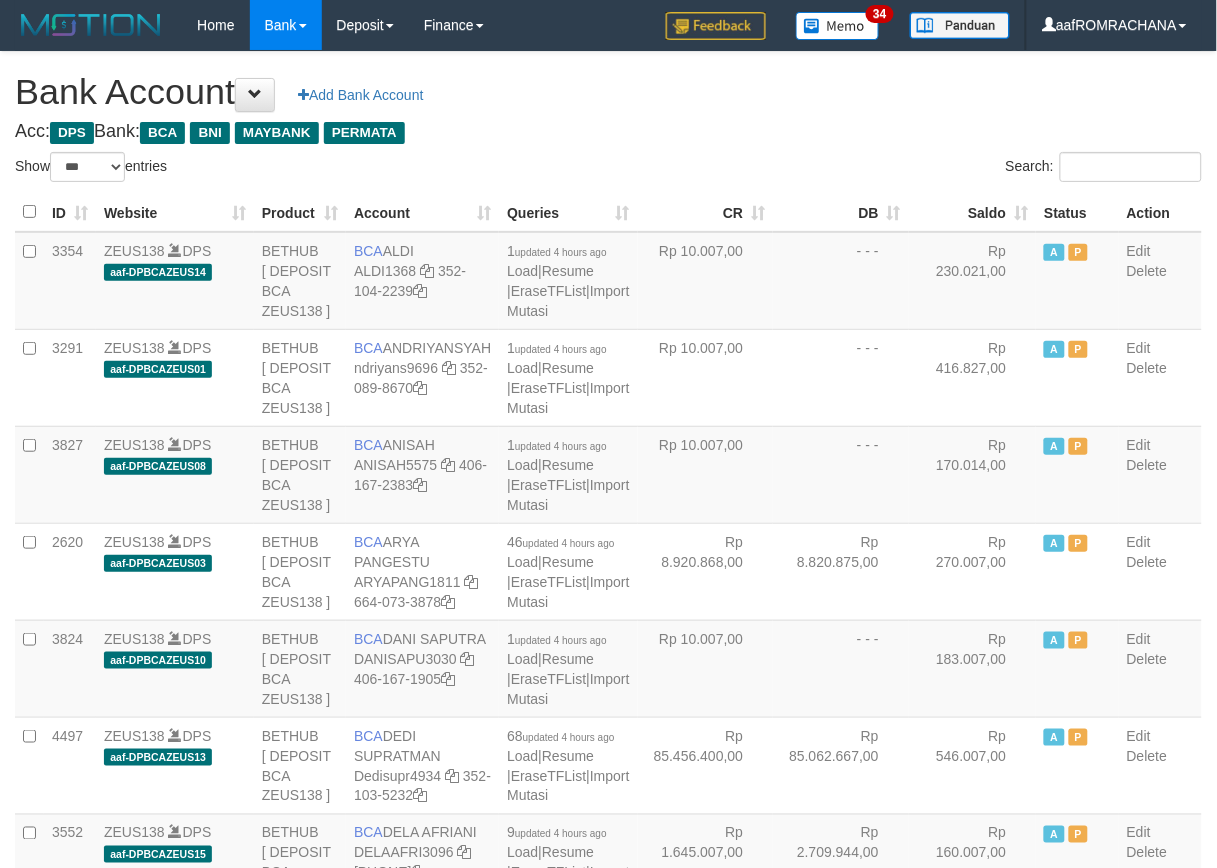 click on "Saldo" at bounding box center (973, 212) 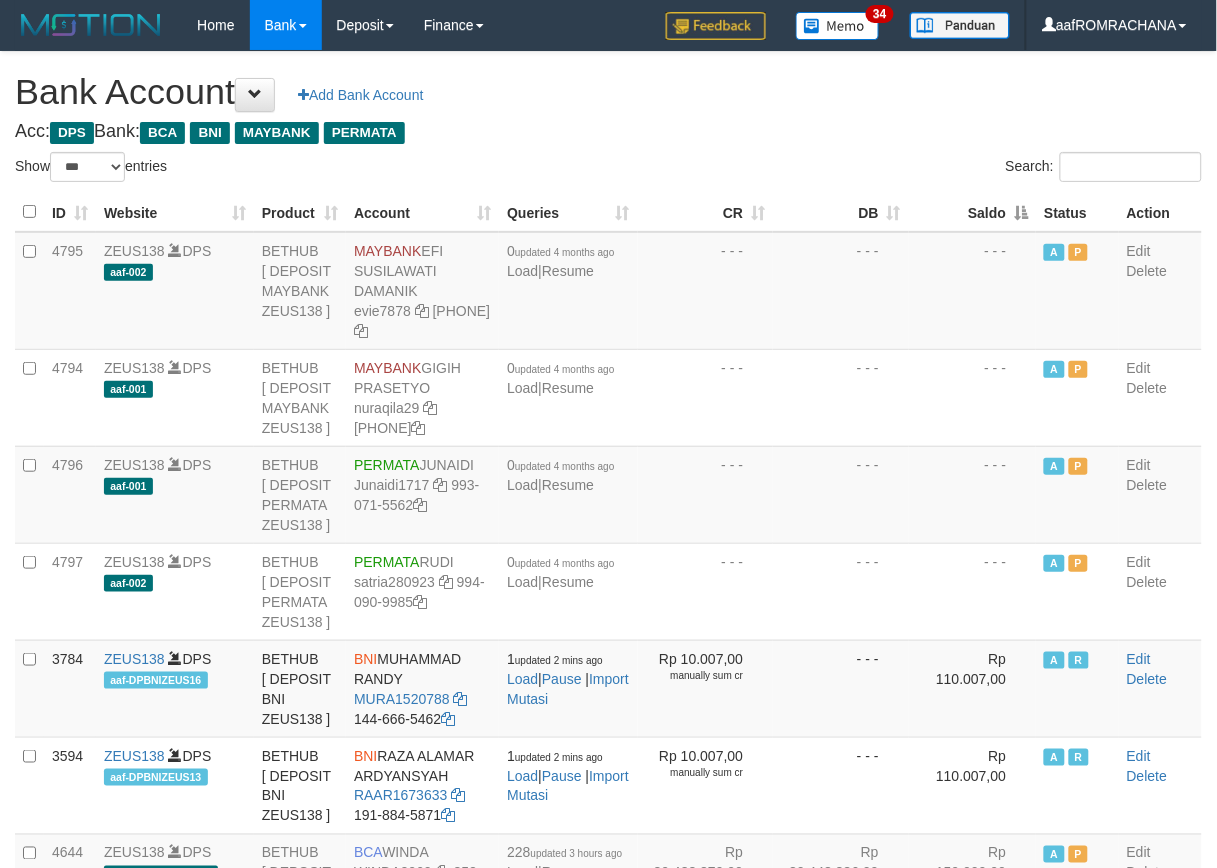 click on "Saldo" at bounding box center (973, 212) 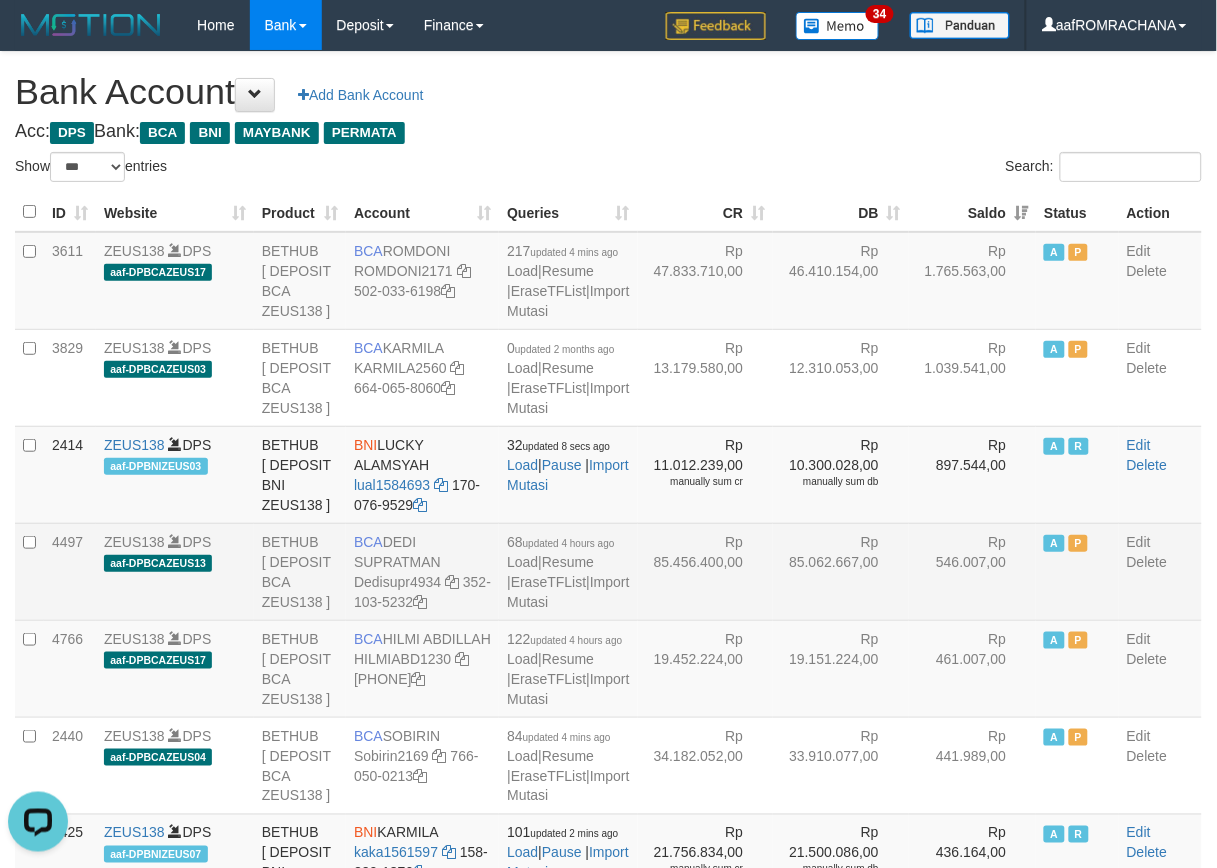 scroll, scrollTop: 0, scrollLeft: 0, axis: both 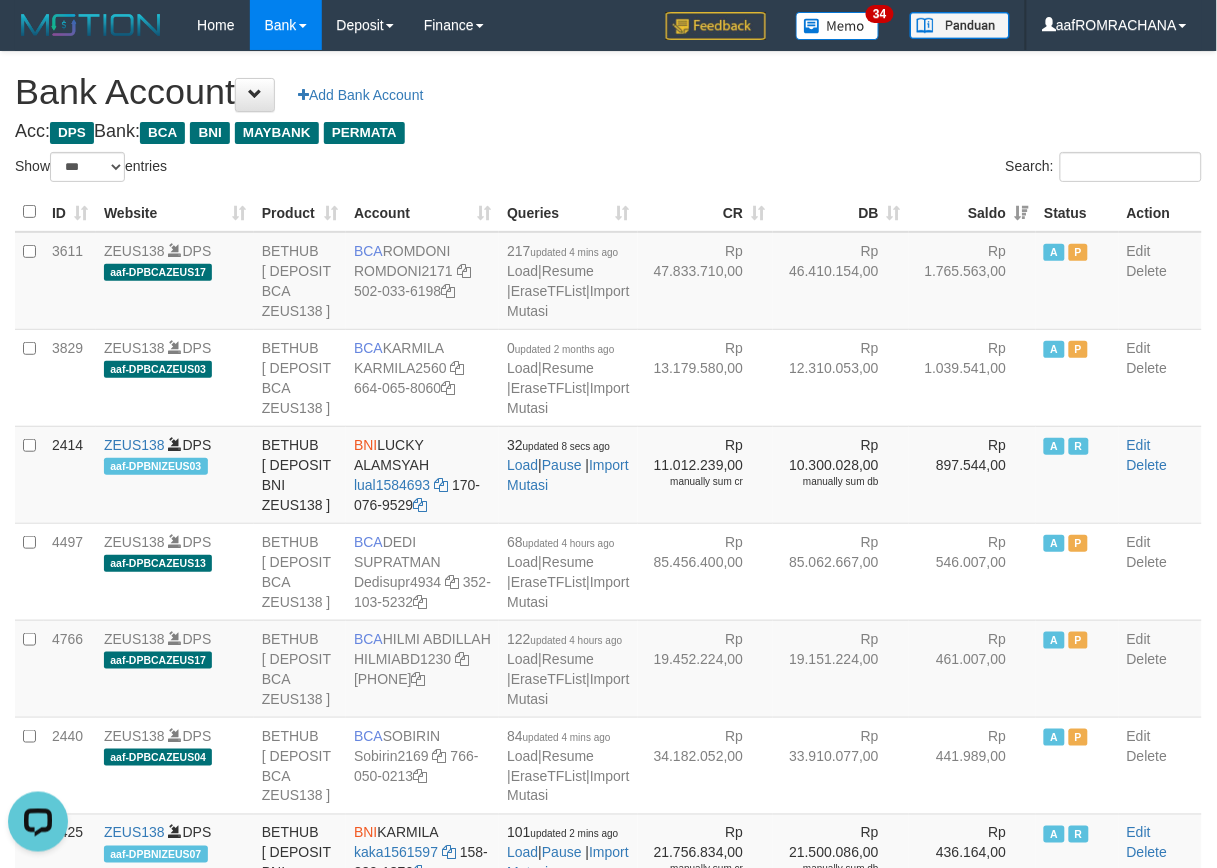 click on "Bank Account
Add Bank Account" at bounding box center [608, 92] 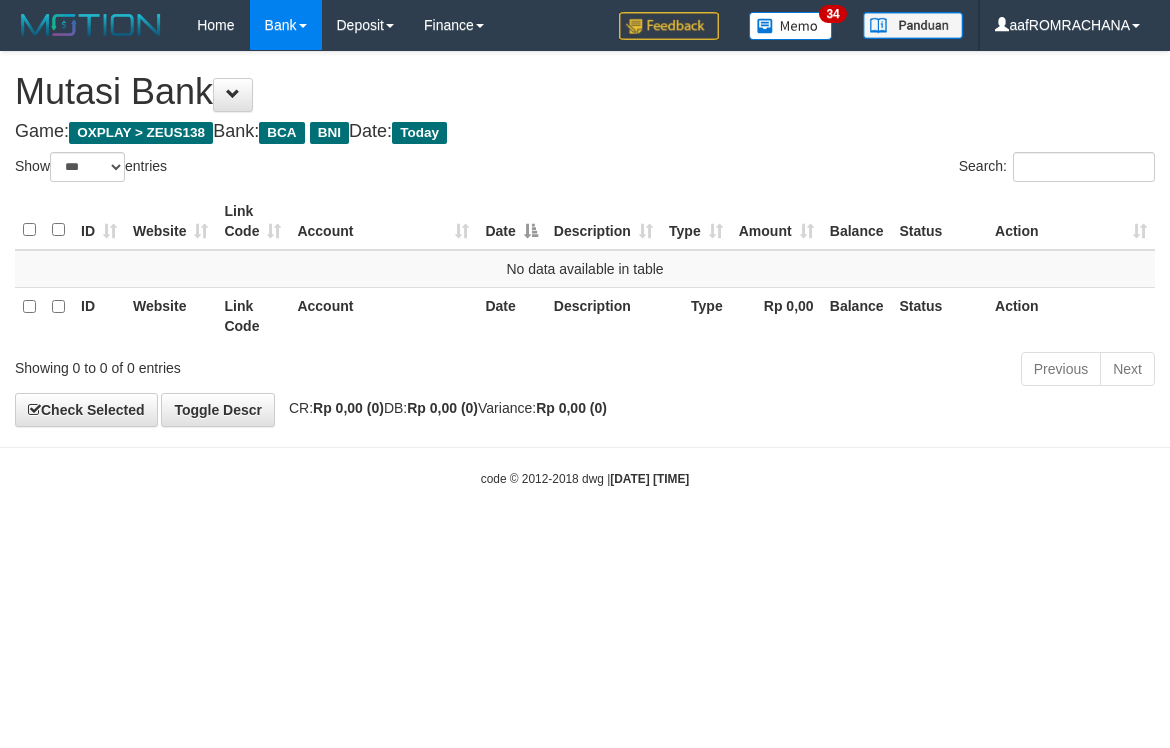 select on "***" 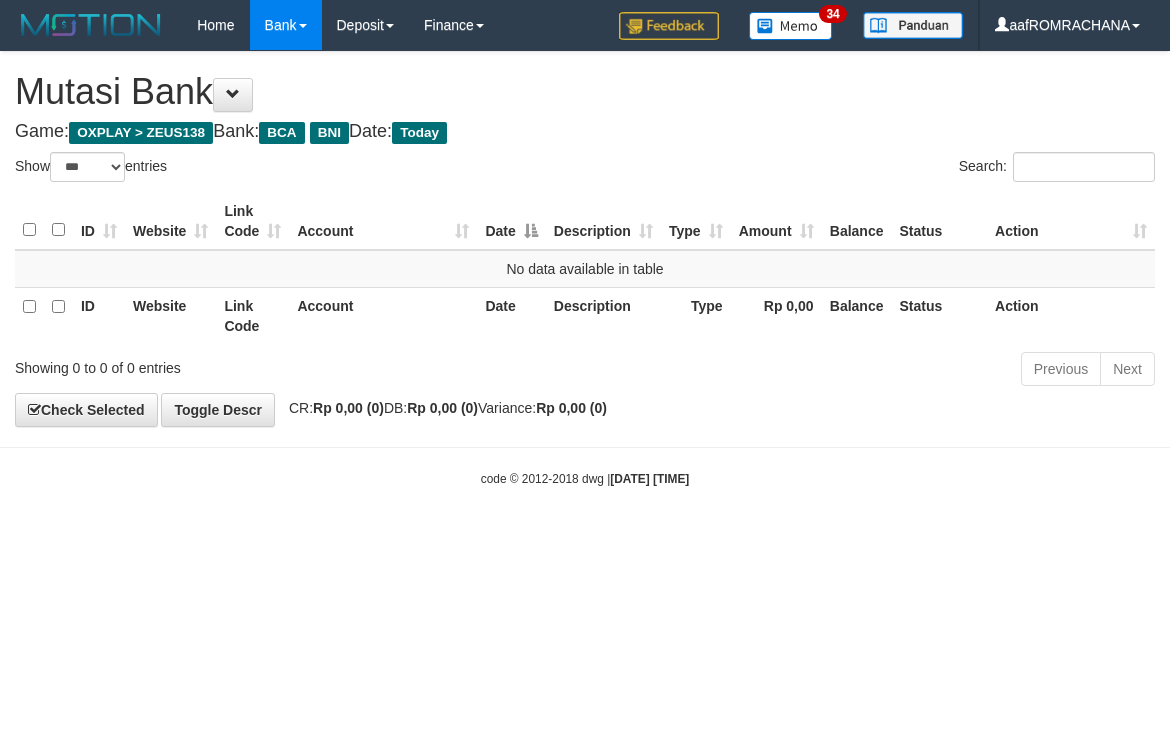 scroll, scrollTop: 0, scrollLeft: 0, axis: both 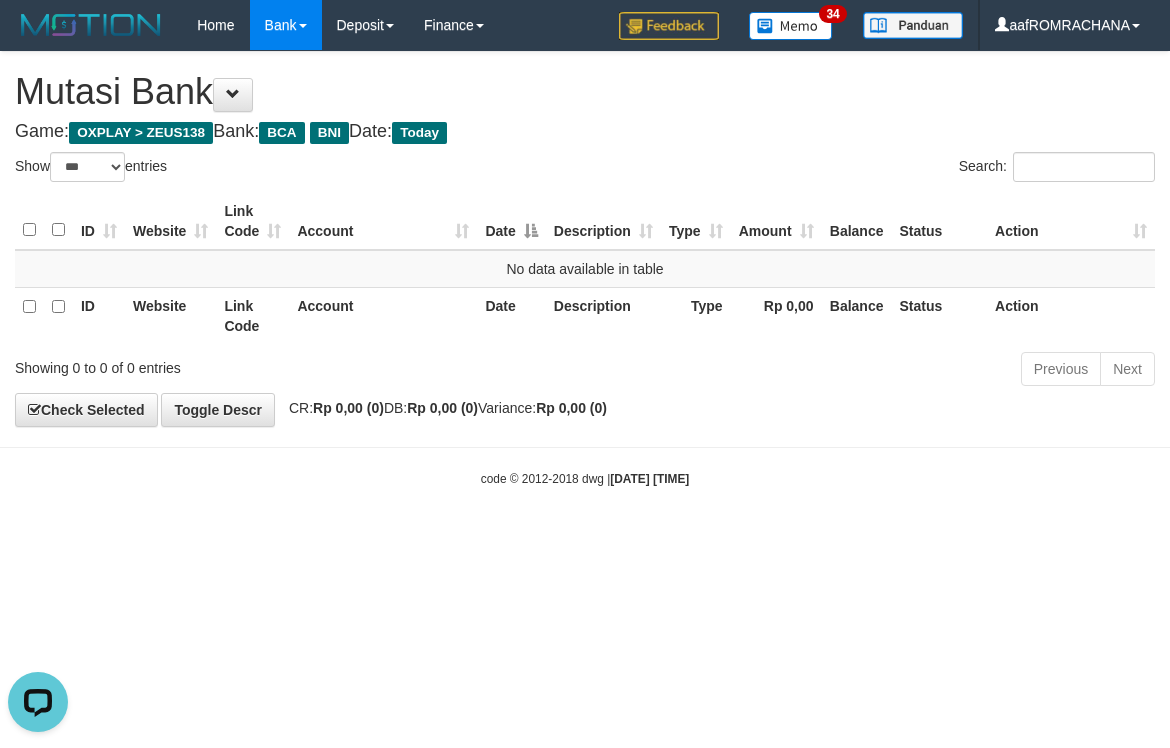 click on "Toggle navigation
Home
Bank
Account List
Load
By Website
Group
[OXPLAY]													ZEUS138
By Load Group (DPS)
Sync" at bounding box center (585, 269) 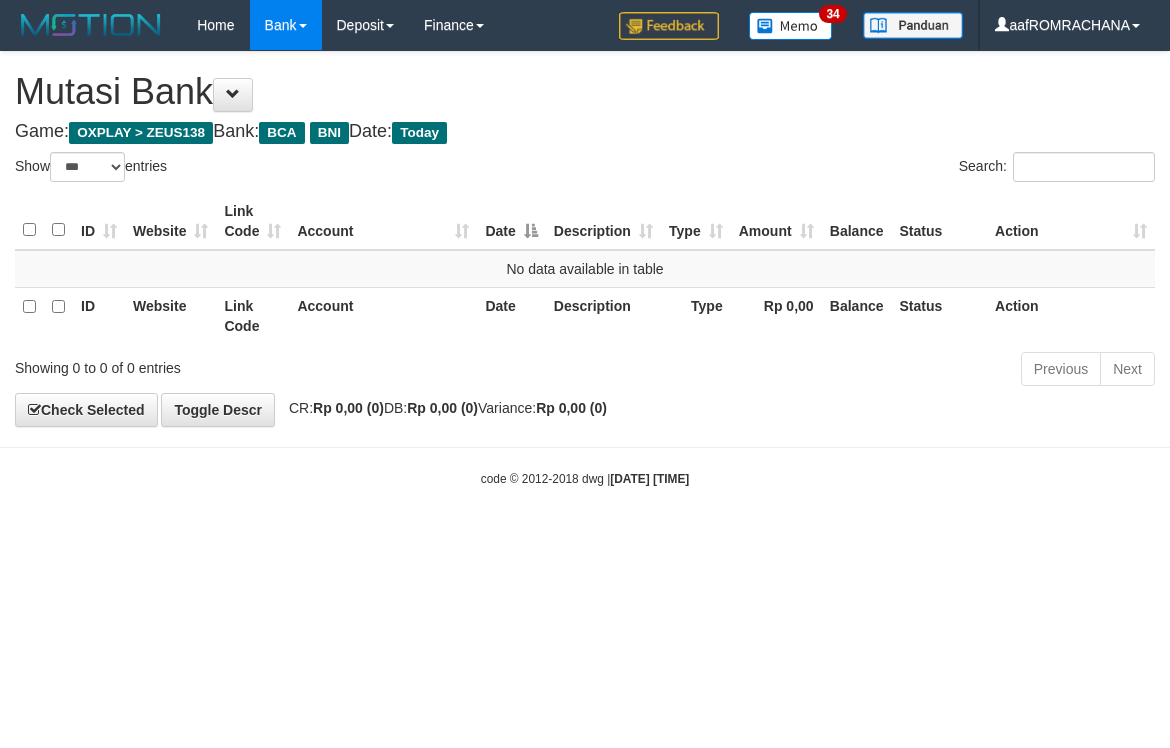 select on "***" 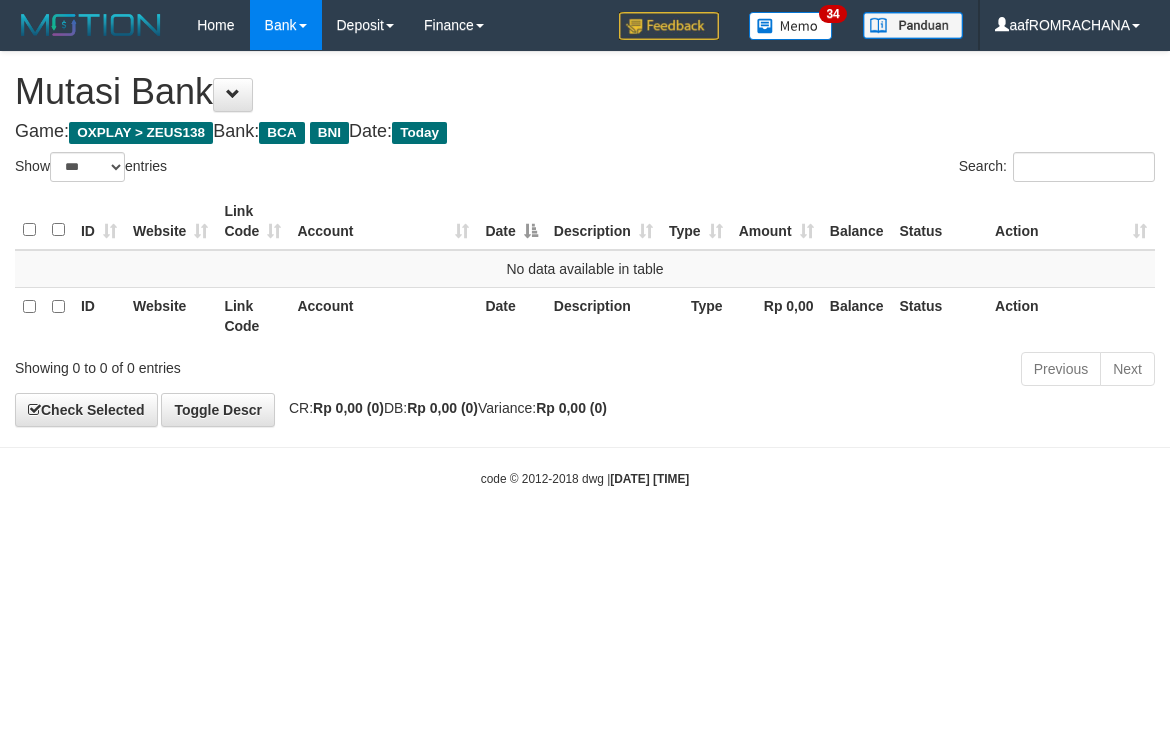 scroll, scrollTop: 0, scrollLeft: 0, axis: both 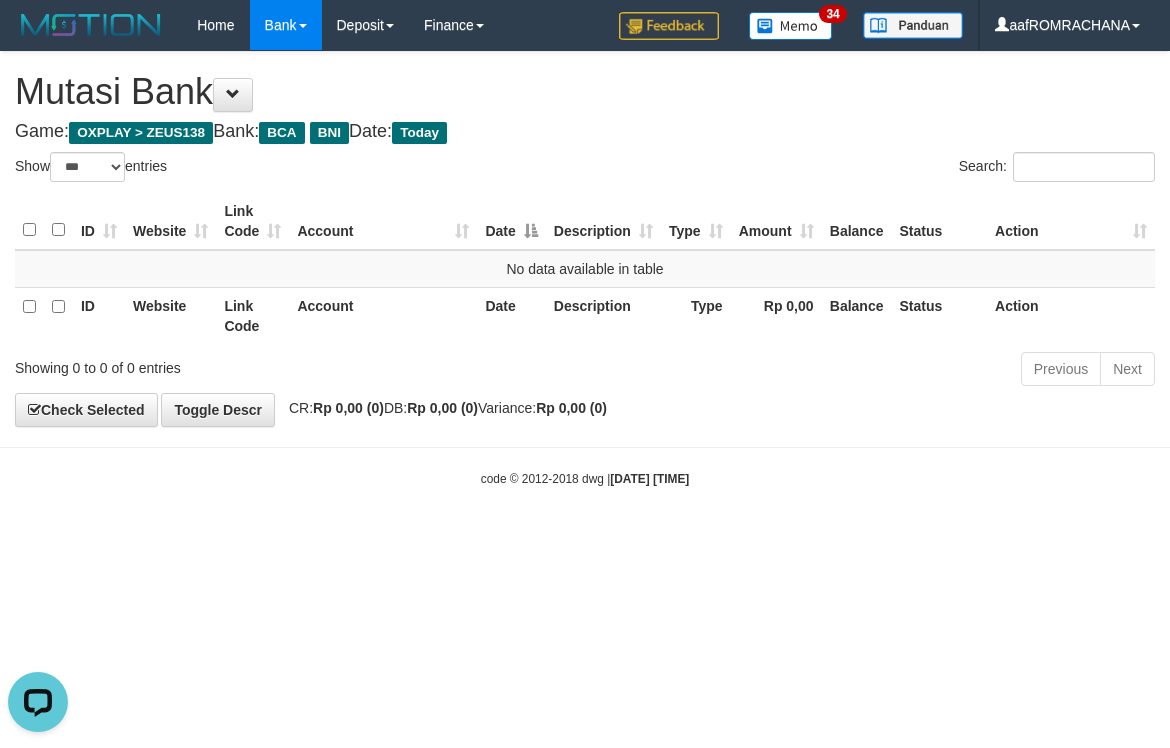 click on "Toggle navigation
Home
Bank
Account List
Load
By Website
Group
[OXPLAY]													ZEUS138
By Load Group (DPS)
Sync" at bounding box center [585, 269] 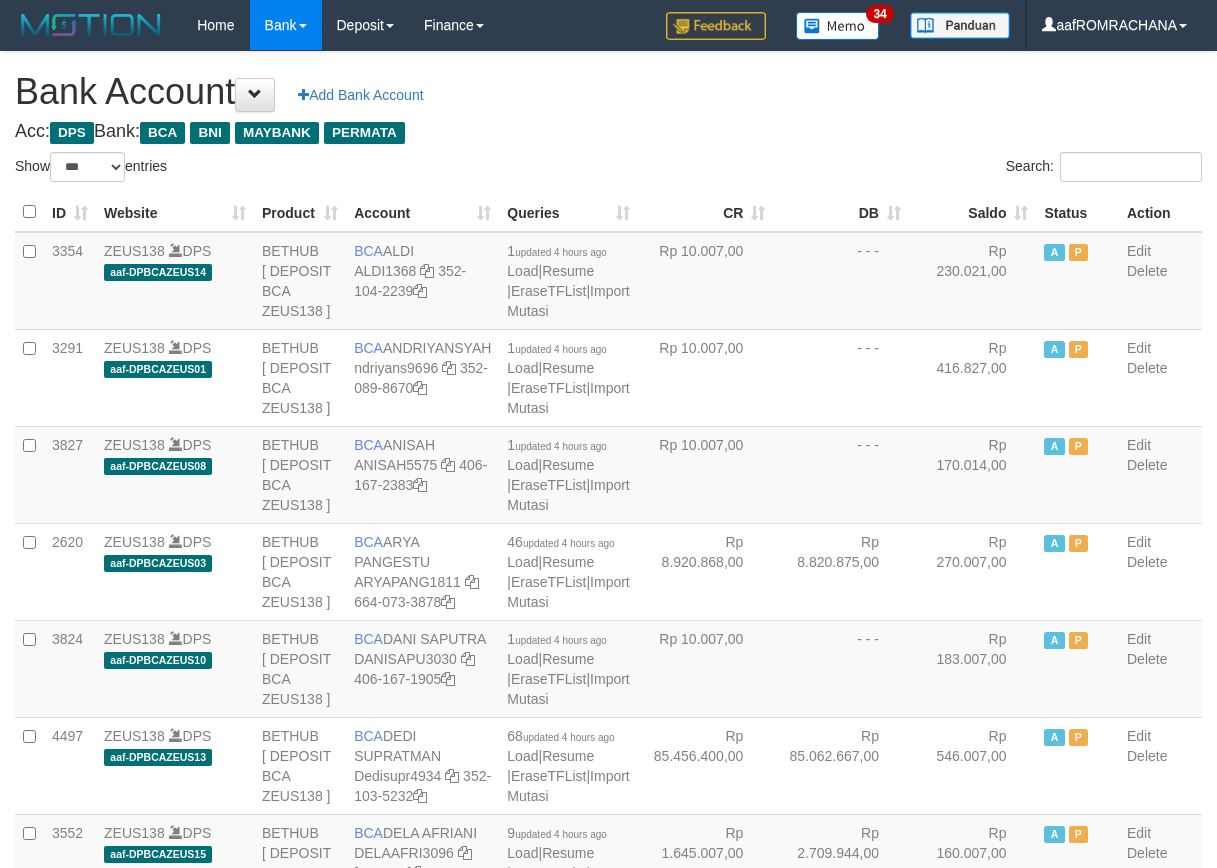 select on "***" 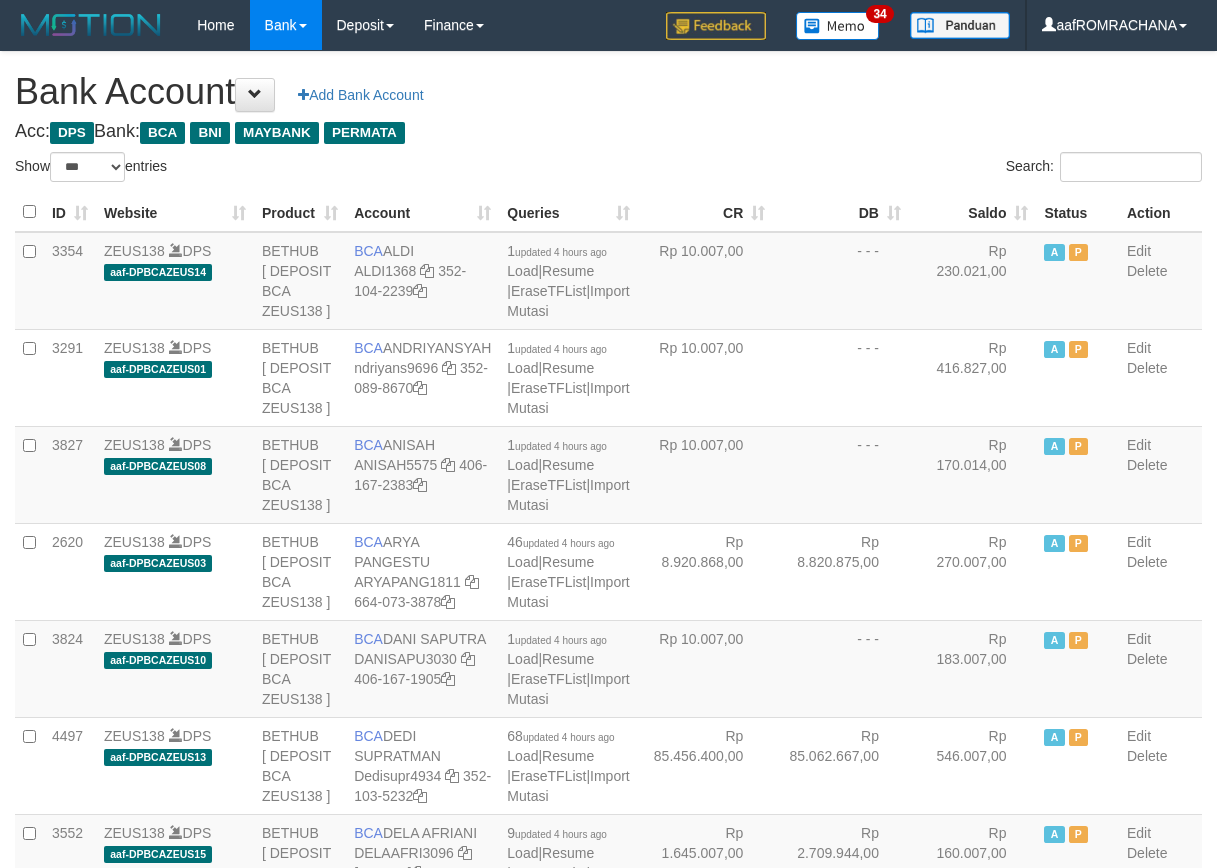 scroll, scrollTop: 0, scrollLeft: 0, axis: both 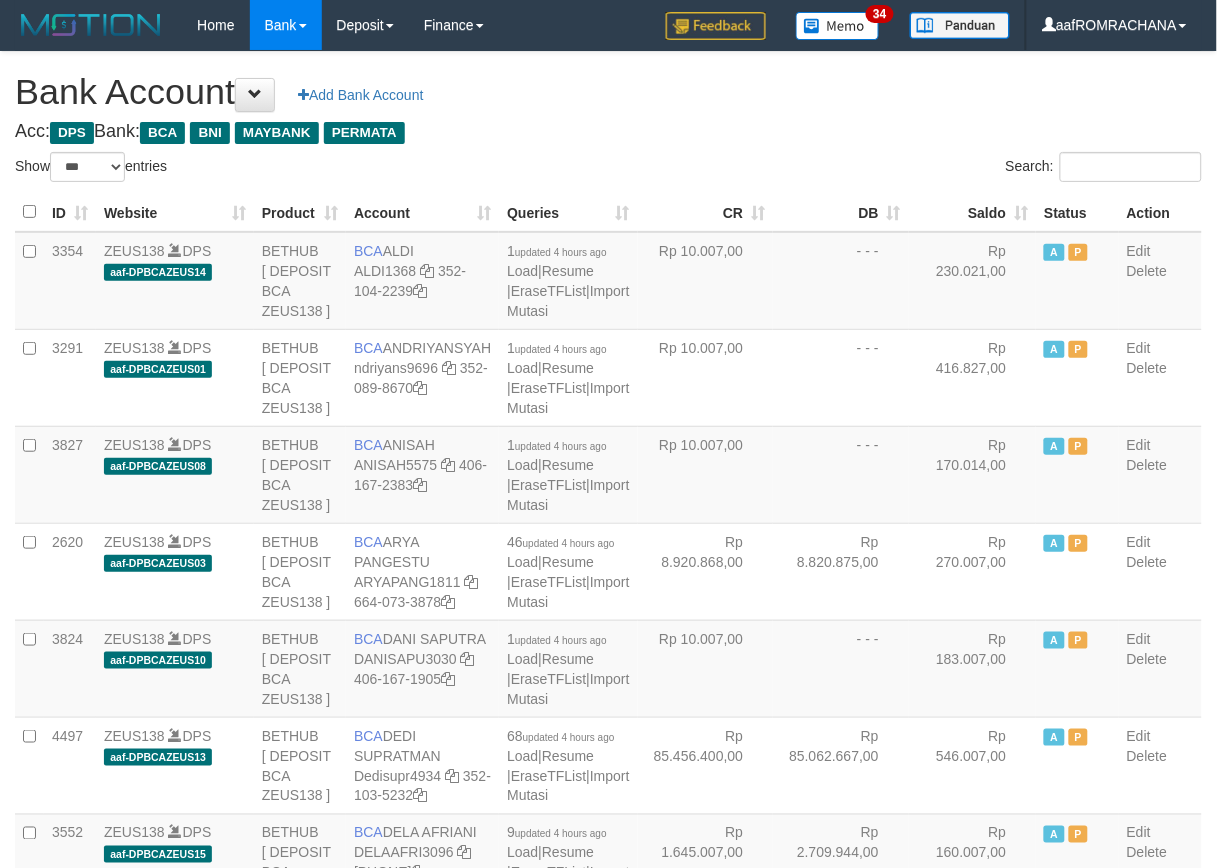 click on "Saldo" at bounding box center [973, 212] 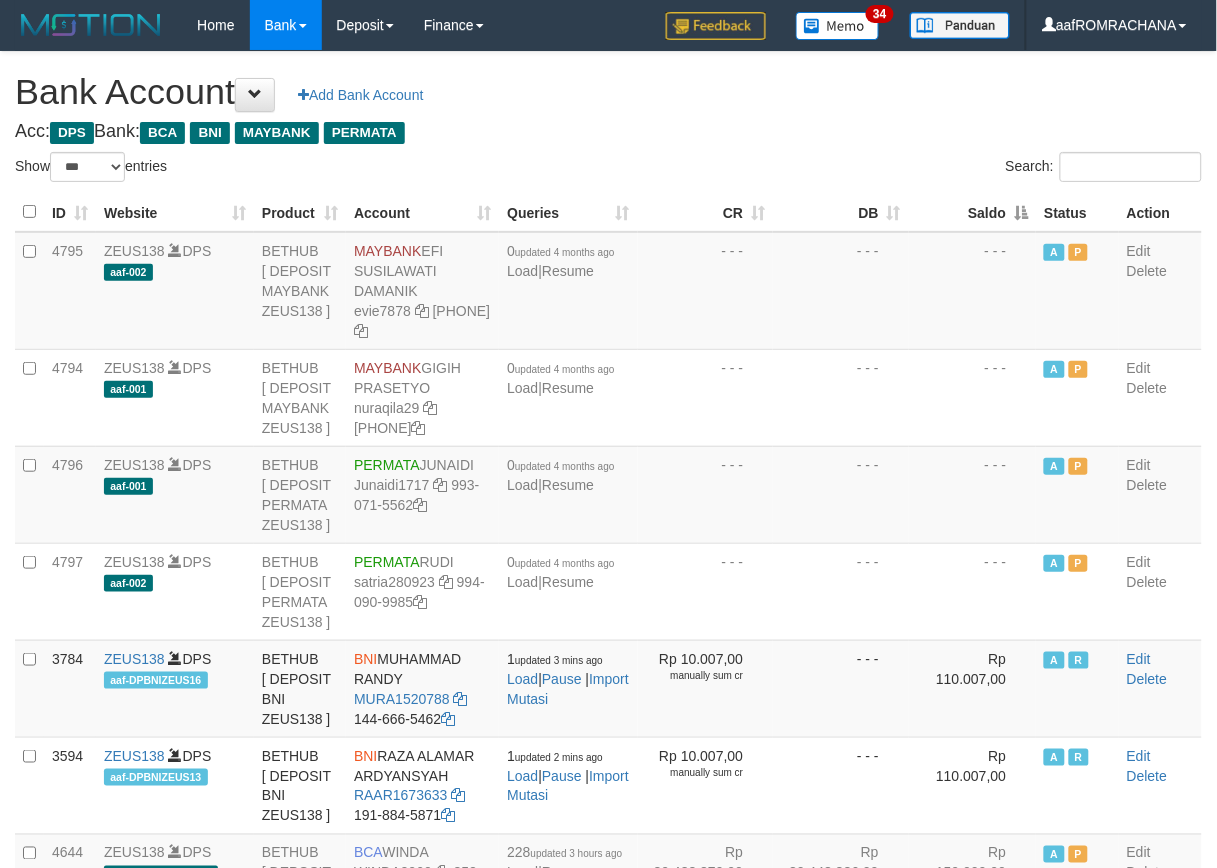 click on "Saldo" at bounding box center [973, 212] 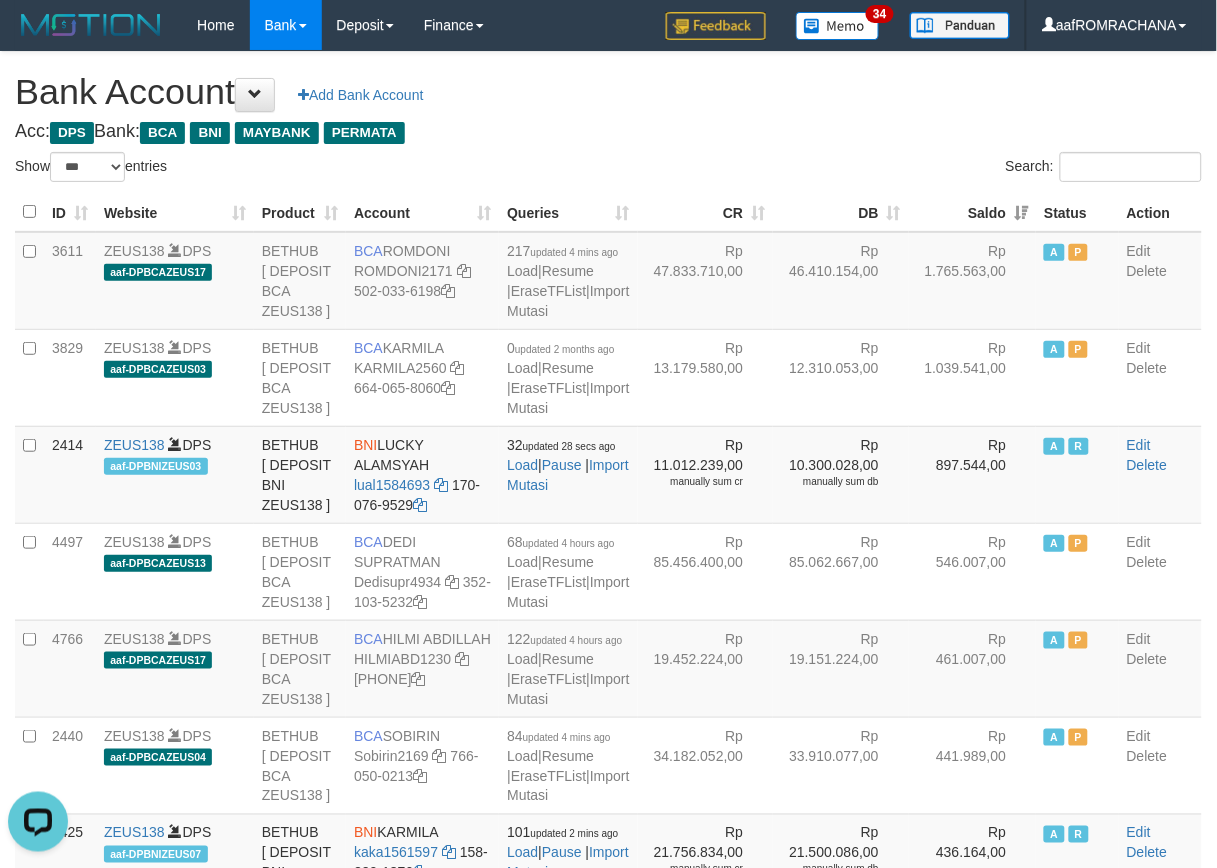 scroll, scrollTop: 0, scrollLeft: 0, axis: both 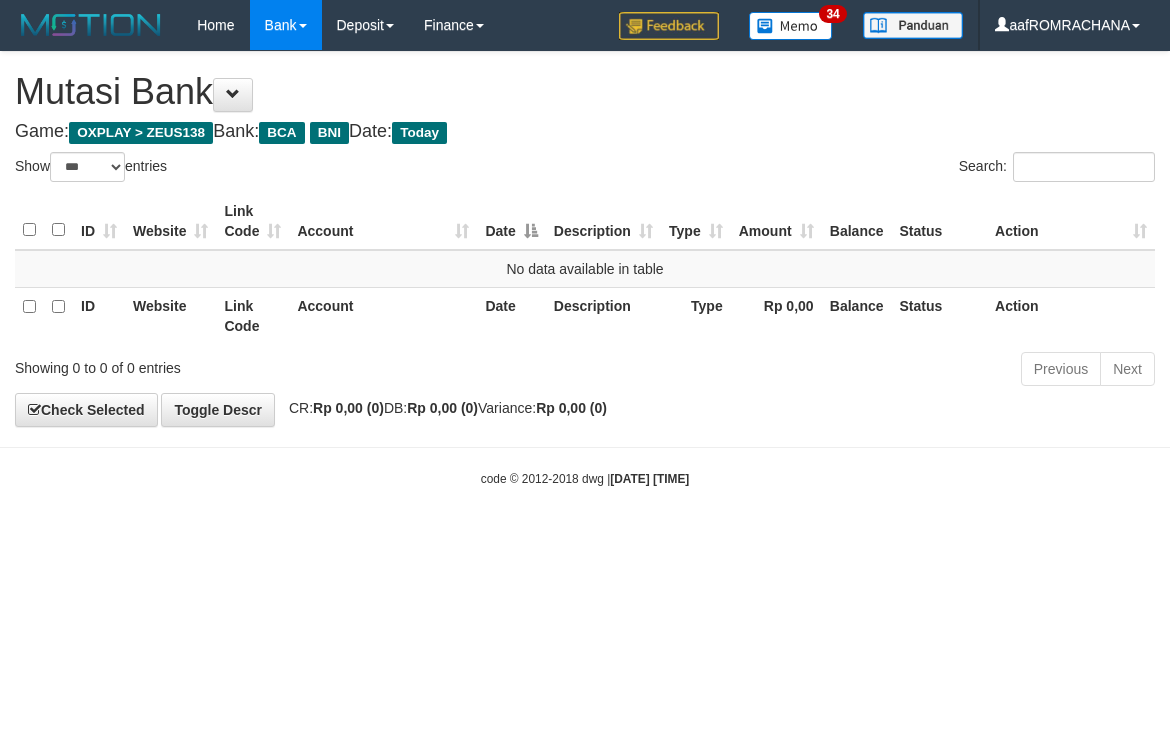 select on "***" 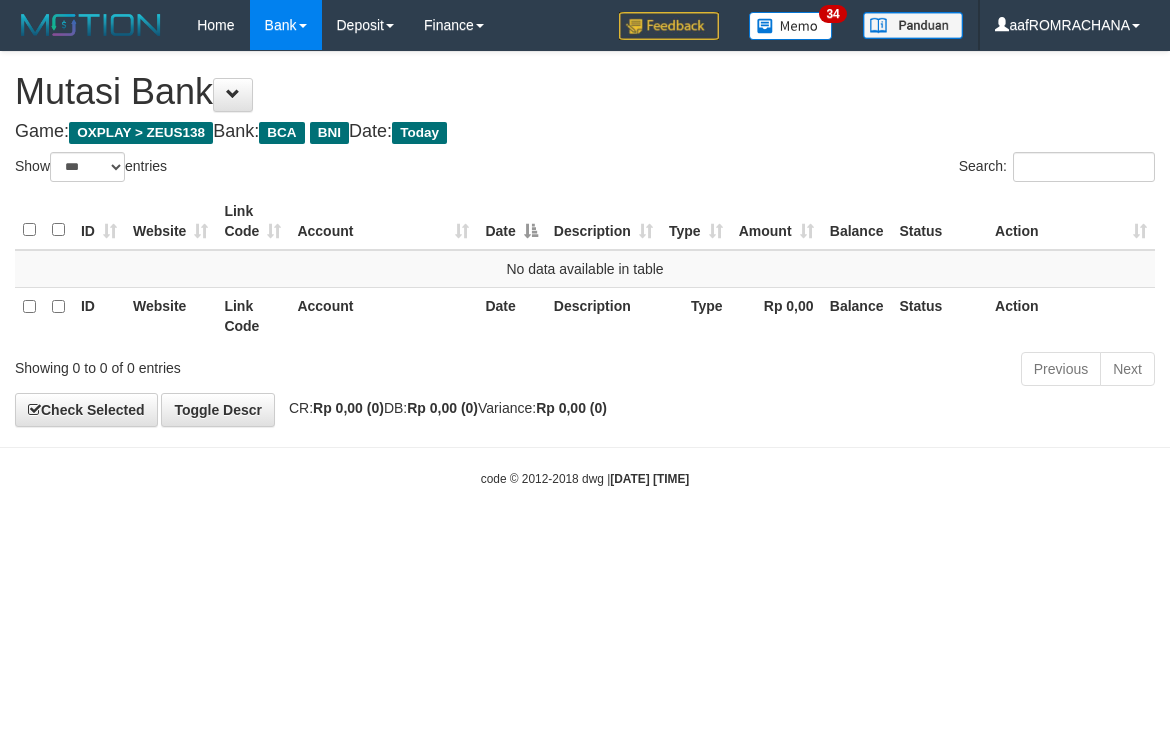 scroll, scrollTop: 0, scrollLeft: 0, axis: both 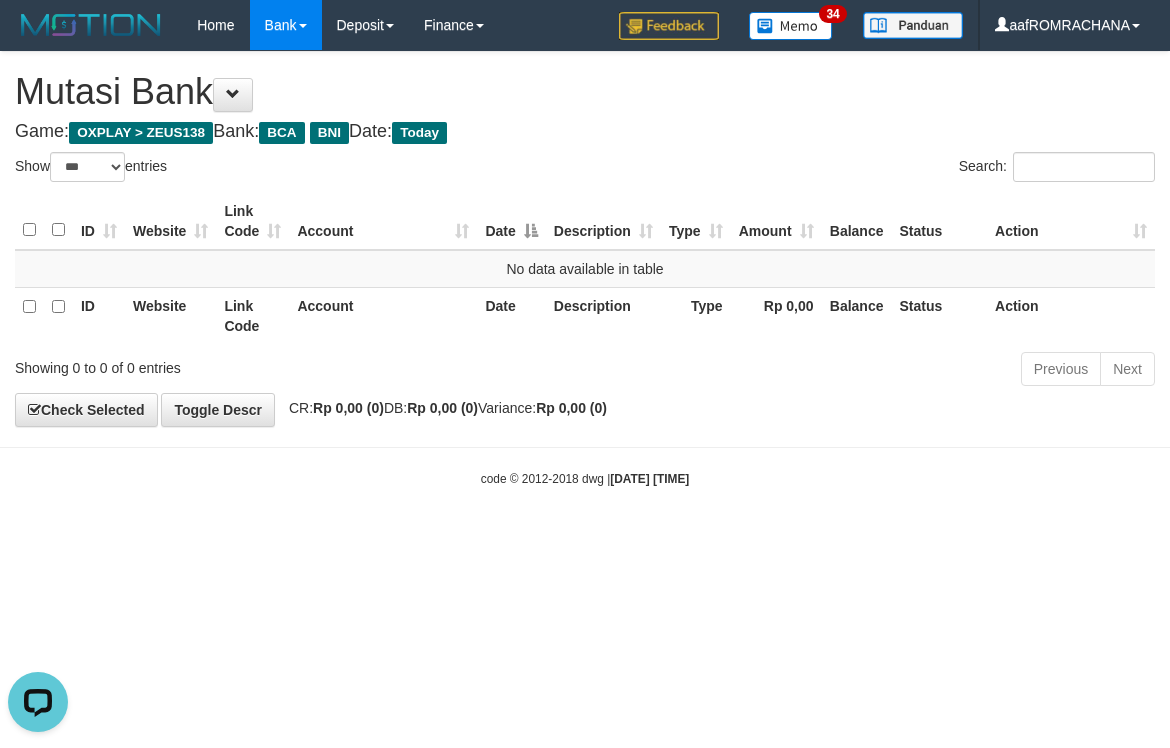 click on "Toggle navigation
Home
Bank
Account List
Load
By Website
Group
[OXPLAY]													ZEUS138
By Load Group (DPS)
Sync" at bounding box center (585, 269) 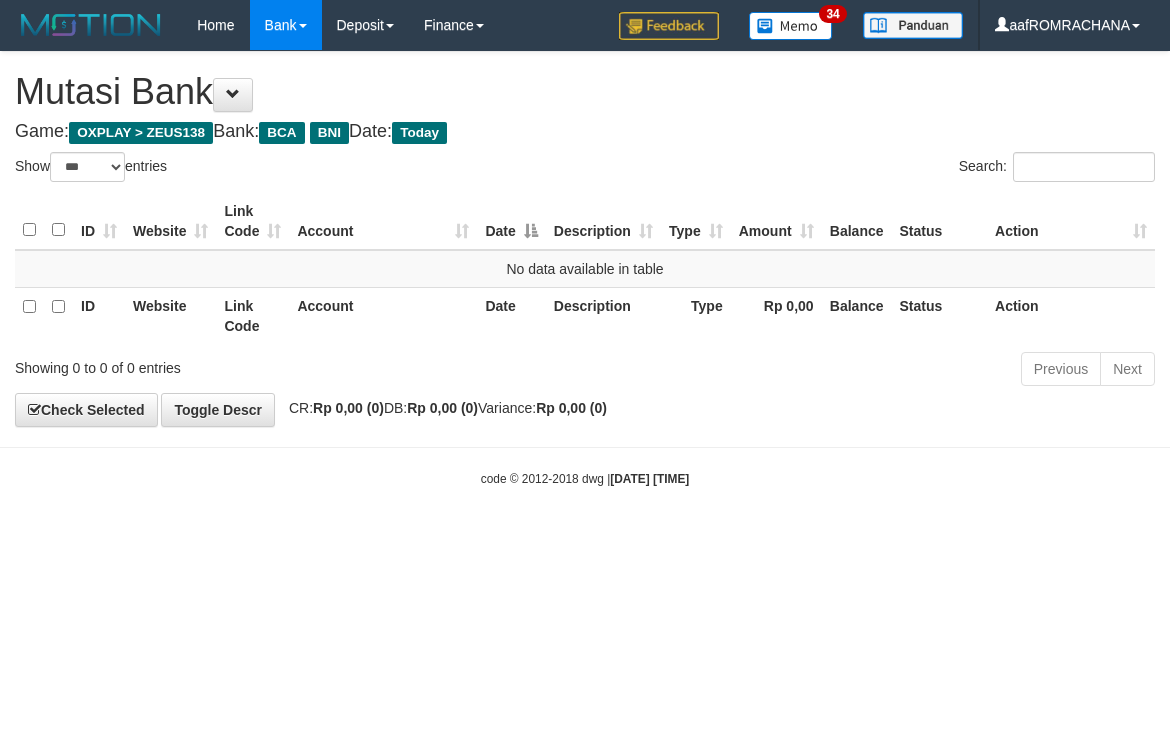 select on "***" 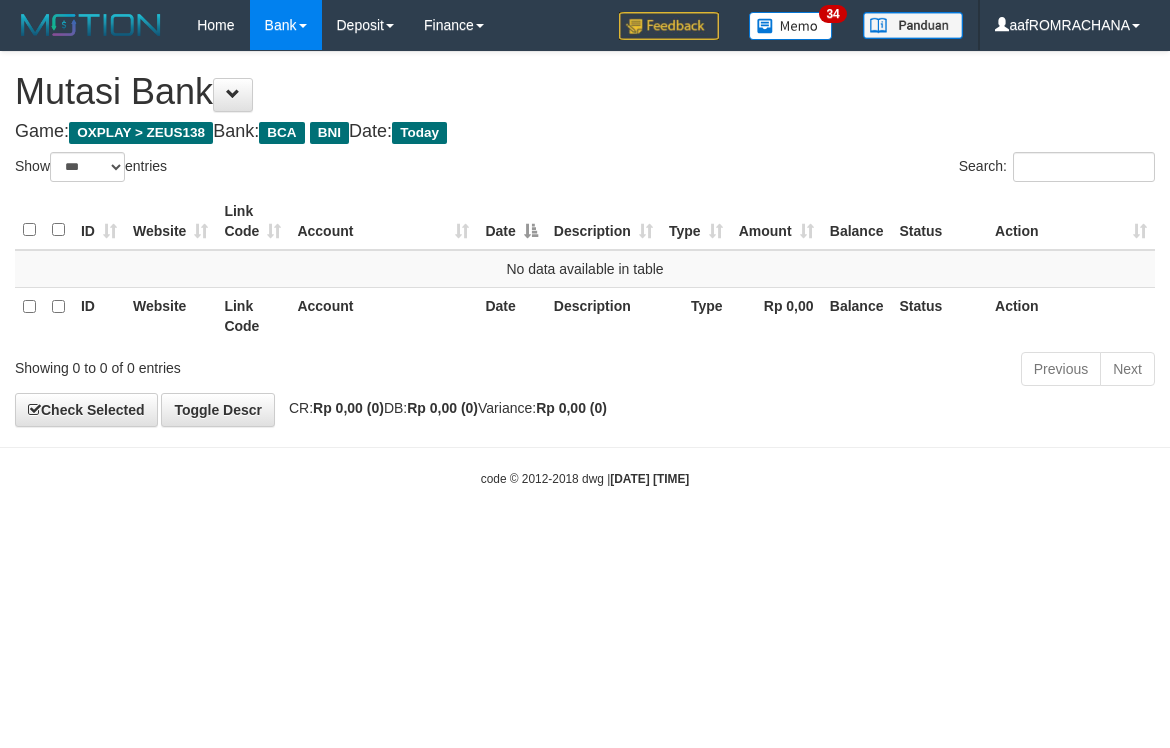 scroll, scrollTop: 0, scrollLeft: 0, axis: both 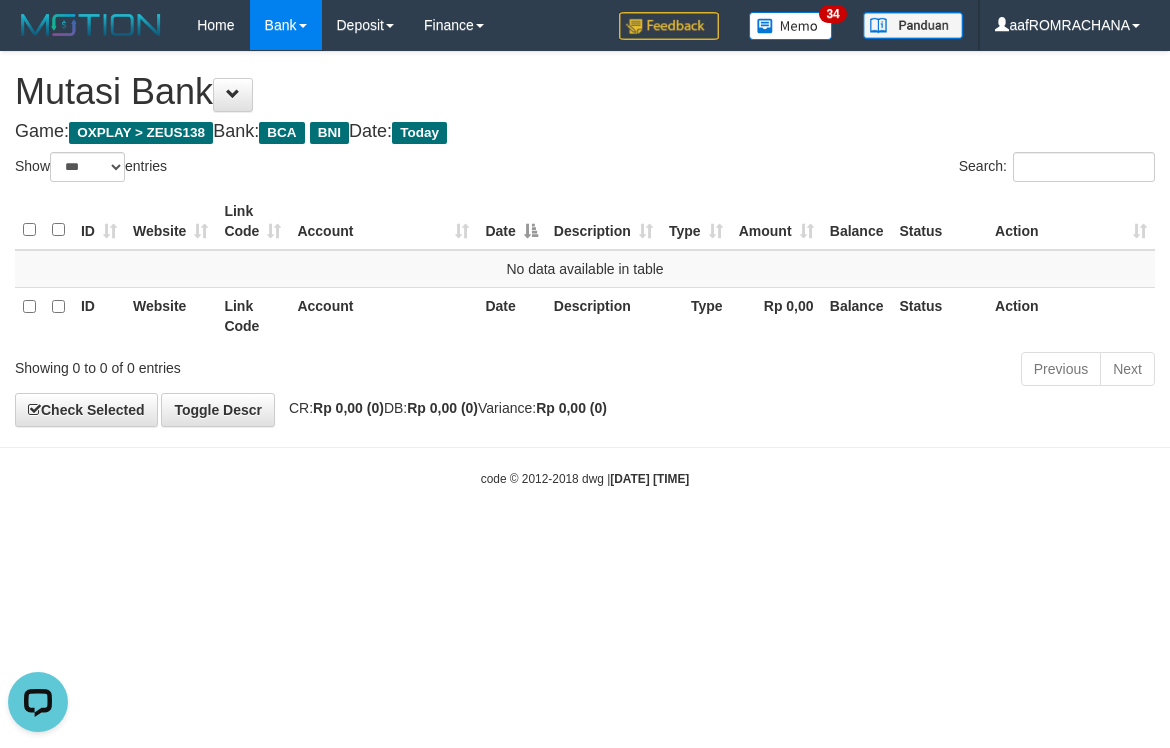 click on "Toggle navigation
Home
Bank
Account List
Load
By Website
Group
[OXPLAY]													ZEUS138
By Load Group (DPS)
Sync" at bounding box center [585, 269] 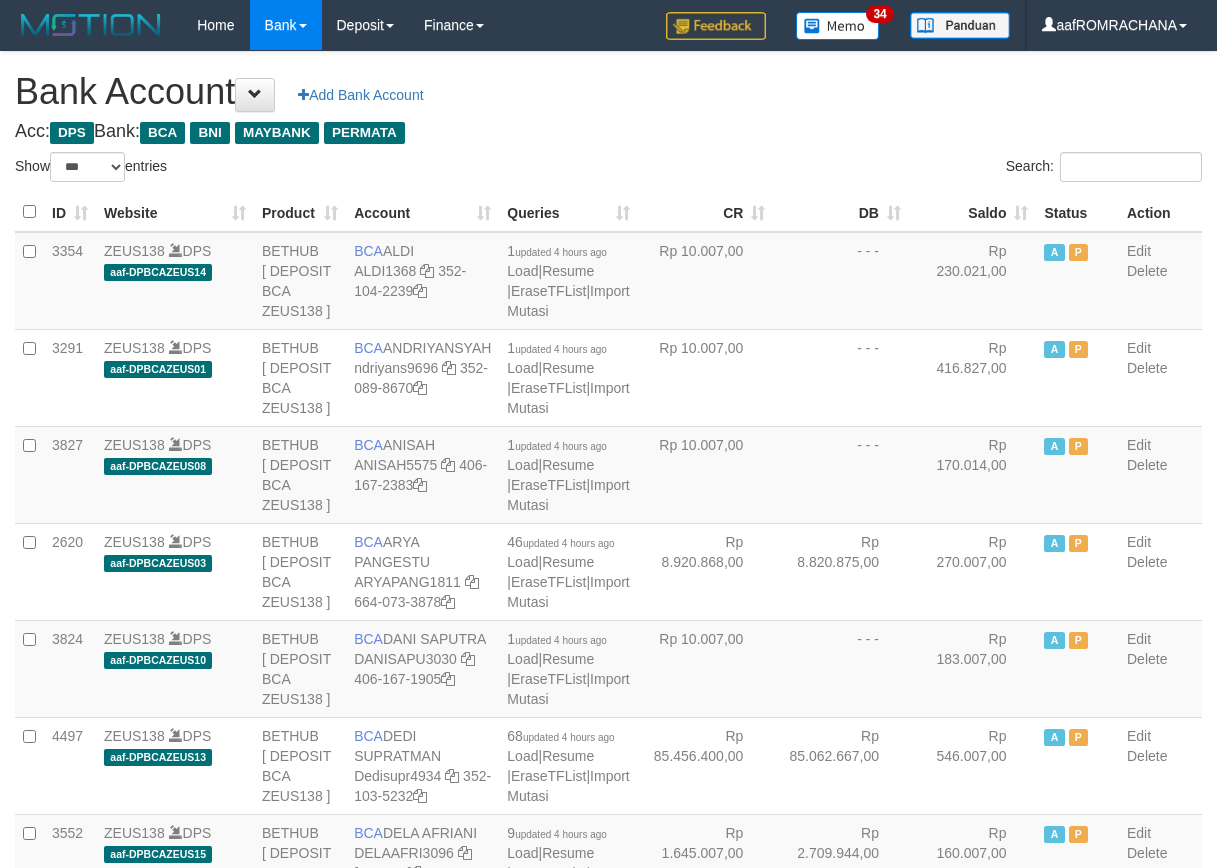 select on "***" 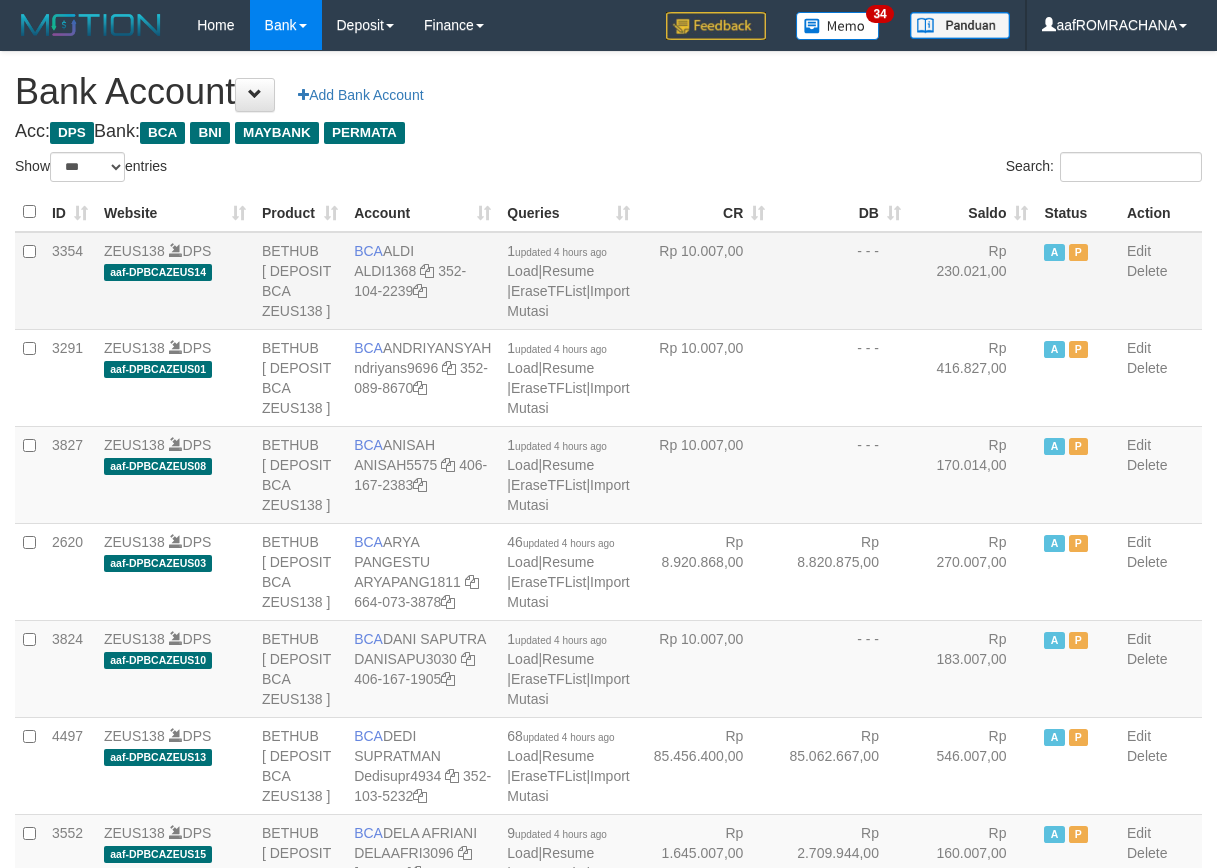 scroll, scrollTop: 0, scrollLeft: 0, axis: both 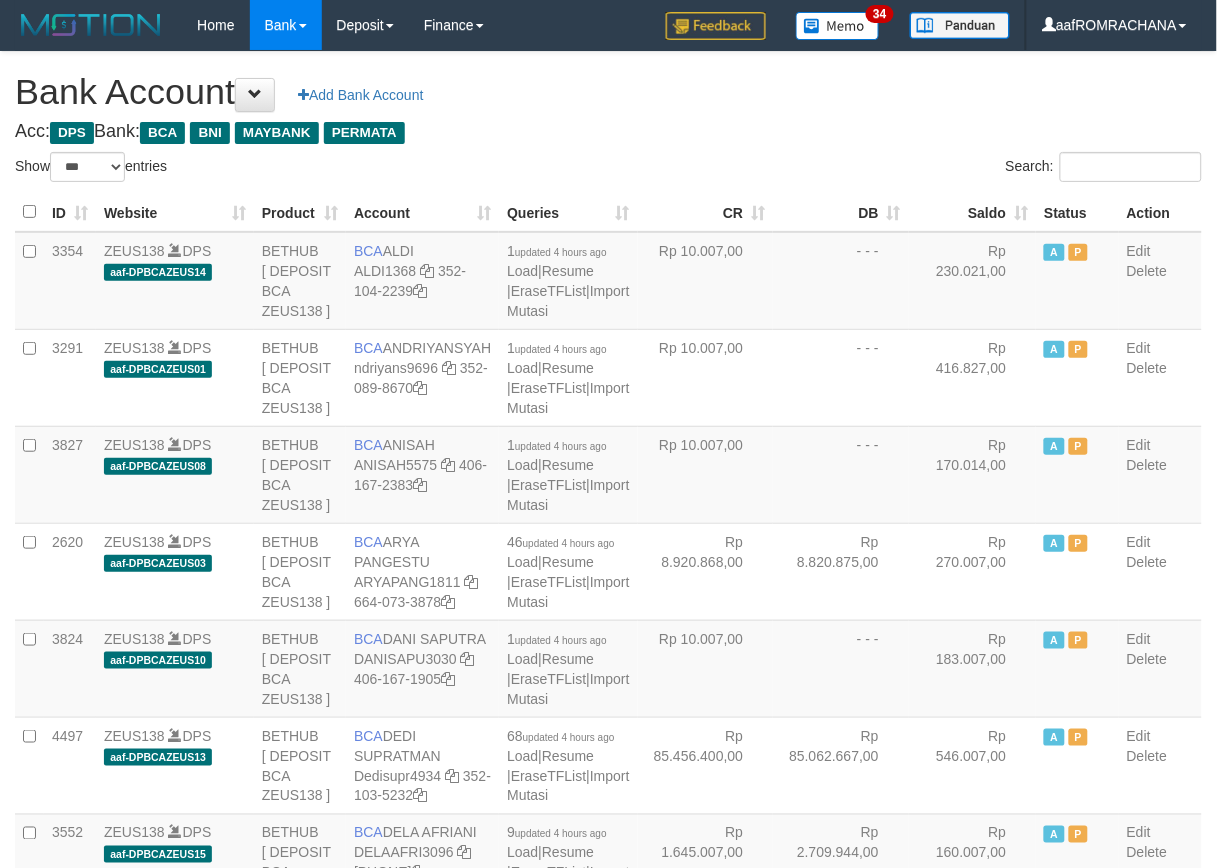 click on "Saldo" at bounding box center (973, 212) 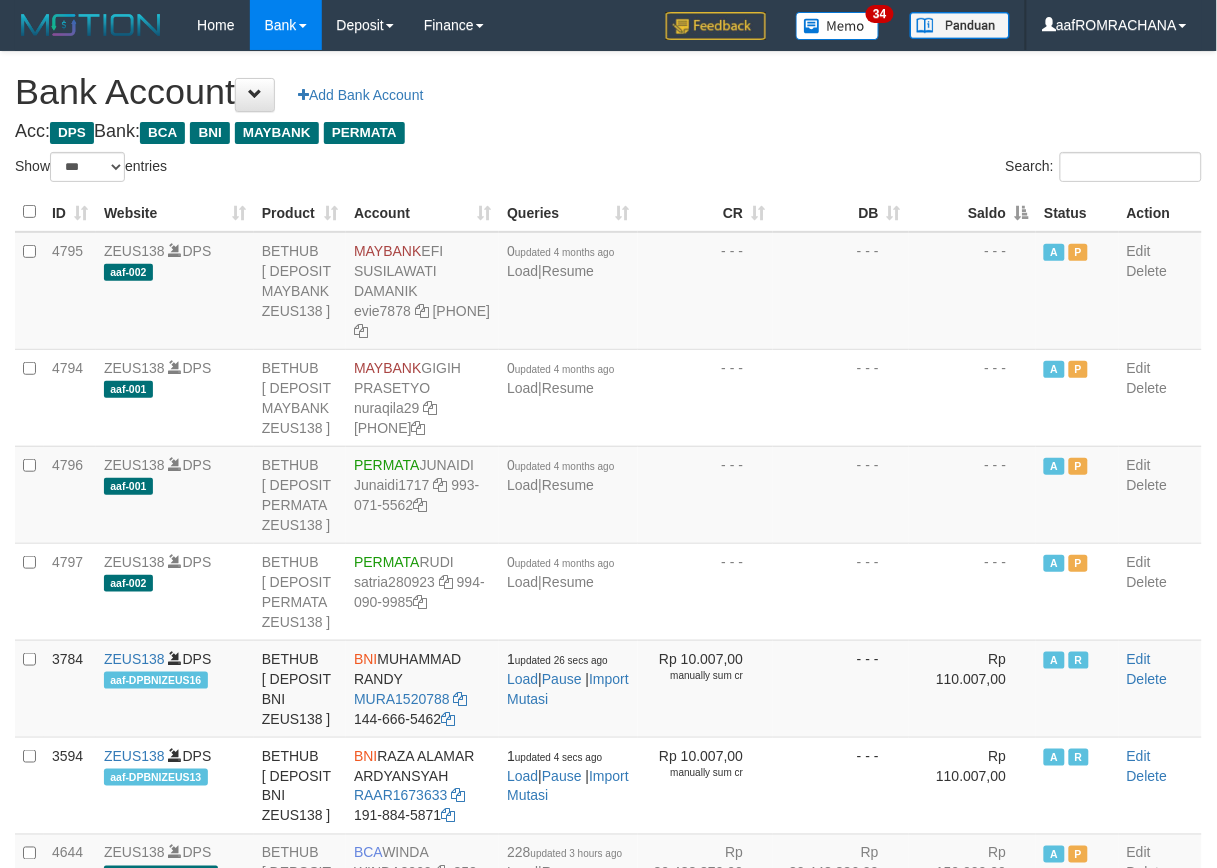click on "Saldo" at bounding box center (973, 212) 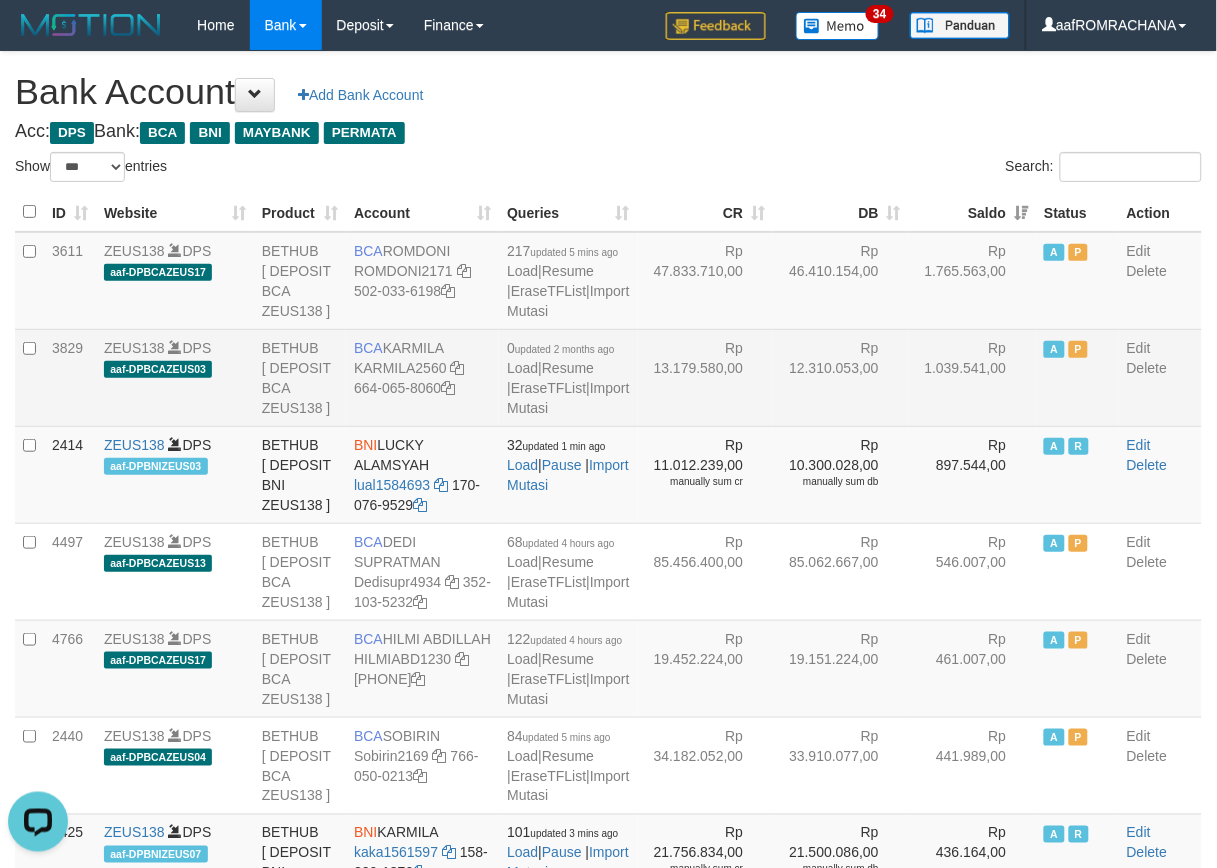 scroll, scrollTop: 0, scrollLeft: 0, axis: both 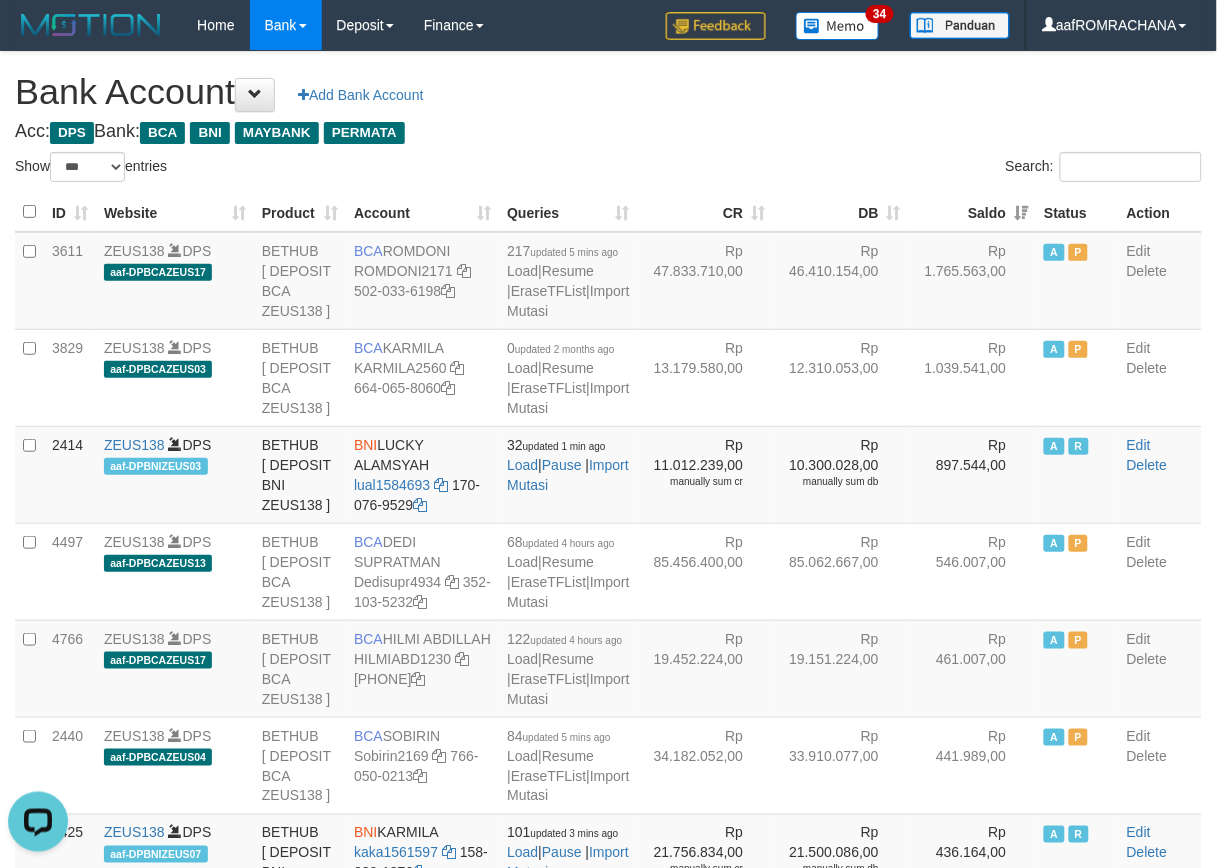 click on "**********" at bounding box center [608, 2047] 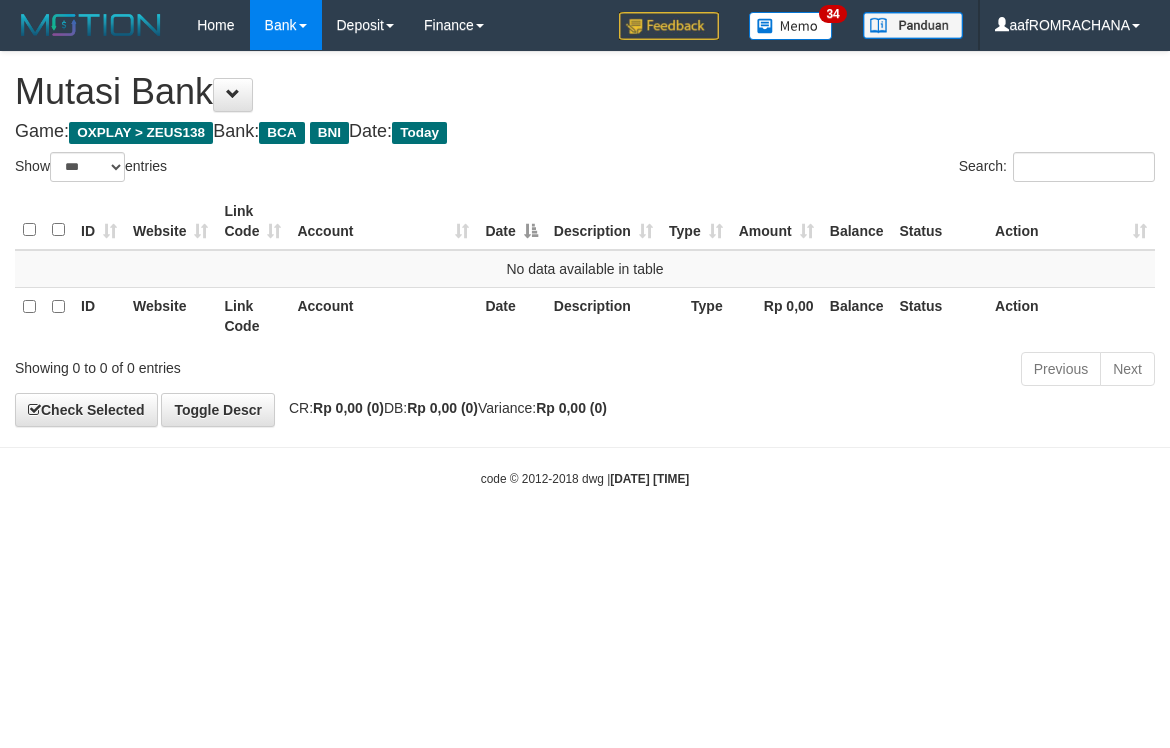 select on "***" 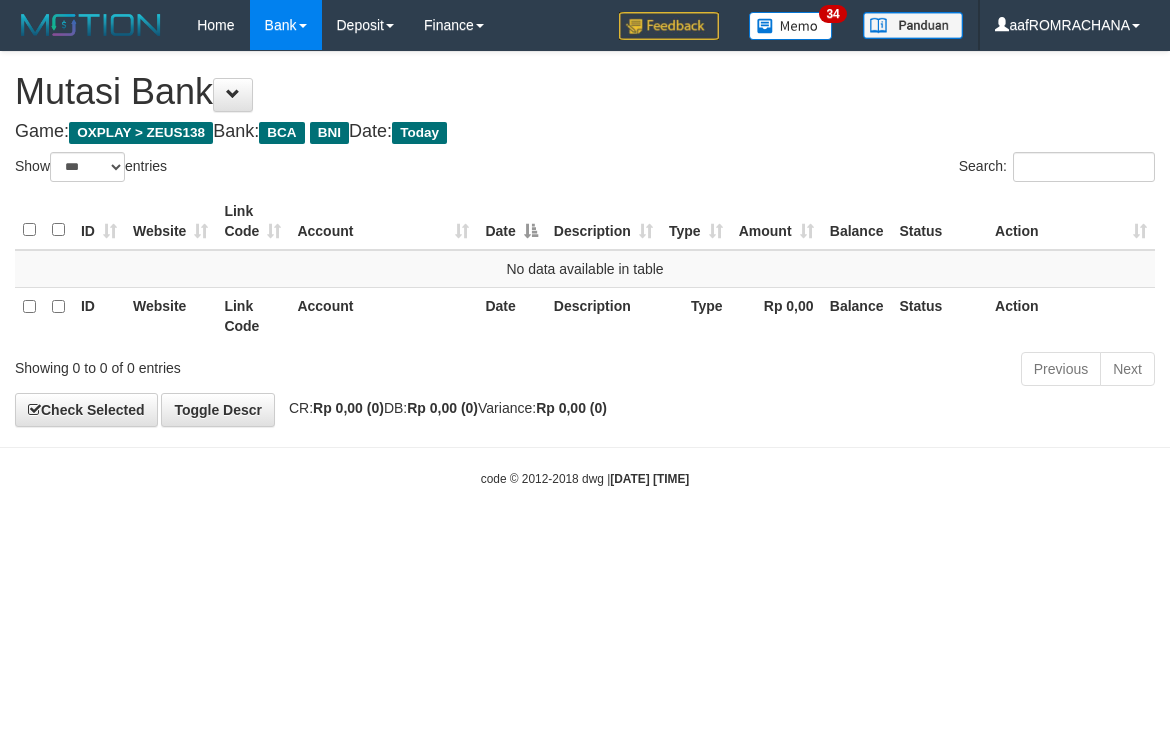 scroll, scrollTop: 0, scrollLeft: 0, axis: both 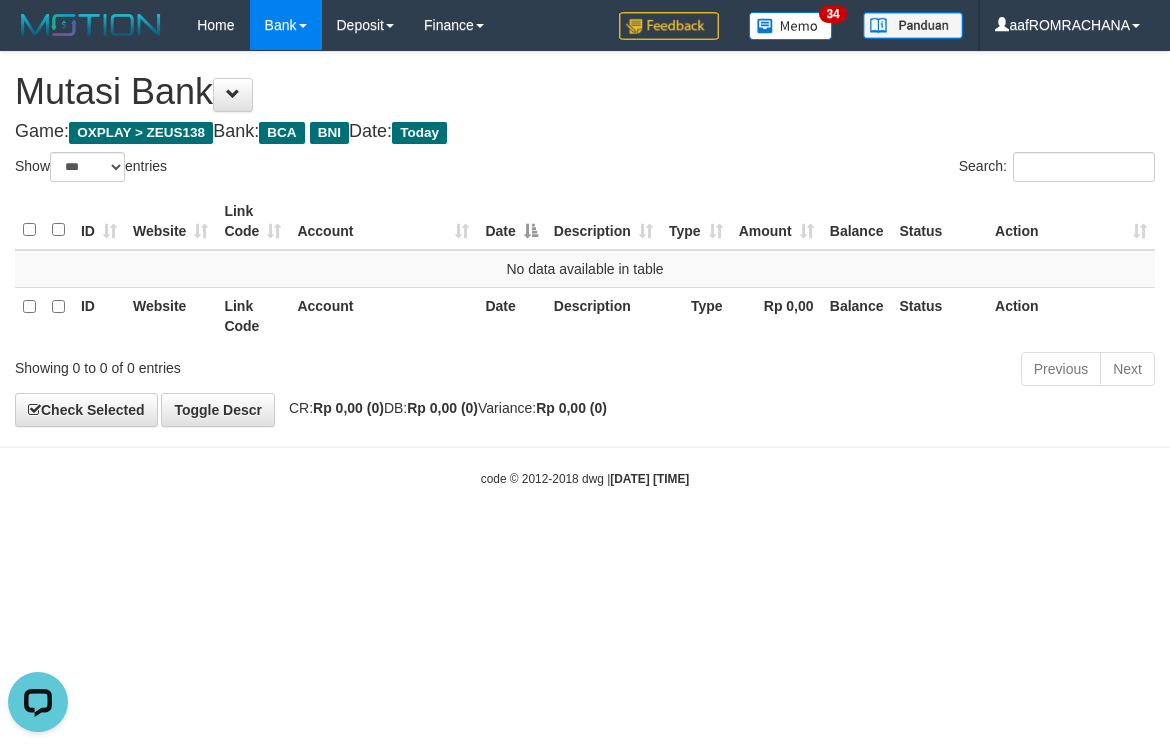 click on "Toggle navigation
Home
Bank
Account List
Load
By Website
Group
[OXPLAY]													ZEUS138
By Load Group (DPS)
Sync" at bounding box center (585, 269) 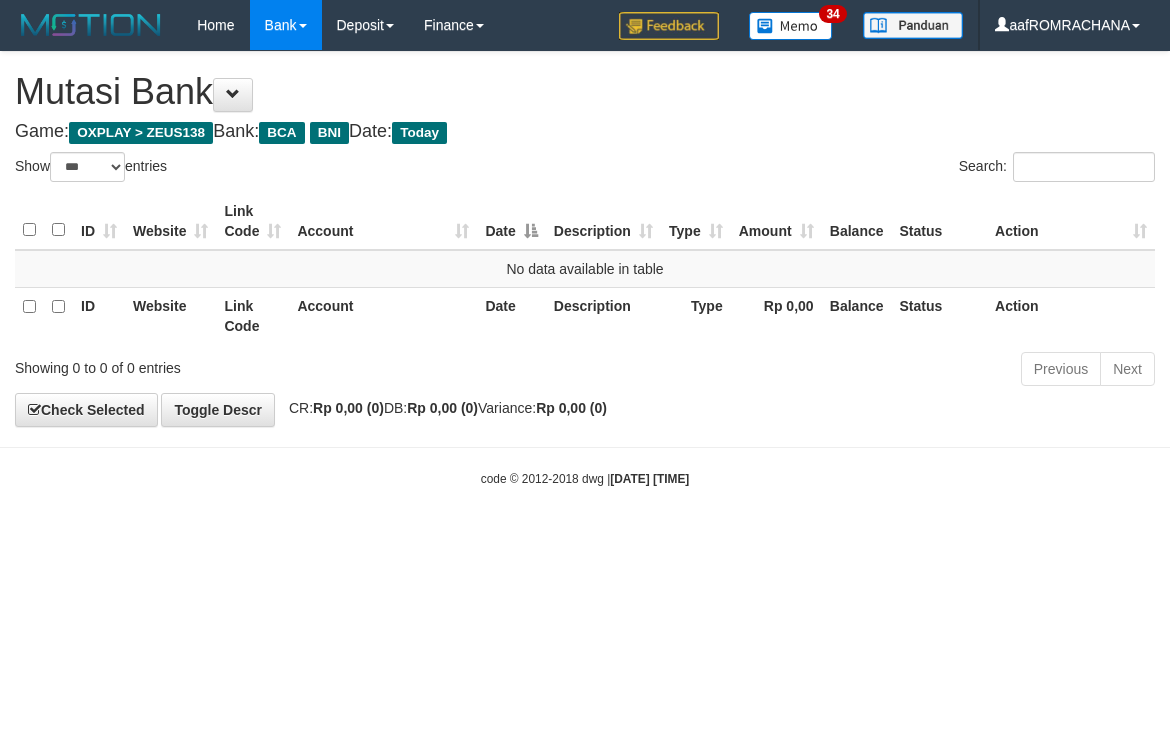 select on "***" 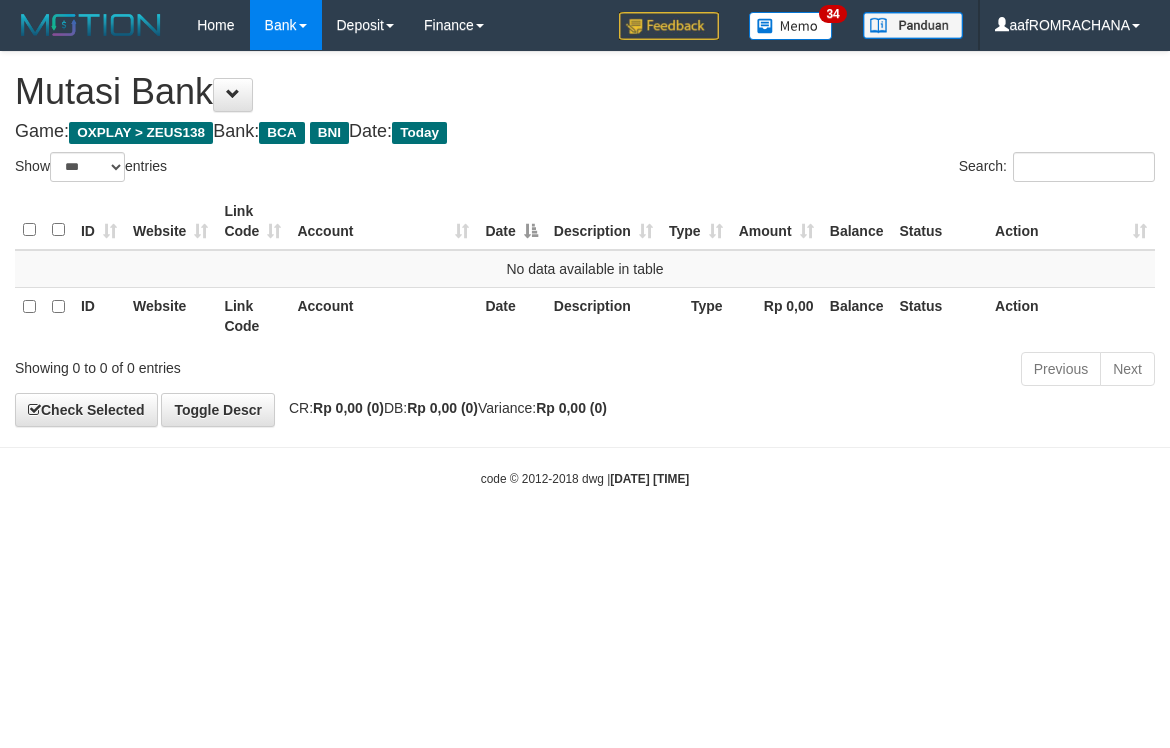 scroll, scrollTop: 0, scrollLeft: 0, axis: both 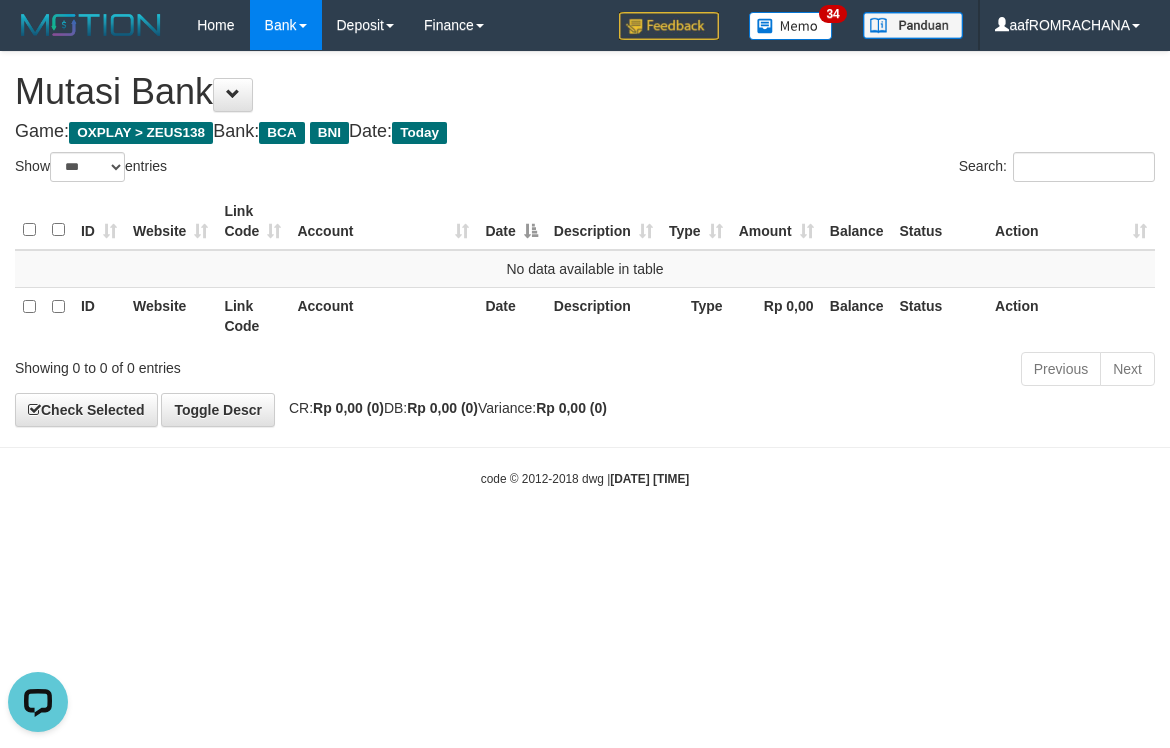 click on "Toggle navigation
Home
Bank
Account List
Load
By Website
Group
[OXPLAY]													ZEUS138
By Load Group (DPS)
Sync" at bounding box center (585, 269) 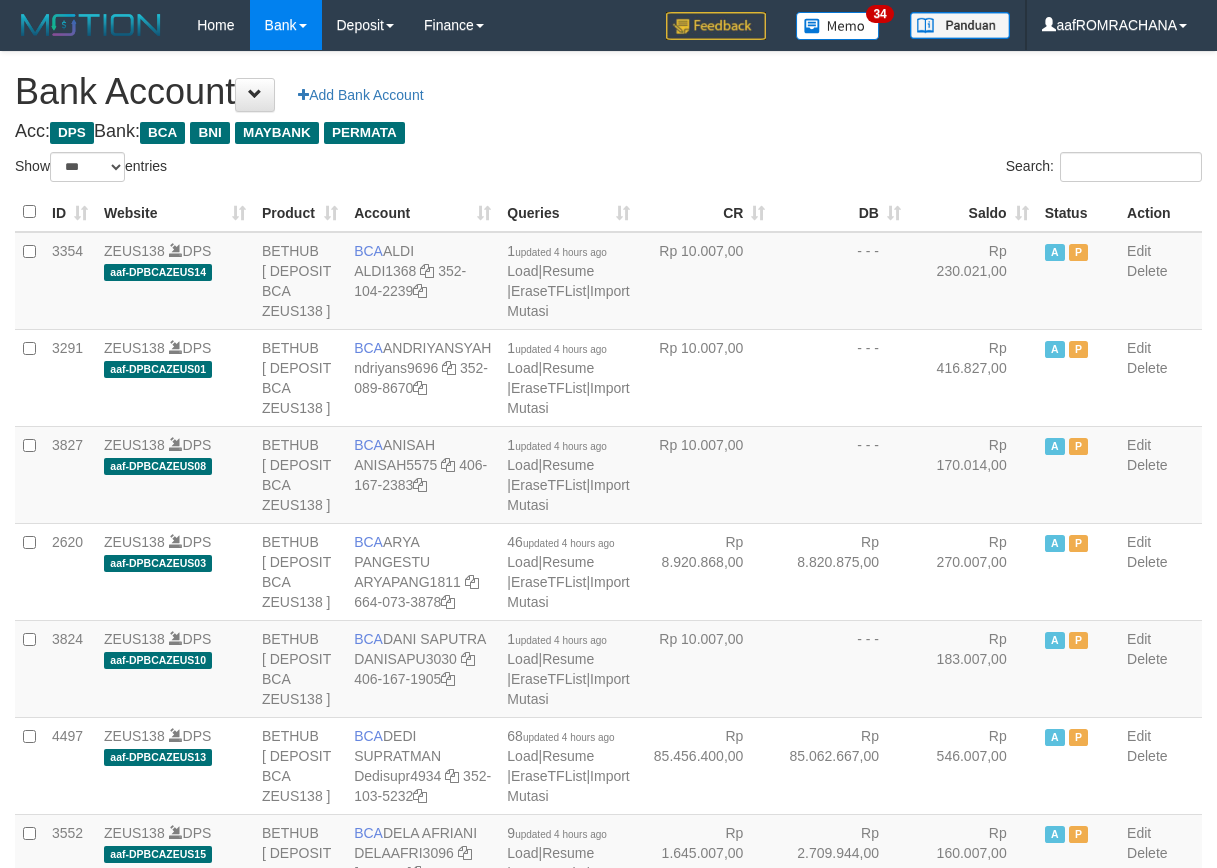 select on "***" 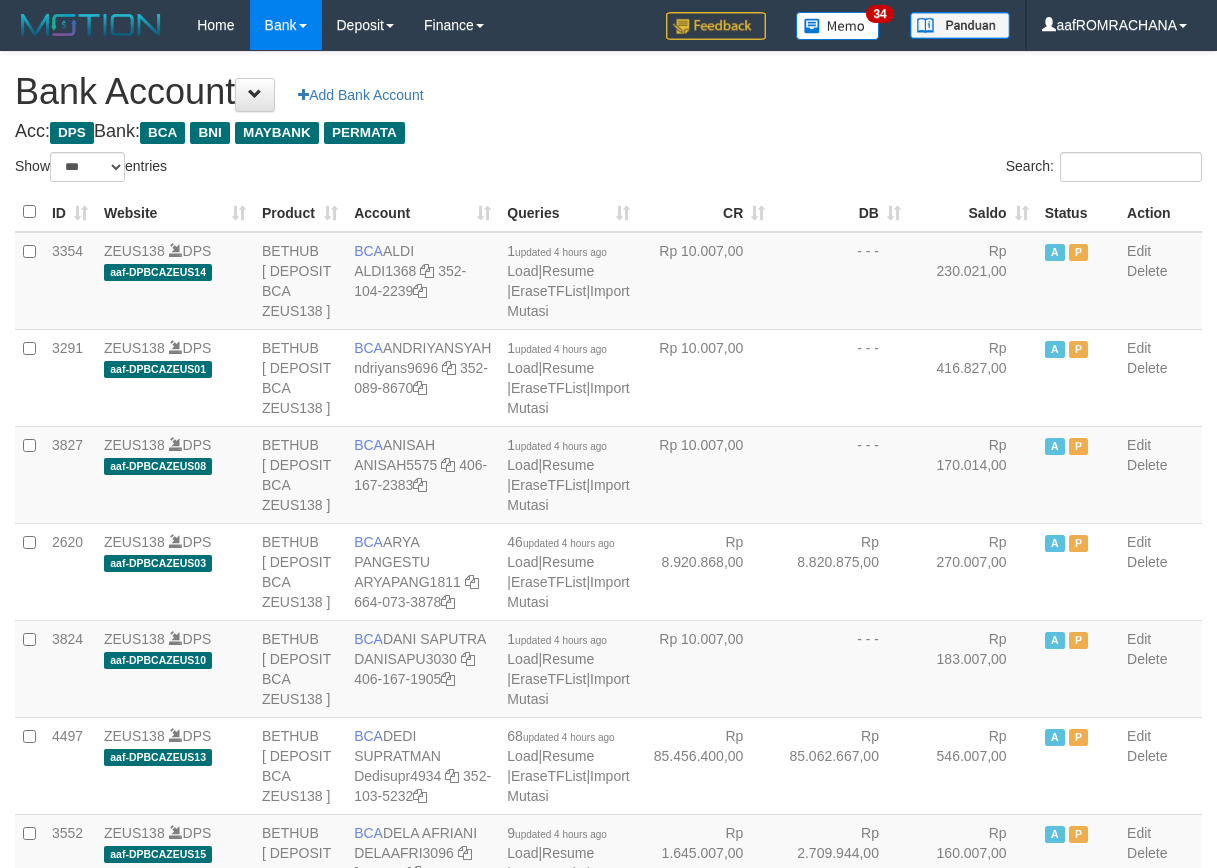 scroll, scrollTop: 0, scrollLeft: 0, axis: both 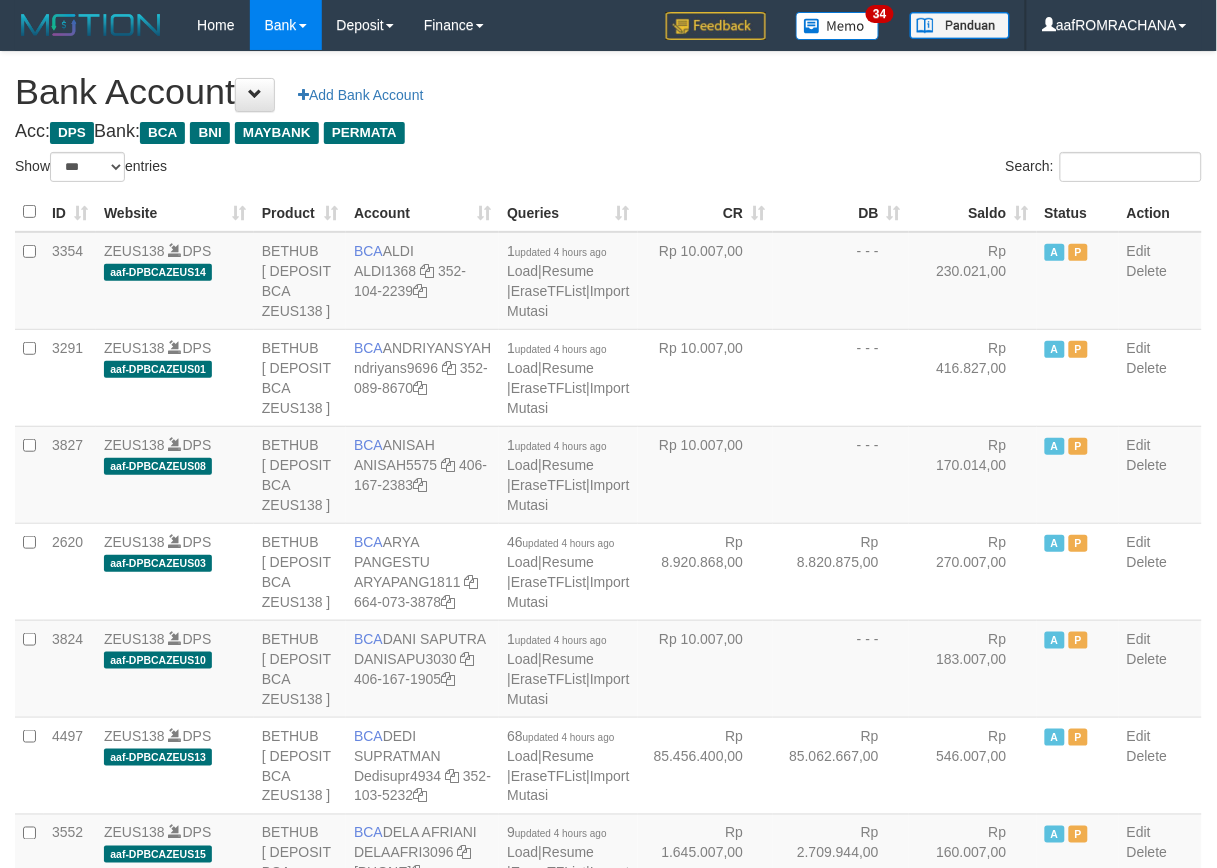 click on "Saldo" at bounding box center [973, 212] 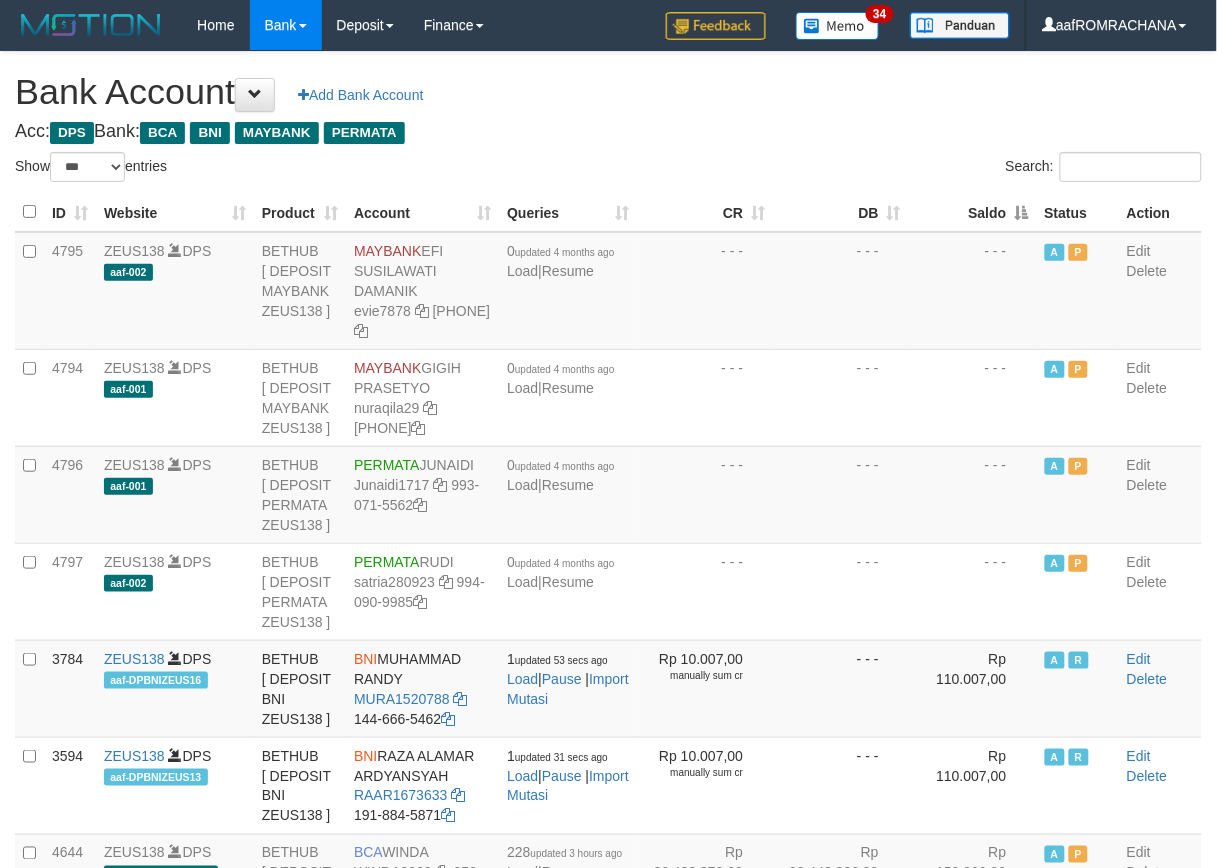 click on "Saldo" at bounding box center (973, 212) 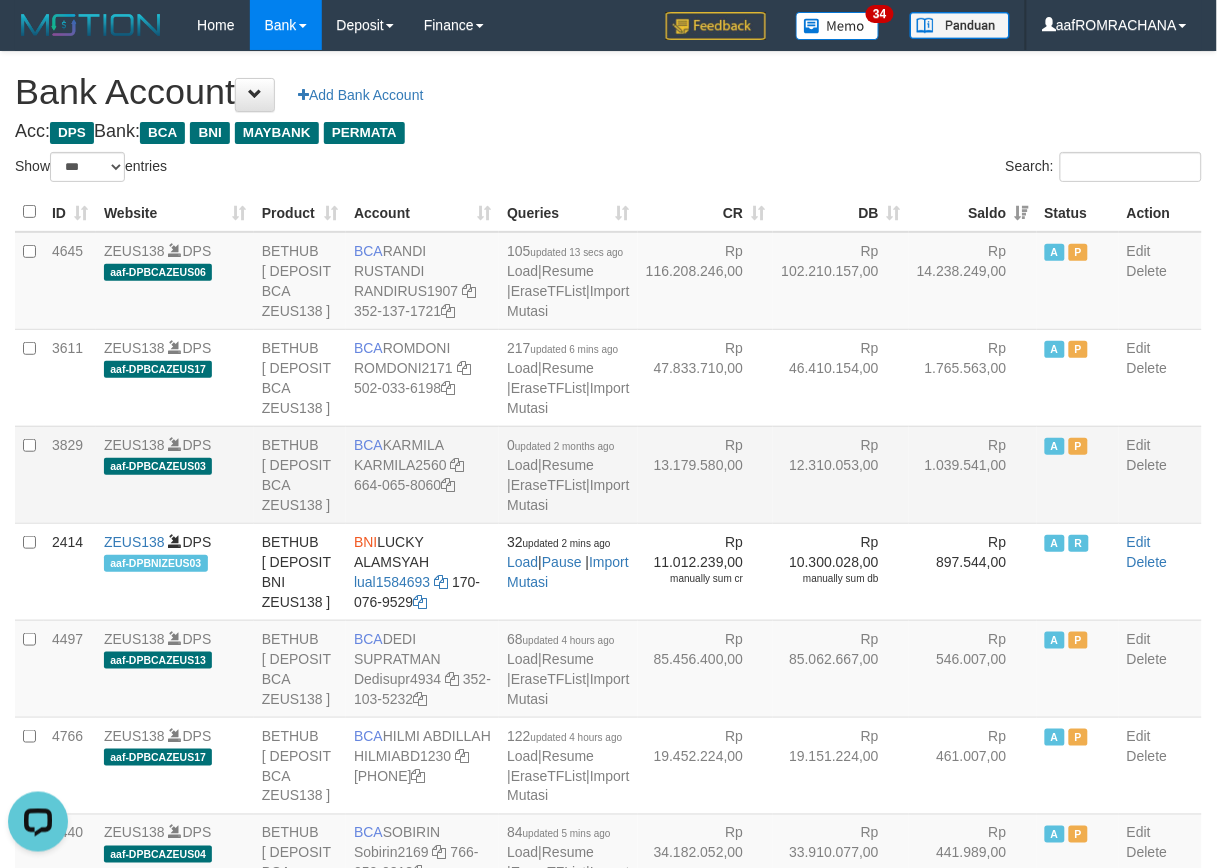 scroll, scrollTop: 0, scrollLeft: 0, axis: both 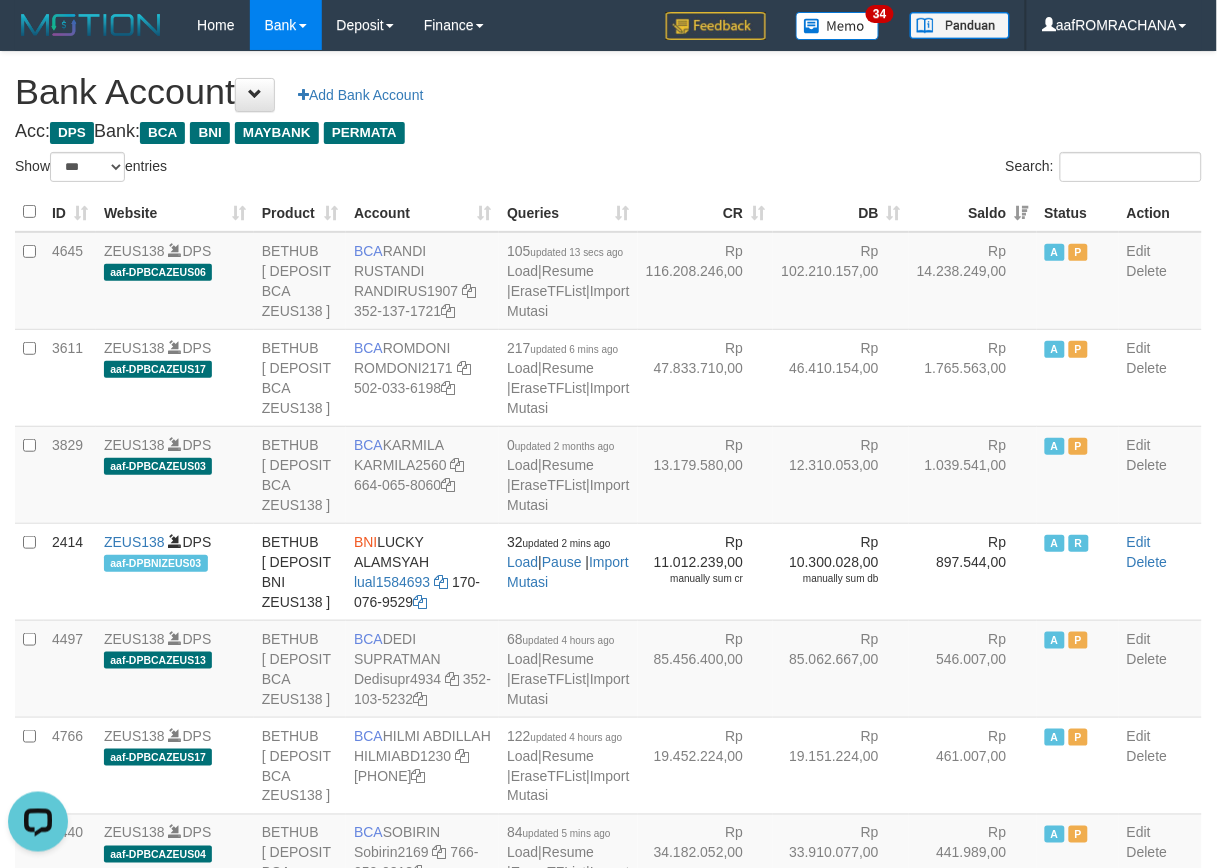 click on "Bank Account
Add Bank Account" at bounding box center [608, 92] 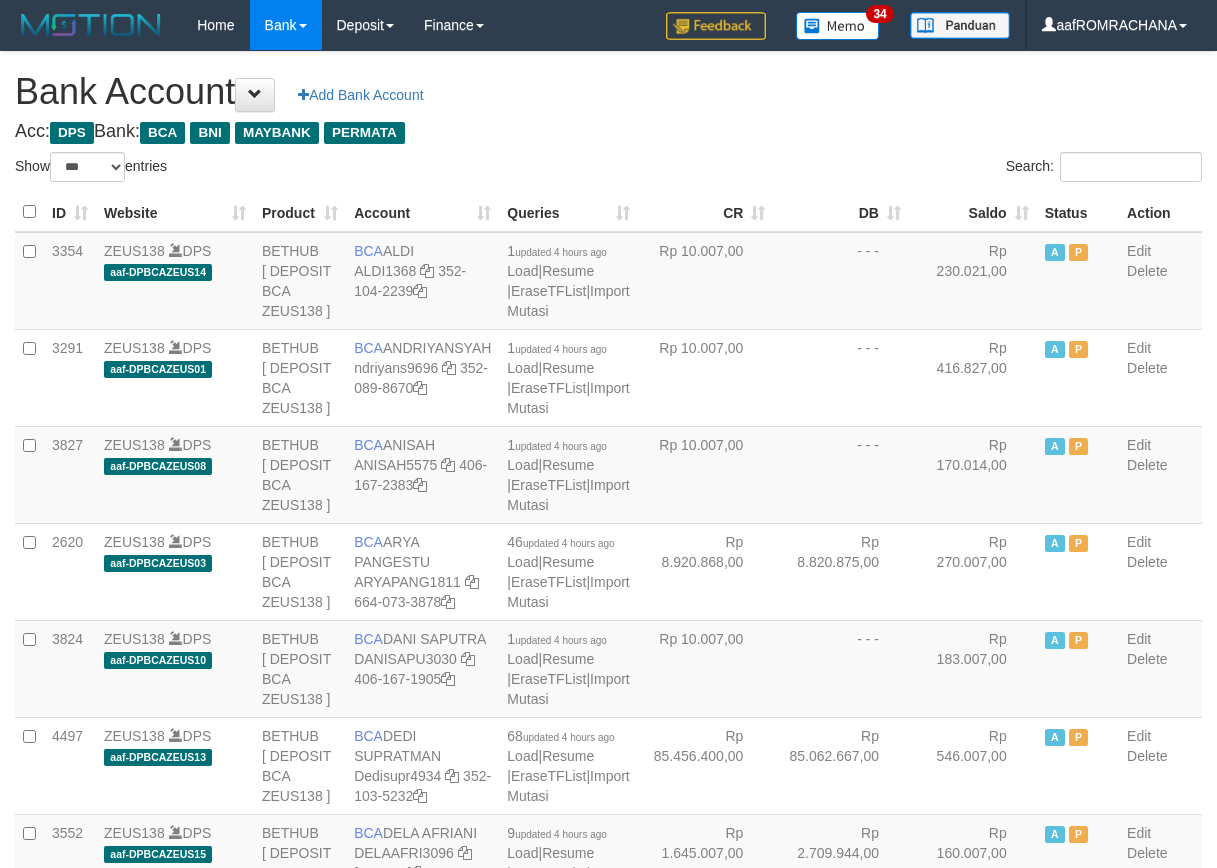 select on "***" 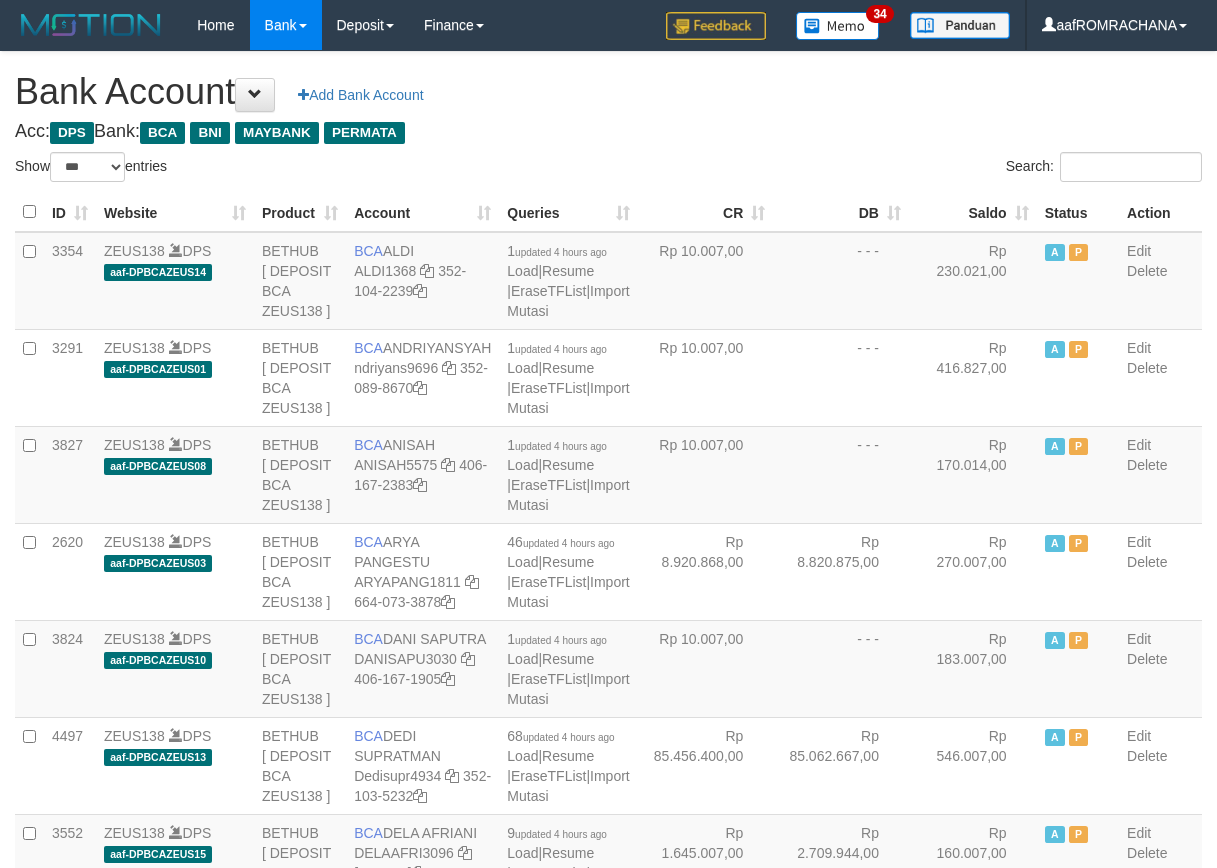 scroll, scrollTop: 0, scrollLeft: 0, axis: both 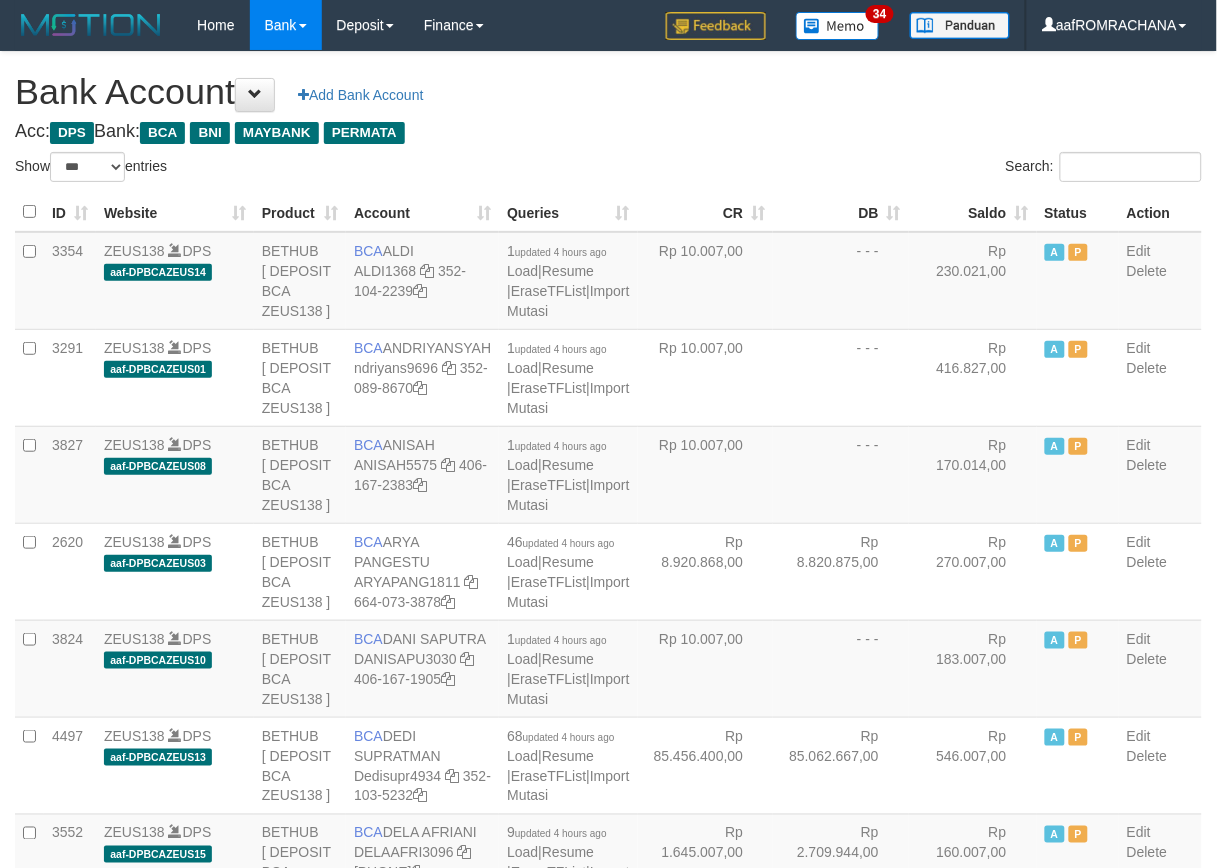 click on "Saldo" at bounding box center [973, 212] 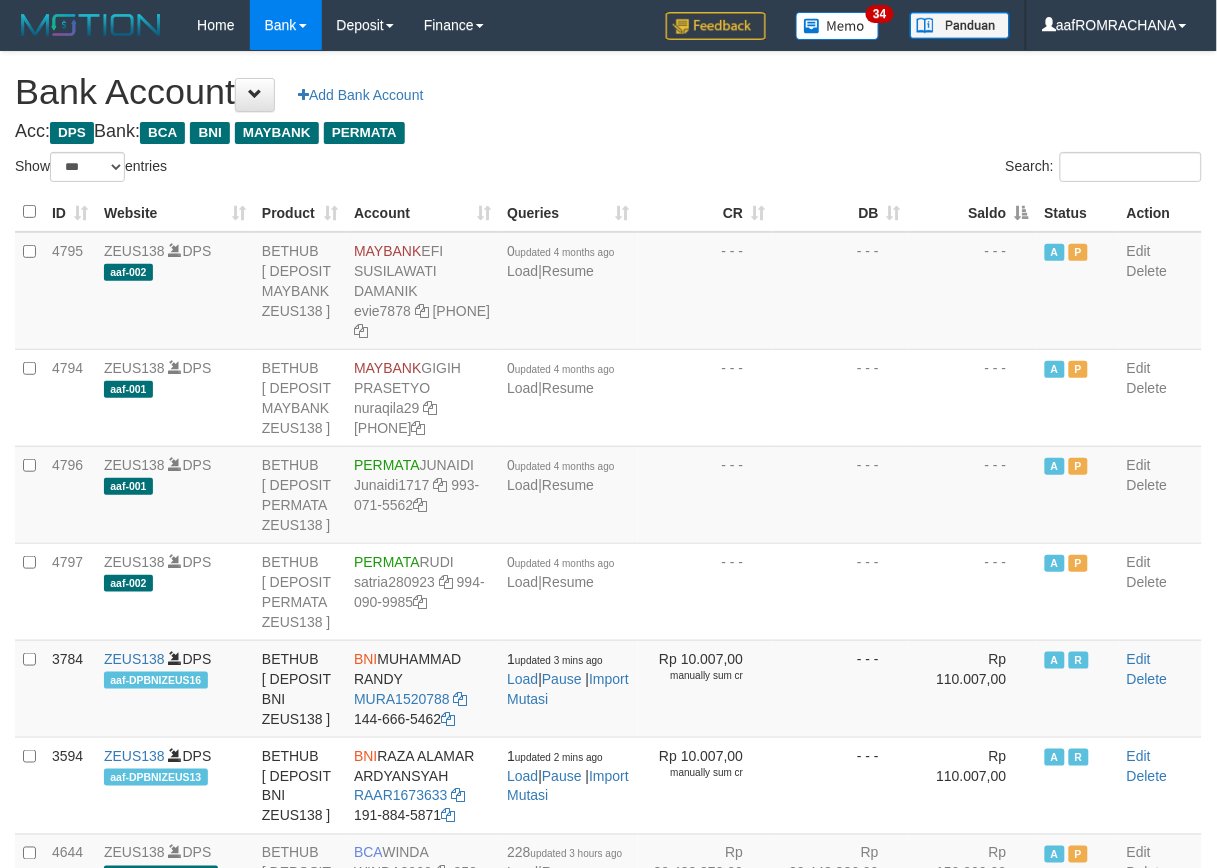click on "Saldo" at bounding box center [973, 212] 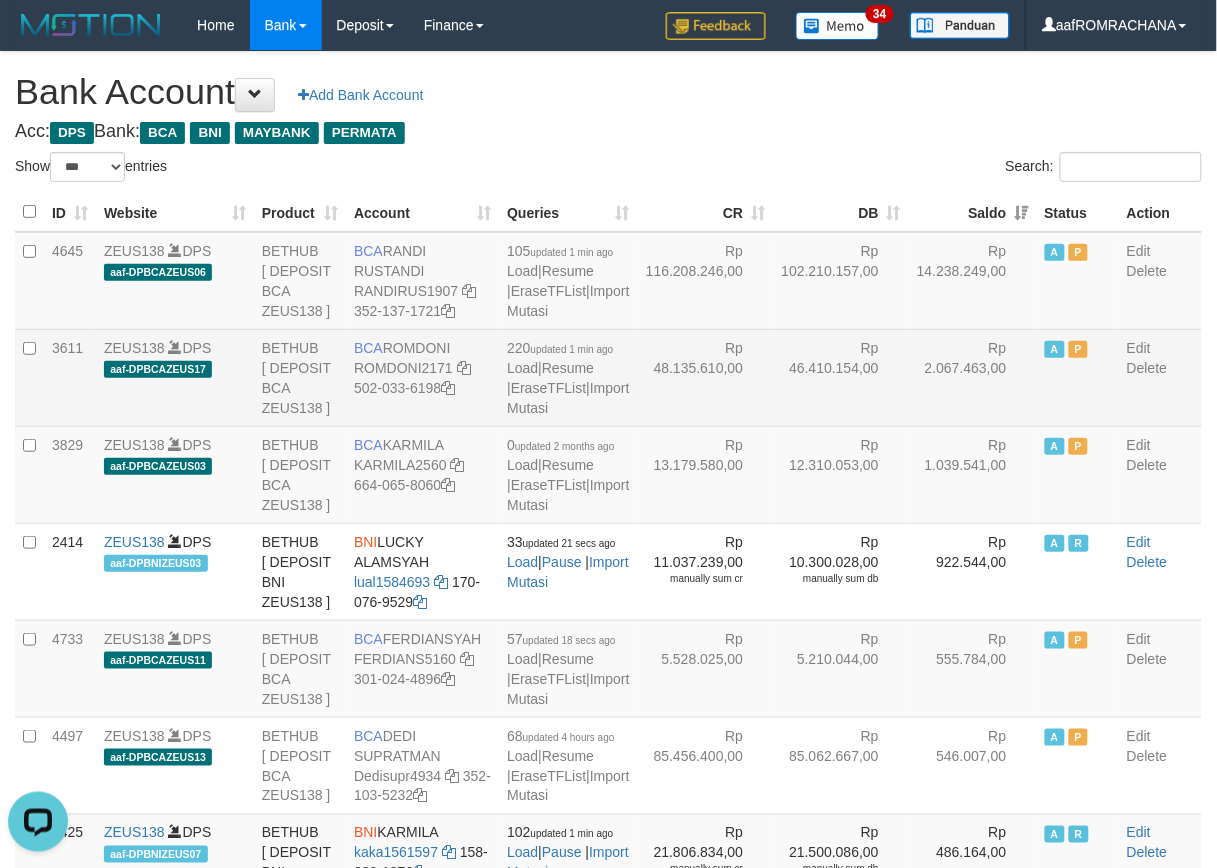 scroll, scrollTop: 0, scrollLeft: 0, axis: both 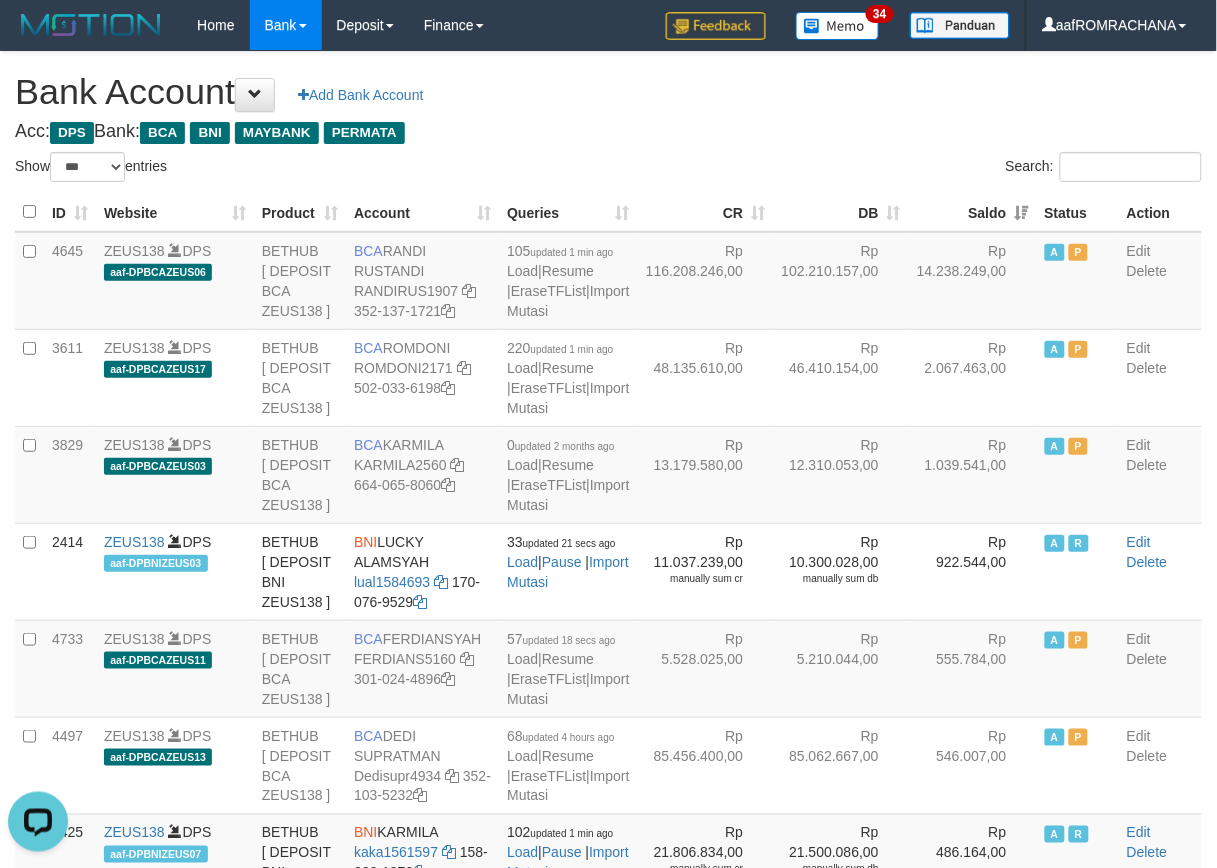 click on "**********" at bounding box center [608, 2047] 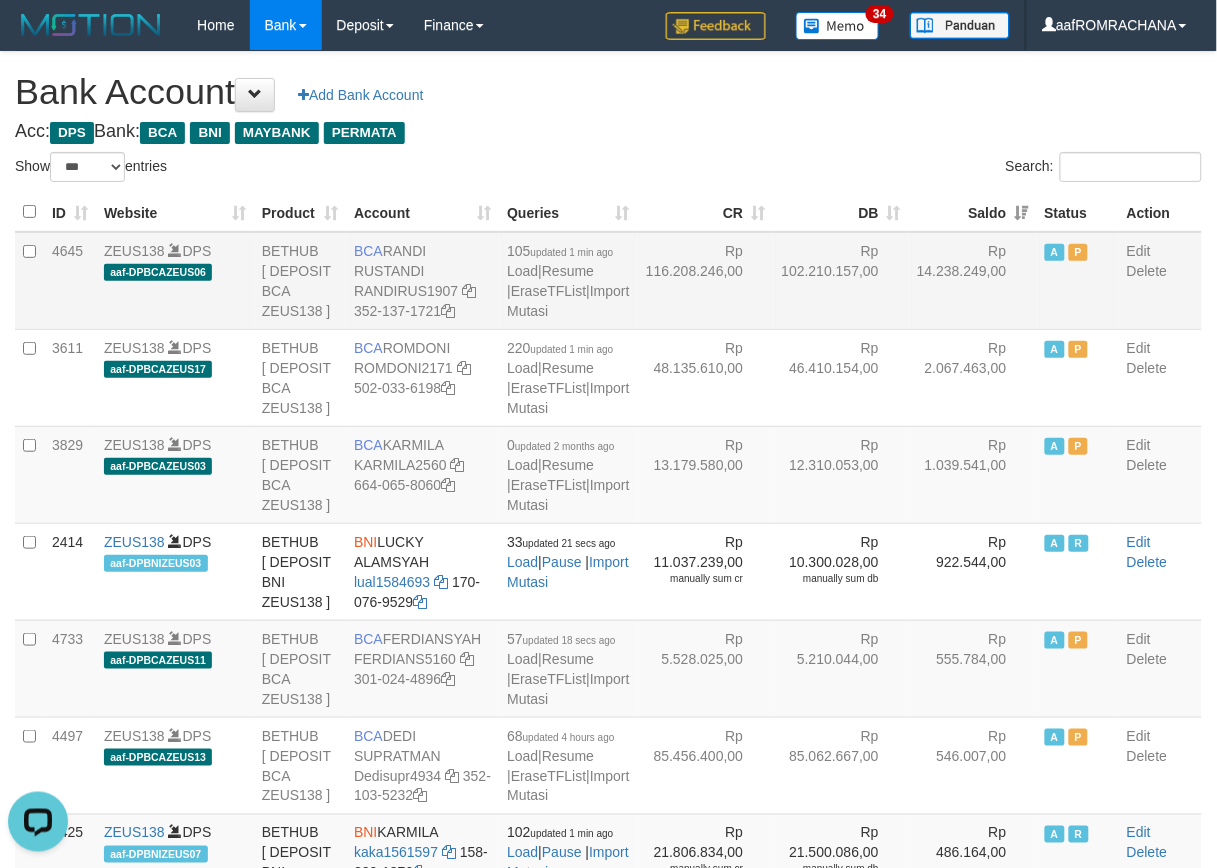drag, startPoint x: 390, startPoint y: 243, endPoint x: 455, endPoint y: 272, distance: 71.17584 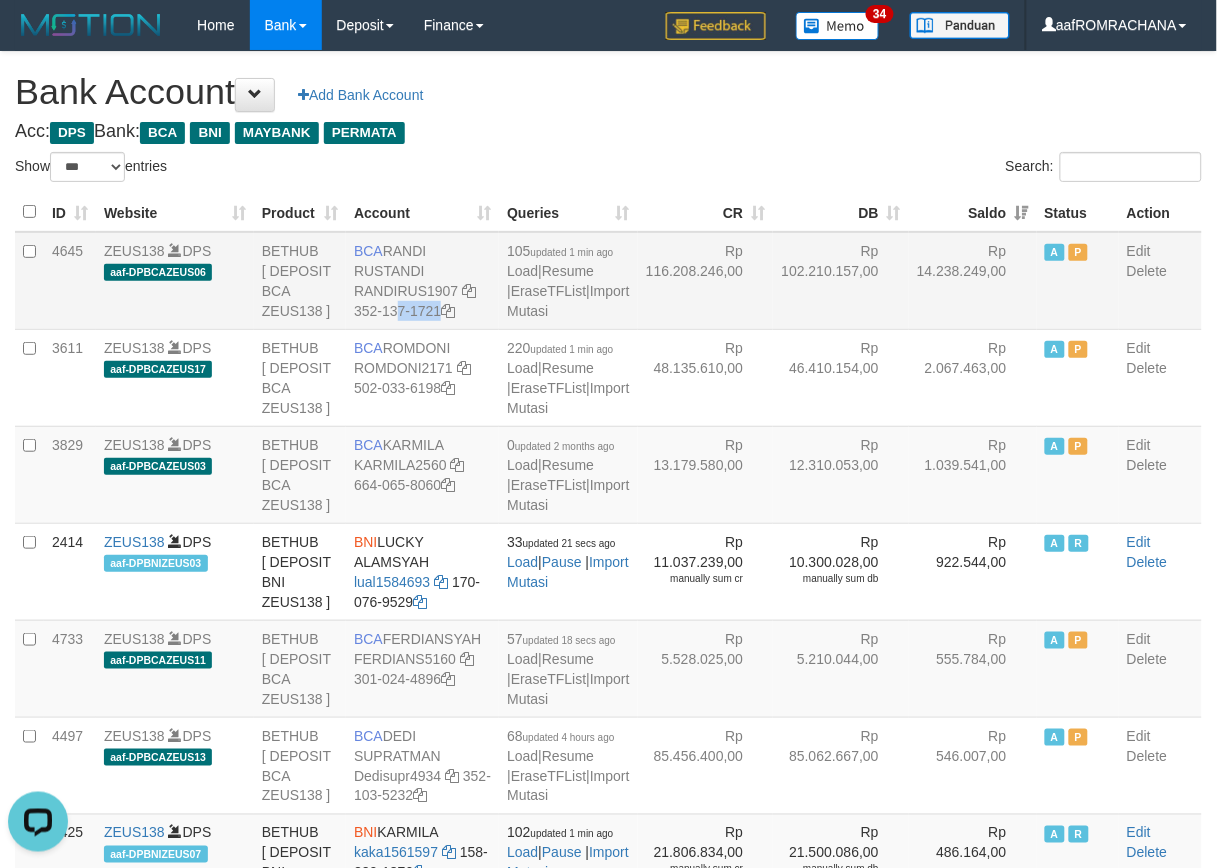 drag, startPoint x: 374, startPoint y: 311, endPoint x: 763, endPoint y: 371, distance: 393.60004 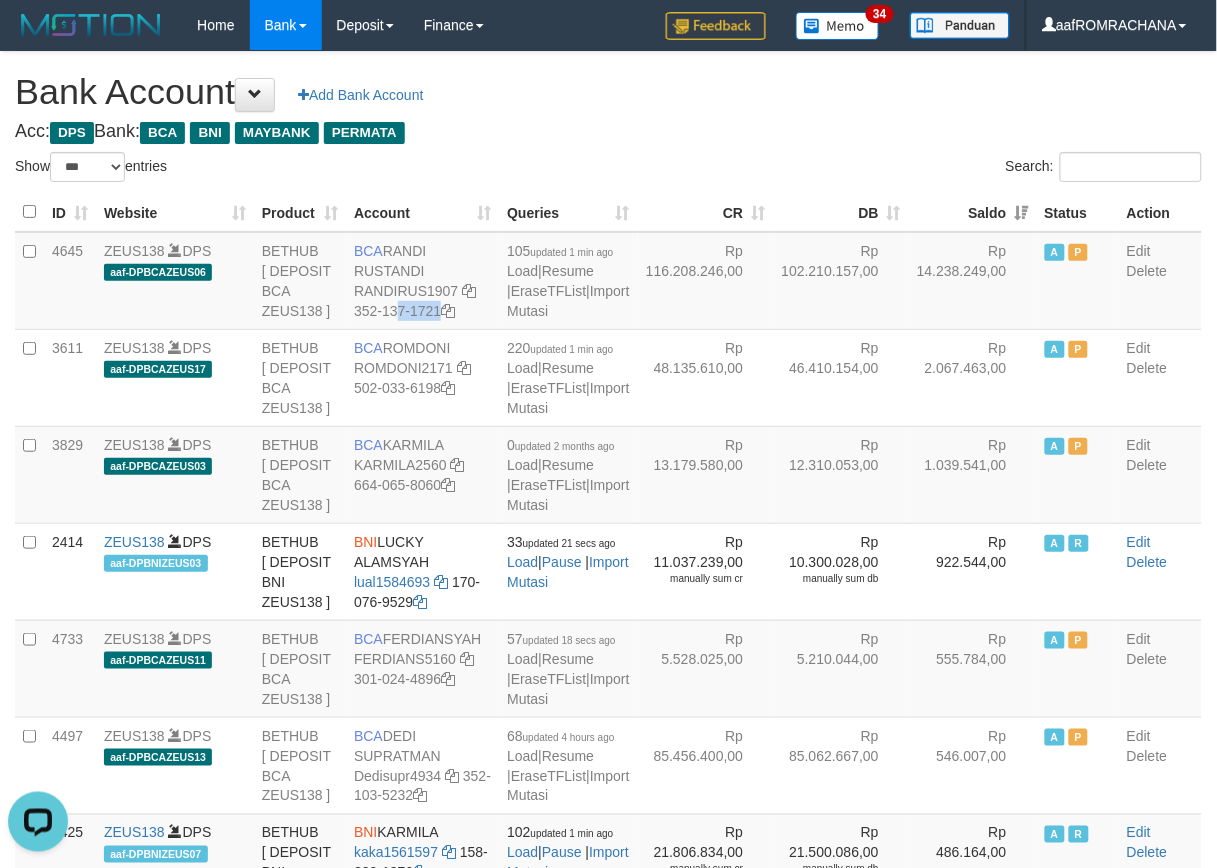 copy on "352-137-1721" 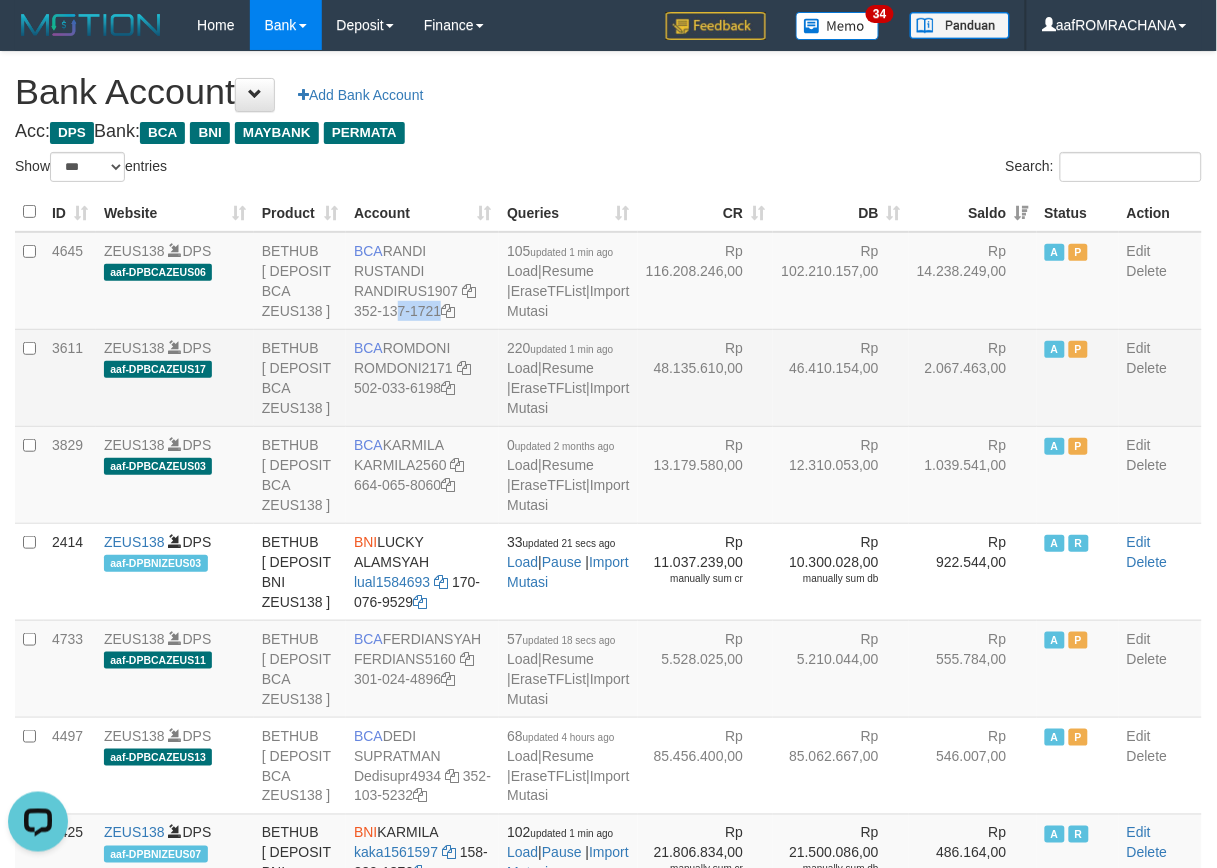drag, startPoint x: 383, startPoint y: 401, endPoint x: 466, endPoint y: 407, distance: 83.21658 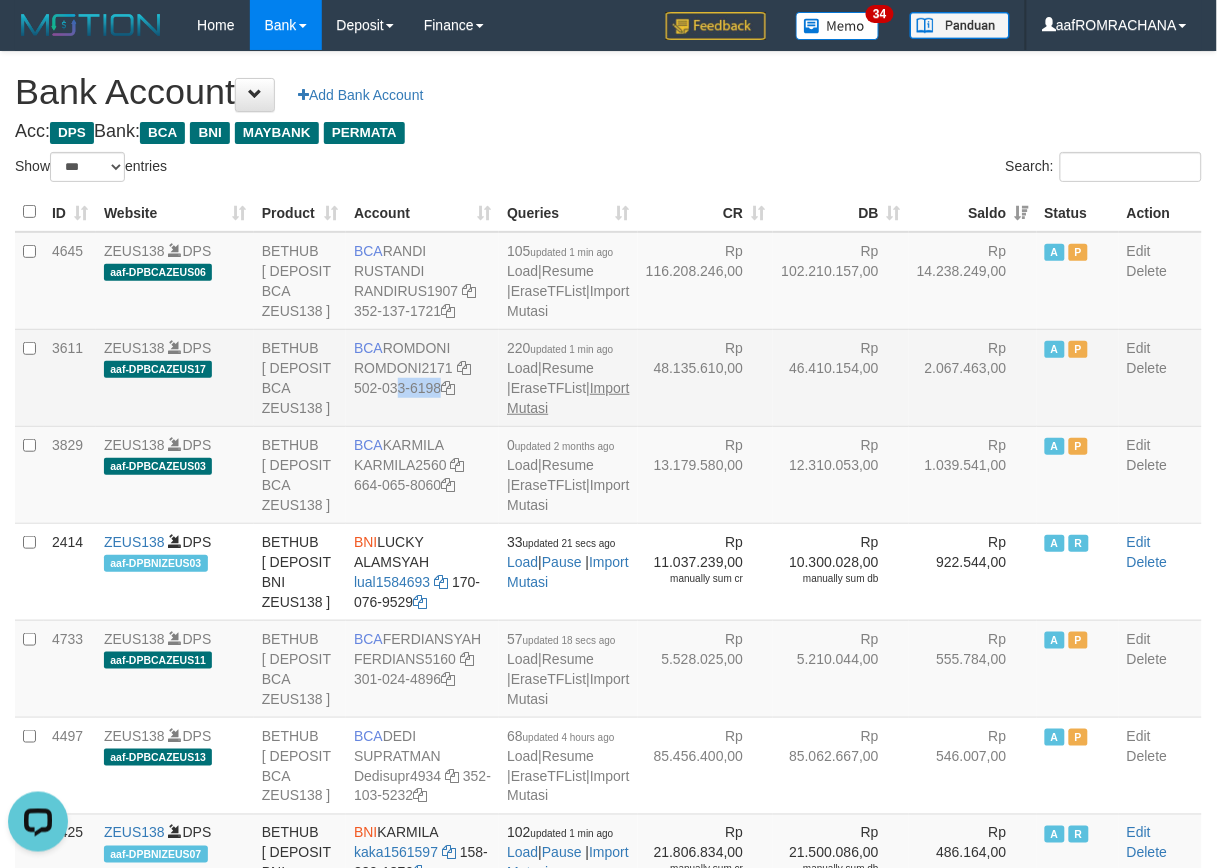 drag, startPoint x: 373, startPoint y: 446, endPoint x: 511, endPoint y: 501, distance: 148.55638 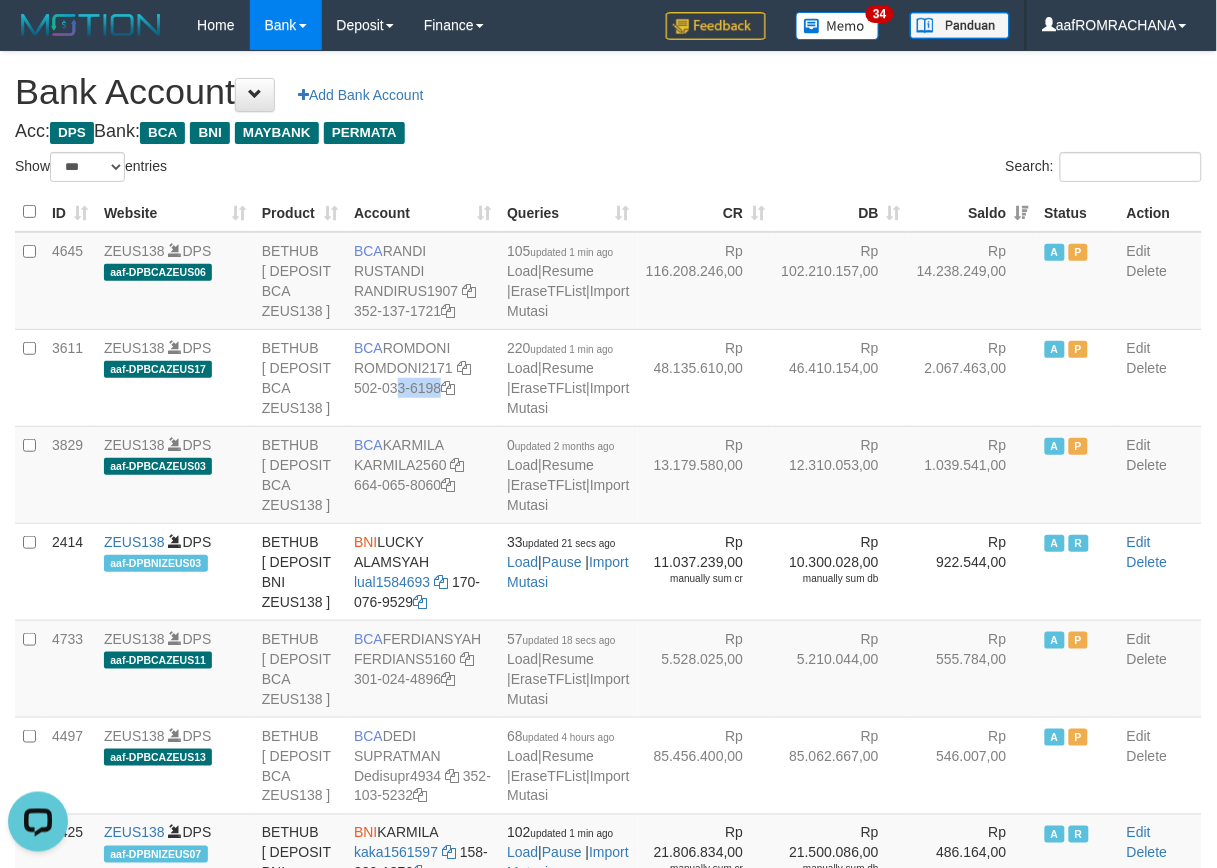 copy on "502-033-6198" 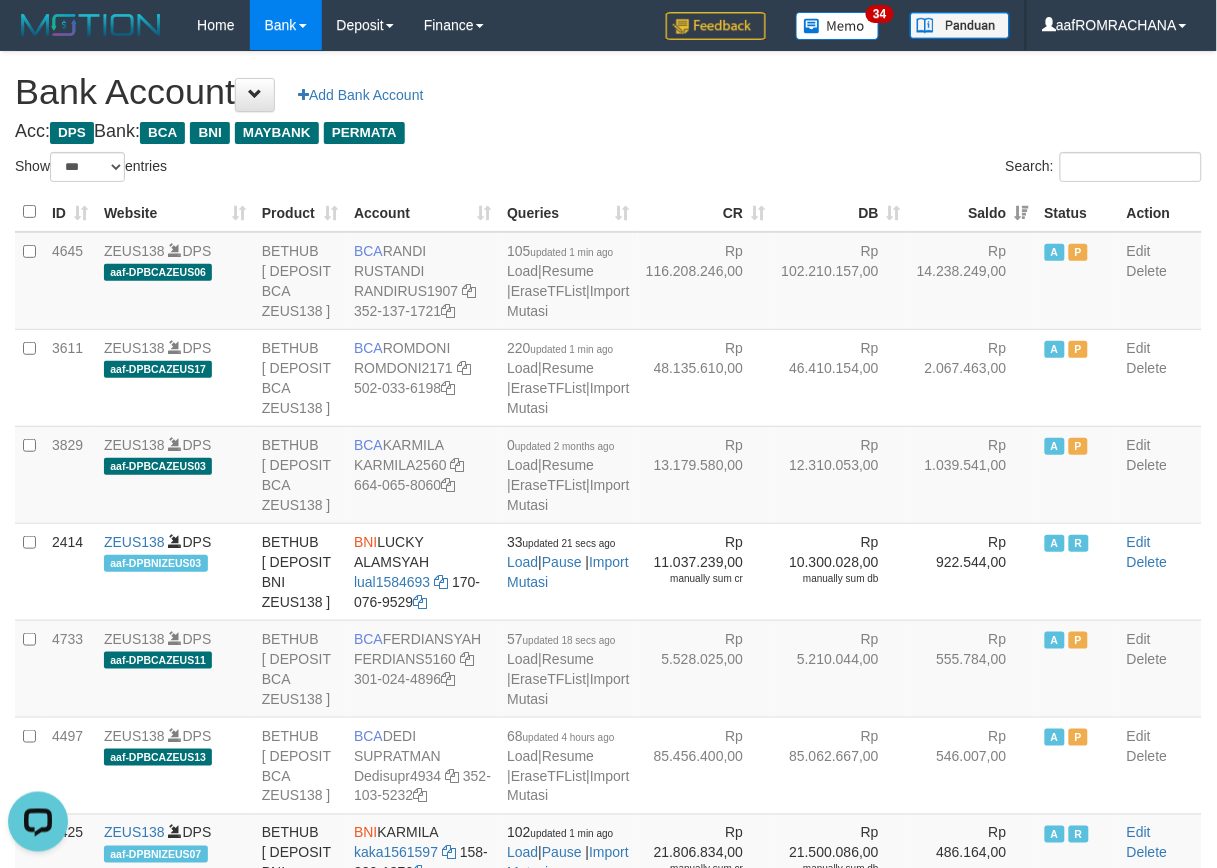 click on "**********" at bounding box center (608, 2047) 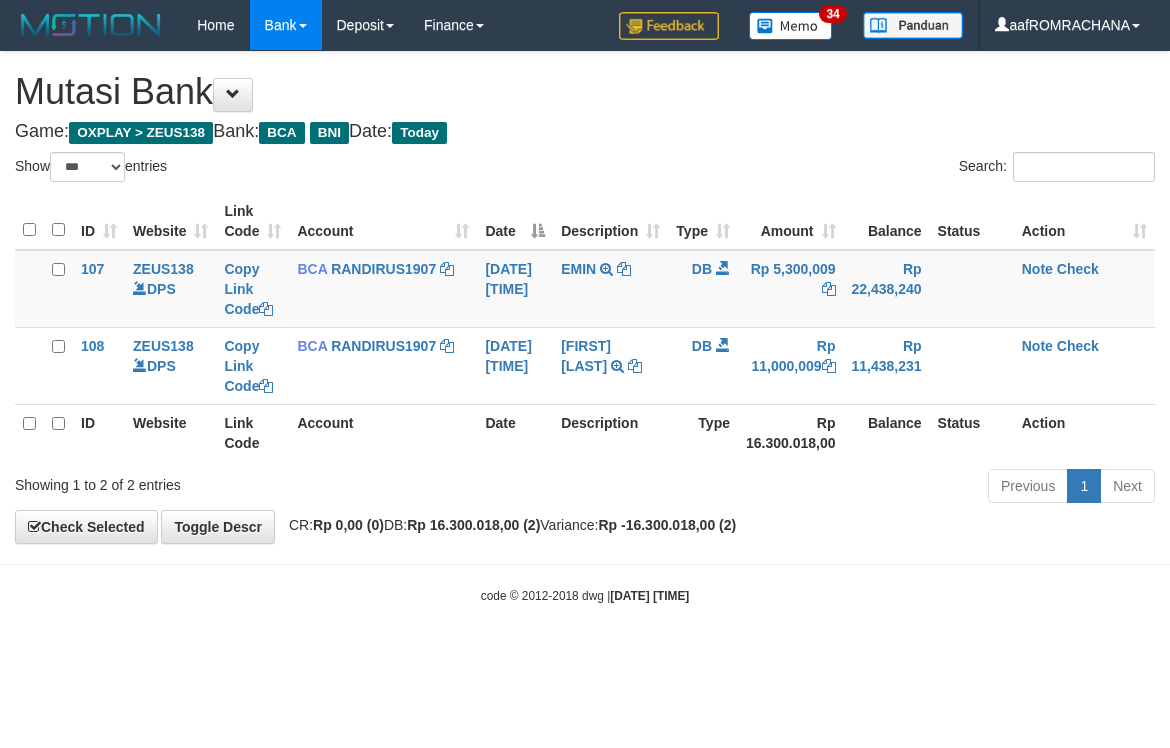 select on "***" 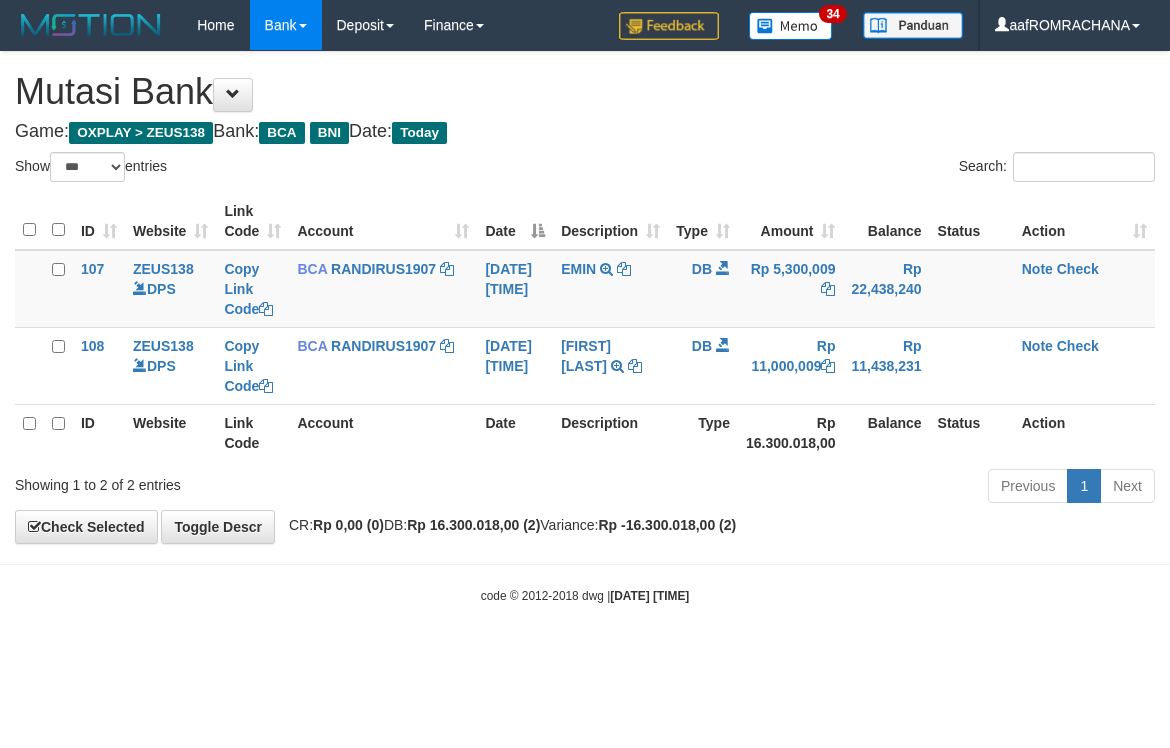 scroll, scrollTop: 0, scrollLeft: 0, axis: both 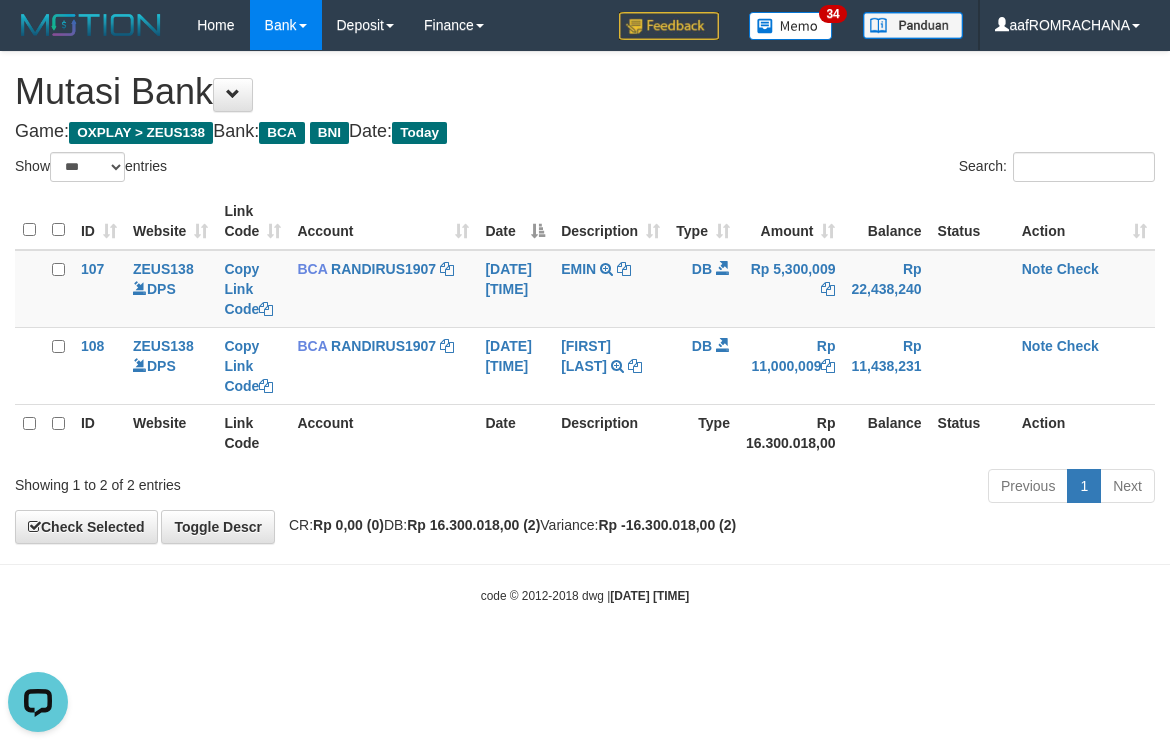 click on "**********" at bounding box center (585, 297) 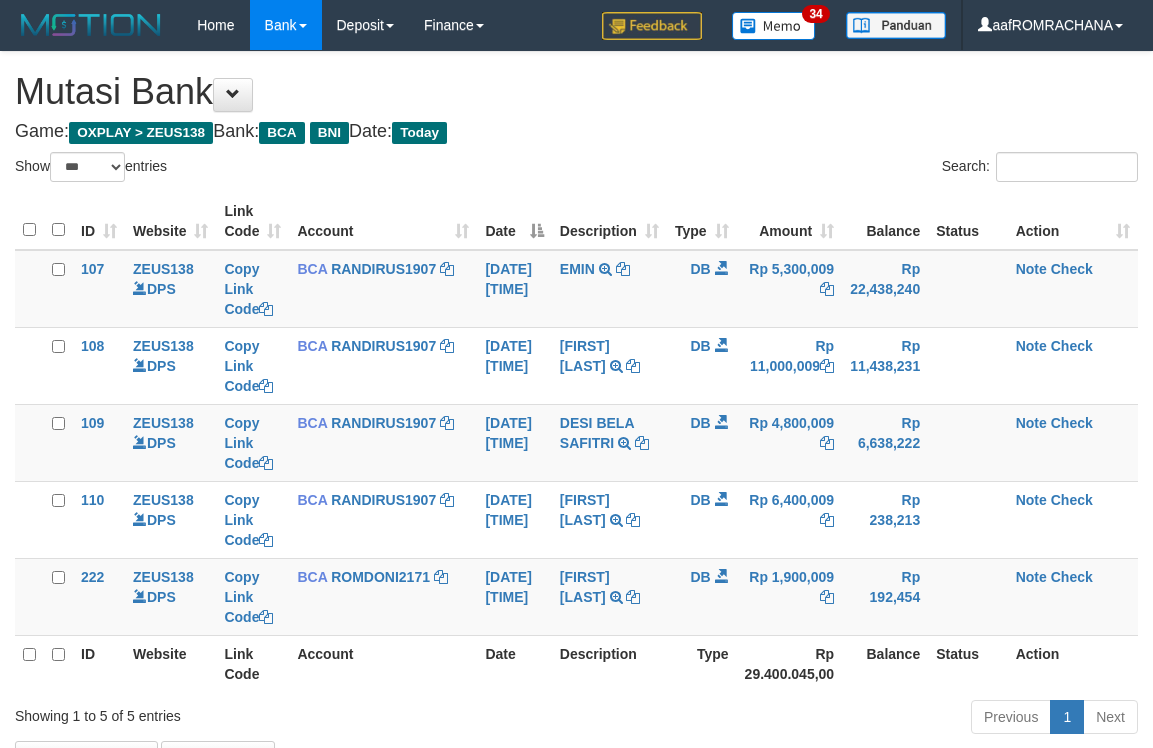 select on "***" 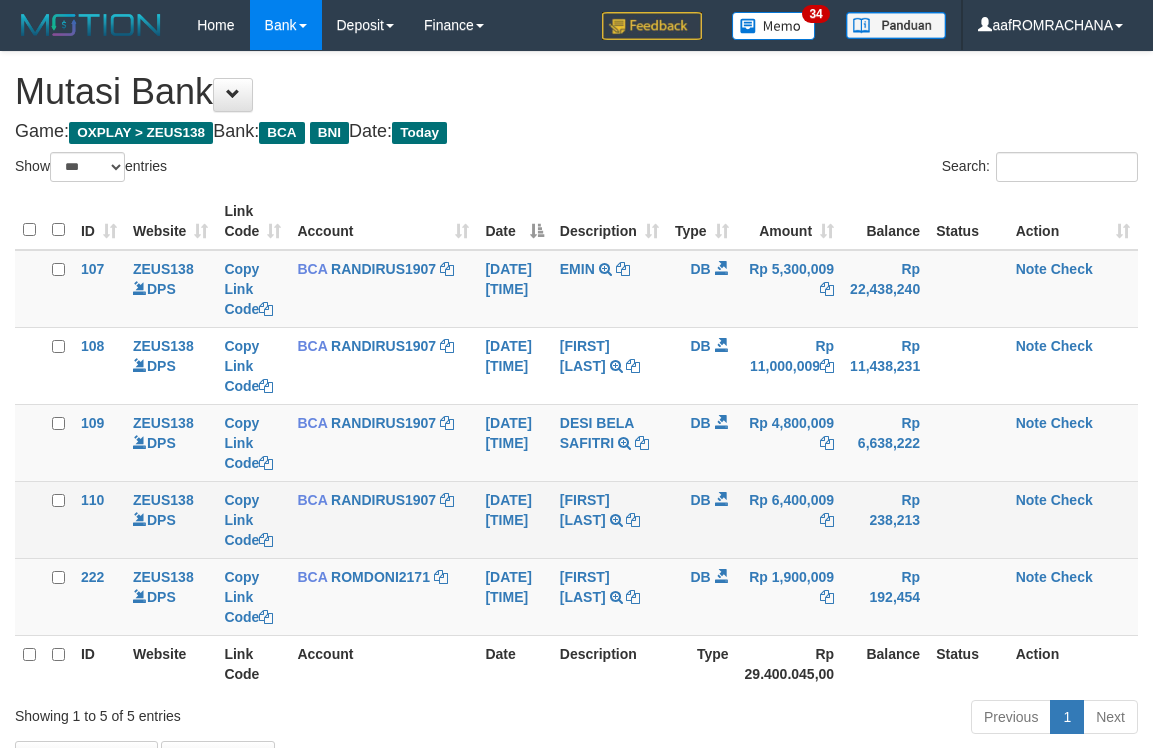 scroll, scrollTop: 0, scrollLeft: 0, axis: both 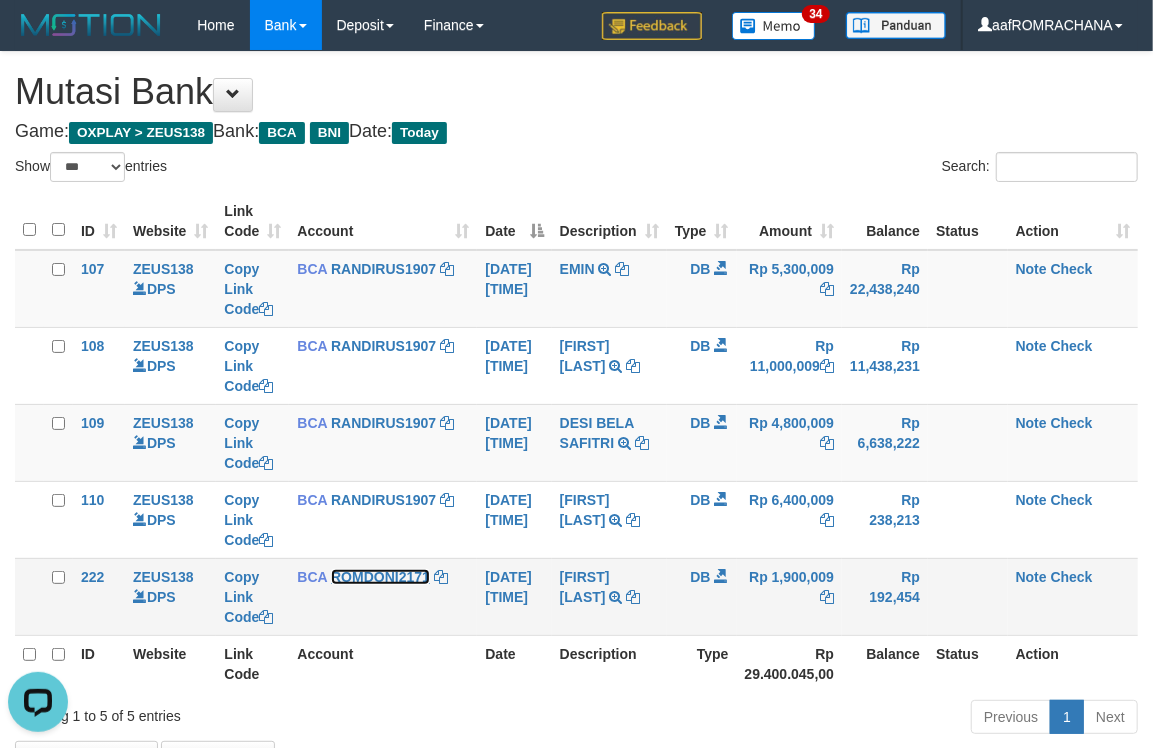 click on "ROMDONI2171" at bounding box center [380, 577] 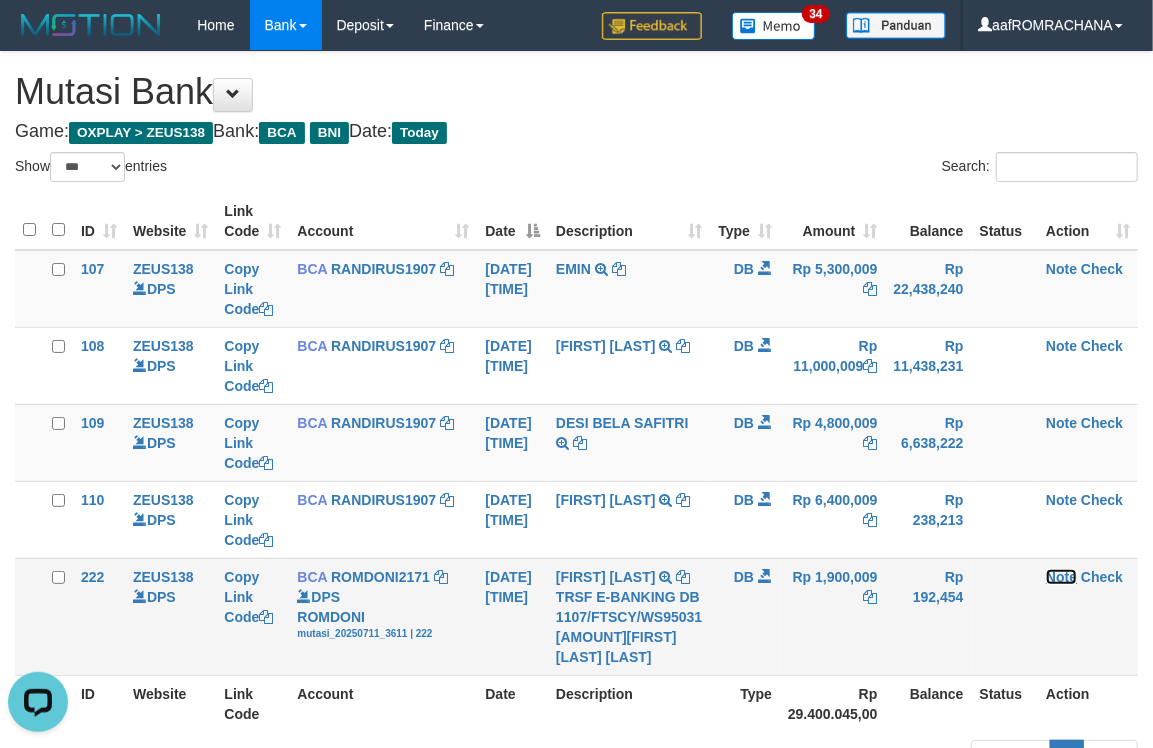 click on "Note" at bounding box center [1061, 577] 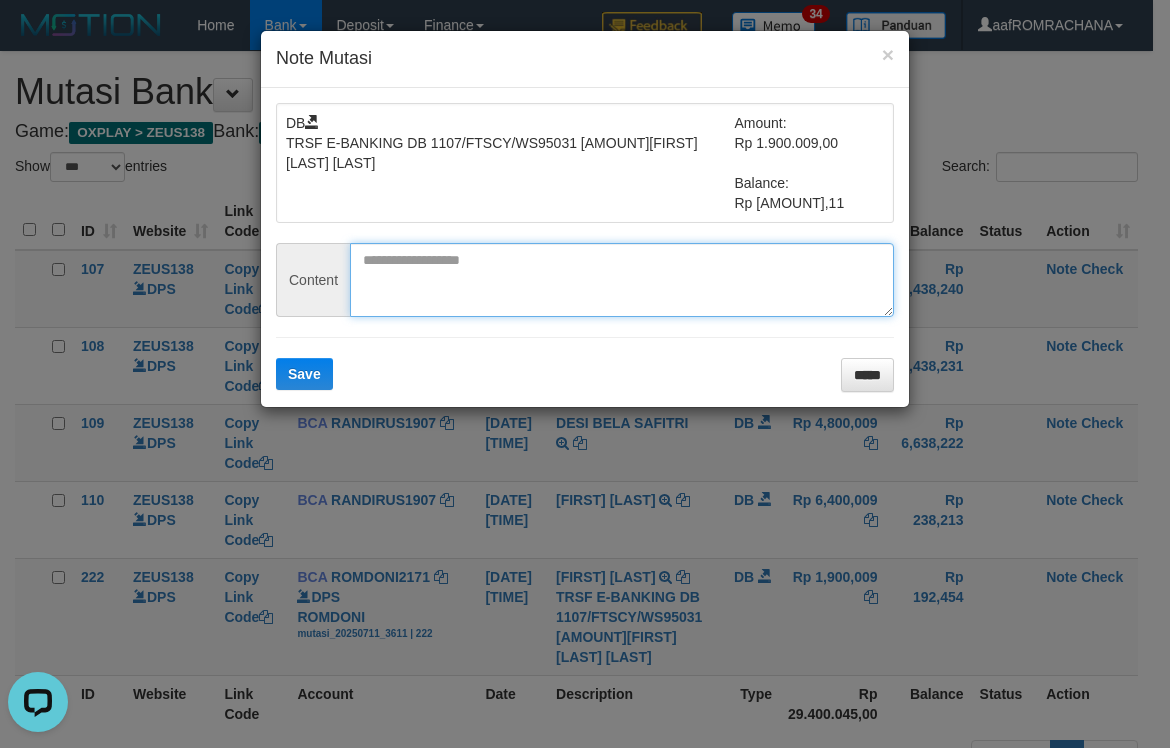 click at bounding box center [622, 280] 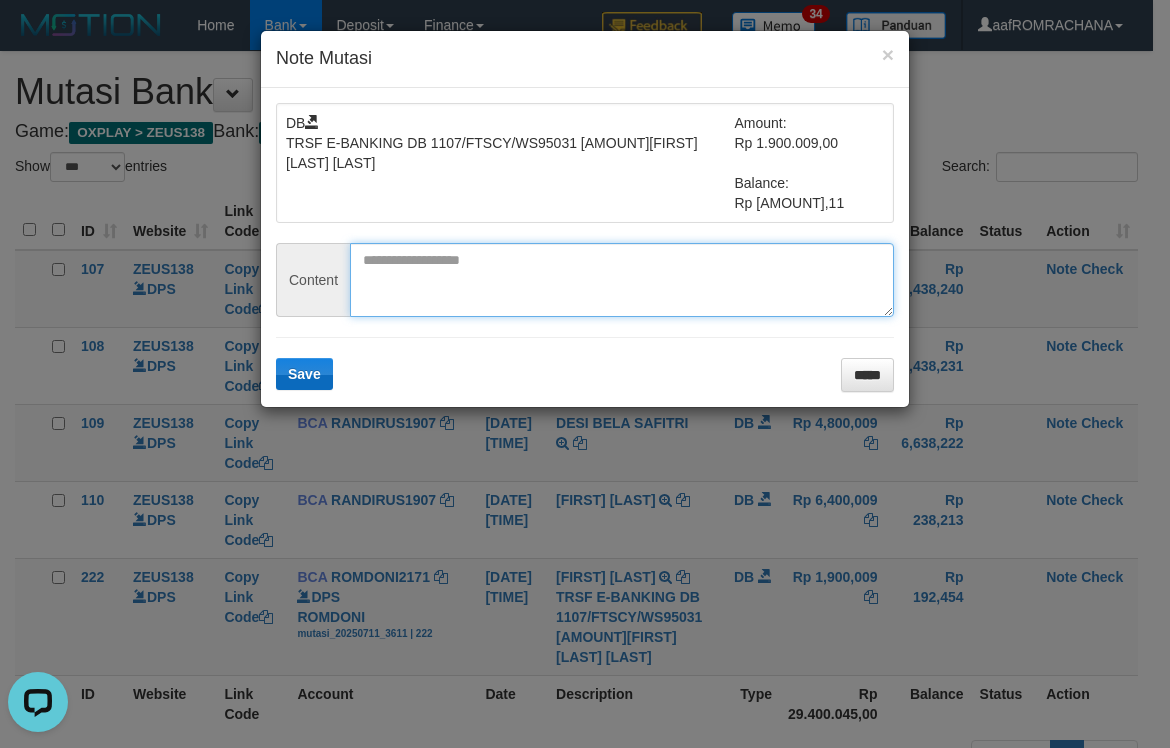 paste on "********" 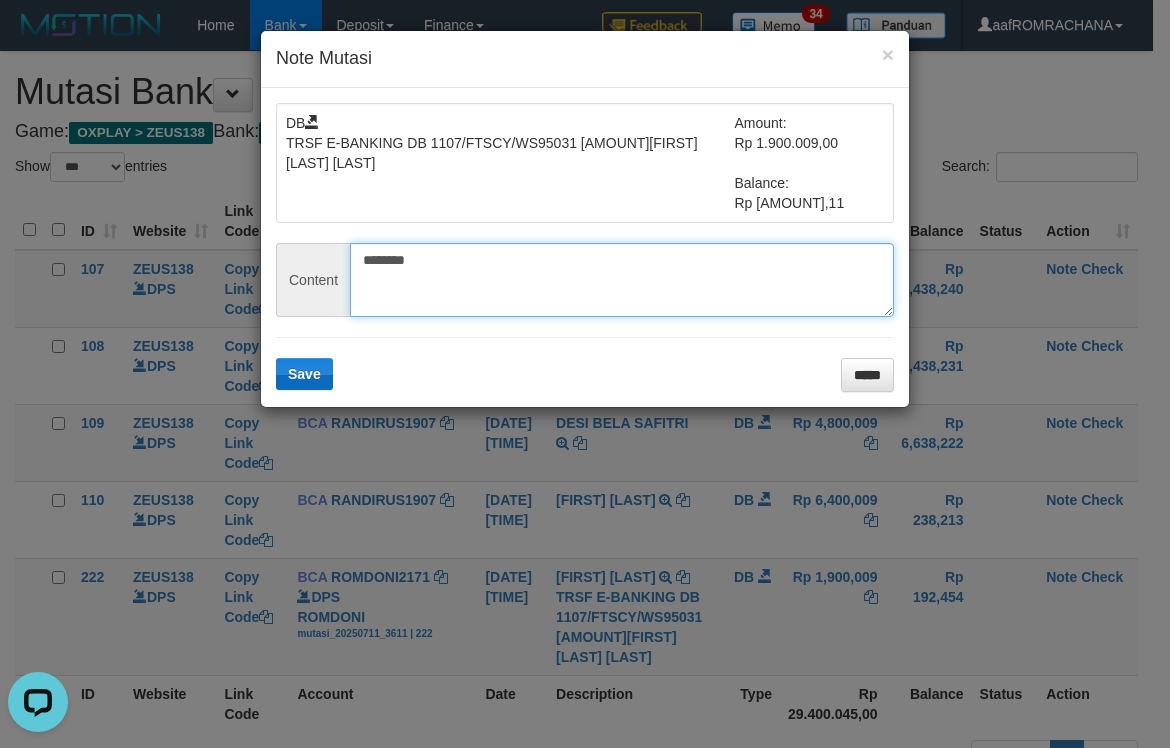type on "********" 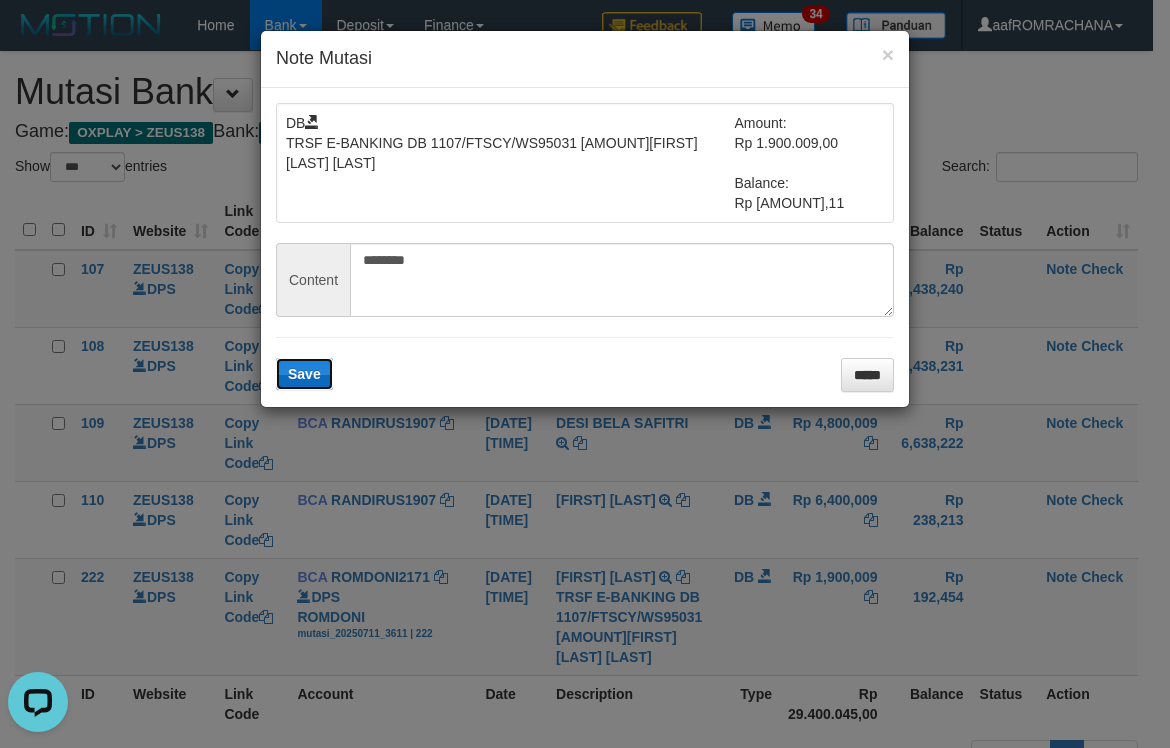 click on "Save" at bounding box center (304, 374) 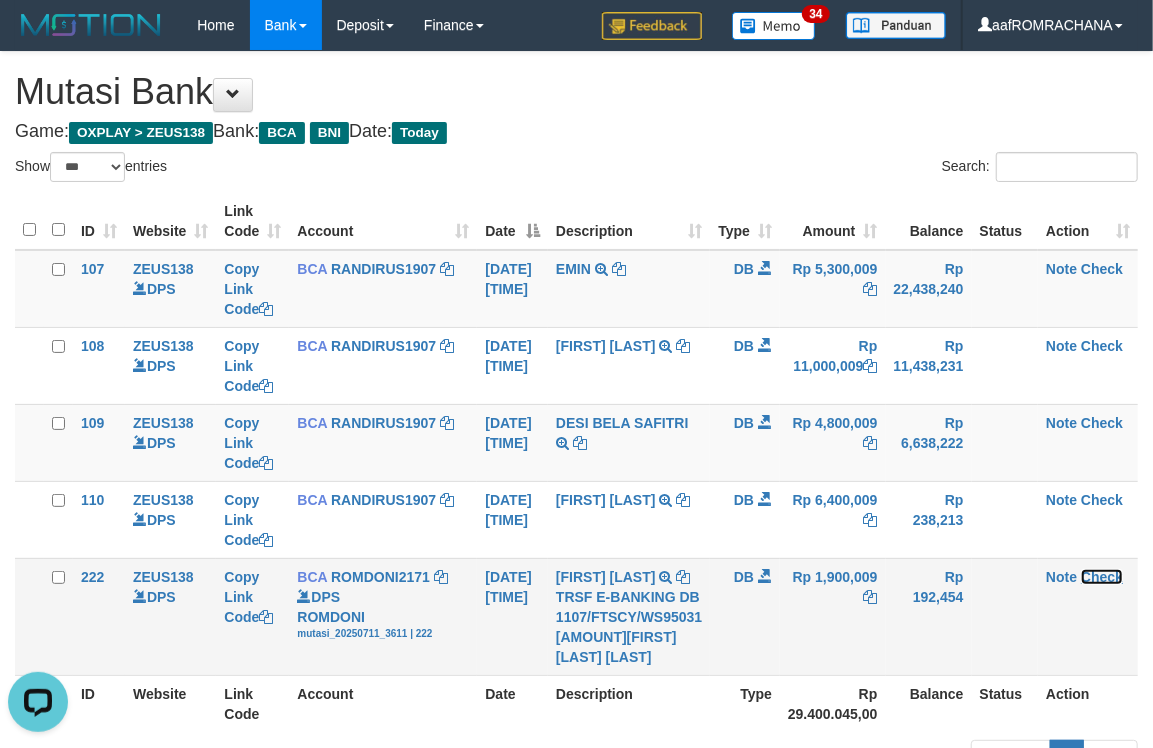 click on "Check" at bounding box center (1102, 577) 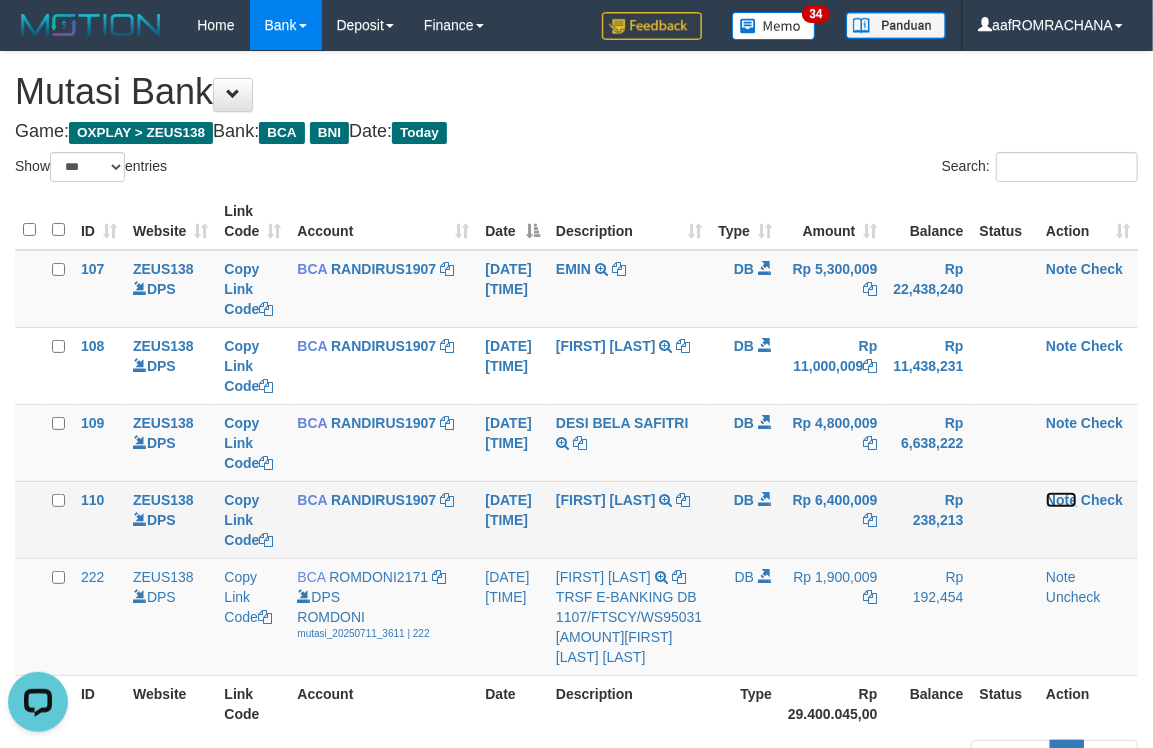click on "Note" at bounding box center (1061, 500) 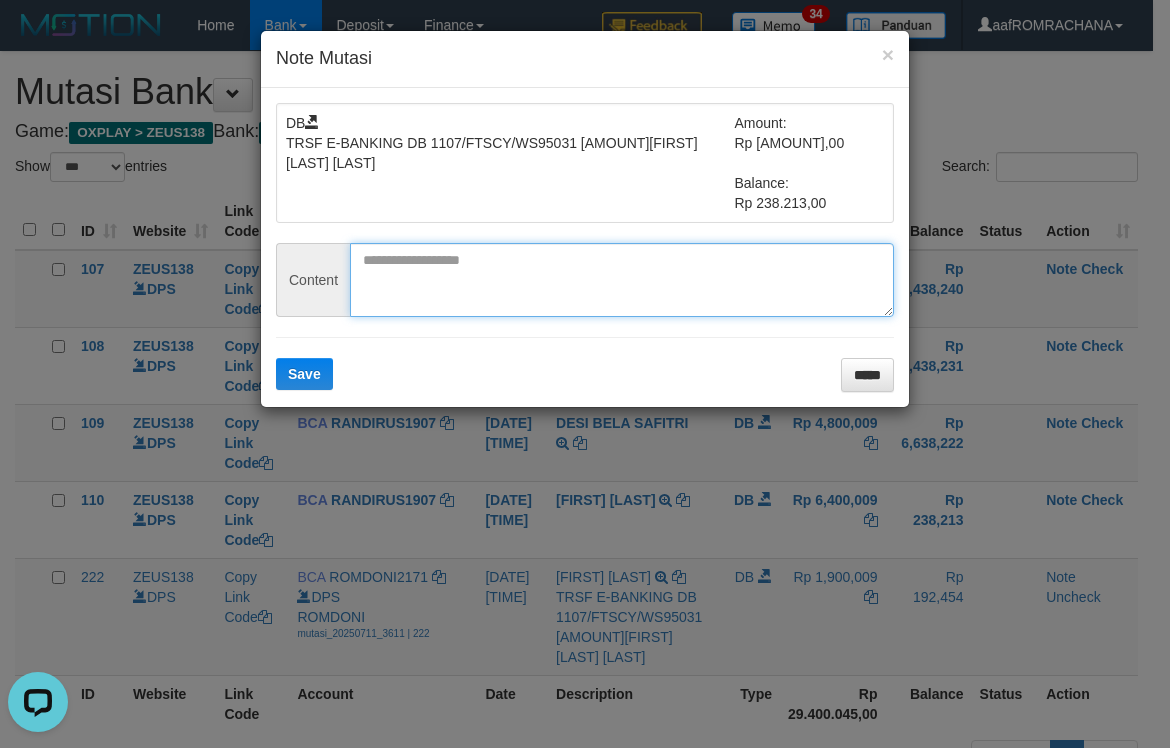 click at bounding box center [622, 280] 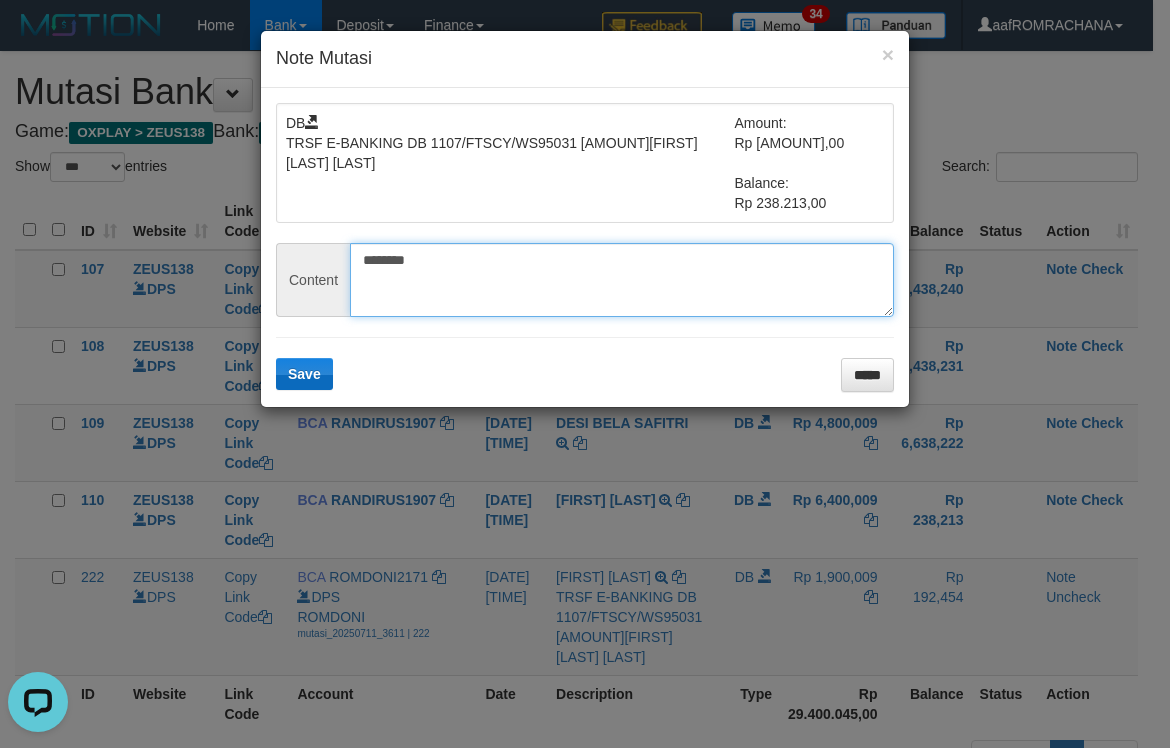 type on "********" 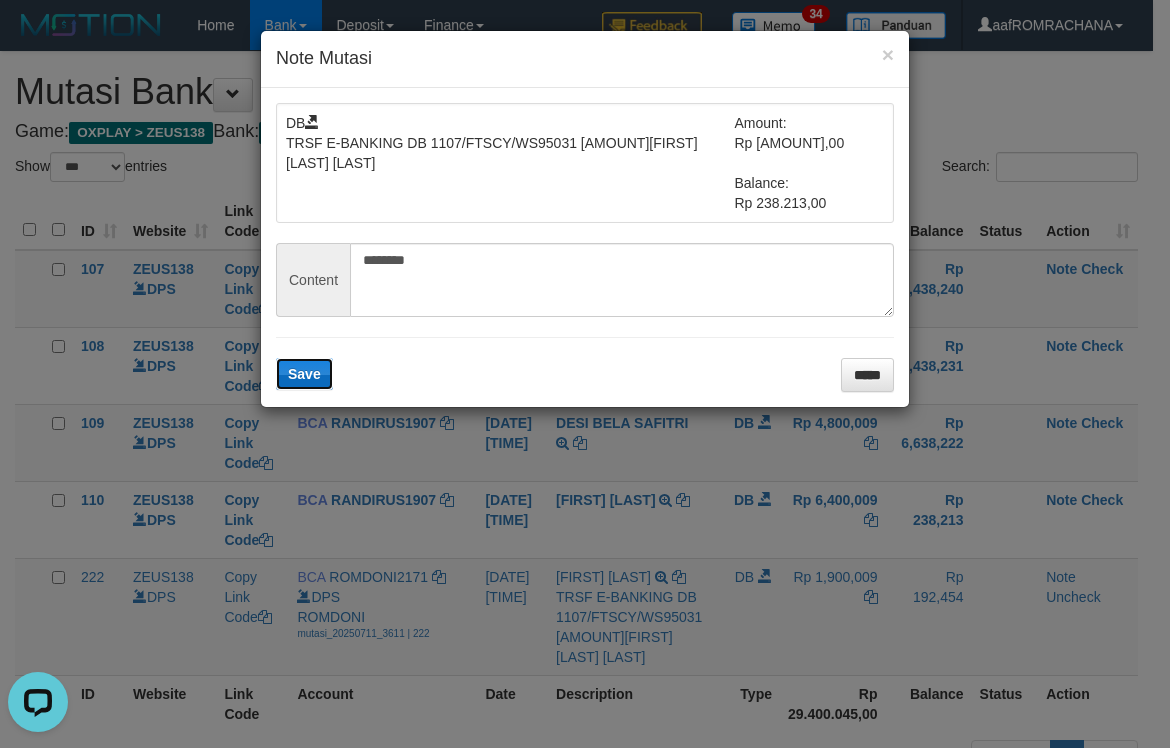 click on "Save" at bounding box center (304, 374) 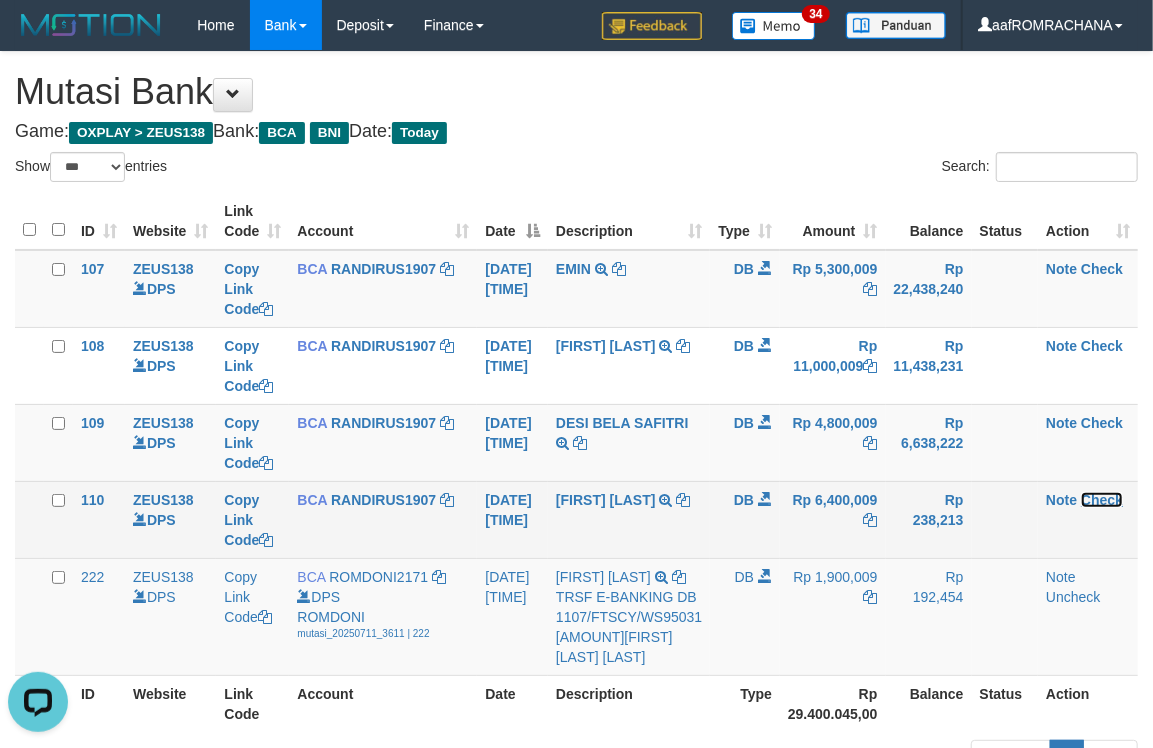 click on "Check" at bounding box center [1102, 500] 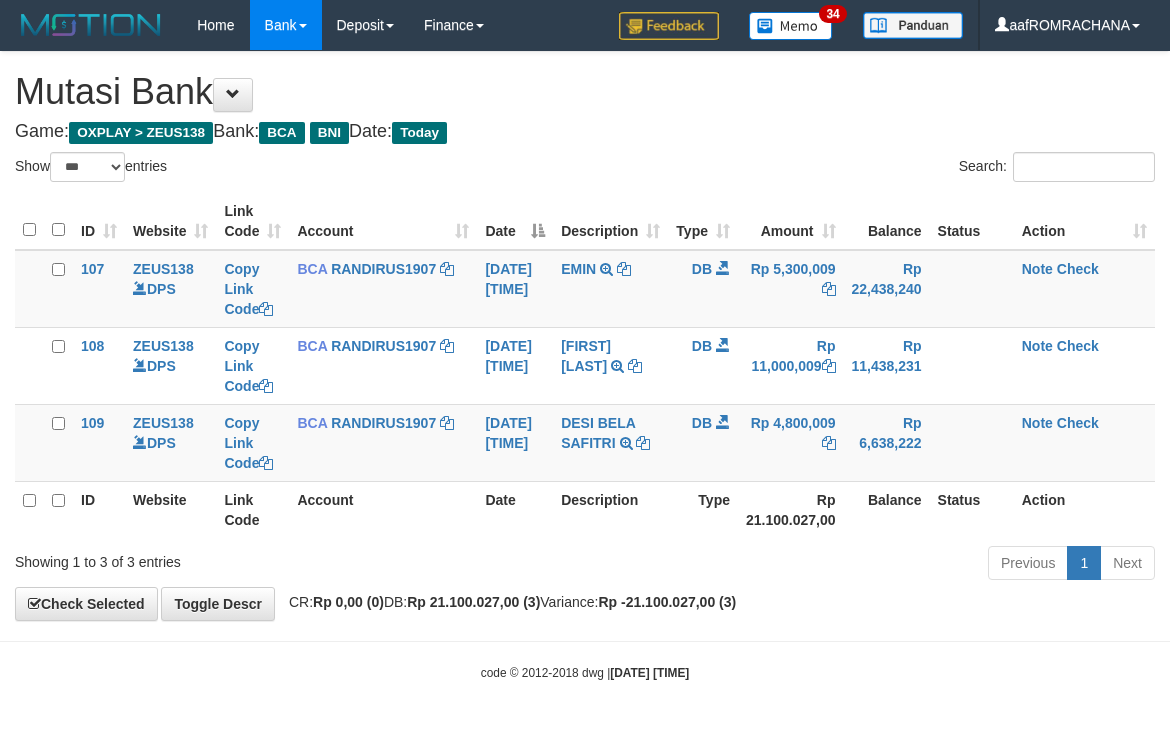select on "***" 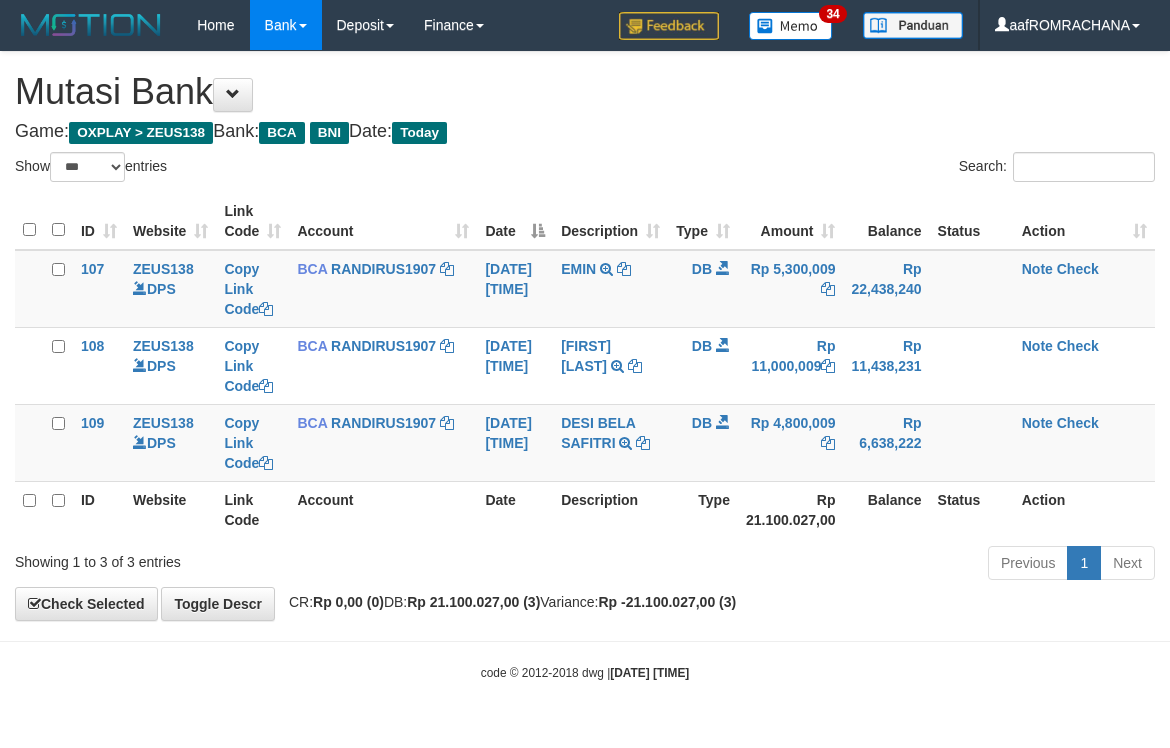 scroll, scrollTop: 0, scrollLeft: 0, axis: both 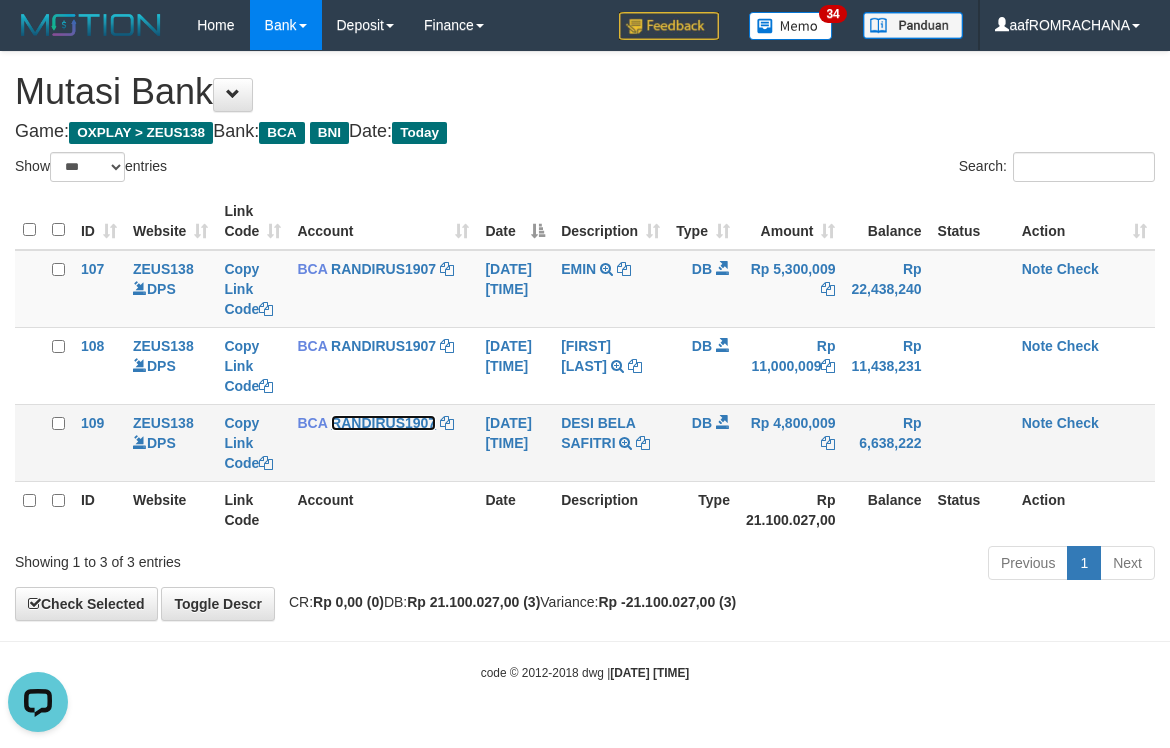 click on "RANDIRUS1907" at bounding box center (383, 423) 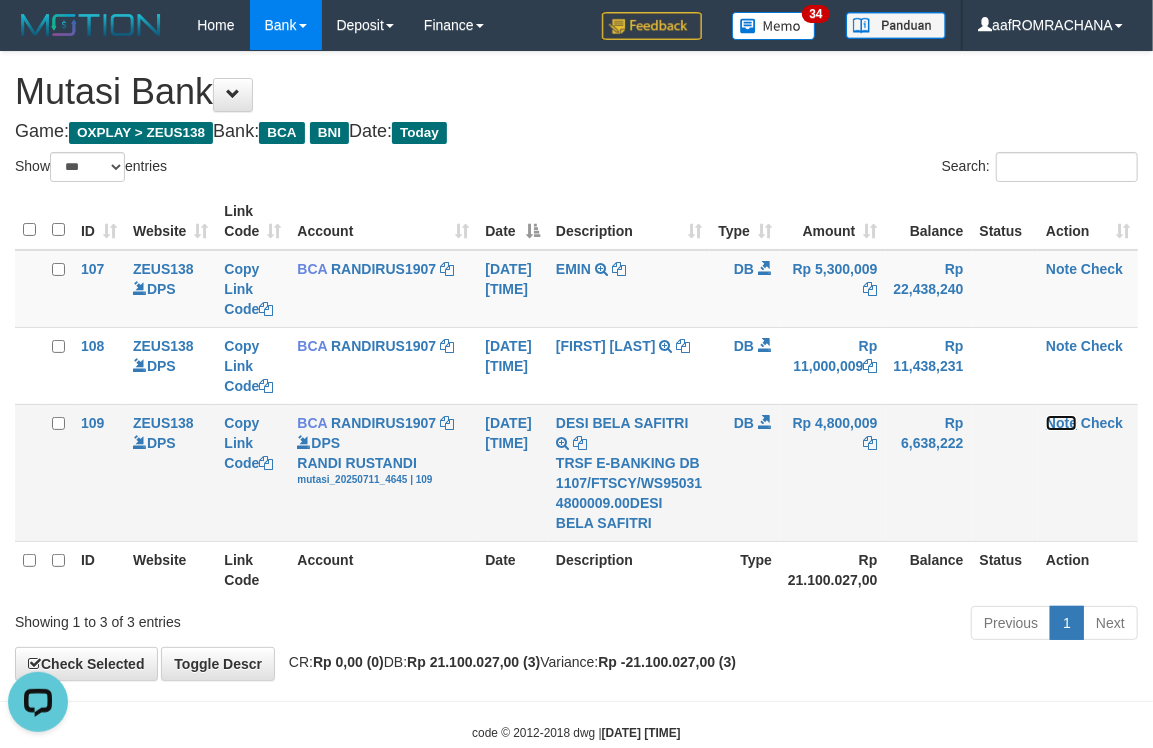 click on "Note" at bounding box center (1061, 423) 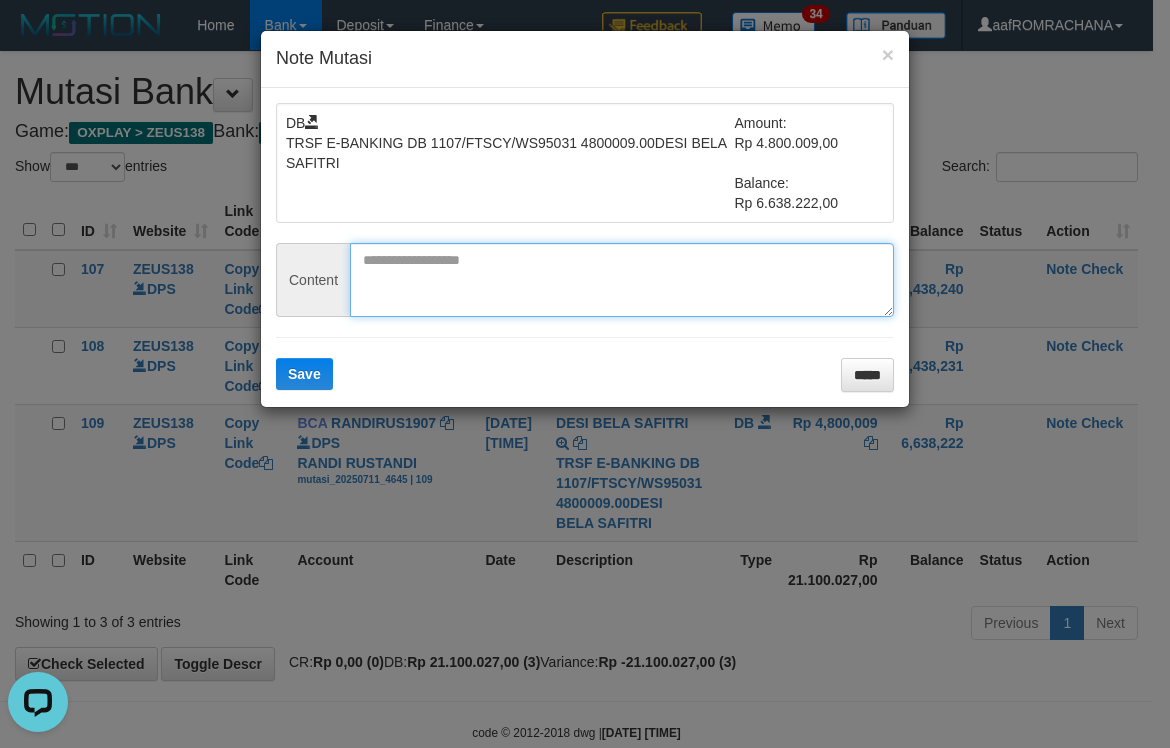 click at bounding box center [622, 280] 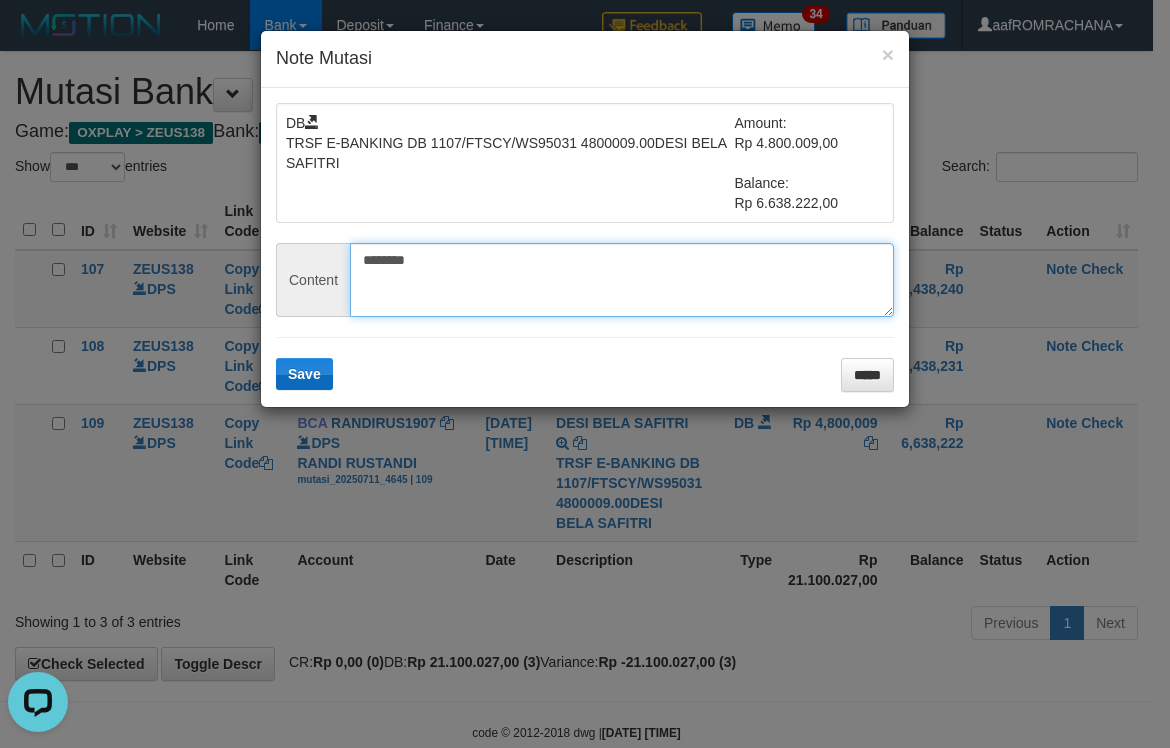 type on "********" 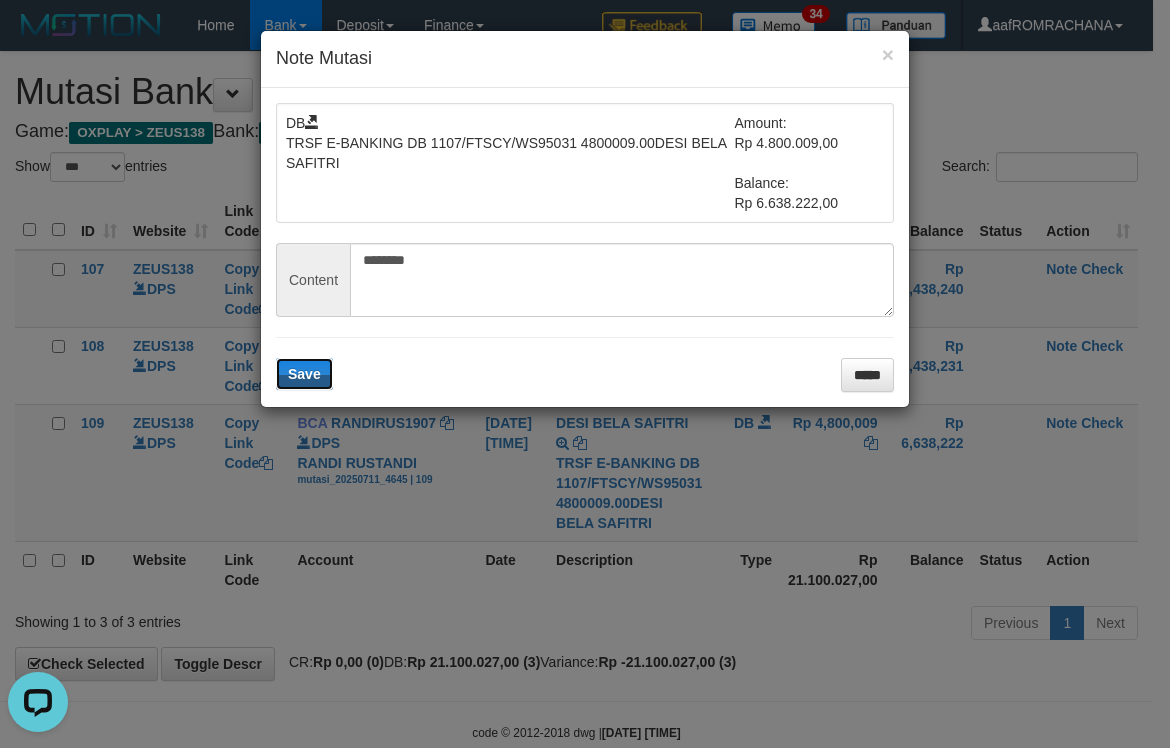 drag, startPoint x: 313, startPoint y: 370, endPoint x: 581, endPoint y: 390, distance: 268.74524 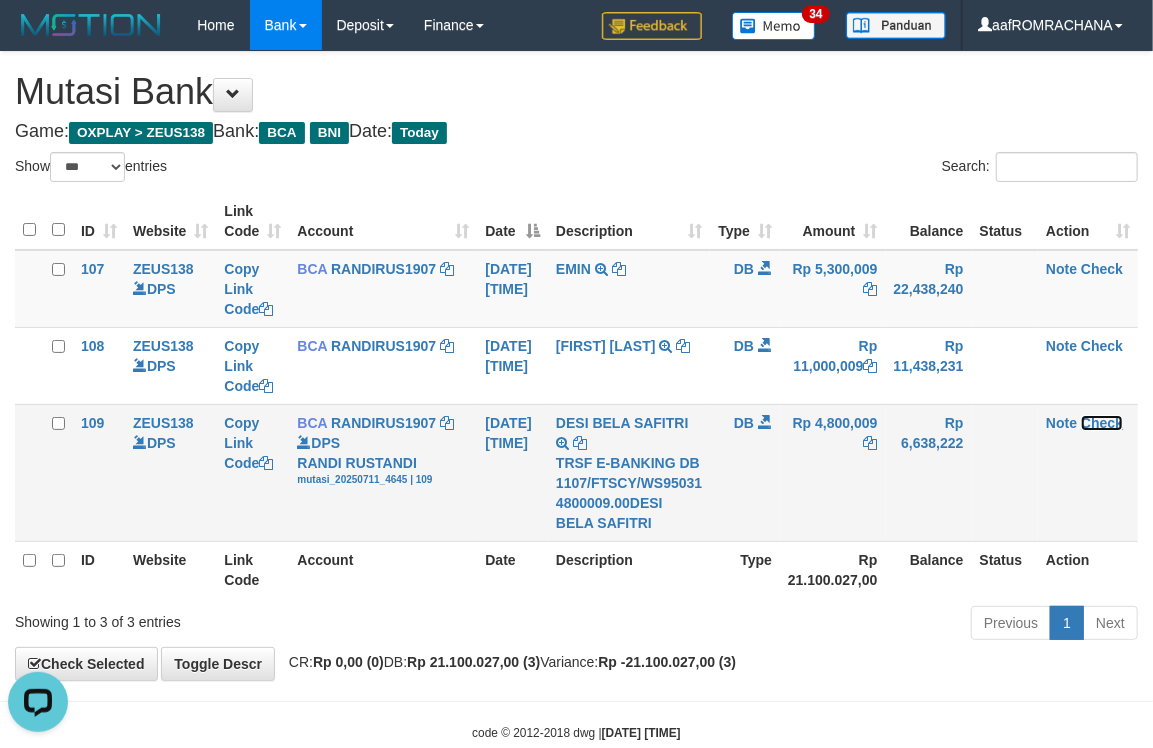 click on "Check" at bounding box center (1102, 423) 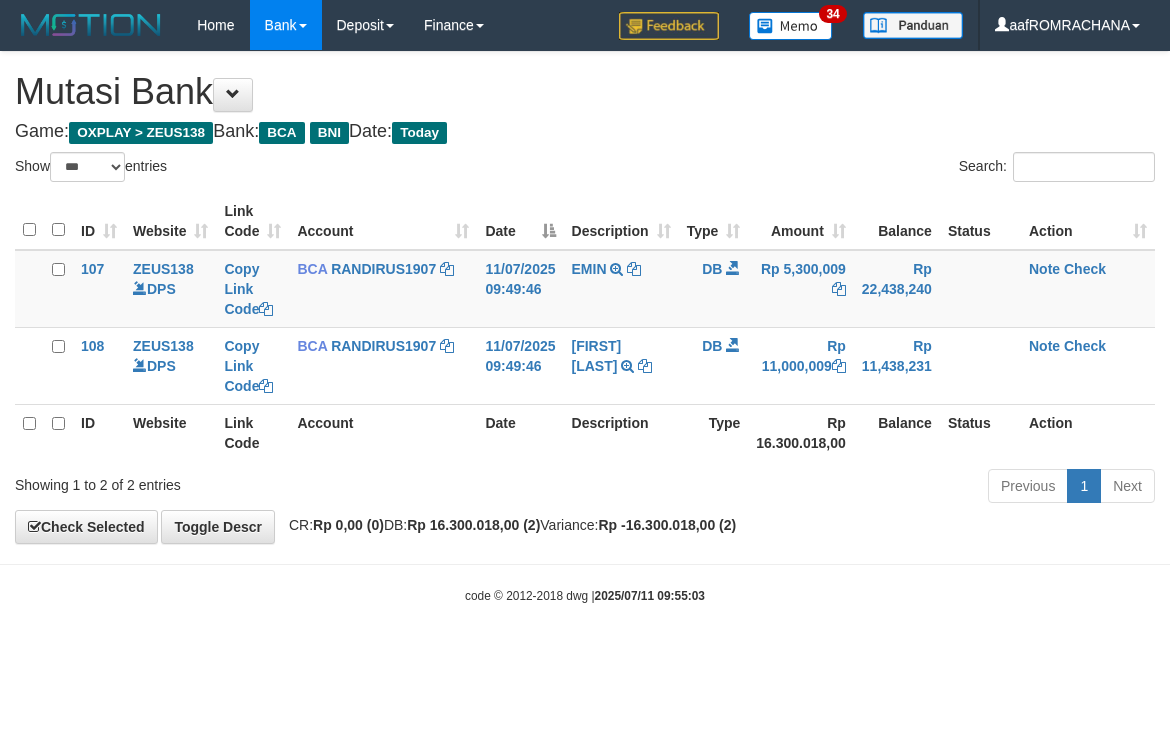 select on "***" 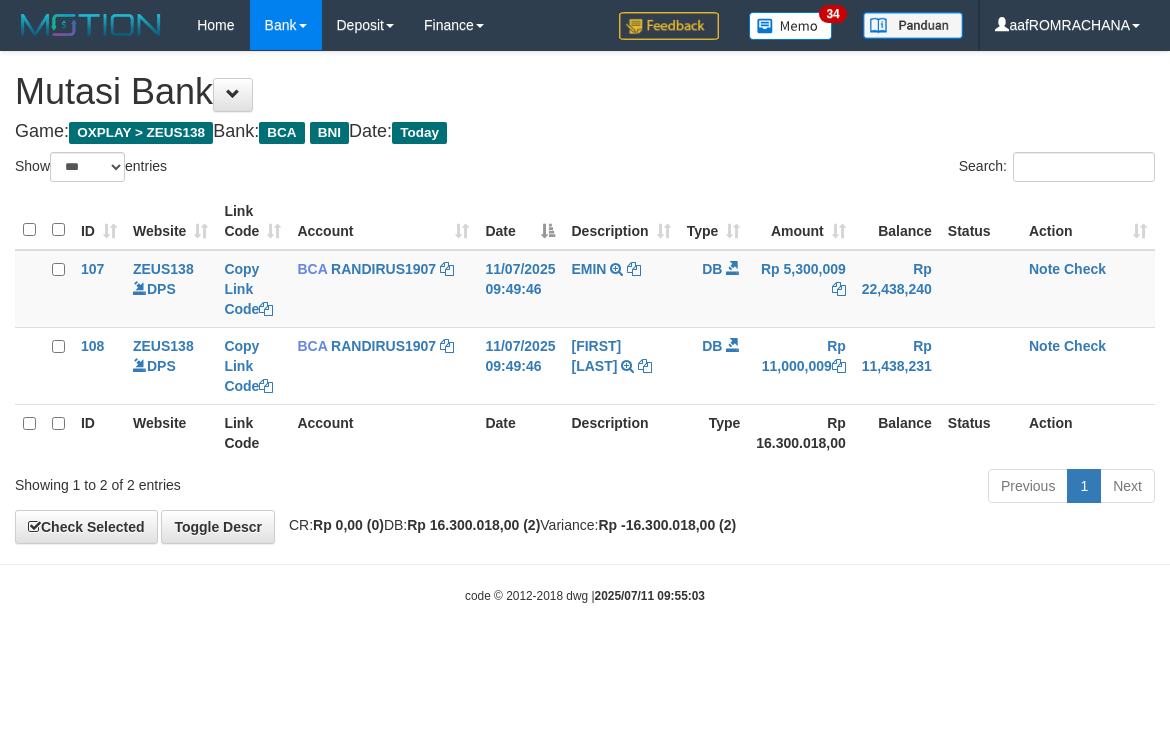 scroll, scrollTop: 0, scrollLeft: 0, axis: both 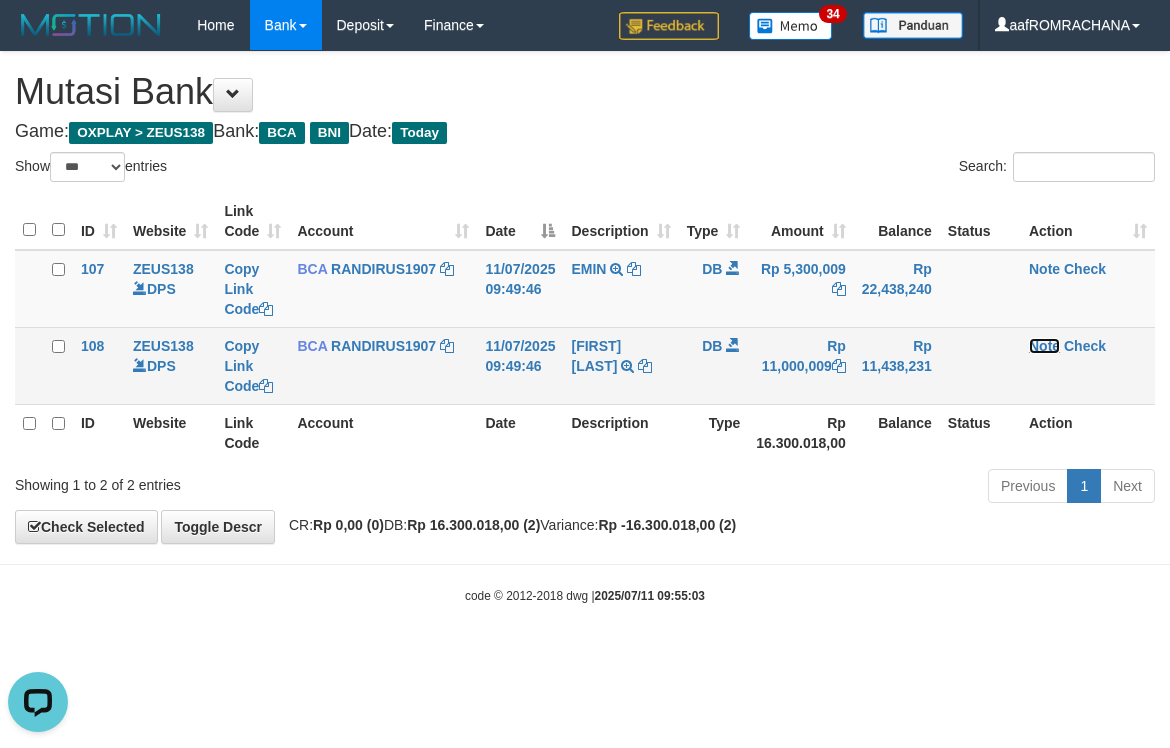 click on "Note" at bounding box center (1044, 346) 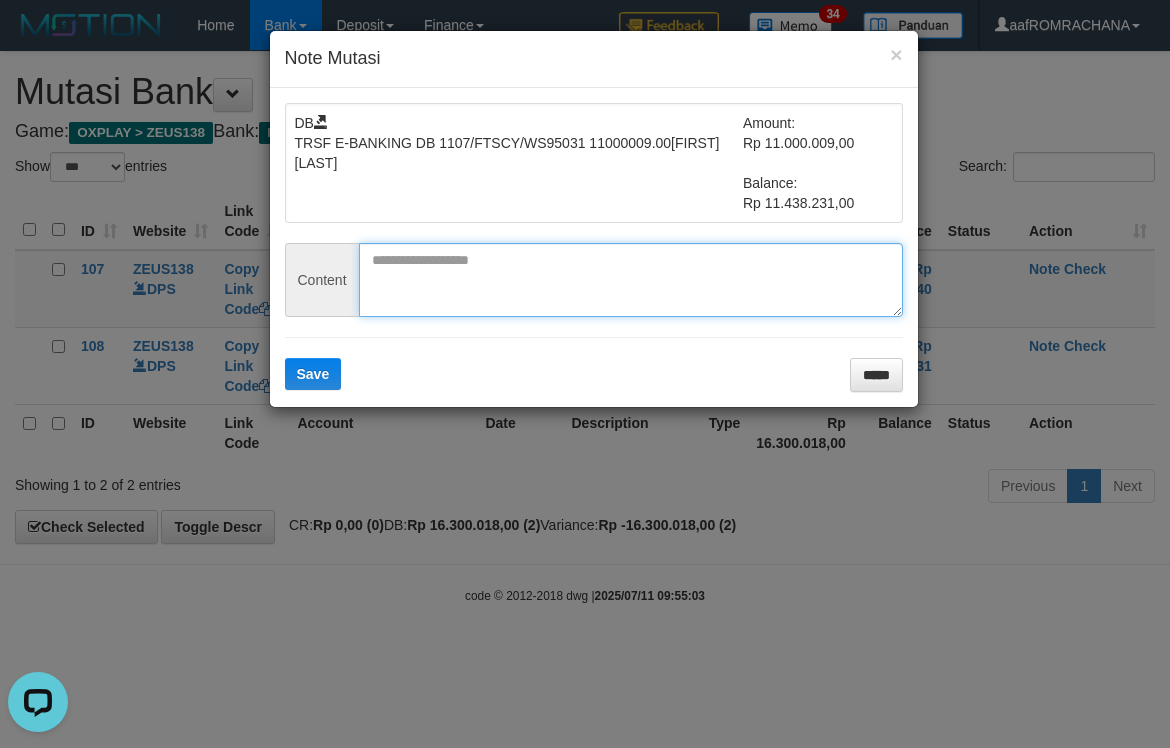 click at bounding box center [631, 280] 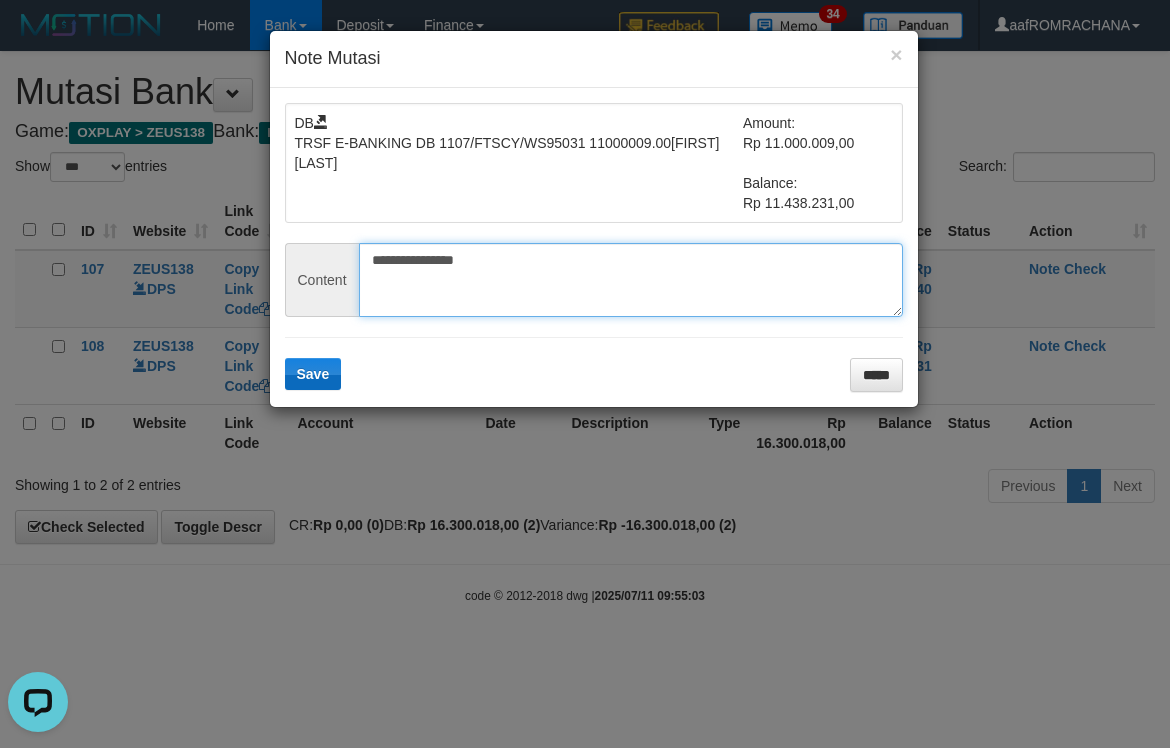 type on "**********" 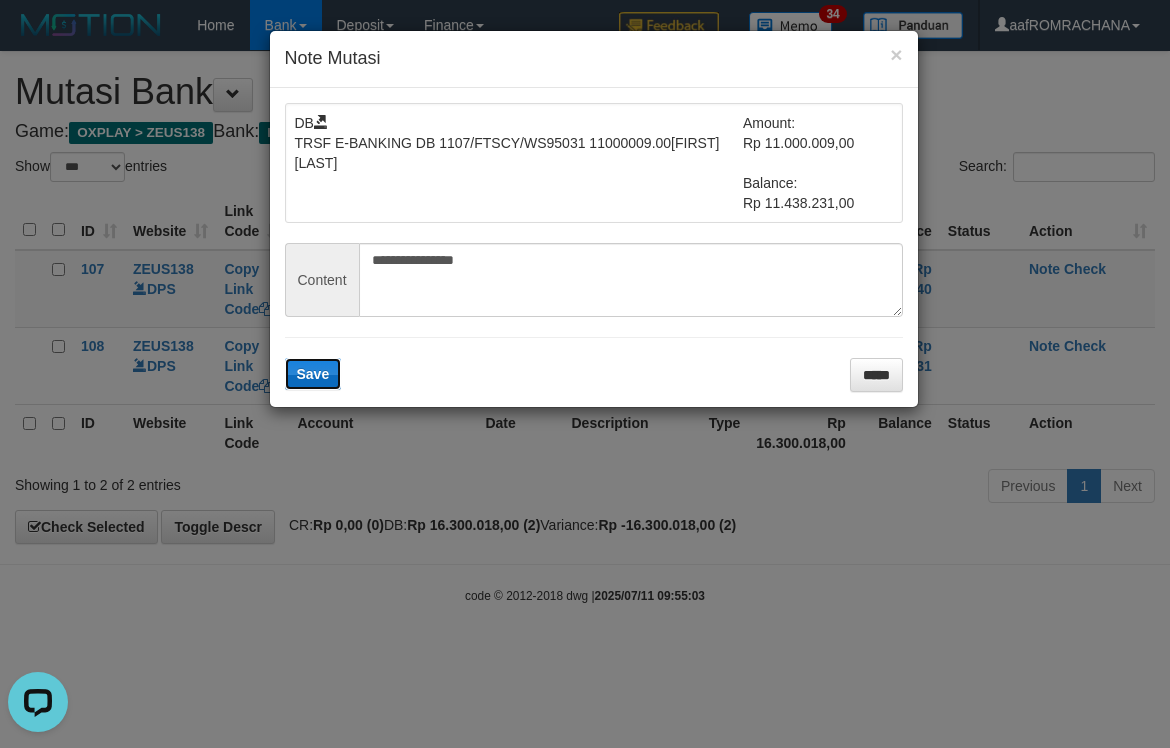 click on "Save" at bounding box center (313, 374) 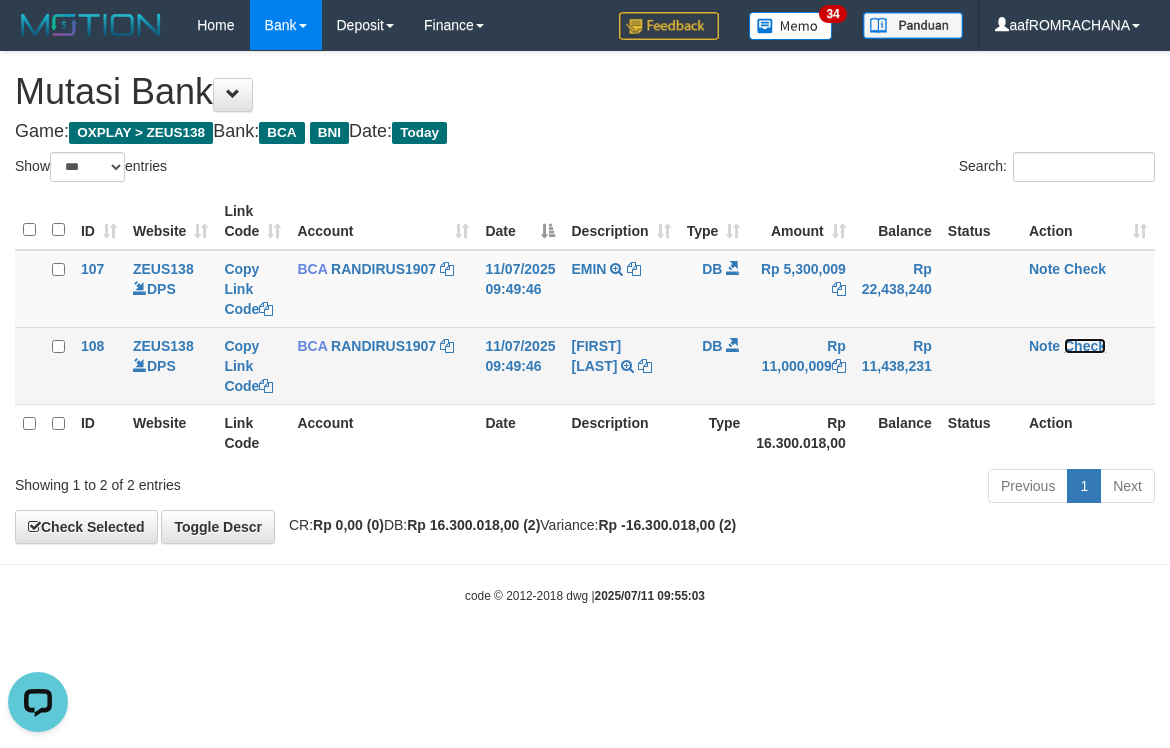 click on "Check" at bounding box center [1085, 346] 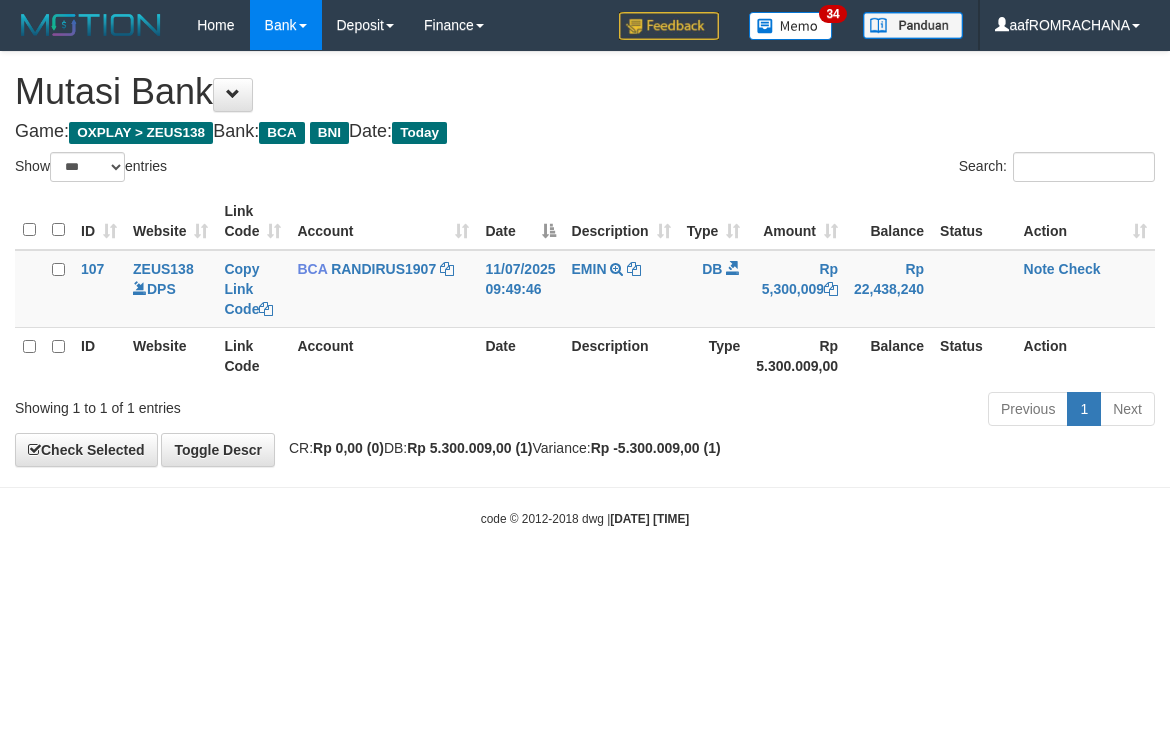 select on "***" 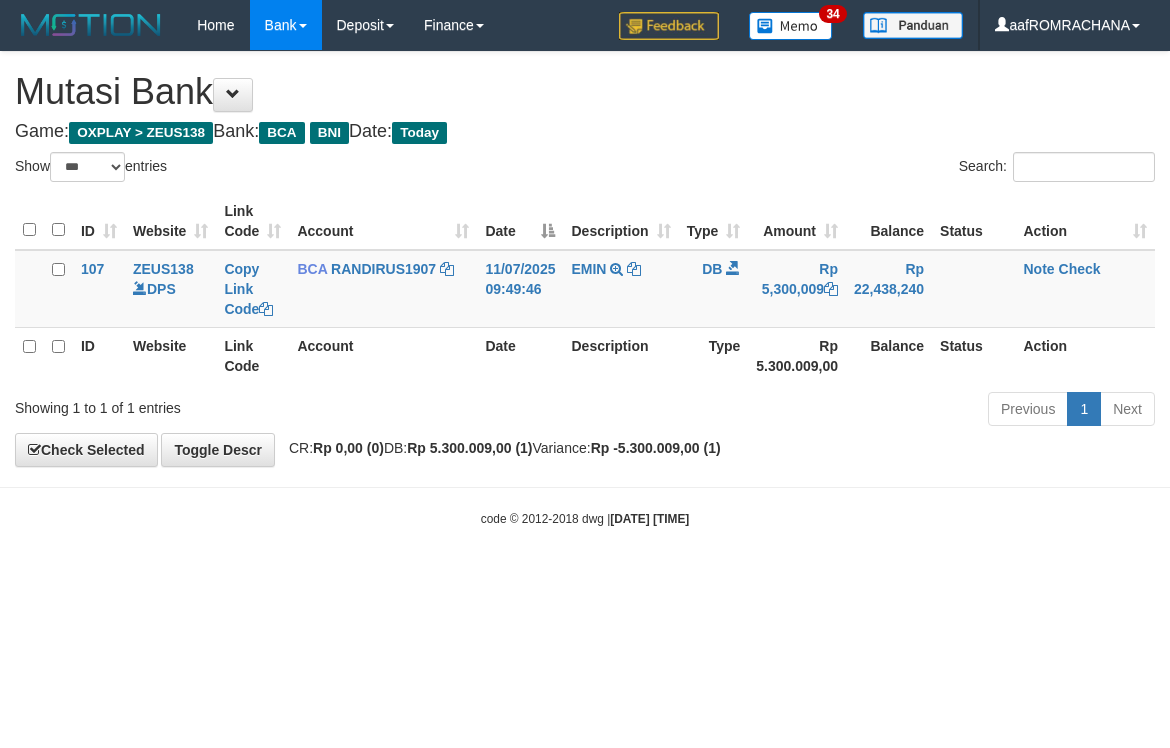 scroll, scrollTop: 0, scrollLeft: 0, axis: both 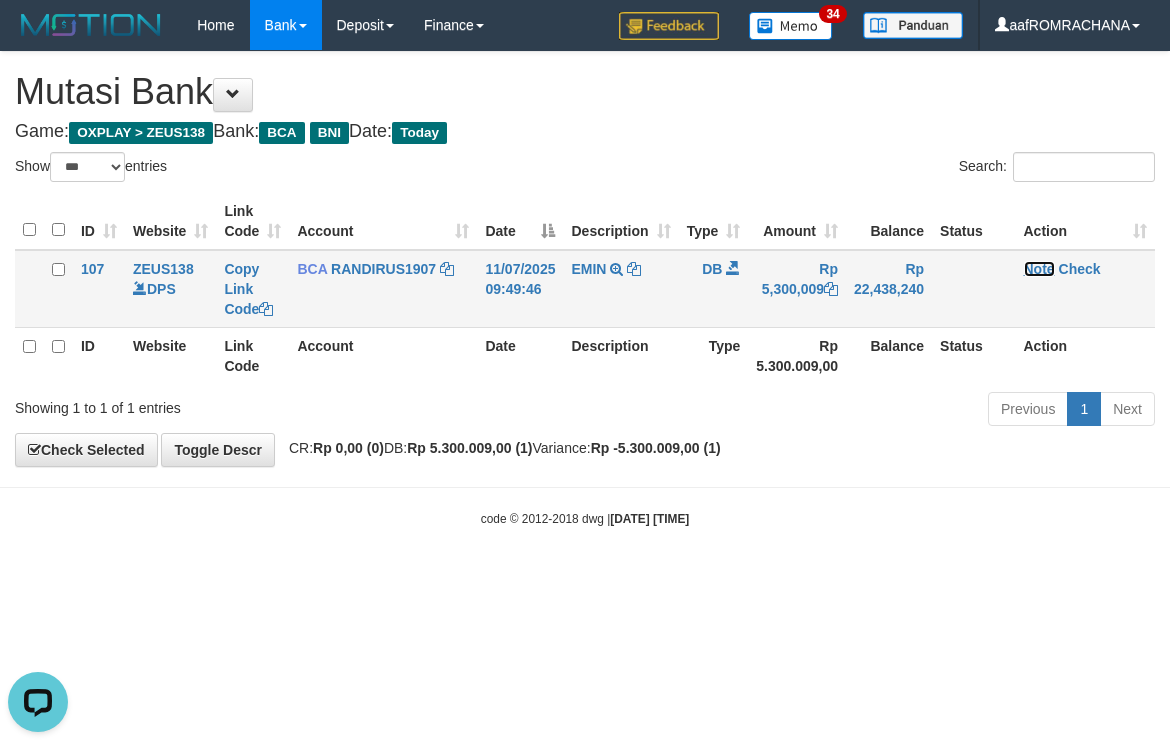 click on "Note" at bounding box center [1039, 269] 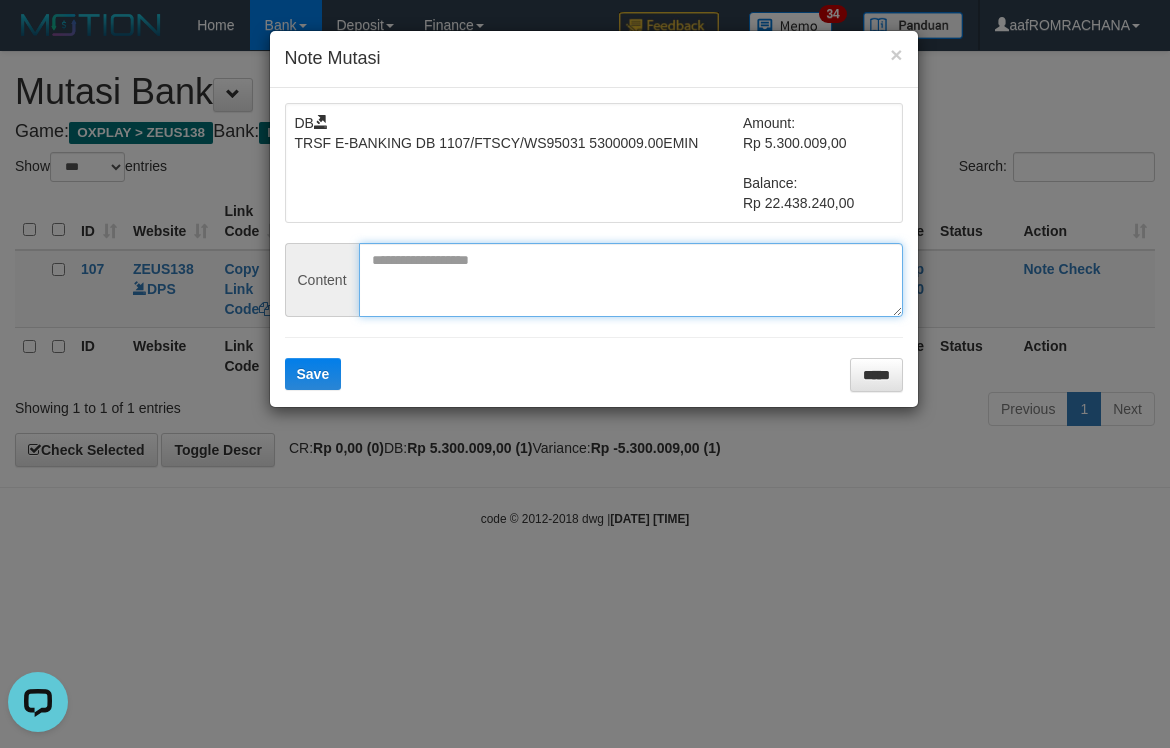 click at bounding box center [631, 280] 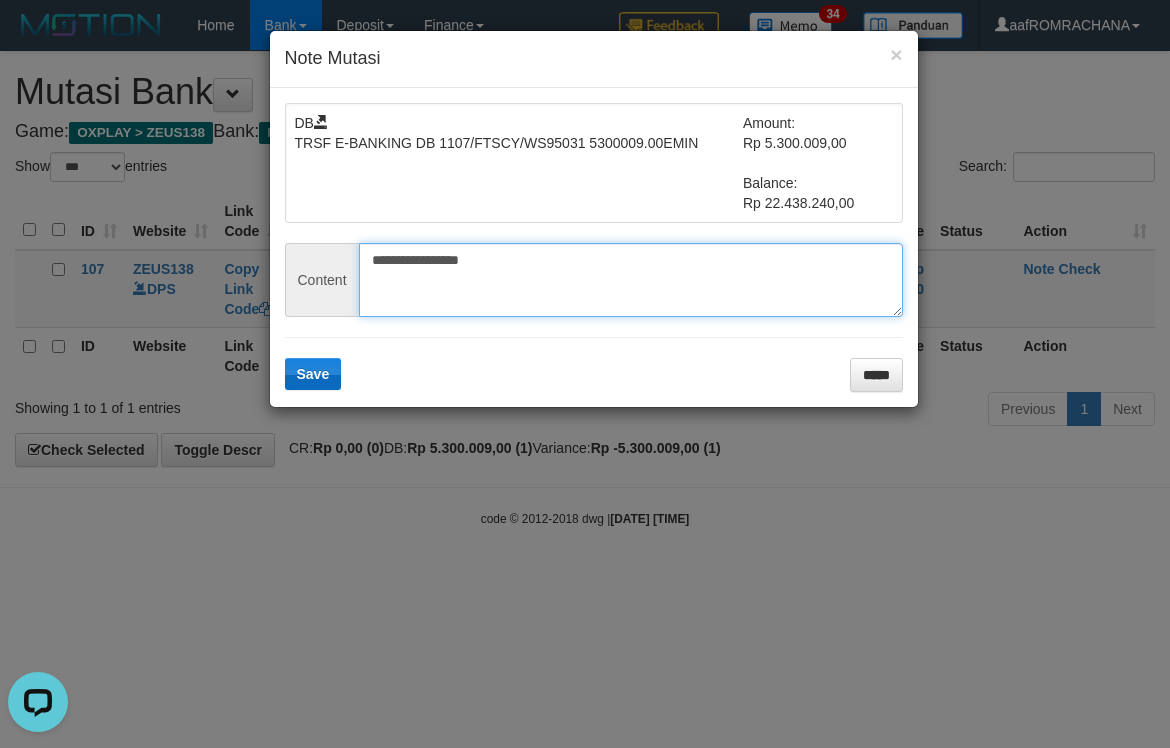 type on "**********" 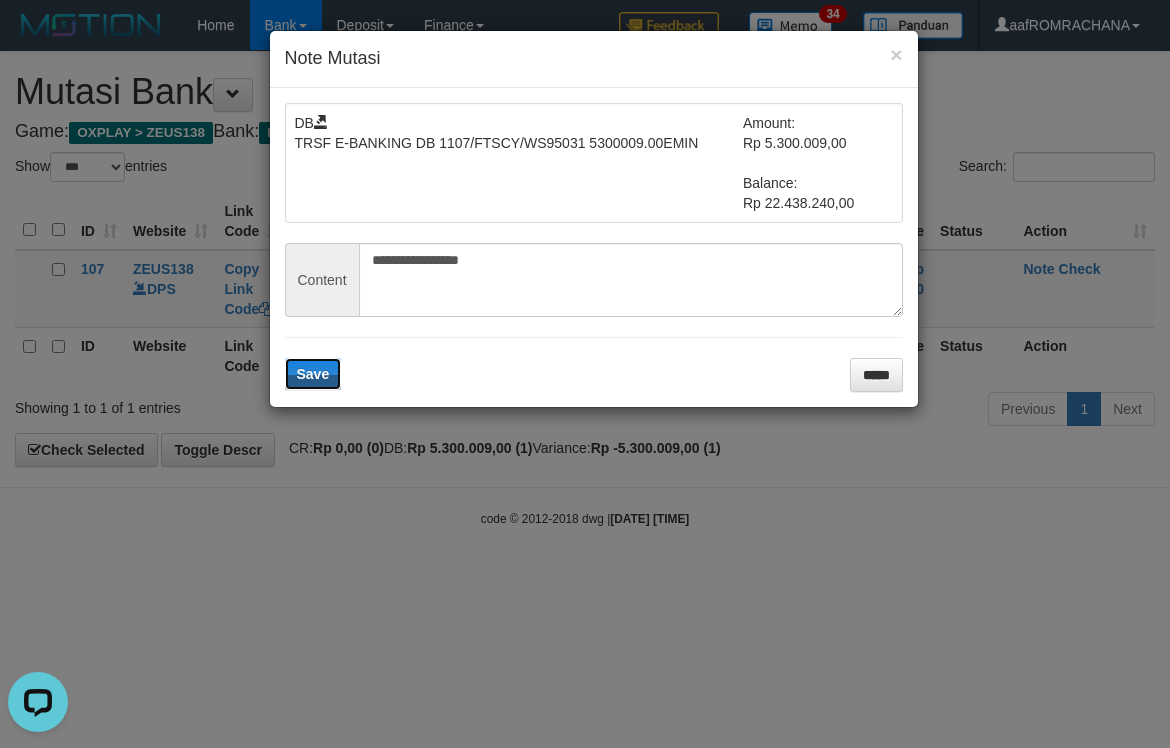 drag, startPoint x: 312, startPoint y: 366, endPoint x: 667, endPoint y: 400, distance: 356.62445 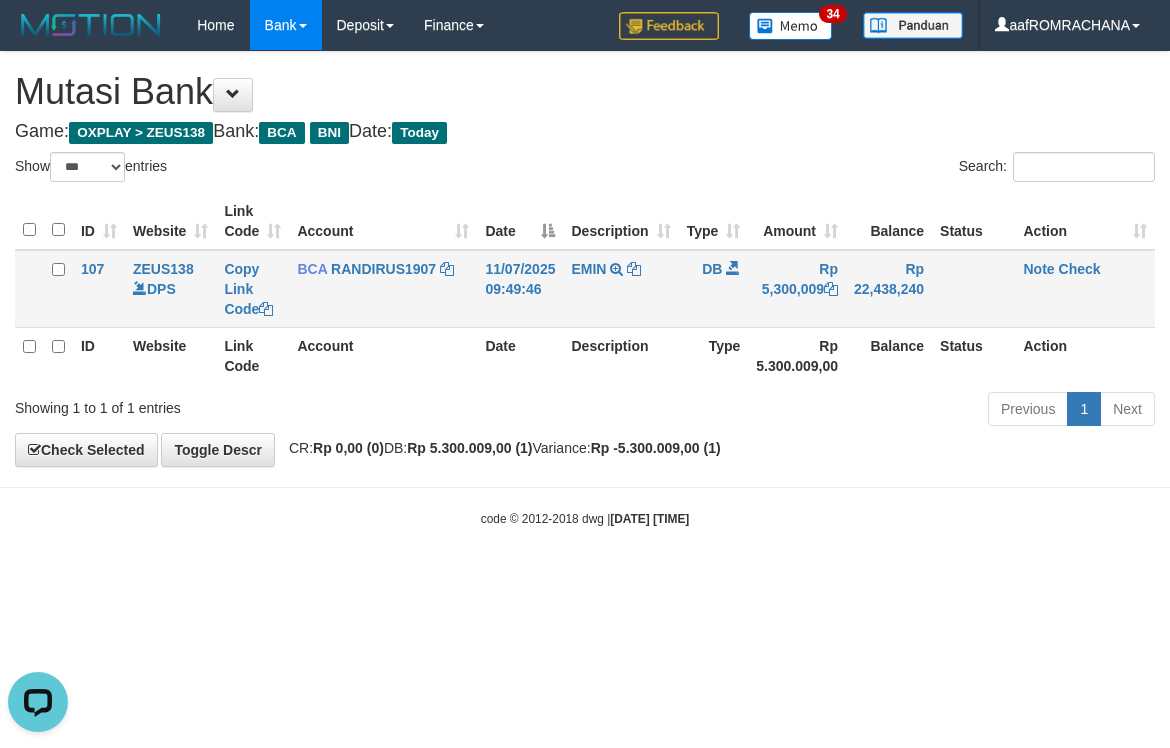 click on "Note
Check" at bounding box center (1086, 289) 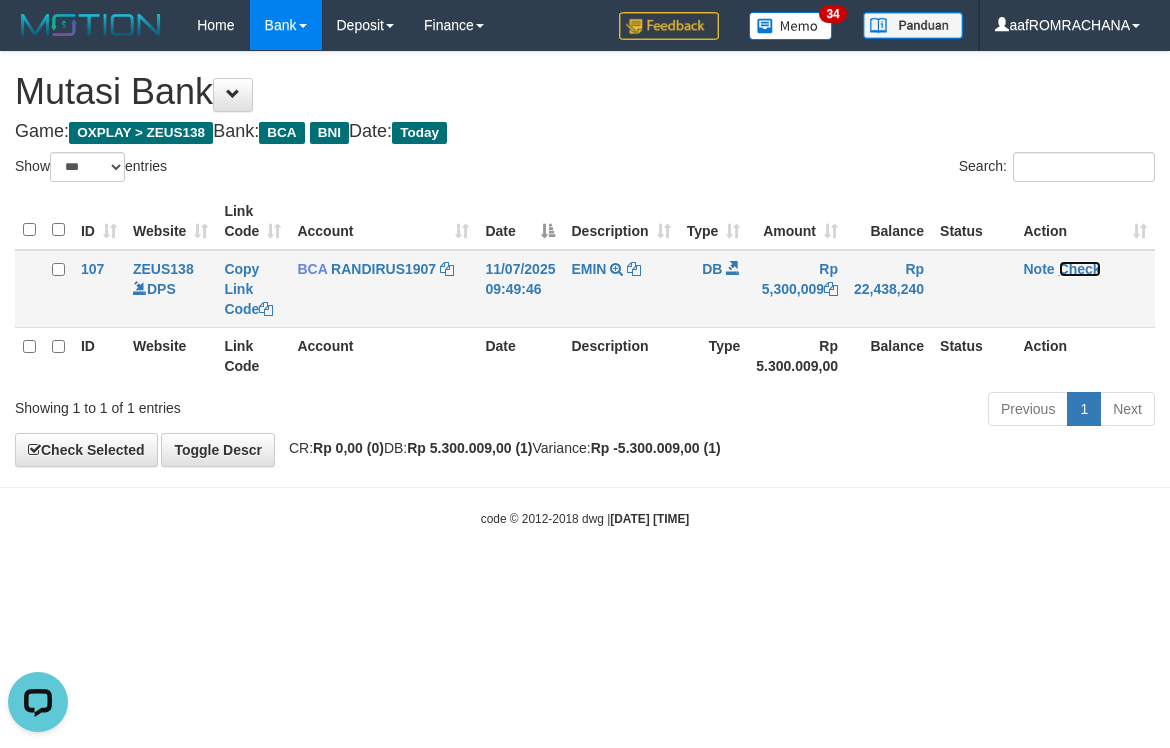 click on "Check" at bounding box center (1080, 269) 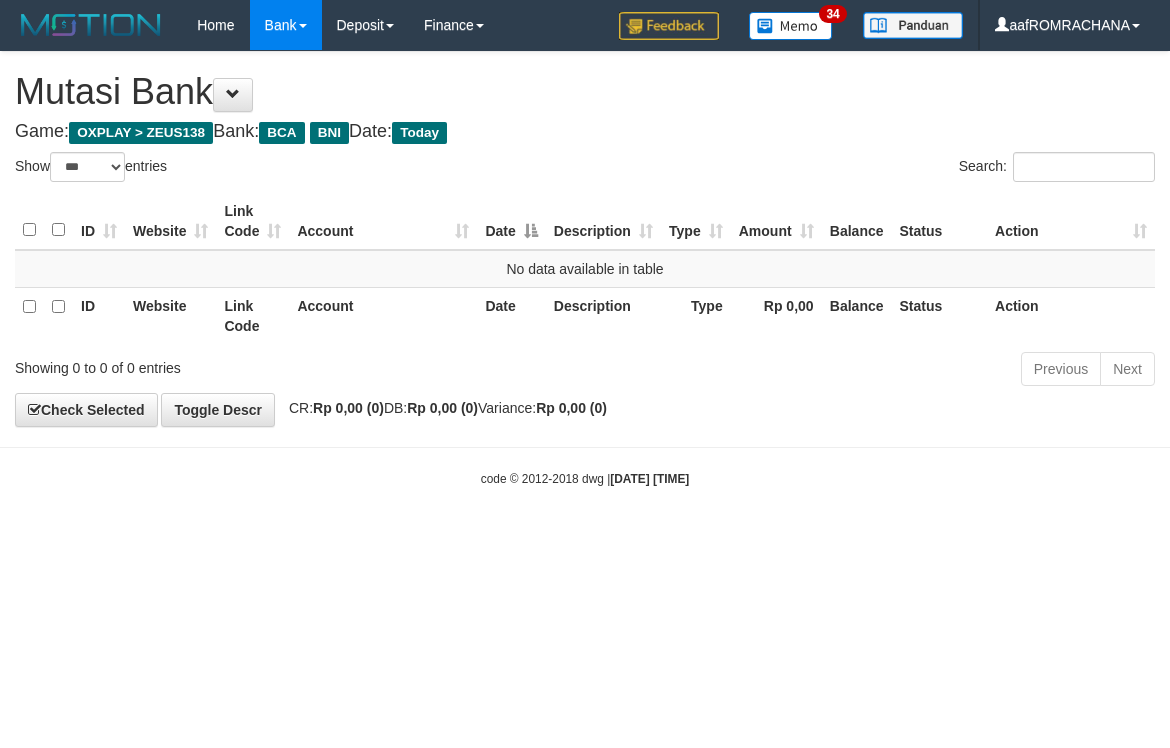 select on "***" 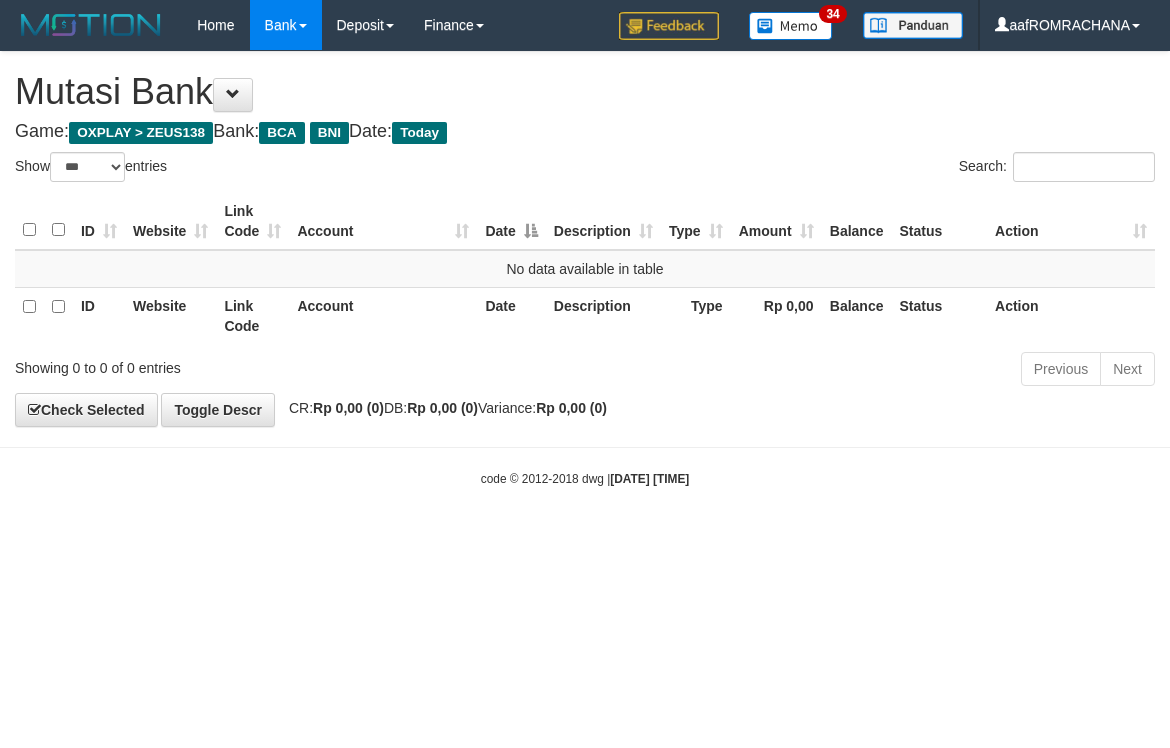 scroll, scrollTop: 0, scrollLeft: 0, axis: both 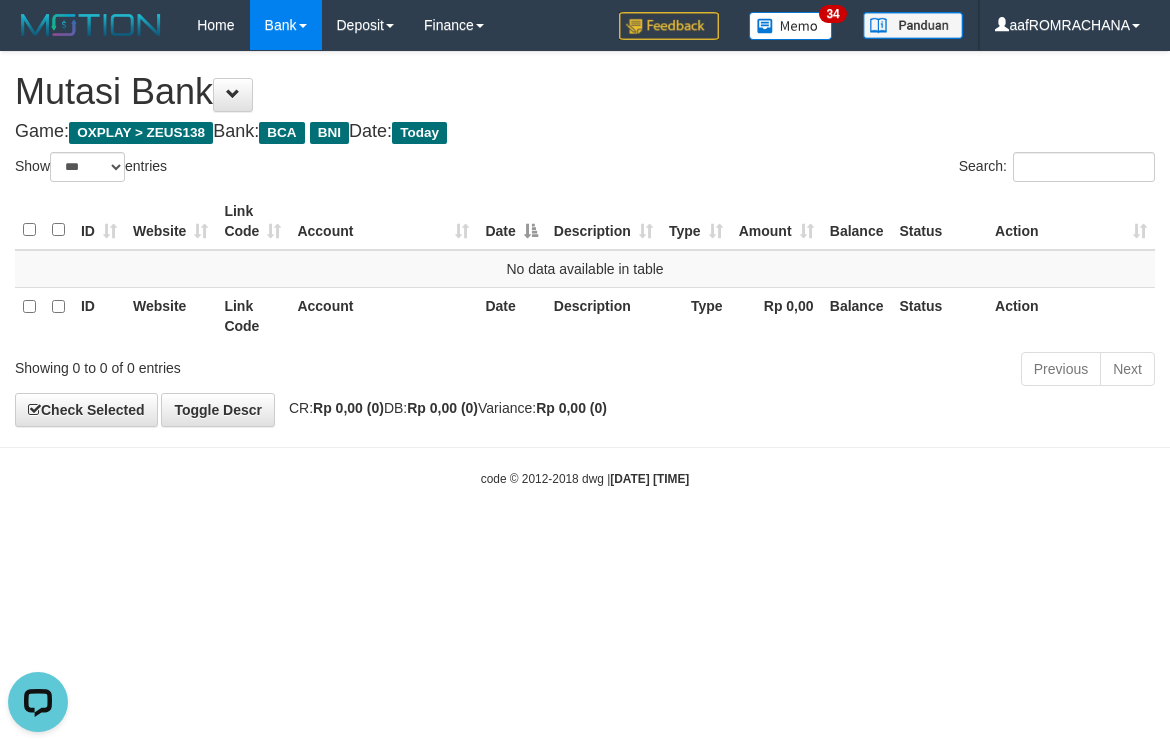 click on "Toggle navigation
Home
Bank
Account List
Load
By Website
Group
[OXPLAY]													ZEUS138
By Load Group (DPS)
Sync" at bounding box center (585, 269) 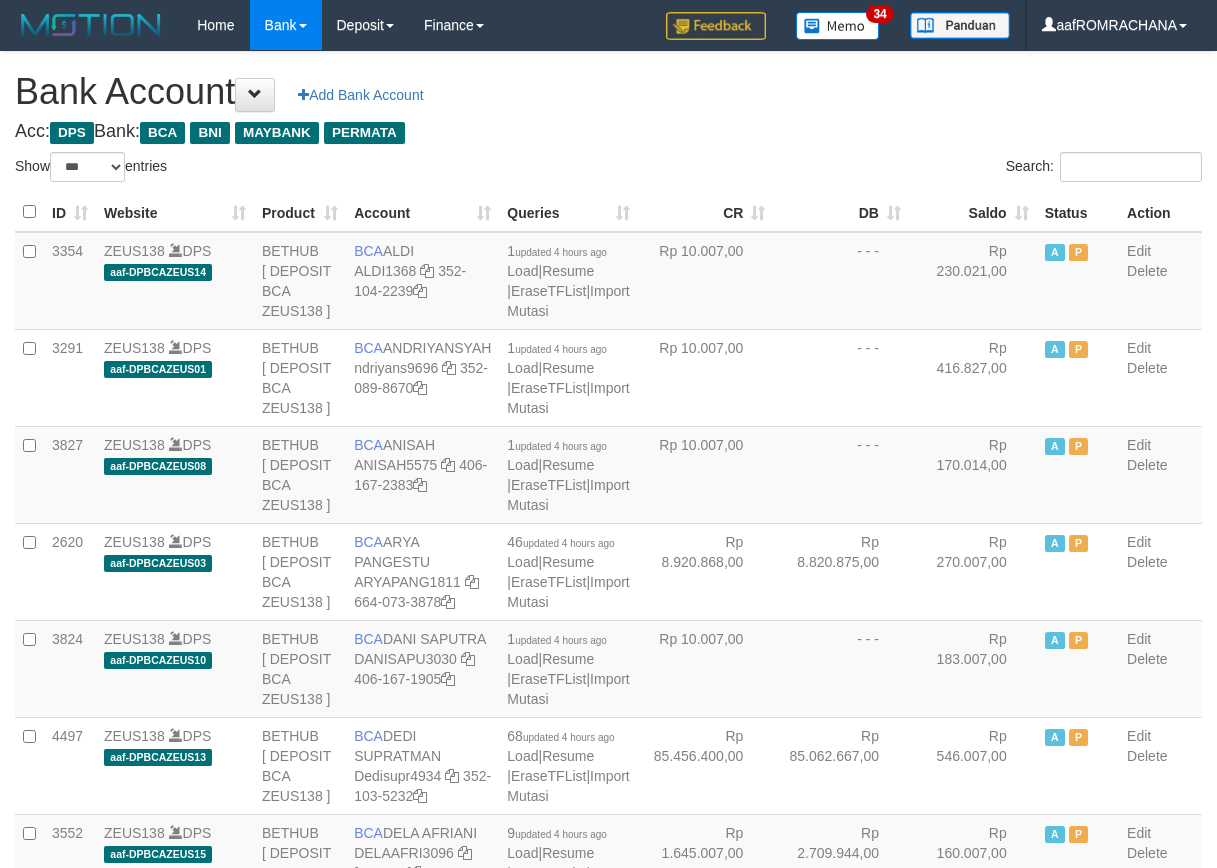 select on "***" 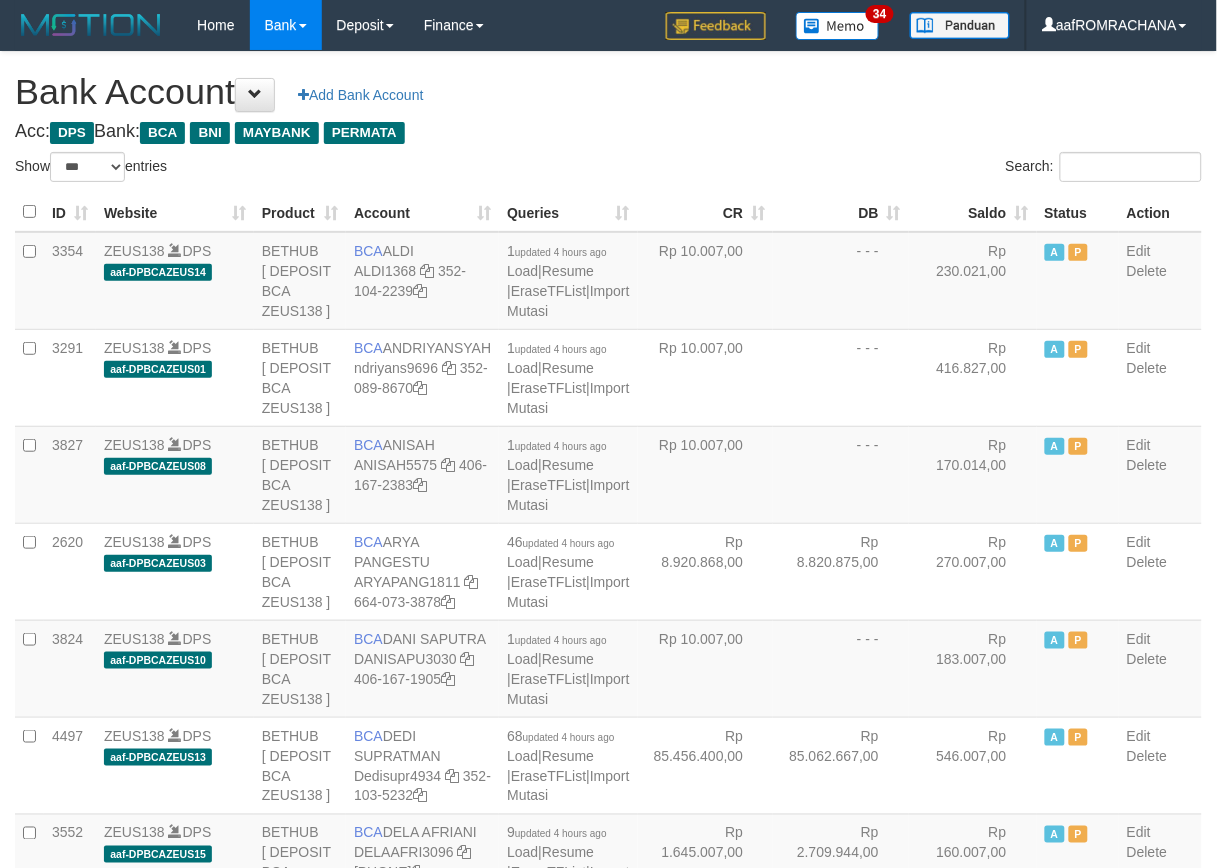 click on "Saldo" at bounding box center (973, 212) 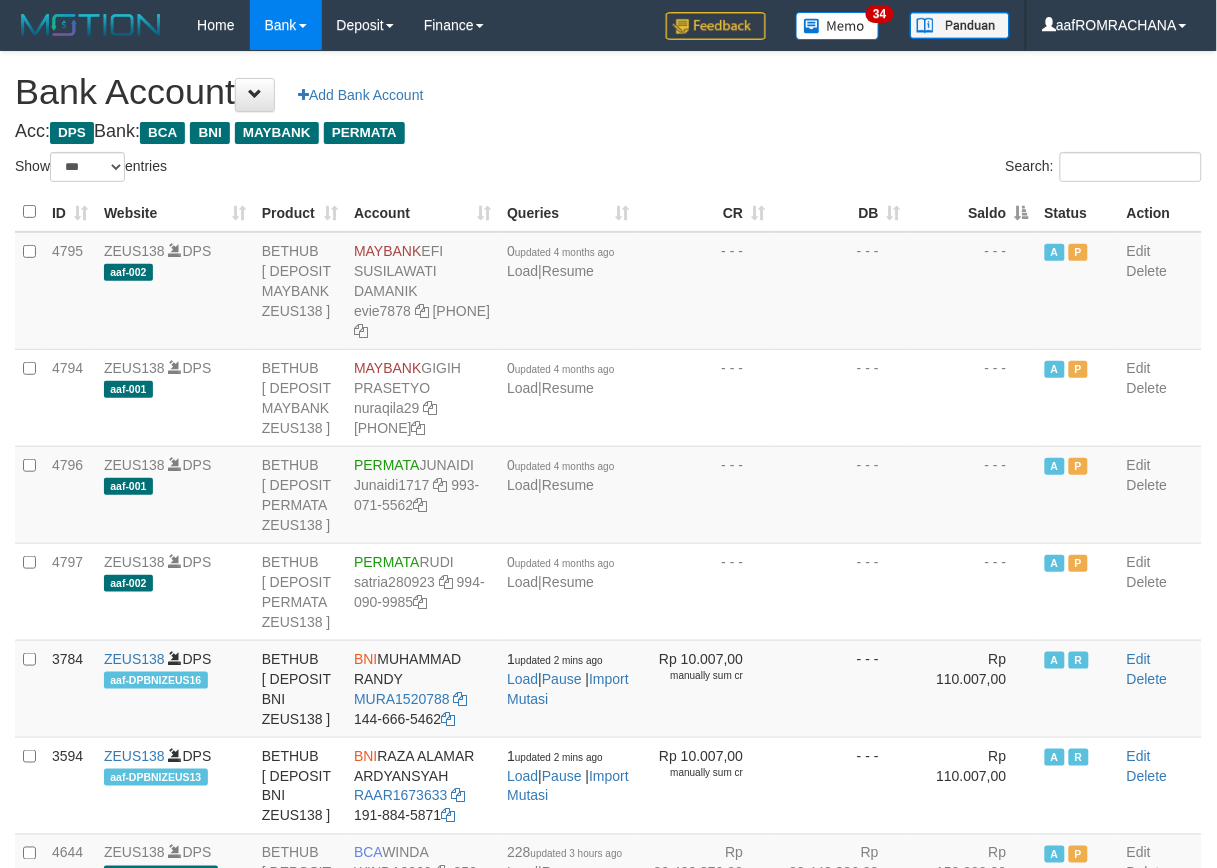 click on "Saldo" at bounding box center [973, 212] 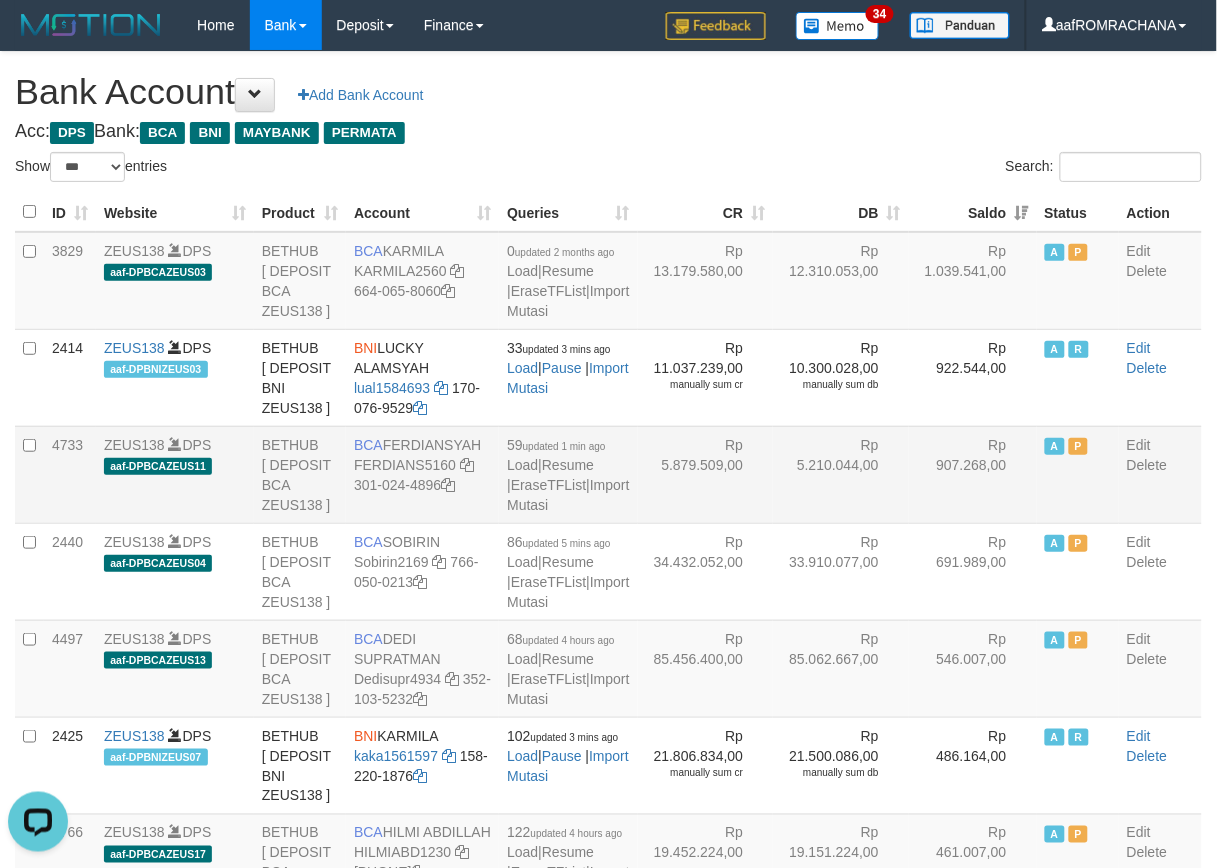 scroll, scrollTop: 0, scrollLeft: 0, axis: both 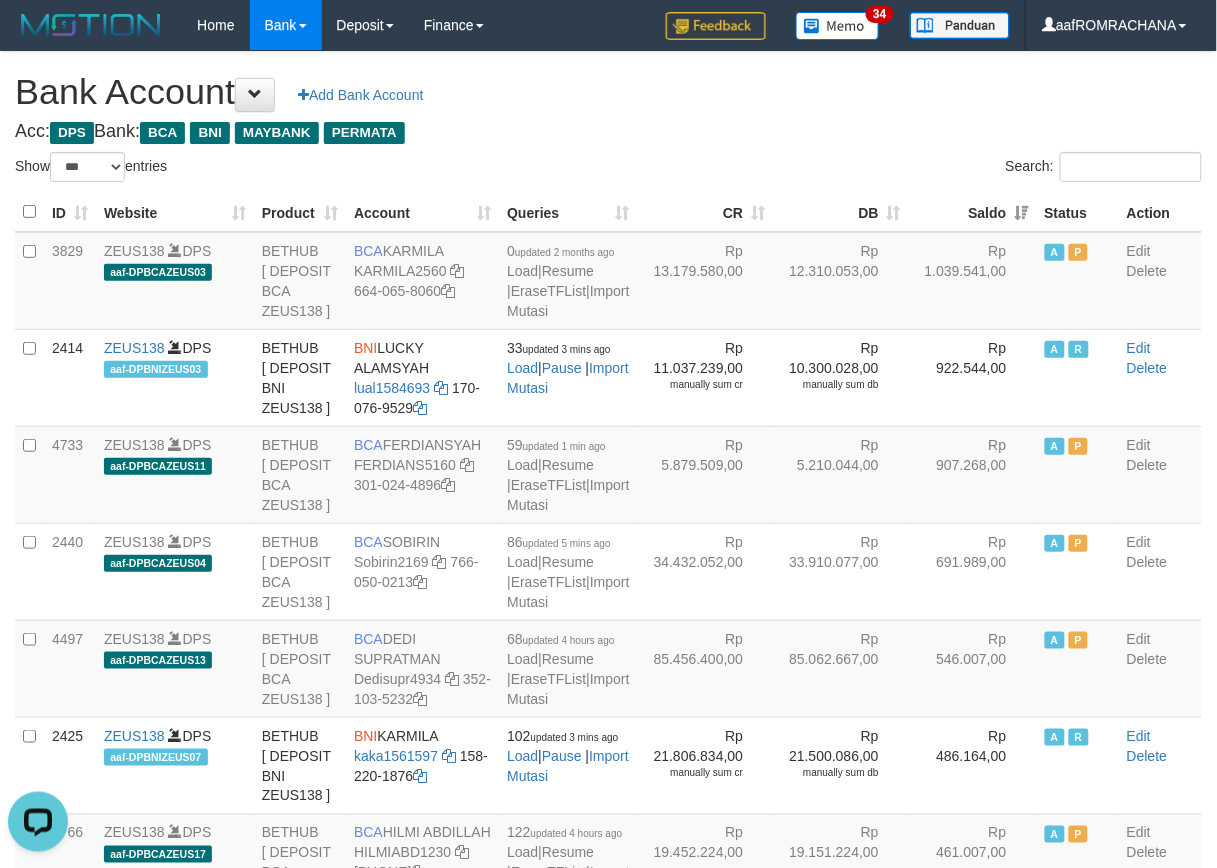 click on "Show  ** ** ** *** ***  entries" at bounding box center [304, 169] 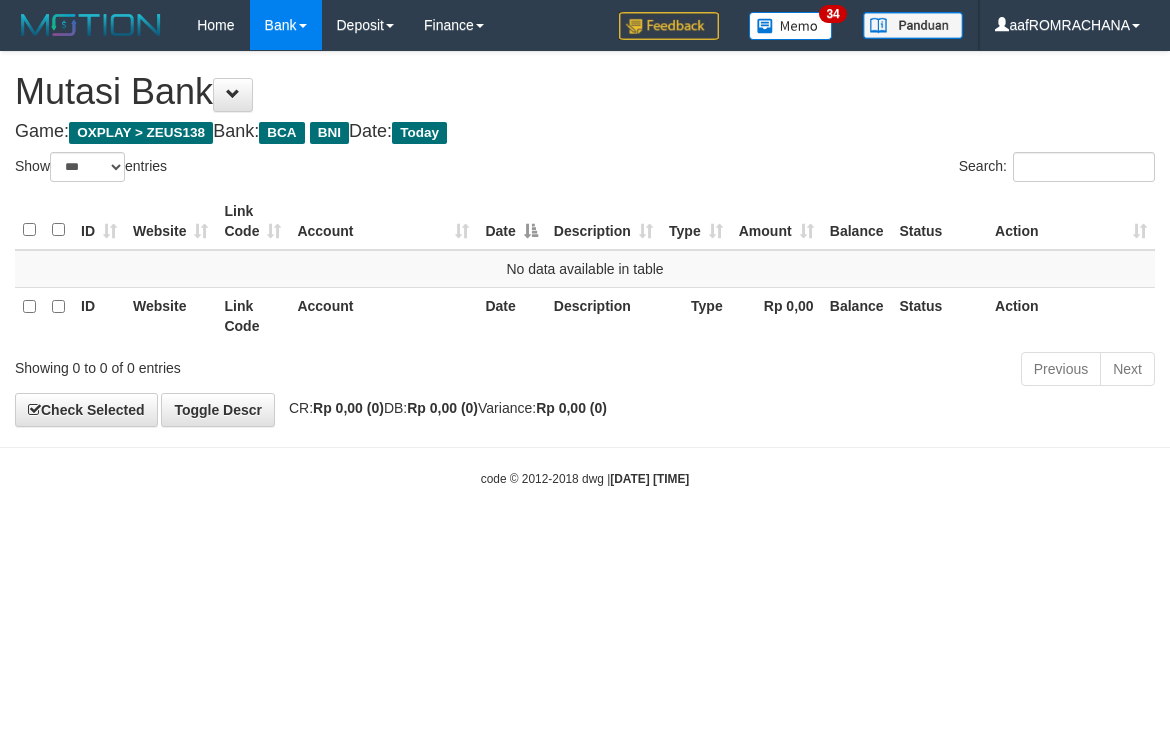 select on "***" 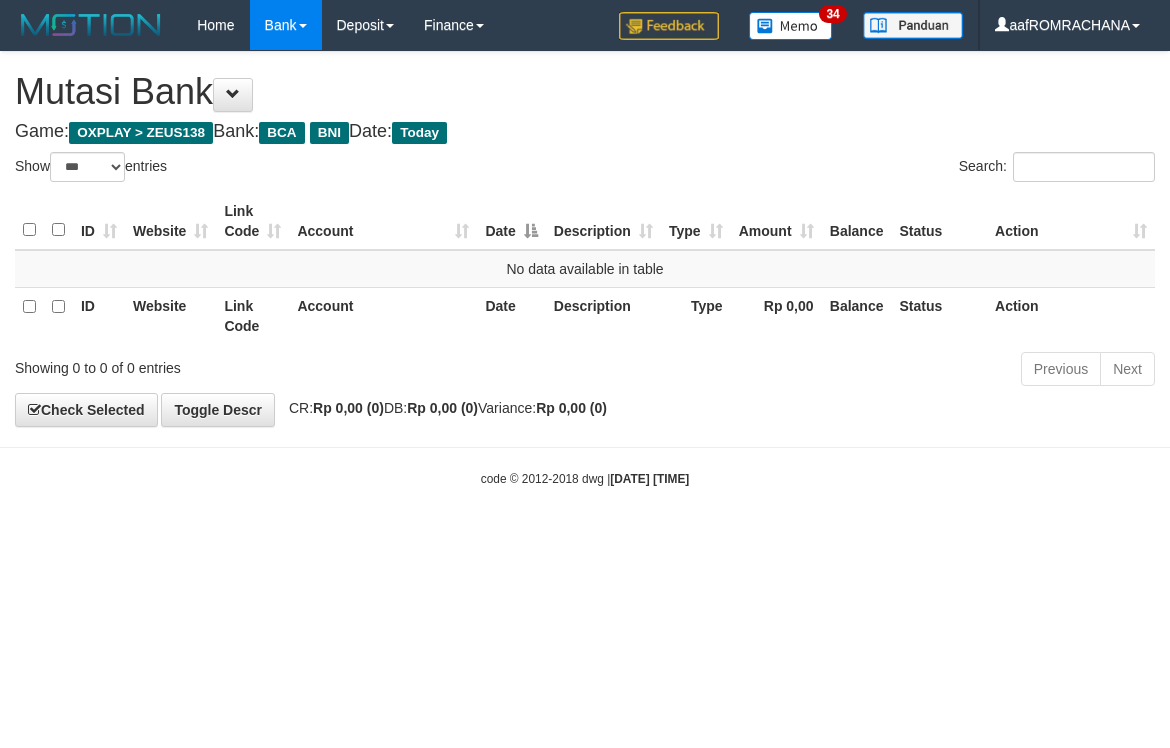 scroll, scrollTop: 0, scrollLeft: 0, axis: both 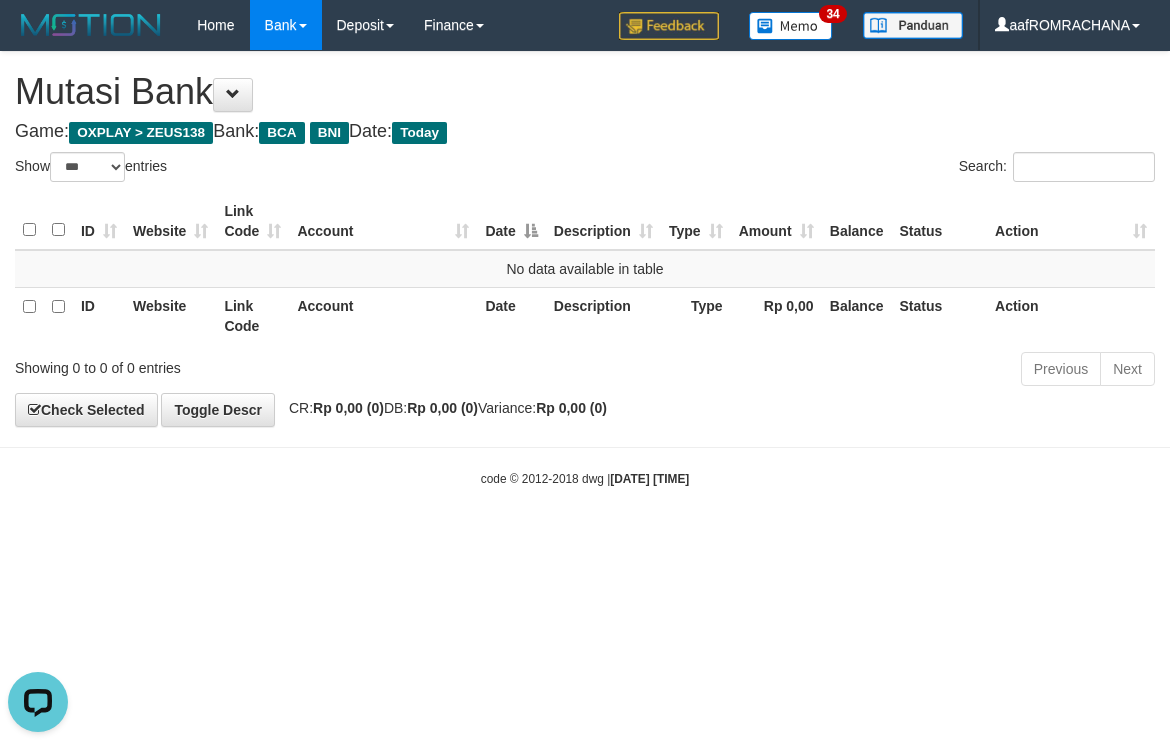 click on "Toggle navigation
Home
Bank
Account List
Load
By Website
Group
[OXPLAY]													ZEUS138
By Load Group (DPS)
Sync" at bounding box center [585, 269] 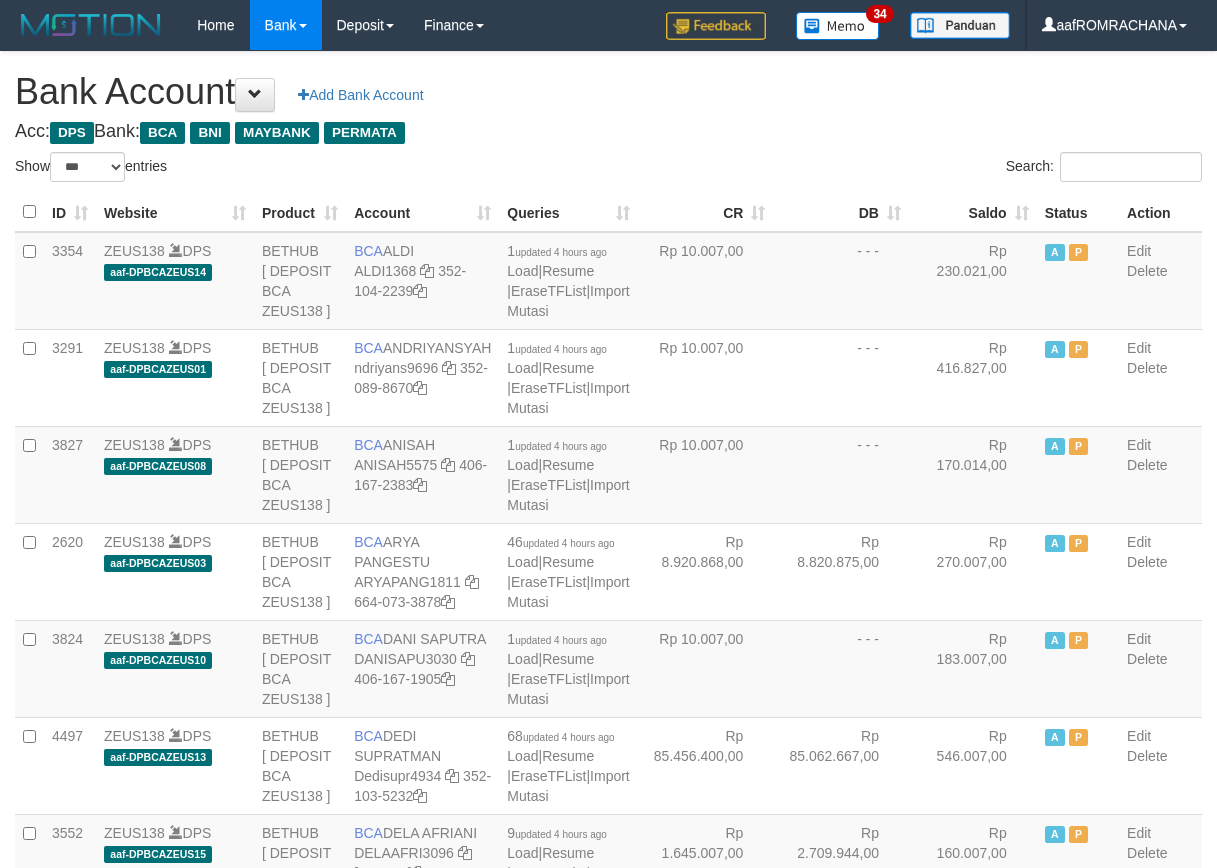 select on "***" 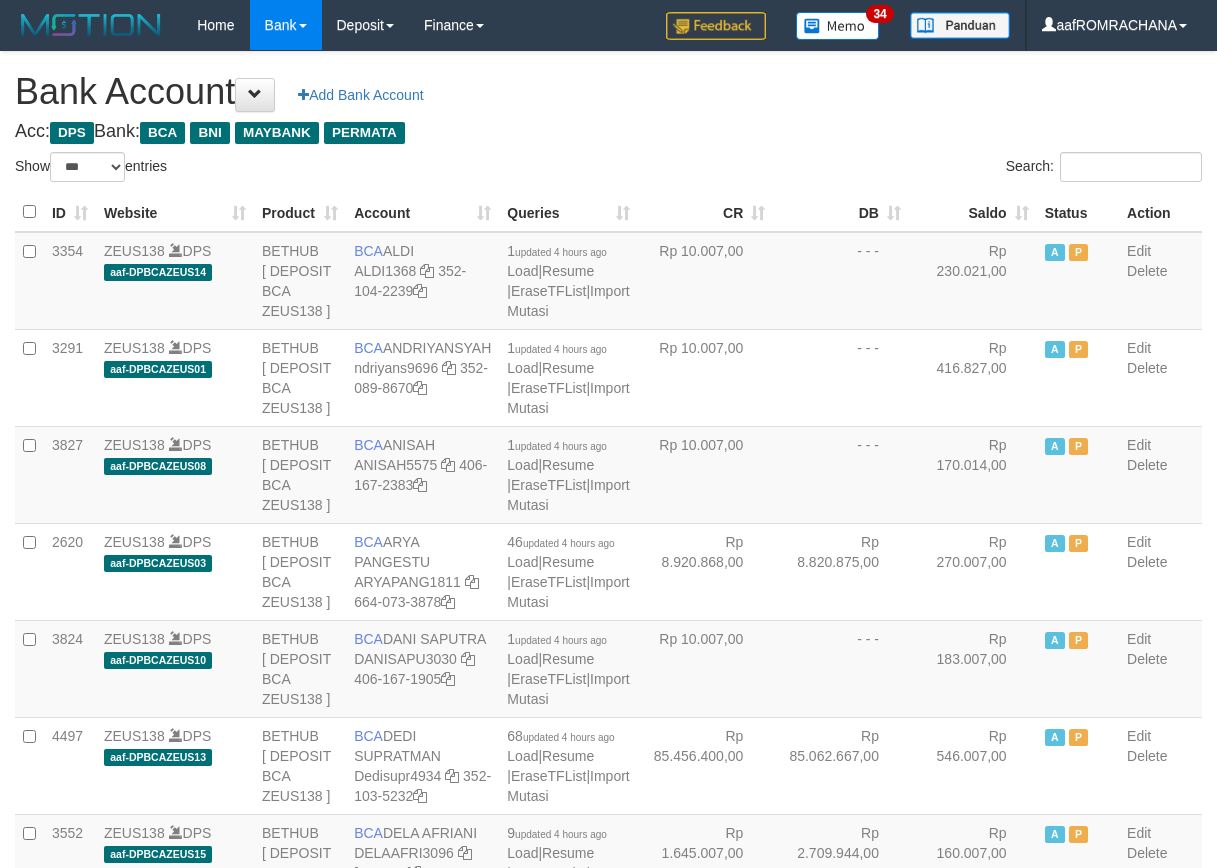 scroll, scrollTop: 0, scrollLeft: 0, axis: both 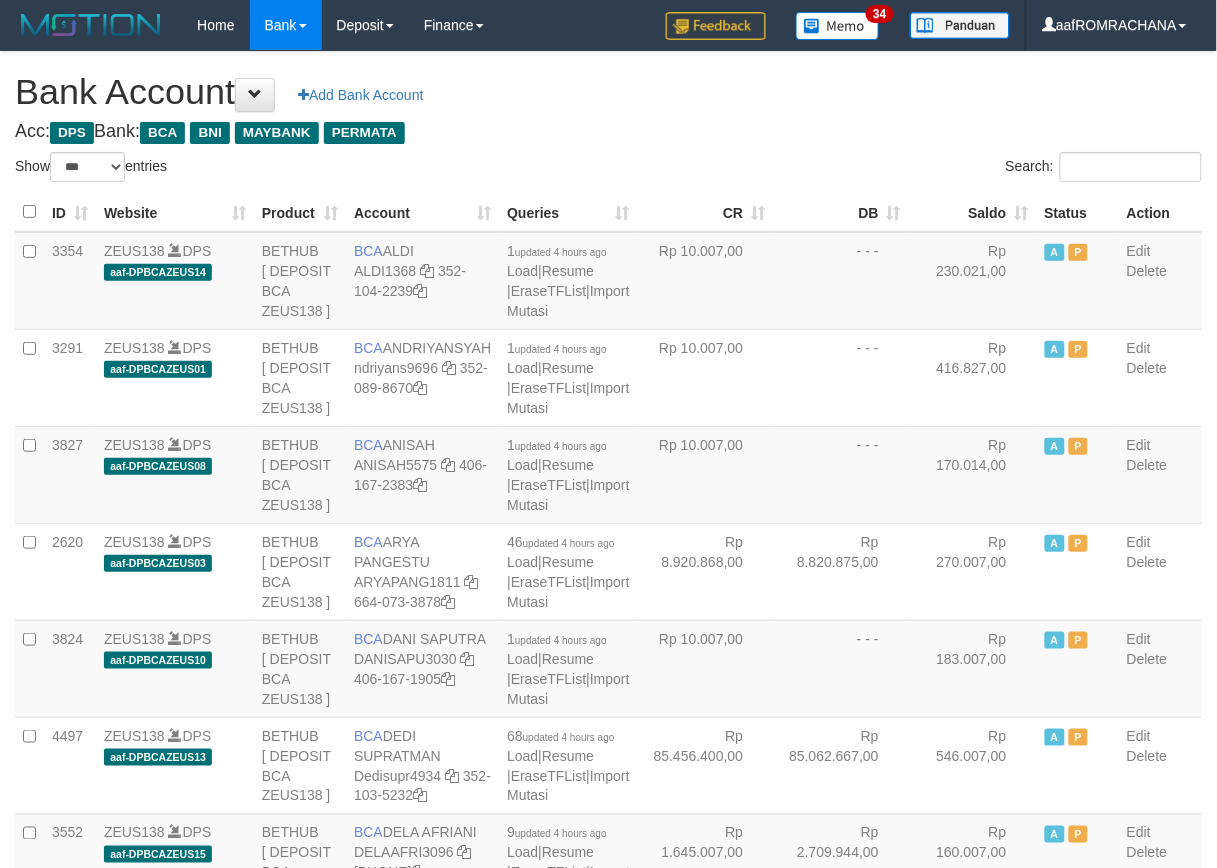 click on "Saldo" at bounding box center [973, 212] 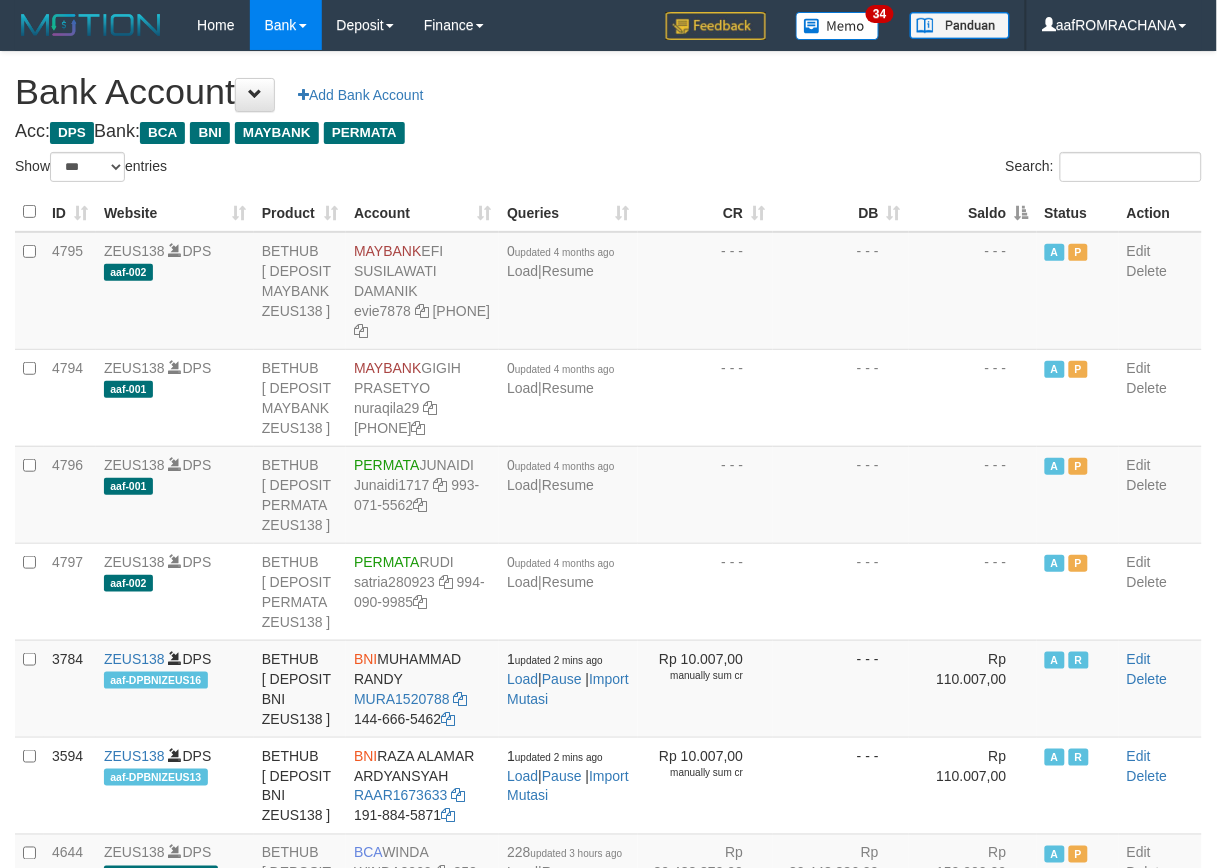 click on "Saldo" at bounding box center [973, 212] 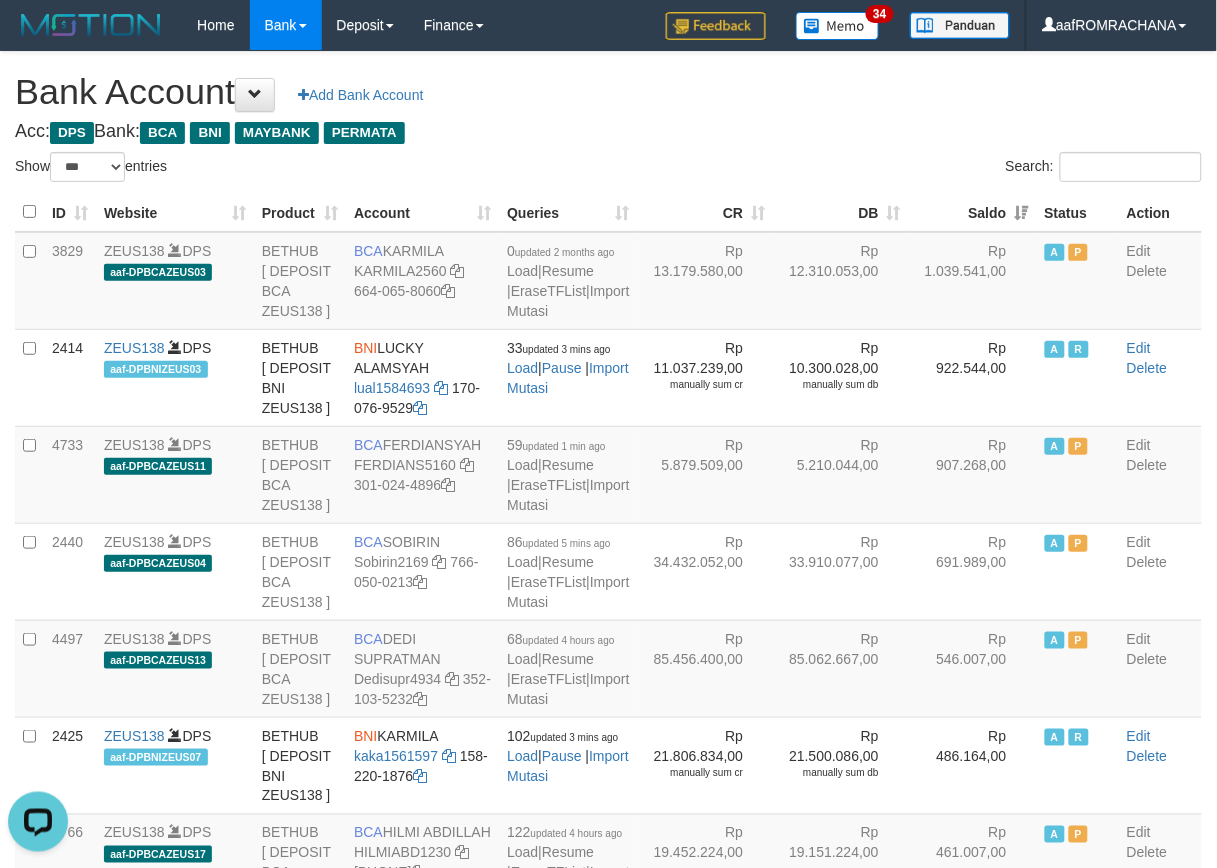 scroll, scrollTop: 0, scrollLeft: 0, axis: both 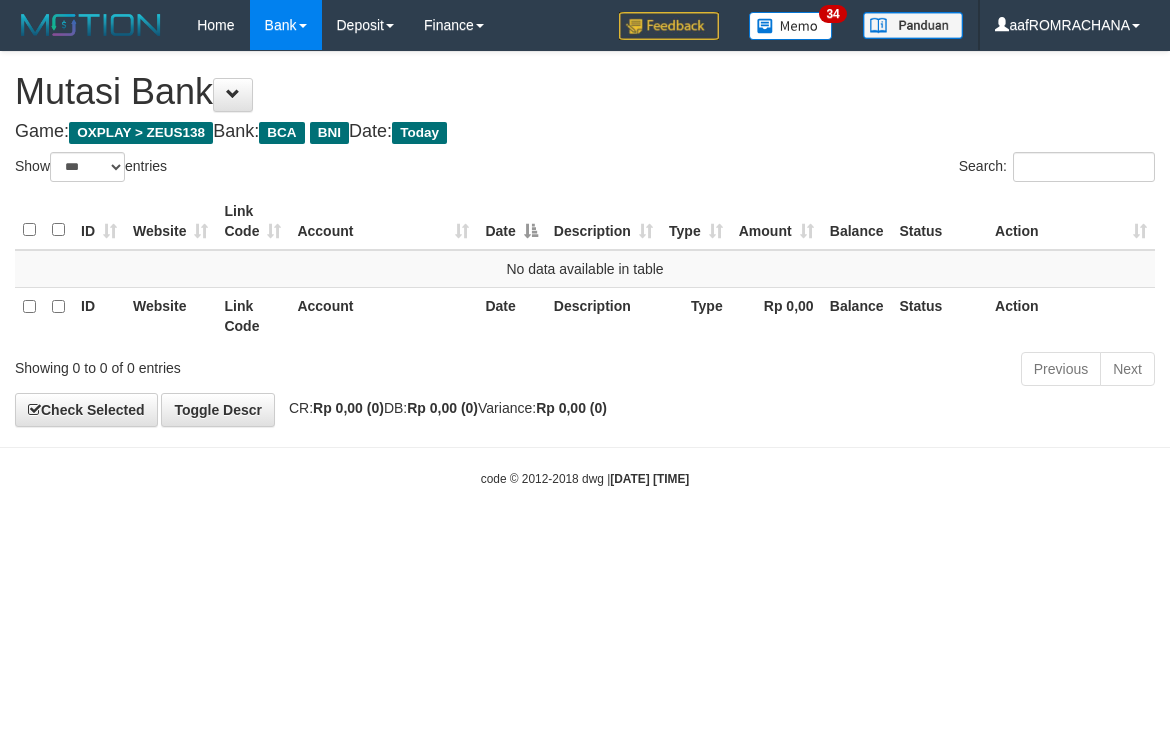 select on "***" 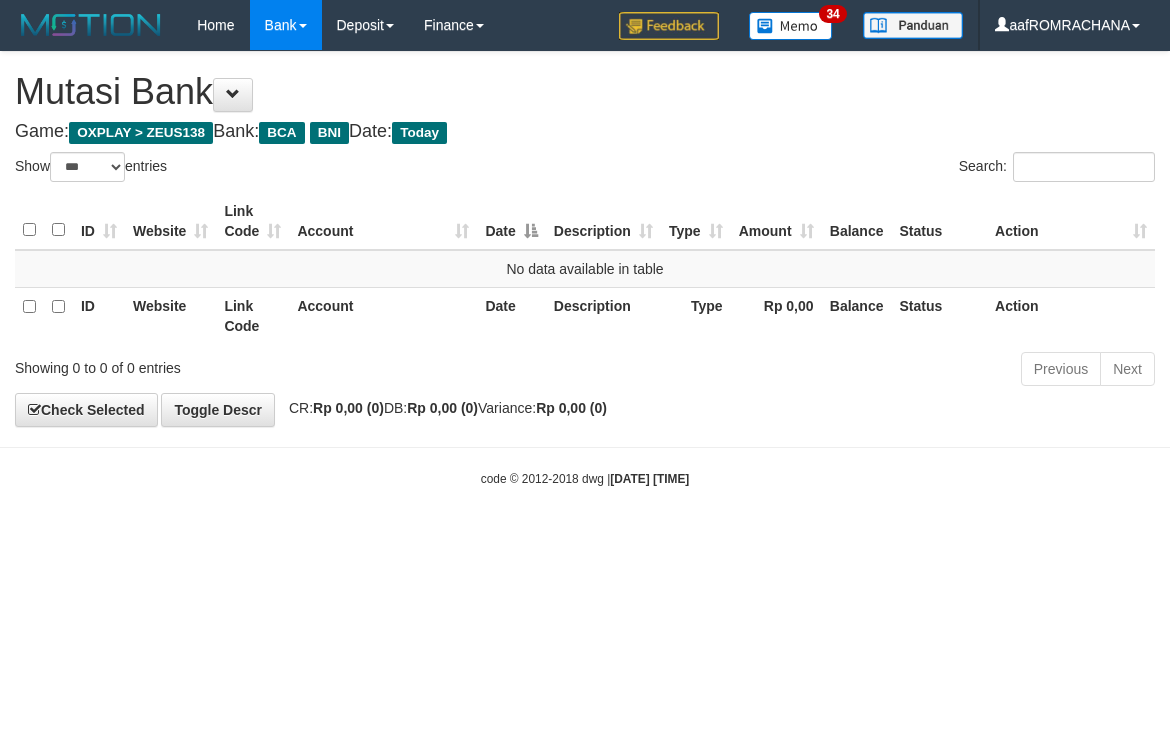 scroll, scrollTop: 0, scrollLeft: 0, axis: both 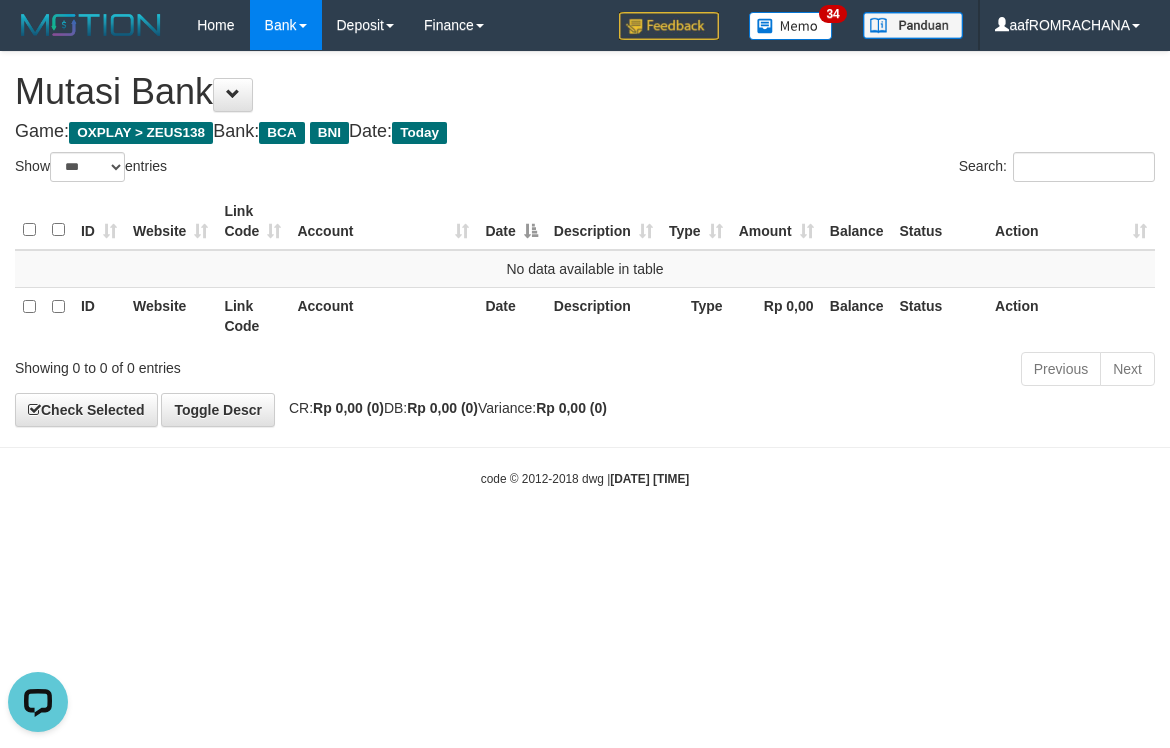 click on "Toggle navigation
Home
Bank
Account List
Load
By Website
Group
[OXPLAY]													ZEUS138
By Load Group (DPS)
Sync" at bounding box center (585, 269) 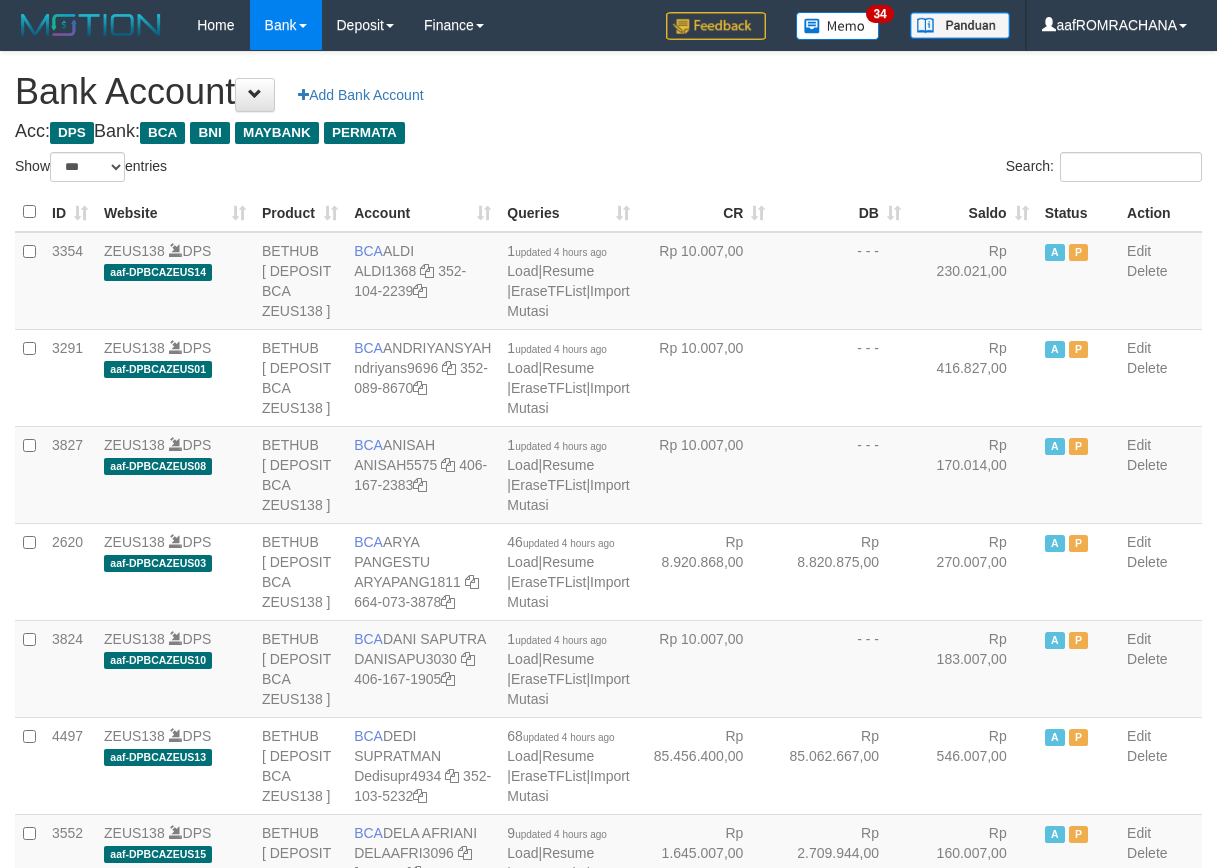 select on "***" 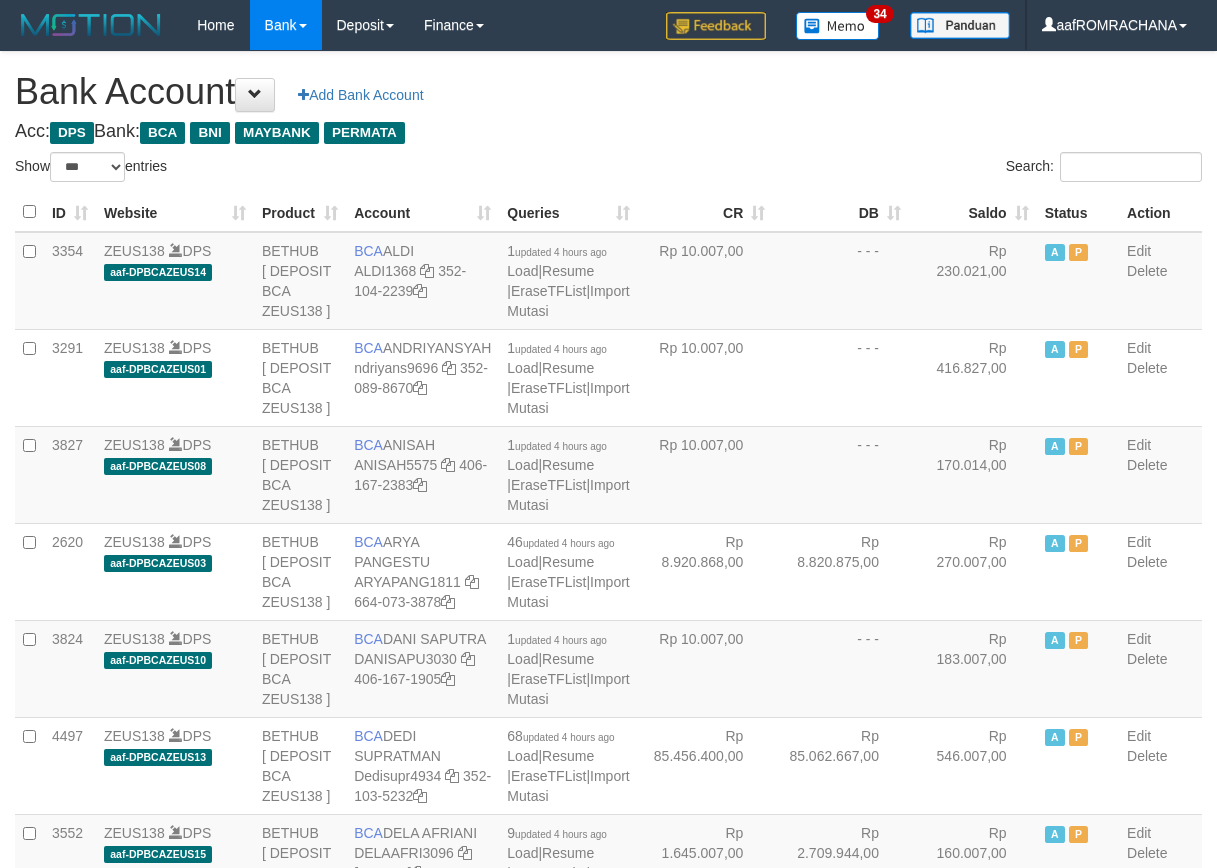 scroll, scrollTop: 0, scrollLeft: 0, axis: both 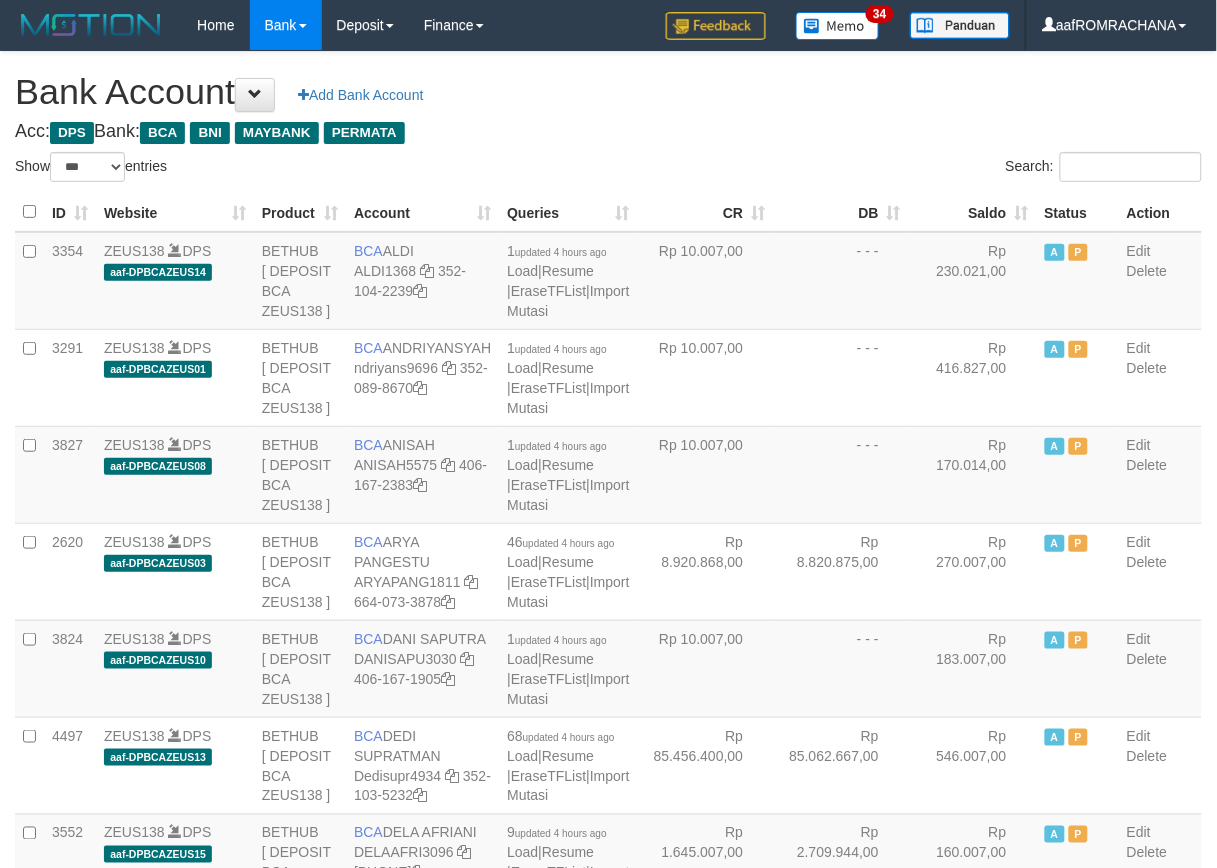 click on "Saldo" at bounding box center [973, 212] 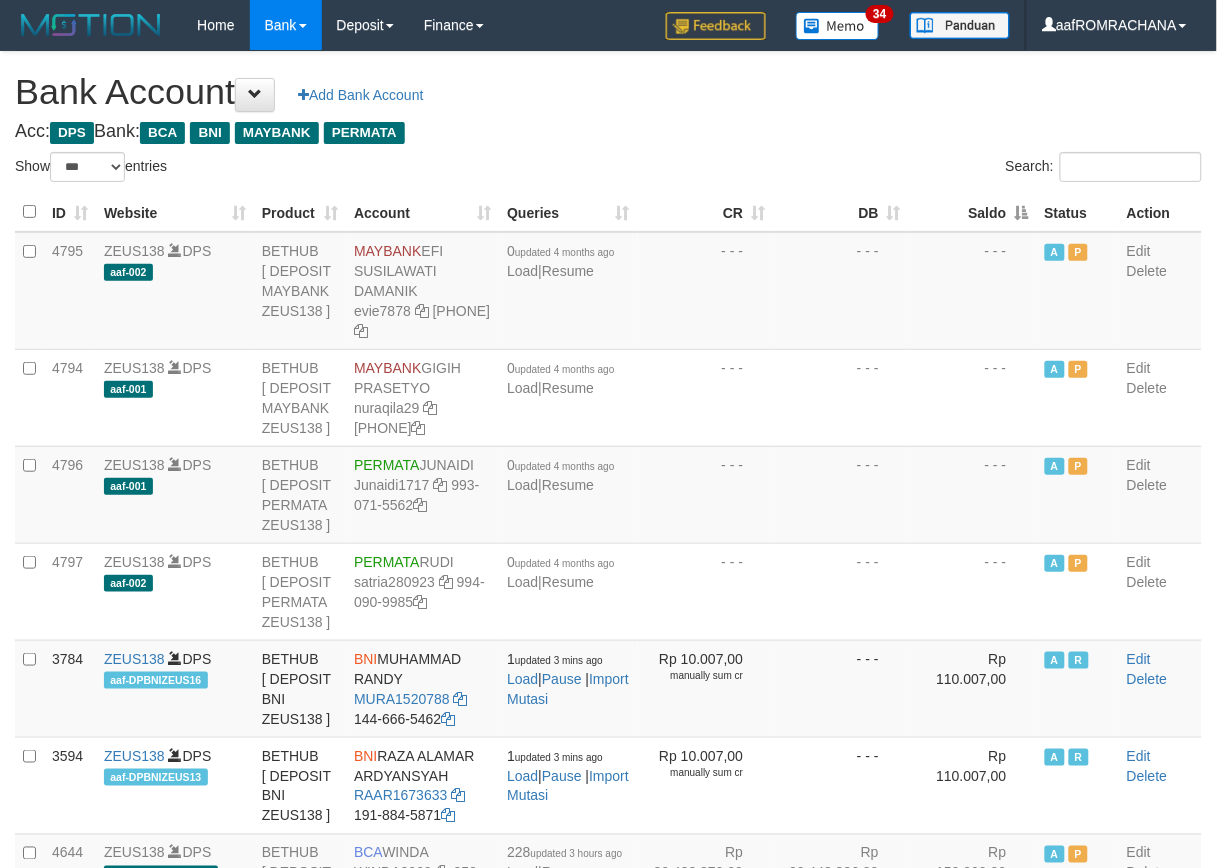 click on "Saldo" at bounding box center (973, 212) 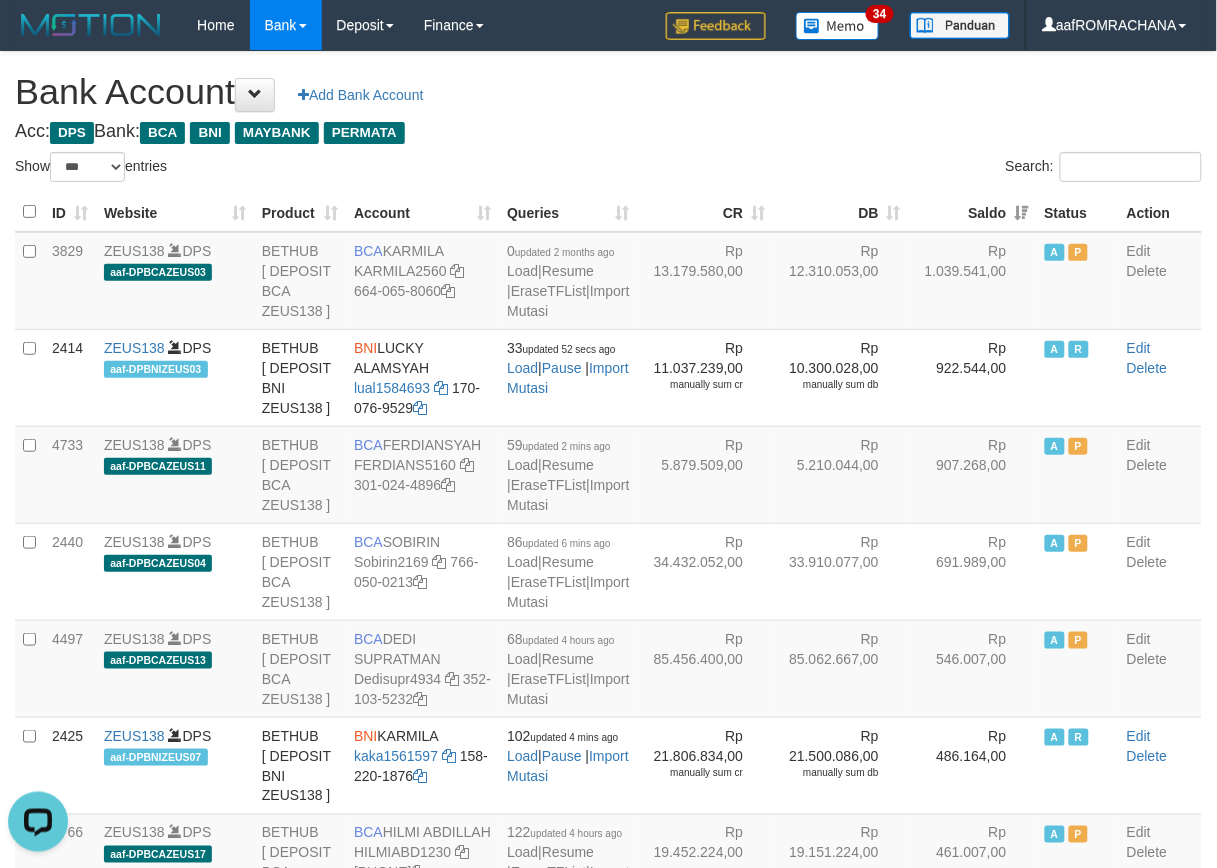 scroll, scrollTop: 0, scrollLeft: 0, axis: both 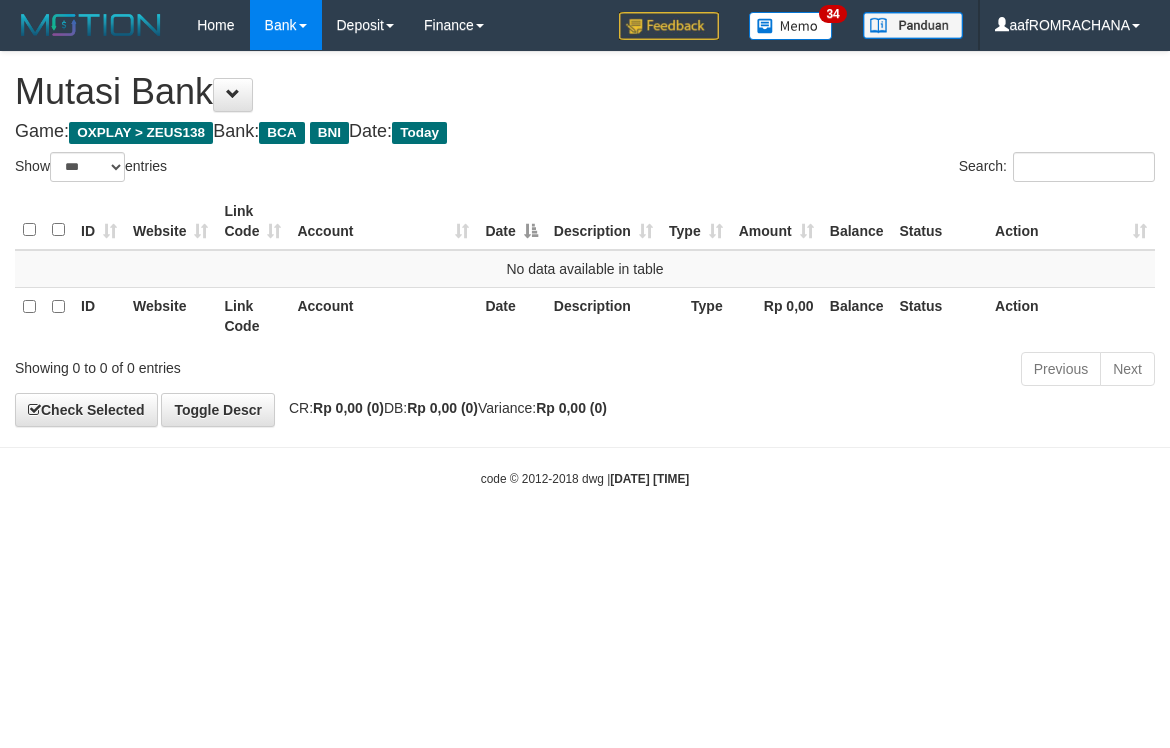 select on "***" 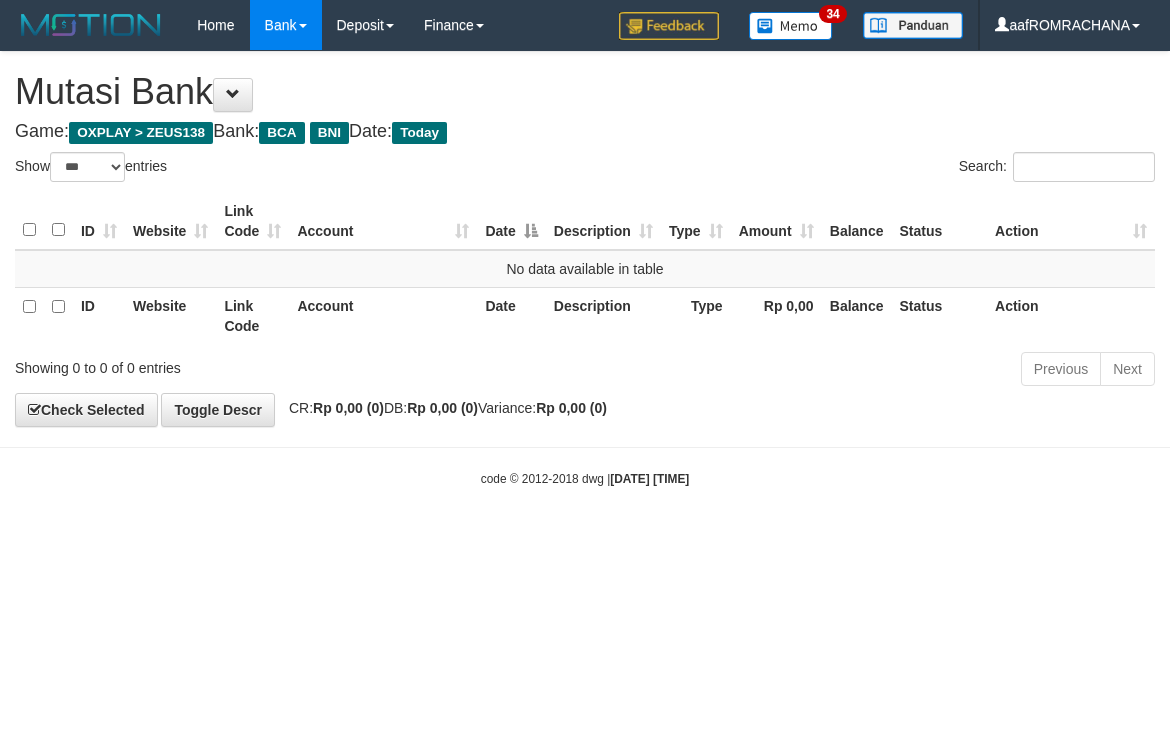 scroll, scrollTop: 0, scrollLeft: 0, axis: both 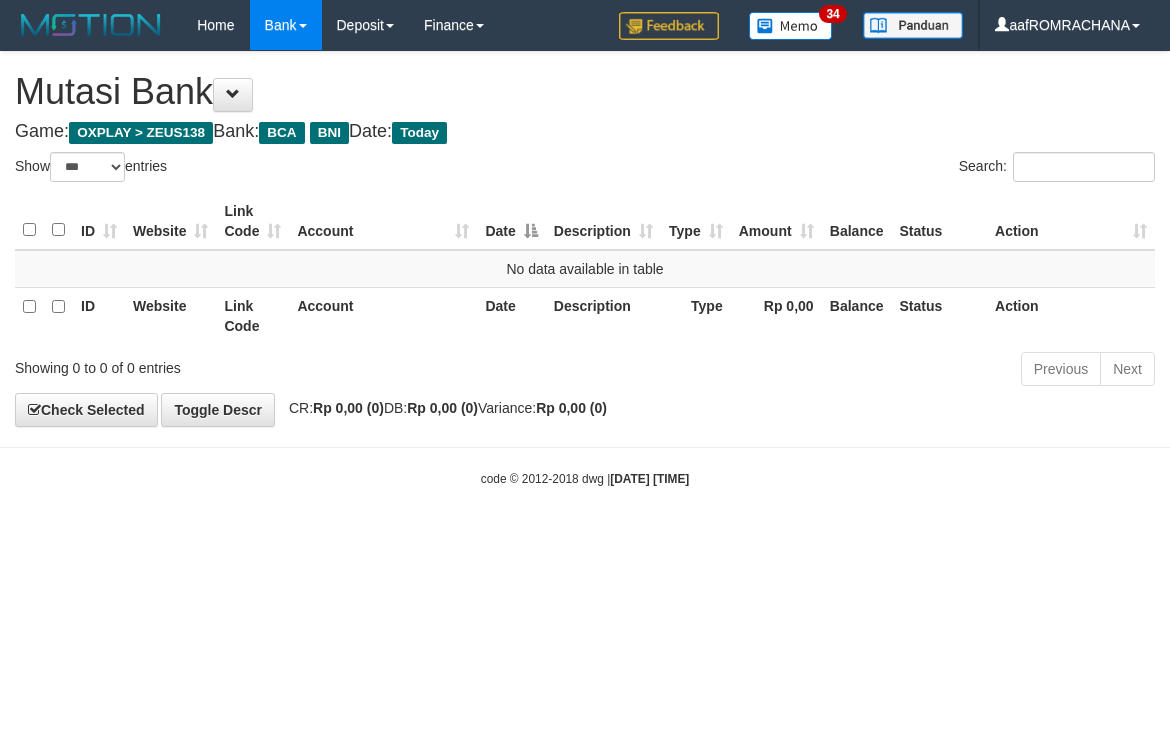 select on "***" 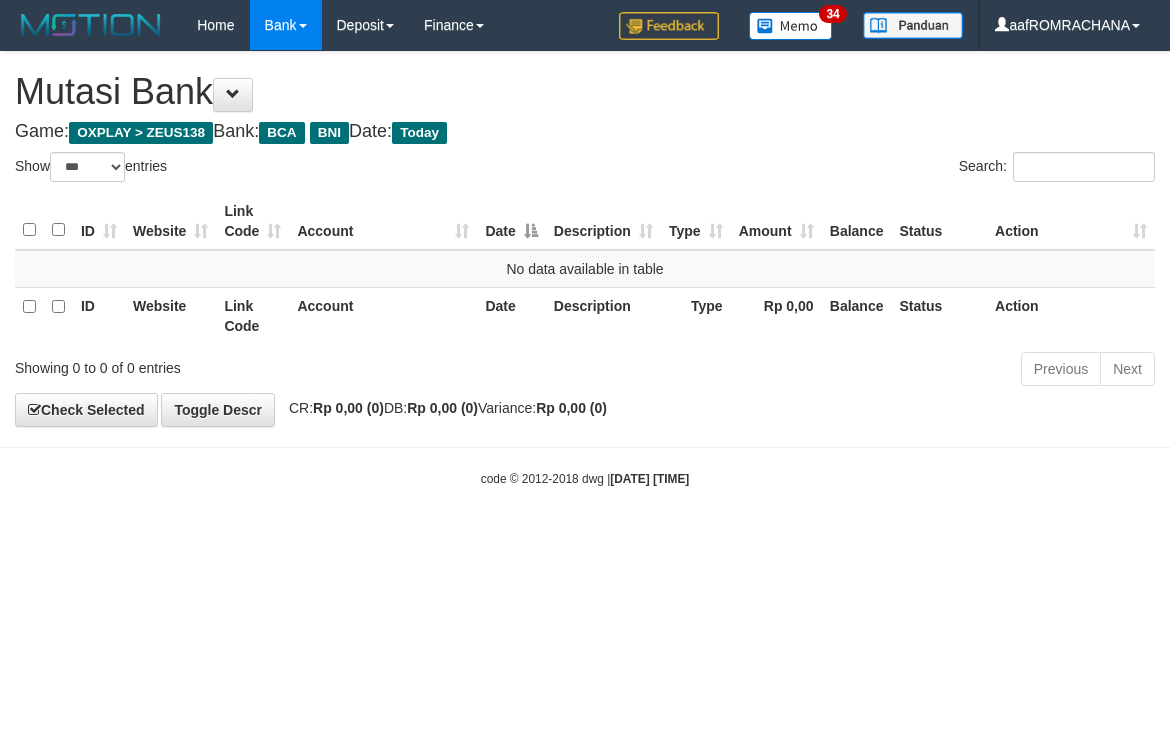 scroll, scrollTop: 0, scrollLeft: 0, axis: both 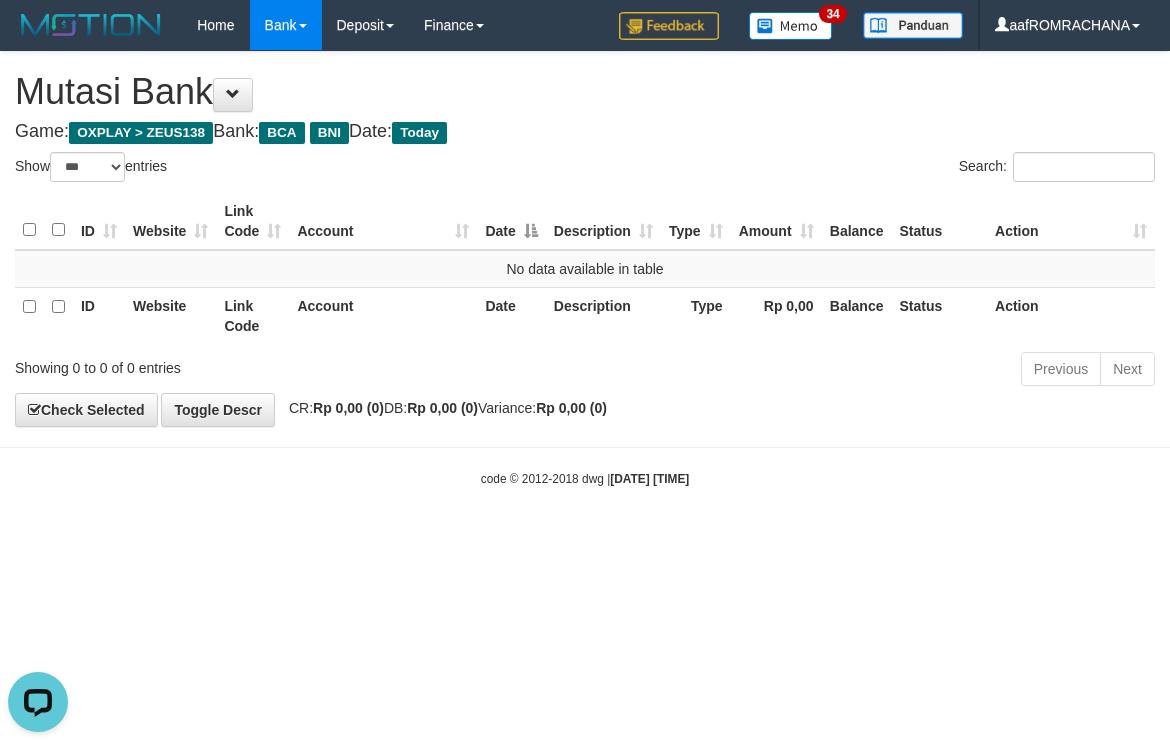 click on "Toggle navigation
Home
Bank
Account List
Load
By Website
Group
[OXPLAY]													ZEUS138
By Load Group (DPS)
Sync" at bounding box center [585, 269] 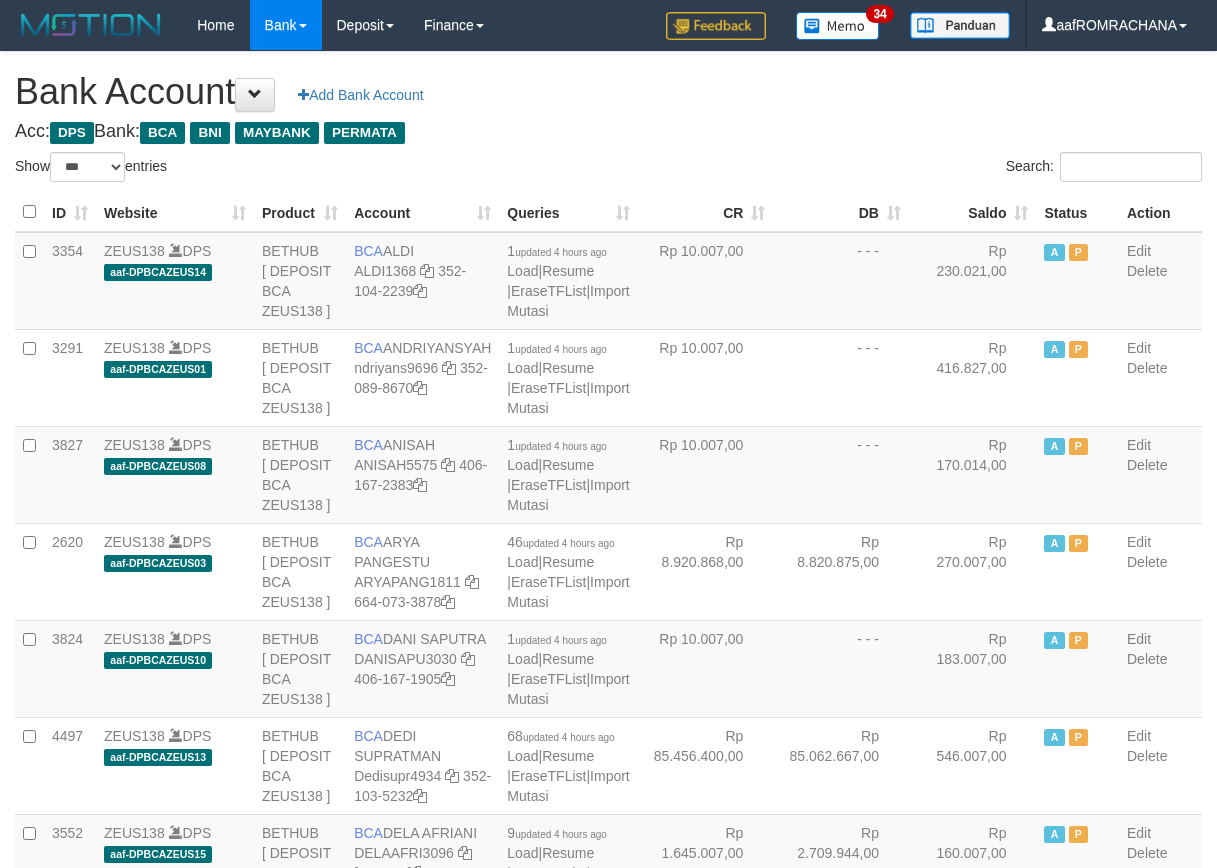 select on "***" 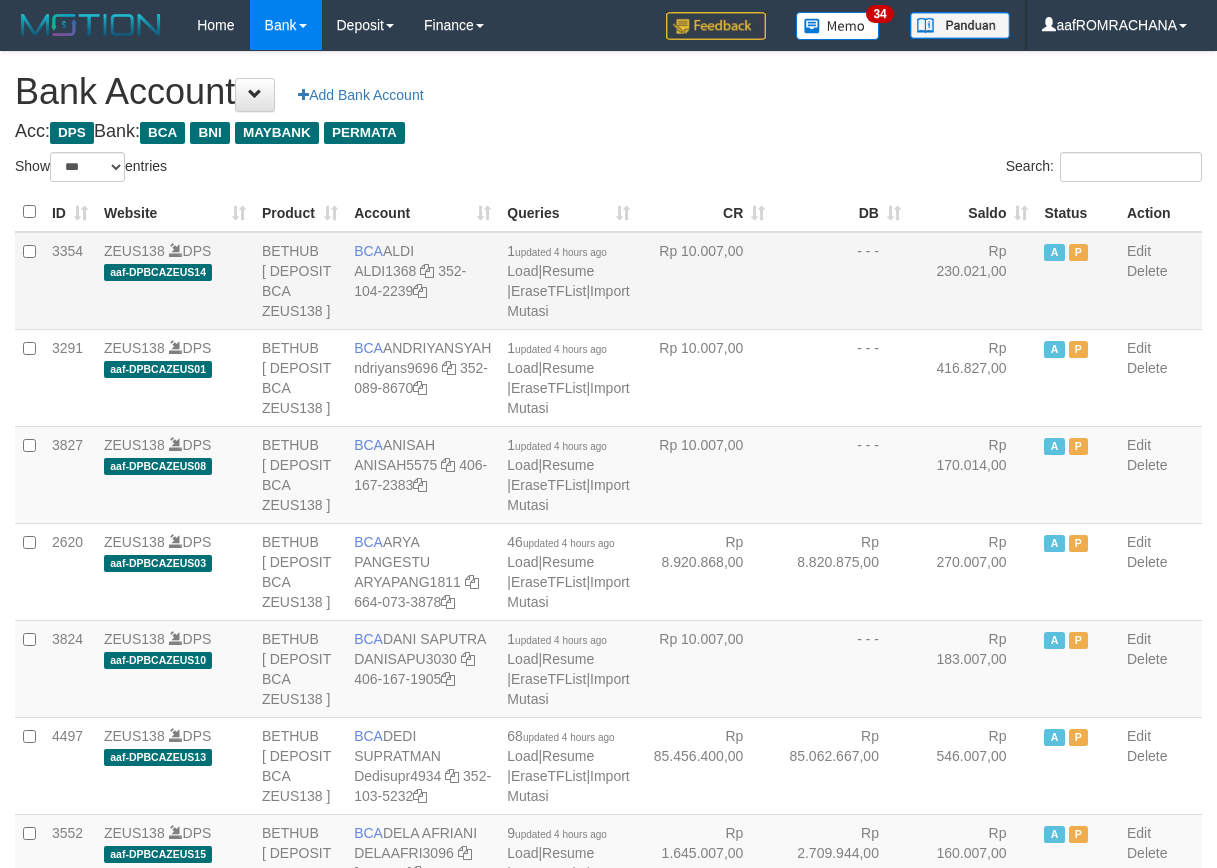 scroll, scrollTop: 0, scrollLeft: 0, axis: both 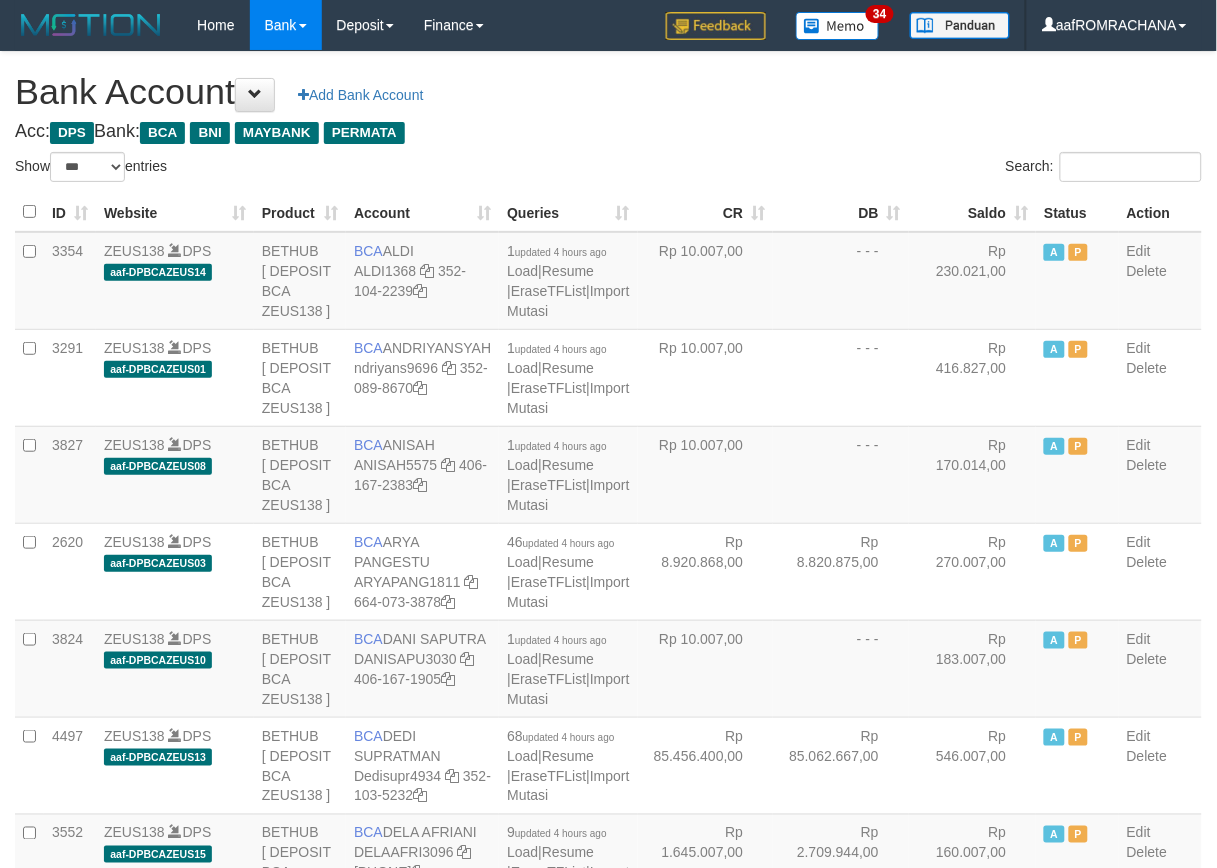 click on "Saldo" at bounding box center [973, 212] 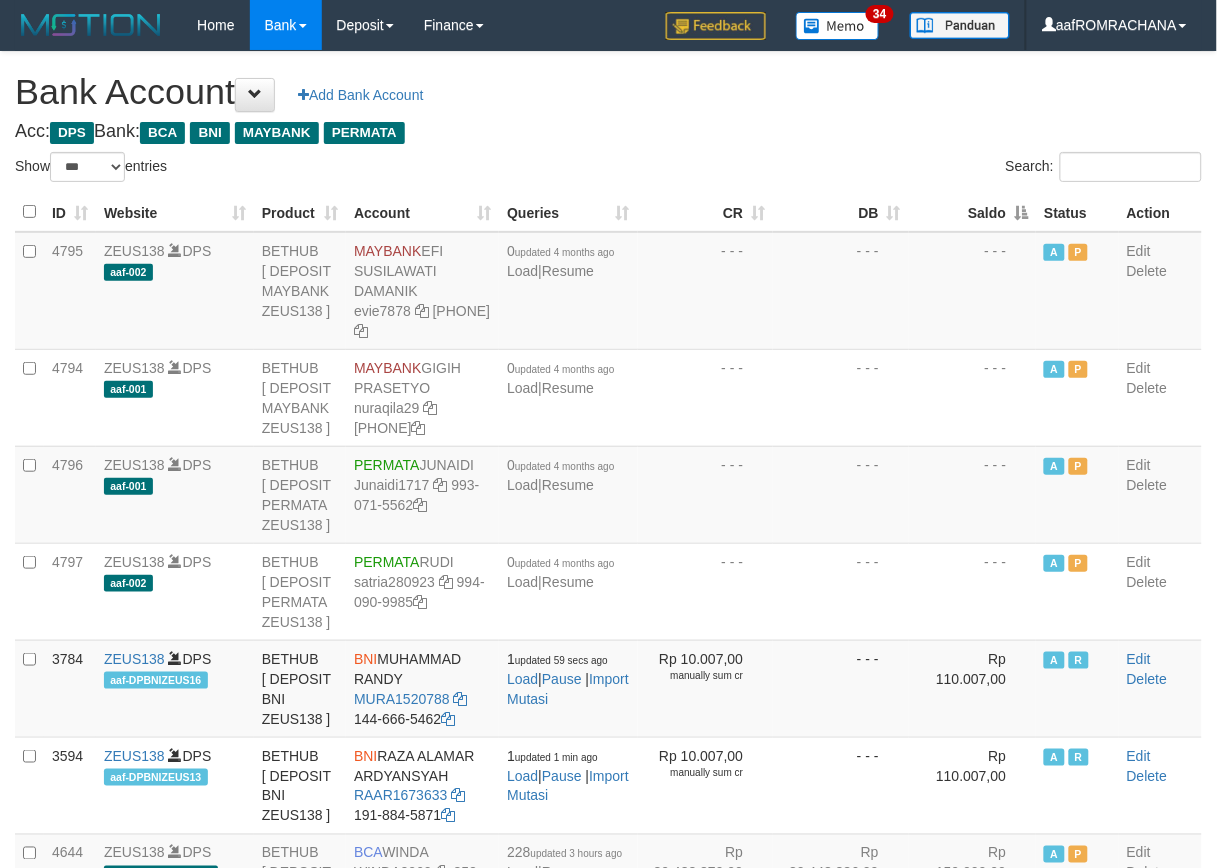 click on "Saldo" at bounding box center (973, 212) 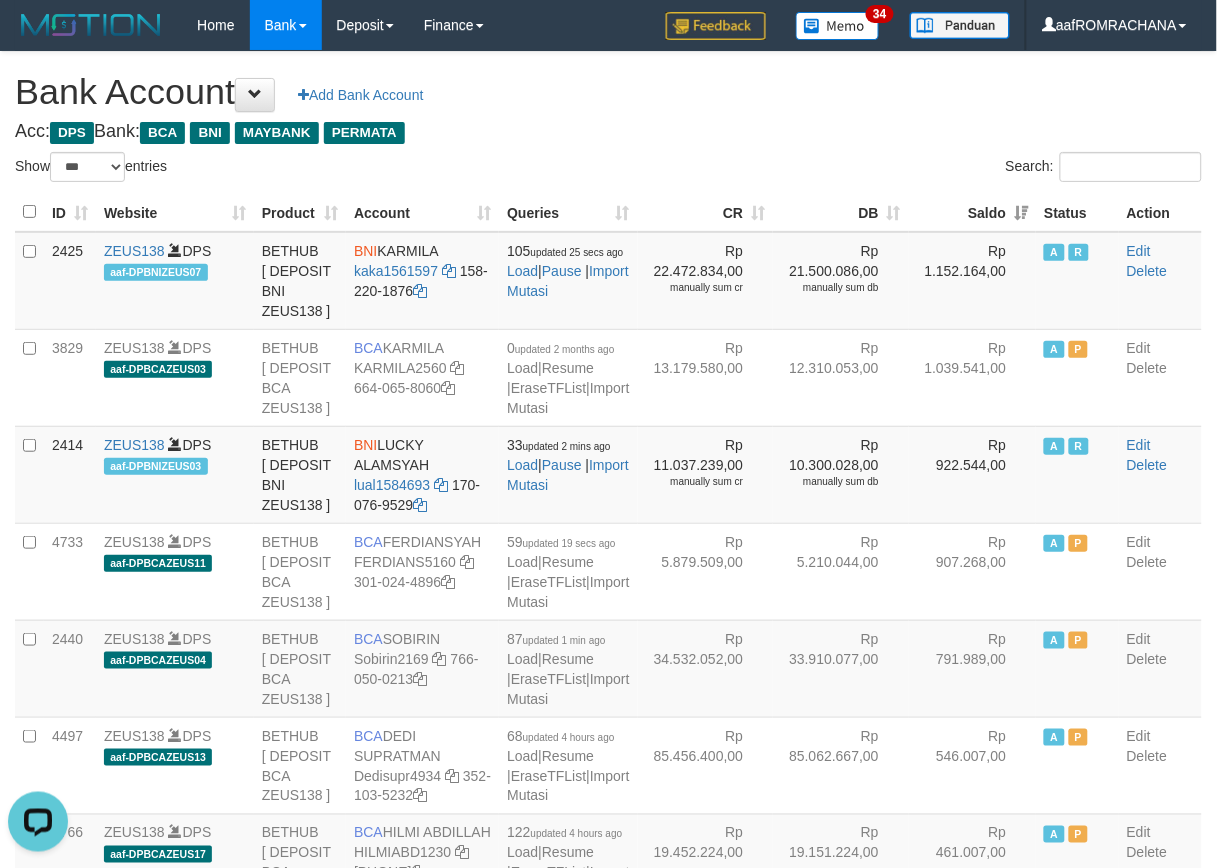 scroll, scrollTop: 0, scrollLeft: 0, axis: both 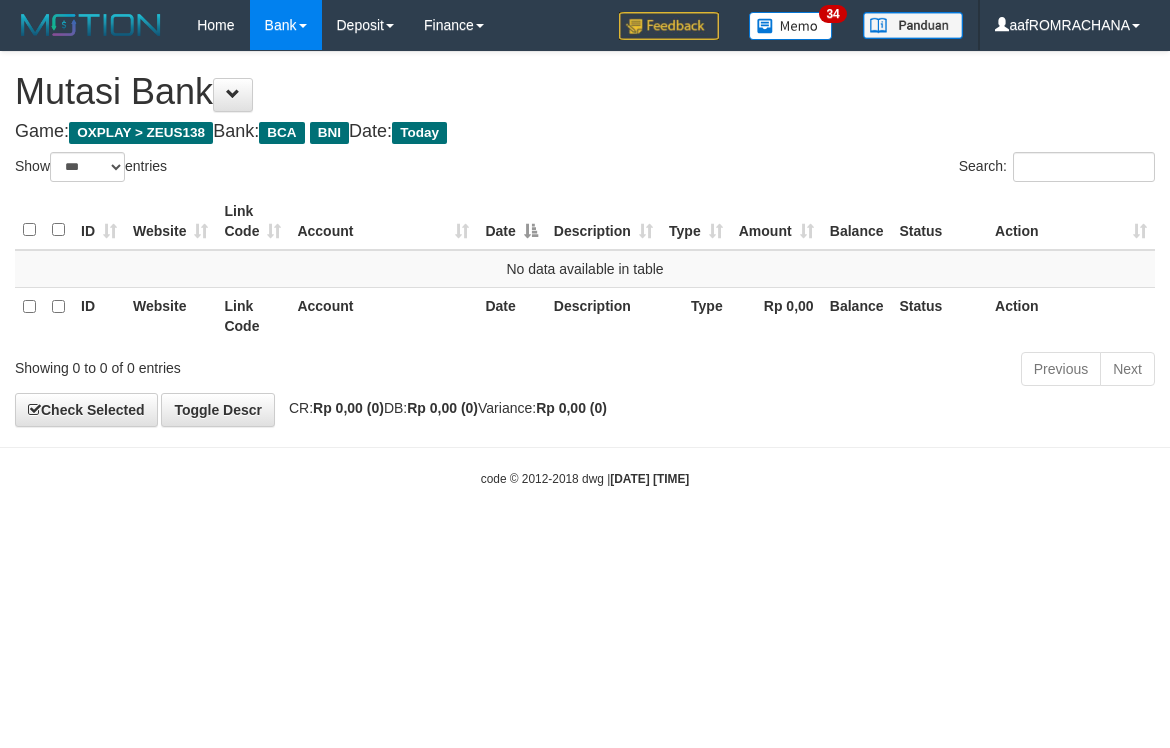 select on "***" 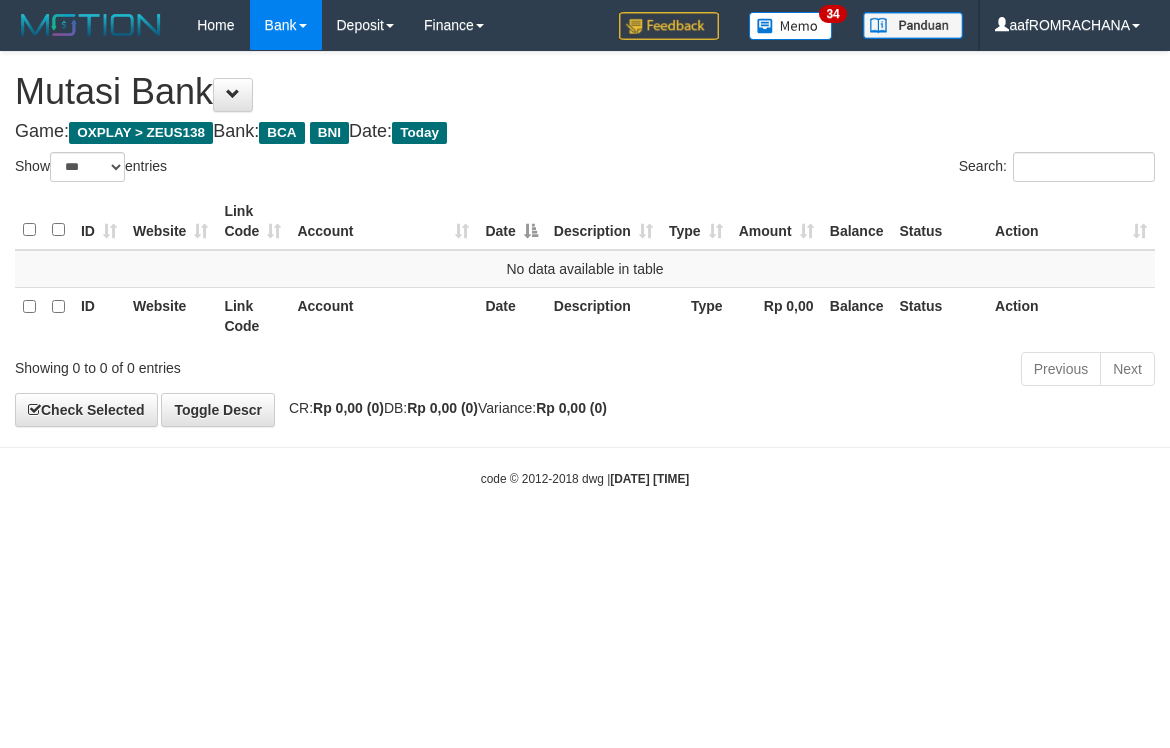 scroll, scrollTop: 0, scrollLeft: 0, axis: both 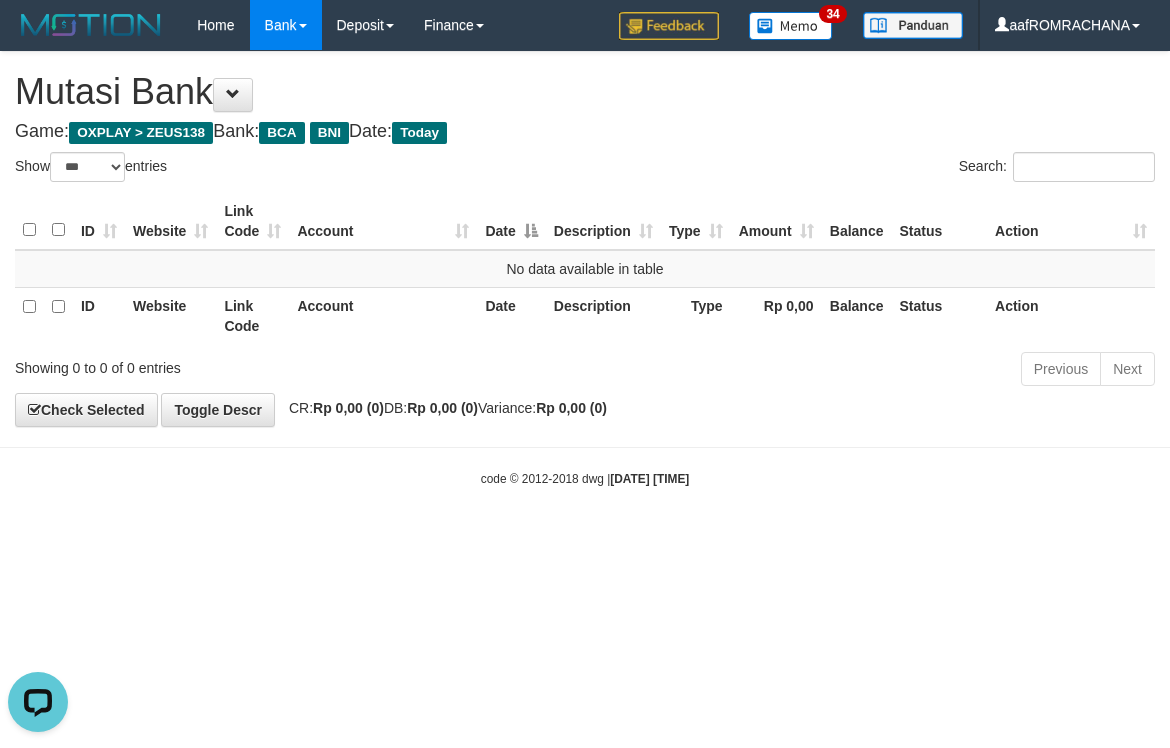 drag, startPoint x: 390, startPoint y: 596, endPoint x: 374, endPoint y: 593, distance: 16.27882 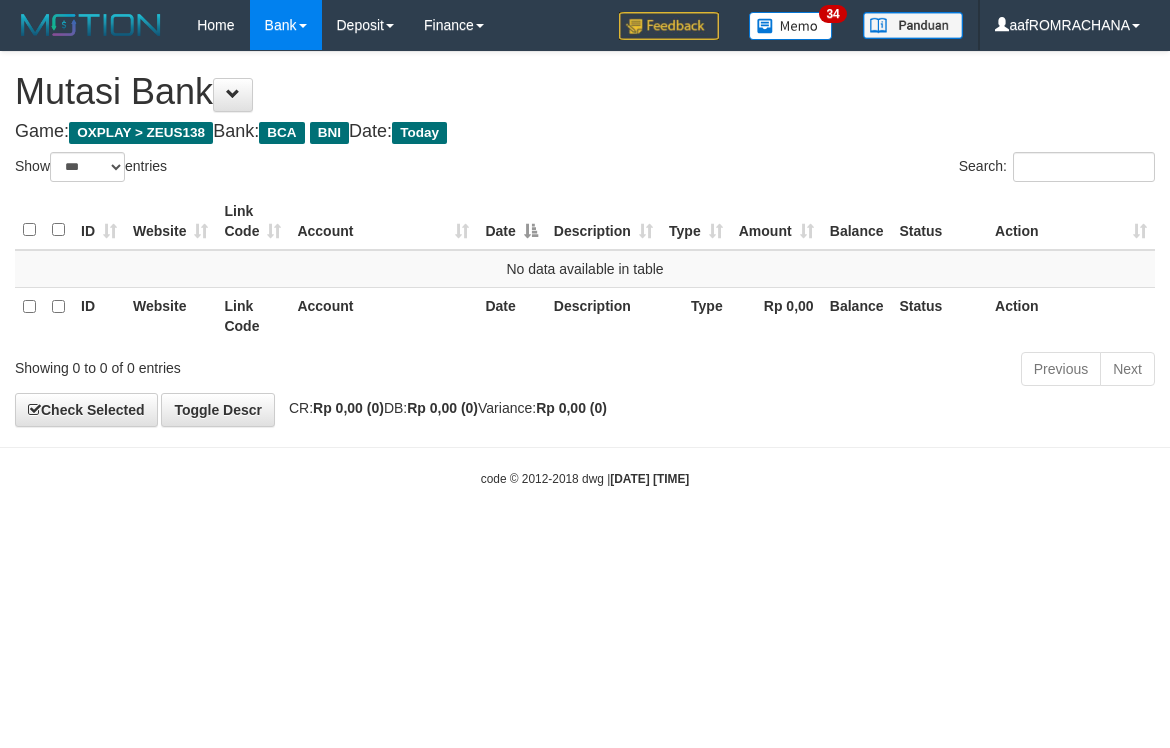 select on "***" 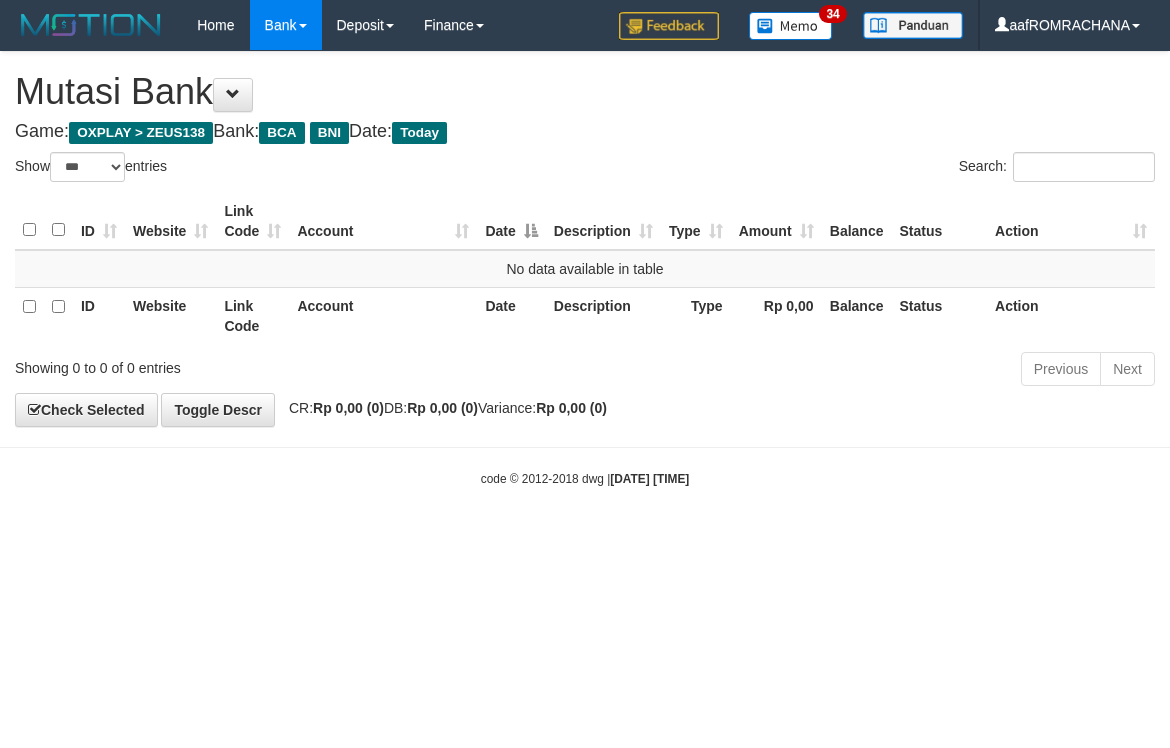 scroll, scrollTop: 0, scrollLeft: 0, axis: both 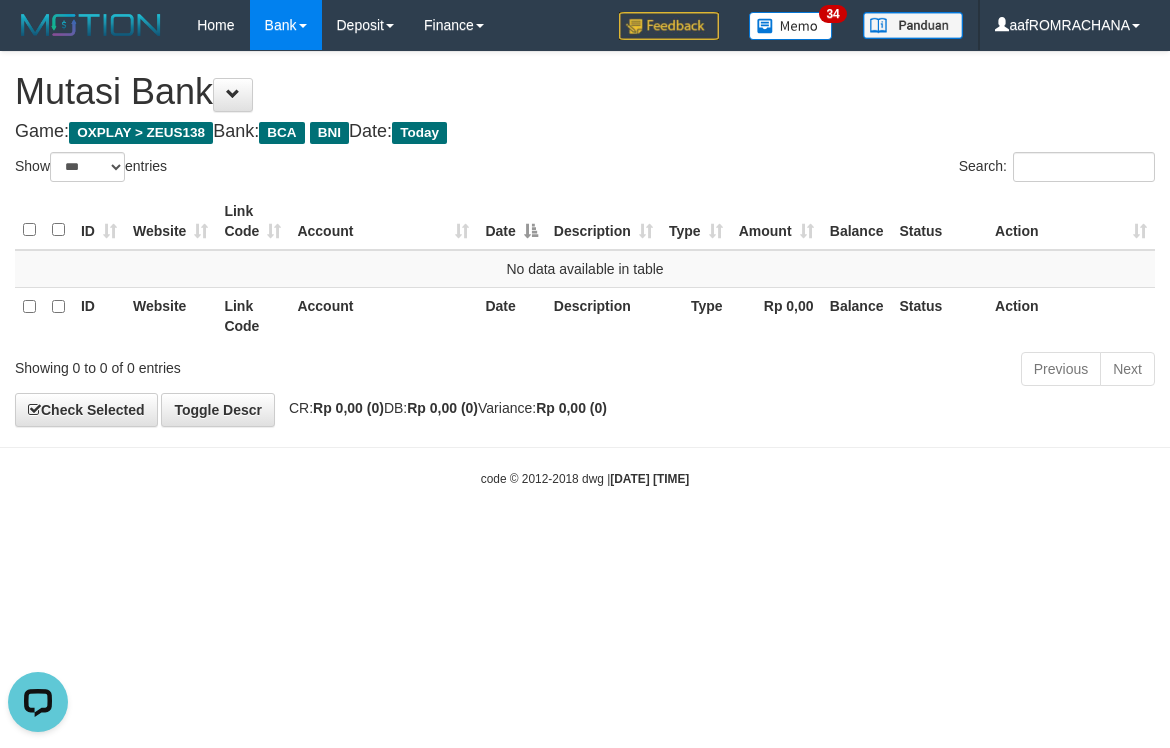 click on "Toggle navigation
Home
Bank
Account List
Load
By Website
Group
[OXPLAY]													ZEUS138
By Load Group (DPS)" at bounding box center [585, 269] 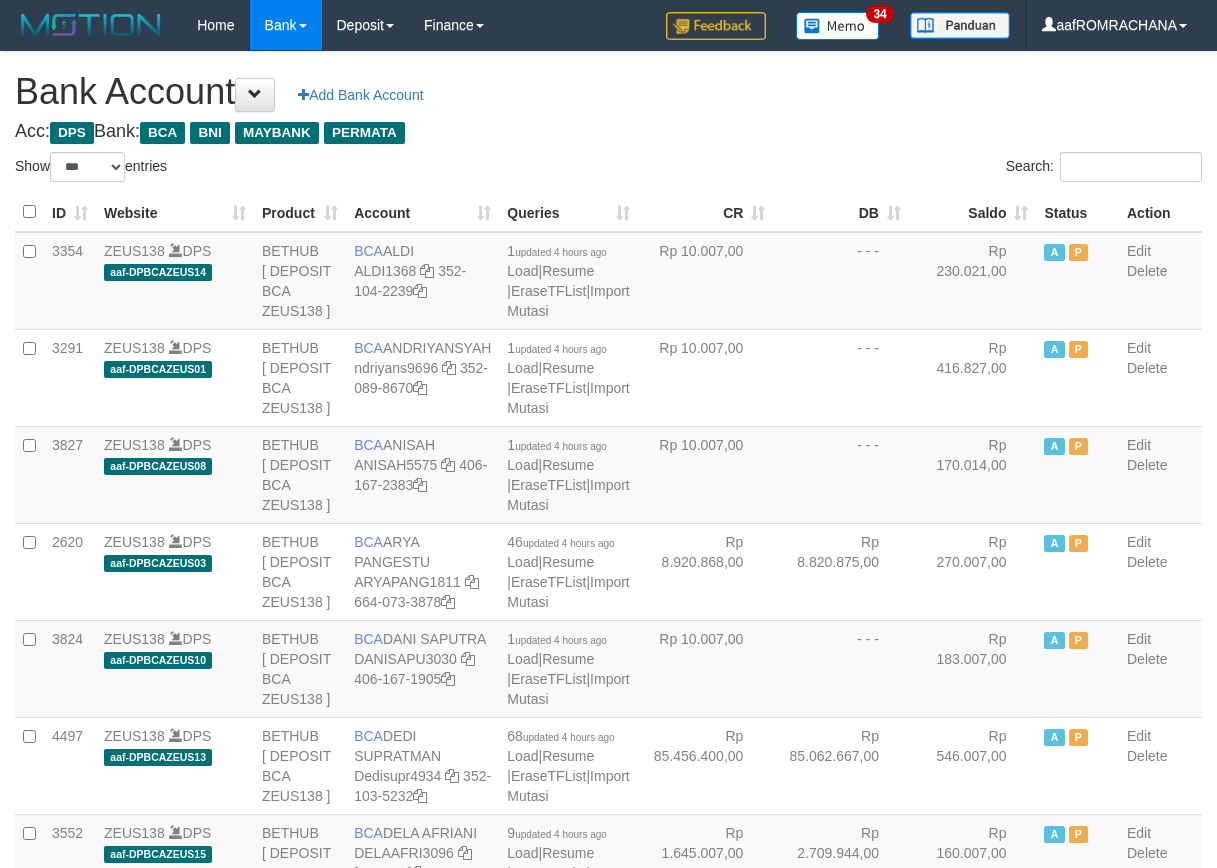 select on "***" 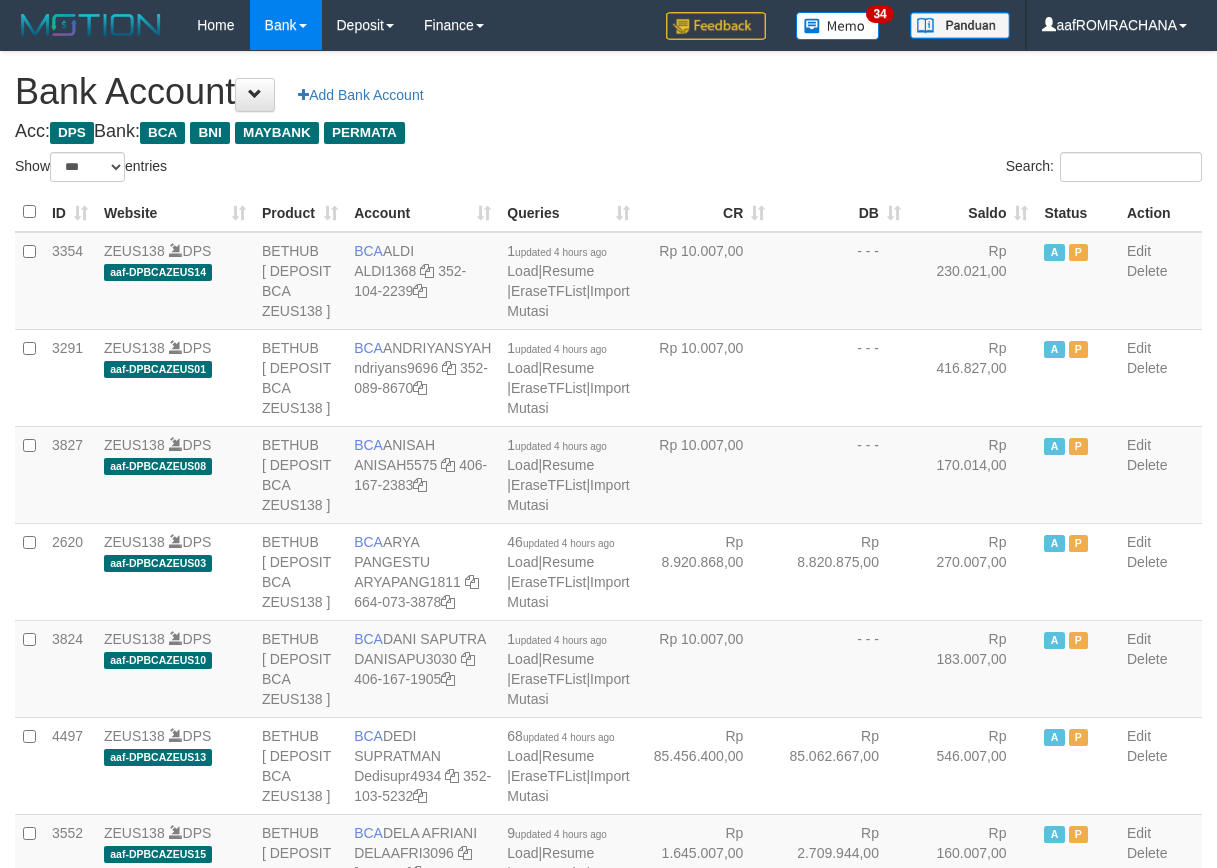 scroll, scrollTop: 0, scrollLeft: 0, axis: both 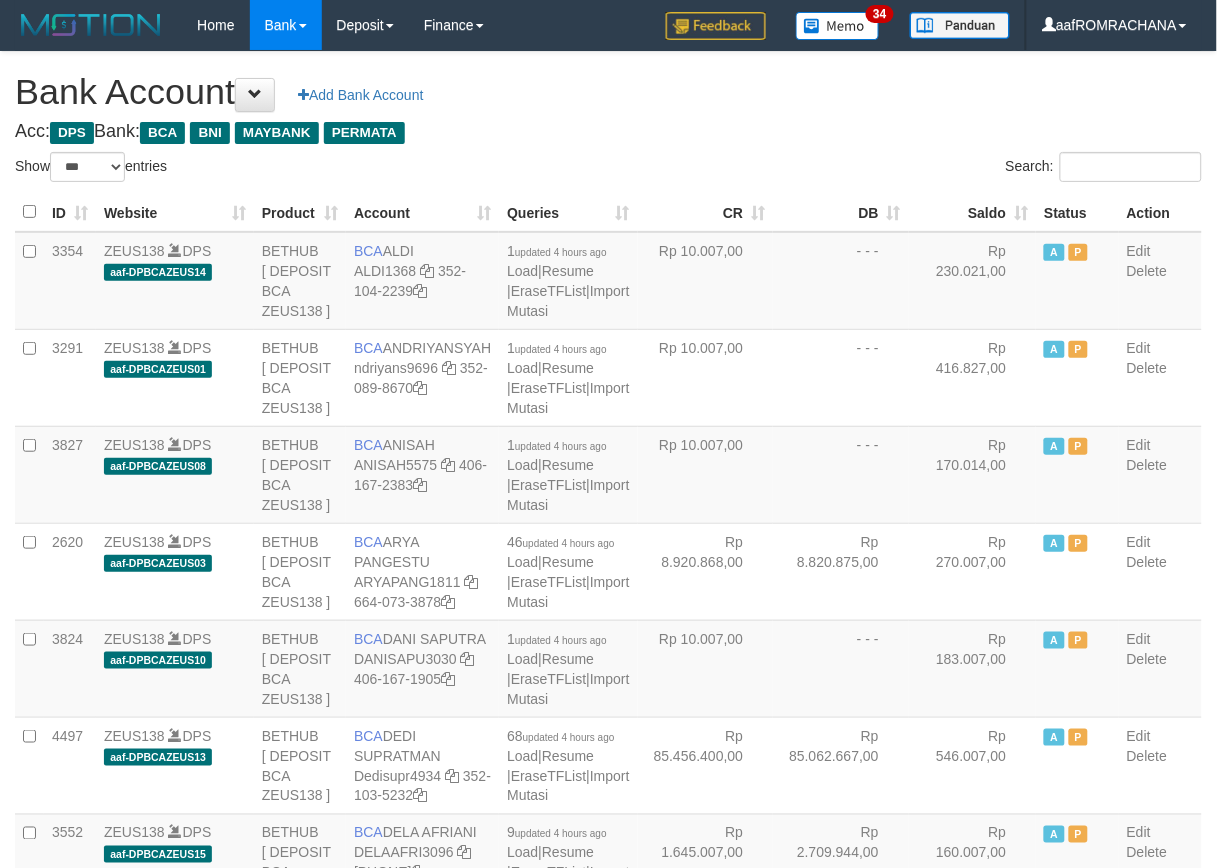 click on "Saldo" at bounding box center (973, 212) 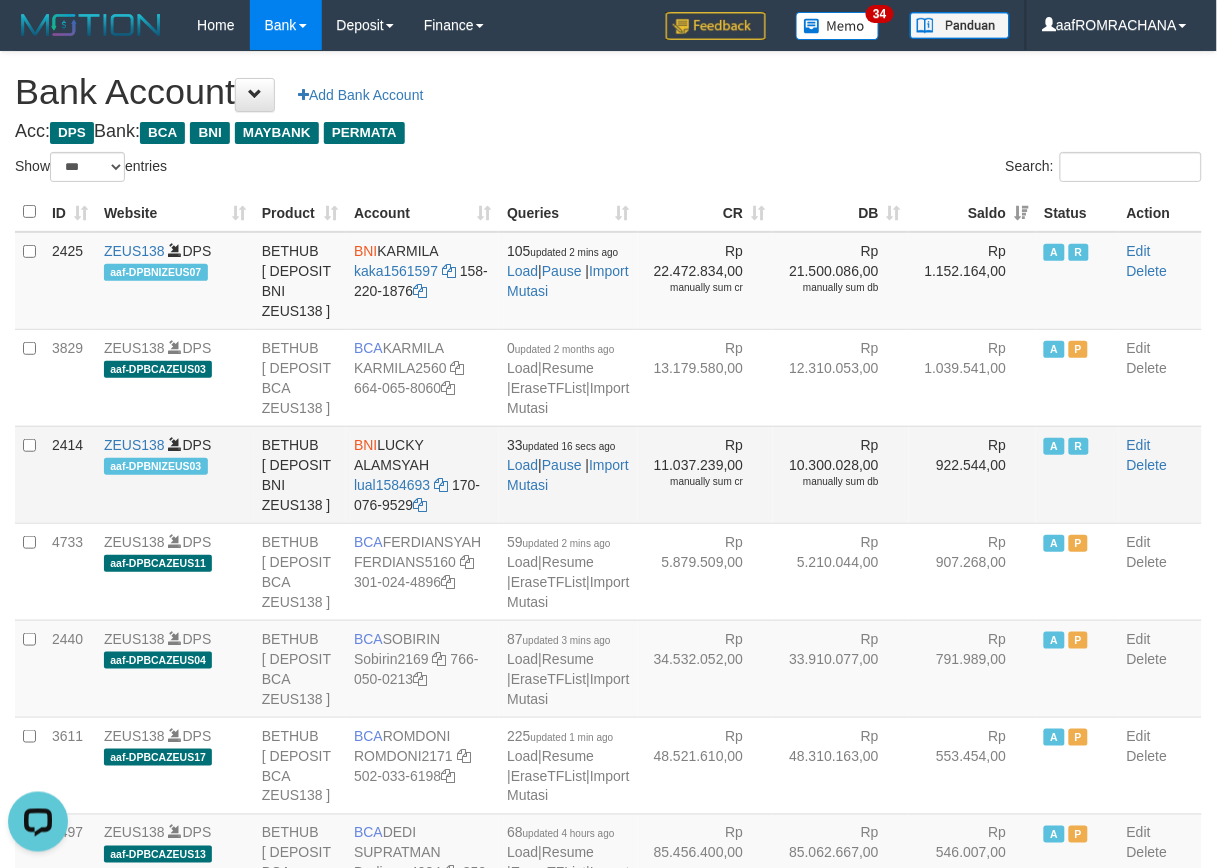 scroll, scrollTop: 0, scrollLeft: 0, axis: both 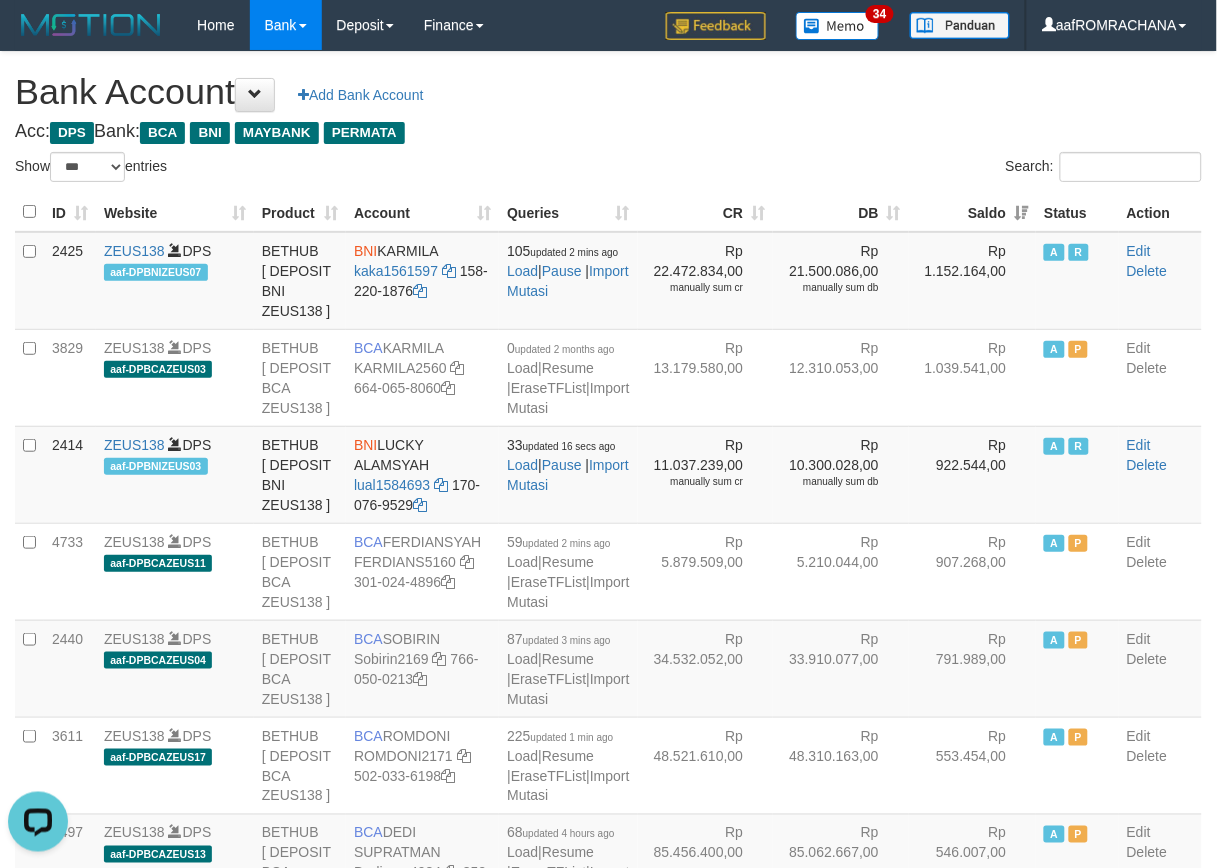 click on "Bank Account
Add Bank Account" at bounding box center [608, 92] 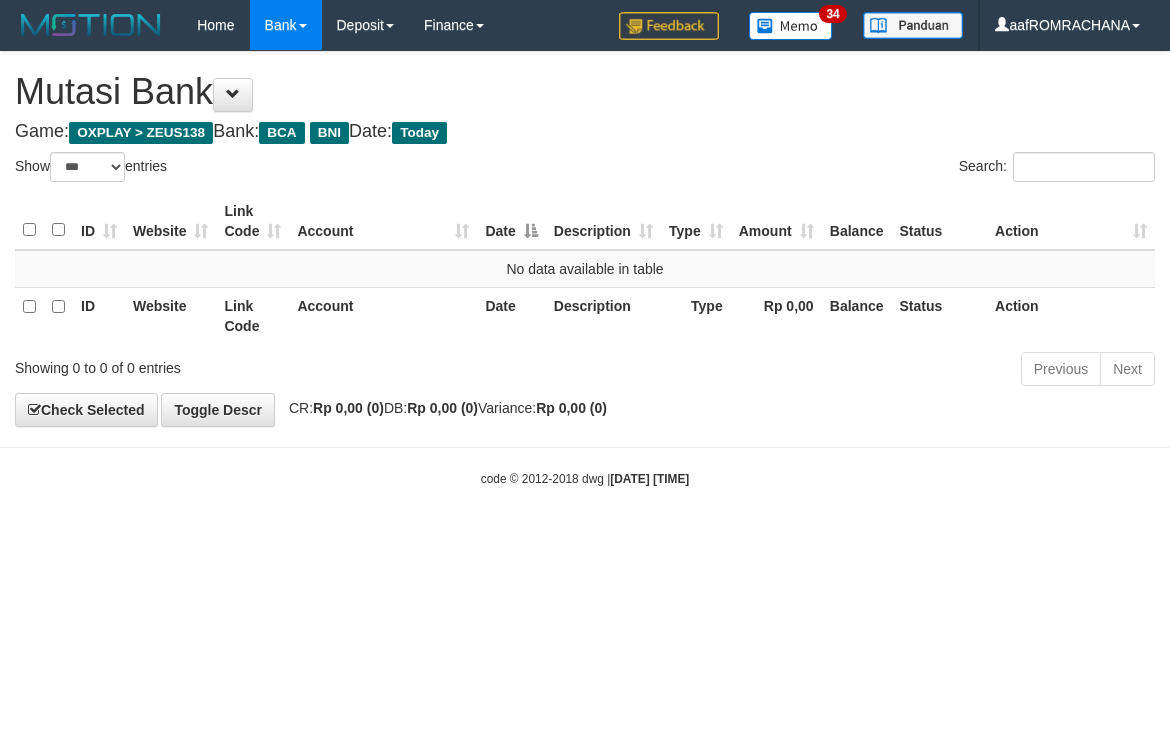 select on "***" 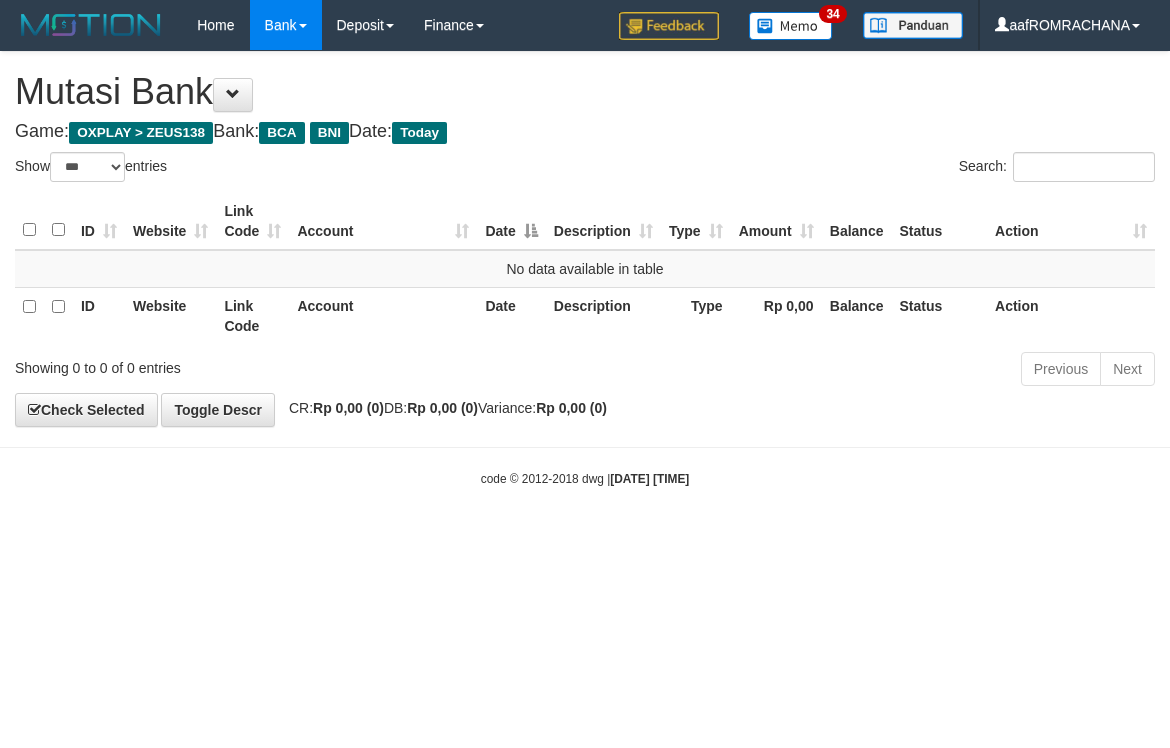 scroll, scrollTop: 0, scrollLeft: 0, axis: both 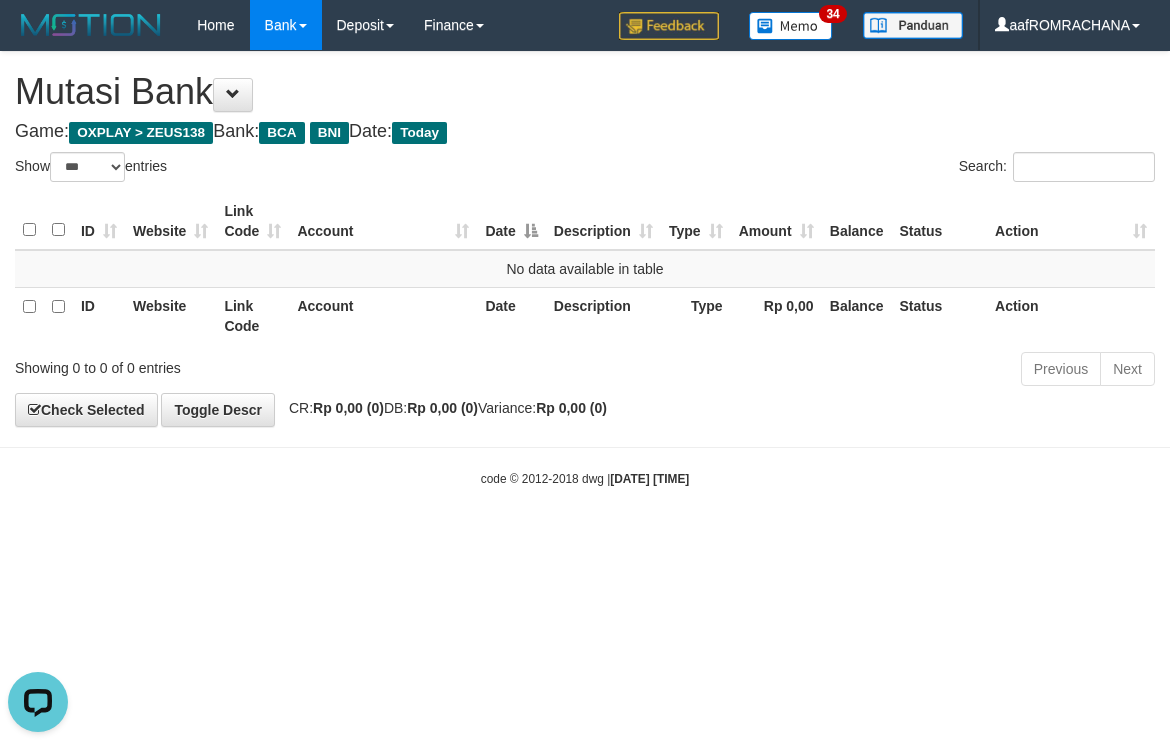 click on "Toggle navigation
Home
Bank
Account List
Load
By Website
Group
[OXPLAY]													ZEUS138
By Load Group (DPS)
Sync" at bounding box center [585, 269] 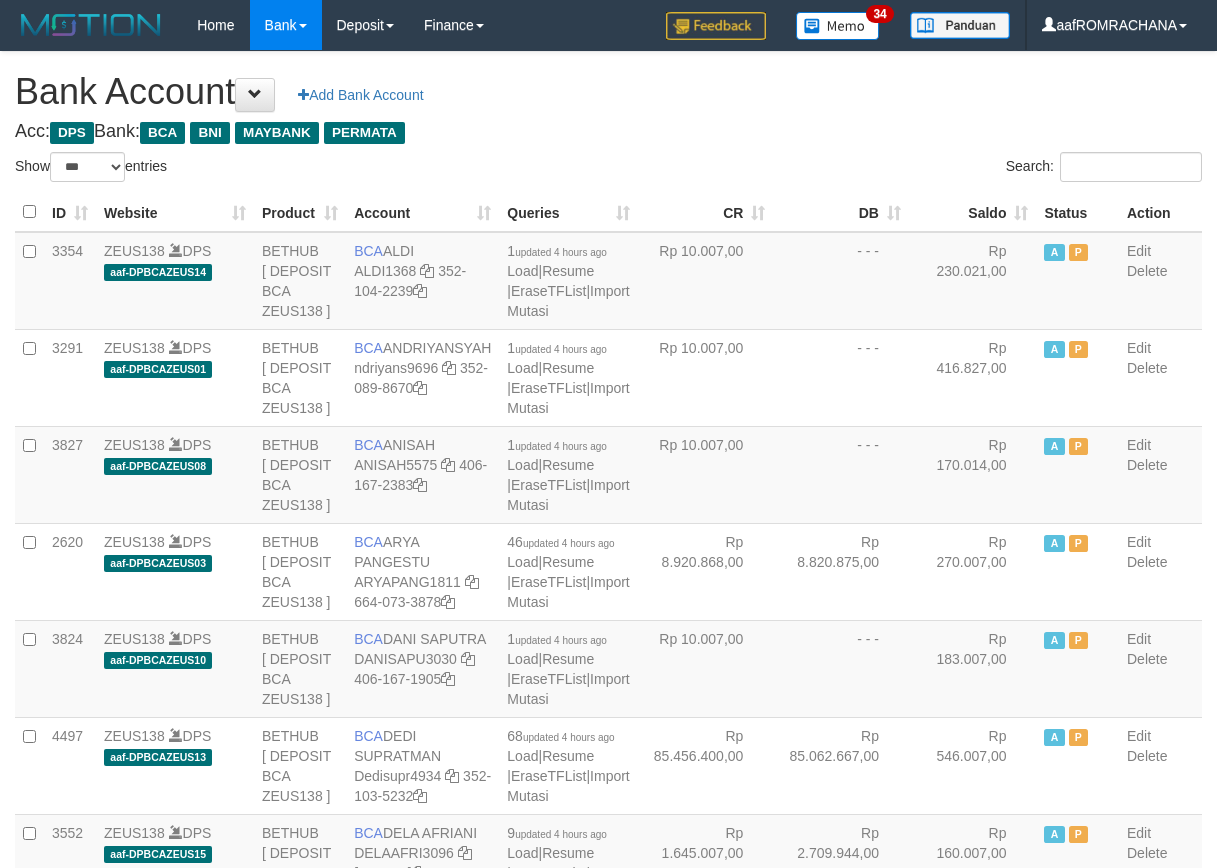 select on "***" 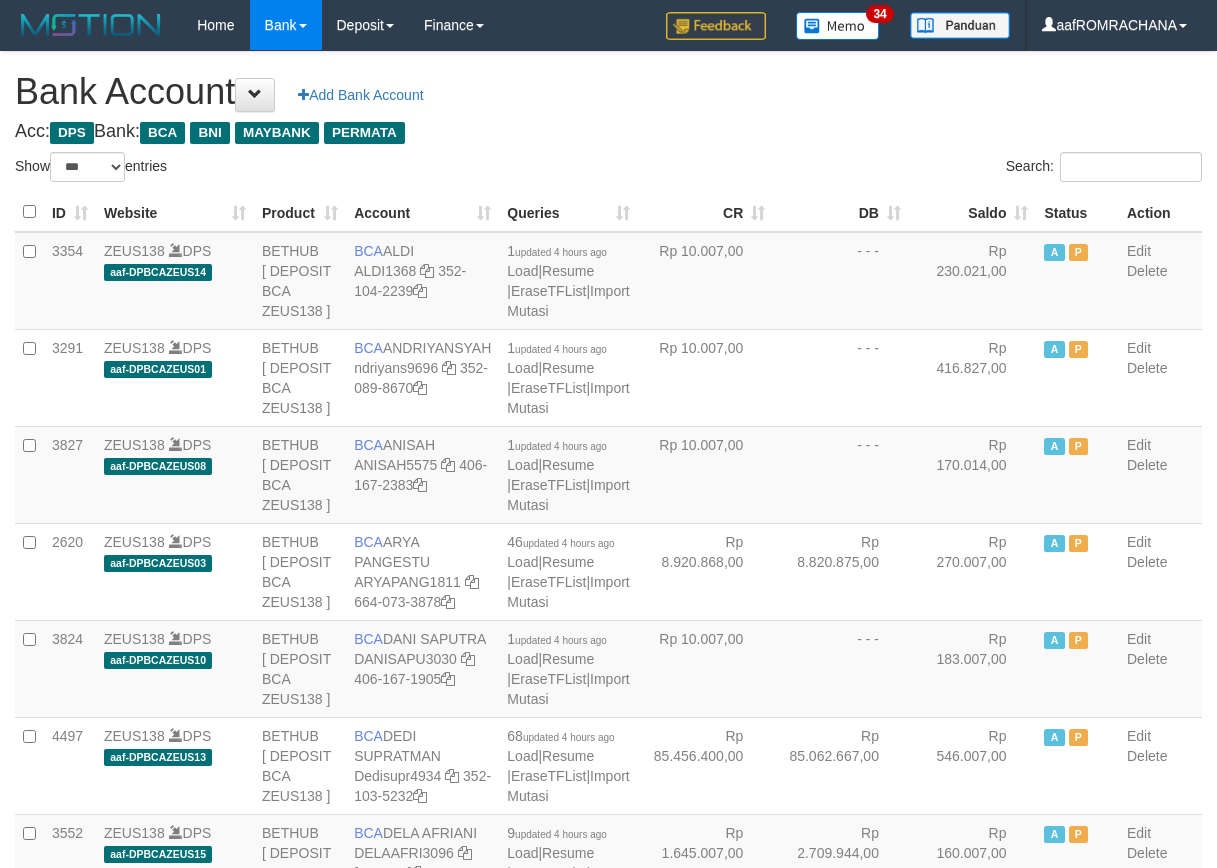 scroll, scrollTop: 0, scrollLeft: 0, axis: both 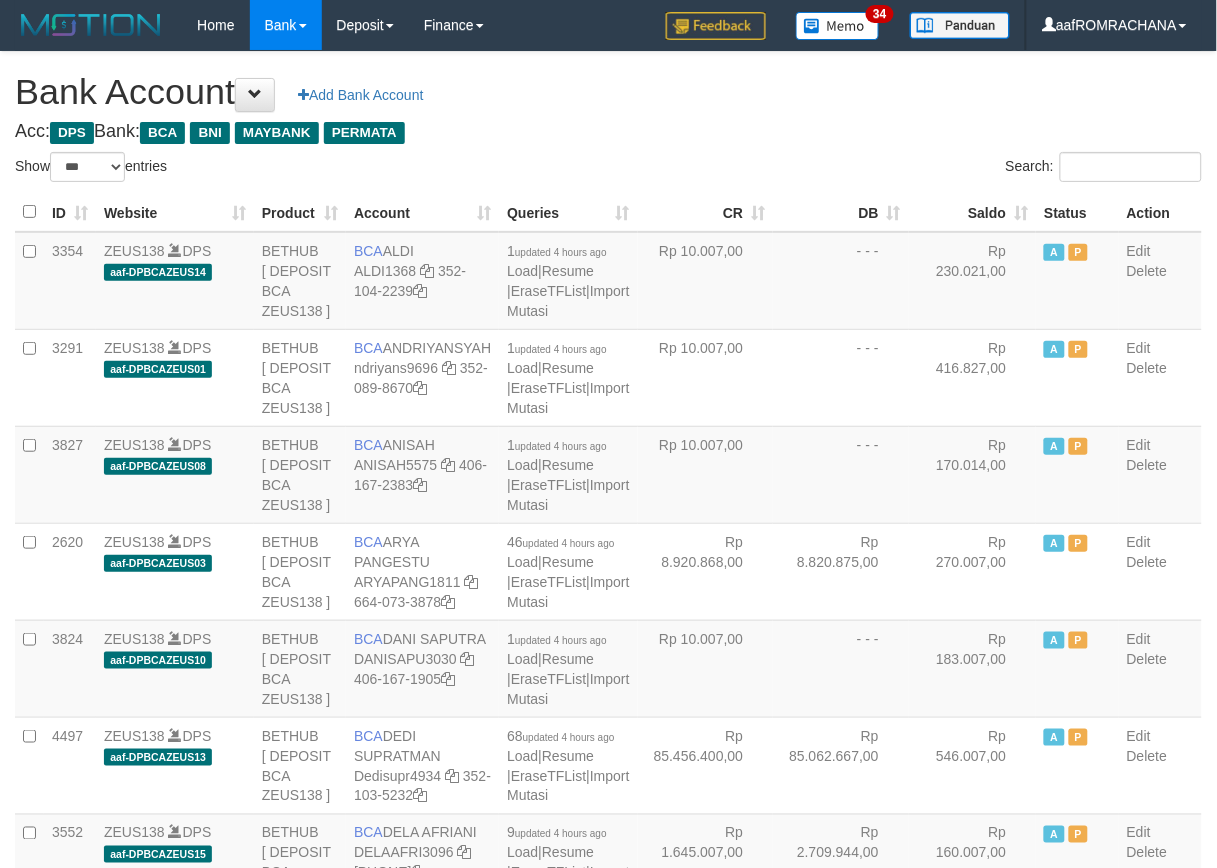 click on "Saldo" at bounding box center (973, 212) 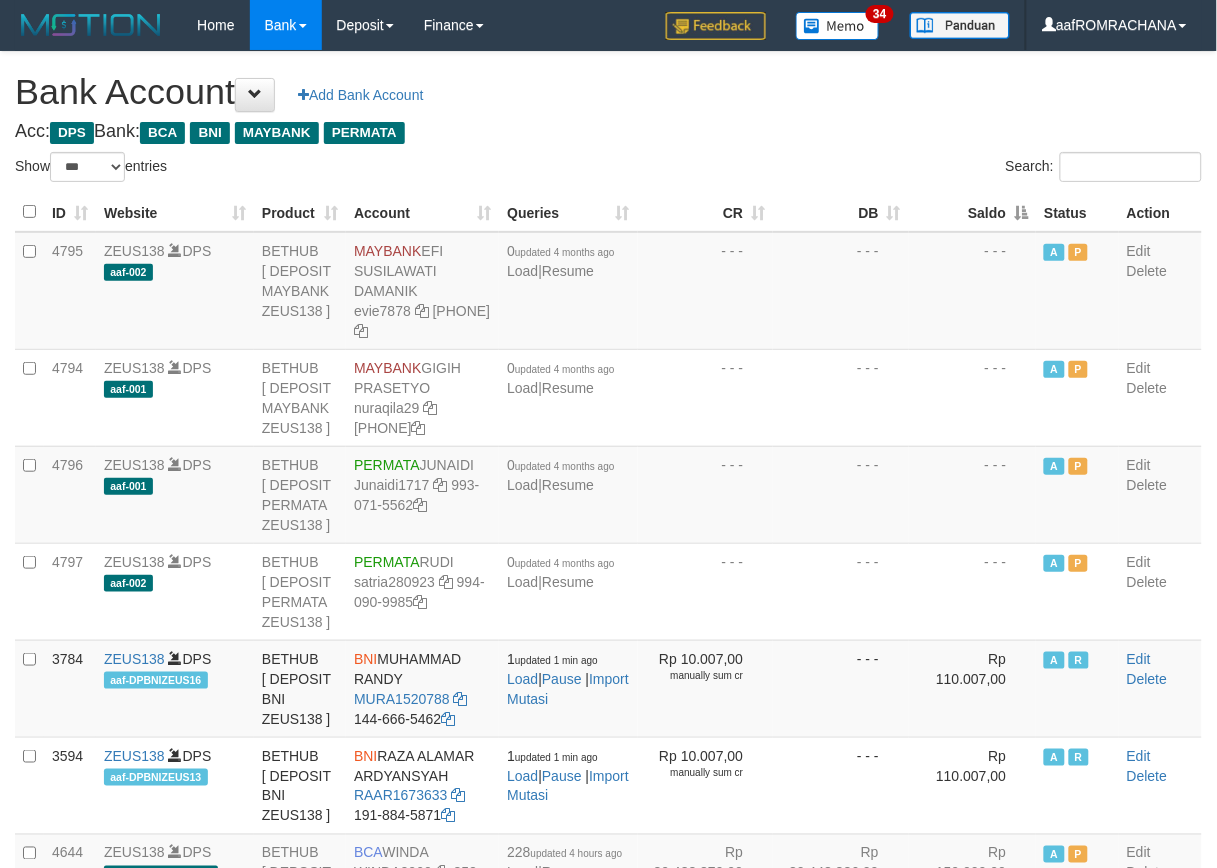 click on "Saldo" at bounding box center (973, 212) 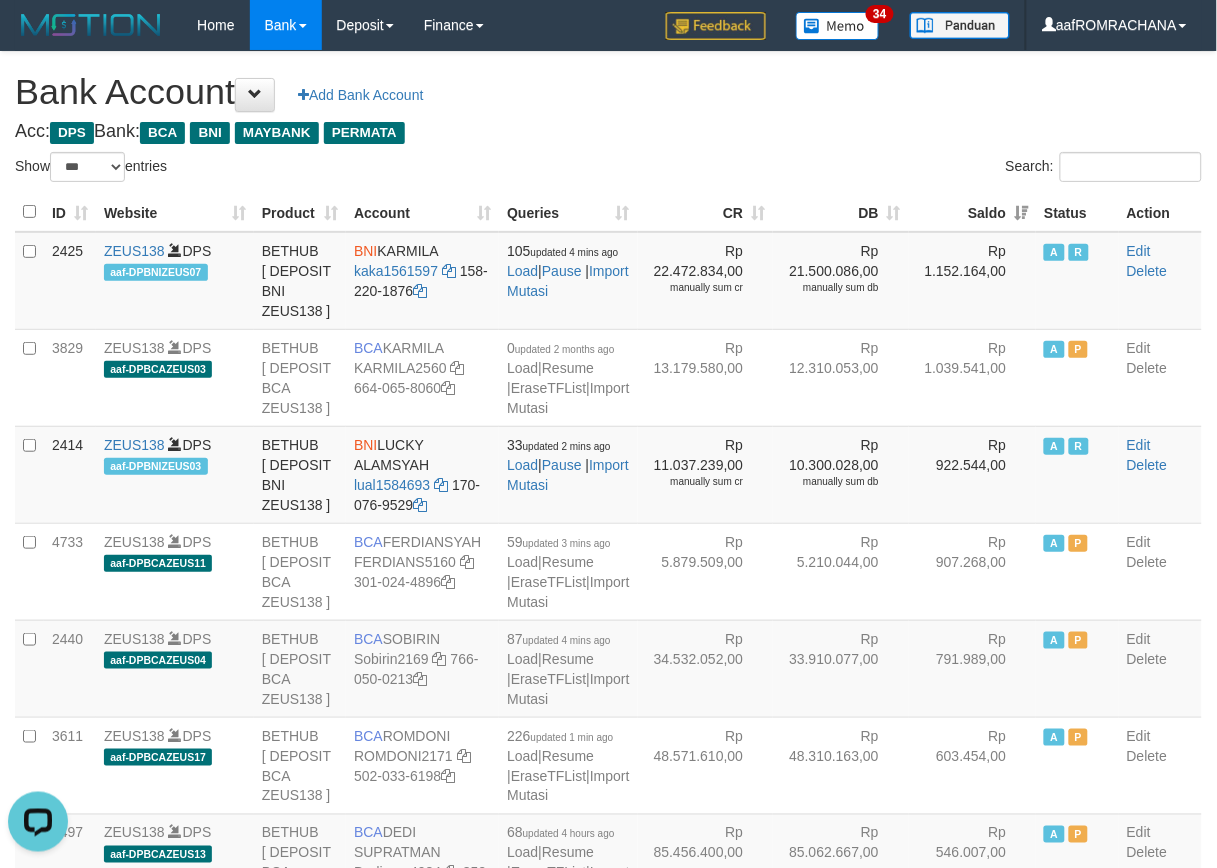 scroll, scrollTop: 0, scrollLeft: 0, axis: both 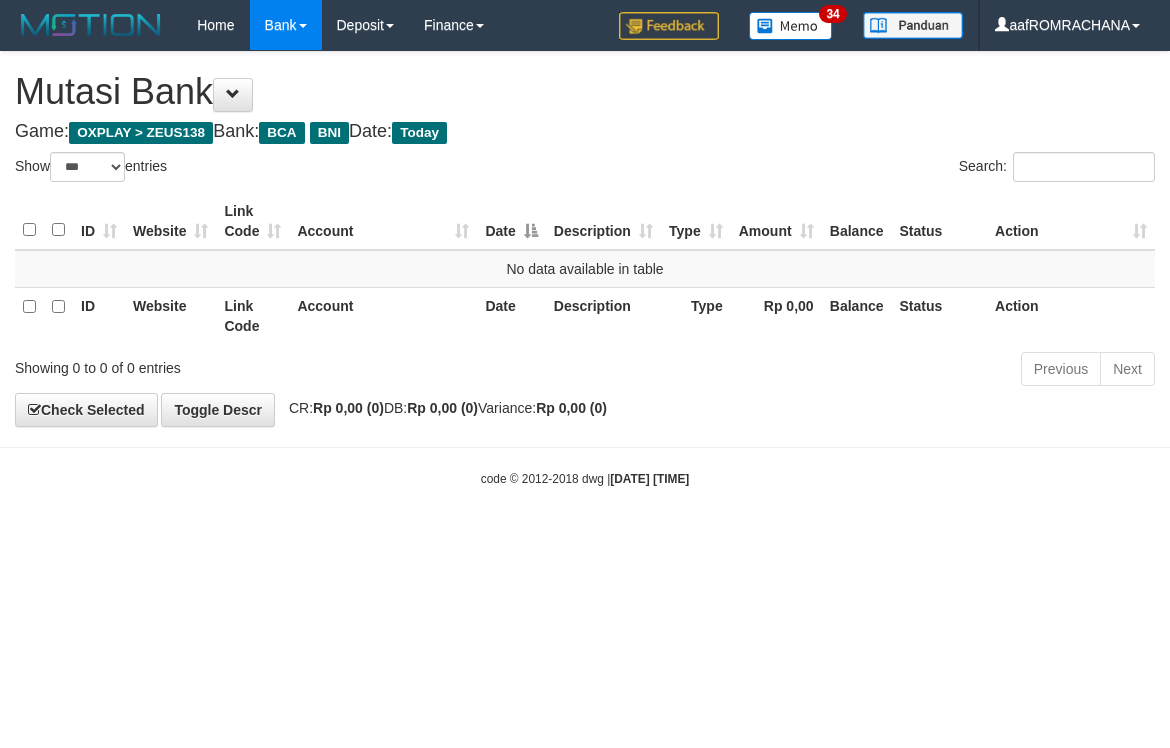 select on "***" 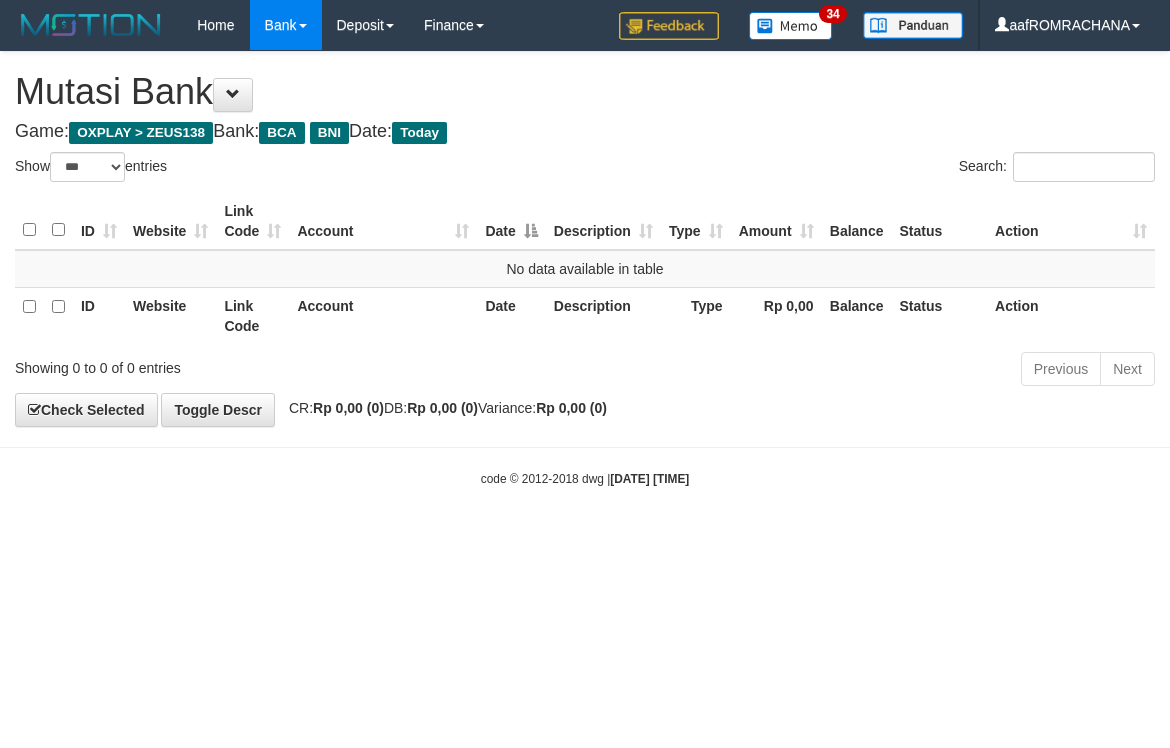 scroll, scrollTop: 0, scrollLeft: 0, axis: both 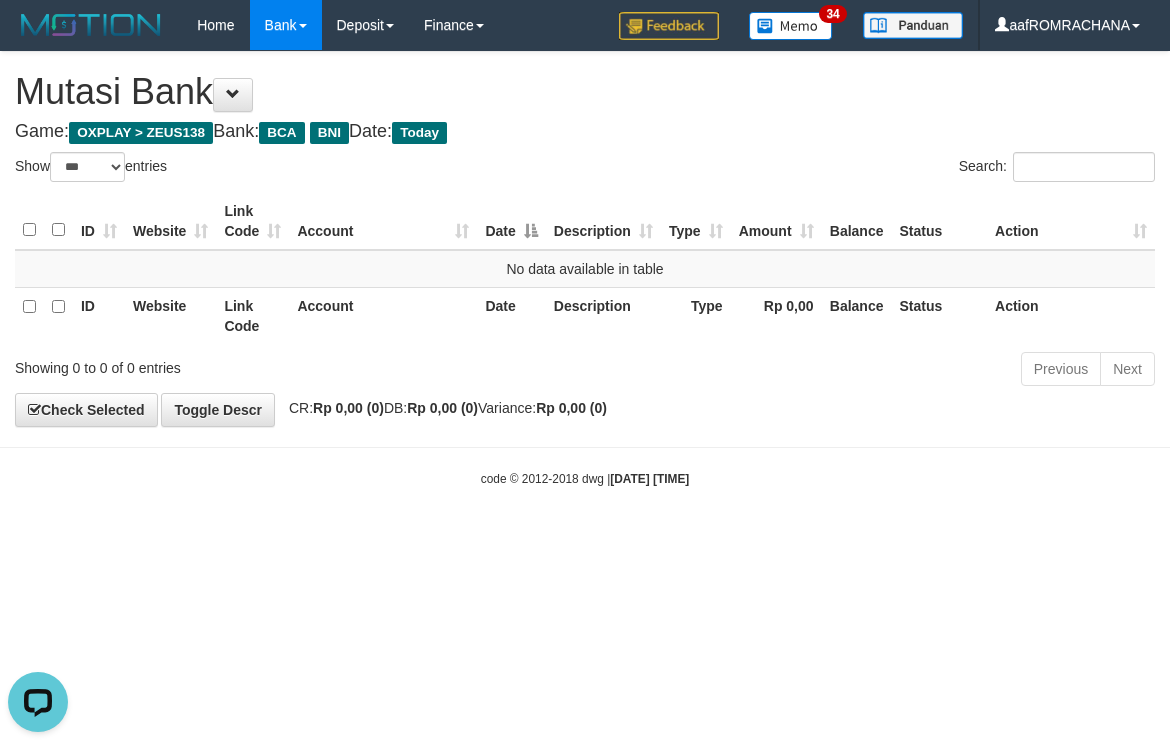 click on "Toggle navigation
Home
Bank
Account List
Load
By Website
Group
[OXPLAY]													ZEUS138
By Load Group (DPS)
Sync" at bounding box center [585, 269] 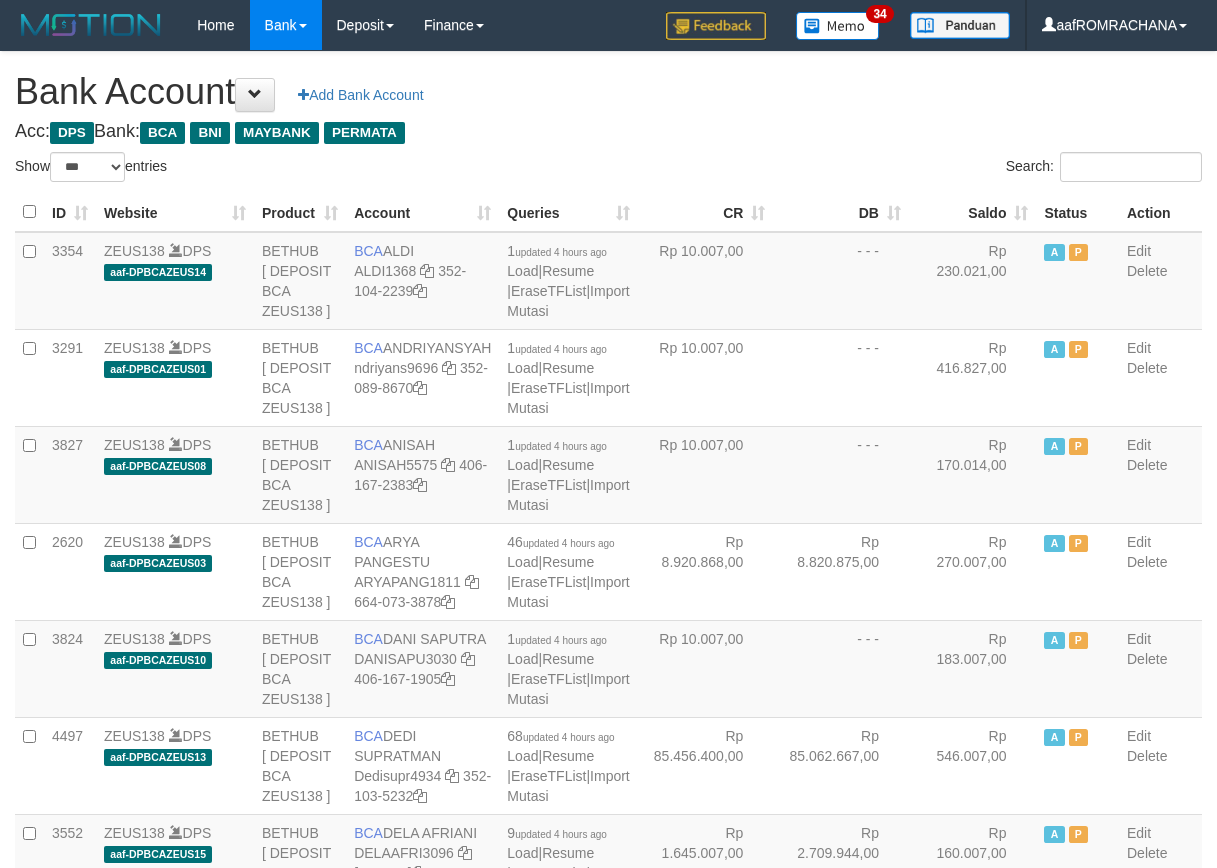 select on "***" 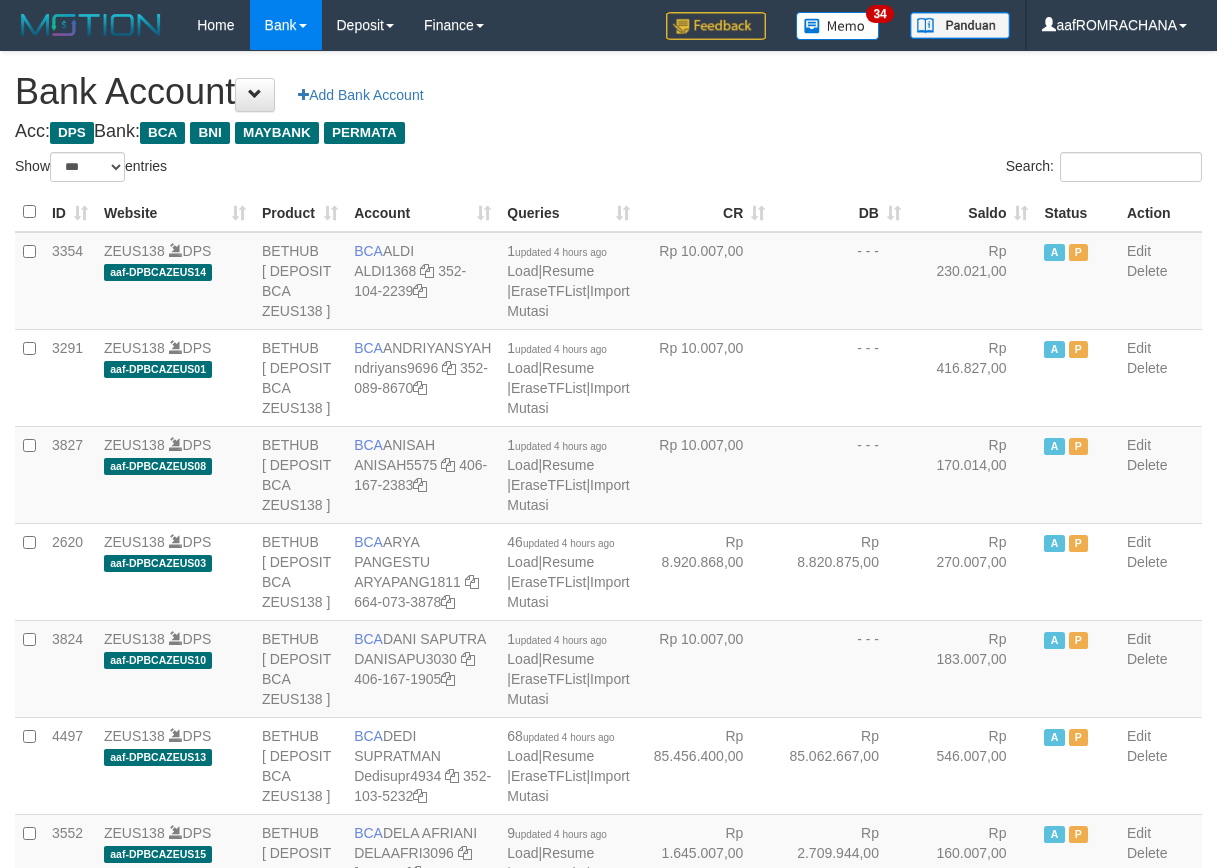 scroll, scrollTop: 0, scrollLeft: 0, axis: both 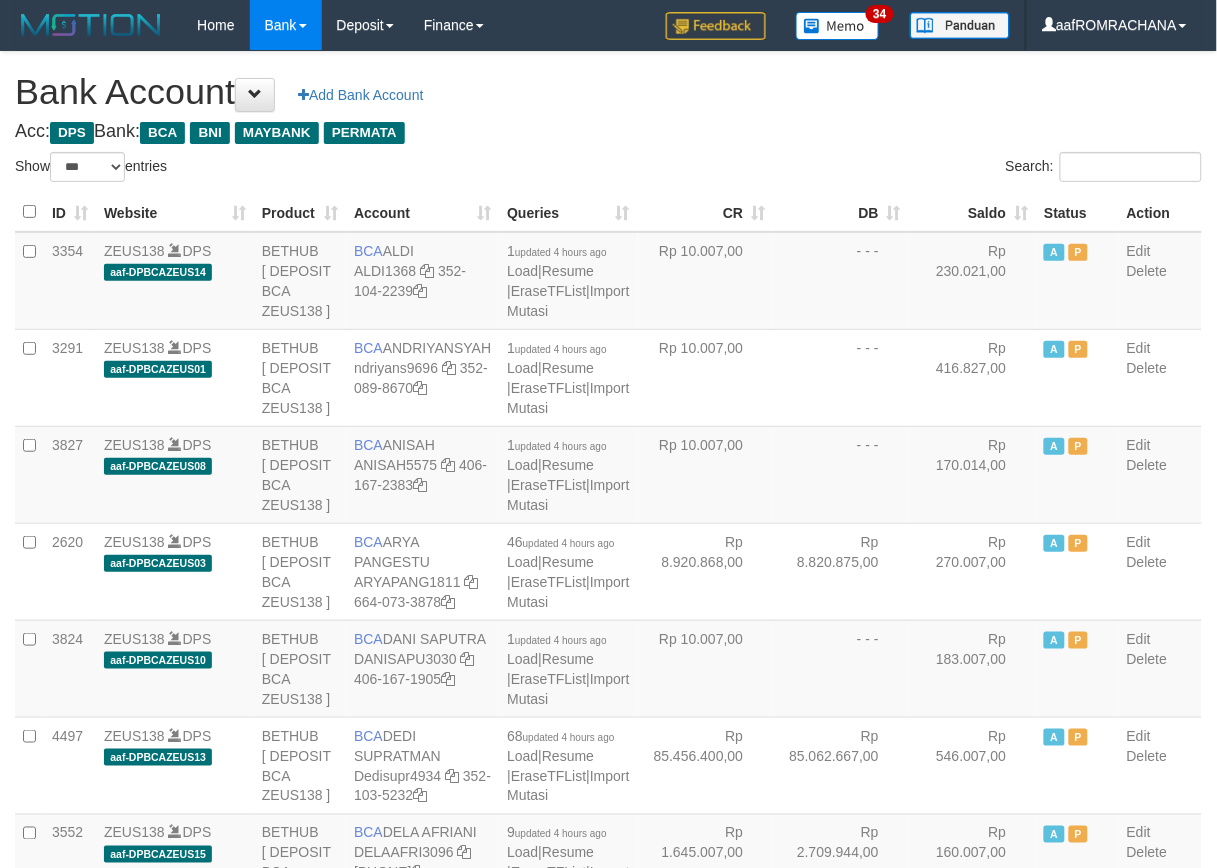 click on "Saldo" at bounding box center [973, 212] 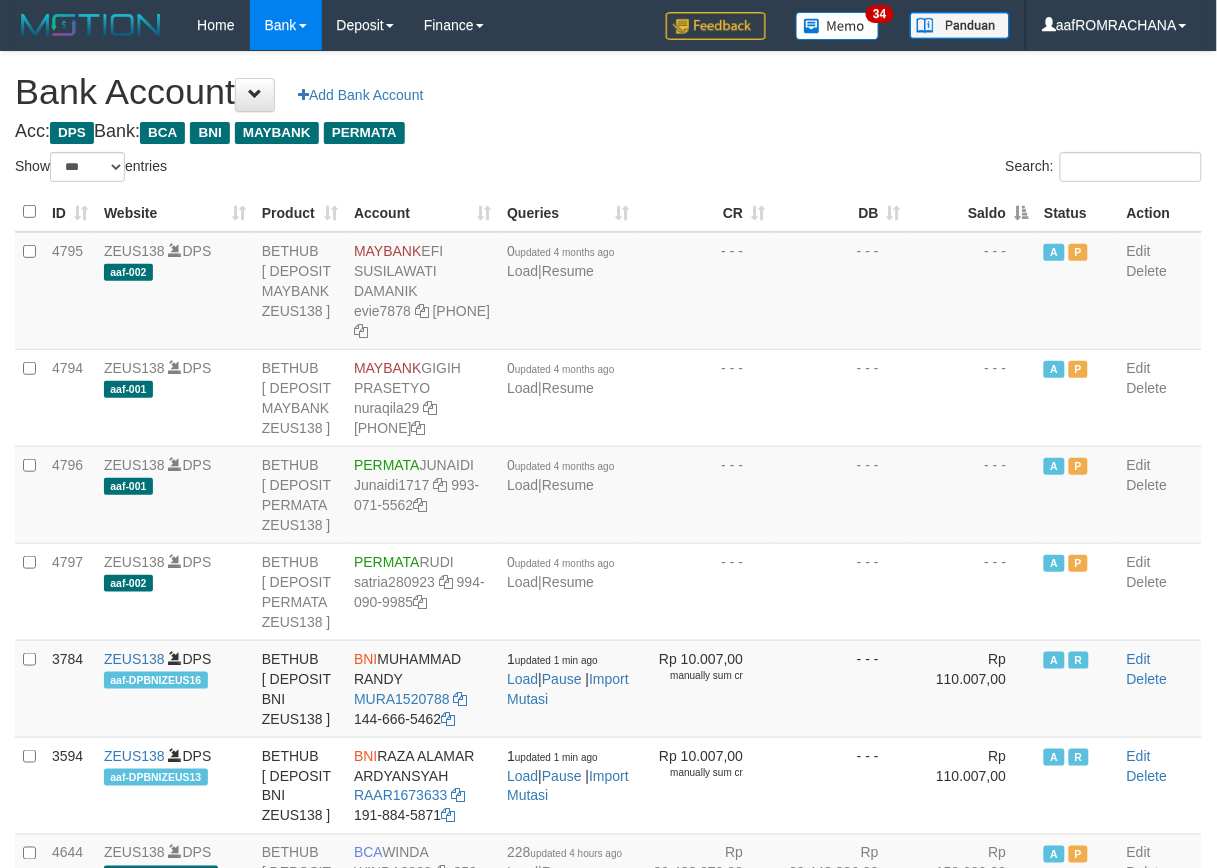 click on "Saldo" at bounding box center (973, 212) 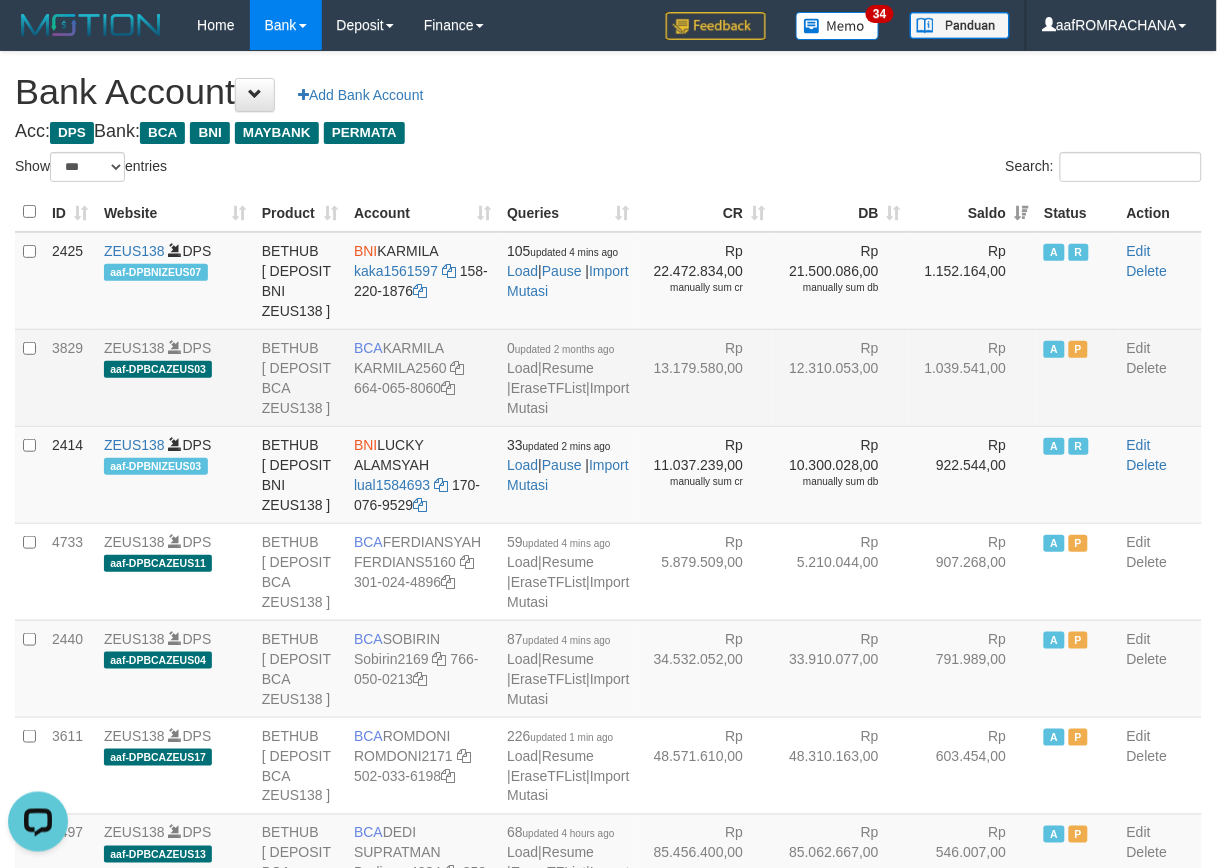 scroll, scrollTop: 0, scrollLeft: 0, axis: both 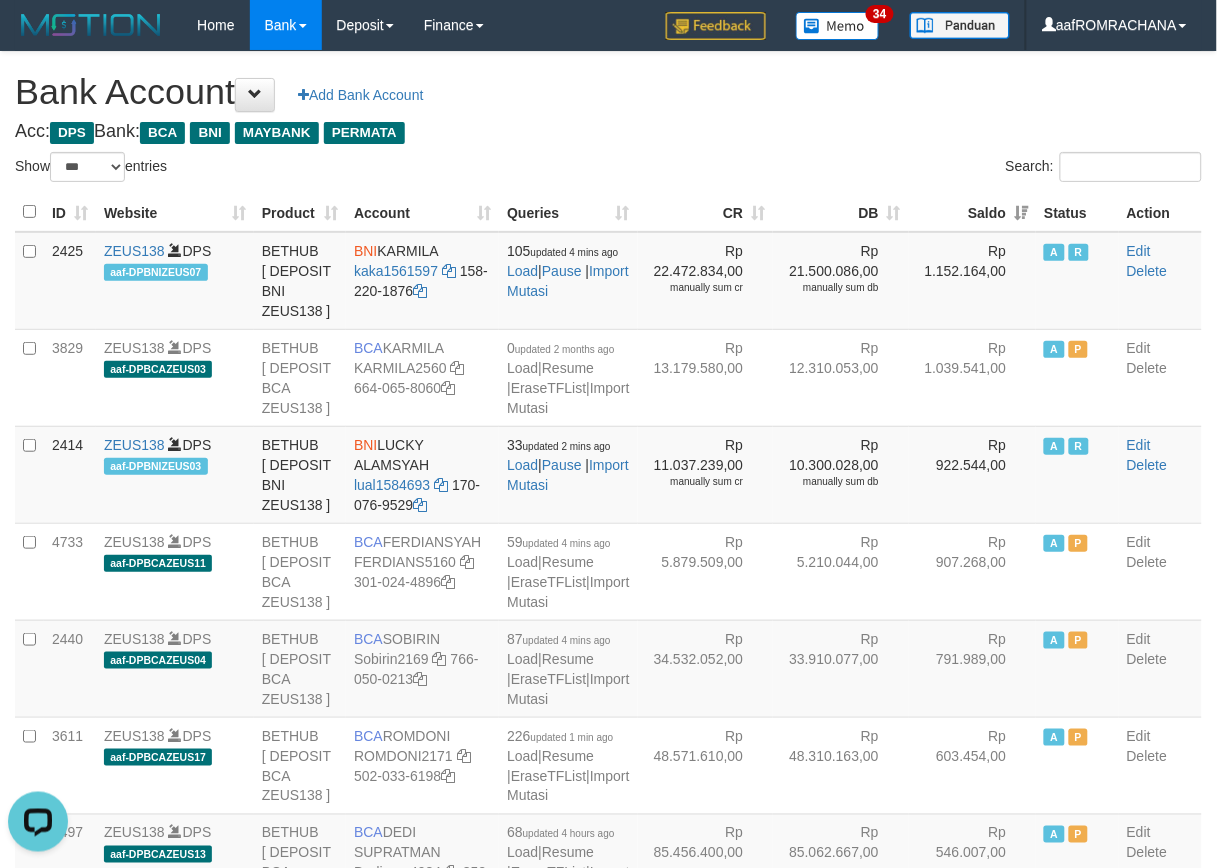 click on "**********" at bounding box center [608, 2047] 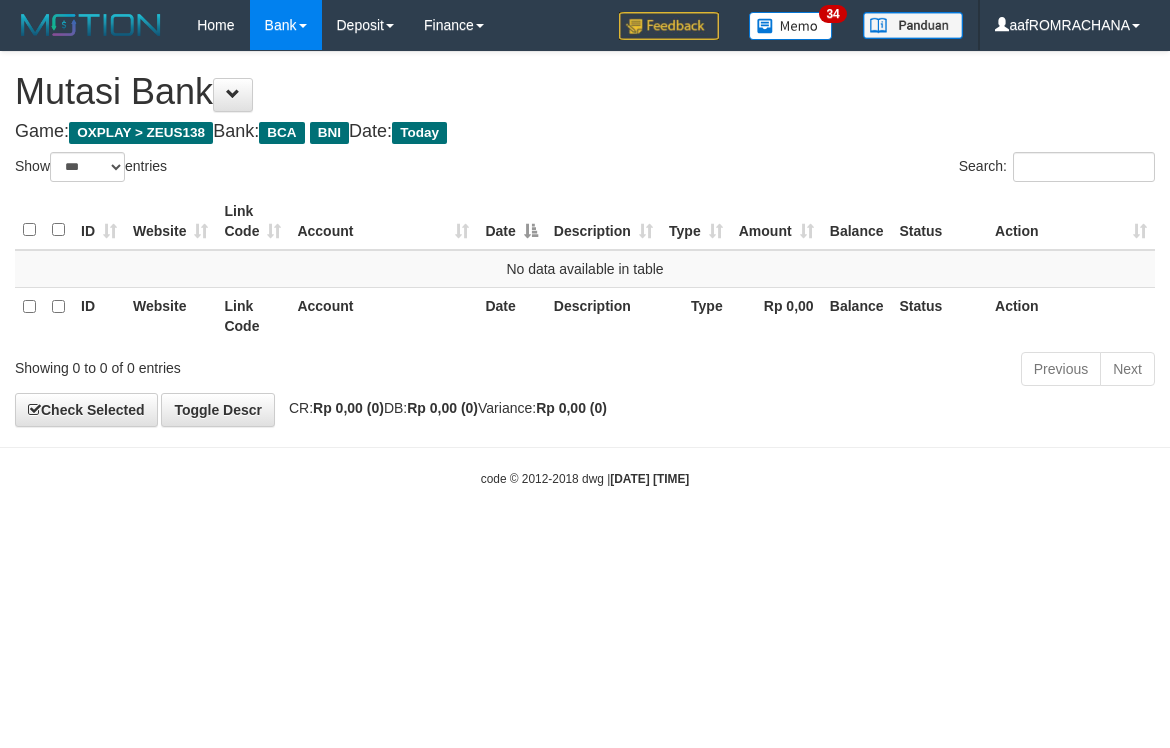 select on "***" 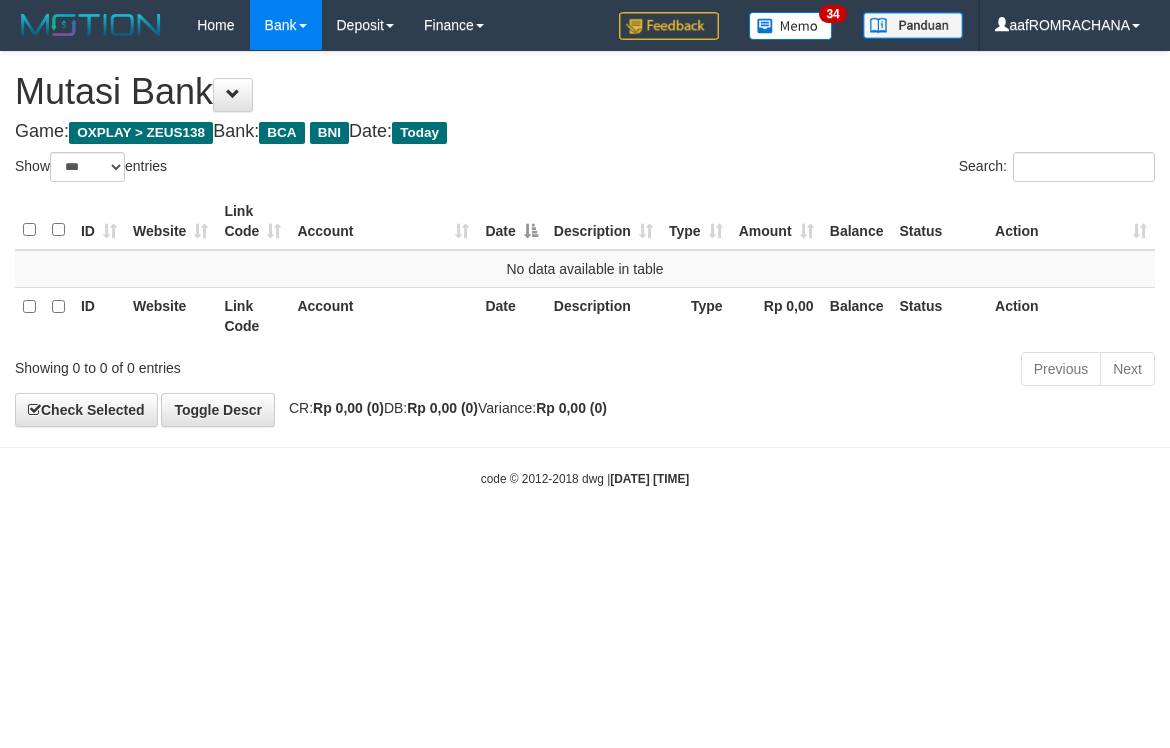 scroll, scrollTop: 0, scrollLeft: 0, axis: both 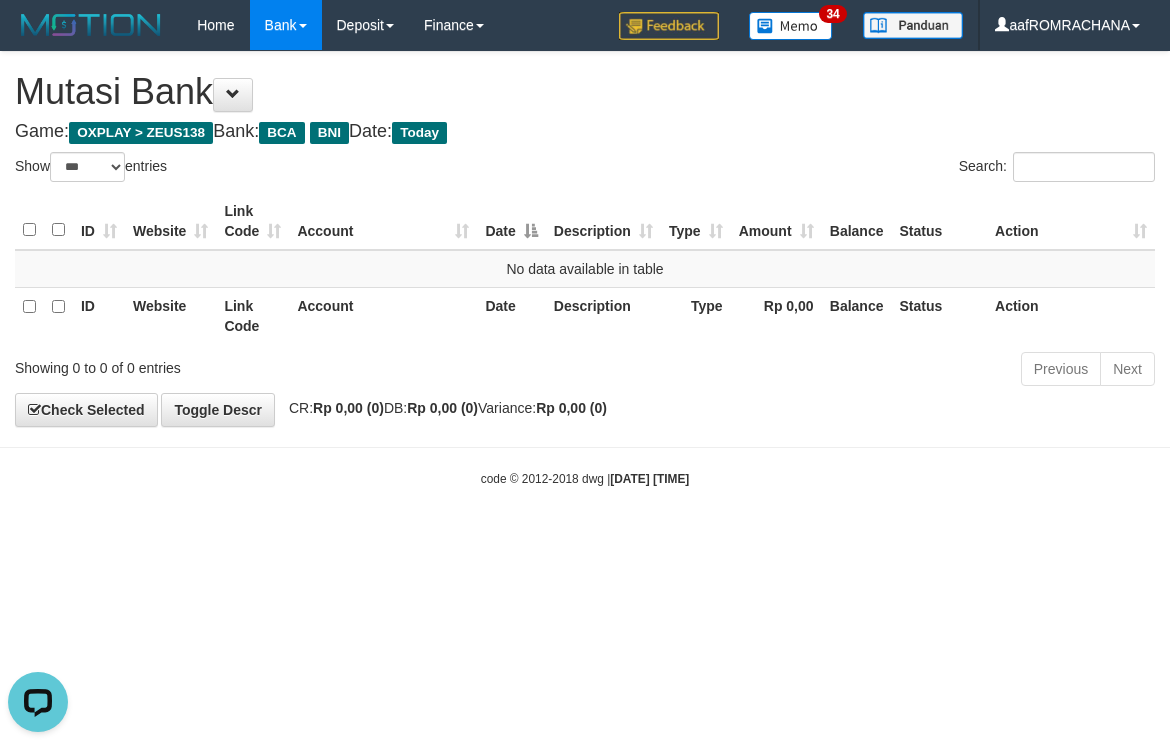 click on "Search:" at bounding box center (877, 169) 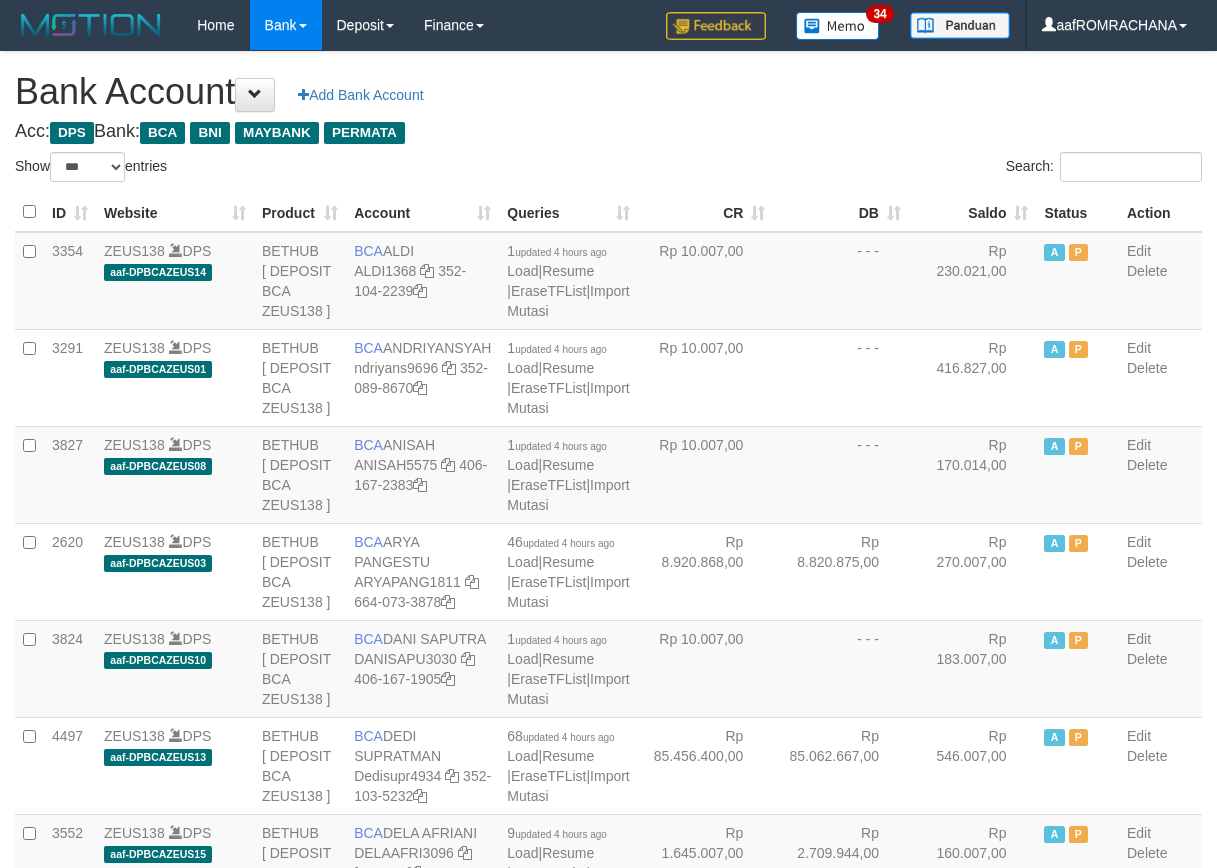 select on "***" 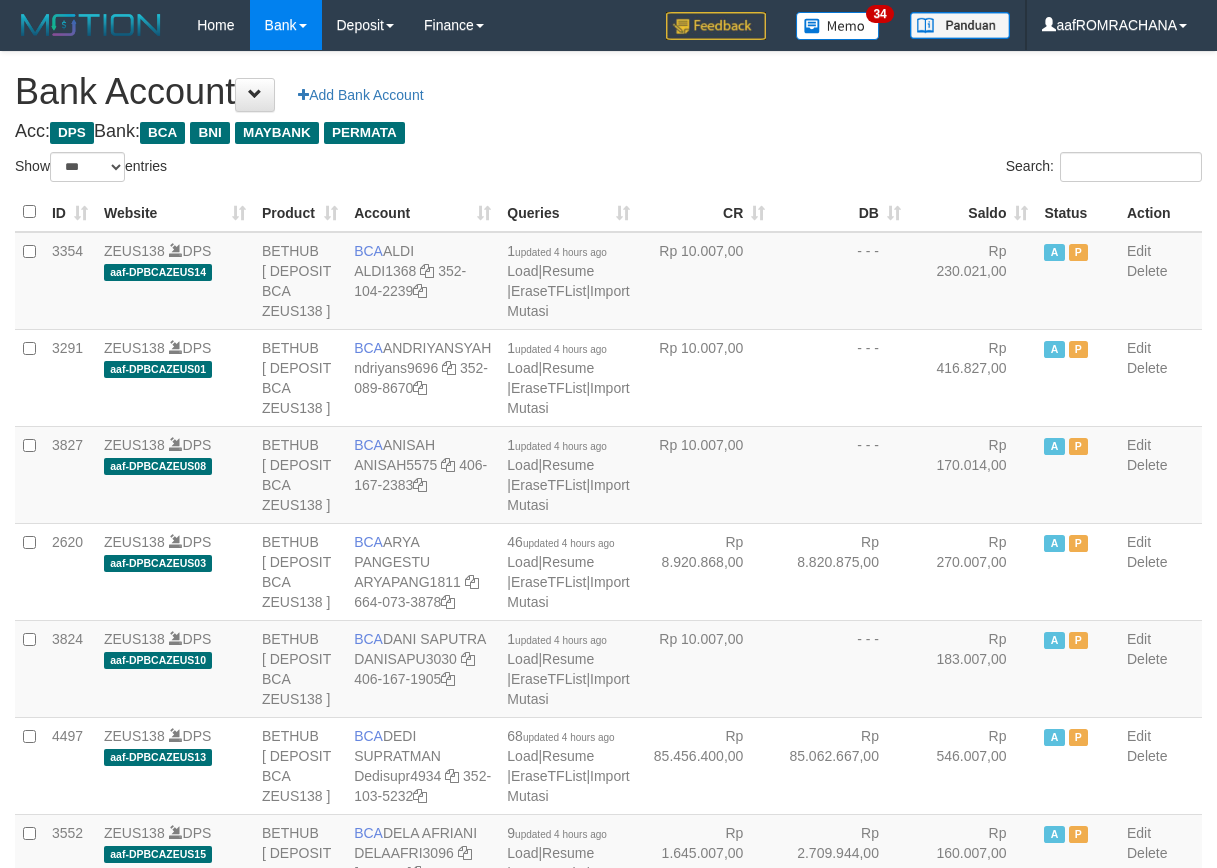 scroll, scrollTop: 0, scrollLeft: 0, axis: both 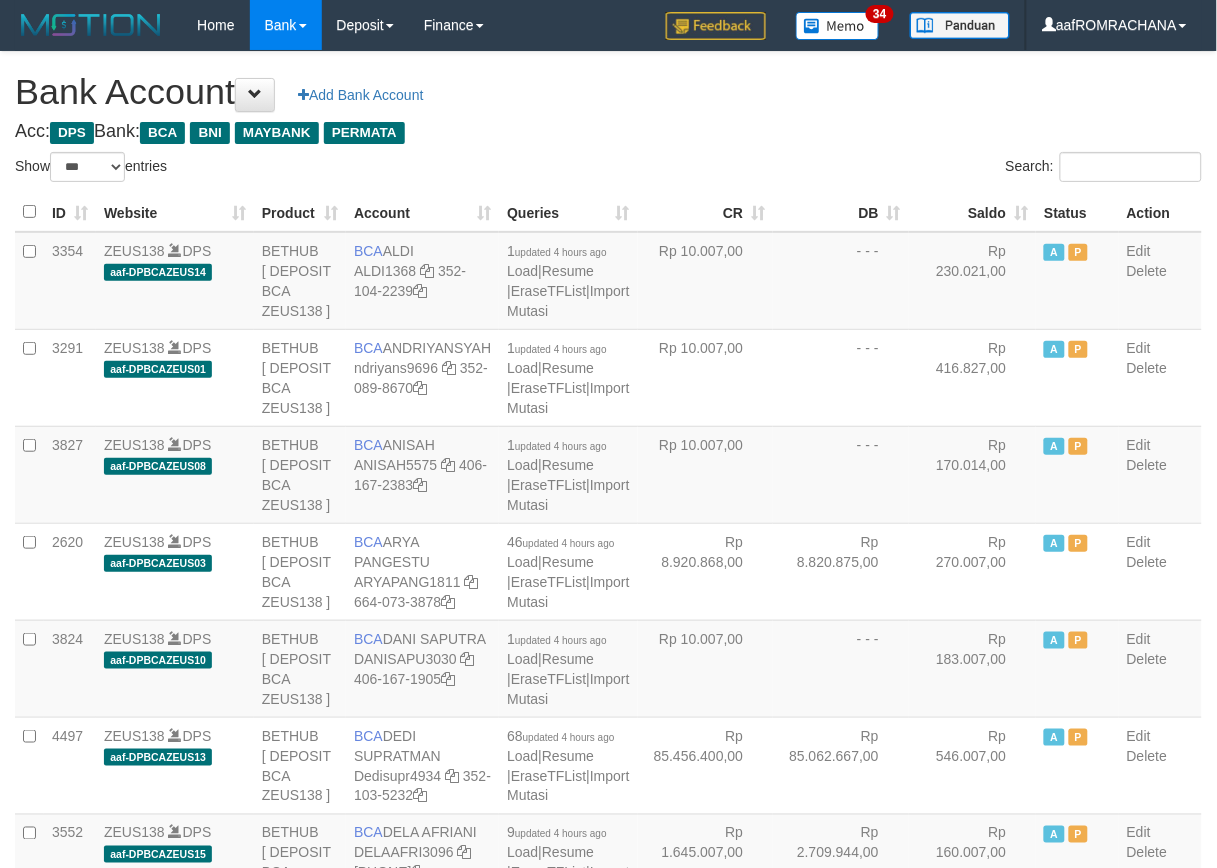 click on "1 updated 4 hours ago" at bounding box center [608, 2094] 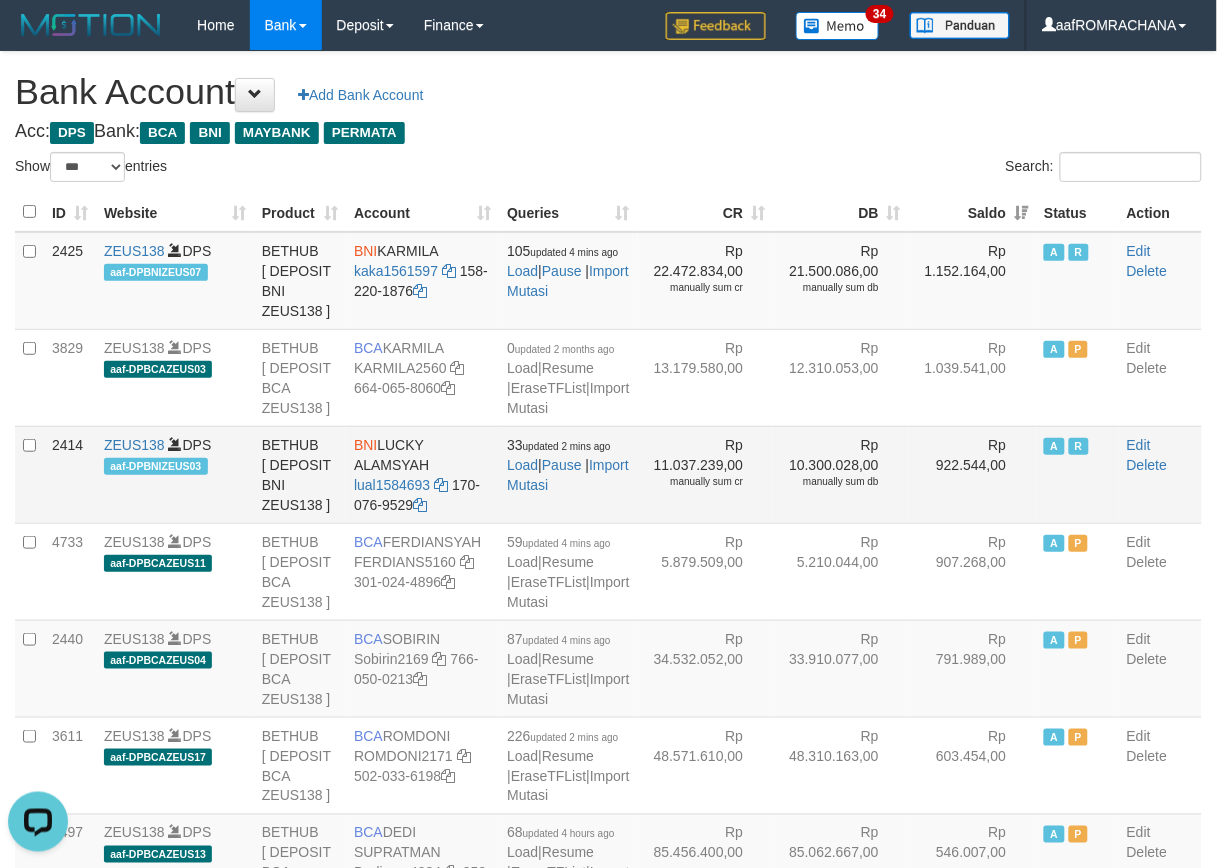 scroll, scrollTop: 0, scrollLeft: 0, axis: both 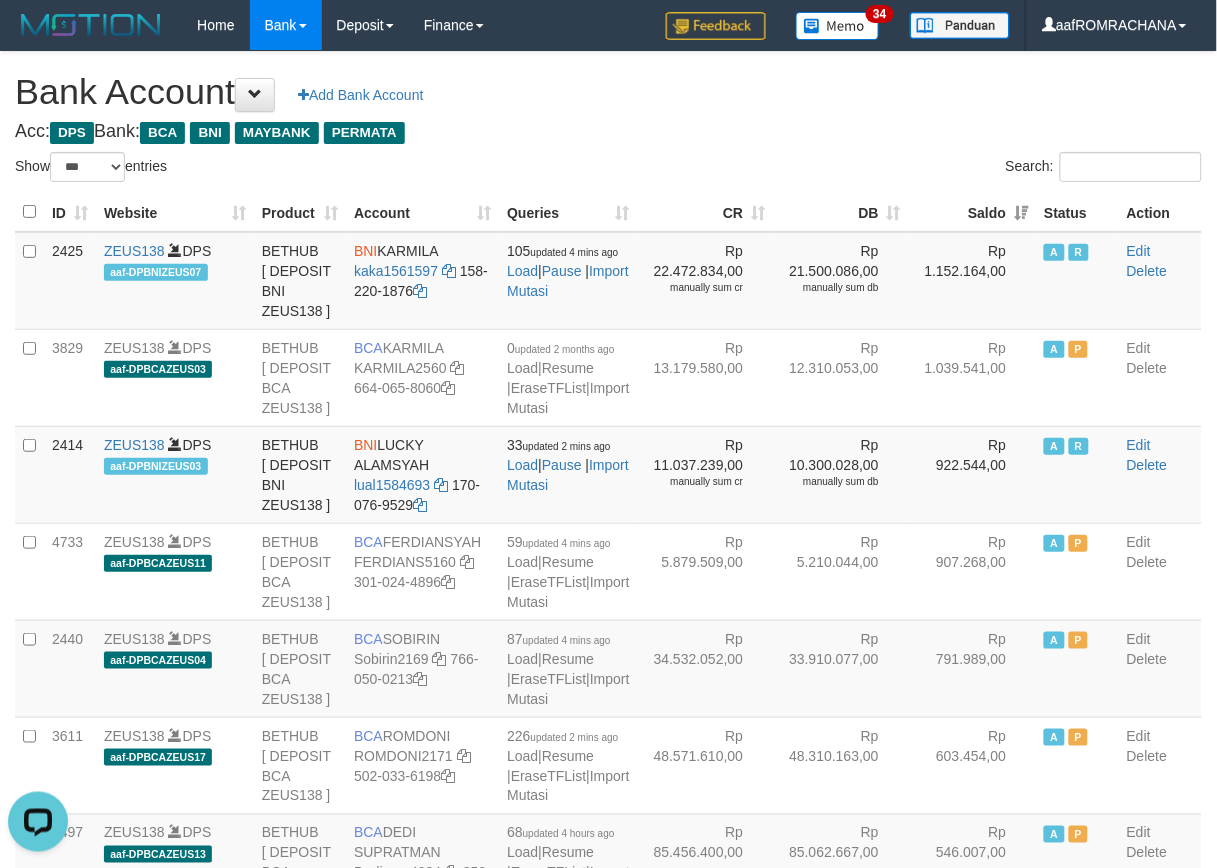 click on "Bank Account
Add Bank Account" at bounding box center (608, 92) 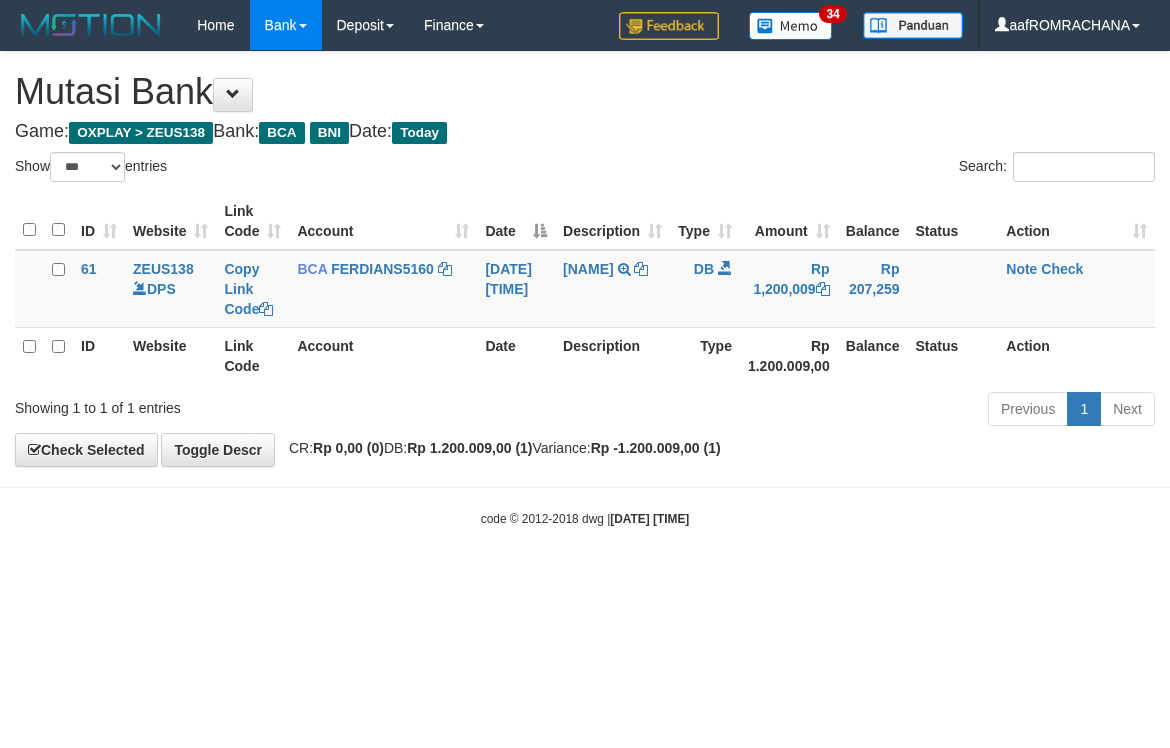 select on "***" 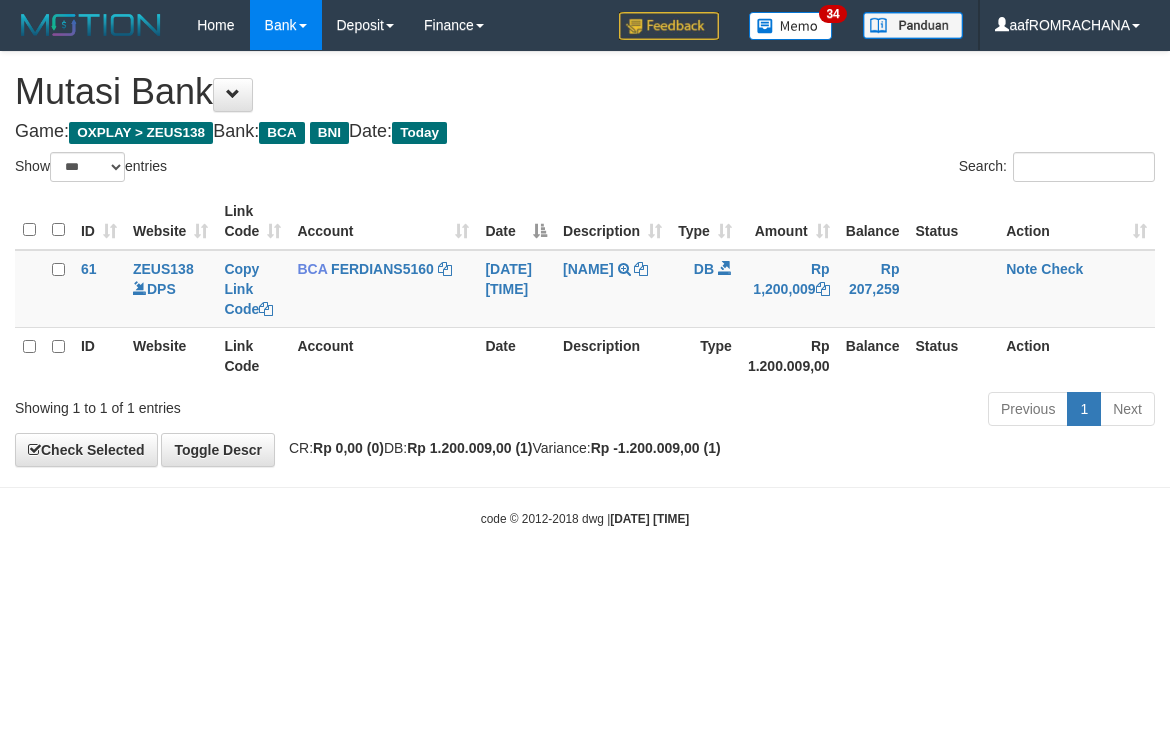 scroll, scrollTop: 0, scrollLeft: 0, axis: both 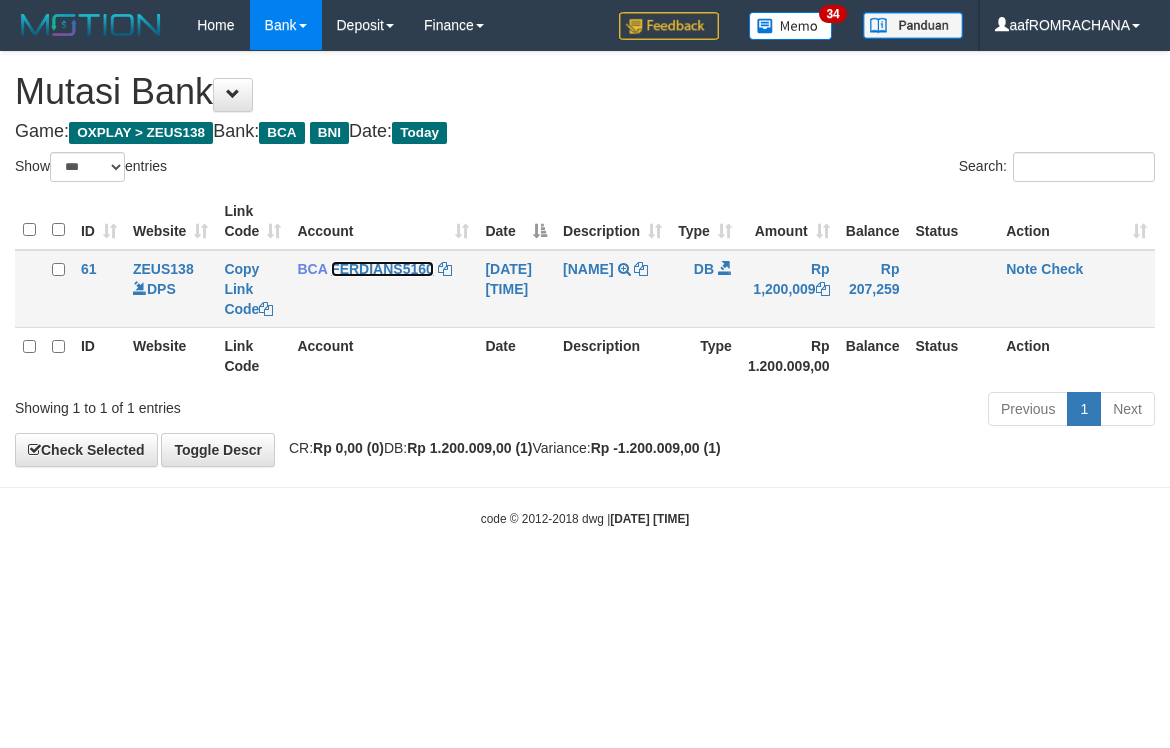click on "FERDIANS5160" at bounding box center [382, 269] 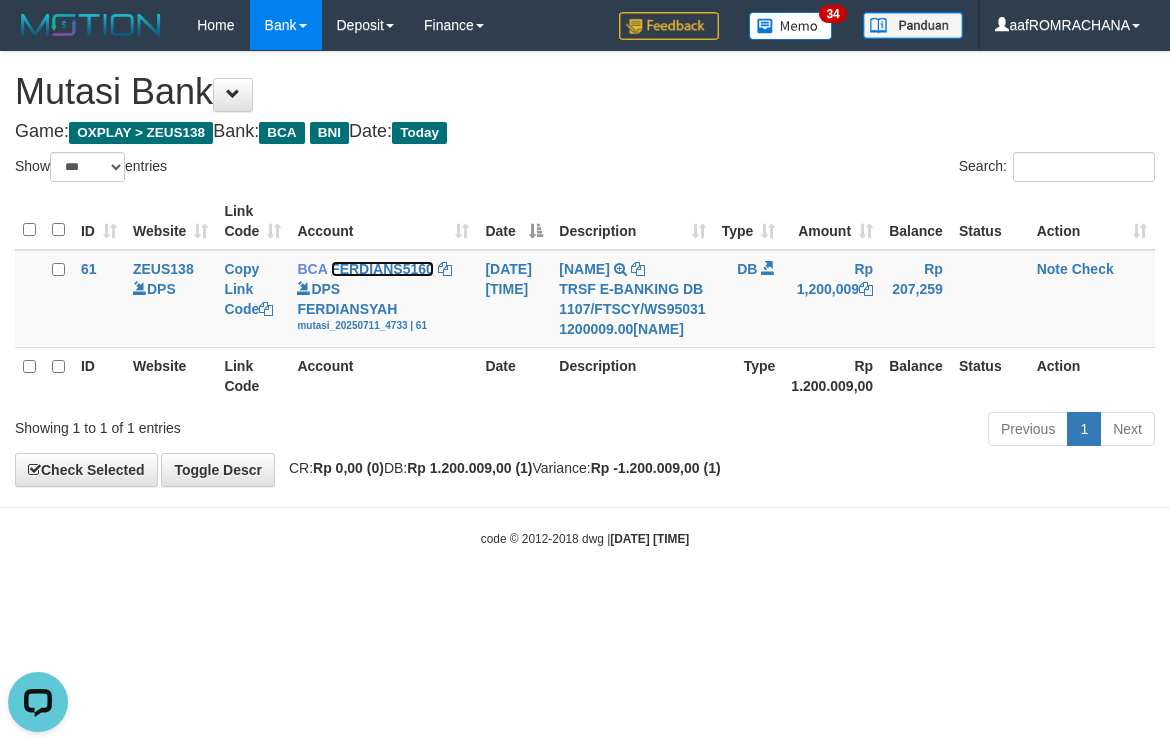 scroll, scrollTop: 0, scrollLeft: 0, axis: both 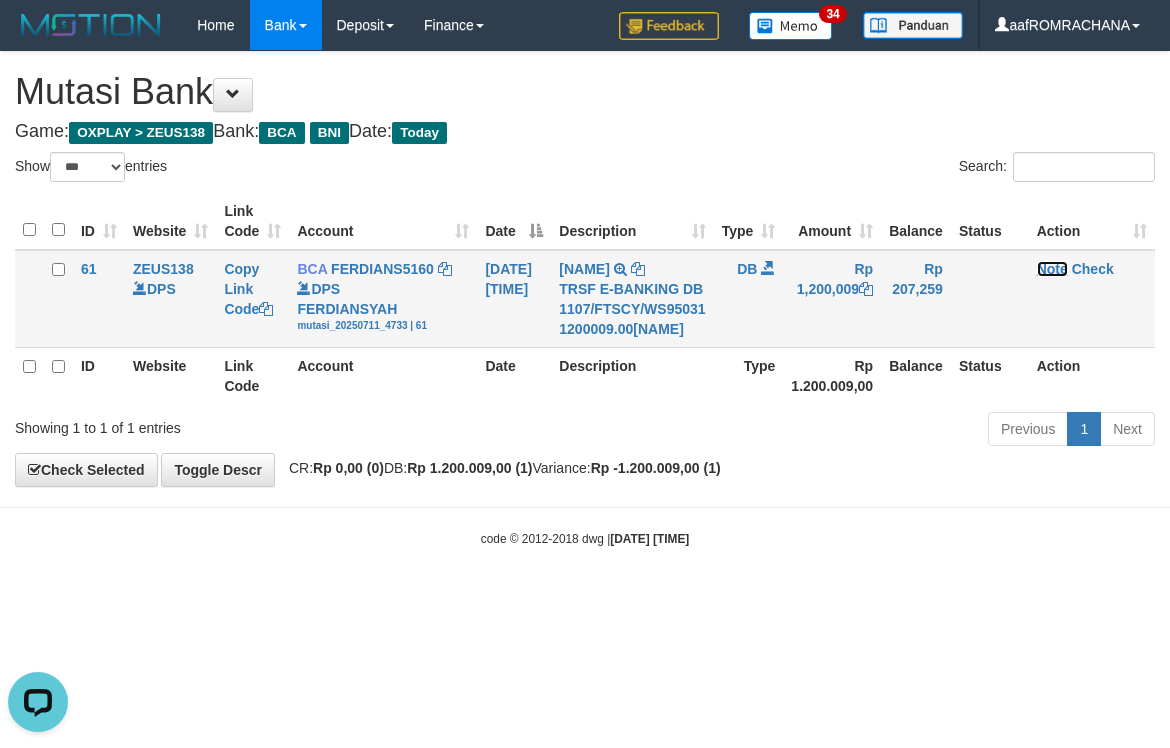 click on "Note" at bounding box center (1052, 269) 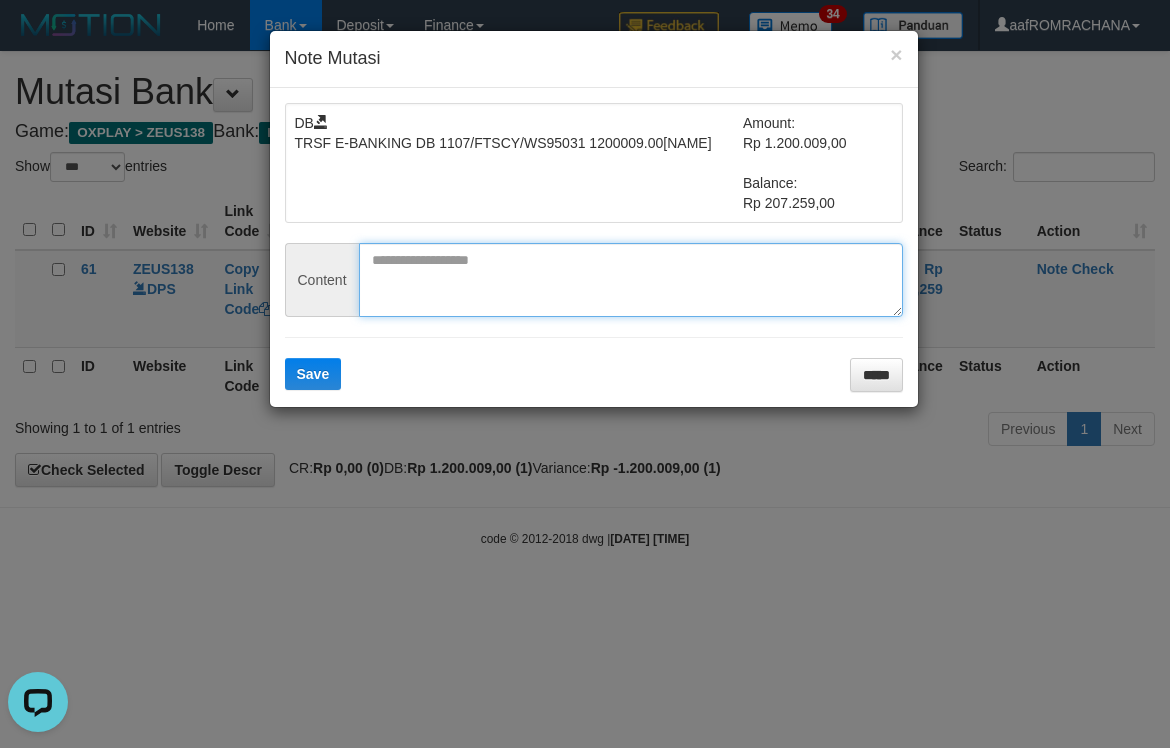 click at bounding box center [631, 280] 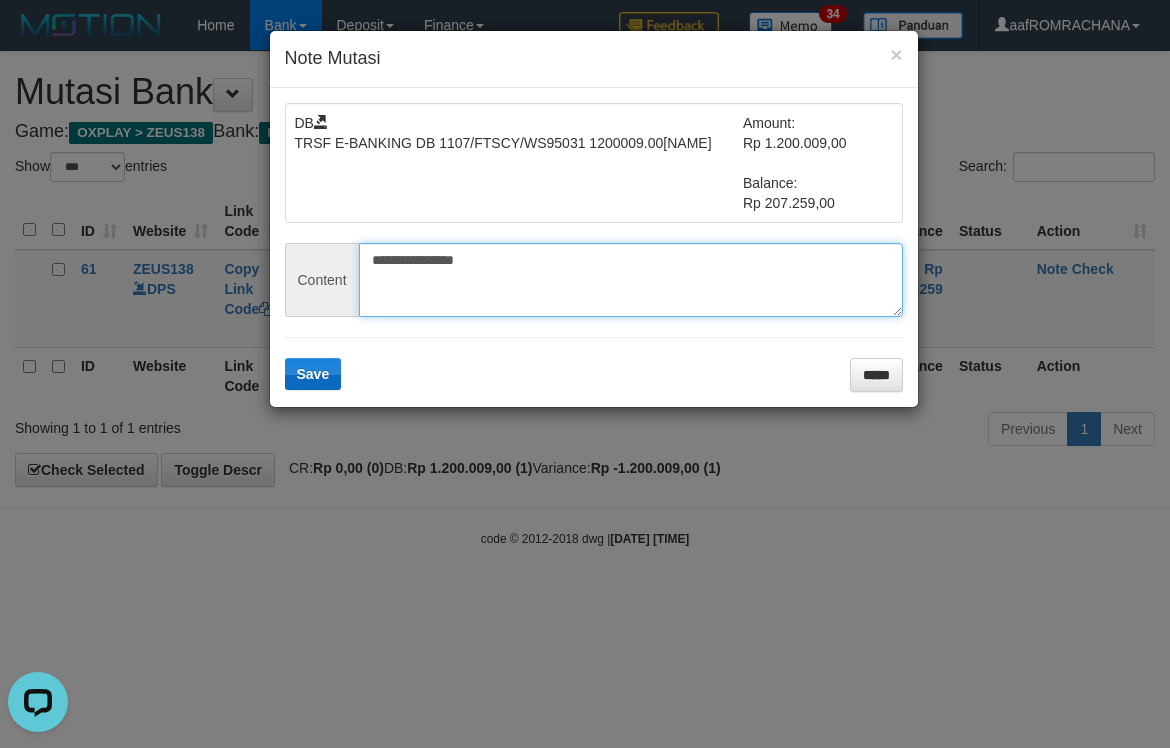 type on "**********" 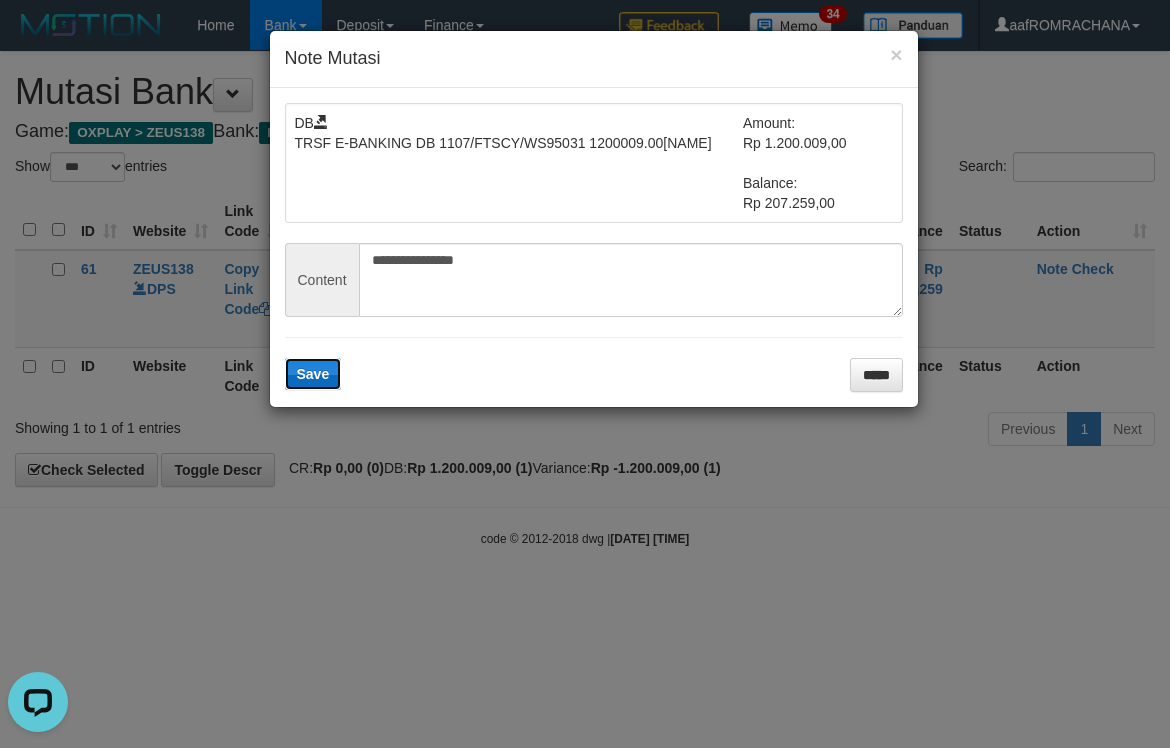click on "Save" at bounding box center (313, 374) 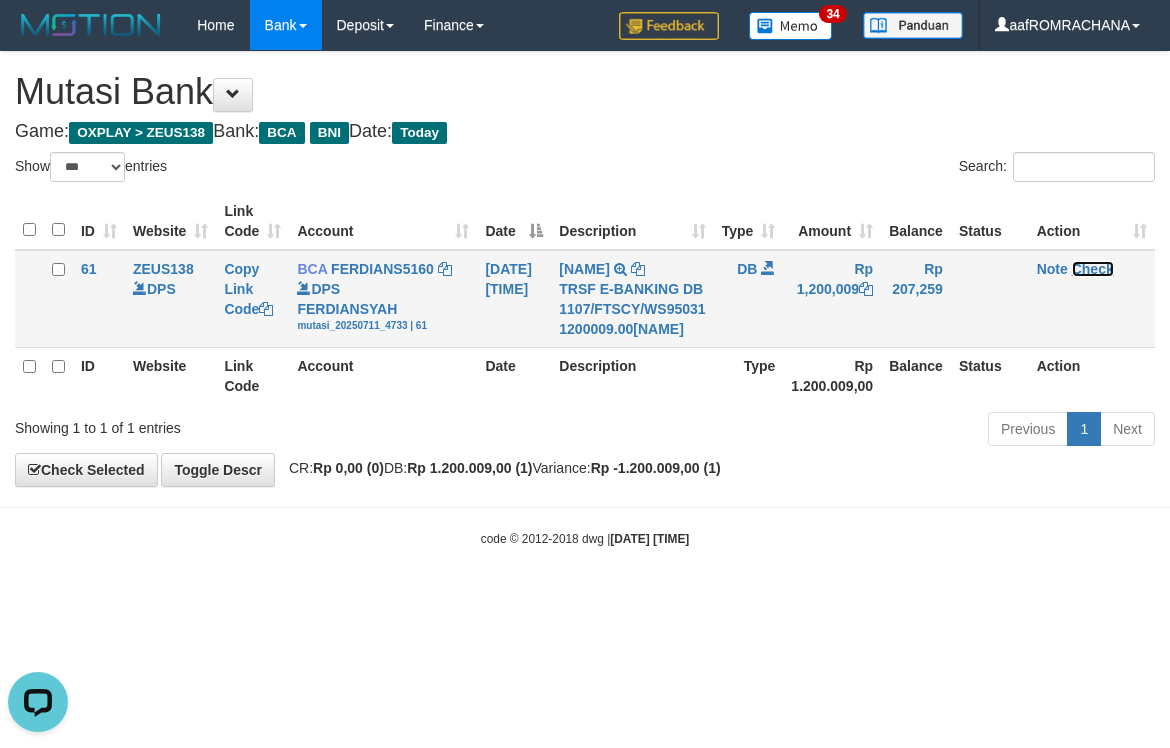 click on "Check" at bounding box center [1093, 269] 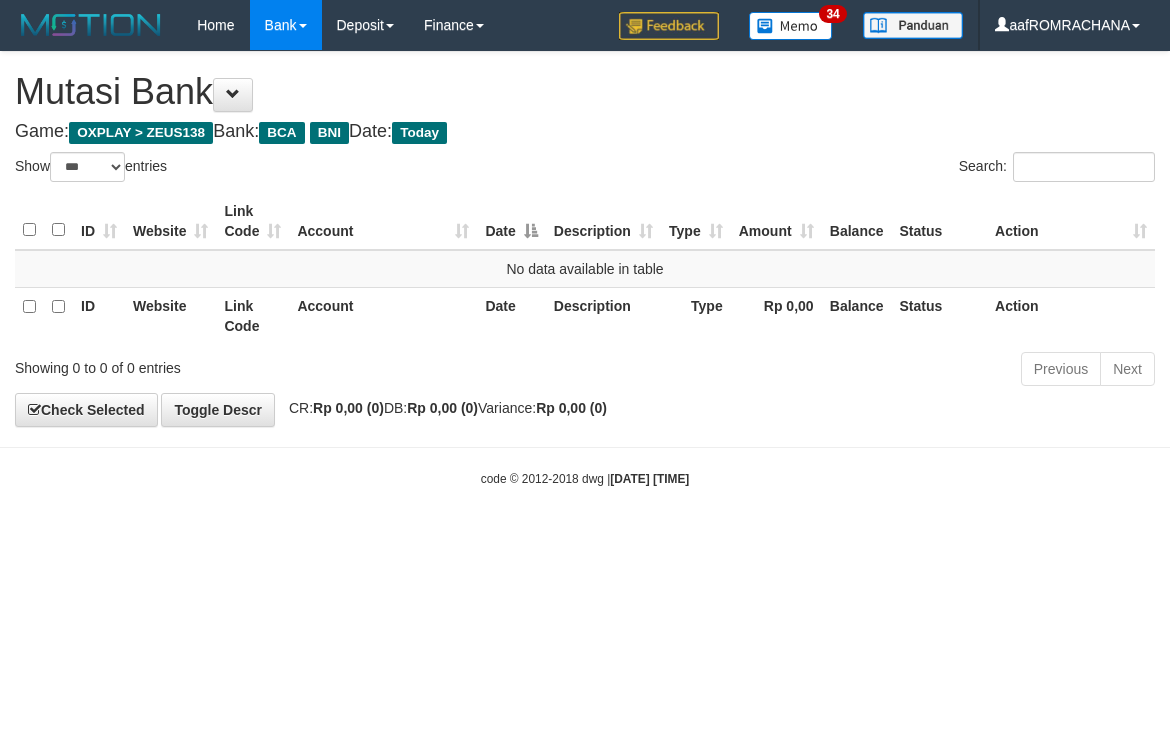 select on "***" 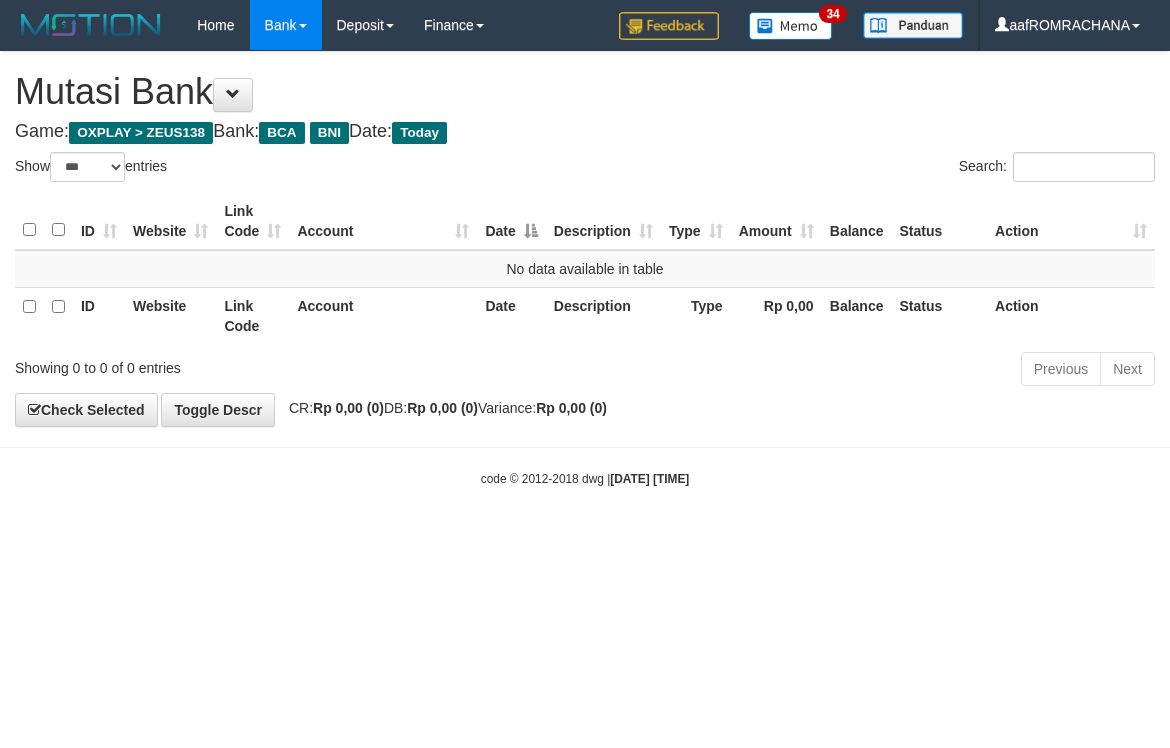 scroll, scrollTop: 0, scrollLeft: 0, axis: both 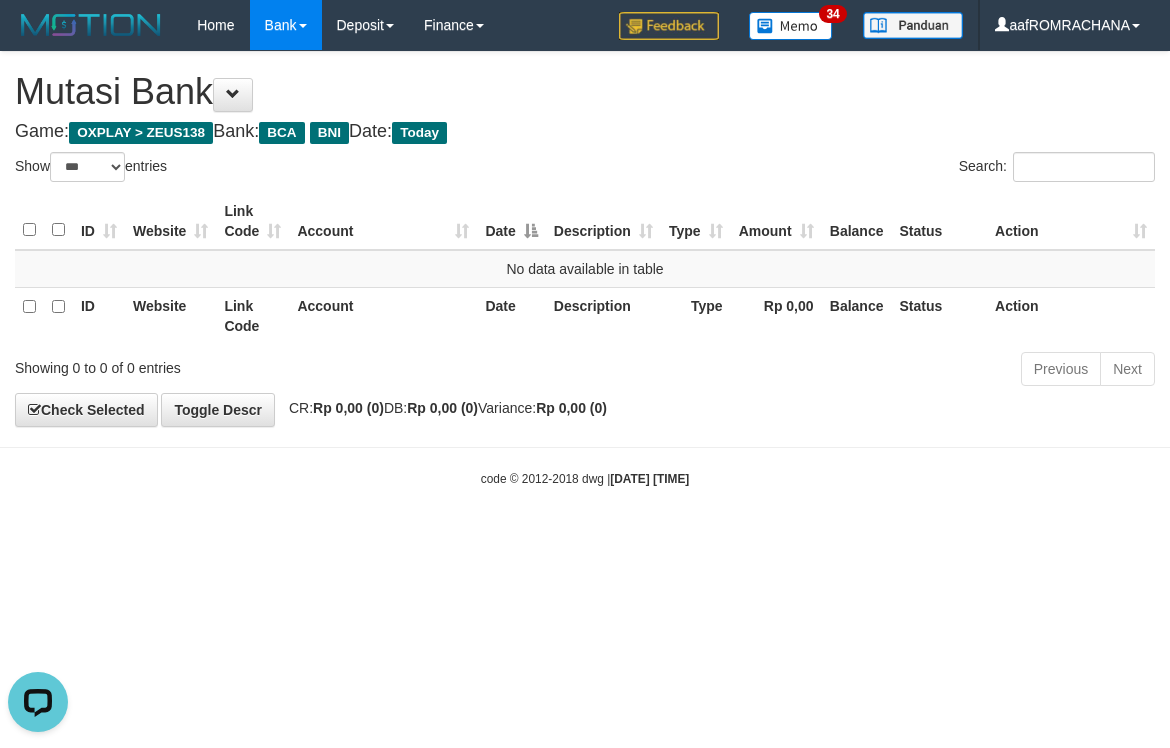 click on "Toggle navigation
Home
Bank
Account List
Load
By Website
Group
[OXPLAY]													ZEUS138
By Load Group (DPS)
Sync" at bounding box center (585, 269) 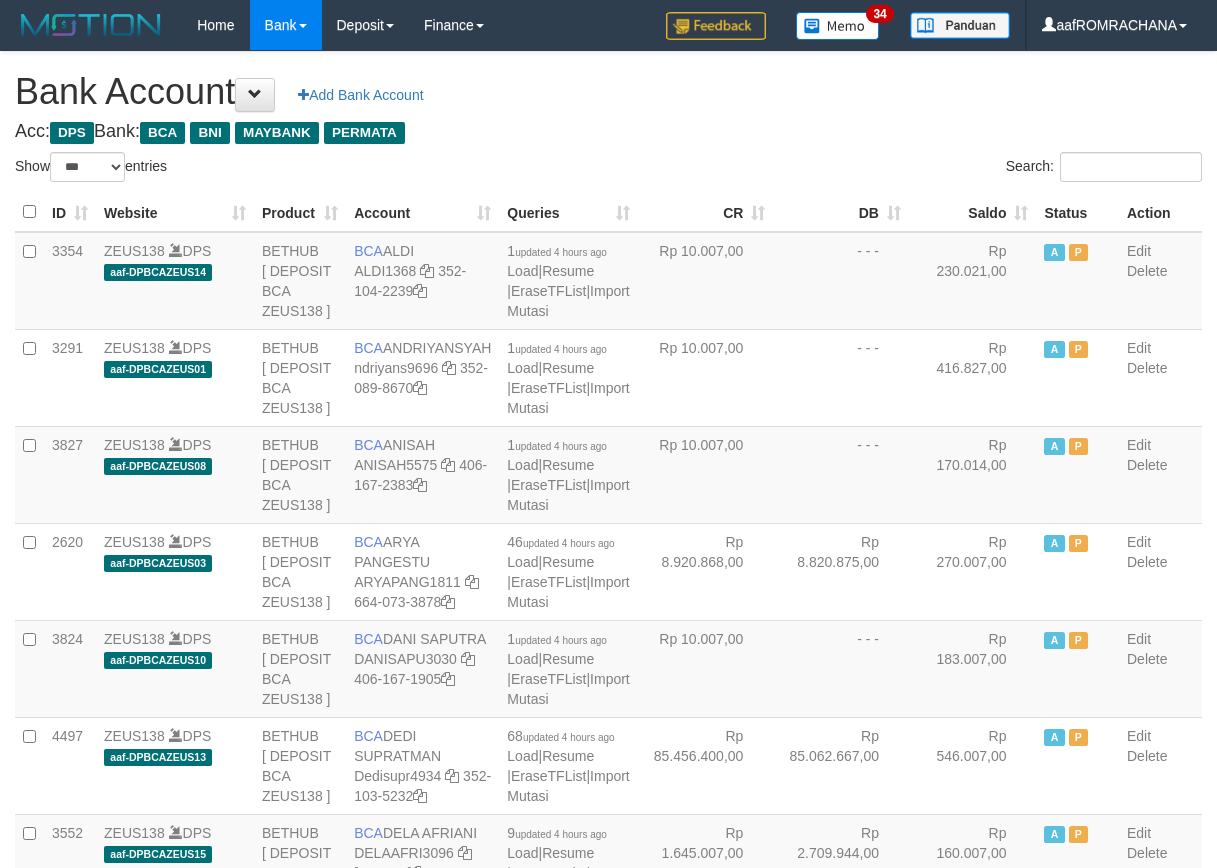select on "***" 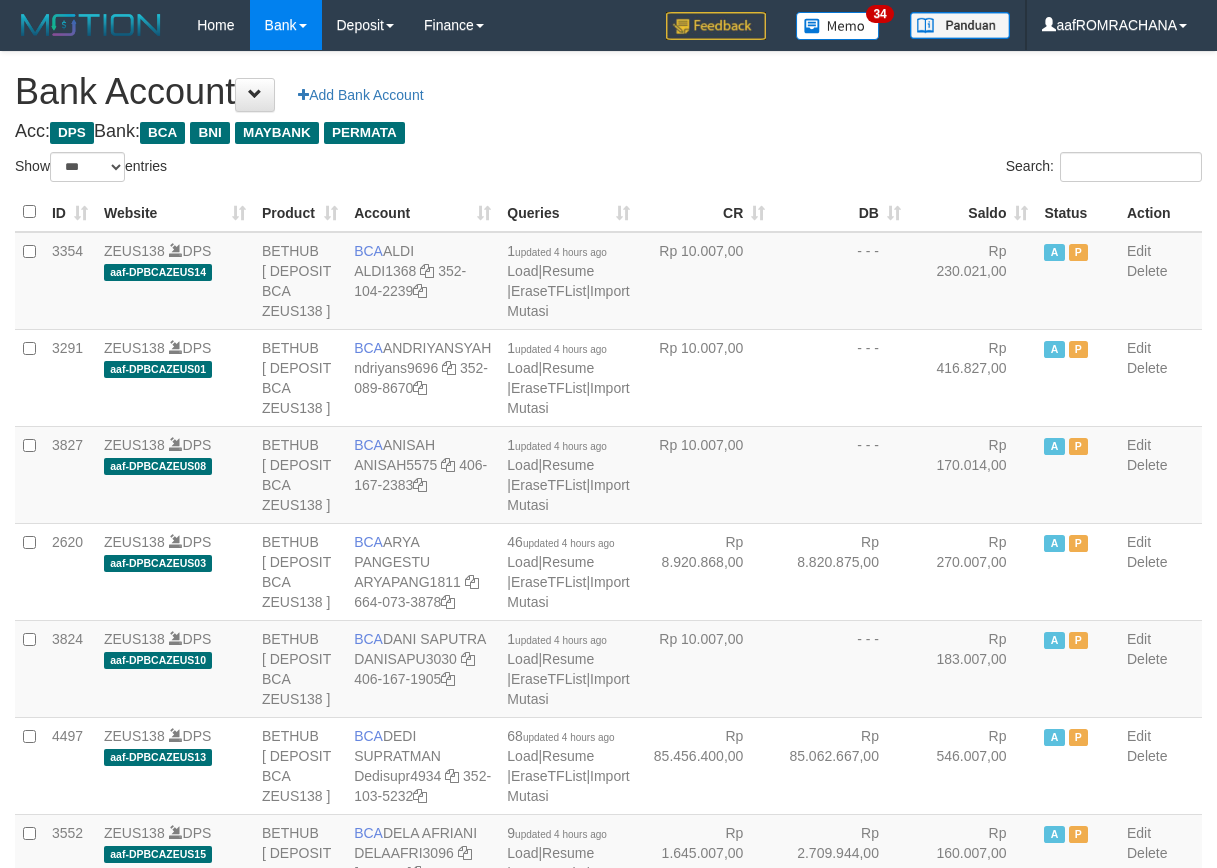 scroll, scrollTop: 0, scrollLeft: 0, axis: both 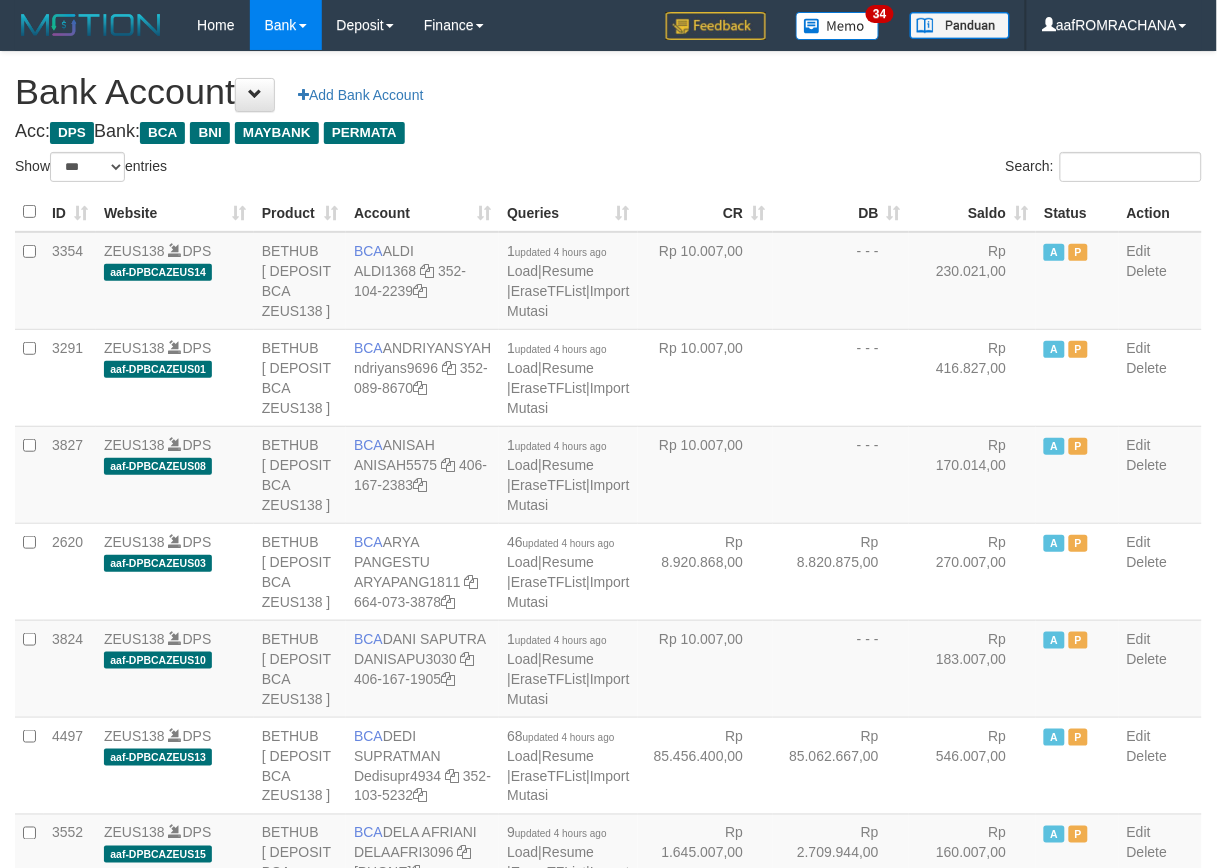 click on "Saldo" at bounding box center [973, 212] 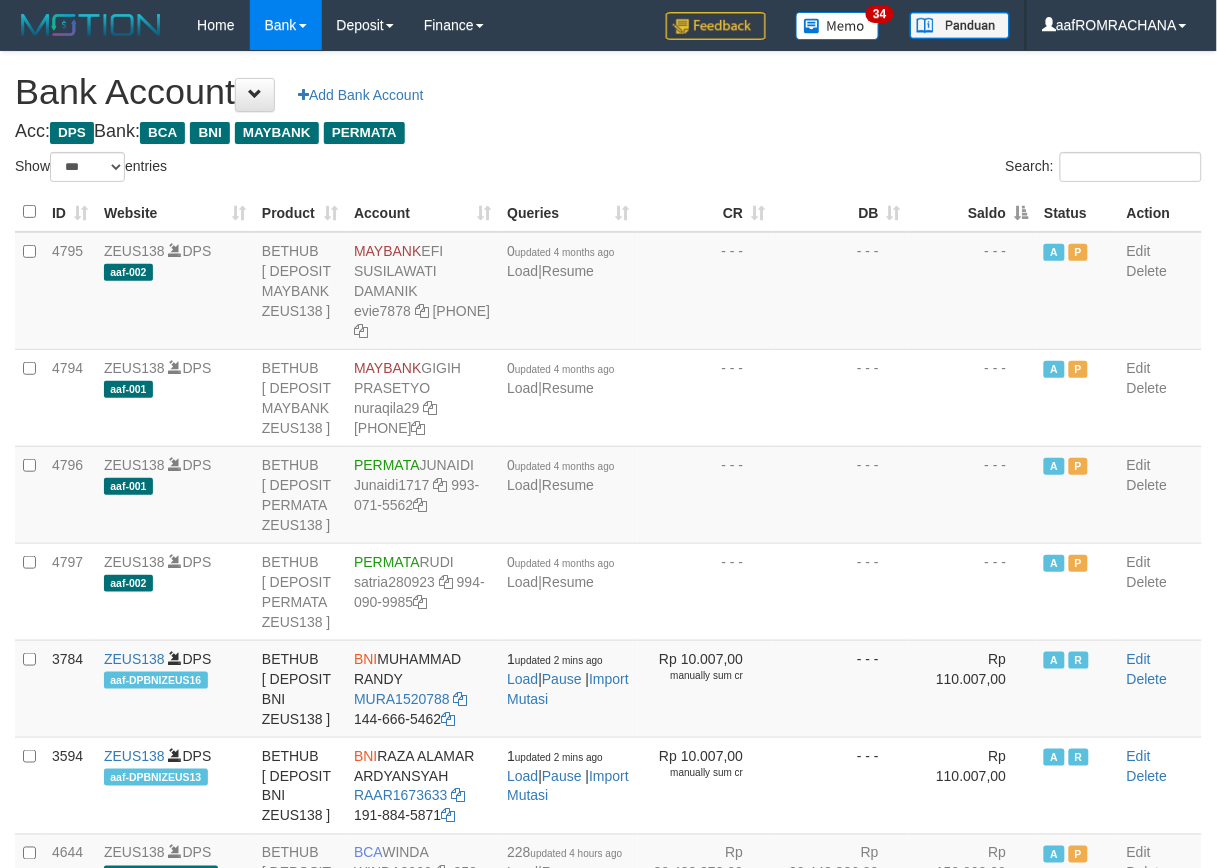 click on "Saldo" at bounding box center [973, 212] 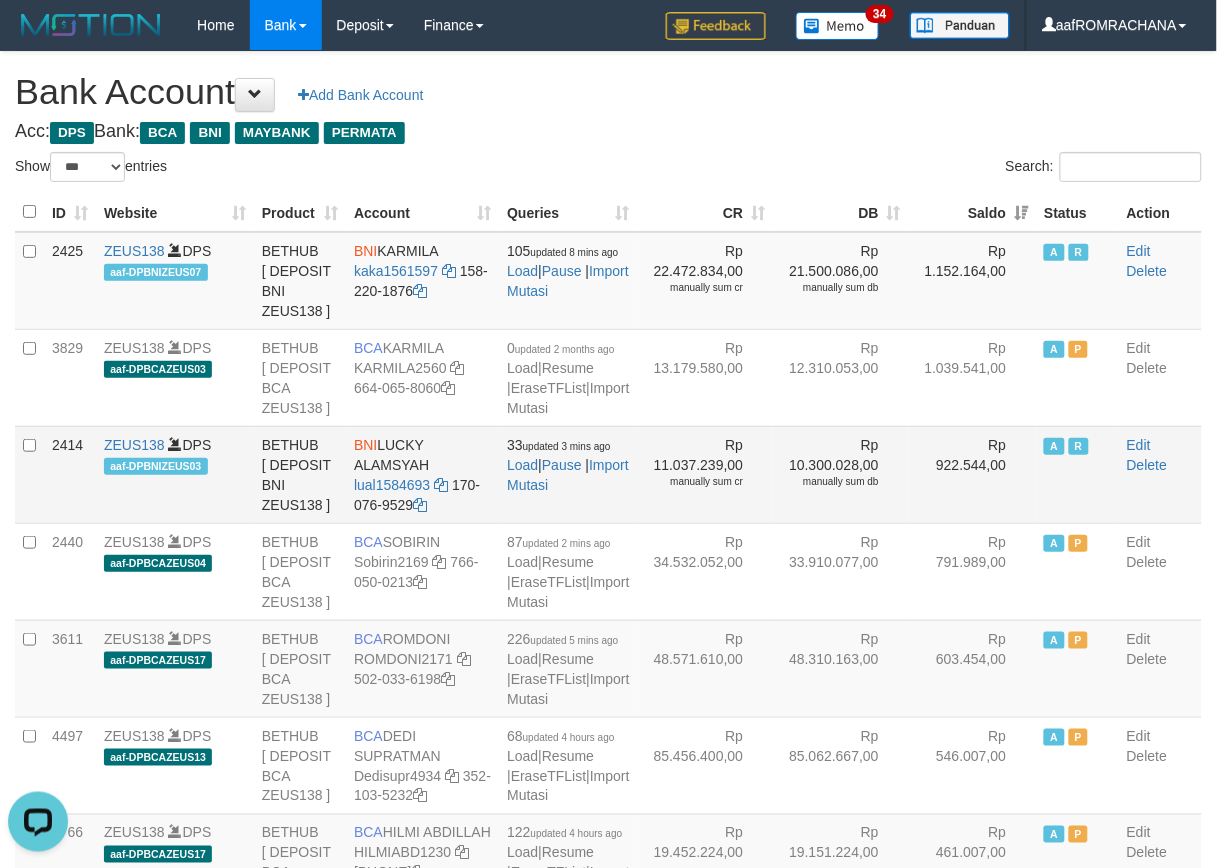 scroll, scrollTop: 0, scrollLeft: 0, axis: both 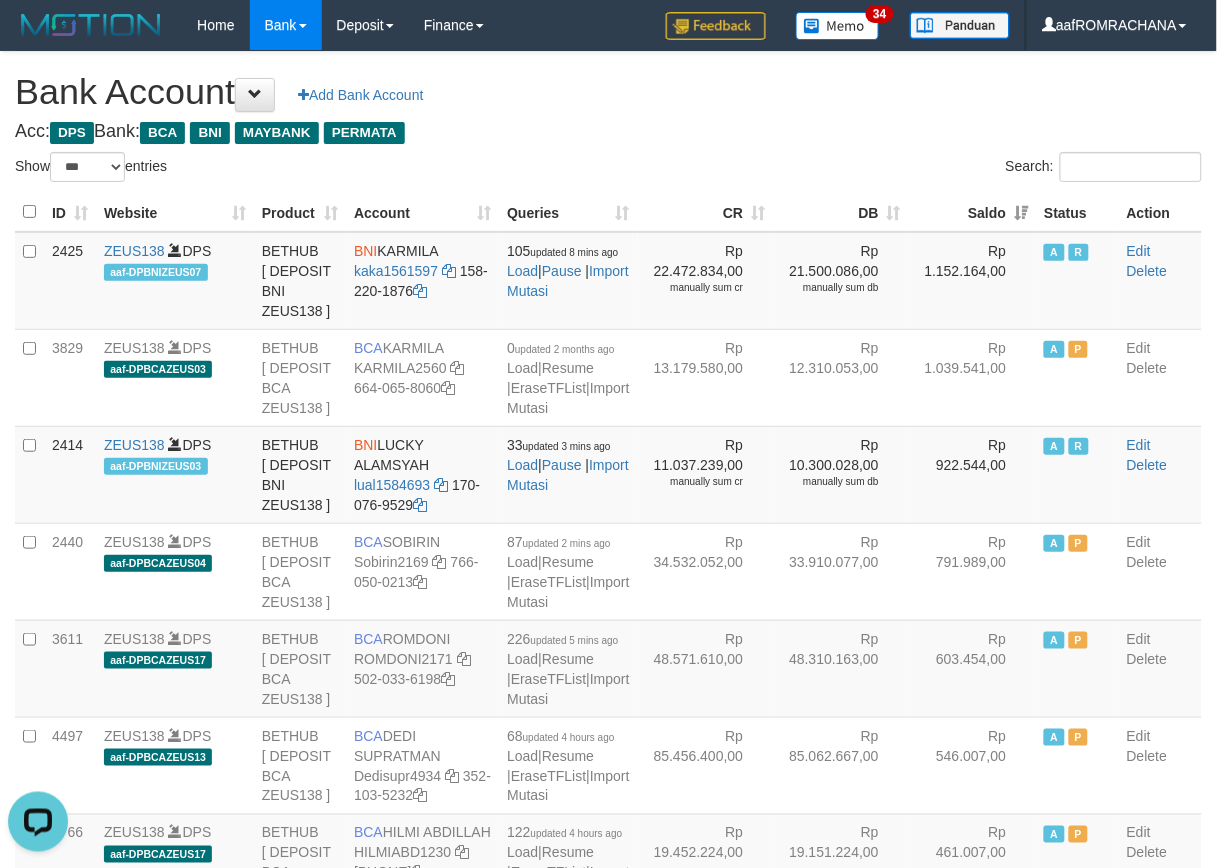 click on "**********" at bounding box center [608, 2047] 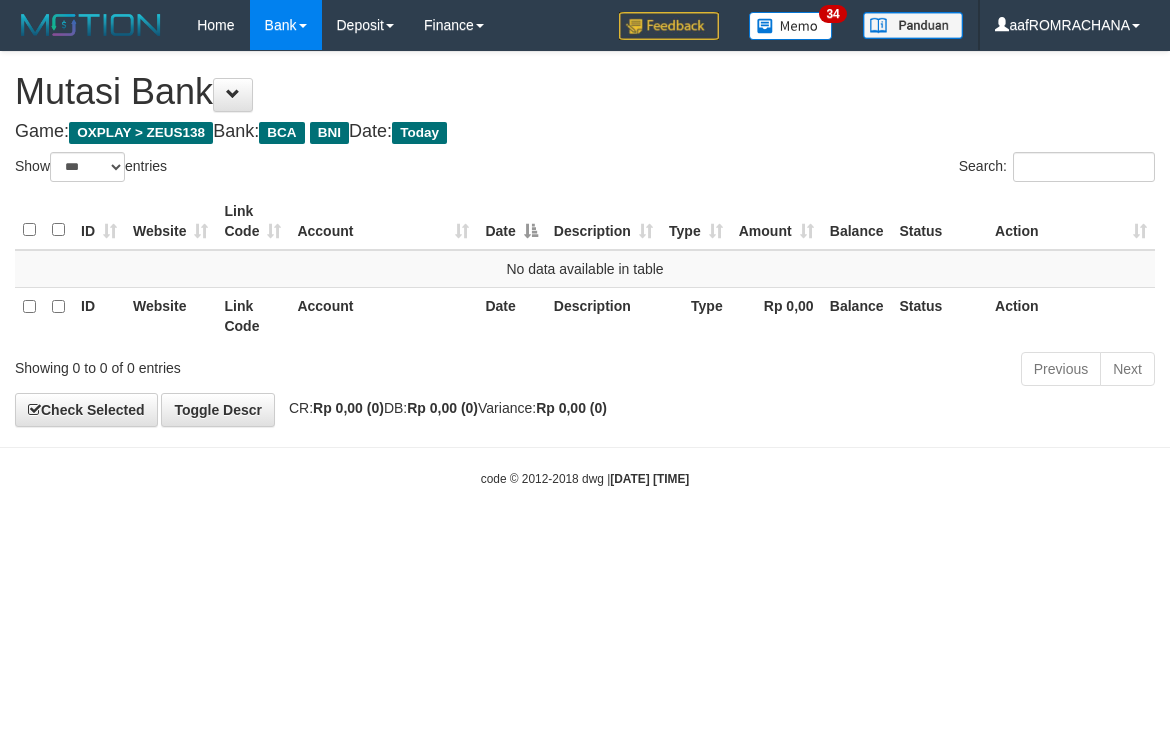 select on "***" 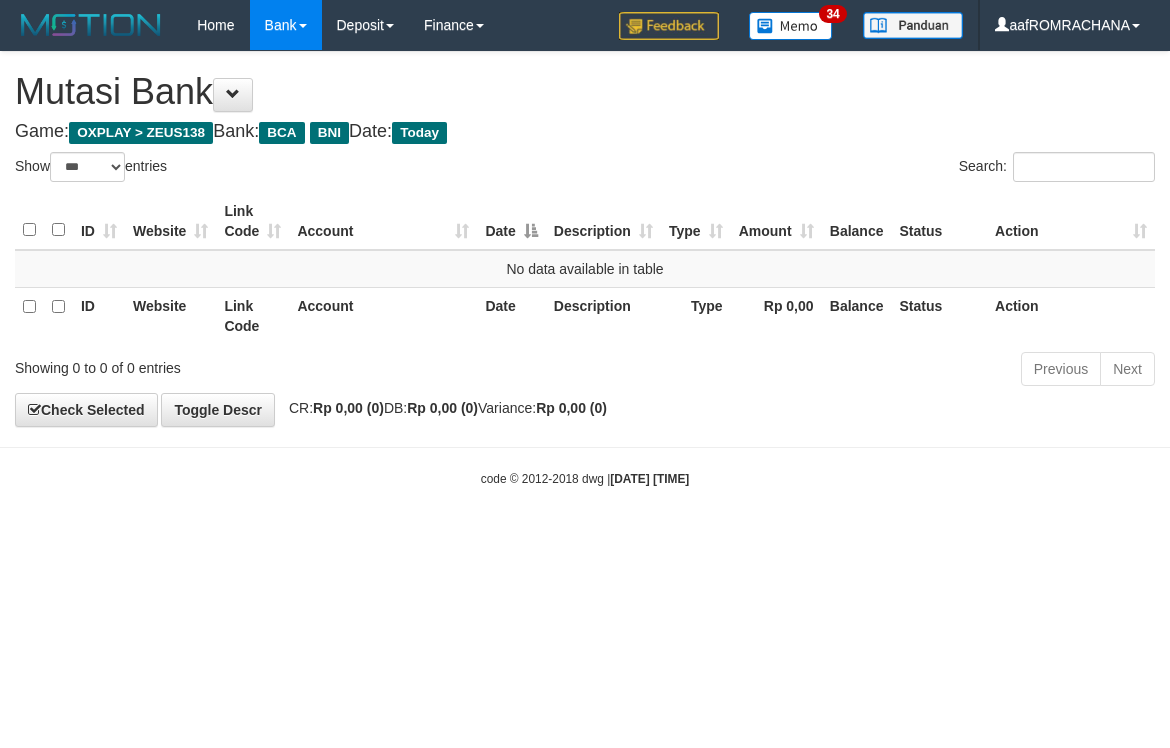 scroll, scrollTop: 0, scrollLeft: 0, axis: both 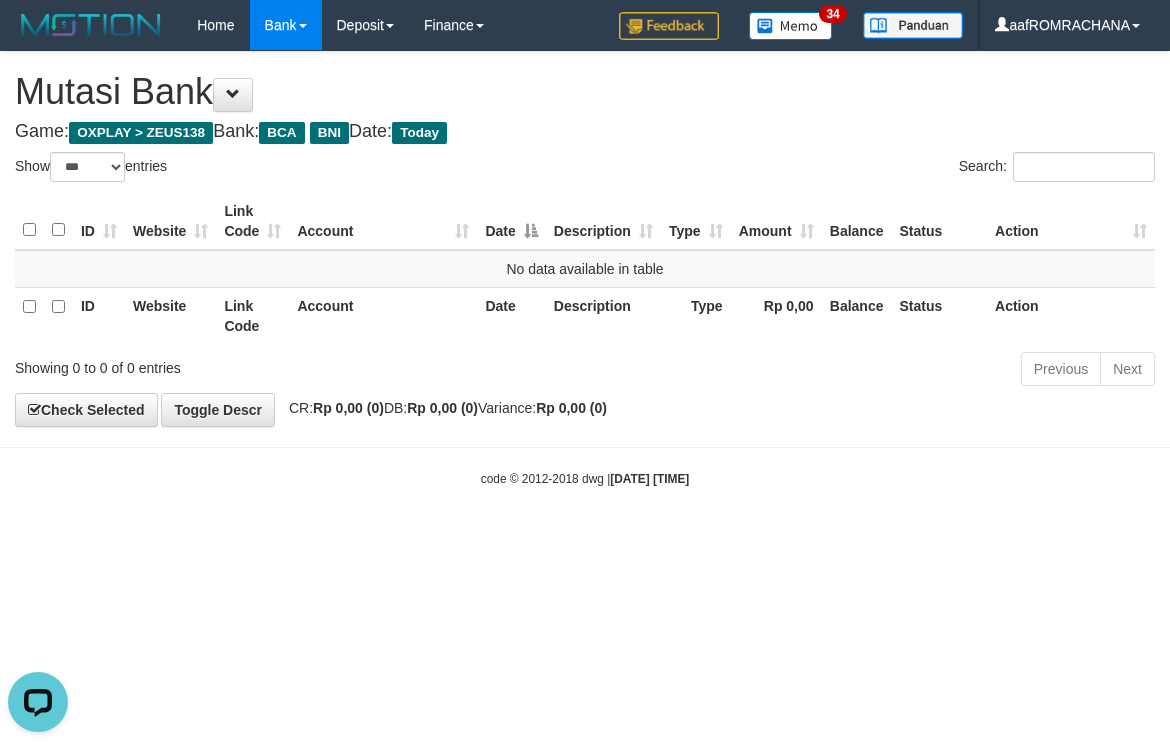 click on "Toggle navigation
Home
Bank
Account List
Load
By Website
Group
[OXPLAY]													ZEUS138
By Load Group (DPS)
Sync" at bounding box center (585, 269) 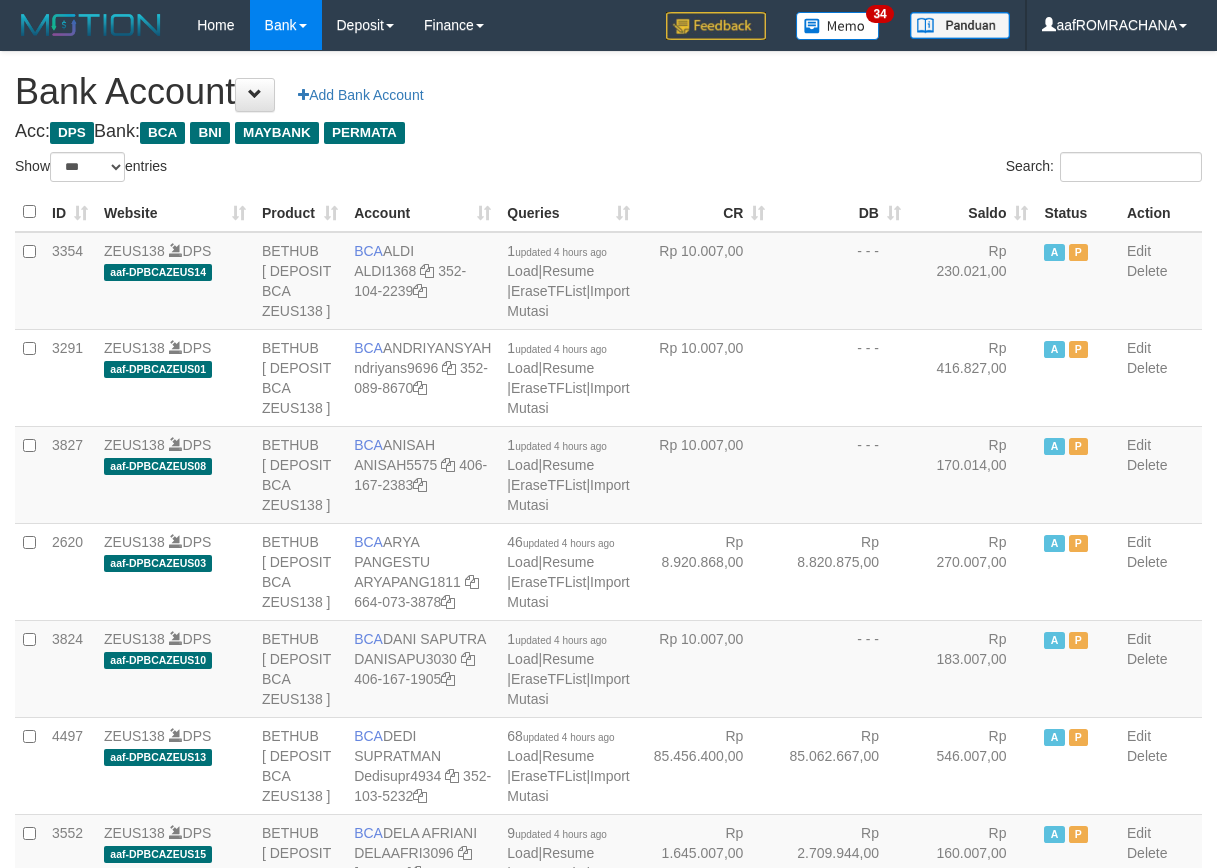 select on "***" 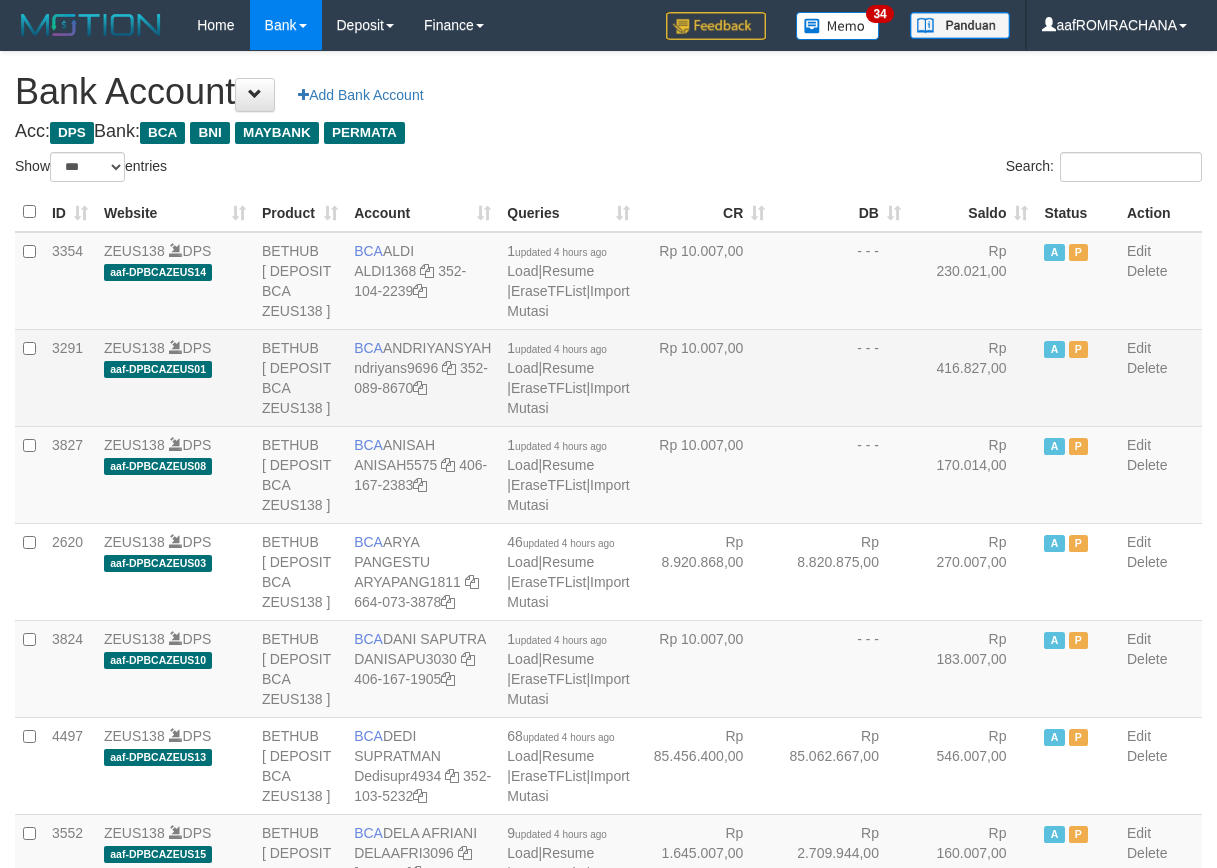 scroll, scrollTop: 0, scrollLeft: 0, axis: both 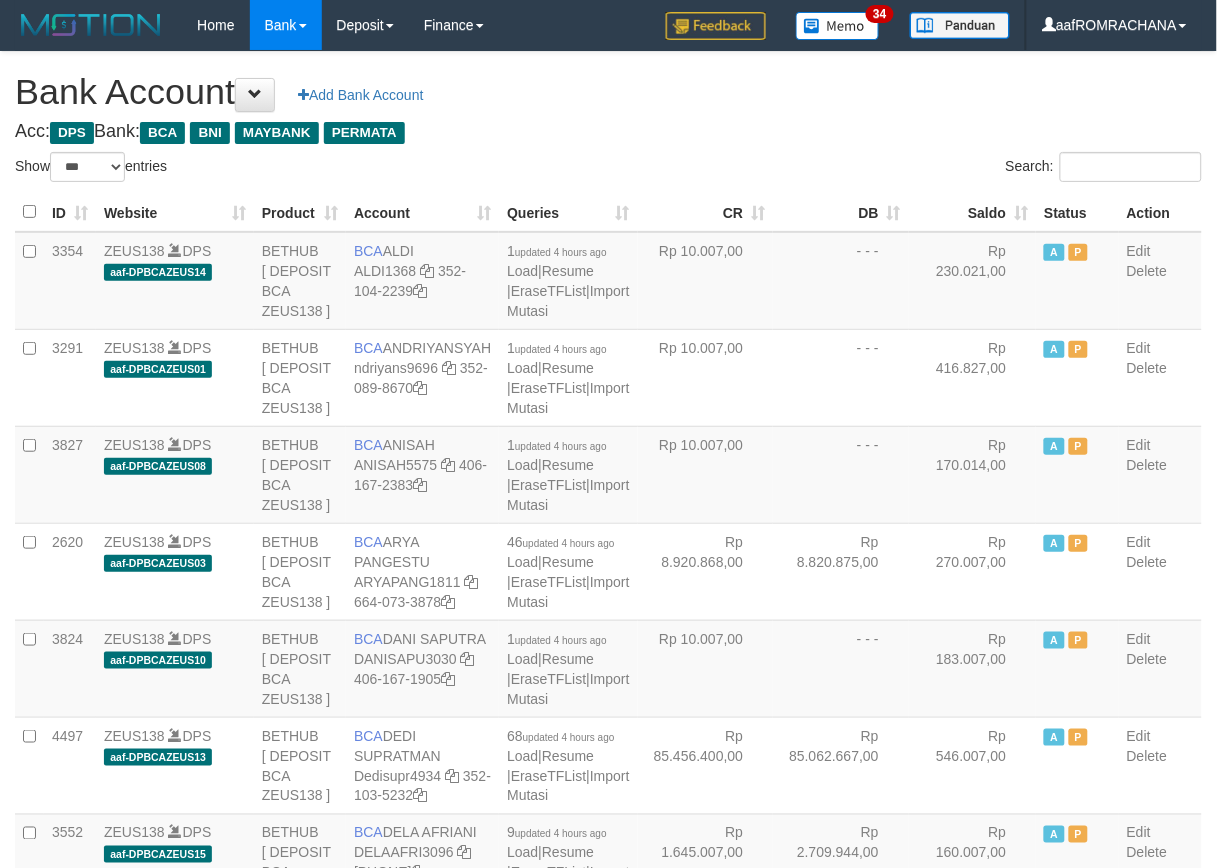 click on "Saldo" at bounding box center (973, 212) 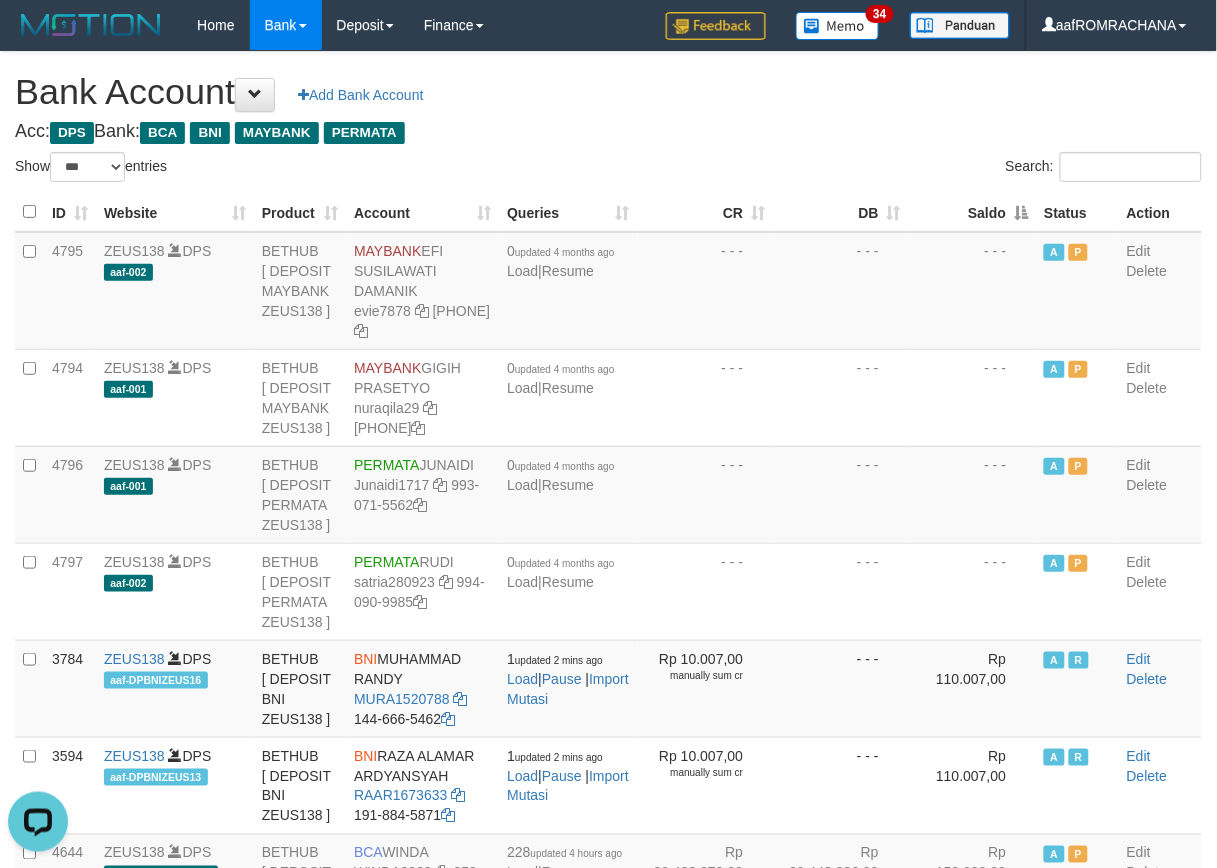 scroll, scrollTop: 0, scrollLeft: 0, axis: both 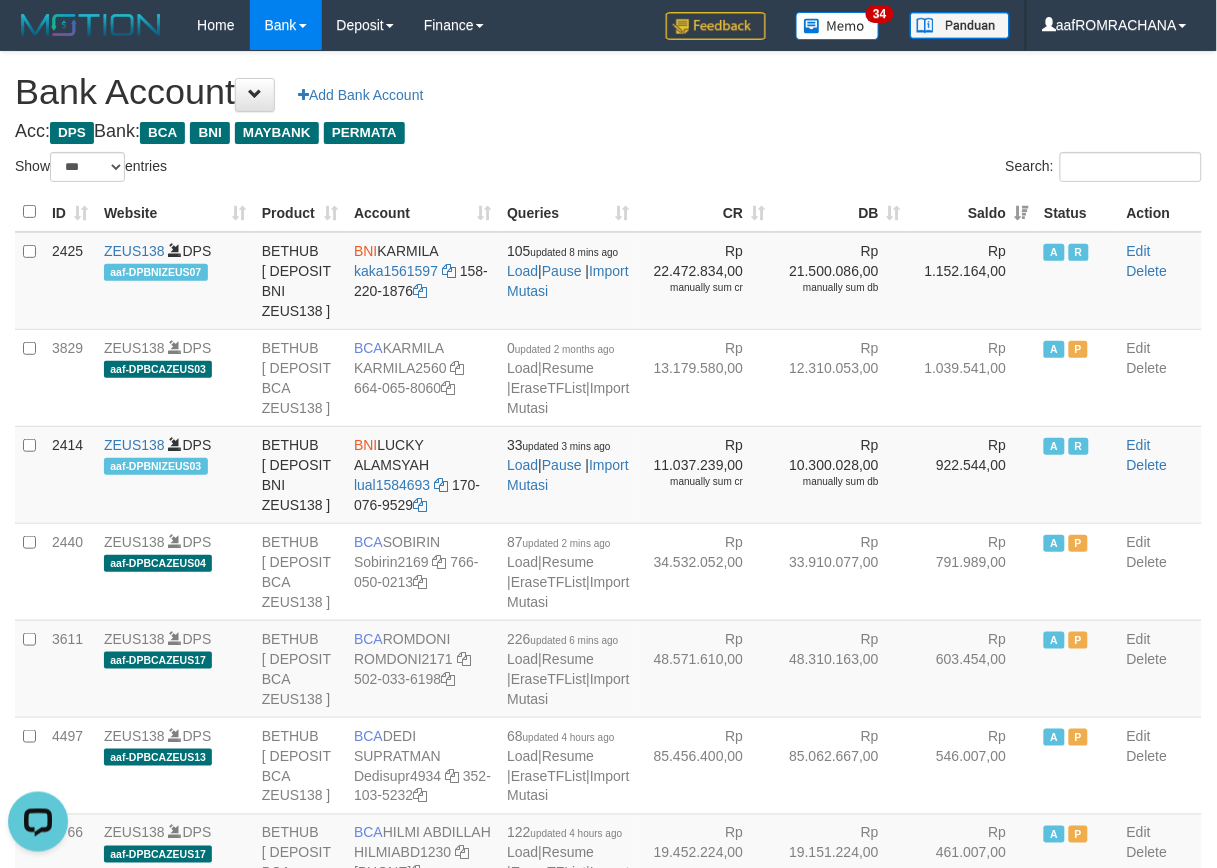 click on "Bank Account
Add Bank Account" at bounding box center [608, 92] 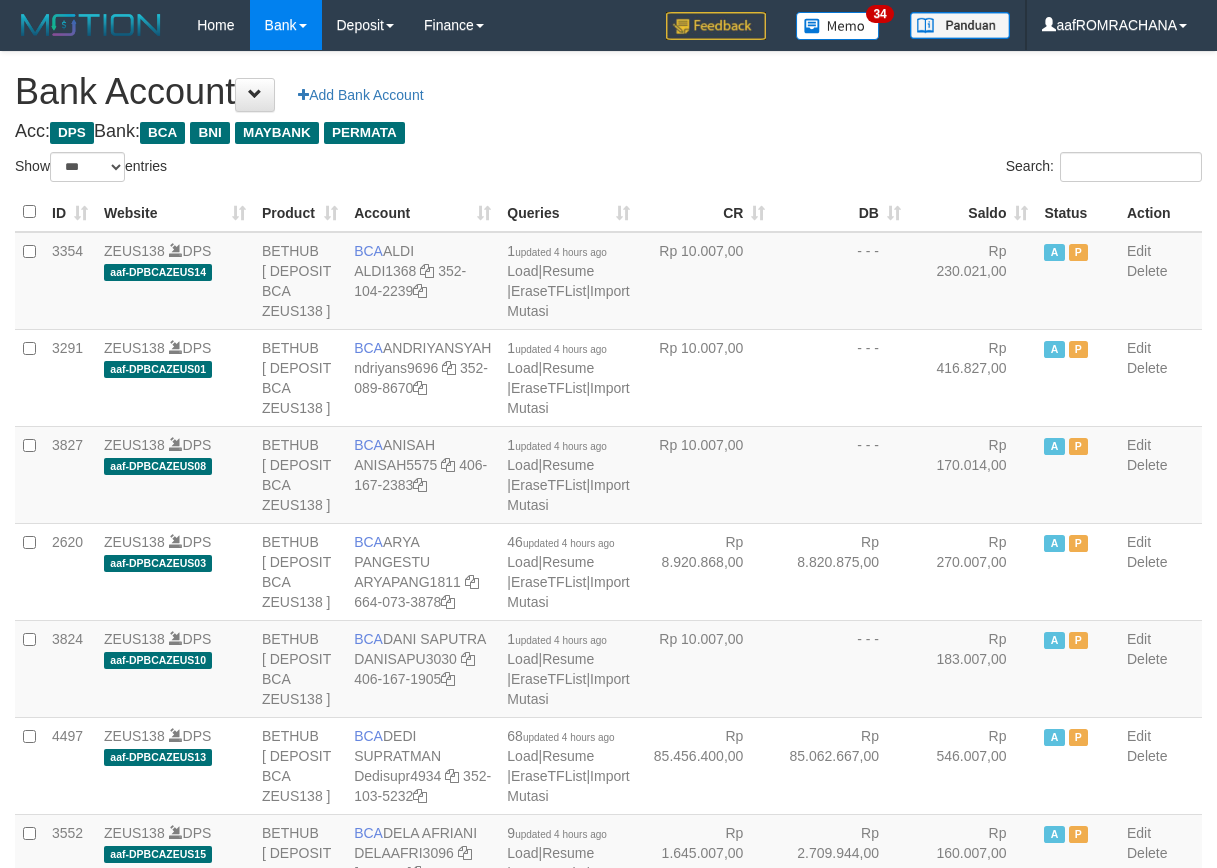 select on "***" 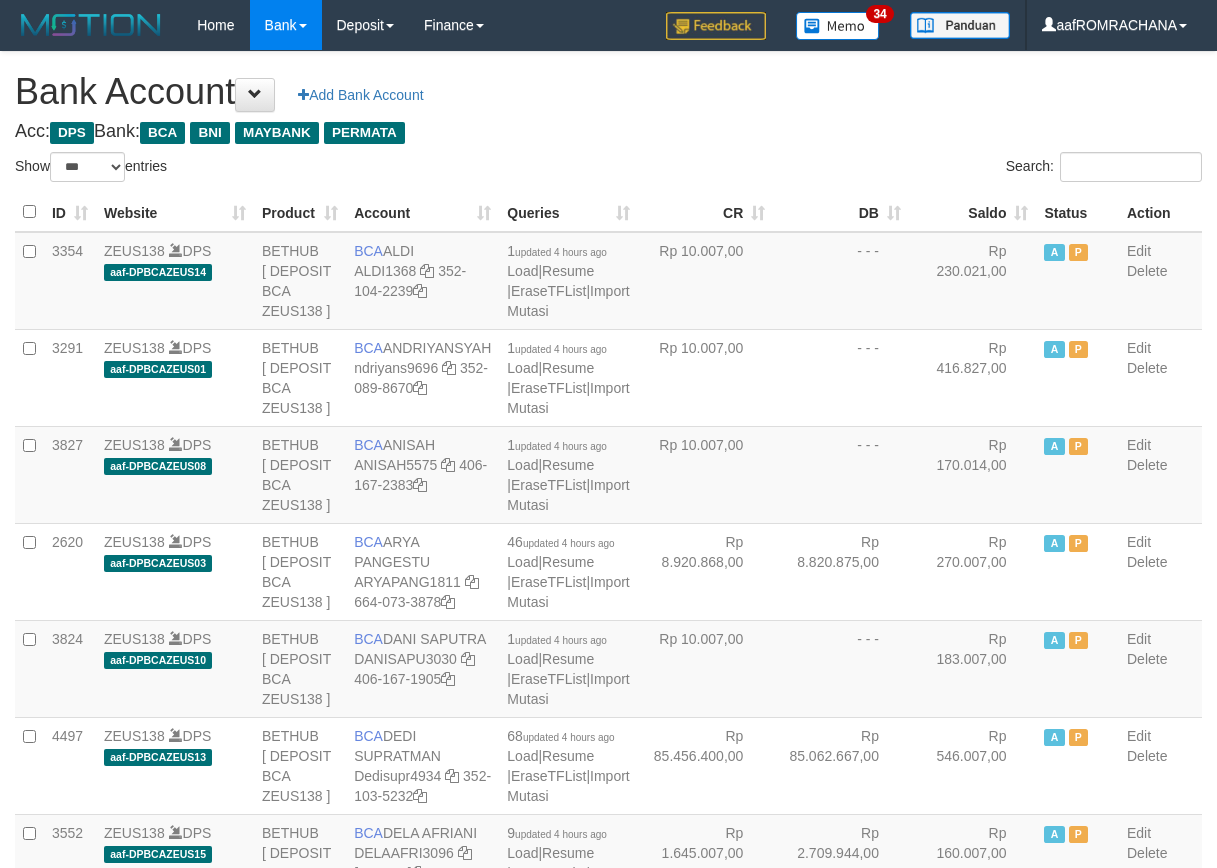 scroll, scrollTop: 0, scrollLeft: 0, axis: both 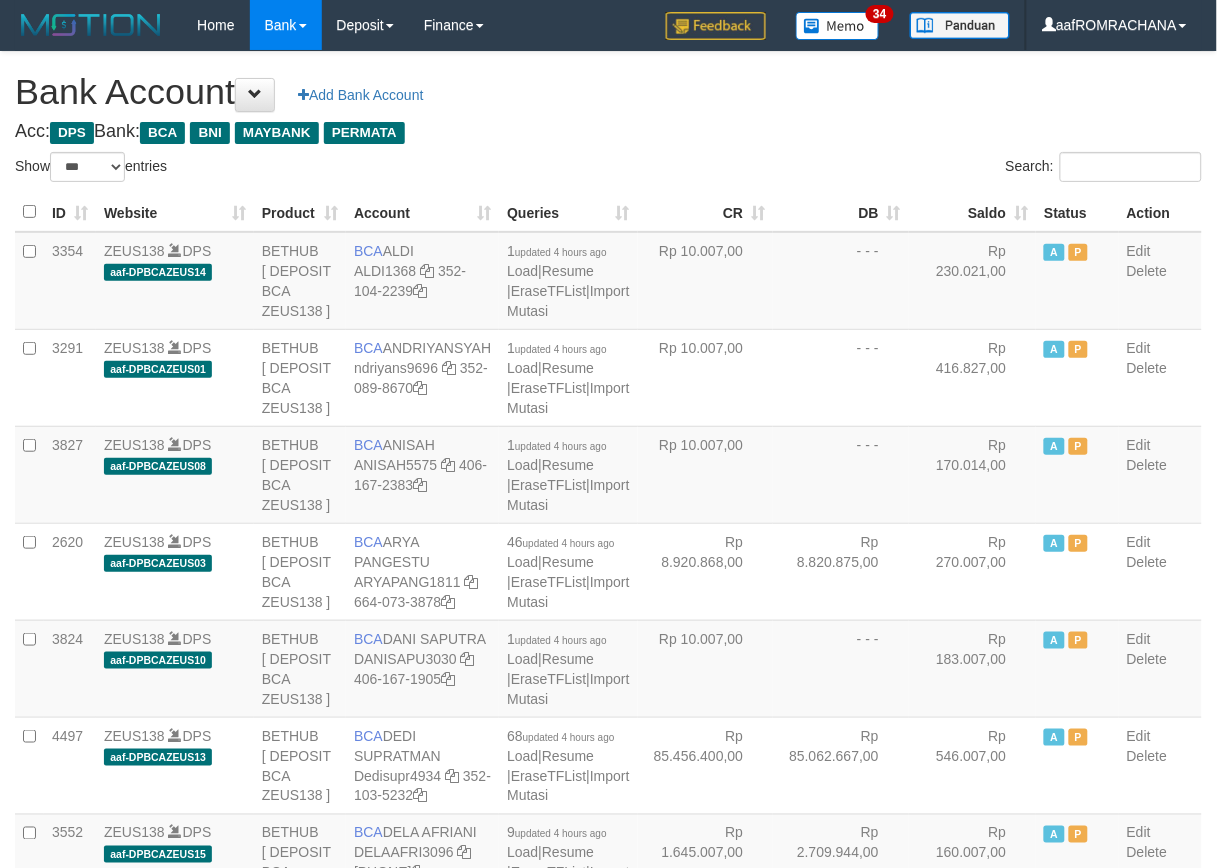 click on "Saldo" at bounding box center (973, 212) 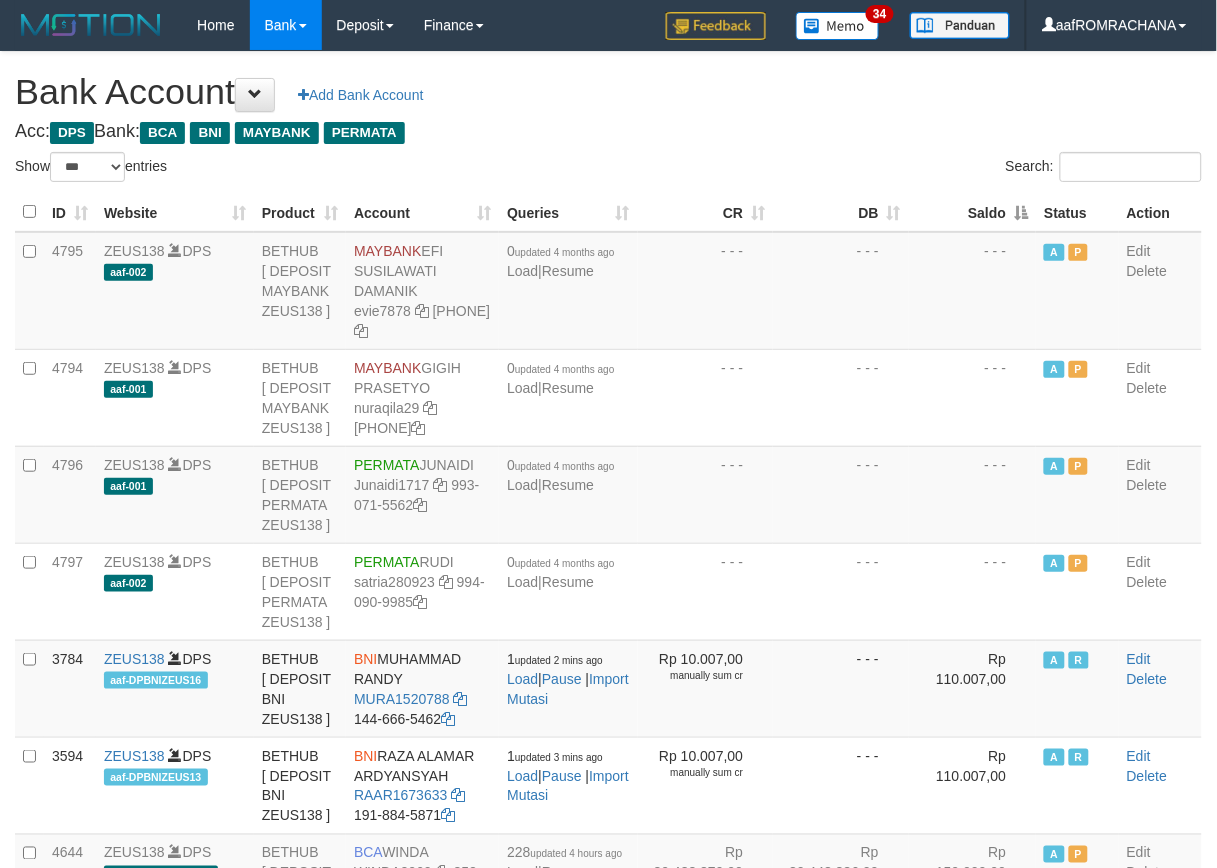 click on "Saldo" at bounding box center (973, 212) 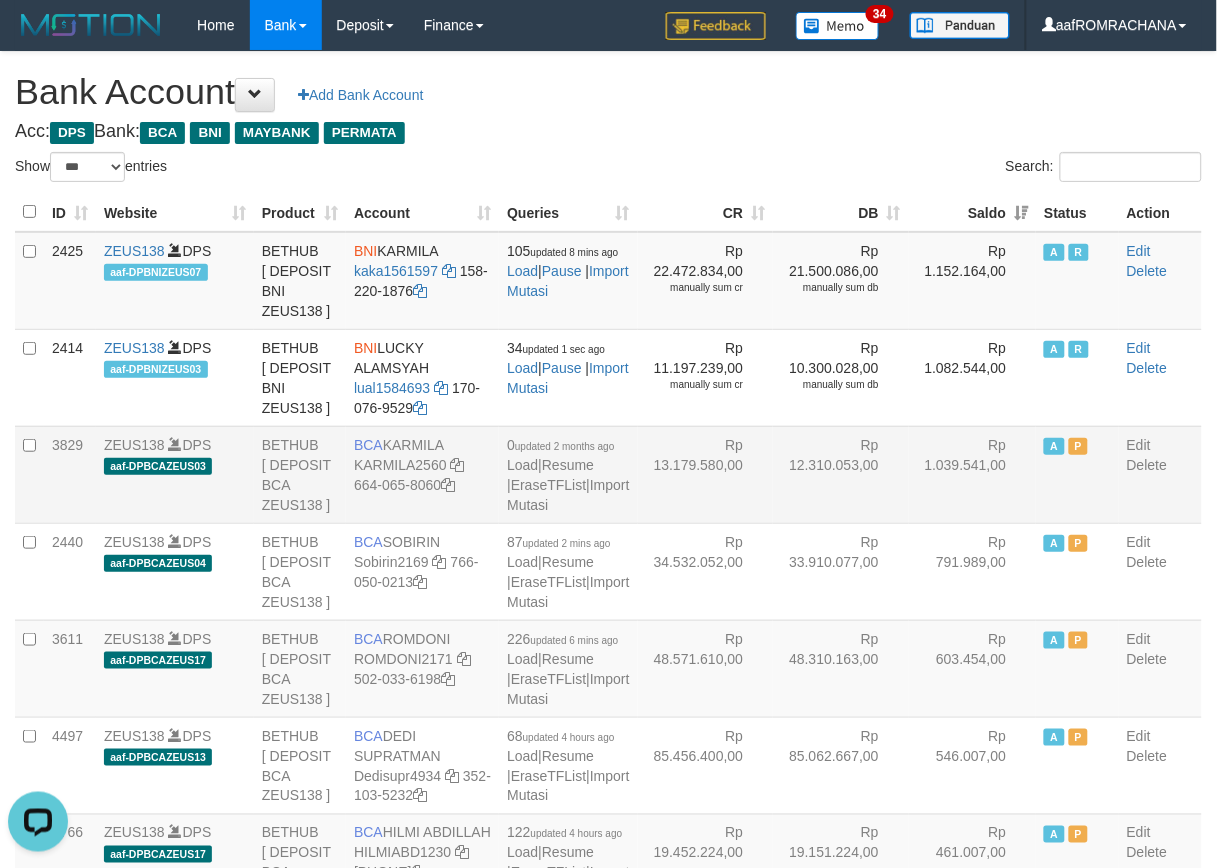 scroll, scrollTop: 0, scrollLeft: 0, axis: both 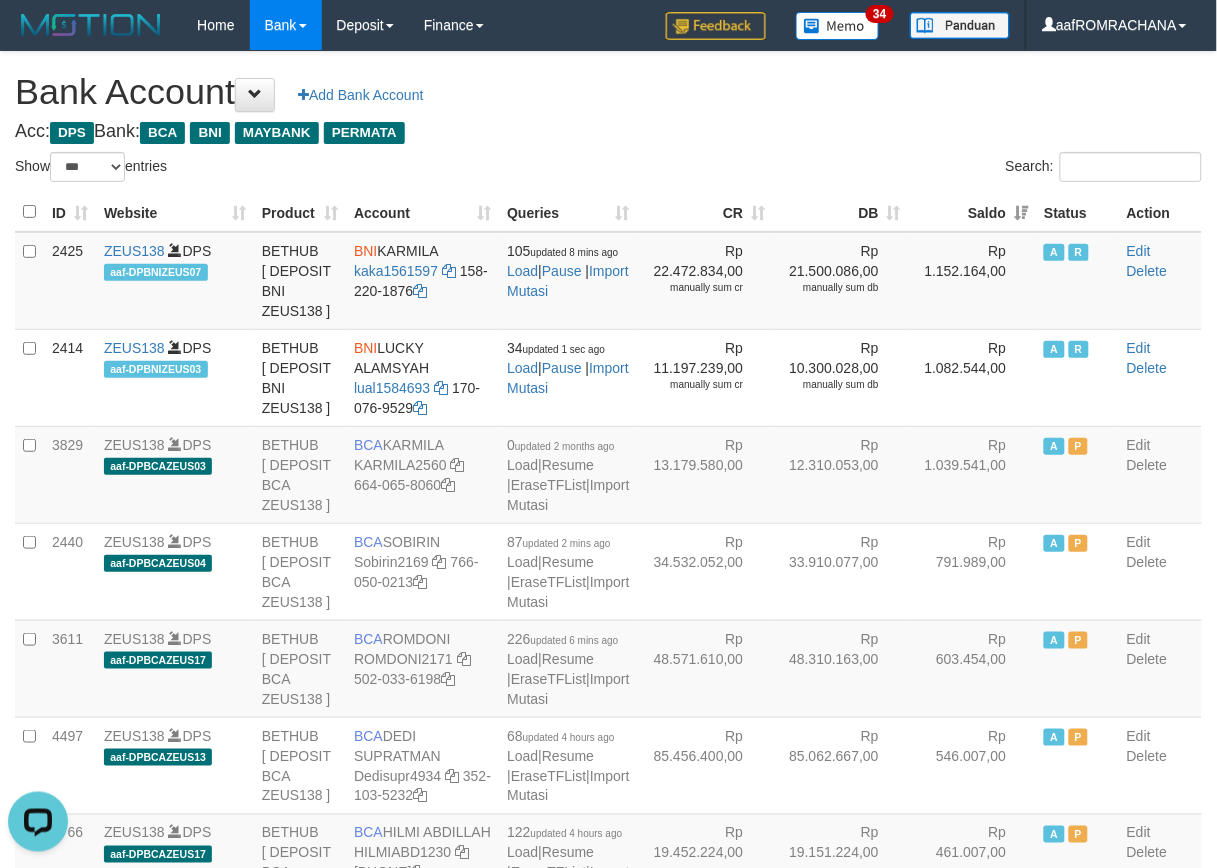 click on "Acc: 										 DPS
Bank:   BCA   BNI   MAYBANK   PERMATA" at bounding box center (608, 132) 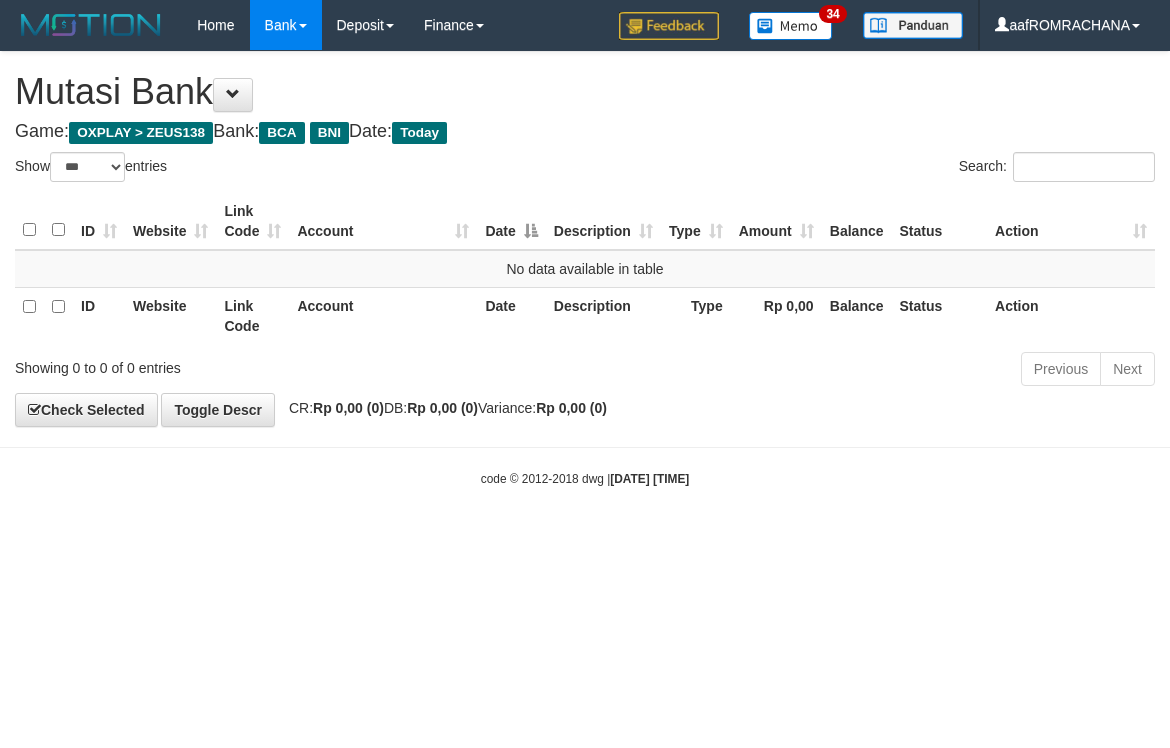 select on "***" 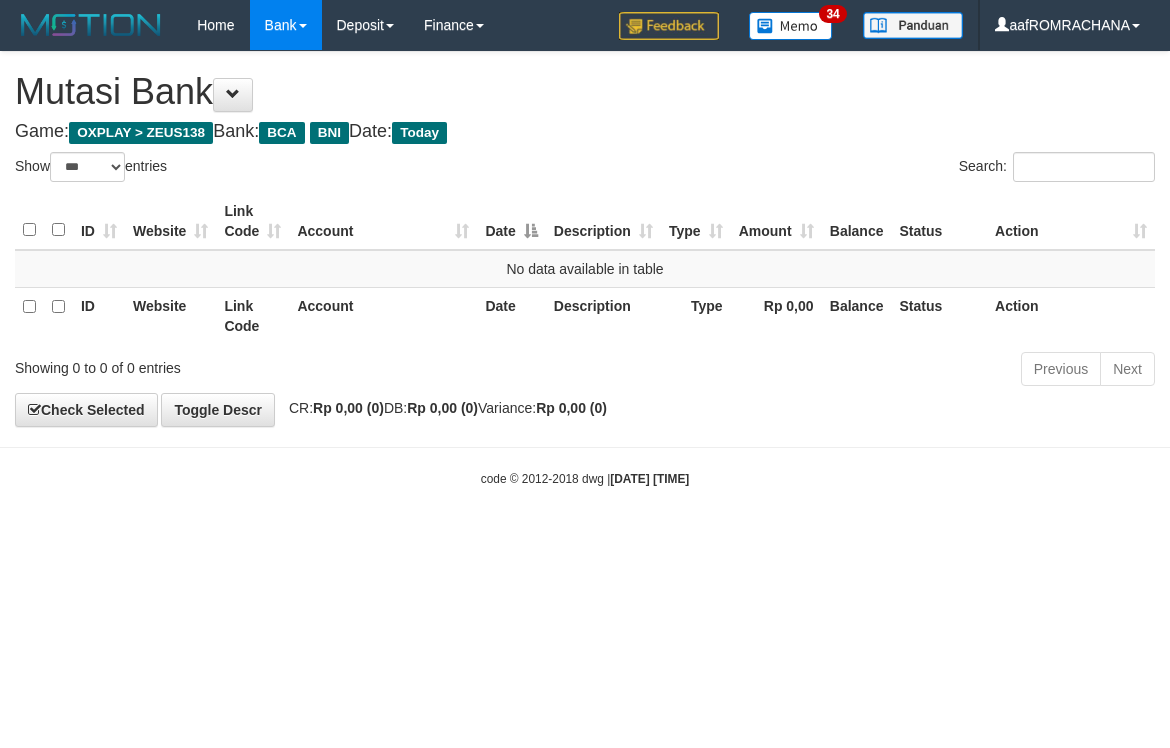 scroll, scrollTop: 0, scrollLeft: 0, axis: both 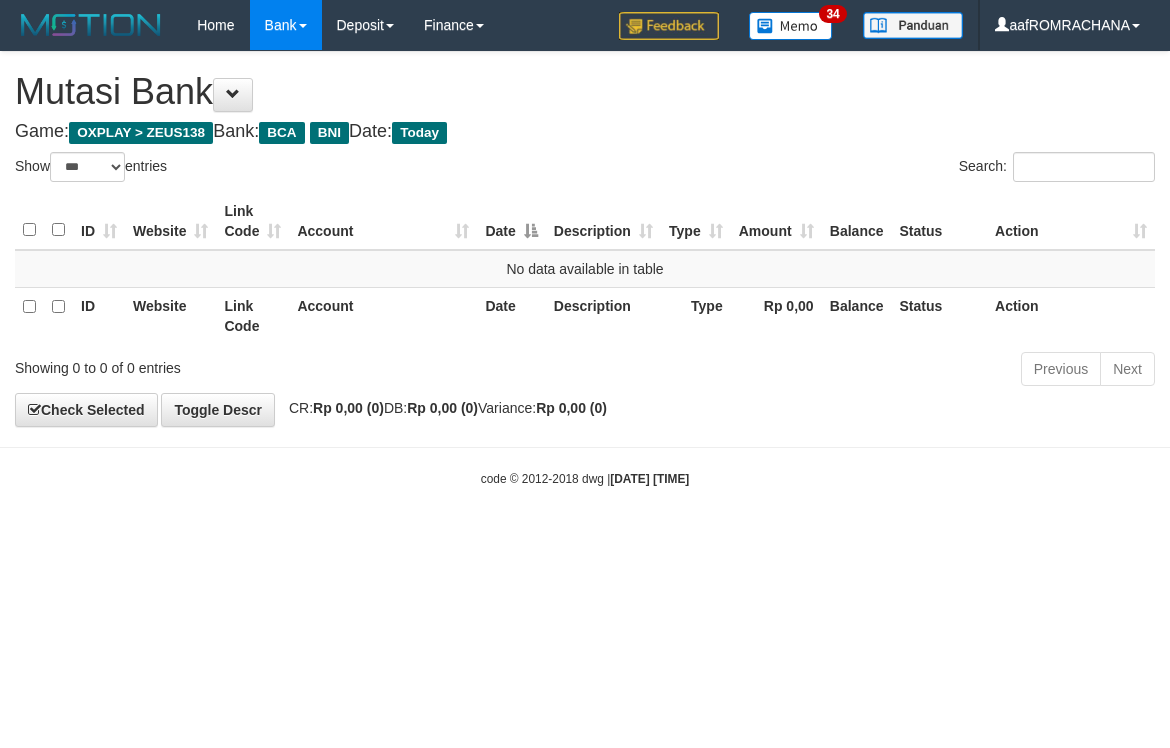 select on "***" 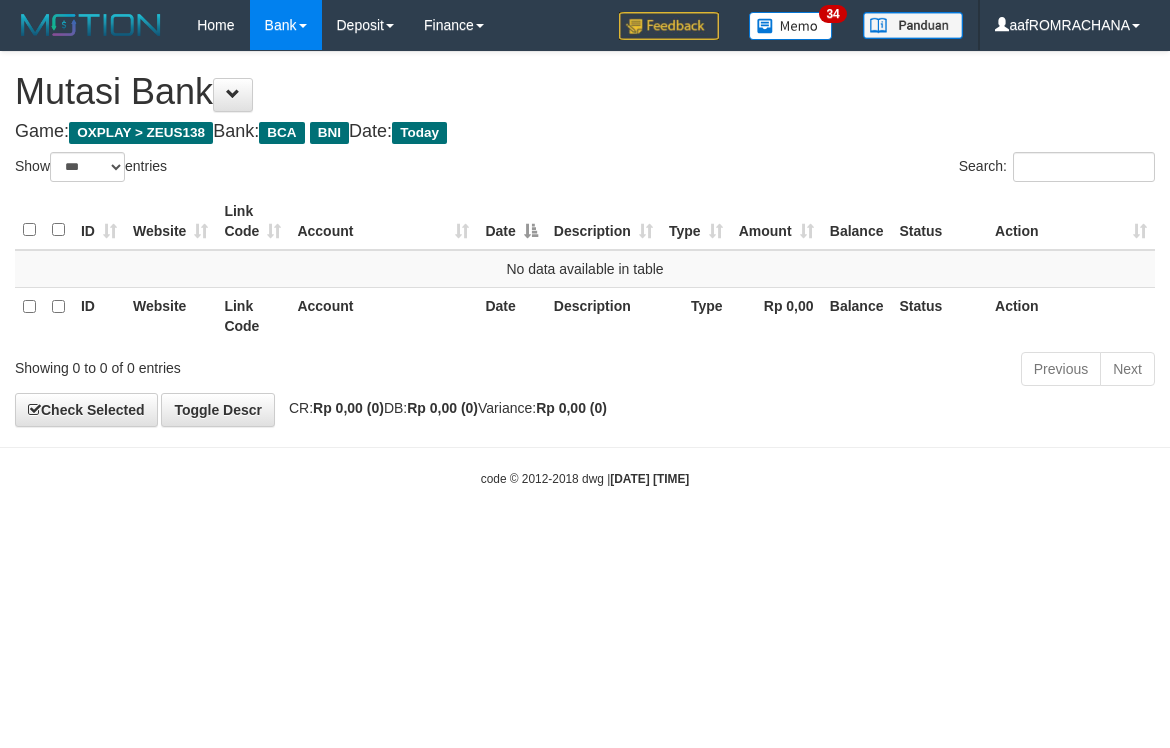 scroll, scrollTop: 0, scrollLeft: 0, axis: both 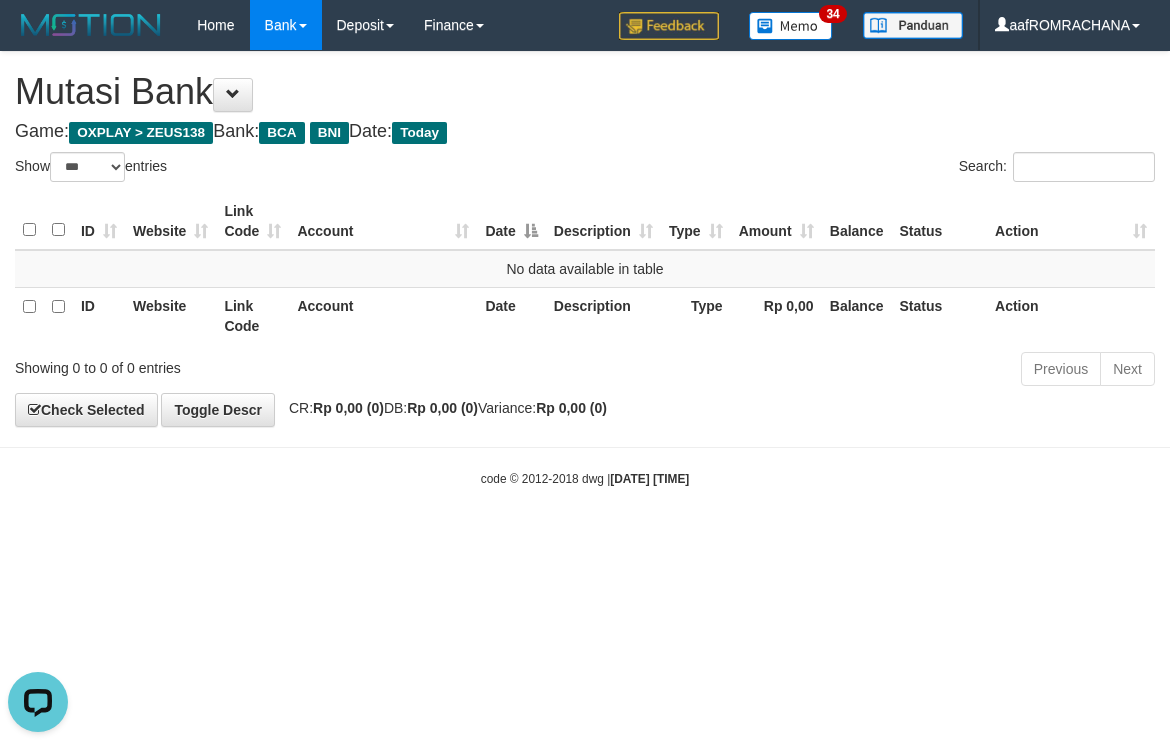 click on "Toggle navigation
Home
Bank
Account List
Load
By Website
Group
[OXPLAY]													ZEUS138
By Load Group (DPS)" at bounding box center [585, 269] 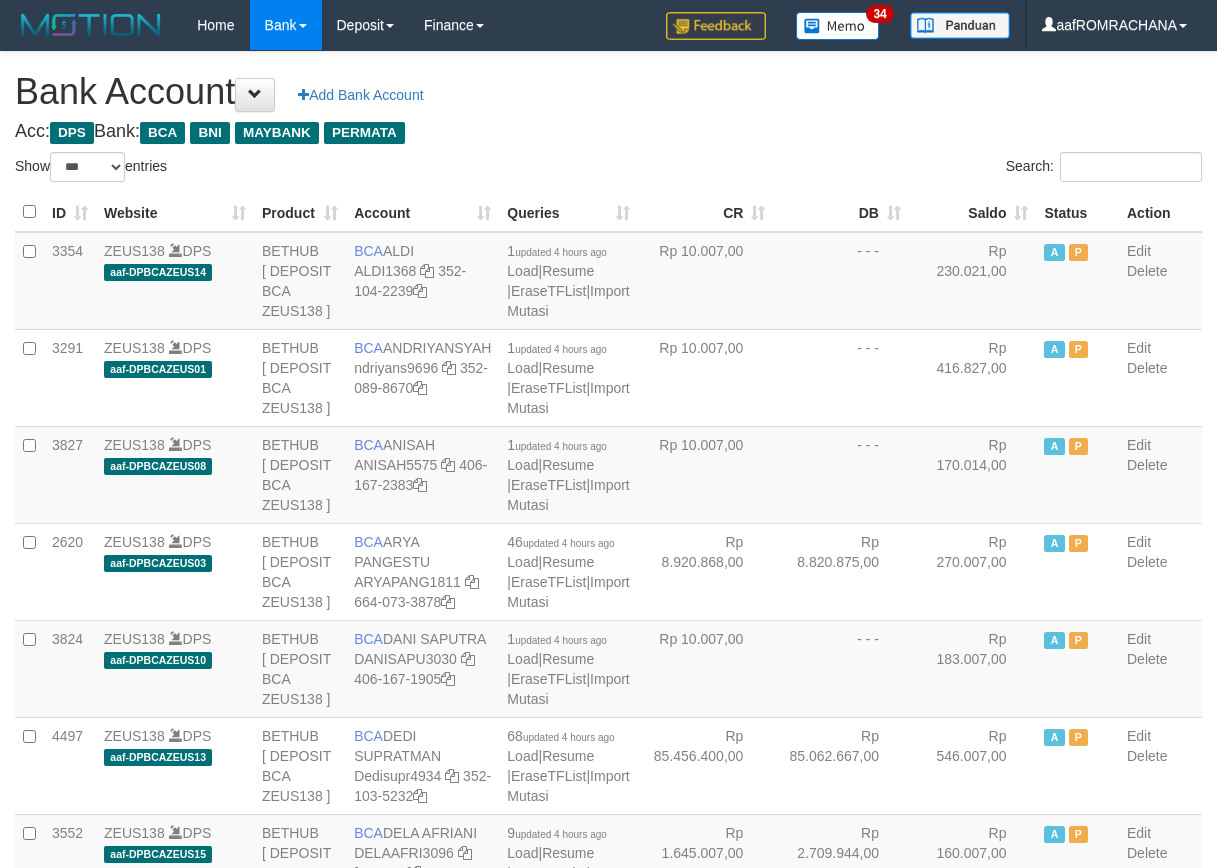 select on "***" 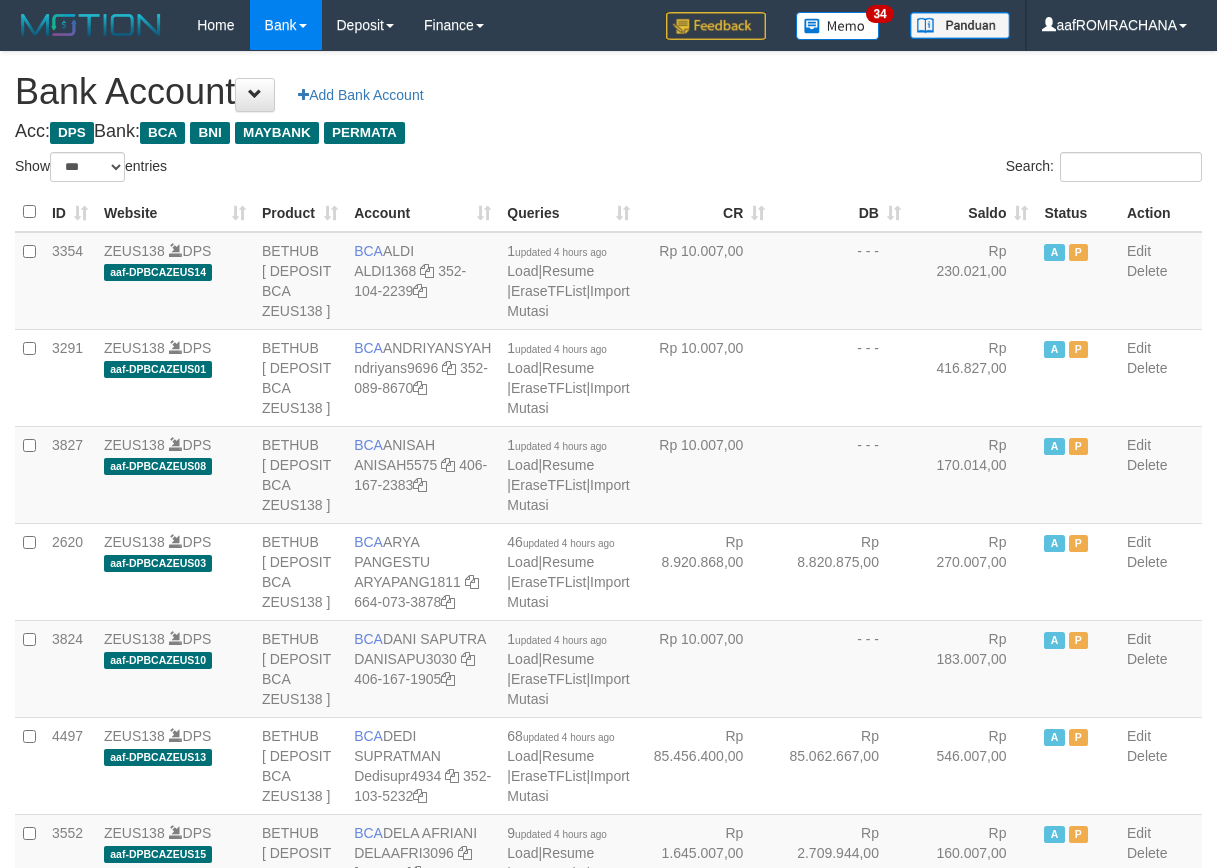 scroll, scrollTop: 0, scrollLeft: 0, axis: both 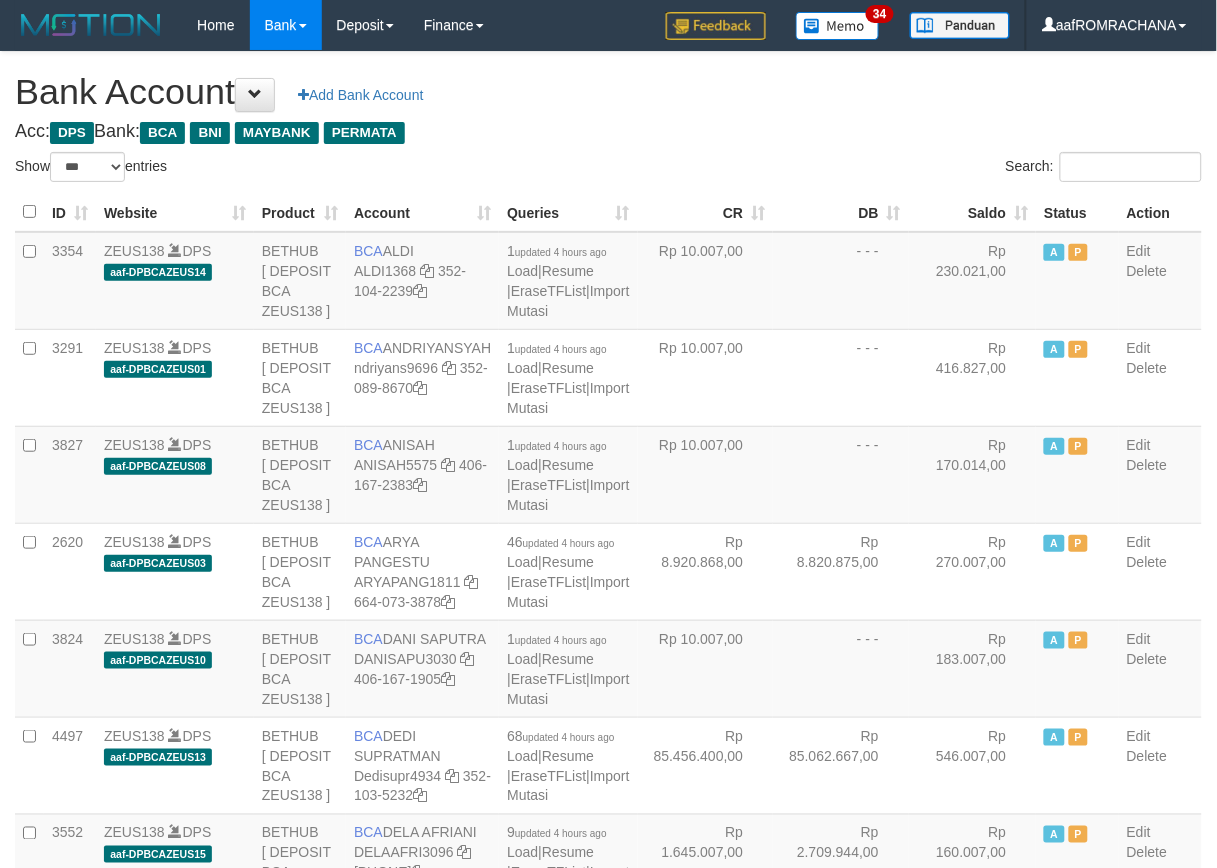 click on "Saldo" at bounding box center [973, 212] 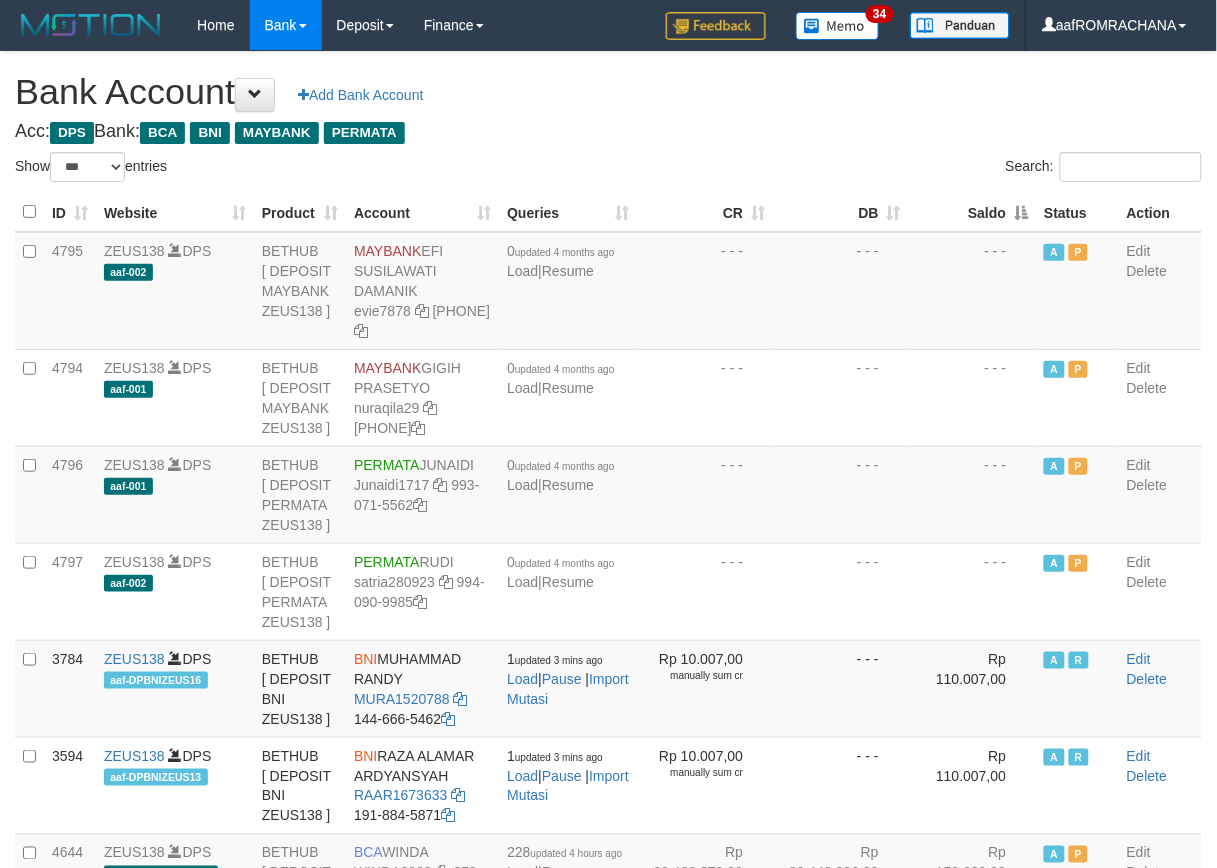click on "Saldo" at bounding box center [973, 212] 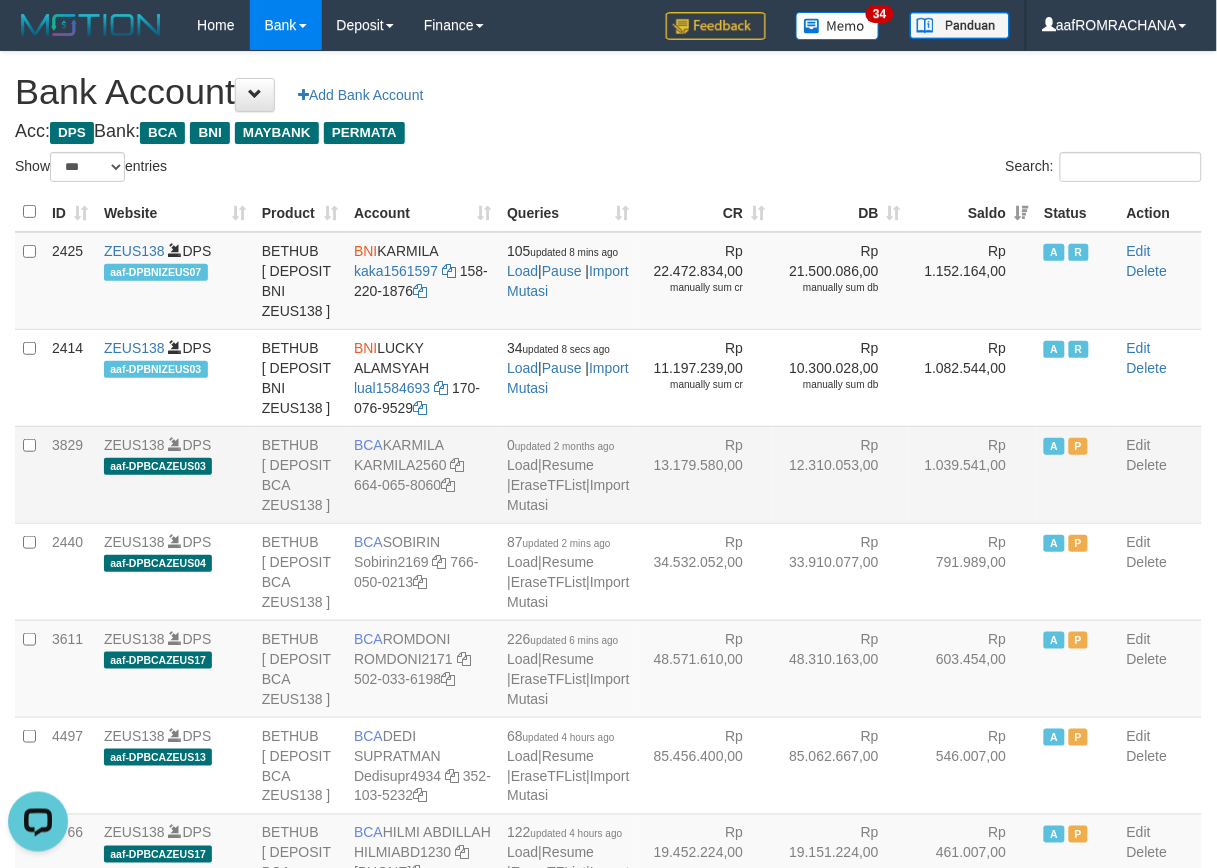 scroll, scrollTop: 0, scrollLeft: 0, axis: both 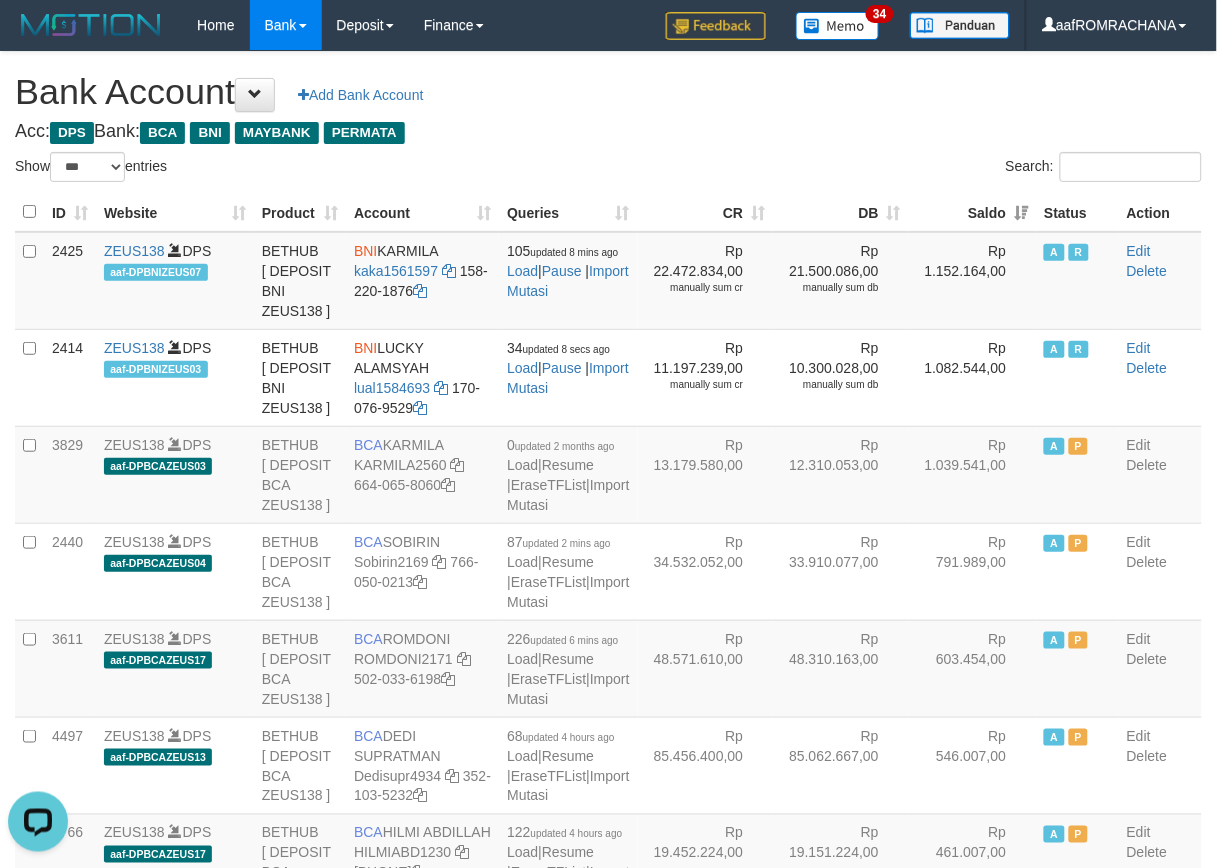 click on "**********" at bounding box center [608, 2047] 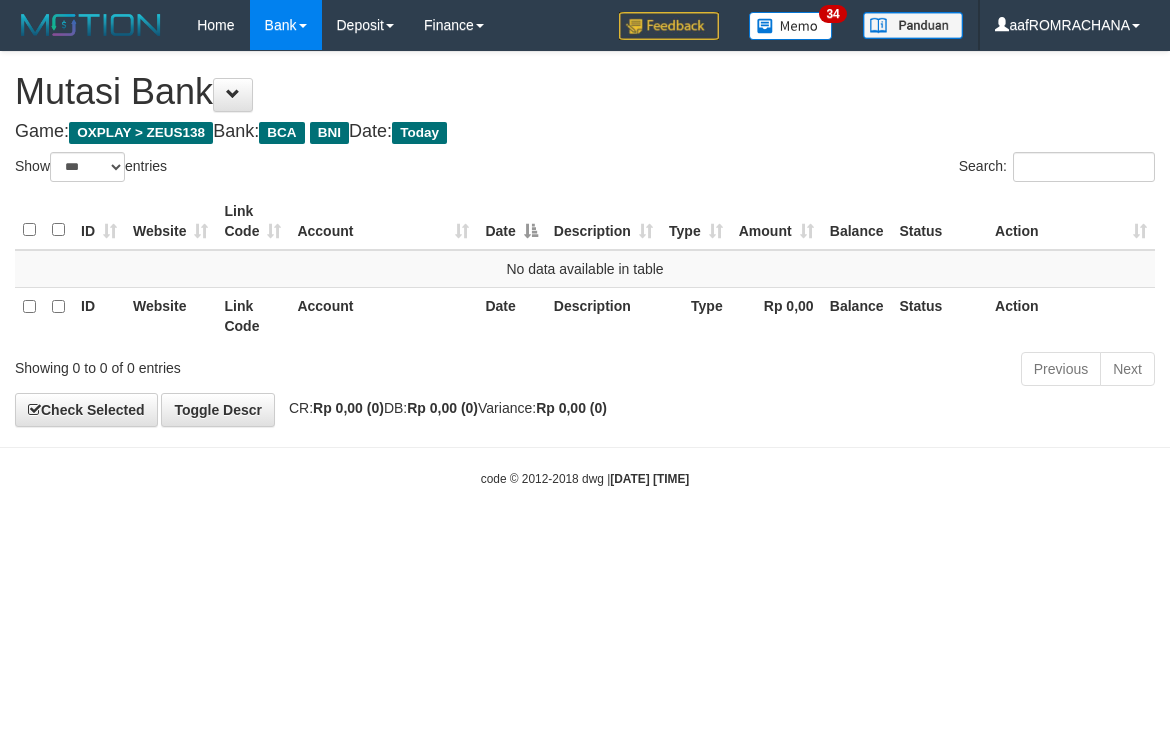 select on "***" 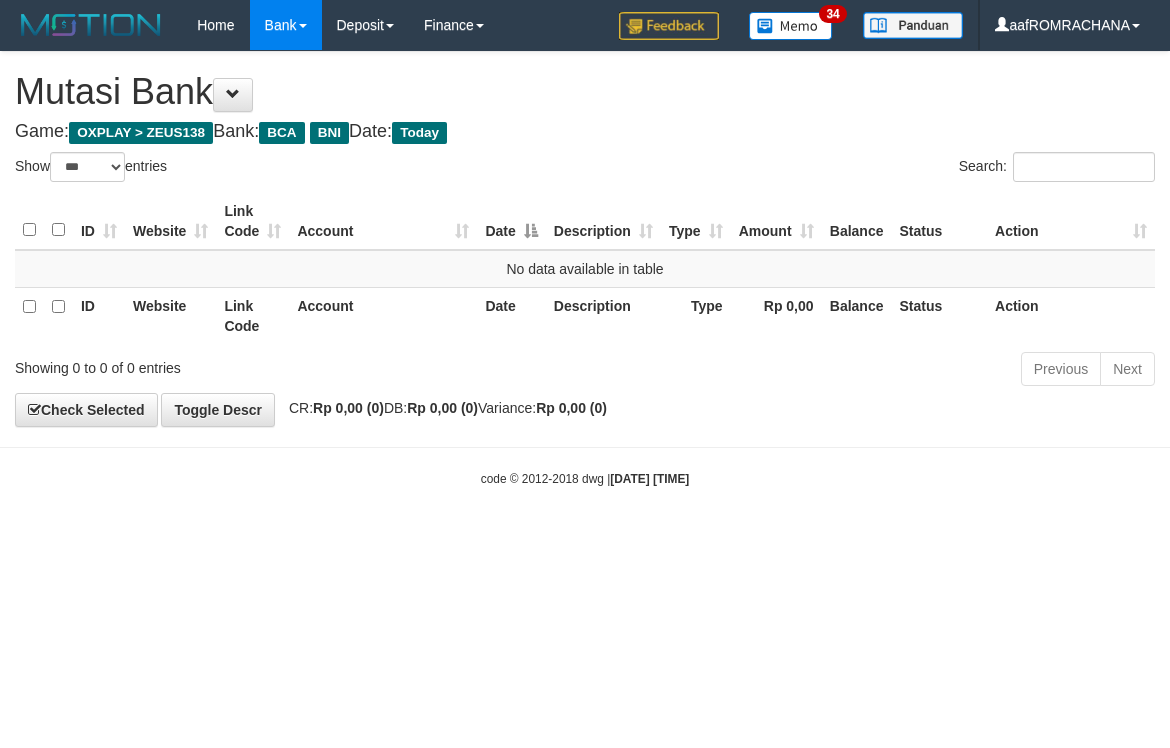 scroll, scrollTop: 0, scrollLeft: 0, axis: both 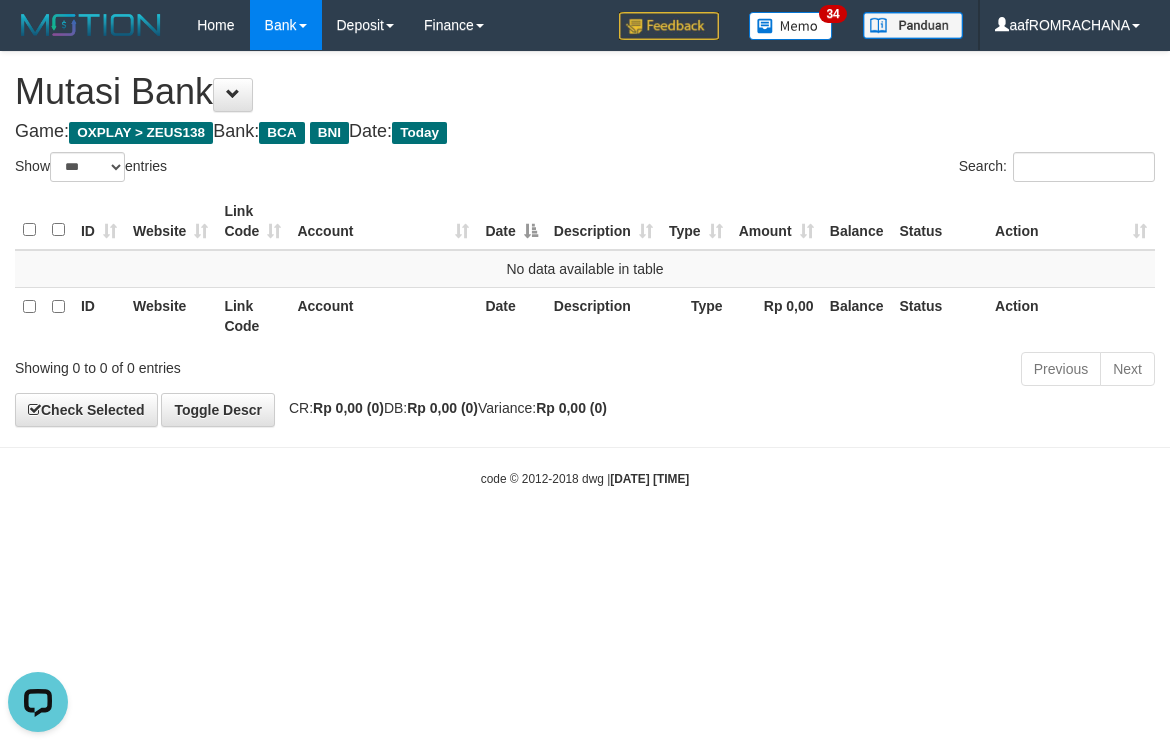 click on "Toggle navigation
Home
Bank
Account List
Load
By Website
Group
[OXPLAY]													ZEUS138
By Load Group (DPS)
Sync" at bounding box center [585, 269] 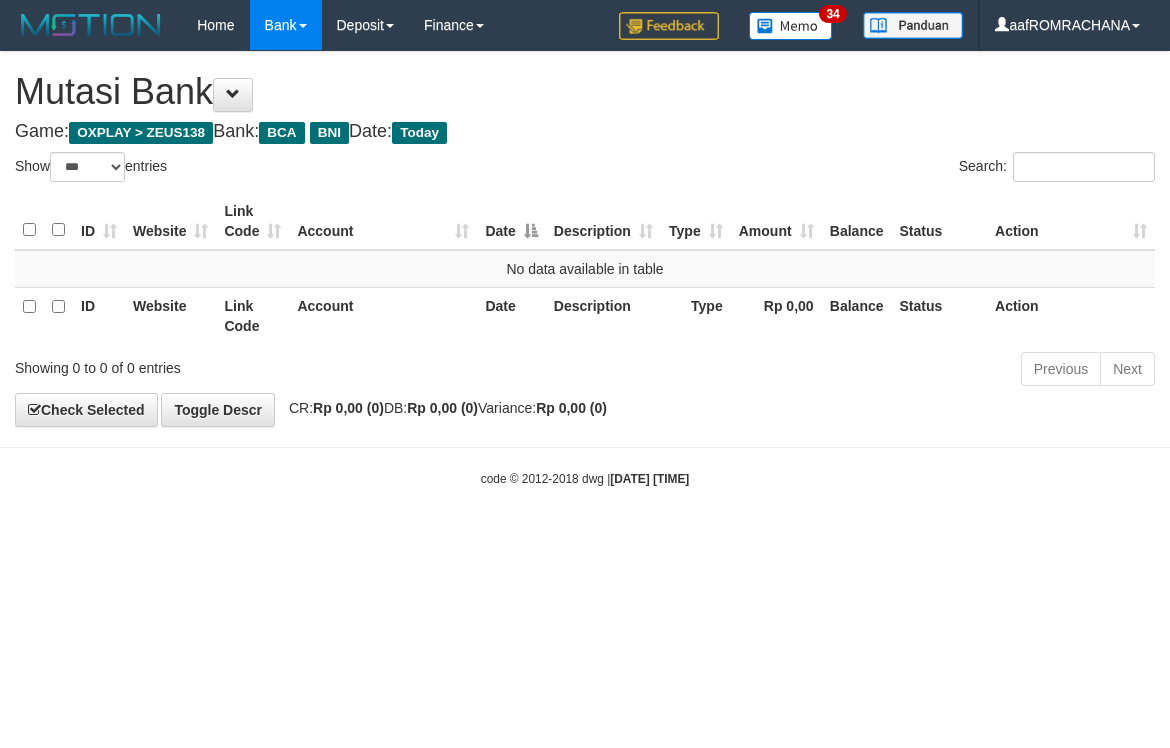 select on "***" 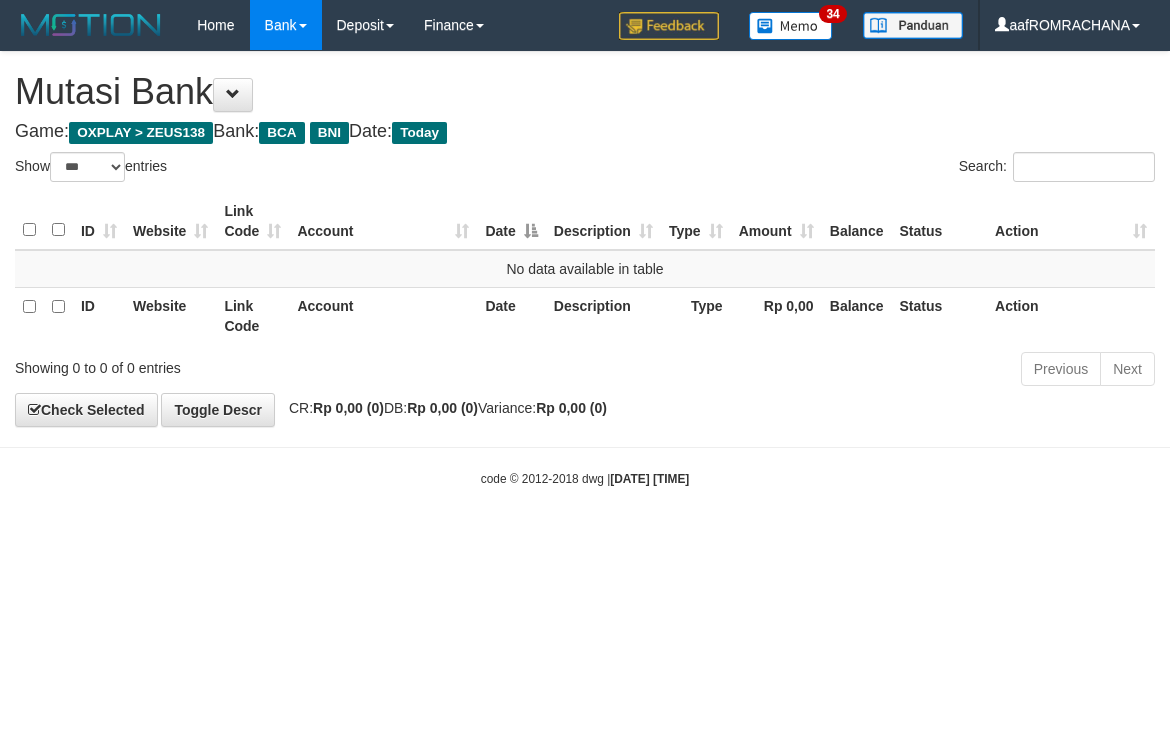 scroll, scrollTop: 0, scrollLeft: 0, axis: both 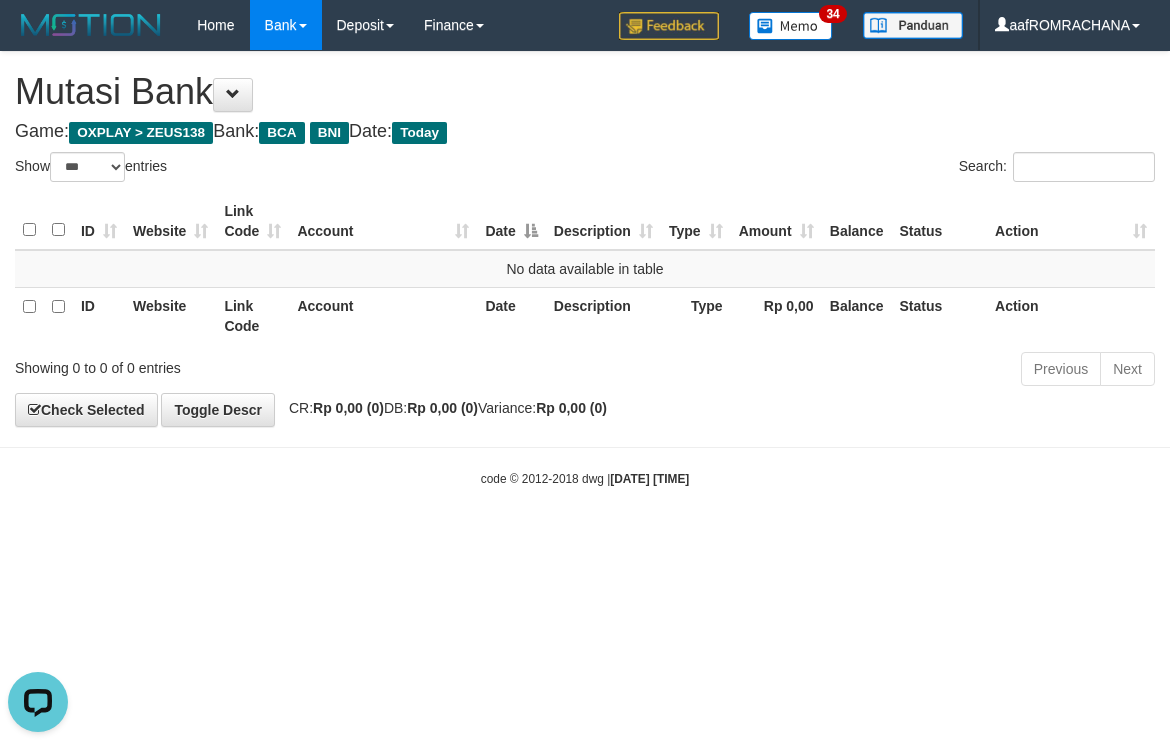 click on "Toggle navigation
Home
Bank
Account List
Load
By Website
Group
[OXPLAY]													ZEUS138
By Load Group (DPS)
Sync" at bounding box center (585, 269) 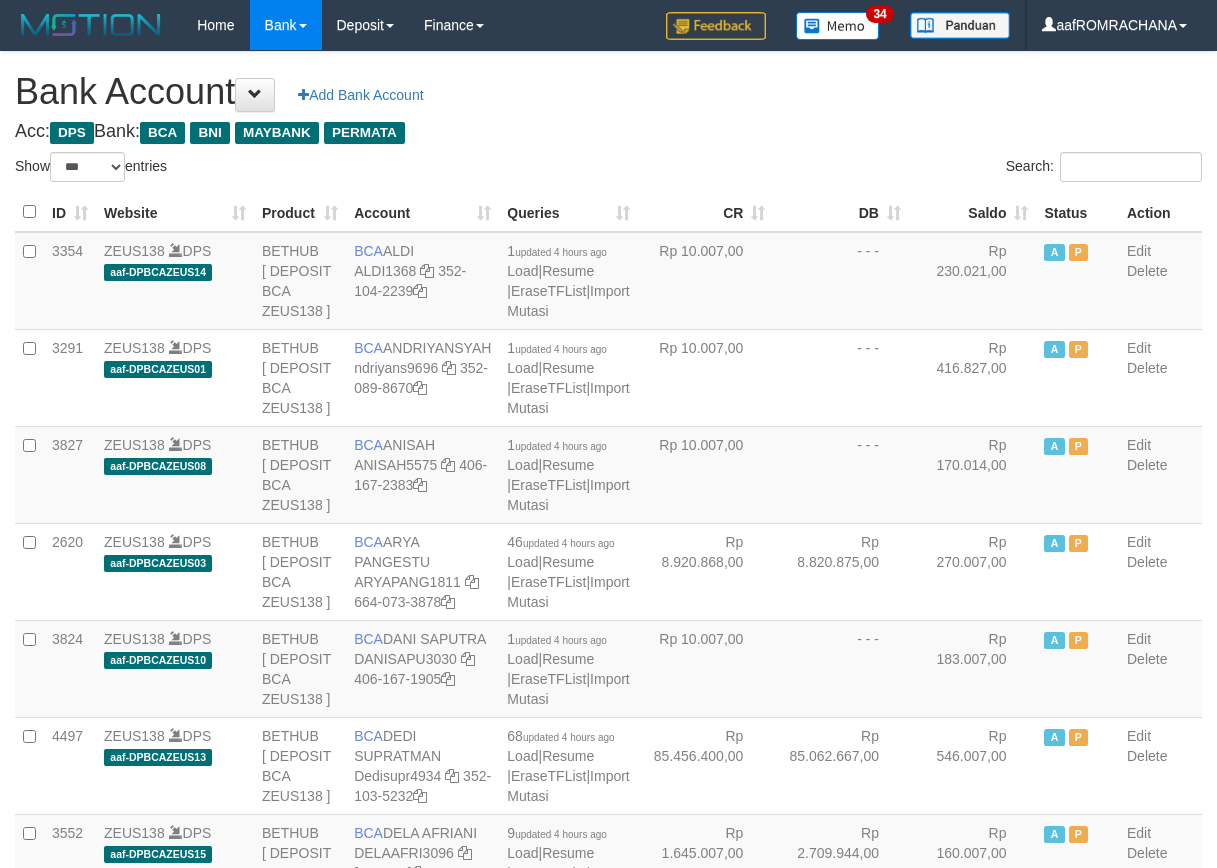 select on "***" 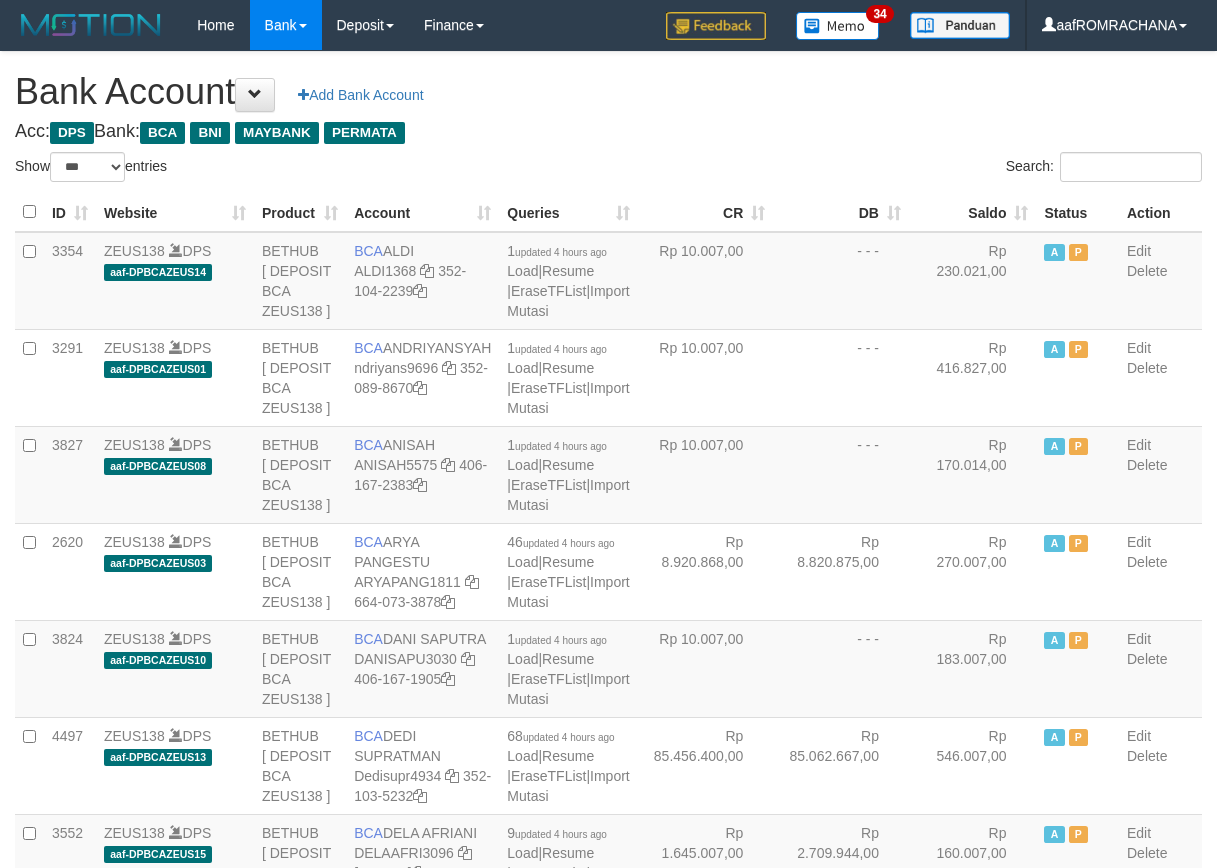 scroll, scrollTop: 0, scrollLeft: 0, axis: both 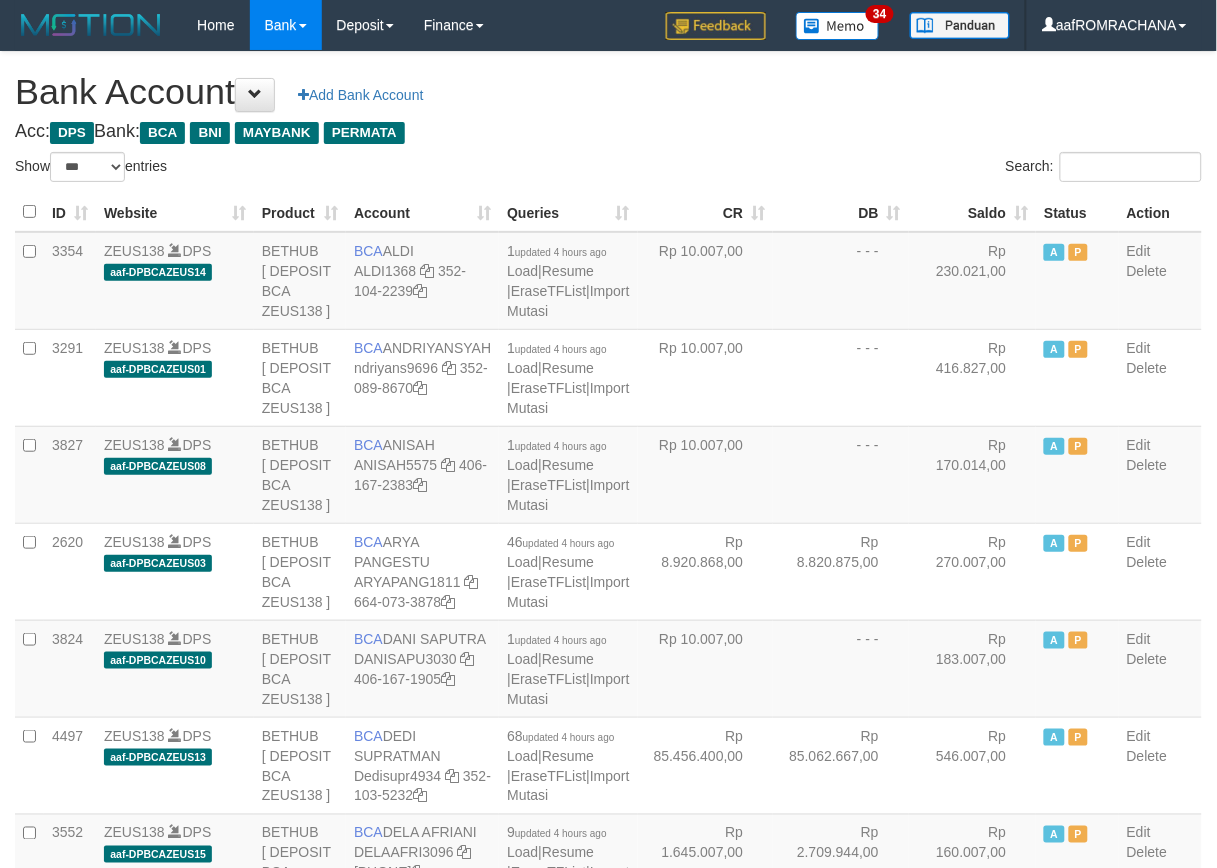 click on "Saldo" at bounding box center [973, 212] 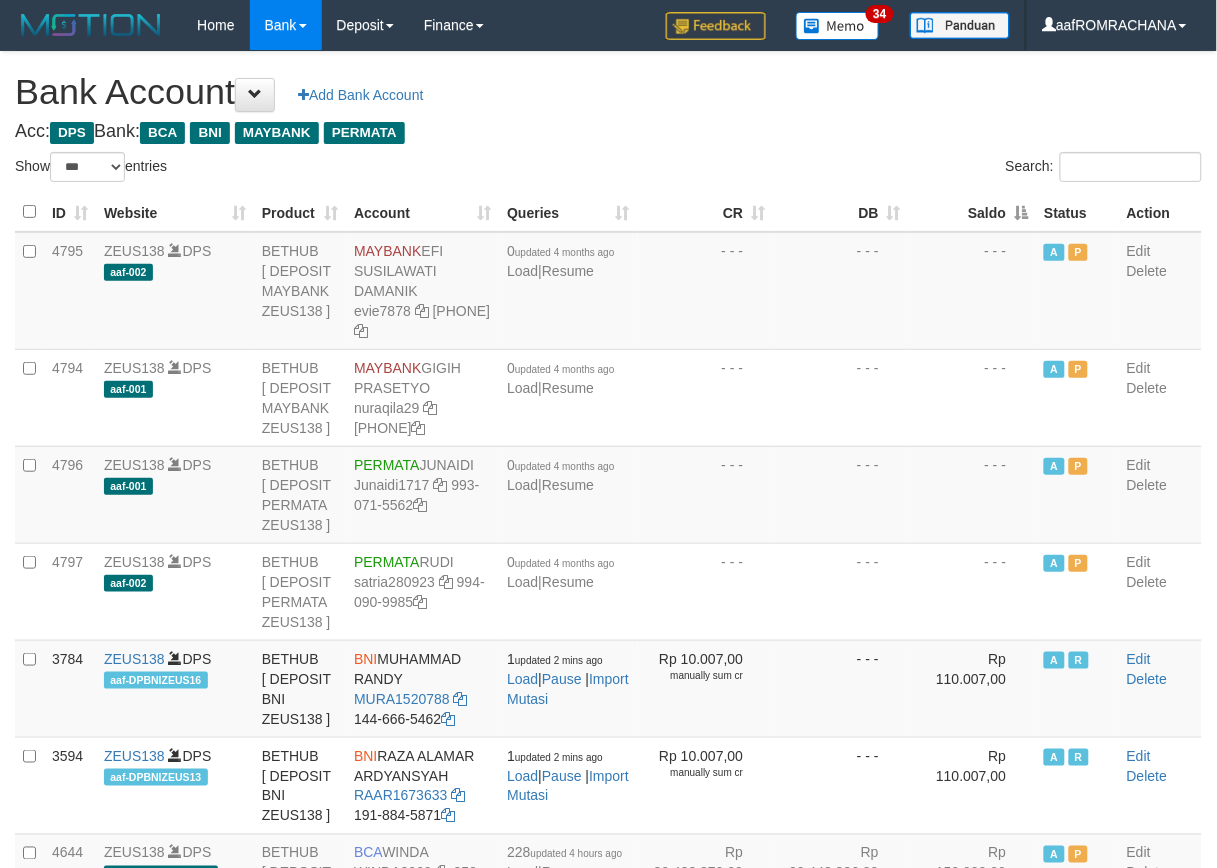 click on "Saldo" at bounding box center (973, 212) 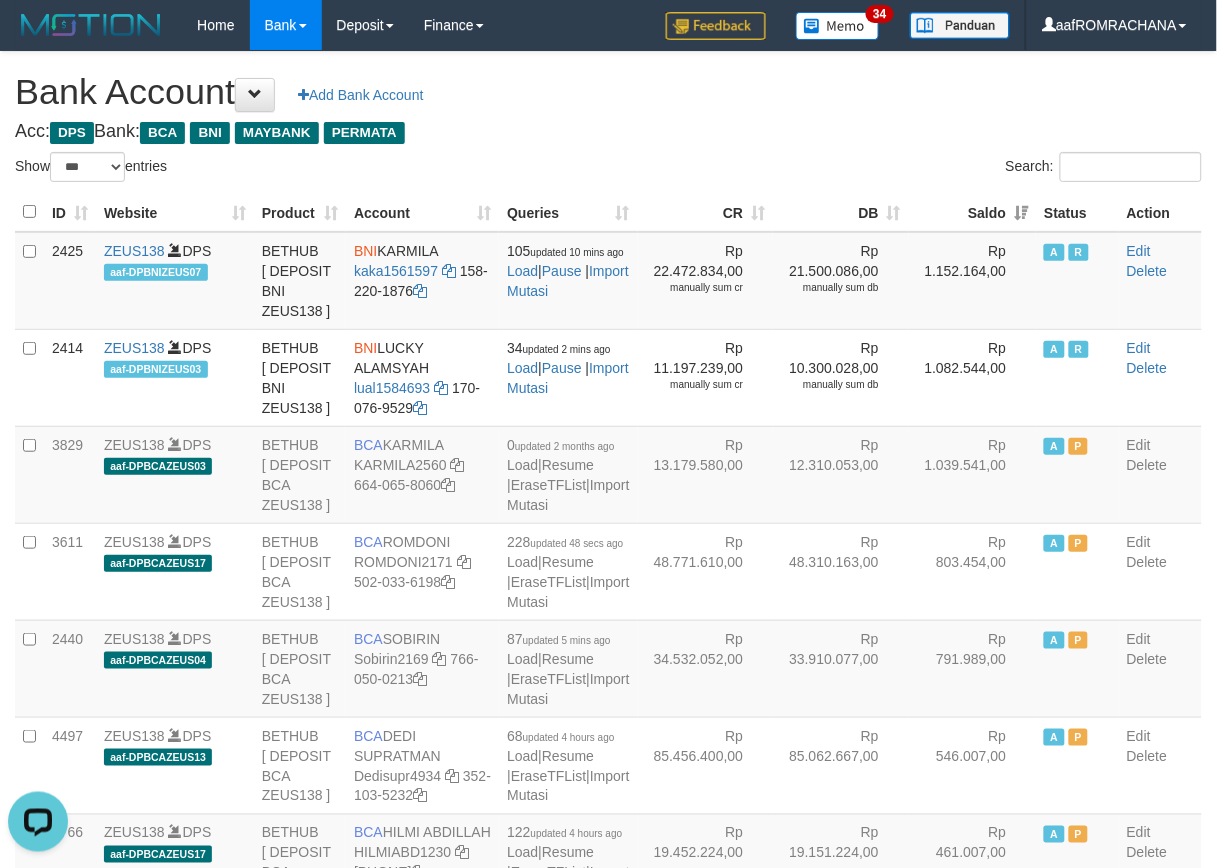 scroll, scrollTop: 0, scrollLeft: 0, axis: both 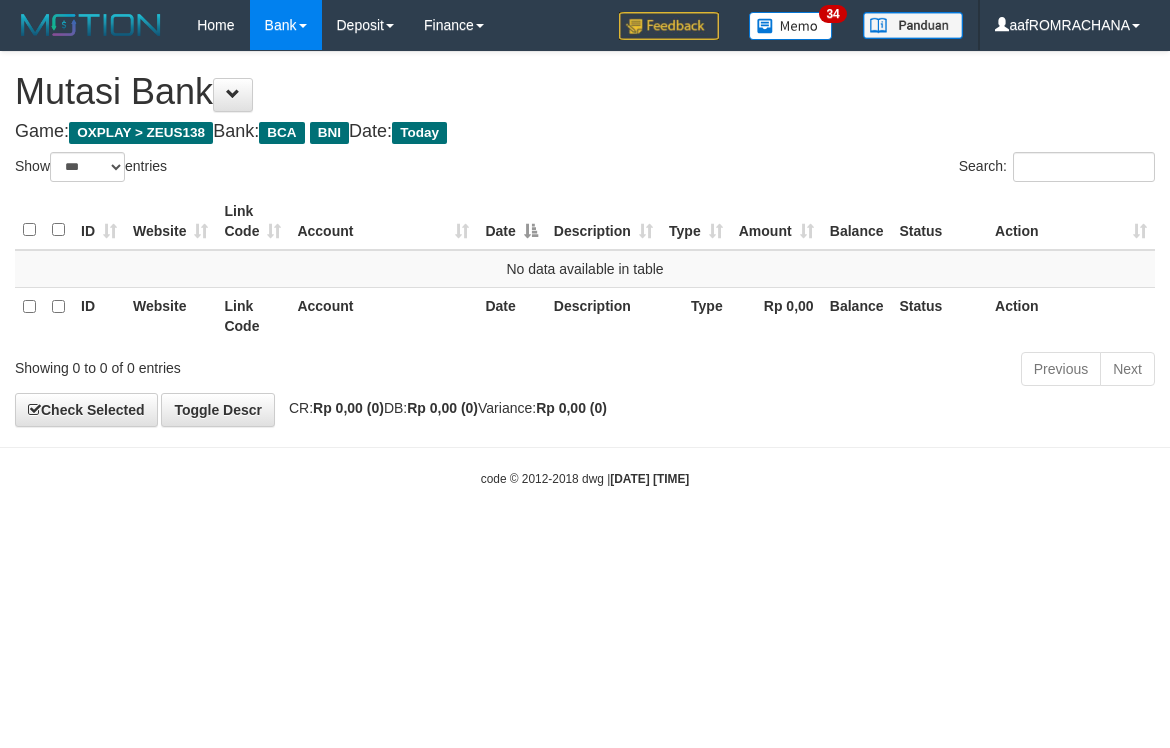 select on "***" 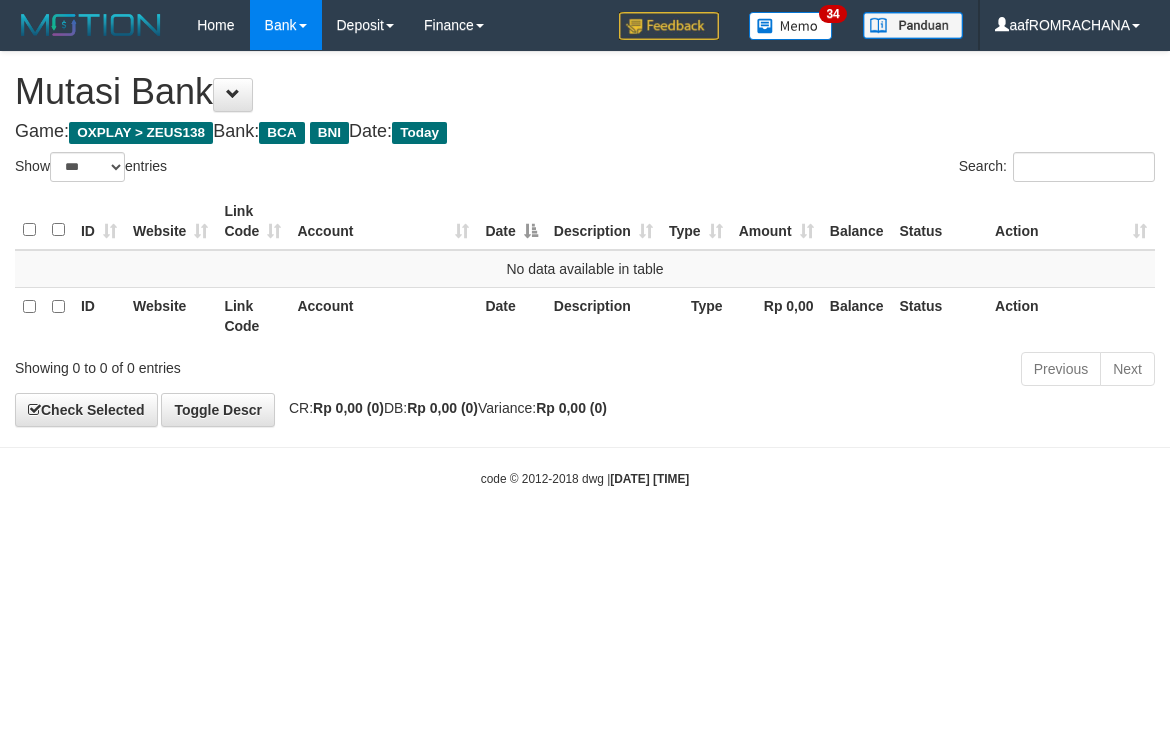 scroll, scrollTop: 0, scrollLeft: 0, axis: both 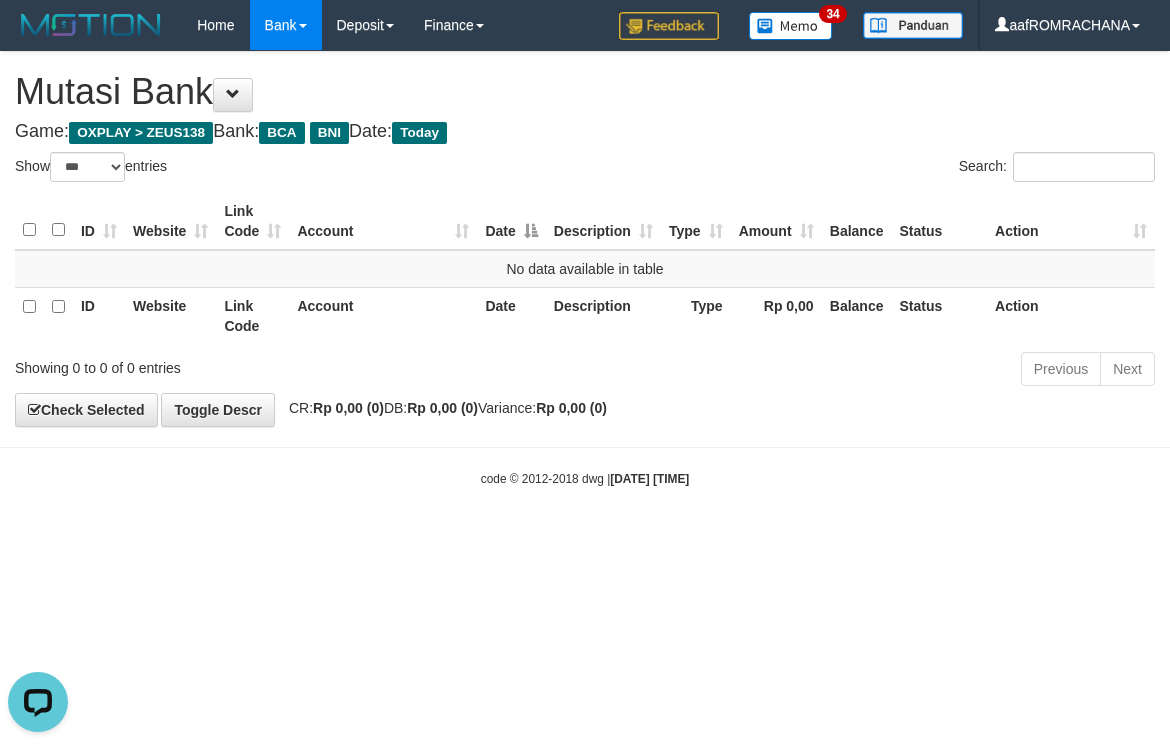 click on "Toggle navigation
Home
Bank
Account List
Load
By Website
Group
[OXPLAY]													ZEUS138
By Load Group (DPS)" at bounding box center (585, 269) 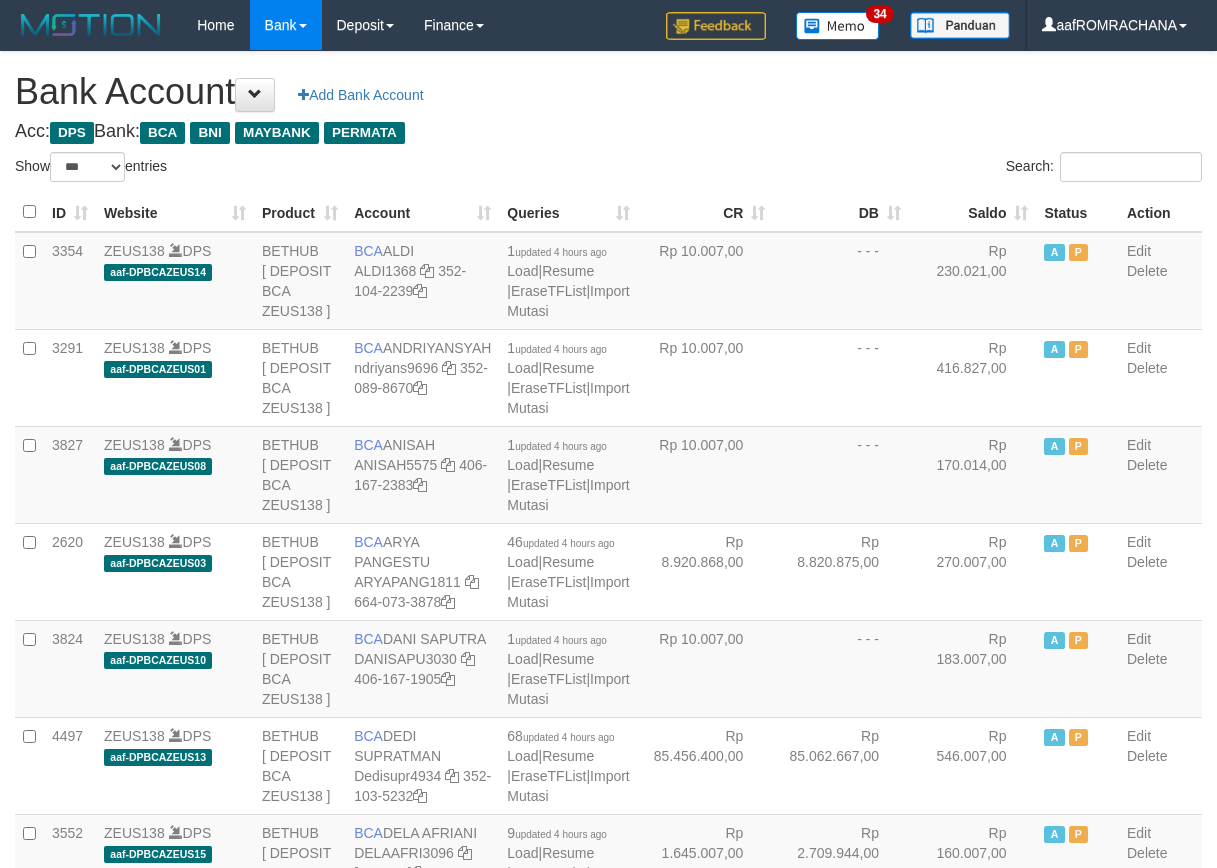 select on "***" 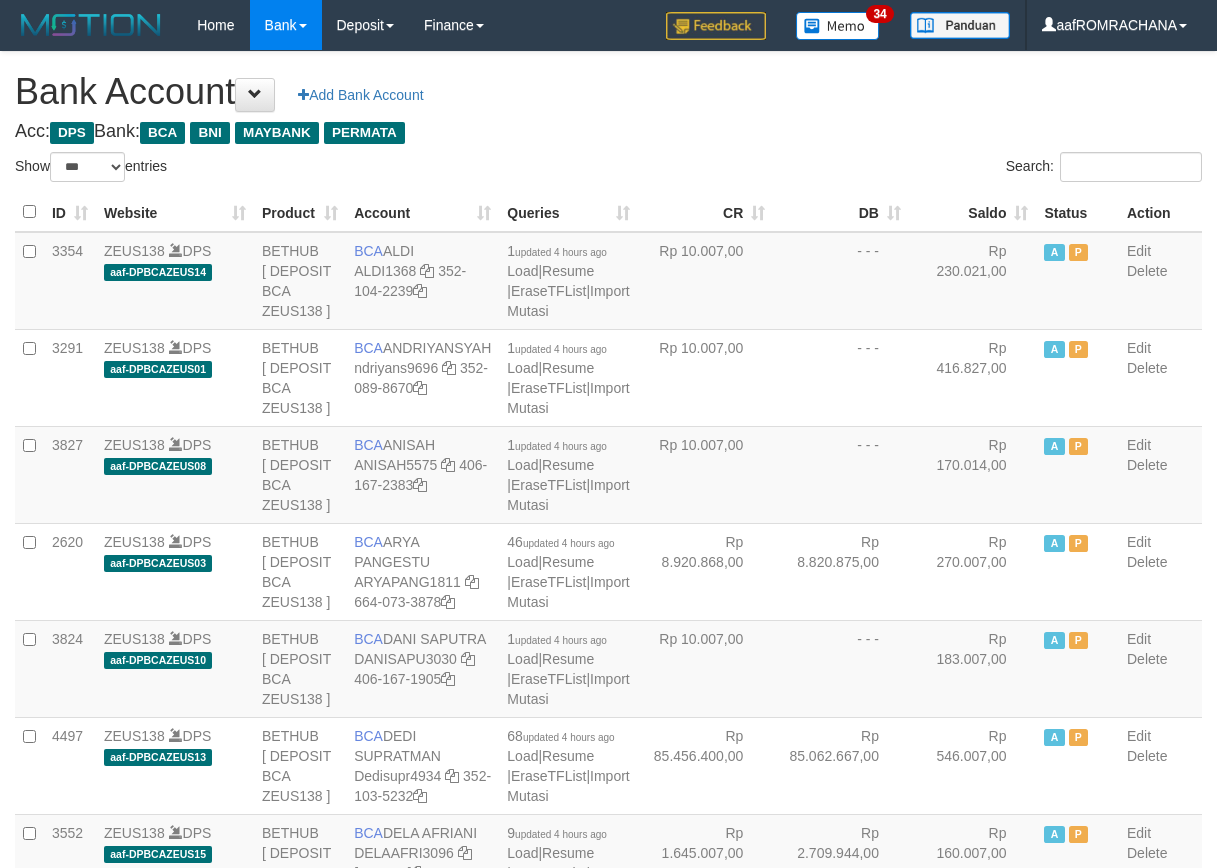 scroll, scrollTop: 0, scrollLeft: 0, axis: both 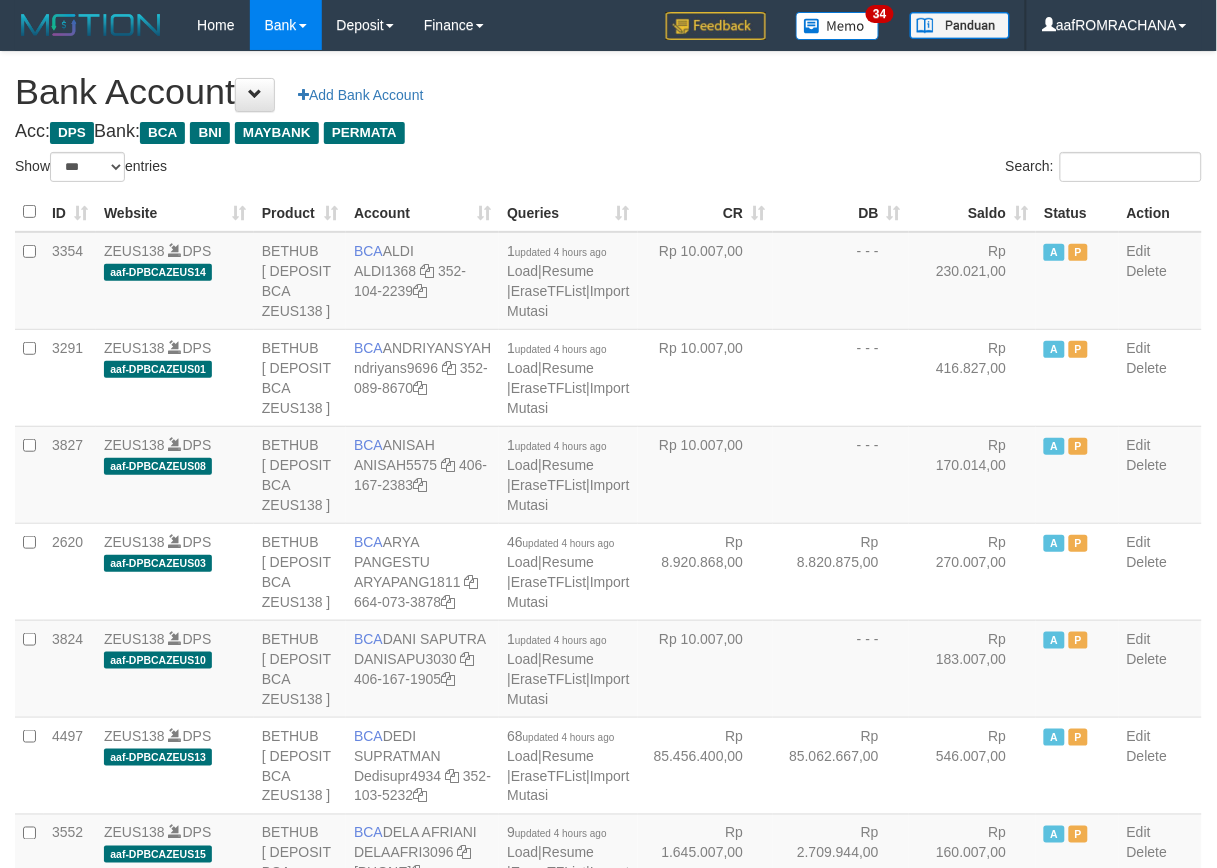click on "Saldo" at bounding box center [973, 212] 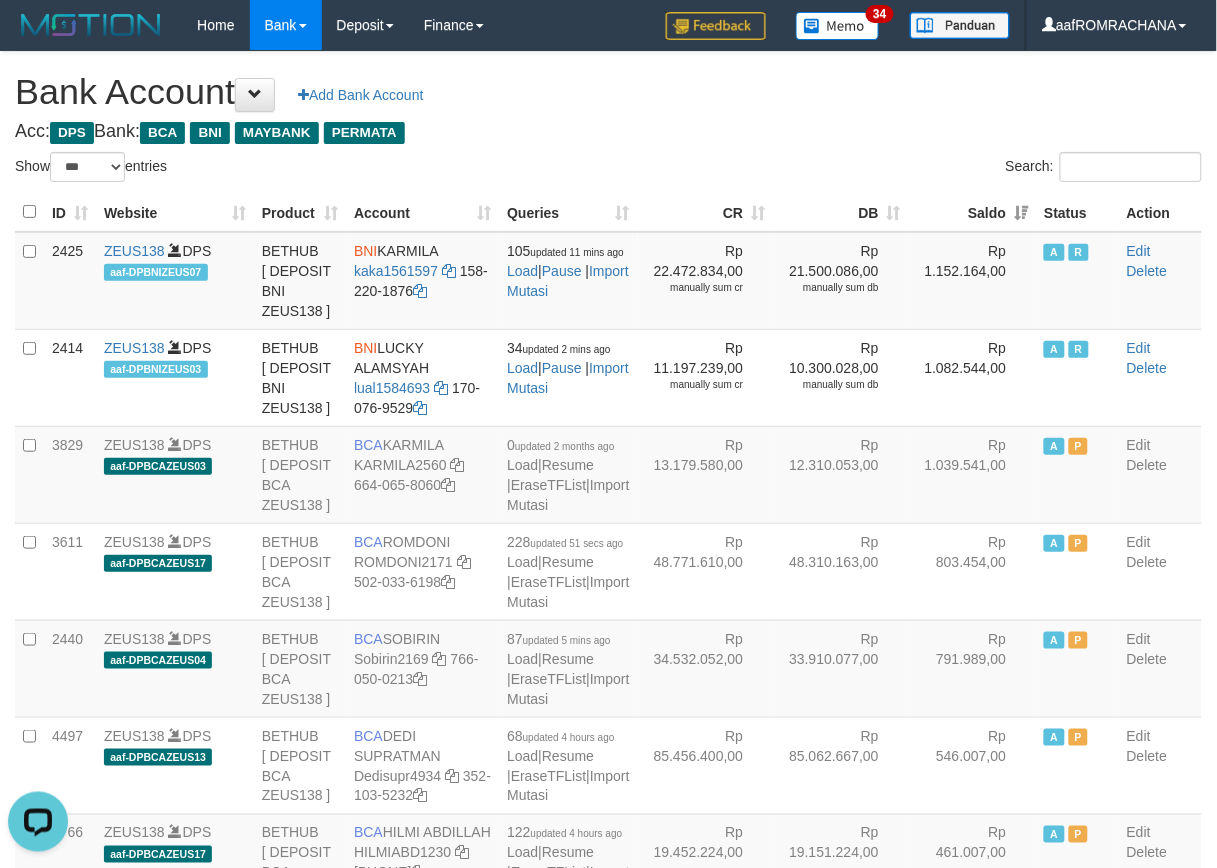 scroll, scrollTop: 0, scrollLeft: 0, axis: both 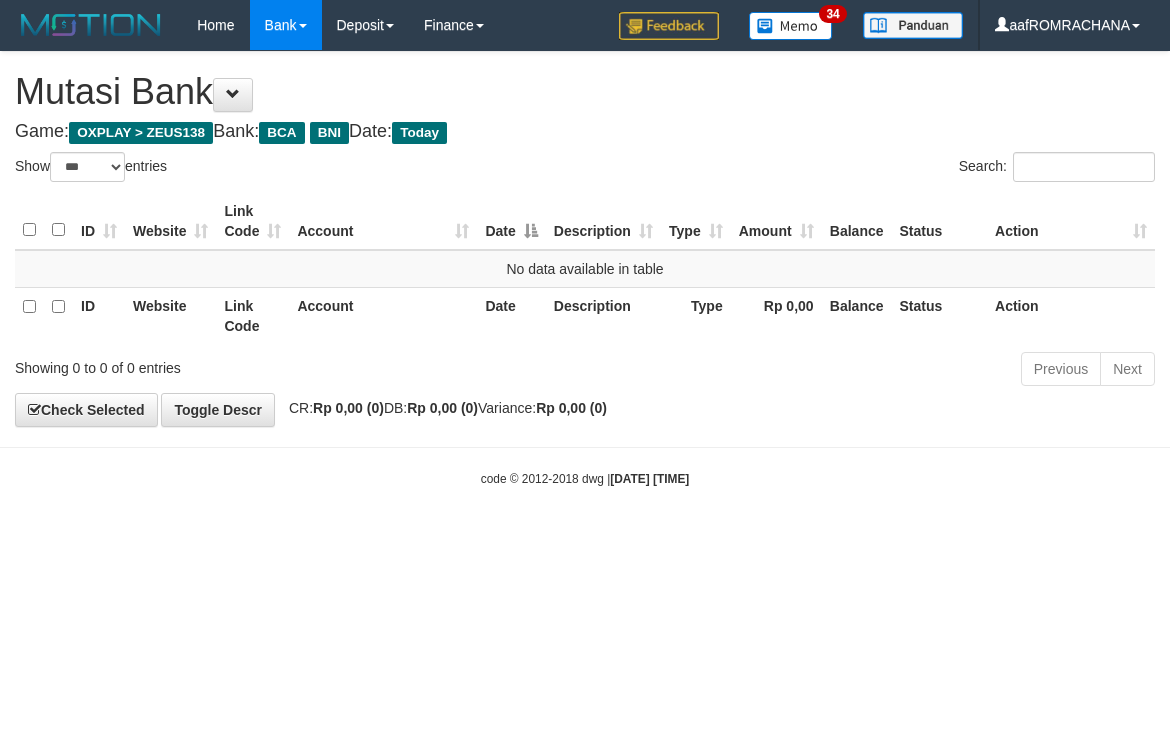 select on "***" 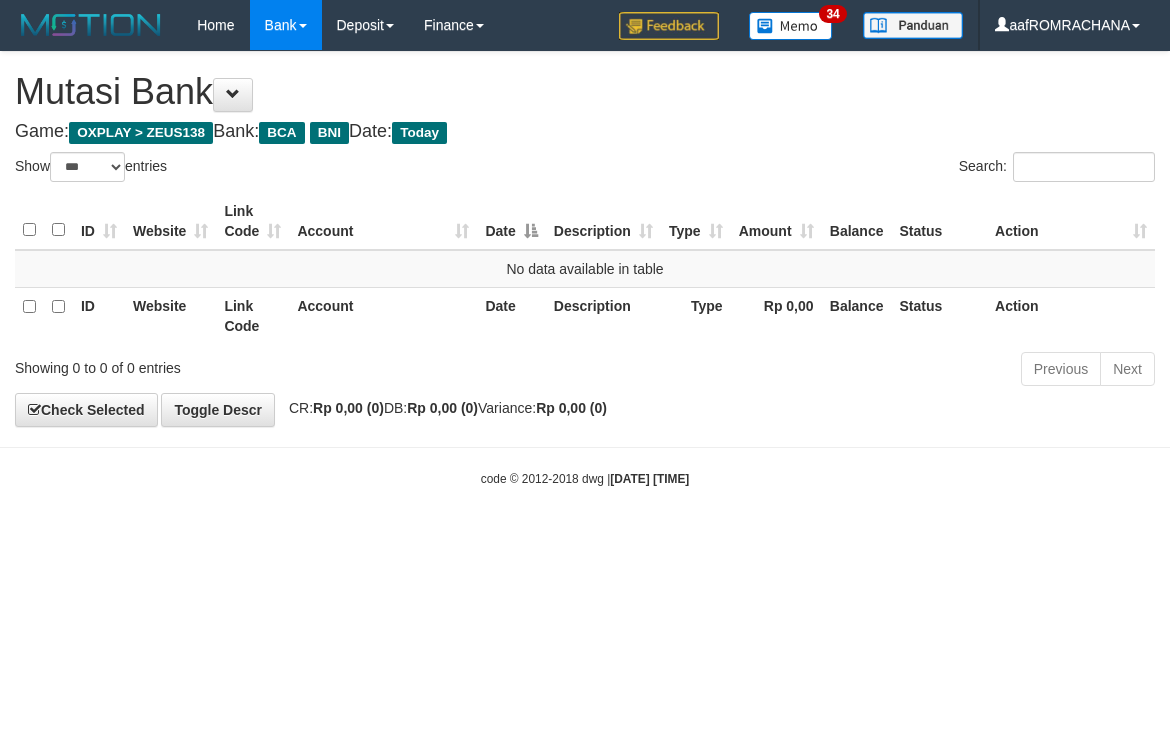 scroll, scrollTop: 0, scrollLeft: 0, axis: both 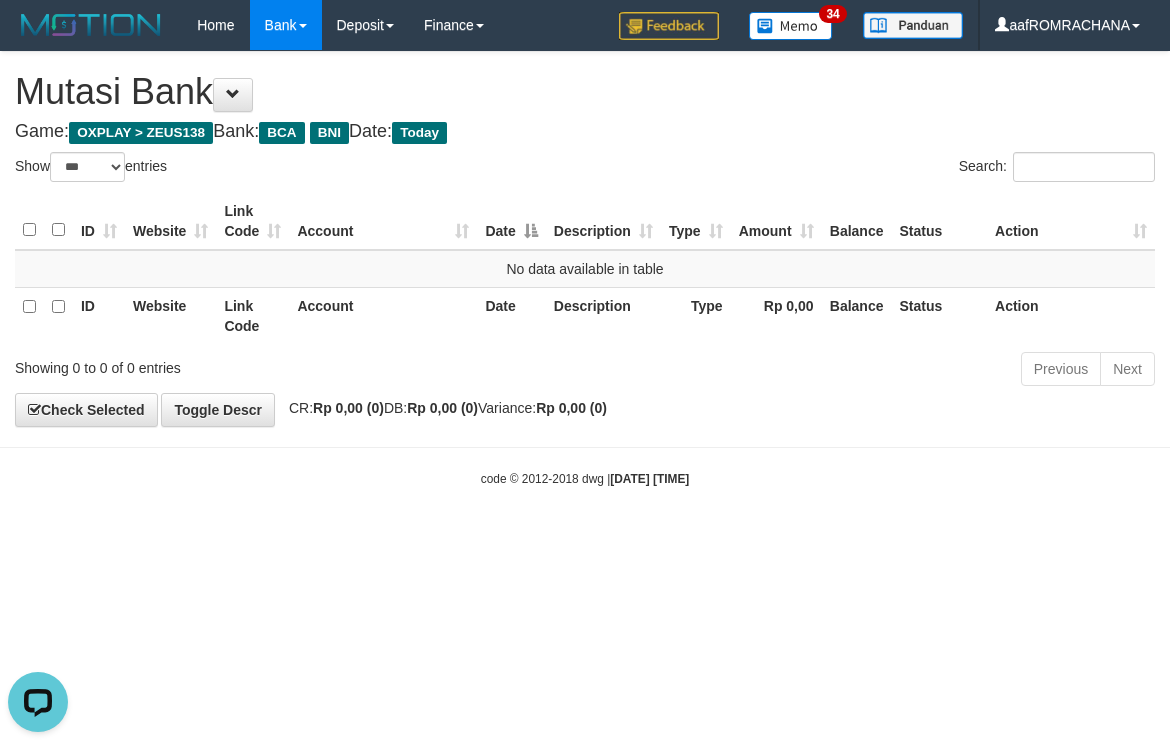 click on "Toggle navigation
Home
Bank
Account List
Load
By Website
Group
[OXPLAY]													ZEUS138
By Load Group (DPS)
Sync" at bounding box center [585, 269] 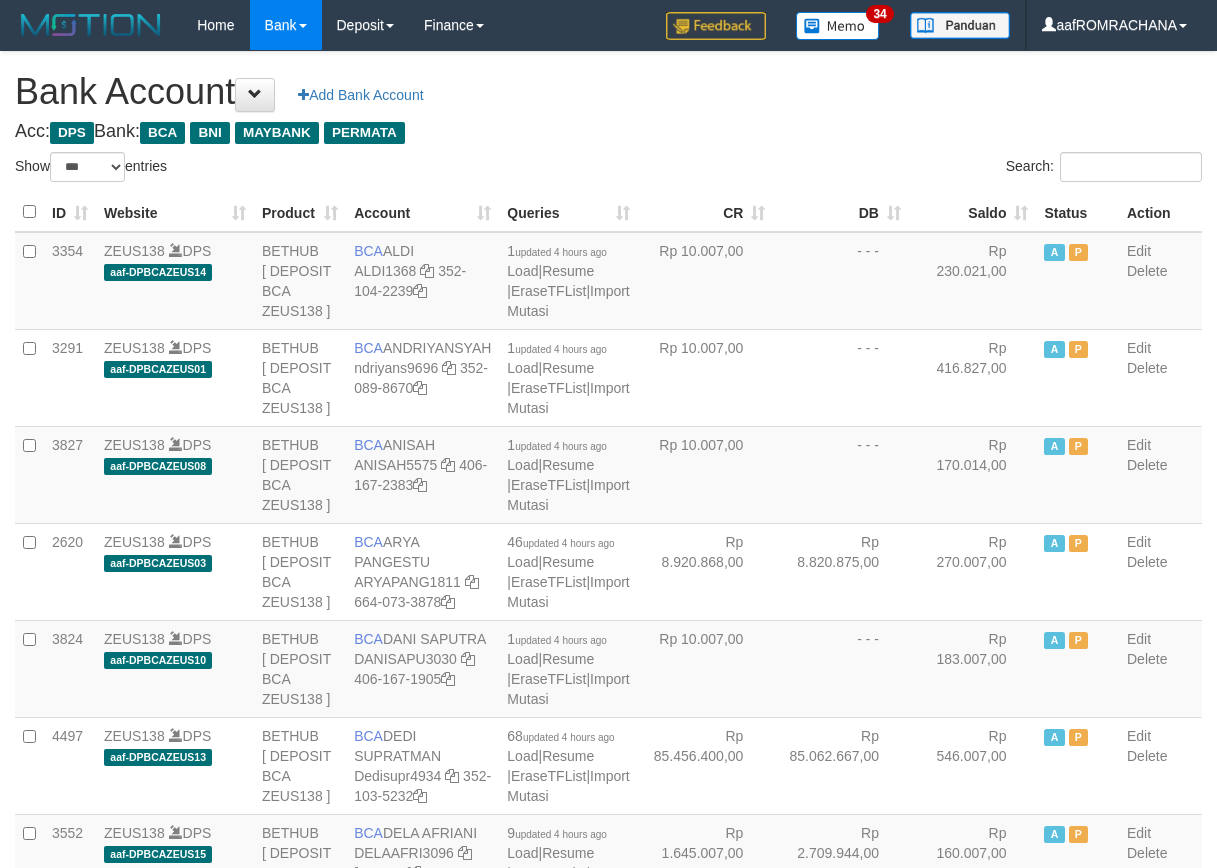 select on "***" 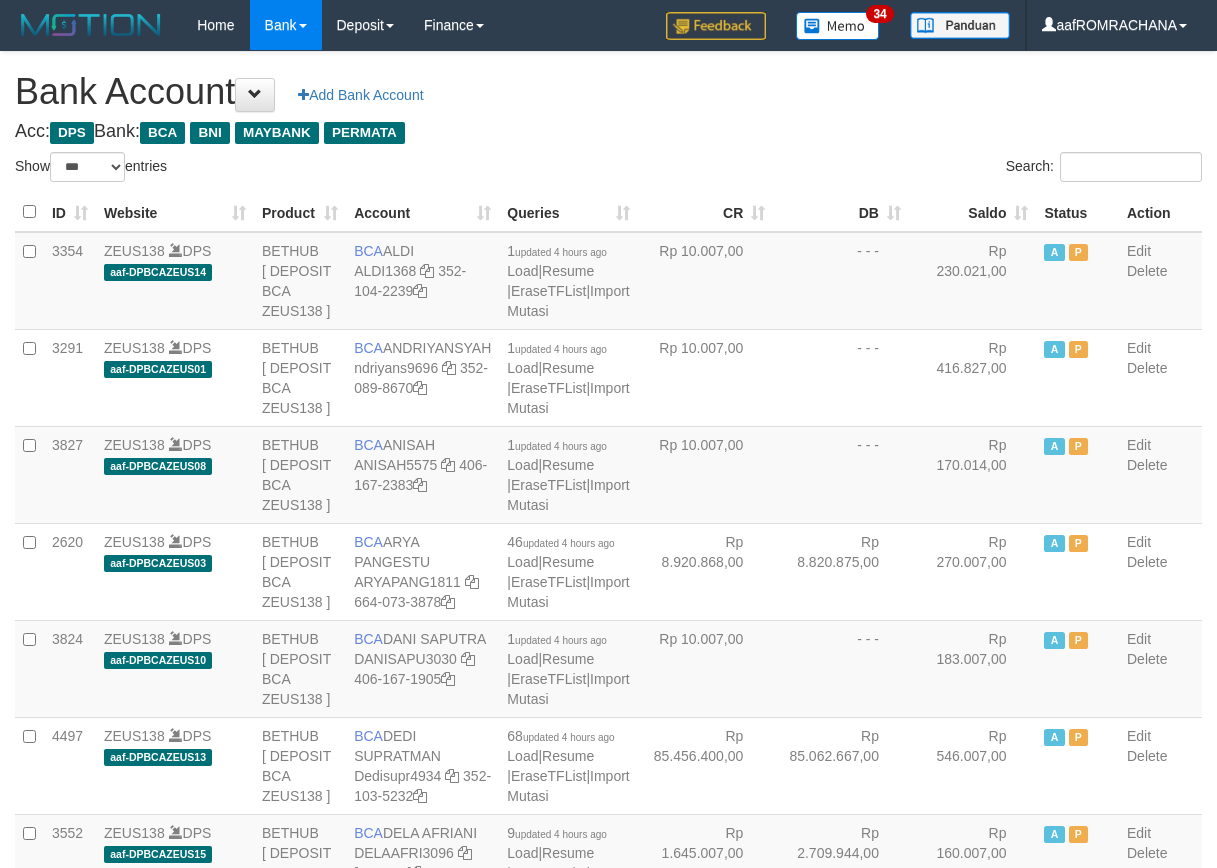 scroll, scrollTop: 0, scrollLeft: 0, axis: both 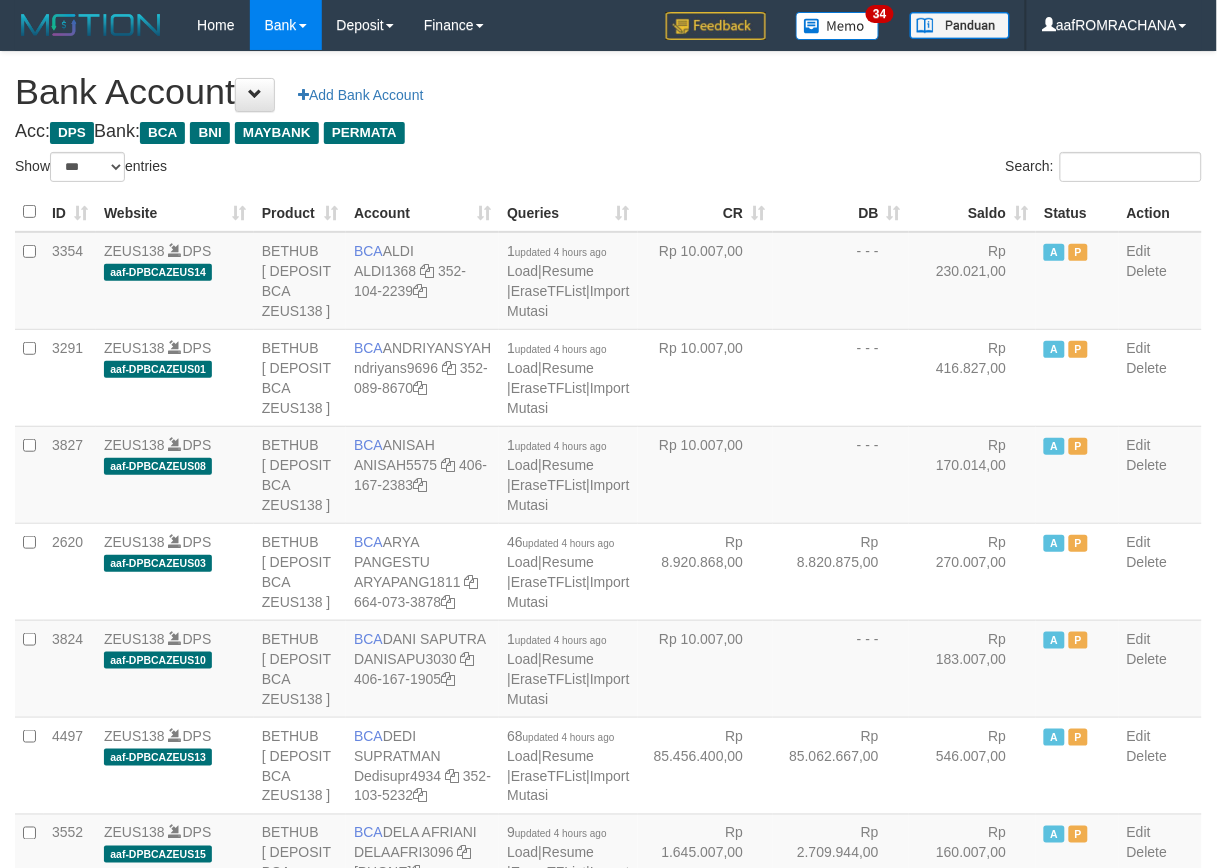 click on "Saldo" at bounding box center (973, 212) 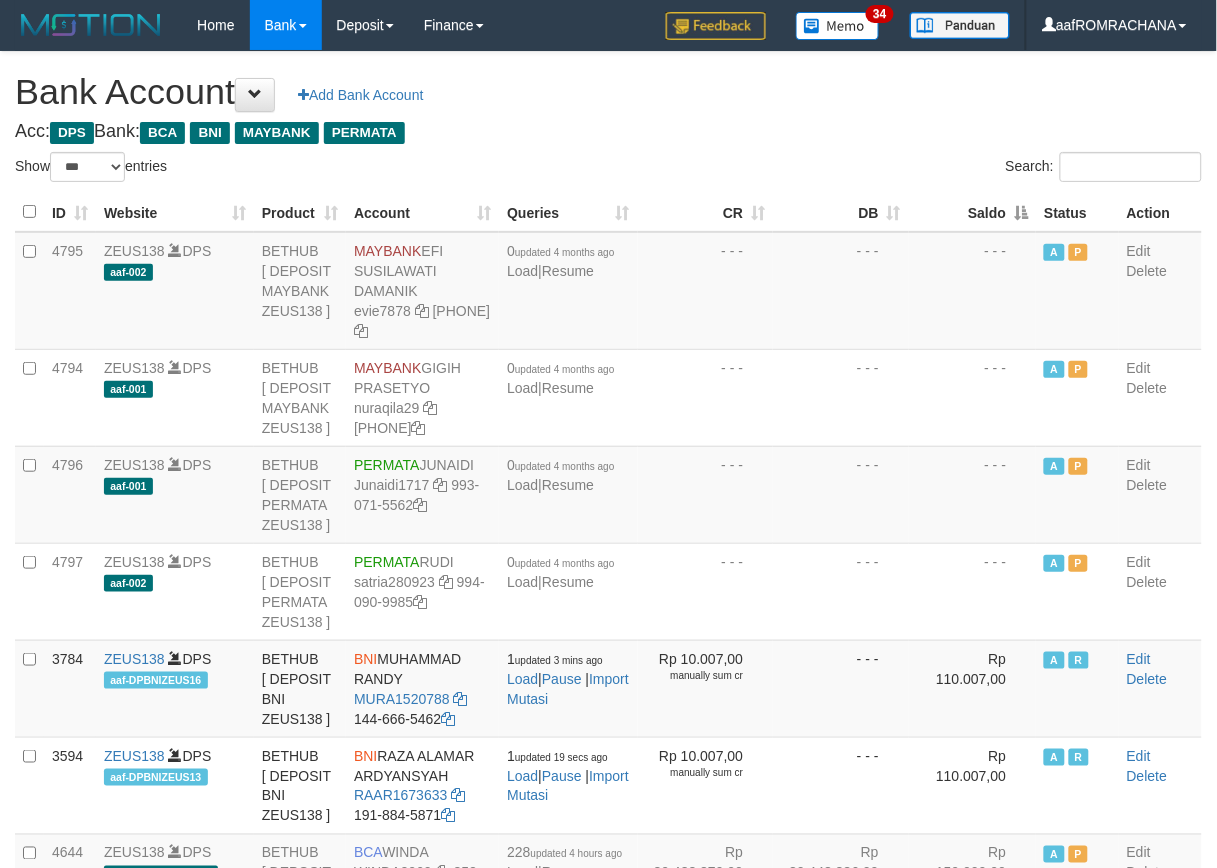 click on "Saldo" at bounding box center (973, 212) 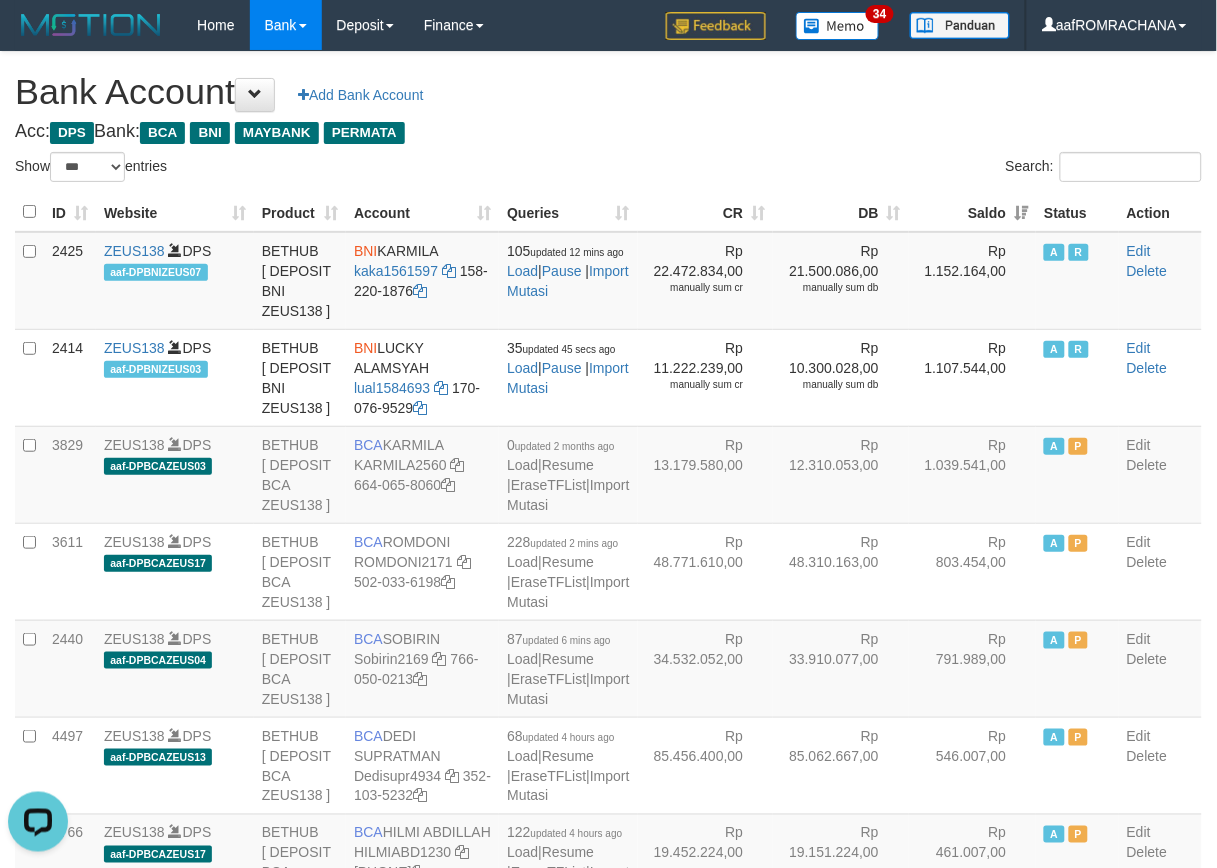 scroll, scrollTop: 0, scrollLeft: 0, axis: both 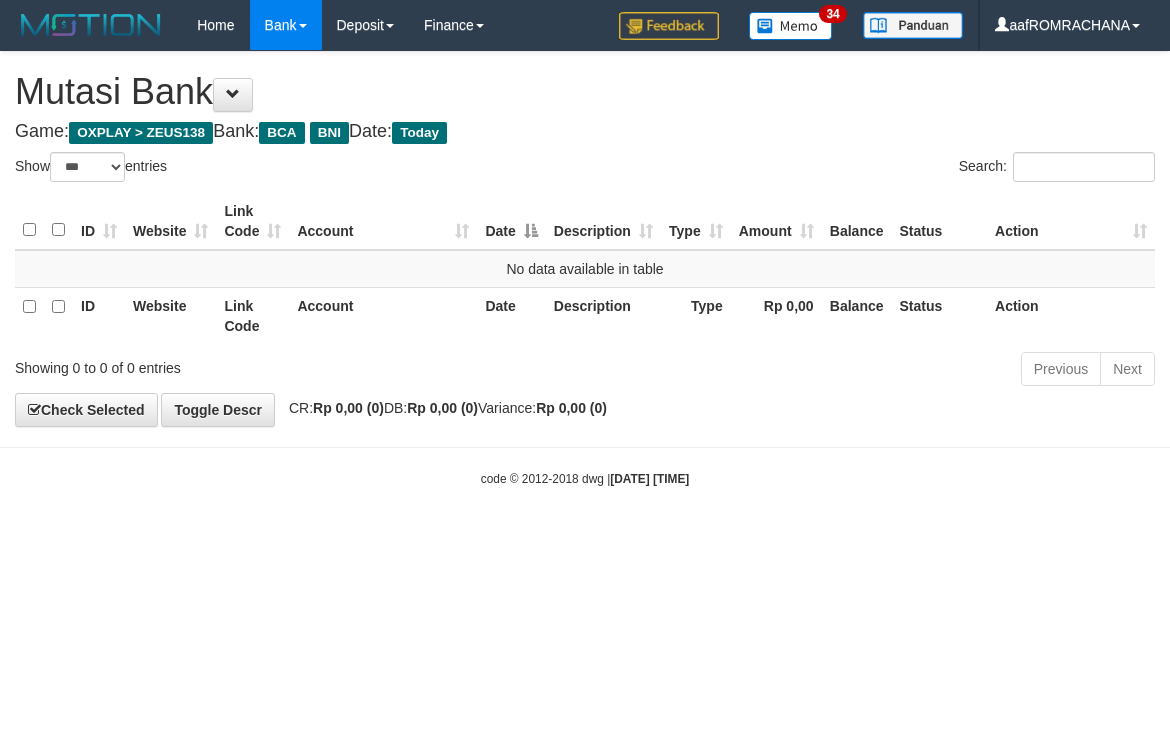 select on "***" 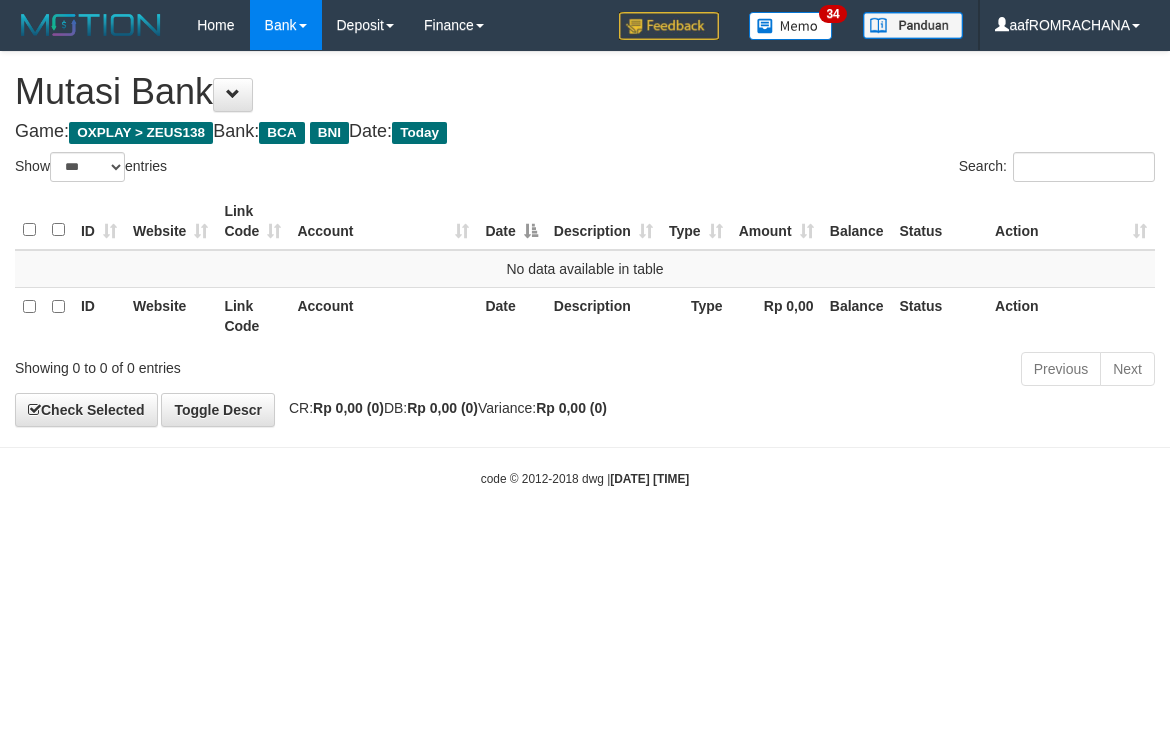 scroll, scrollTop: 0, scrollLeft: 0, axis: both 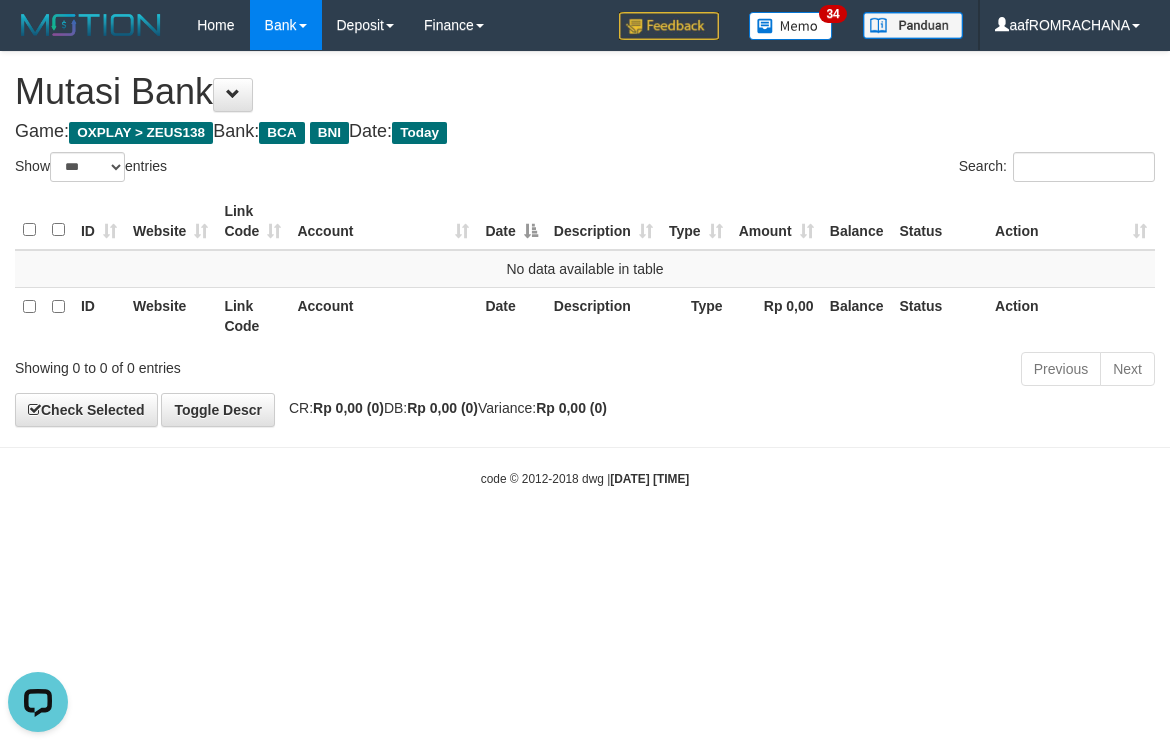 click on "Toggle navigation
Home
Bank
Account List
Load
By Website
Group
[OXPLAY]													ZEUS138
By Load Group (DPS)
Sync" at bounding box center (585, 269) 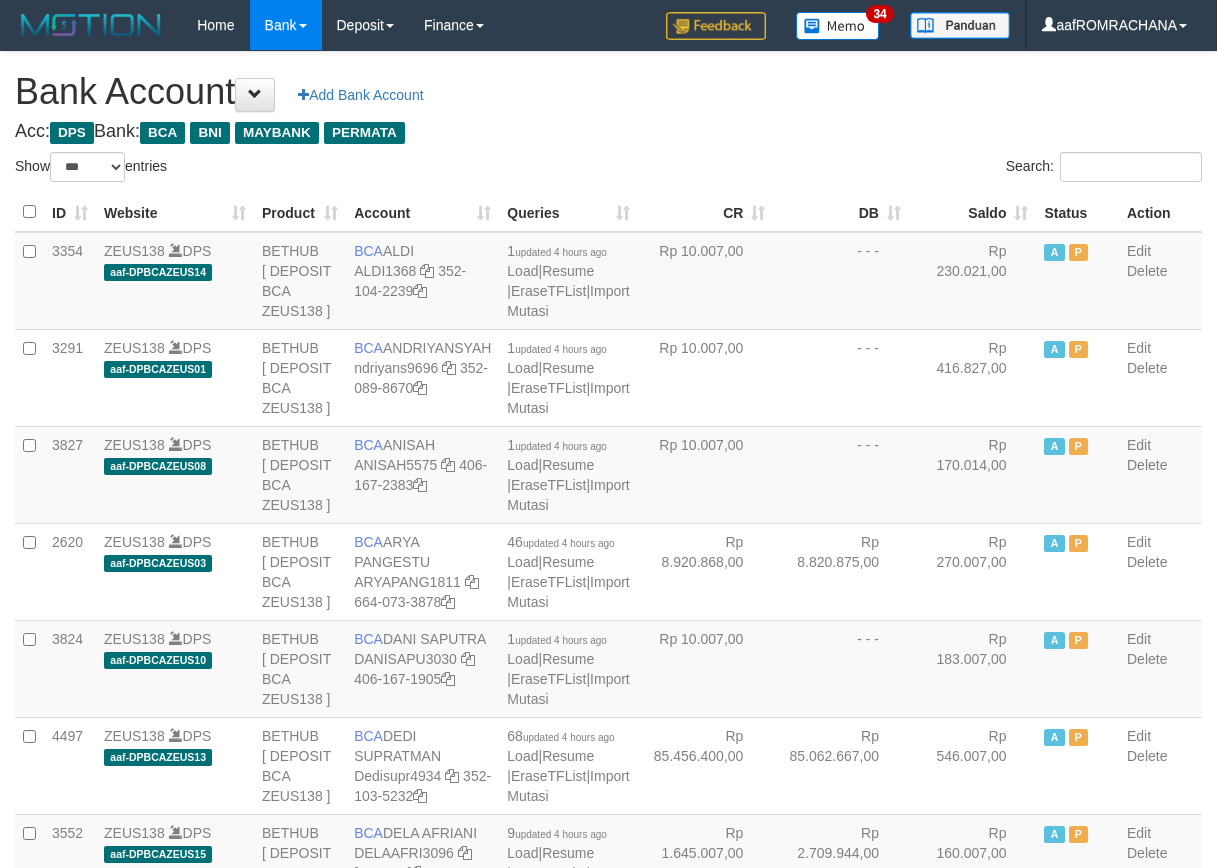 select on "***" 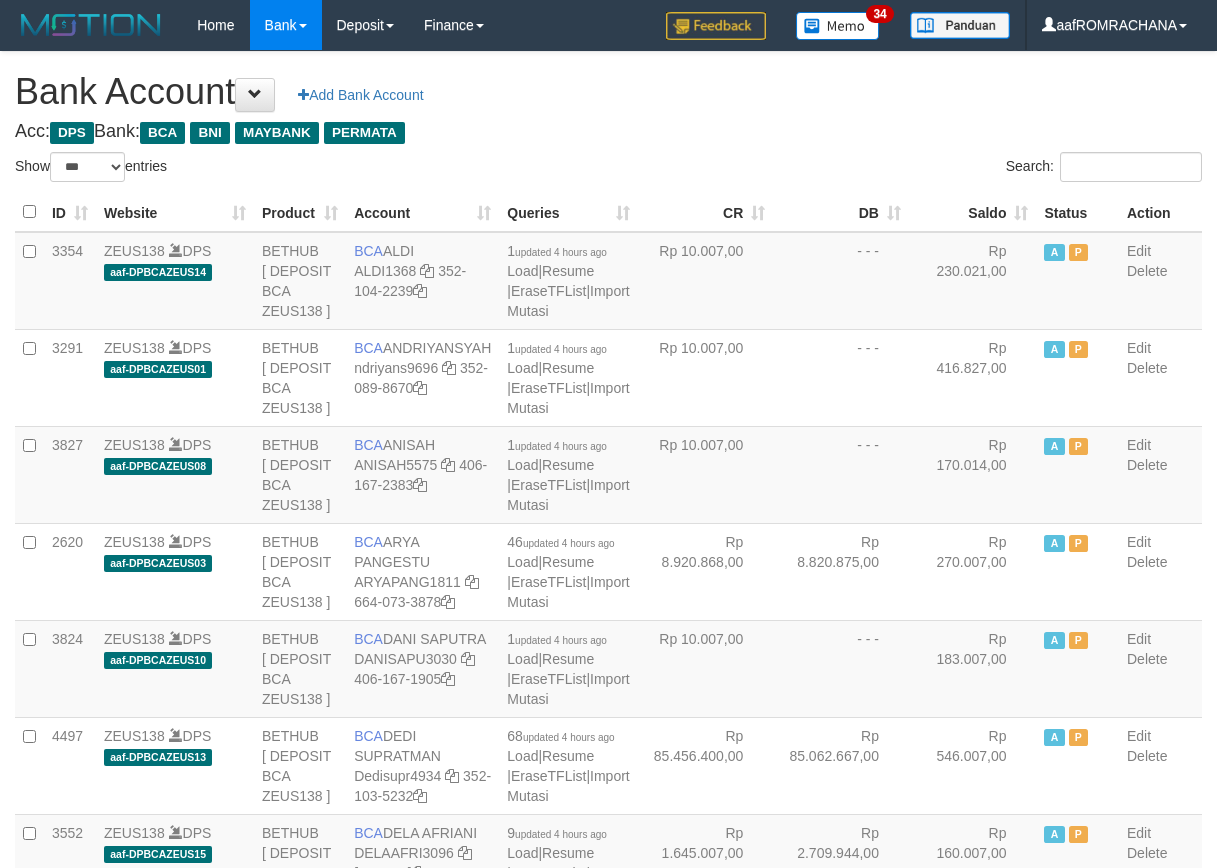 scroll, scrollTop: 0, scrollLeft: 0, axis: both 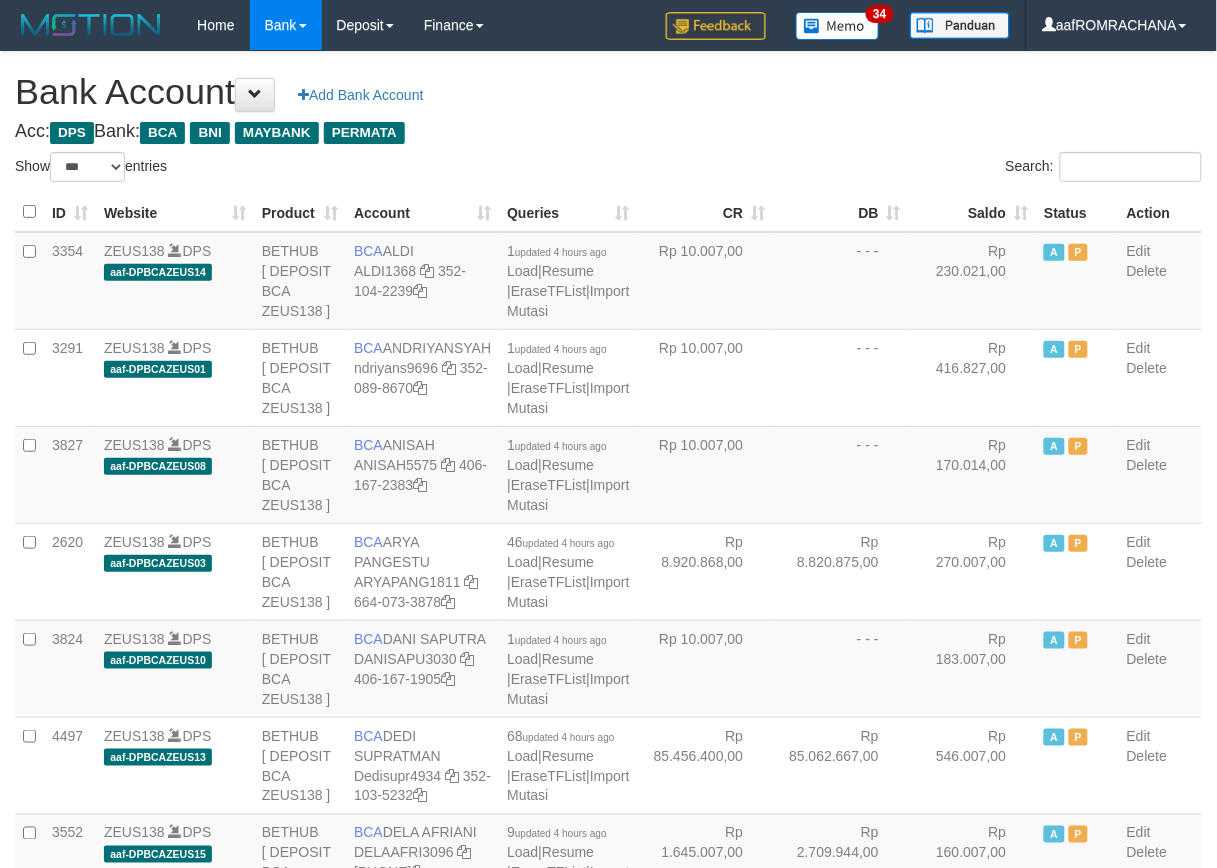click on "Saldo" at bounding box center [973, 212] 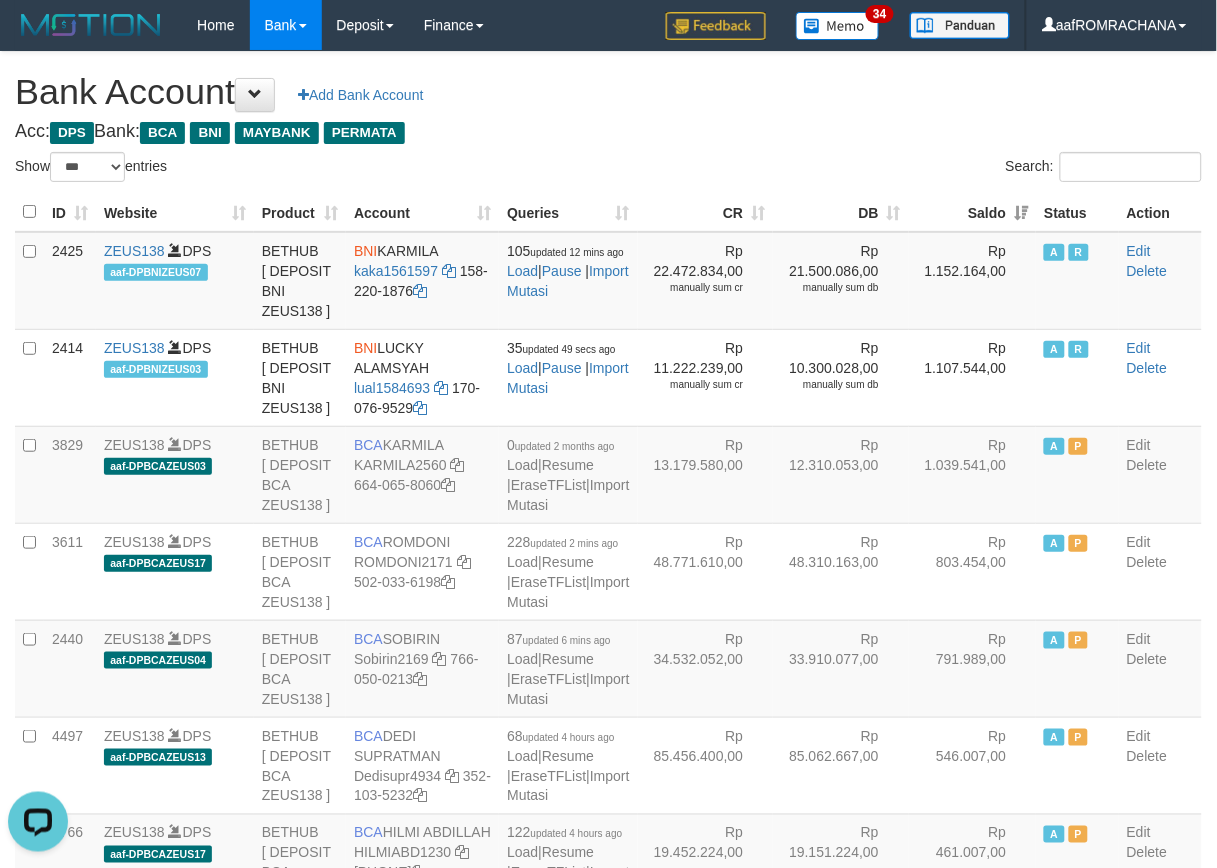 scroll, scrollTop: 0, scrollLeft: 0, axis: both 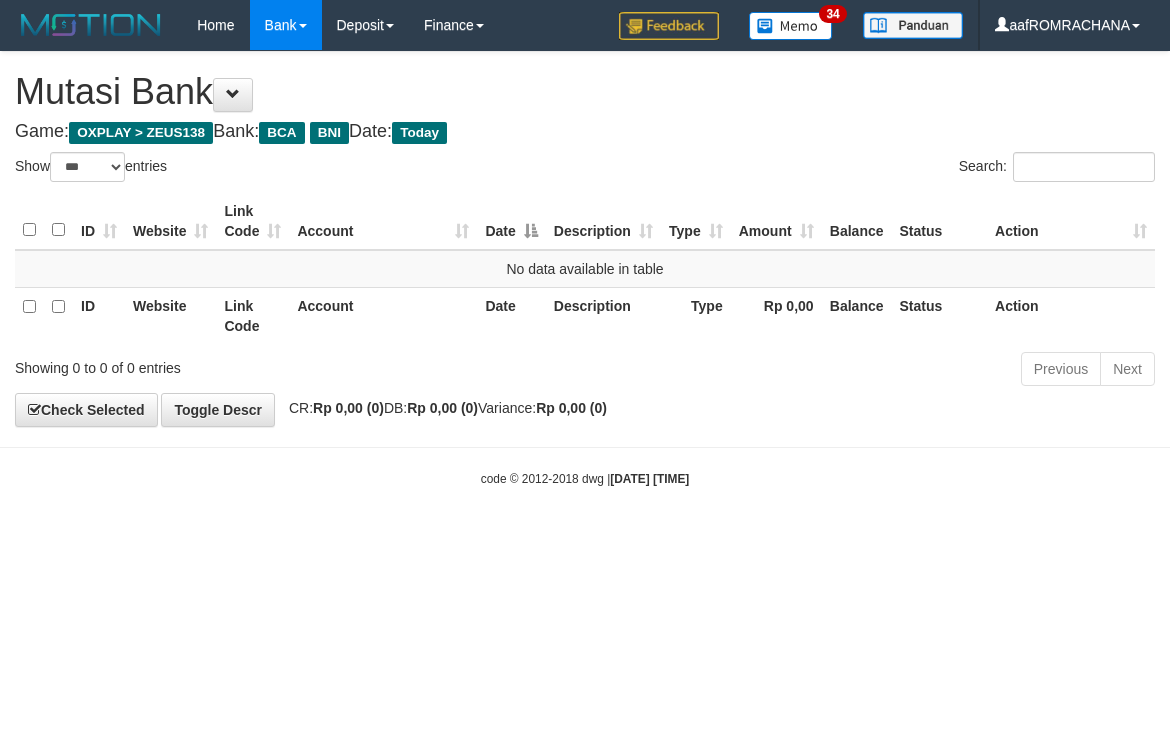select on "***" 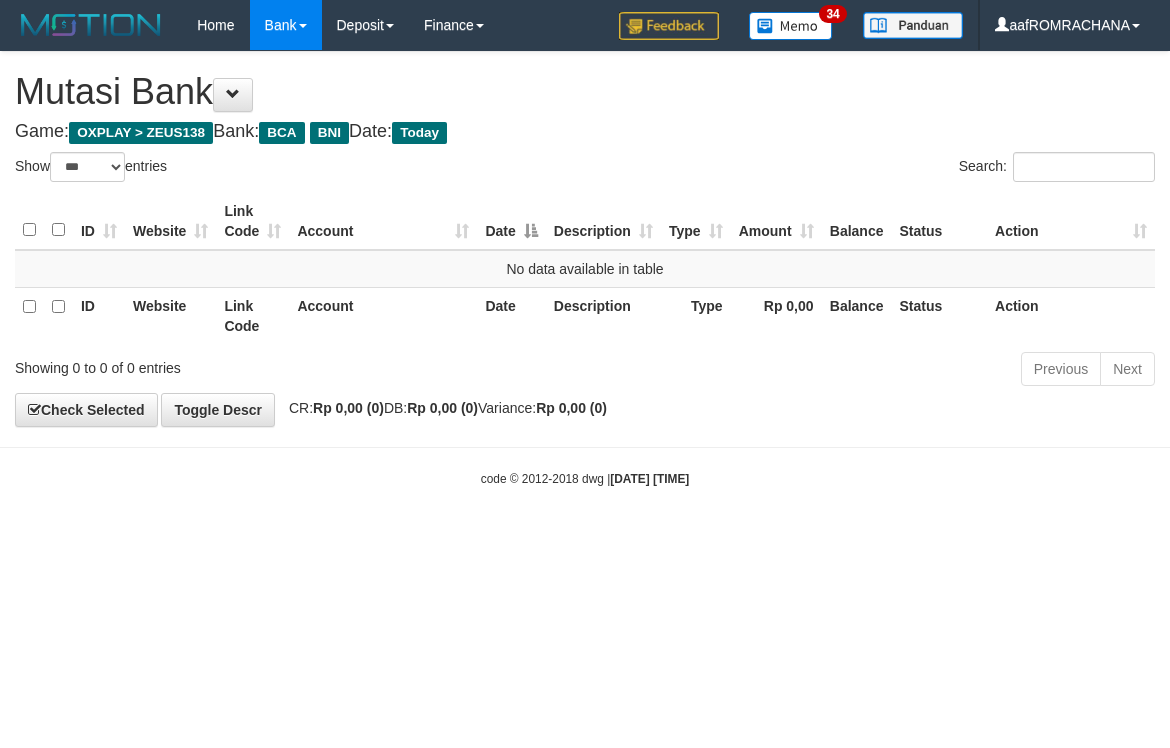scroll, scrollTop: 0, scrollLeft: 0, axis: both 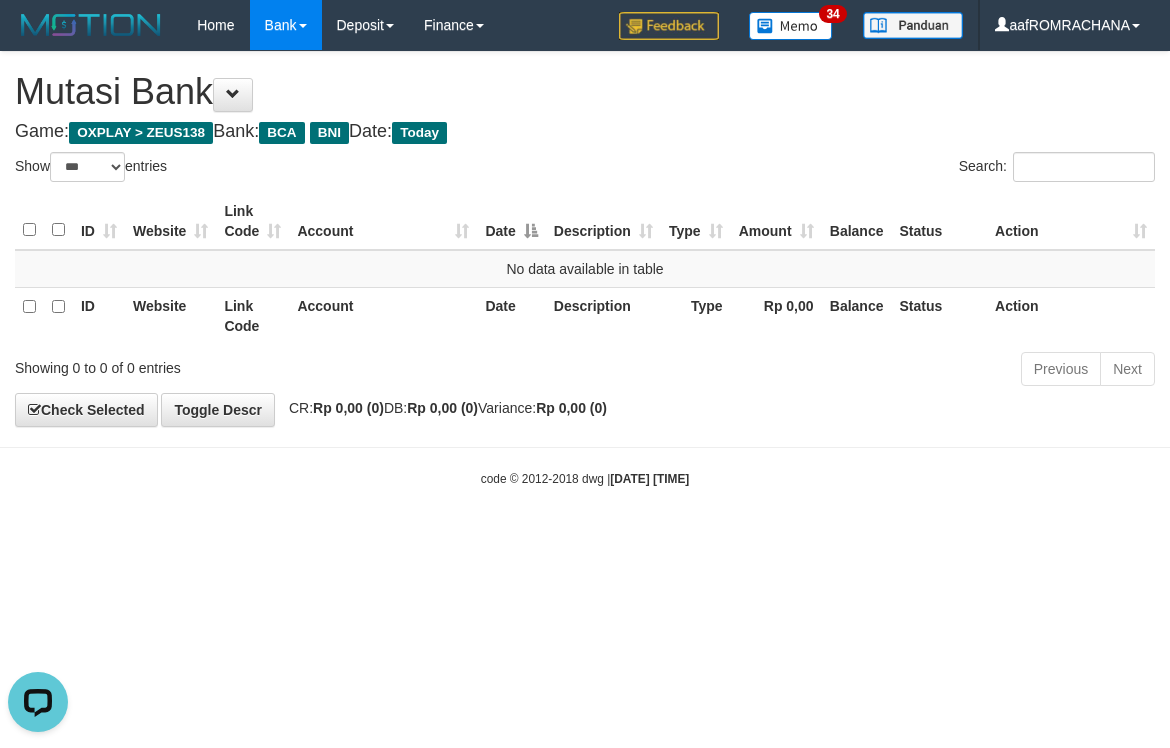 click on "Toggle navigation
Home
Bank
Account List
Load
By Website
Group
[OXPLAY]													ZEUS138
By Load Group (DPS)
Sync" at bounding box center [585, 269] 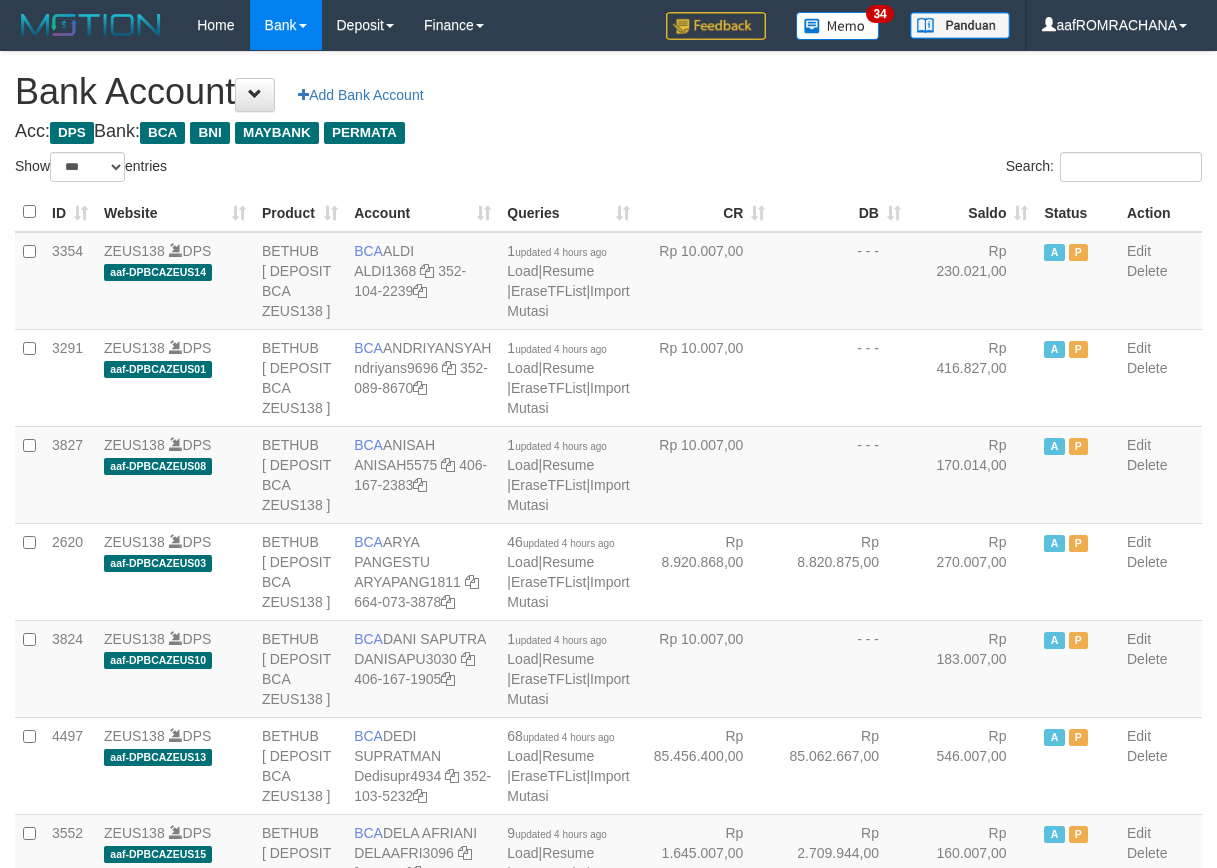 select on "***" 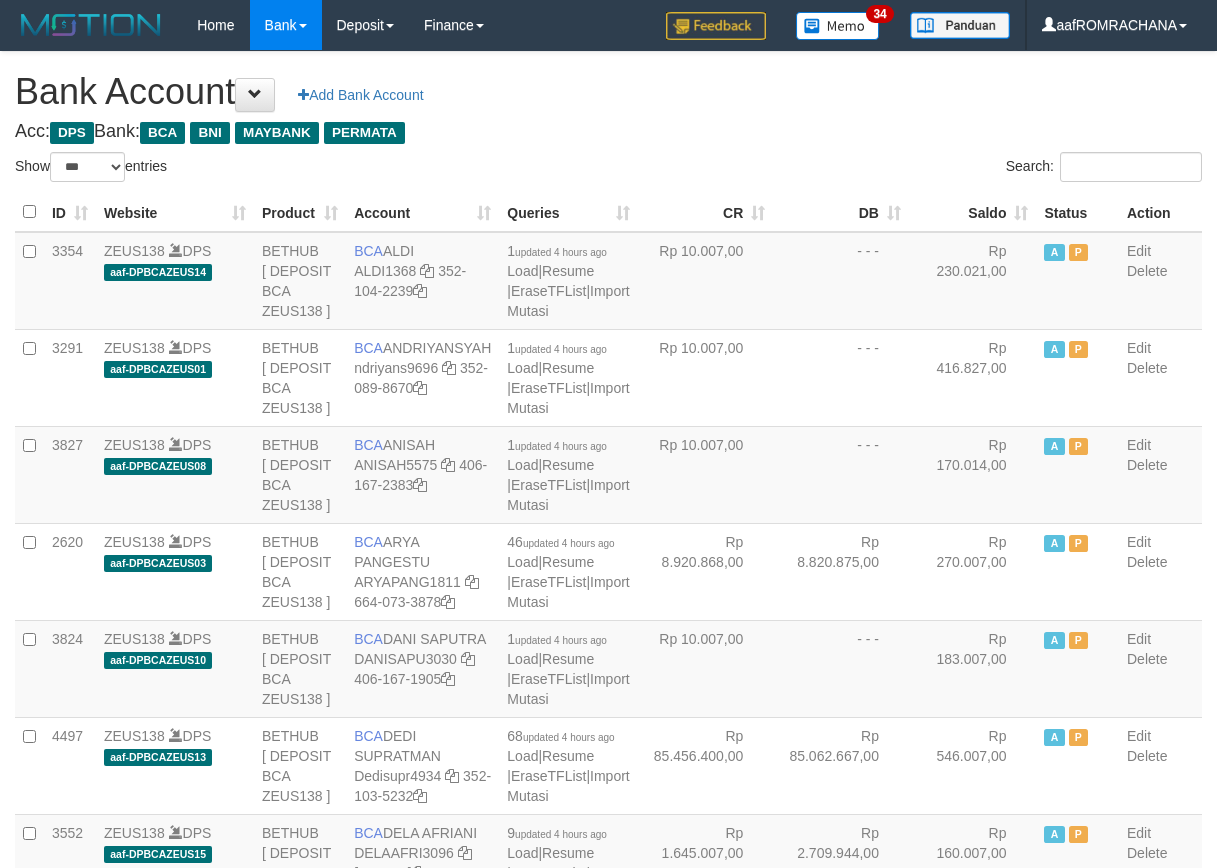 scroll, scrollTop: 0, scrollLeft: 0, axis: both 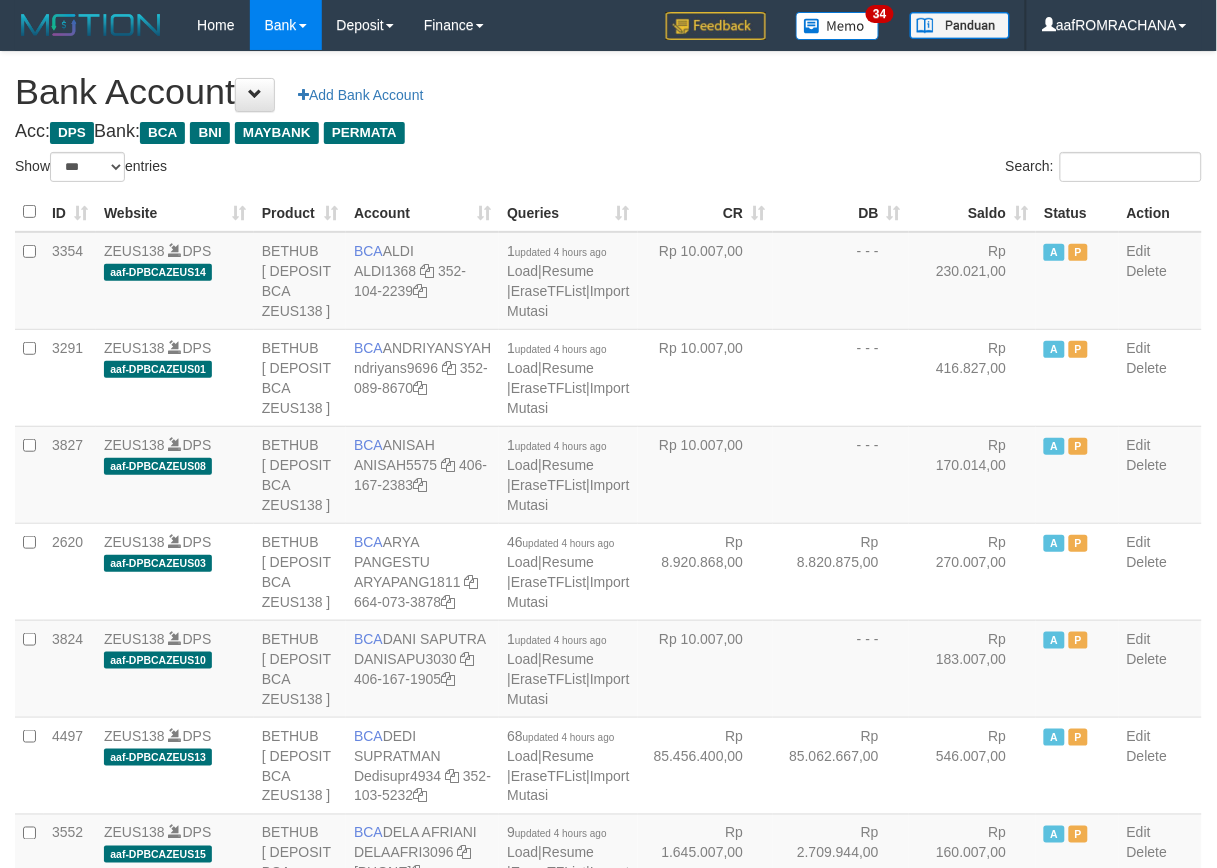 click on "Saldo" at bounding box center (973, 212) 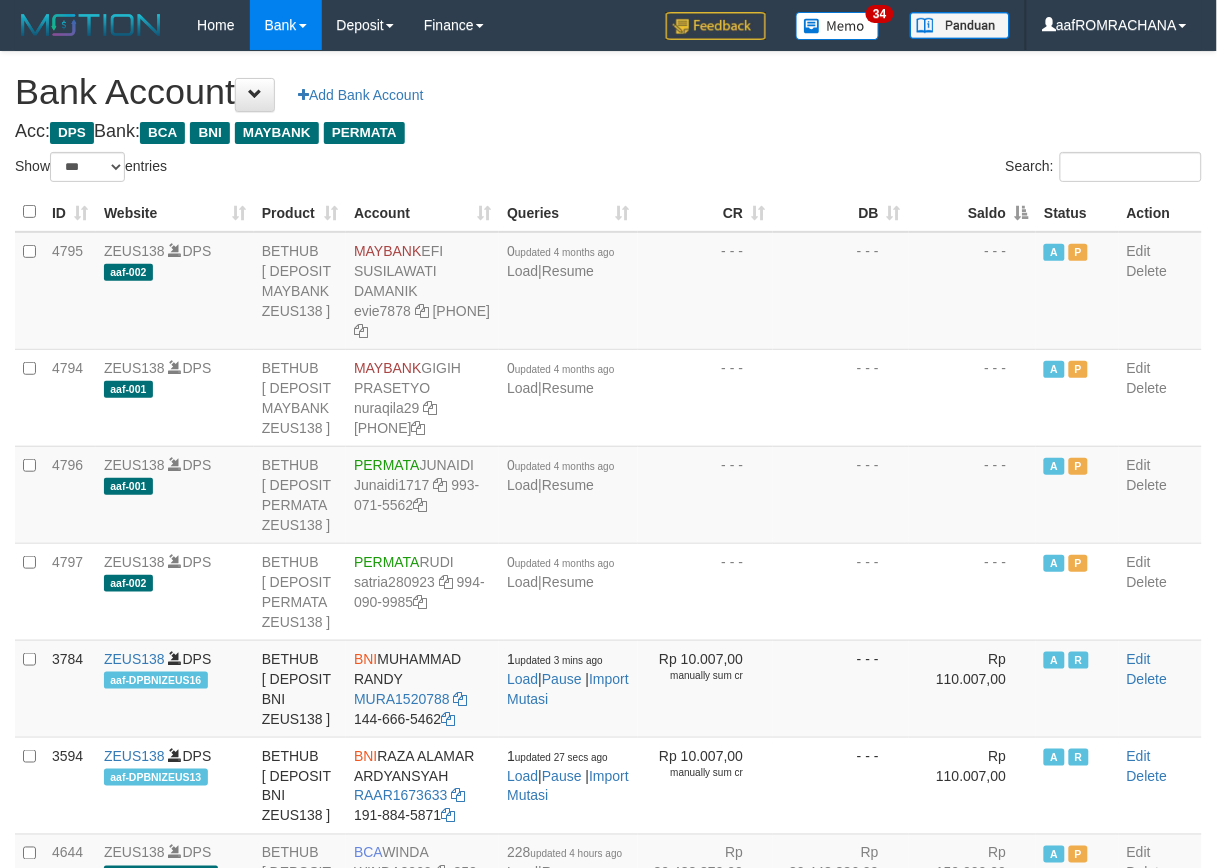 click on "Saldo" at bounding box center (973, 212) 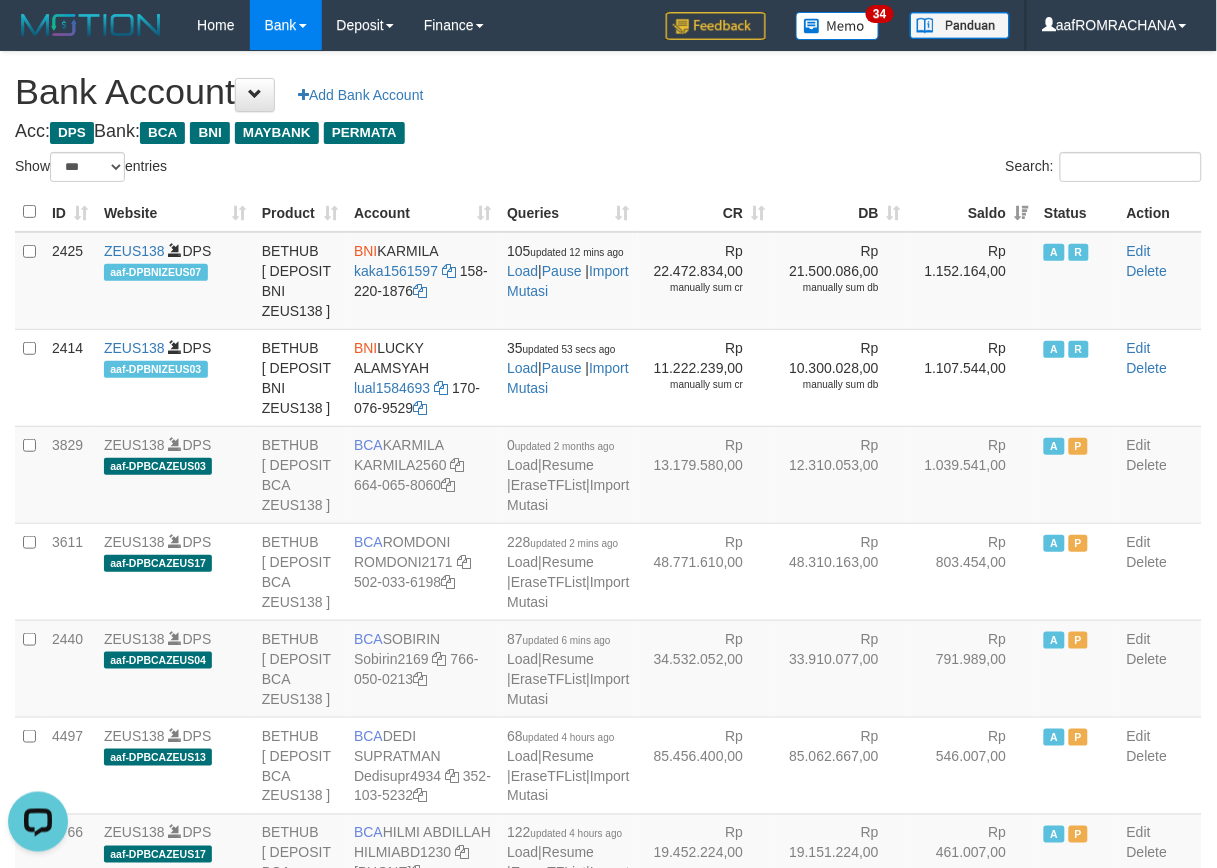 scroll, scrollTop: 0, scrollLeft: 0, axis: both 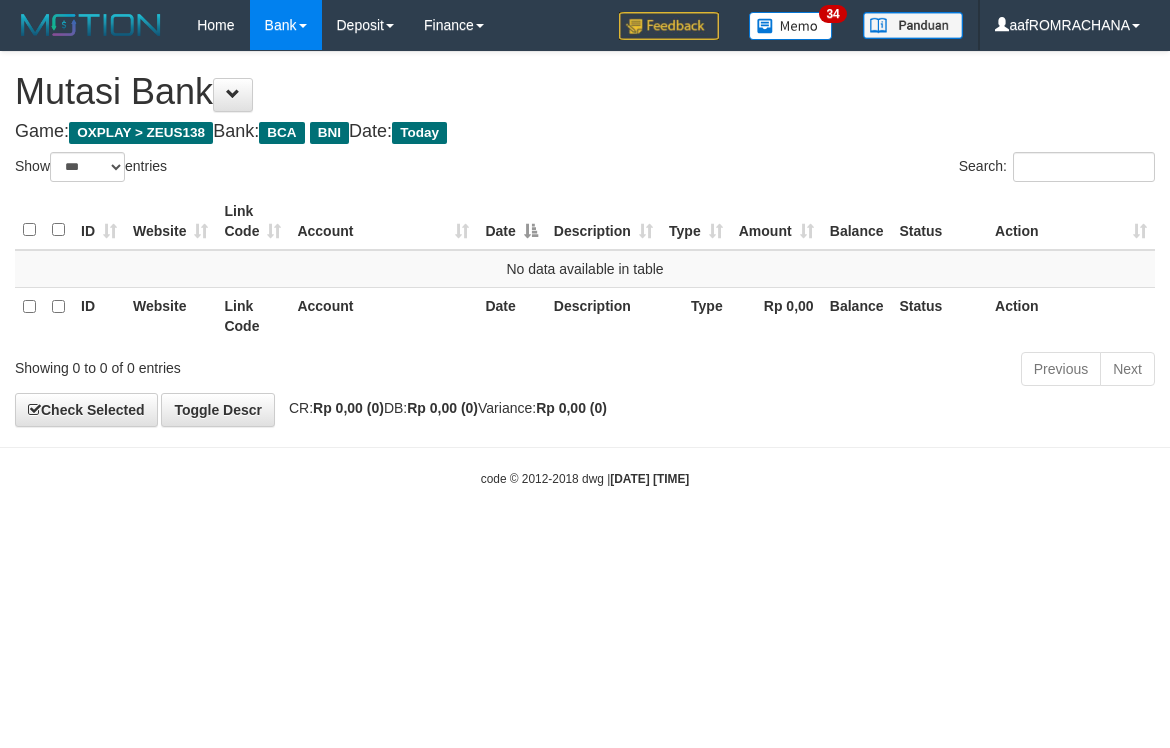 select on "***" 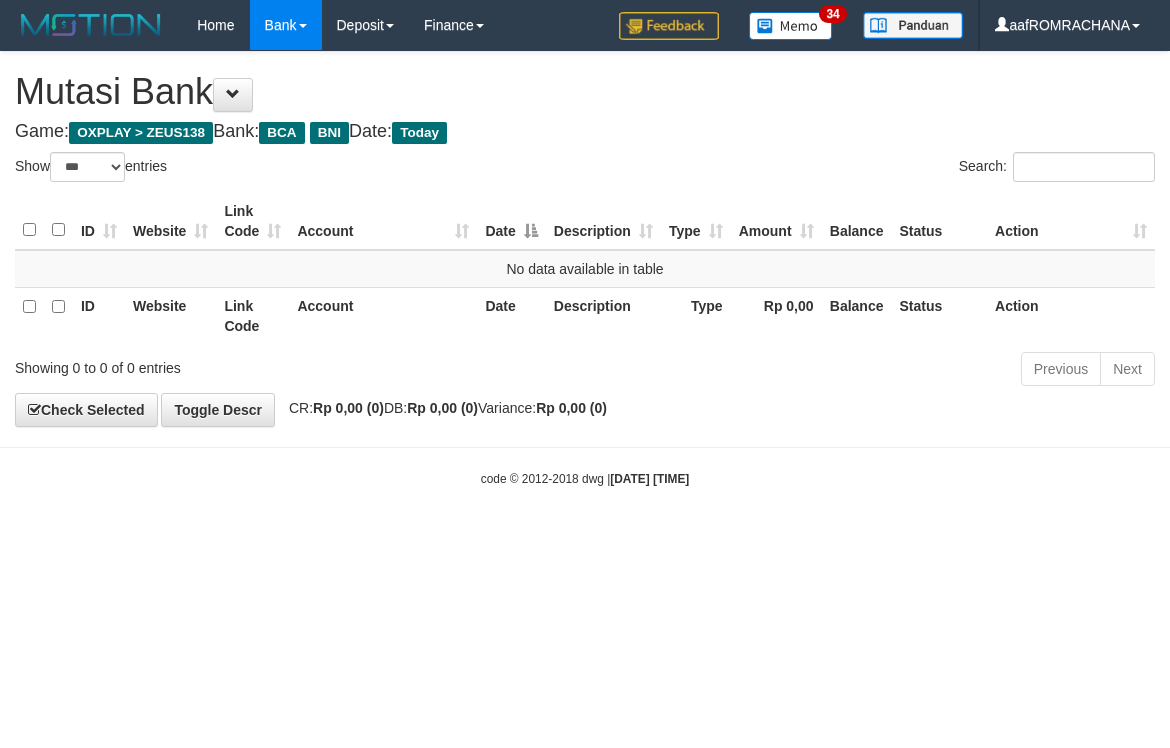 scroll, scrollTop: 0, scrollLeft: 0, axis: both 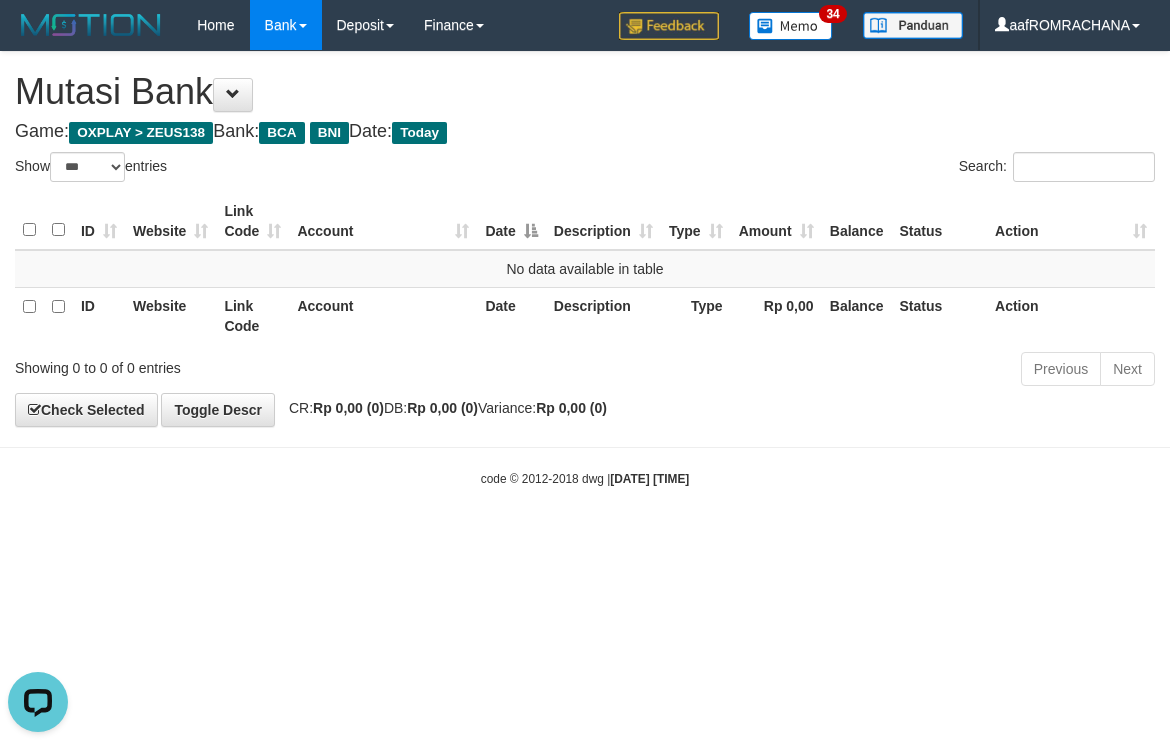 click on "Toggle navigation
Home
Bank
Account List
Load
By Website
Group
[OXPLAY]													ZEUS138
By Load Group (DPS)
Sync" at bounding box center (585, 269) 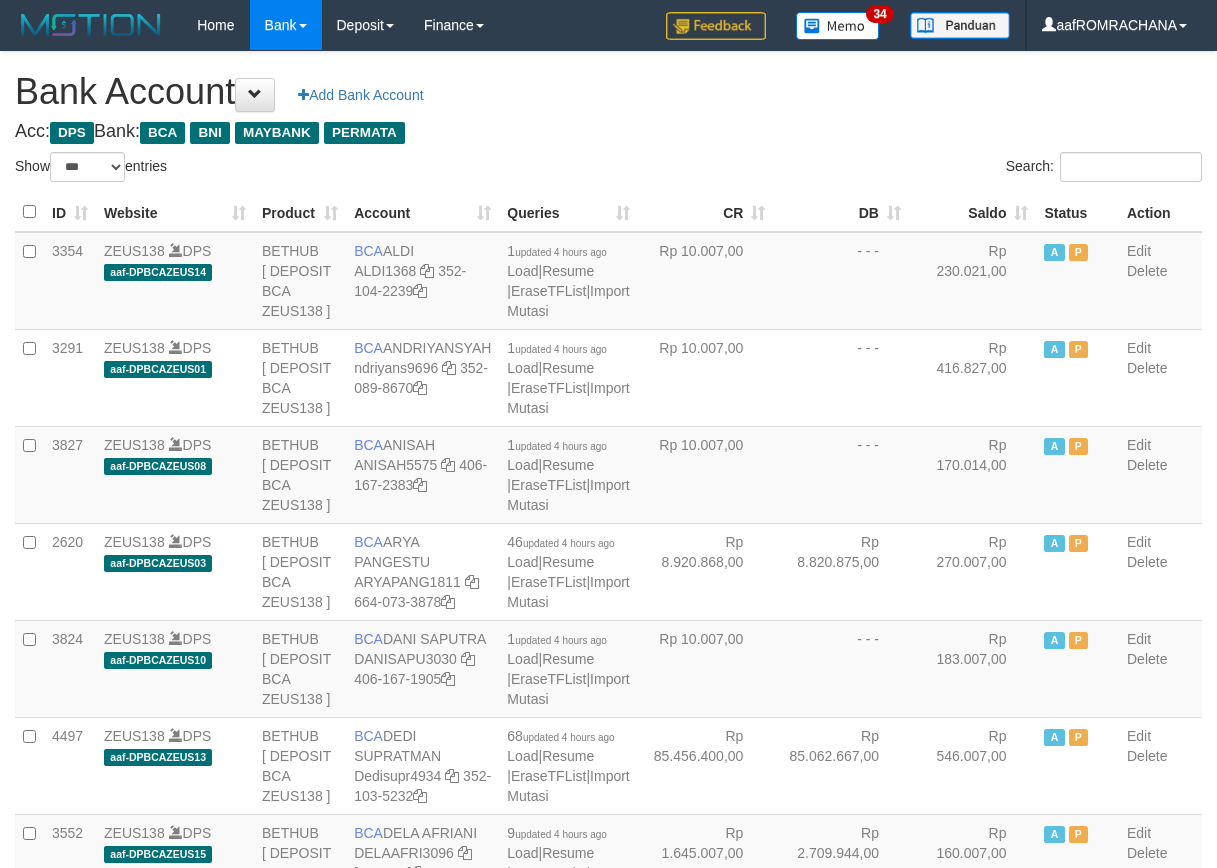 select on "***" 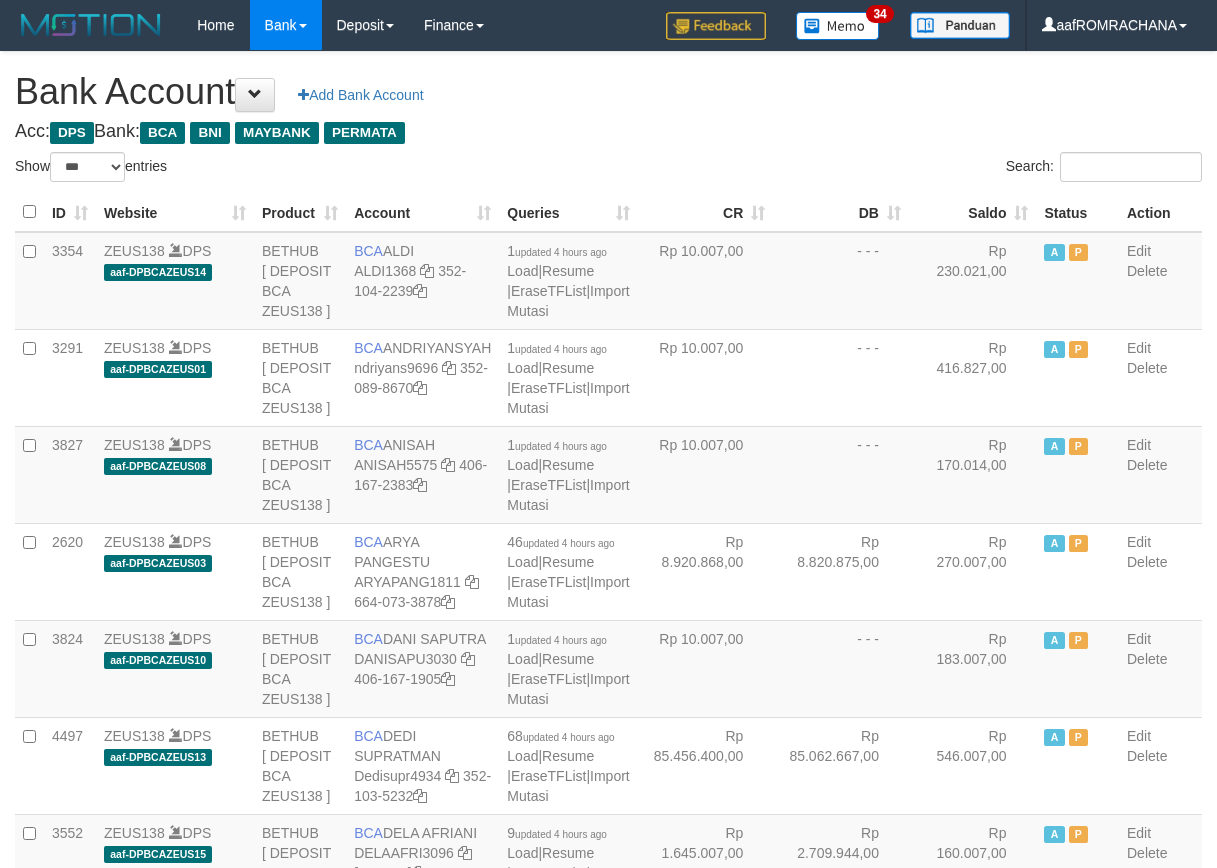 scroll, scrollTop: 0, scrollLeft: 0, axis: both 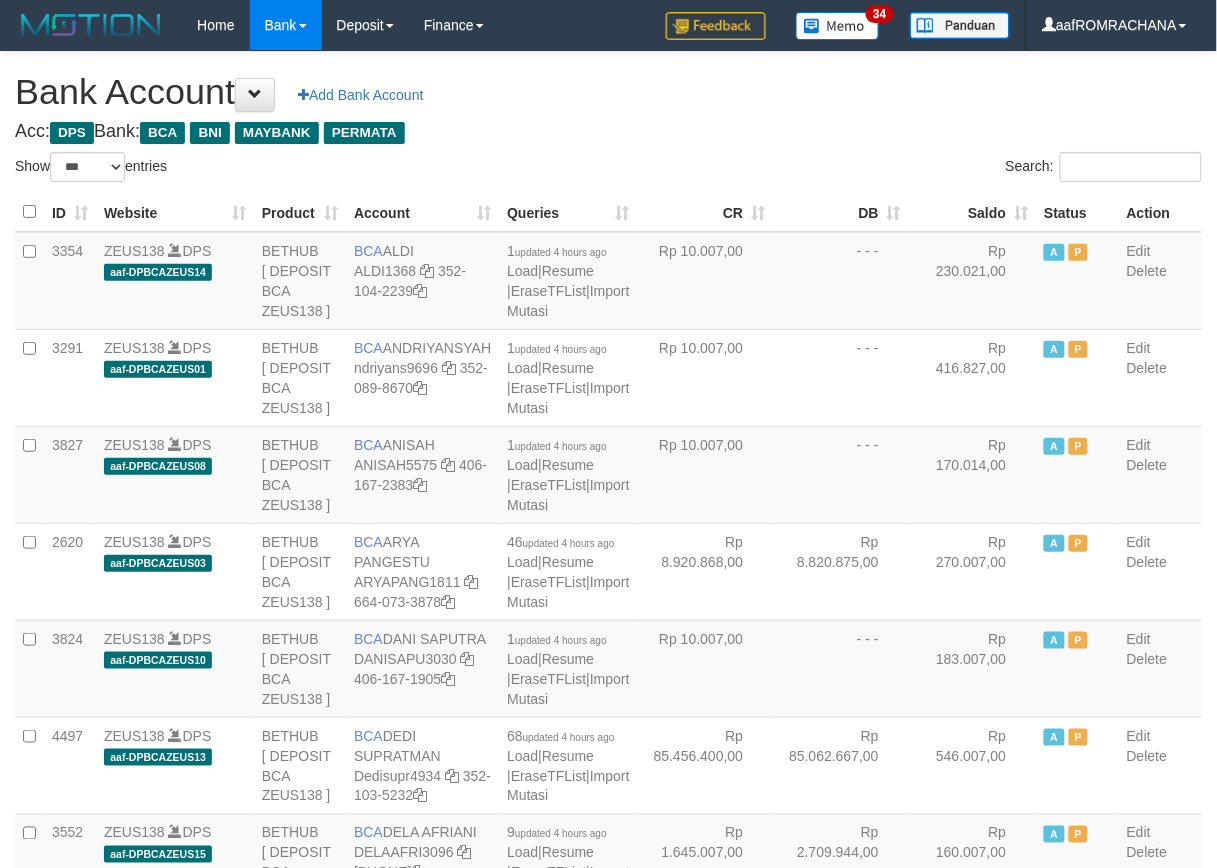 click on "Saldo" at bounding box center [973, 212] 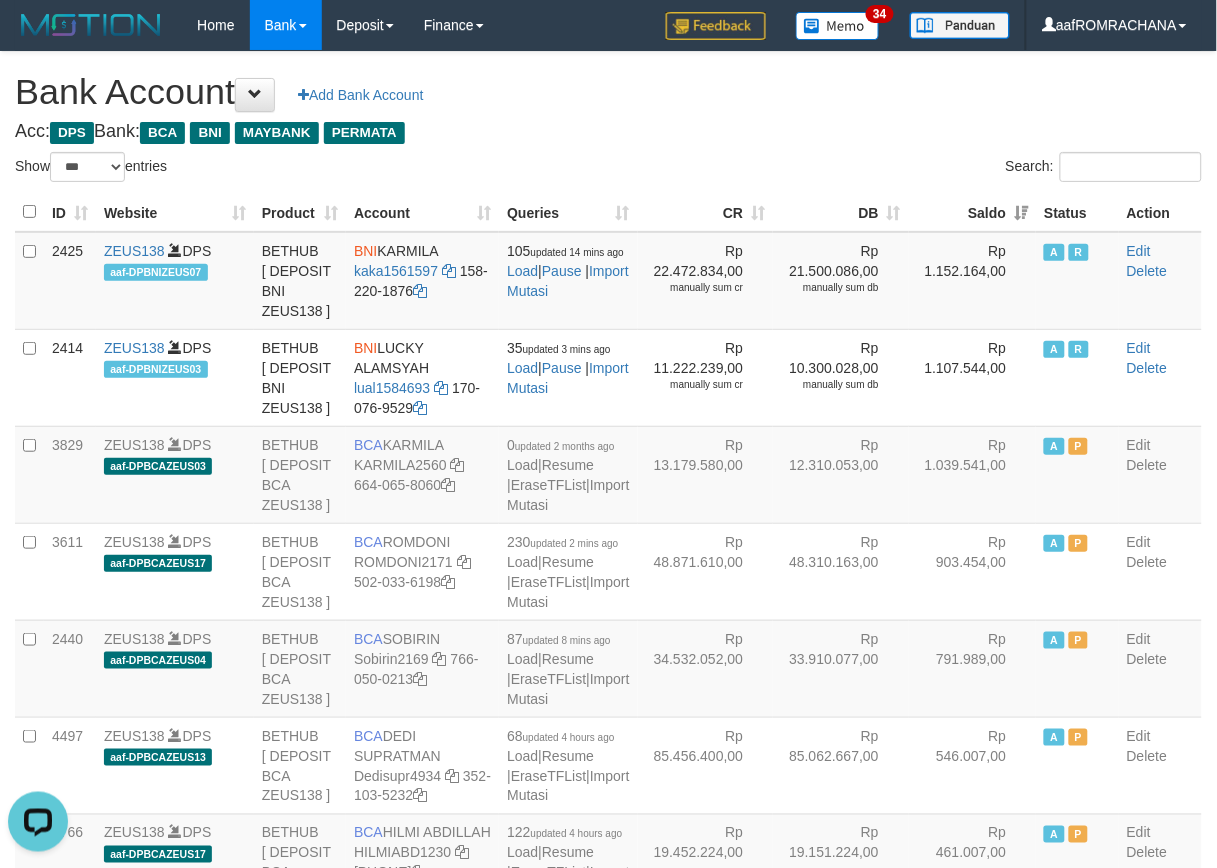 scroll, scrollTop: 0, scrollLeft: 0, axis: both 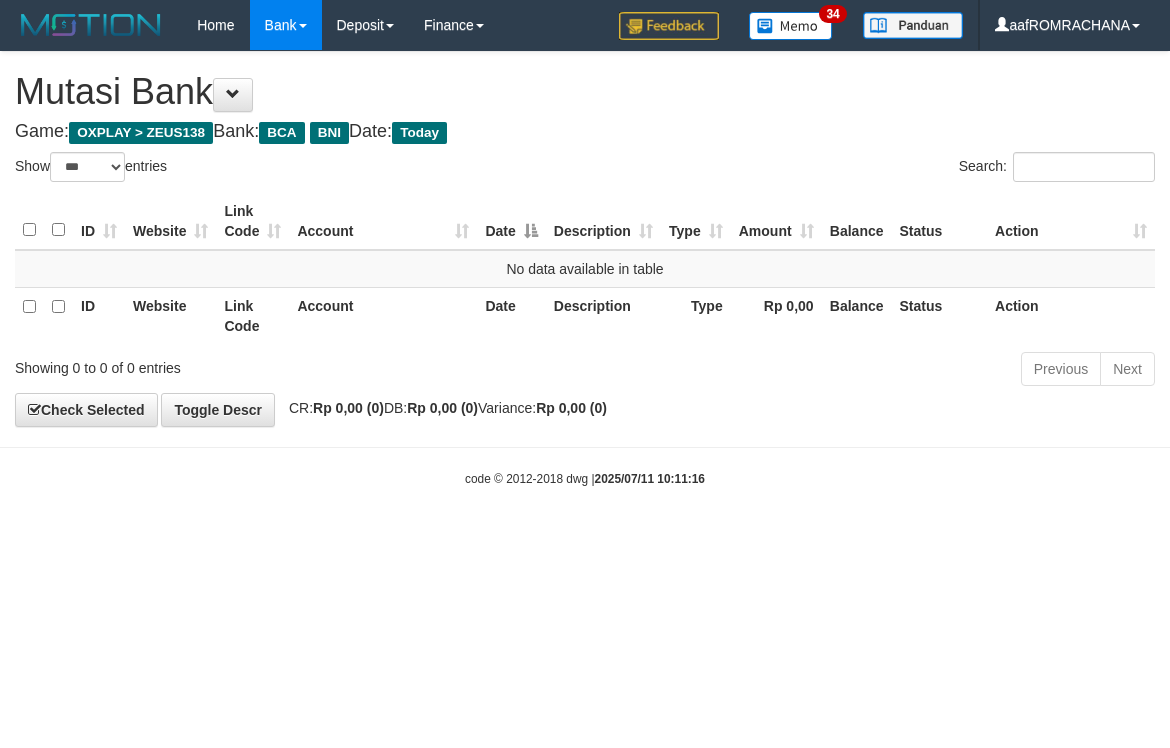select on "***" 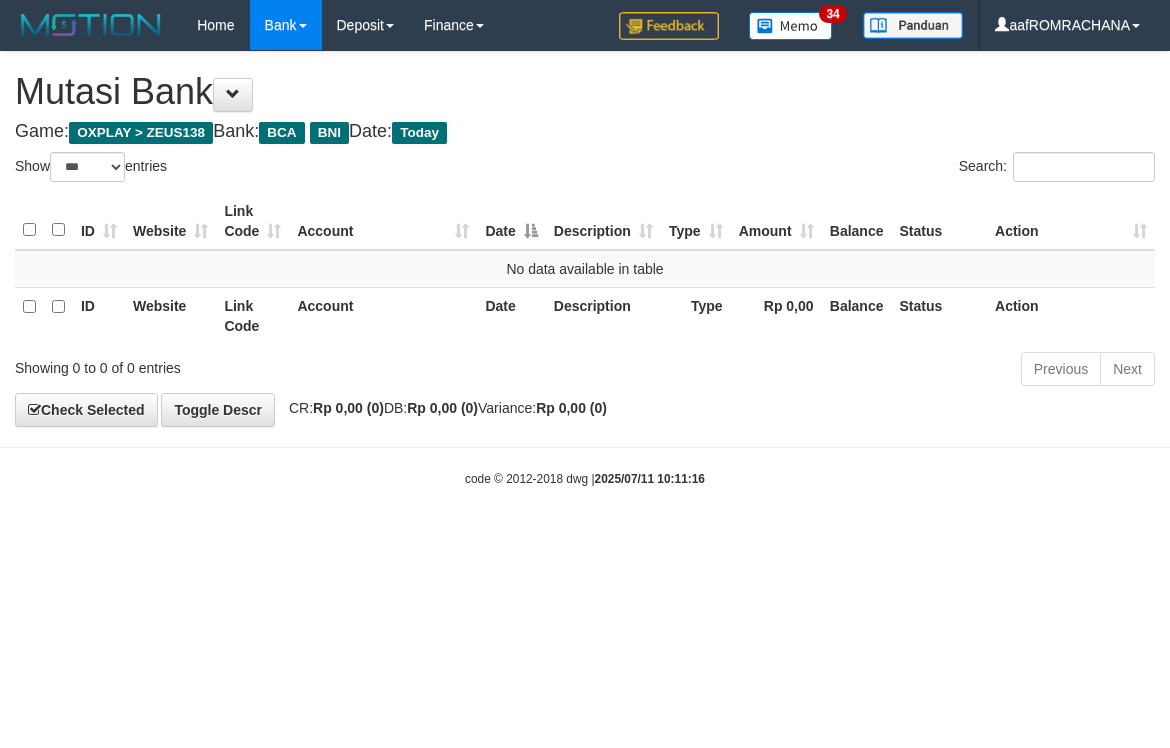 scroll, scrollTop: 0, scrollLeft: 0, axis: both 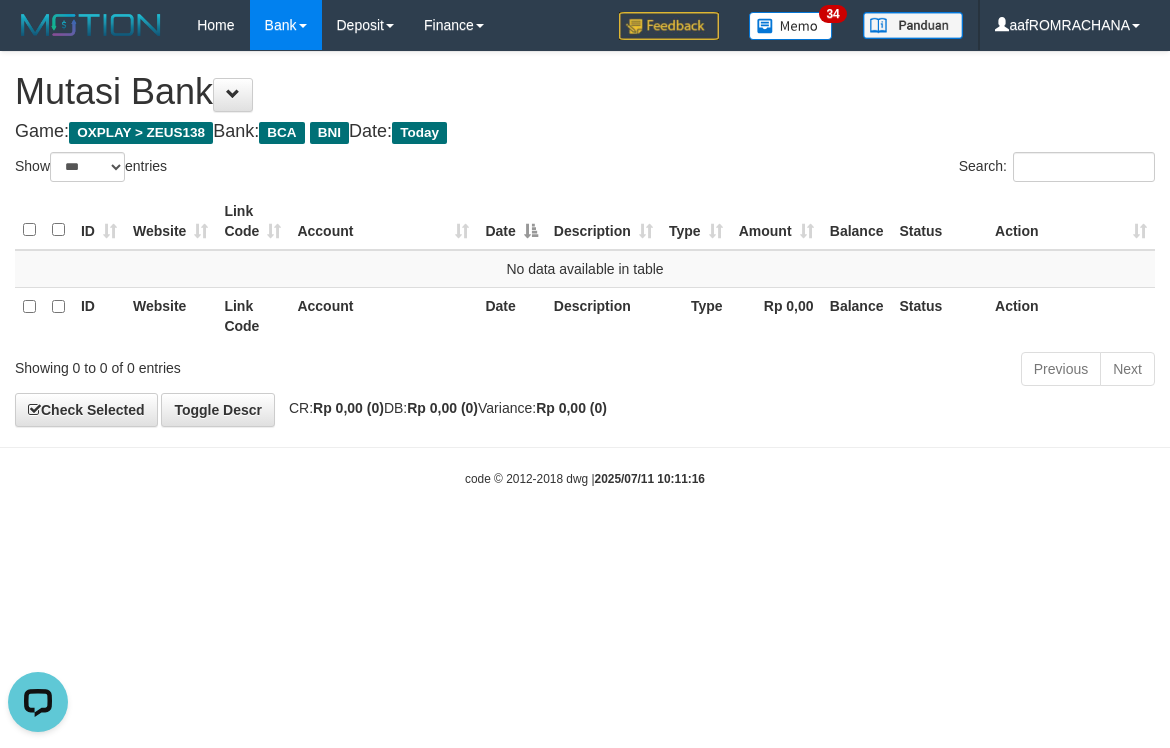 click on "Toggle navigation
Home
Bank
Account List
Load
By Website
Group
[OXPLAY]													ZEUS138
By Load Group (DPS)
Sync" at bounding box center (585, 269) 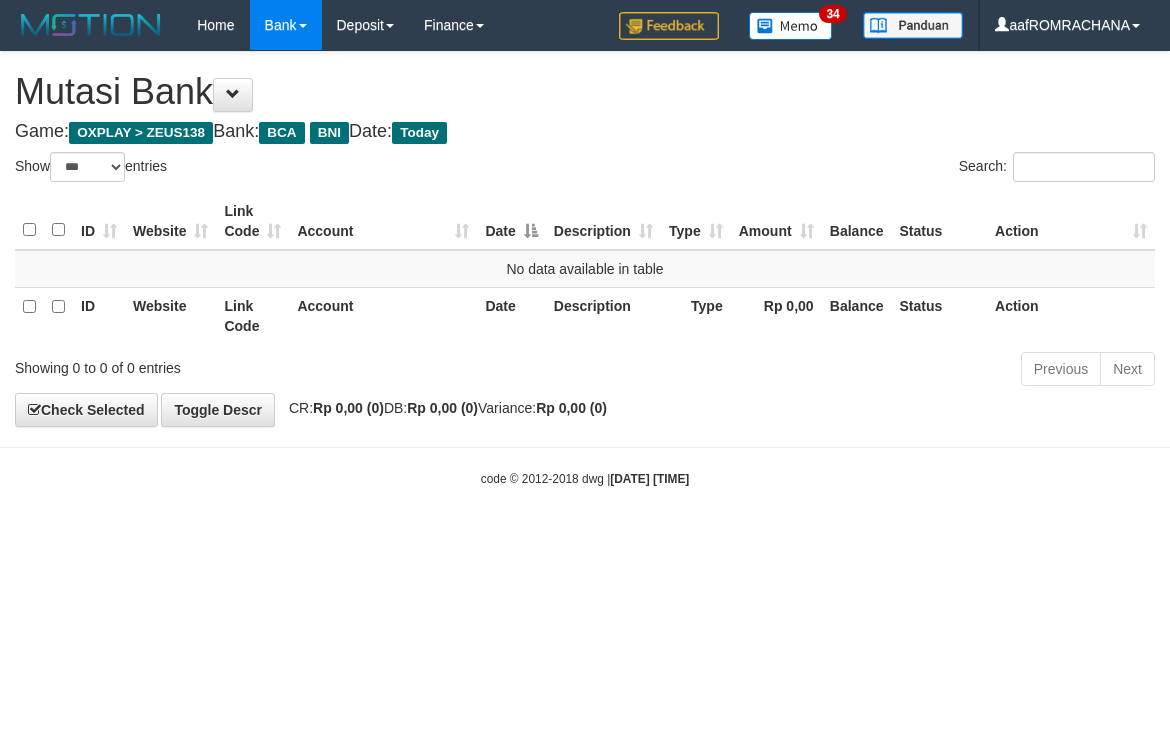 select on "***" 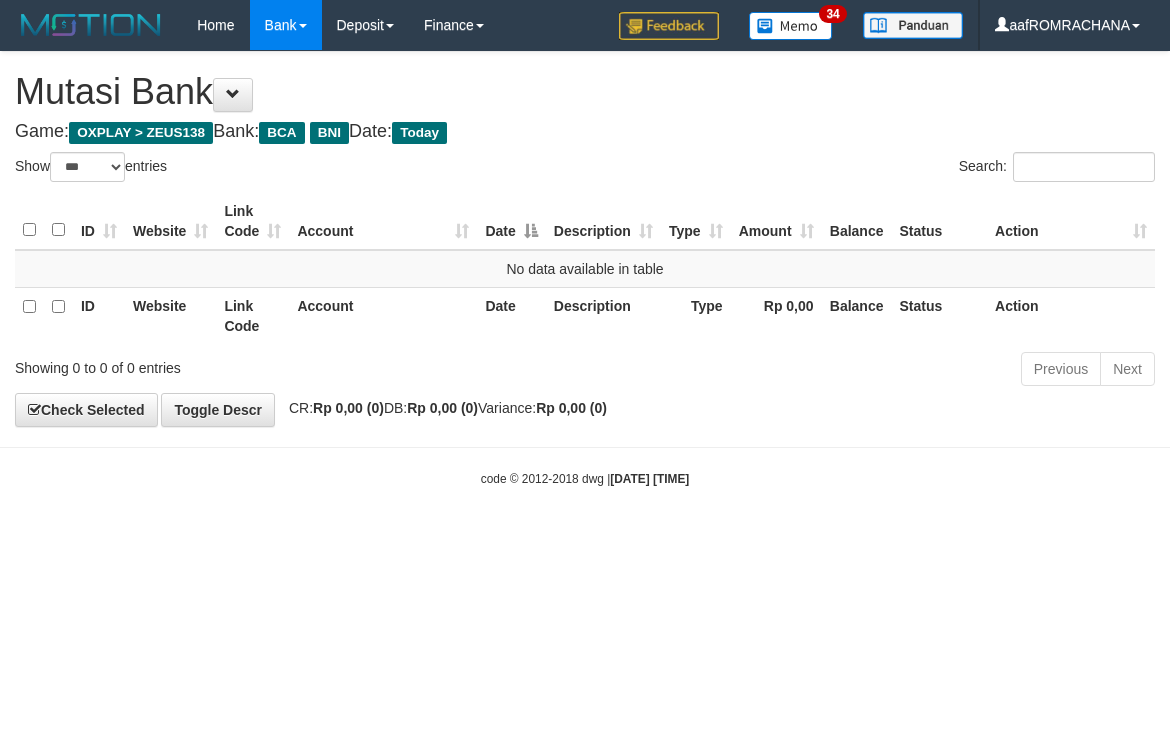 scroll, scrollTop: 0, scrollLeft: 0, axis: both 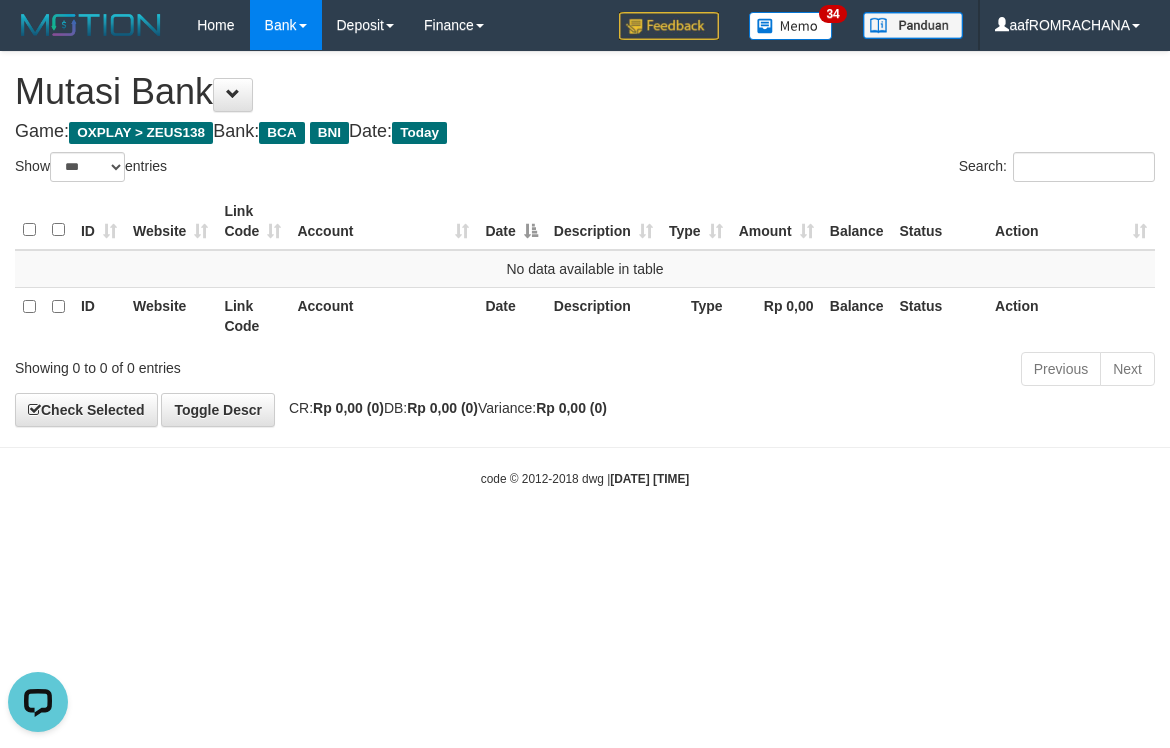 click on "Toggle navigation
Home
Bank
Account List
Load
By Website
Group
[OXPLAY]													ZEUS138
By Load Group (DPS)
Sync" at bounding box center (585, 269) 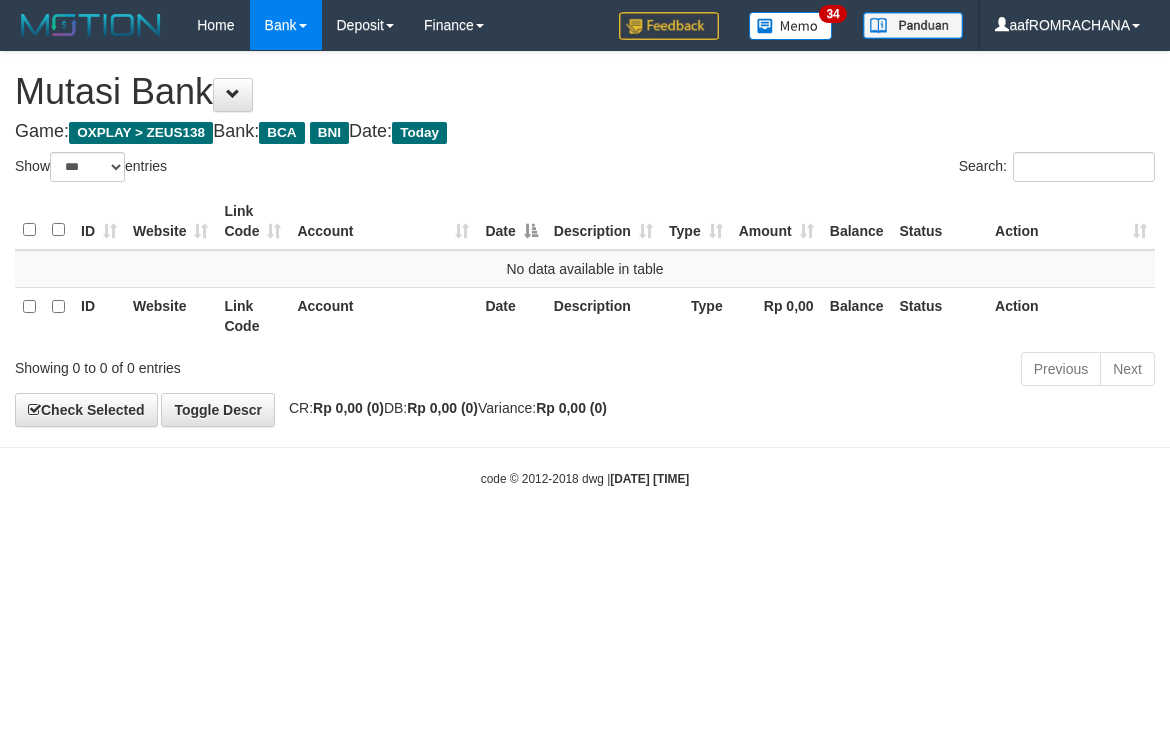 select on "***" 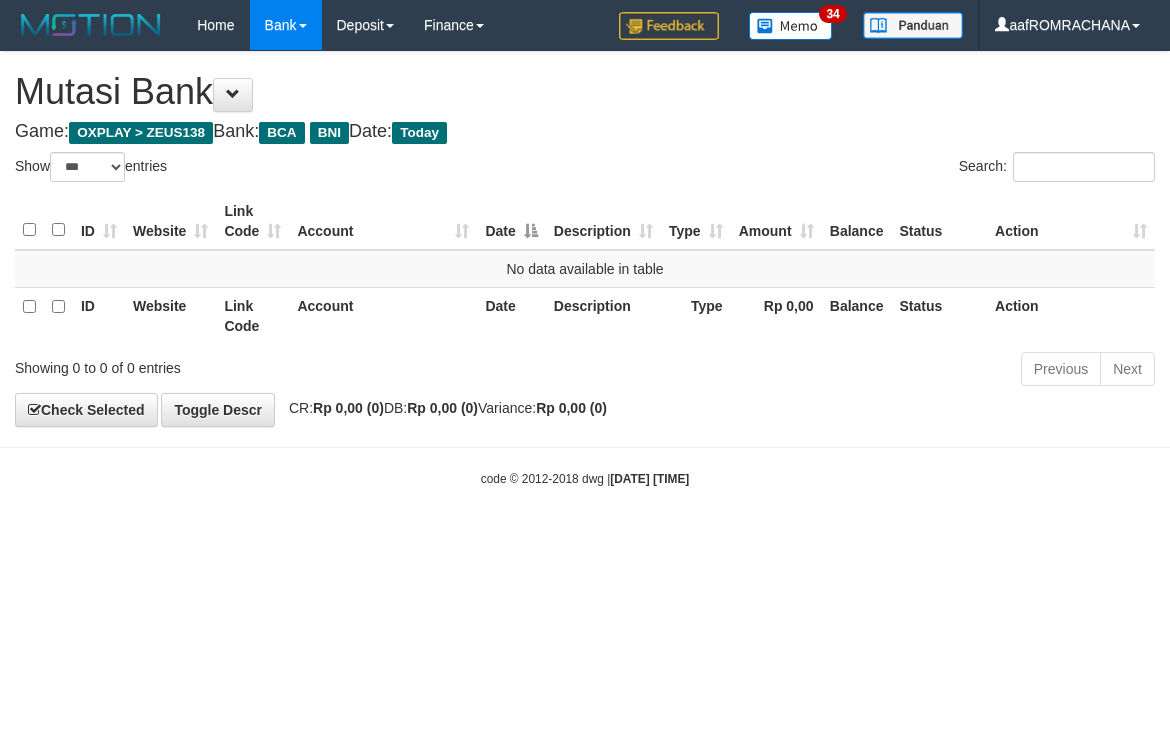 scroll, scrollTop: 0, scrollLeft: 0, axis: both 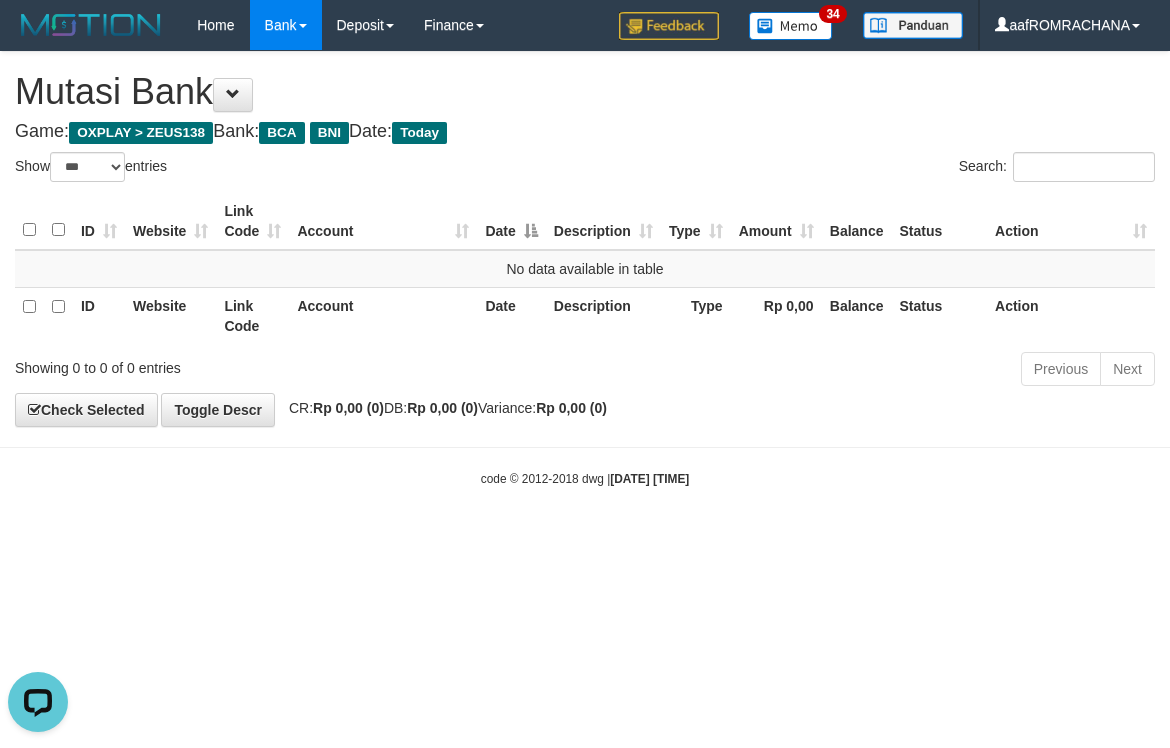 click on "Toggle navigation
Home
Bank
Account List
Load
By Website
Group
[OXPLAY]													ZEUS138
By Load Group (DPS)
Sync" at bounding box center [585, 269] 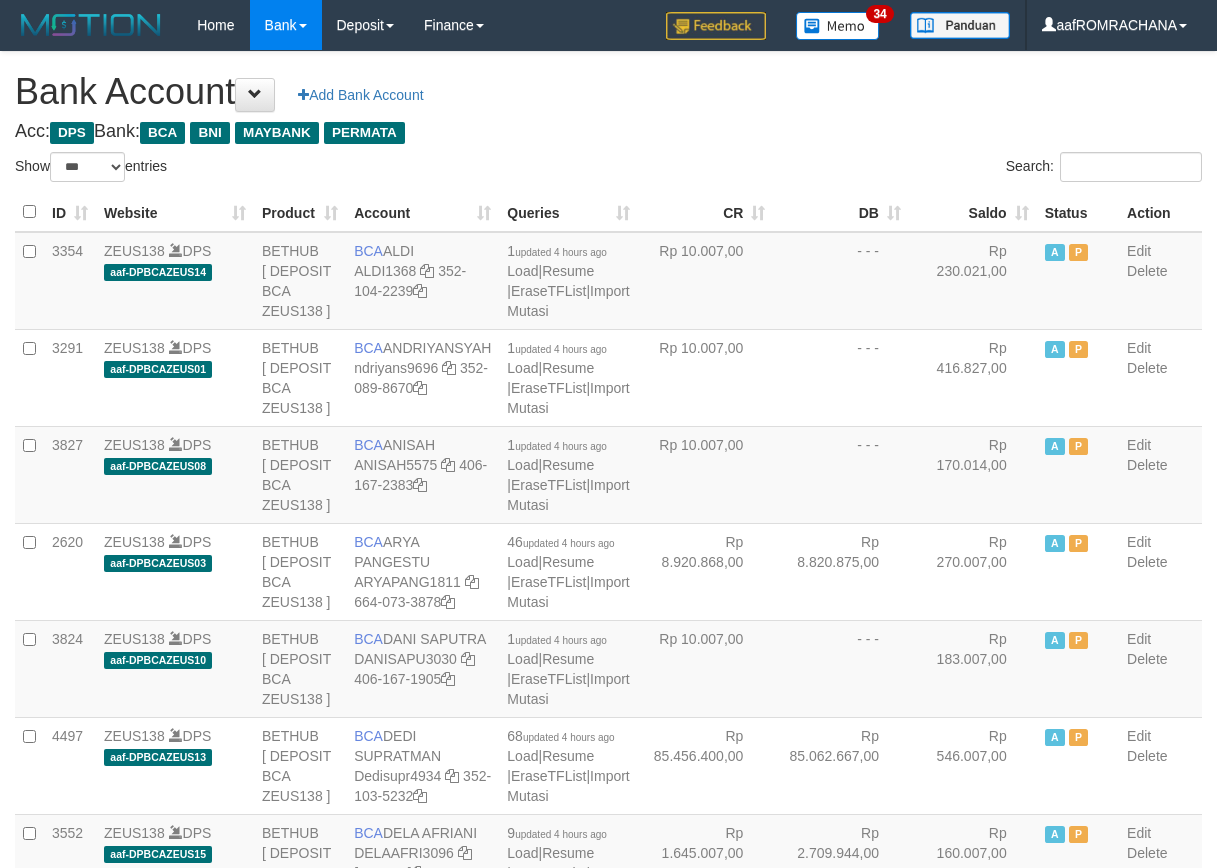 select on "***" 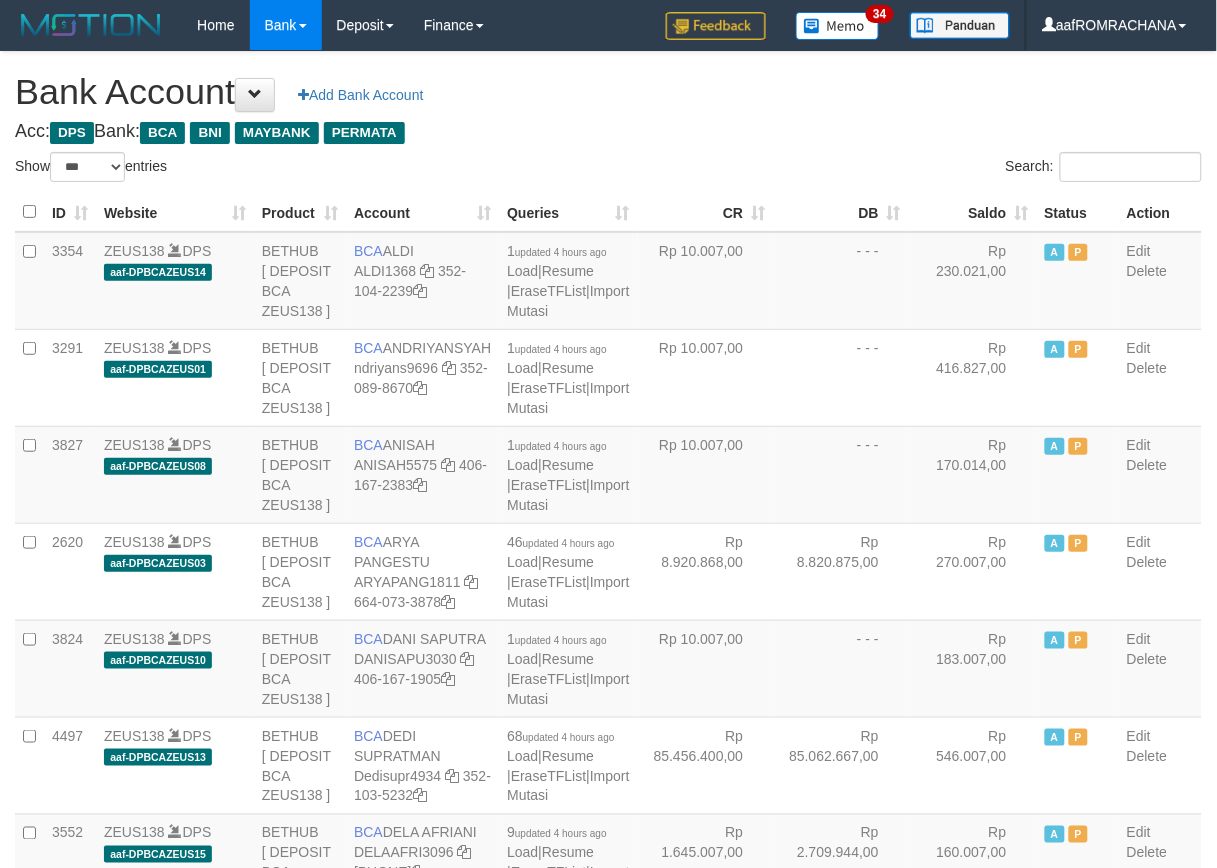 click on "Saldo" at bounding box center [973, 212] 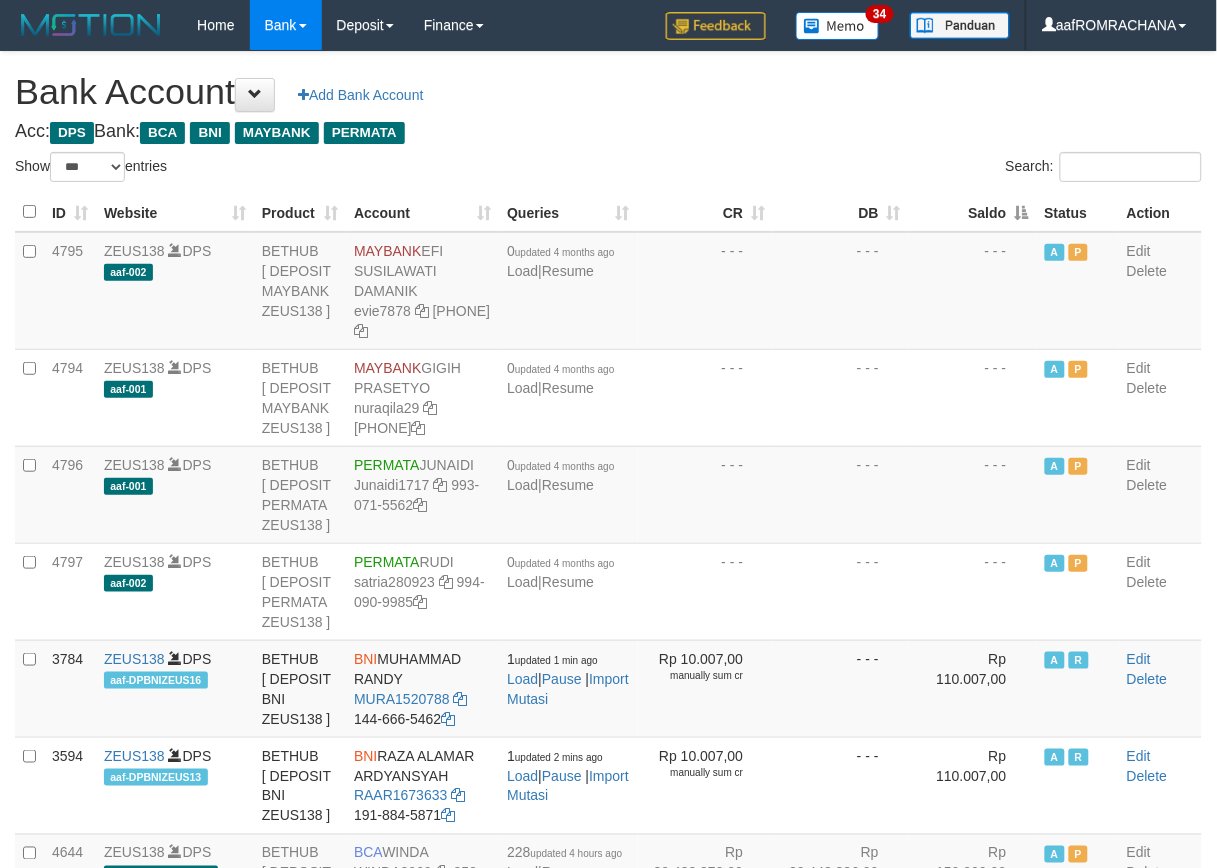click on "Saldo" at bounding box center [973, 212] 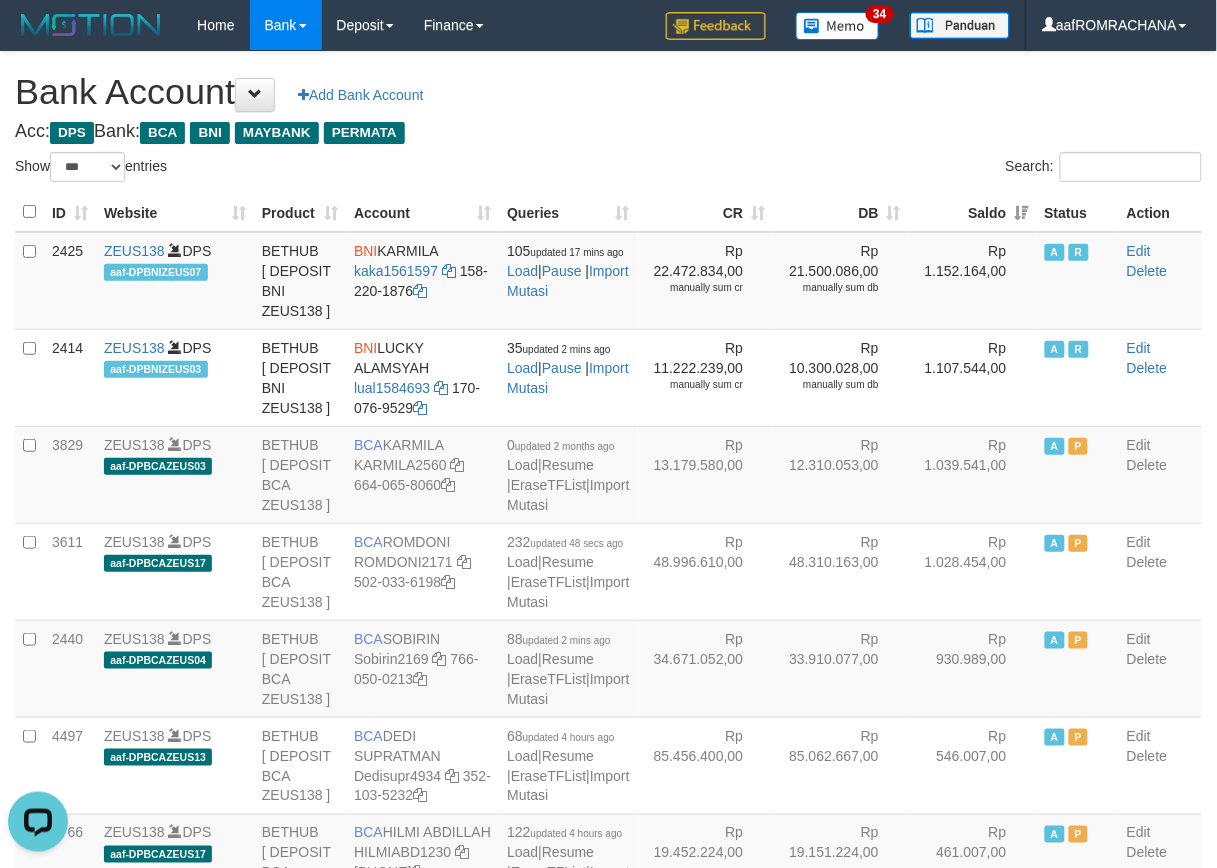 scroll, scrollTop: 0, scrollLeft: 0, axis: both 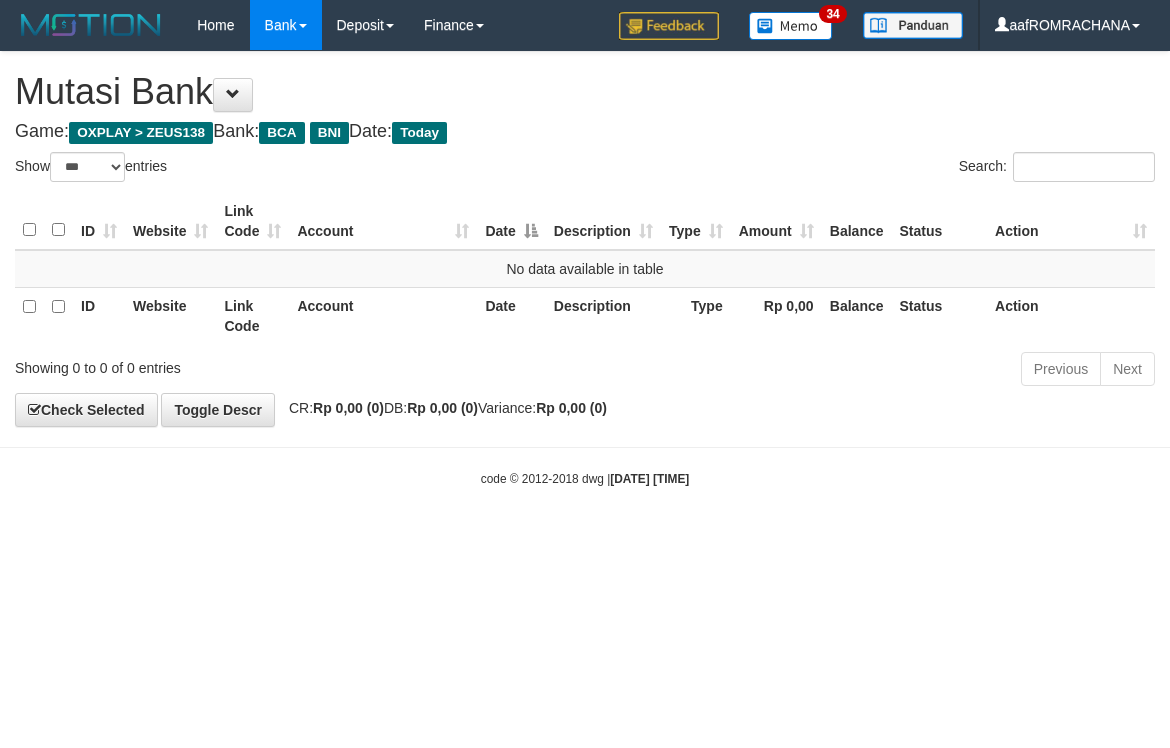 select on "***" 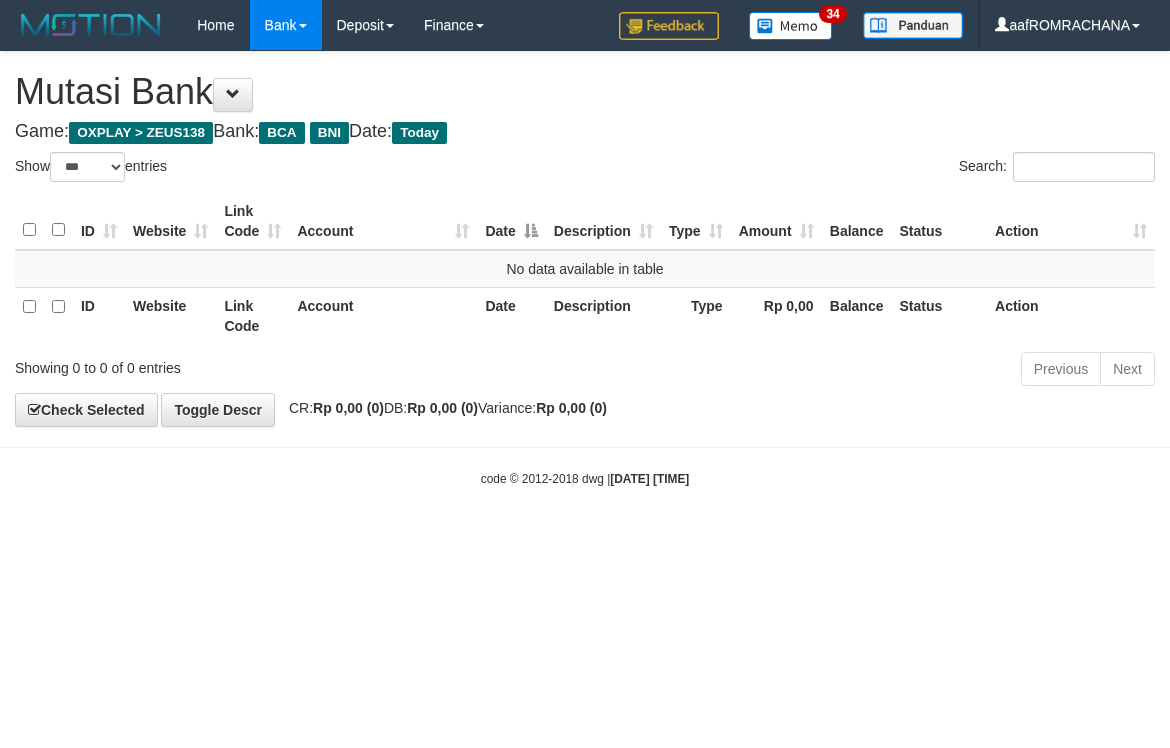 scroll, scrollTop: 0, scrollLeft: 0, axis: both 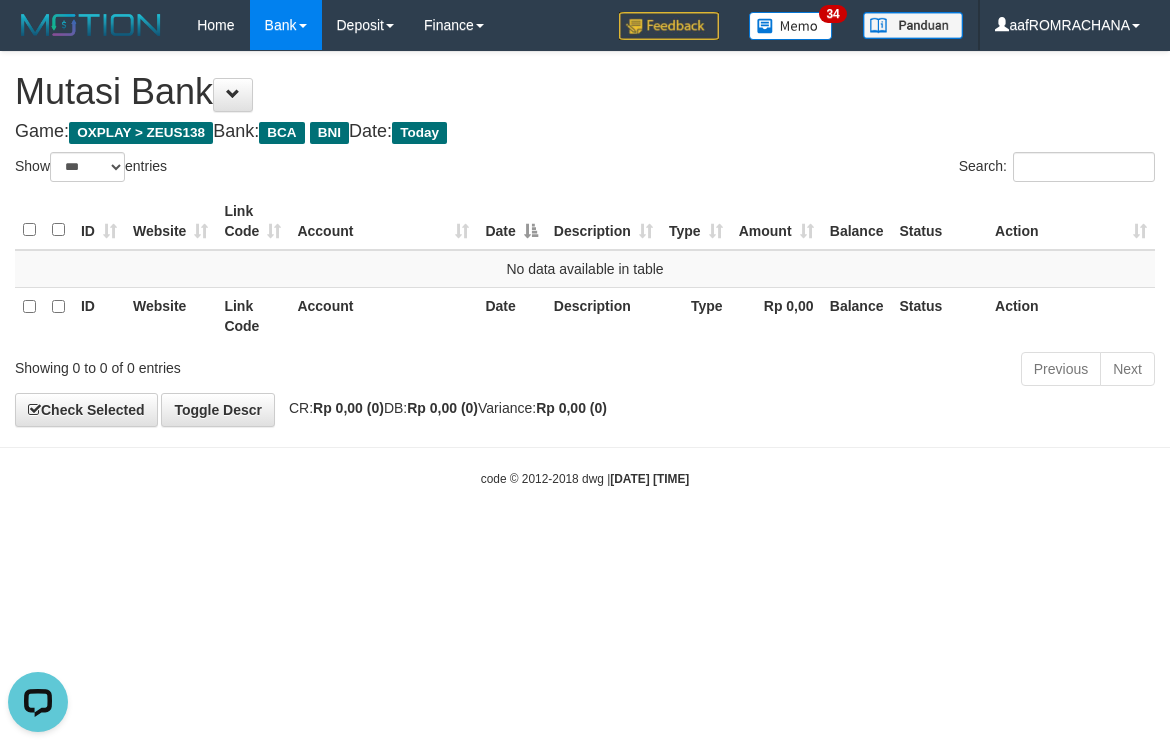 click on "Toggle navigation
Home
Bank
Account List
Load
By Website
Group
[OXPLAY]													ZEUS138
By Load Group (DPS)
Sync" at bounding box center [585, 269] 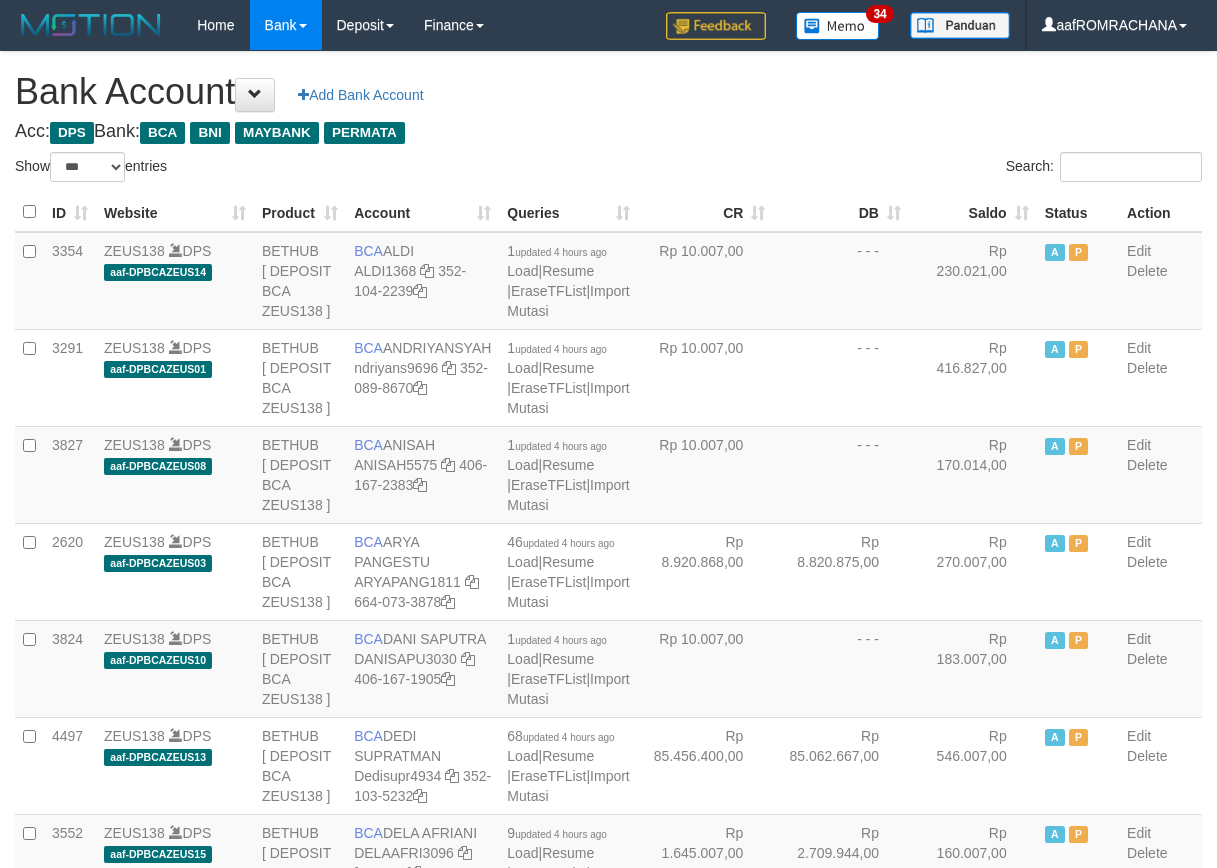 select on "***" 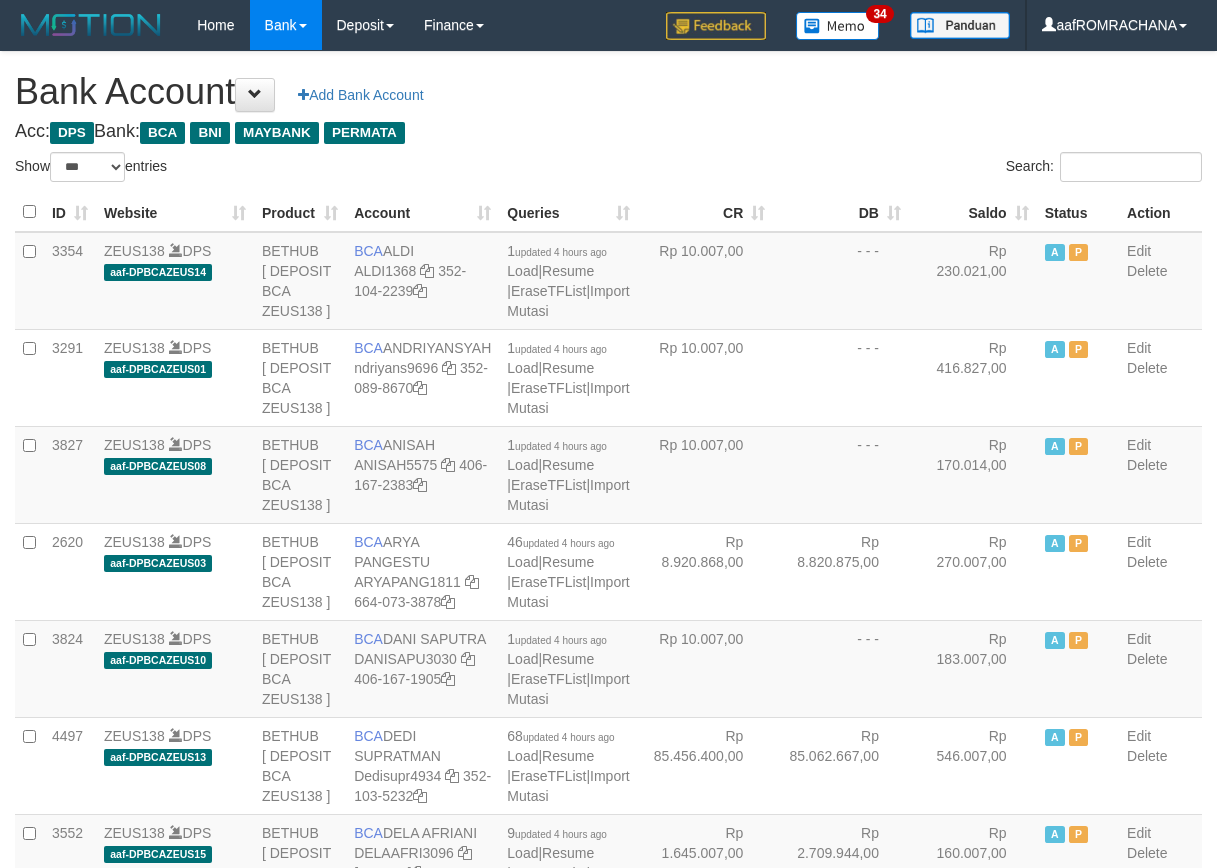 scroll, scrollTop: 0, scrollLeft: 0, axis: both 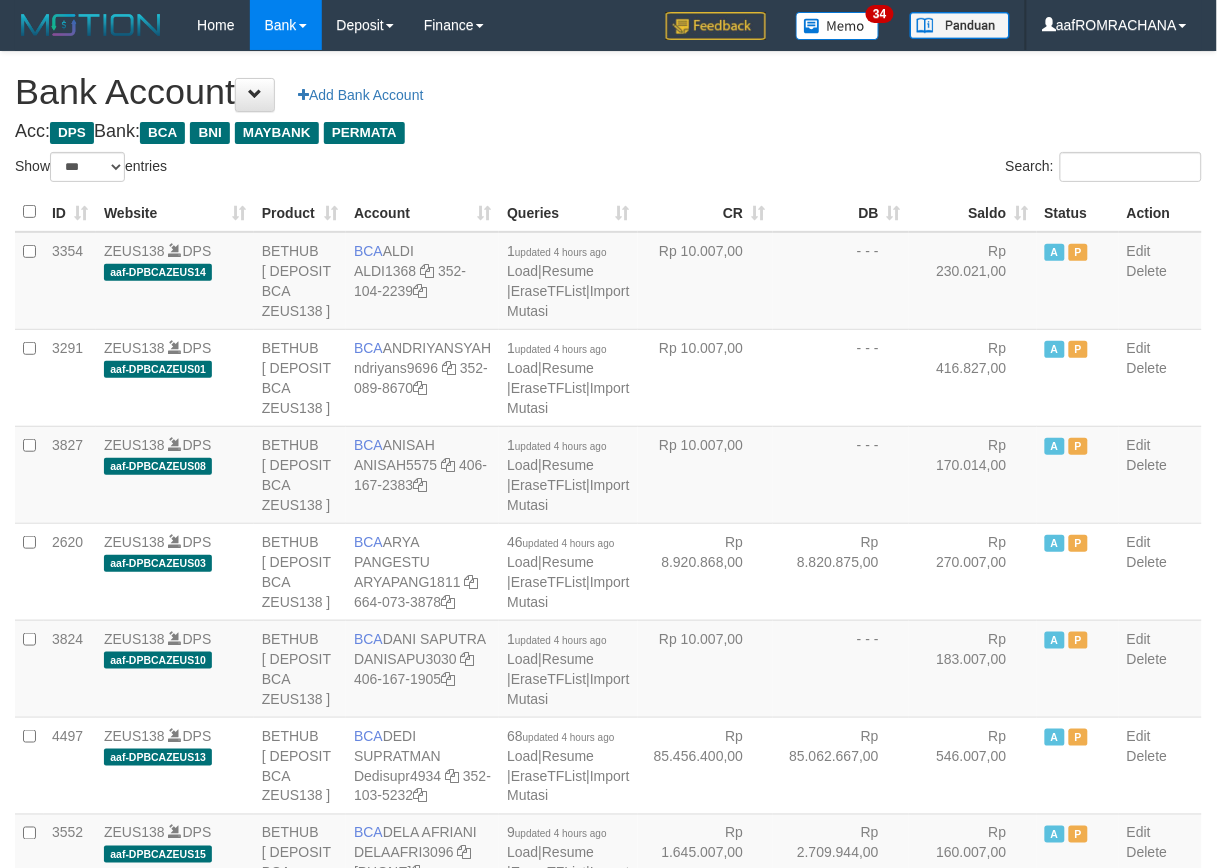click on "Saldo" at bounding box center (973, 212) 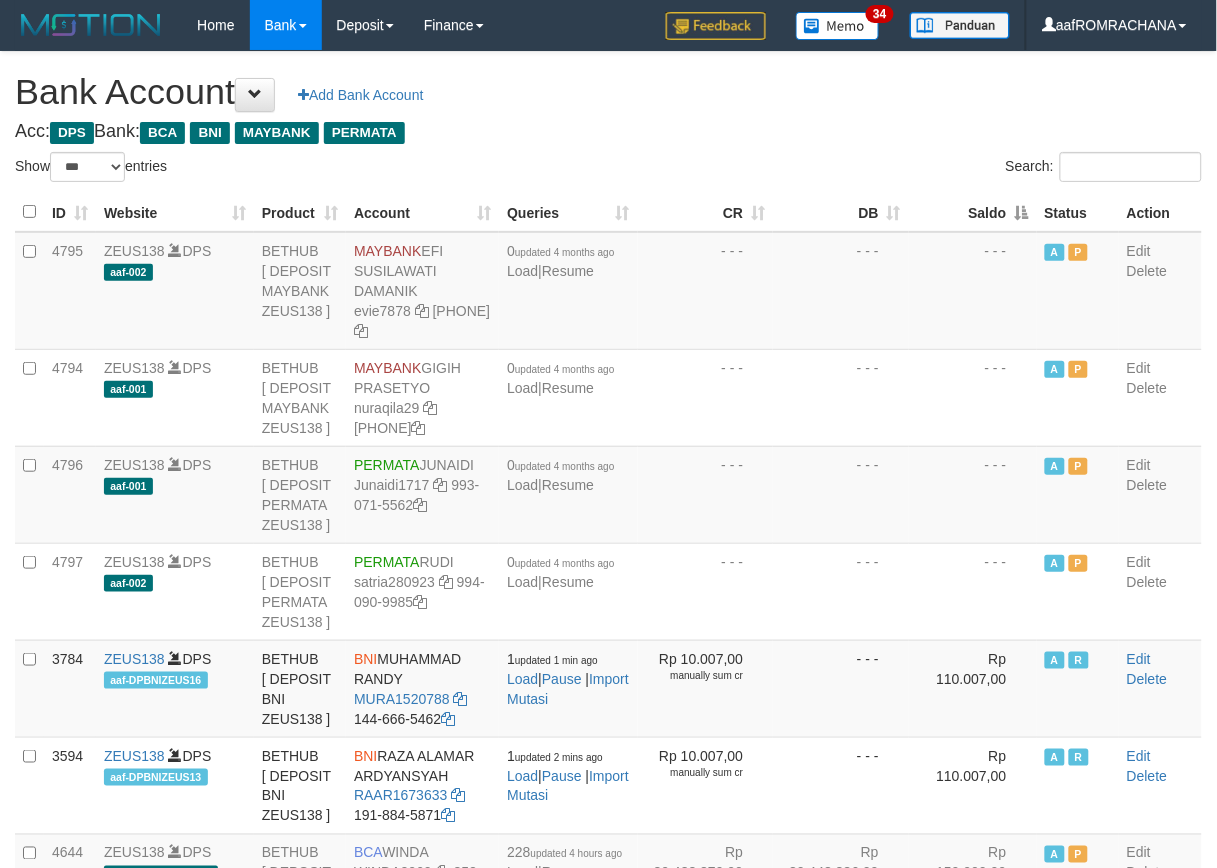 click on "Saldo" at bounding box center [973, 212] 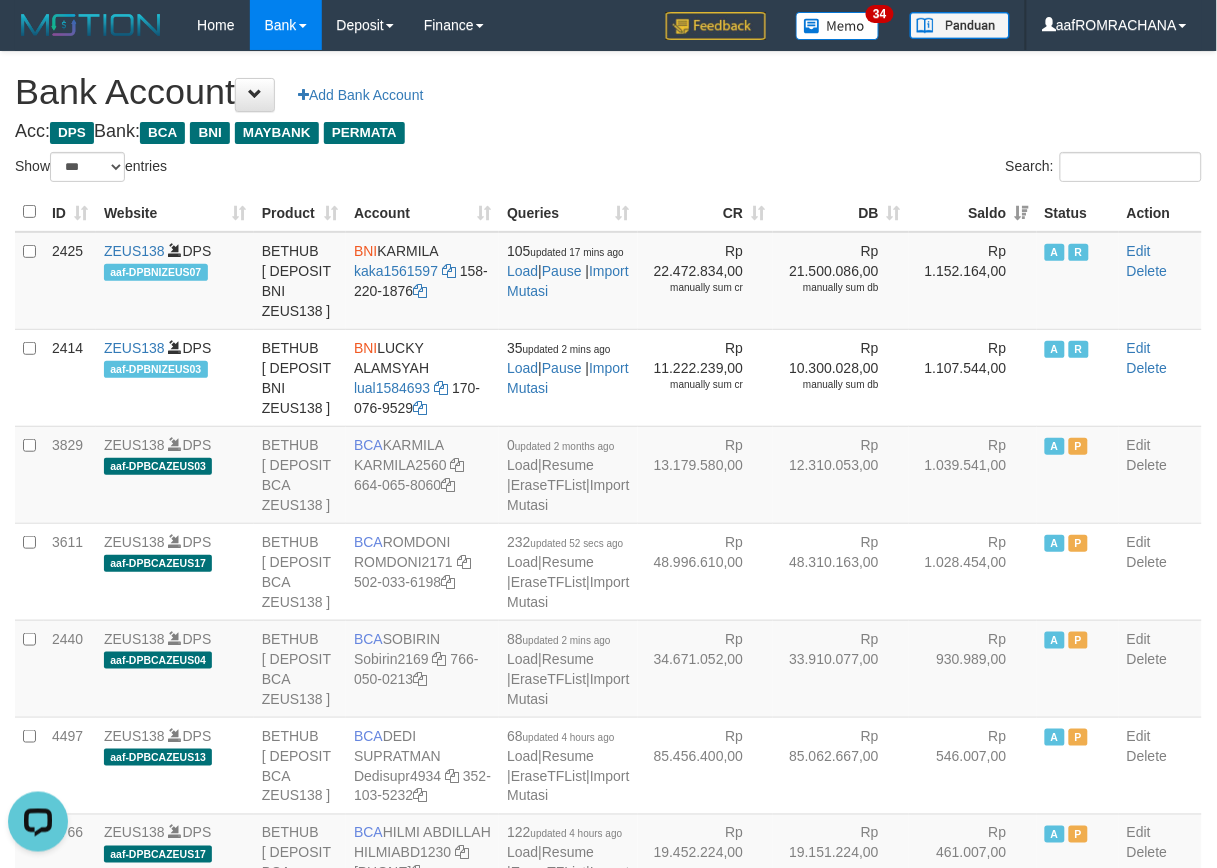 scroll, scrollTop: 0, scrollLeft: 0, axis: both 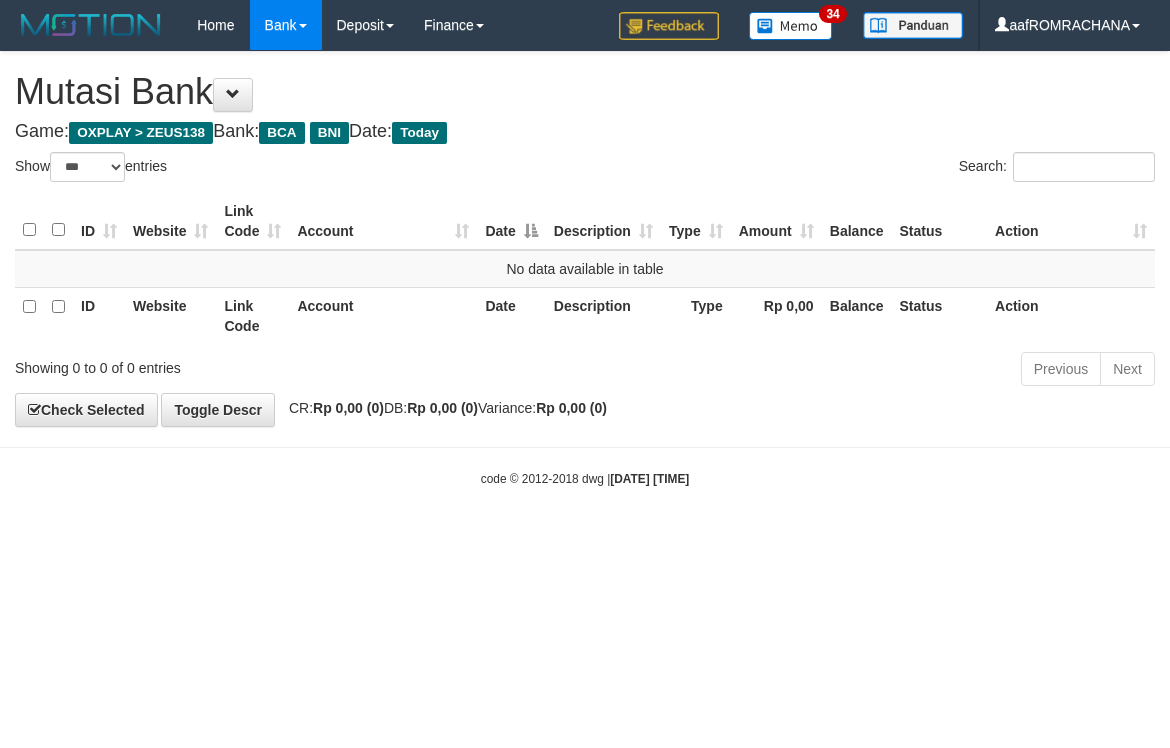 select on "***" 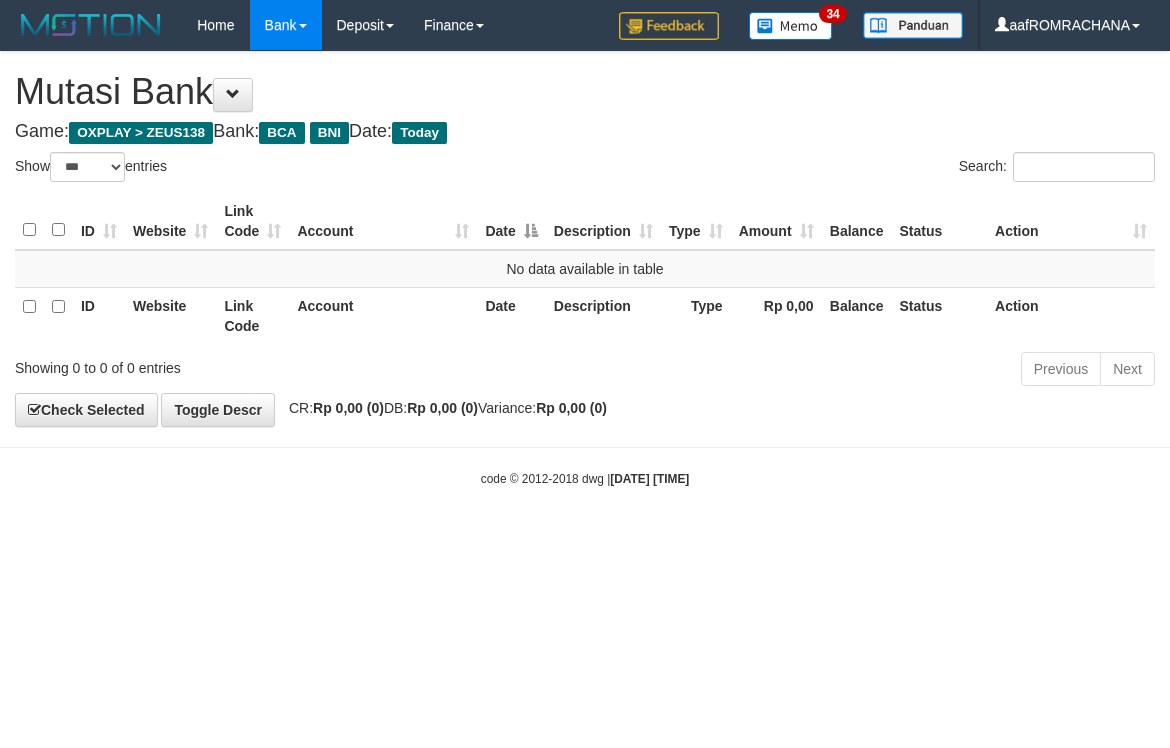 scroll, scrollTop: 0, scrollLeft: 0, axis: both 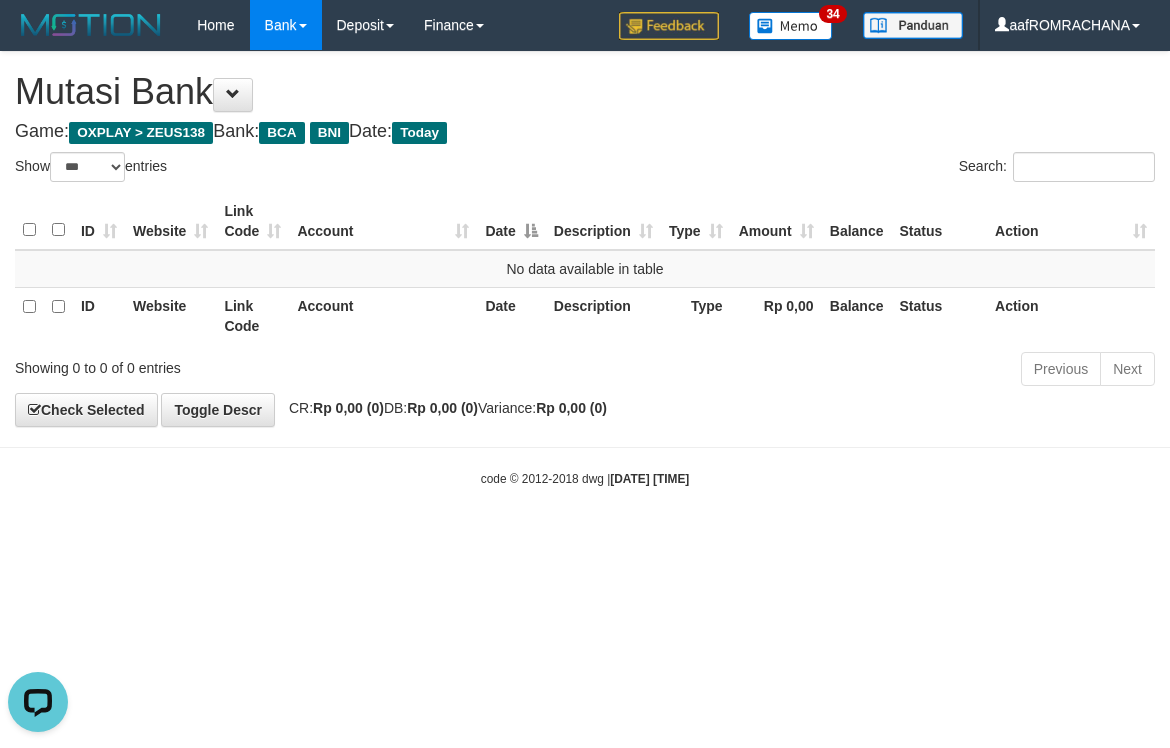 click on "Toggle navigation
Home
Bank
Account List
Load
By Website
Group
[OXPLAY]													ZEUS138
By Load Group (DPS)
Sync" at bounding box center [585, 269] 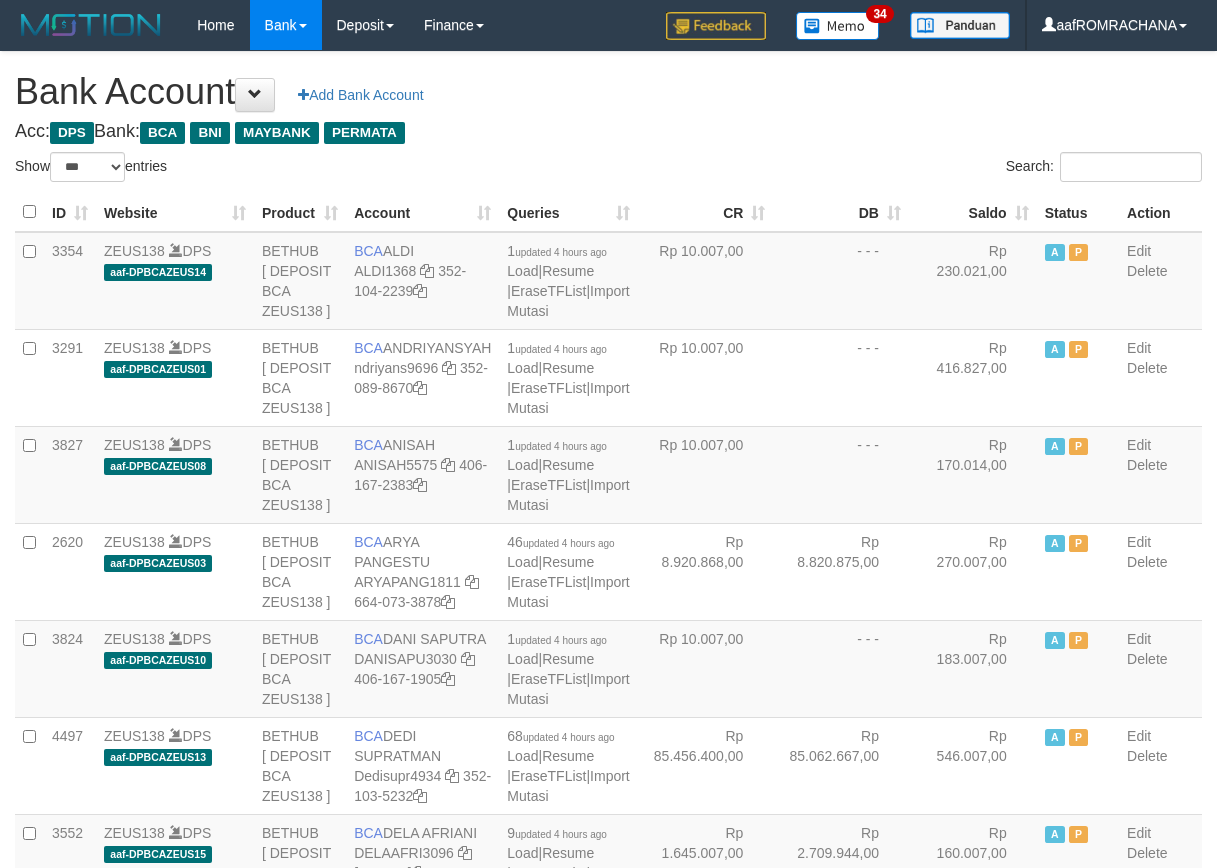 select on "***" 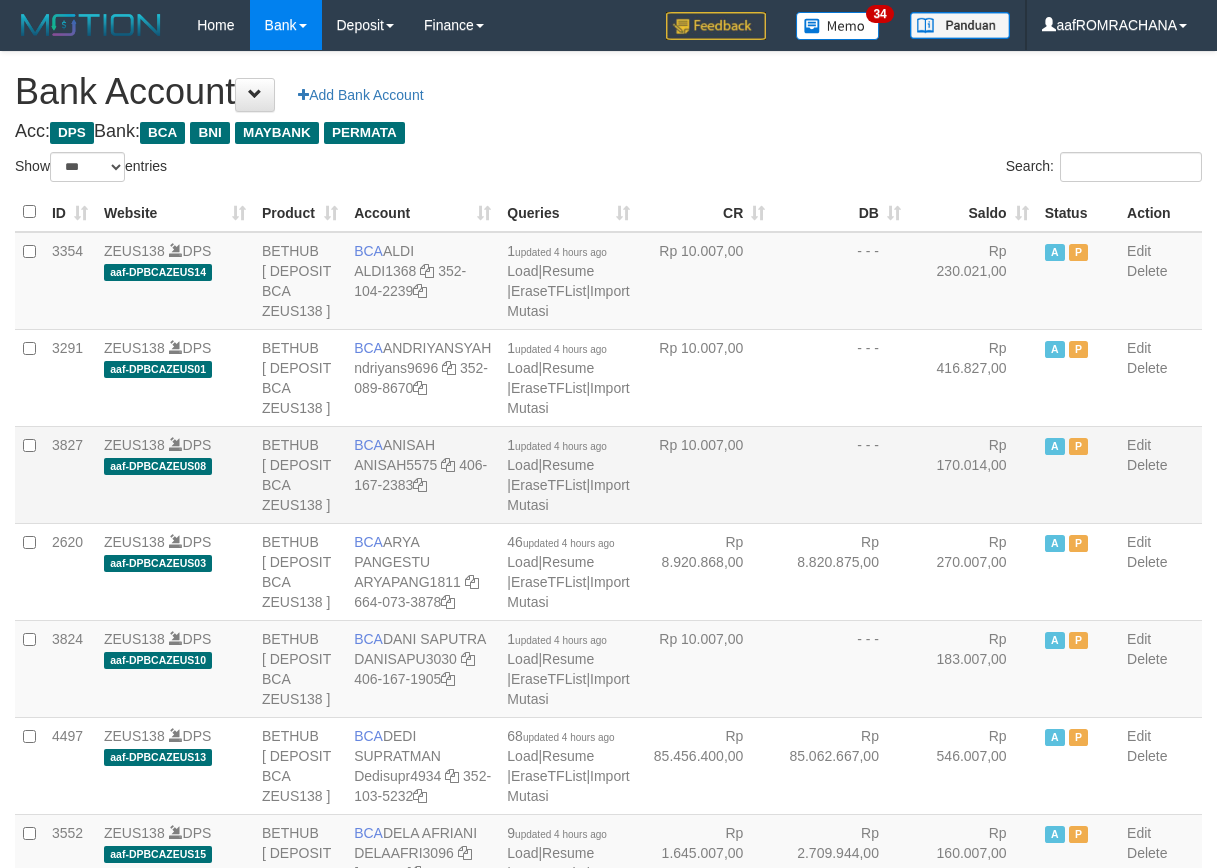 scroll, scrollTop: 0, scrollLeft: 0, axis: both 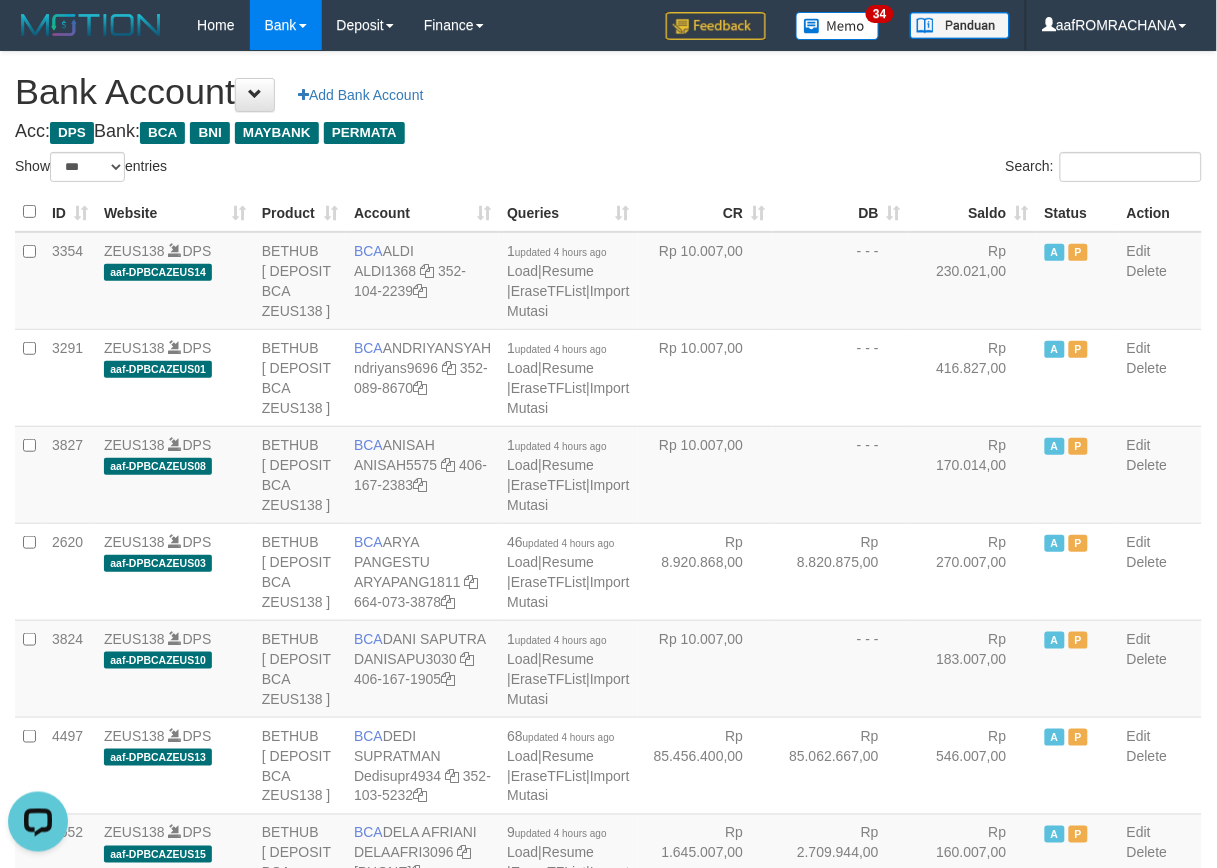 click on "**********" at bounding box center (608, 2047) 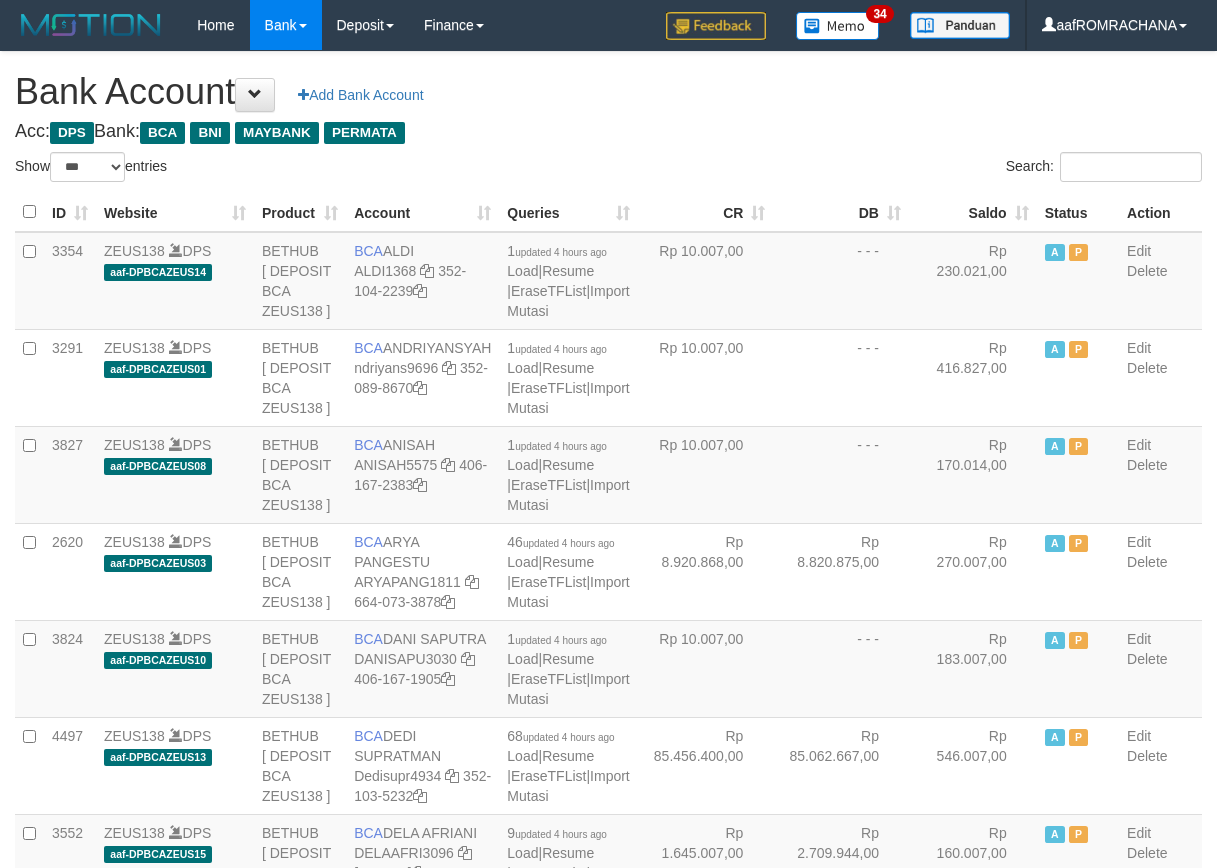 select on "***" 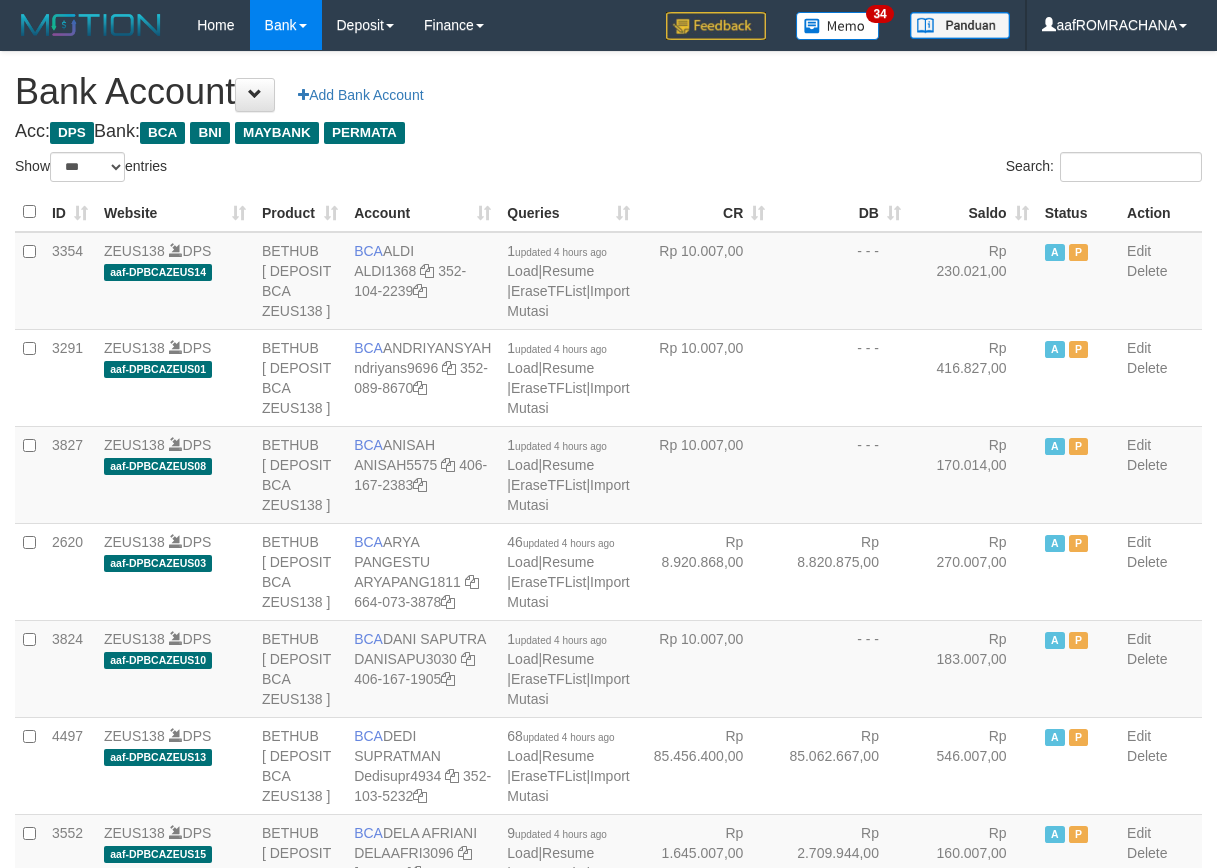 scroll, scrollTop: 0, scrollLeft: 0, axis: both 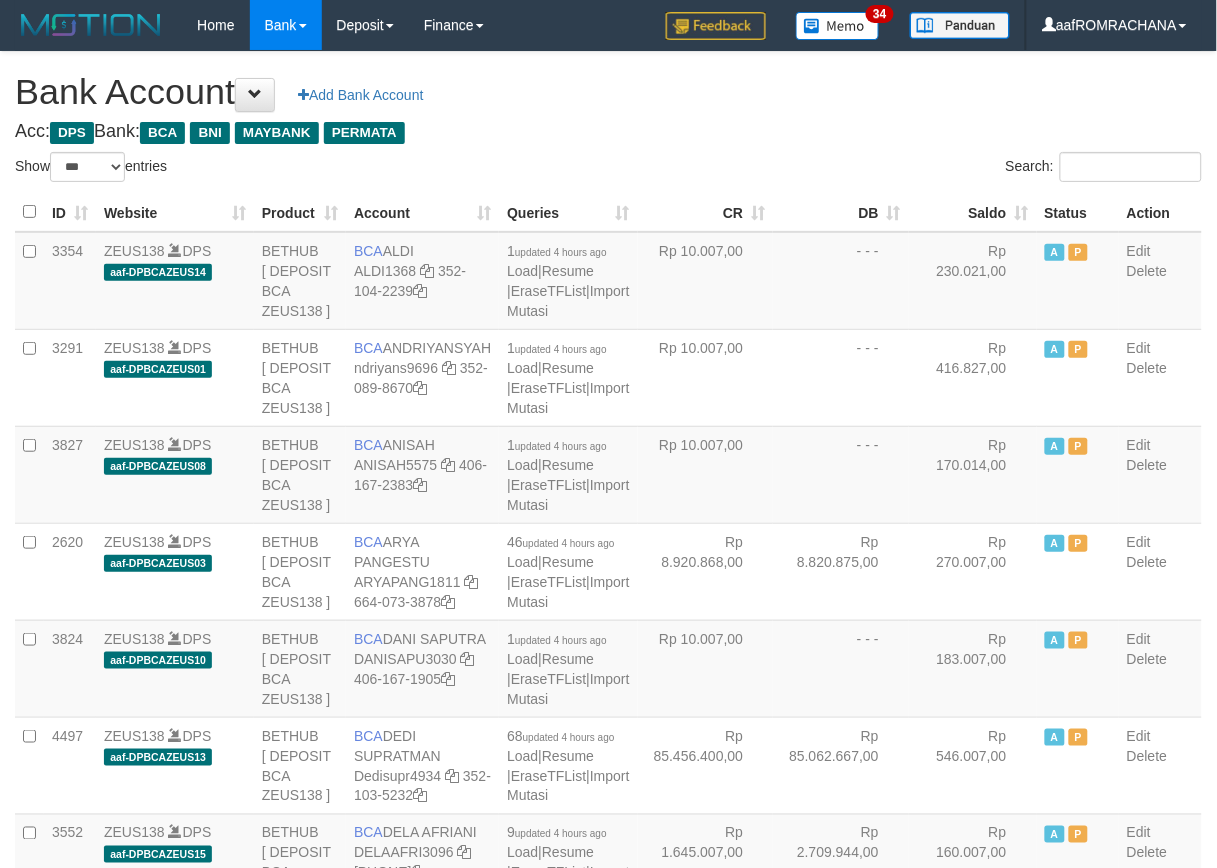 click on "Saldo" at bounding box center [973, 212] 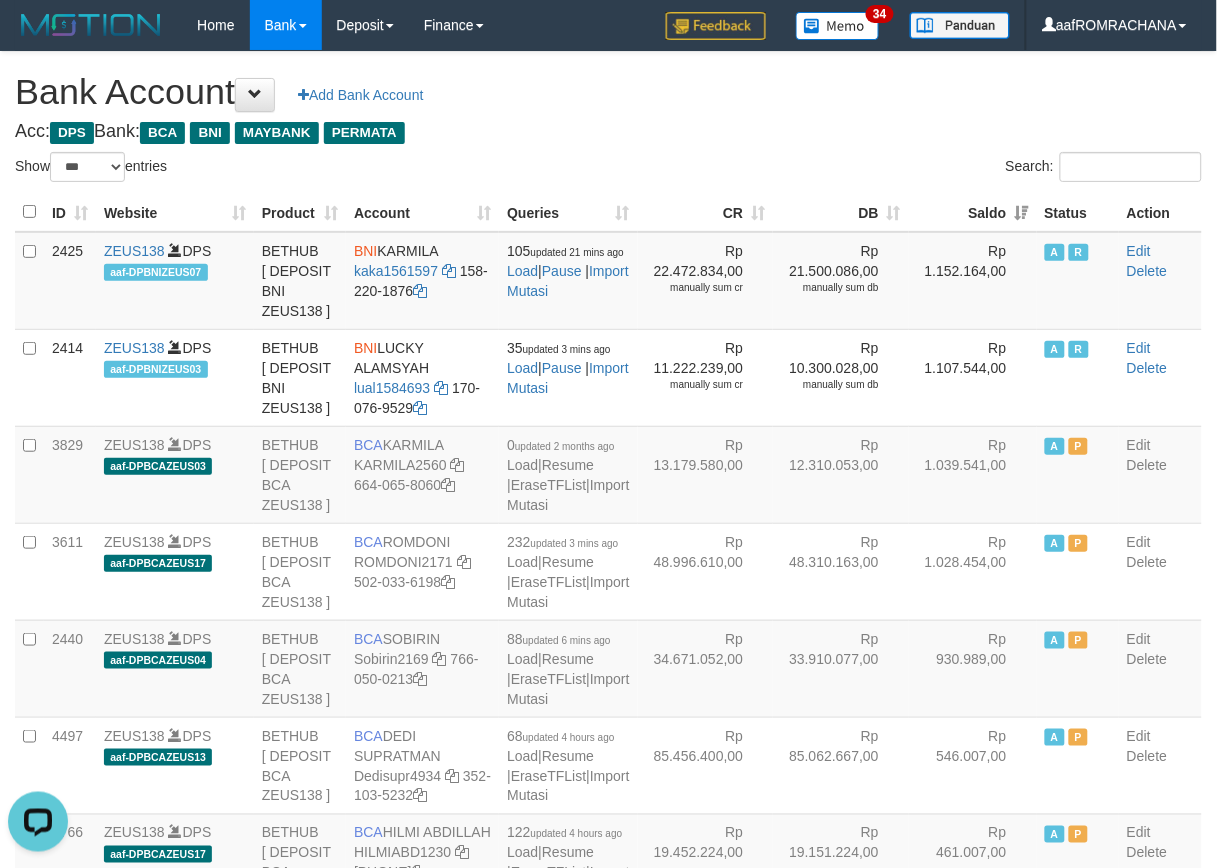 scroll, scrollTop: 0, scrollLeft: 0, axis: both 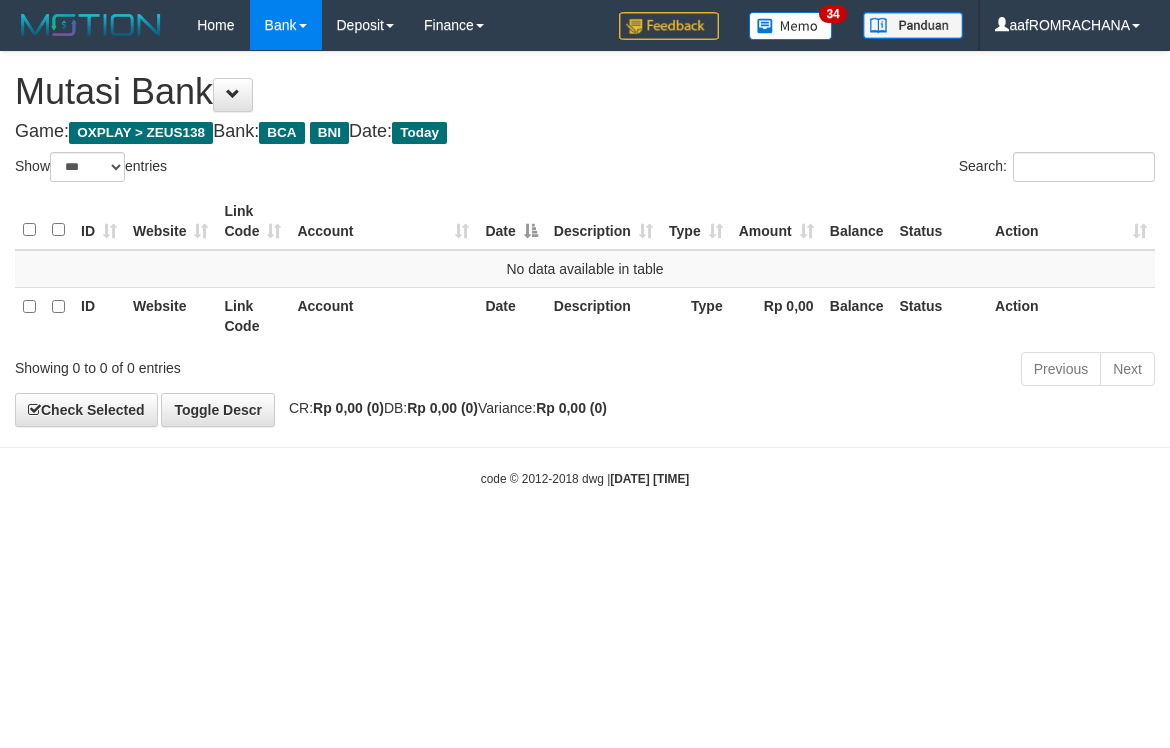 select on "***" 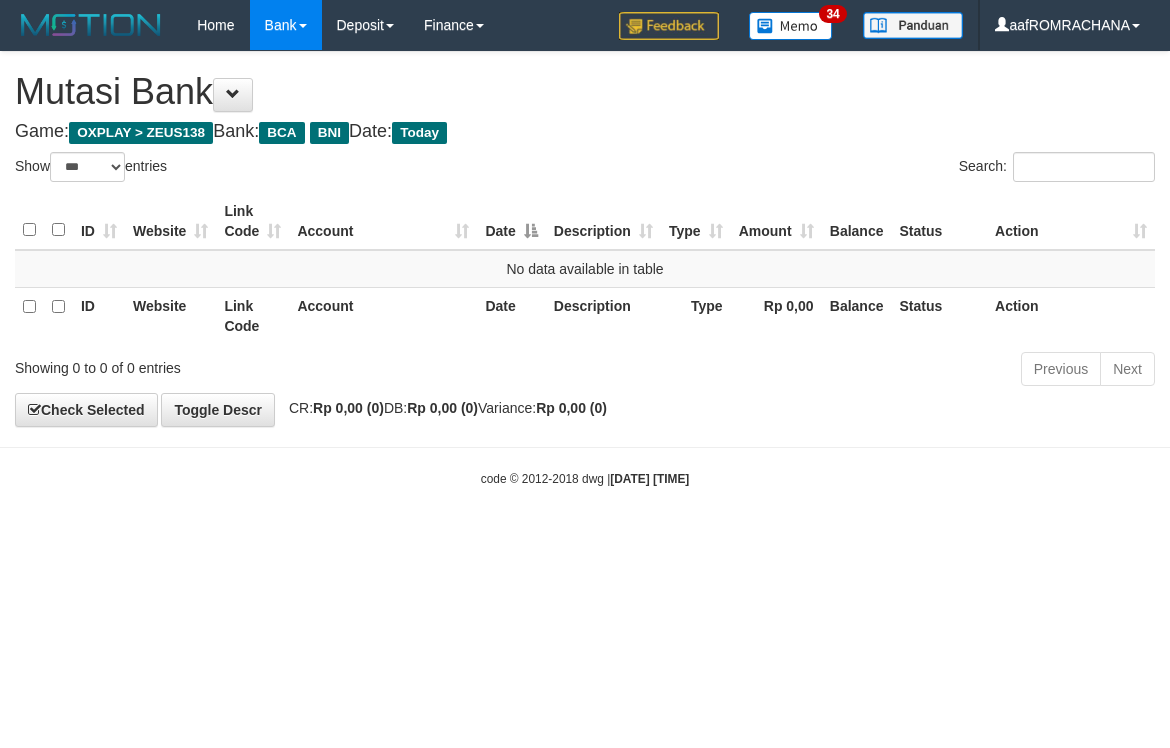 scroll, scrollTop: 0, scrollLeft: 0, axis: both 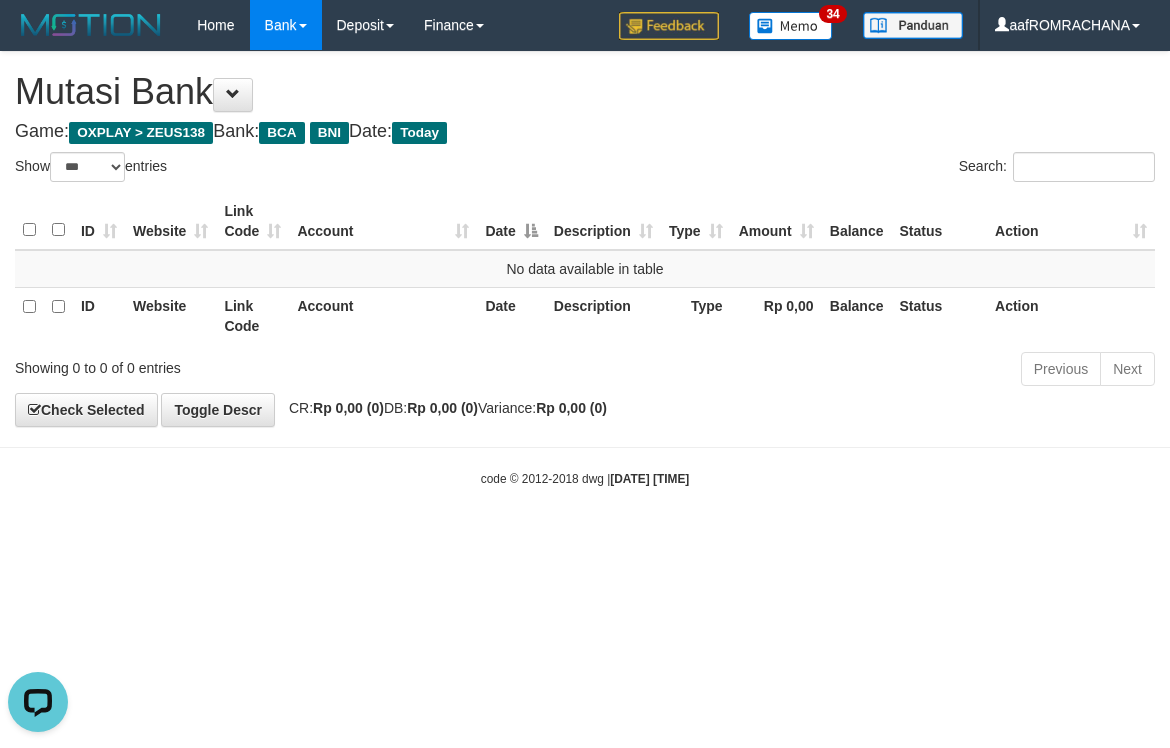 click on "Toggle navigation
Home
Bank
Account List
Load
By Website
Group
[OXPLAY]													ZEUS138
By Load Group (DPS)
Sync" at bounding box center [585, 269] 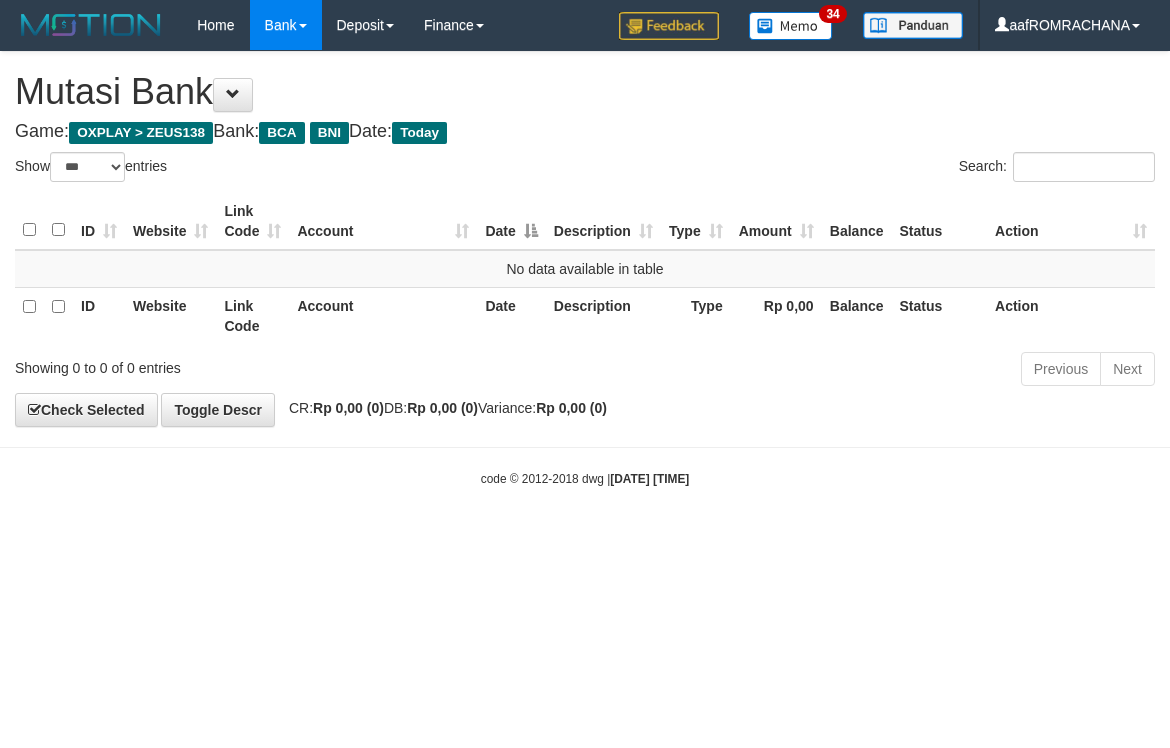 select on "***" 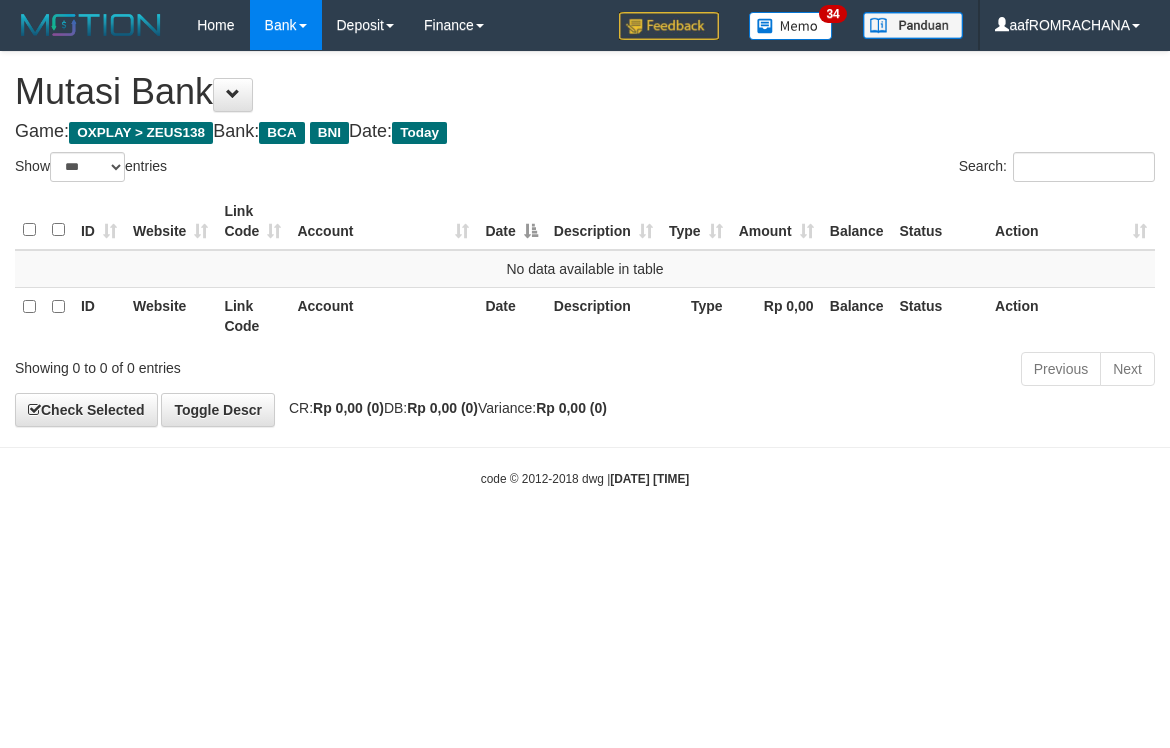 scroll, scrollTop: 0, scrollLeft: 0, axis: both 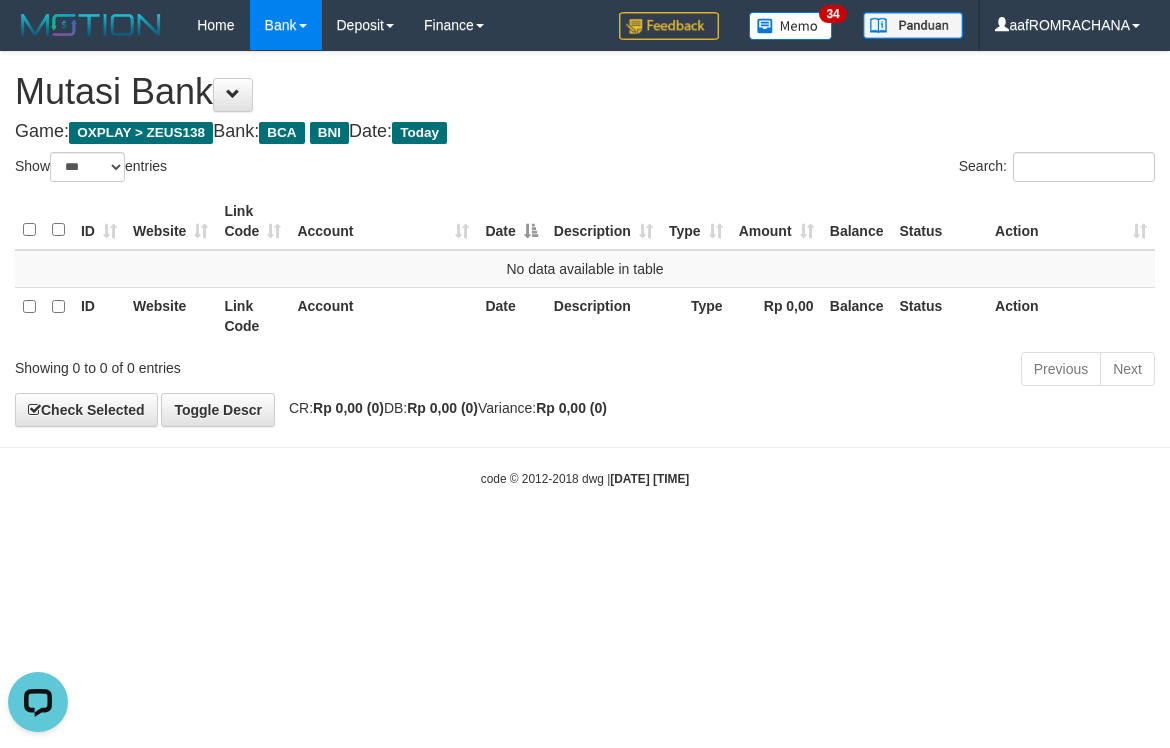 drag, startPoint x: 597, startPoint y: 135, endPoint x: 576, endPoint y: 143, distance: 22.472204 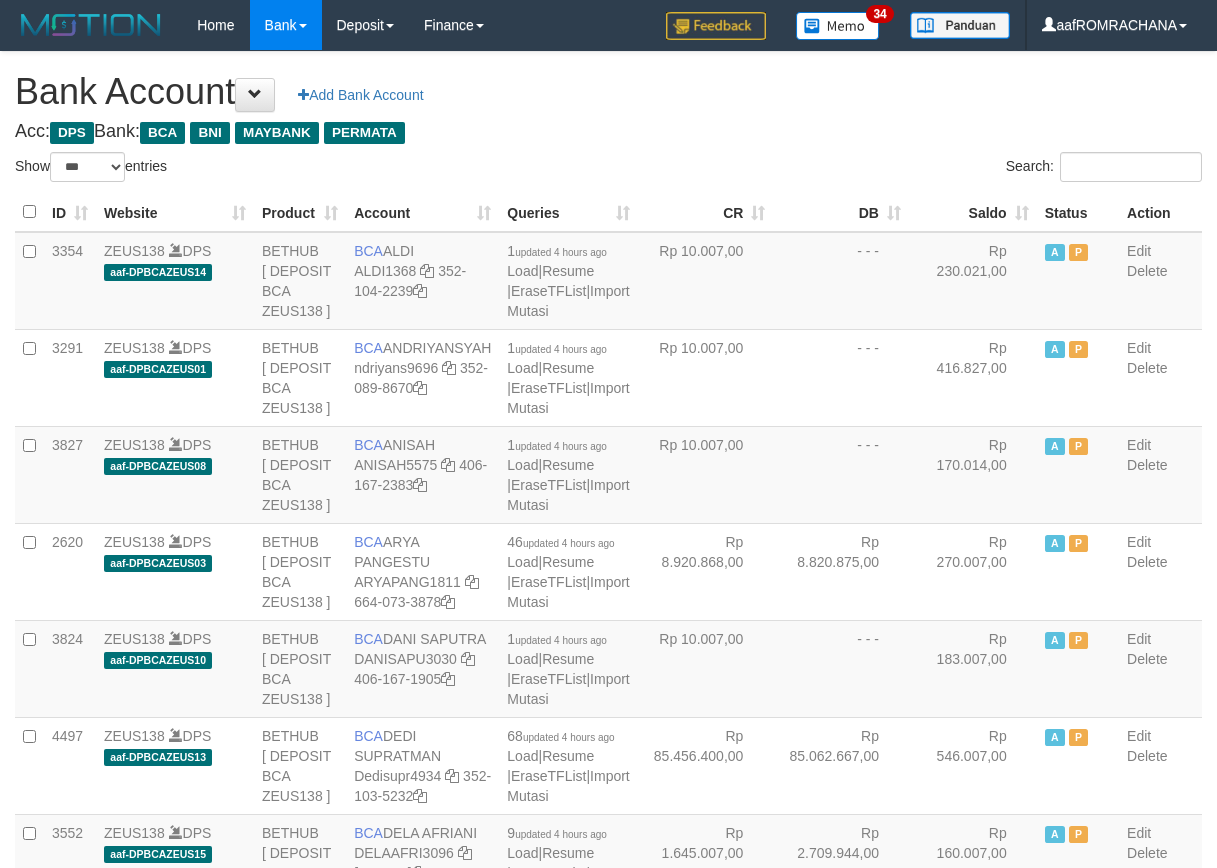 select on "***" 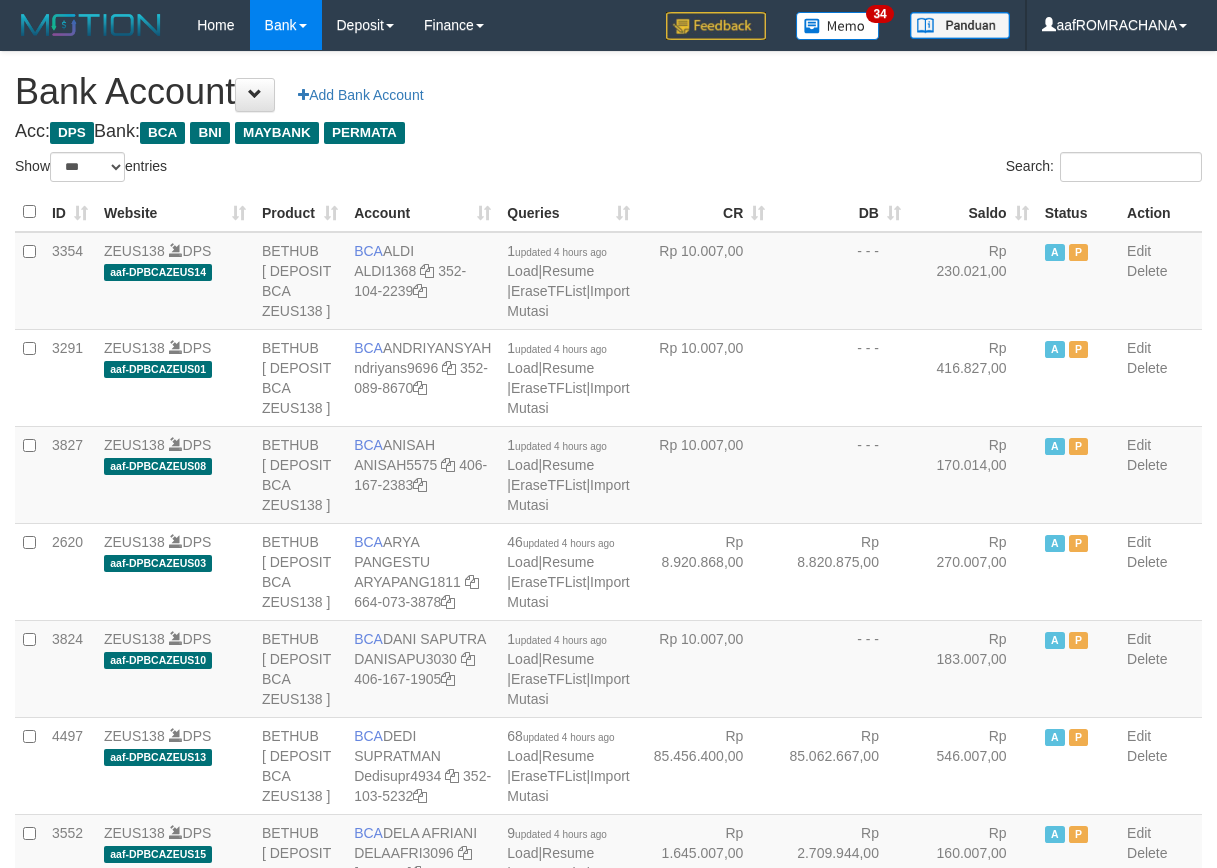 scroll, scrollTop: 0, scrollLeft: 0, axis: both 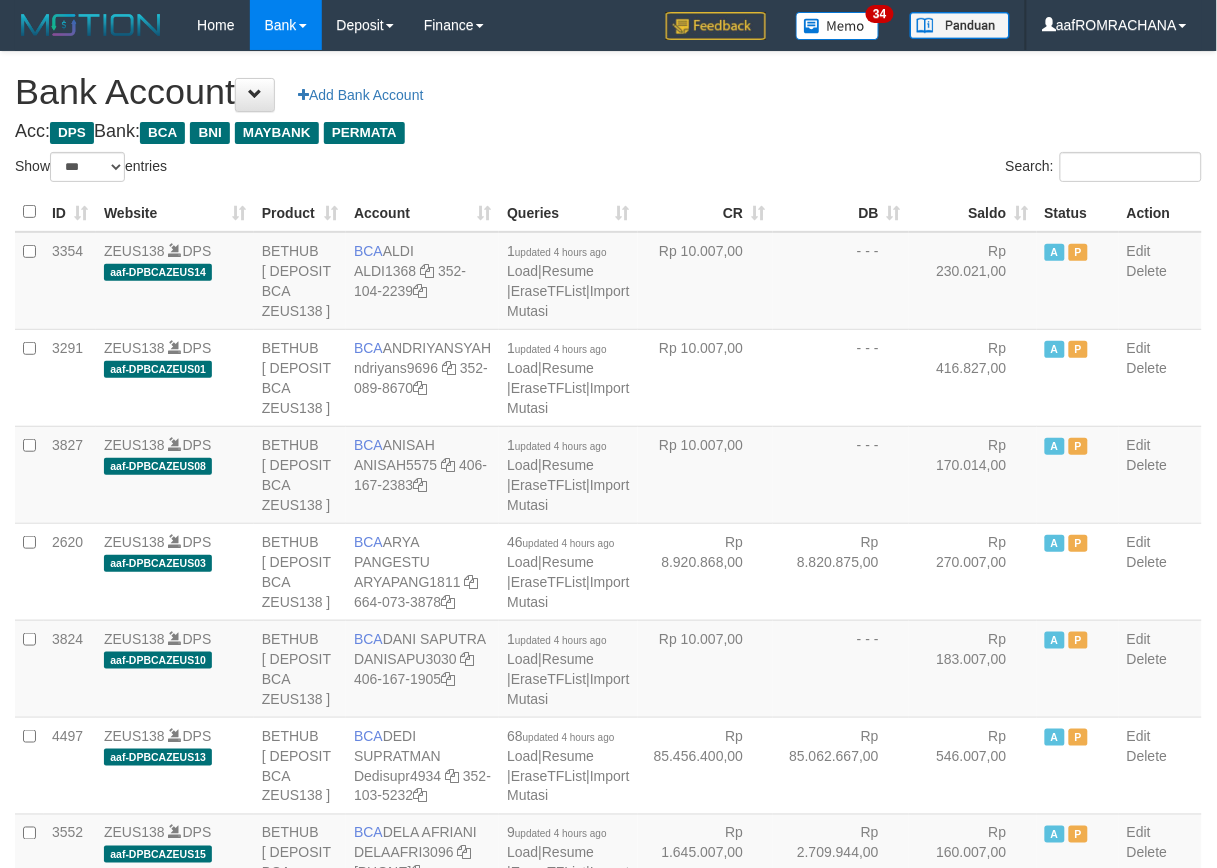 click on "Status" at bounding box center [1078, 212] 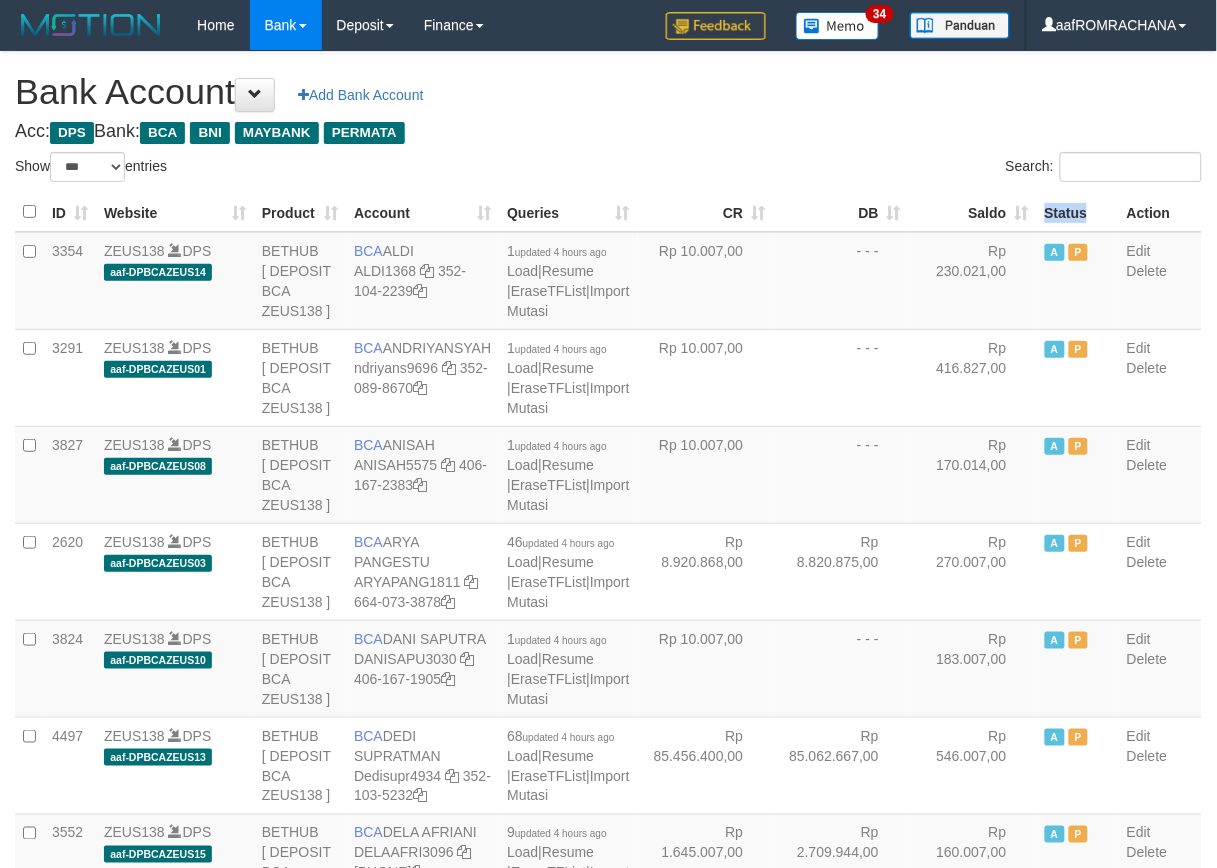 click on "Status" at bounding box center (1078, 212) 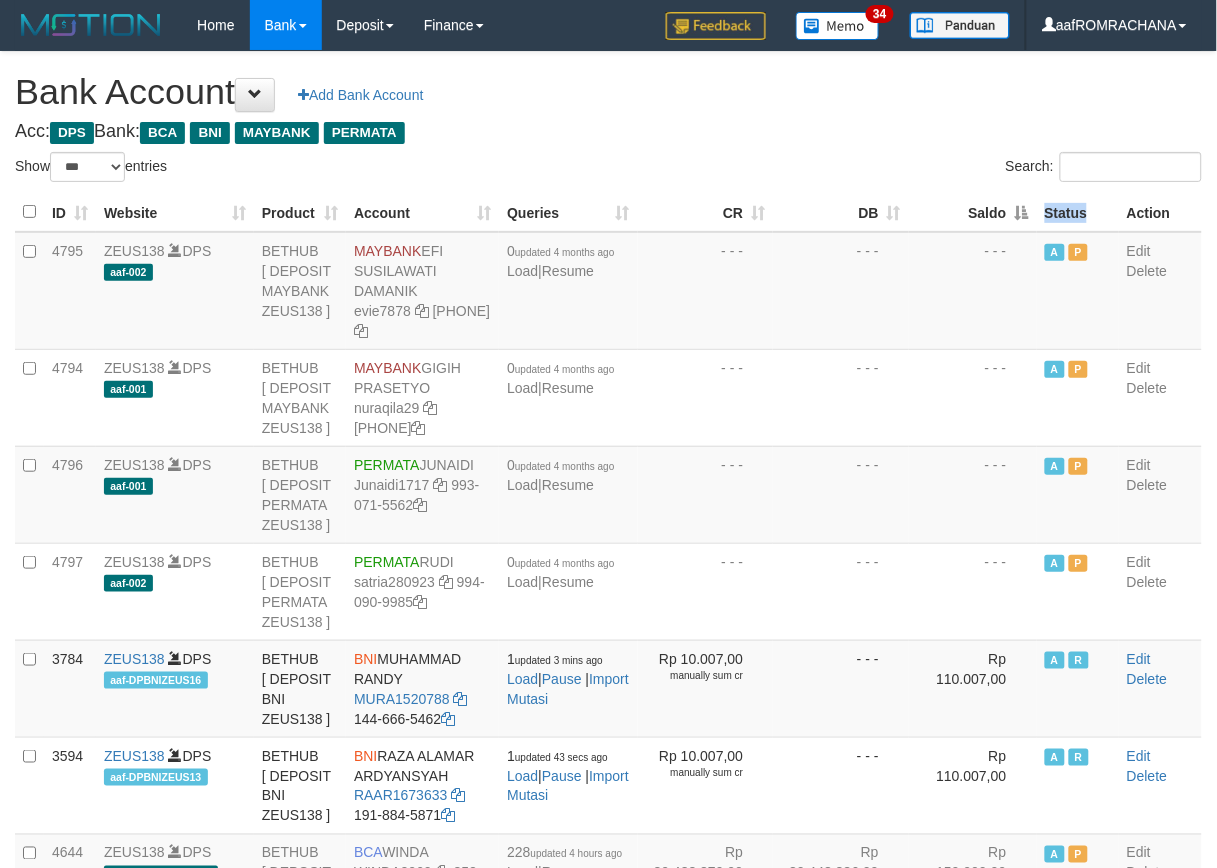 click on "Saldo" at bounding box center (973, 212) 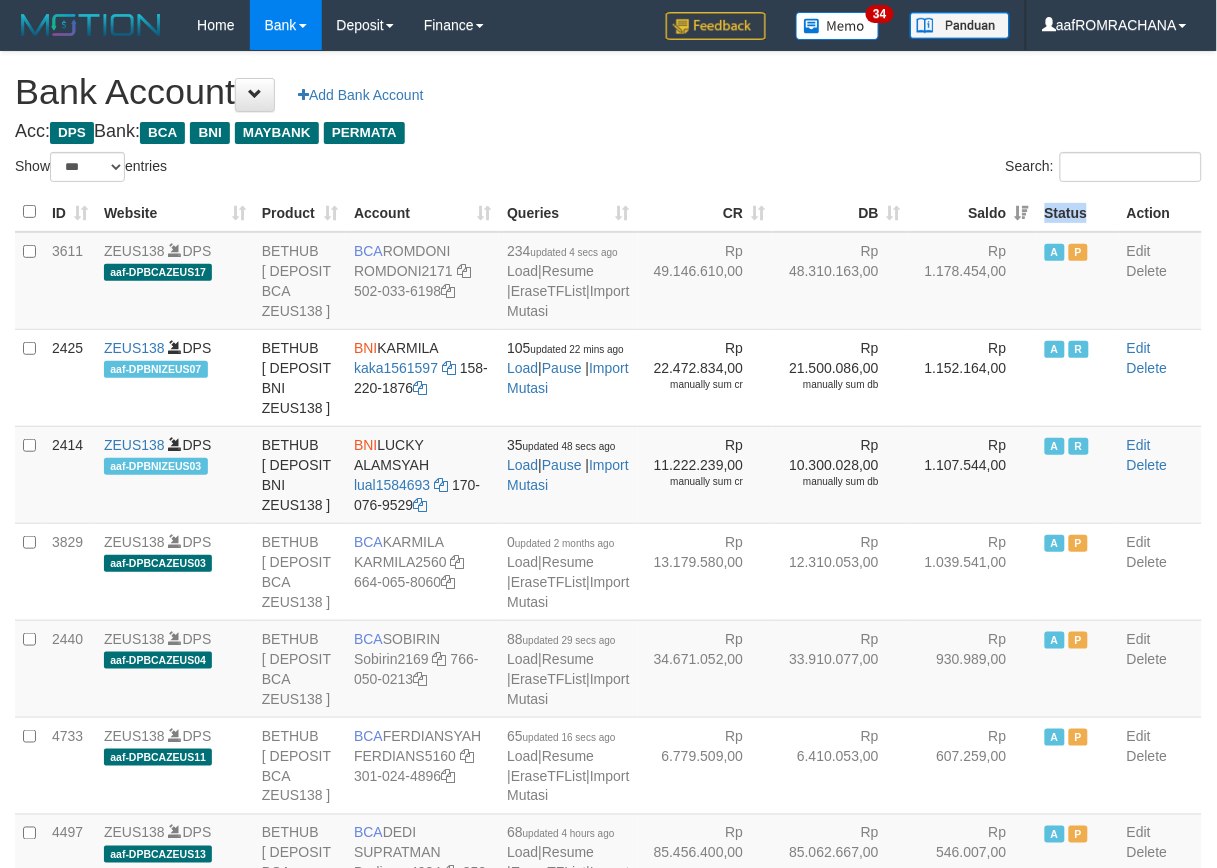 click on "Saldo" at bounding box center [973, 212] 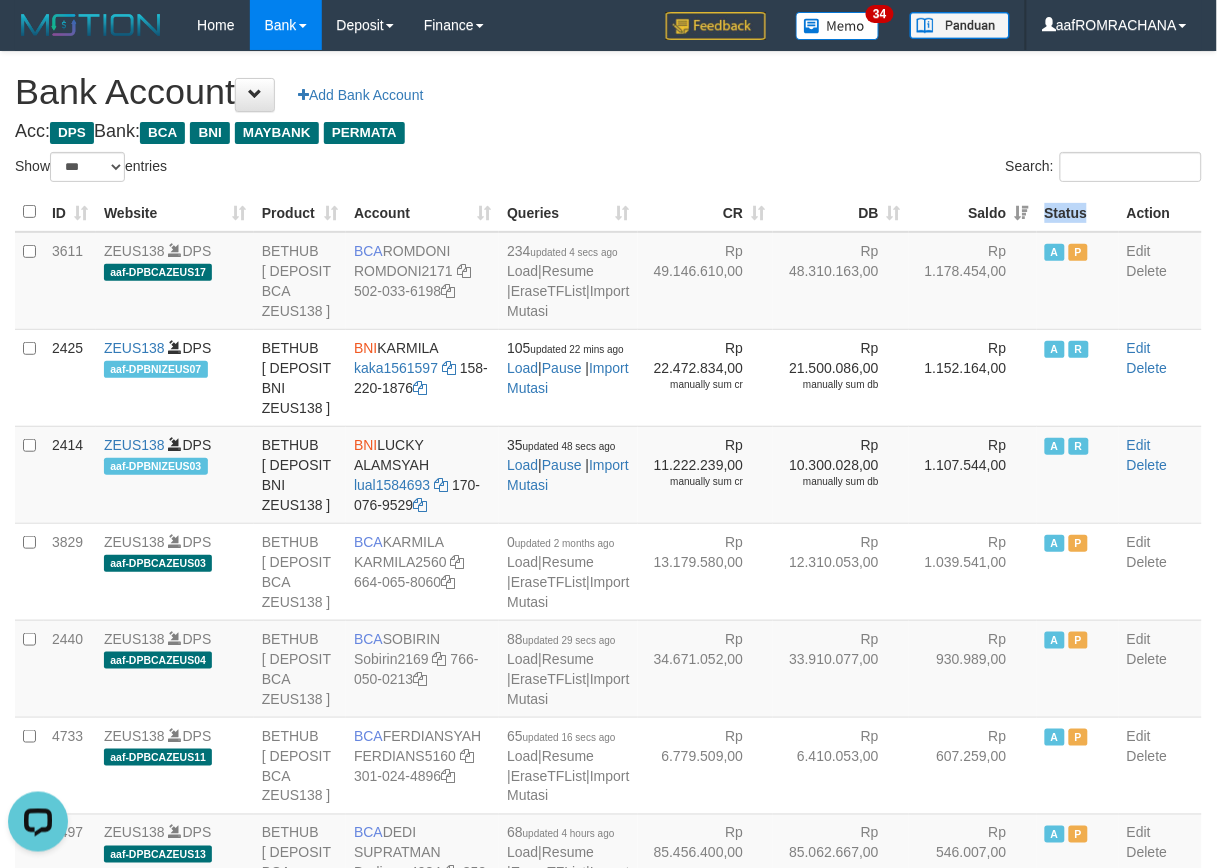 scroll, scrollTop: 0, scrollLeft: 0, axis: both 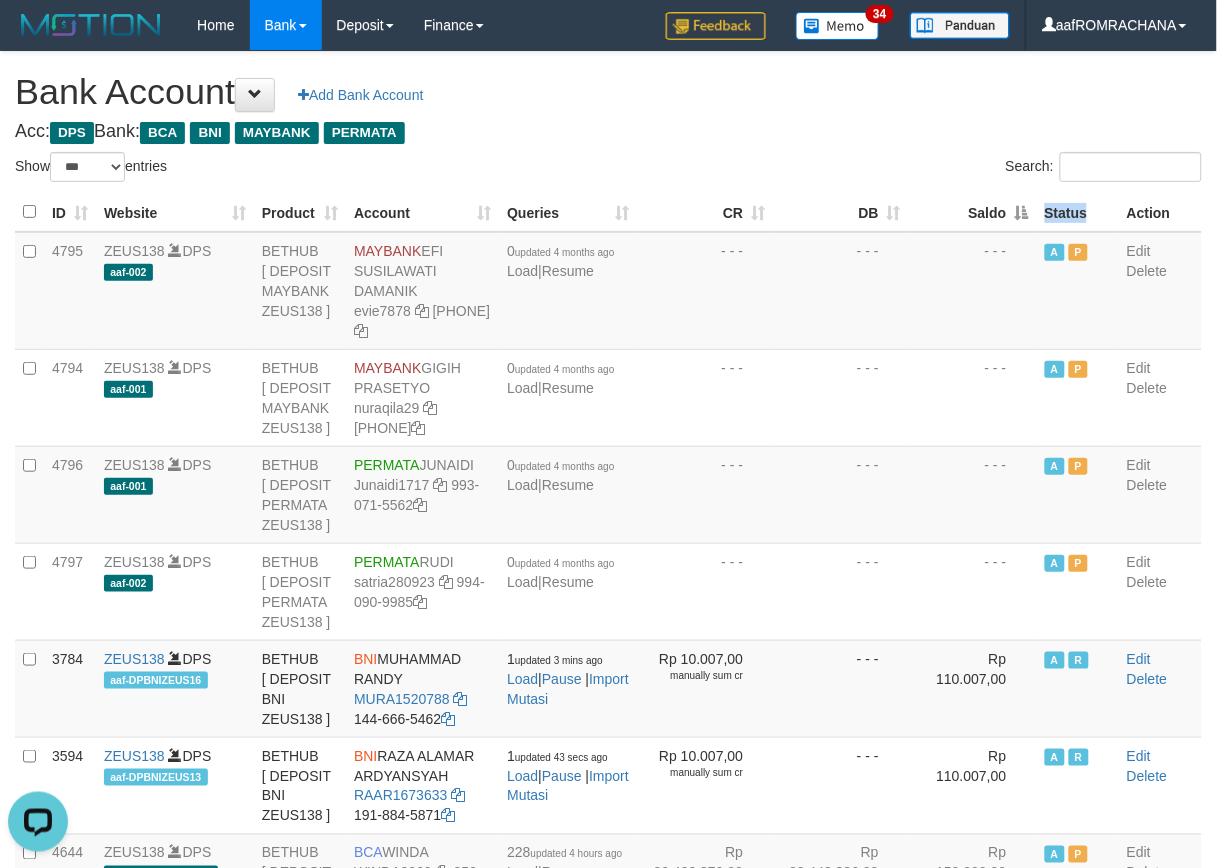 click on "Saldo" at bounding box center [973, 212] 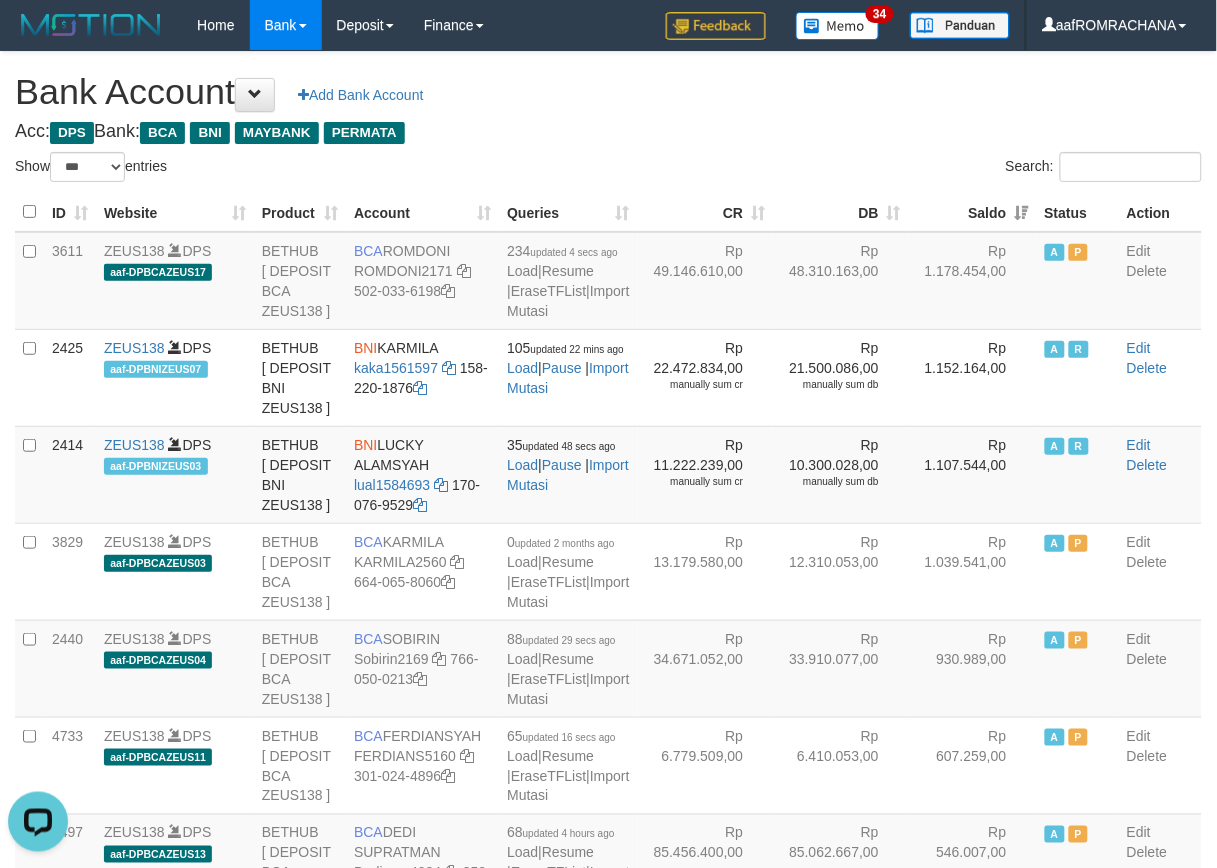 click on "**********" at bounding box center (608, 2047) 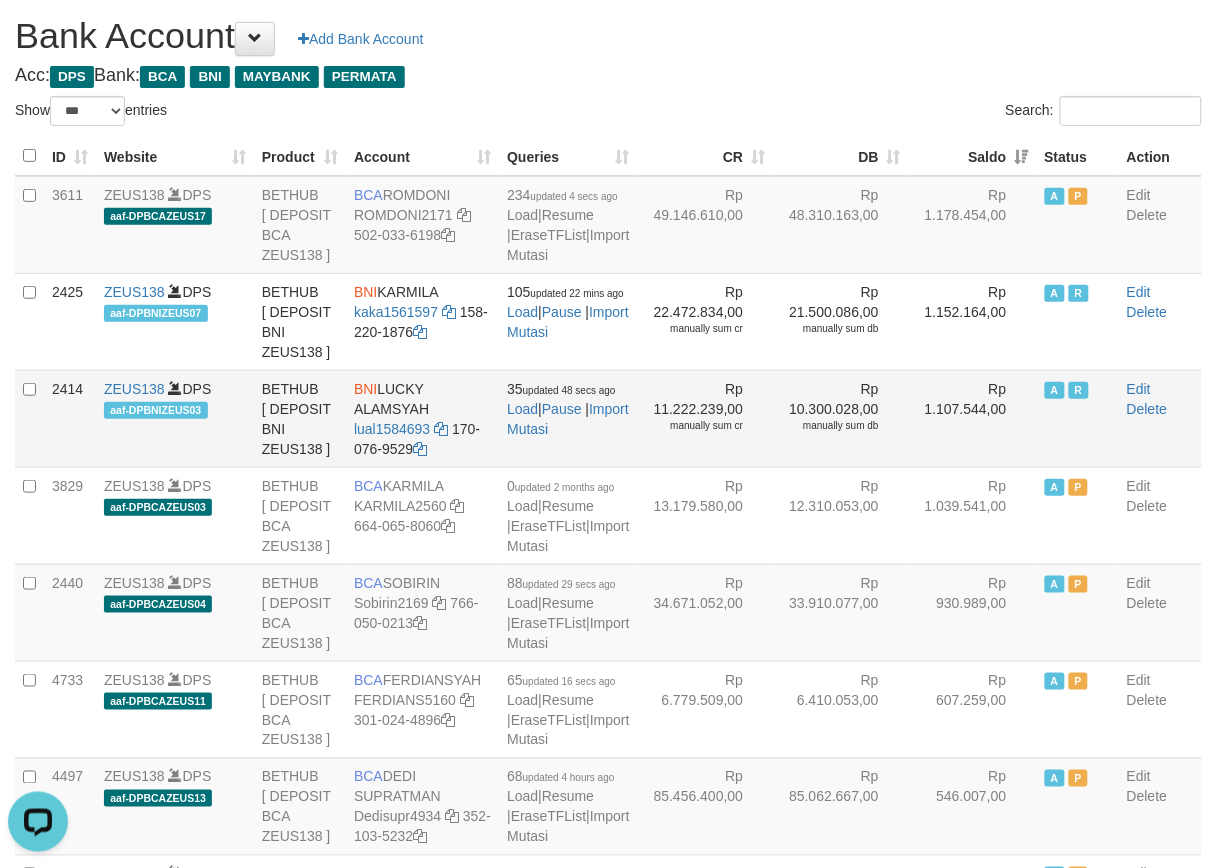 scroll, scrollTop: 222, scrollLeft: 0, axis: vertical 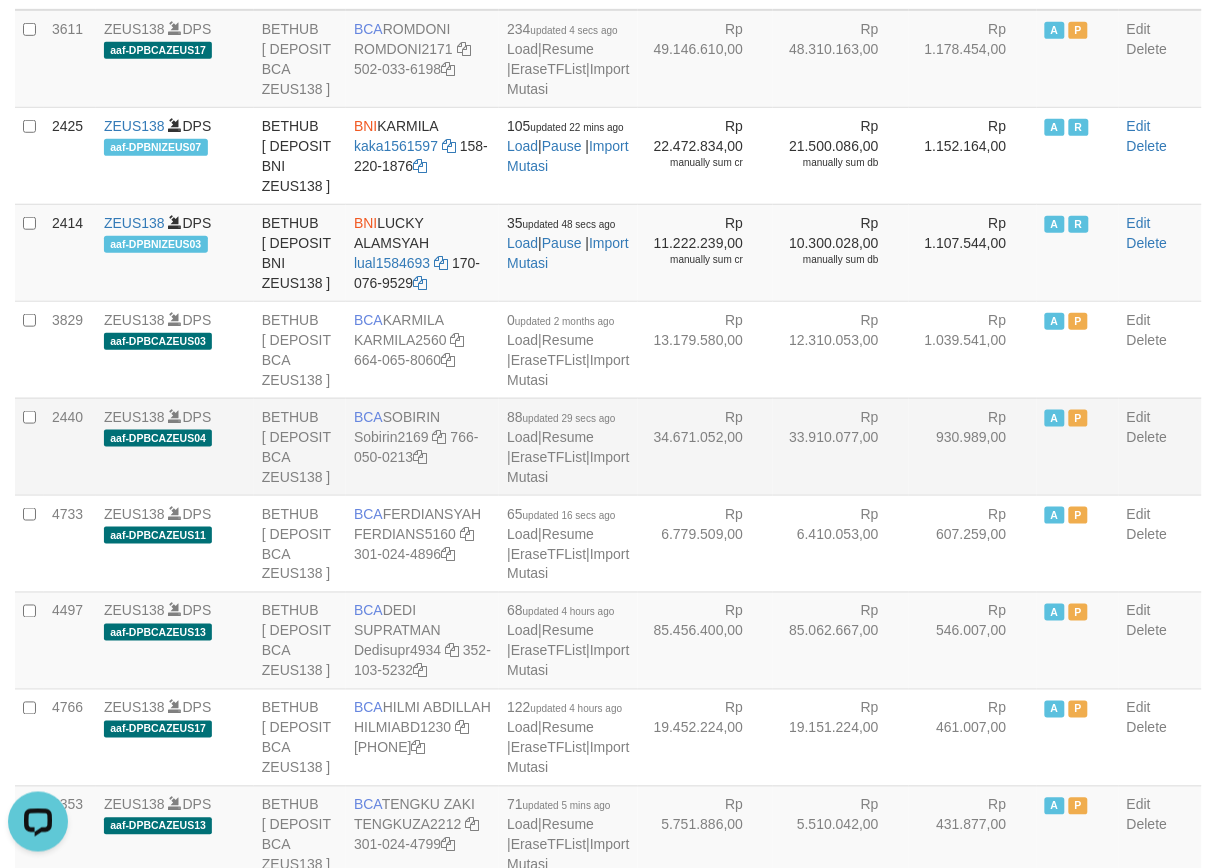 drag, startPoint x: 388, startPoint y: 616, endPoint x: 467, endPoint y: 617, distance: 79.00633 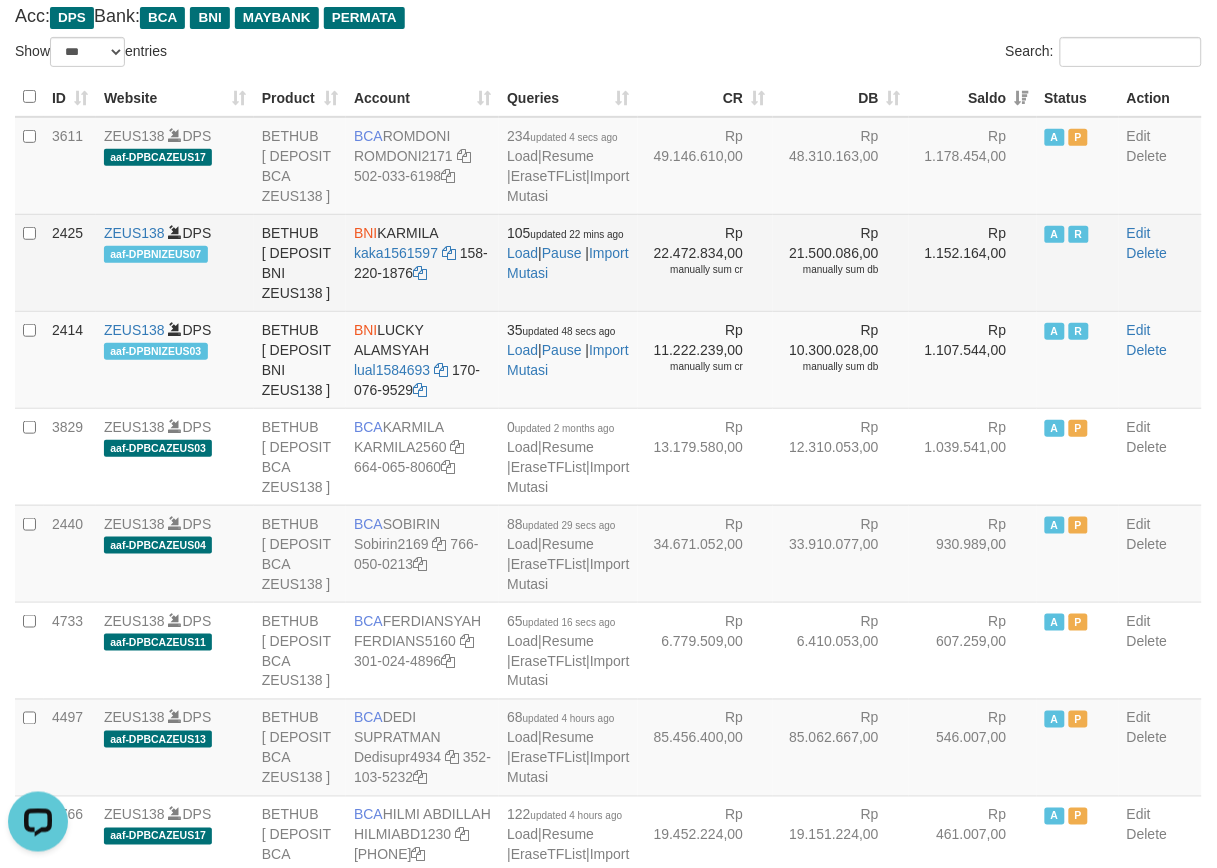 scroll, scrollTop: 0, scrollLeft: 0, axis: both 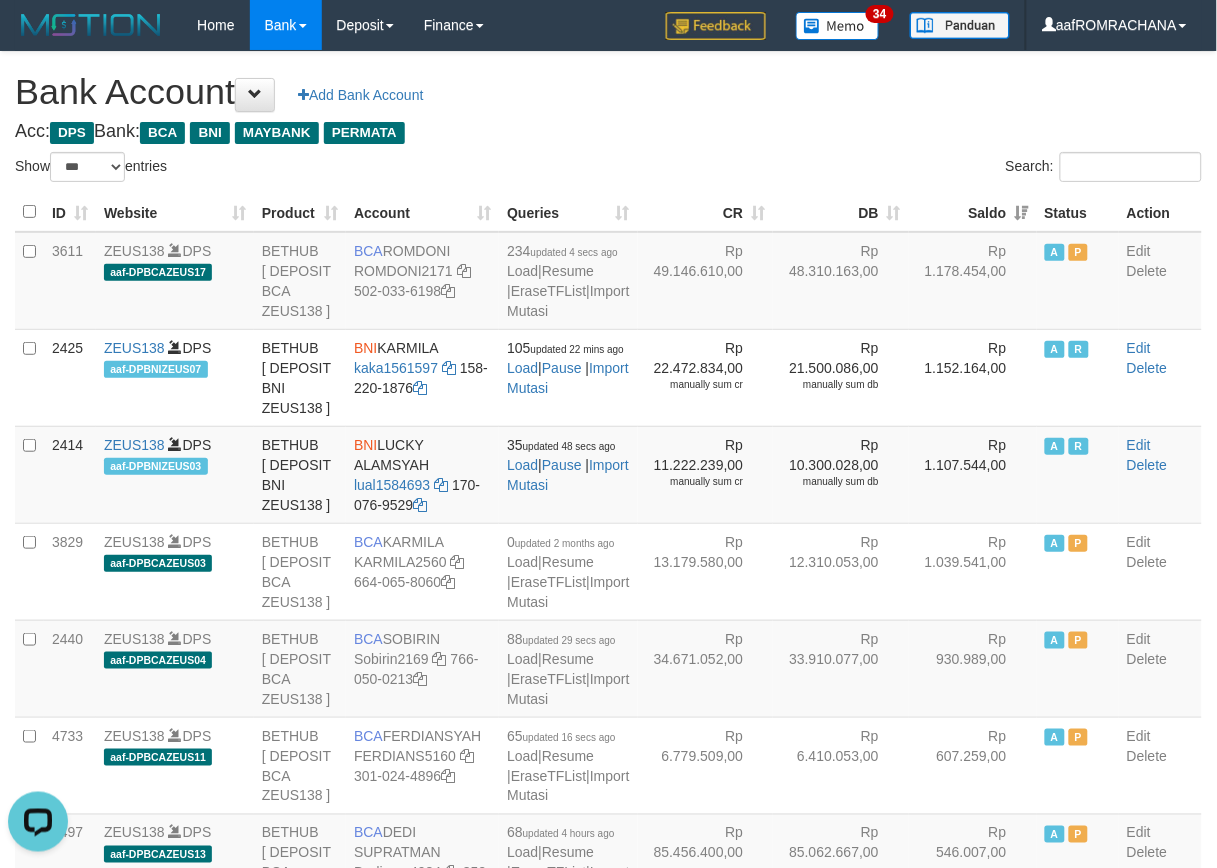 click on "Bank Account
Add Bank Account" at bounding box center (608, 92) 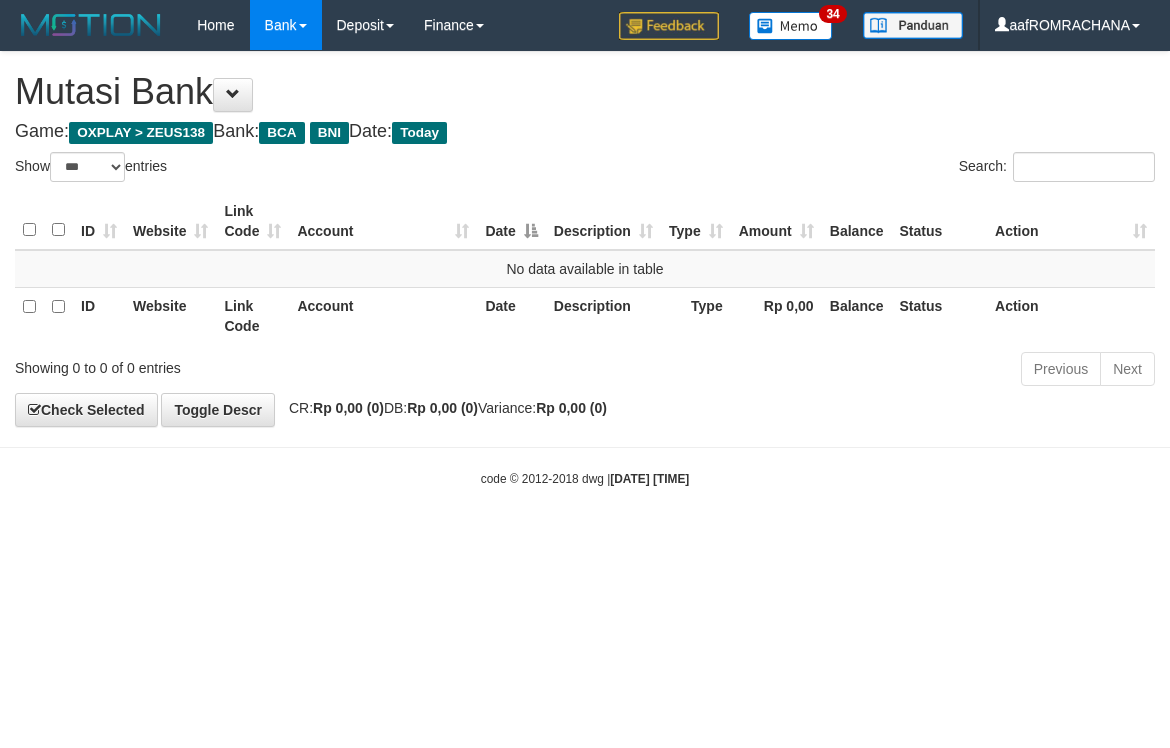 select on "***" 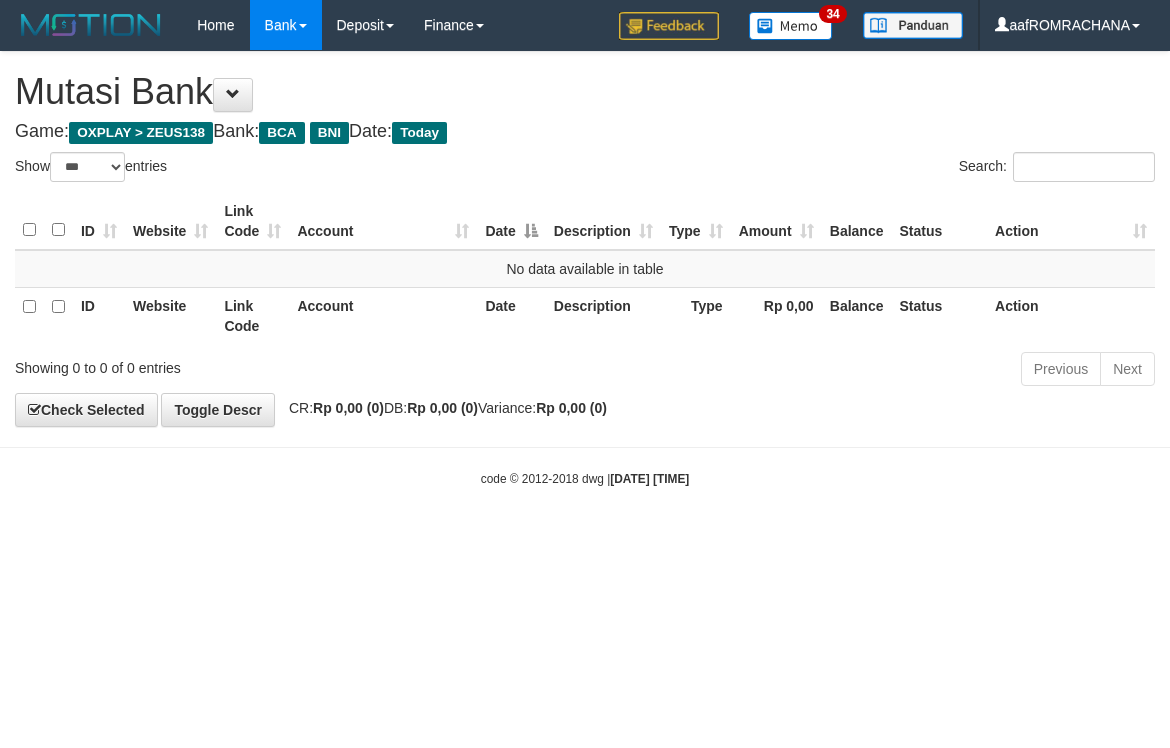 scroll, scrollTop: 0, scrollLeft: 0, axis: both 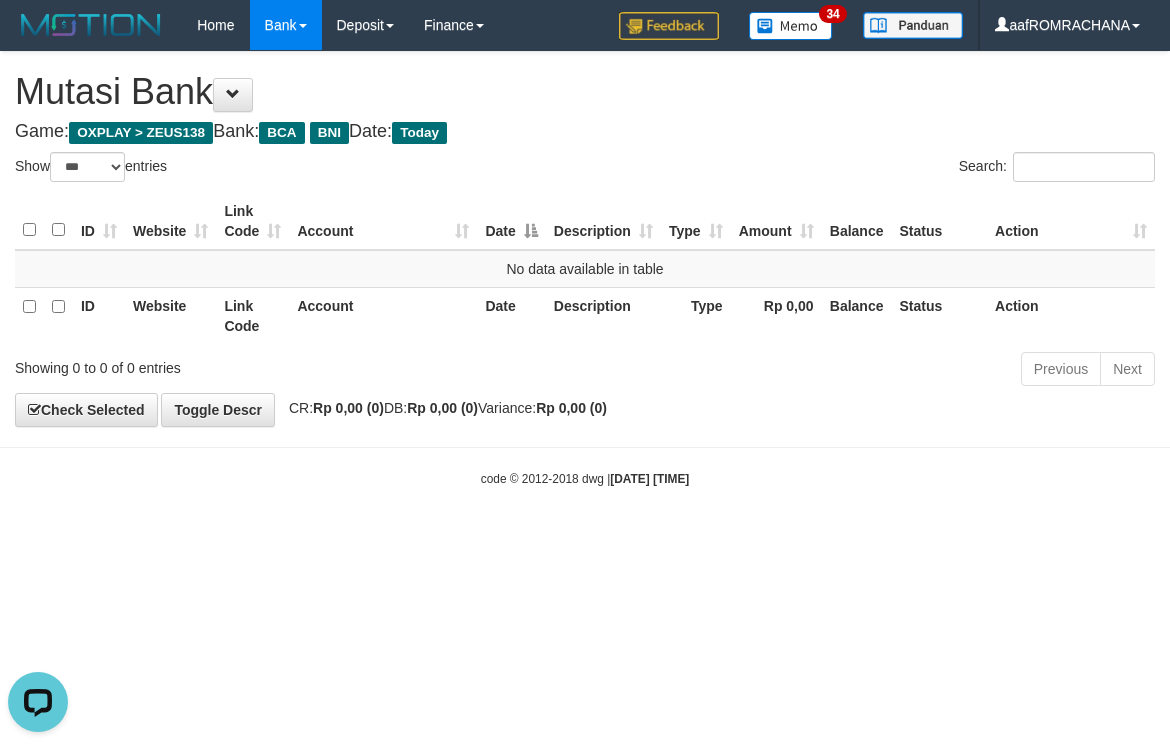 click on "Game:   OXPLAY > ZEUS138    		Bank:   BCA   BNI    		Date:  Today" at bounding box center (585, 132) 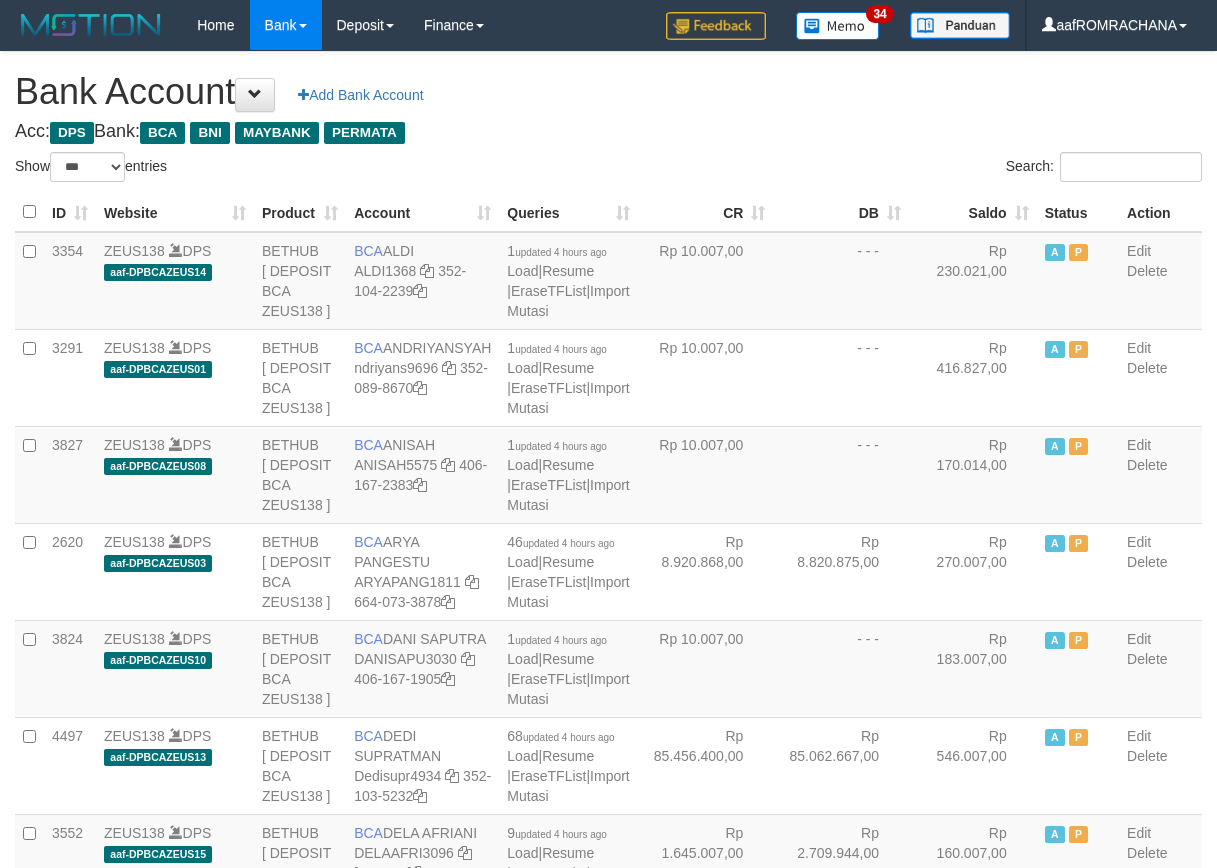 select on "***" 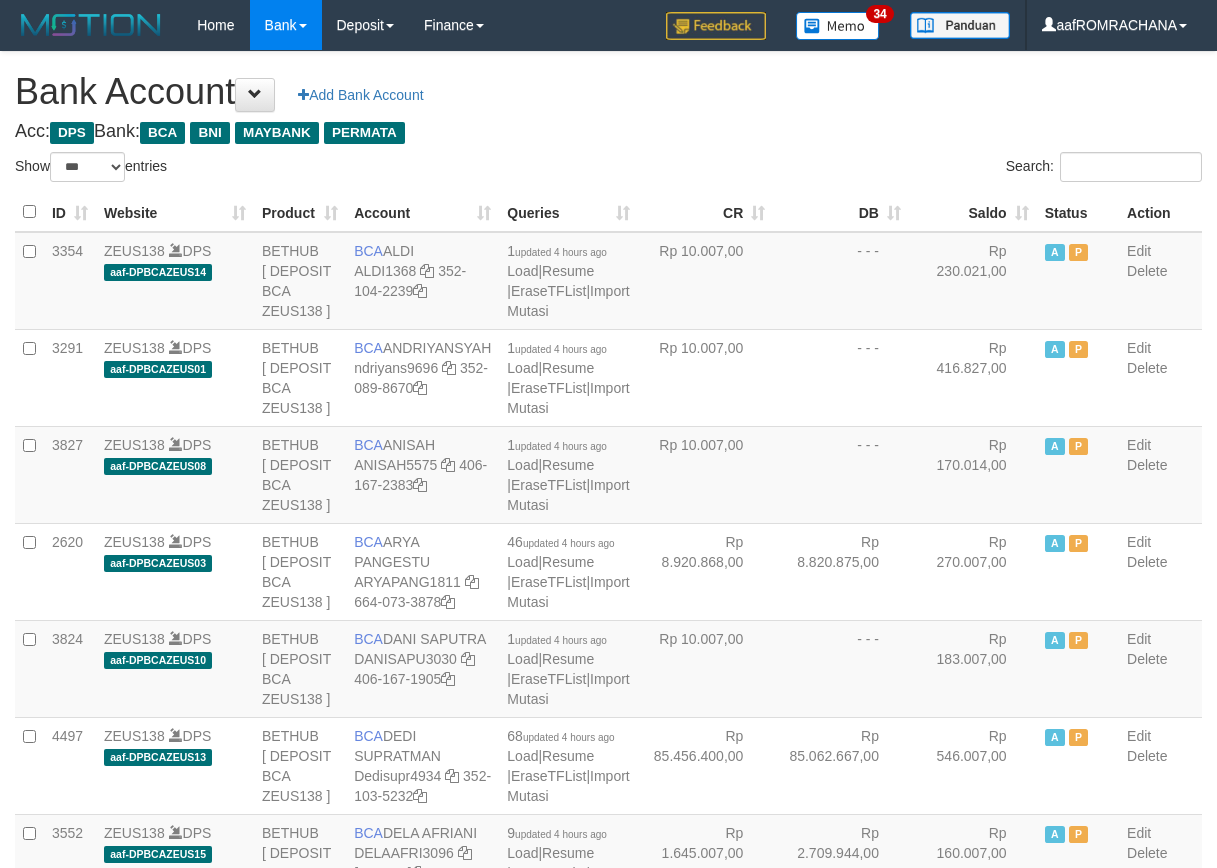 scroll, scrollTop: 0, scrollLeft: 0, axis: both 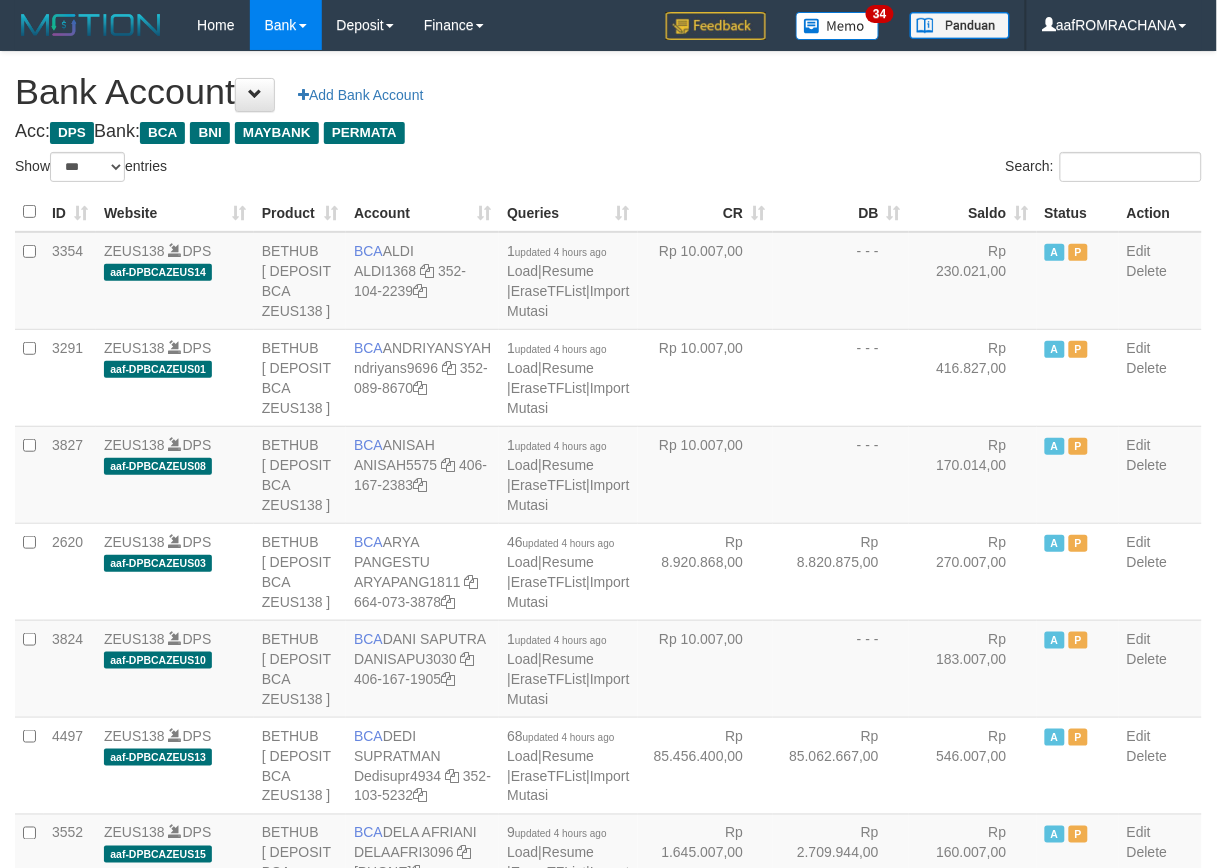 drag, startPoint x: 0, startPoint y: 0, endPoint x: 944, endPoint y: 195, distance: 963.93 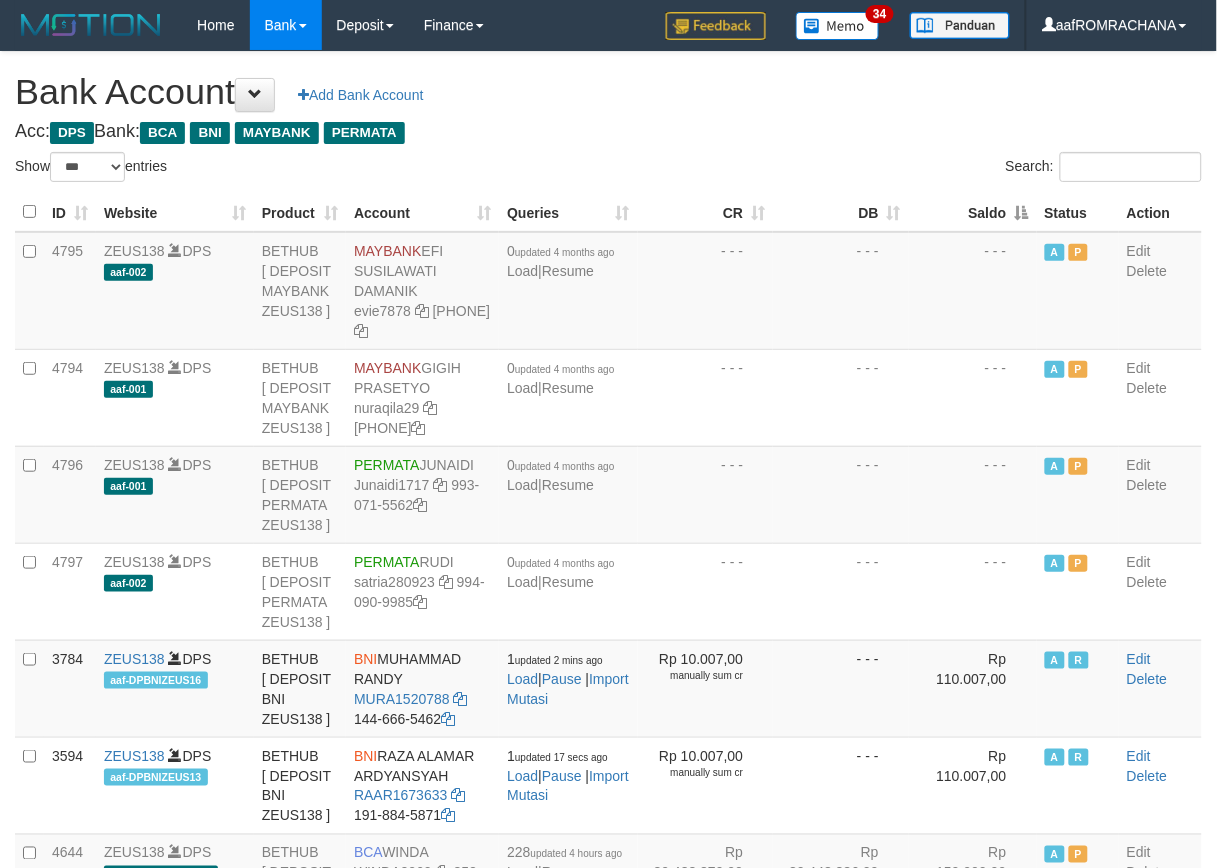 click on "Saldo" at bounding box center [973, 212] 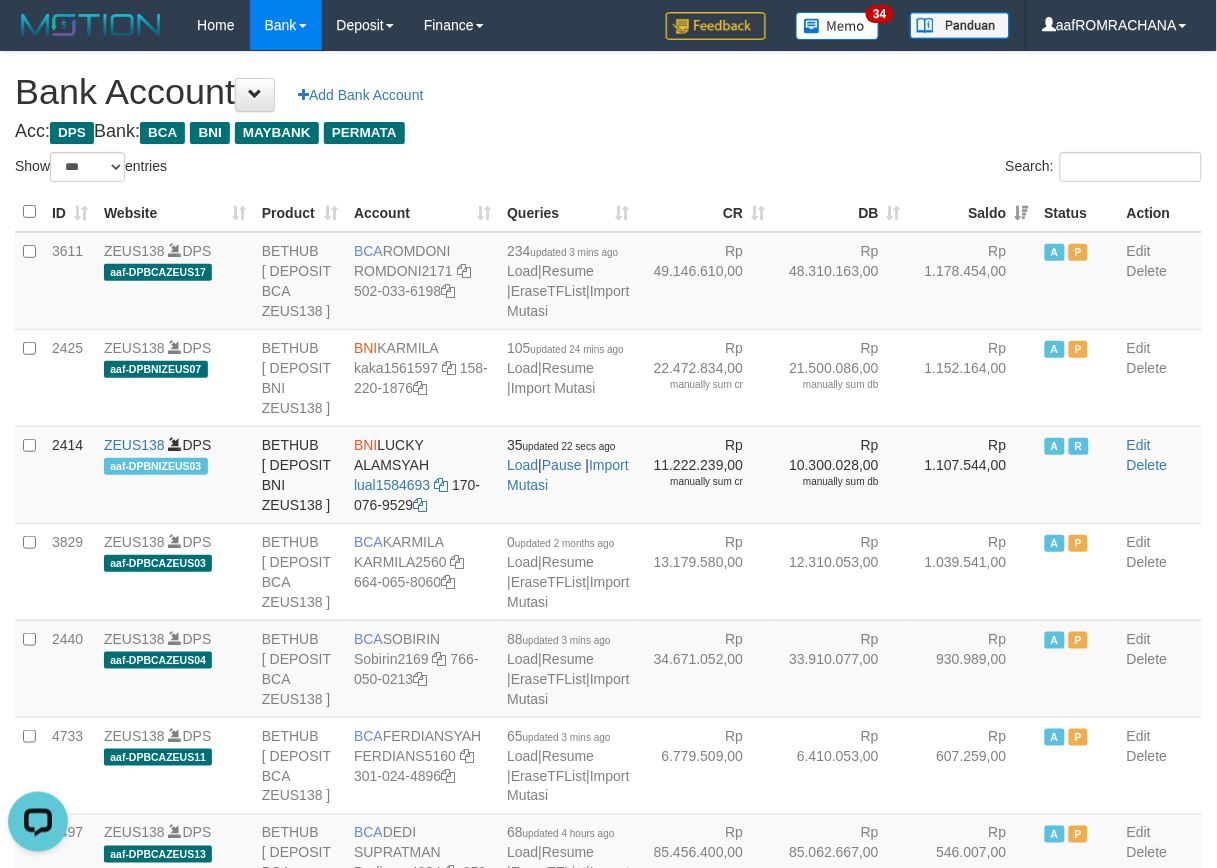 scroll, scrollTop: 0, scrollLeft: 0, axis: both 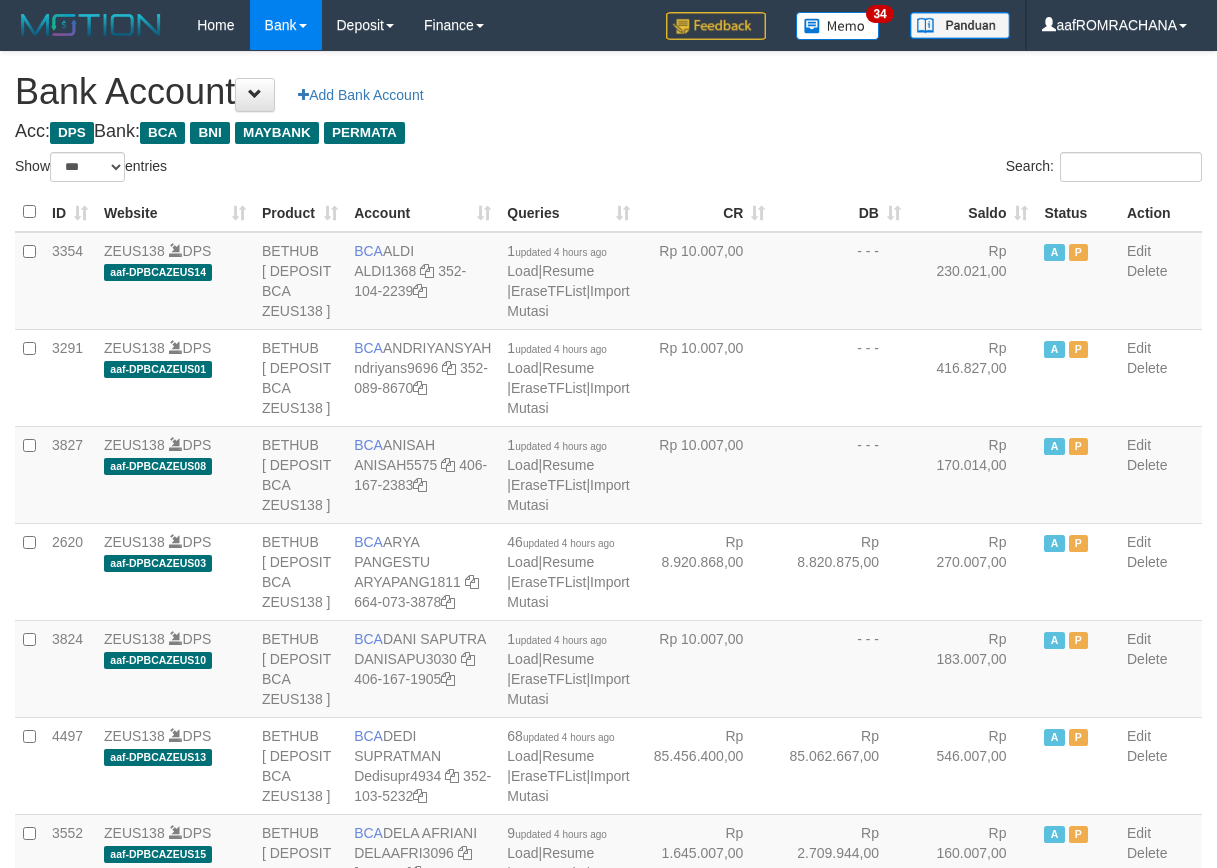 select on "***" 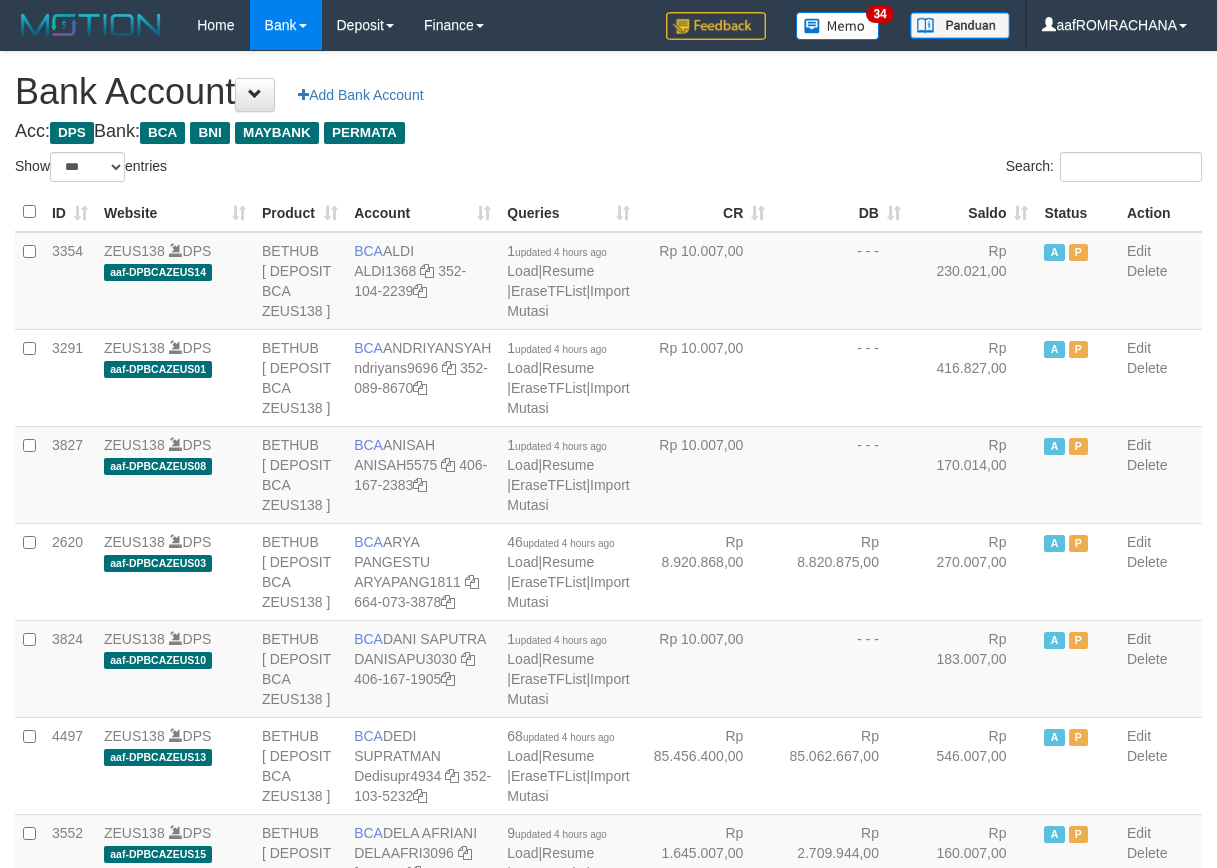 scroll, scrollTop: 0, scrollLeft: 0, axis: both 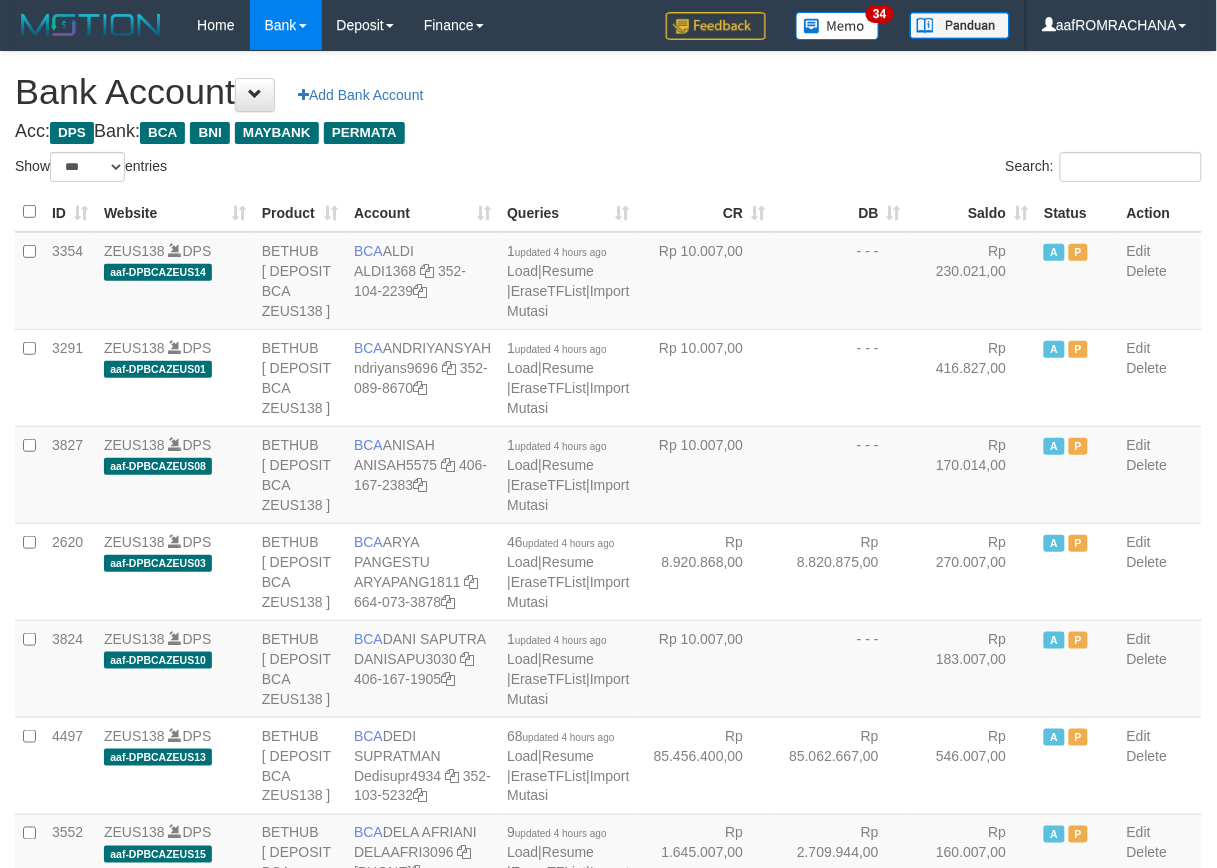 click on "Saldo" at bounding box center (973, 212) 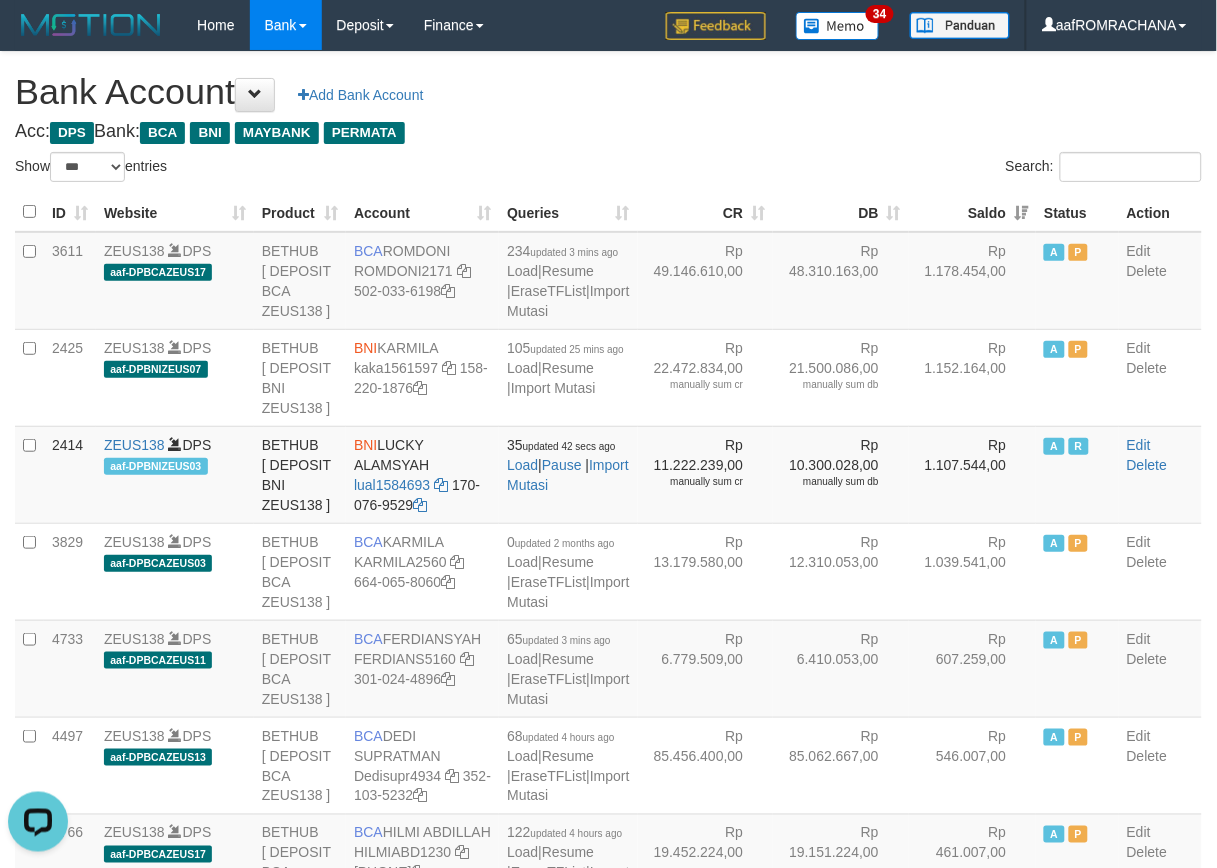 scroll, scrollTop: 0, scrollLeft: 0, axis: both 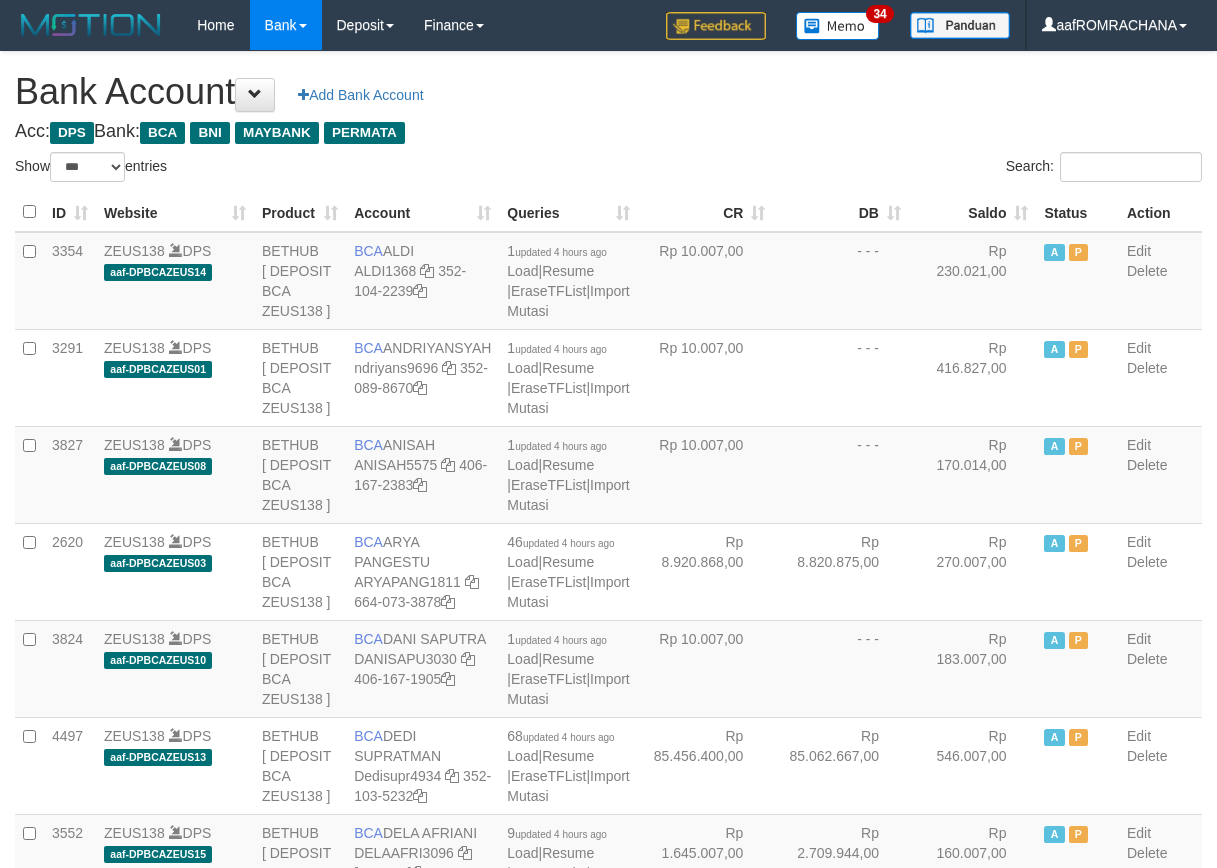 select on "***" 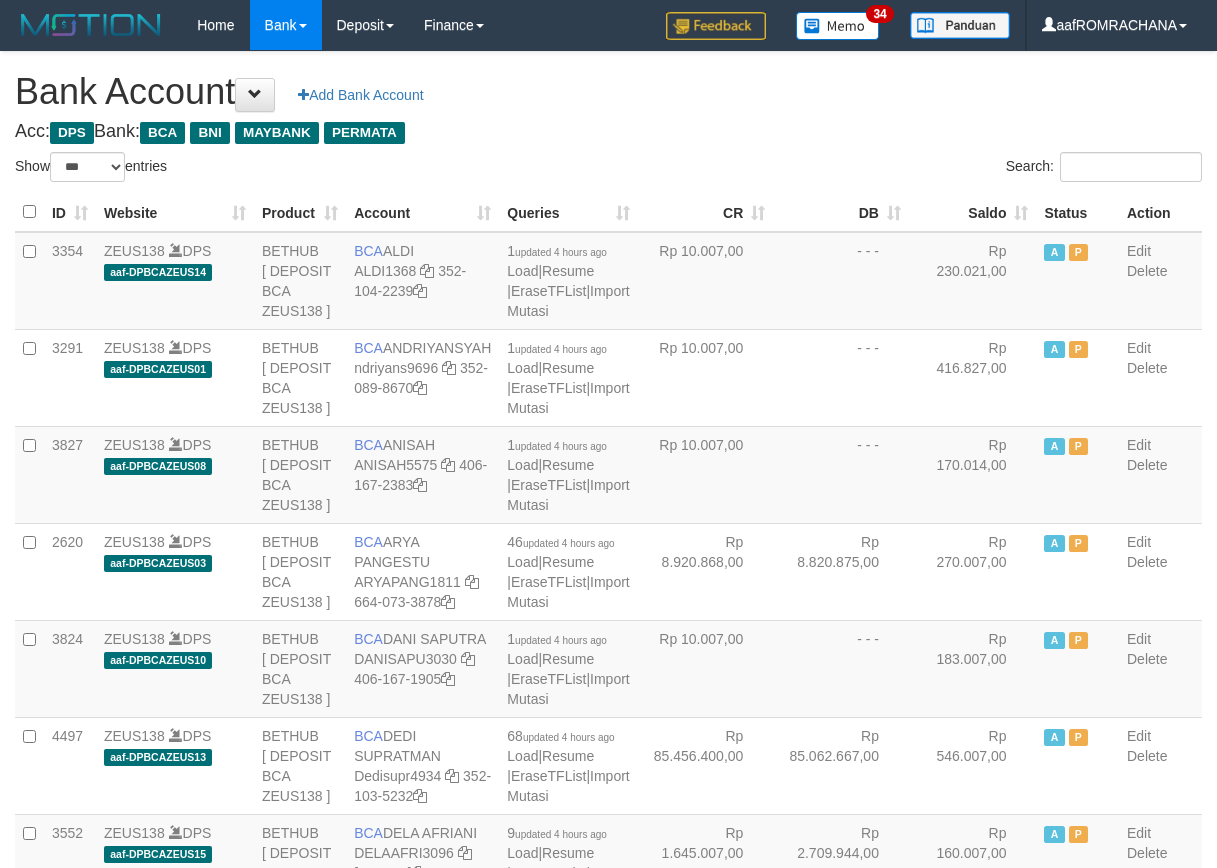 scroll, scrollTop: 0, scrollLeft: 0, axis: both 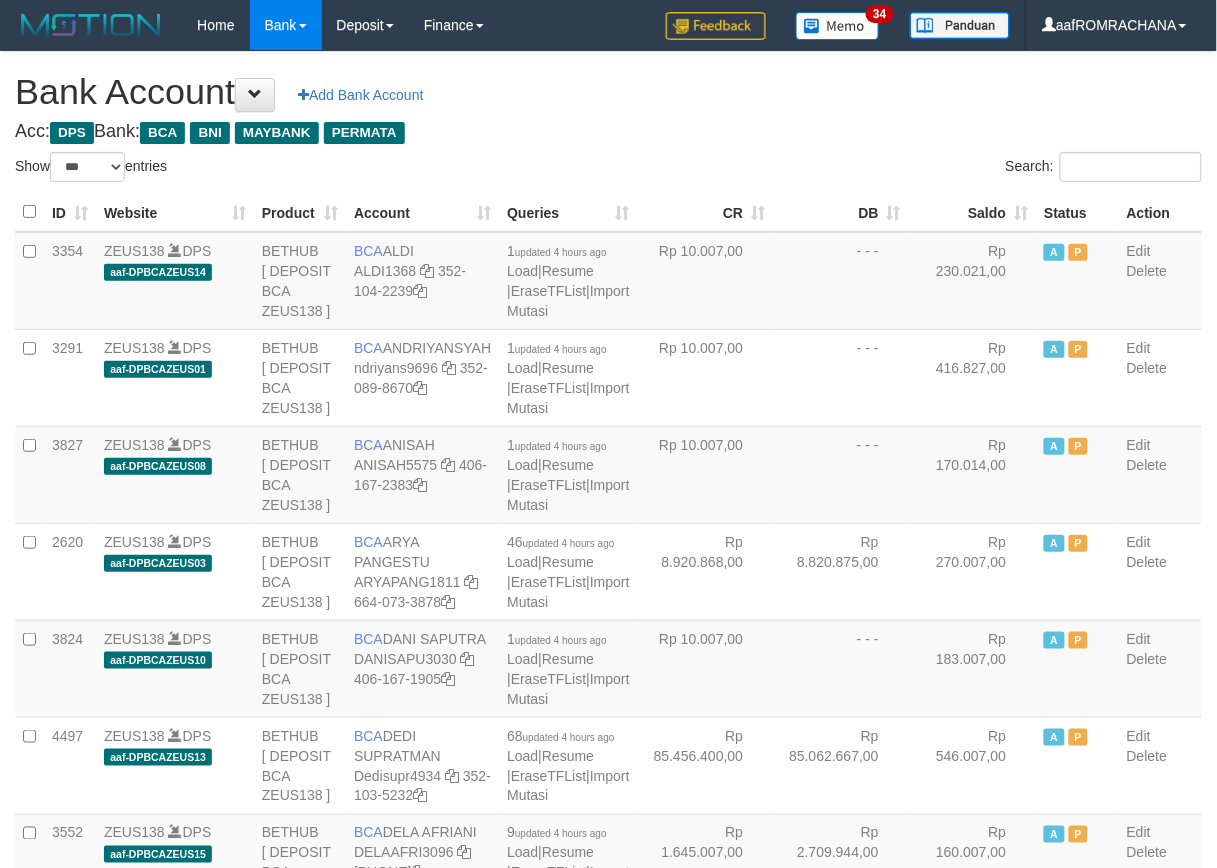 click on "Saldo" at bounding box center (973, 212) 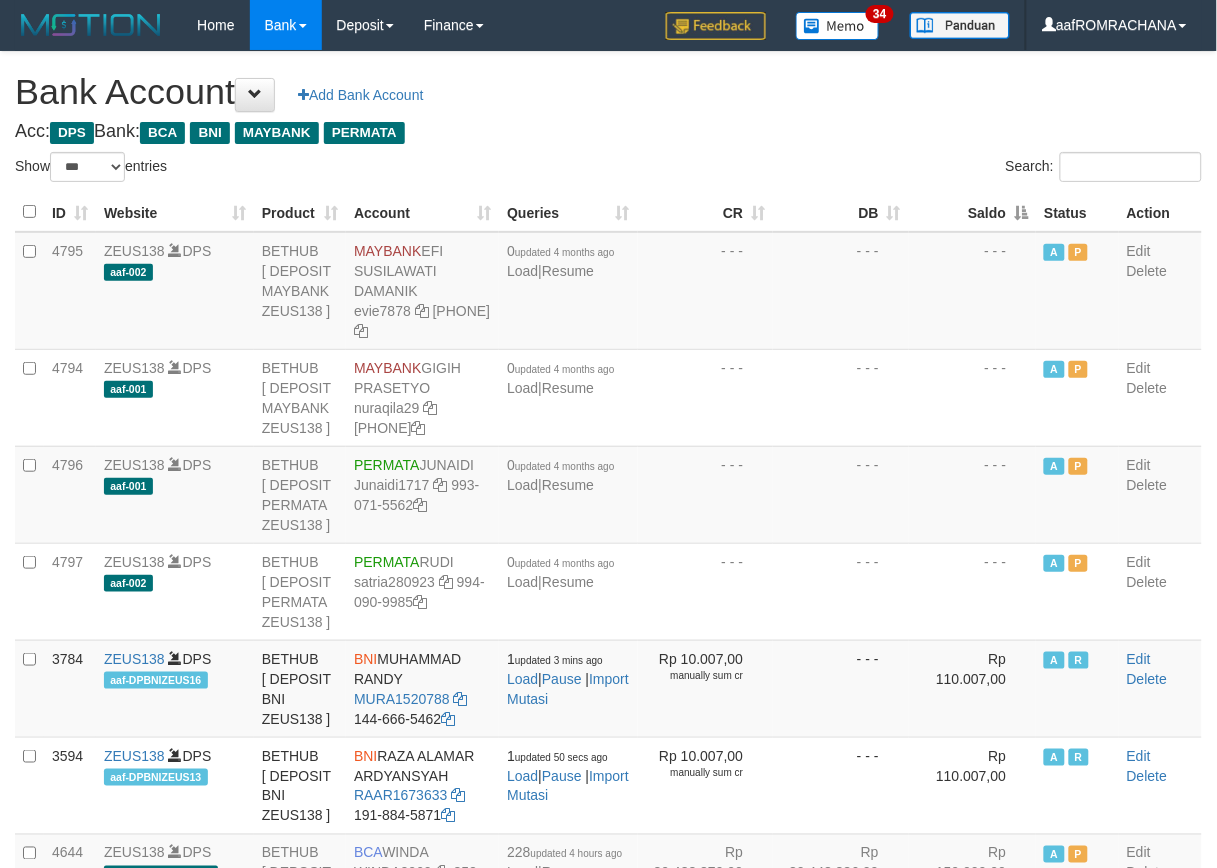 click on "Saldo" at bounding box center [973, 212] 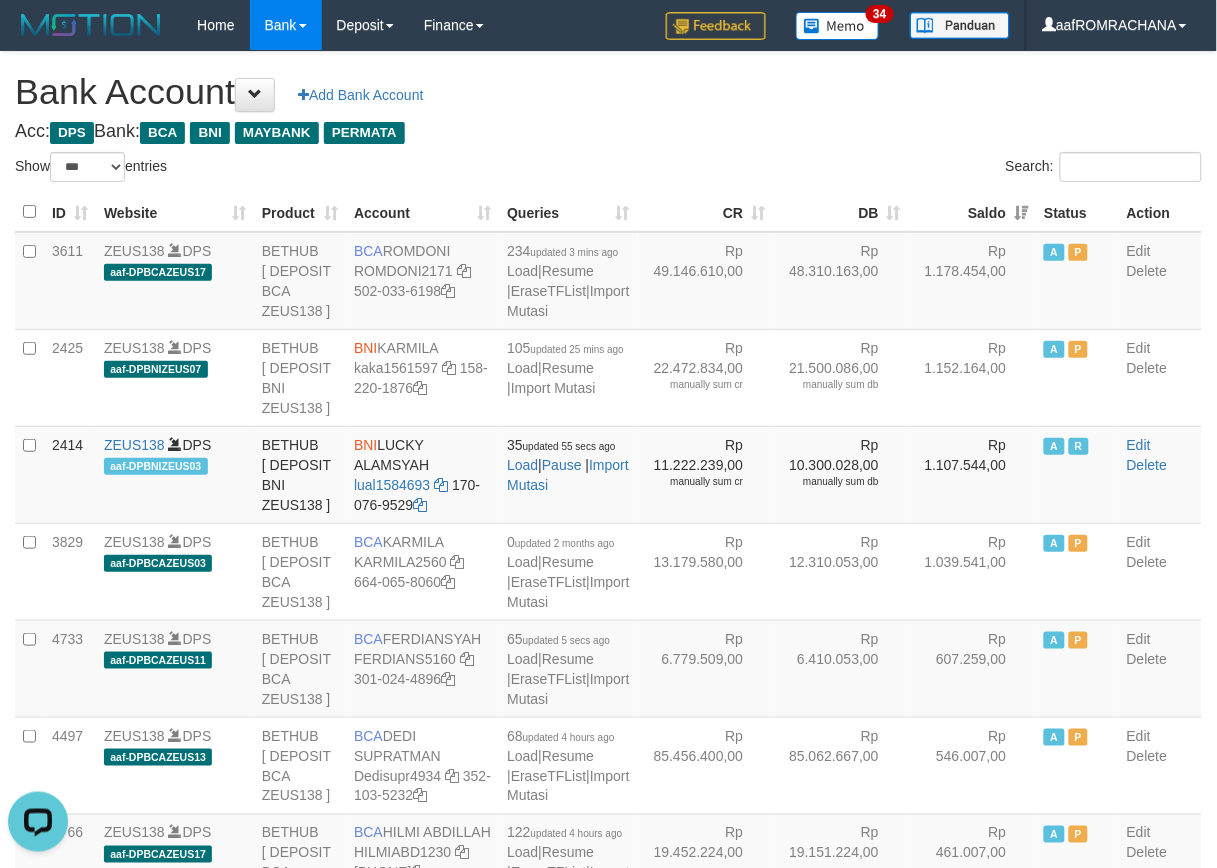 scroll, scrollTop: 0, scrollLeft: 0, axis: both 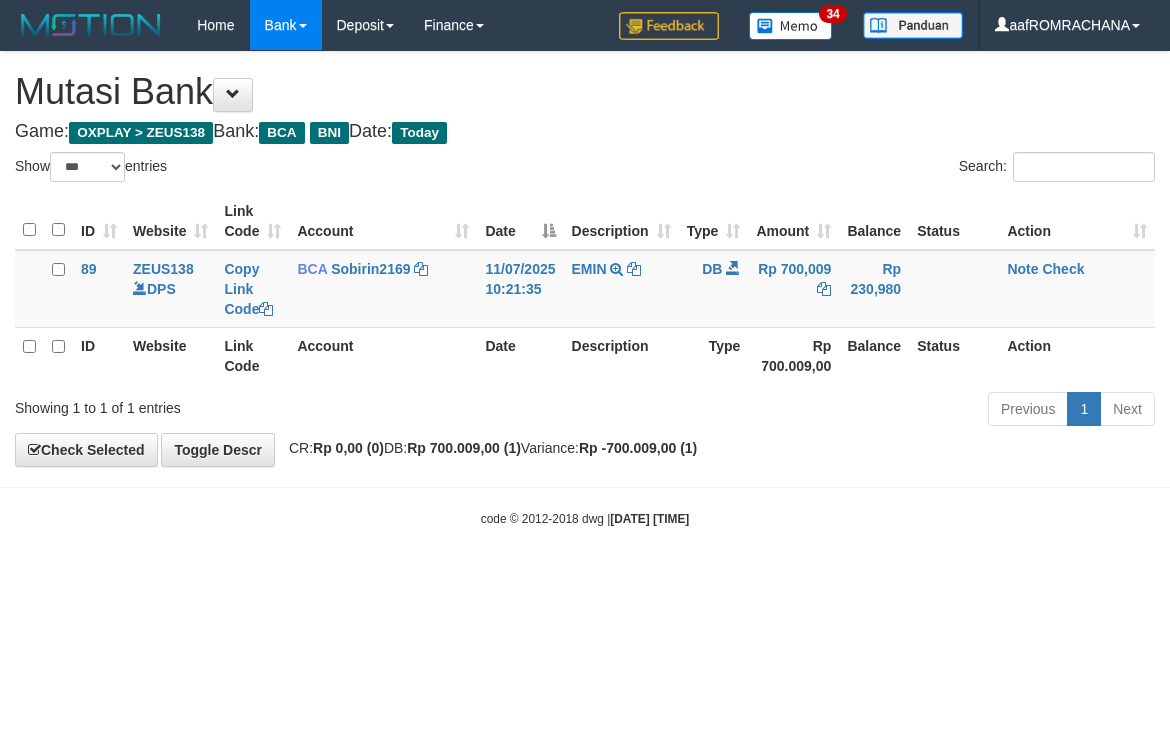 select on "***" 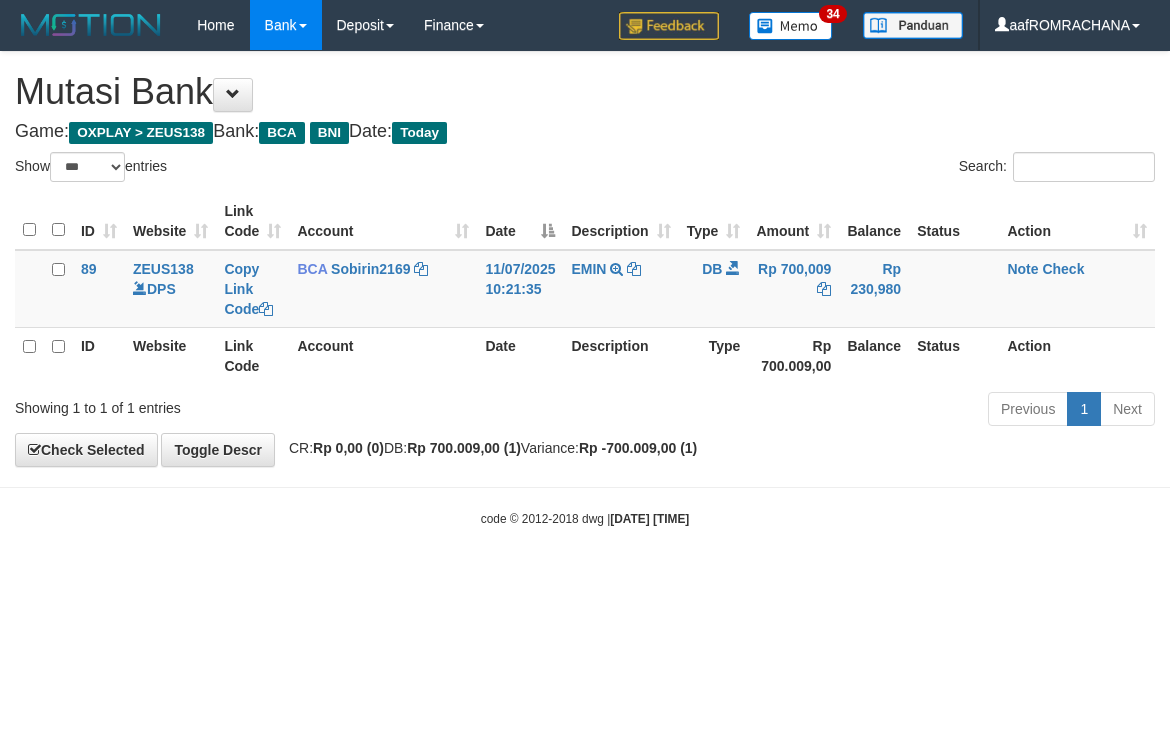 scroll, scrollTop: 0, scrollLeft: 0, axis: both 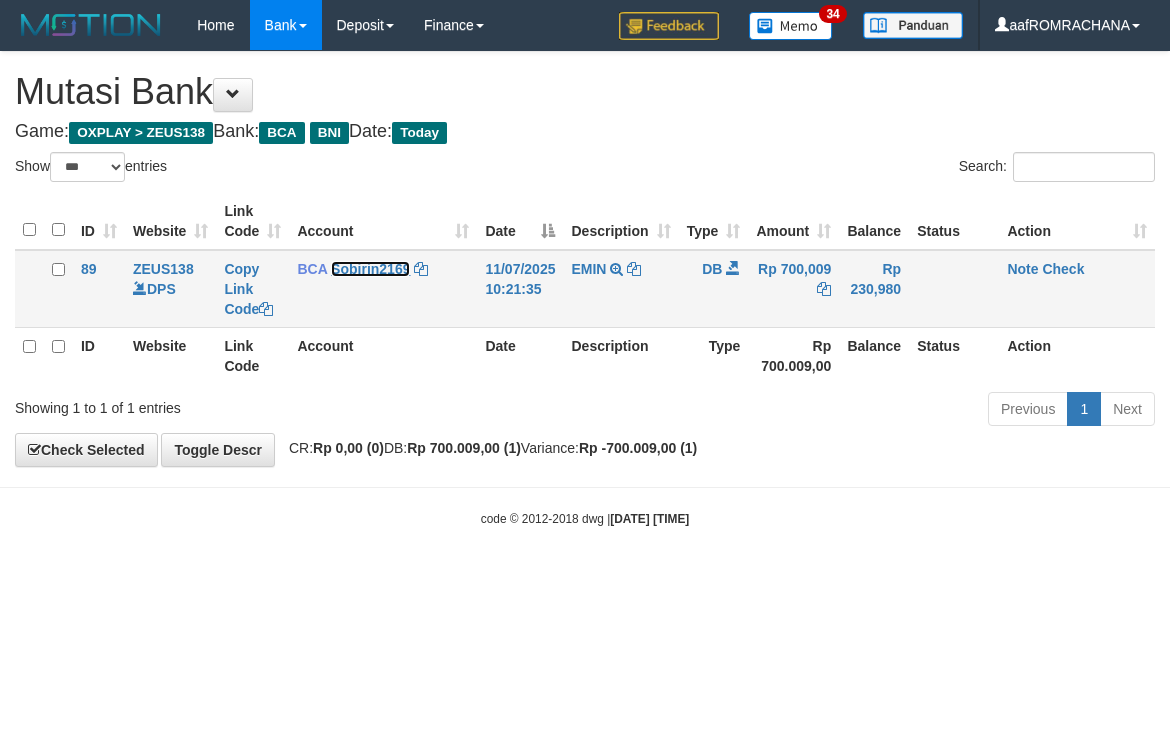 click on "Sobirin2169" at bounding box center (370, 269) 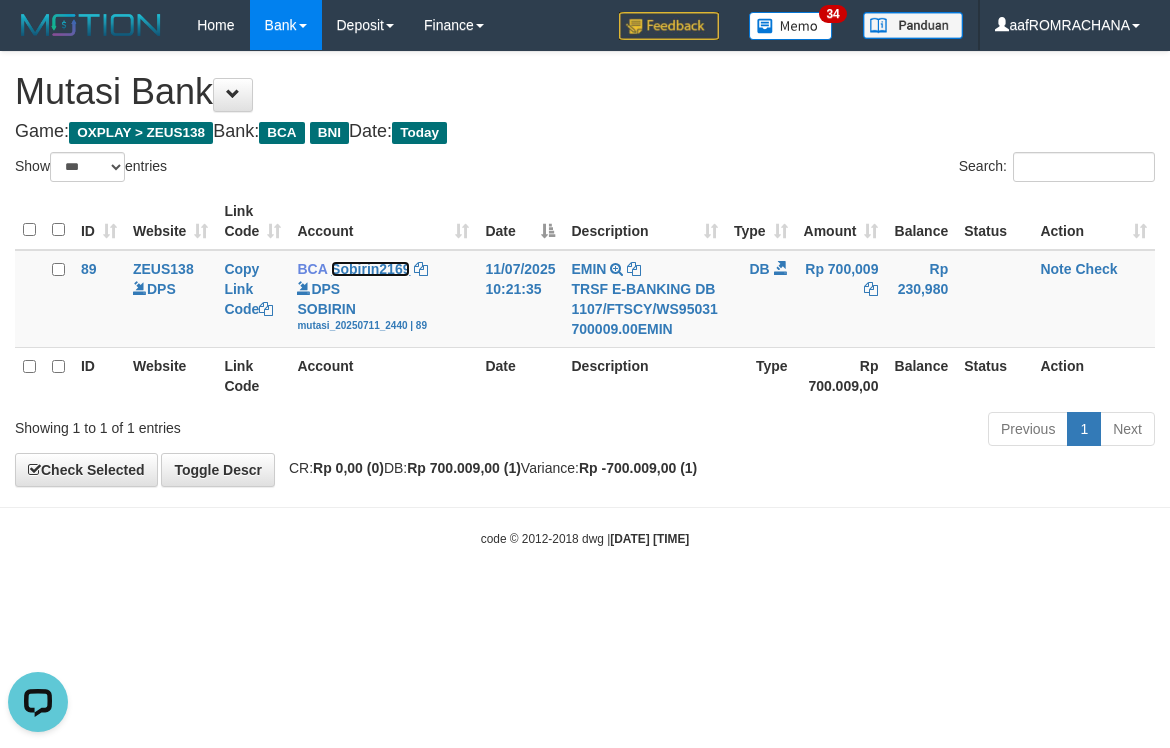 scroll, scrollTop: 0, scrollLeft: 0, axis: both 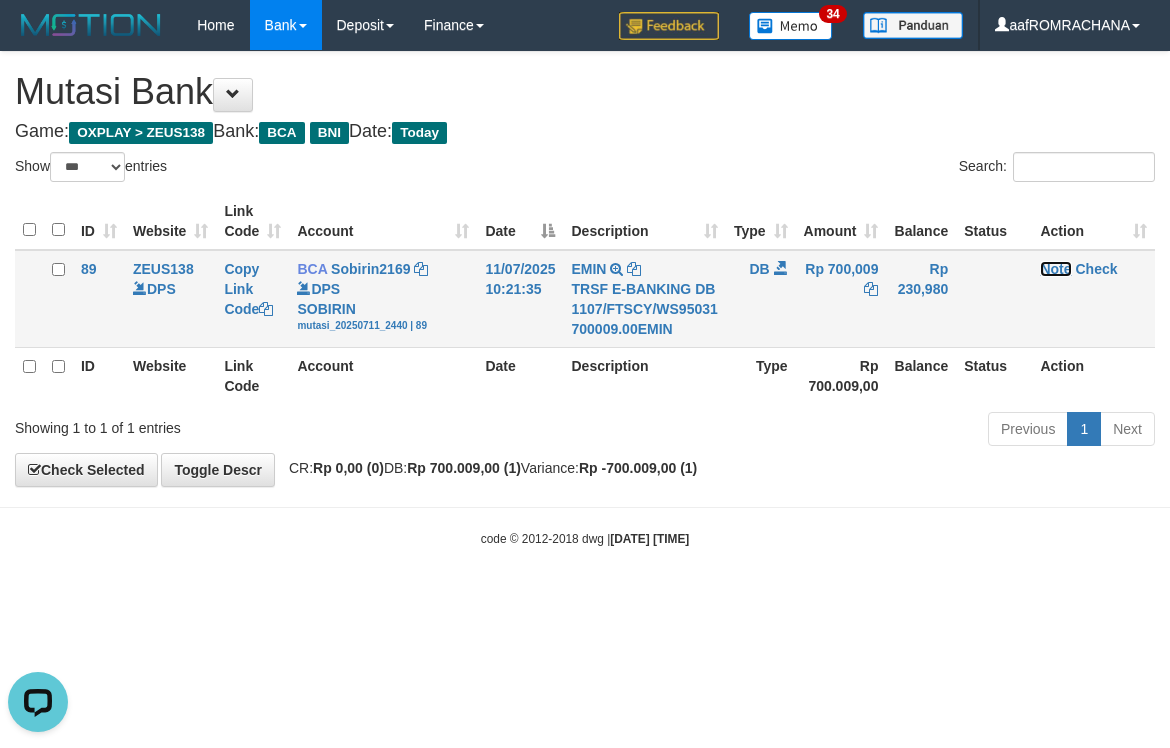 drag, startPoint x: 1052, startPoint y: 270, endPoint x: 1065, endPoint y: 277, distance: 14.764823 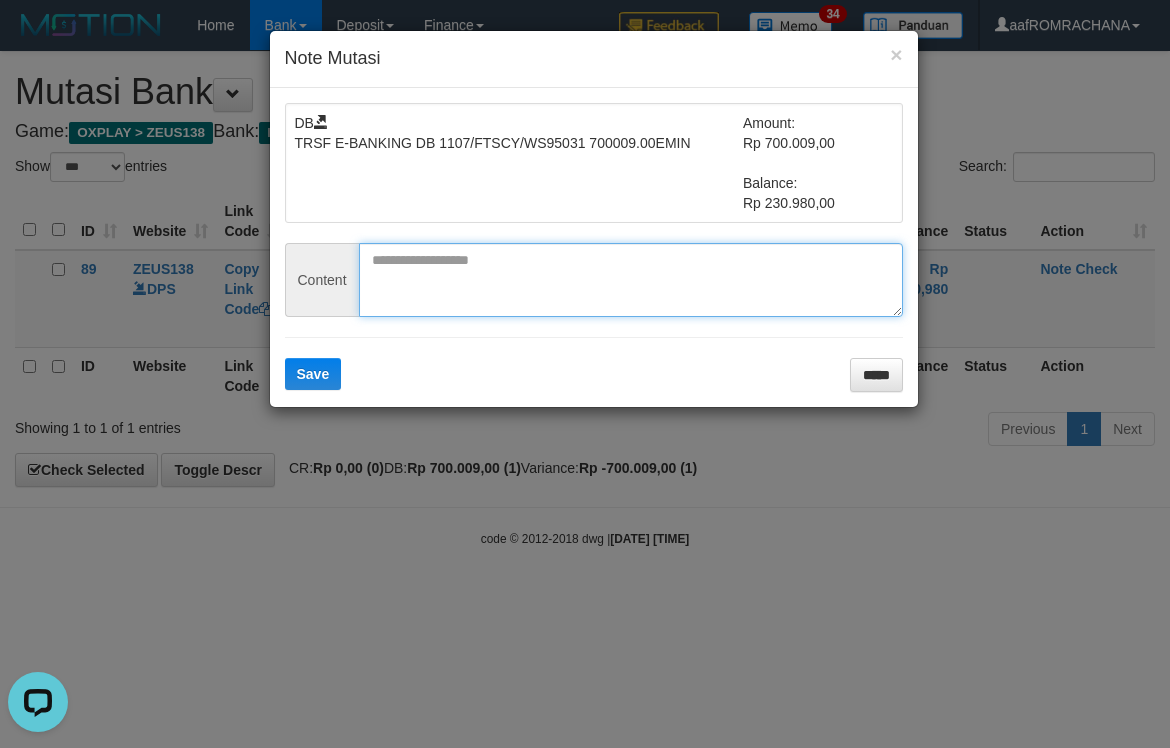click at bounding box center [631, 280] 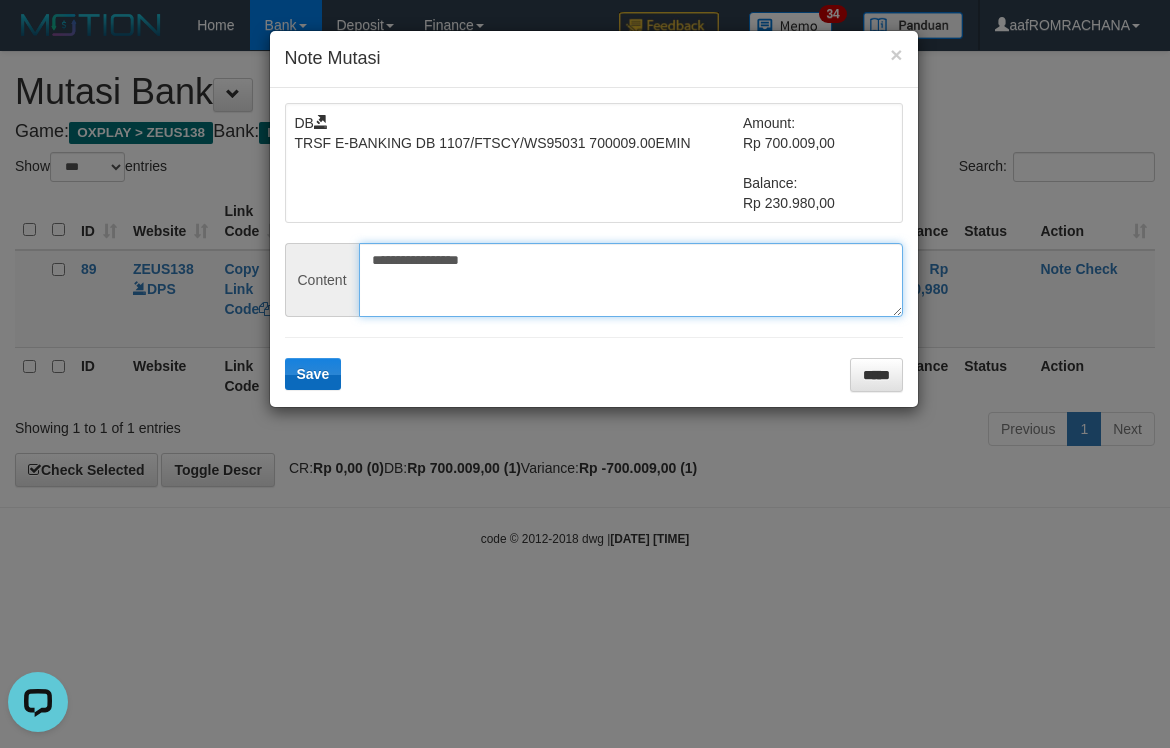 type on "**********" 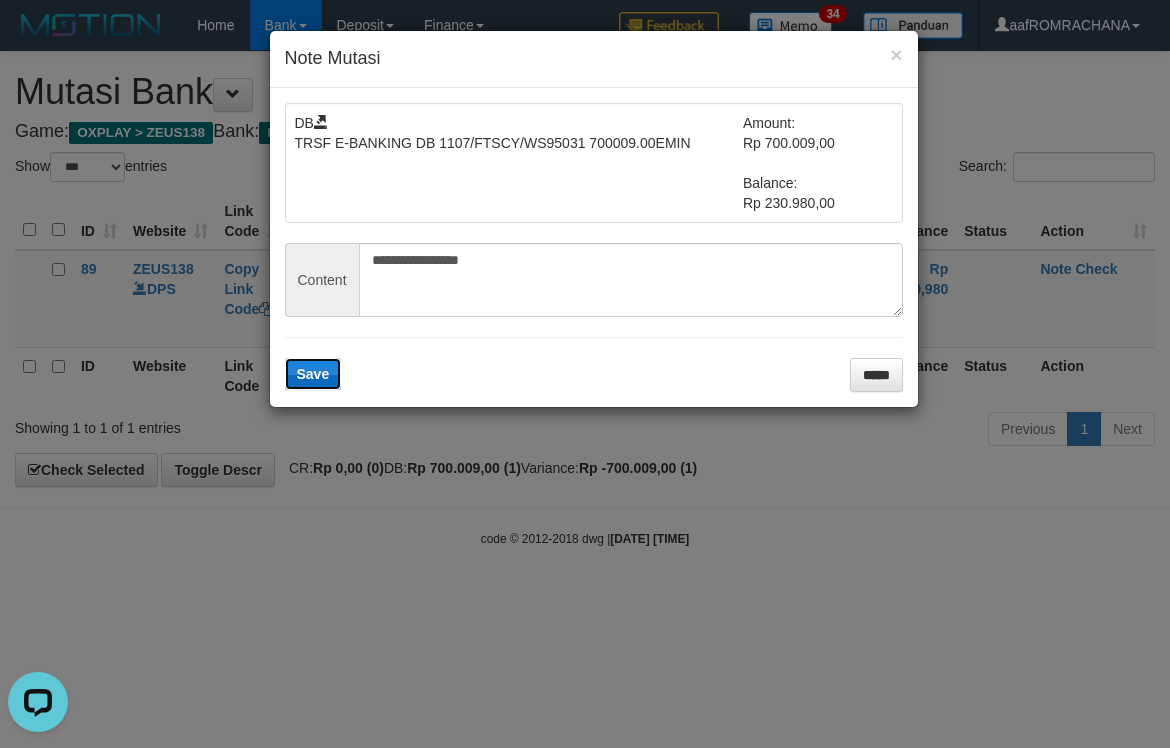 click on "Save" at bounding box center (313, 374) 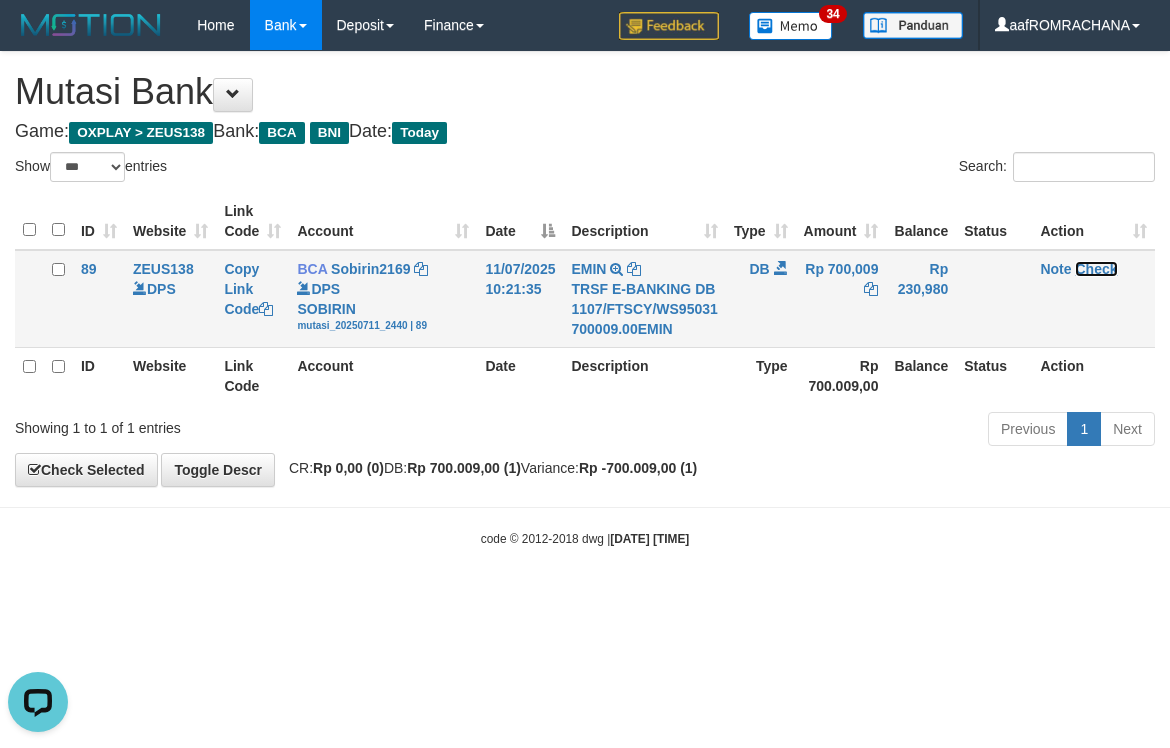 click on "Check" at bounding box center [1096, 269] 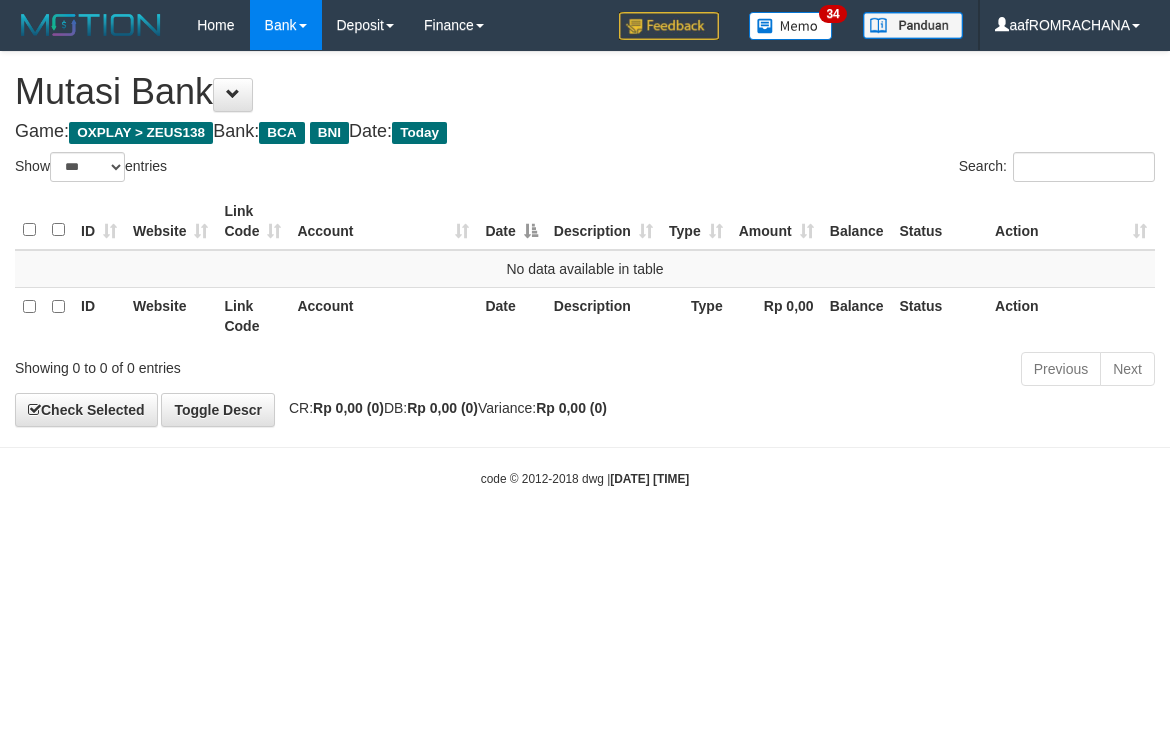 select on "***" 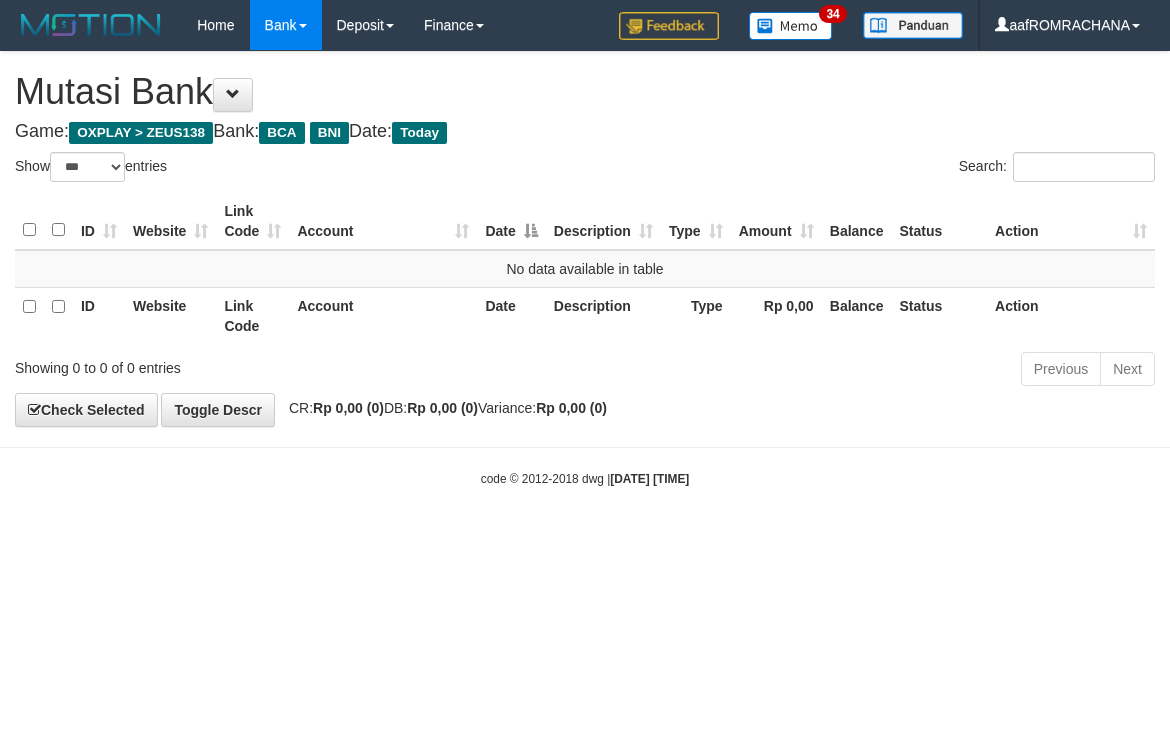 scroll, scrollTop: 0, scrollLeft: 0, axis: both 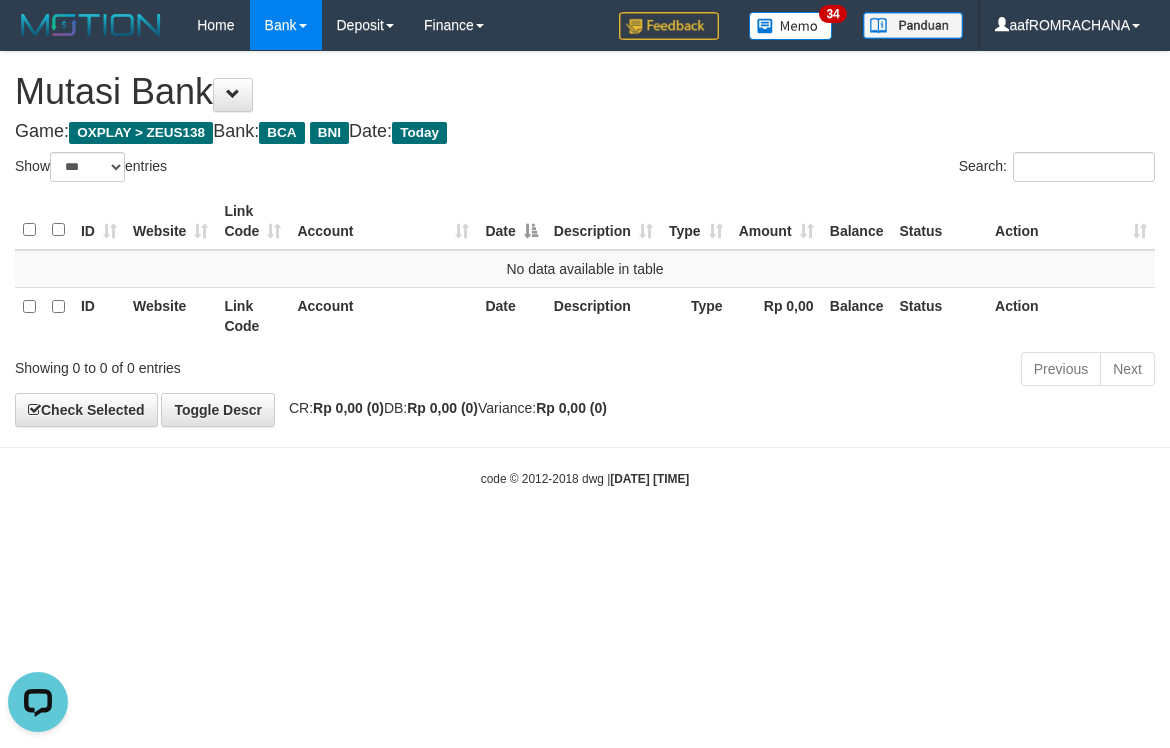 click on "Toggle navigation
Home
Bank
Account List
Load
By Website
Group
[OXPLAY]													ZEUS138
By Load Group (DPS)
Sync" at bounding box center (585, 269) 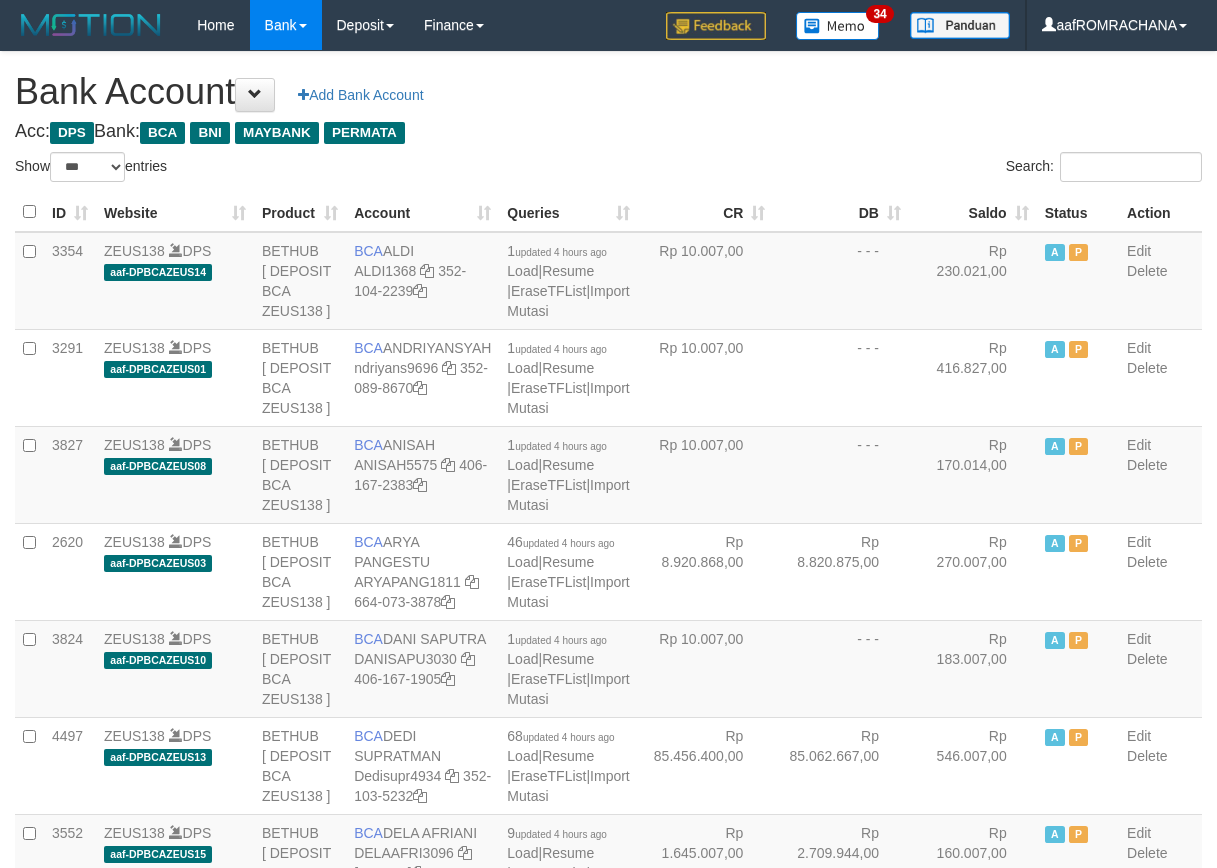 select on "***" 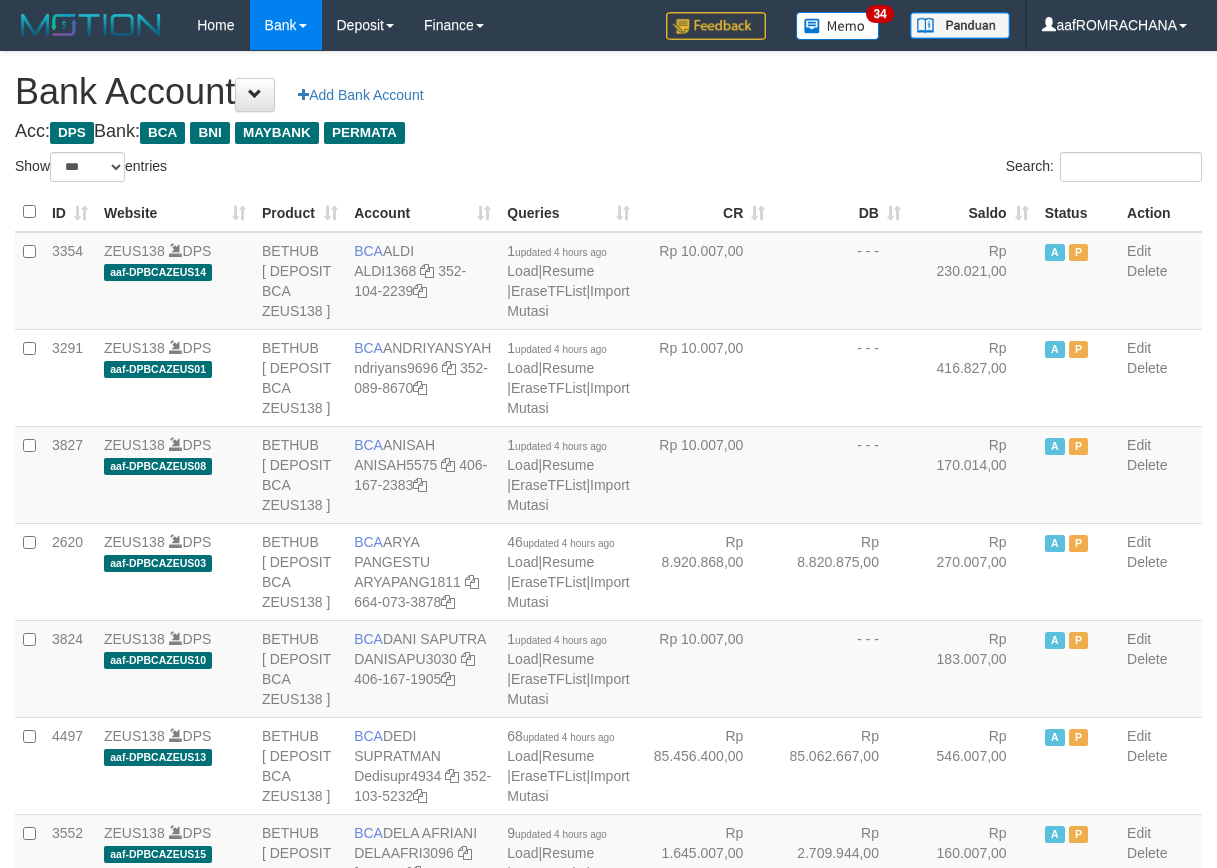 scroll, scrollTop: 0, scrollLeft: 0, axis: both 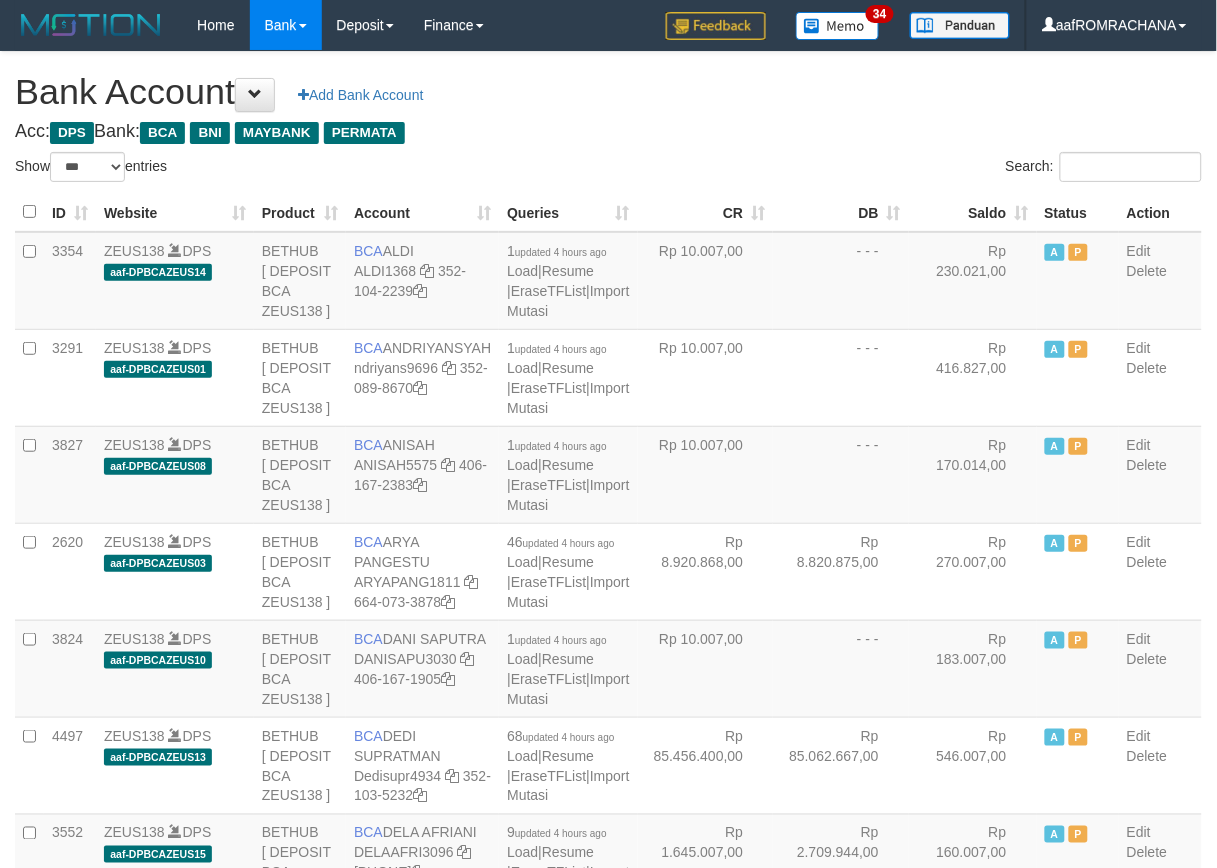 click on "Saldo" at bounding box center [973, 212] 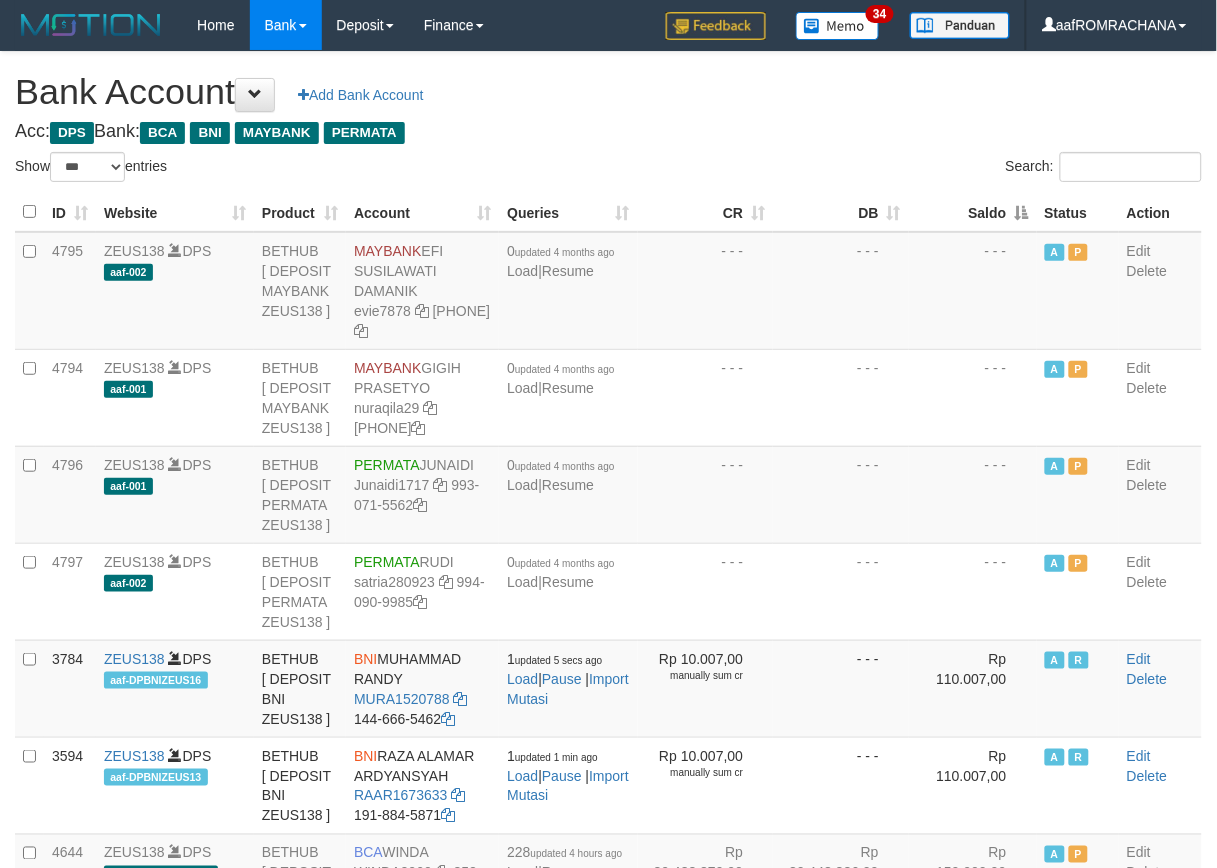 click on "Saldo" at bounding box center (973, 212) 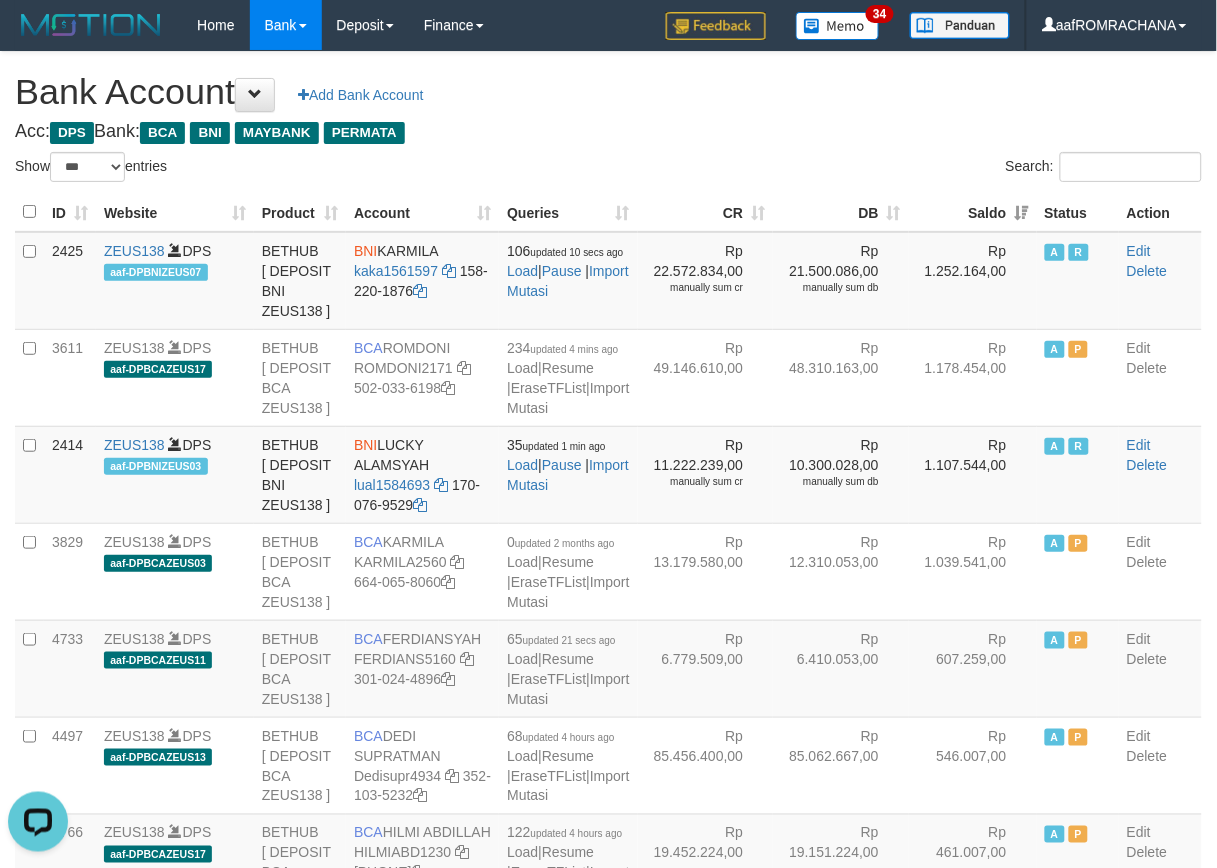 scroll, scrollTop: 0, scrollLeft: 0, axis: both 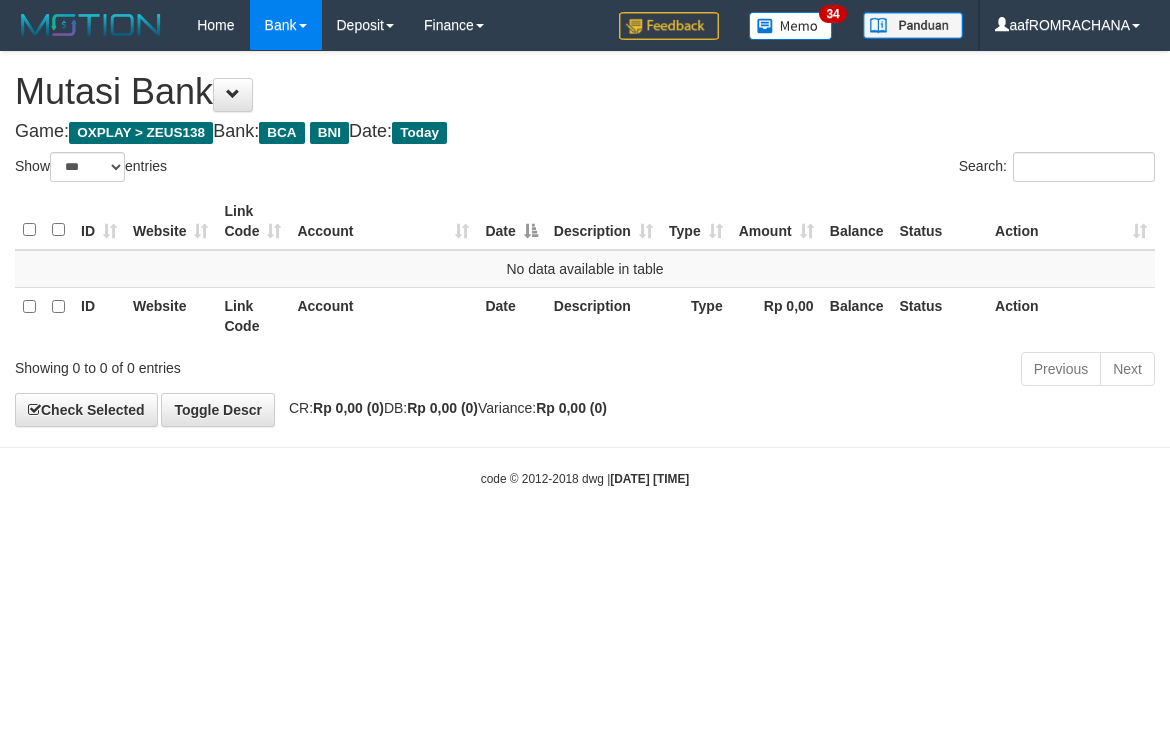 select on "***" 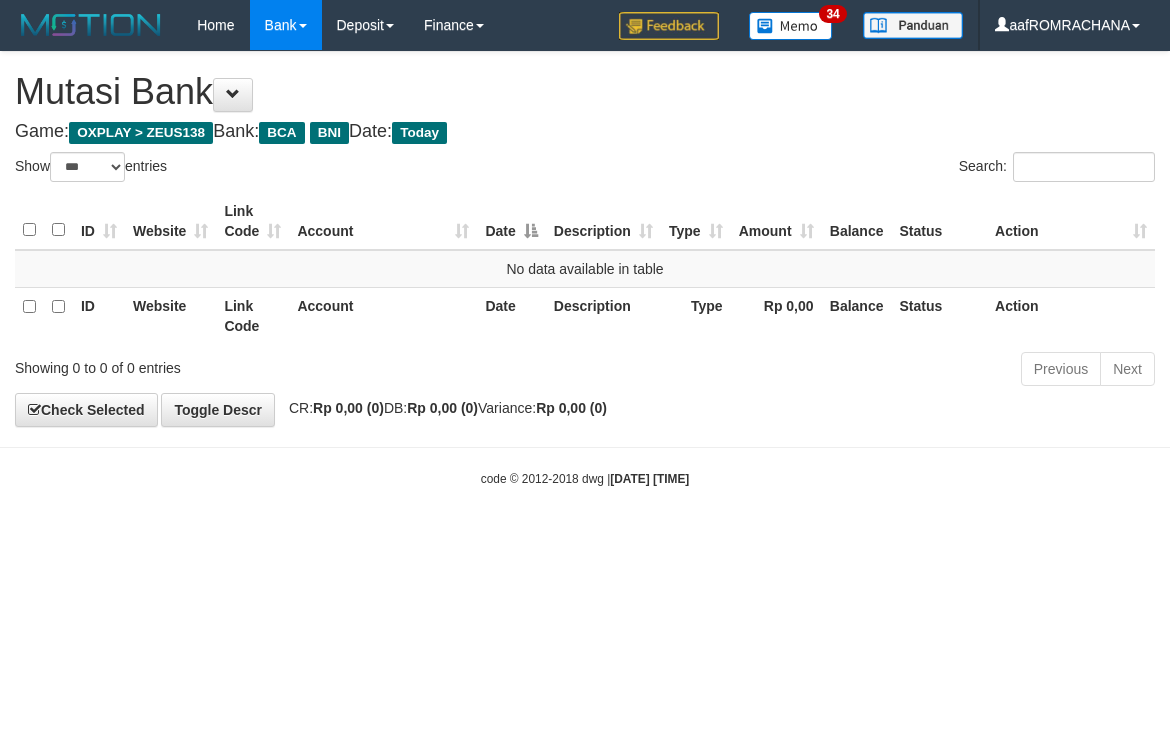 scroll, scrollTop: 0, scrollLeft: 0, axis: both 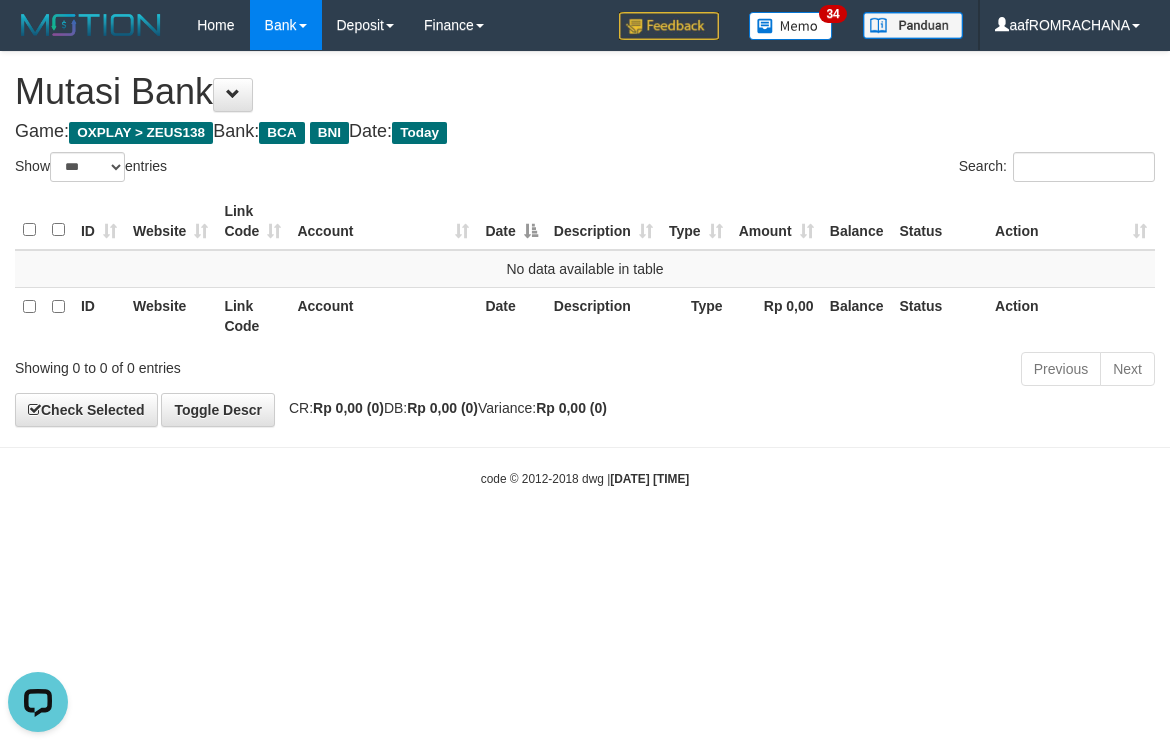 click on "Toggle navigation
Home
Bank
Account List
Load
By Website
Group
[OXPLAY]													ZEUS138
By Load Group (DPS)
Sync" at bounding box center (585, 269) 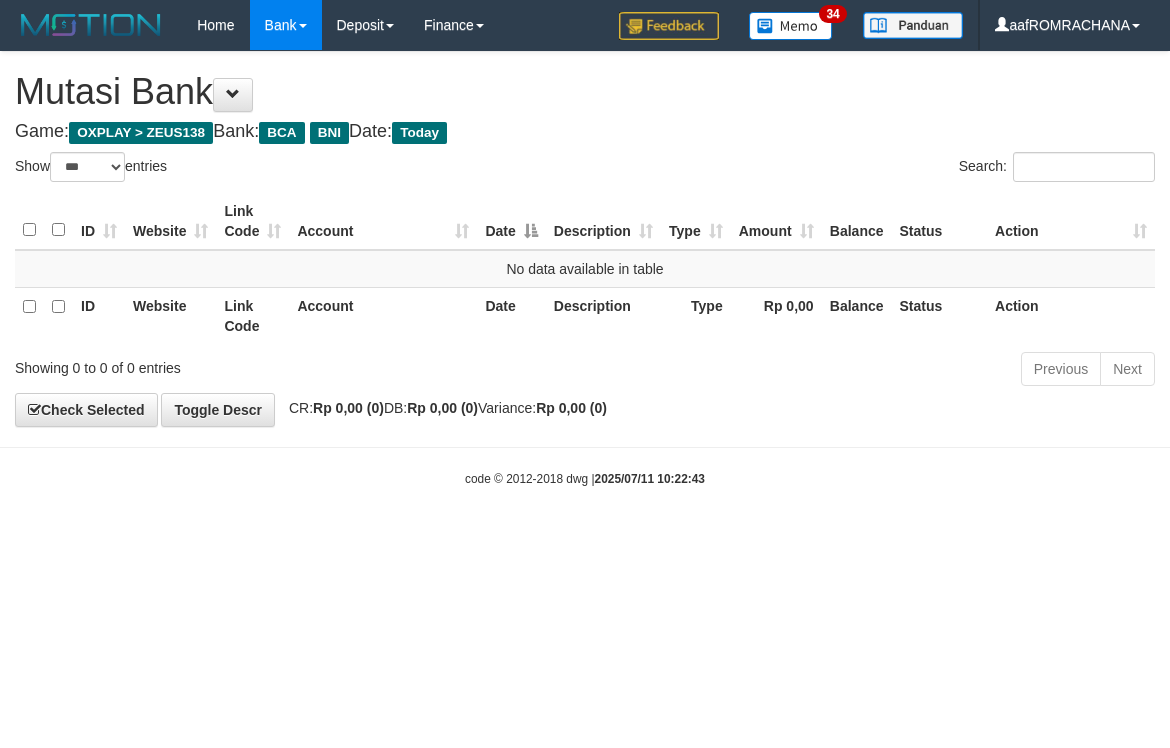 select on "***" 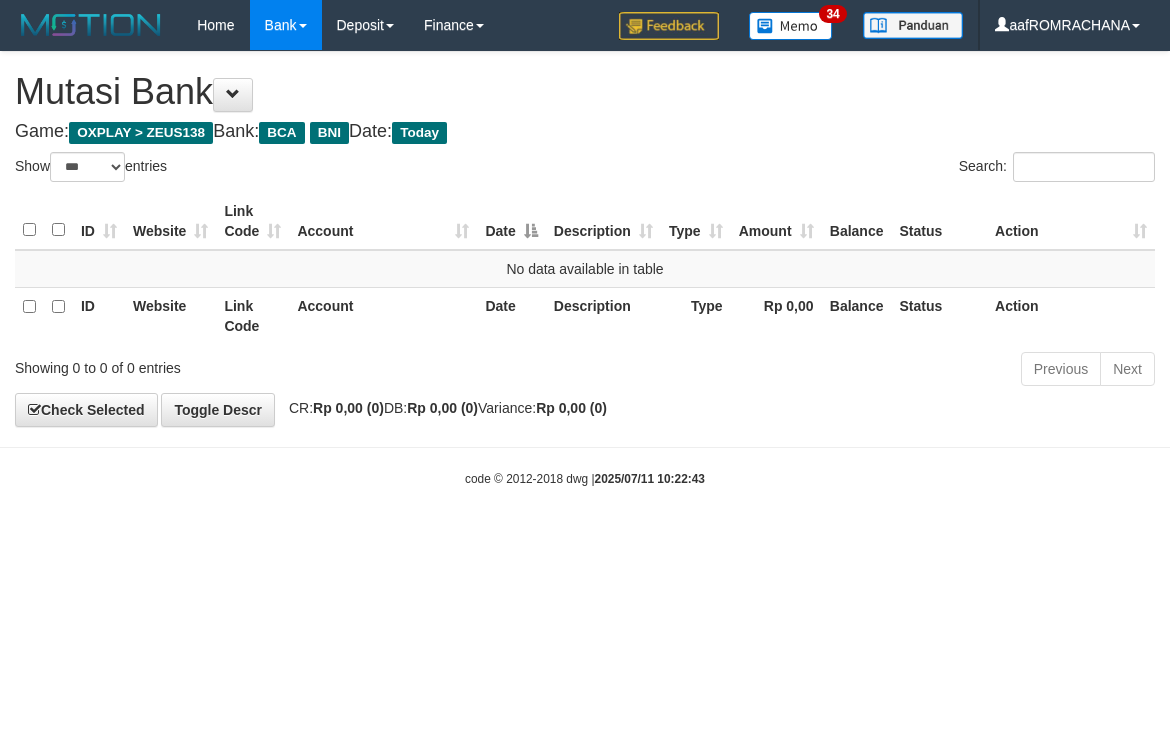 scroll, scrollTop: 0, scrollLeft: 0, axis: both 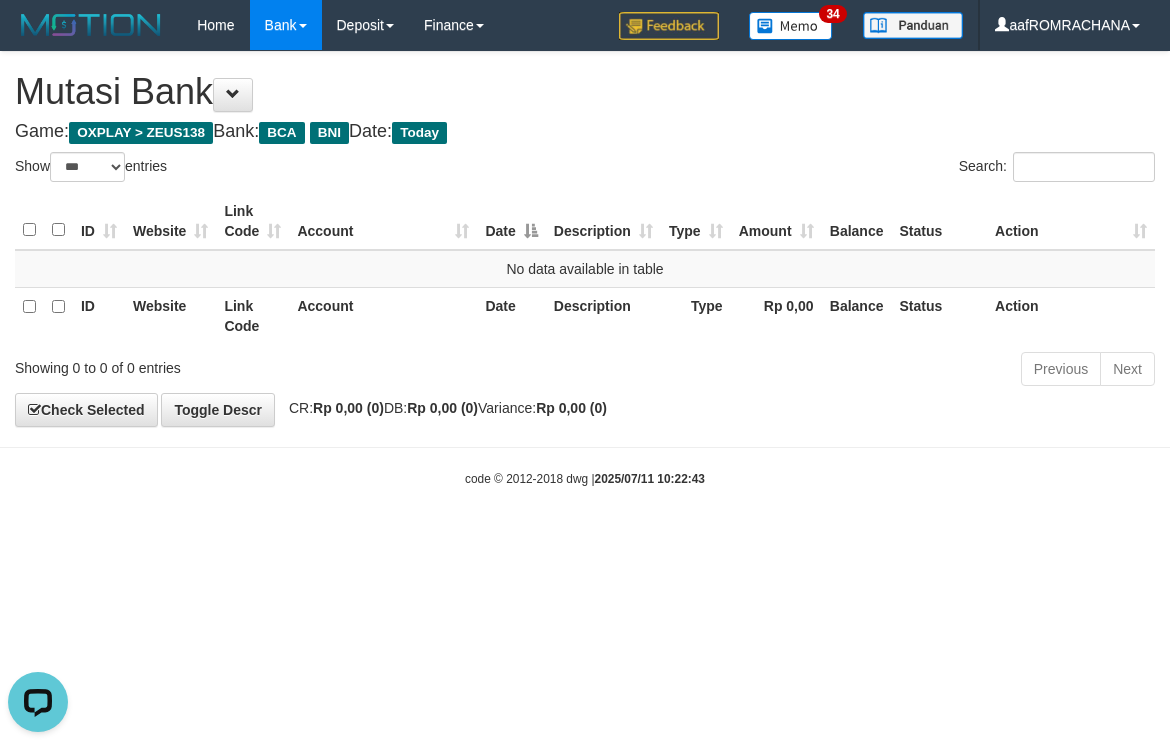 click on "Toggle navigation
Home
Bank
Account List
Load
By Website
Group
[OXPLAY]													ZEUS138
By Load Group (DPS)
Sync" at bounding box center [585, 269] 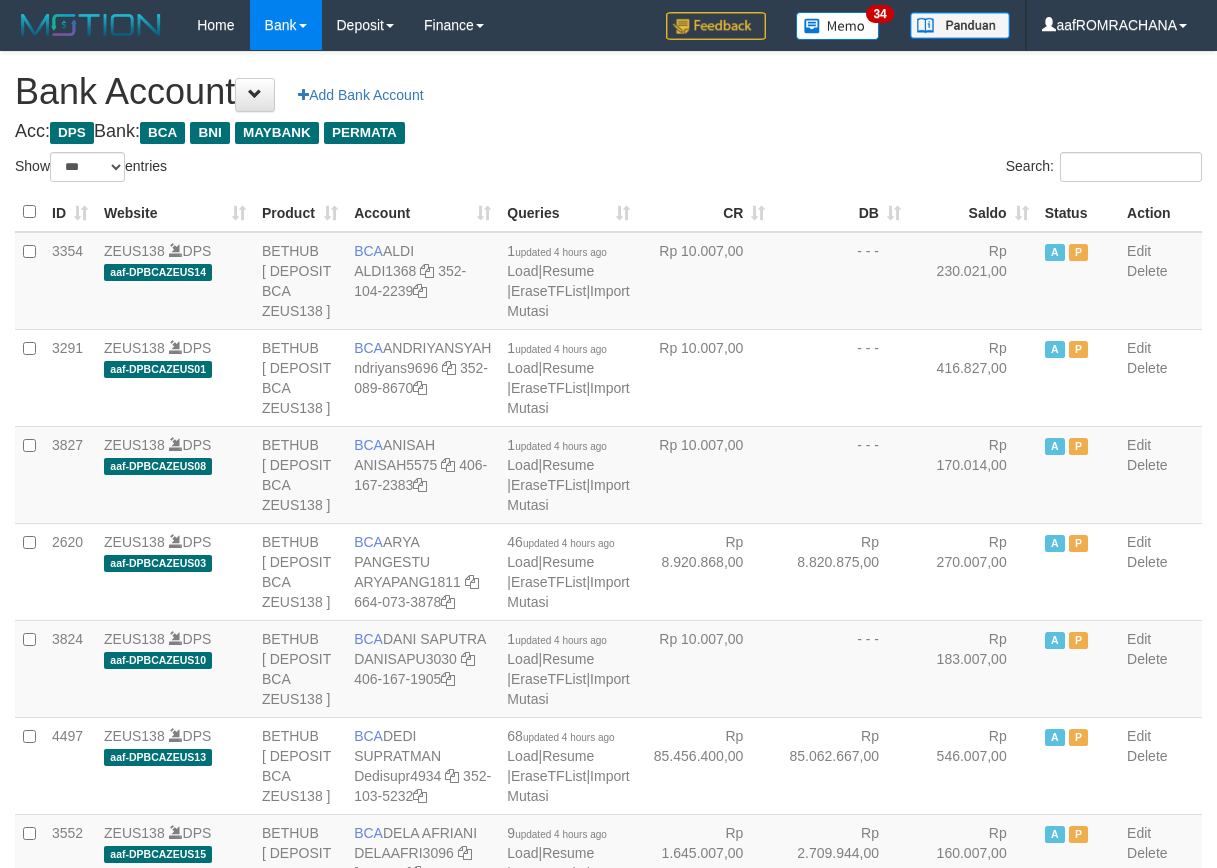 select on "***" 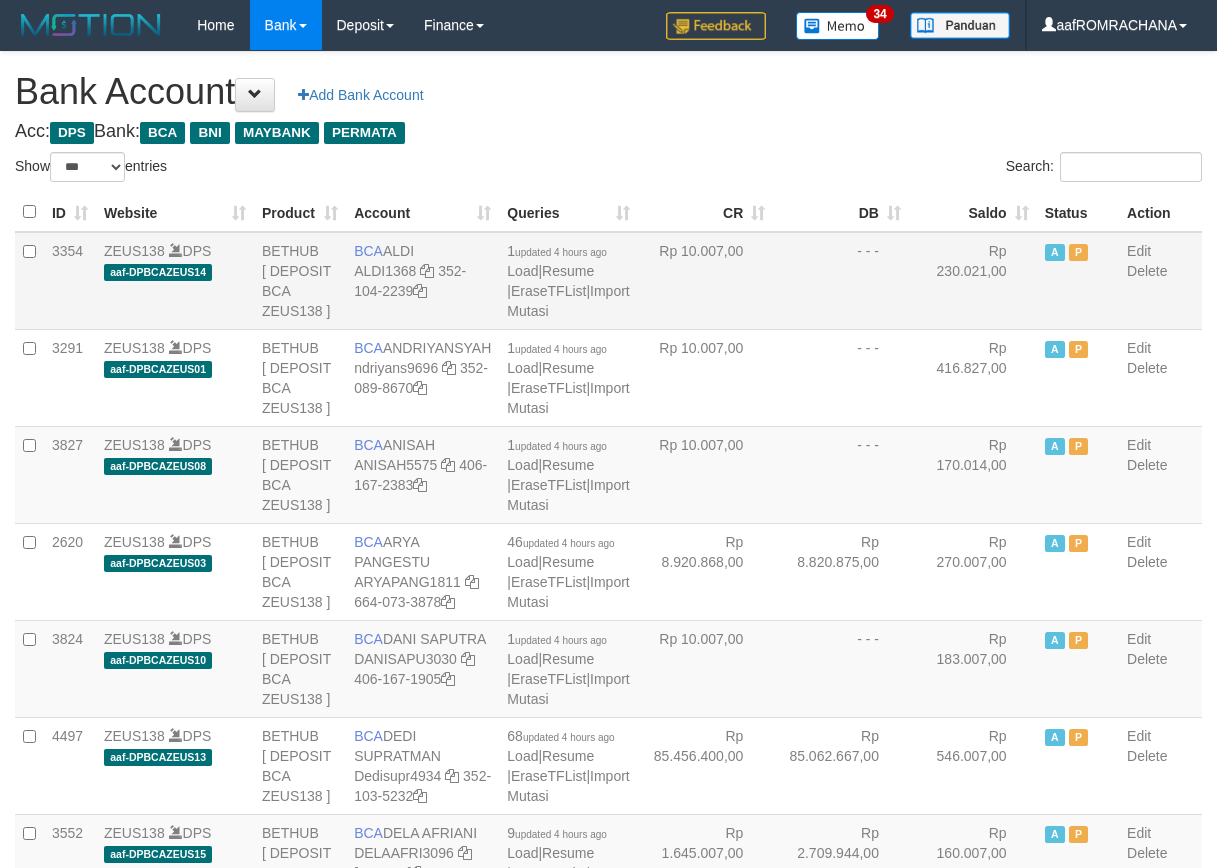 scroll, scrollTop: 0, scrollLeft: 0, axis: both 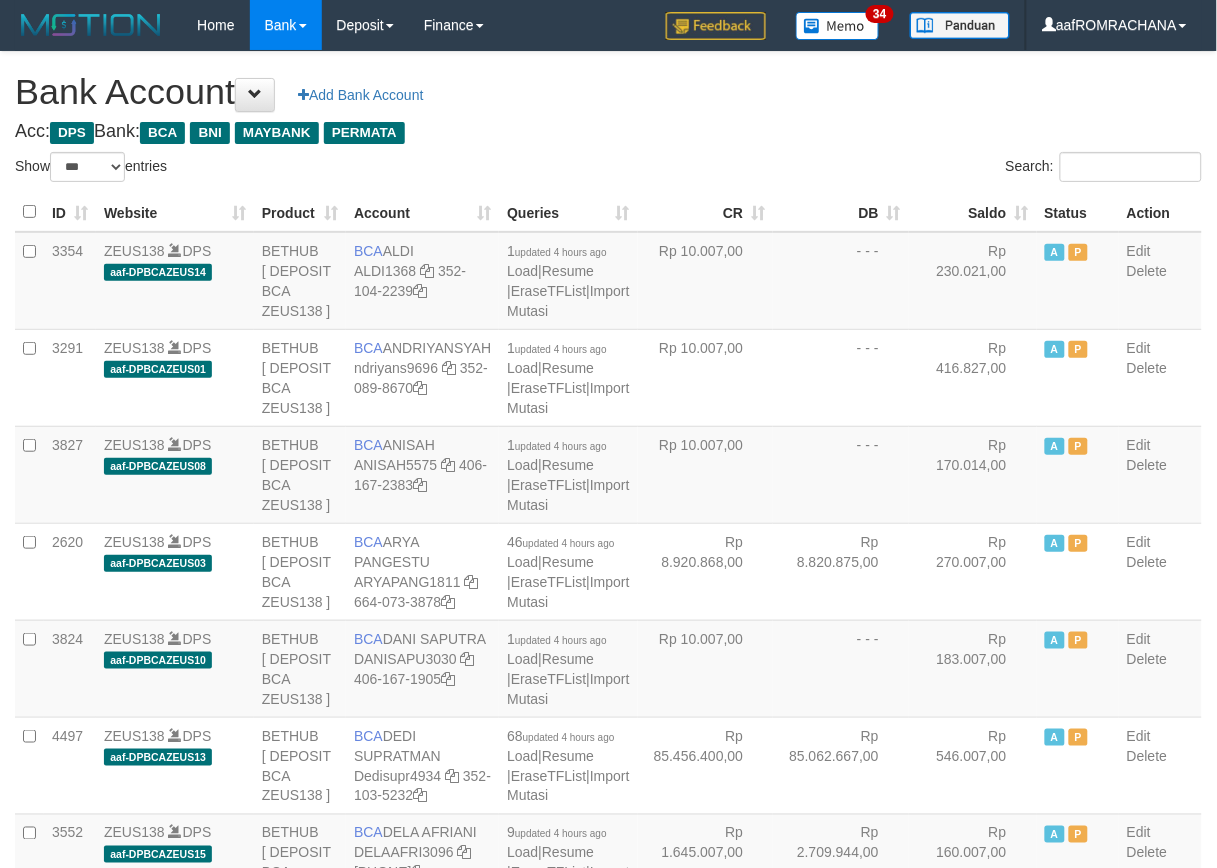 click on "Saldo" at bounding box center (973, 212) 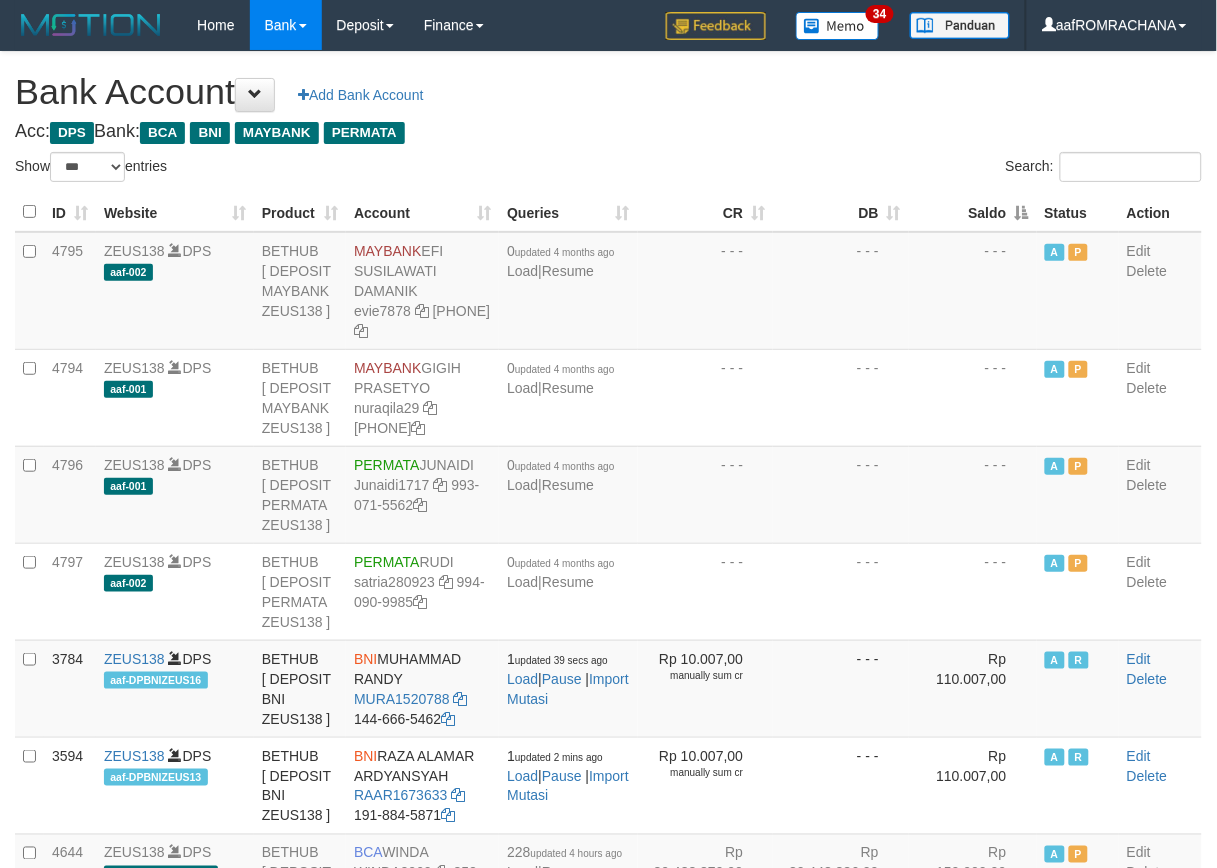 click on "Saldo" at bounding box center [973, 212] 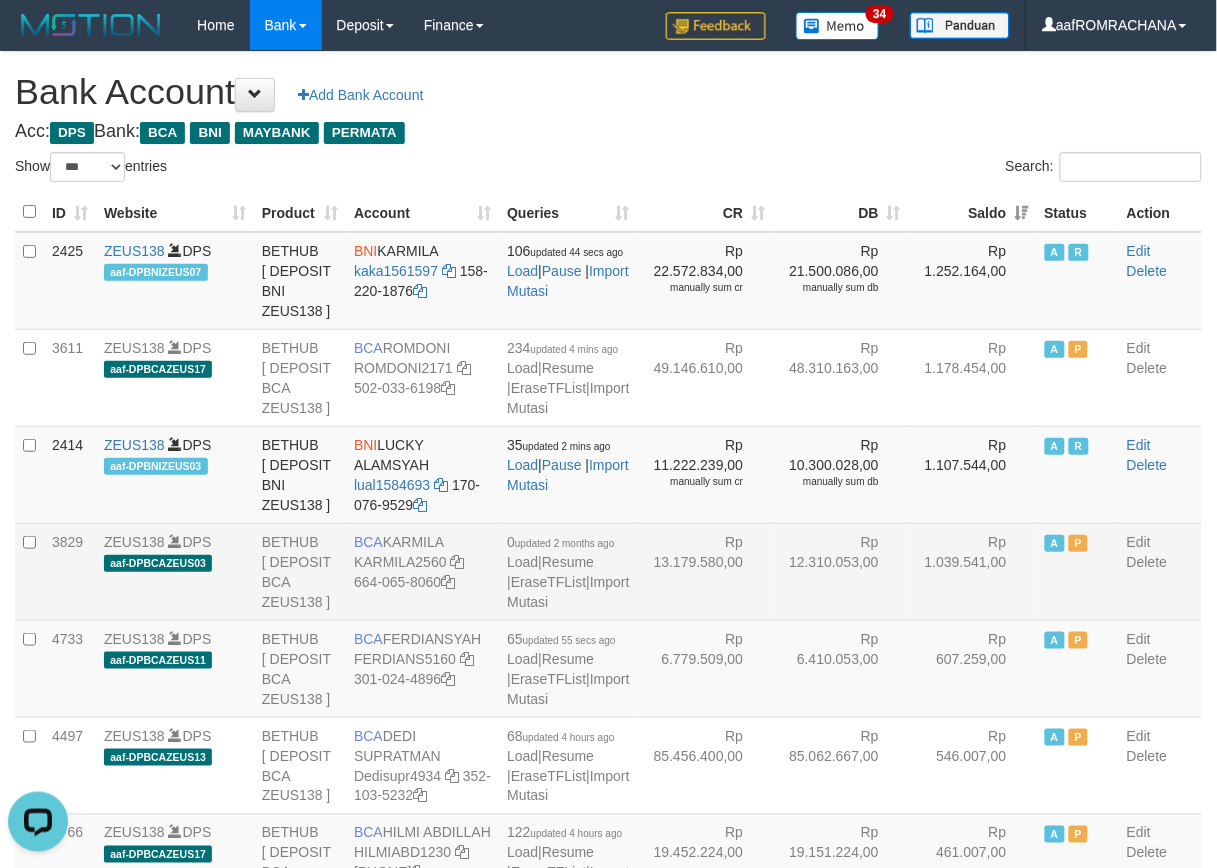 scroll, scrollTop: 0, scrollLeft: 0, axis: both 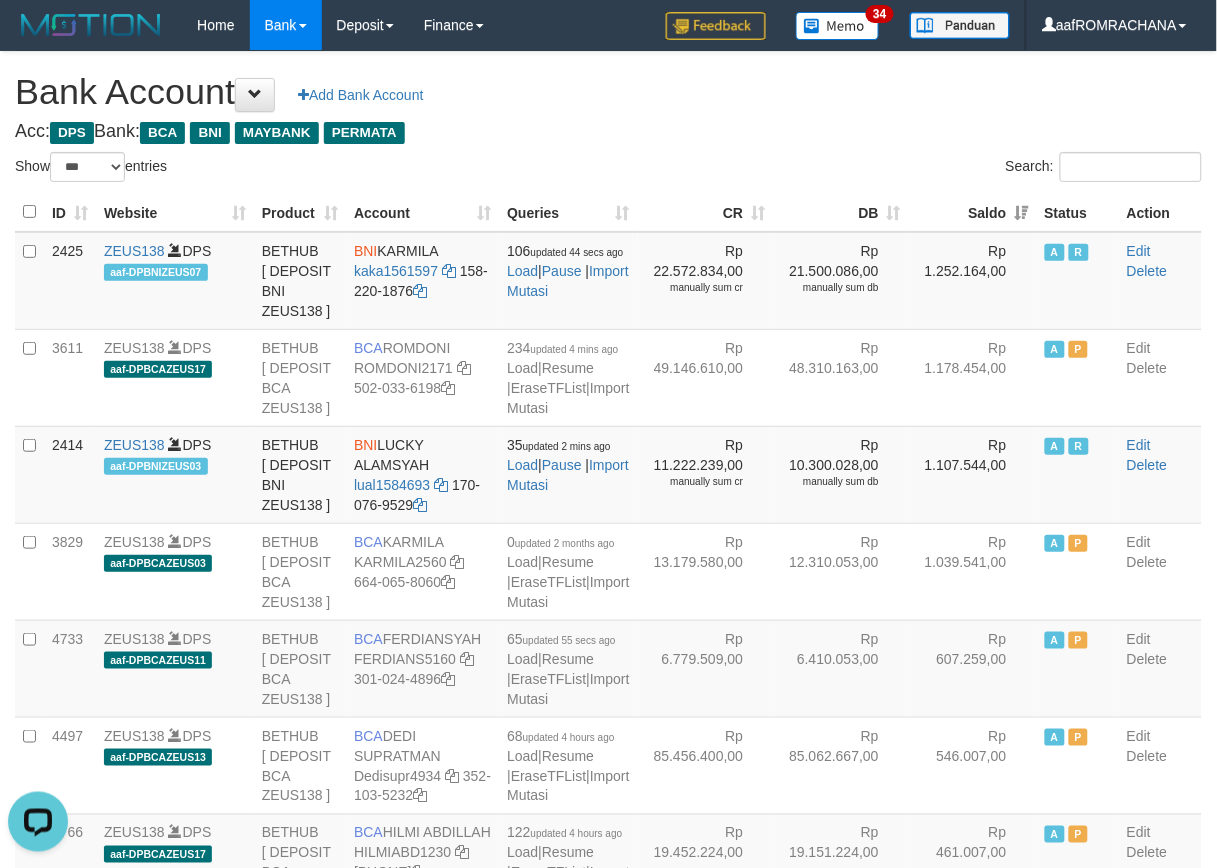 click on "Bank Account
Add Bank Account" at bounding box center [608, 92] 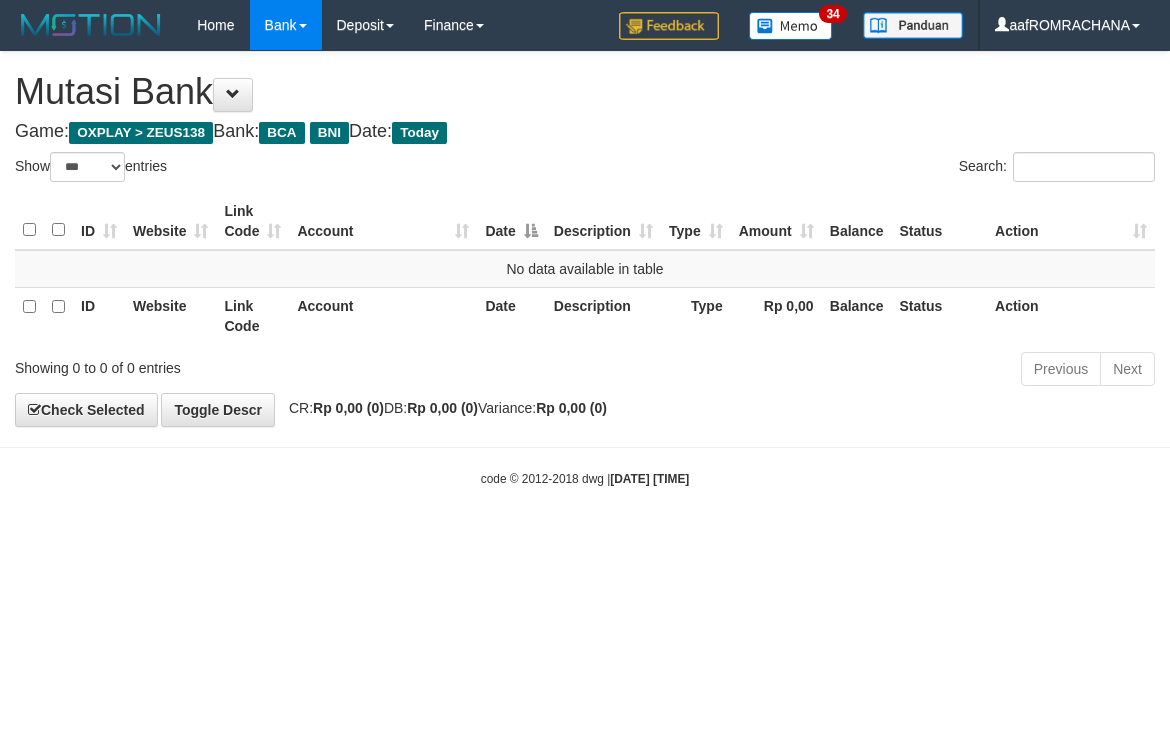 select on "***" 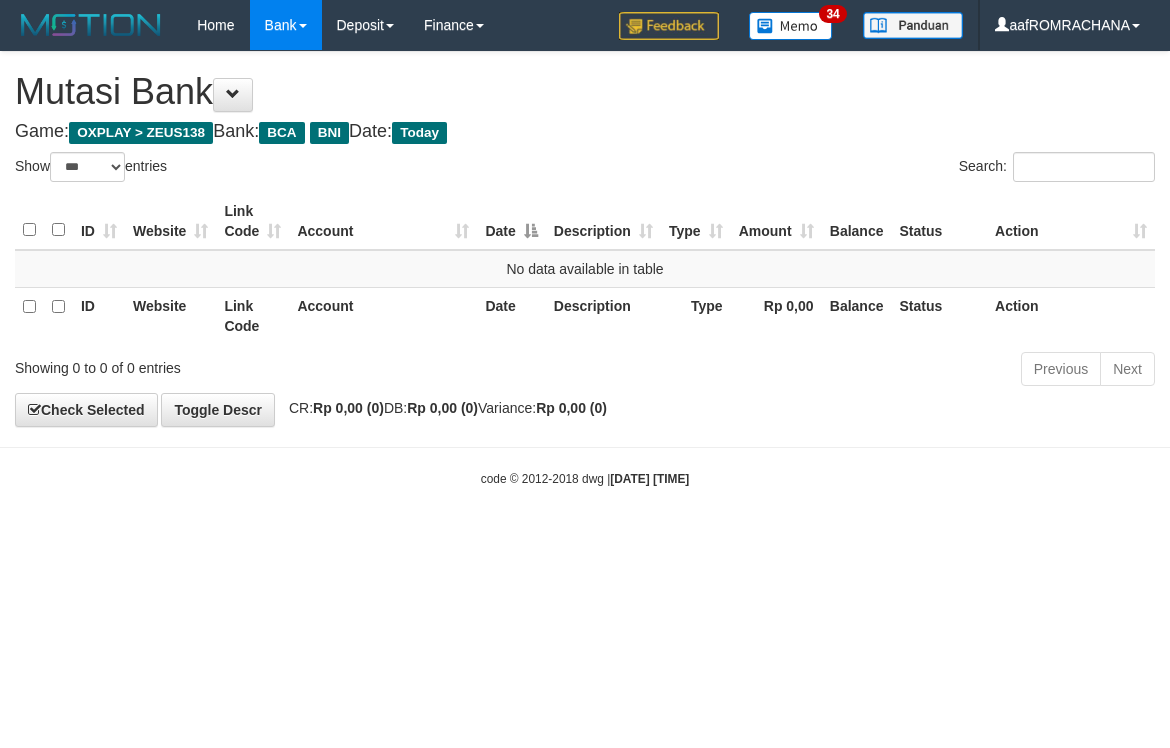 scroll, scrollTop: 0, scrollLeft: 0, axis: both 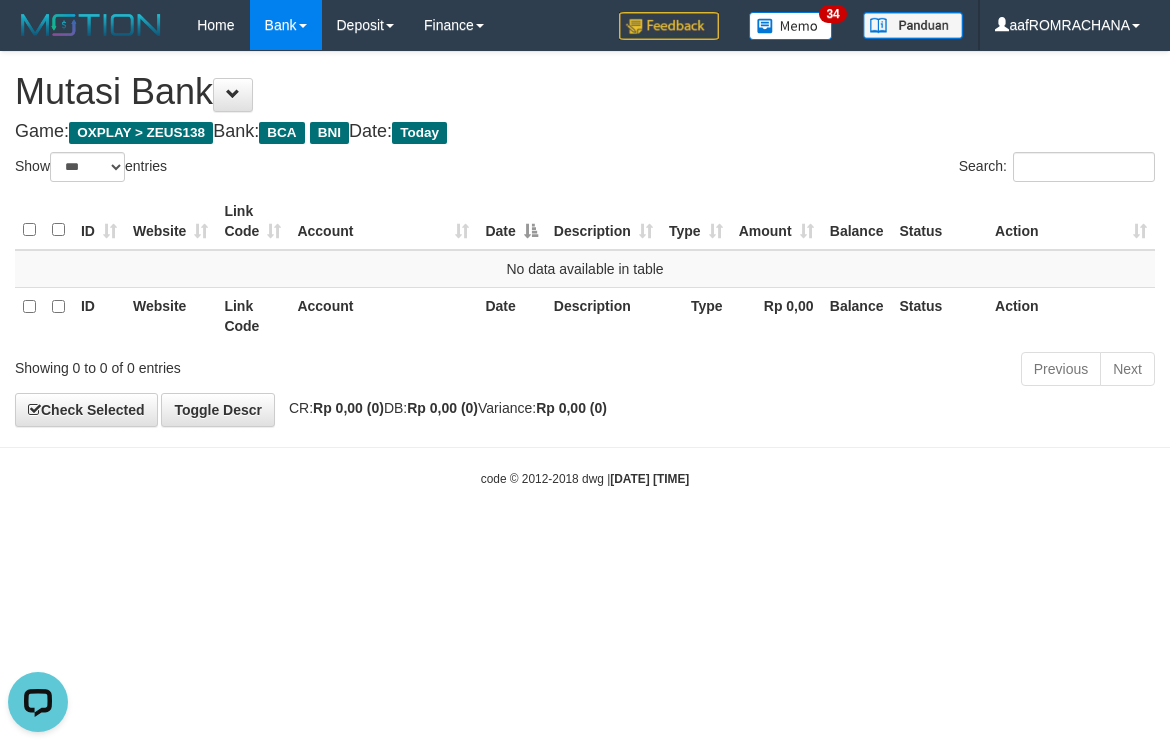 click on "Toggle navigation
Home
Bank
Account List
Load
By Website
Group
[OXPLAY]													ZEUS138
By Load Group (DPS)
Sync" at bounding box center (585, 269) 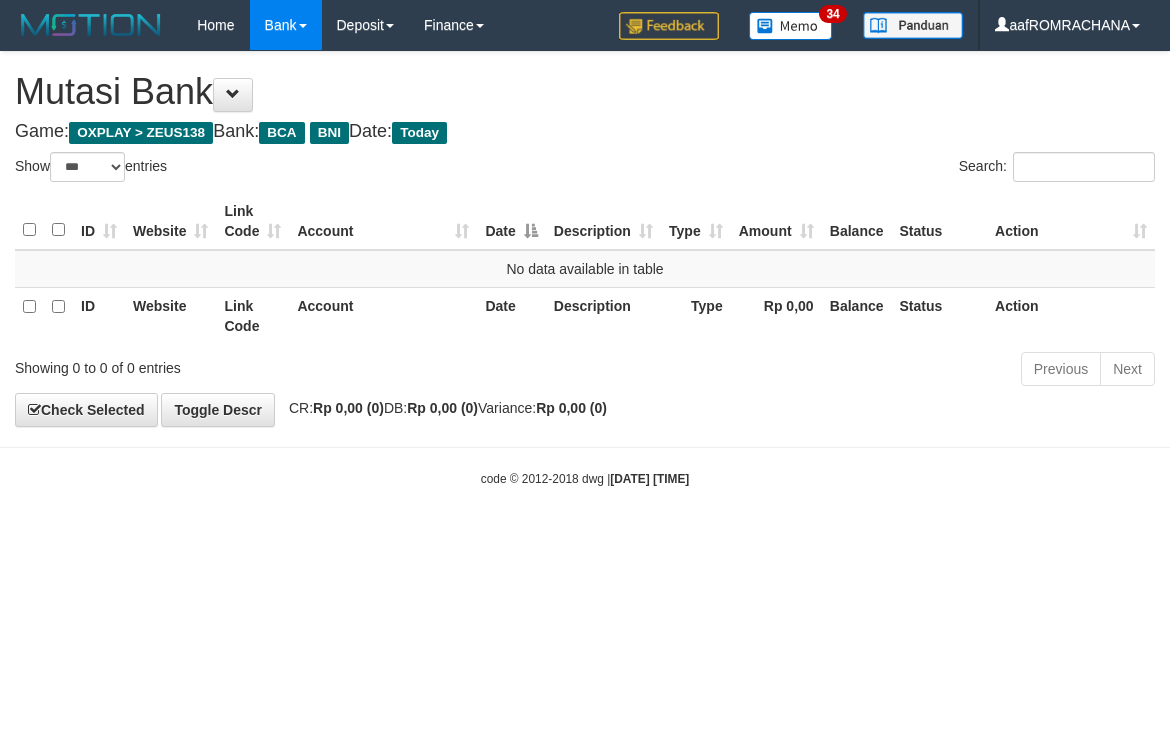 select on "***" 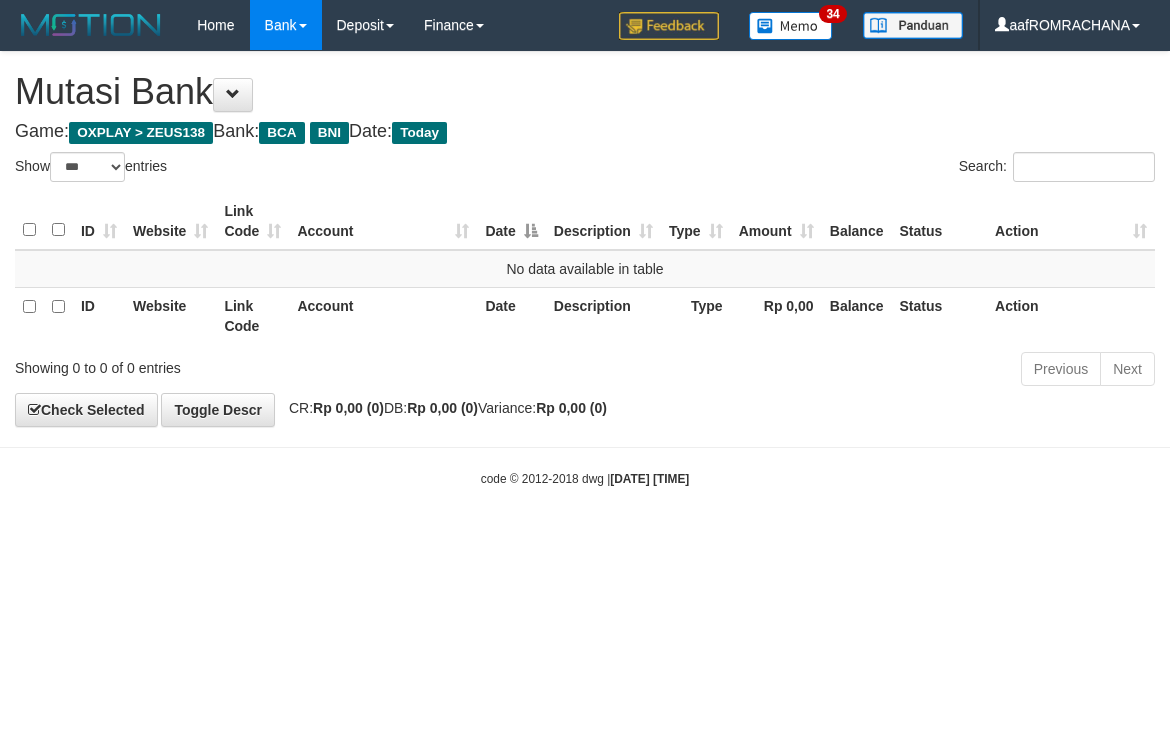 scroll, scrollTop: 0, scrollLeft: 0, axis: both 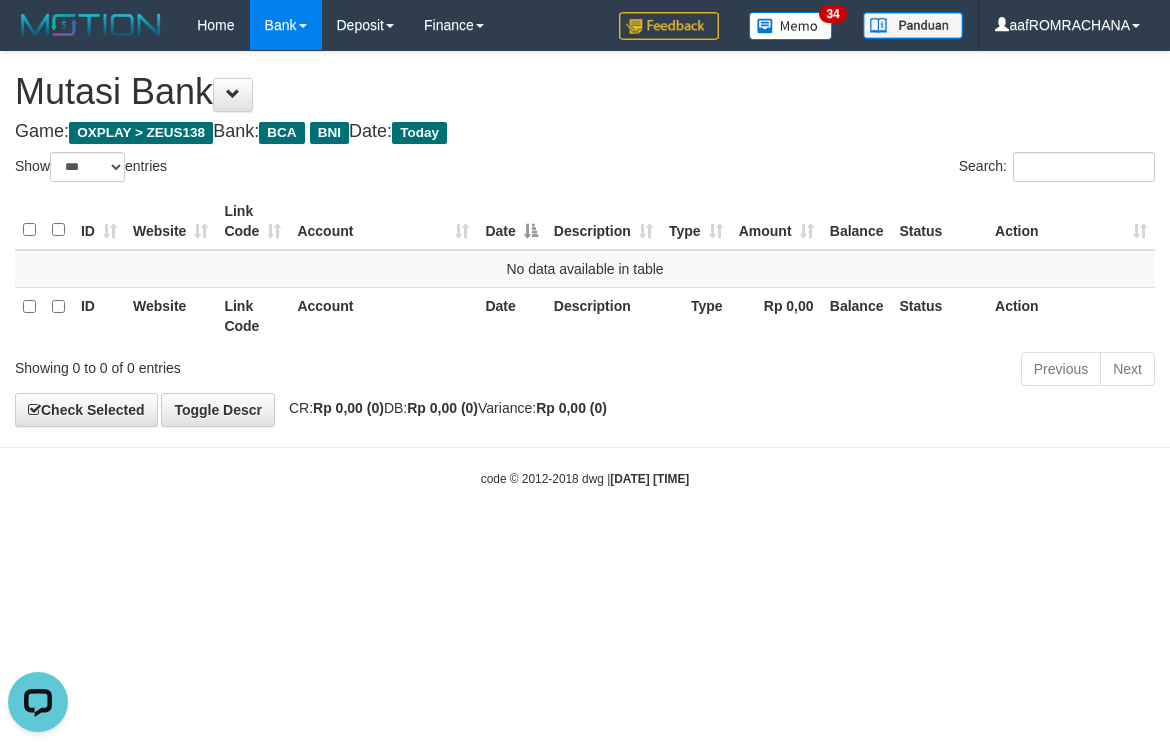 click on "Toggle navigation
Home
Bank
Account List
Load
By Website
Group
[OXPLAY]													ZEUS138
By Load Group (DPS)
Sync" at bounding box center (585, 269) 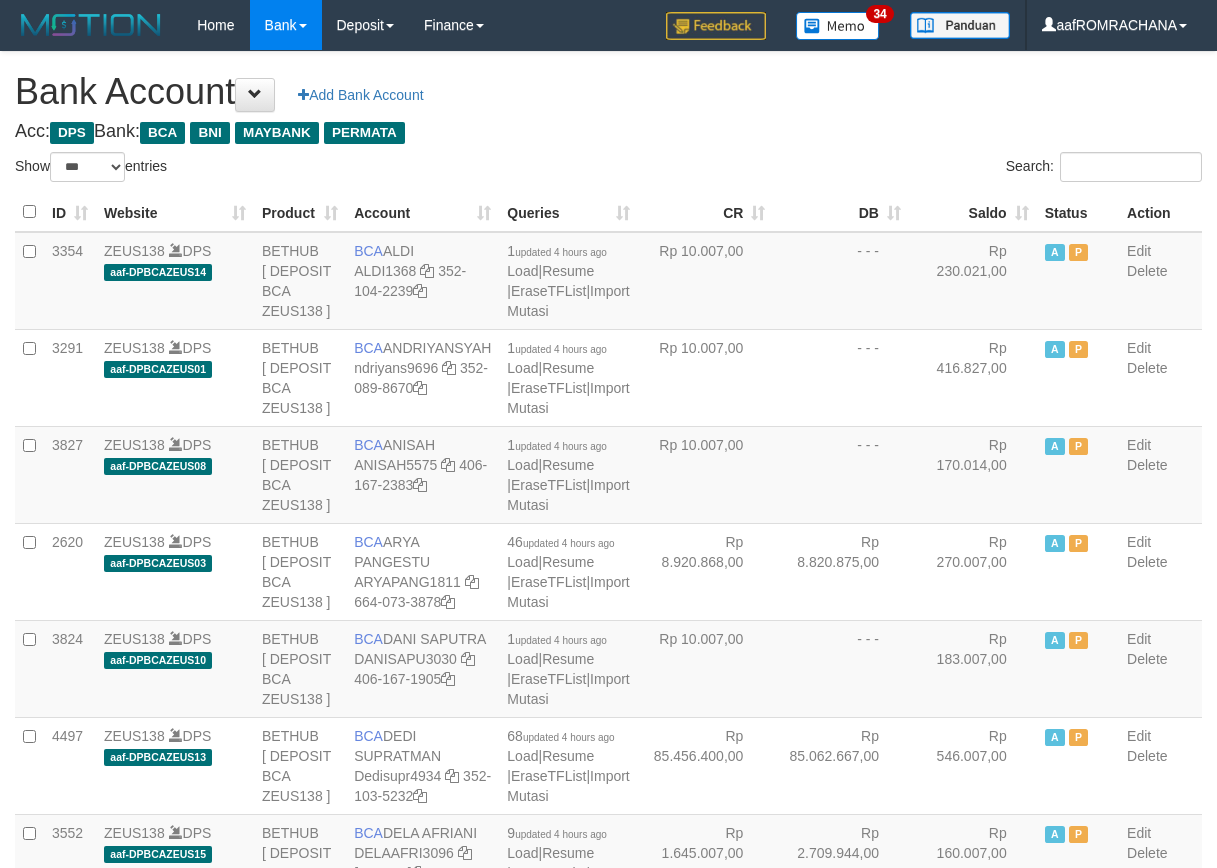 select on "***" 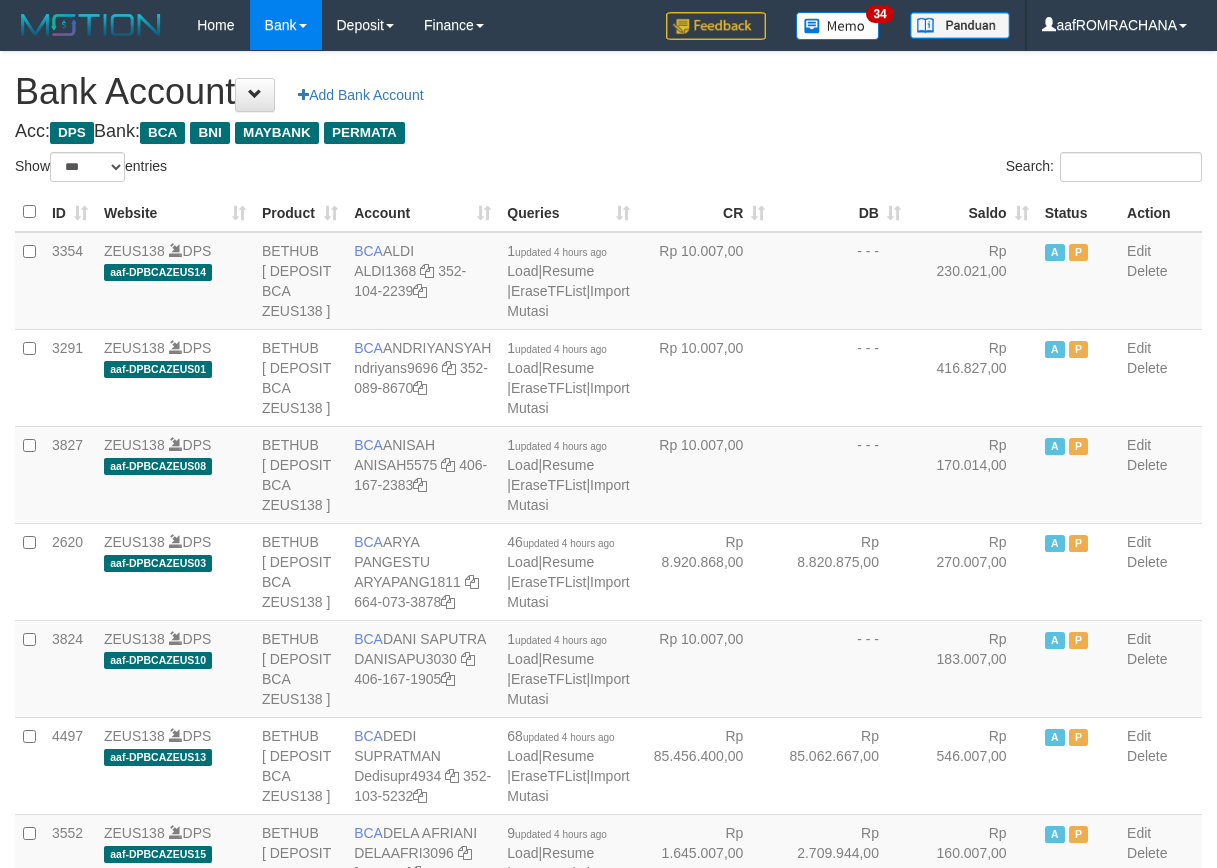 scroll, scrollTop: 0, scrollLeft: 0, axis: both 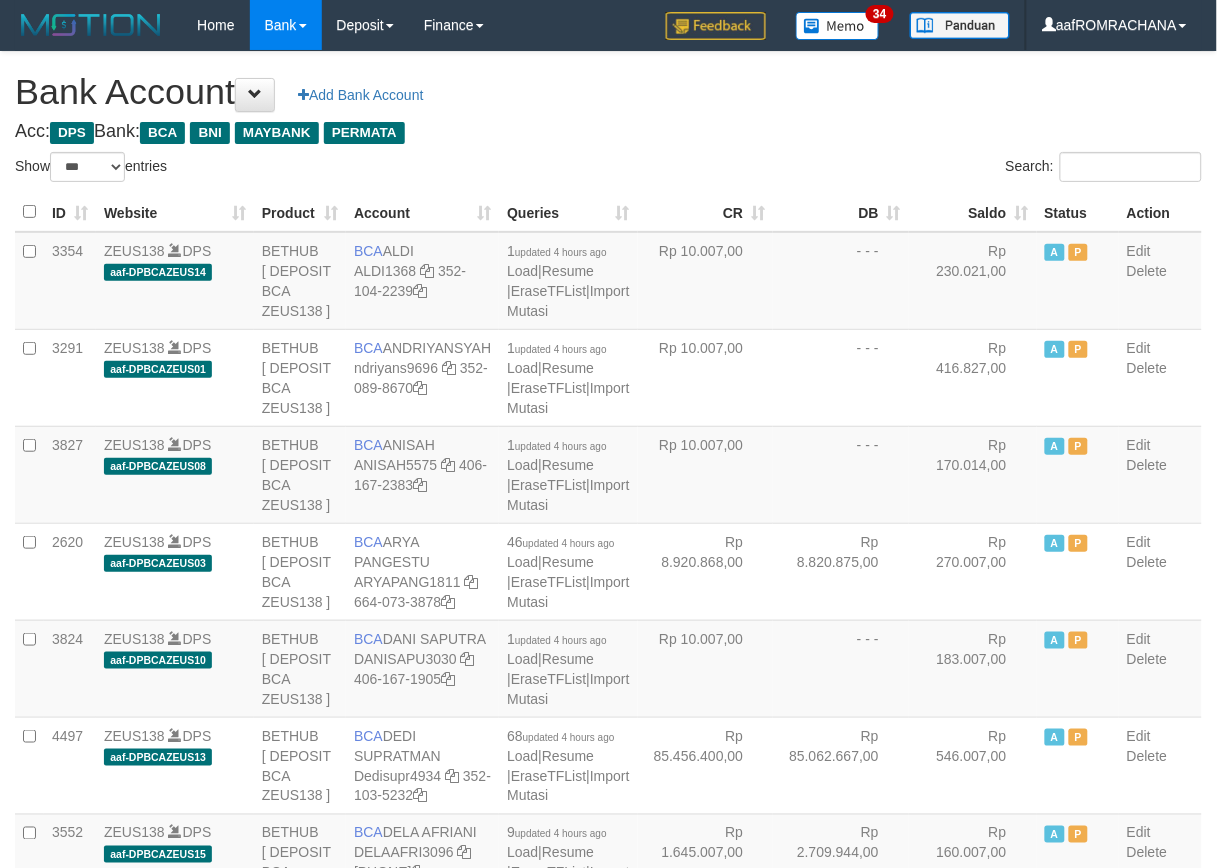 click on "Saldo" at bounding box center (973, 212) 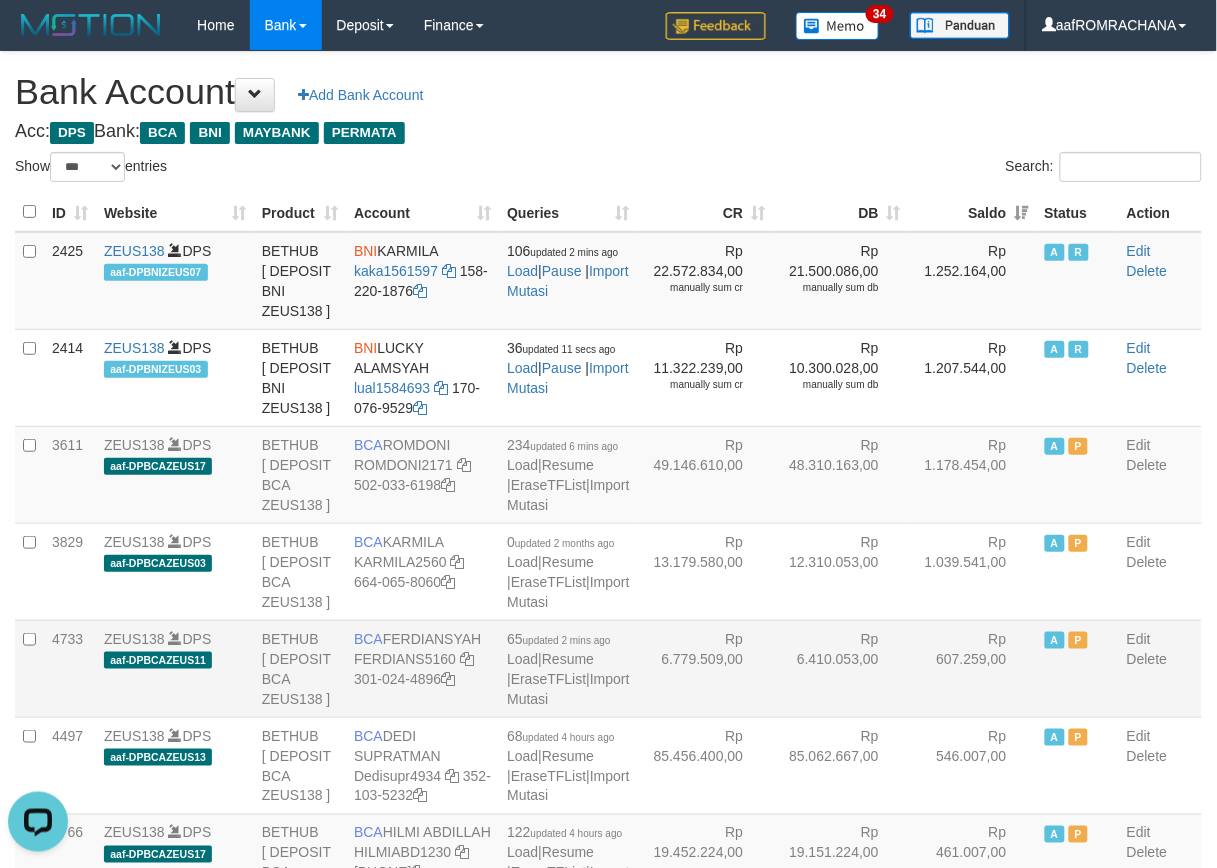 scroll, scrollTop: 0, scrollLeft: 0, axis: both 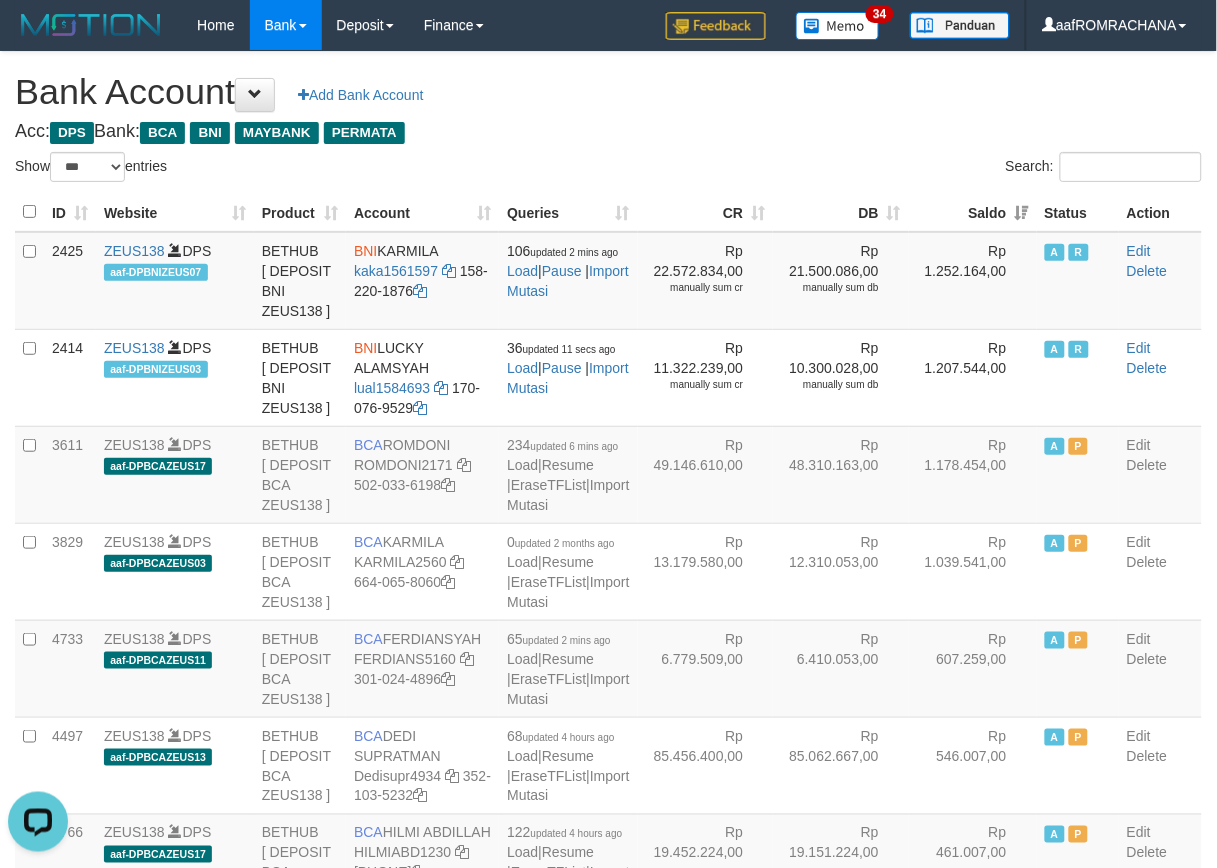 click on "**********" at bounding box center [608, 2047] 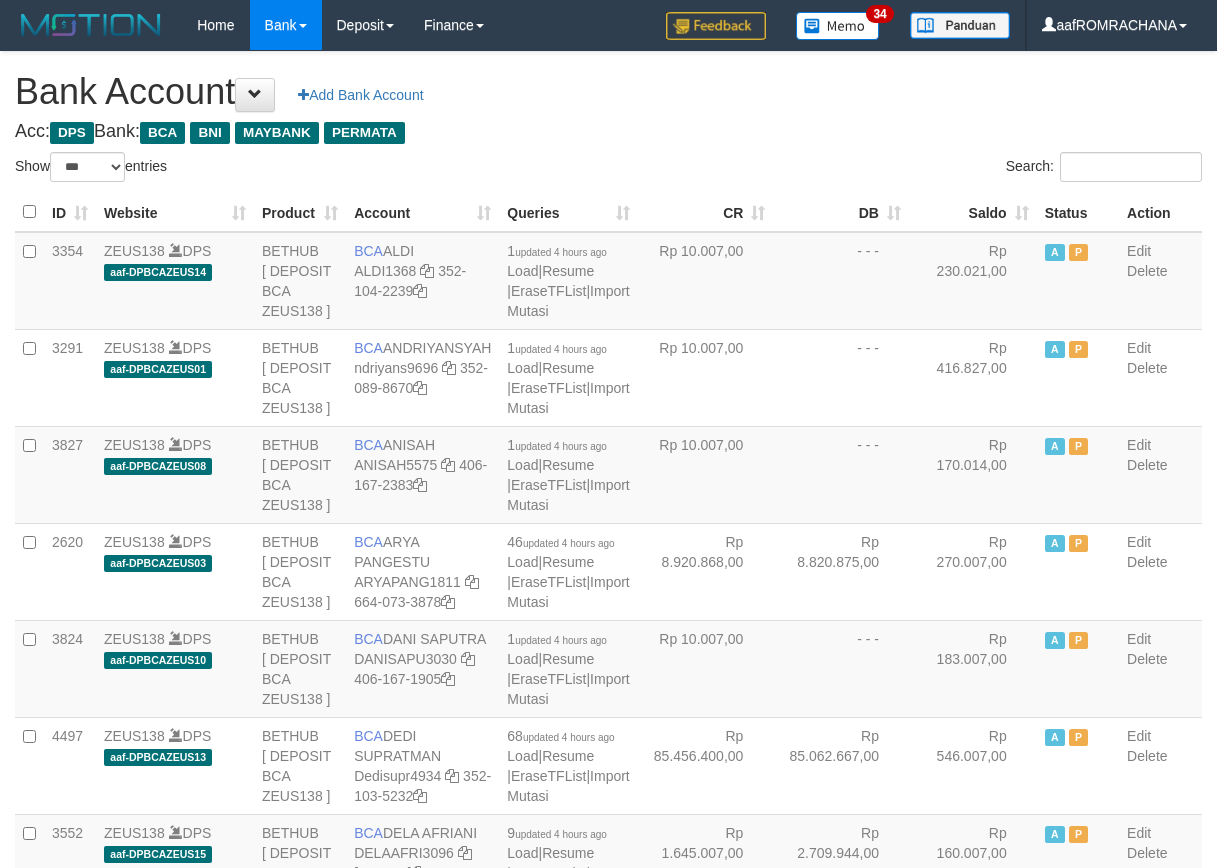 select on "***" 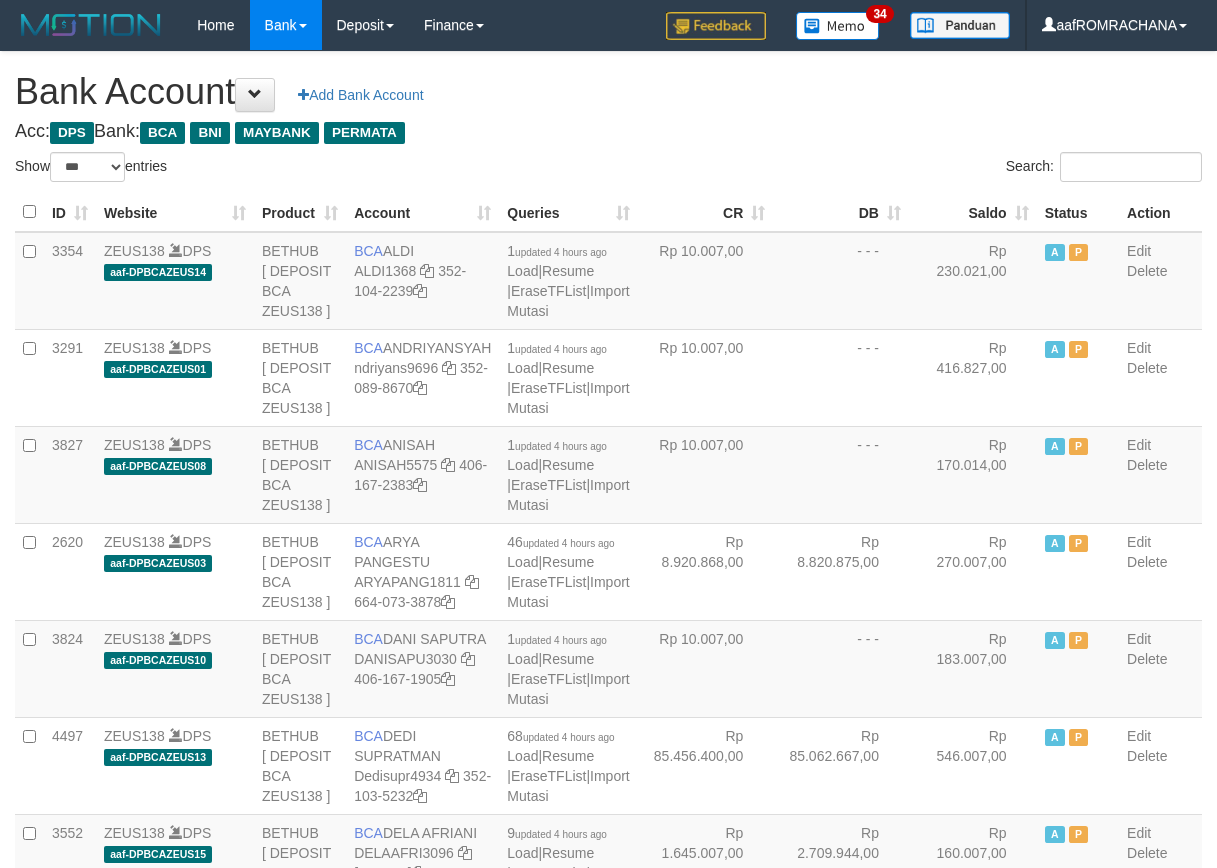 scroll, scrollTop: 0, scrollLeft: 0, axis: both 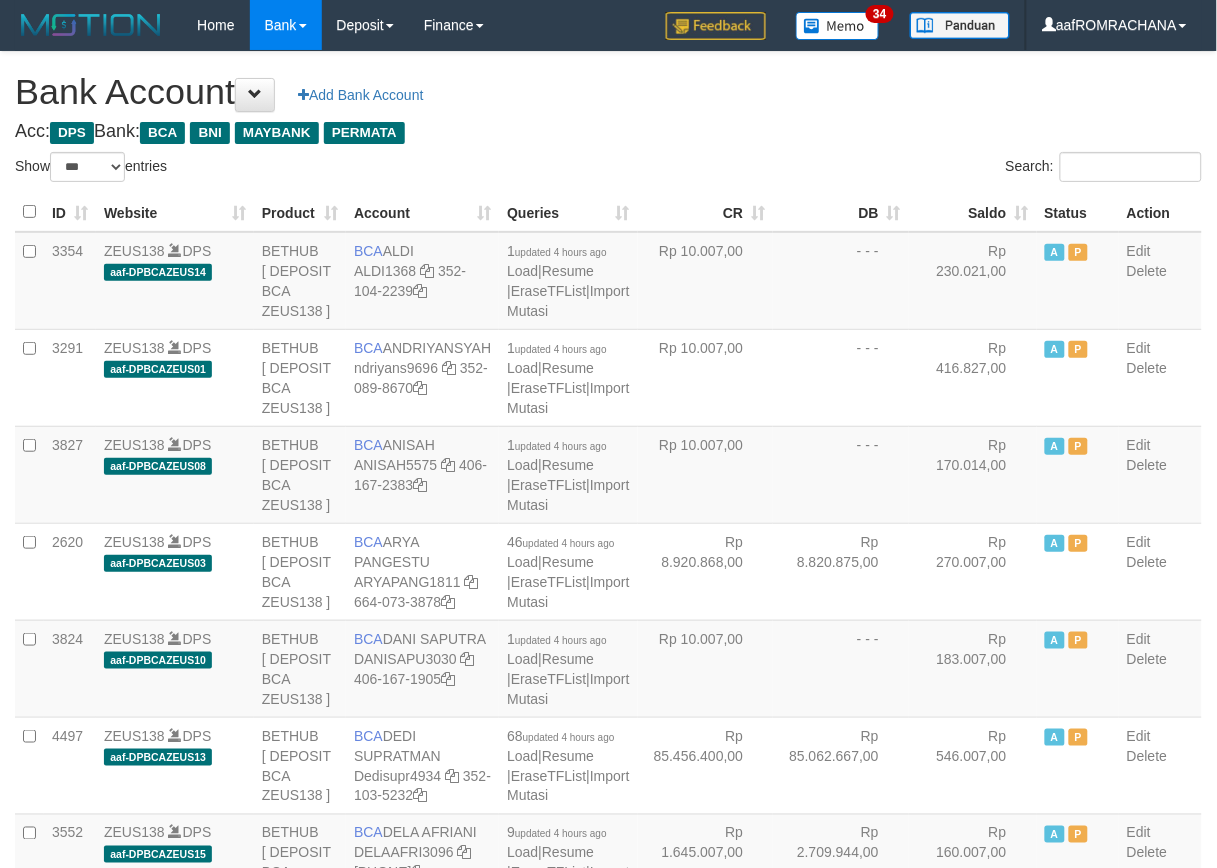 click on "Saldo" at bounding box center (973, 212) 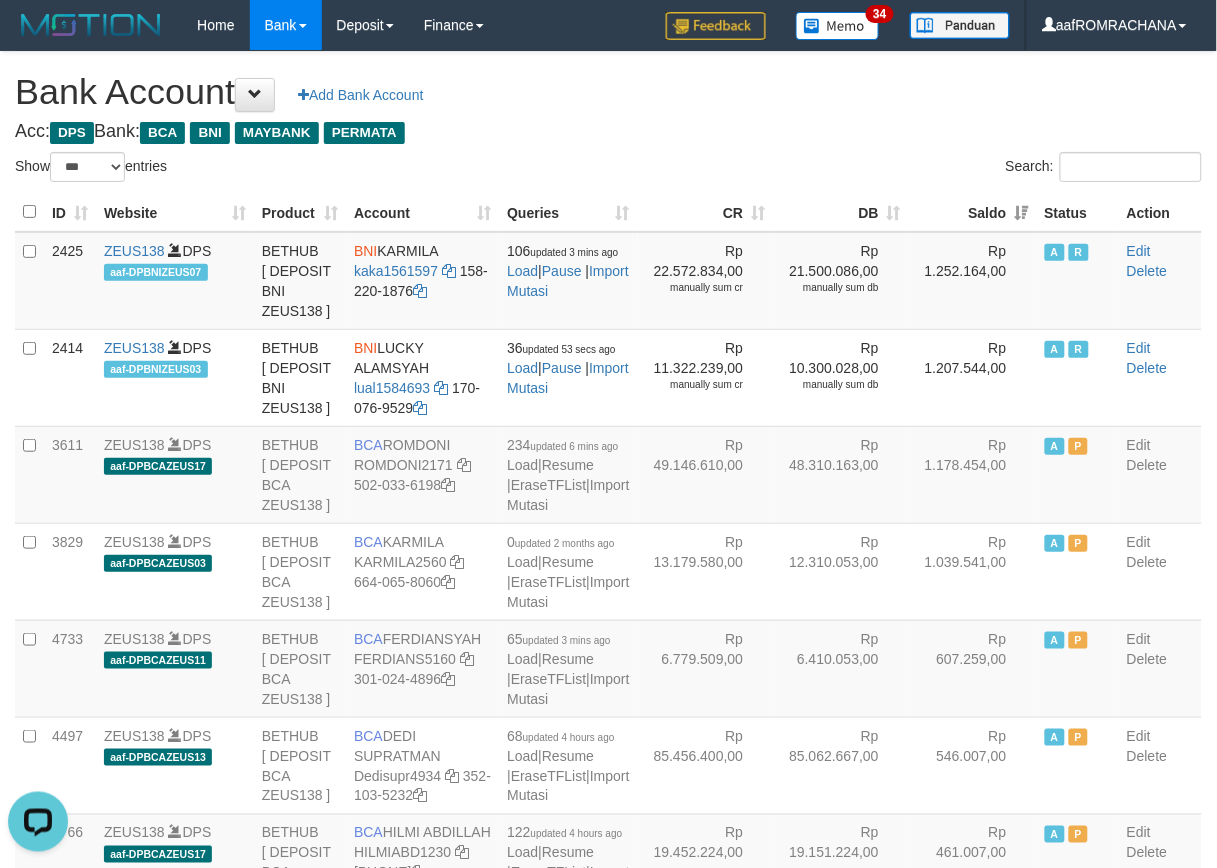 scroll, scrollTop: 0, scrollLeft: 0, axis: both 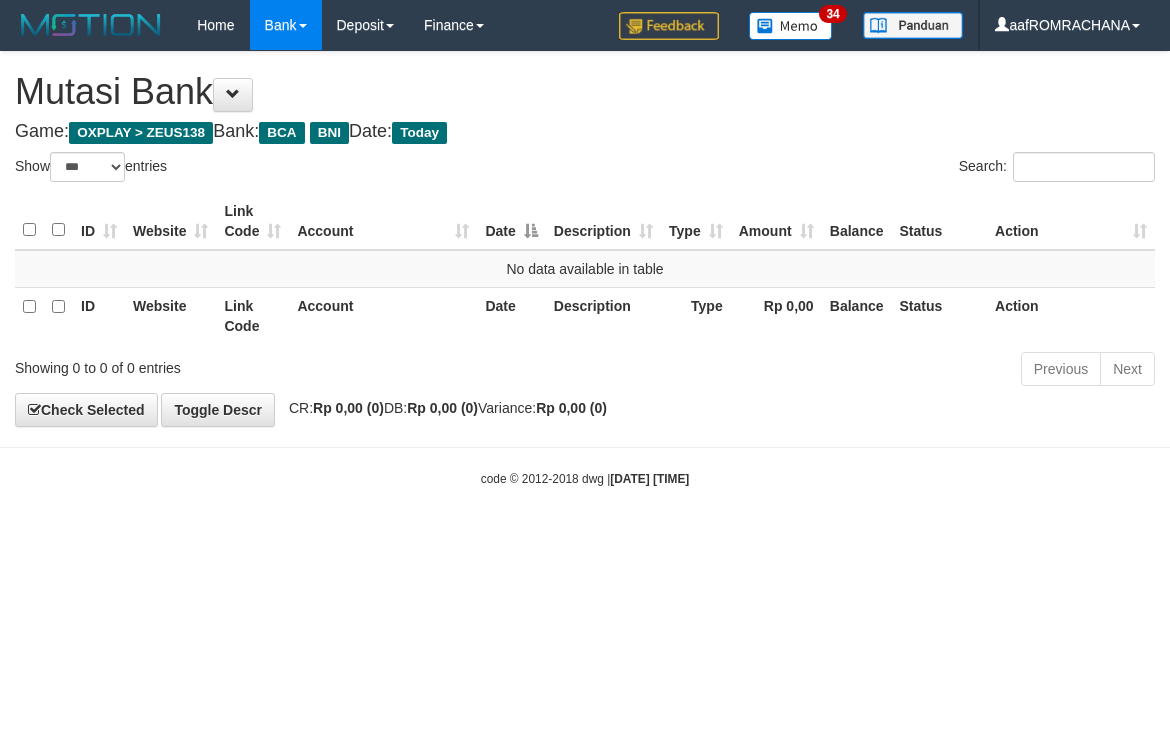 select on "***" 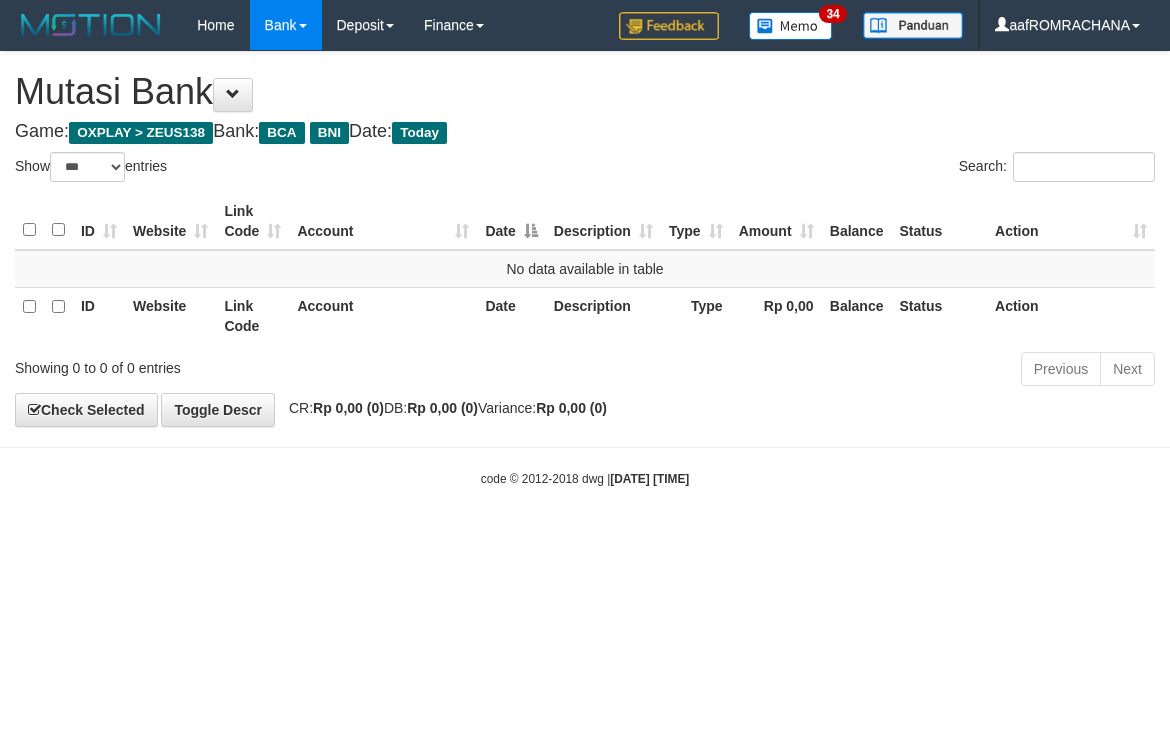 scroll, scrollTop: 0, scrollLeft: 0, axis: both 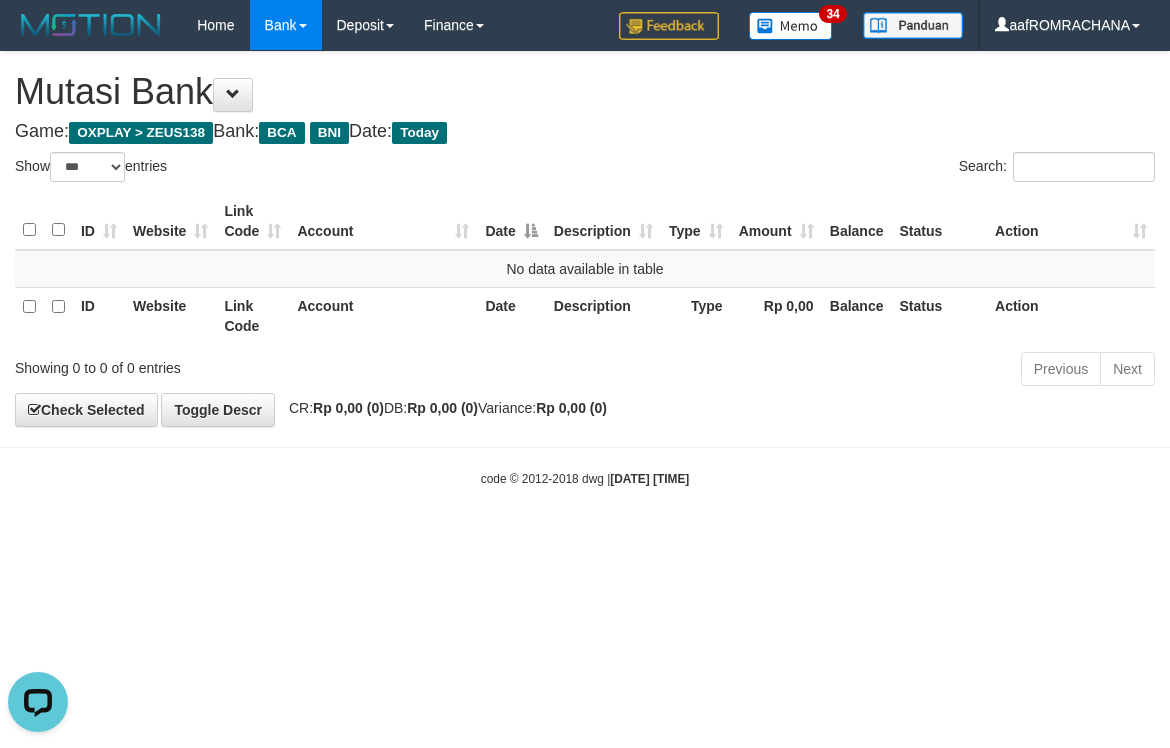click on "Search:" at bounding box center (877, 169) 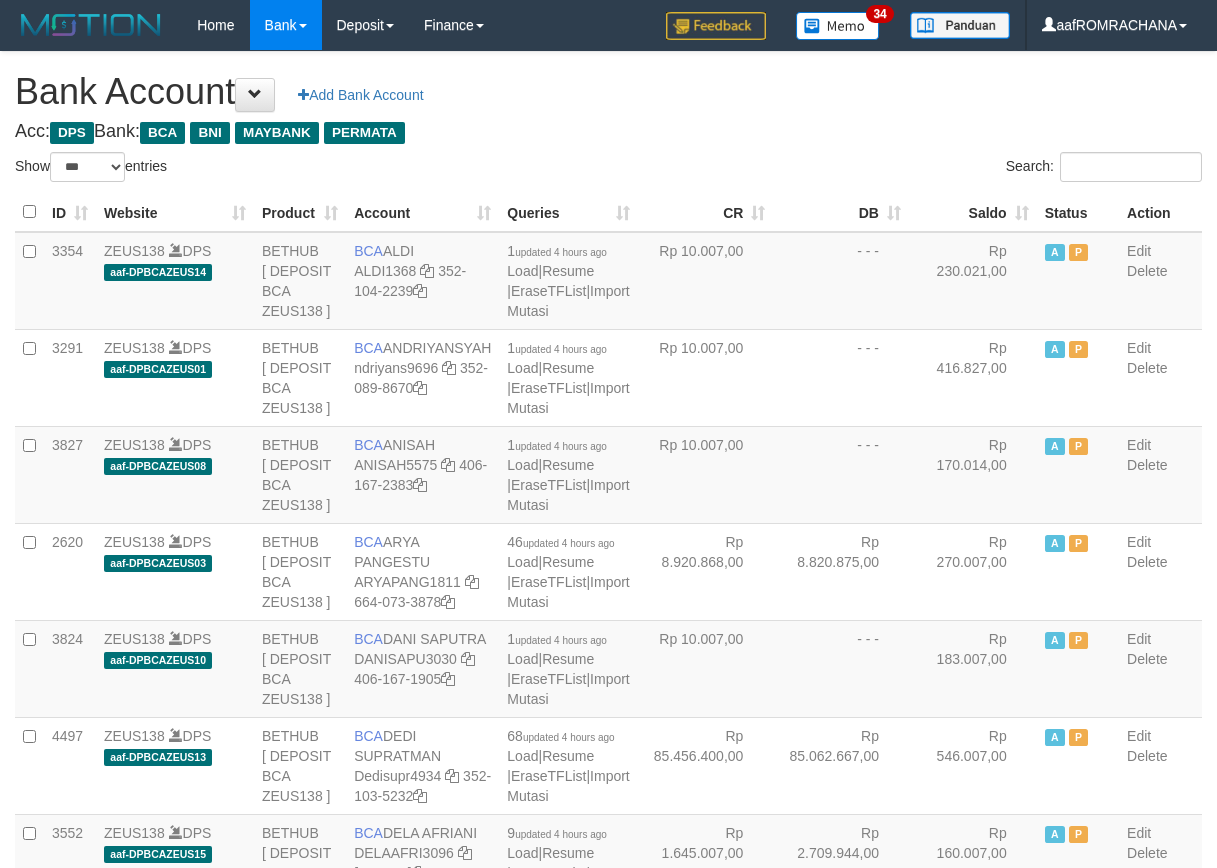 select on "***" 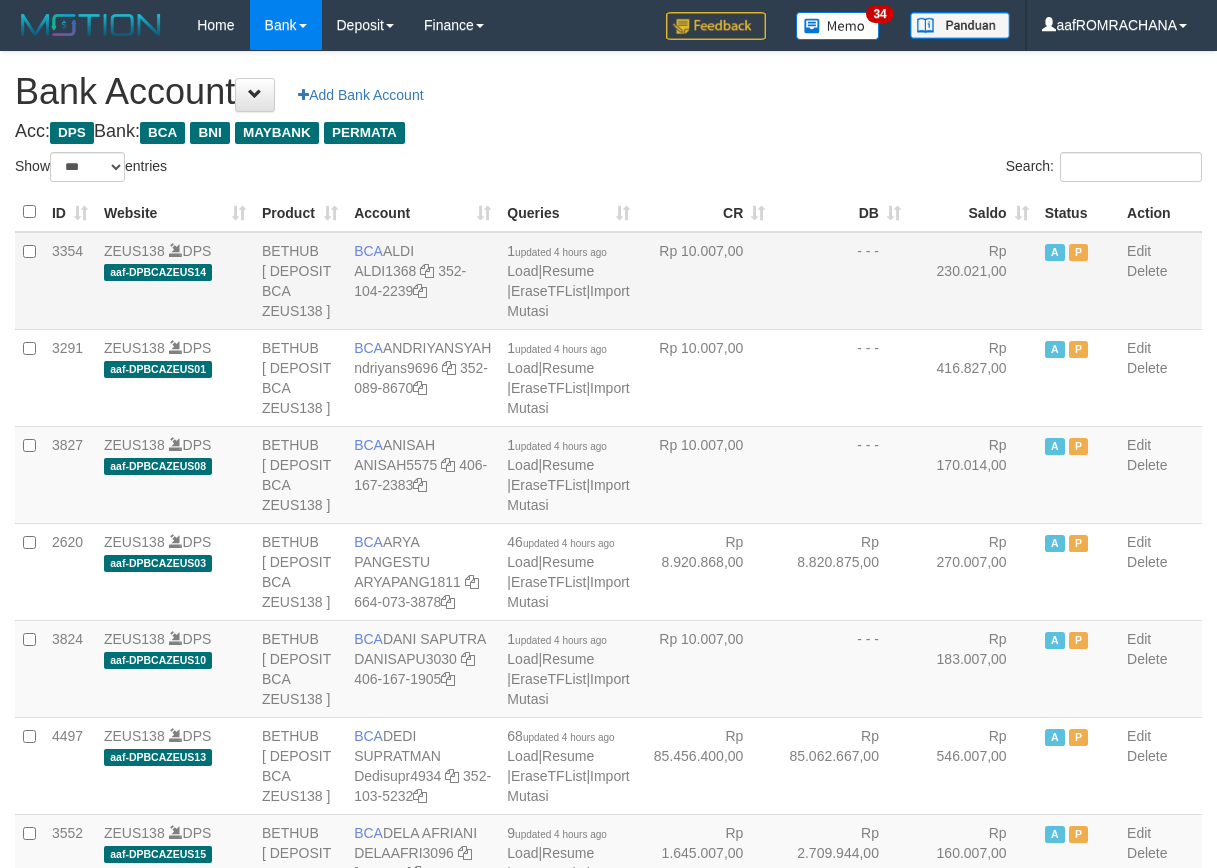scroll, scrollTop: 0, scrollLeft: 0, axis: both 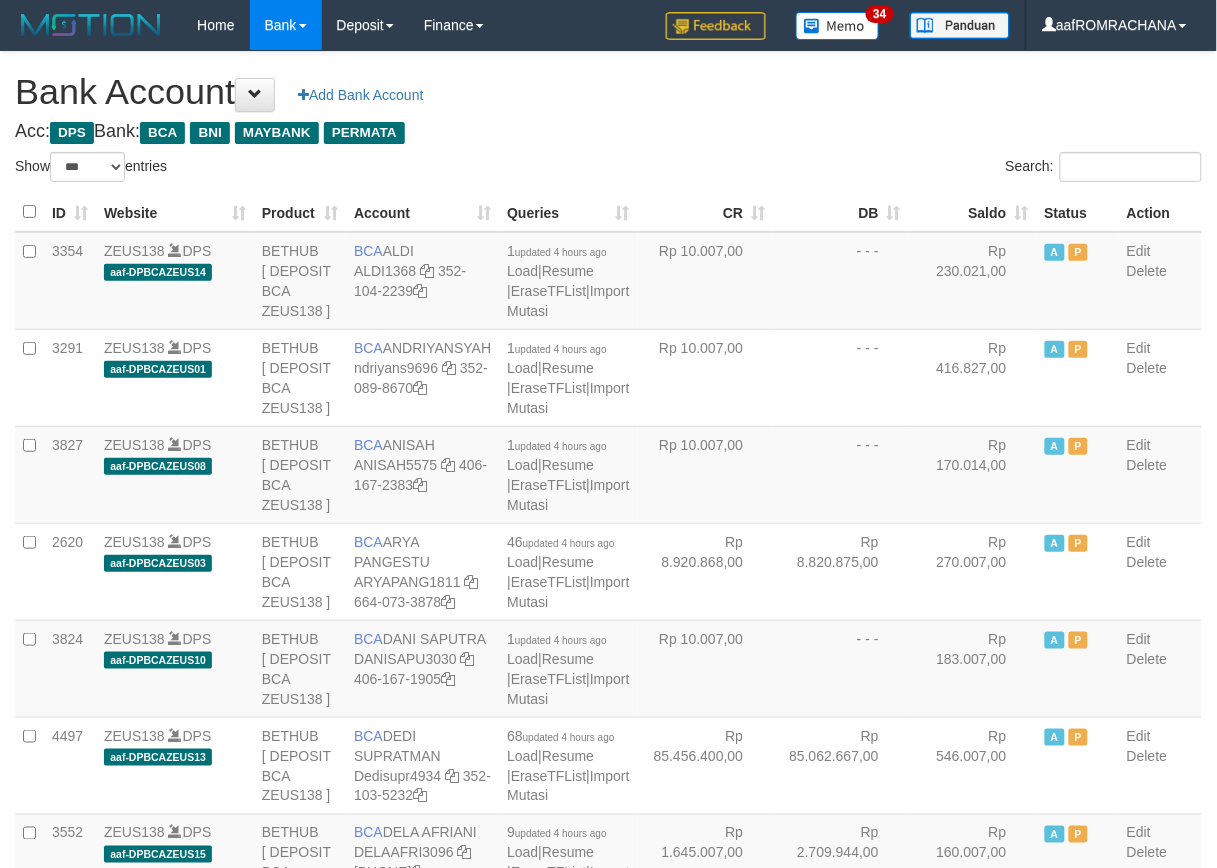 click on "Saldo" at bounding box center [973, 212] 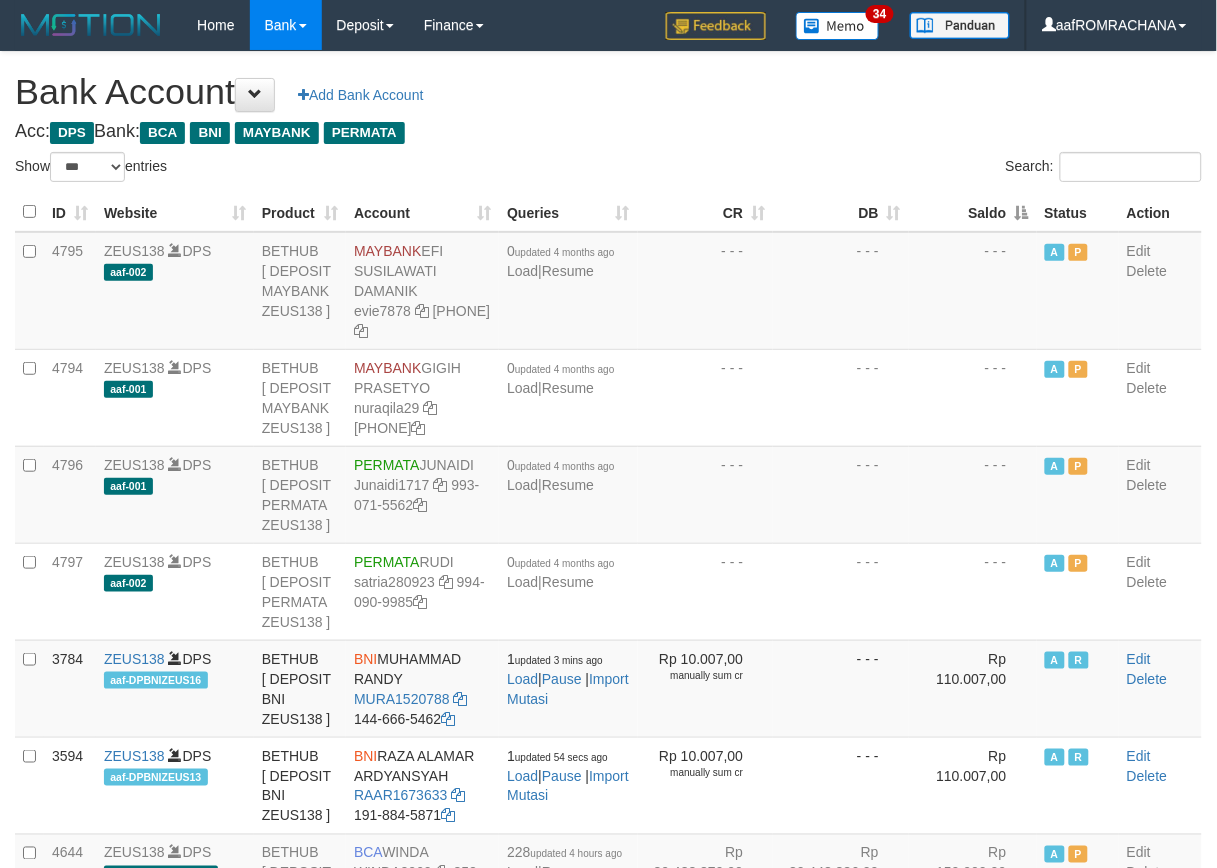 click on "Saldo" at bounding box center [973, 212] 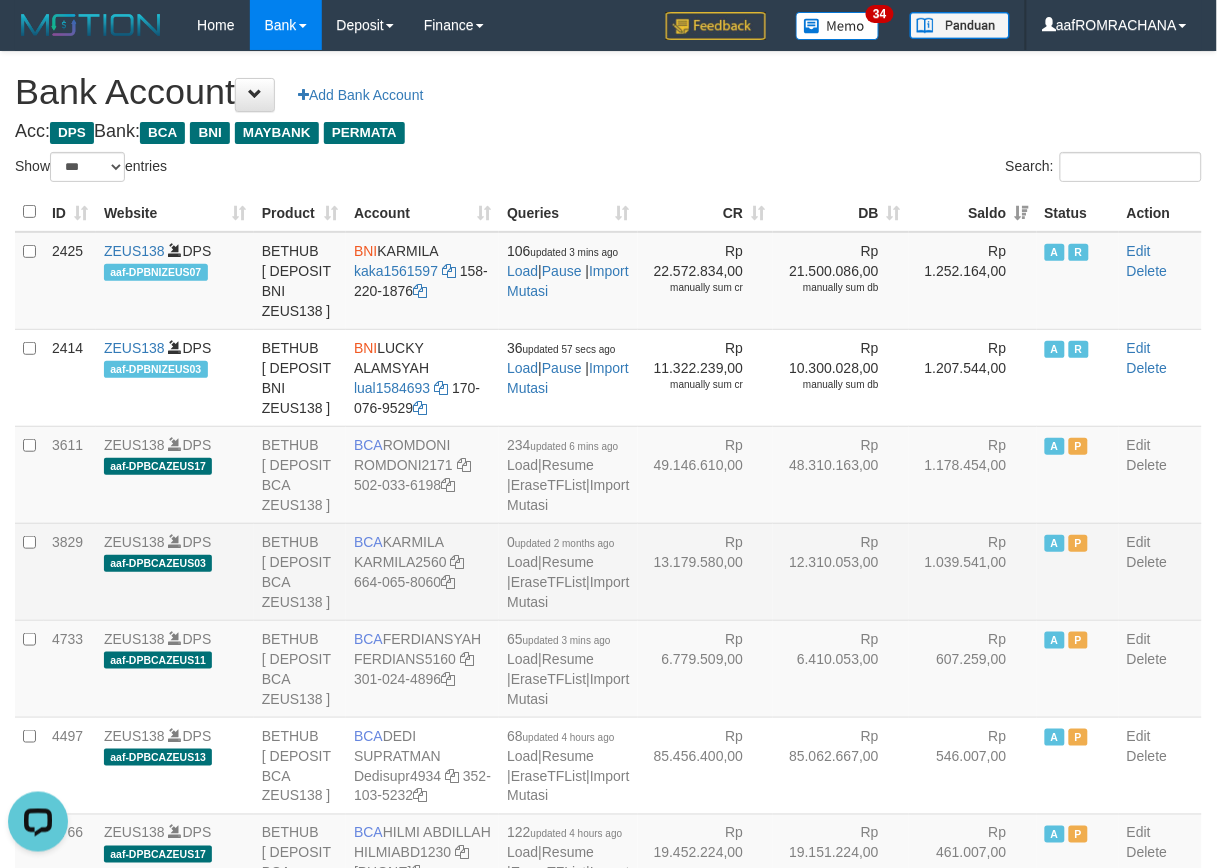 scroll, scrollTop: 0, scrollLeft: 0, axis: both 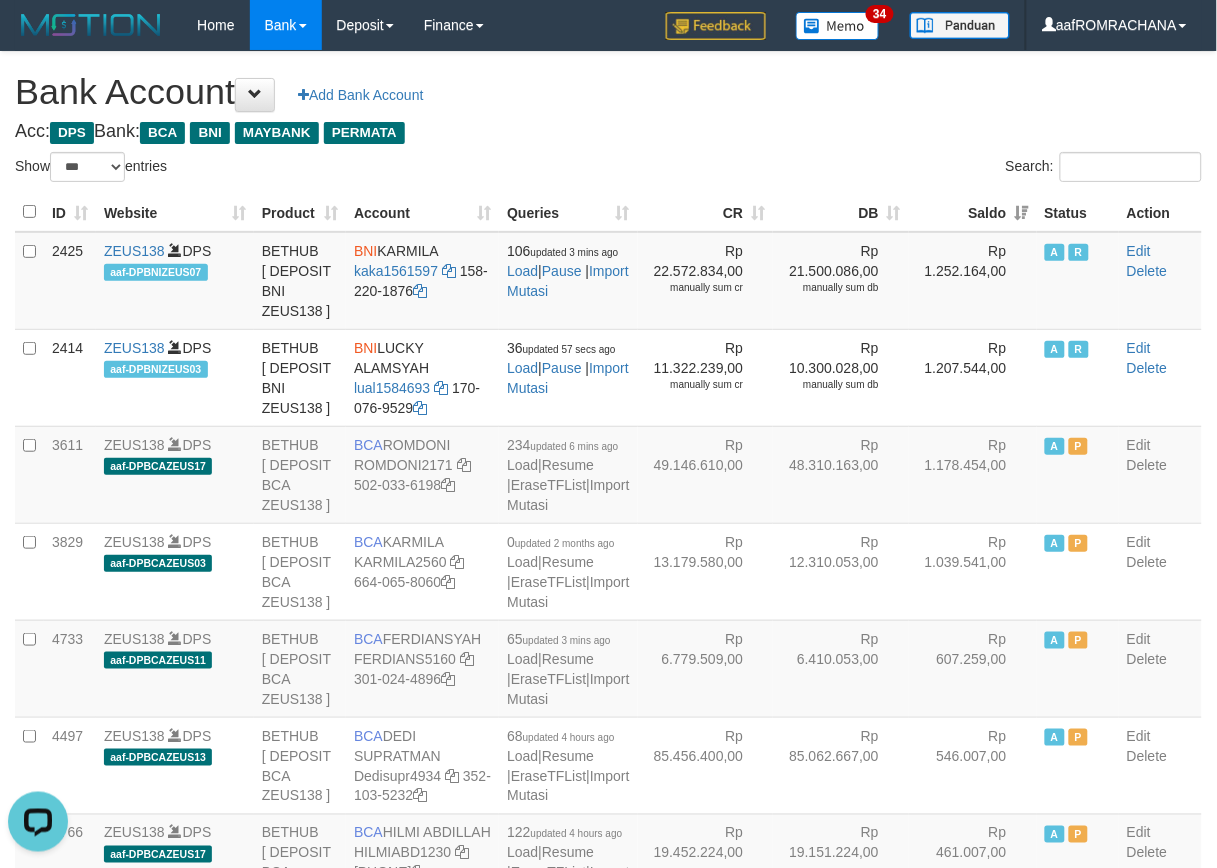 click on "Acc: 										 DPS
Bank:   BCA   BNI   MAYBANK   PERMATA" at bounding box center (608, 132) 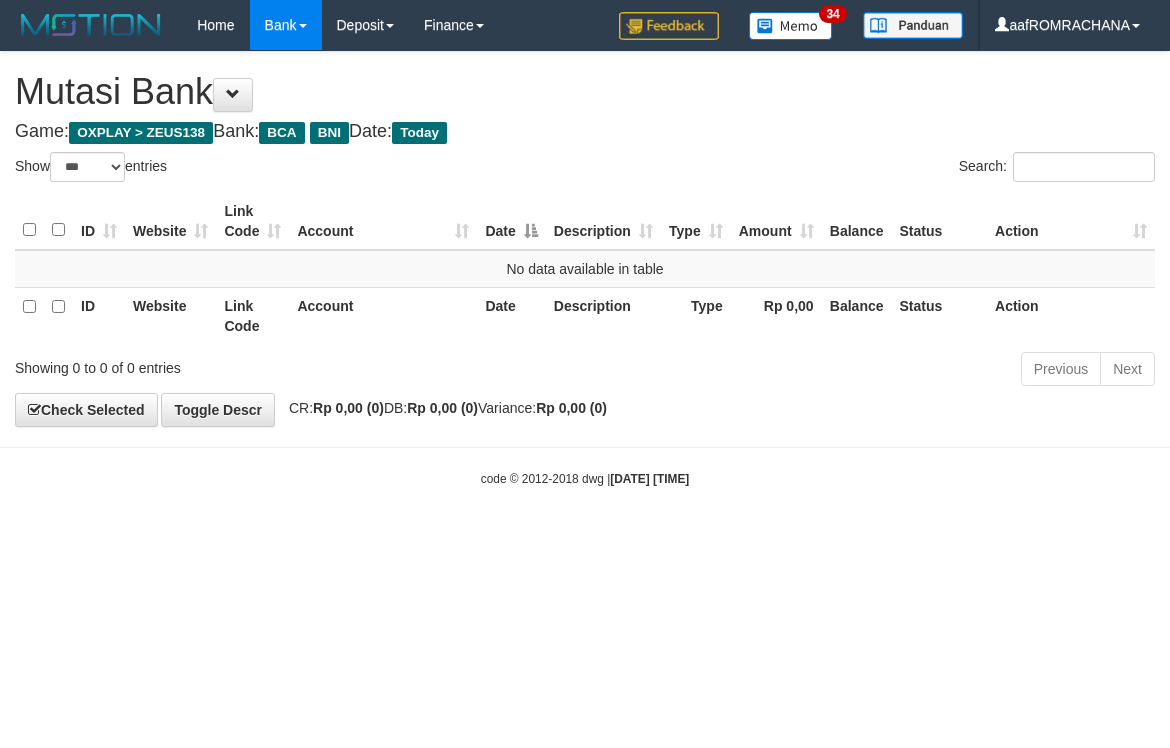 select on "***" 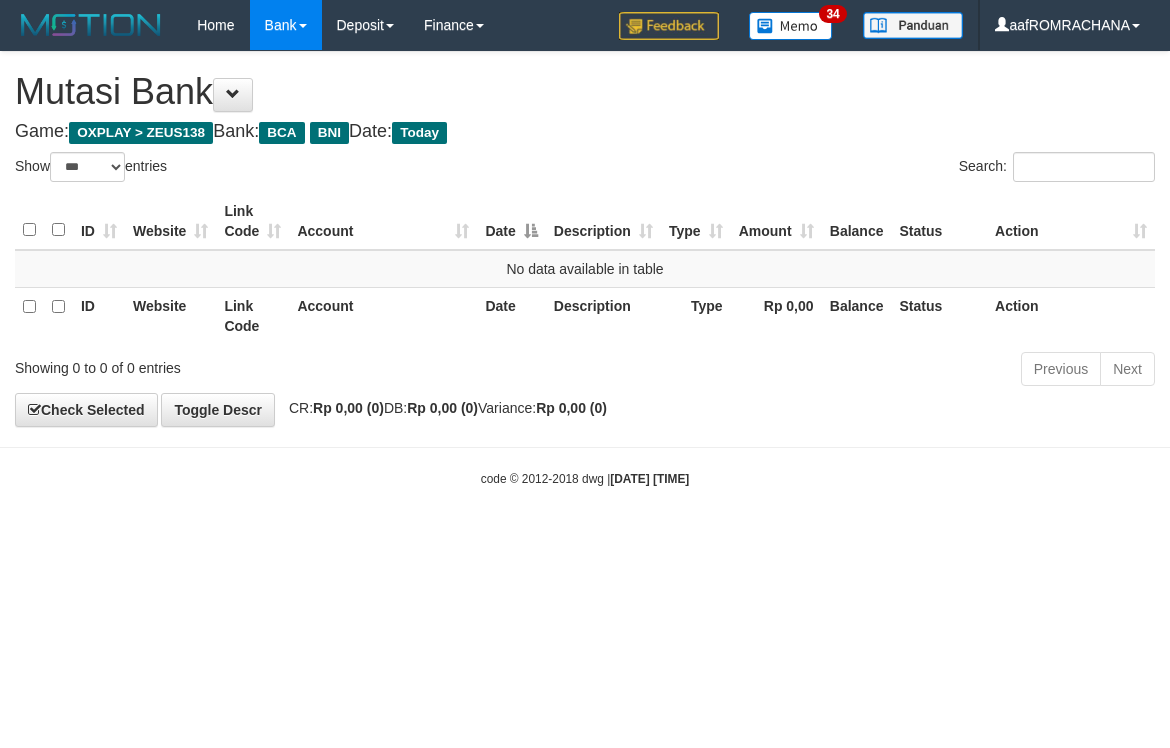 scroll, scrollTop: 0, scrollLeft: 0, axis: both 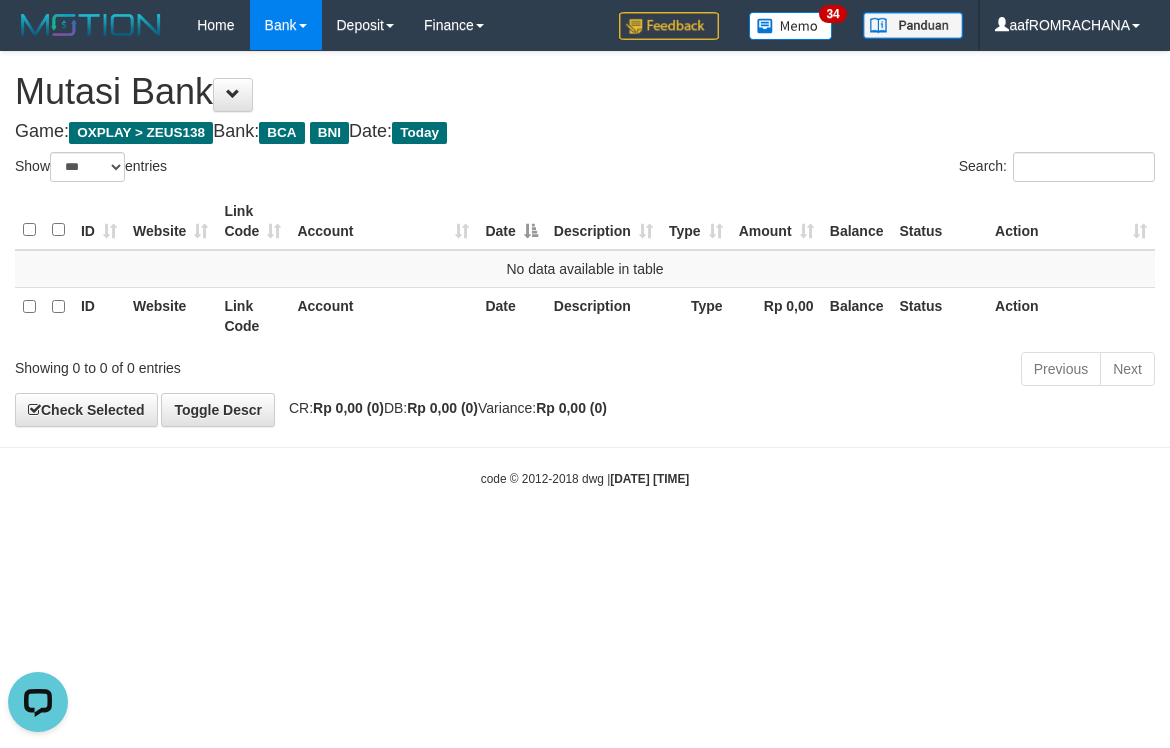 click on "Toggle navigation
Home
Bank
Account List
Load
By Website
Group
[OXPLAY]													ZEUS138
By Load Group (DPS)
Sync" at bounding box center (585, 269) 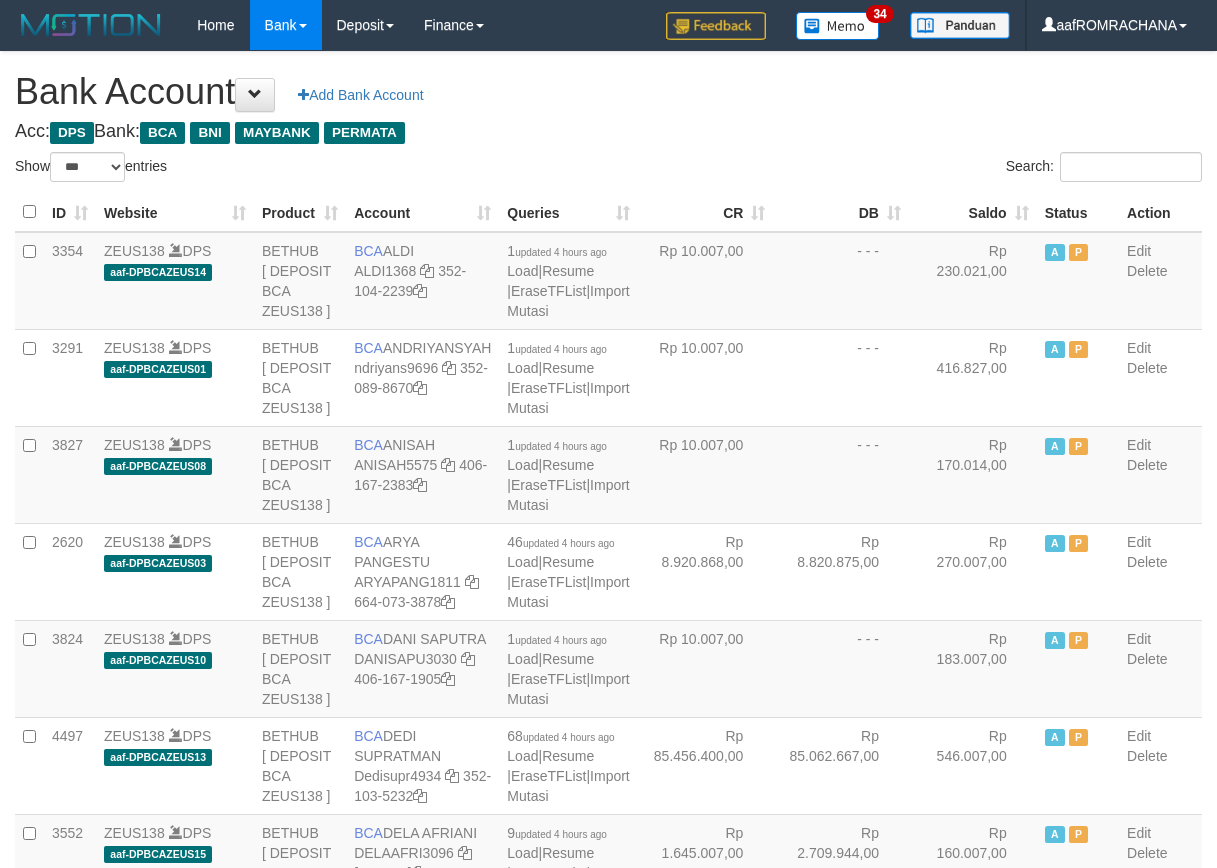 select on "***" 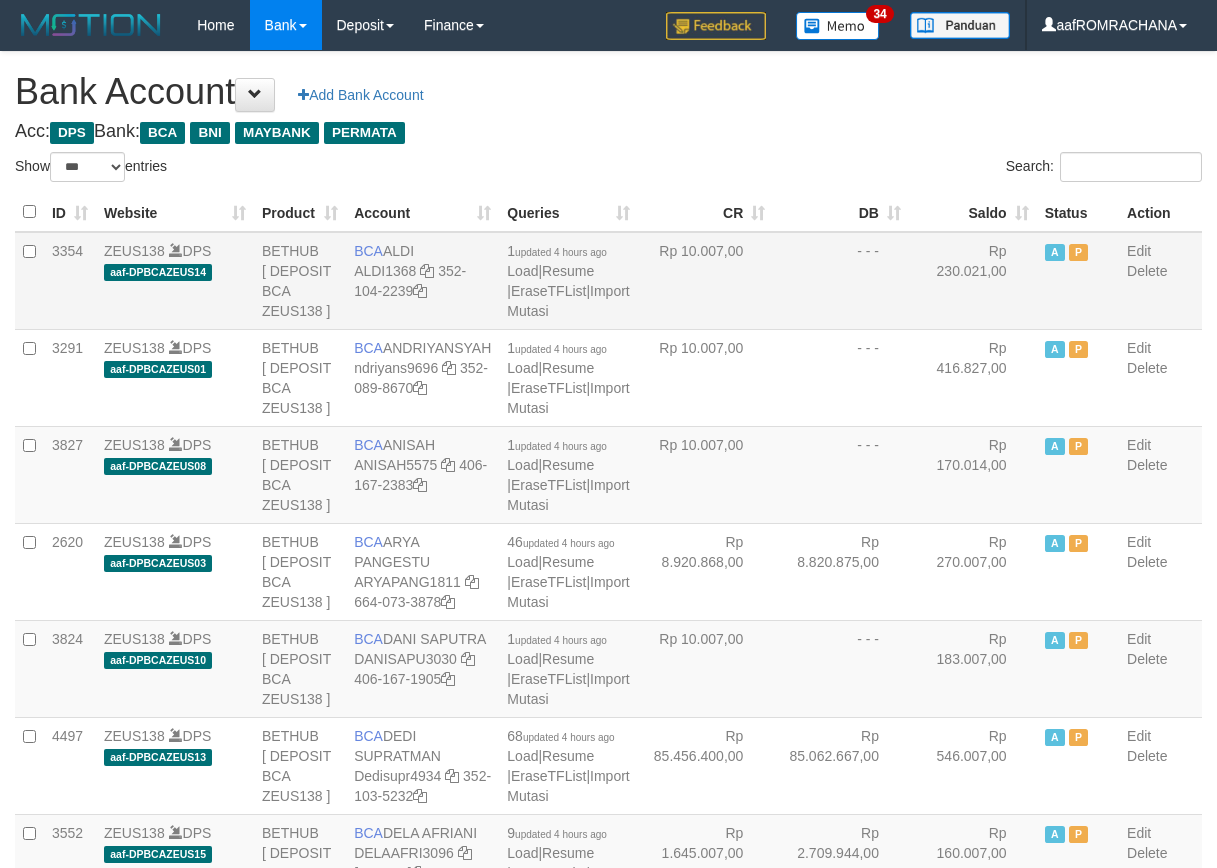 scroll, scrollTop: 0, scrollLeft: 0, axis: both 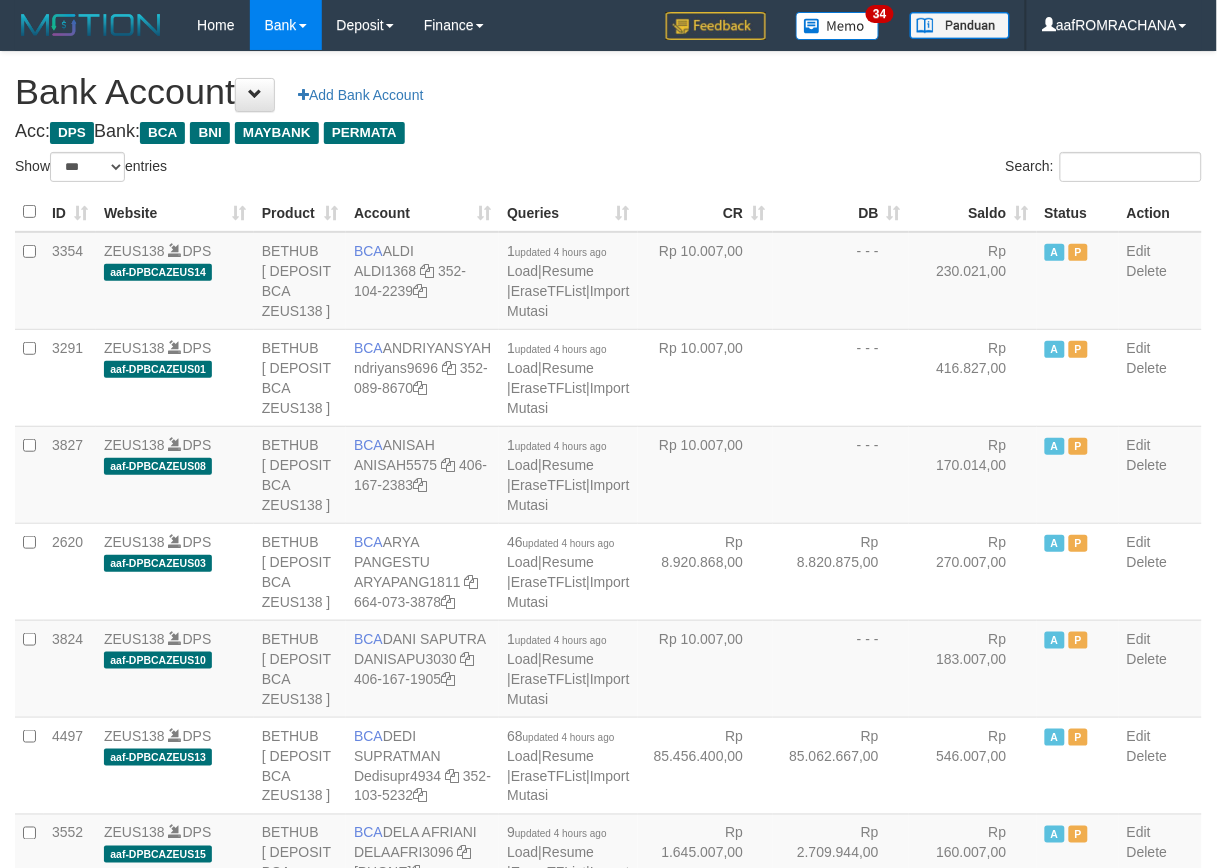 click on "Saldo" at bounding box center (973, 212) 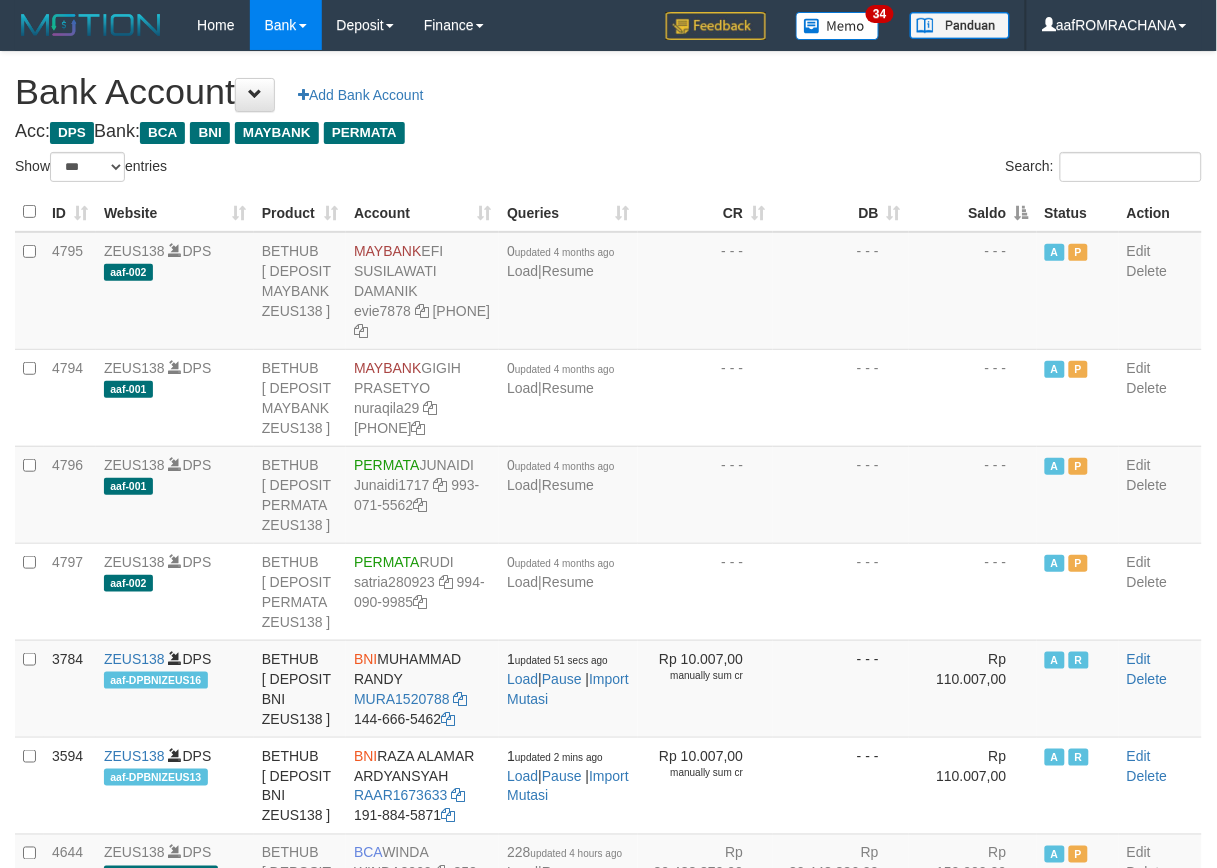 click on "Saldo" at bounding box center (973, 212) 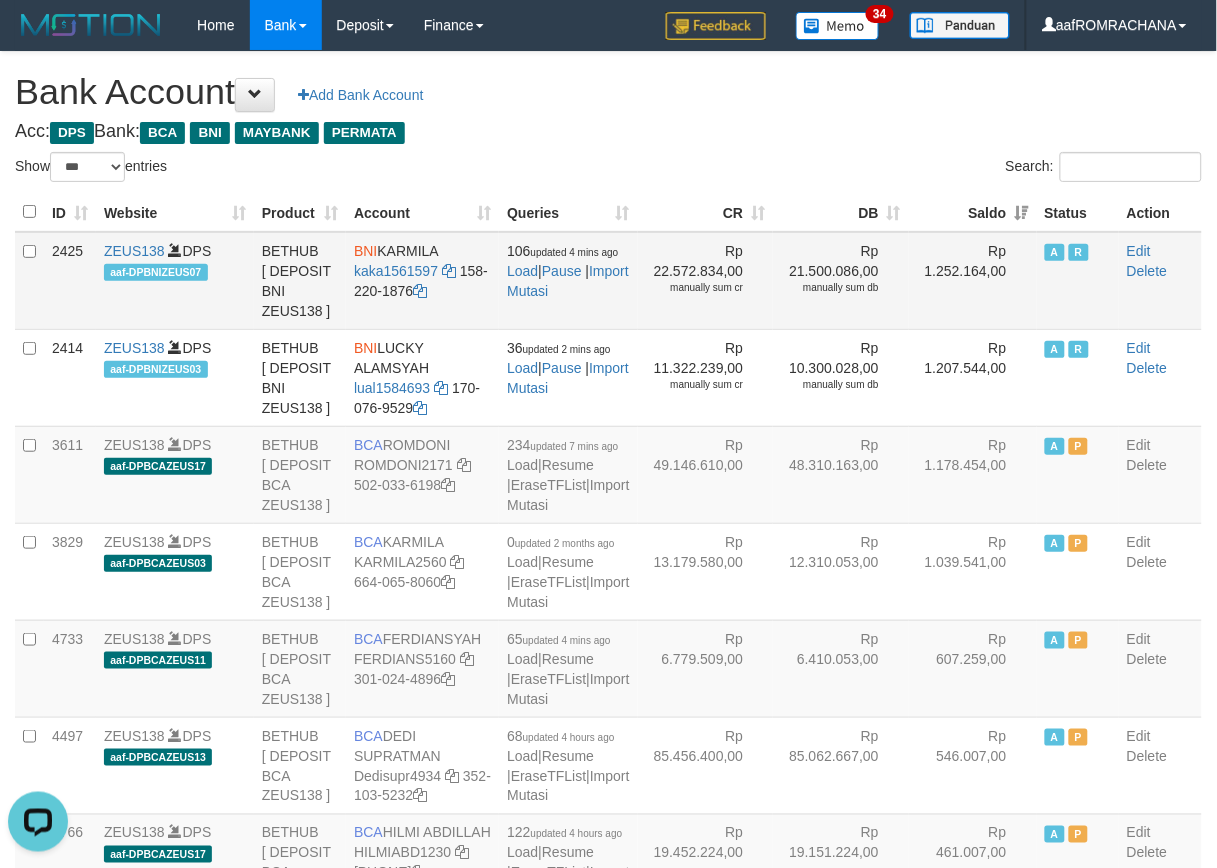 scroll, scrollTop: 0, scrollLeft: 0, axis: both 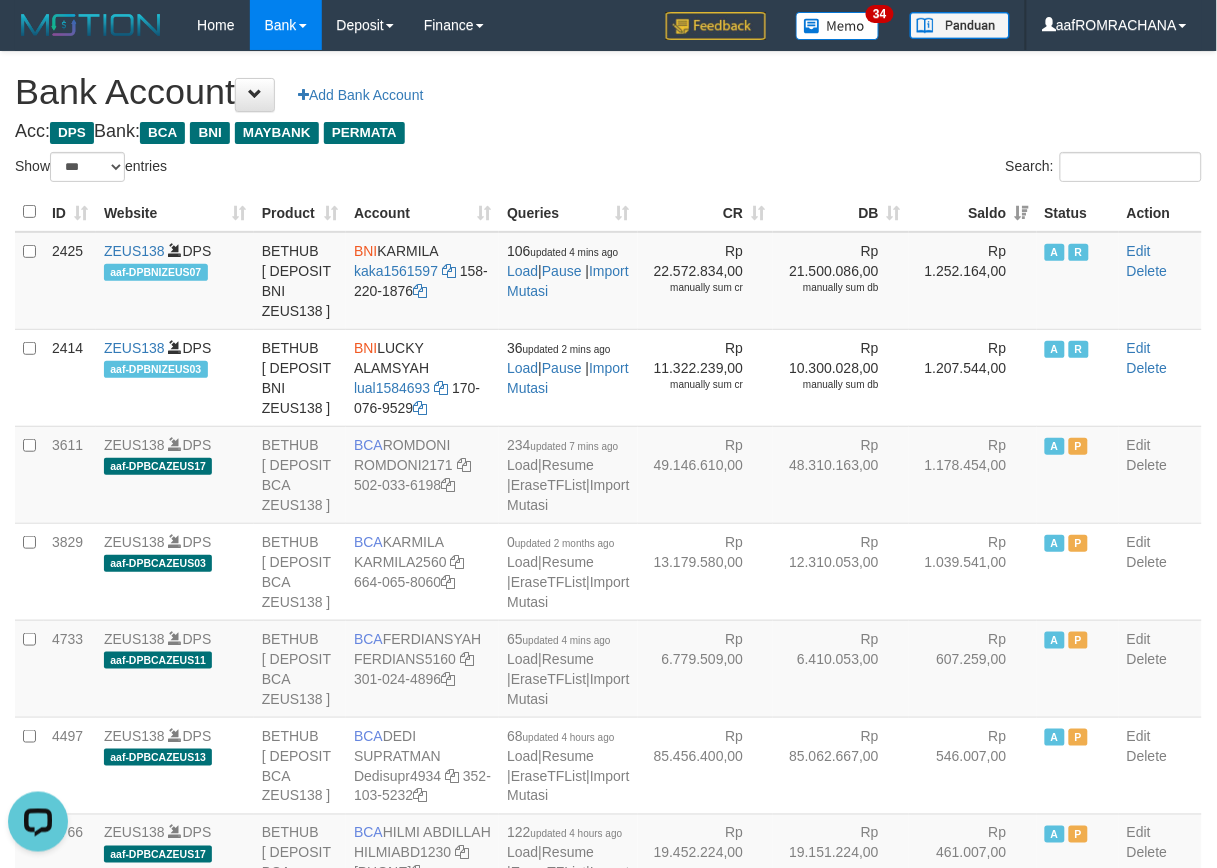 click on "**********" at bounding box center (608, 2047) 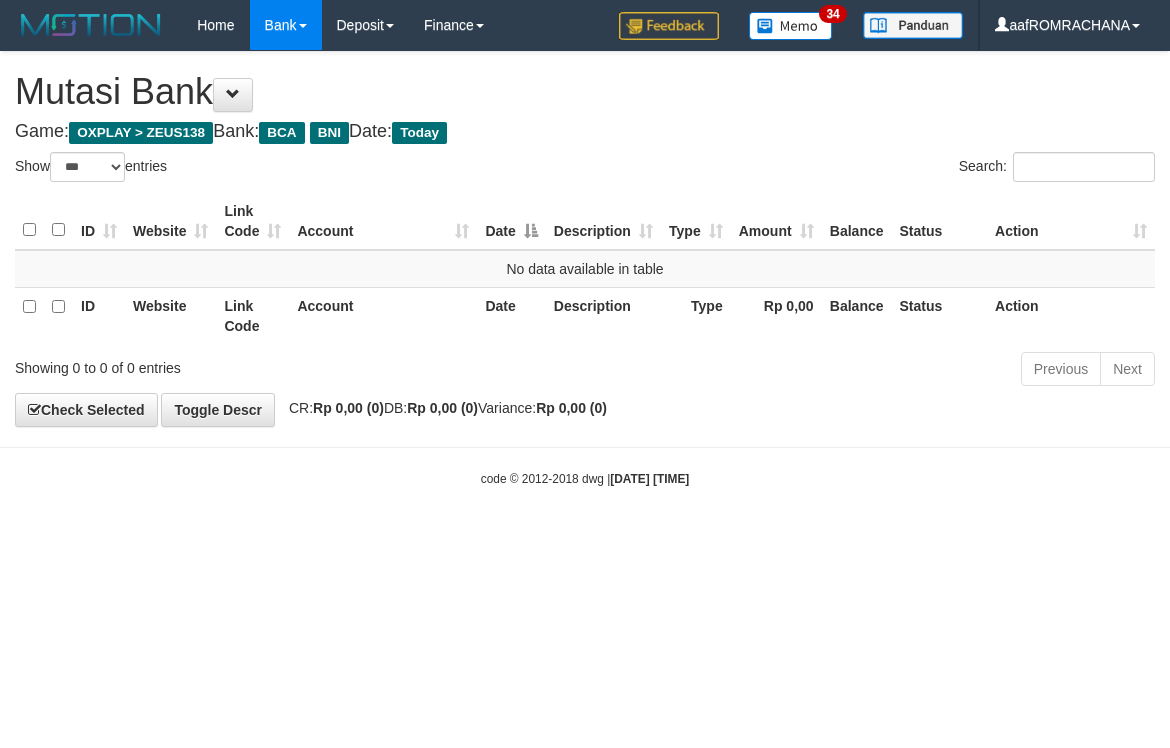 select on "***" 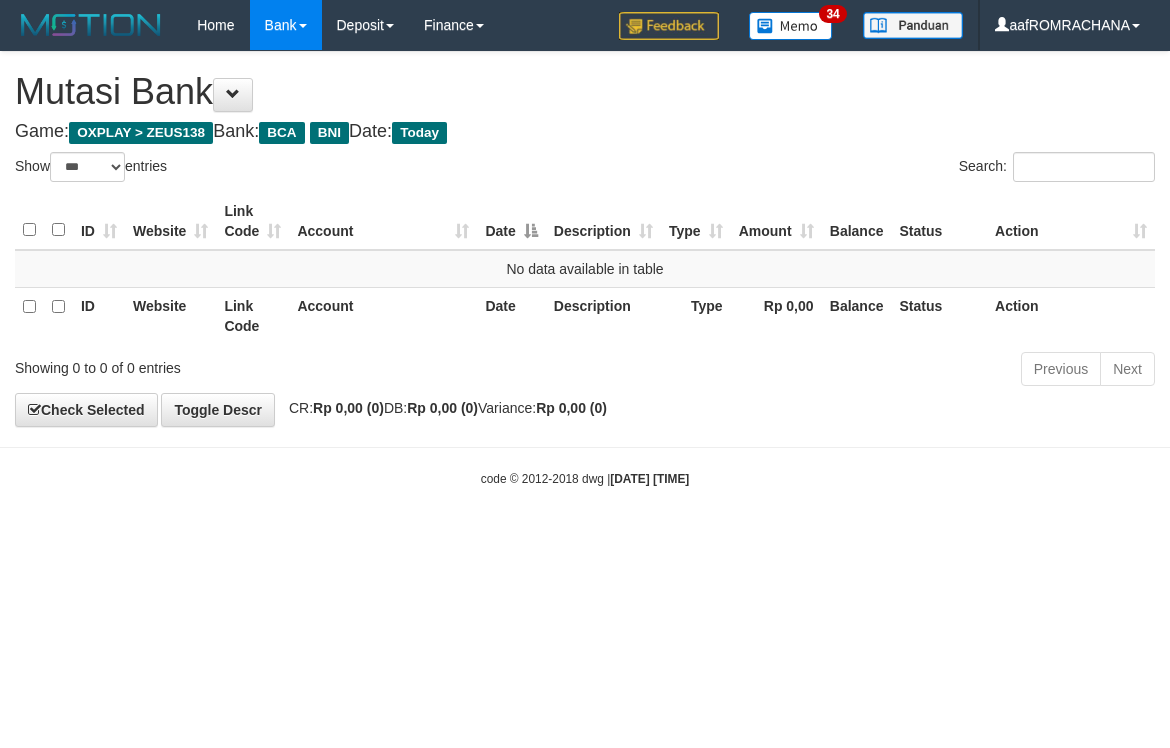 scroll, scrollTop: 0, scrollLeft: 0, axis: both 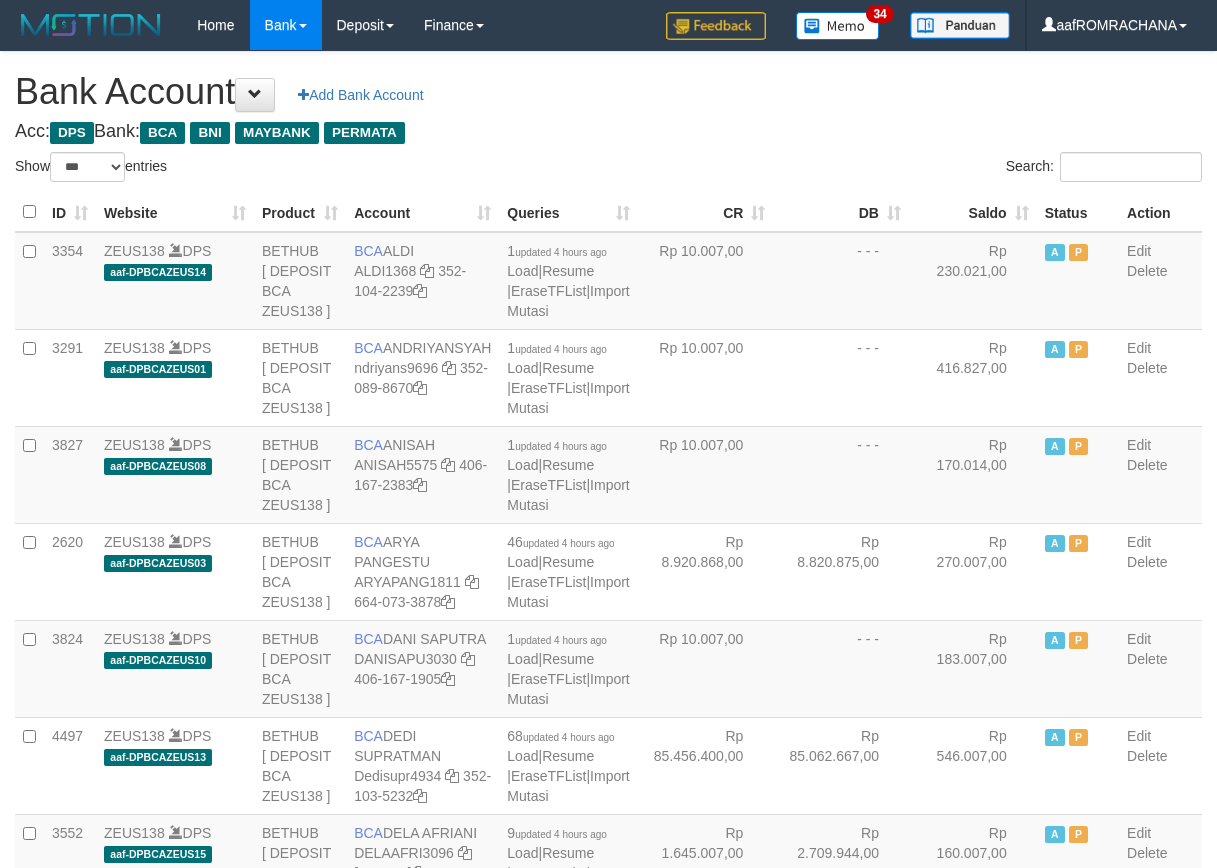 select on "***" 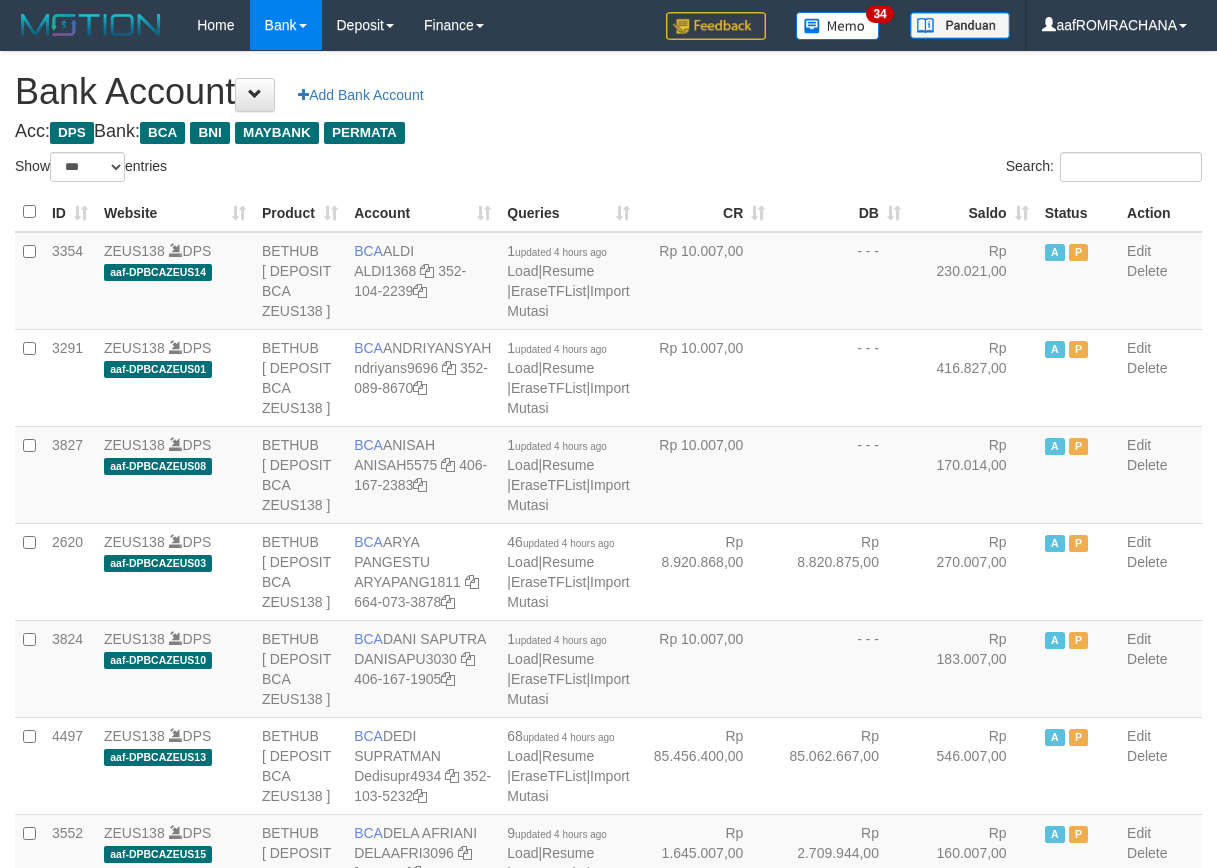 scroll, scrollTop: 0, scrollLeft: 0, axis: both 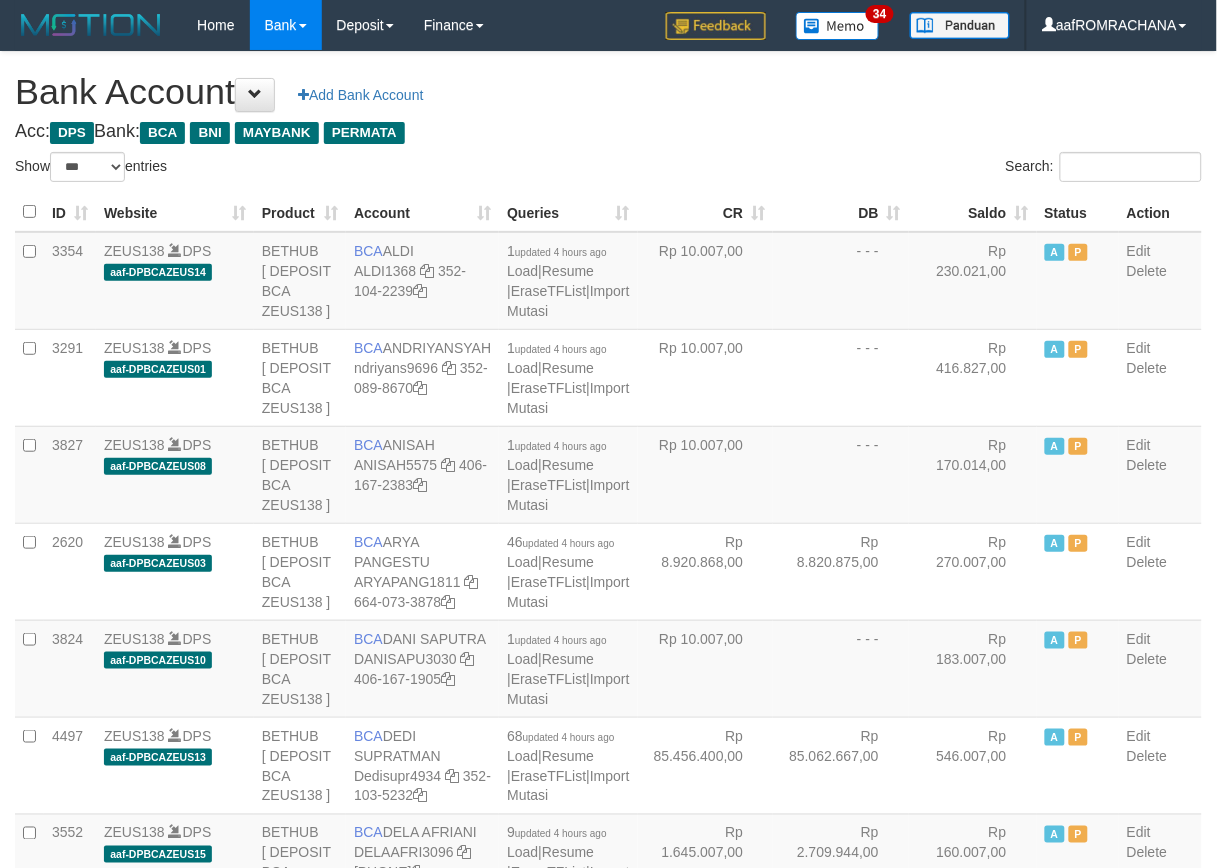 click on "Saldo" at bounding box center [973, 212] 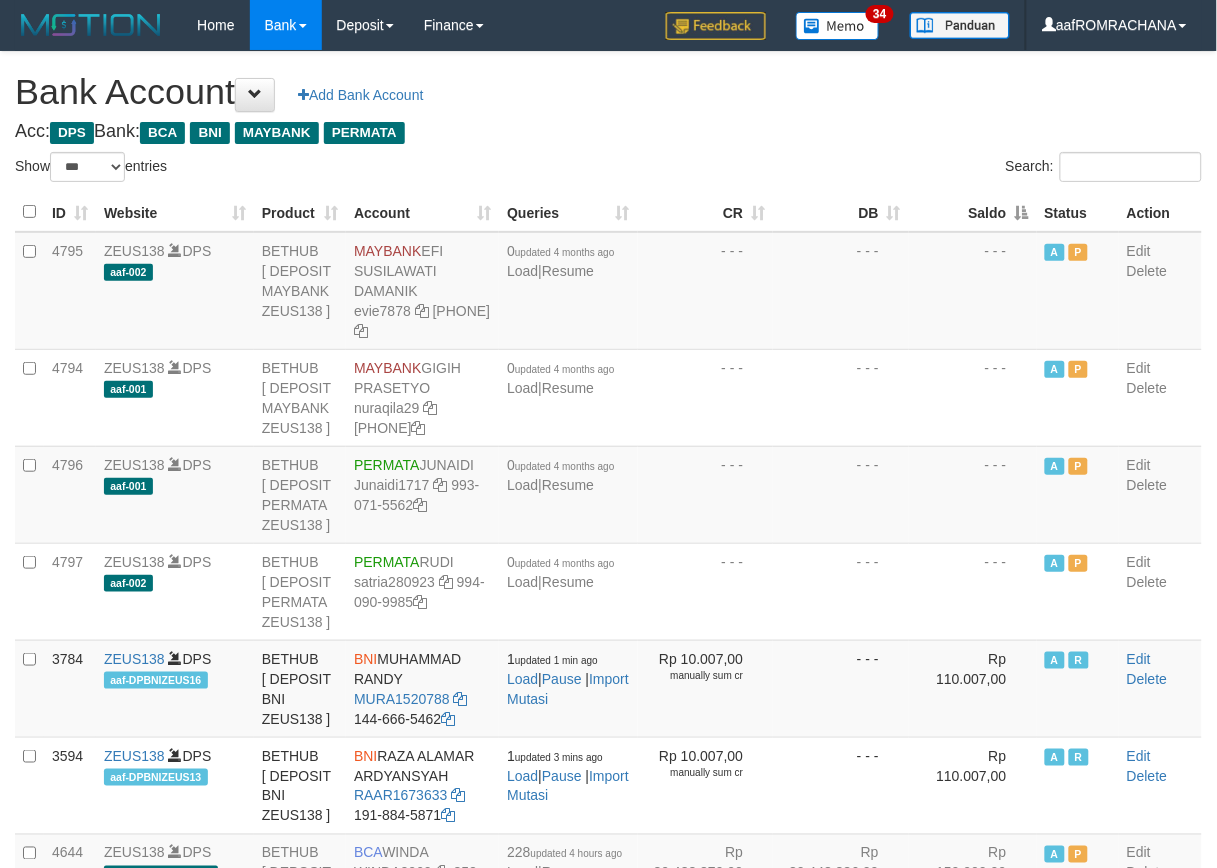 click on "Saldo" at bounding box center [973, 212] 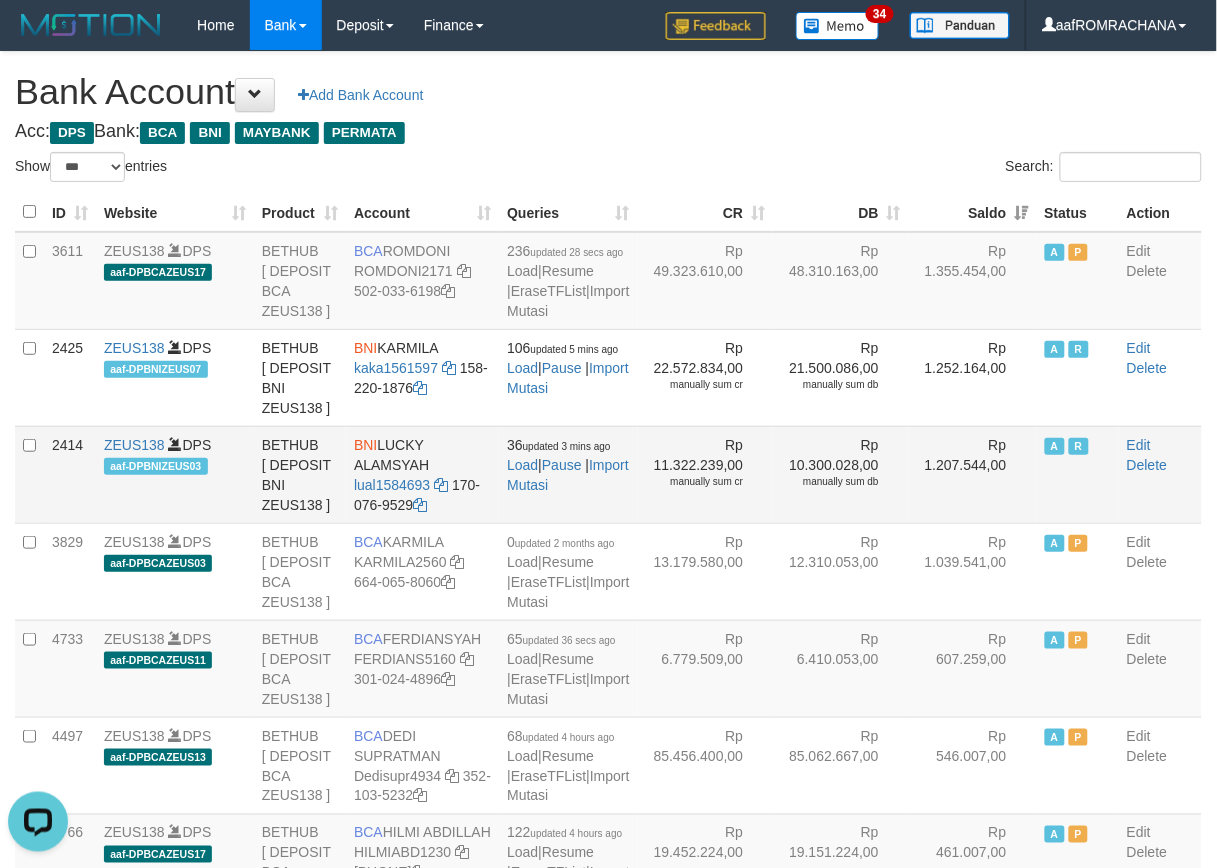 scroll, scrollTop: 0, scrollLeft: 0, axis: both 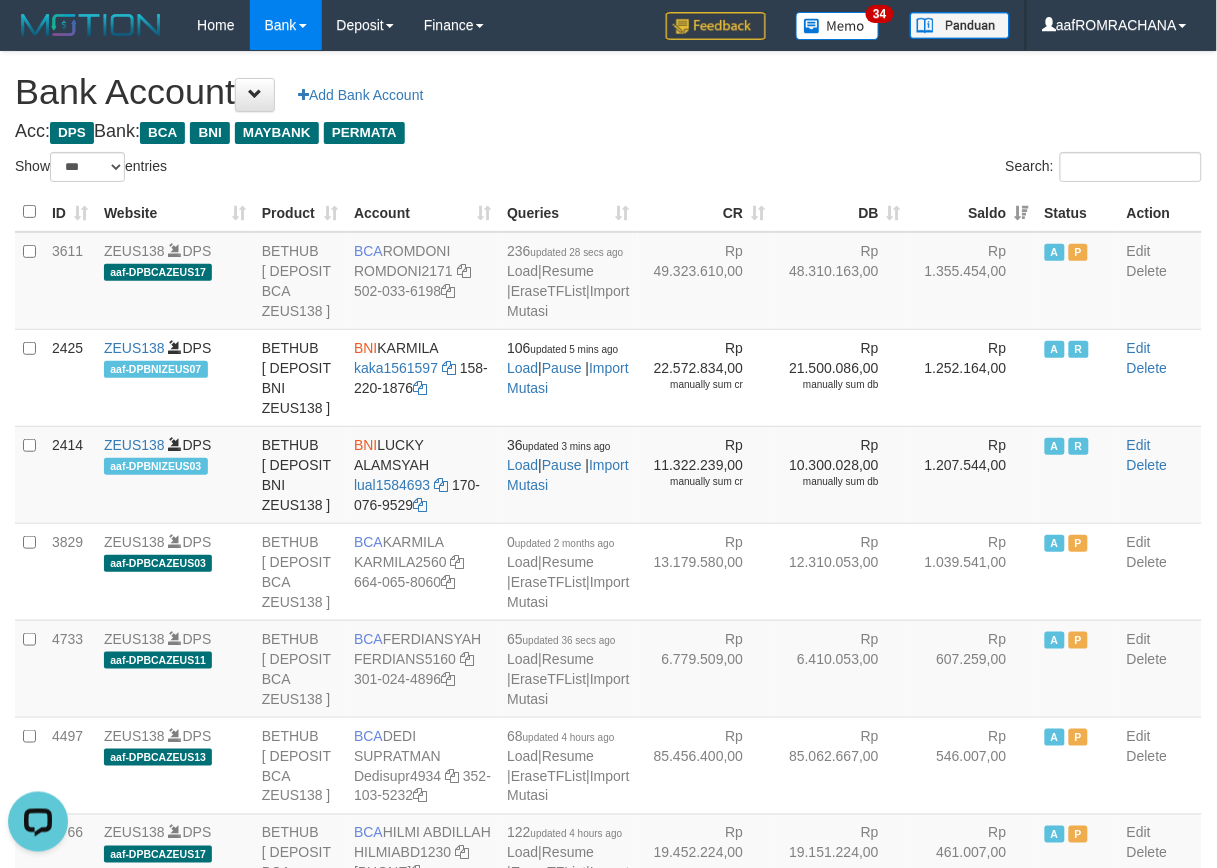 click on "Bank Account
Add Bank Account" at bounding box center (608, 92) 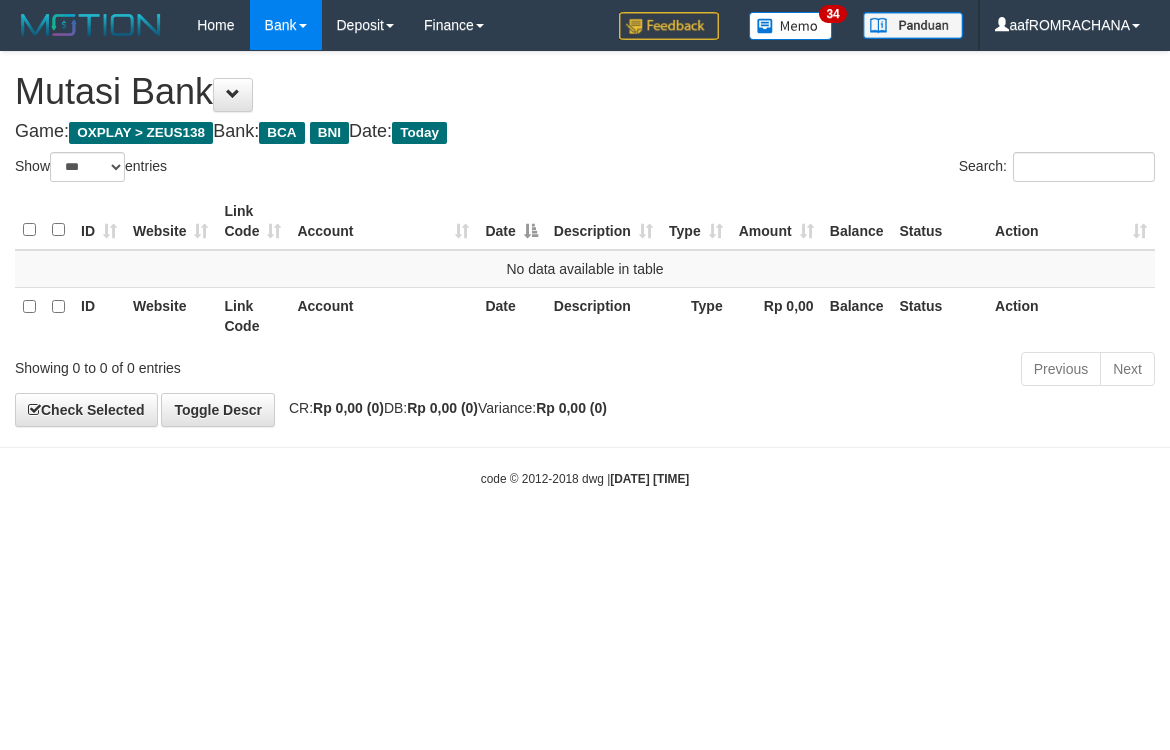 select on "***" 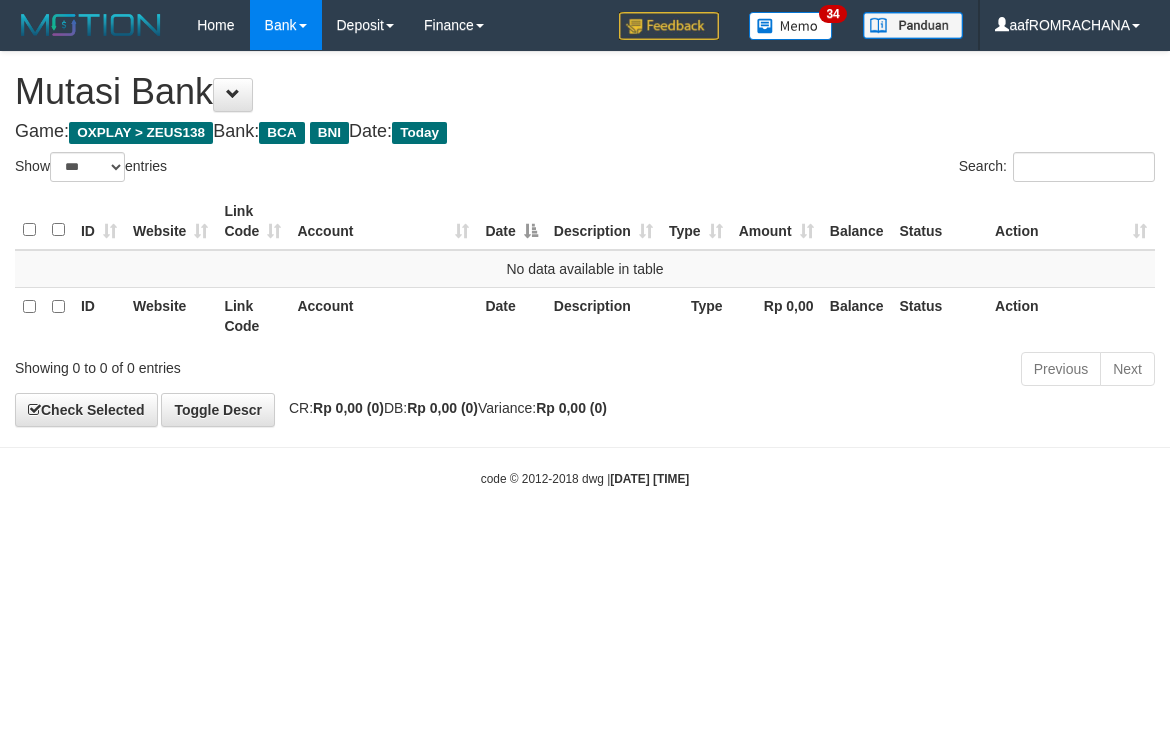 scroll, scrollTop: 0, scrollLeft: 0, axis: both 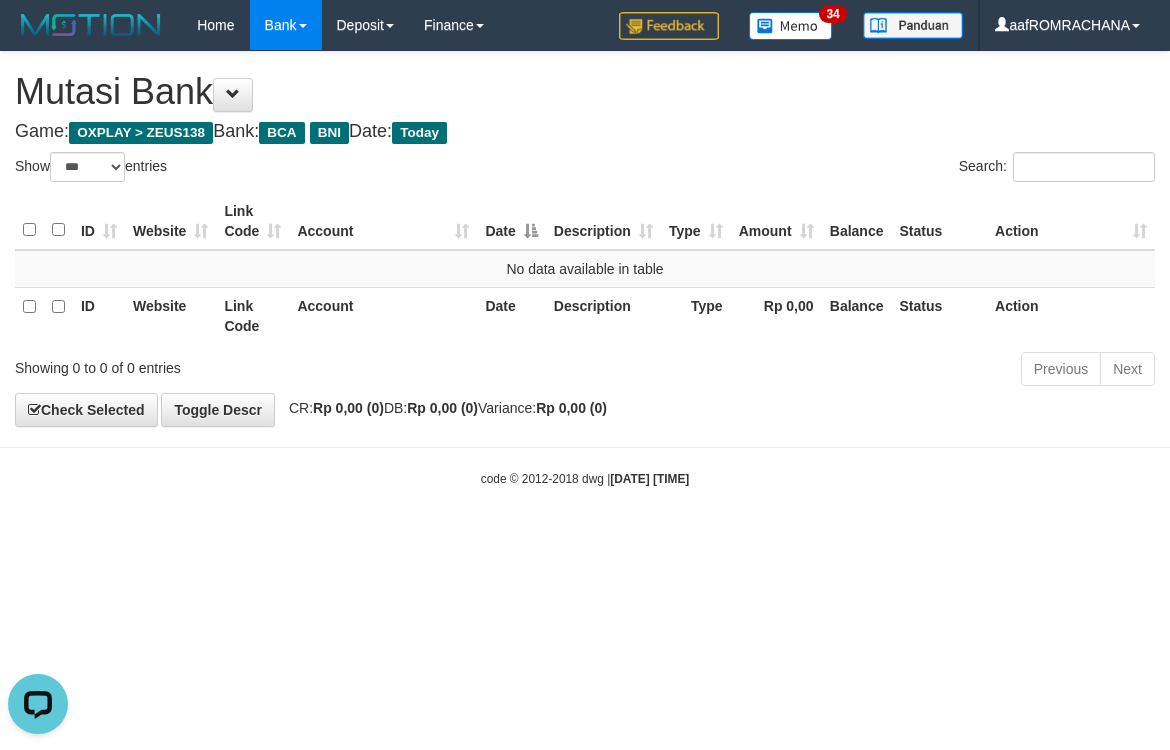 click on "Toggle navigation
Home
Bank
Account List
Load
By Website
Group
[OXPLAY]													ZEUS138
By Load Group (DPS)
Sync" at bounding box center (585, 269) 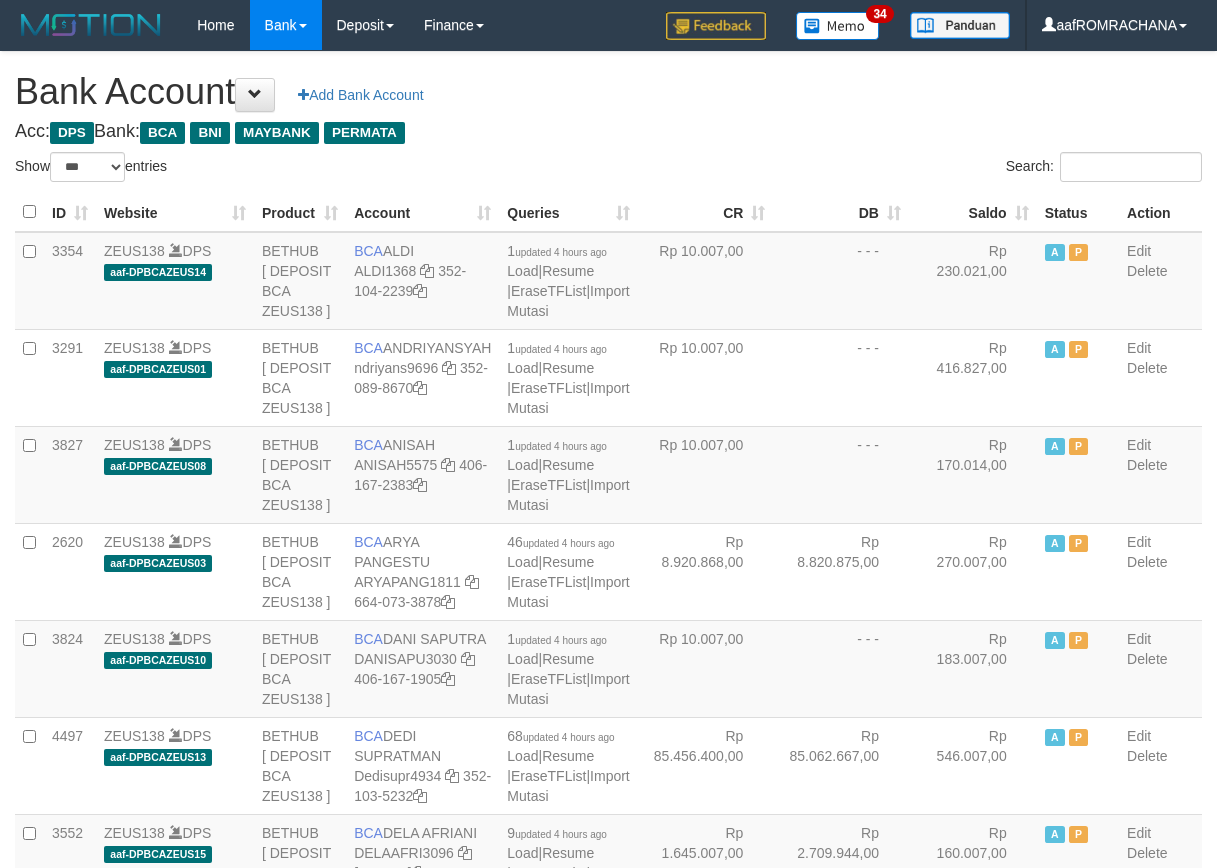 select on "***" 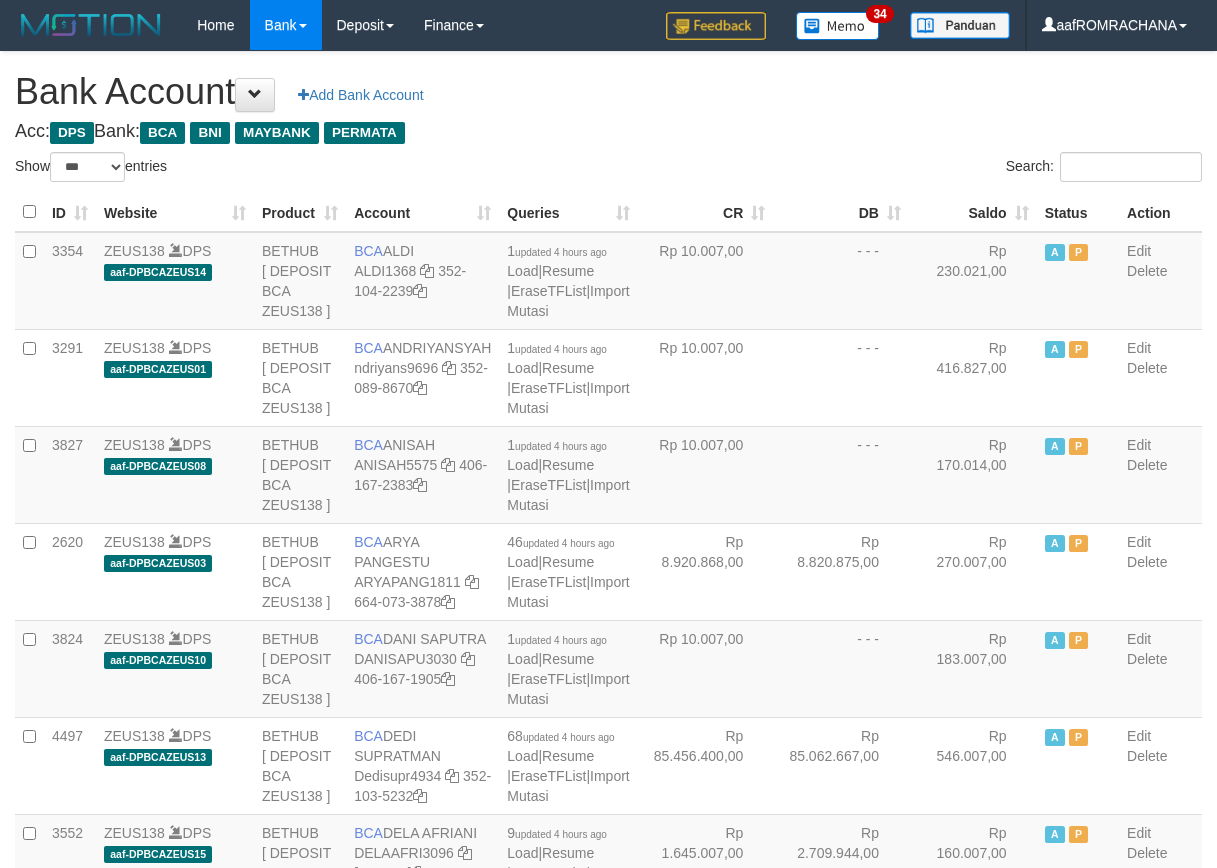 scroll, scrollTop: 0, scrollLeft: 0, axis: both 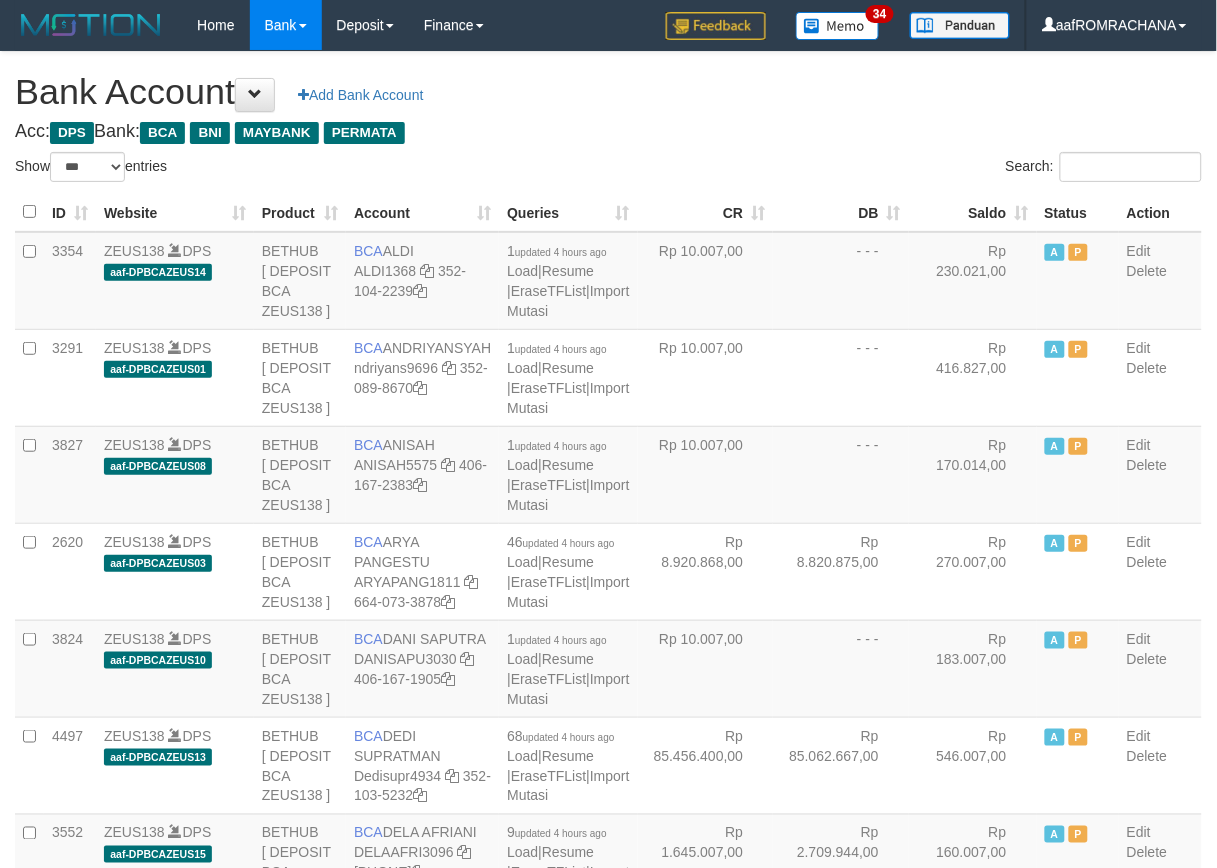click on "Saldo" at bounding box center (973, 212) 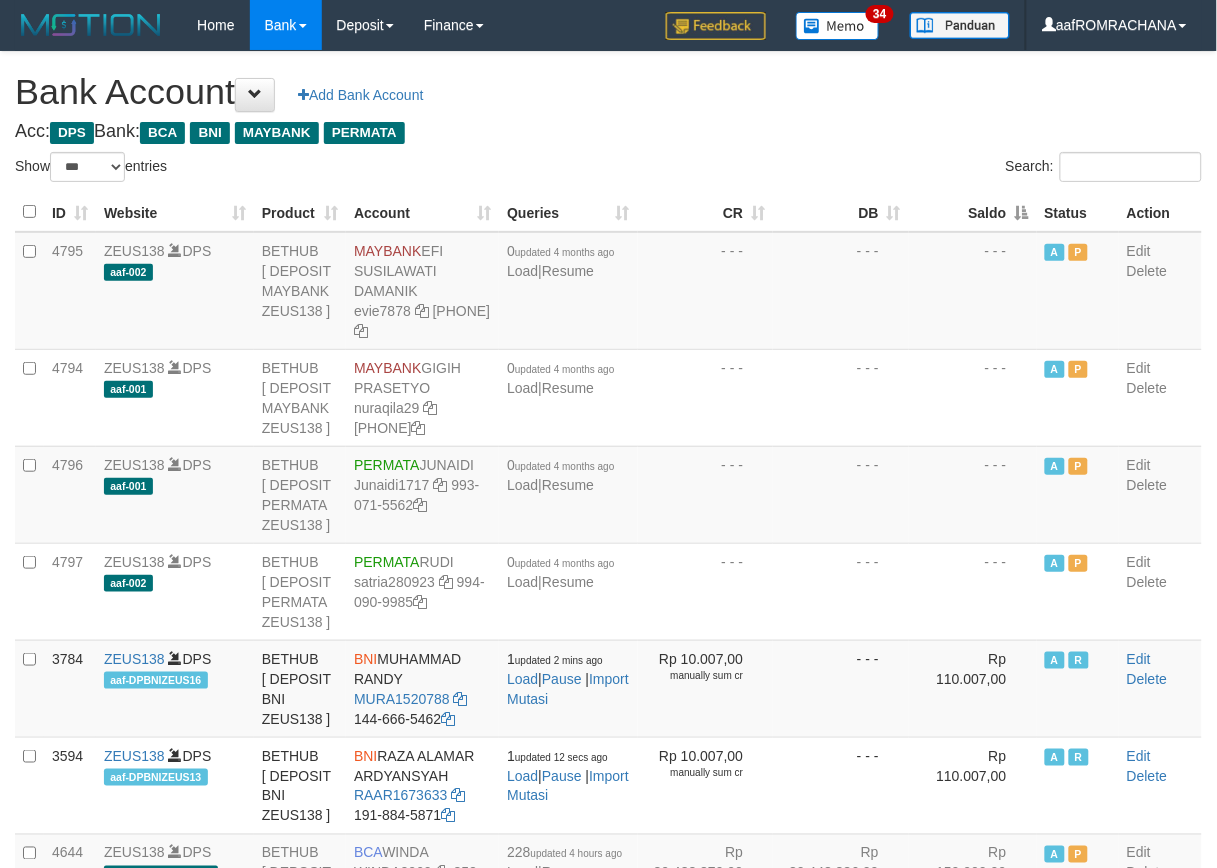 click on "Saldo" at bounding box center (973, 212) 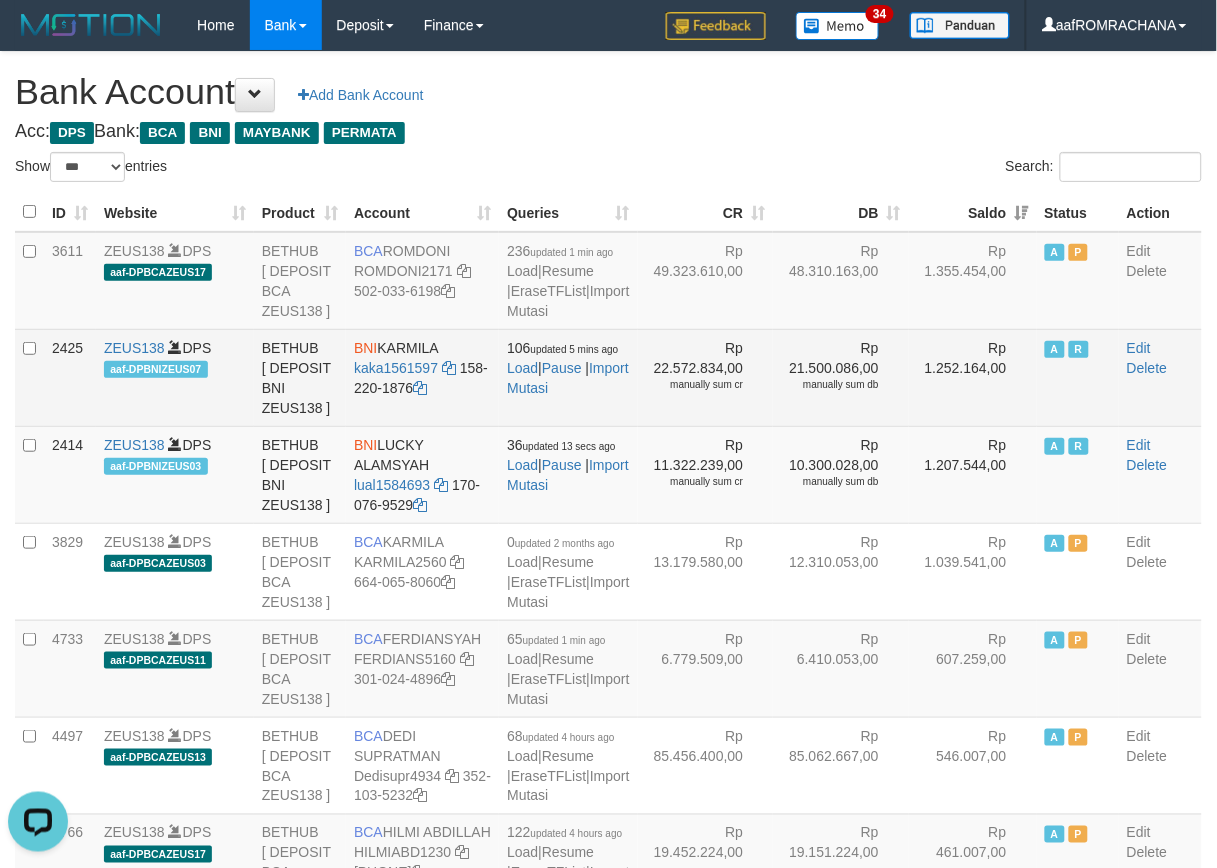 scroll, scrollTop: 0, scrollLeft: 0, axis: both 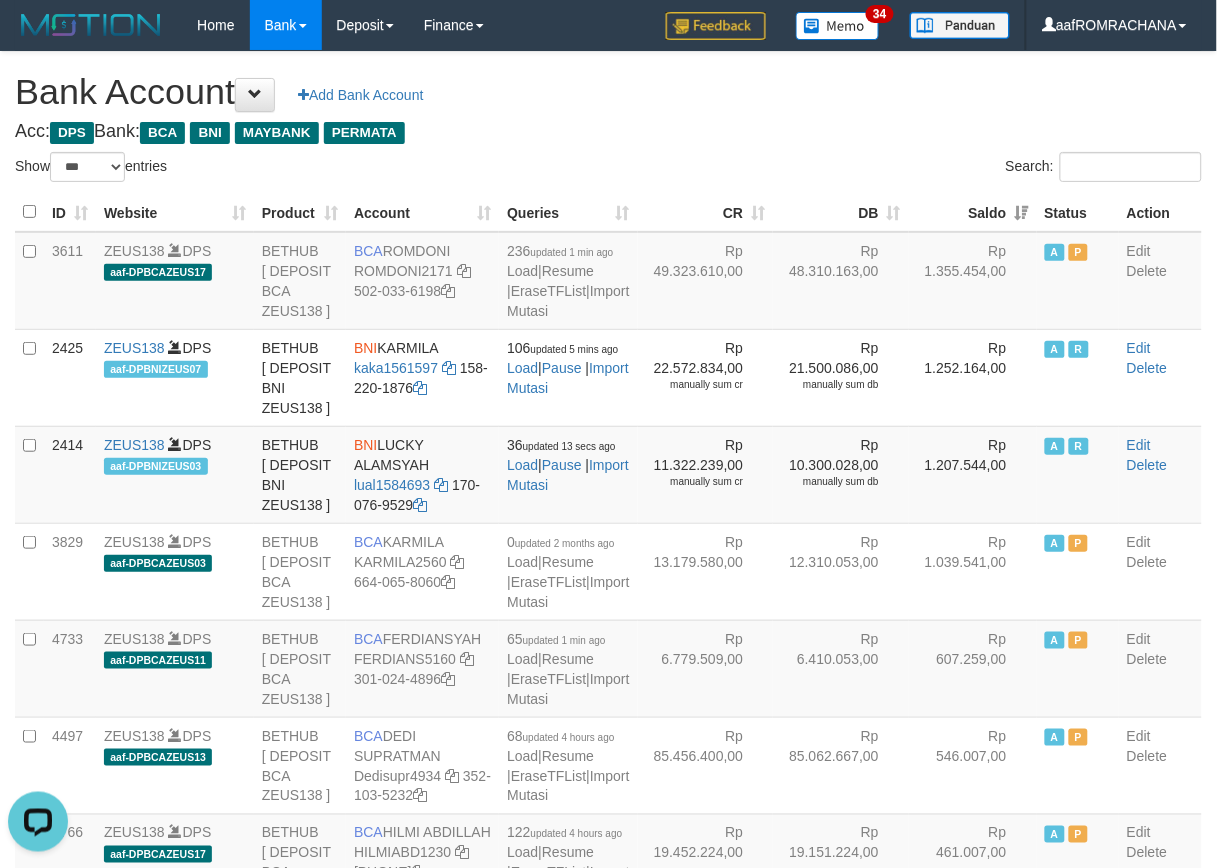 click on "**********" at bounding box center [608, 2047] 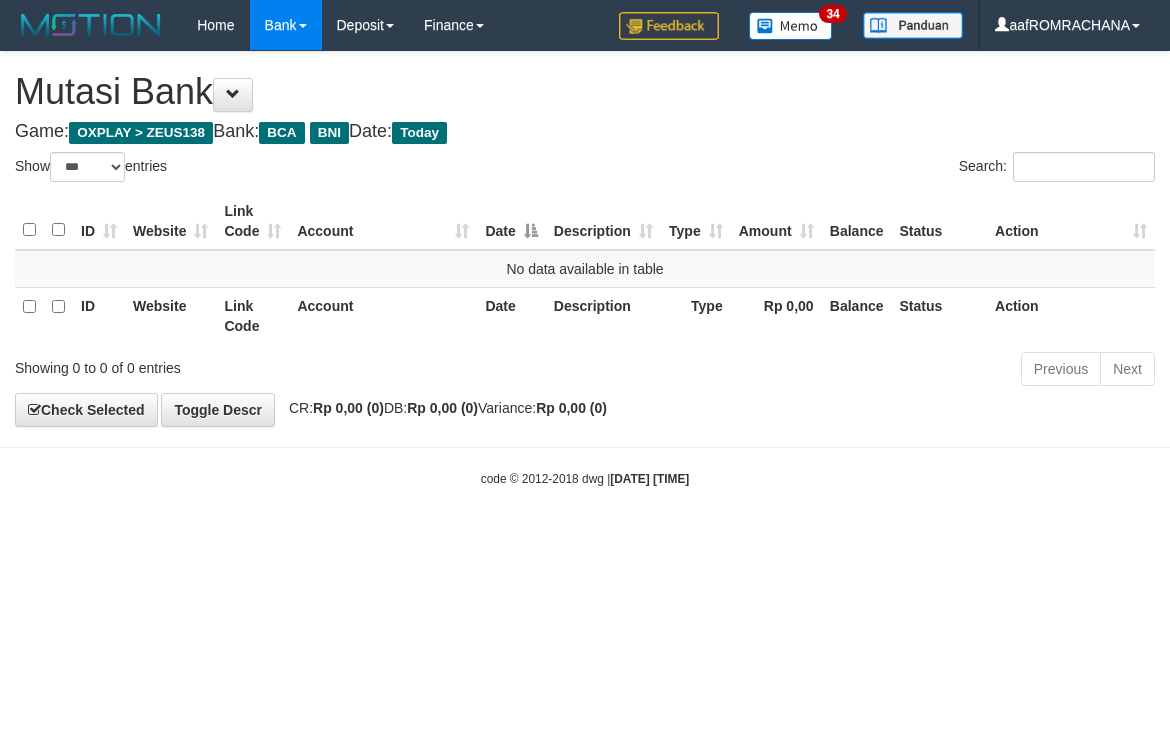 select on "***" 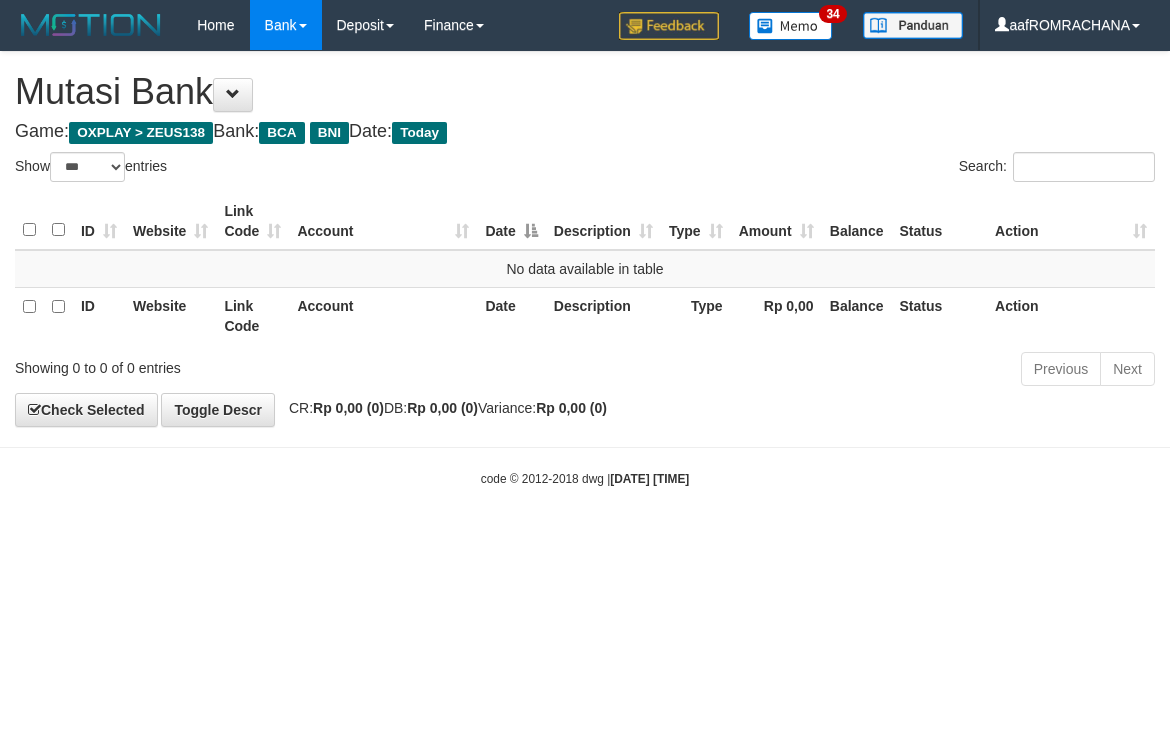 scroll, scrollTop: 0, scrollLeft: 0, axis: both 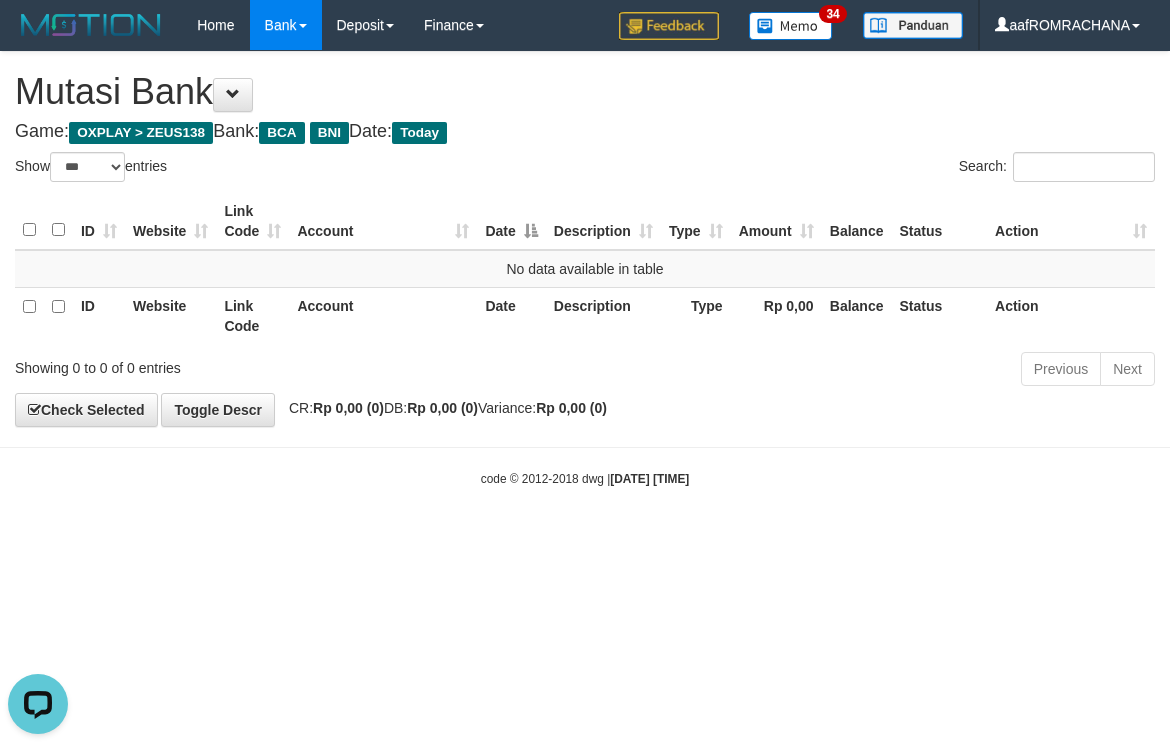 click on "Toggle navigation
Home
Bank
Account List
Load
By Website
Group
[OXPLAY]													ZEUS138
By Load Group (DPS)" at bounding box center (585, 269) 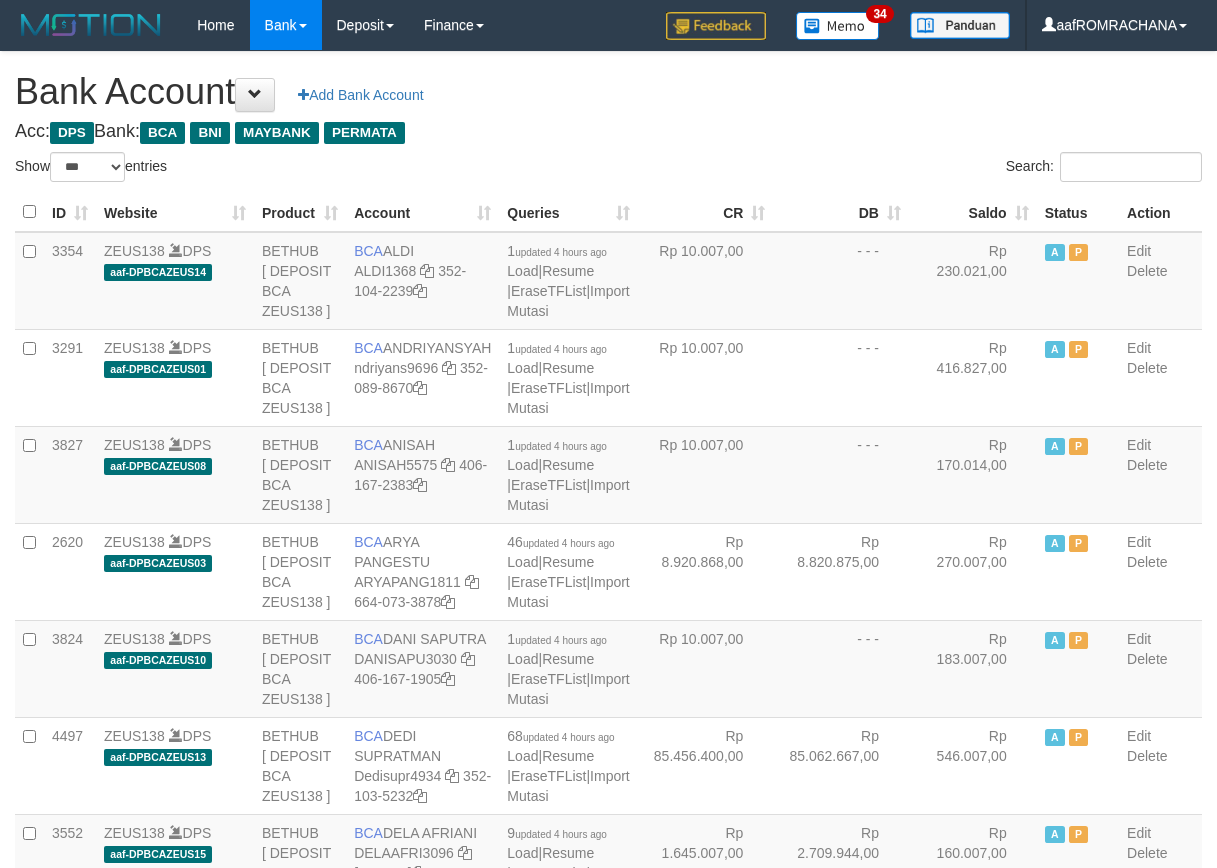 select on "***" 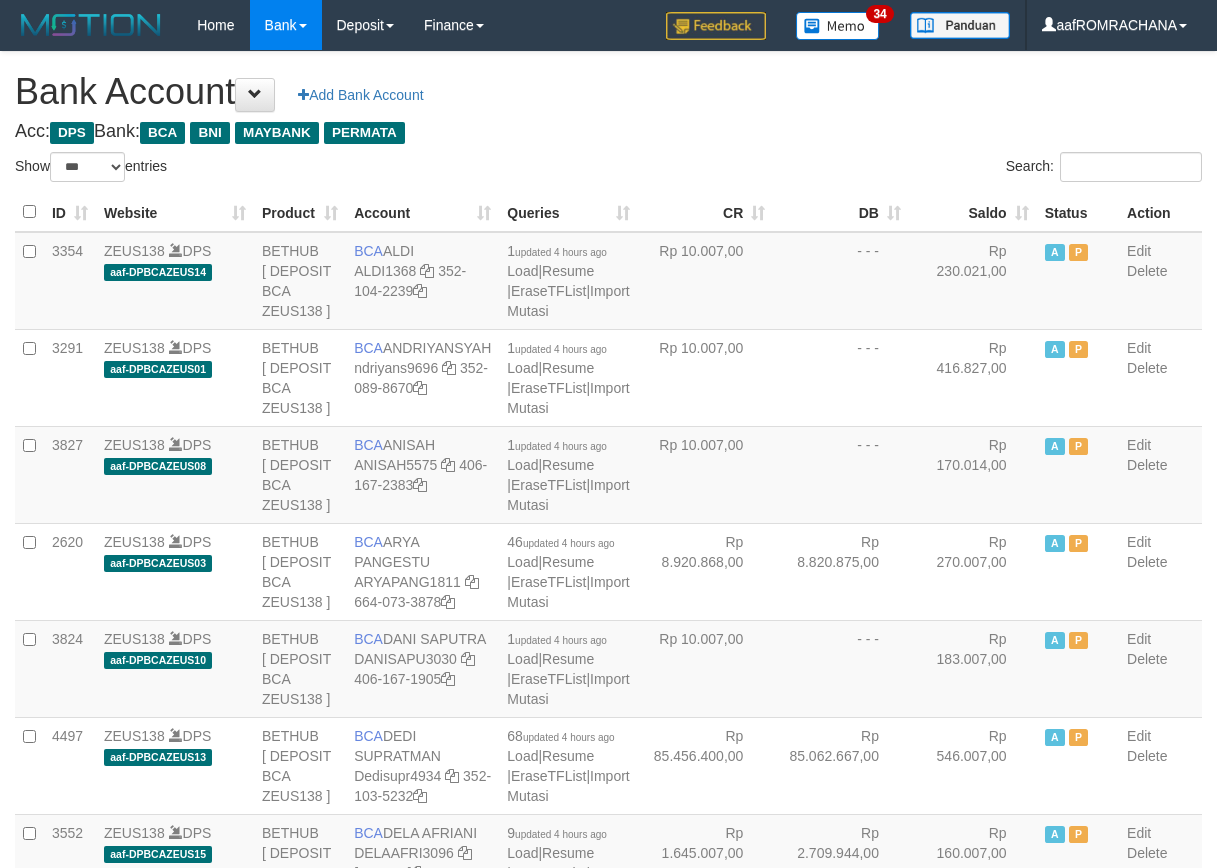 scroll, scrollTop: 0, scrollLeft: 0, axis: both 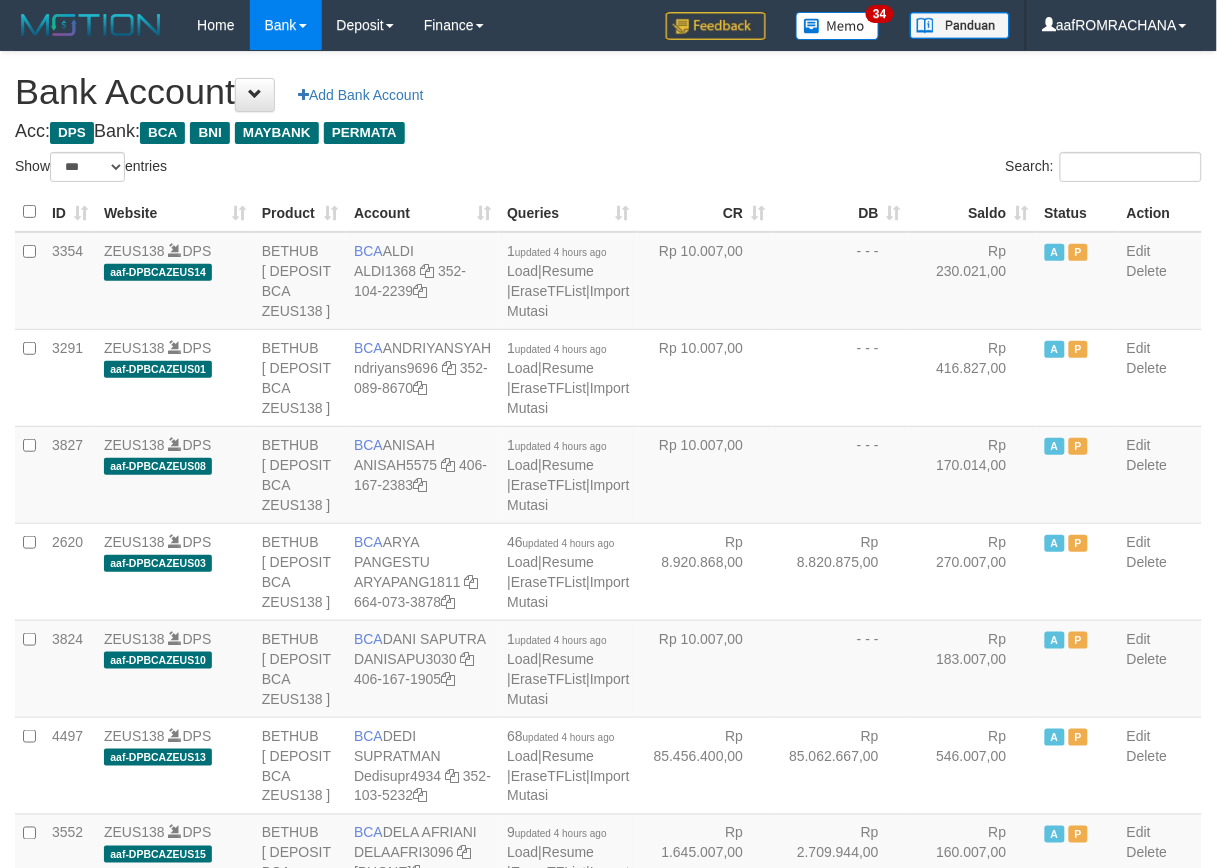 click on "Saldo" at bounding box center (973, 212) 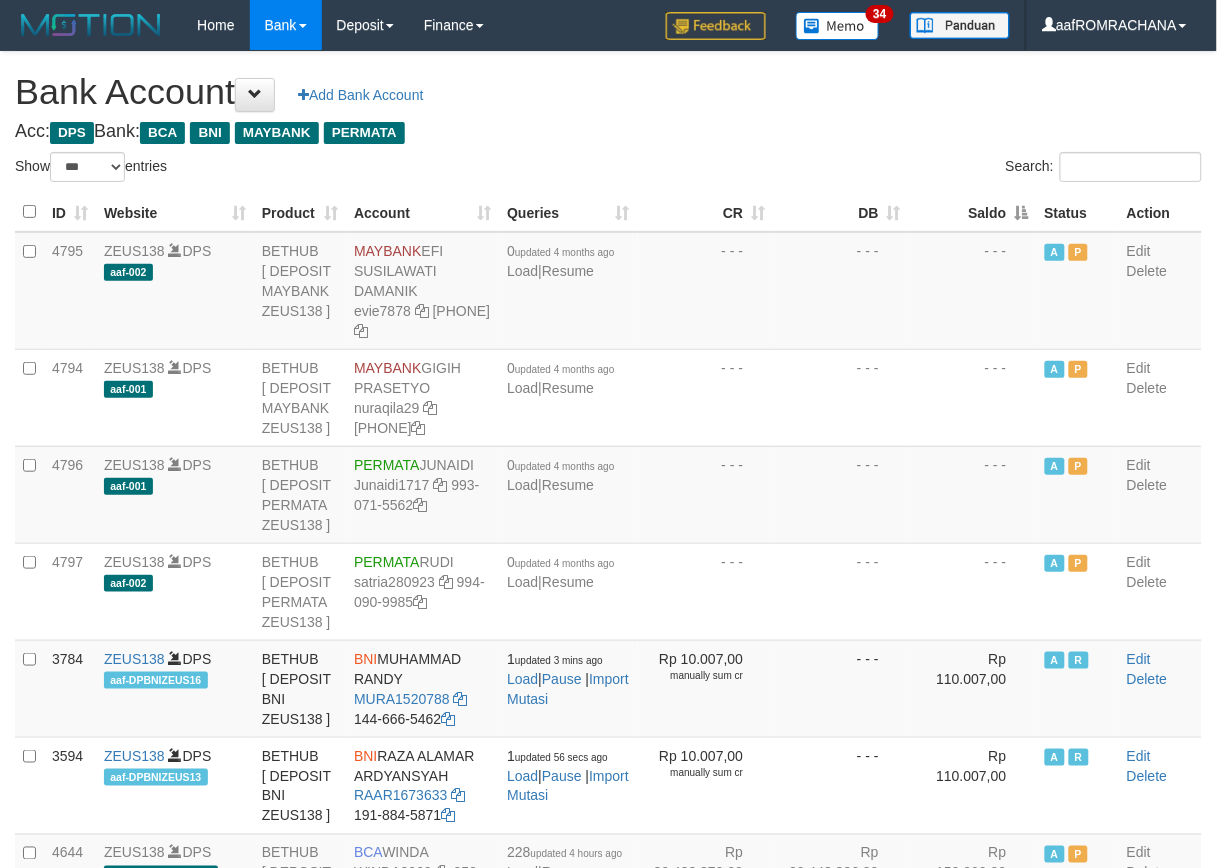 click on "Saldo" at bounding box center [973, 212] 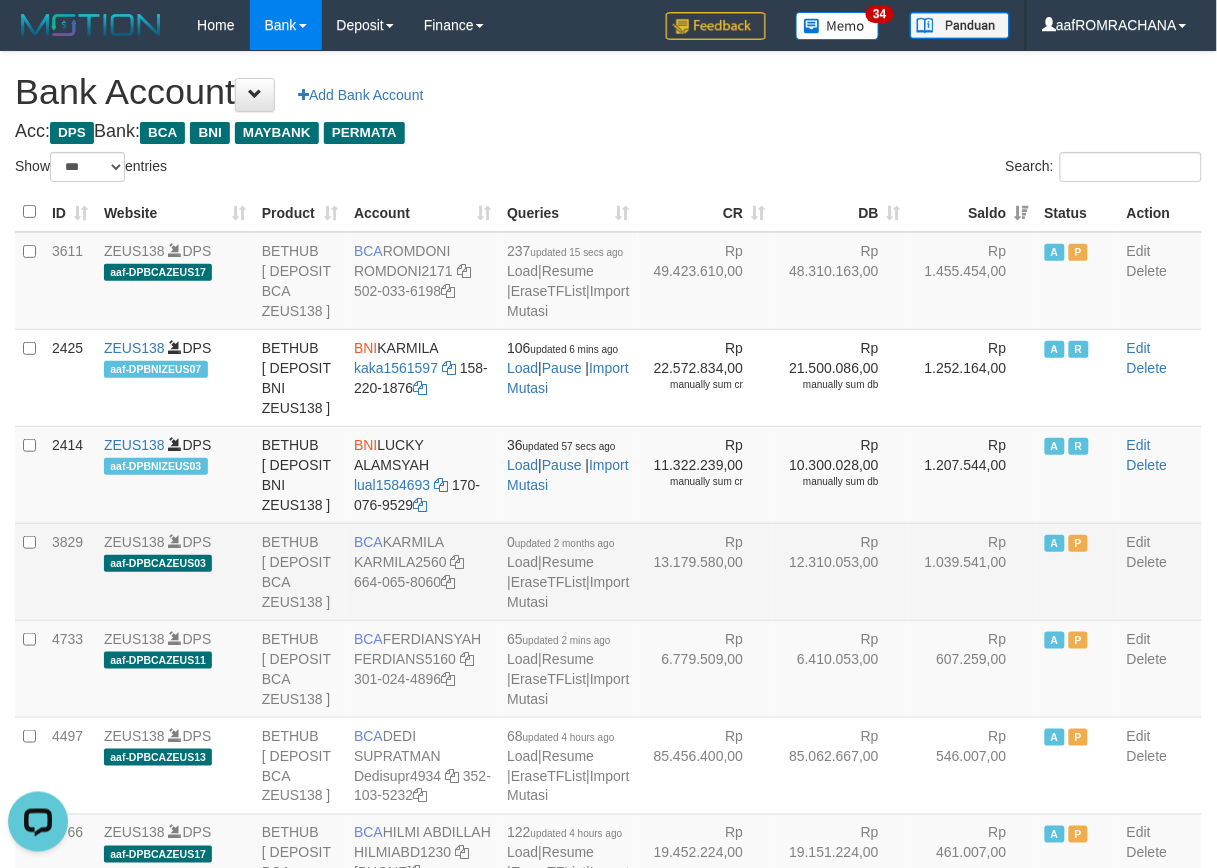 scroll, scrollTop: 0, scrollLeft: 0, axis: both 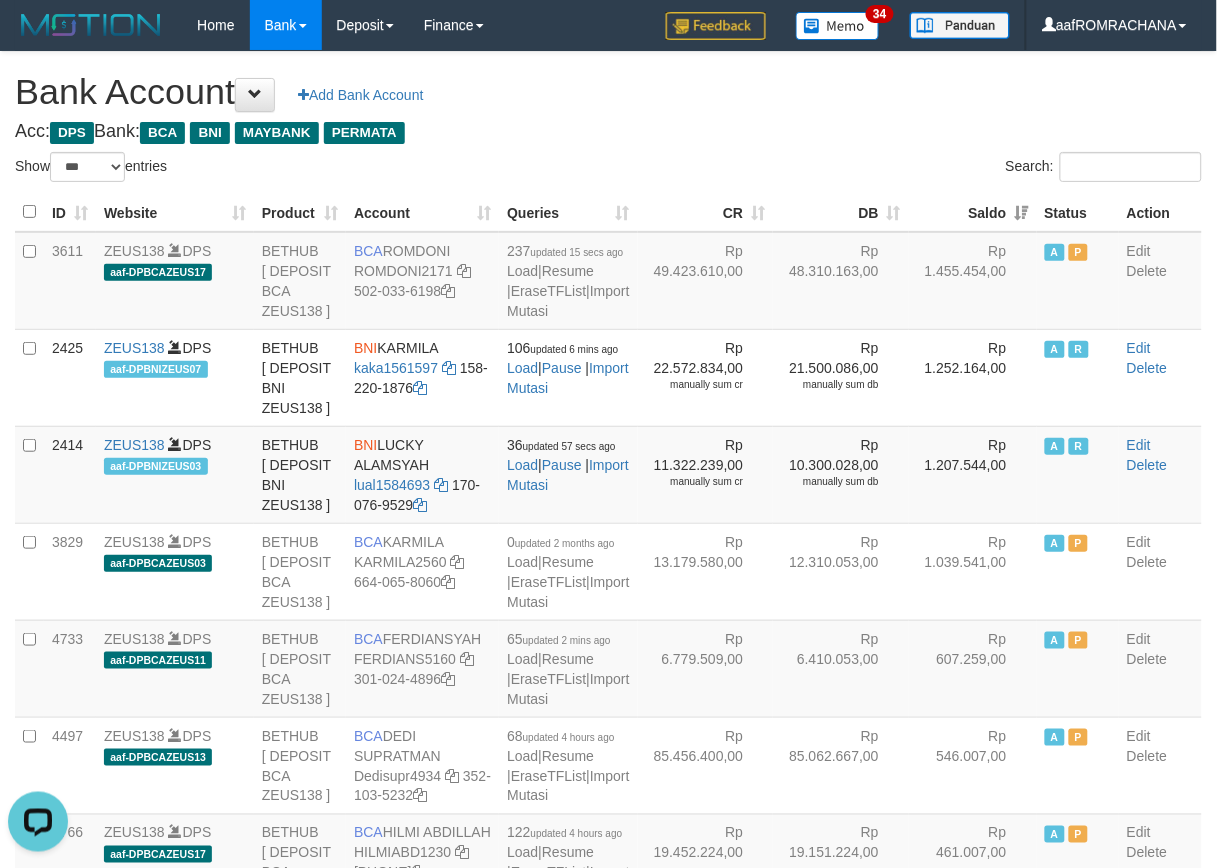 click on "Bank Account
Add Bank Account" at bounding box center (608, 92) 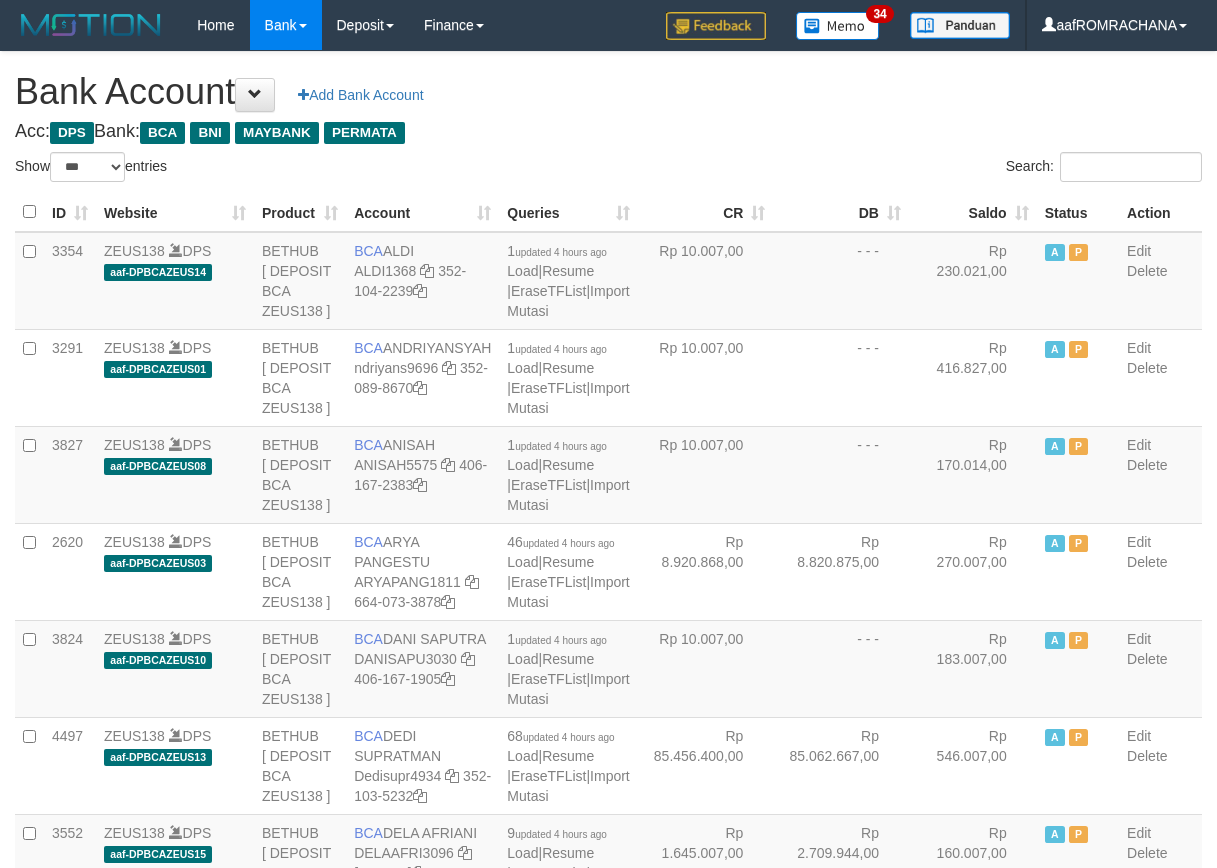 select on "***" 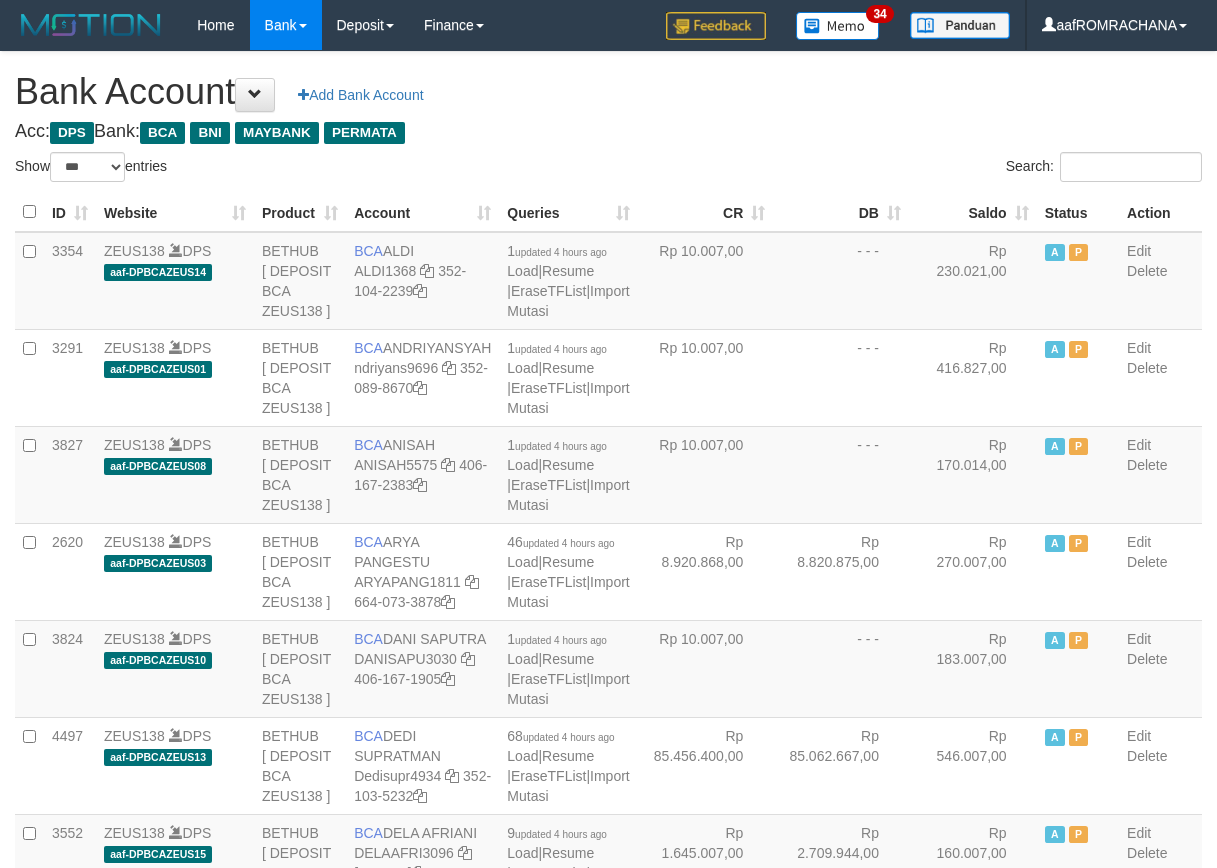 scroll, scrollTop: 0, scrollLeft: 0, axis: both 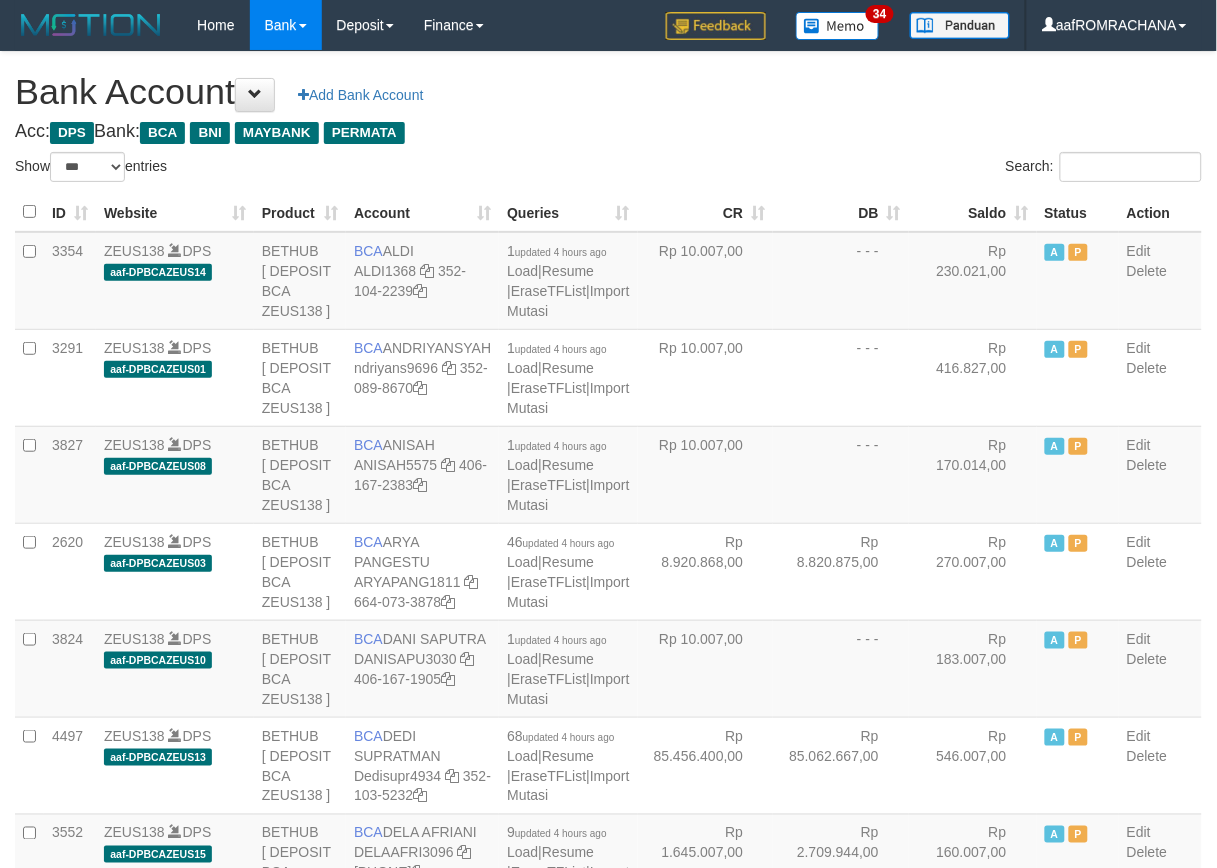 click on "Saldo" at bounding box center [973, 212] 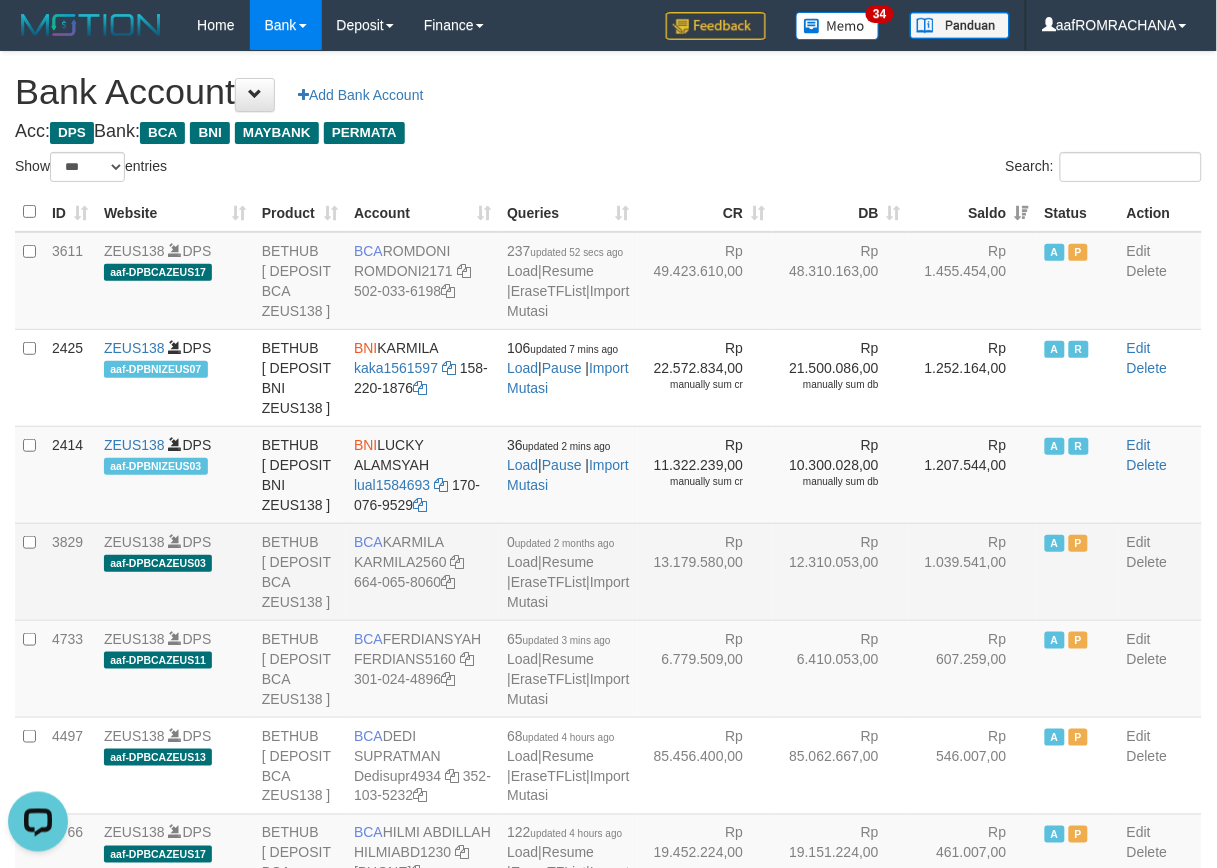 scroll, scrollTop: 0, scrollLeft: 0, axis: both 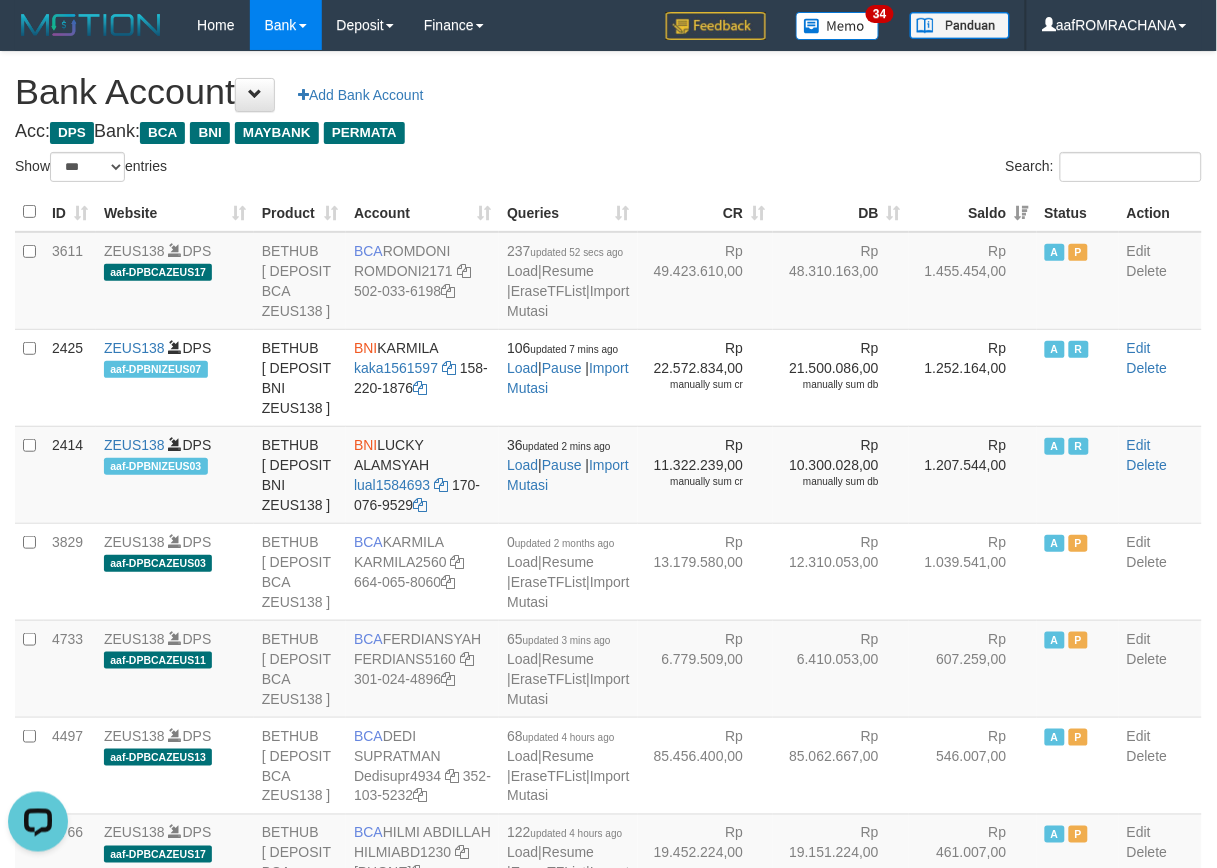 click on "**********" at bounding box center (608, 2047) 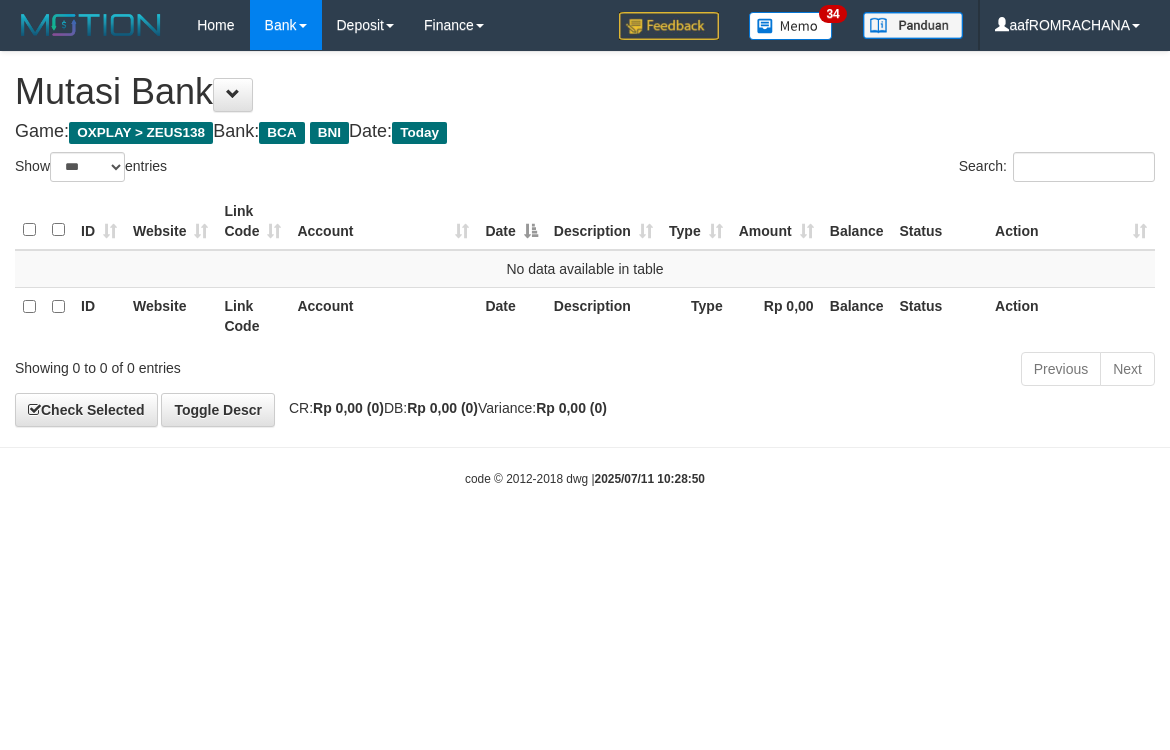 select on "***" 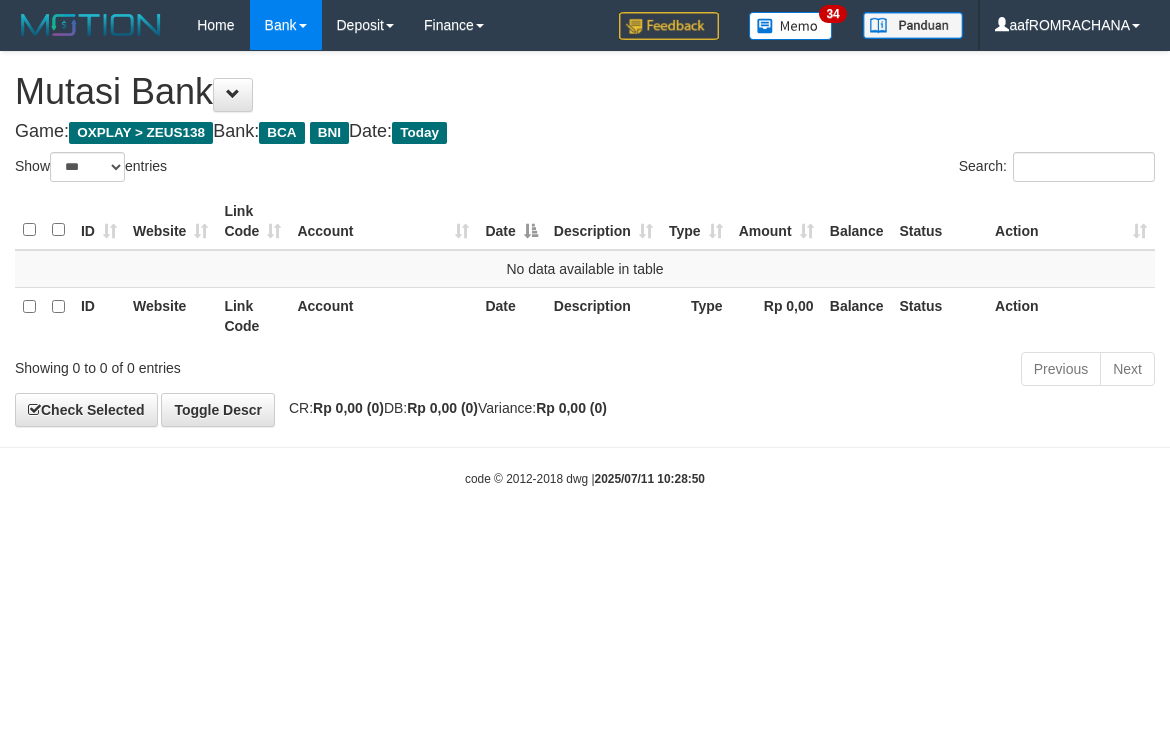 scroll, scrollTop: 0, scrollLeft: 0, axis: both 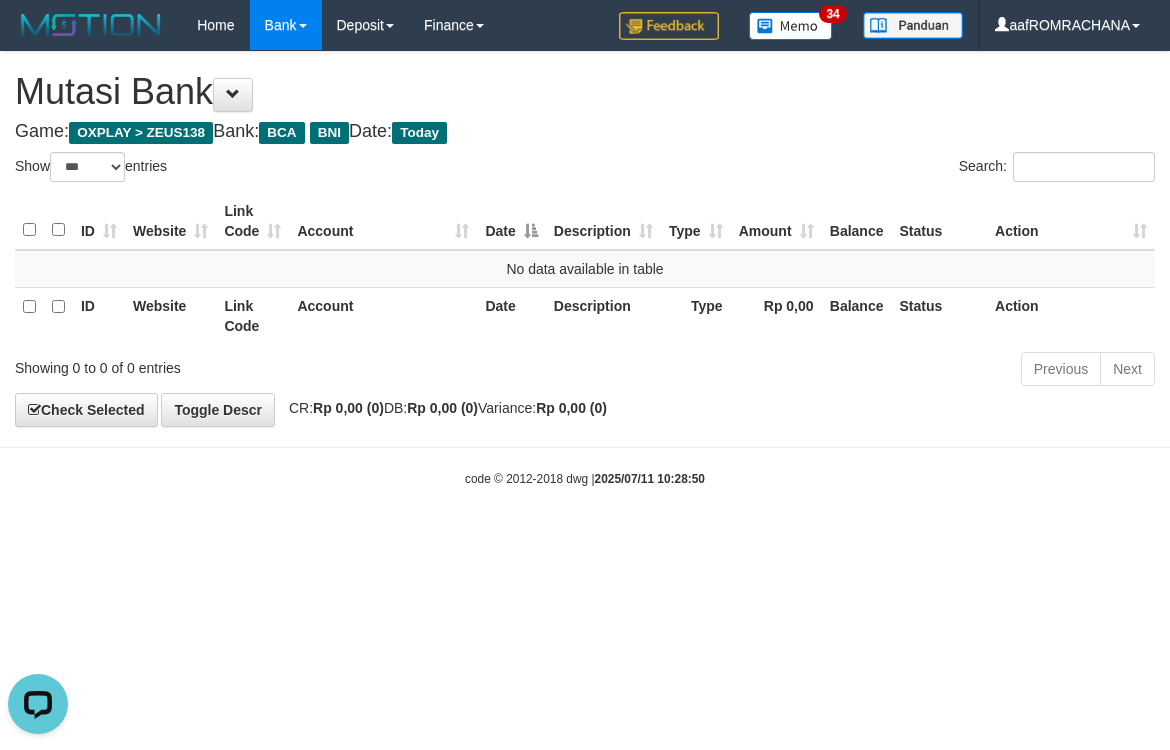 click on "Toggle navigation
Home
Bank
Account List
Load
By Website
Group
[OXPLAY]													ZEUS138
By Load Group (DPS)
Sync" at bounding box center (585, 269) 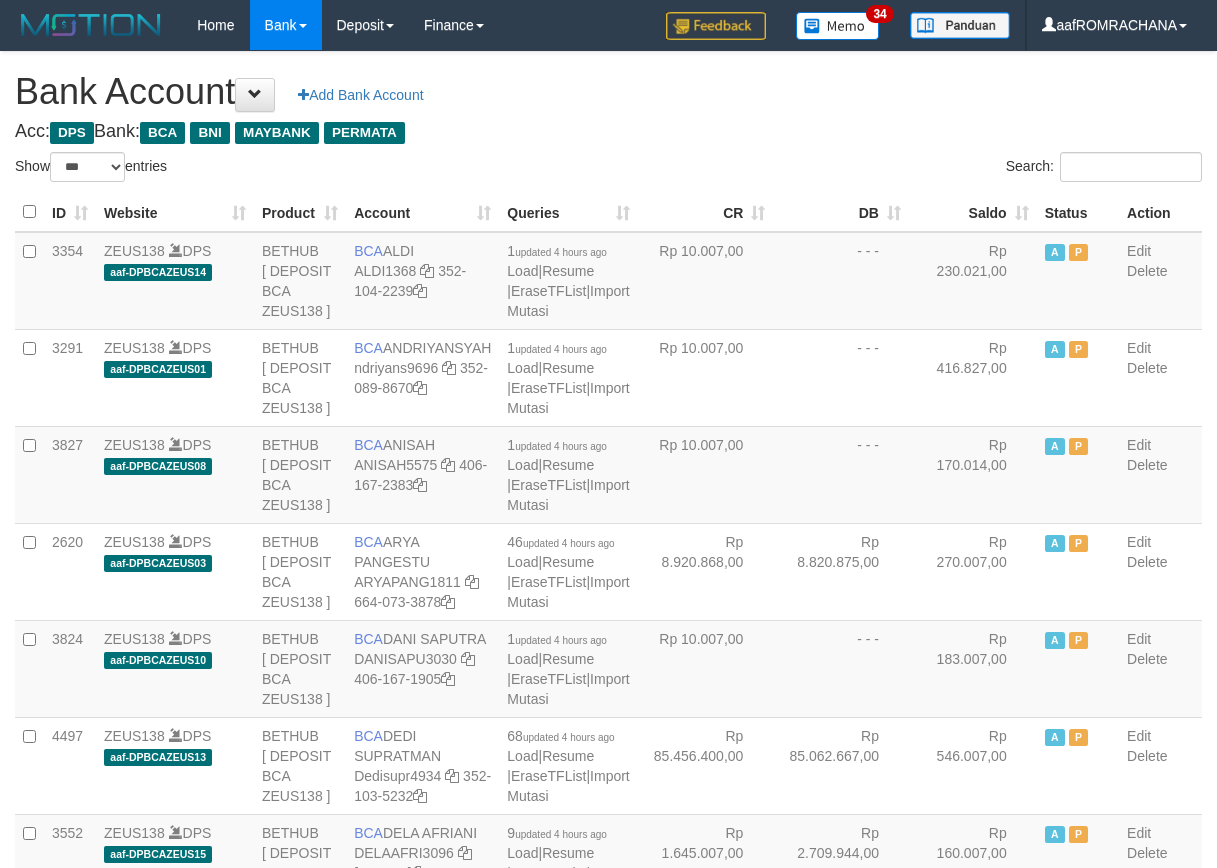 select on "***" 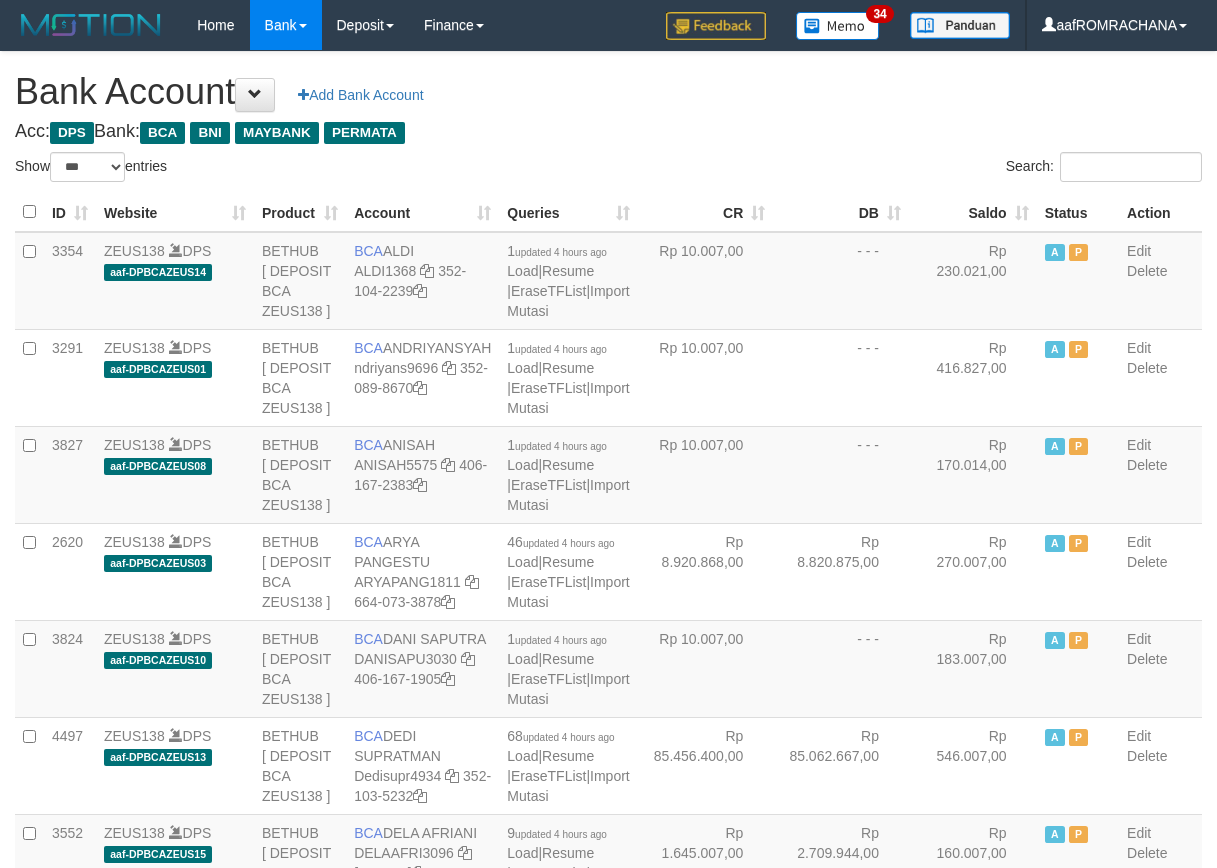 scroll, scrollTop: 0, scrollLeft: 0, axis: both 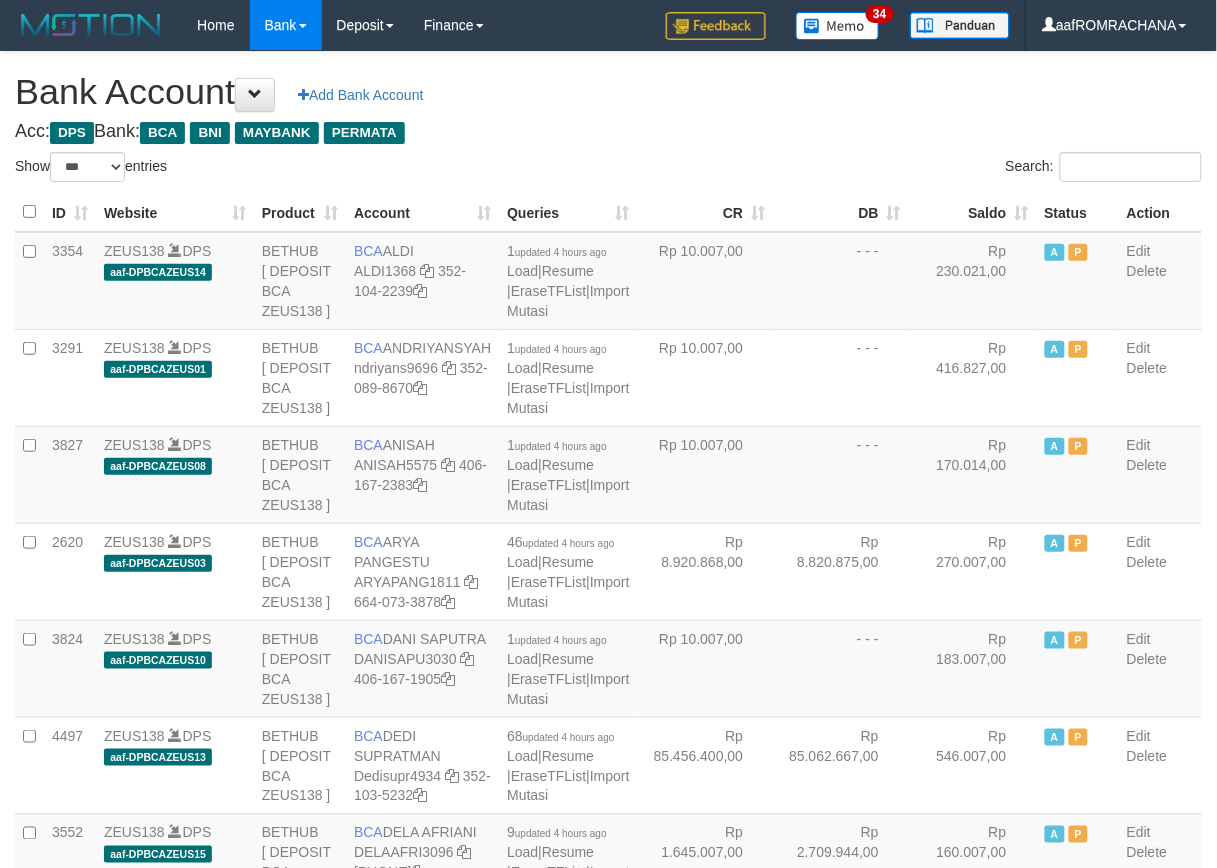 drag, startPoint x: 0, startPoint y: 0, endPoint x: 922, endPoint y: 214, distance: 946.5094 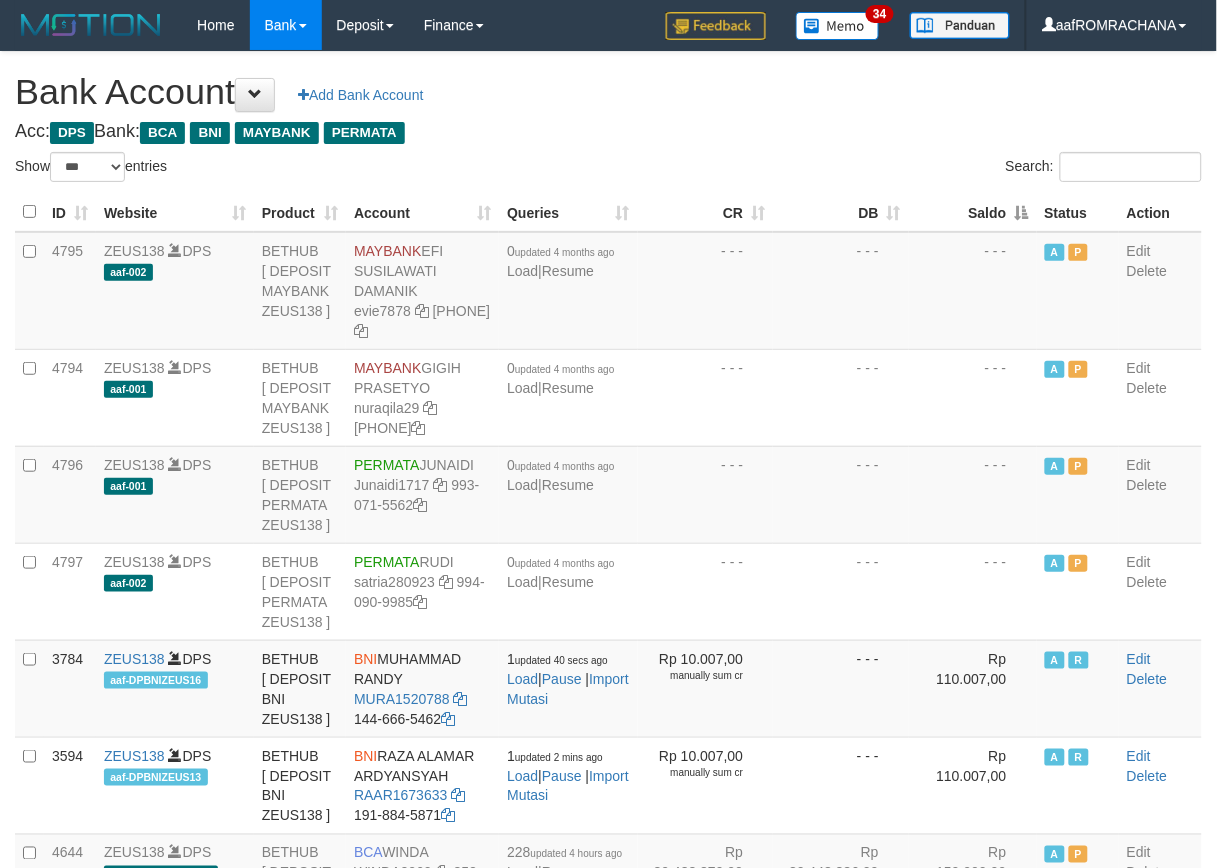 click on "Saldo" at bounding box center [973, 212] 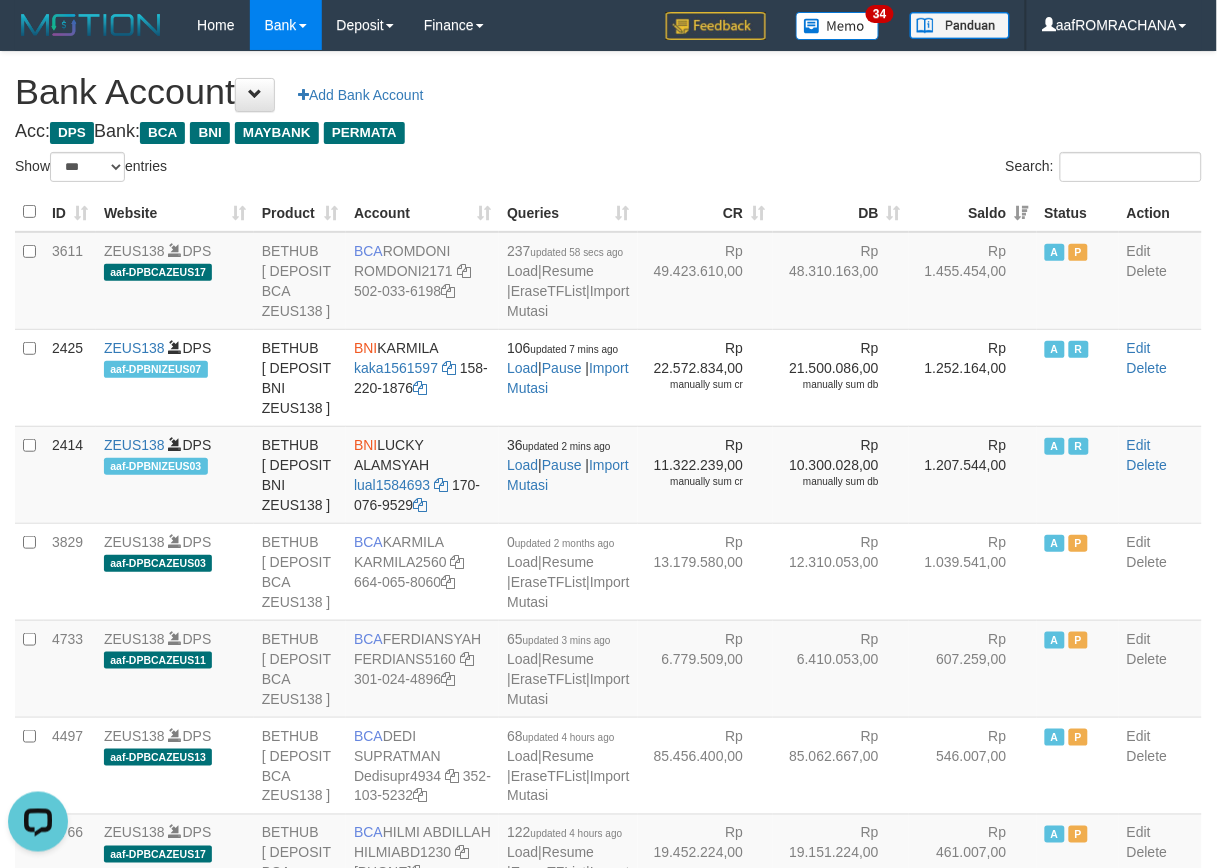 scroll, scrollTop: 0, scrollLeft: 0, axis: both 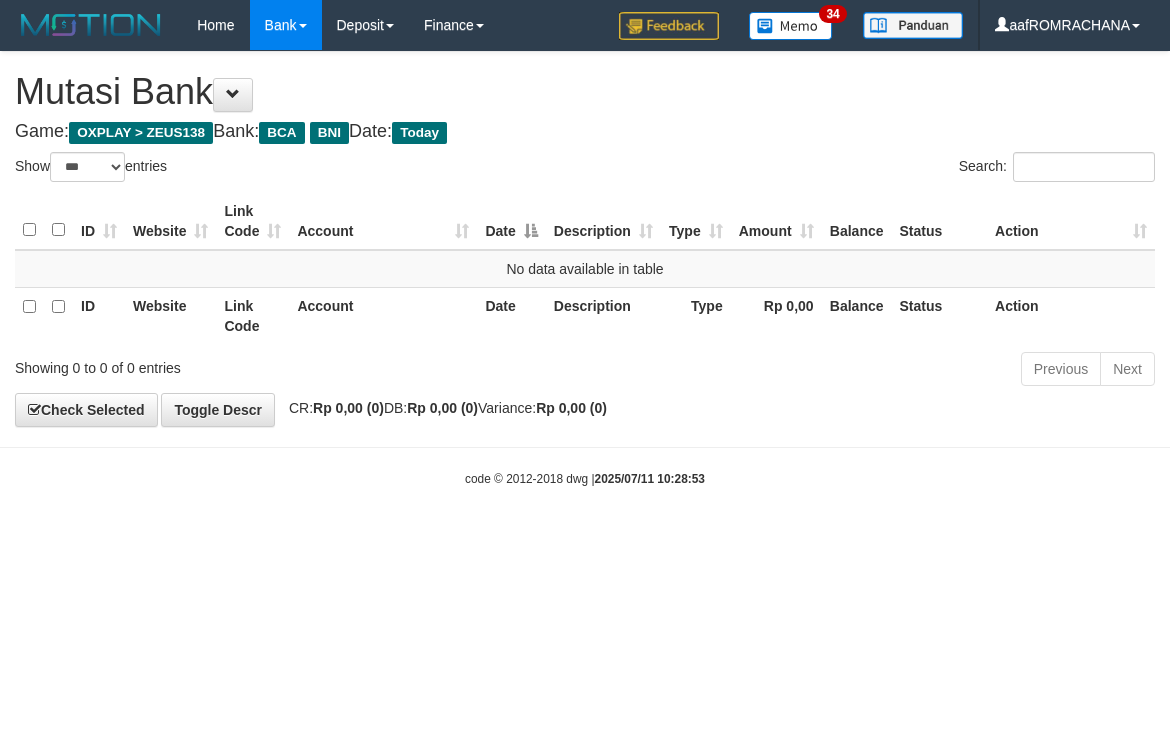 select on "***" 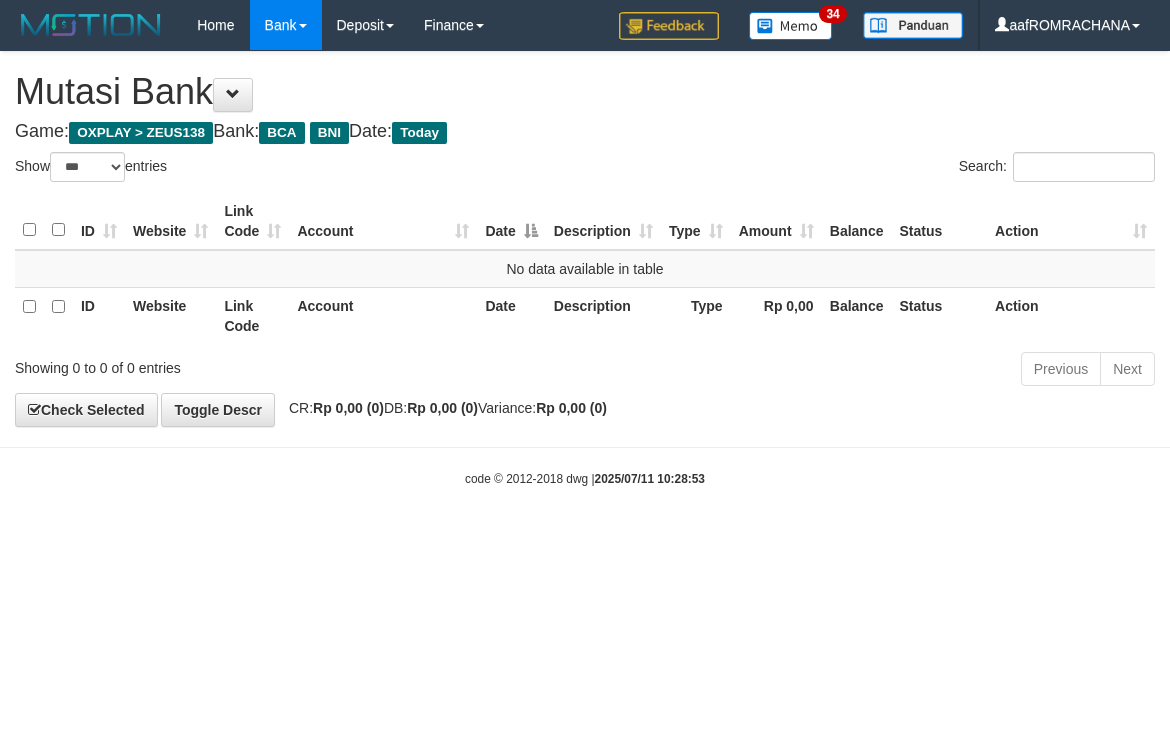 scroll, scrollTop: 0, scrollLeft: 0, axis: both 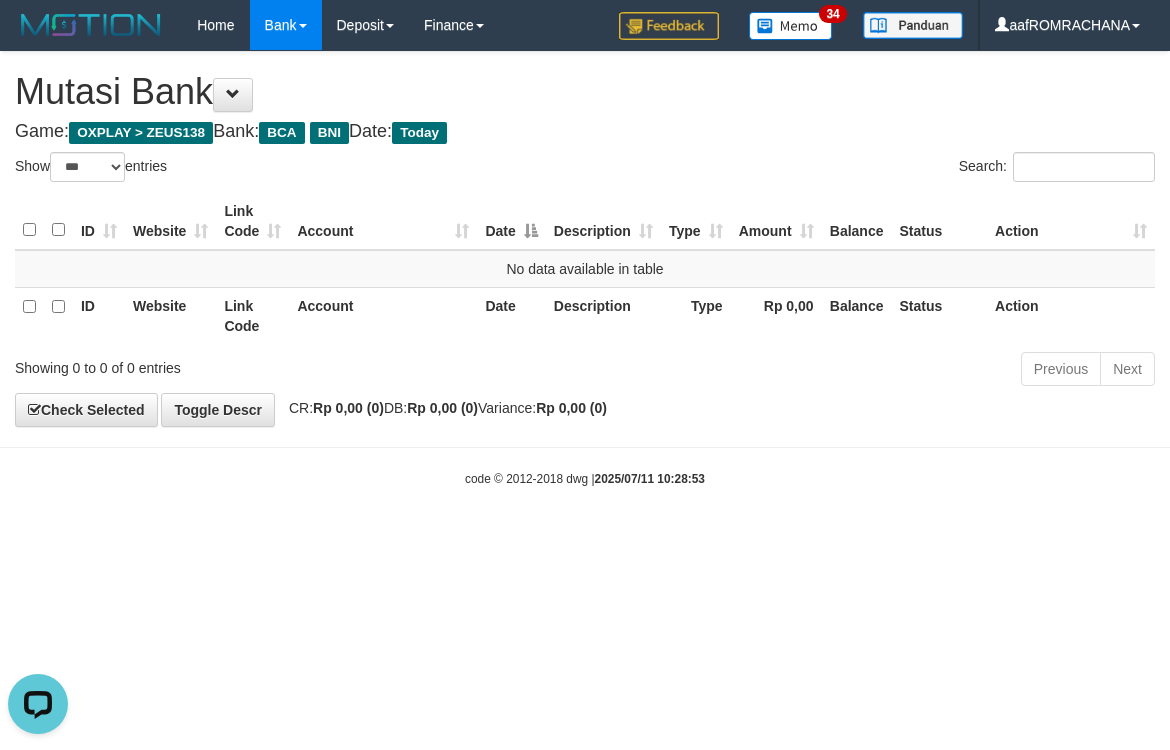 click on "Toggle navigation
Home
Bank
Account List
Load
By Website
Group
[OXPLAY]													ZEUS138
By Load Group (DPS)
Sync" at bounding box center [585, 269] 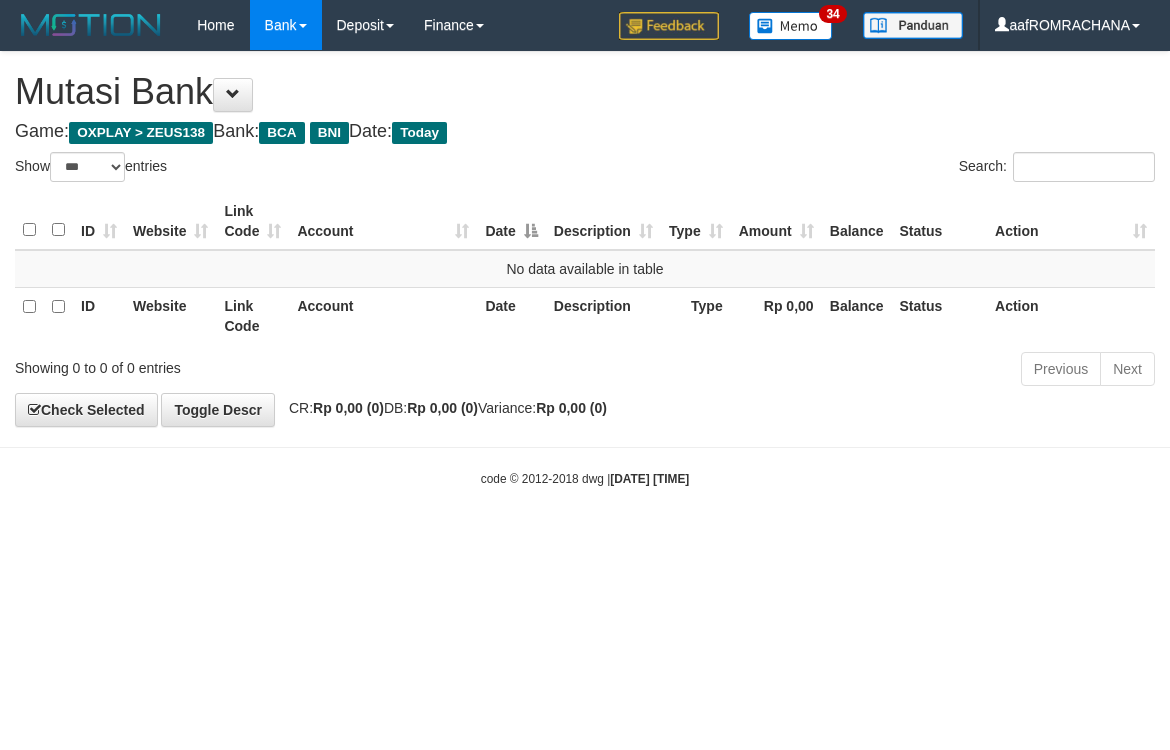 select on "***" 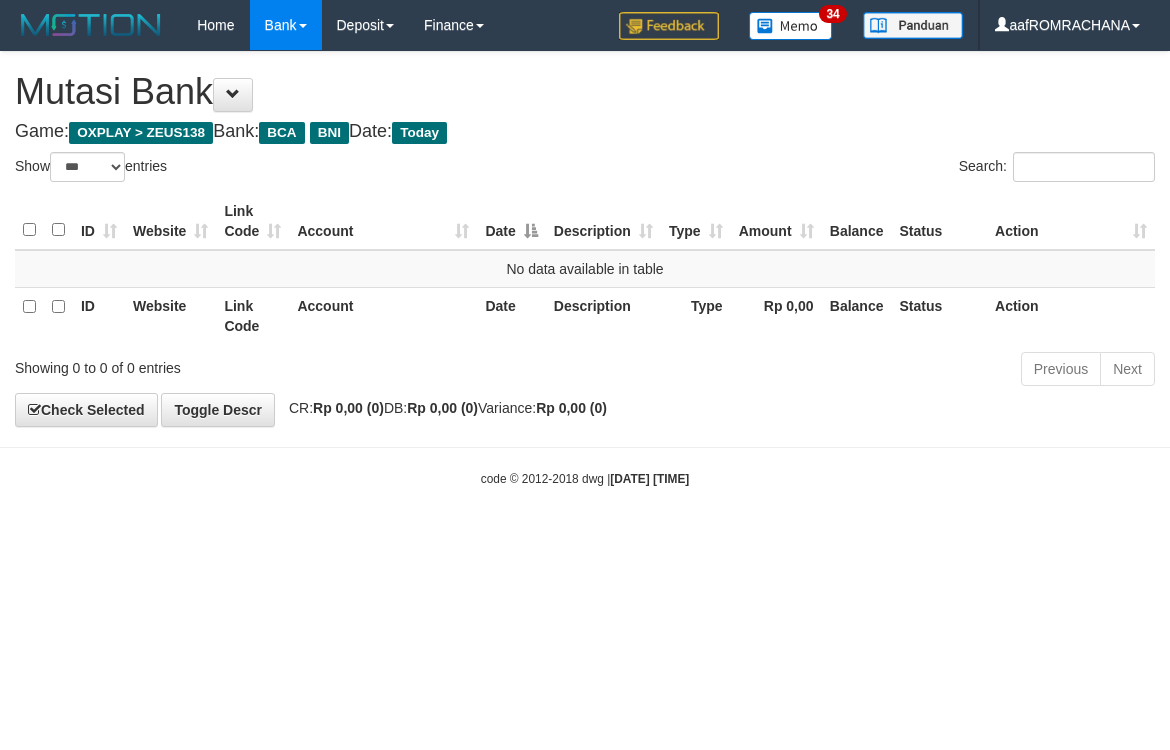 scroll, scrollTop: 0, scrollLeft: 0, axis: both 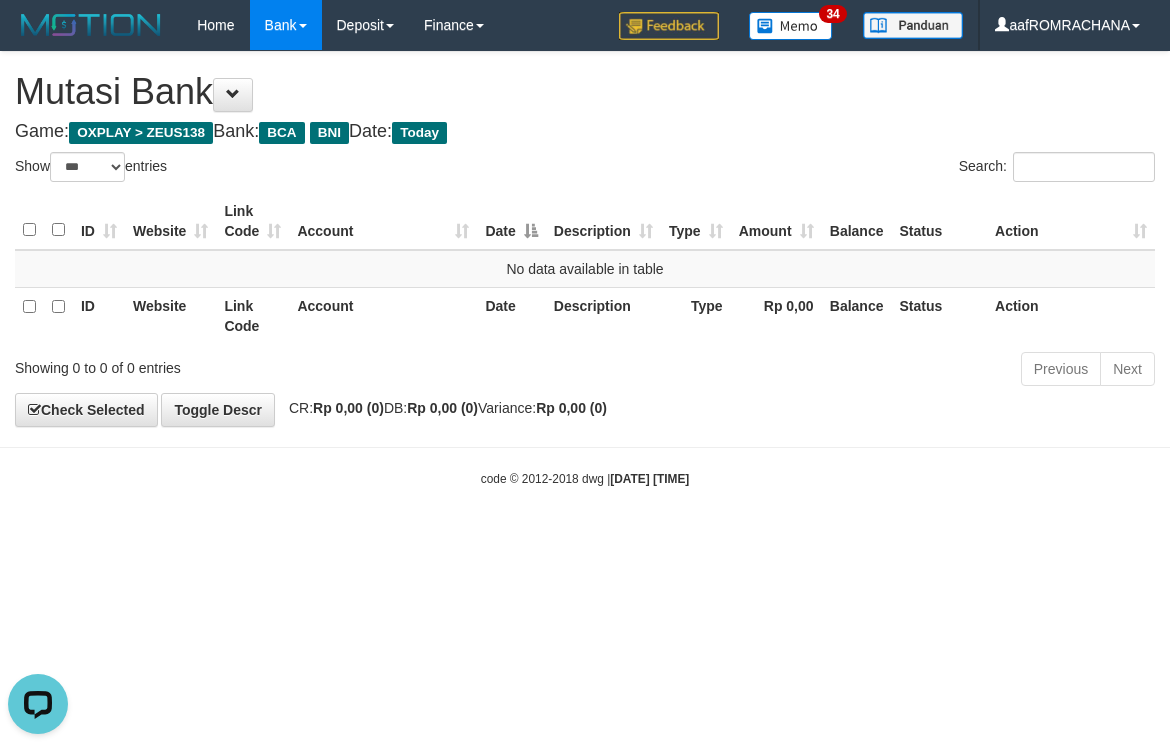 click on "Toggle navigation
Home
Bank
Account List
Load
By Website
Group
[OXPLAY]													ZEUS138
By Load Group (DPS)
Sync" at bounding box center (585, 269) 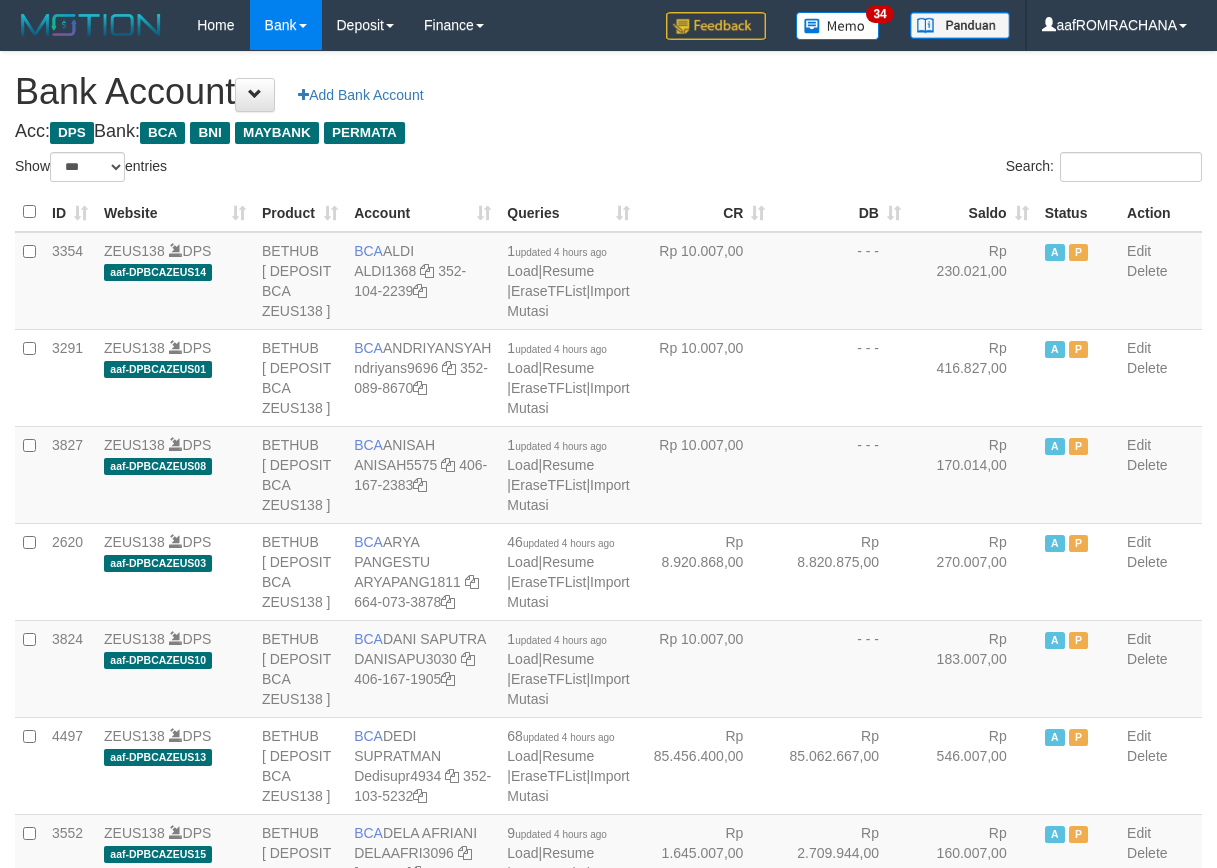 select on "***" 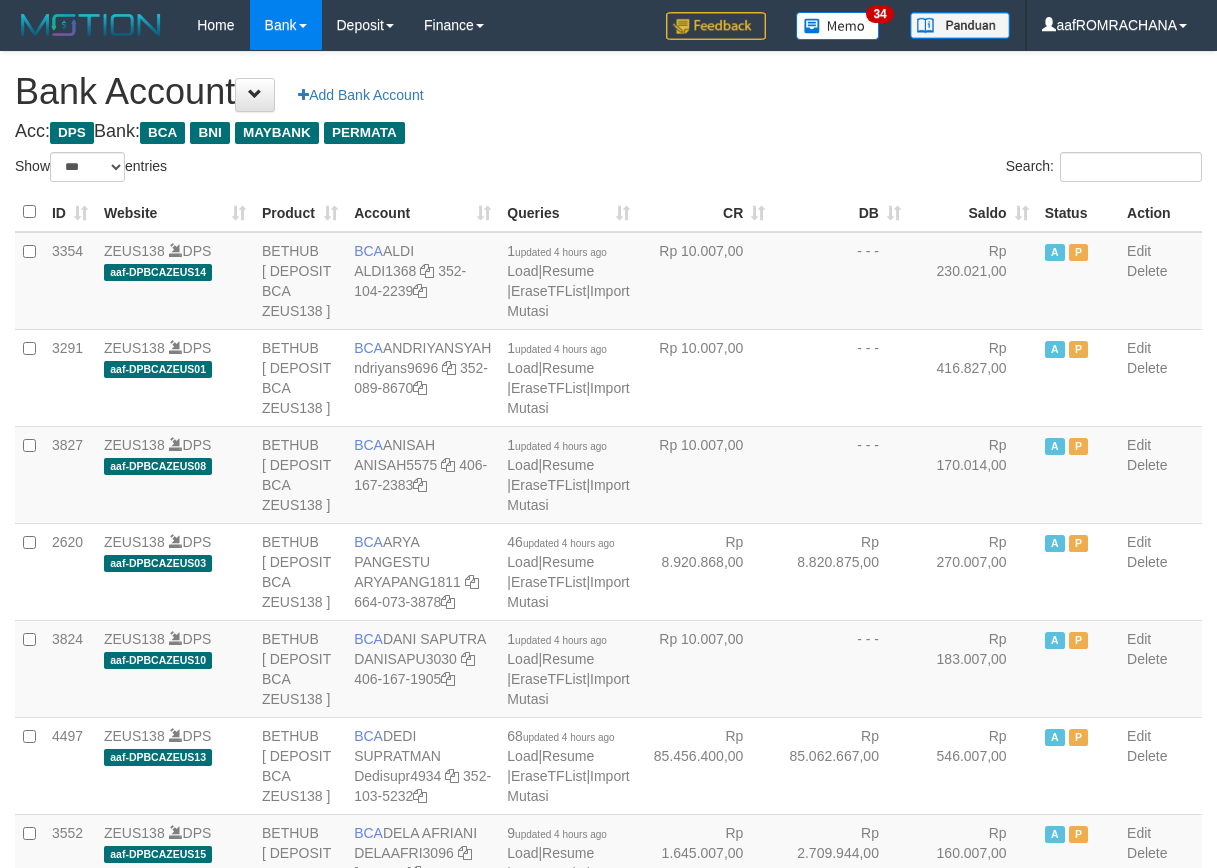 scroll, scrollTop: 0, scrollLeft: 0, axis: both 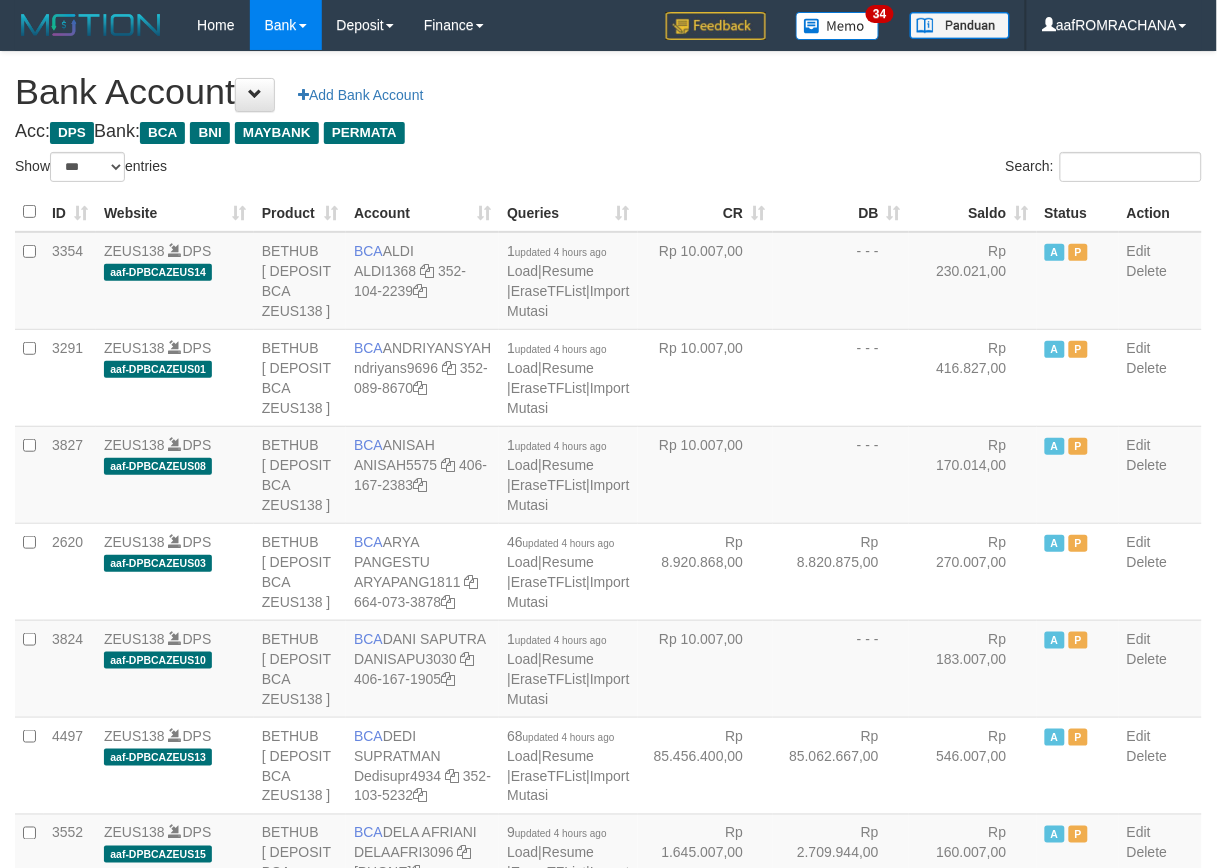 click on "Saldo" at bounding box center (973, 212) 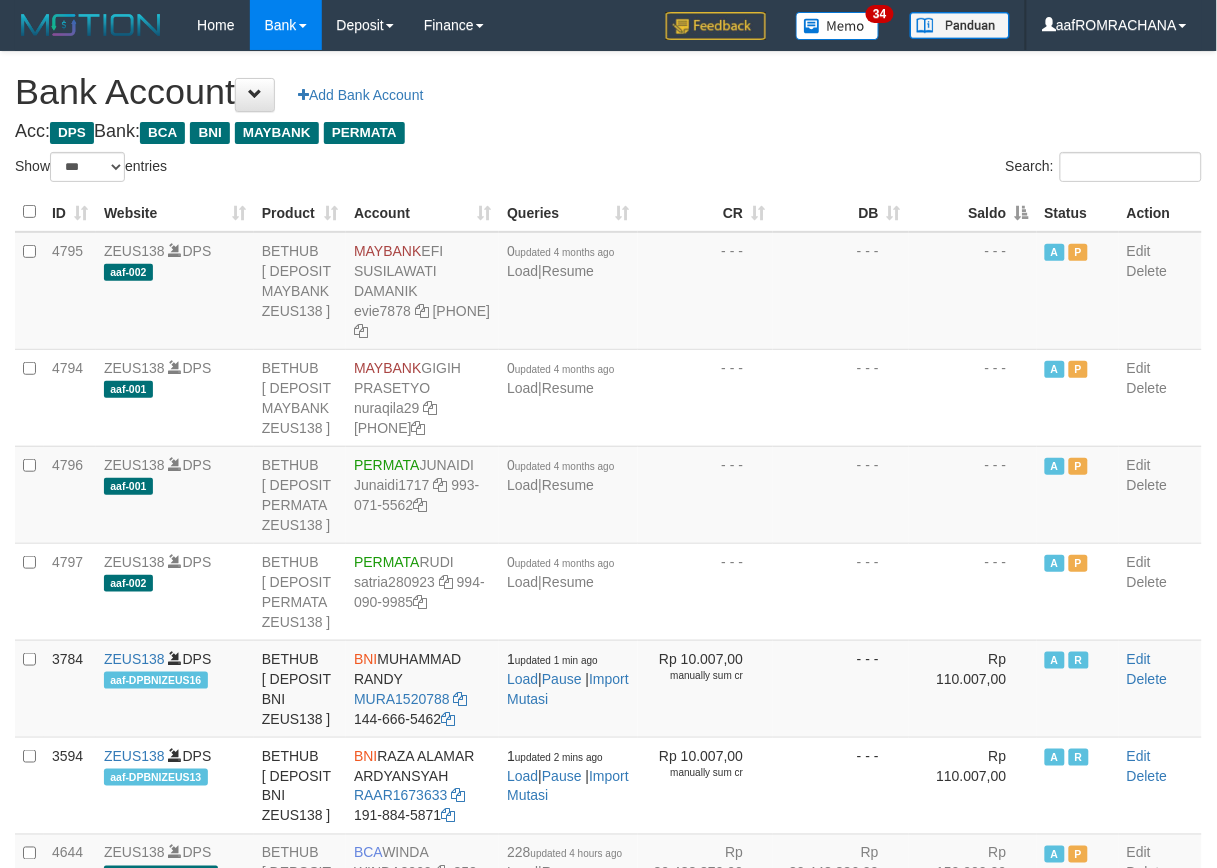click on "Saldo" at bounding box center (973, 212) 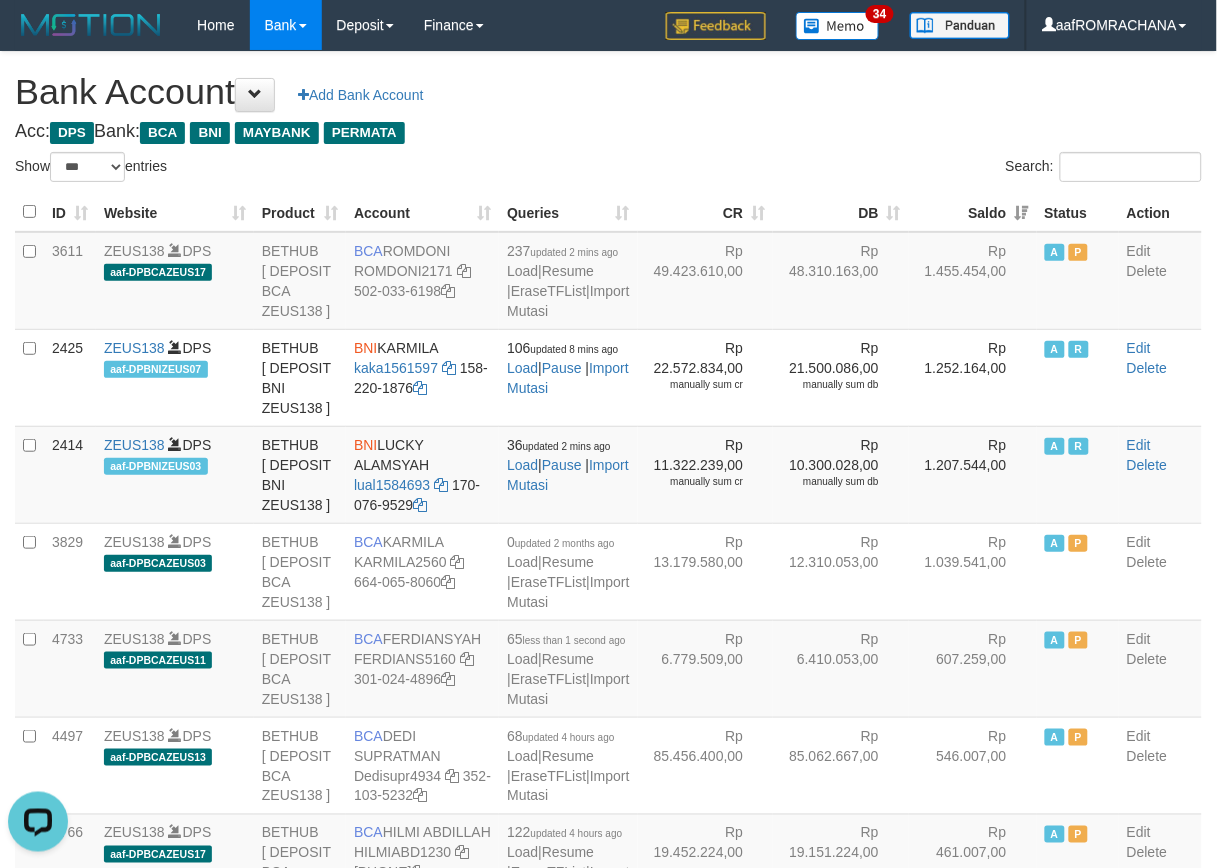 scroll, scrollTop: 0, scrollLeft: 0, axis: both 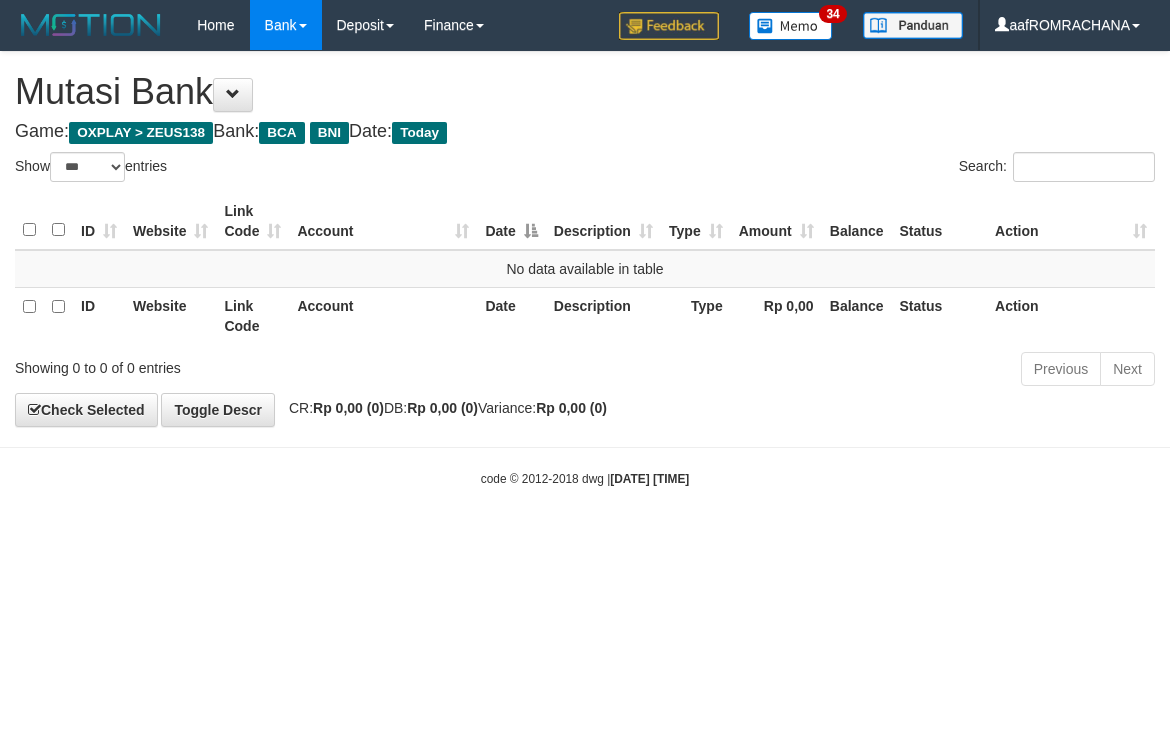 select on "***" 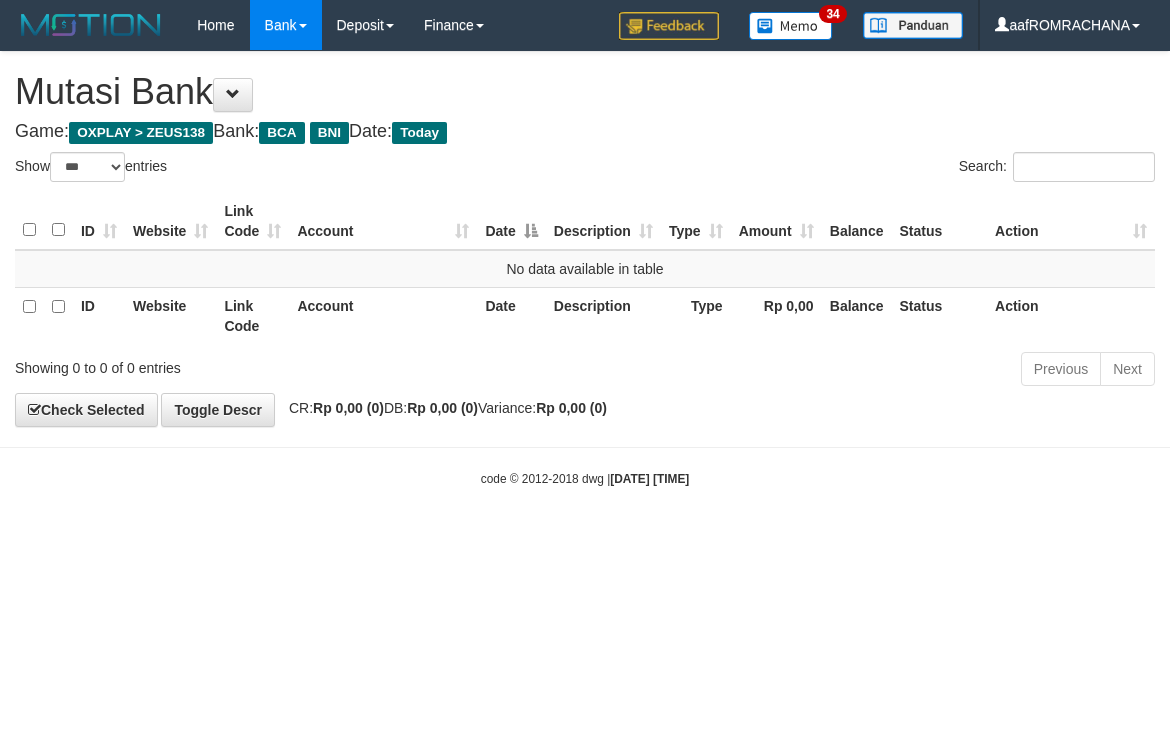 scroll, scrollTop: 0, scrollLeft: 0, axis: both 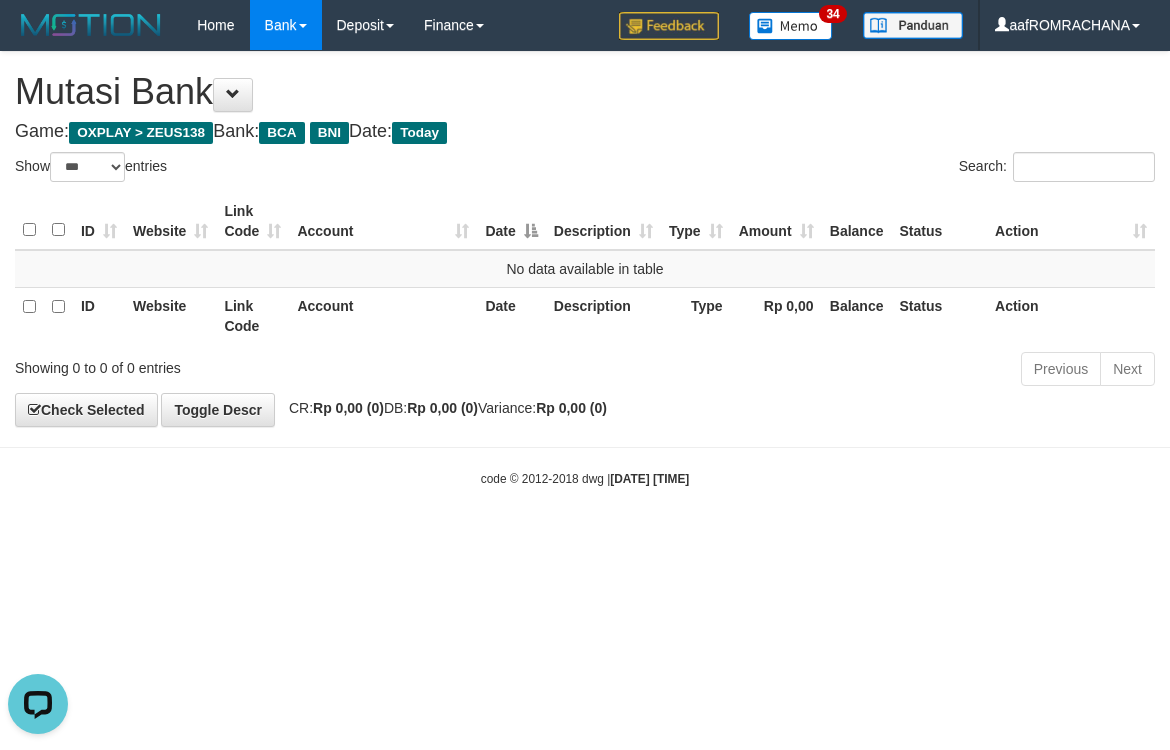 click on "Toggle navigation
Home
Bank
Account List
Load
By Website
Group
[OXPLAY]													ZEUS138
By Load Group (DPS)
Sync" at bounding box center [585, 269] 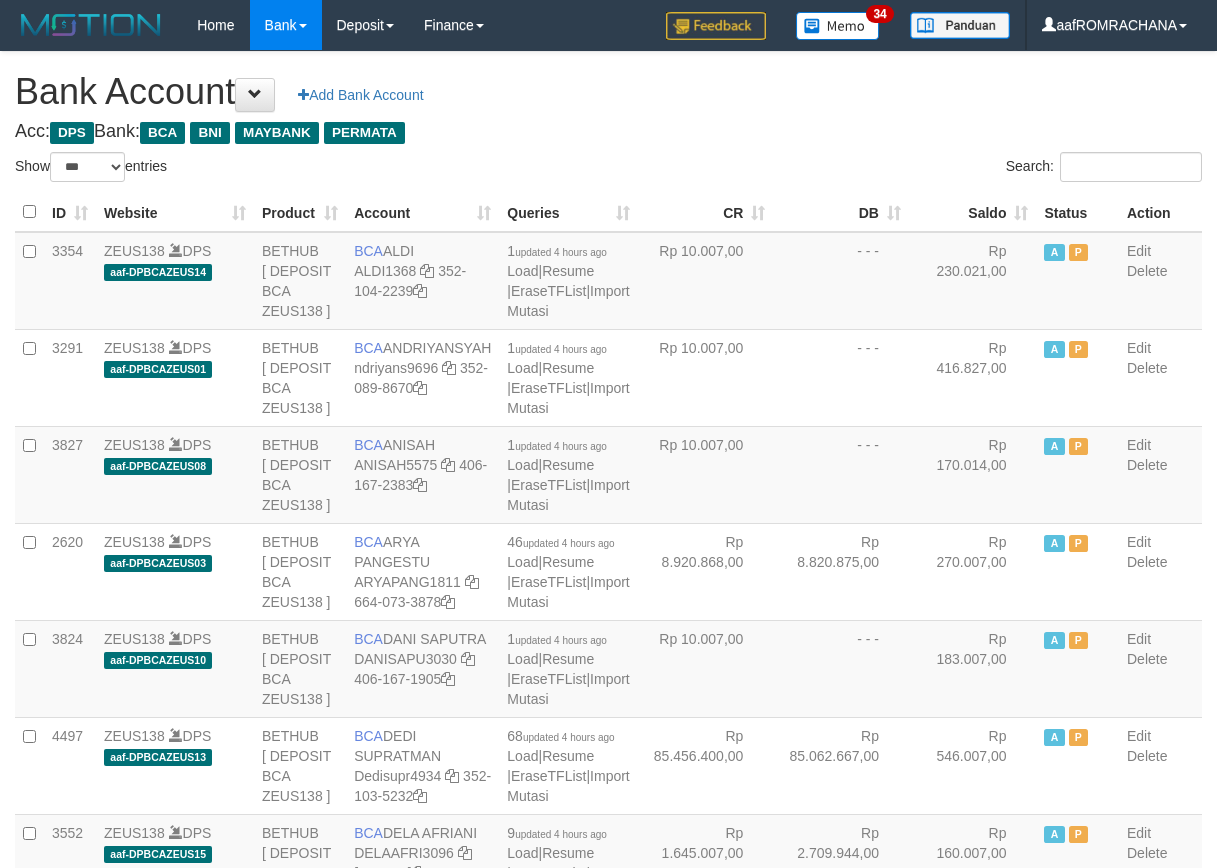 select on "***" 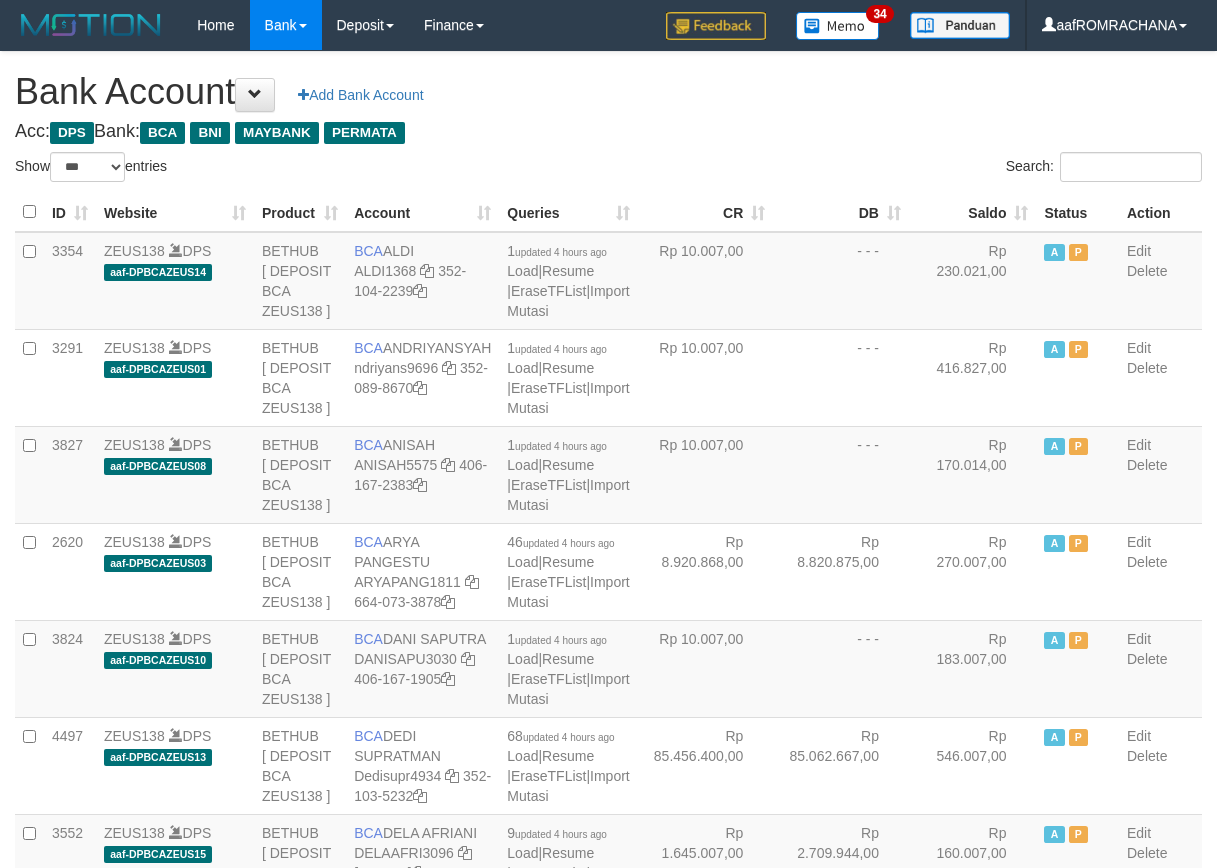 scroll, scrollTop: 0, scrollLeft: 0, axis: both 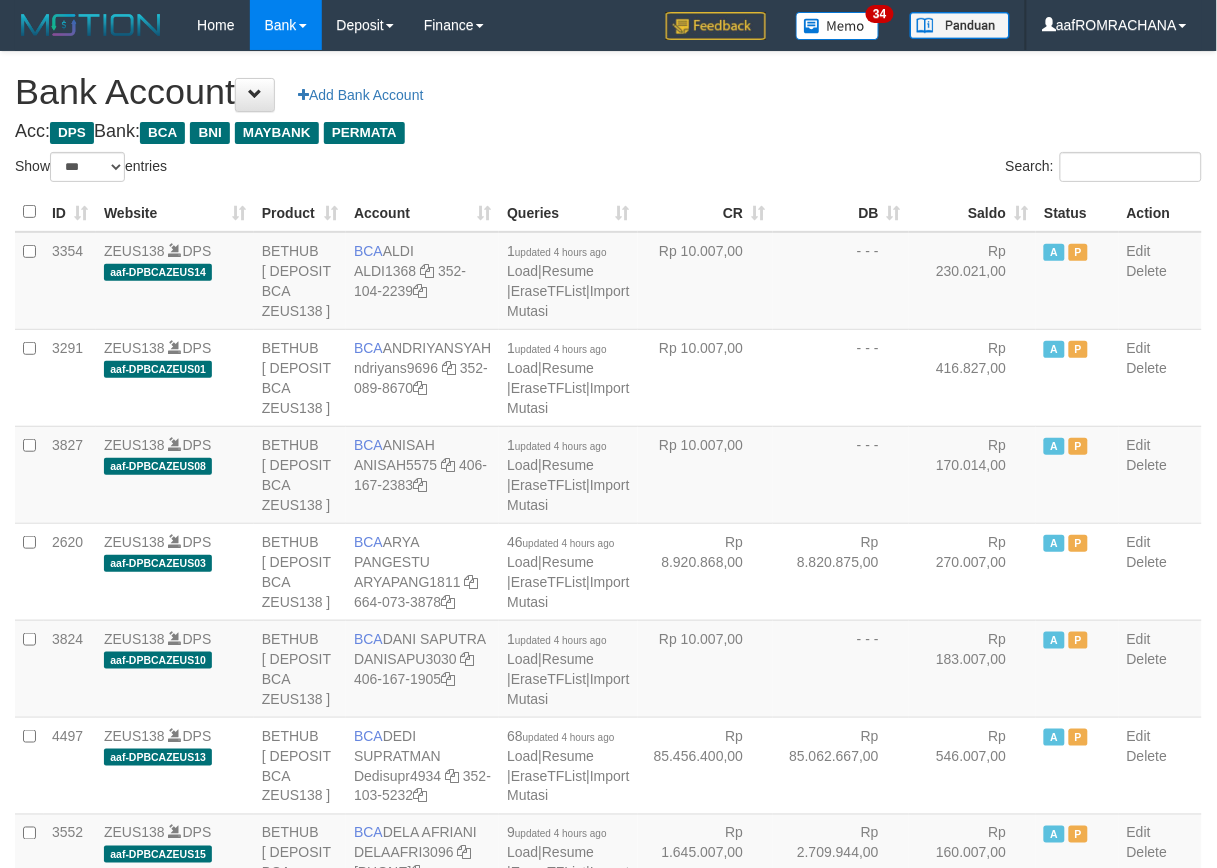click on "Saldo" at bounding box center (973, 212) 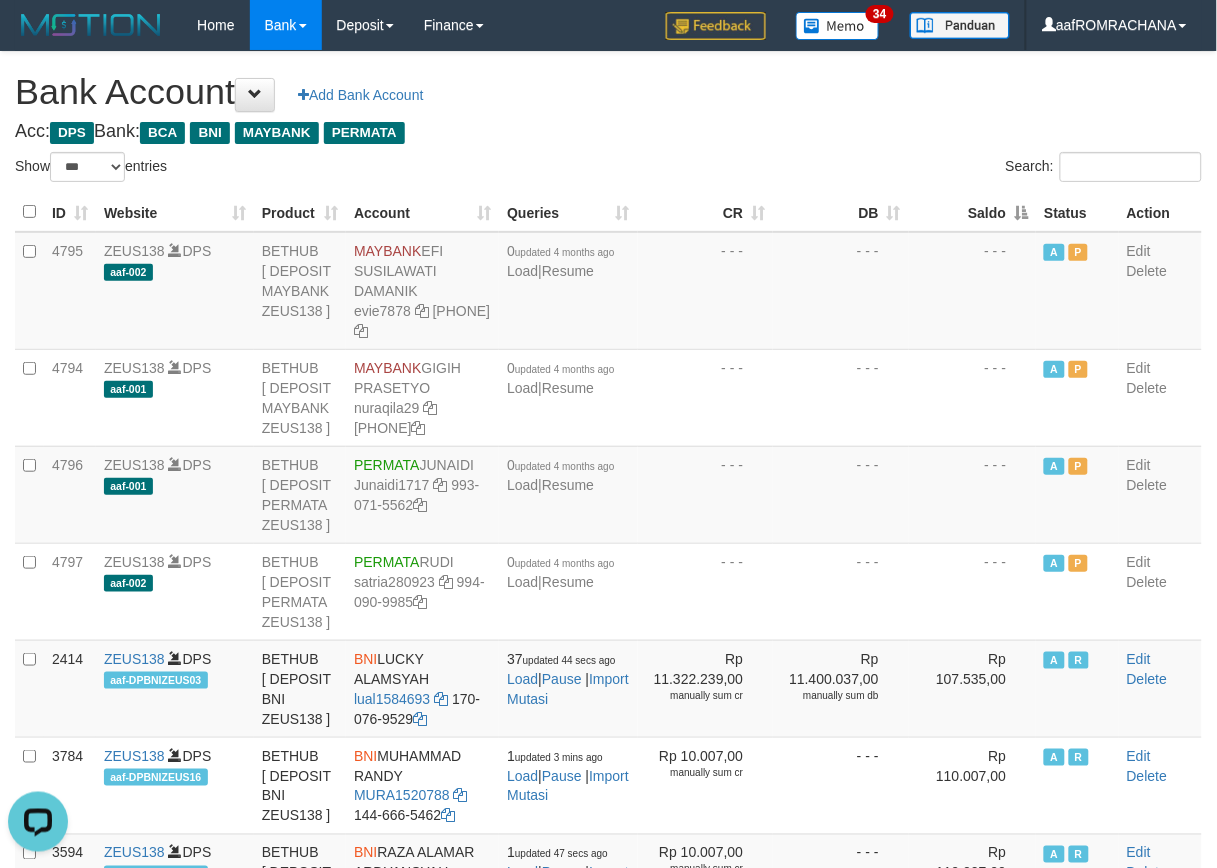 scroll, scrollTop: 0, scrollLeft: 0, axis: both 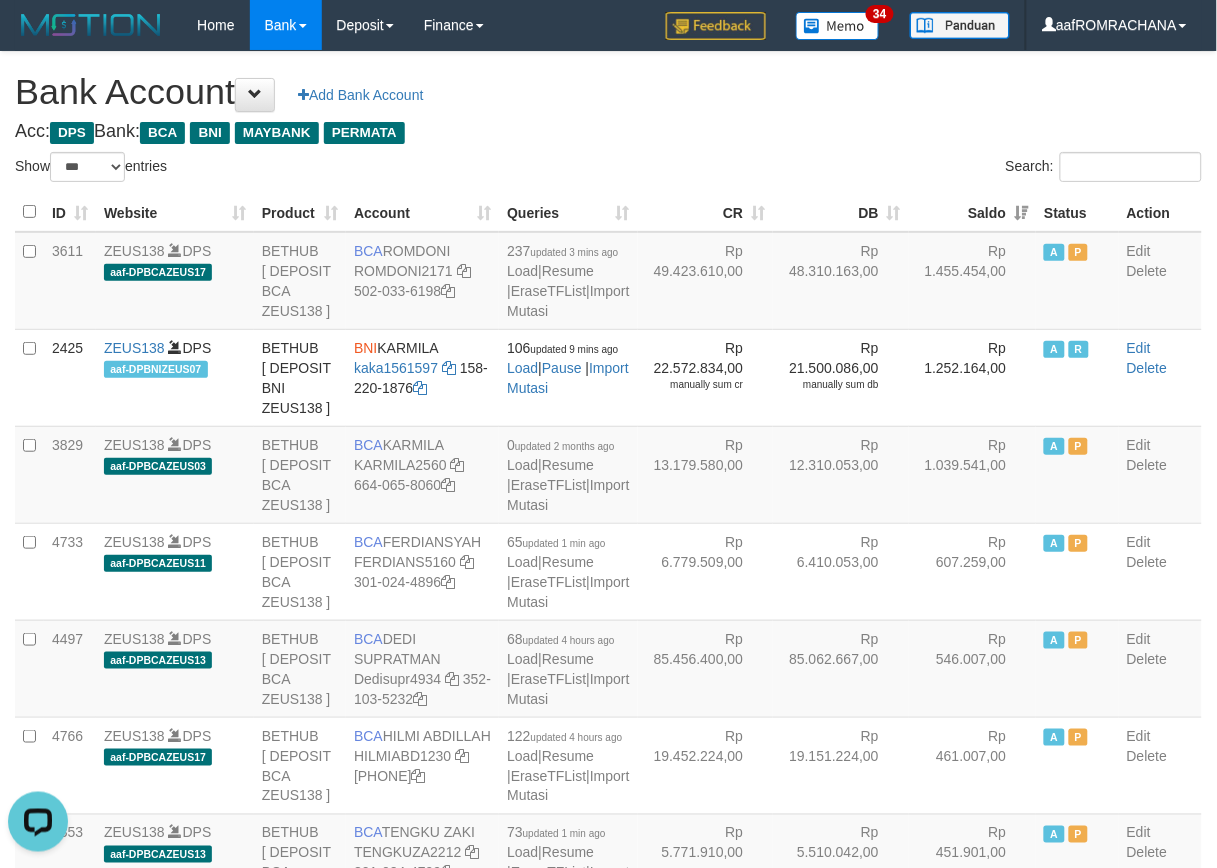 click on "**********" at bounding box center (608, 2047) 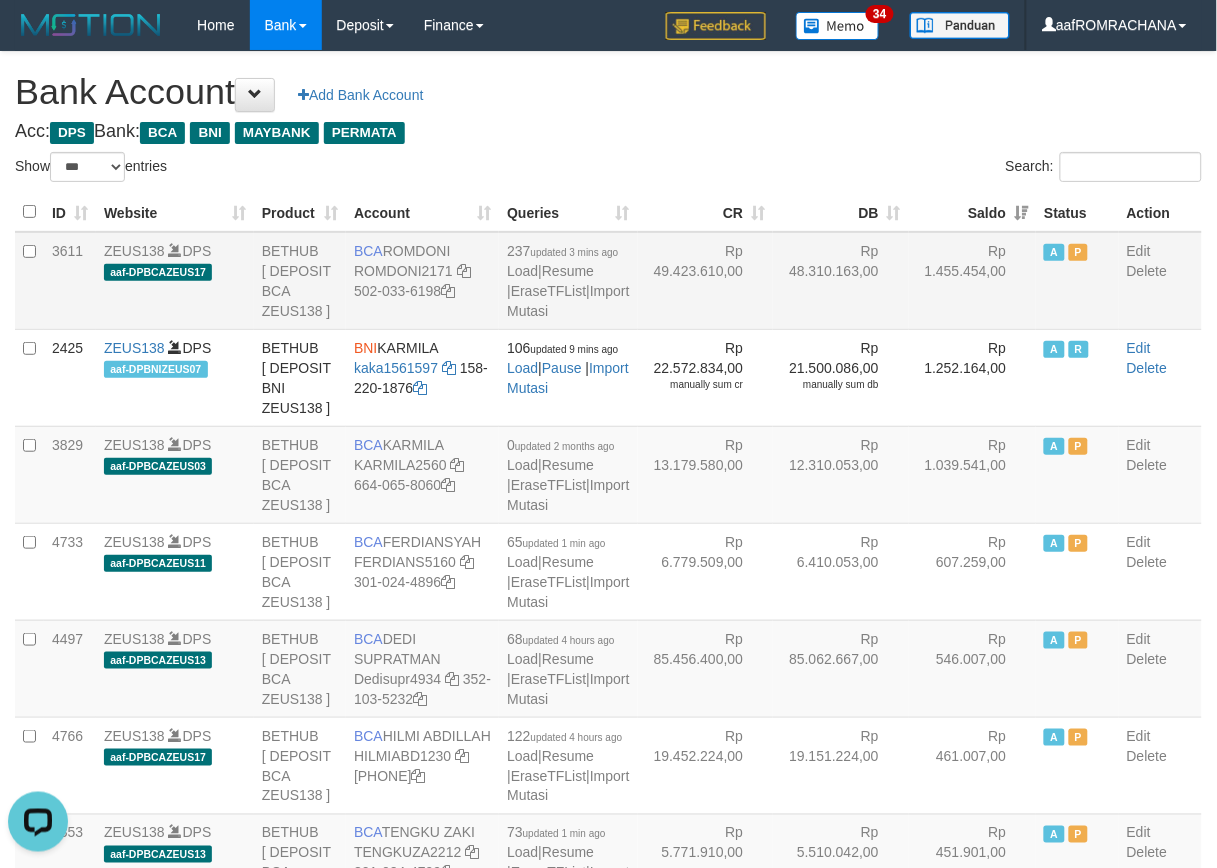 drag, startPoint x: 388, startPoint y: 246, endPoint x: 477, endPoint y: 251, distance: 89.140335 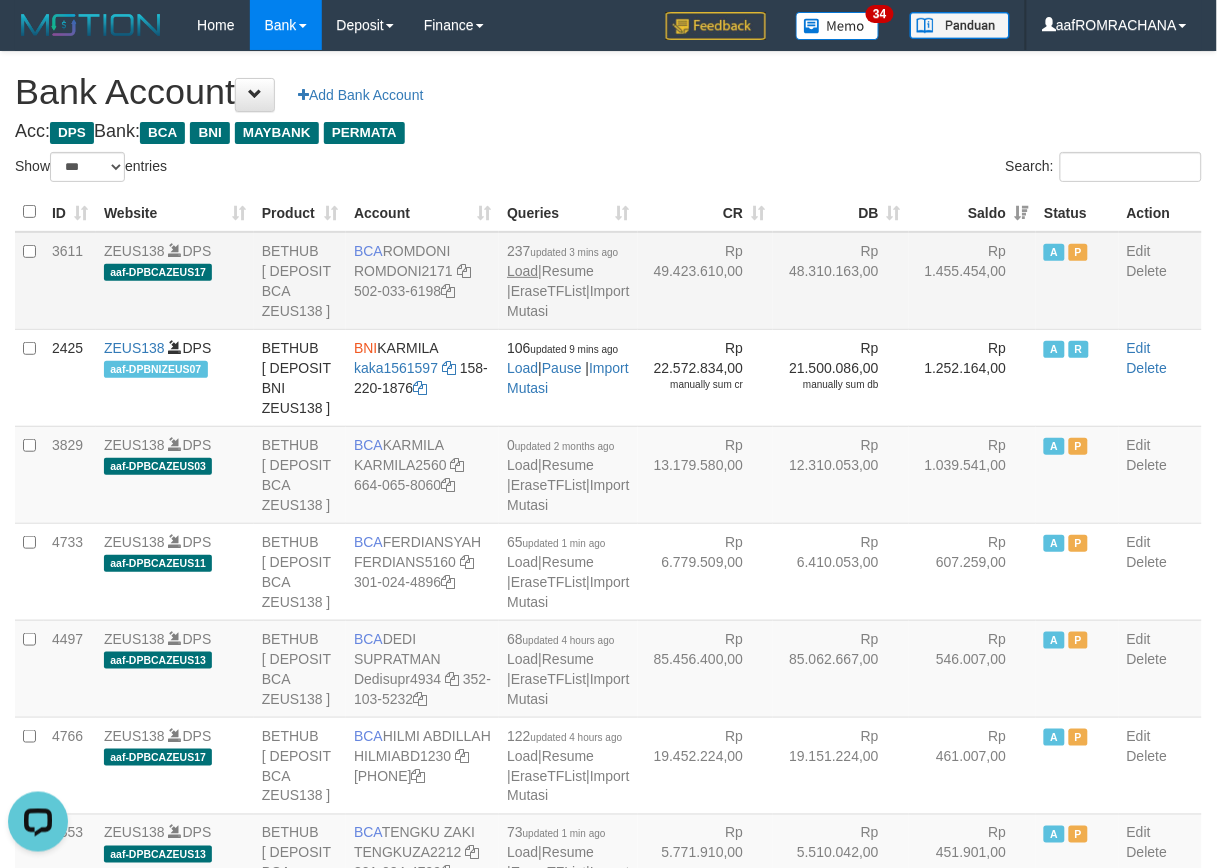 drag, startPoint x: 640, startPoint y: 335, endPoint x: 498, endPoint y: 286, distance: 150.2165 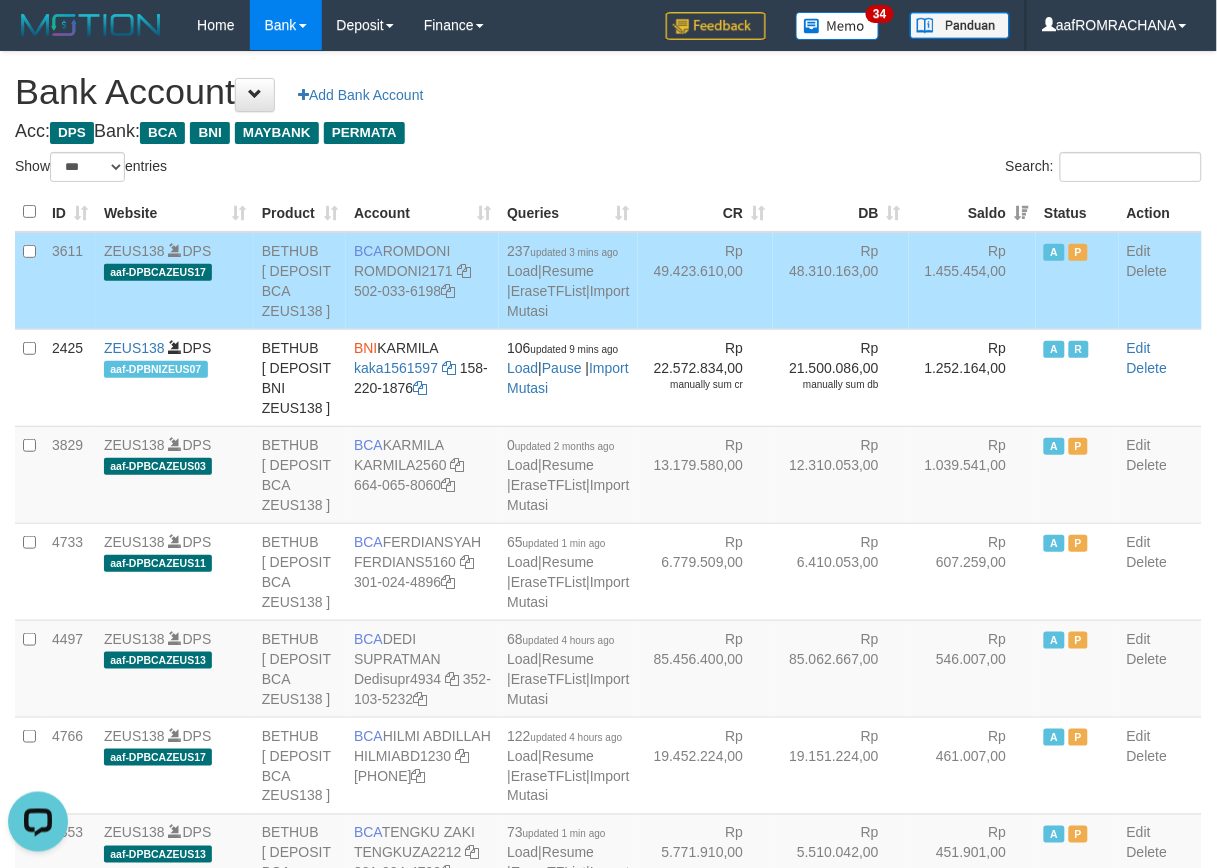 drag, startPoint x: 381, startPoint y: 247, endPoint x: 464, endPoint y: 250, distance: 83.0542 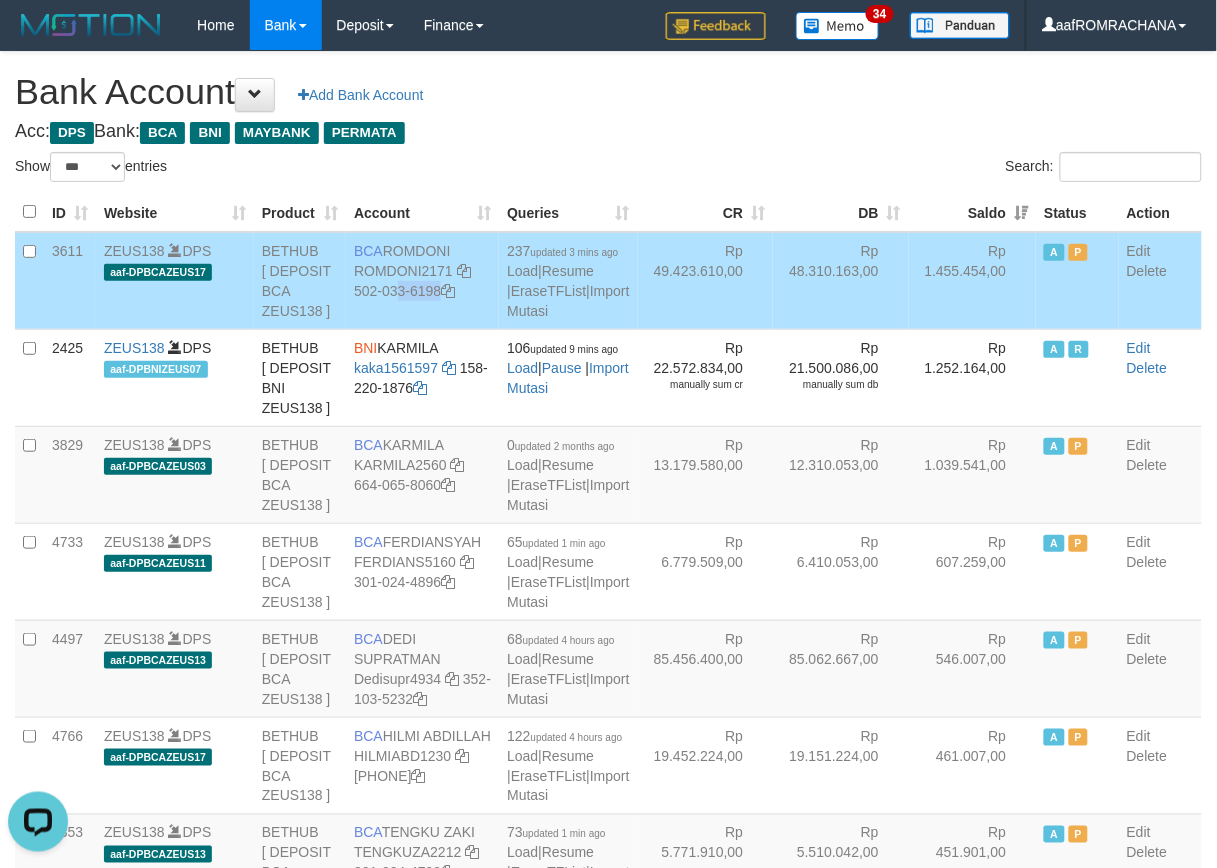 drag, startPoint x: 375, startPoint y: 293, endPoint x: 387, endPoint y: 320, distance: 29.546574 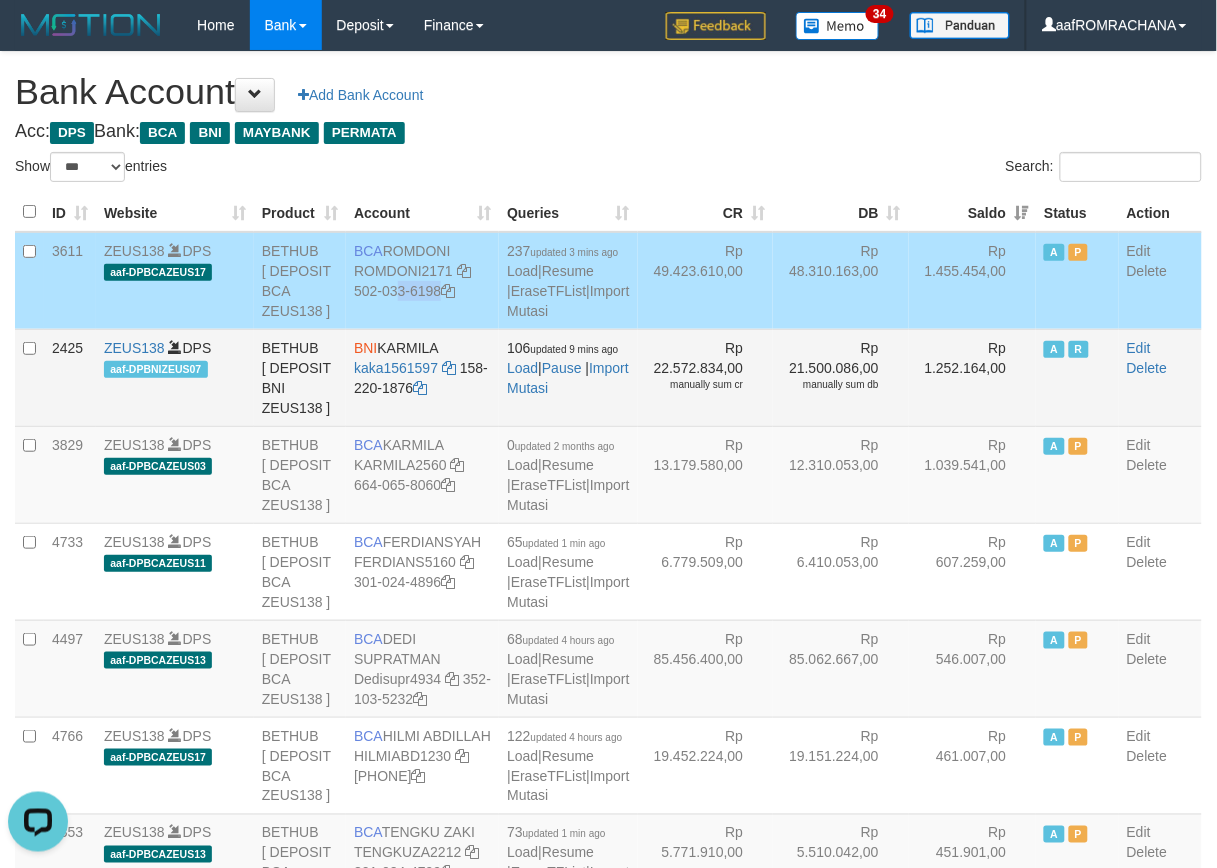 copy on "502-033-6198" 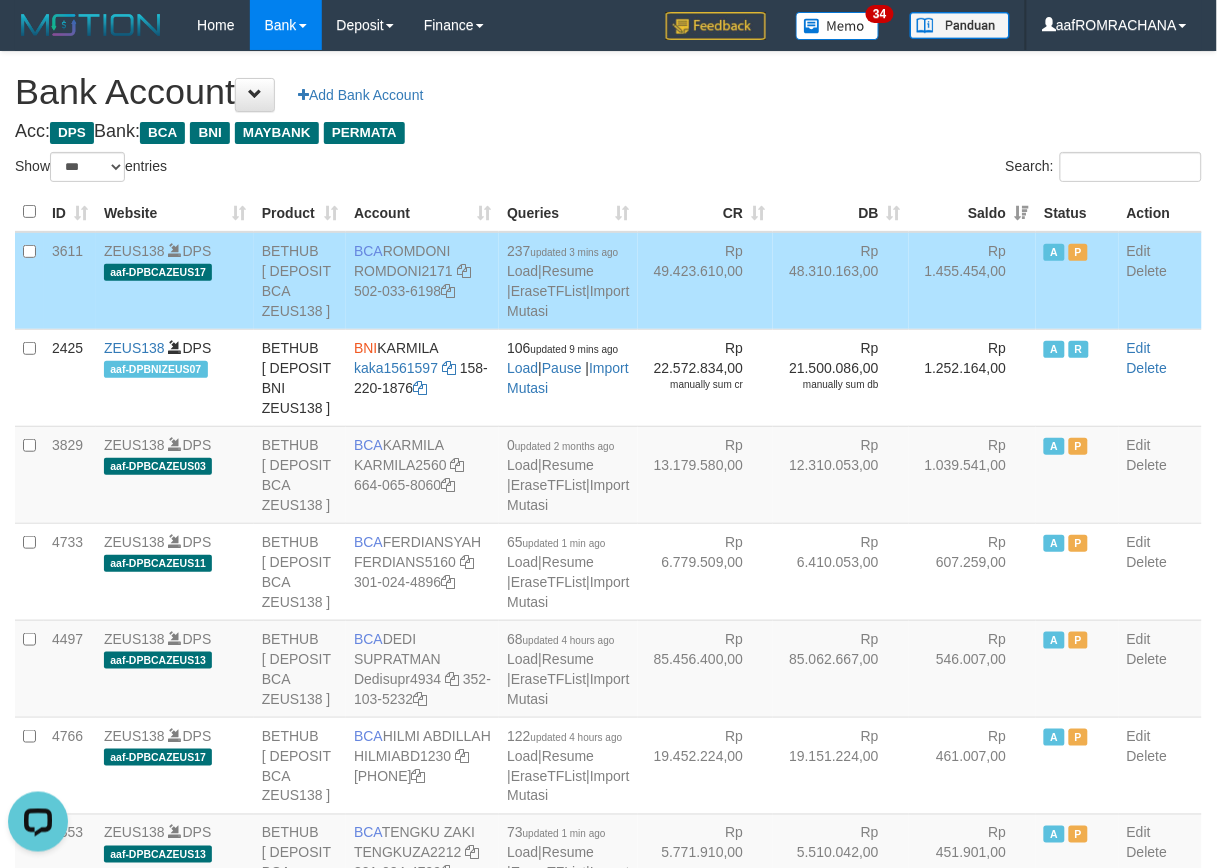 click on "Bank Account
Add Bank Account" at bounding box center (608, 92) 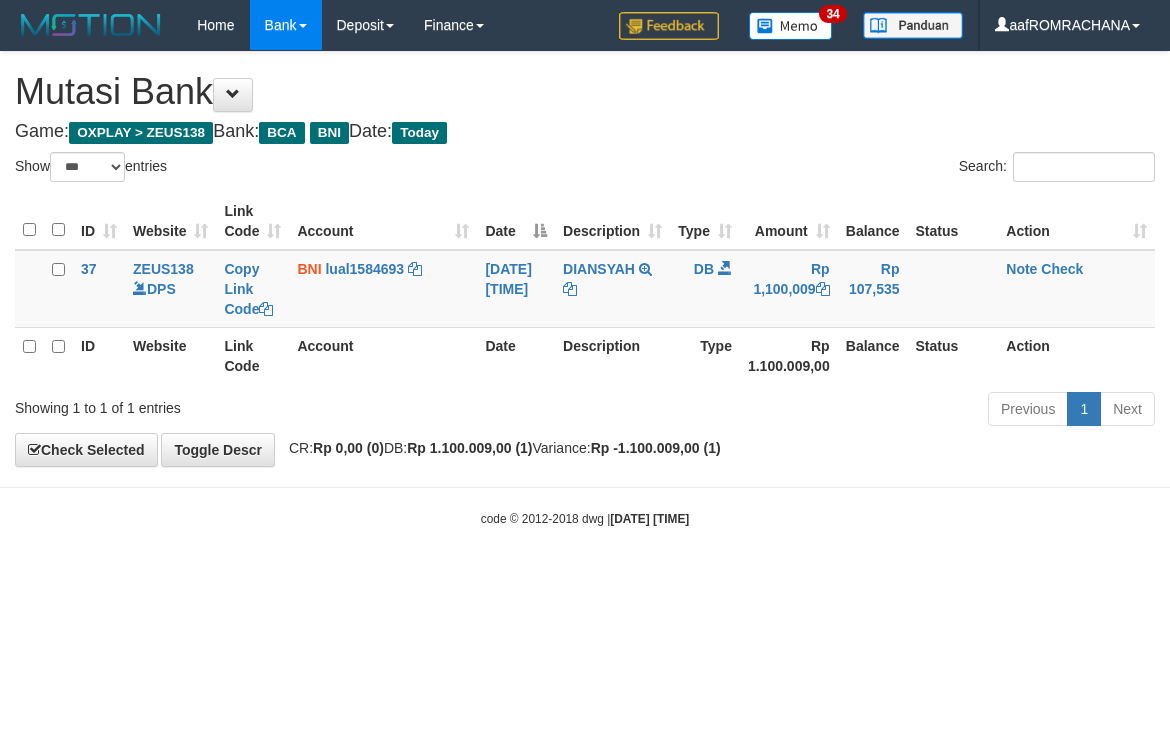 select on "***" 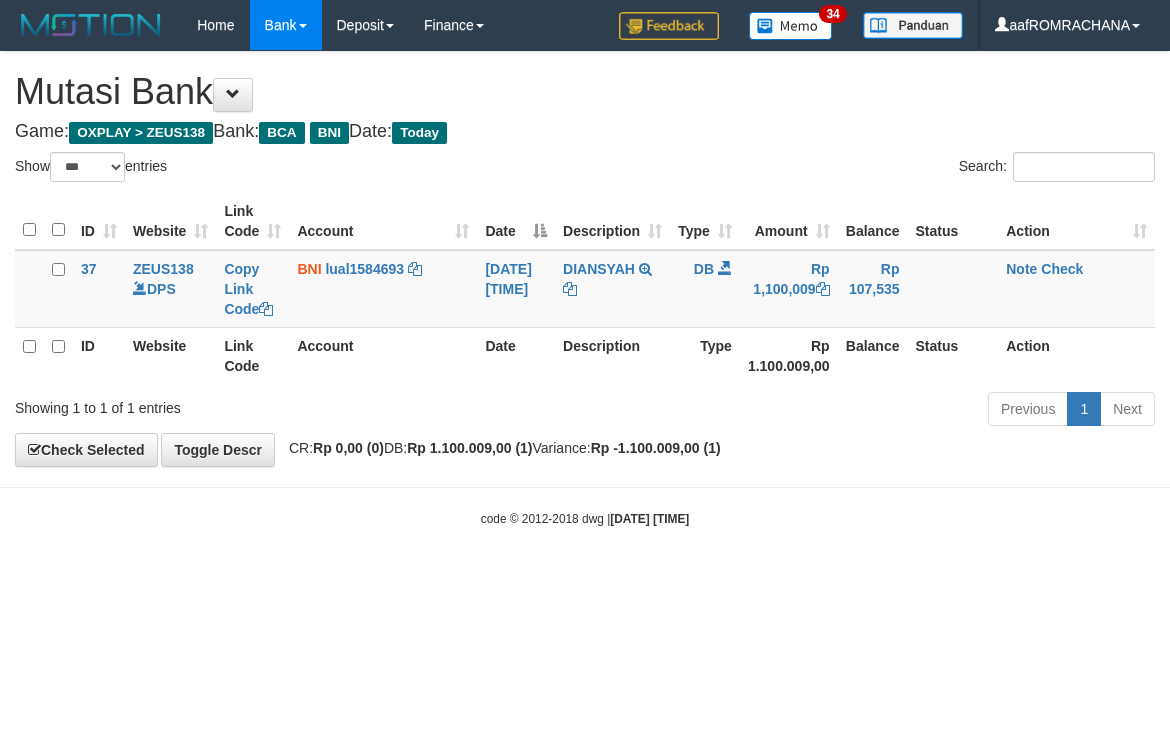 scroll, scrollTop: 0, scrollLeft: 0, axis: both 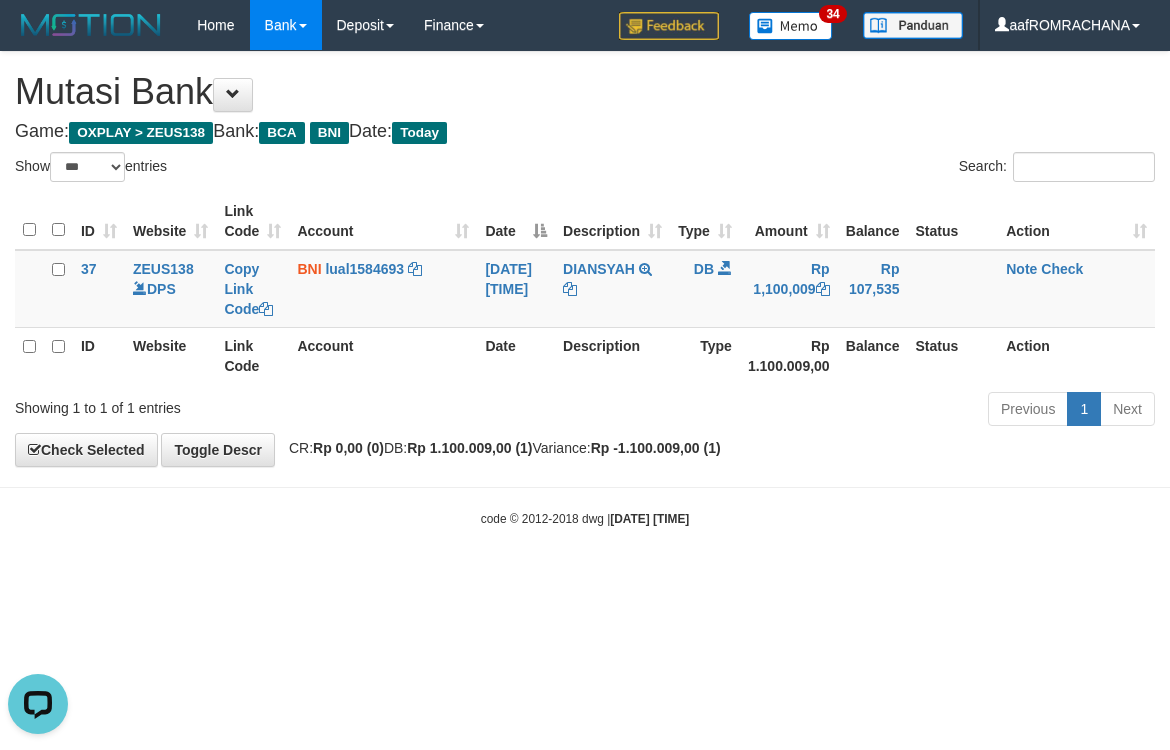 click on "Toggle navigation
Home
Bank
Account List
Load
By Website
Group
[OXPLAY]													ZEUS138
By Load Group (DPS)" at bounding box center (585, 289) 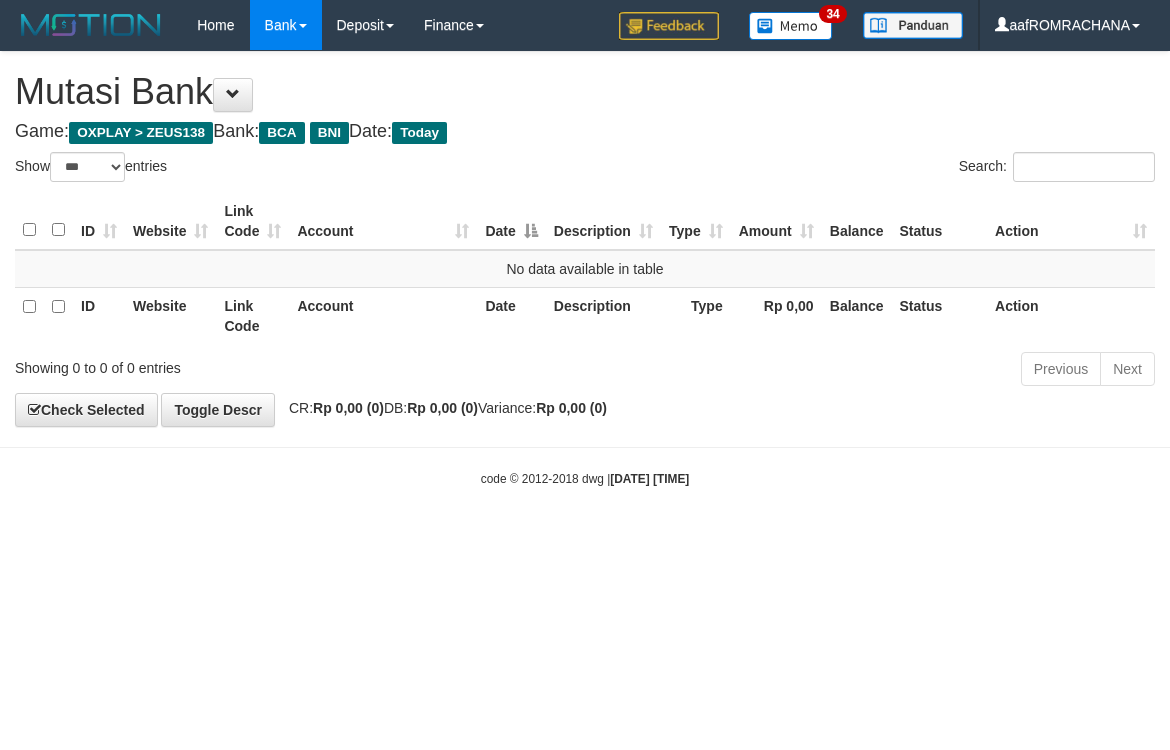 select on "***" 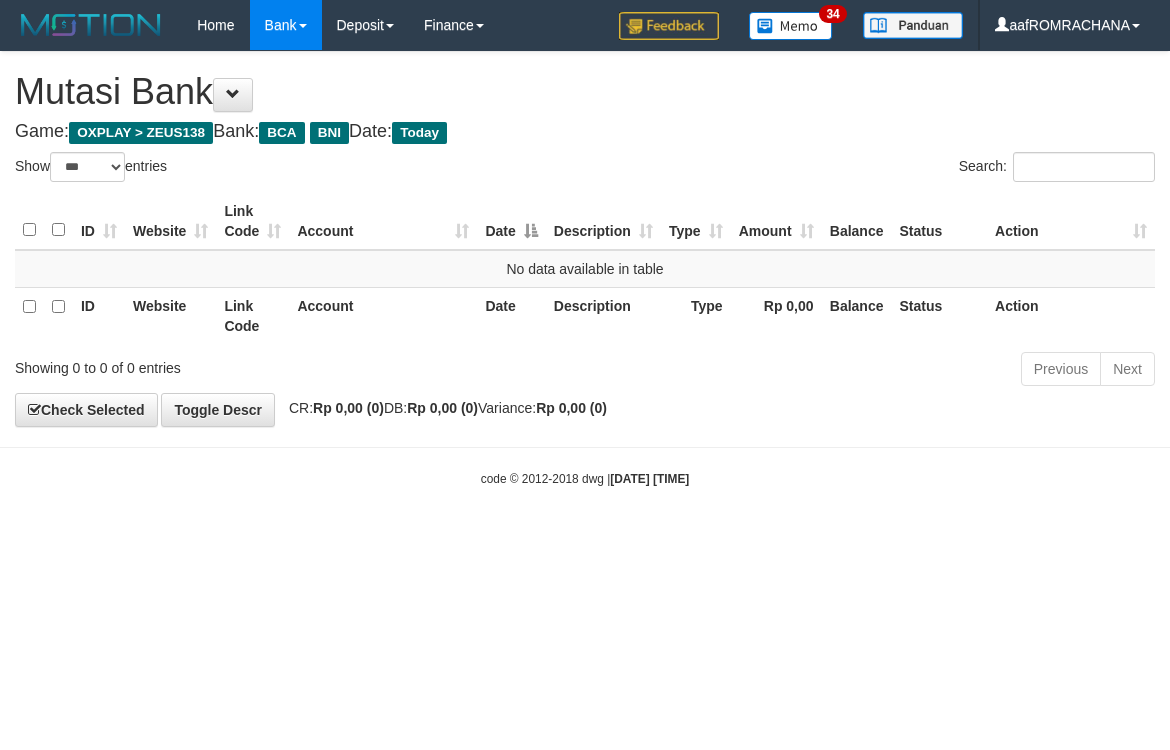 scroll, scrollTop: 0, scrollLeft: 0, axis: both 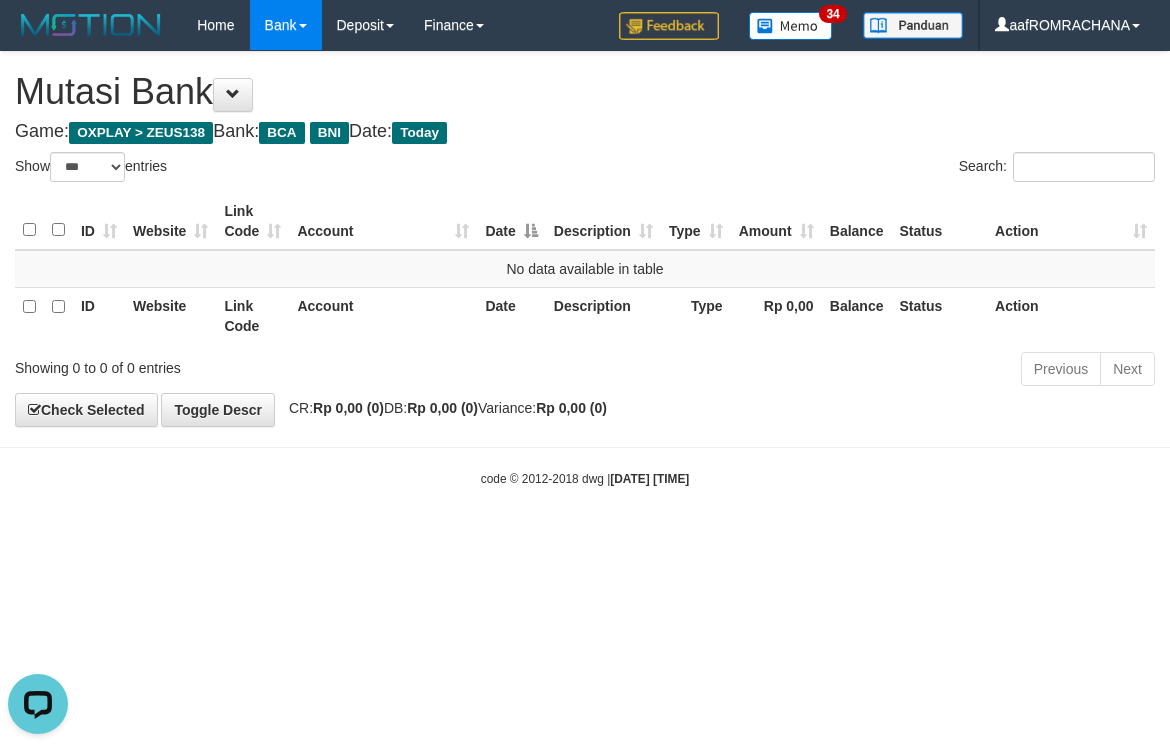 click on "Toggle navigation
Home
Bank
Account List
Load
By Website
Group
[OXPLAY]													ZEUS138
By Load Group (DPS)
Sync" at bounding box center [585, 269] 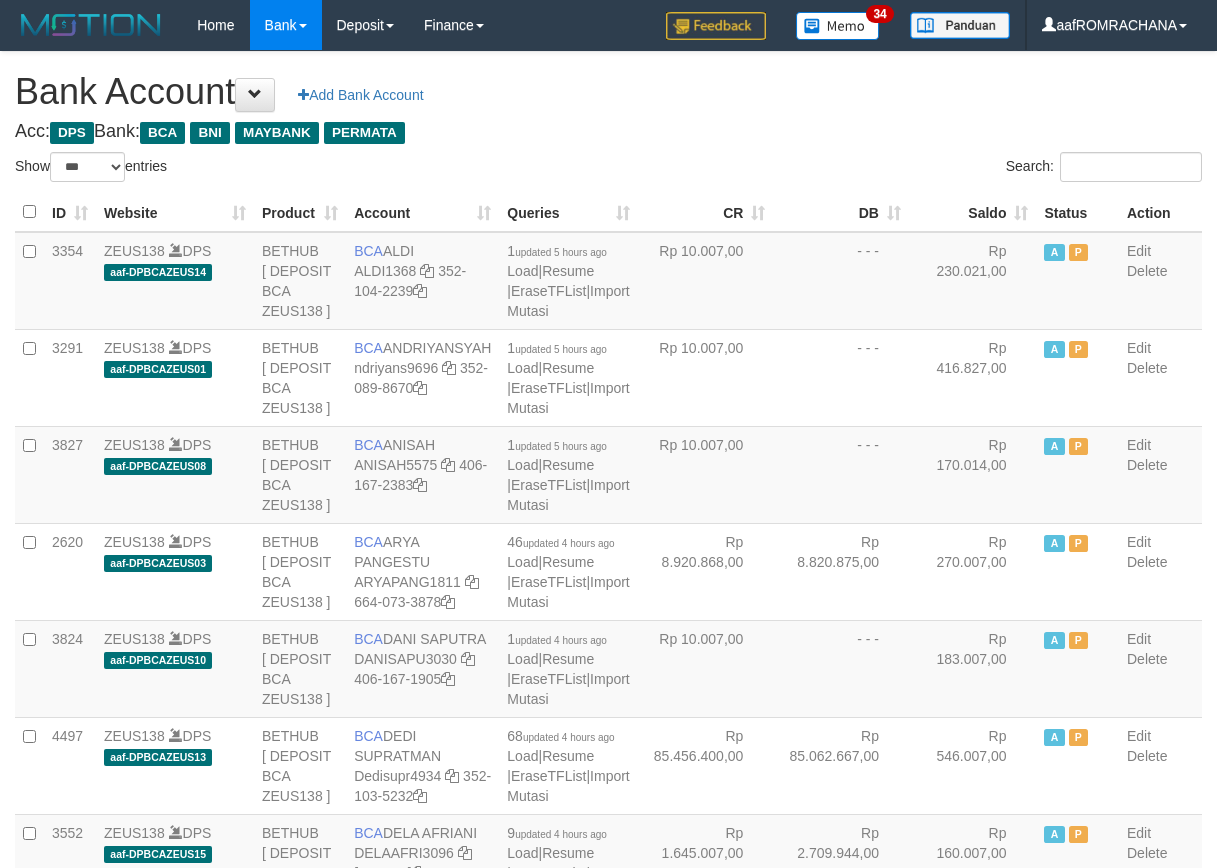 select on "***" 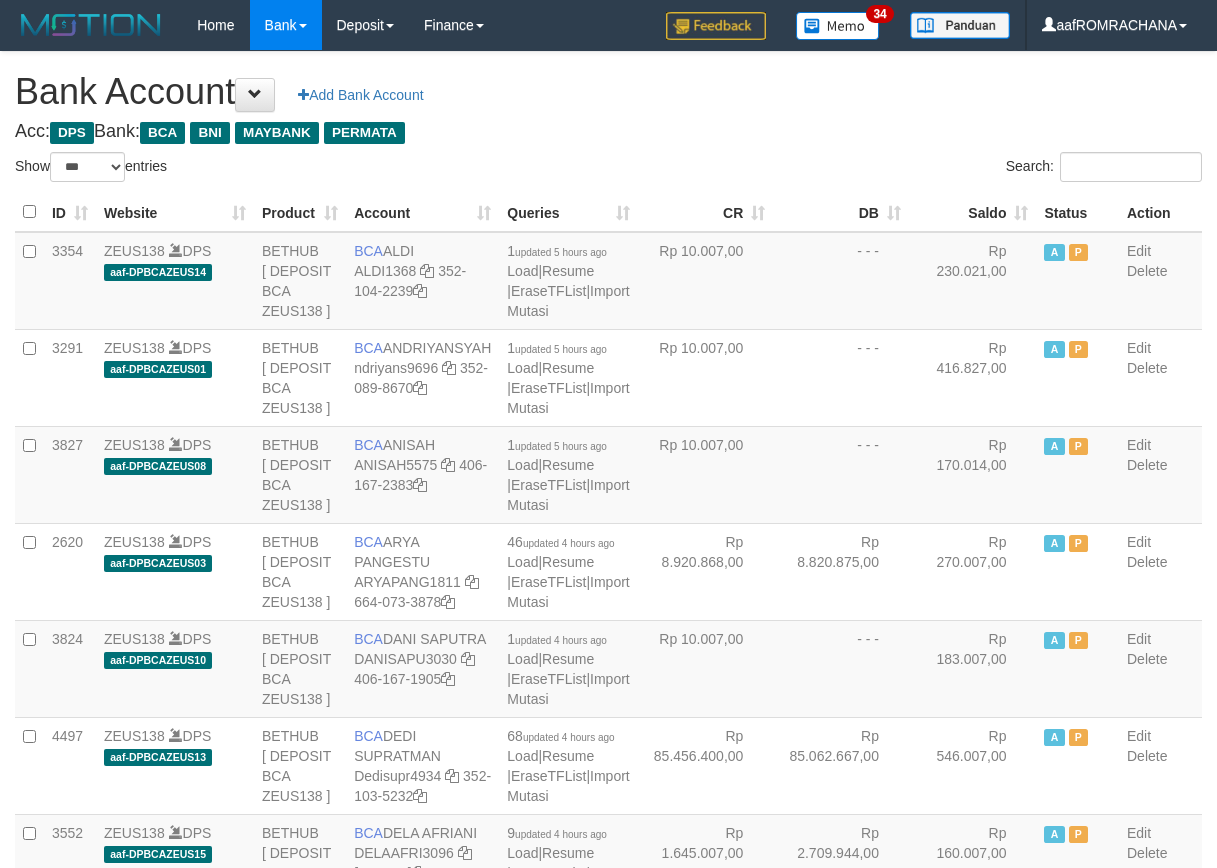 scroll, scrollTop: 0, scrollLeft: 0, axis: both 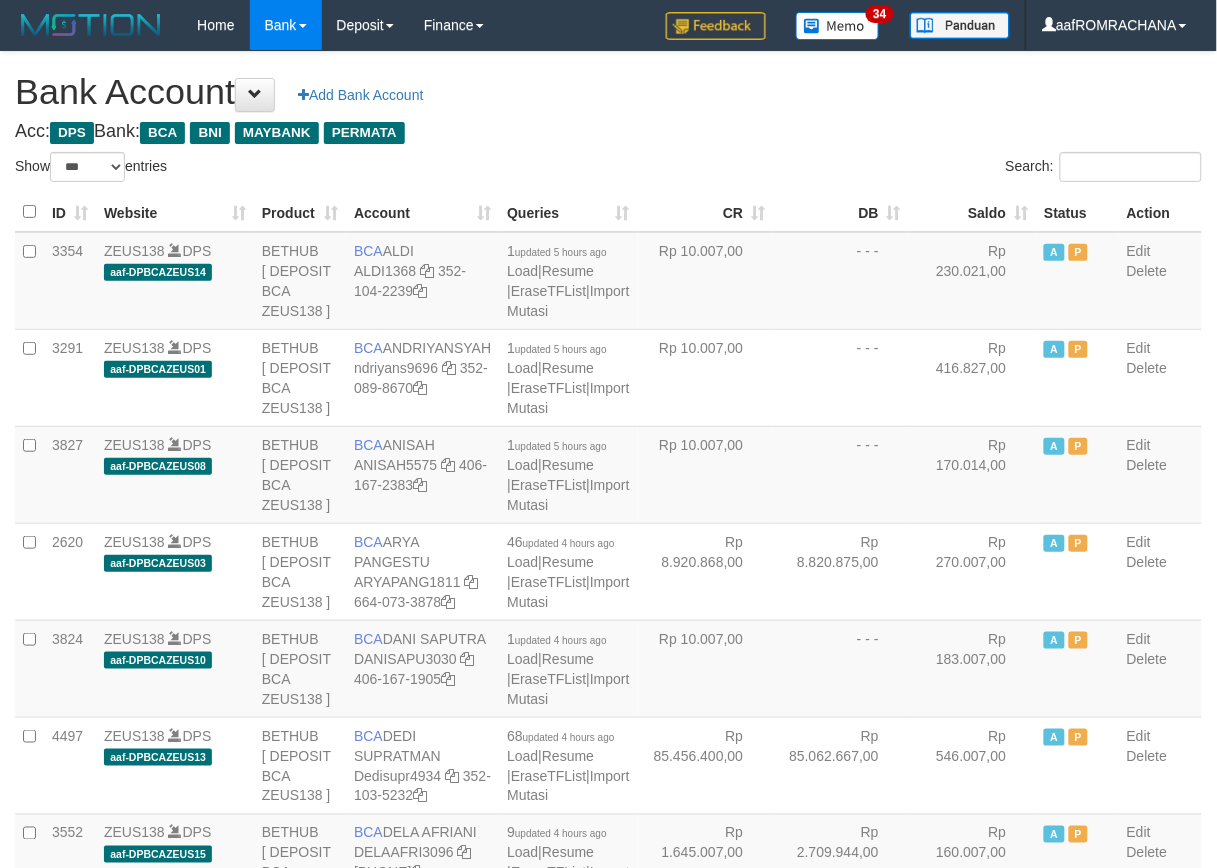 click on "Saldo" at bounding box center [973, 212] 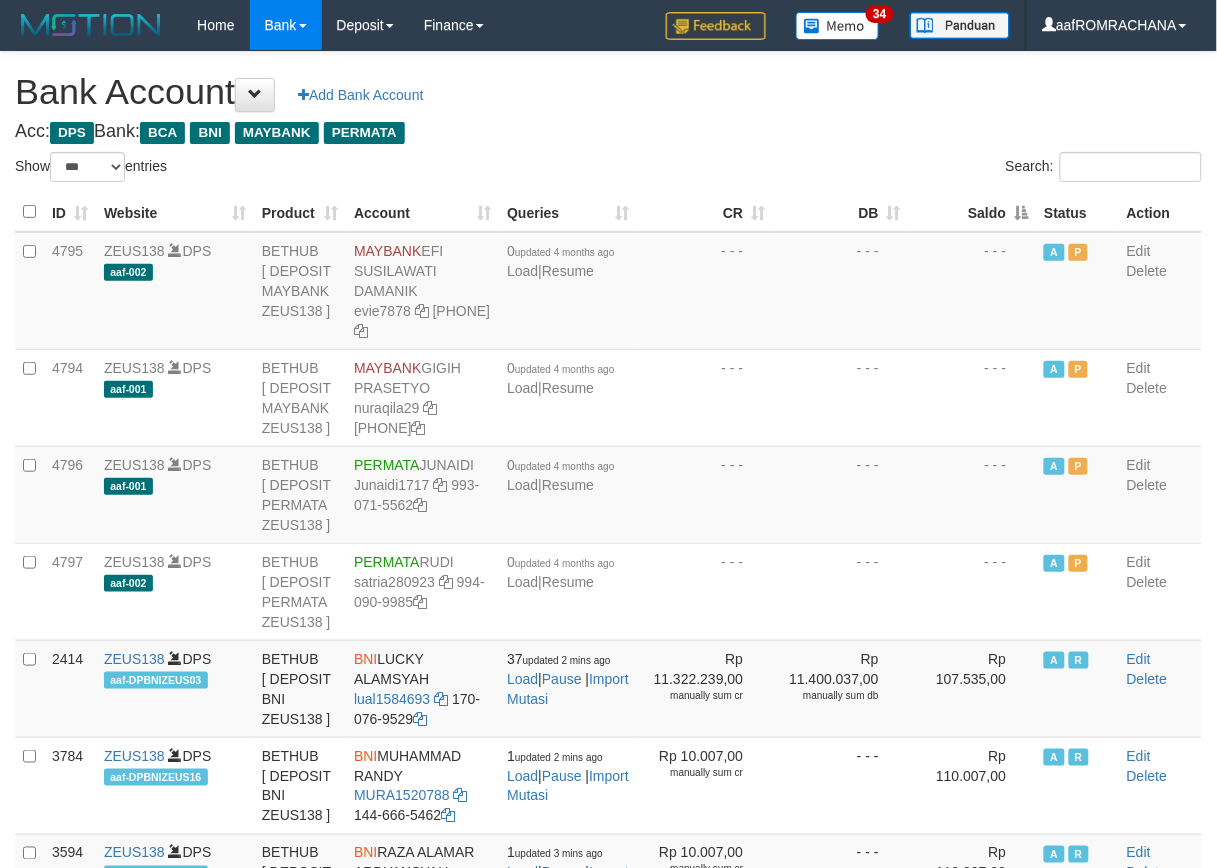 click on "Saldo" at bounding box center [973, 212] 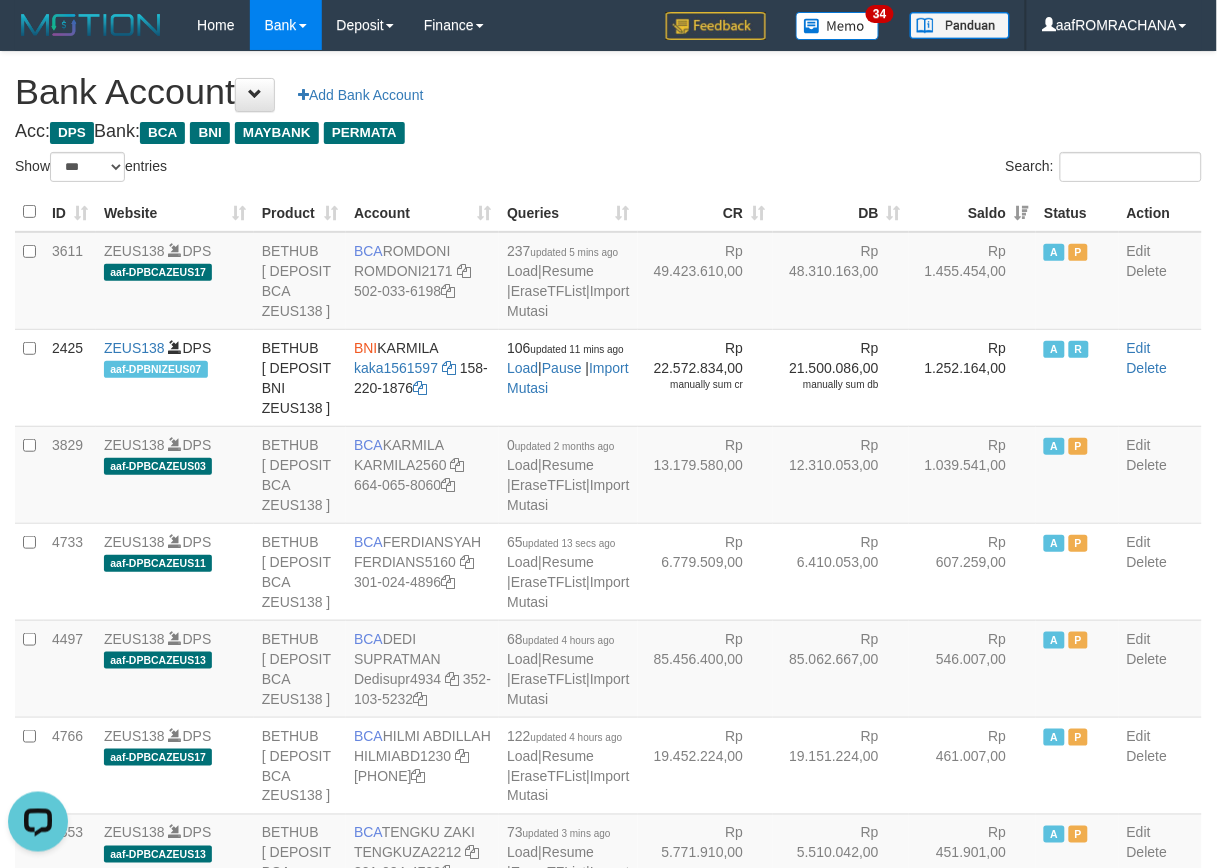 scroll, scrollTop: 0, scrollLeft: 0, axis: both 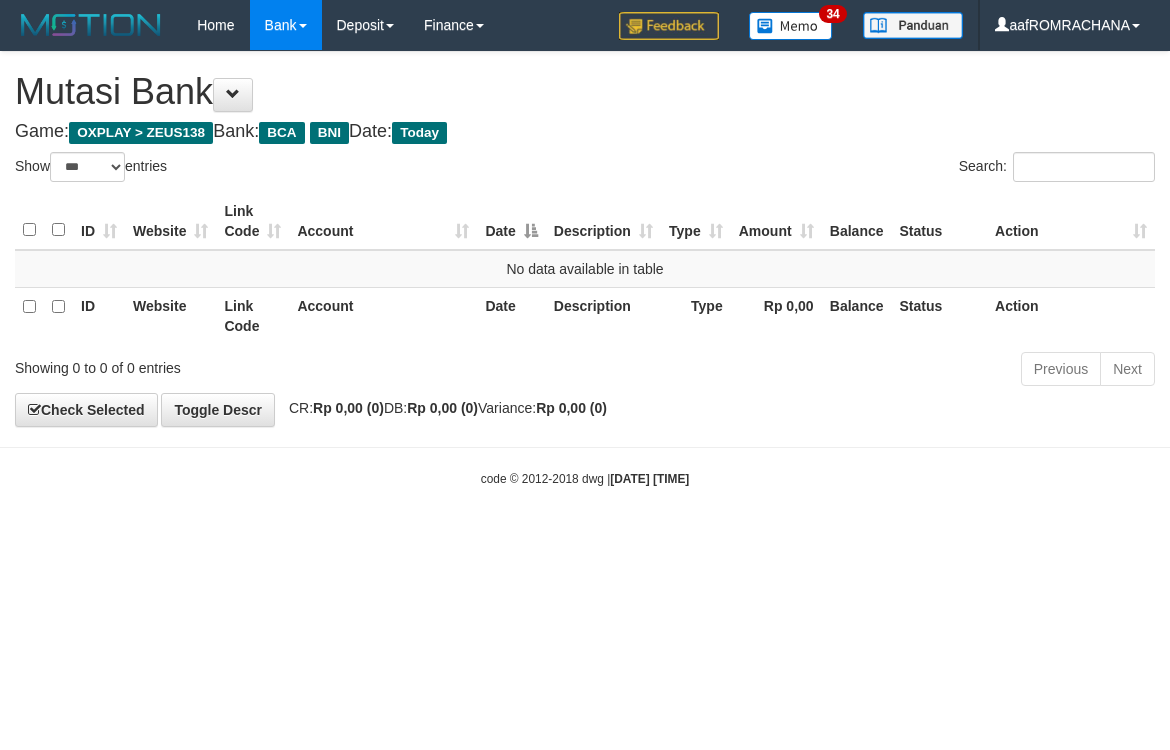 select on "***" 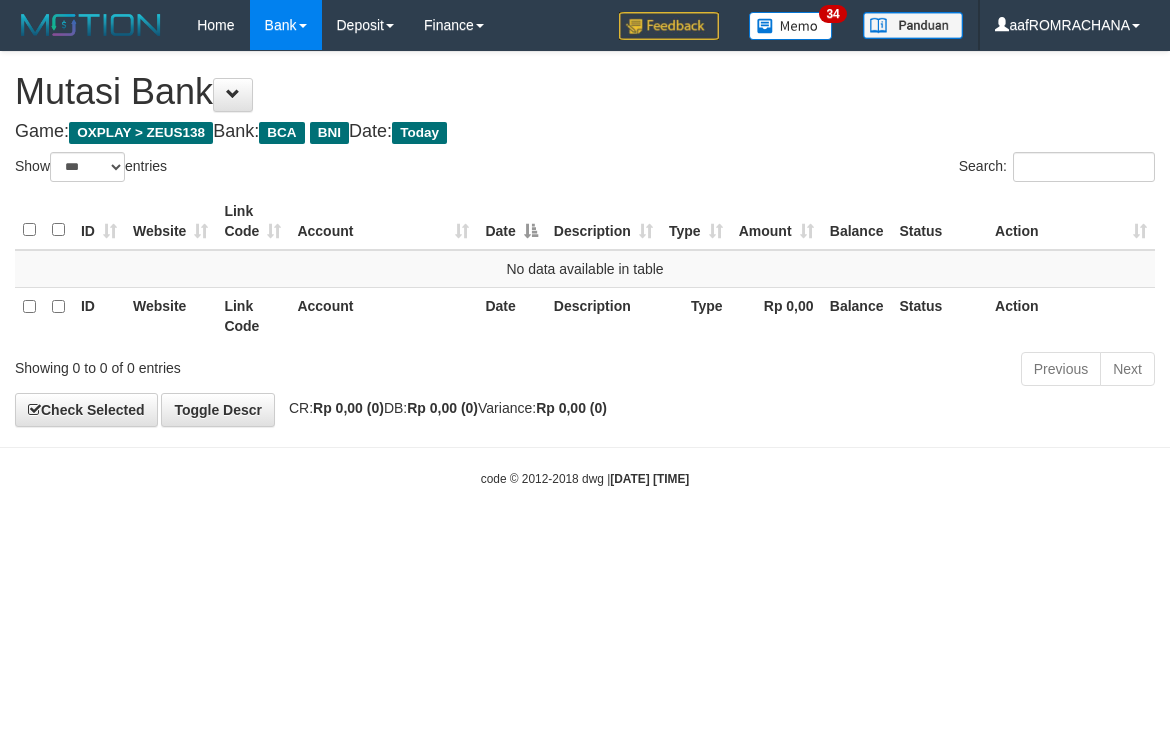 scroll, scrollTop: 0, scrollLeft: 0, axis: both 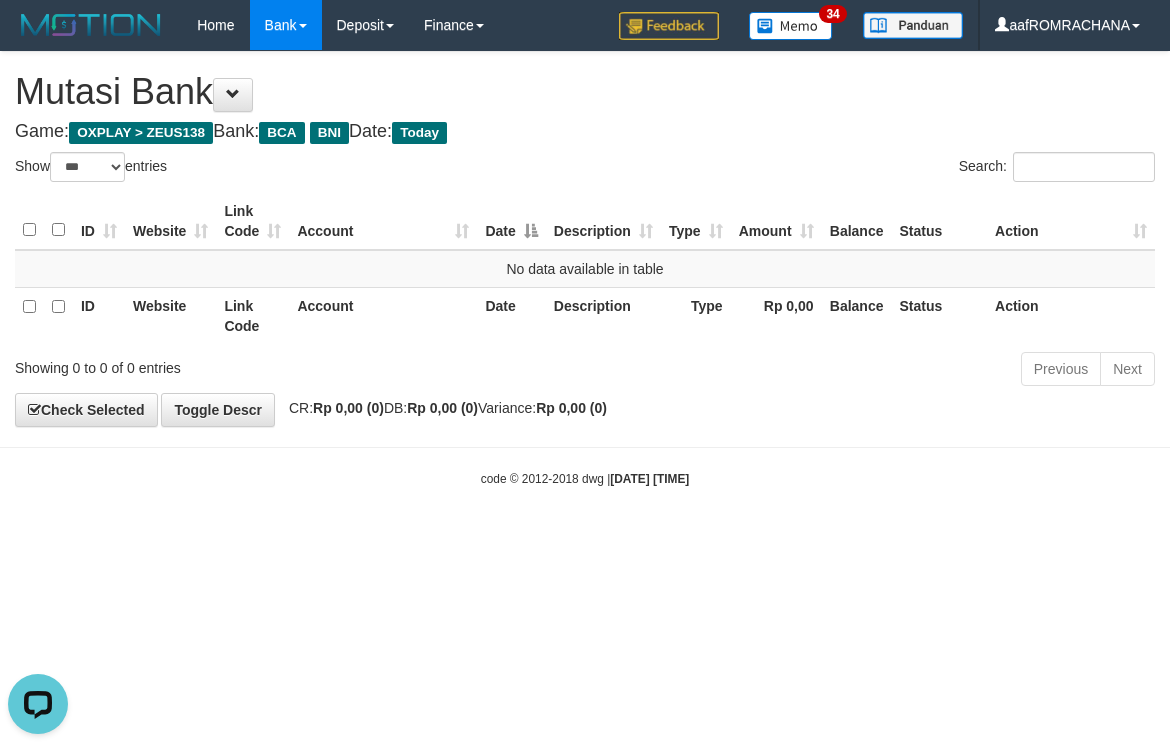 click on "Toggle navigation
Home
Bank
Account List
Load
By Website
Group
[OXPLAY]													ZEUS138
By Load Group (DPS)
Sync" at bounding box center [585, 269] 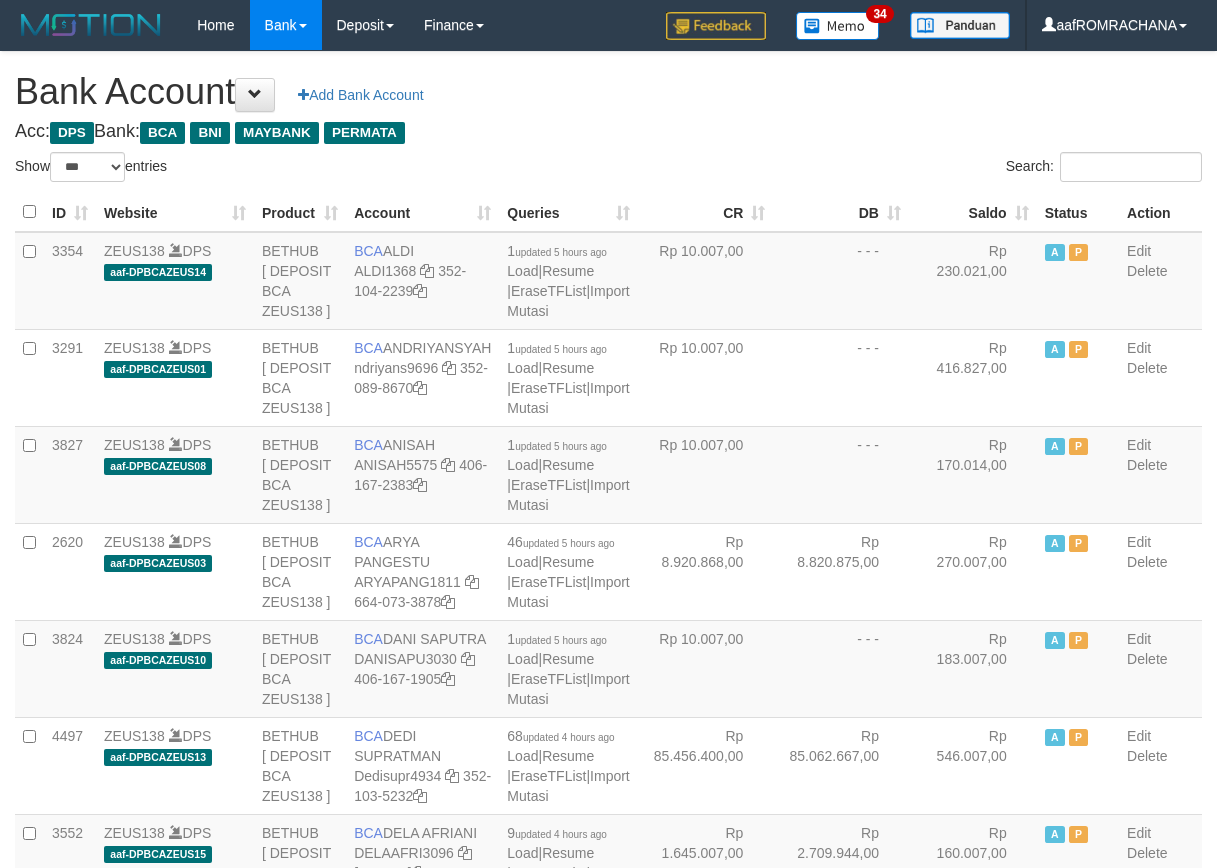 select on "***" 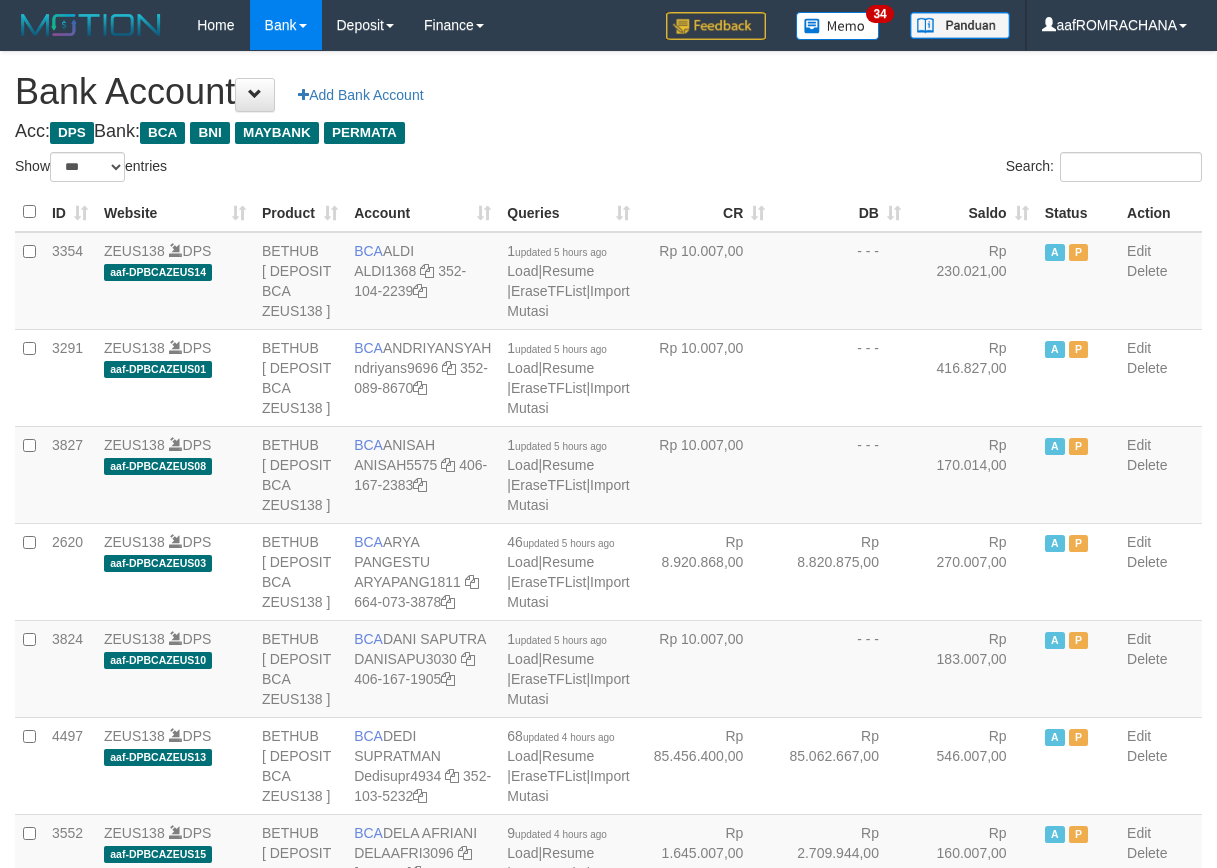 scroll, scrollTop: 0, scrollLeft: 0, axis: both 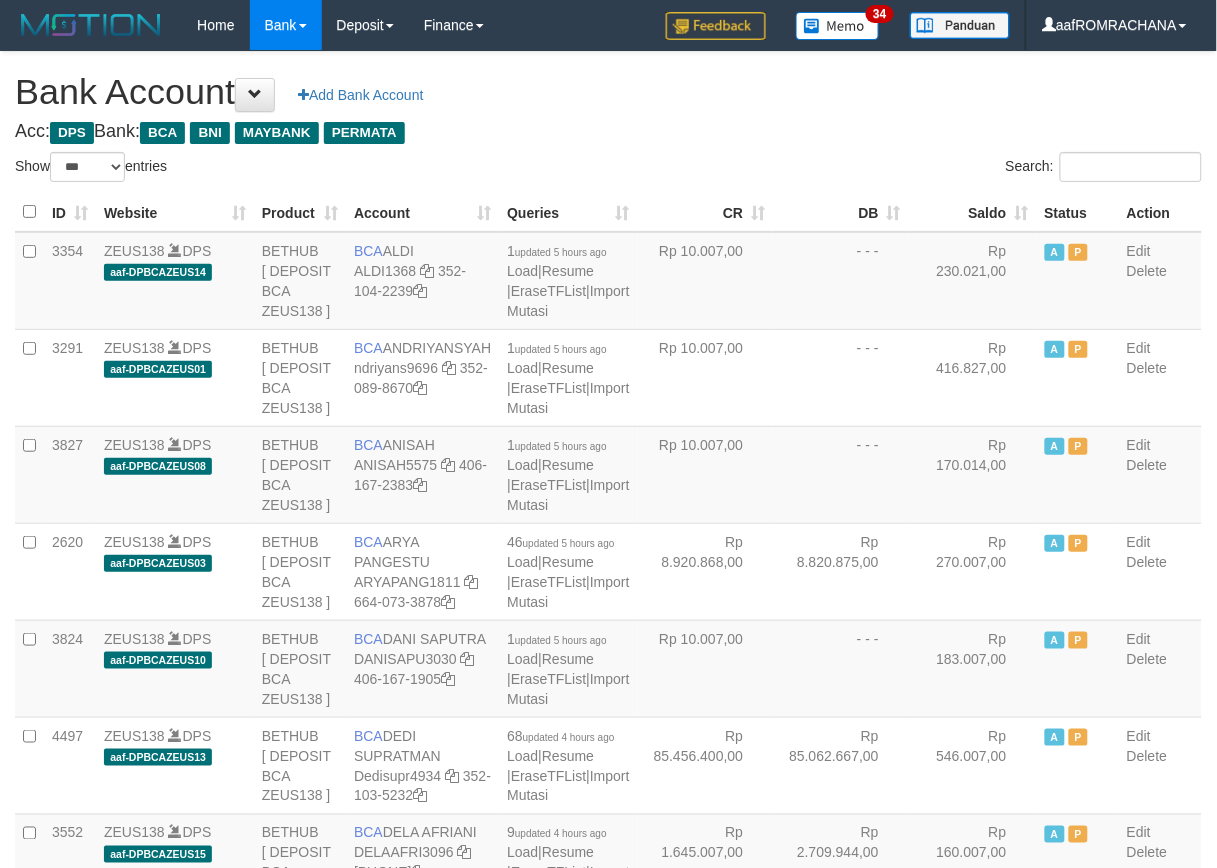 click on "Saldo" at bounding box center [973, 212] 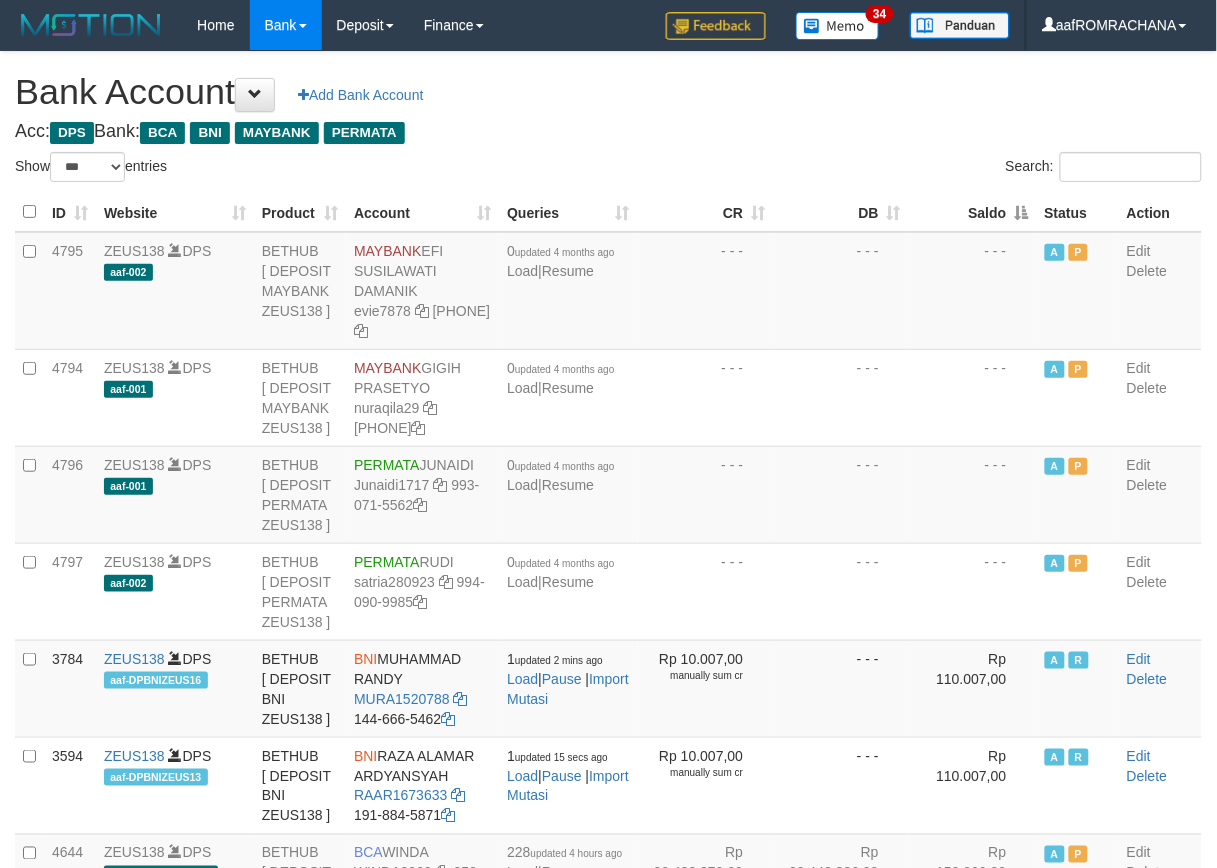 click on "Saldo" at bounding box center (973, 212) 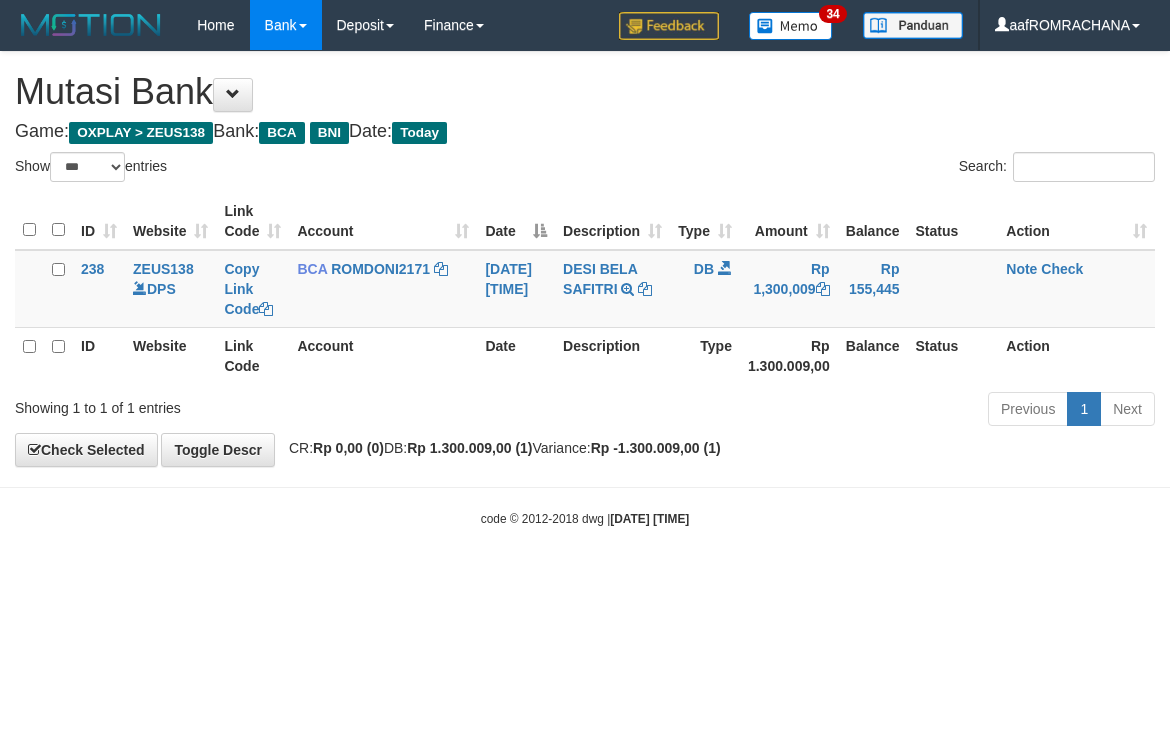 select on "***" 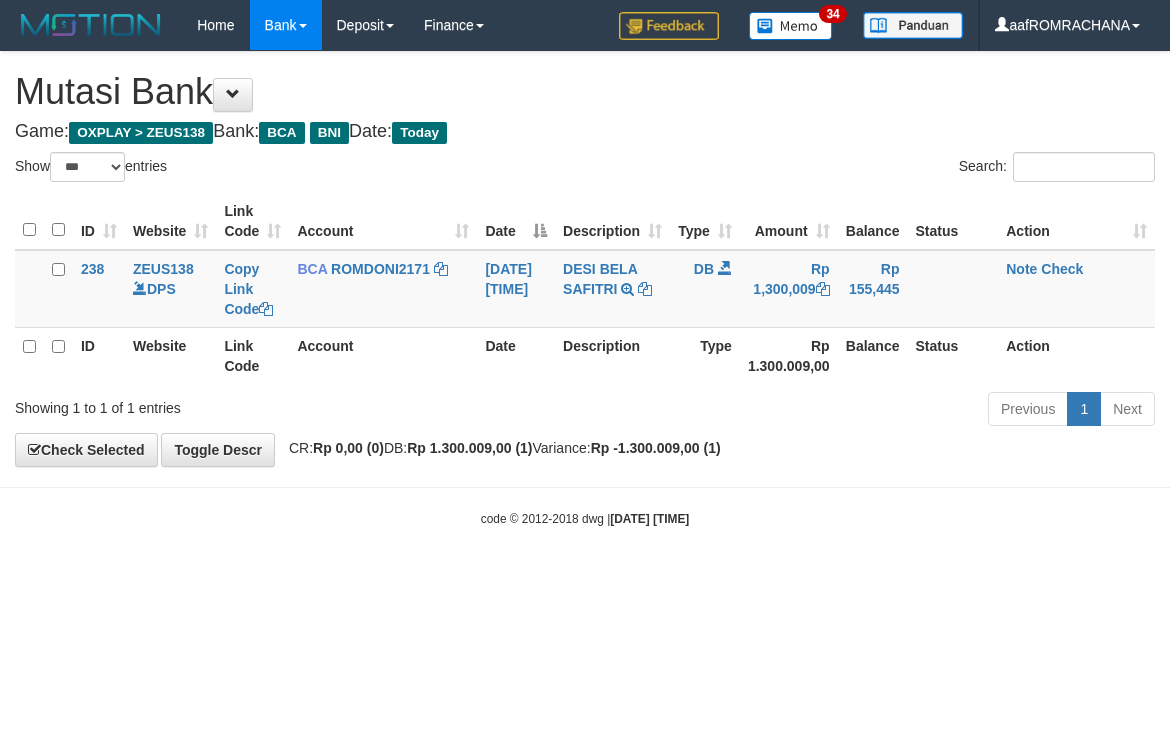 scroll, scrollTop: 0, scrollLeft: 0, axis: both 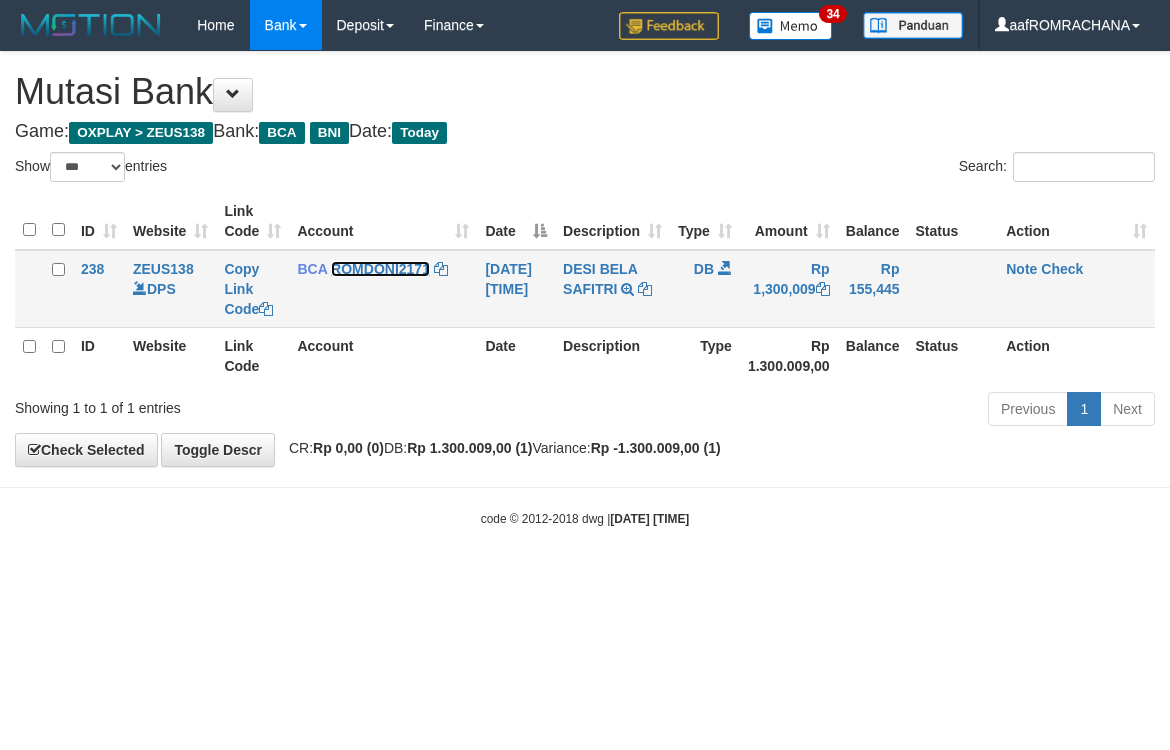 click on "ROMDONI2171" at bounding box center (380, 269) 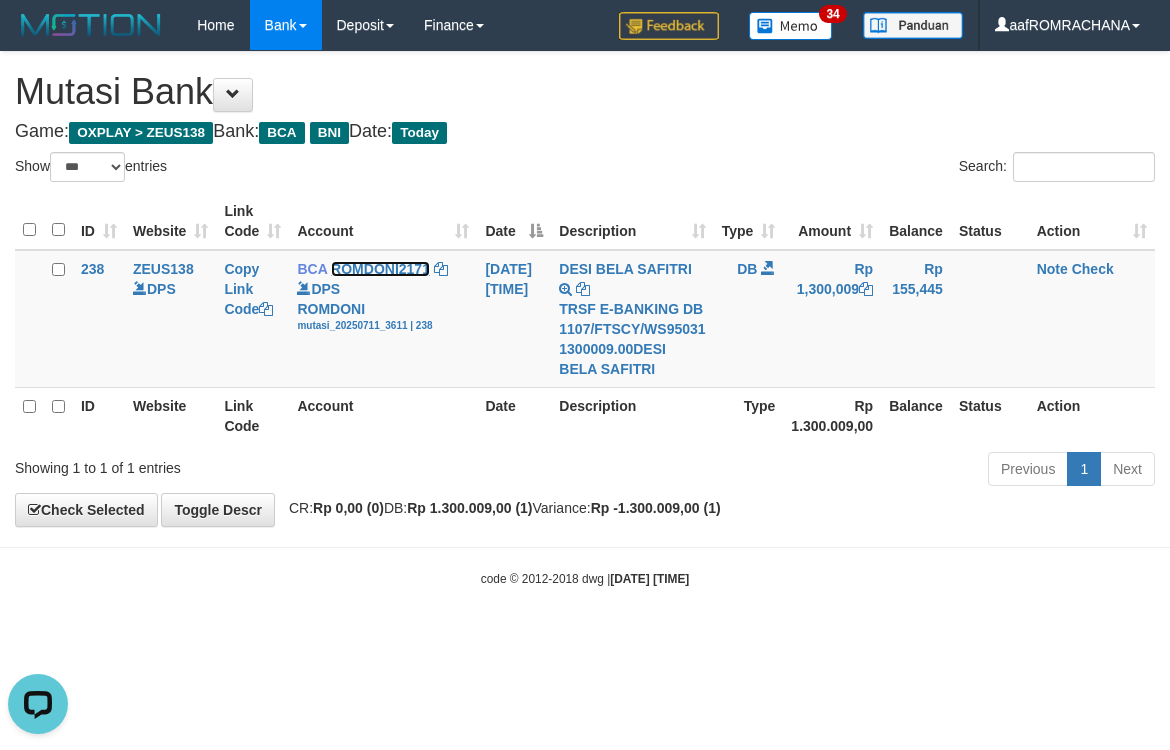 scroll, scrollTop: 0, scrollLeft: 0, axis: both 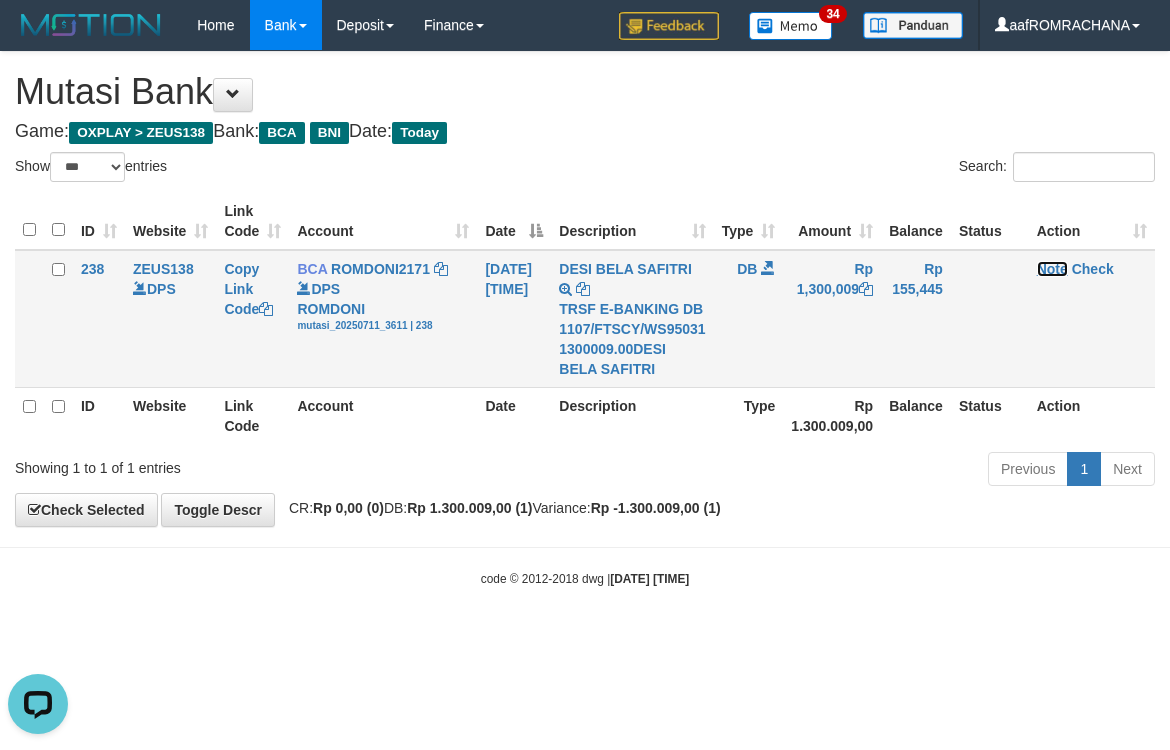 click on "Note" at bounding box center [1052, 269] 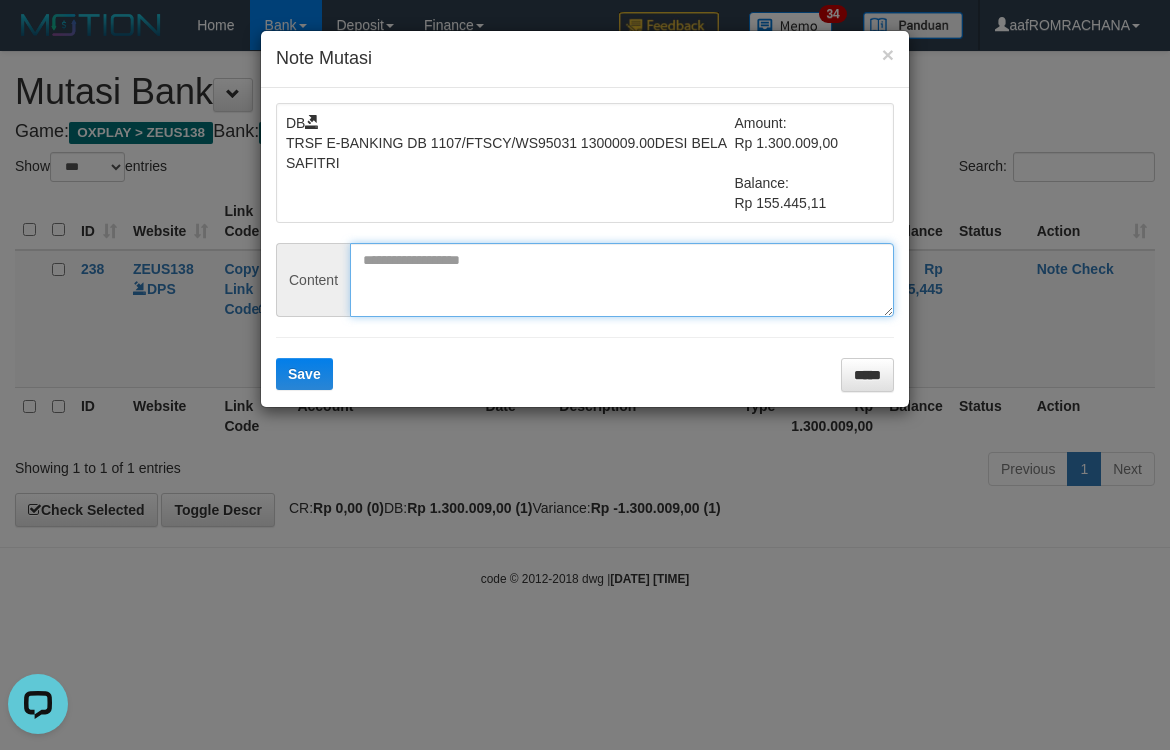 click at bounding box center [622, 280] 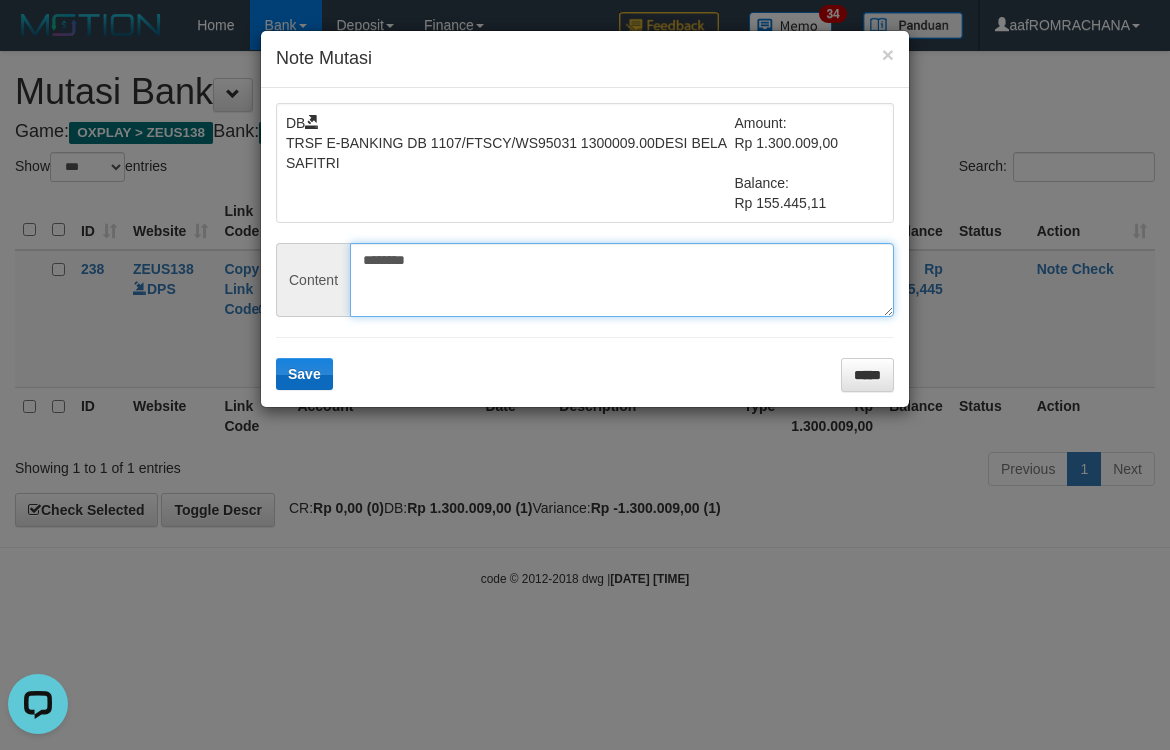 type on "********" 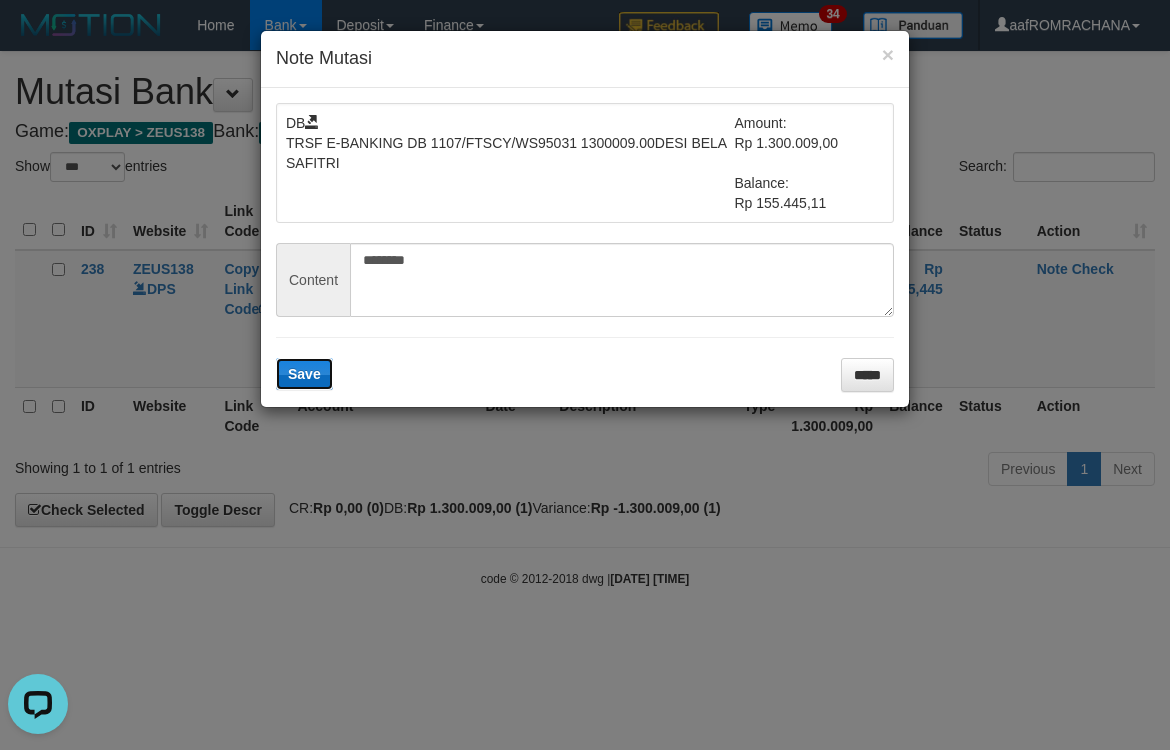 click on "Save" at bounding box center (304, 374) 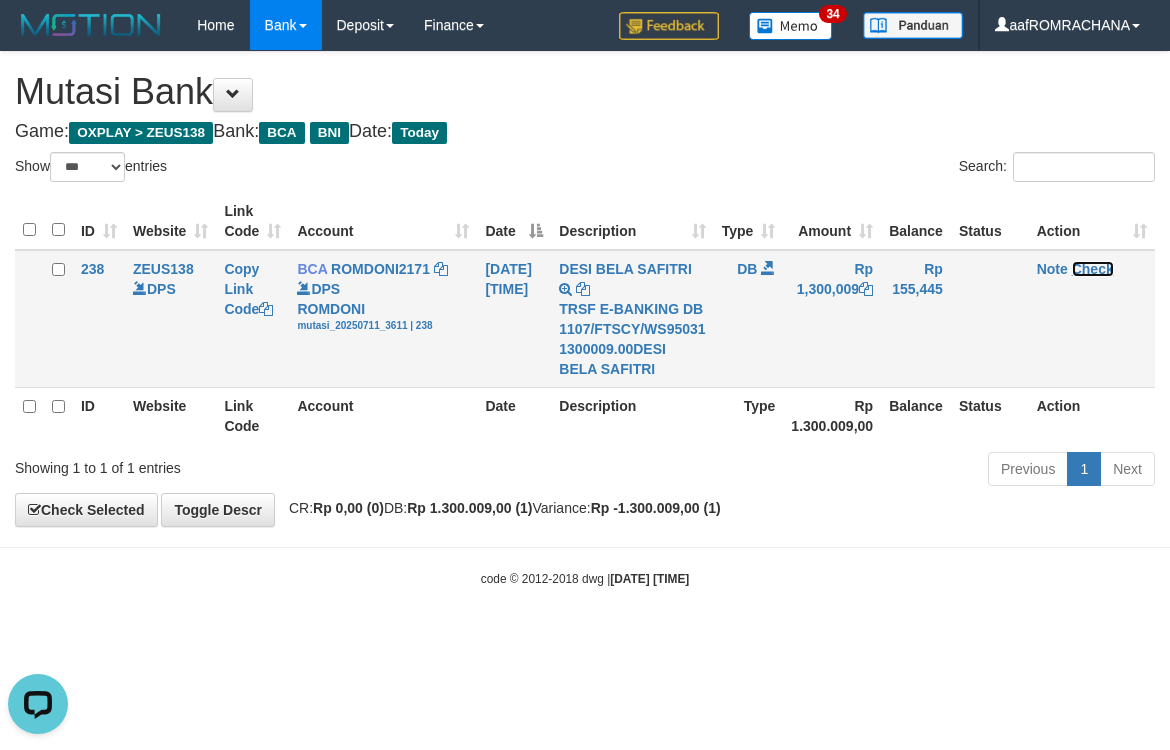 click on "Check" at bounding box center [1093, 269] 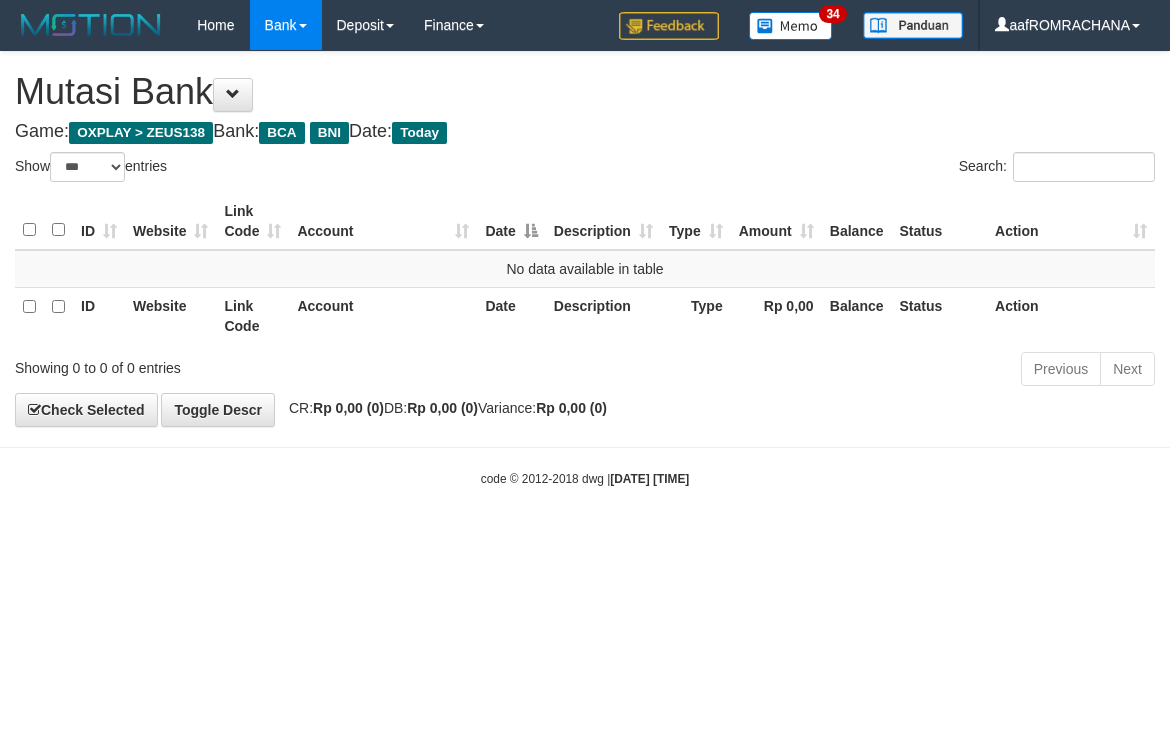 select on "***" 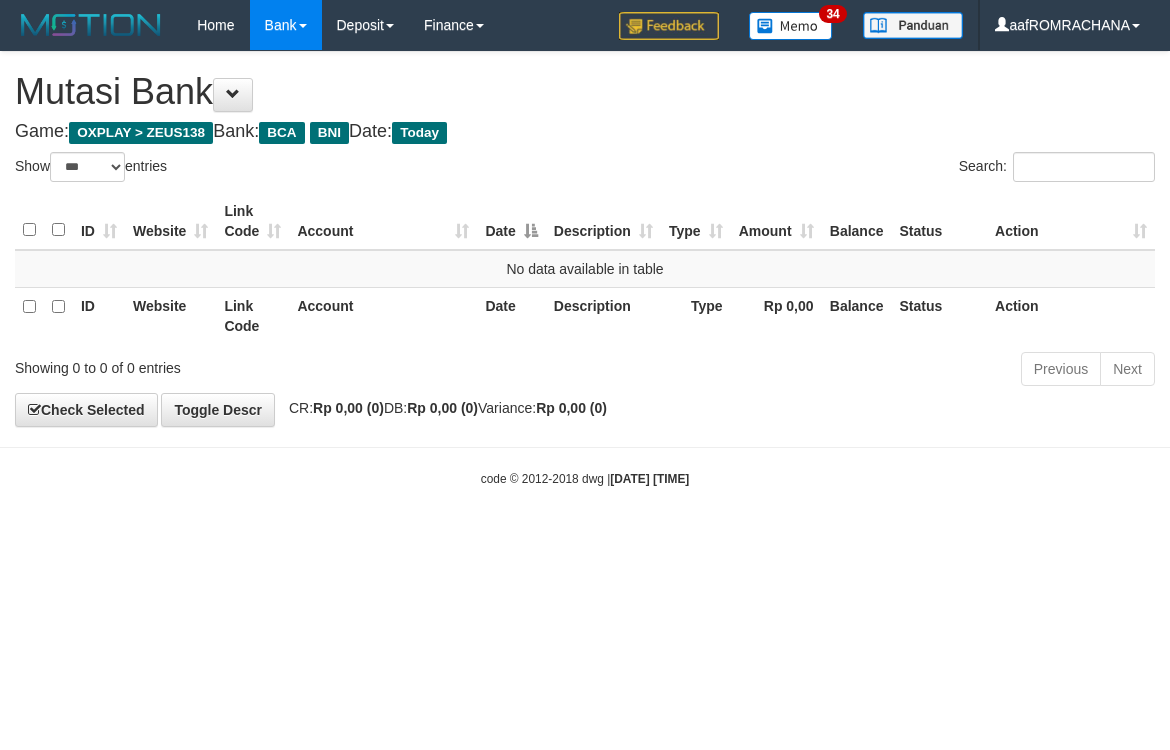 scroll, scrollTop: 0, scrollLeft: 0, axis: both 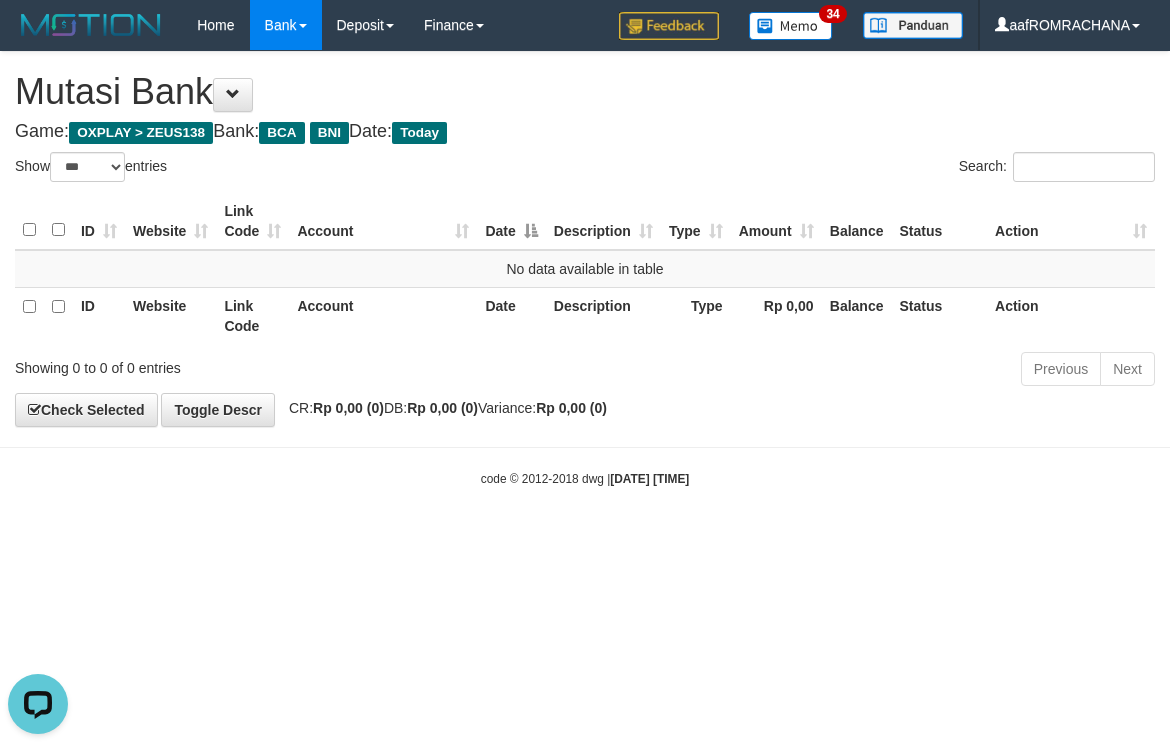 click on "Toggle navigation
Home
Bank
Account List
Load
By Website
Group
[OXPLAY]													ZEUS138
By Load Group (DPS)
Sync" at bounding box center [585, 269] 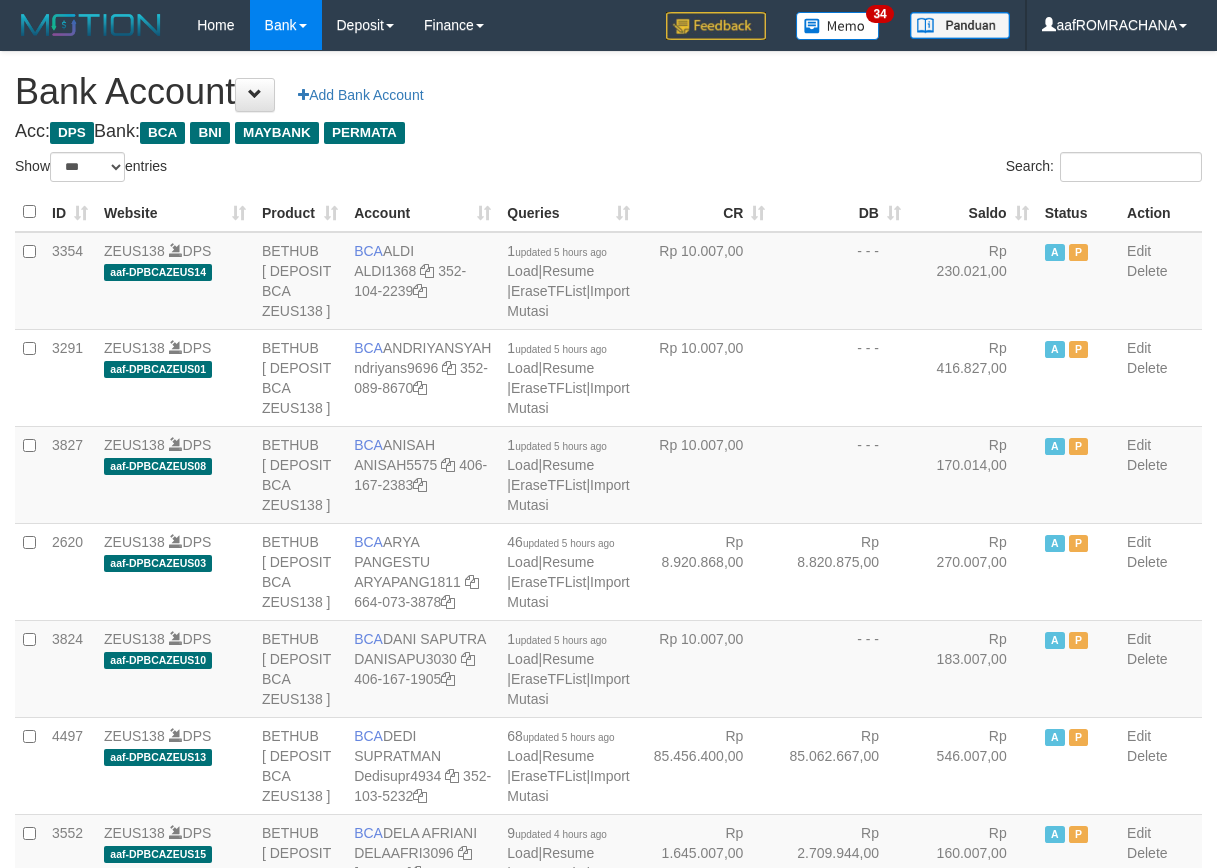 select on "***" 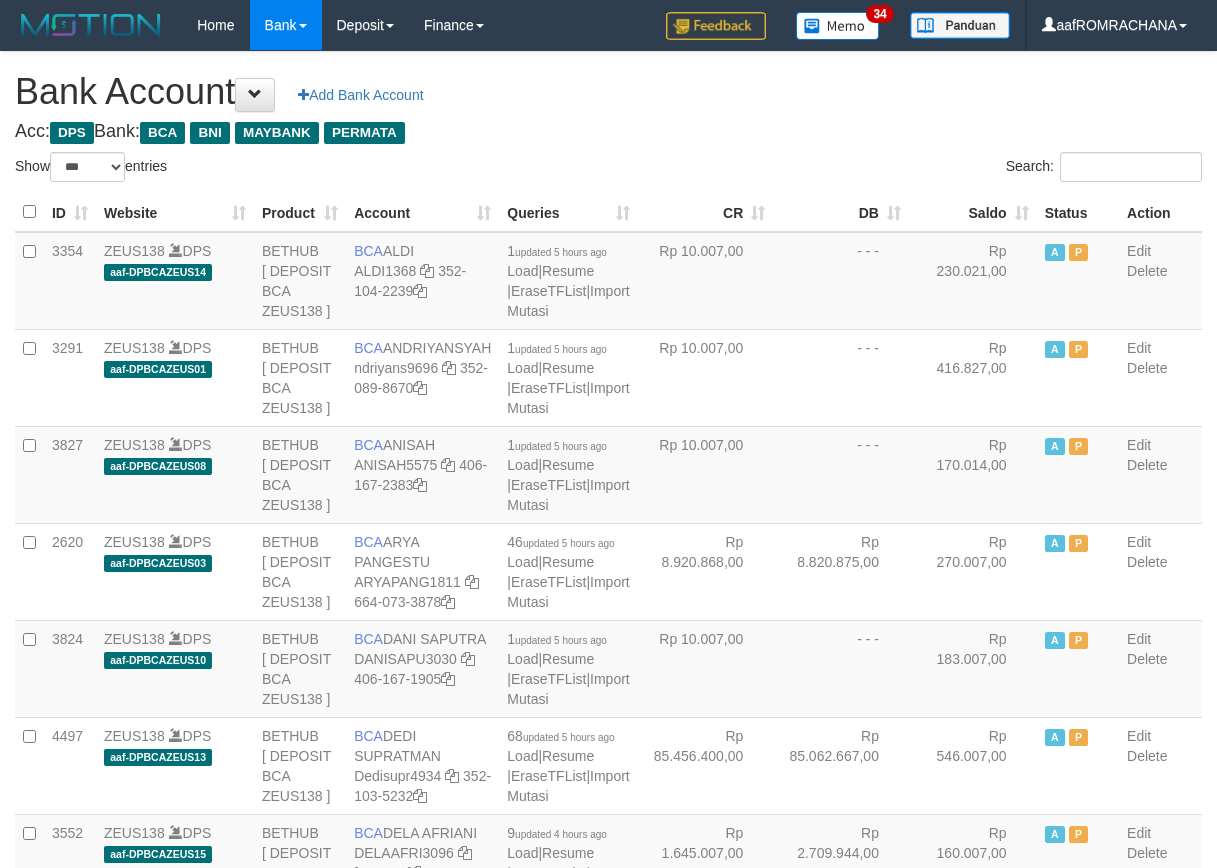 scroll, scrollTop: 0, scrollLeft: 0, axis: both 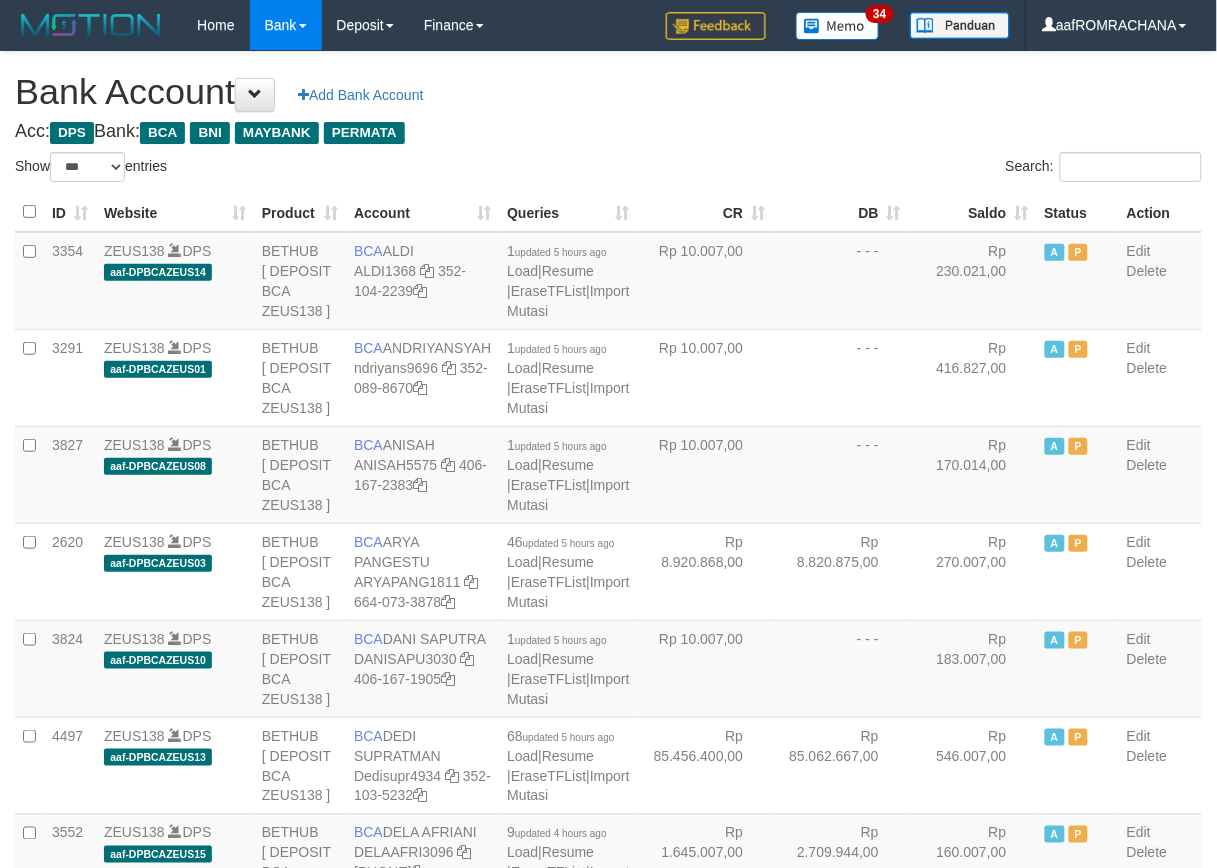 click on "Saldo" at bounding box center (973, 212) 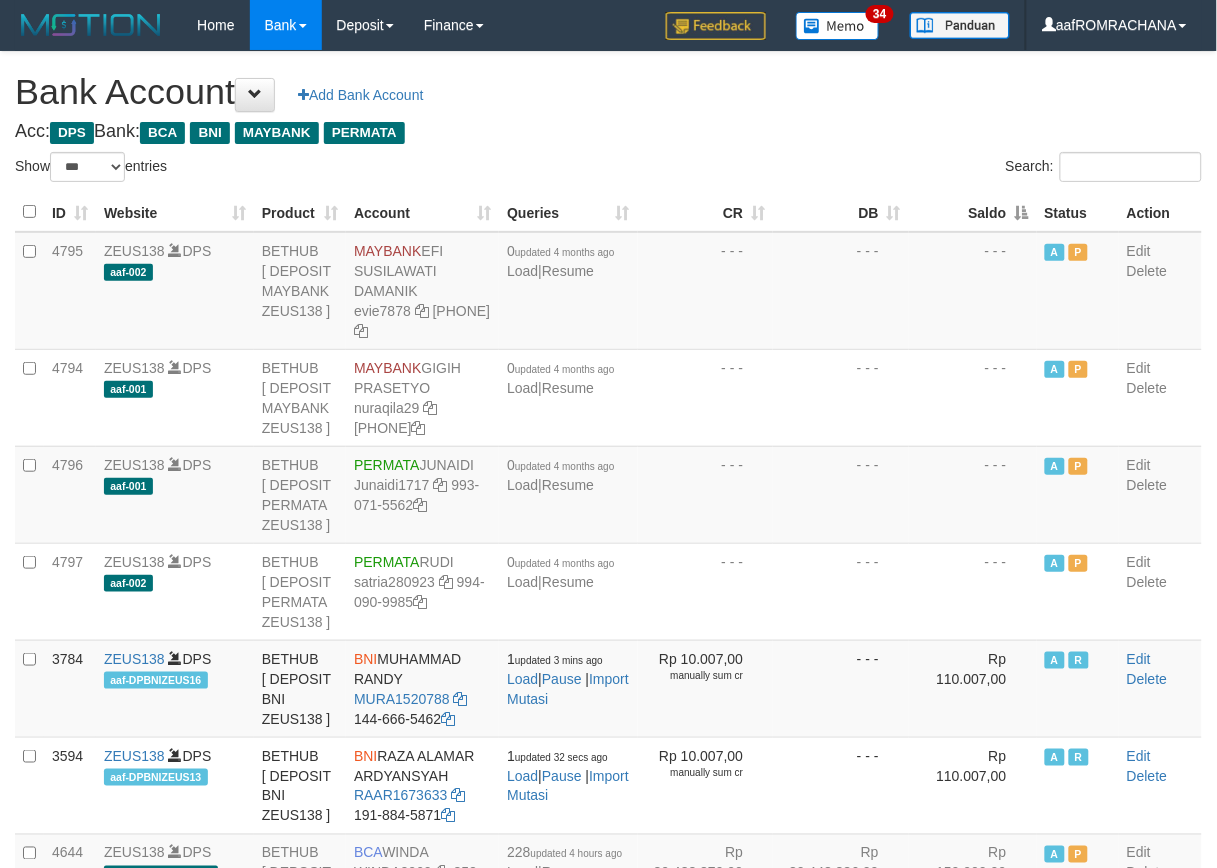 click on "Saldo" at bounding box center [973, 212] 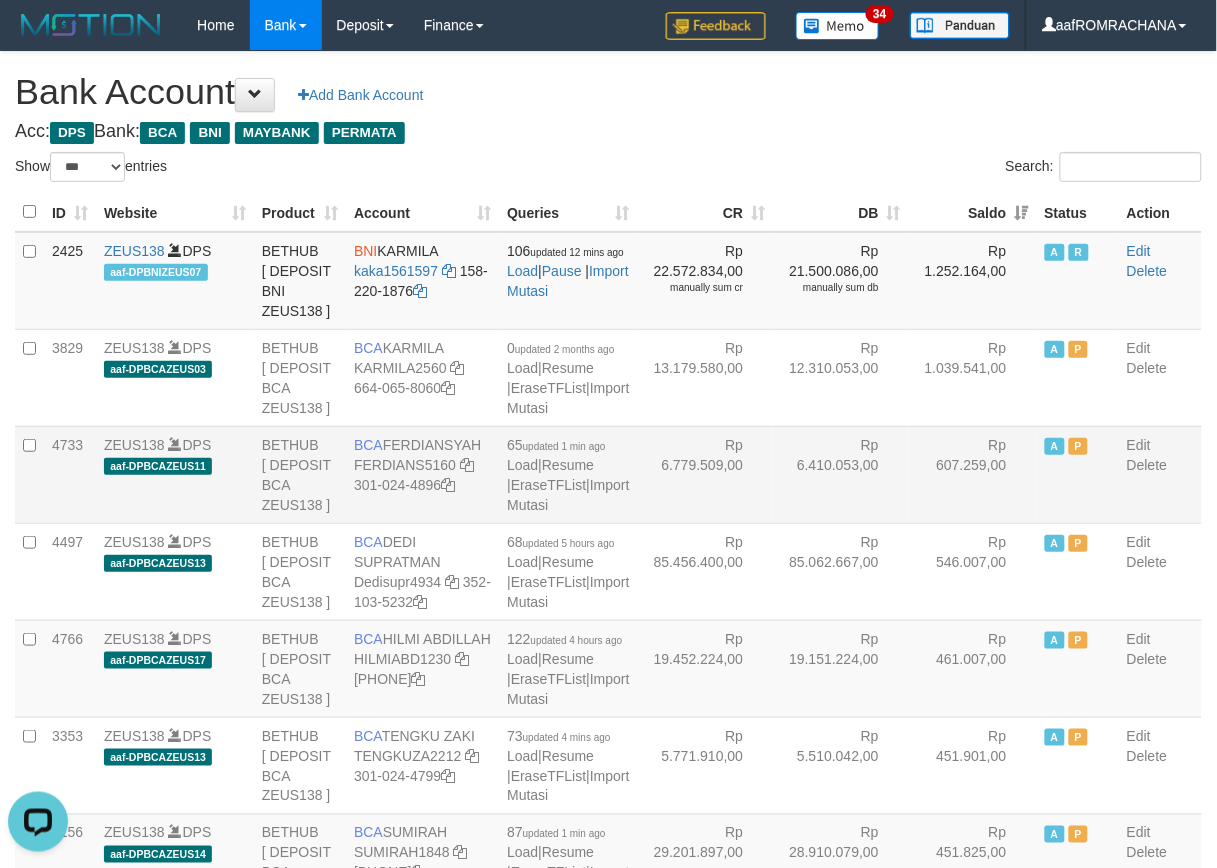 scroll, scrollTop: 0, scrollLeft: 0, axis: both 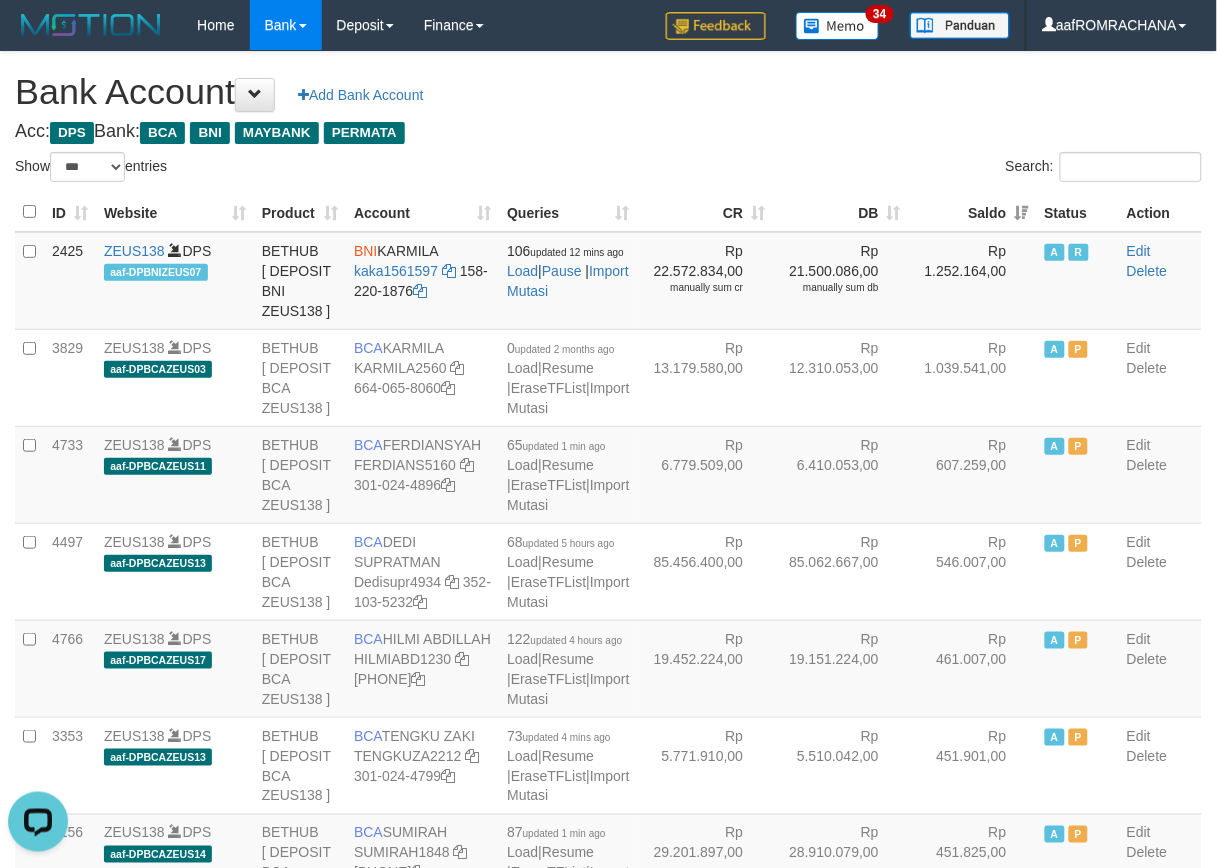 click on "Acc: 										 DPS
Bank:   BCA   BNI   MAYBANK   PERMATA" at bounding box center (608, 132) 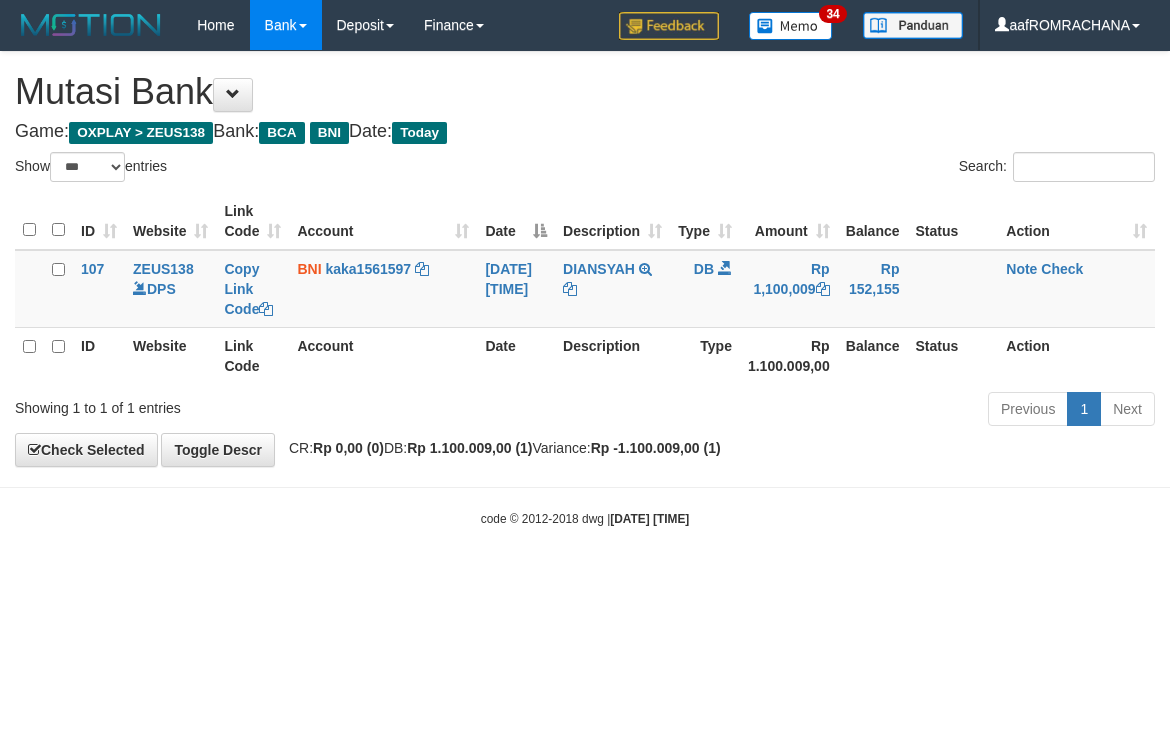 select on "***" 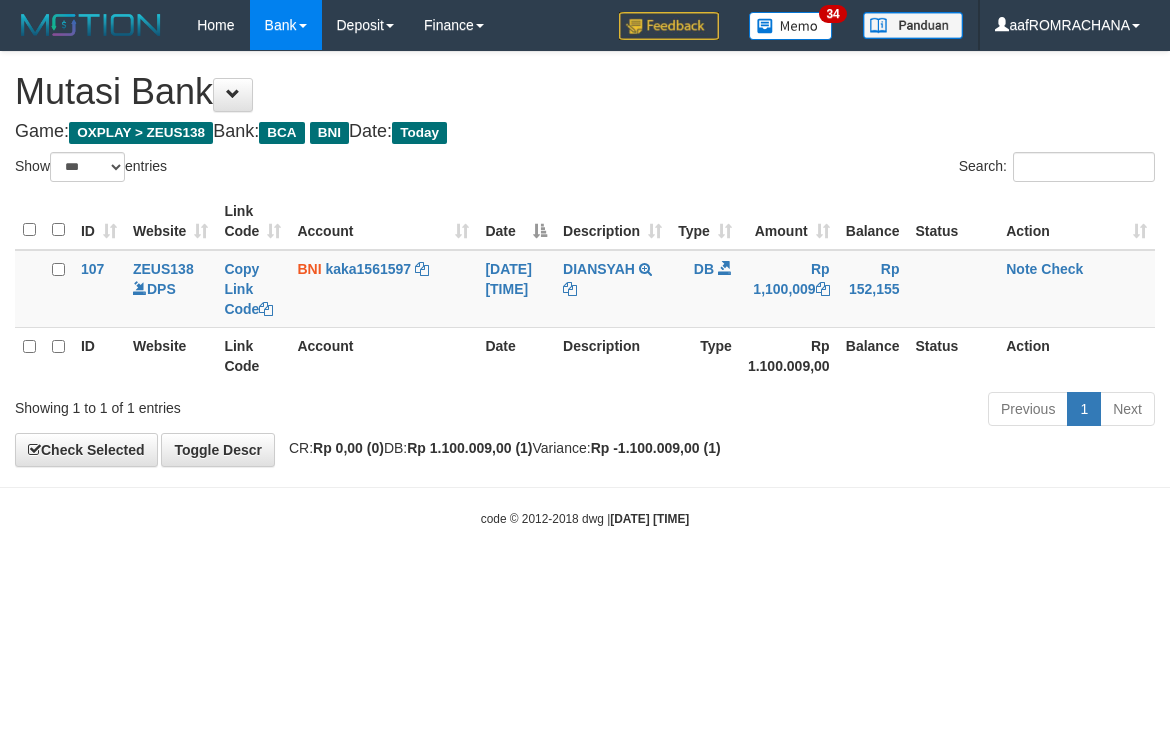 scroll, scrollTop: 0, scrollLeft: 0, axis: both 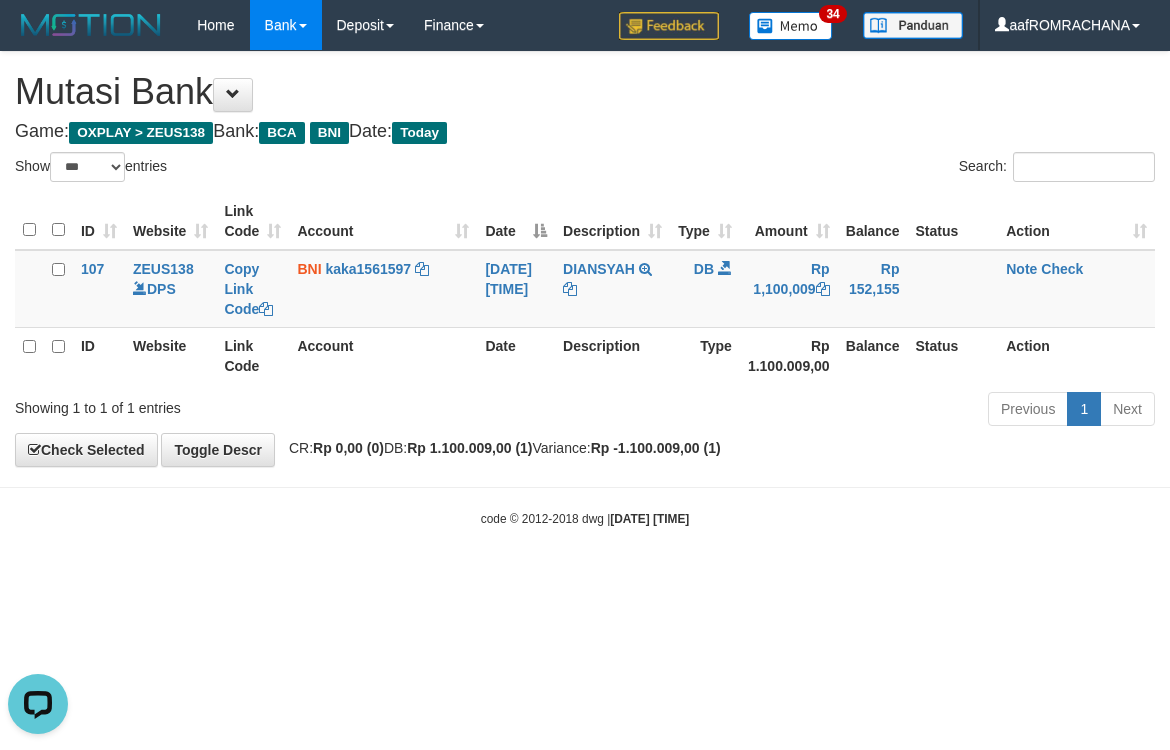click on "Toggle navigation
Home
Bank
Account List
Load
By Website
Group
[OXPLAY]													ZEUS138
By Load Group (DPS)
Sync" at bounding box center [585, 289] 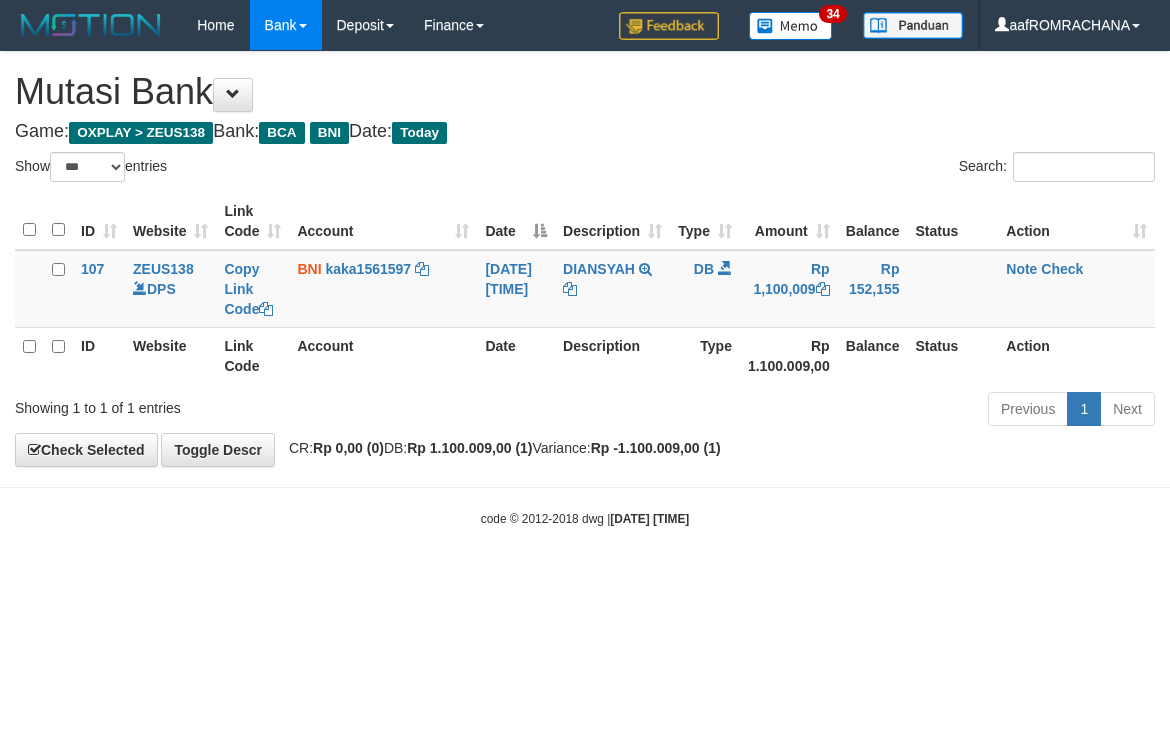 select on "***" 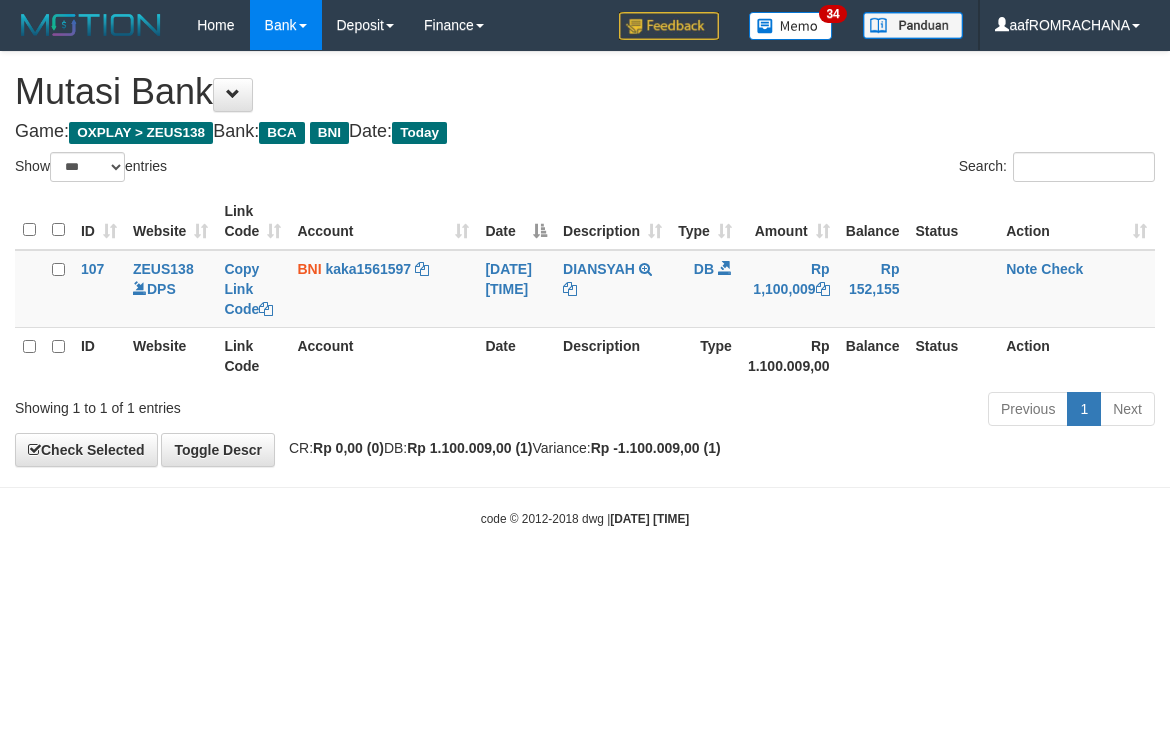 scroll, scrollTop: 0, scrollLeft: 0, axis: both 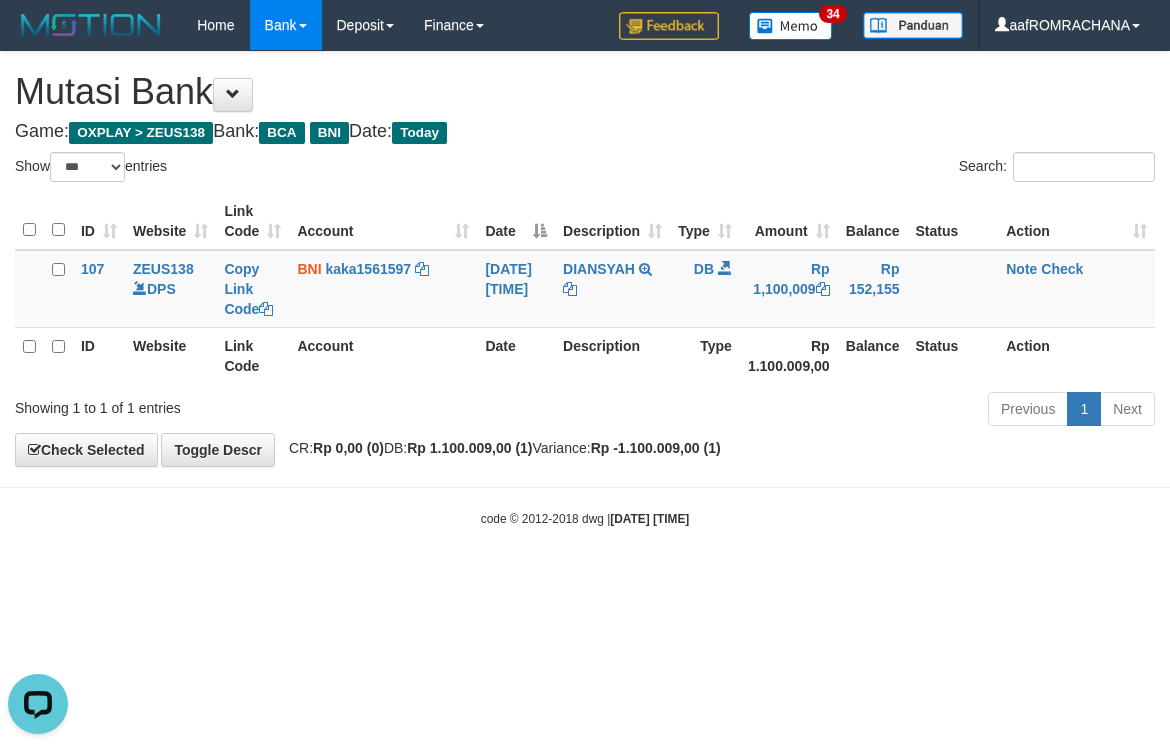 click on "Toggle navigation
Home
Bank
Account List
Load
By Website
Group
[OXPLAY]													ZEUS138
By Load Group (DPS)
Sync" at bounding box center [585, 289] 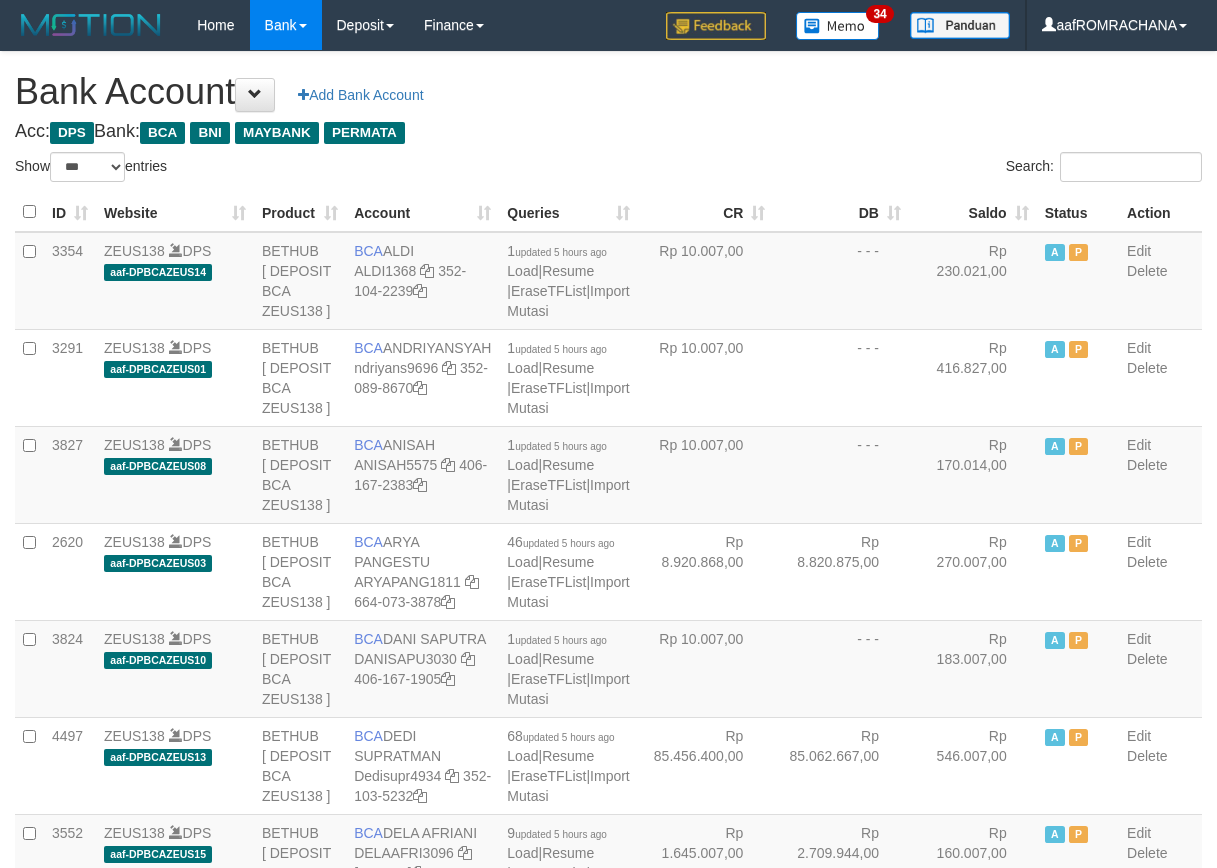 select on "***" 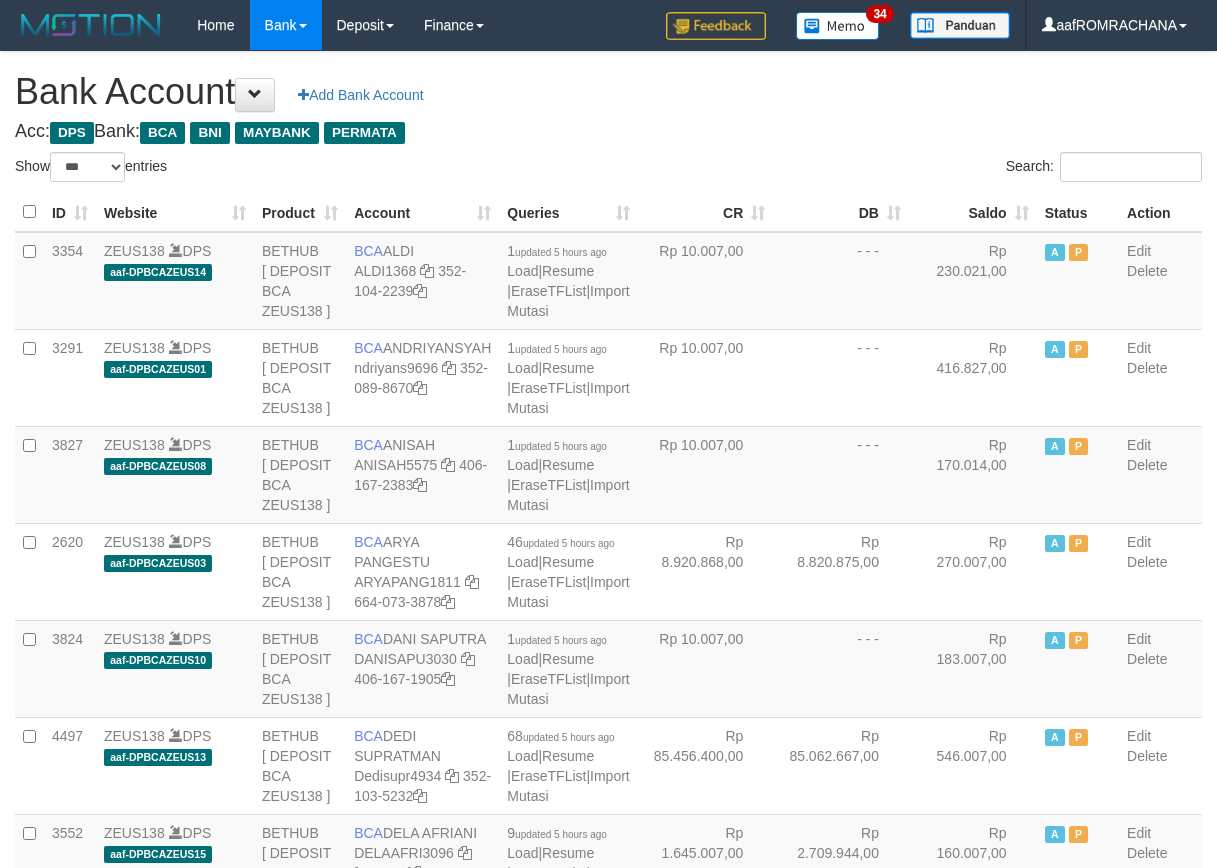 scroll, scrollTop: 0, scrollLeft: 0, axis: both 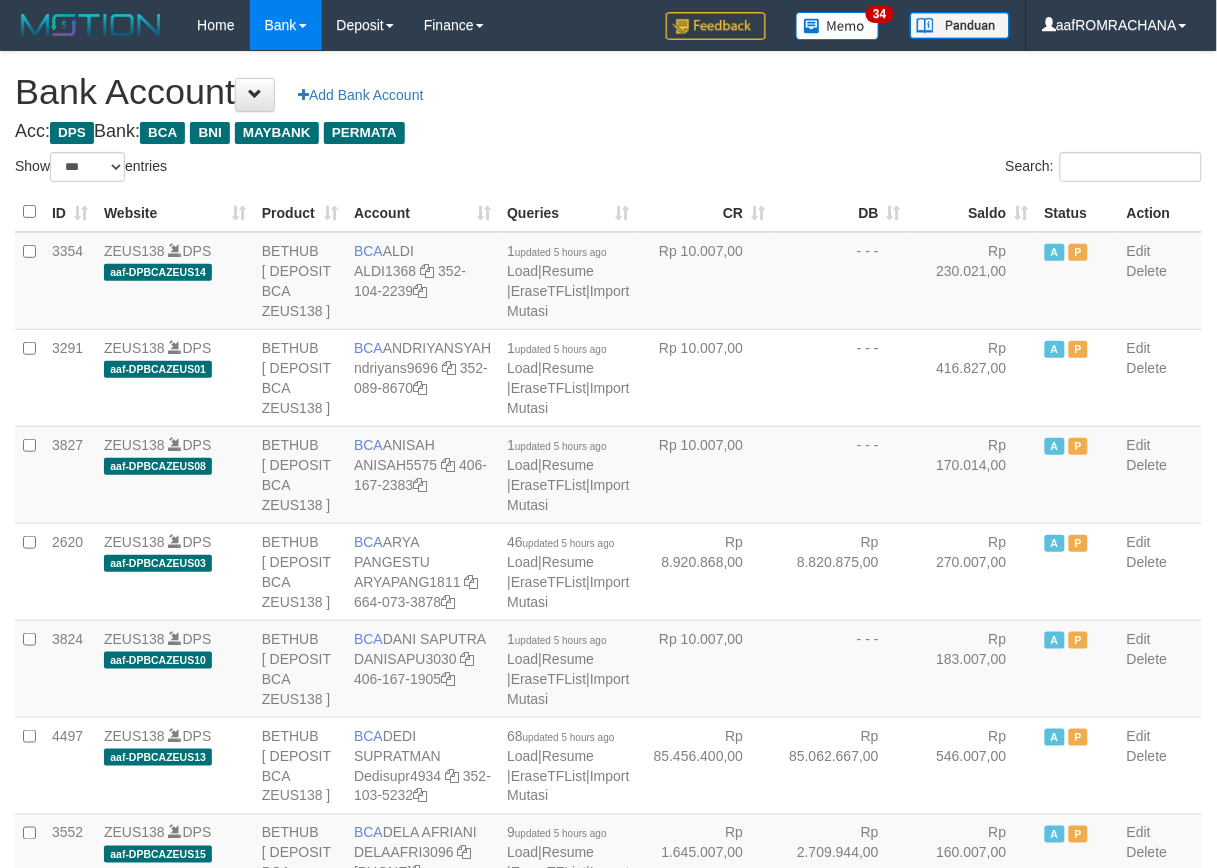 click on "Saldo" at bounding box center (973, 212) 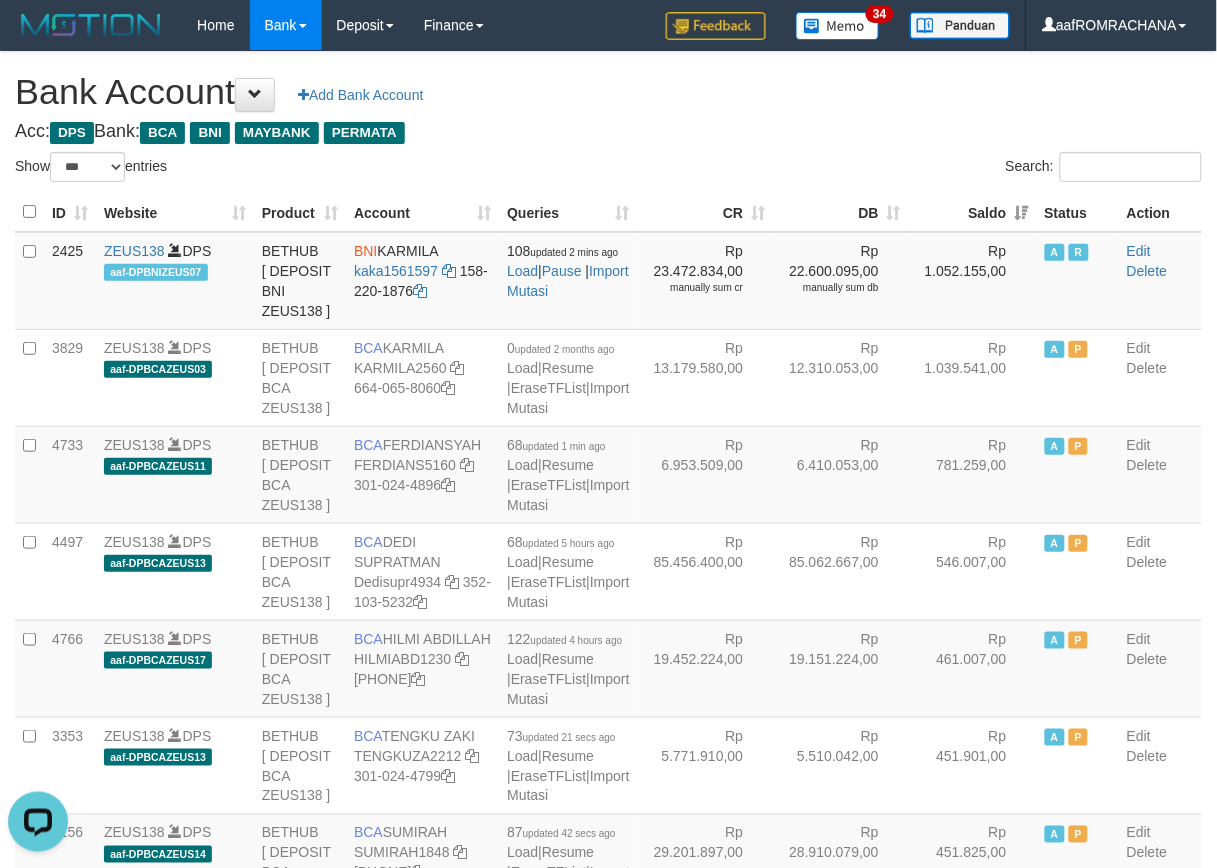 scroll, scrollTop: 0, scrollLeft: 0, axis: both 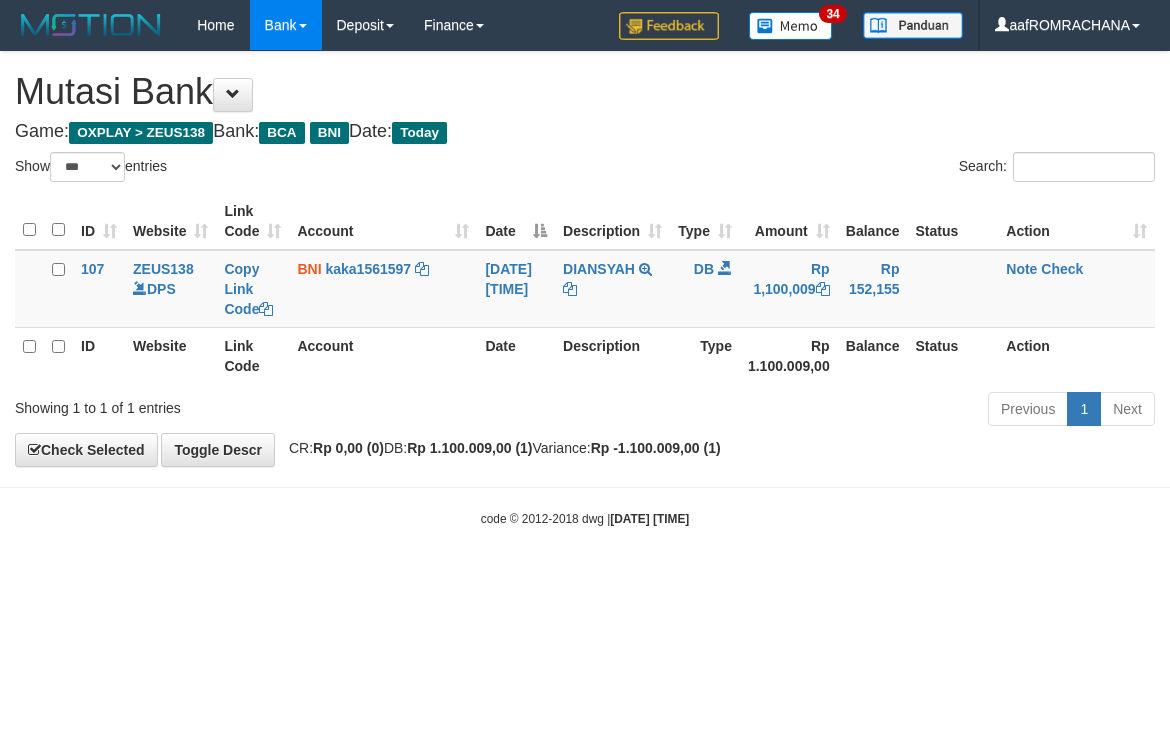 select on "***" 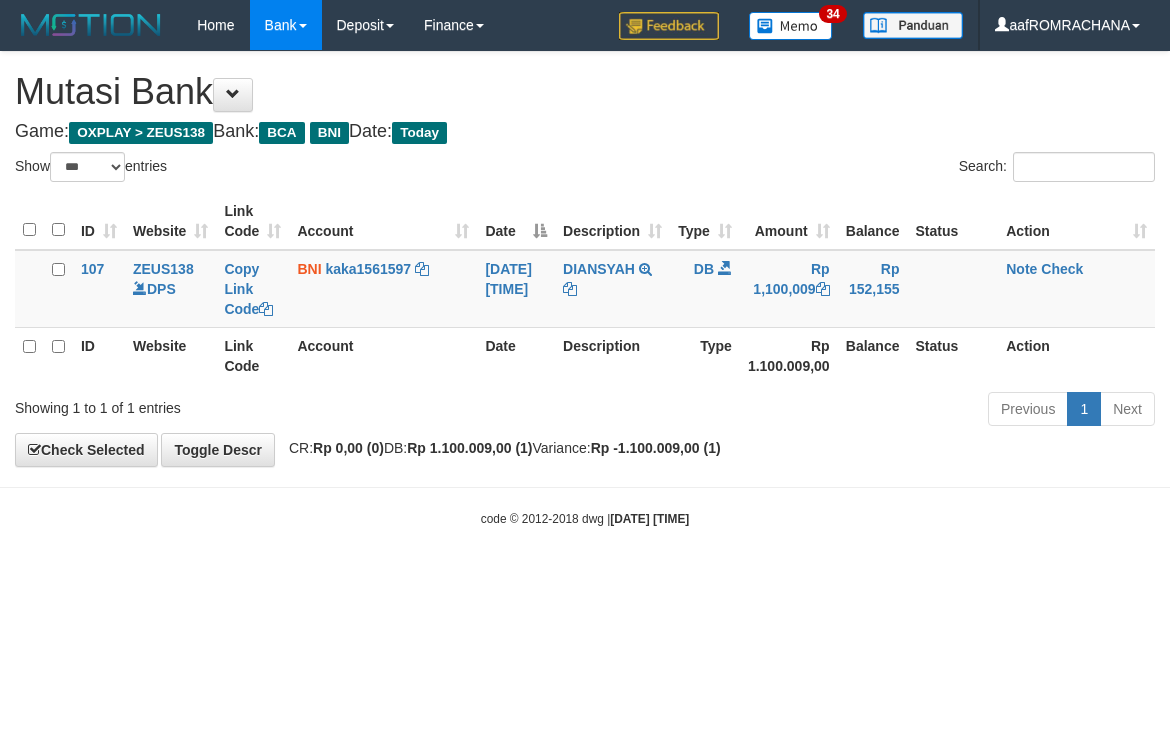 scroll, scrollTop: 0, scrollLeft: 0, axis: both 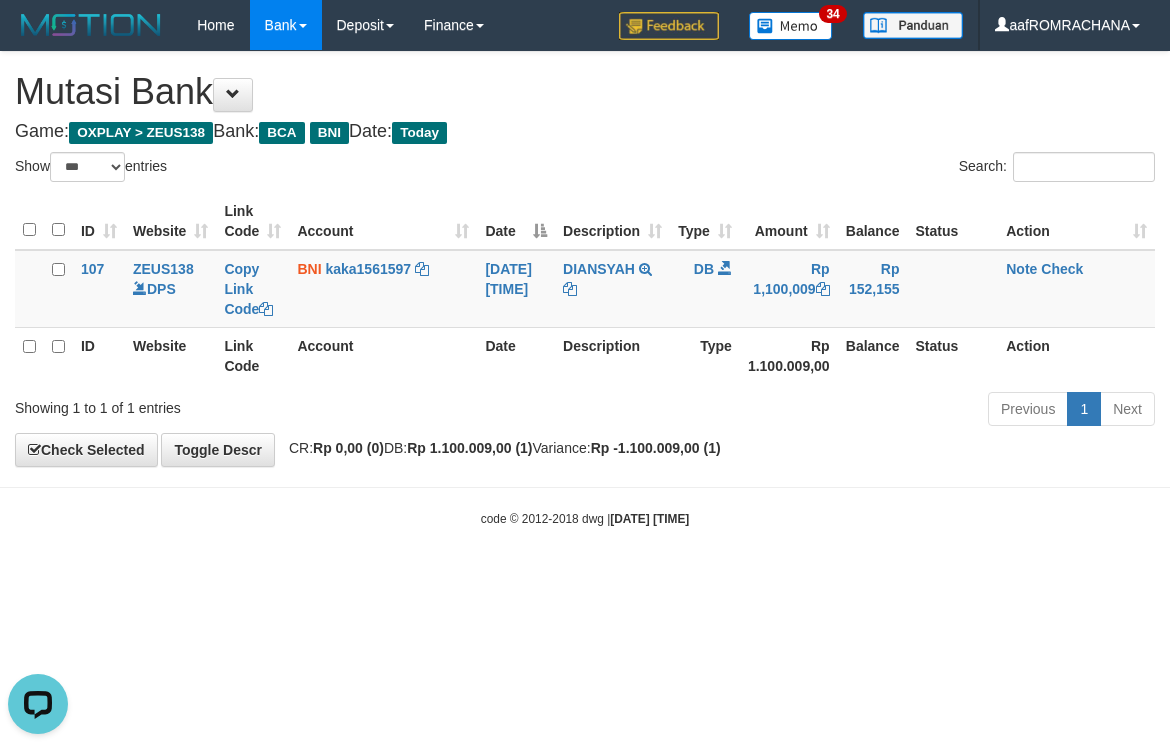 click on "Toggle navigation
Home
Bank
Account List
Load
By Website
Group
[OXPLAY]													ZEUS138
By Load Group (DPS)
Sync" at bounding box center [585, 289] 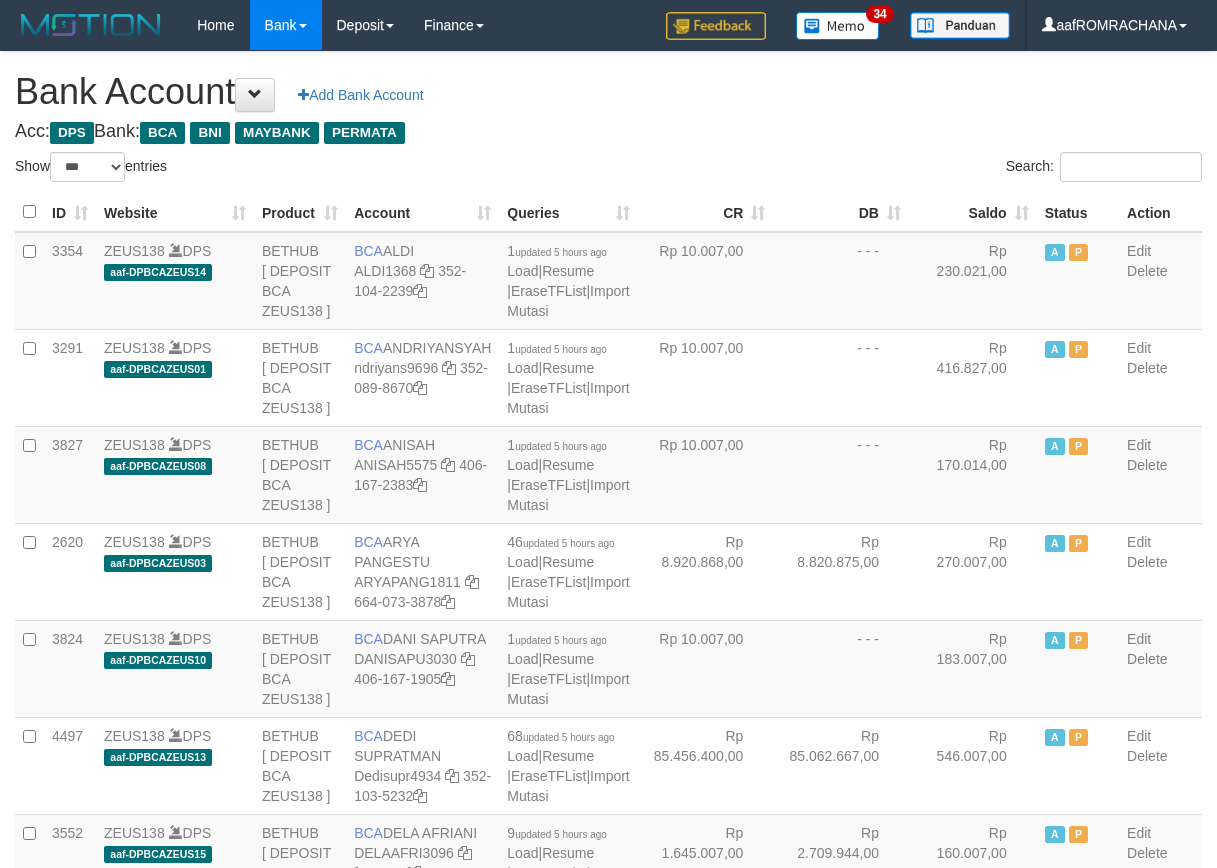 select on "***" 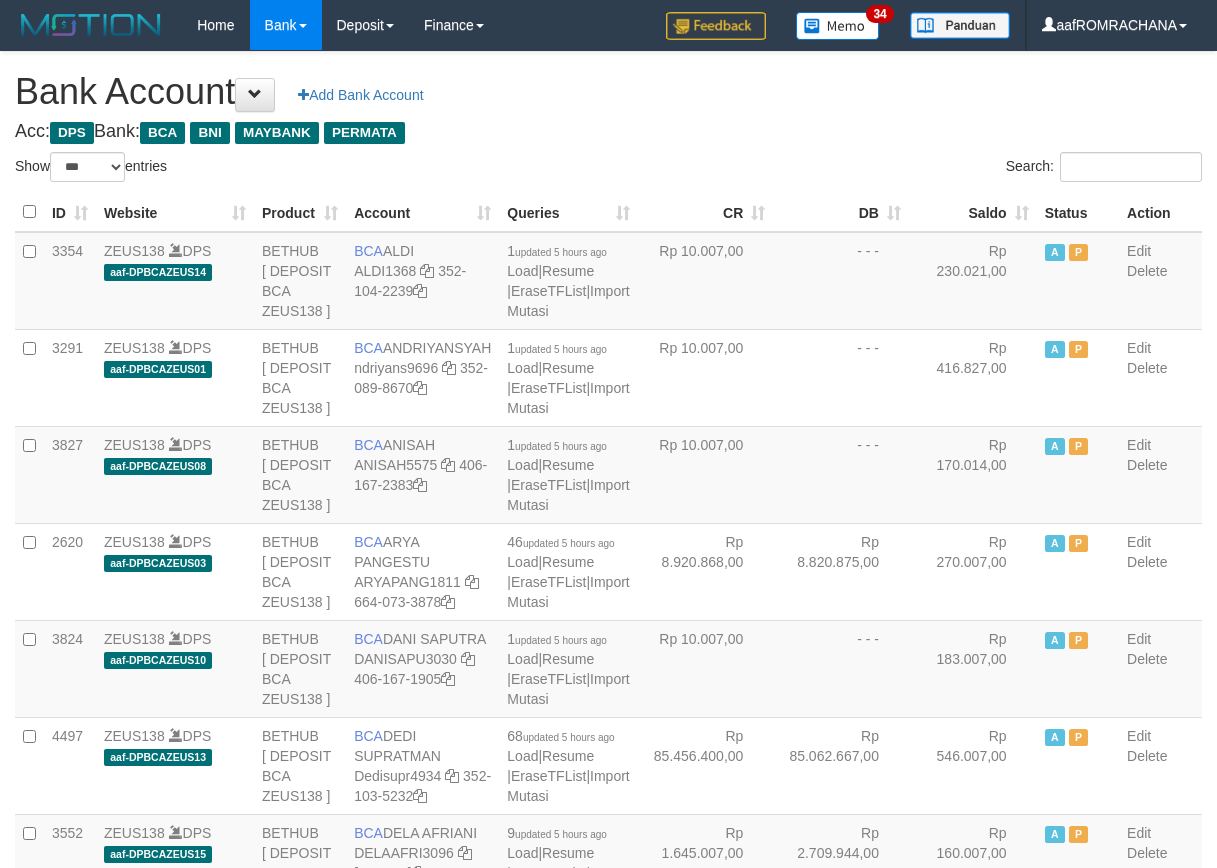 scroll, scrollTop: 0, scrollLeft: 0, axis: both 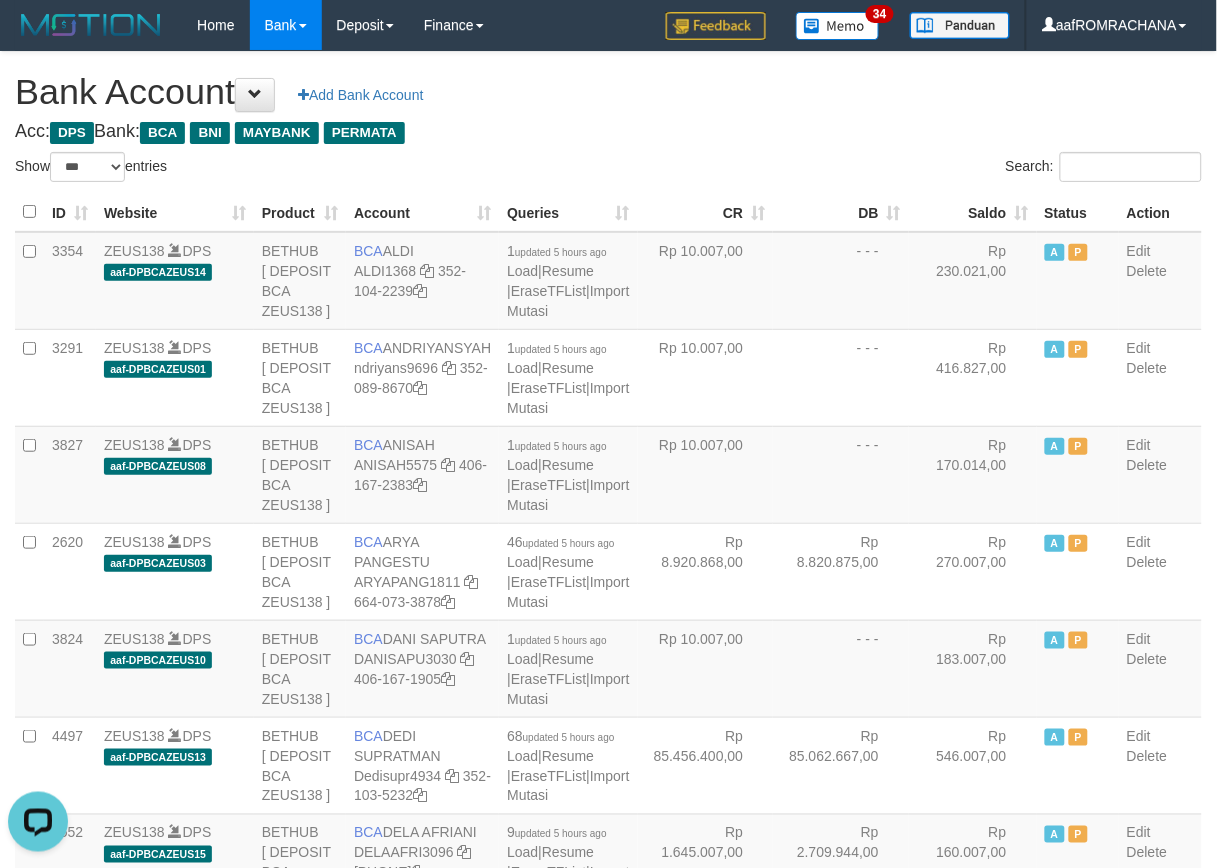 click on "Search:" at bounding box center (913, 169) 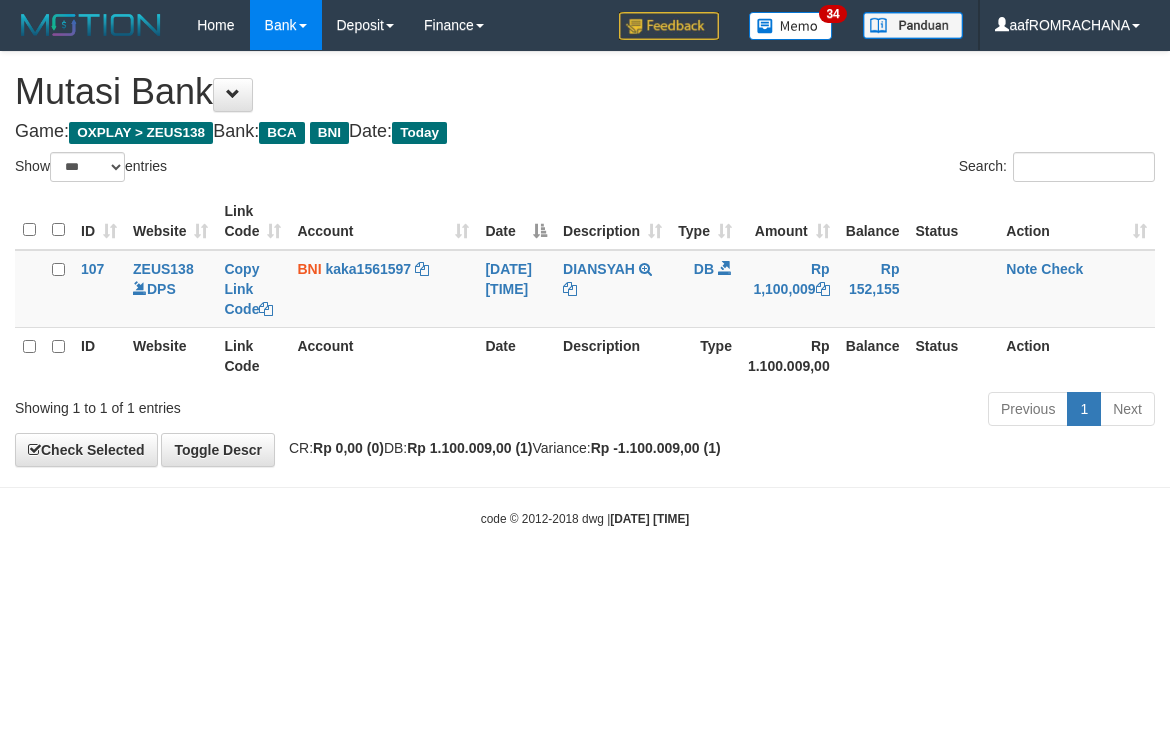 select on "***" 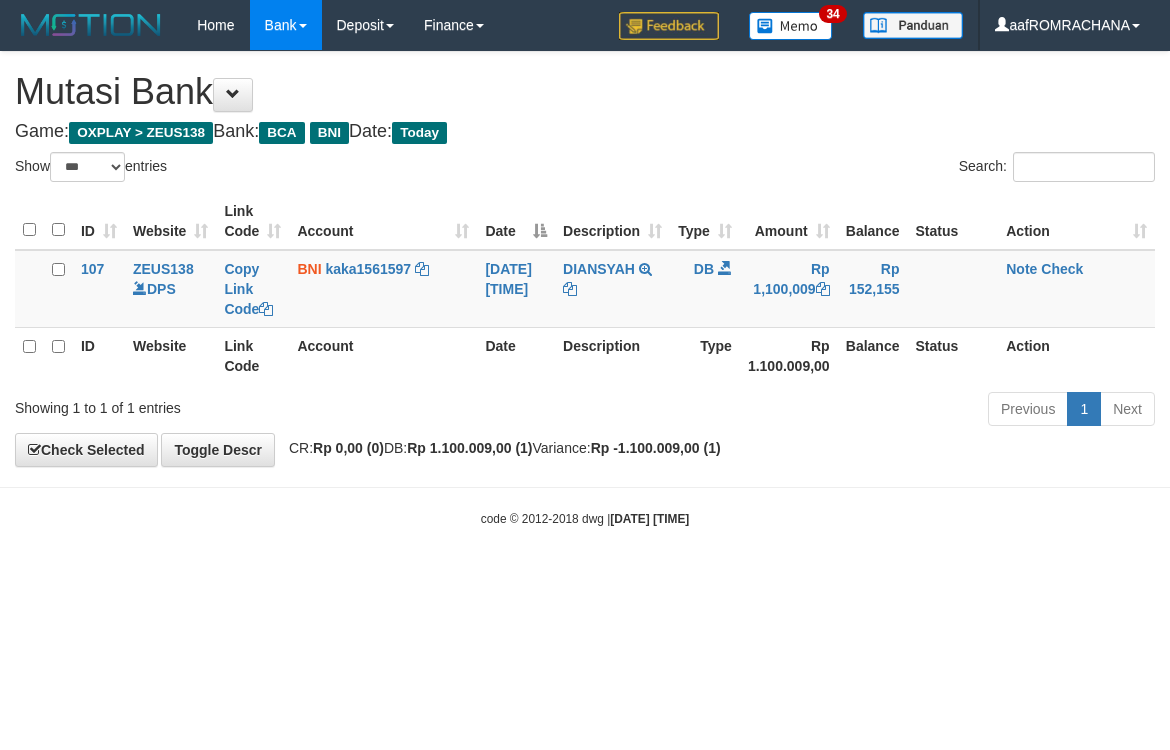 scroll, scrollTop: 0, scrollLeft: 0, axis: both 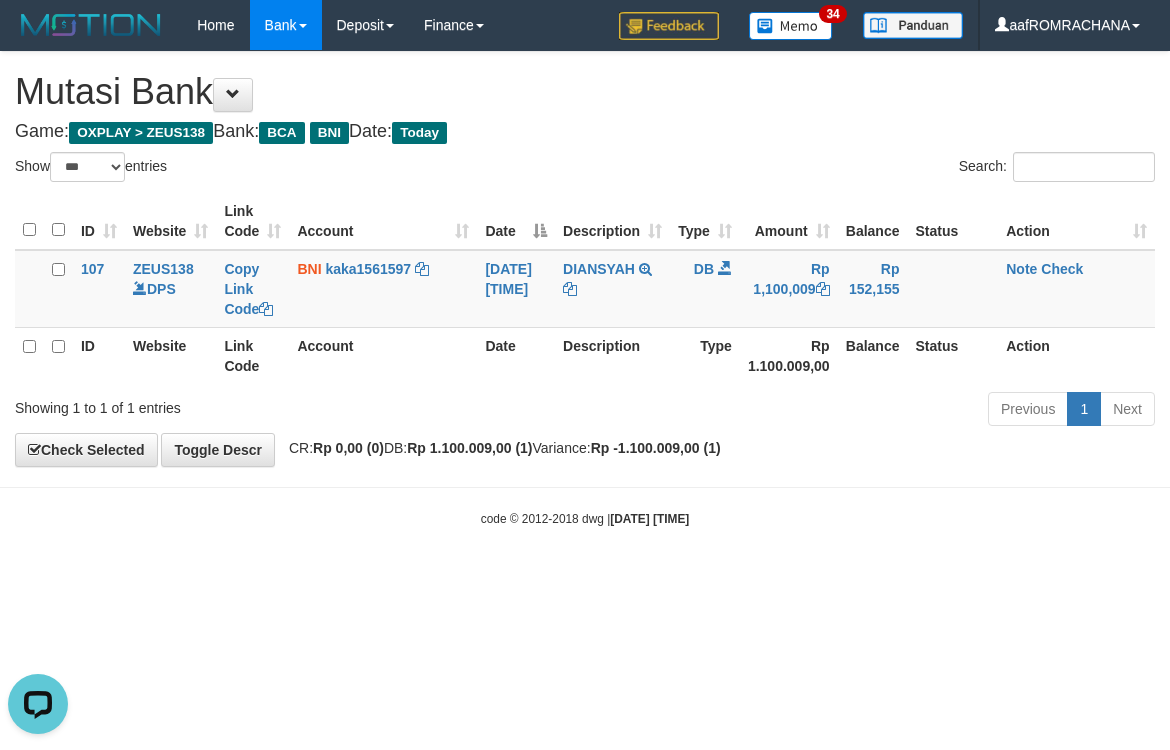 click on "Toggle navigation
Home
Bank
Account List
Load
By Website
Group
[OXPLAY]													ZEUS138
By Load Group (DPS)
Sync" at bounding box center [585, 289] 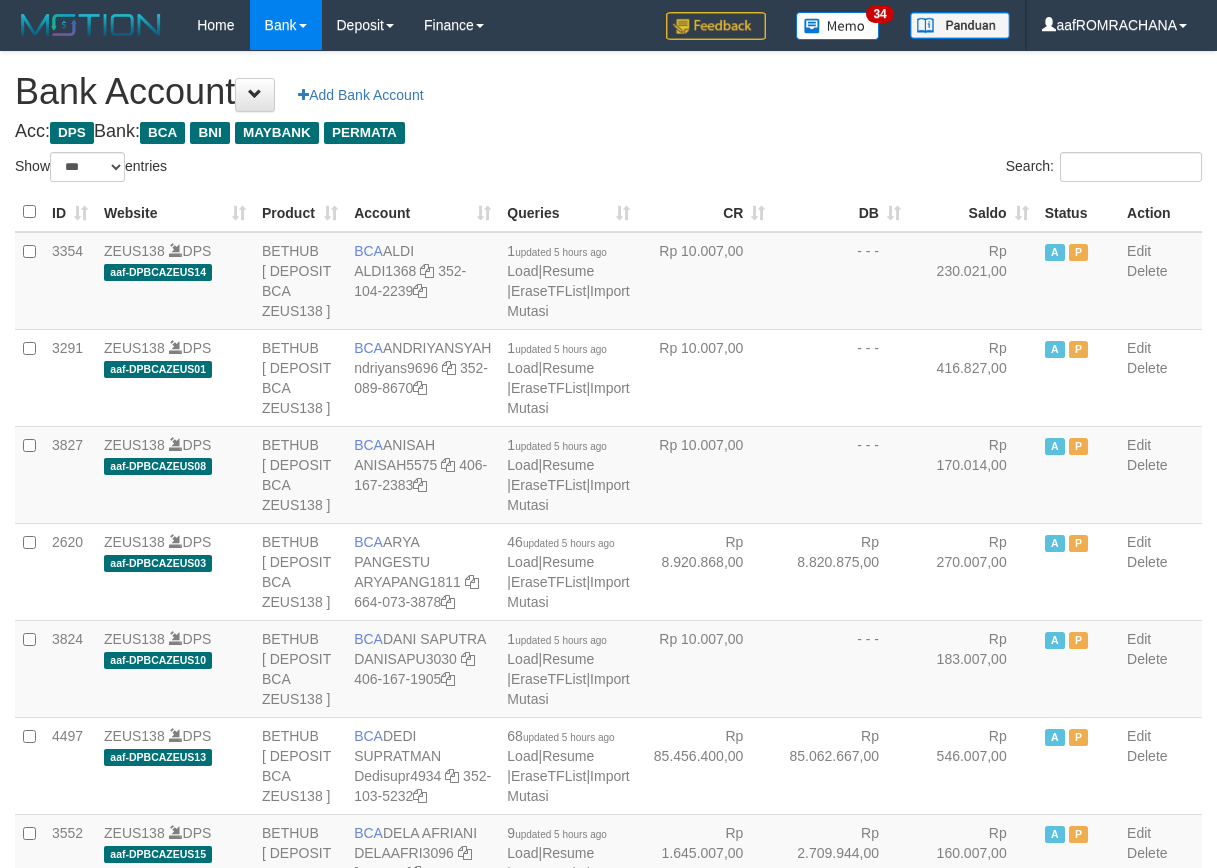 select on "***" 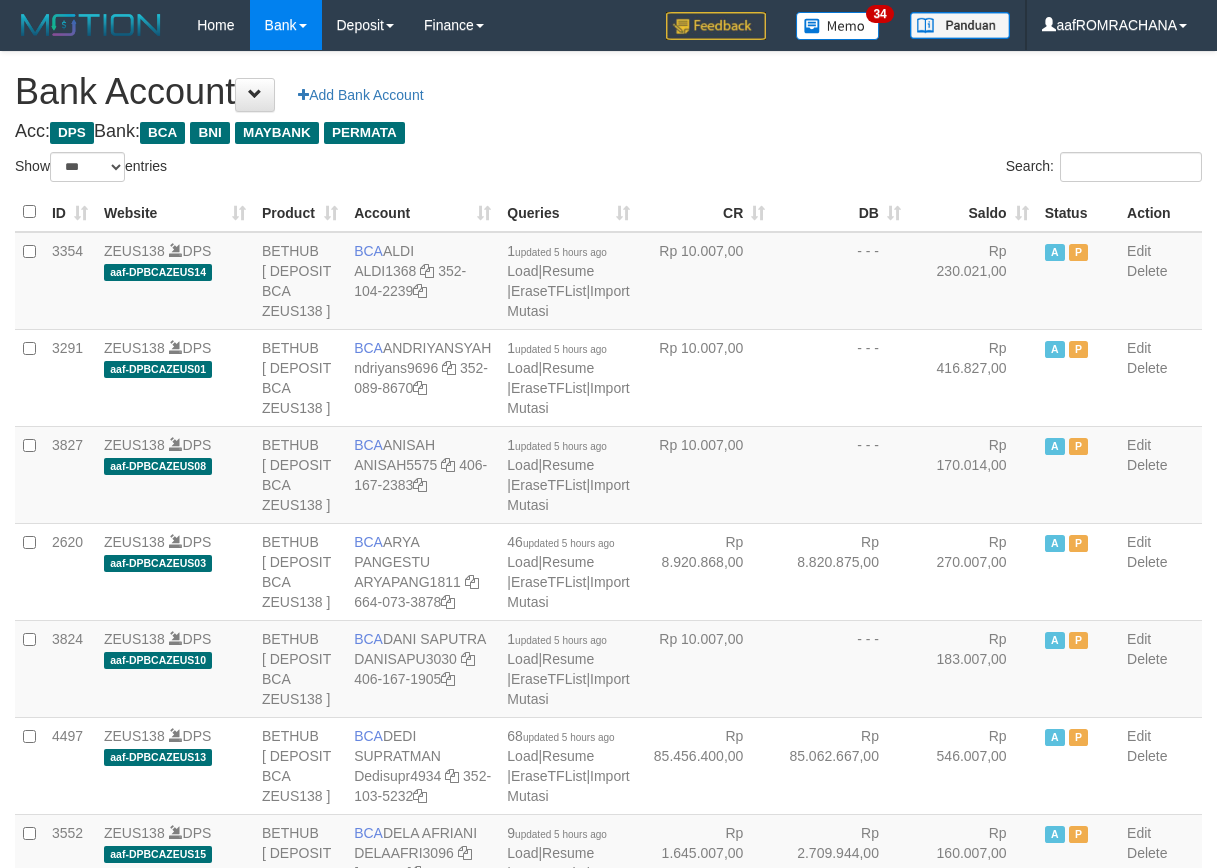 scroll, scrollTop: 0, scrollLeft: 0, axis: both 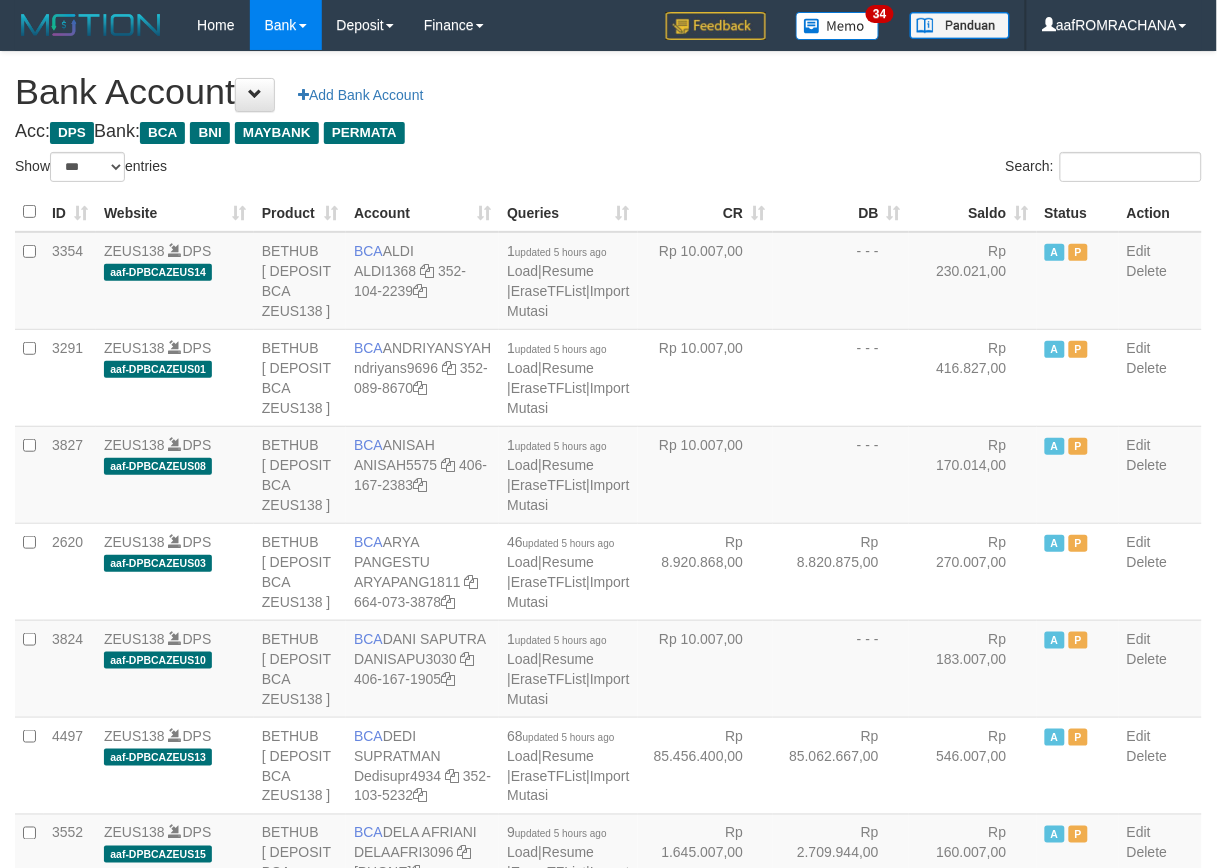 click on "Saldo" at bounding box center (973, 212) 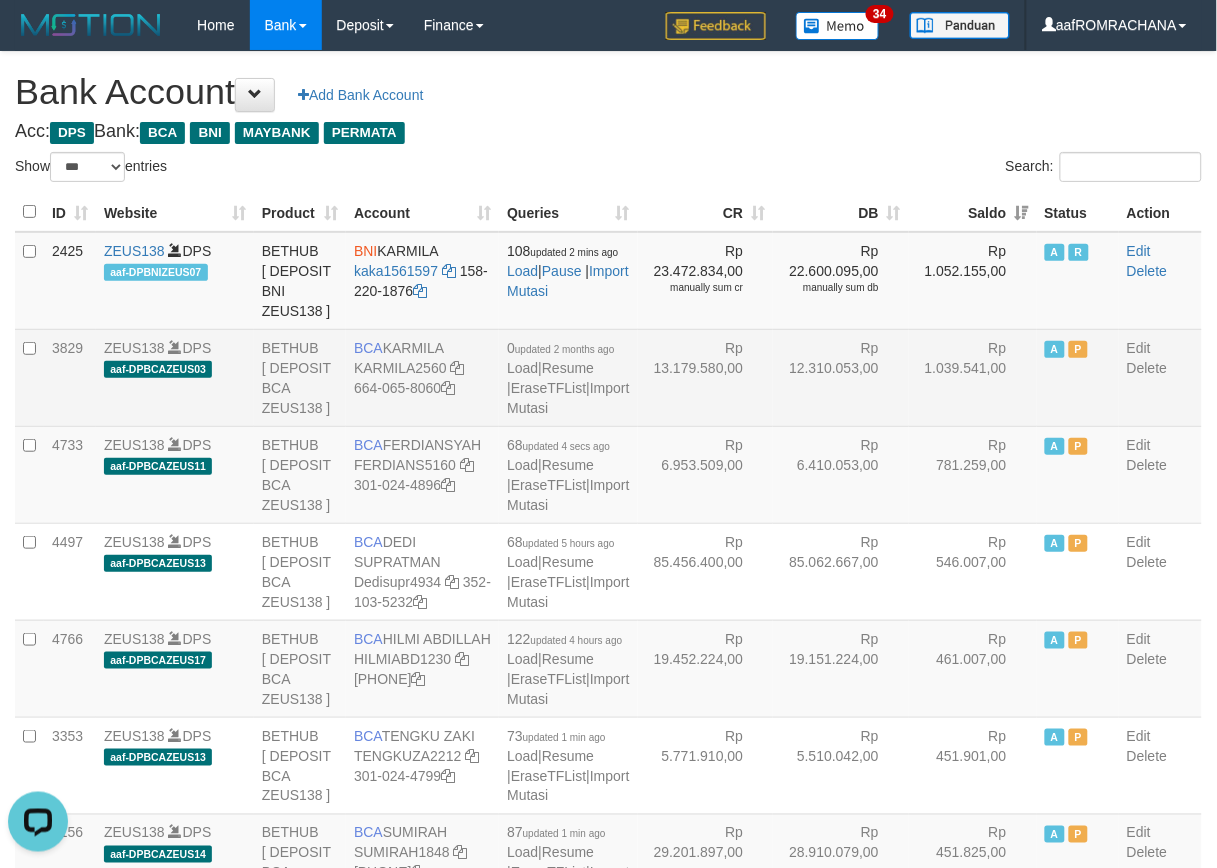 scroll, scrollTop: 0, scrollLeft: 0, axis: both 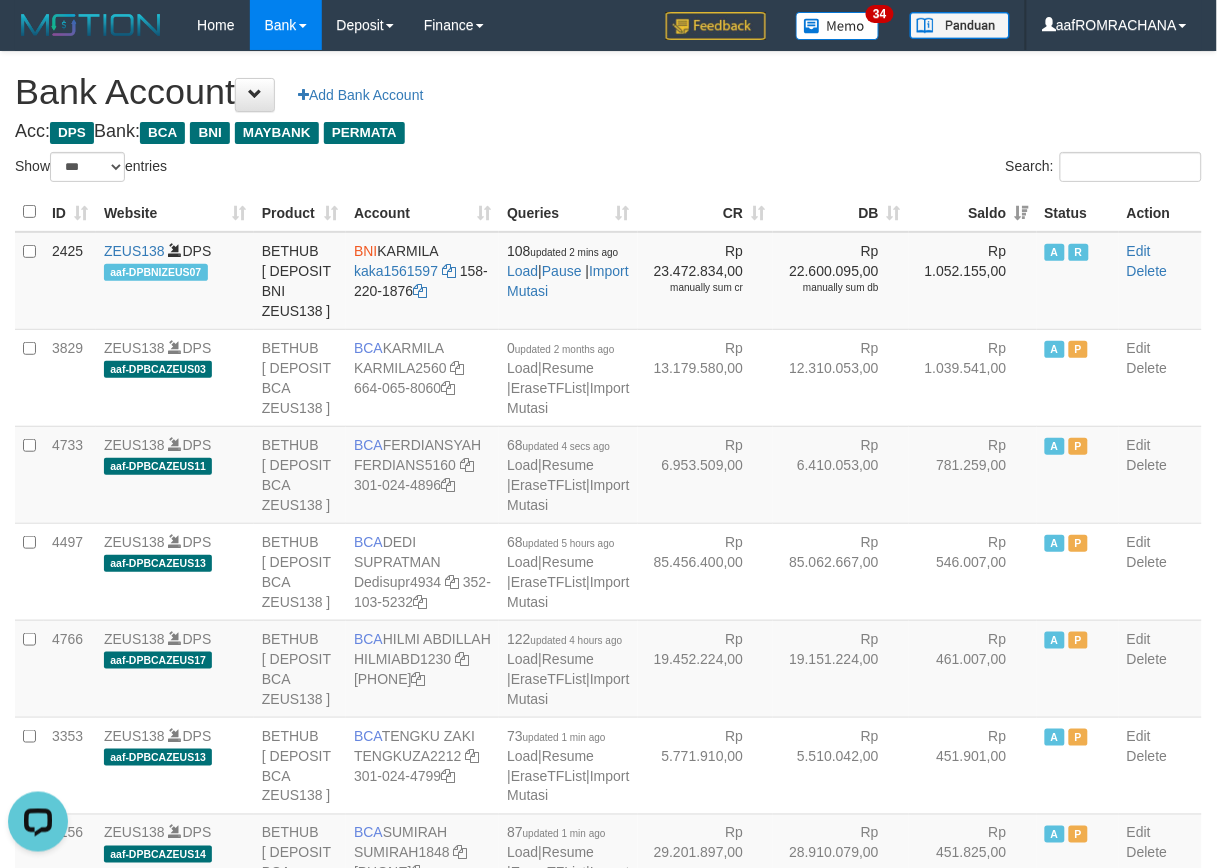 click on "Bank Account
Add Bank Account" at bounding box center [608, 92] 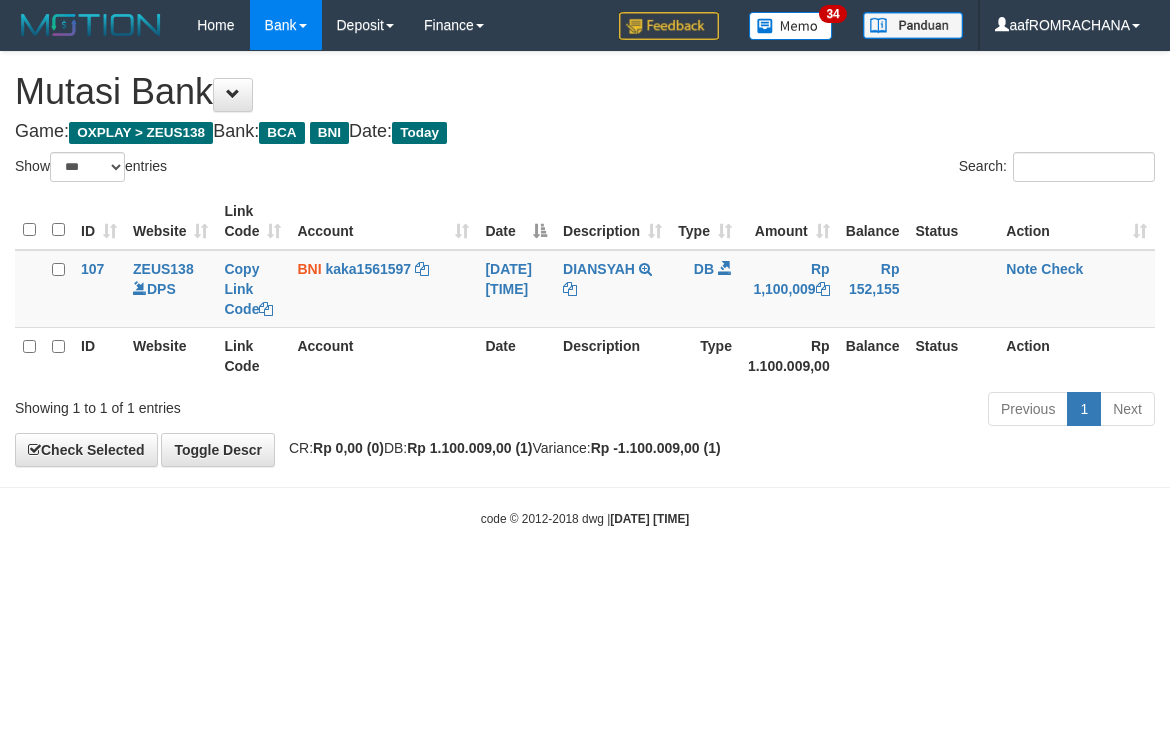 select on "***" 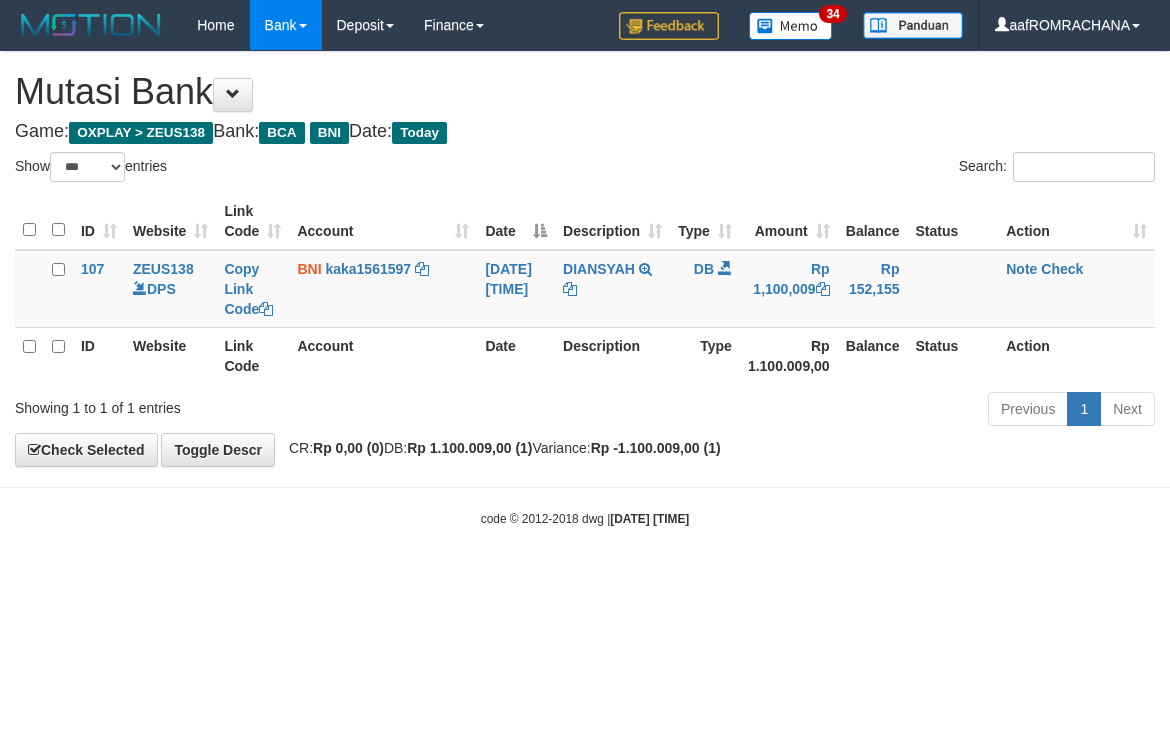 scroll, scrollTop: 0, scrollLeft: 0, axis: both 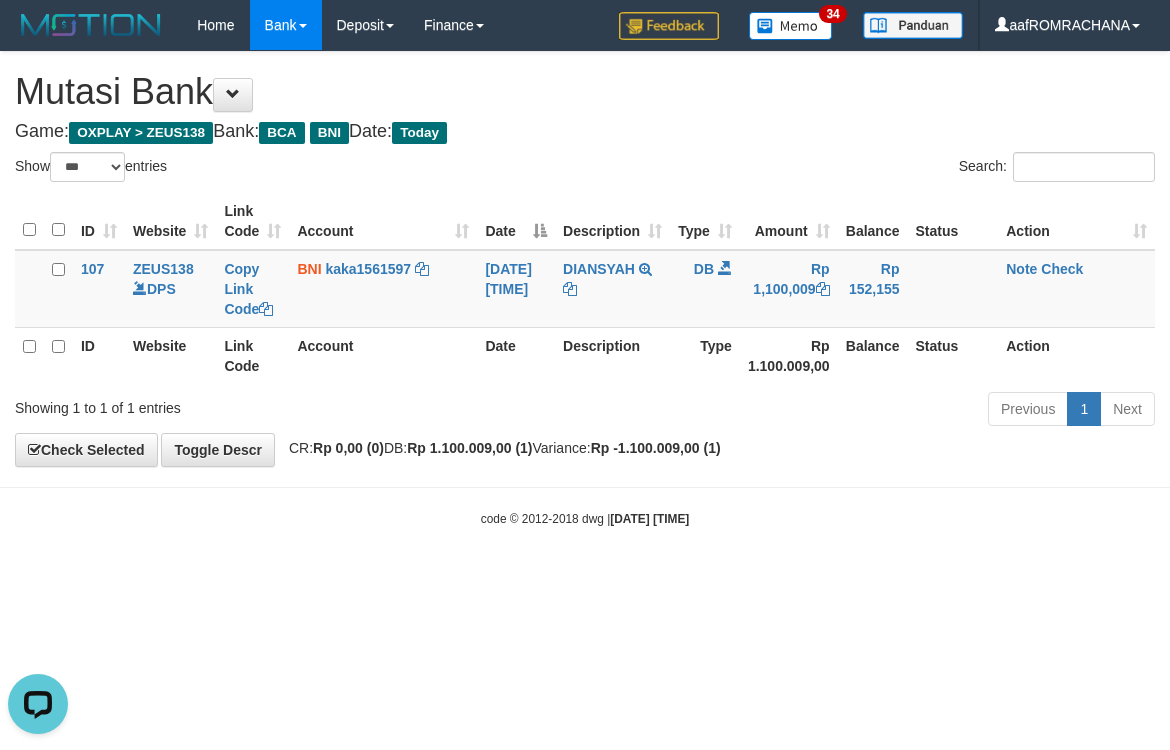 click on "Toggle navigation
Home
Bank
Account List
Load
By Website
Group
[OXPLAY]													ZEUS138
By Load Group (DPS)
Sync" at bounding box center [585, 289] 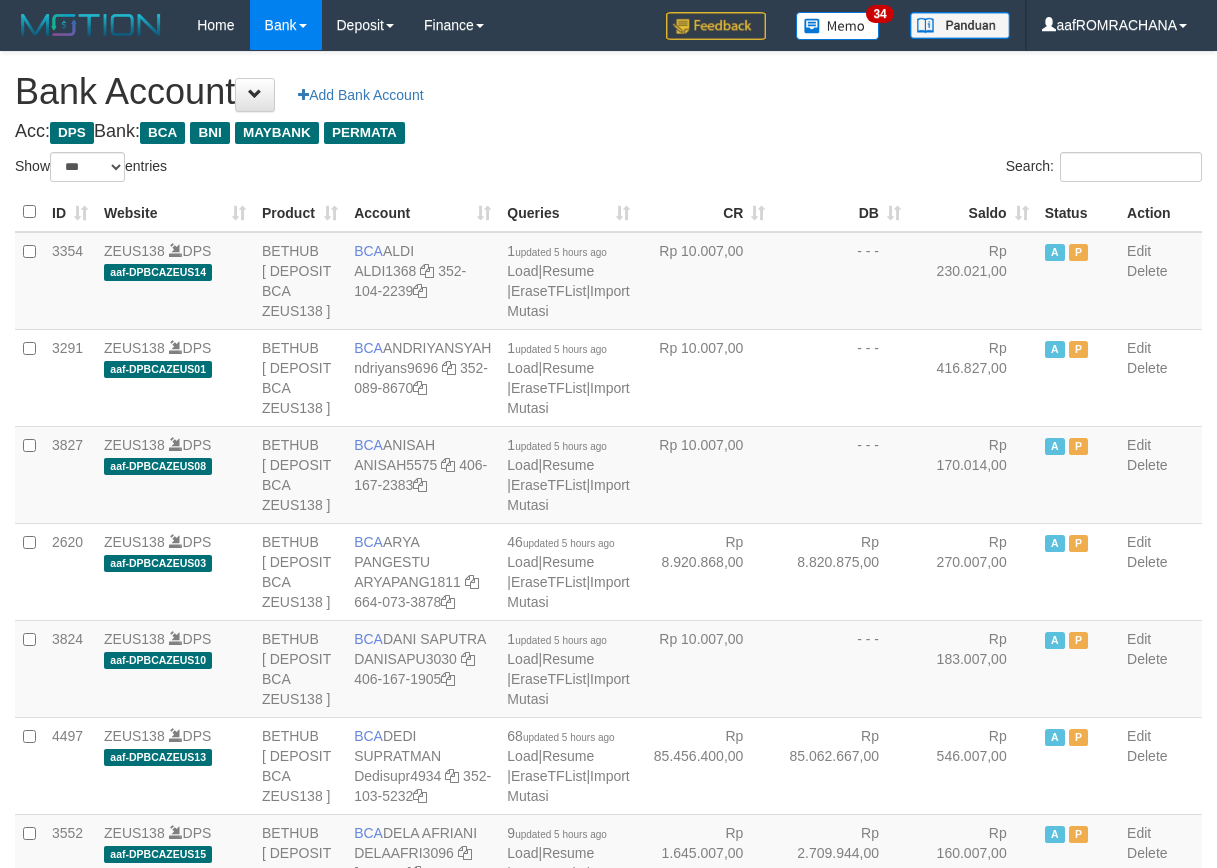 select on "***" 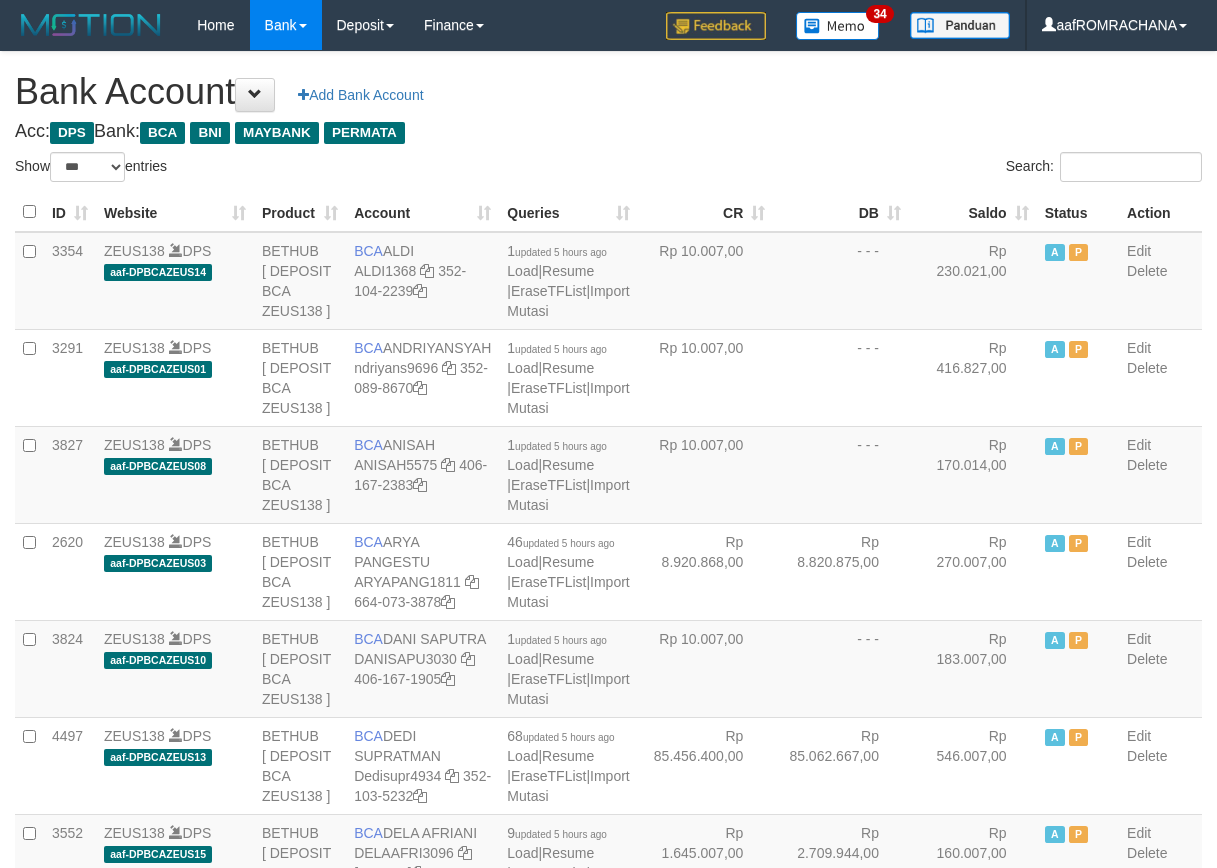 scroll, scrollTop: 0, scrollLeft: 0, axis: both 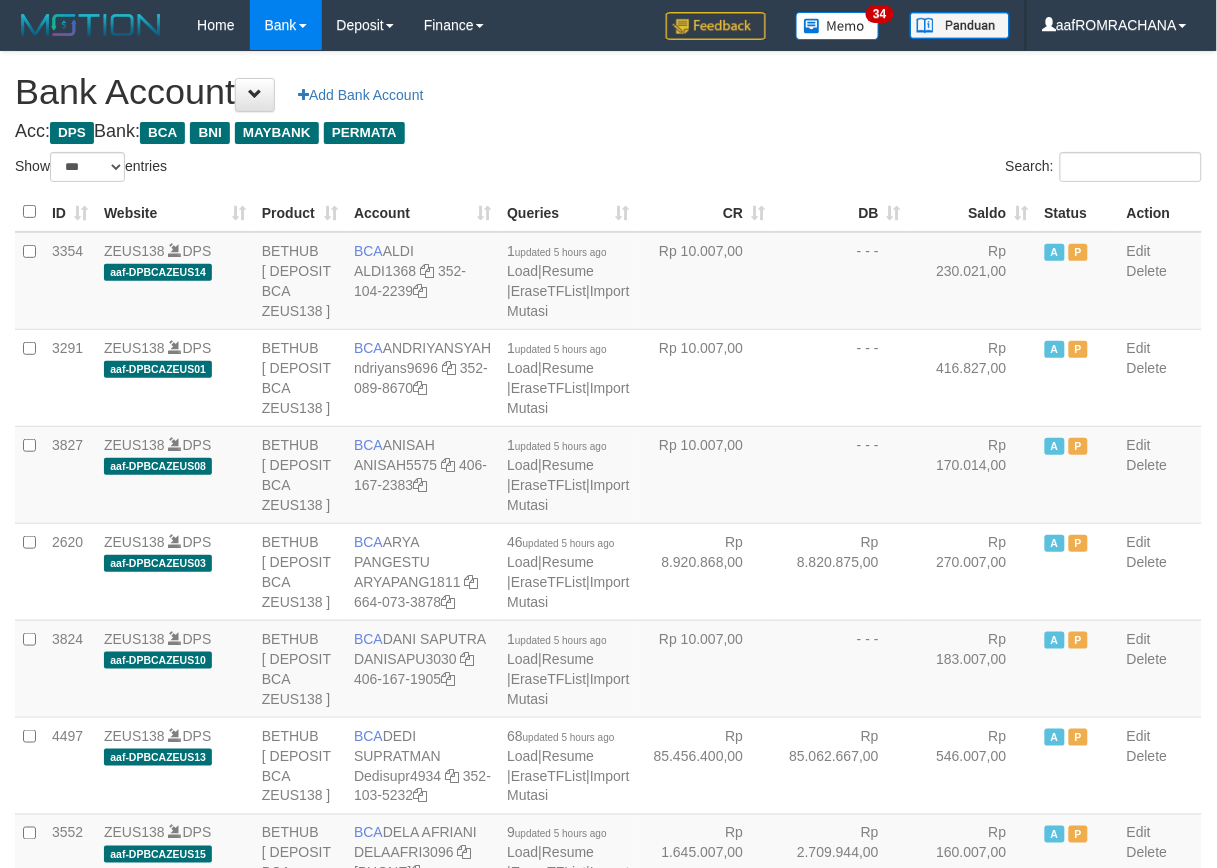 click on "Saldo" at bounding box center (973, 212) 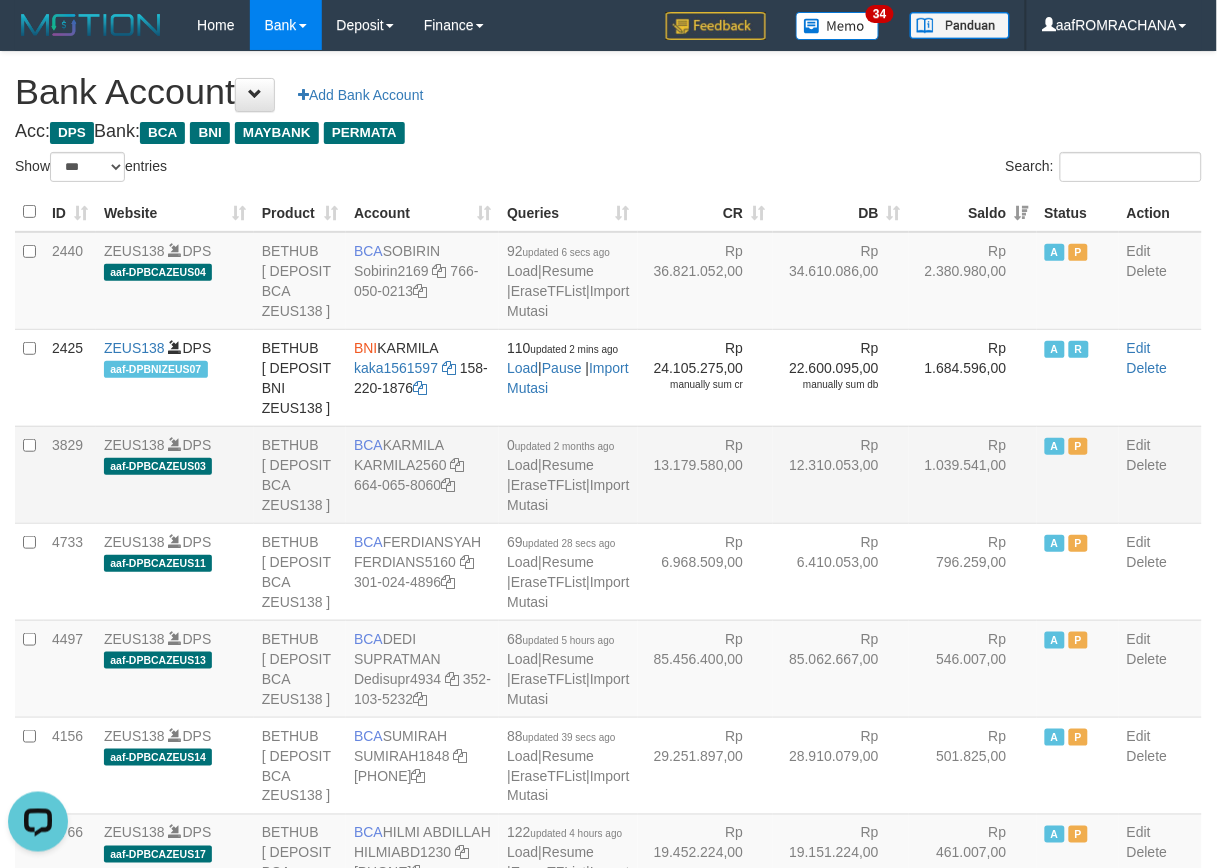 scroll, scrollTop: 0, scrollLeft: 0, axis: both 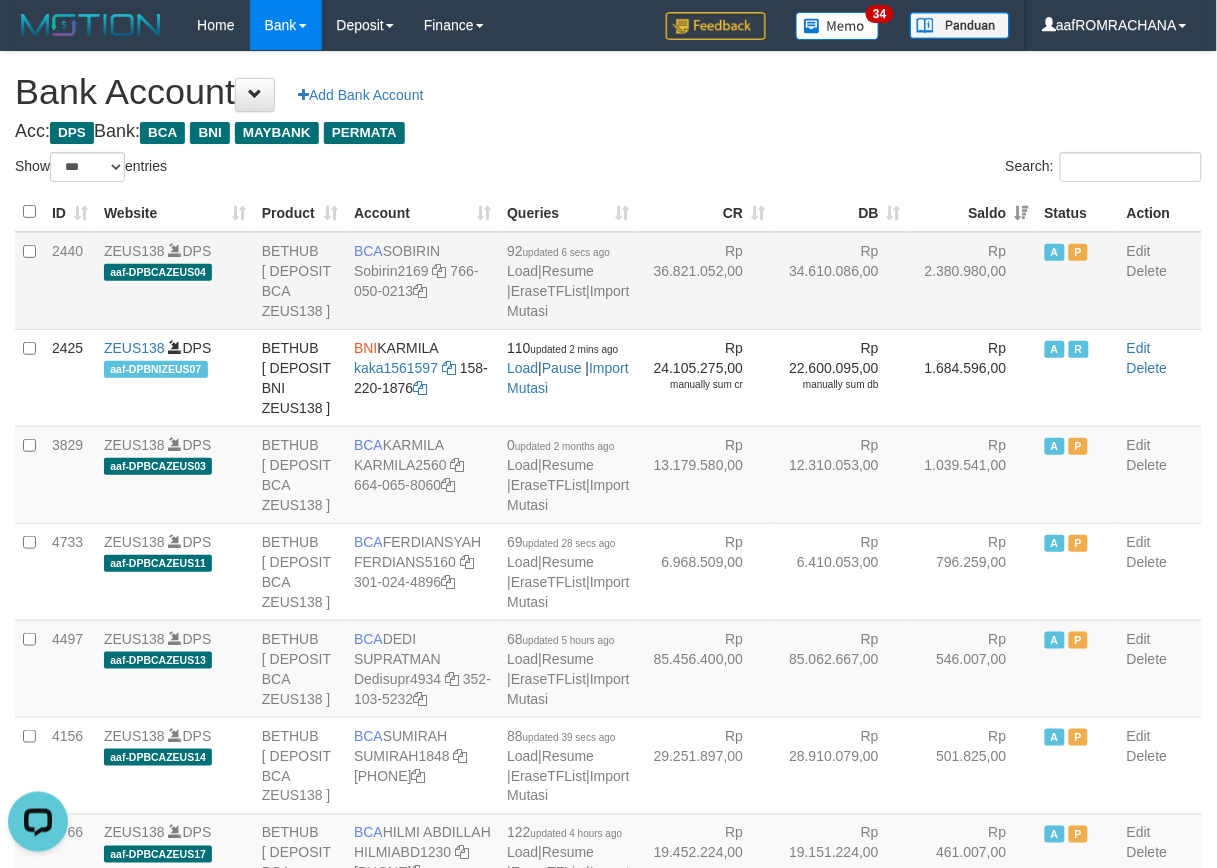 drag, startPoint x: 390, startPoint y: 245, endPoint x: 456, endPoint y: 245, distance: 66 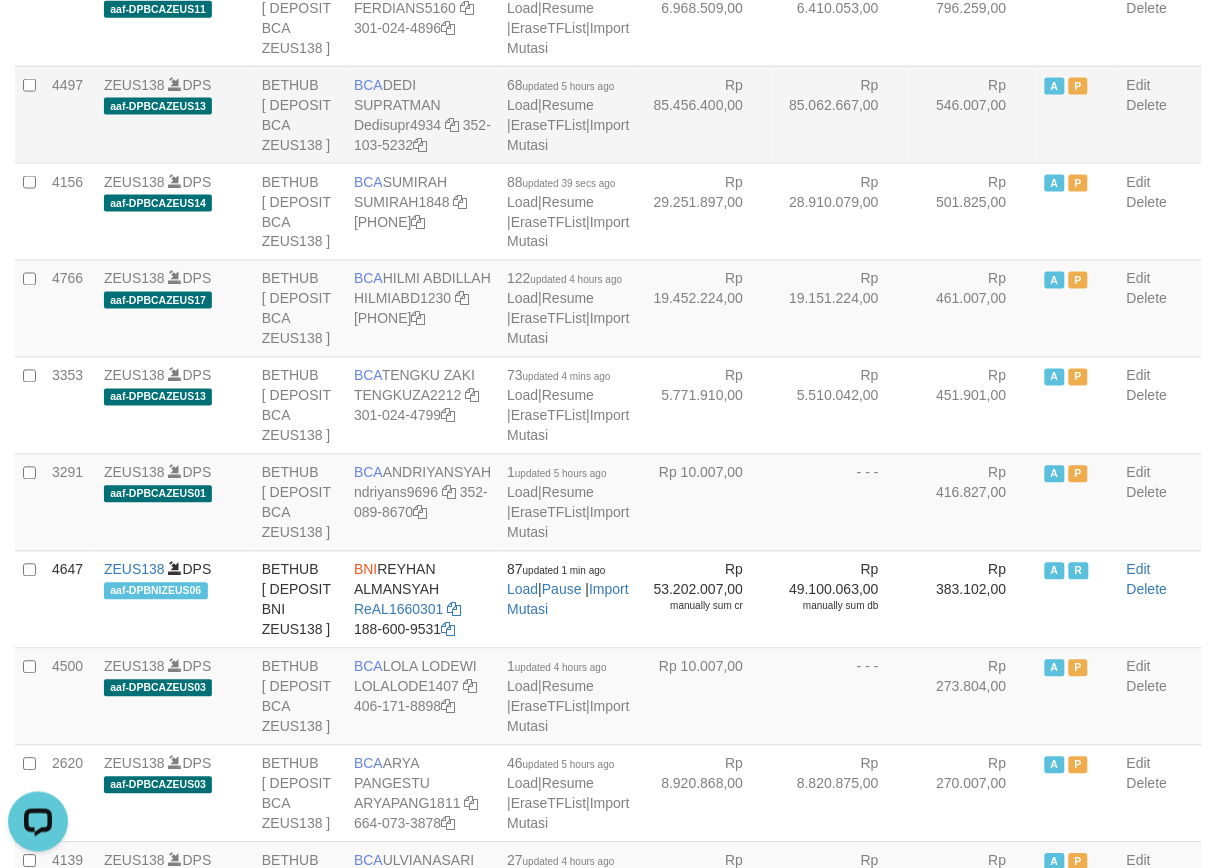 scroll, scrollTop: 555, scrollLeft: 0, axis: vertical 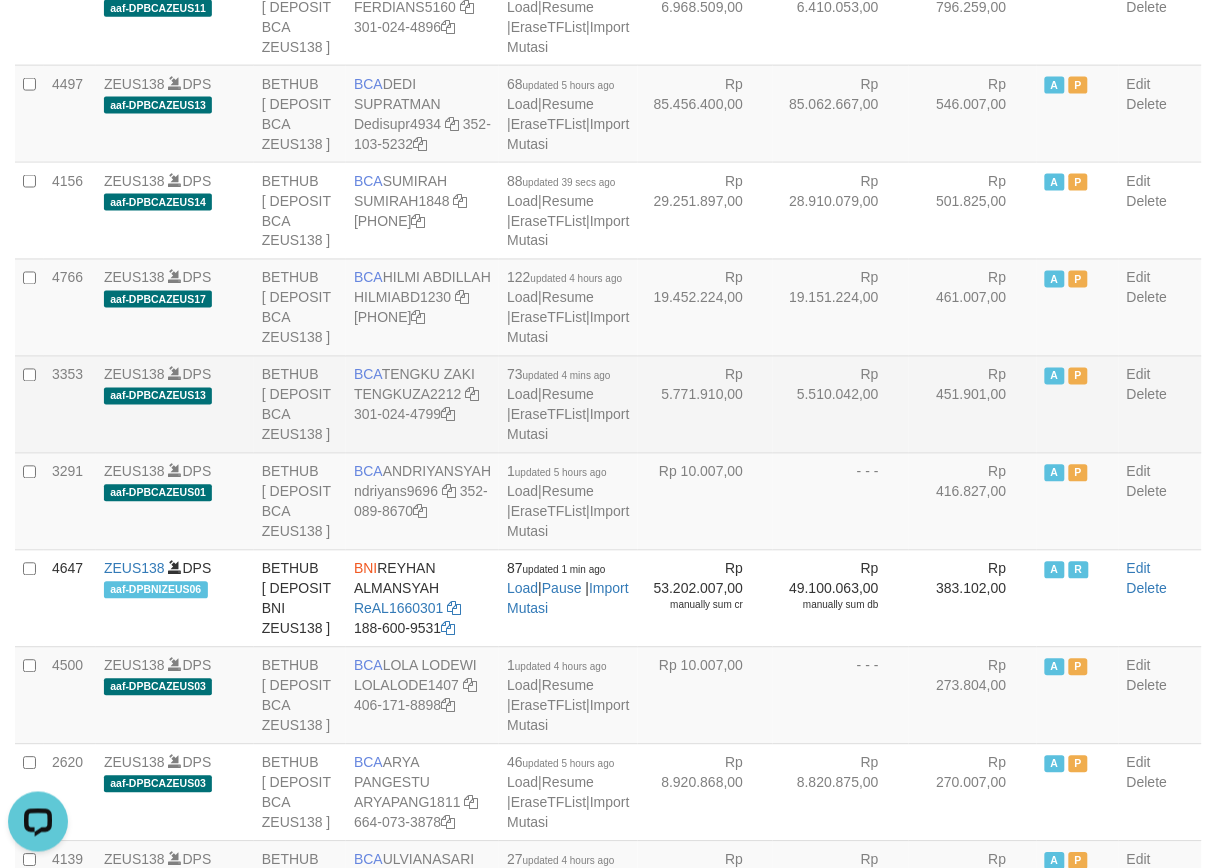 drag, startPoint x: 386, startPoint y: 771, endPoint x: 451, endPoint y: 788, distance: 67.18631 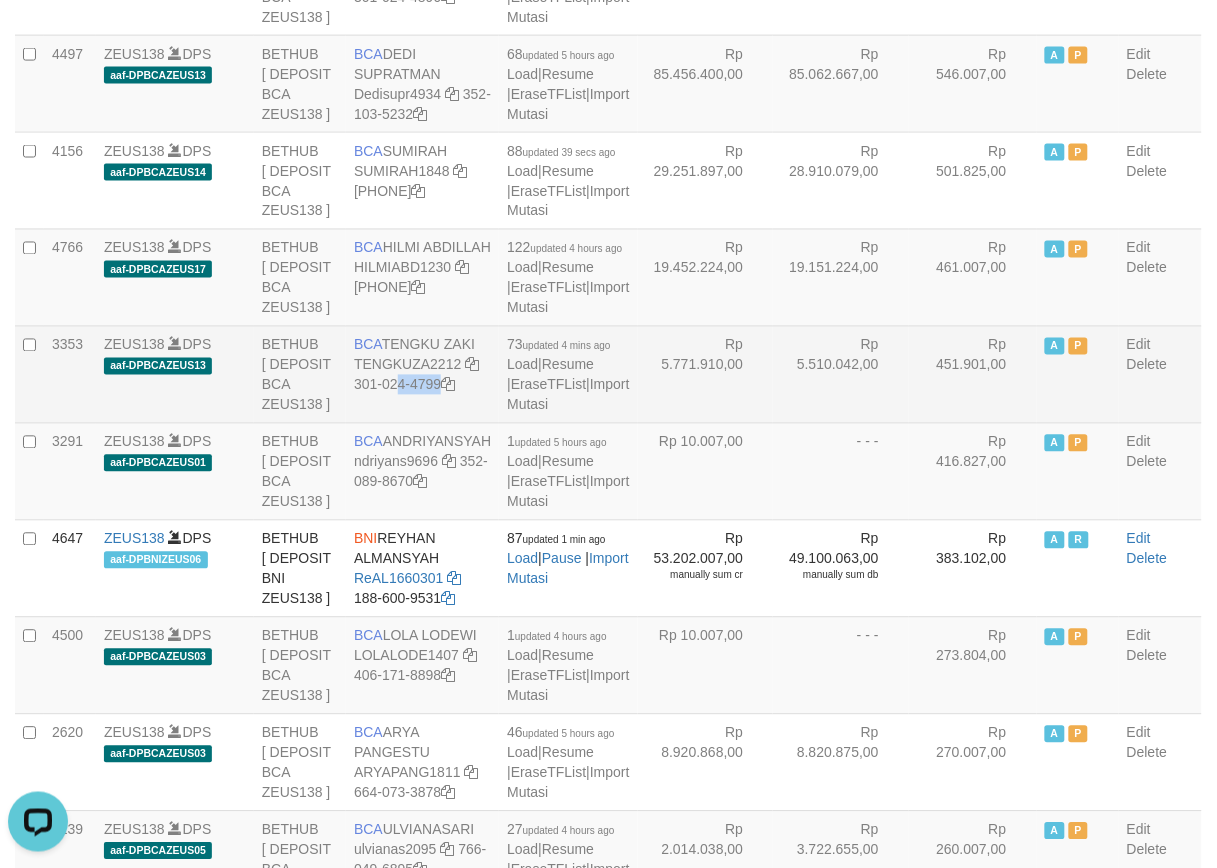 drag, startPoint x: 372, startPoint y: 832, endPoint x: 387, endPoint y: 851, distance: 24.207438 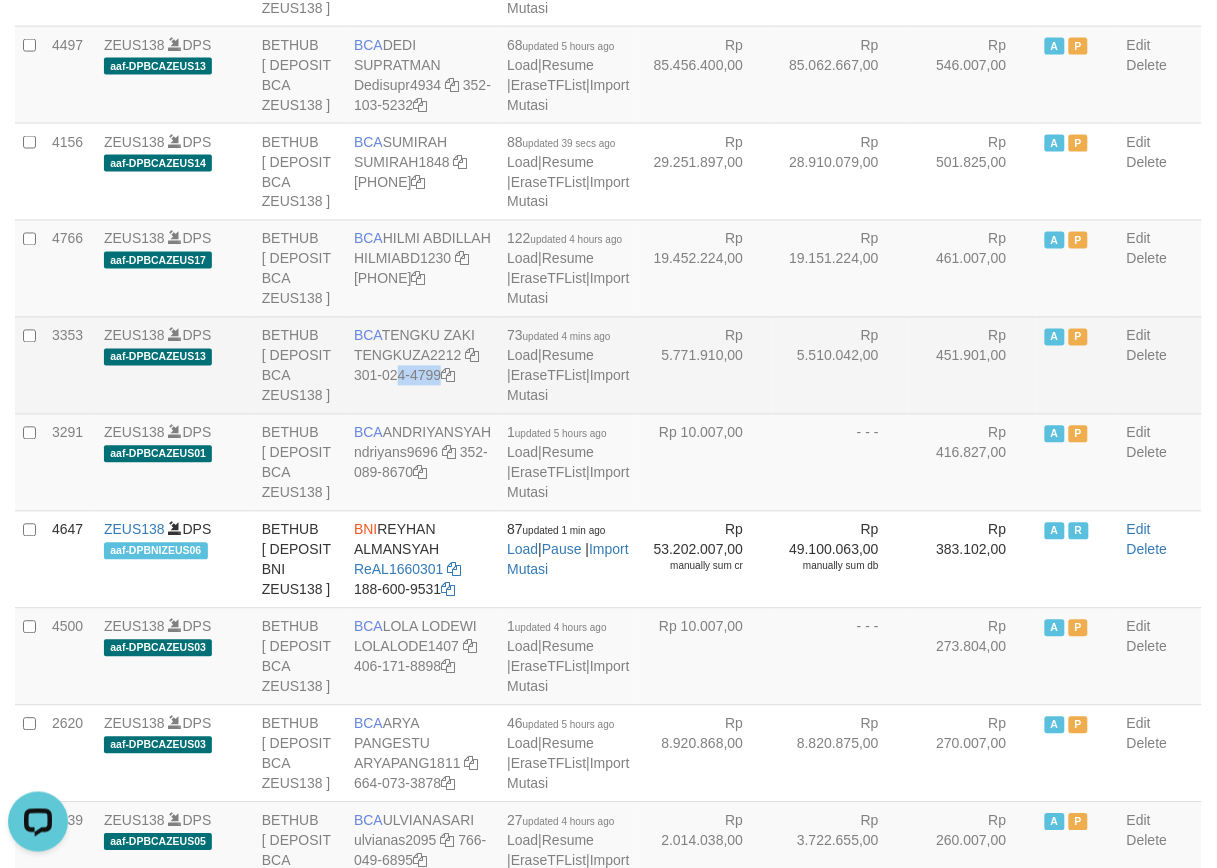 copy on "301-024-4799" 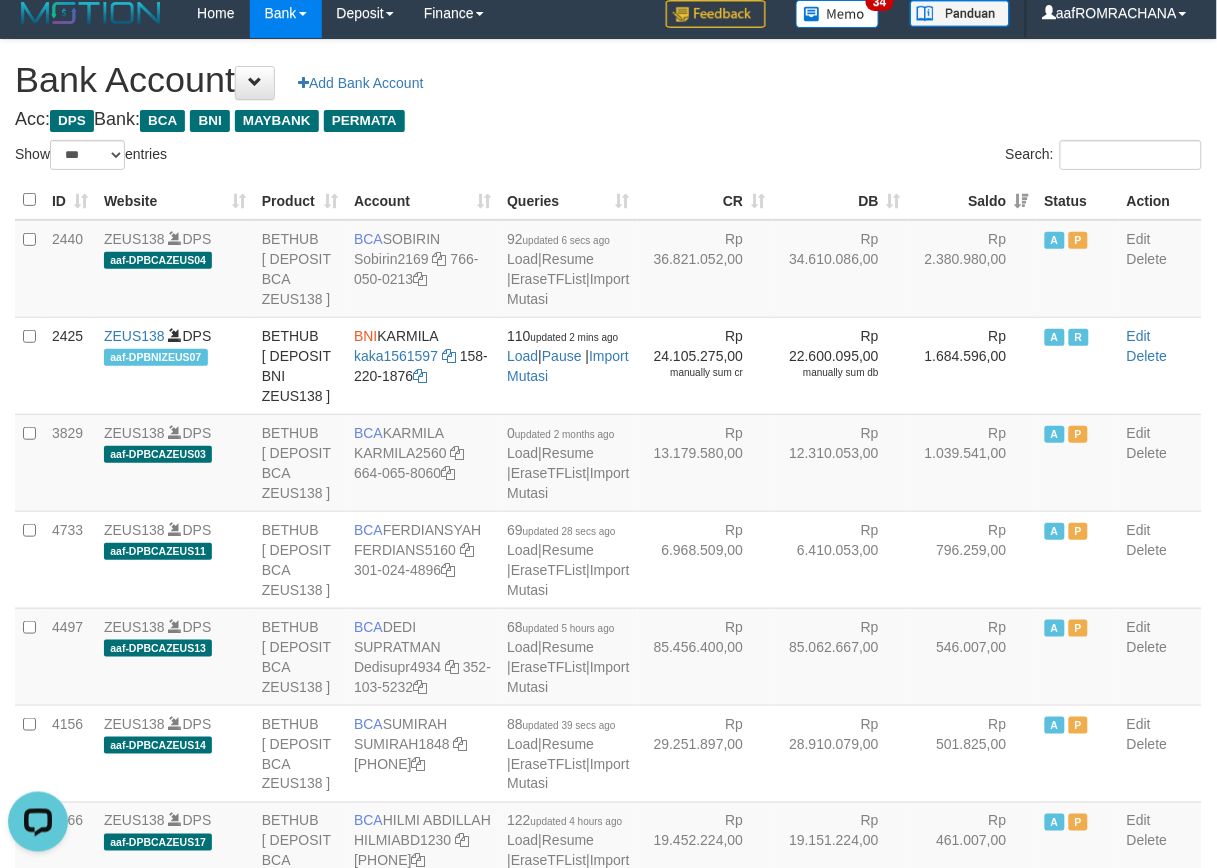 scroll, scrollTop: 0, scrollLeft: 0, axis: both 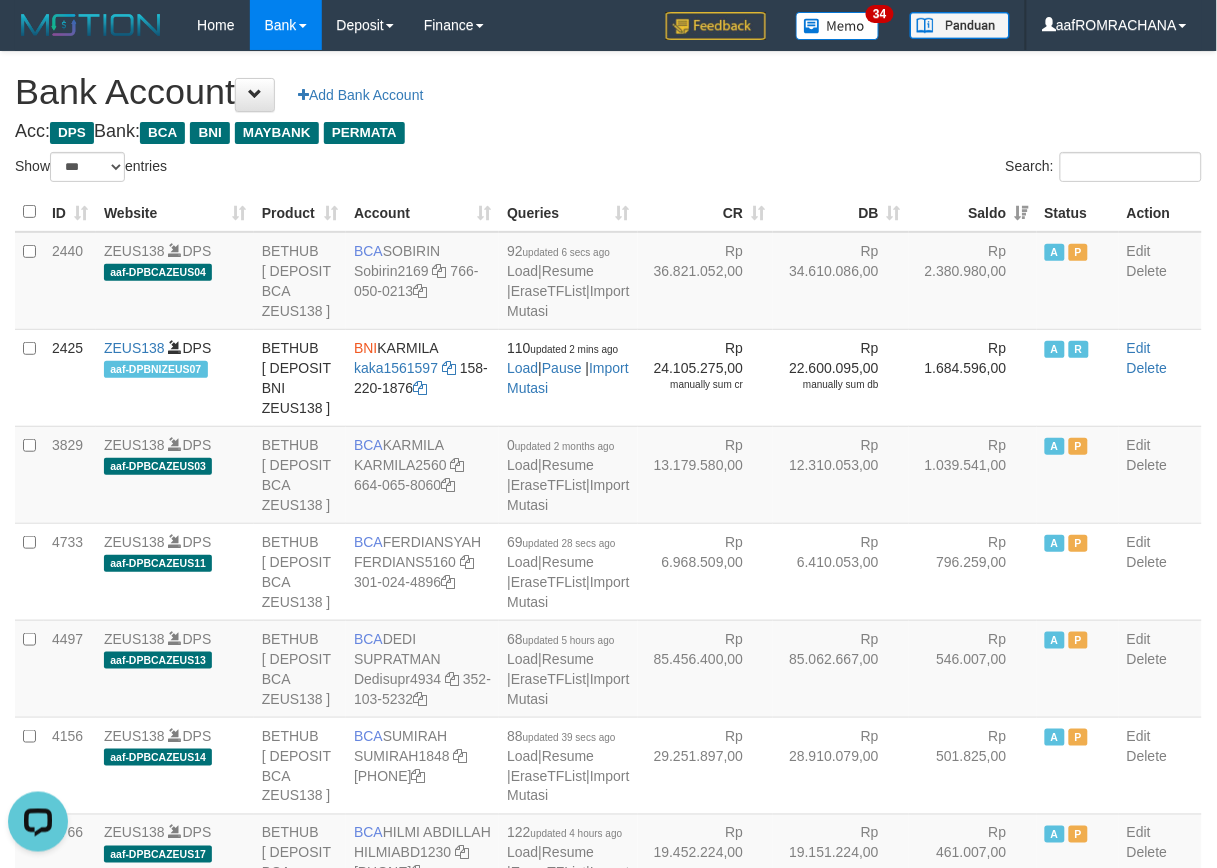 click on "**********" at bounding box center (608, 2047) 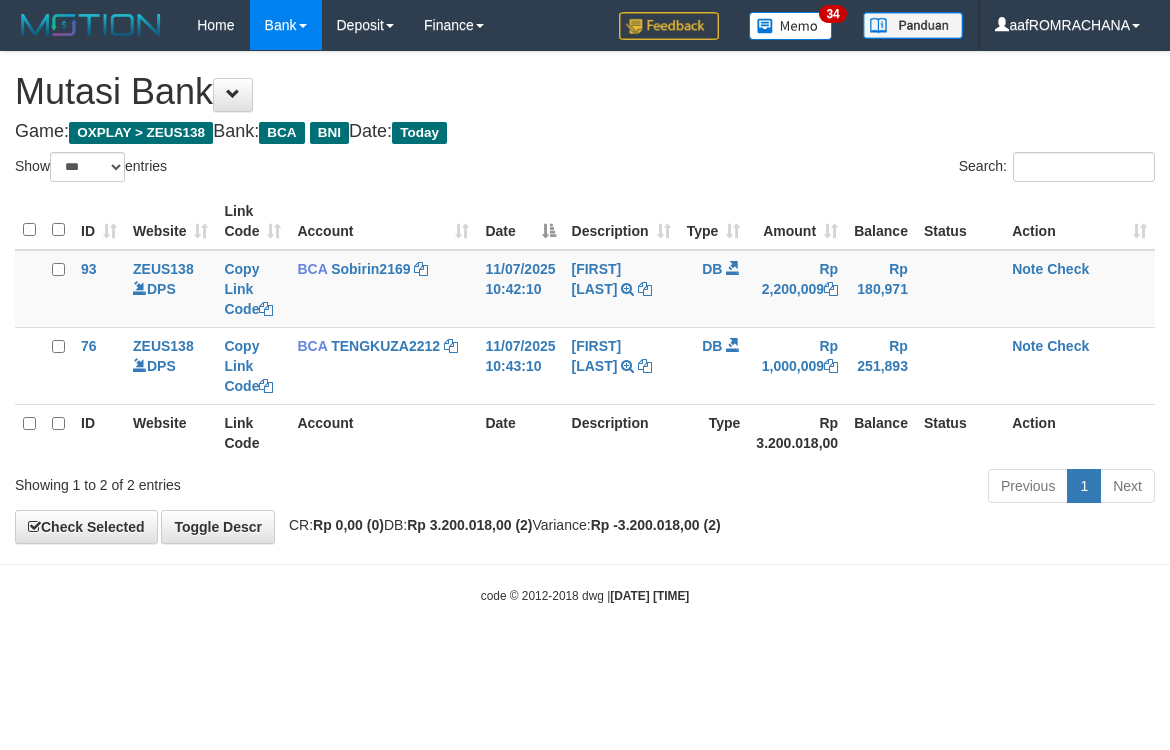select on "***" 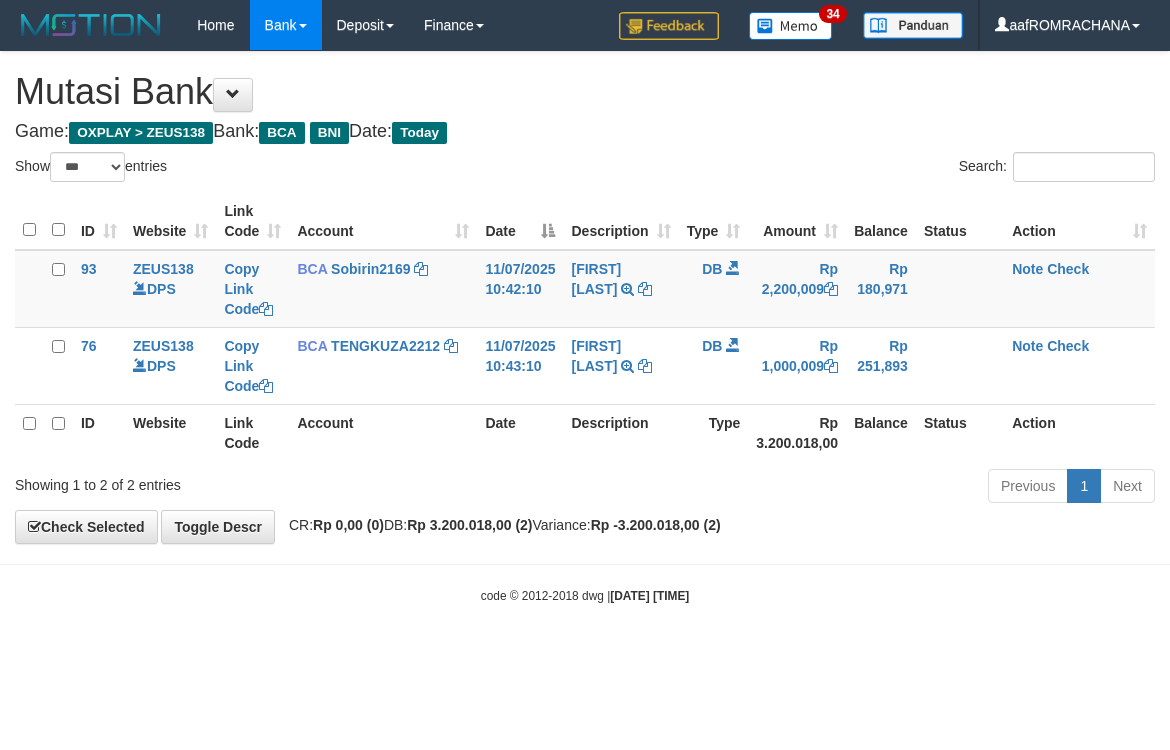 scroll, scrollTop: 0, scrollLeft: 0, axis: both 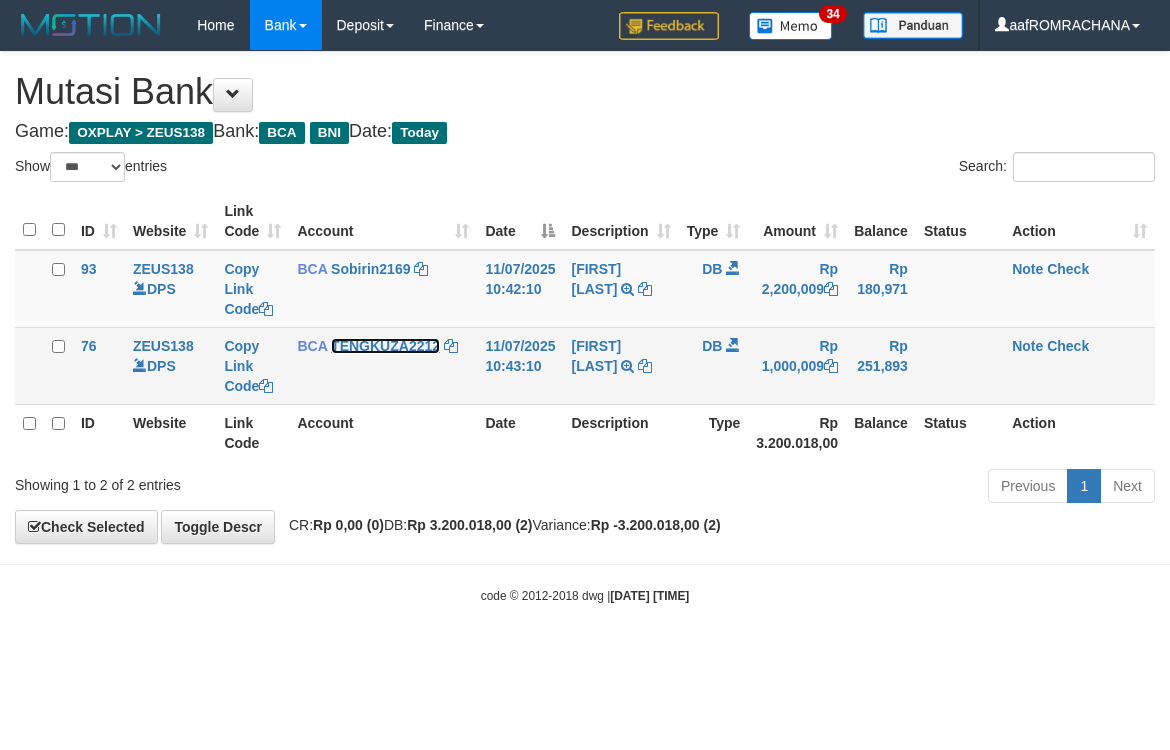 click on "TENGKUZA2212" at bounding box center (385, 346) 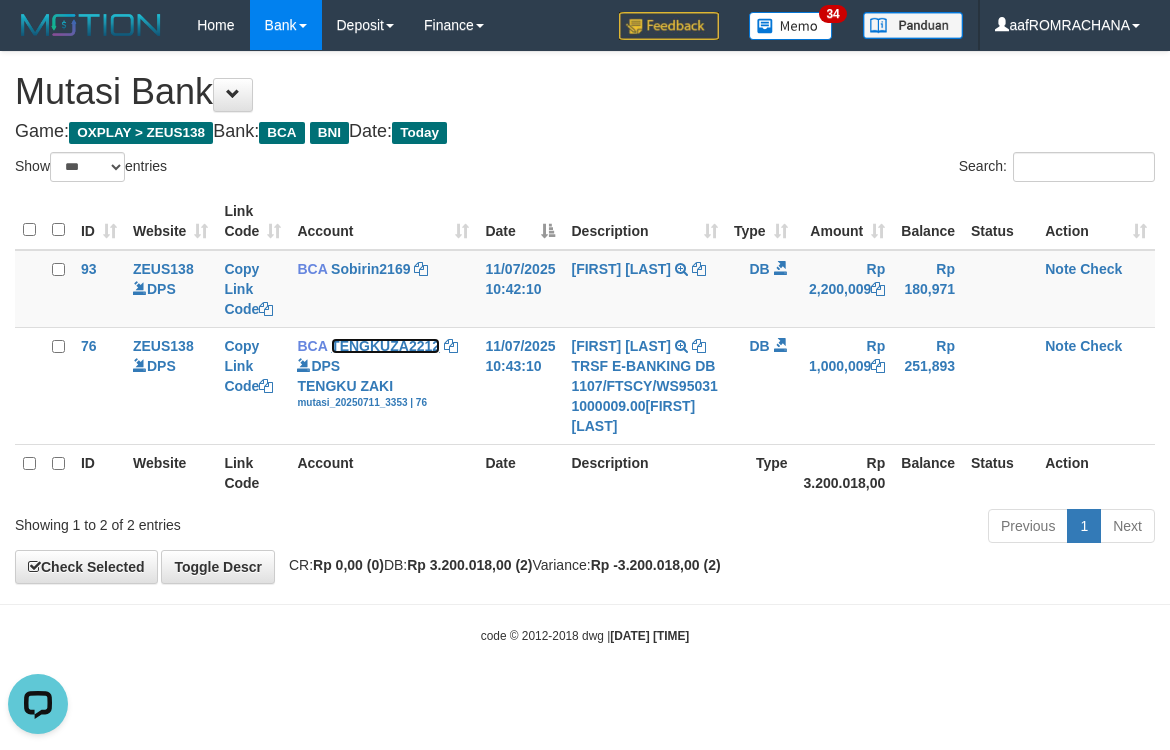 scroll, scrollTop: 0, scrollLeft: 0, axis: both 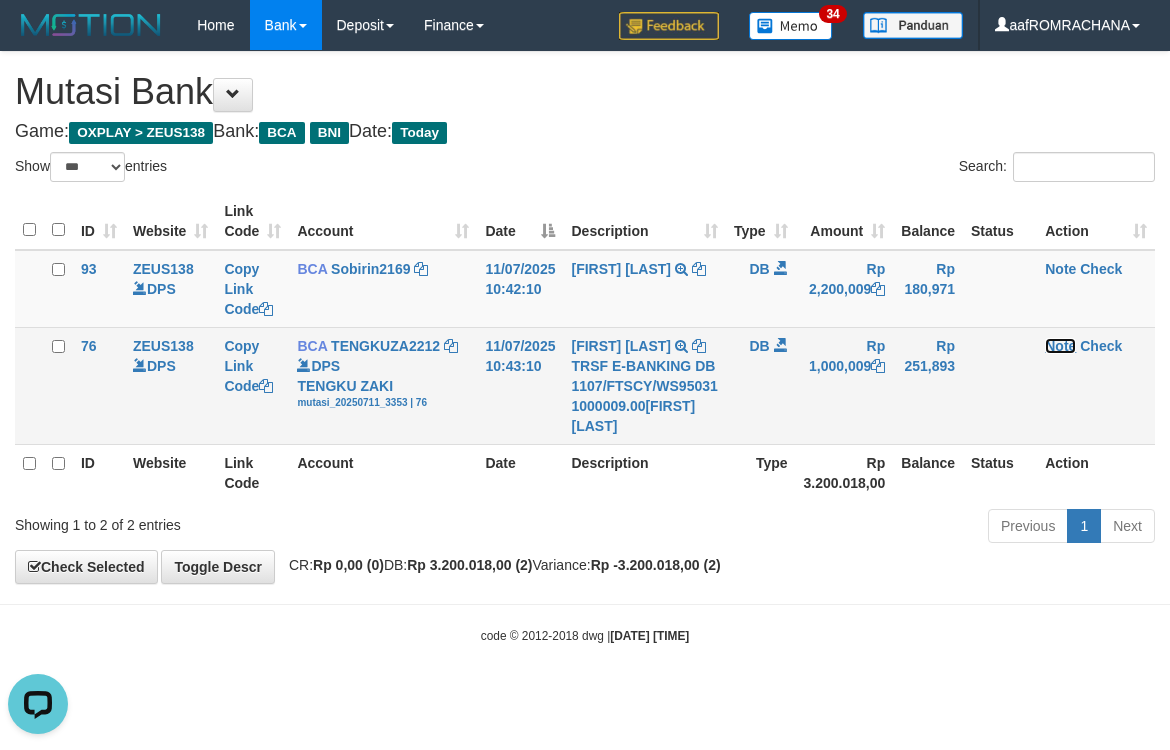 click on "Note" at bounding box center [1060, 346] 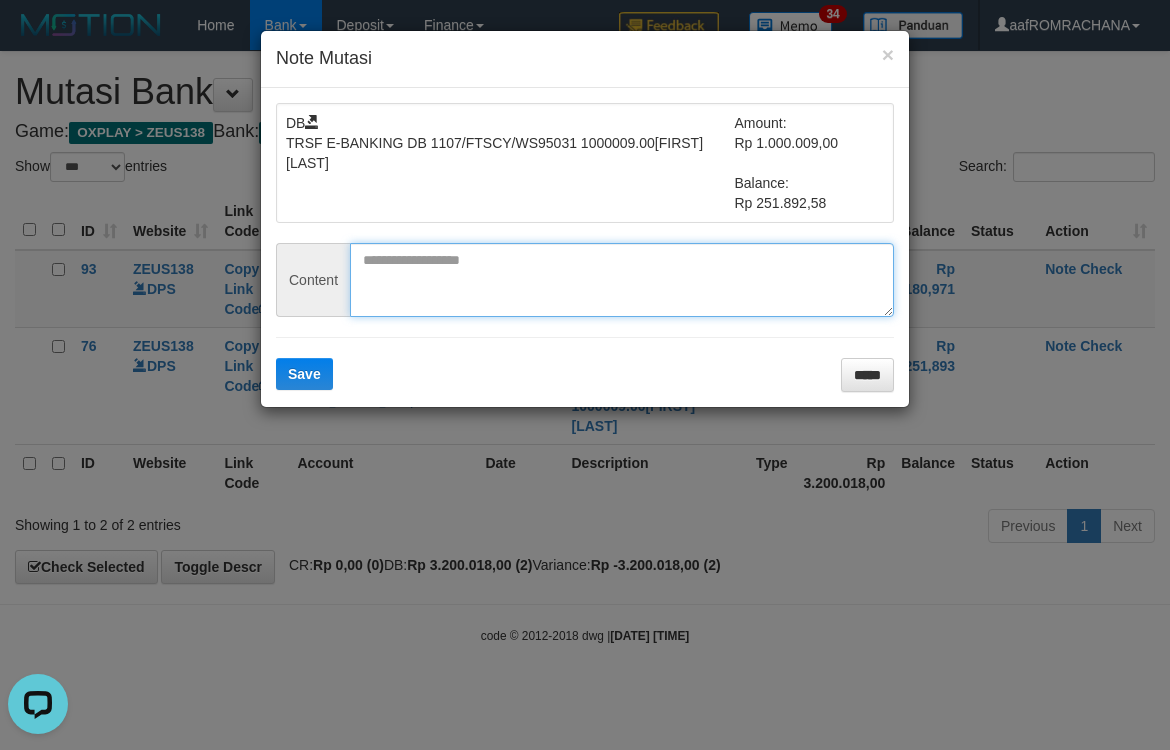 click at bounding box center [622, 280] 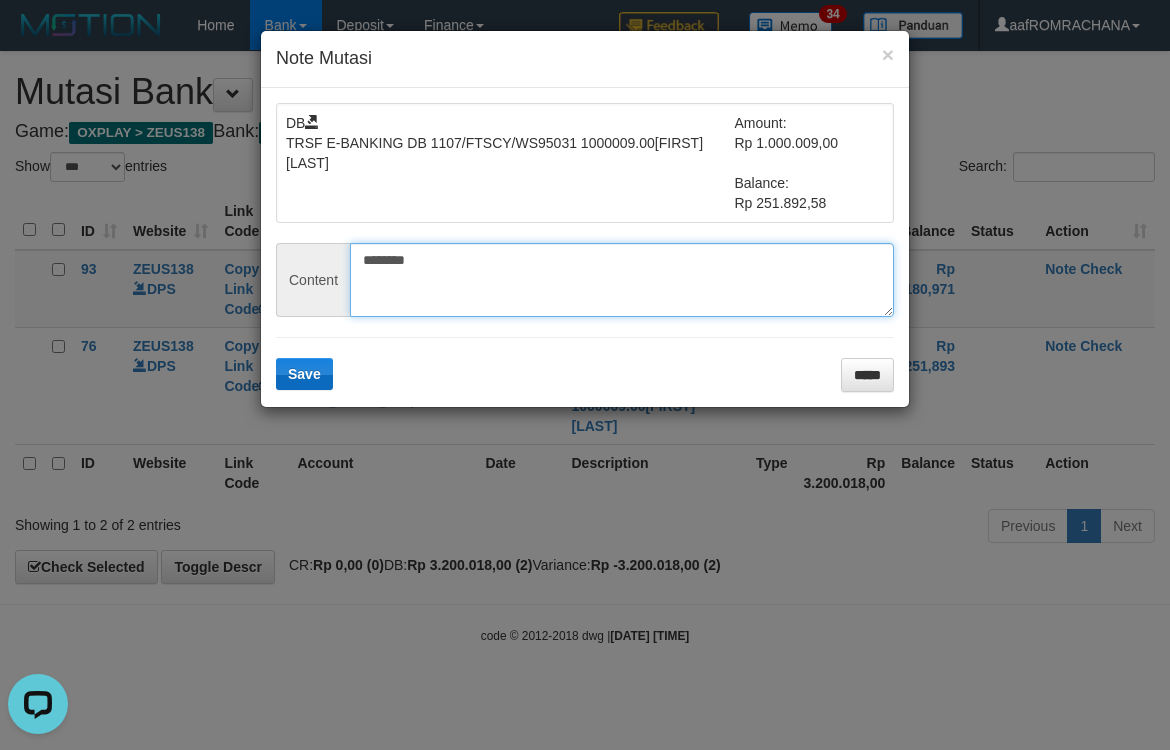 type on "********" 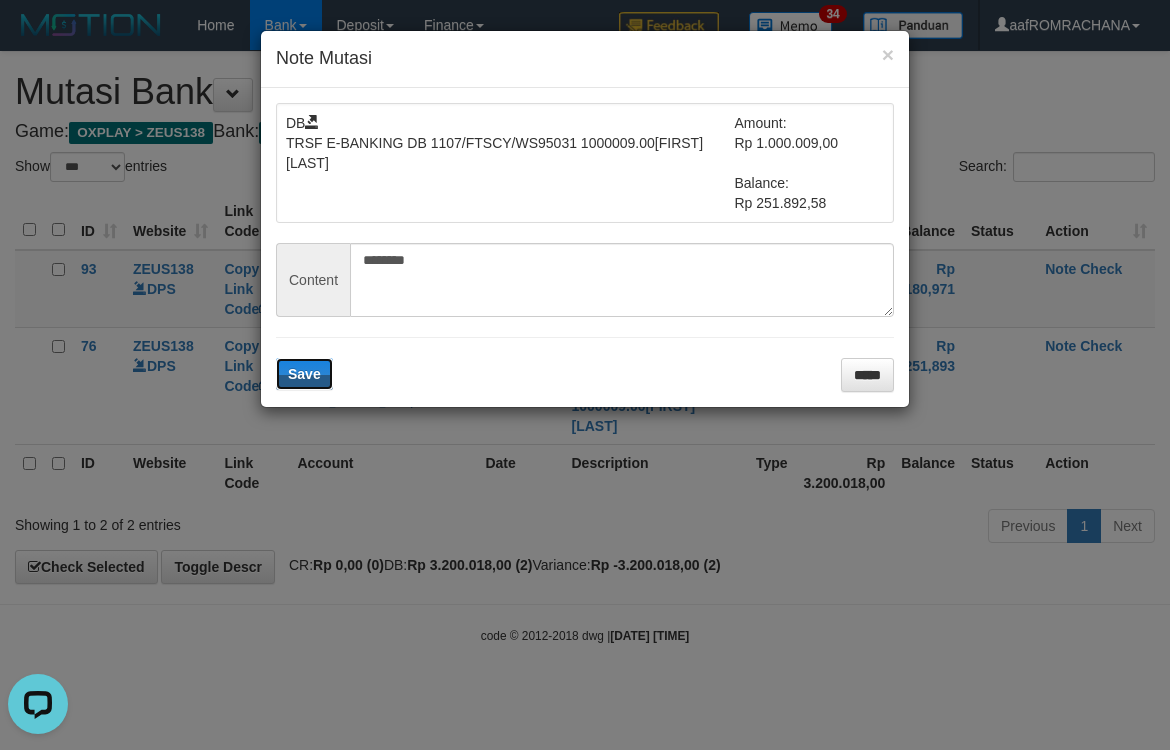 drag, startPoint x: 311, startPoint y: 378, endPoint x: 627, endPoint y: 410, distance: 317.61612 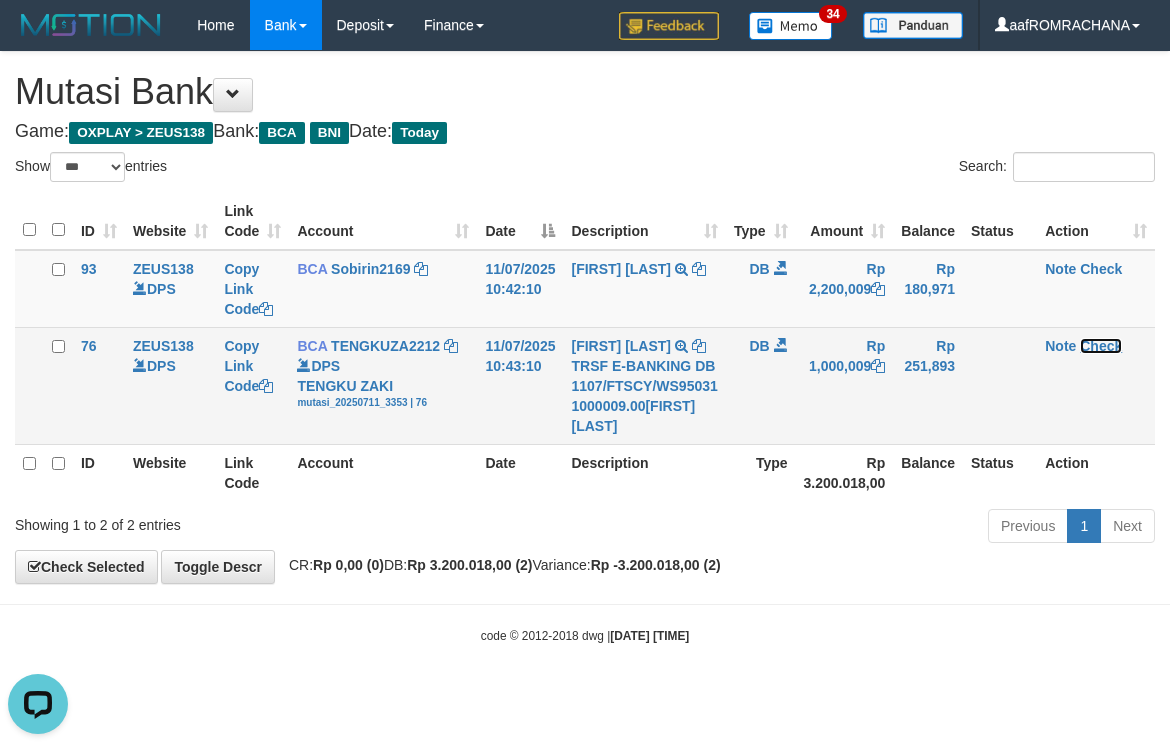 click on "Check" at bounding box center [1101, 346] 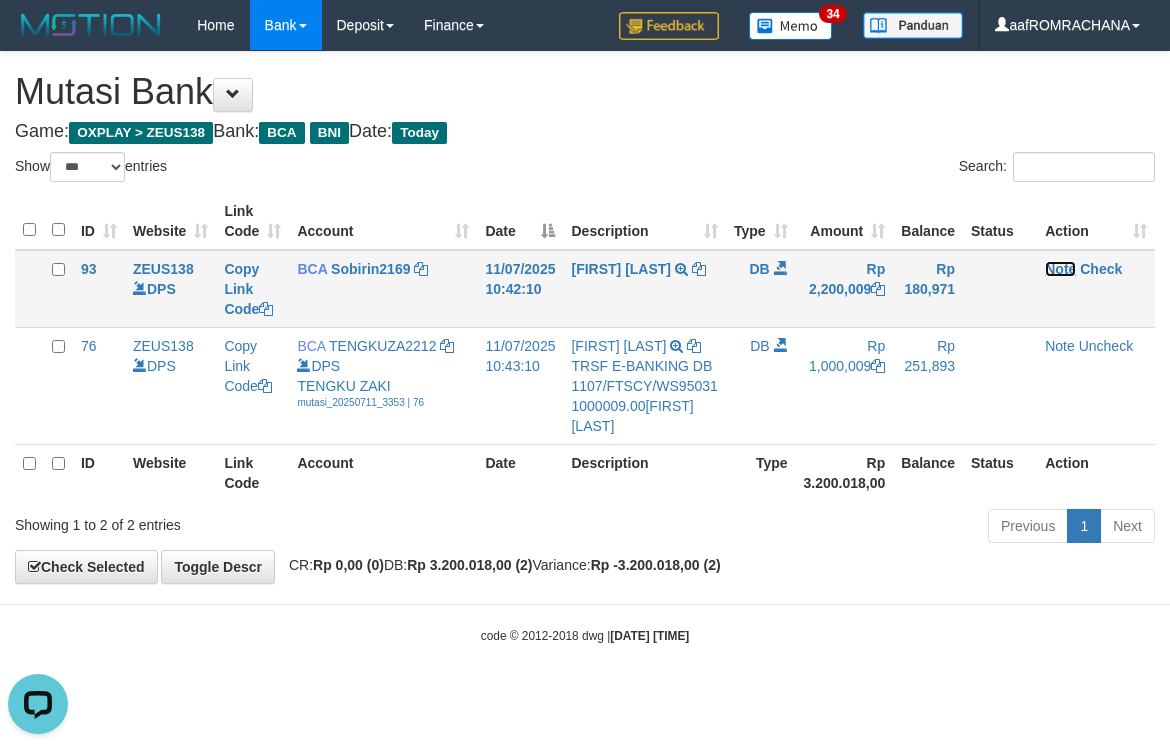 click on "Note" at bounding box center [1060, 269] 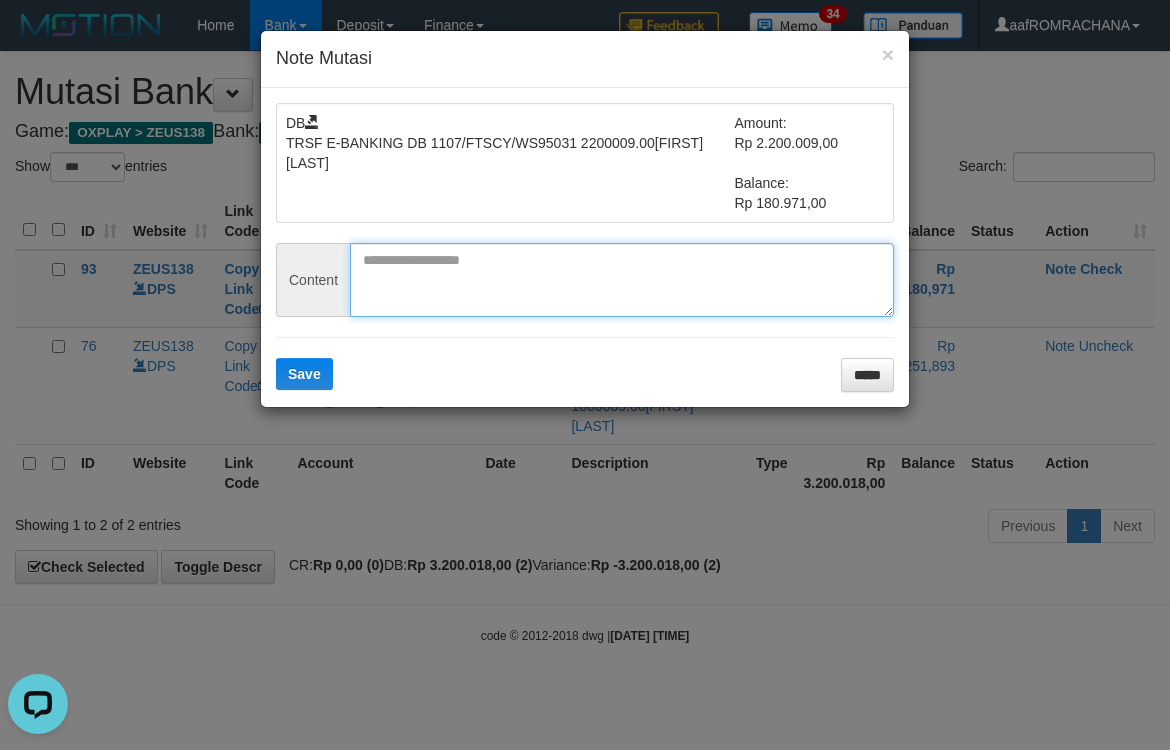 click at bounding box center (622, 280) 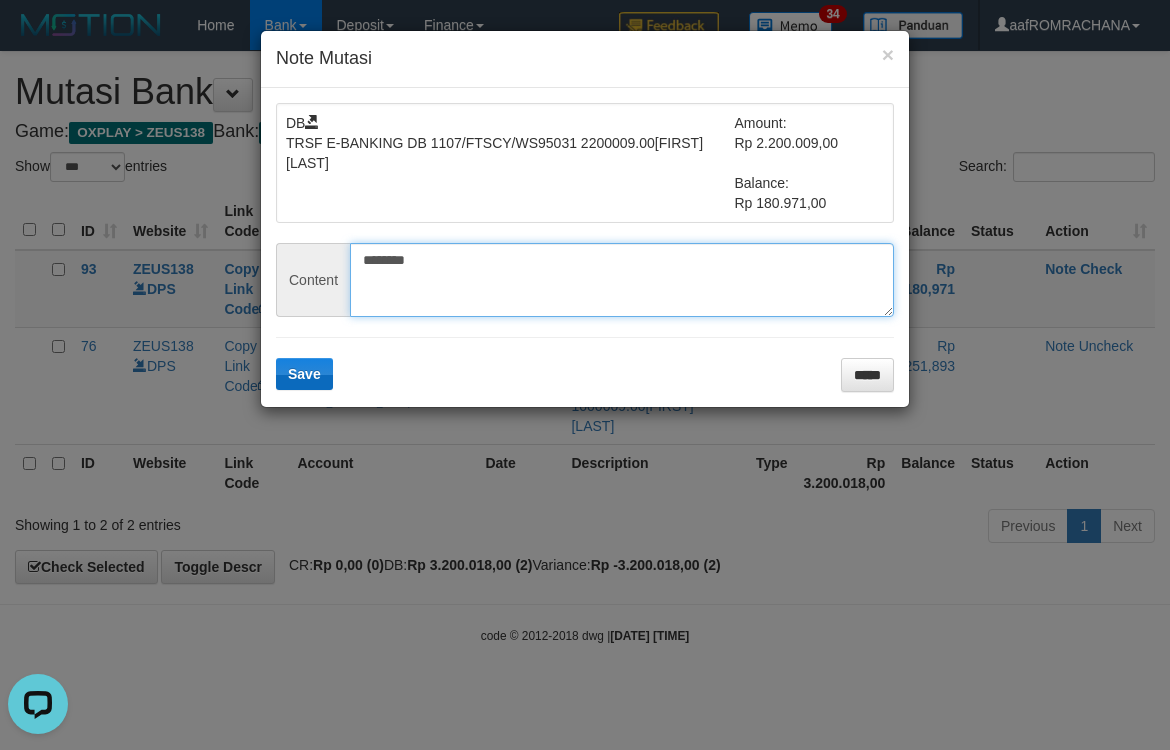 type on "********" 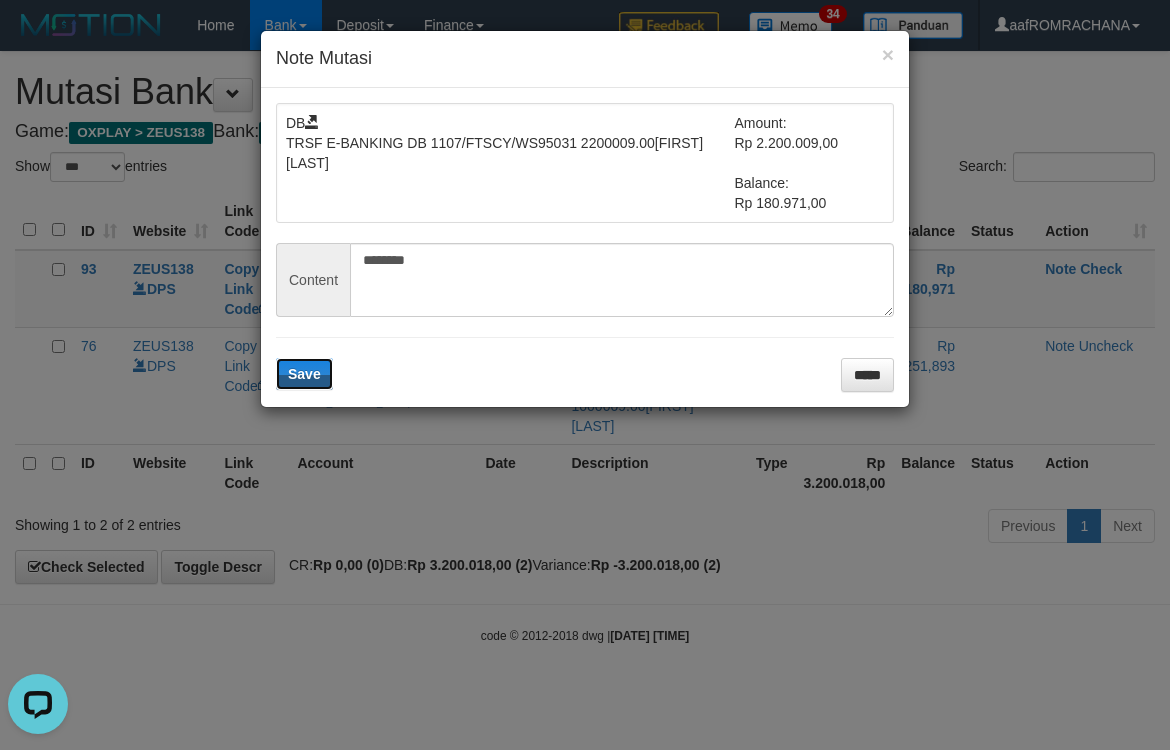 drag, startPoint x: 302, startPoint y: 380, endPoint x: 597, endPoint y: 387, distance: 295.08304 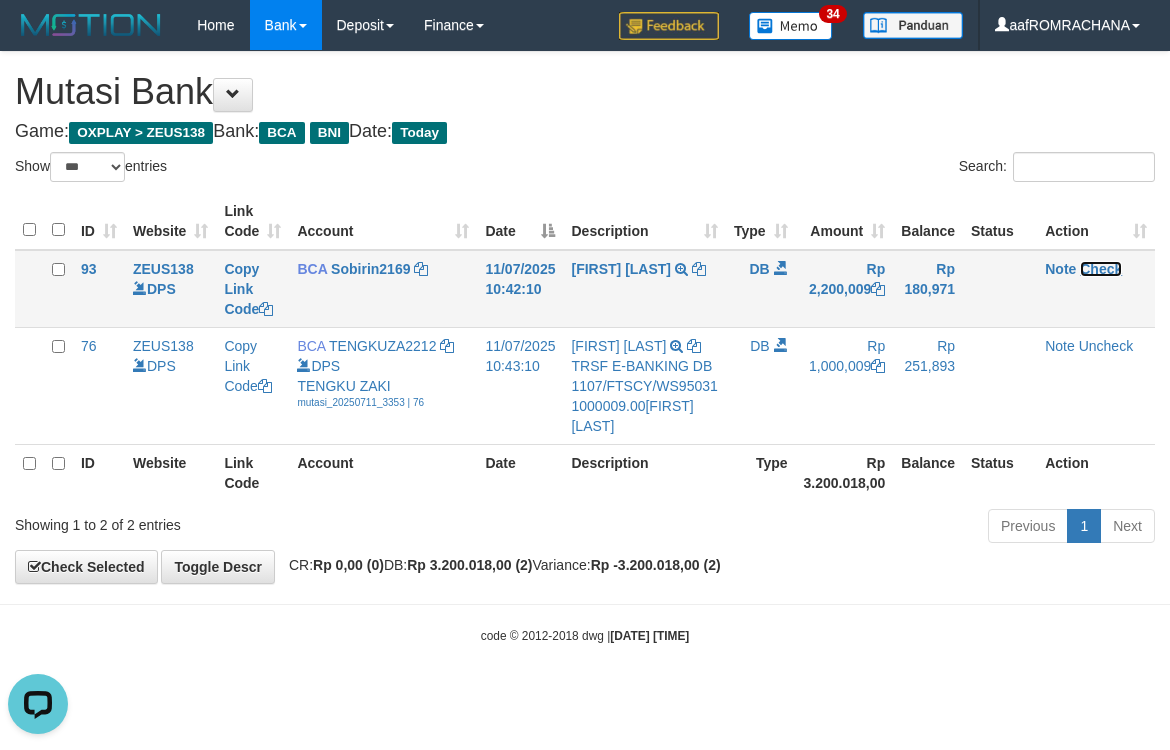 click on "Check" at bounding box center (1101, 269) 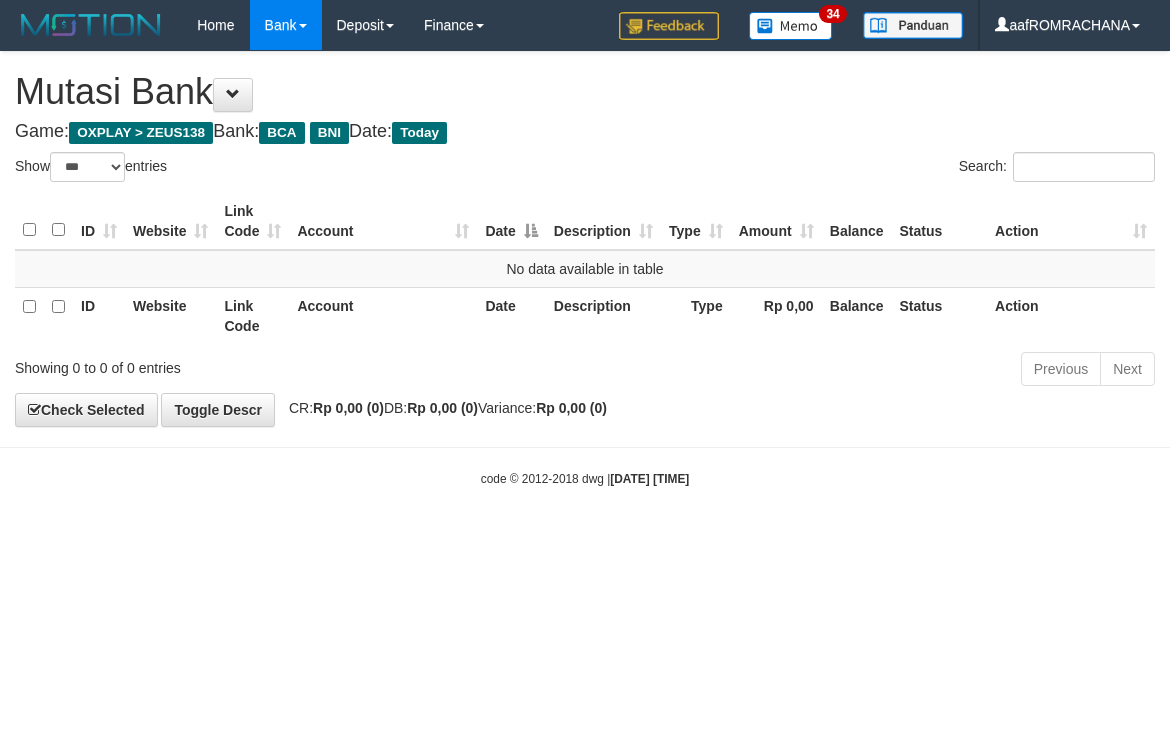 select on "***" 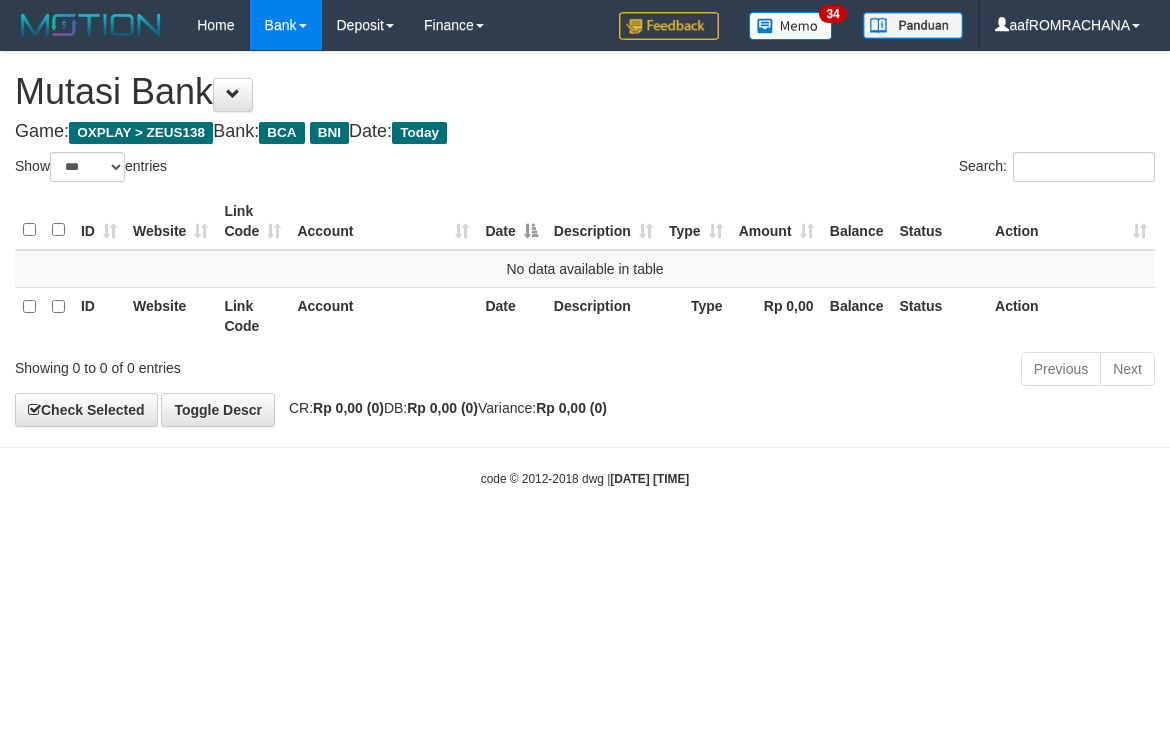 scroll, scrollTop: 0, scrollLeft: 0, axis: both 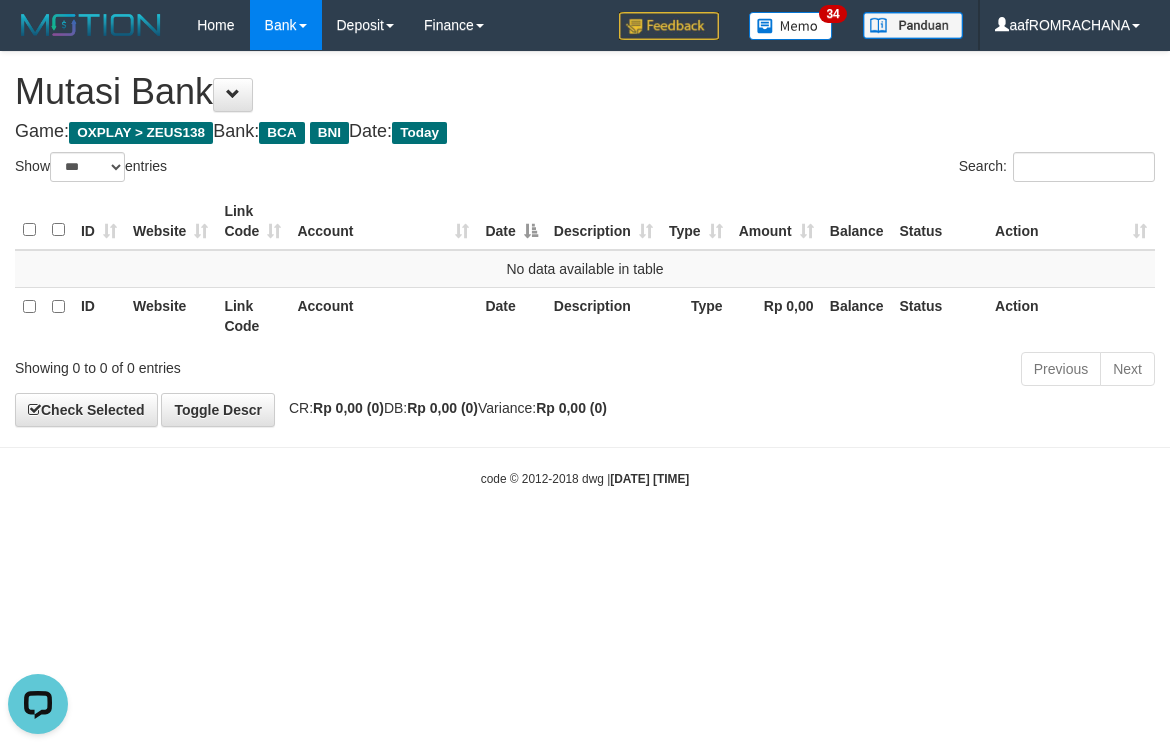 click on "Toggle navigation
Home
Bank
Account List
Load
By Website
Group
[OXPLAY]													ZEUS138
By Load Group (DPS)
Sync" at bounding box center [585, 269] 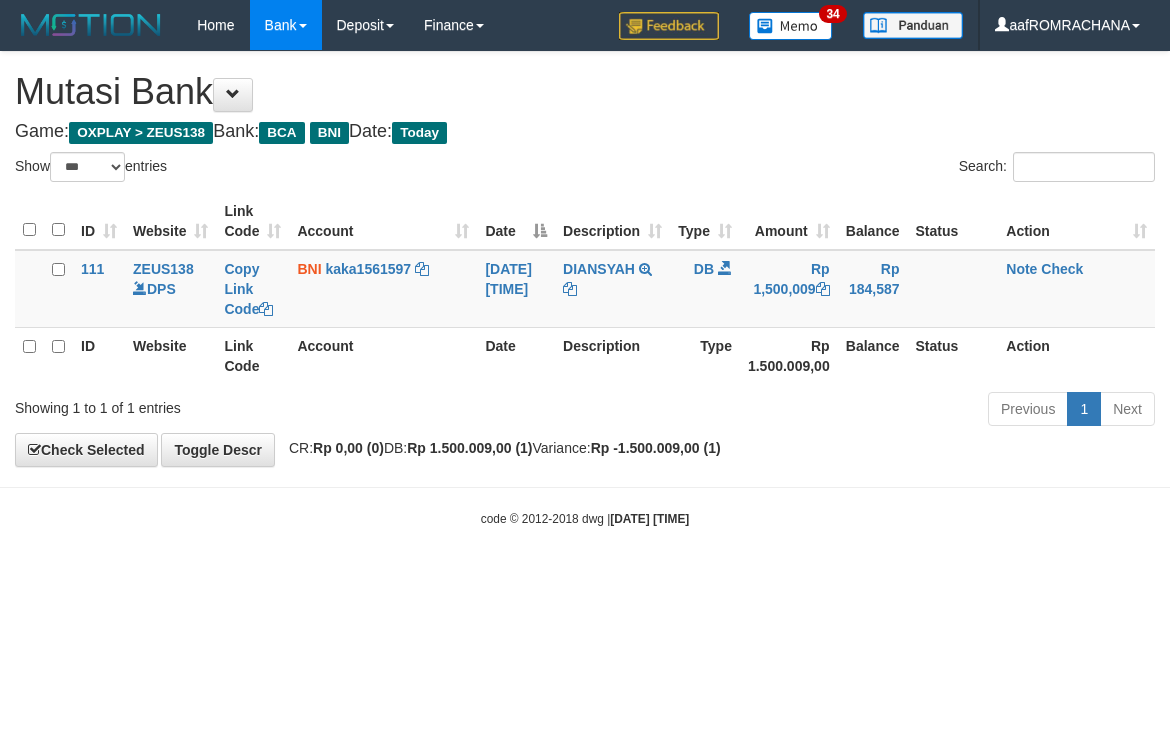 select on "***" 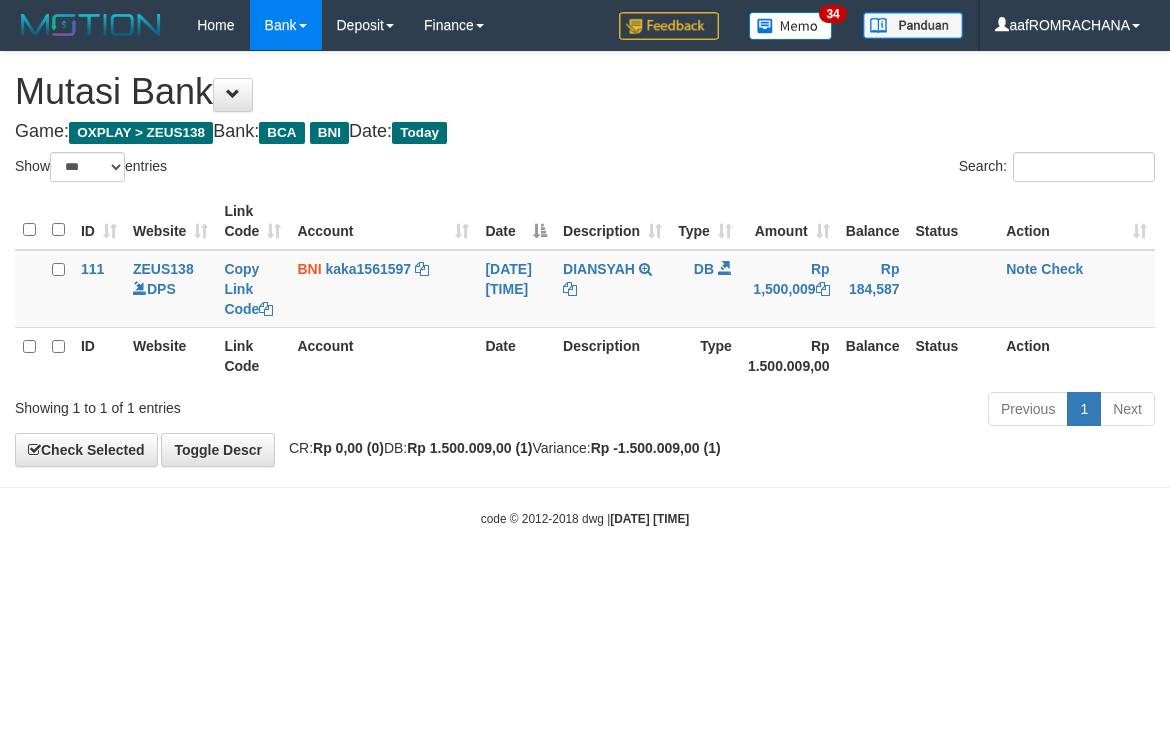scroll, scrollTop: 0, scrollLeft: 0, axis: both 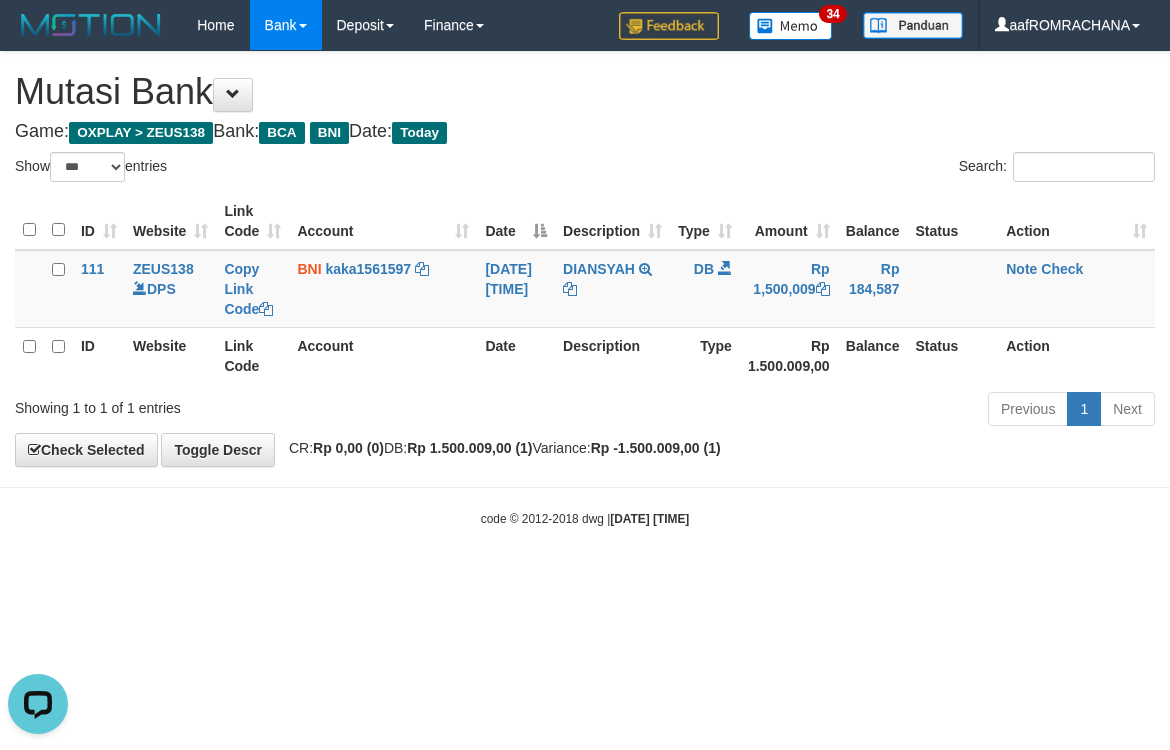 click on "Toggle navigation
Home
Bank
Account List
Load
By Website
Group
[OXPLAY]													ZEUS138
By Load Group (DPS)" at bounding box center [585, 289] 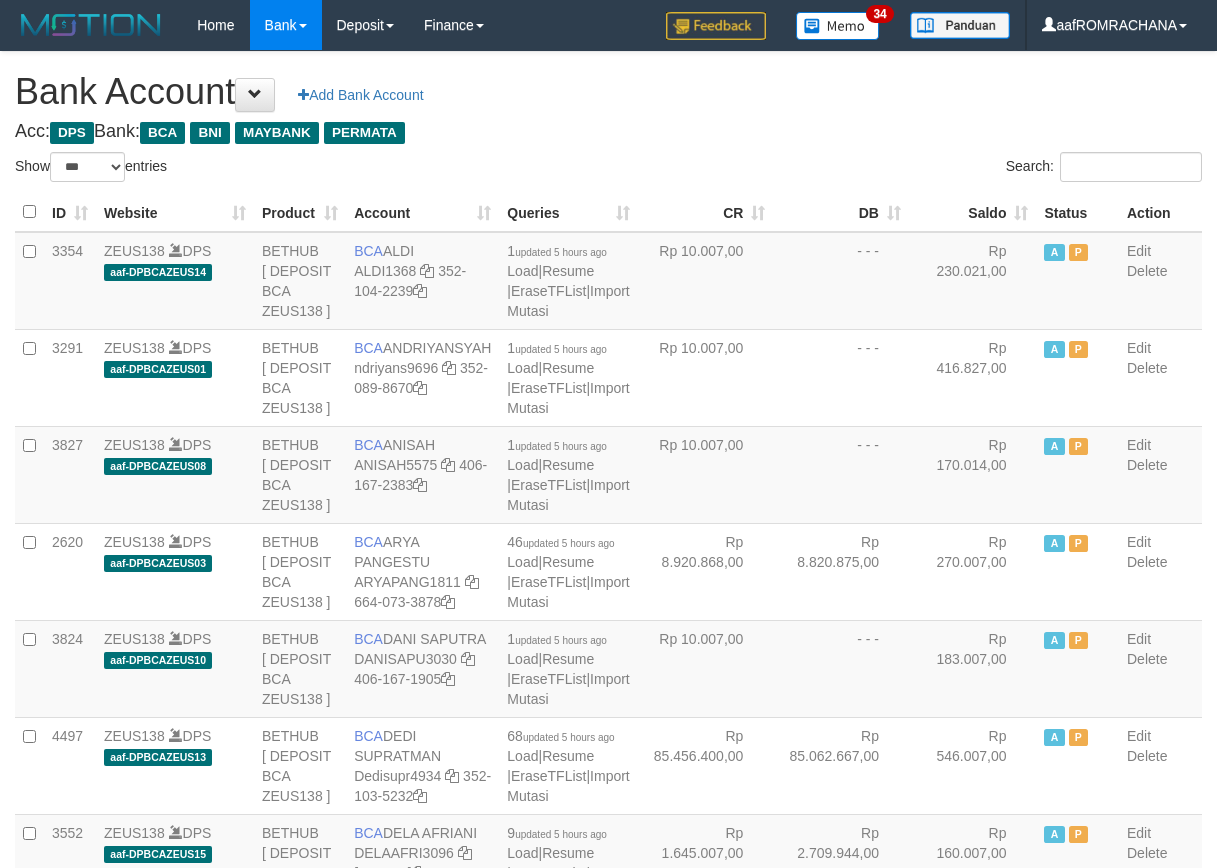 select on "***" 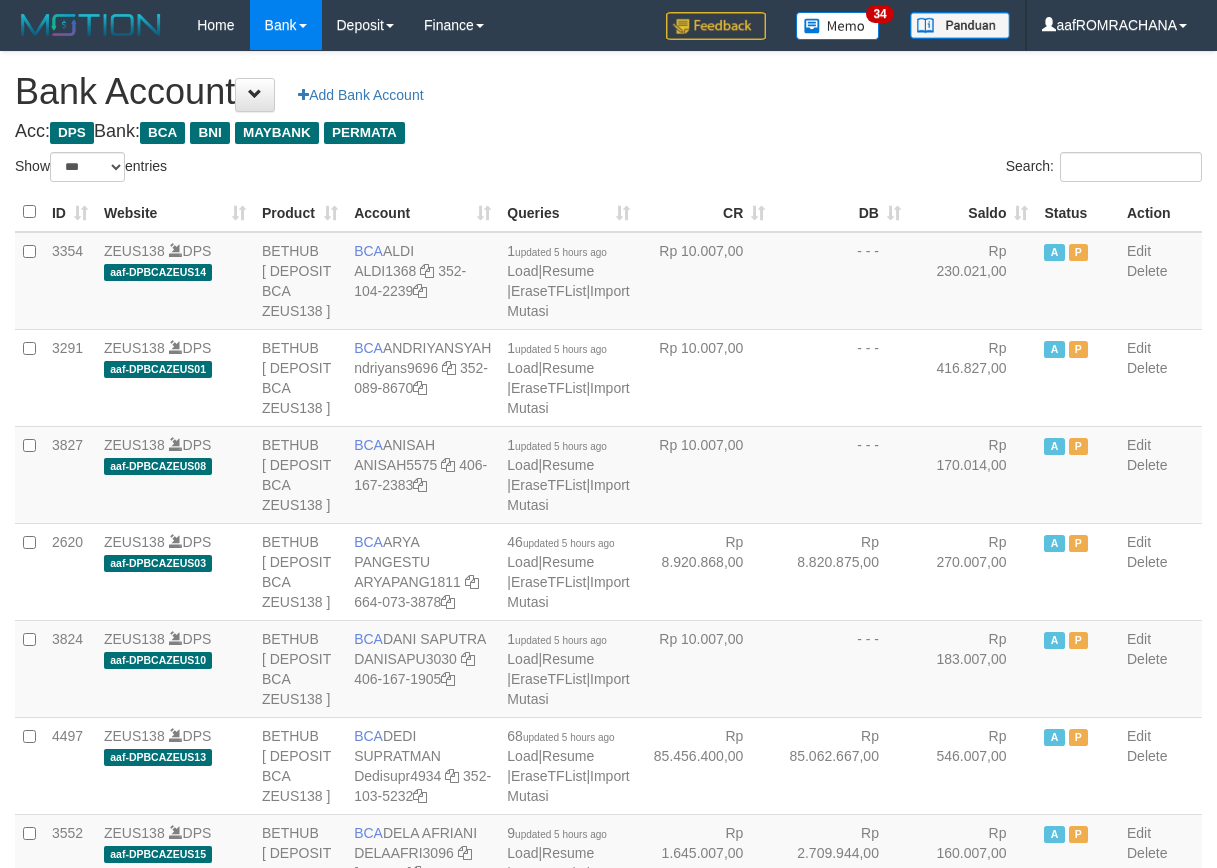 scroll, scrollTop: 0, scrollLeft: 0, axis: both 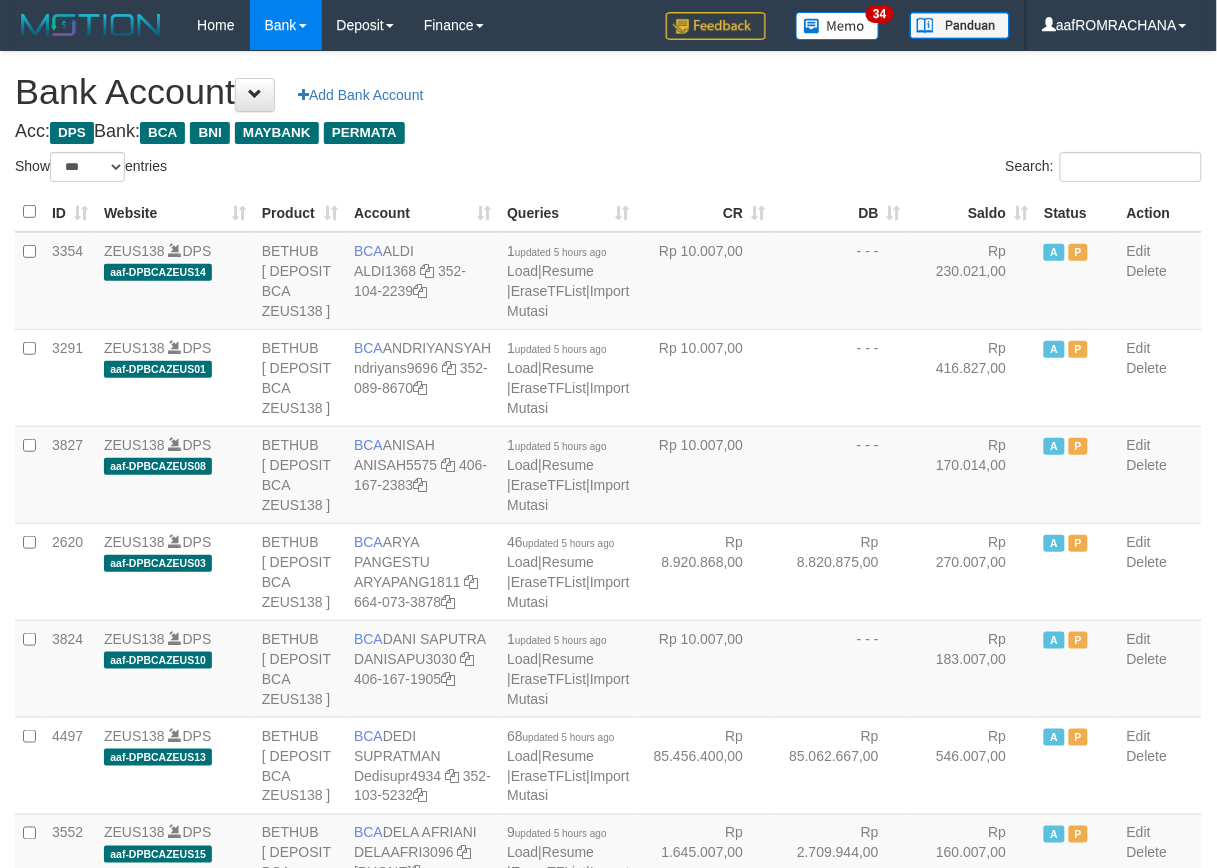 click on "Saldo" at bounding box center (973, 212) 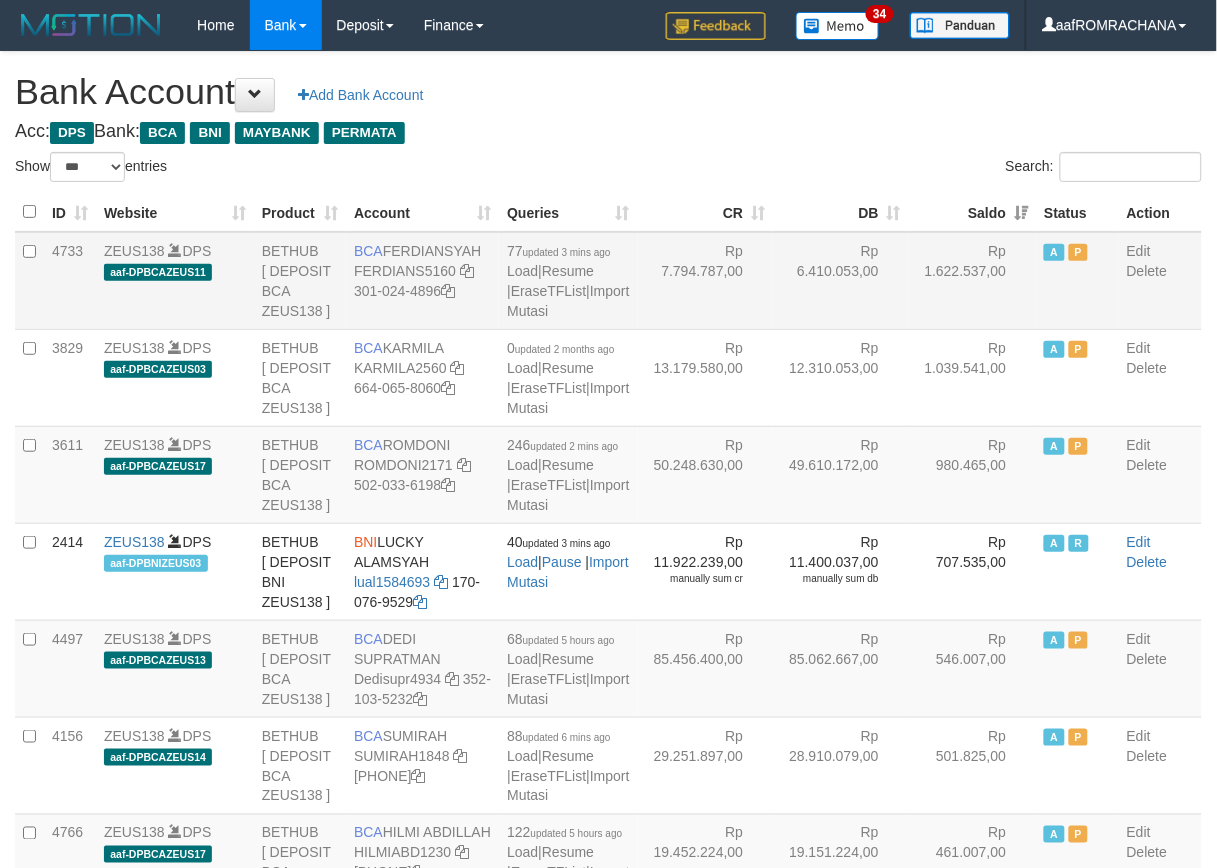 drag, startPoint x: 386, startPoint y: 264, endPoint x: 457, endPoint y: 267, distance: 71.063354 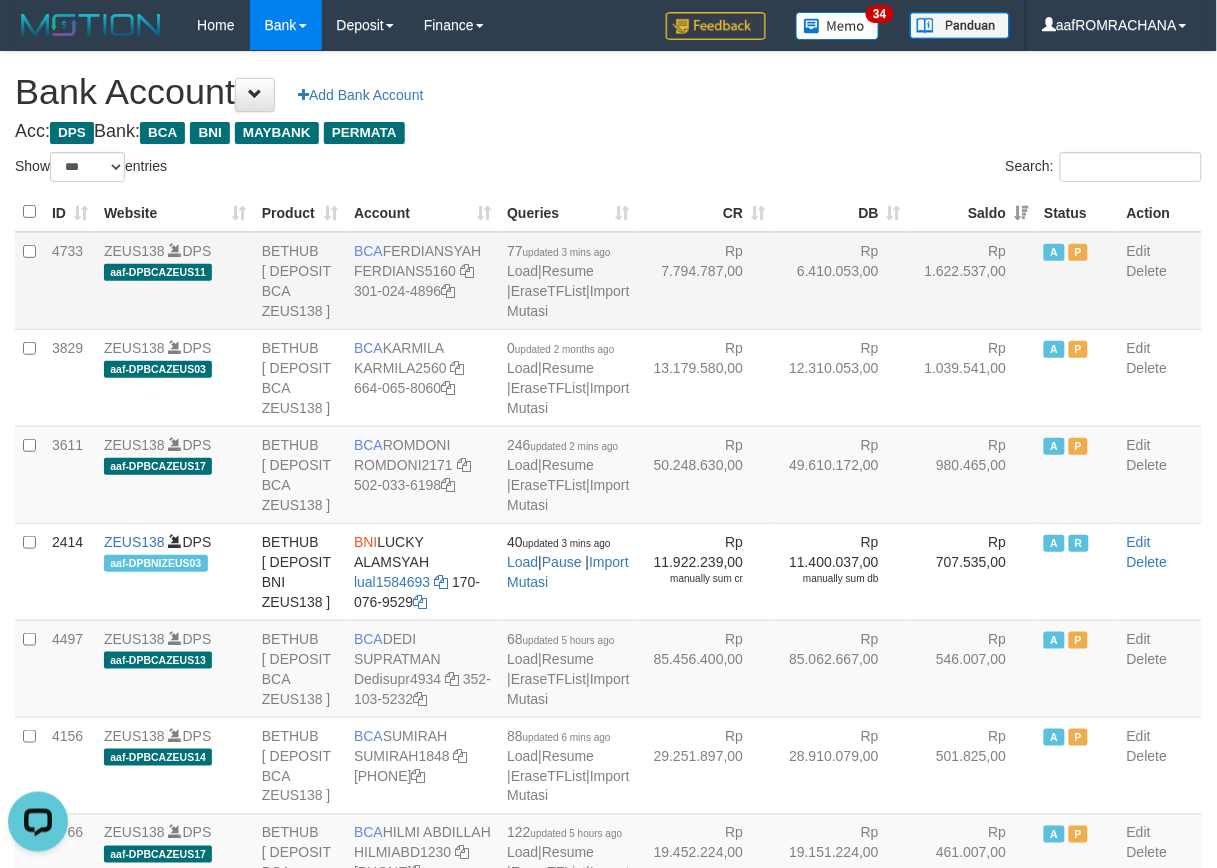 scroll, scrollTop: 0, scrollLeft: 0, axis: both 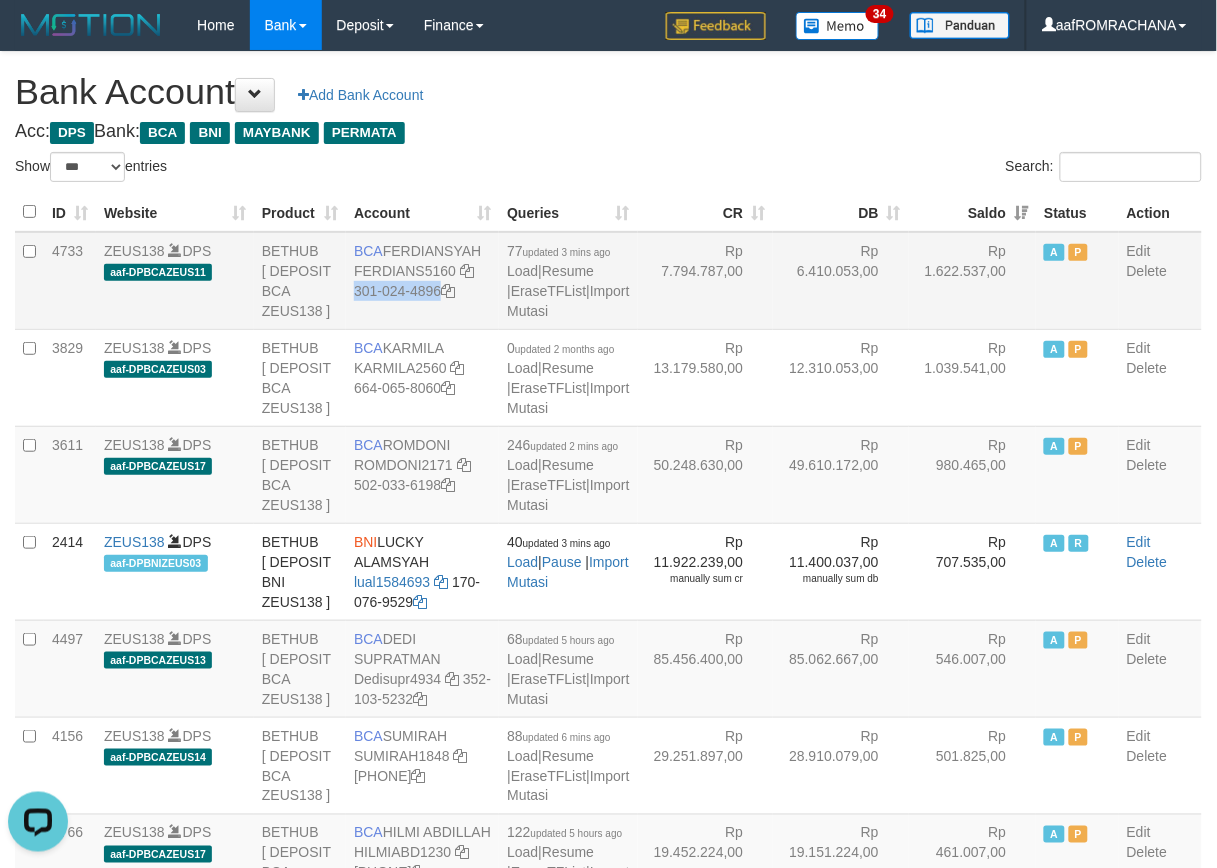 drag, startPoint x: 371, startPoint y: 308, endPoint x: 395, endPoint y: 338, distance: 38.418747 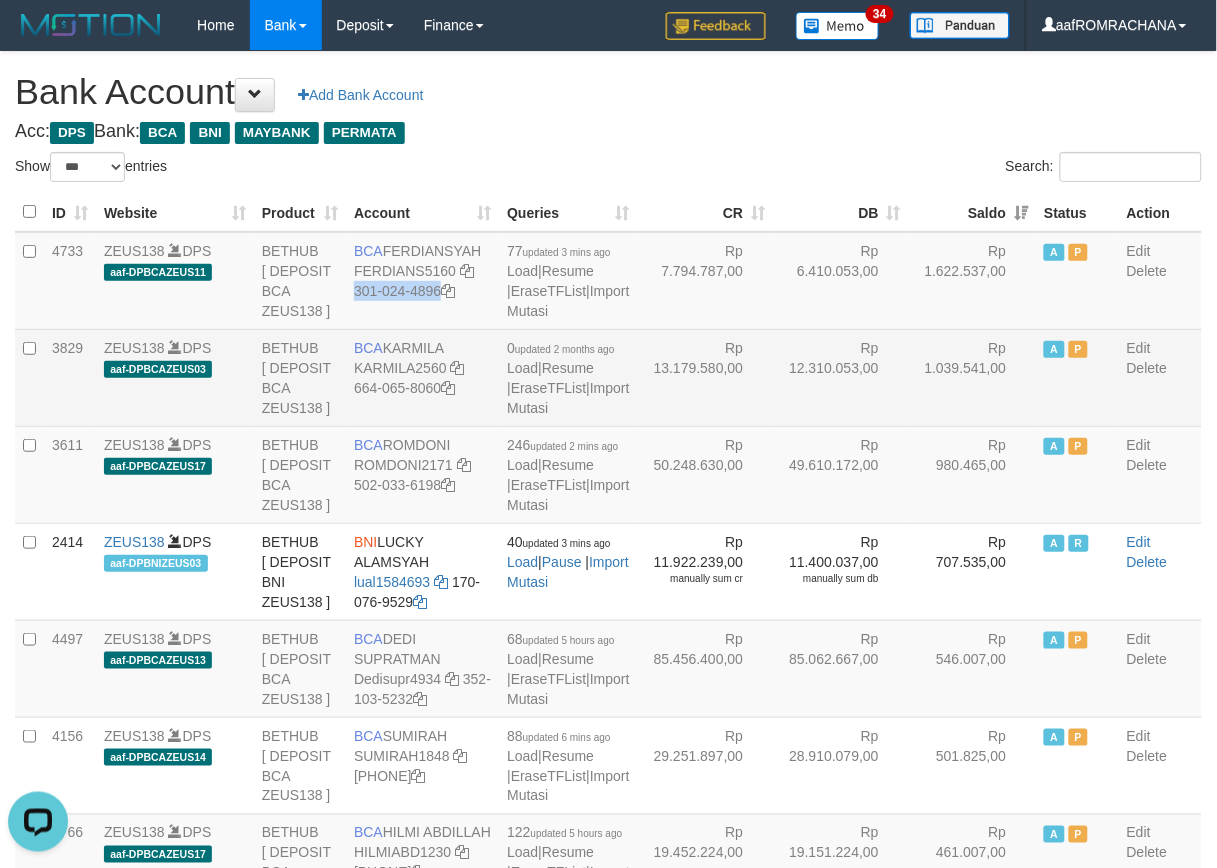 copy on "301-024-4896" 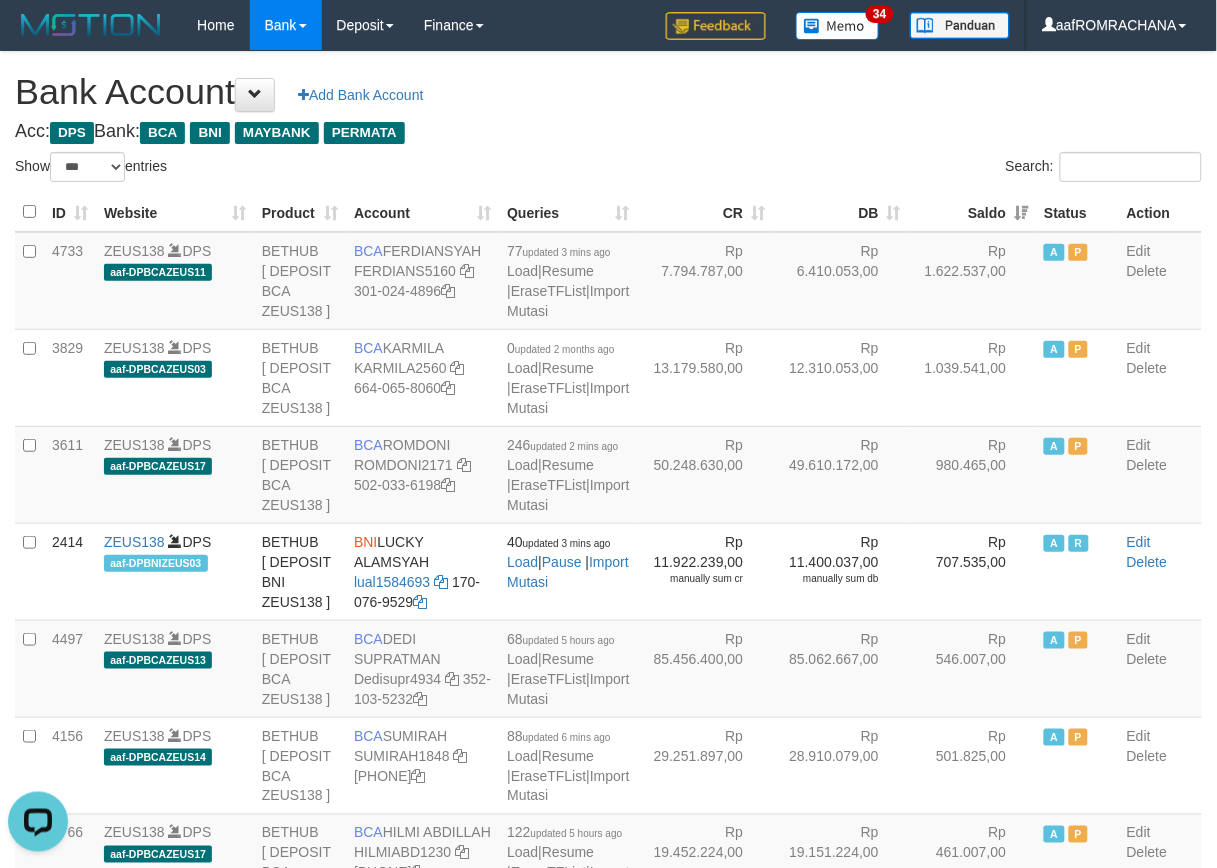 click on "Acc: 										 DPS
Bank:   BCA   BNI   MAYBANK   PERMATA" at bounding box center (608, 132) 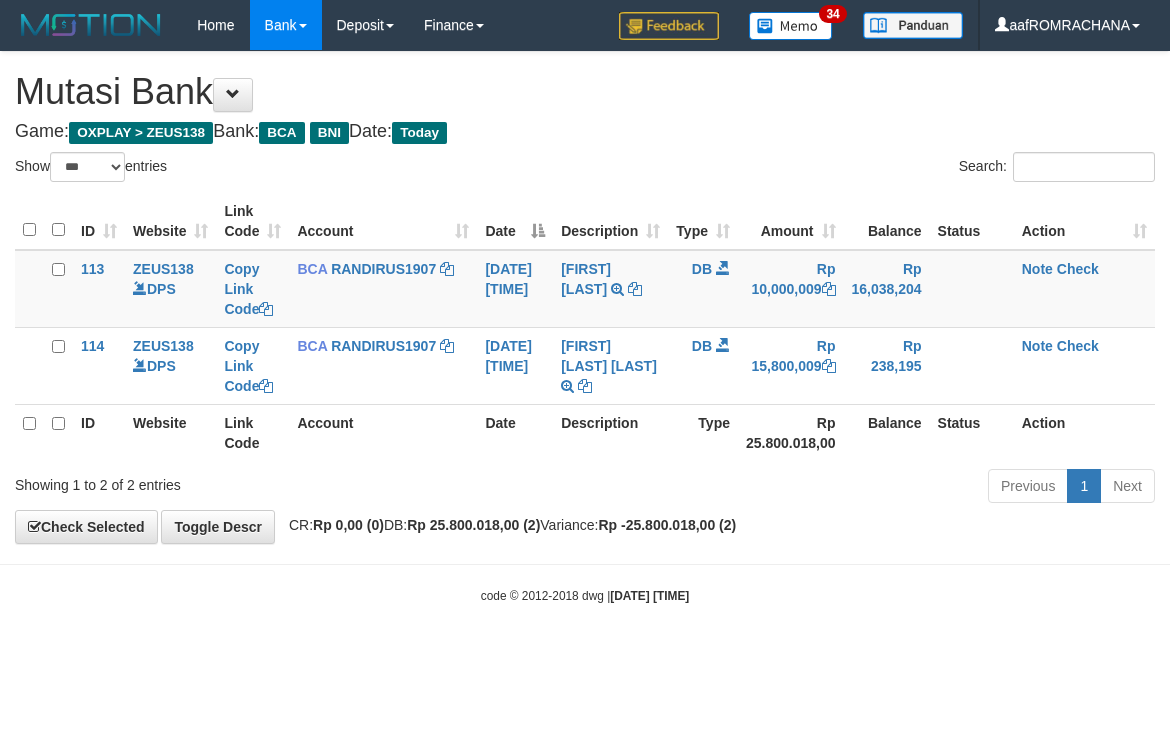 select on "***" 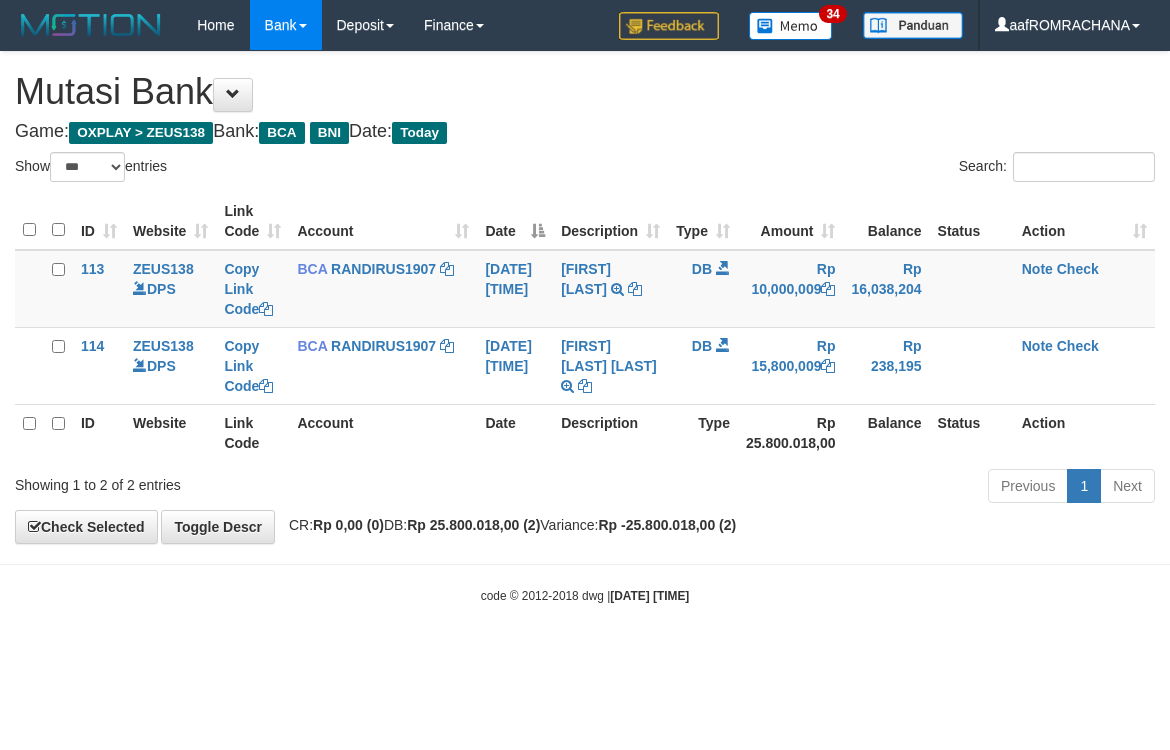 scroll, scrollTop: 0, scrollLeft: 0, axis: both 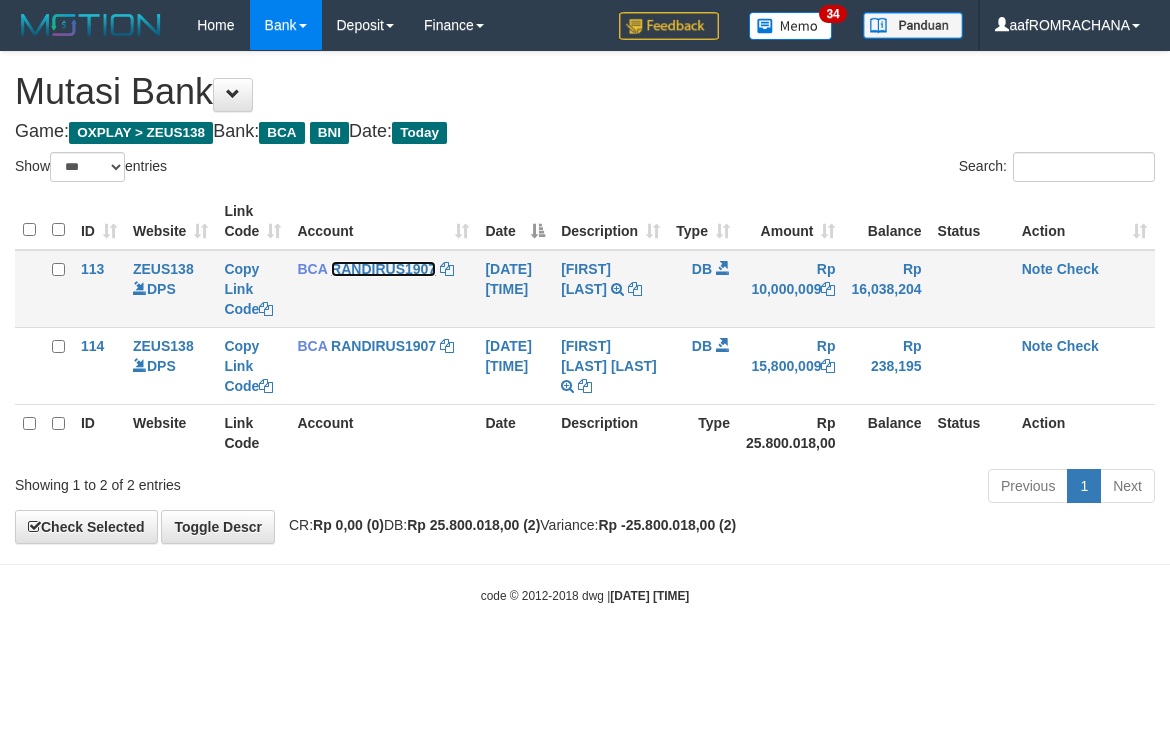 click on "Toggle navigation
Home
Bank
Account List
Load
By Website
Group
[OXPLAY]													ZEUS138
By Load Group (DPS)" at bounding box center [585, 327] 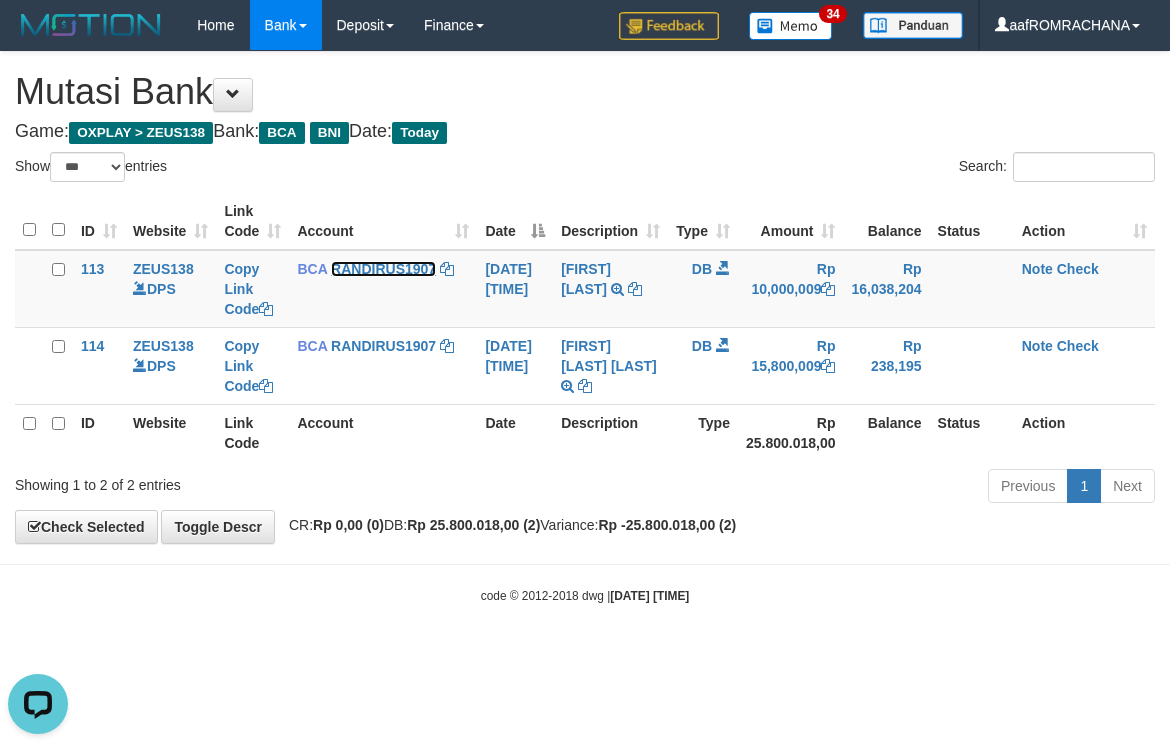 scroll, scrollTop: 0, scrollLeft: 0, axis: both 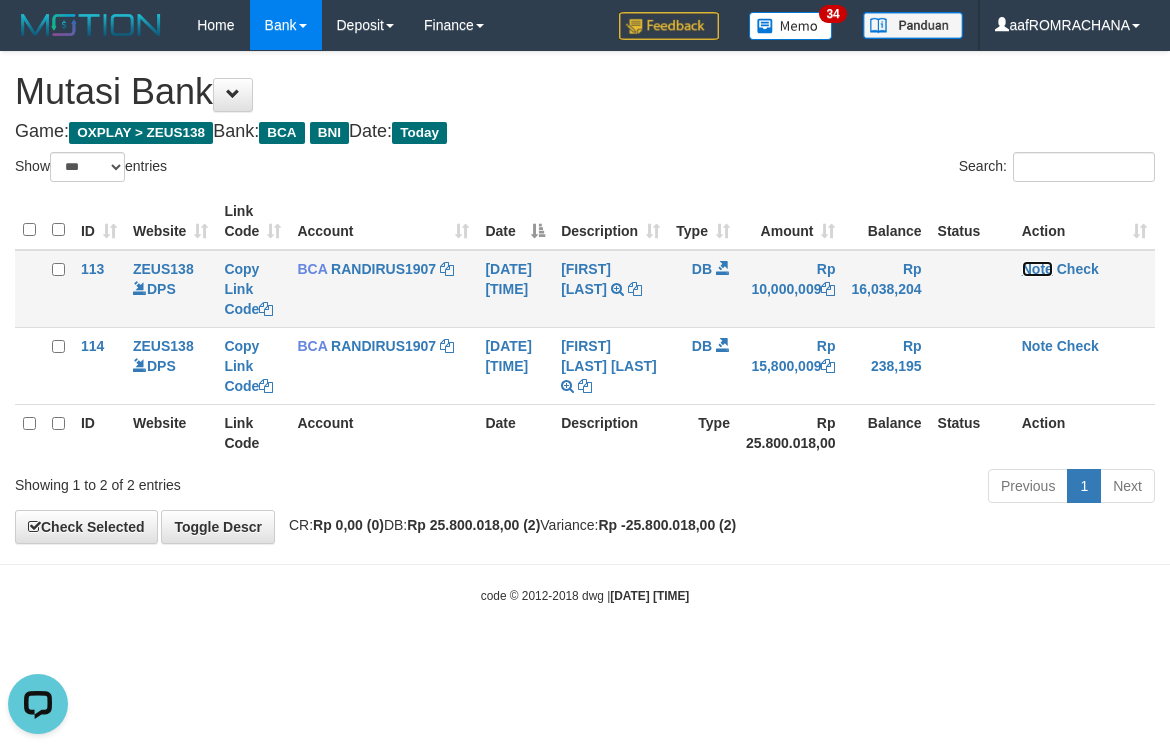 click on "Note" at bounding box center (1037, 269) 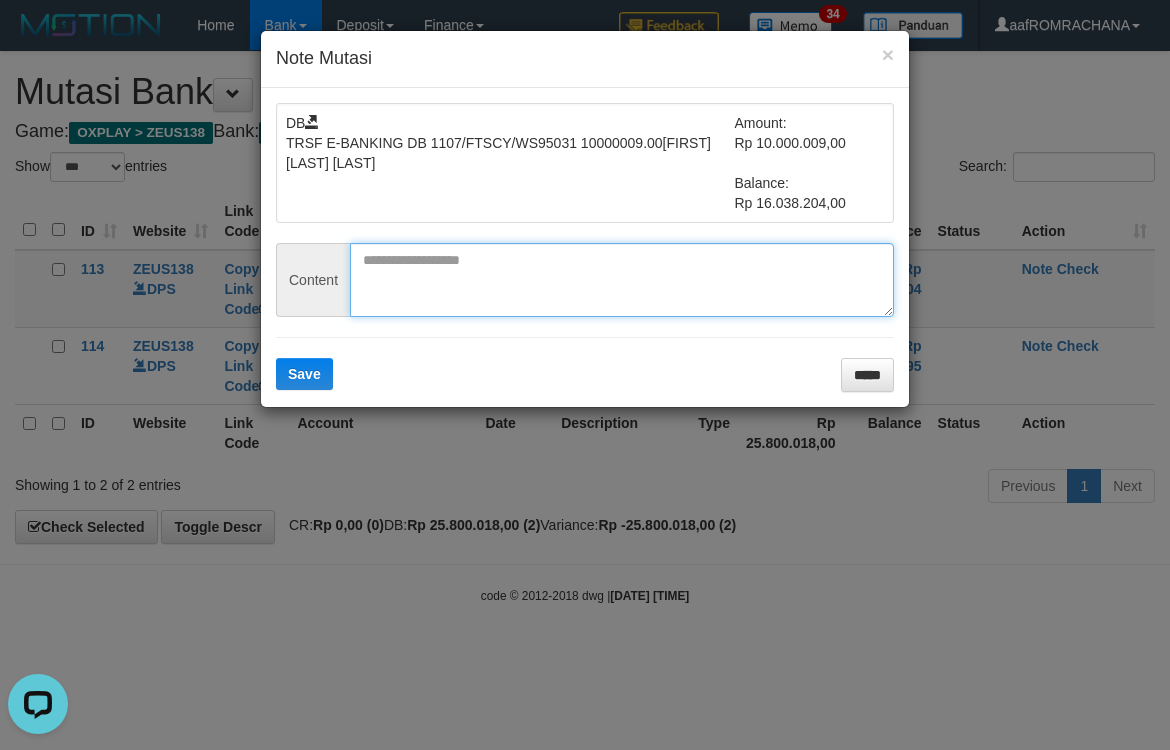 click at bounding box center [622, 280] 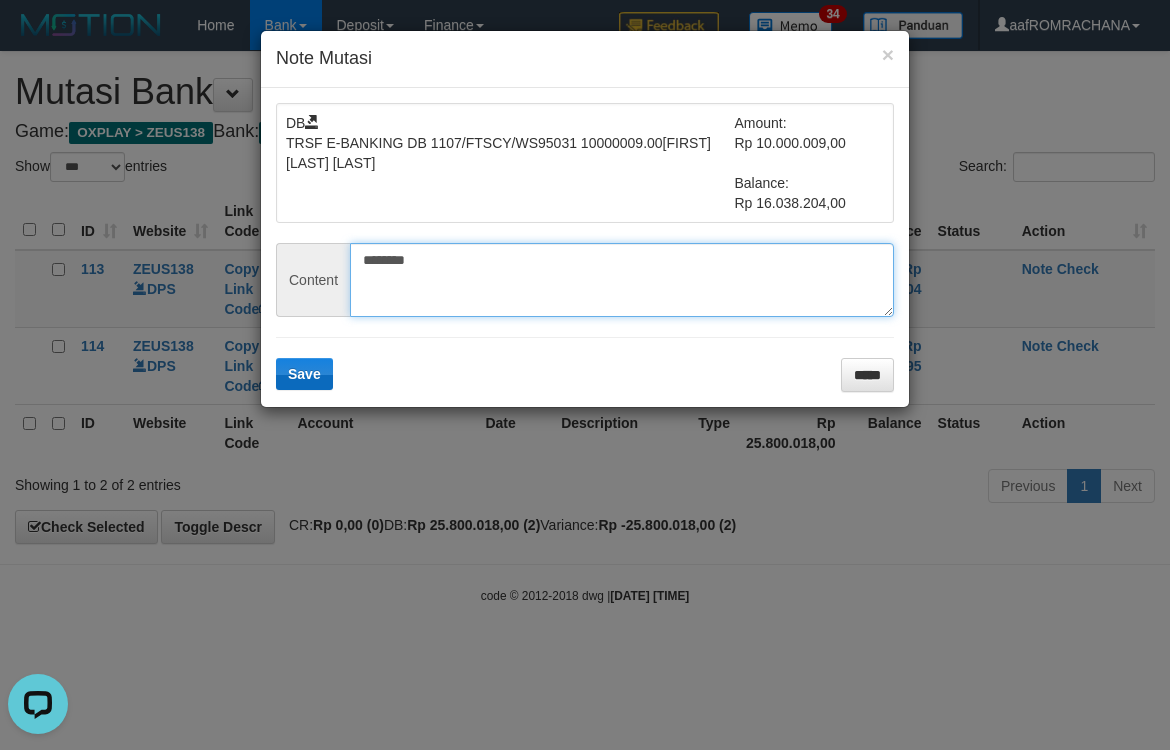 type on "********" 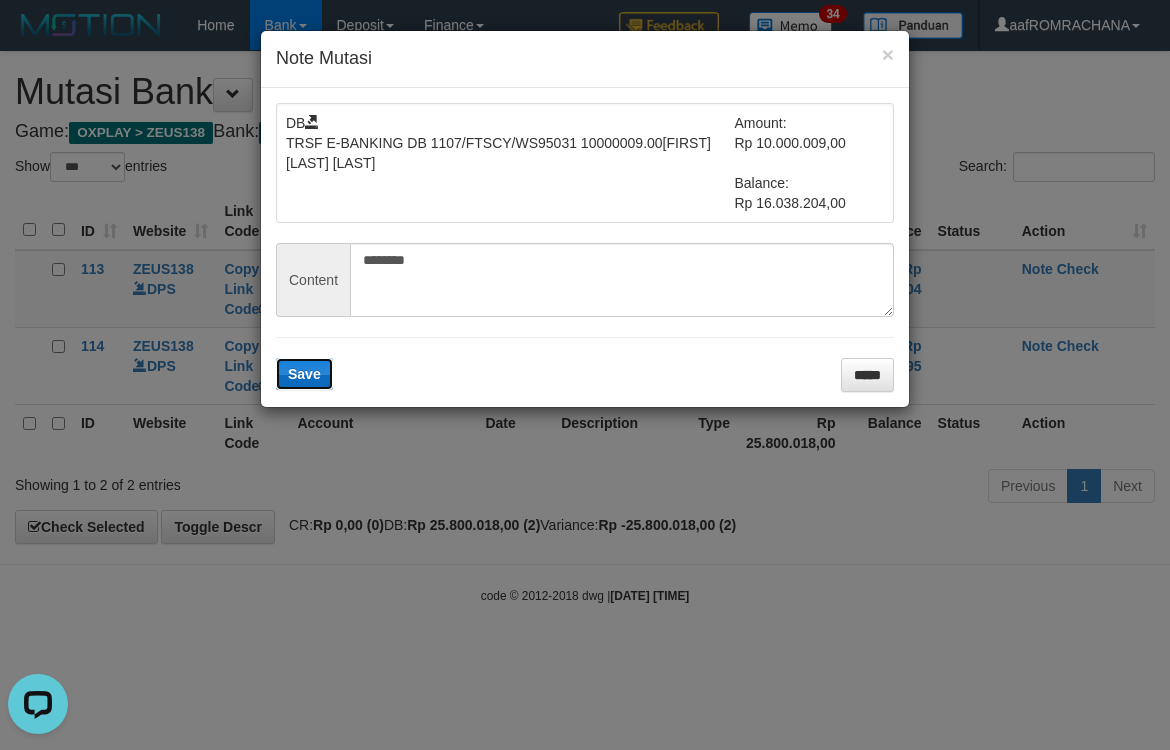 click on "Save" at bounding box center (304, 374) 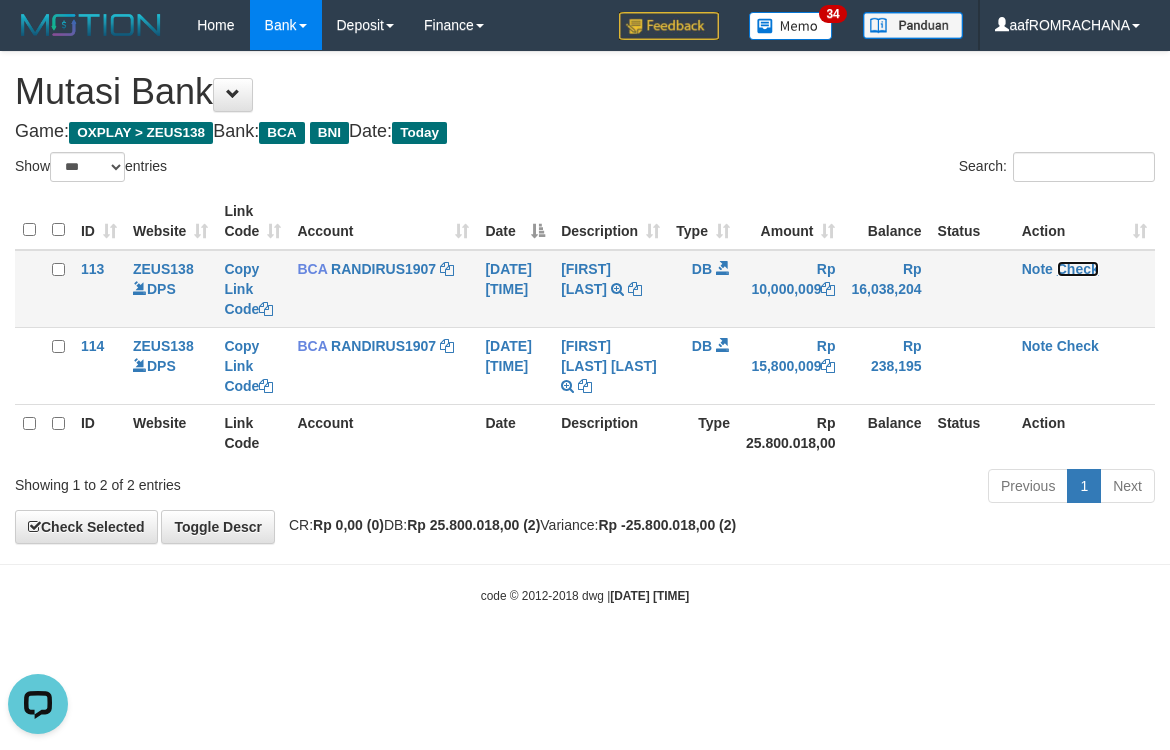 click on "Check" at bounding box center (1078, 269) 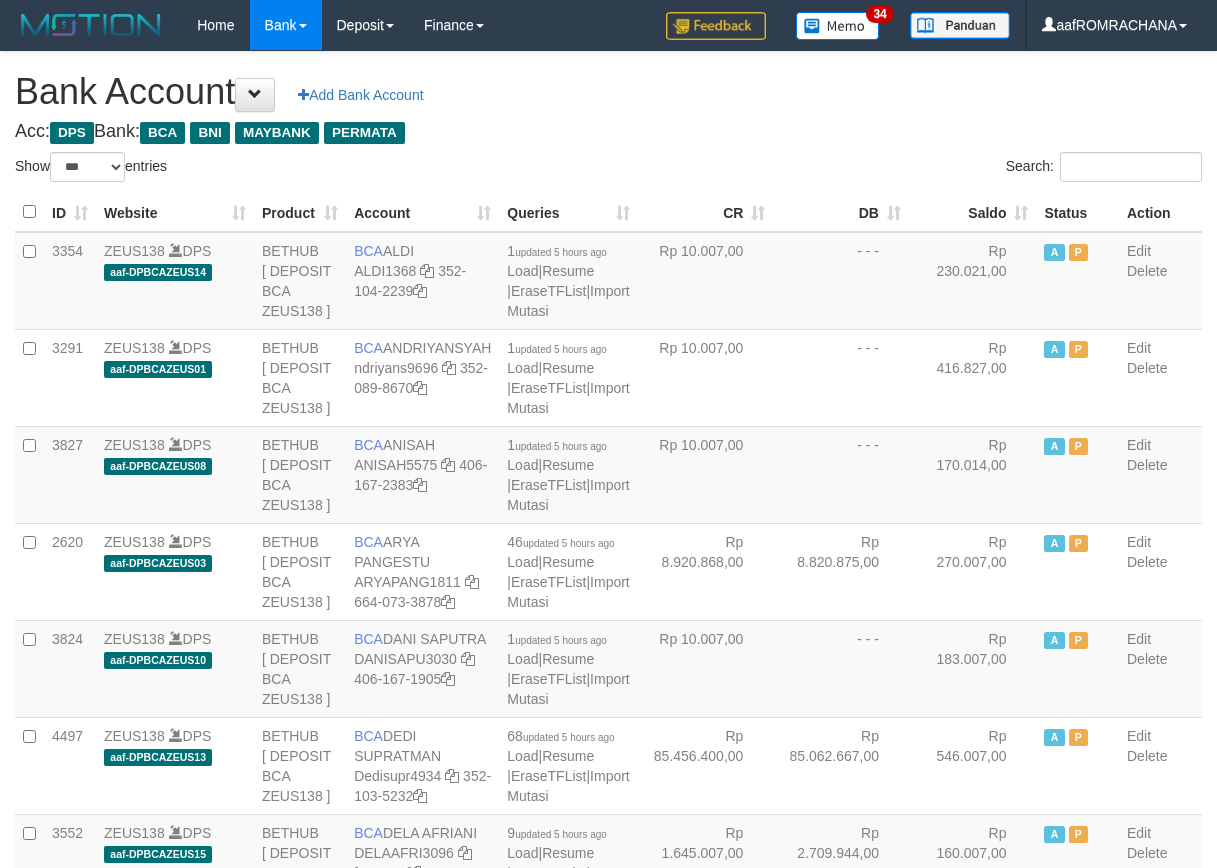select on "***" 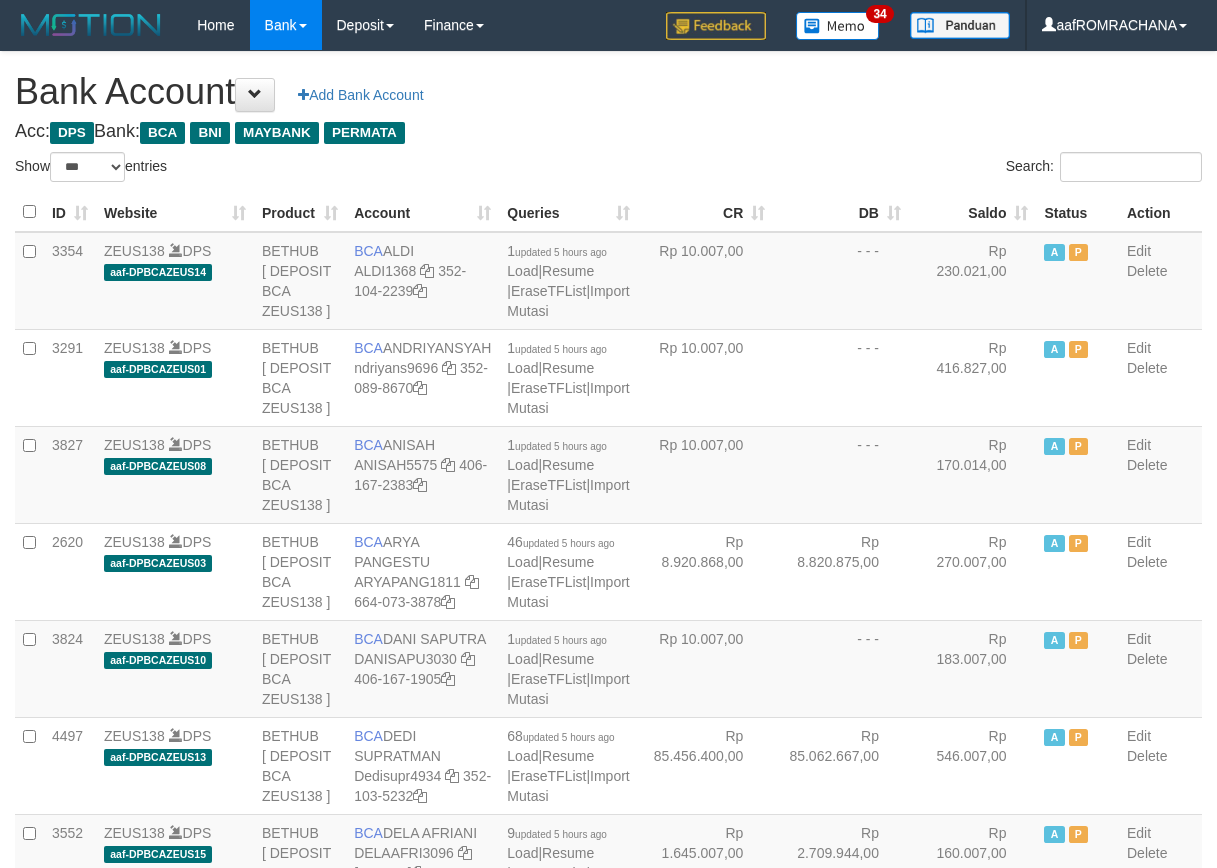scroll, scrollTop: 0, scrollLeft: 0, axis: both 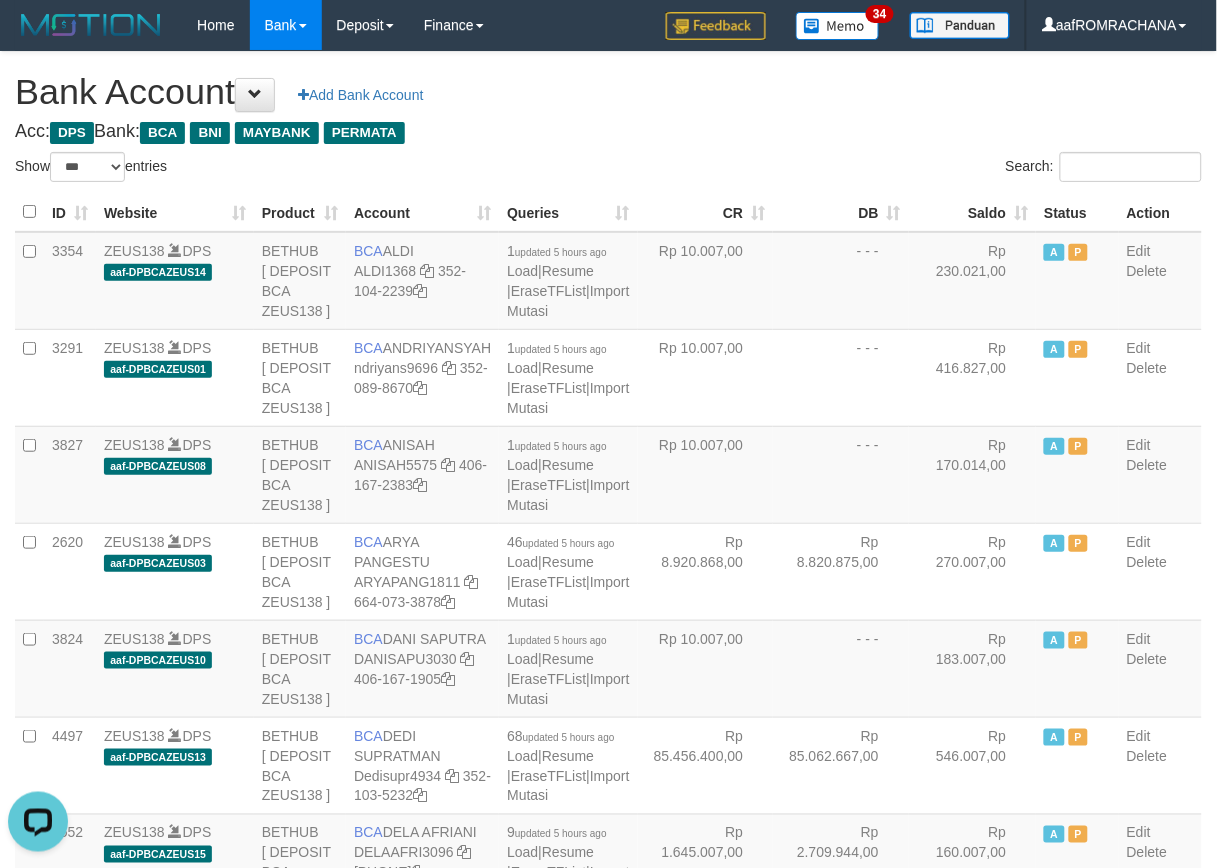 click on "**********" at bounding box center (608, 2047) 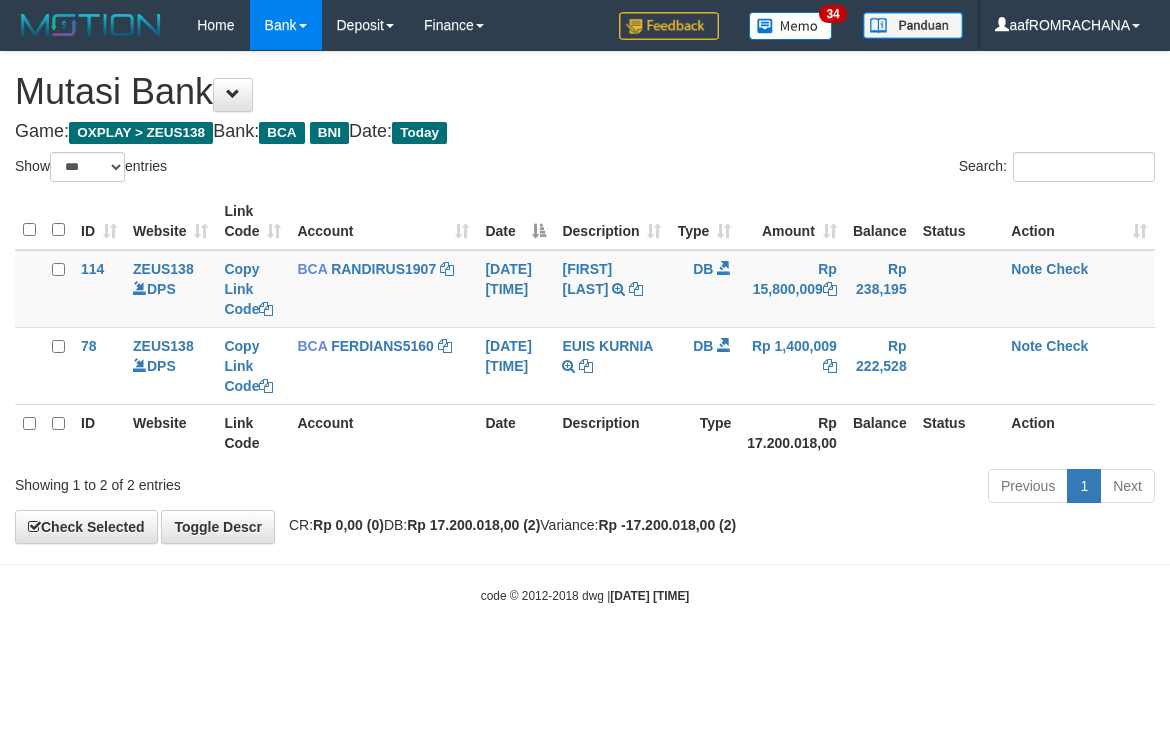 select on "***" 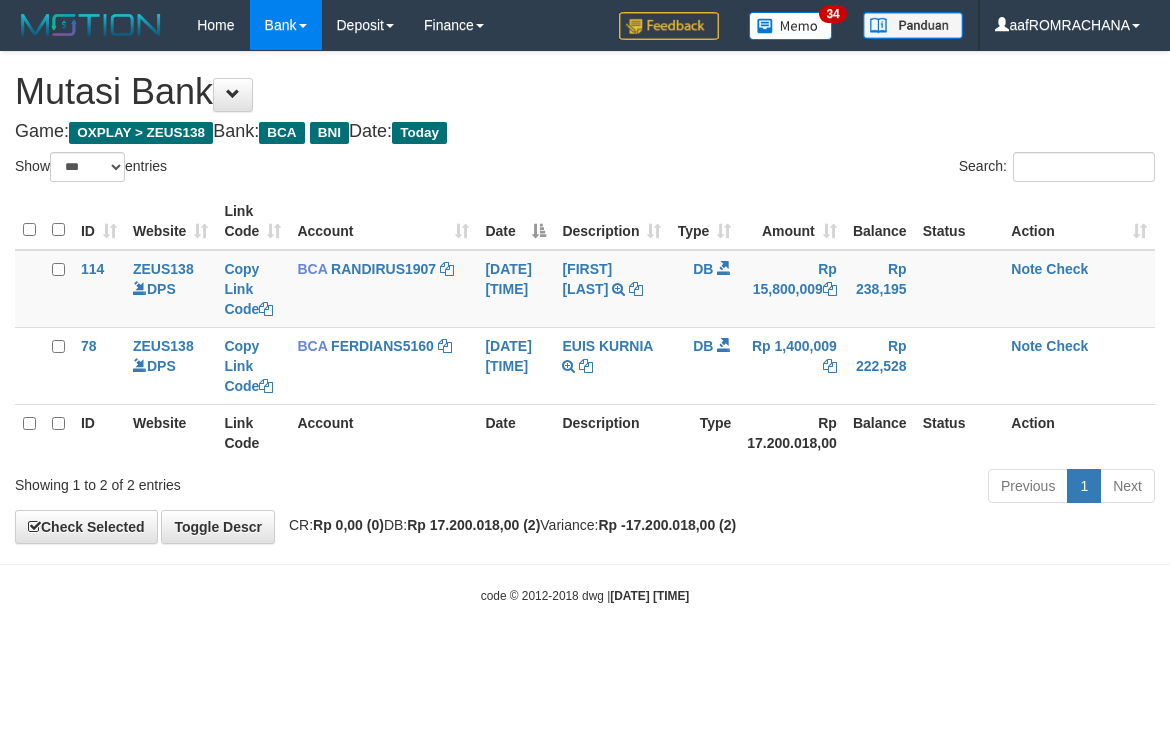 scroll, scrollTop: 0, scrollLeft: 0, axis: both 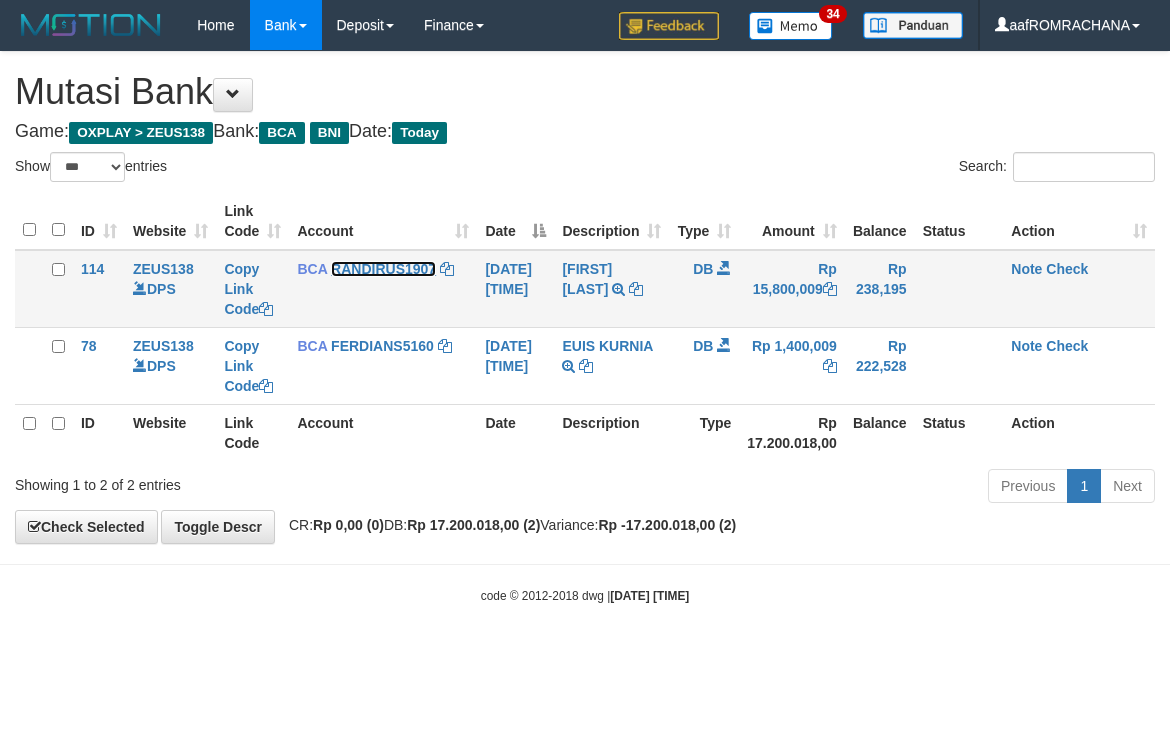 click on "RANDIRUS1907" at bounding box center (383, 269) 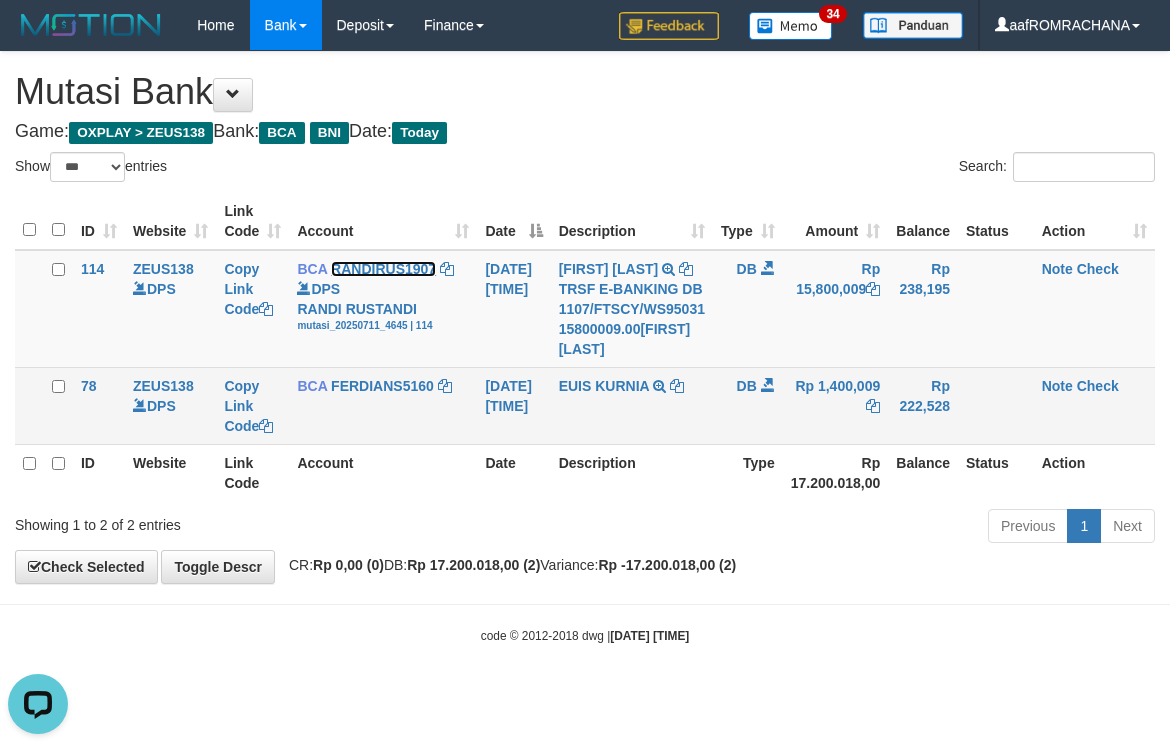 scroll, scrollTop: 0, scrollLeft: 0, axis: both 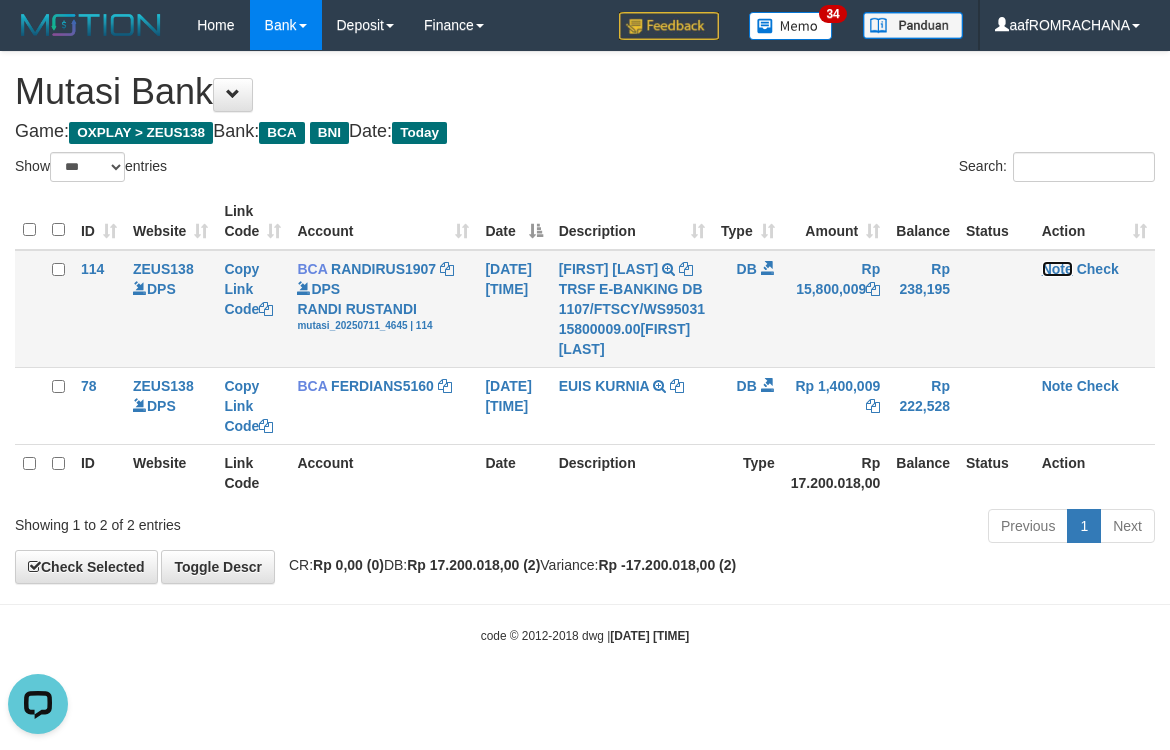 click on "Note" at bounding box center (1057, 269) 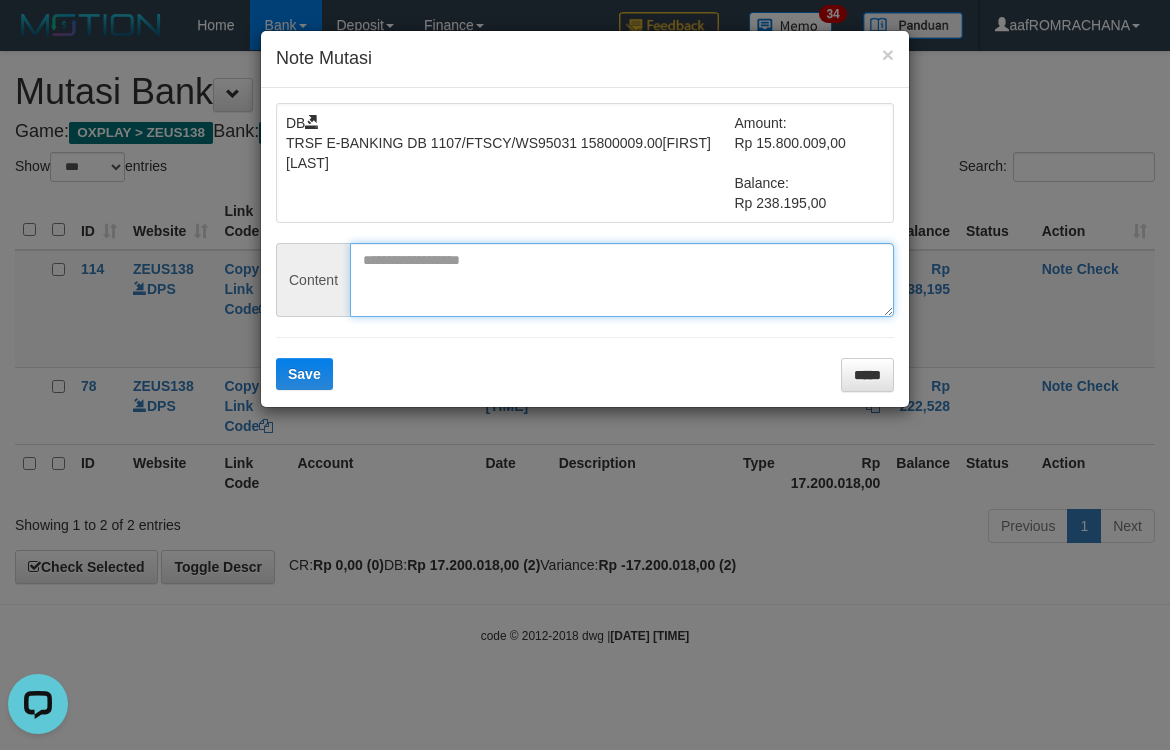 click at bounding box center [622, 280] 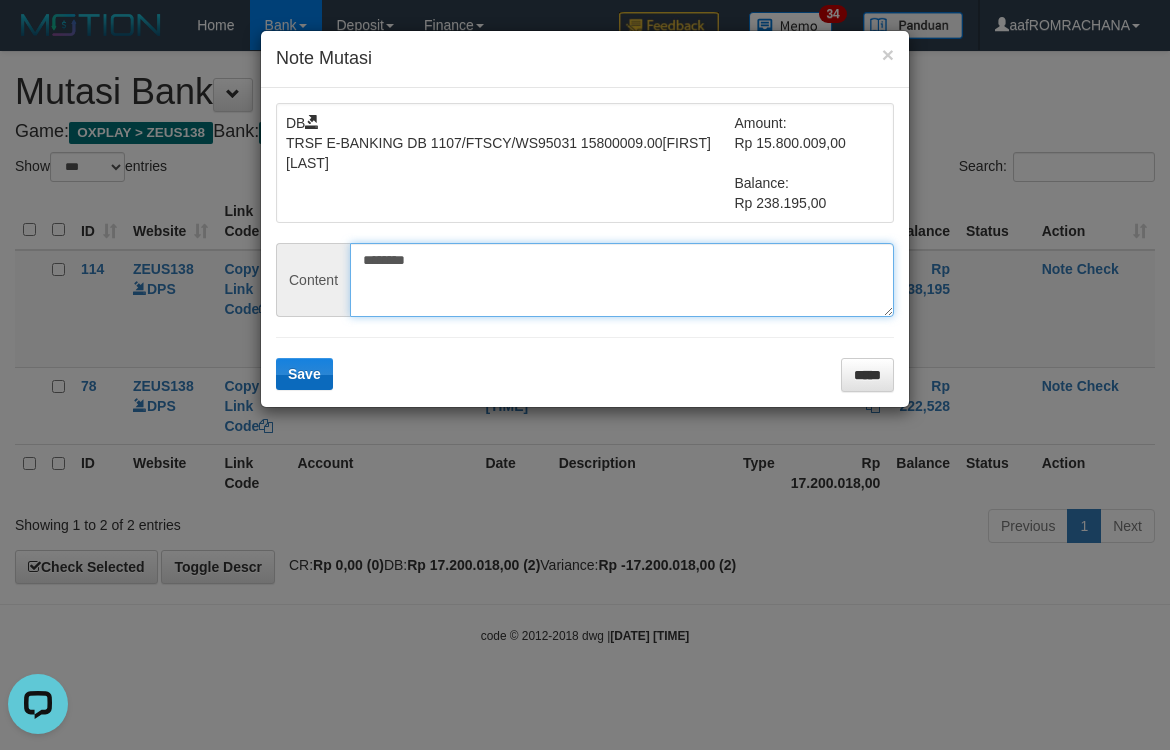 type on "********" 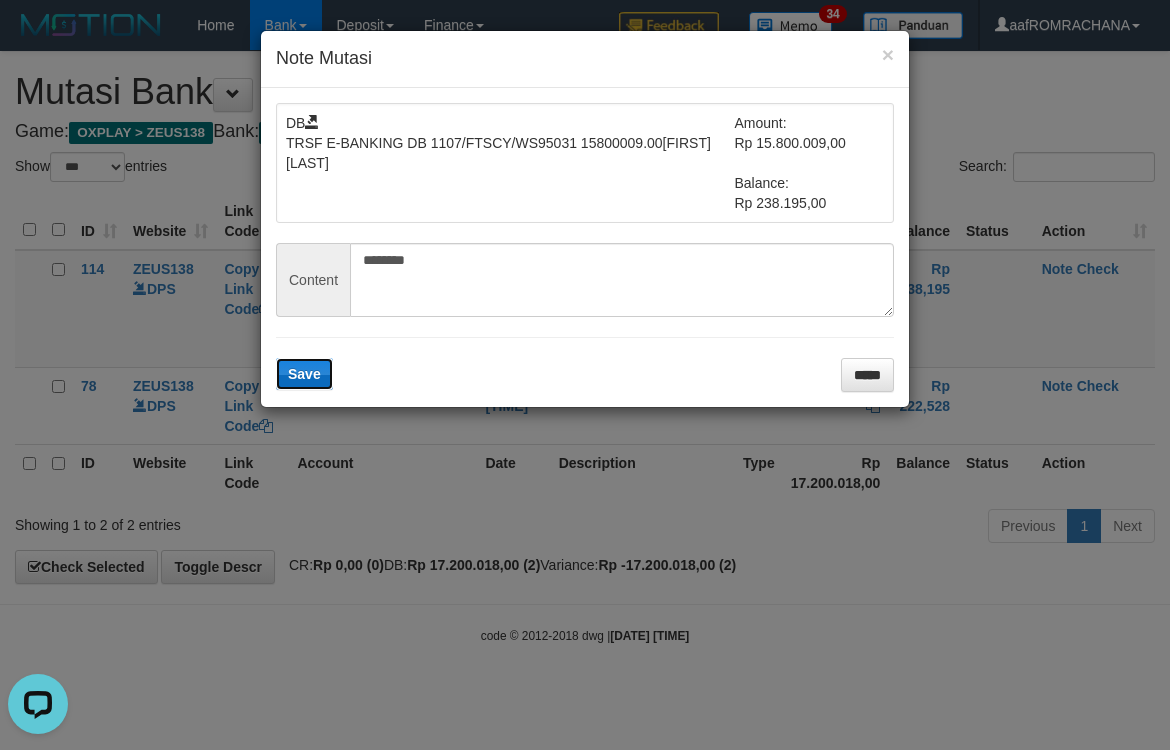 click on "Save" at bounding box center [304, 374] 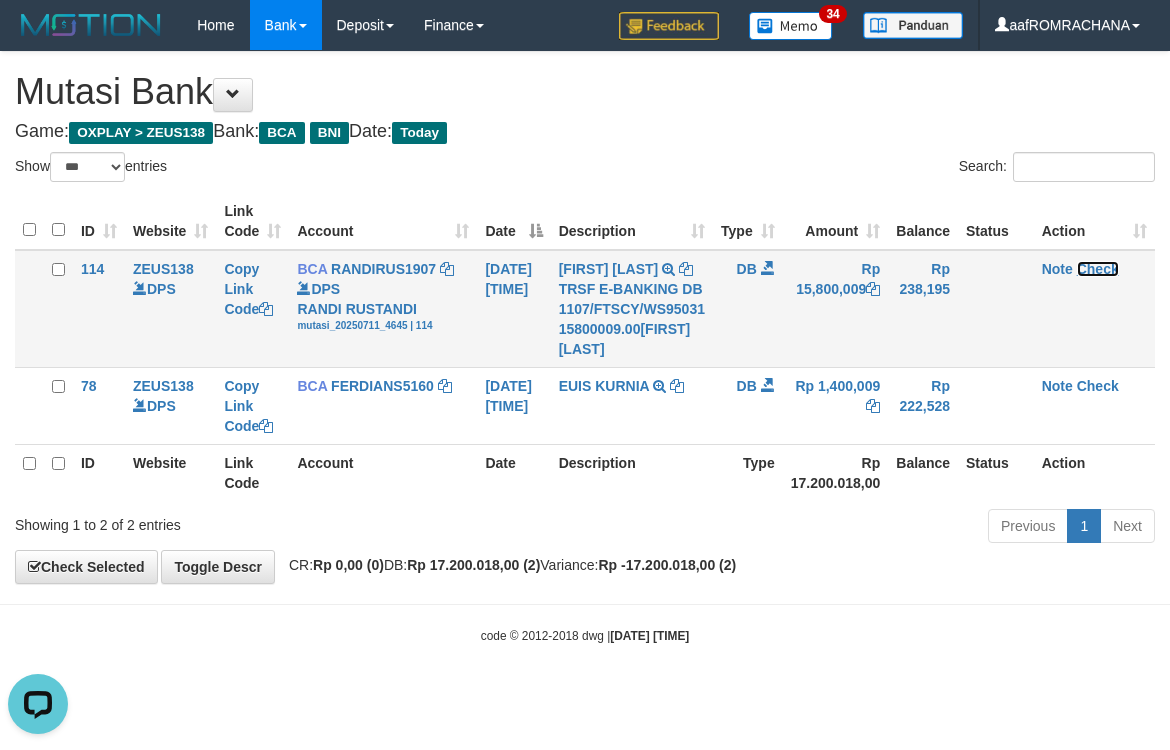 click on "Check" at bounding box center (1098, 269) 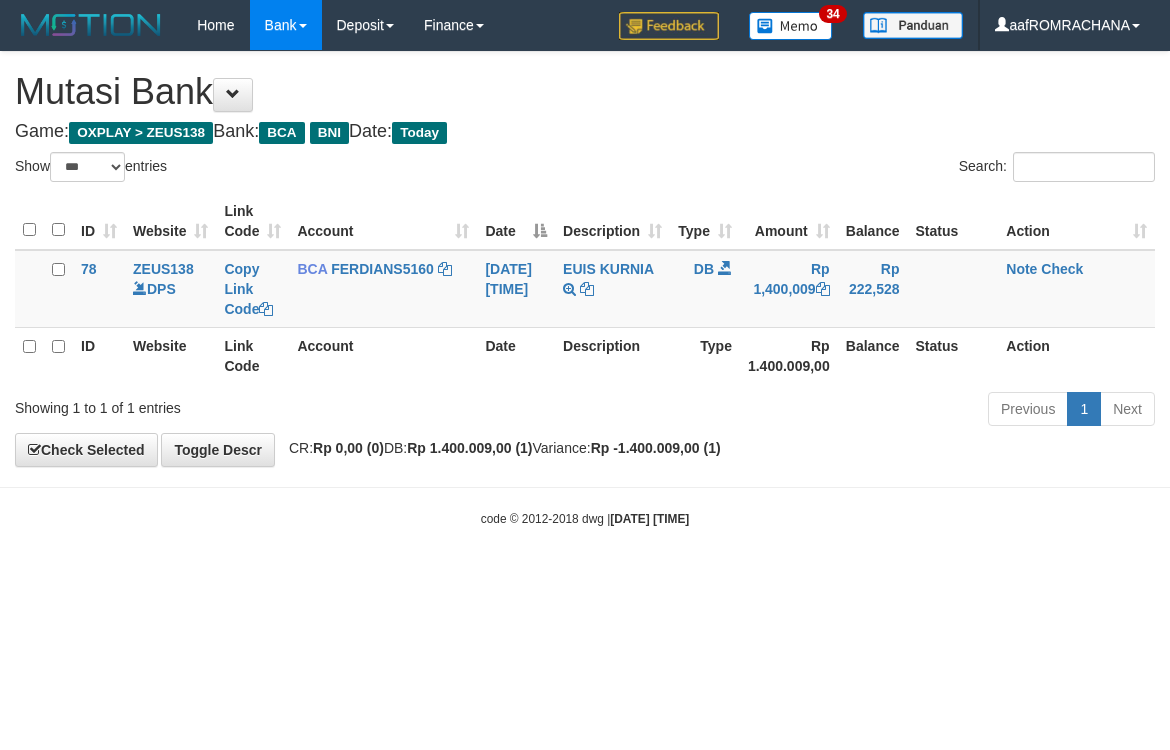 select on "***" 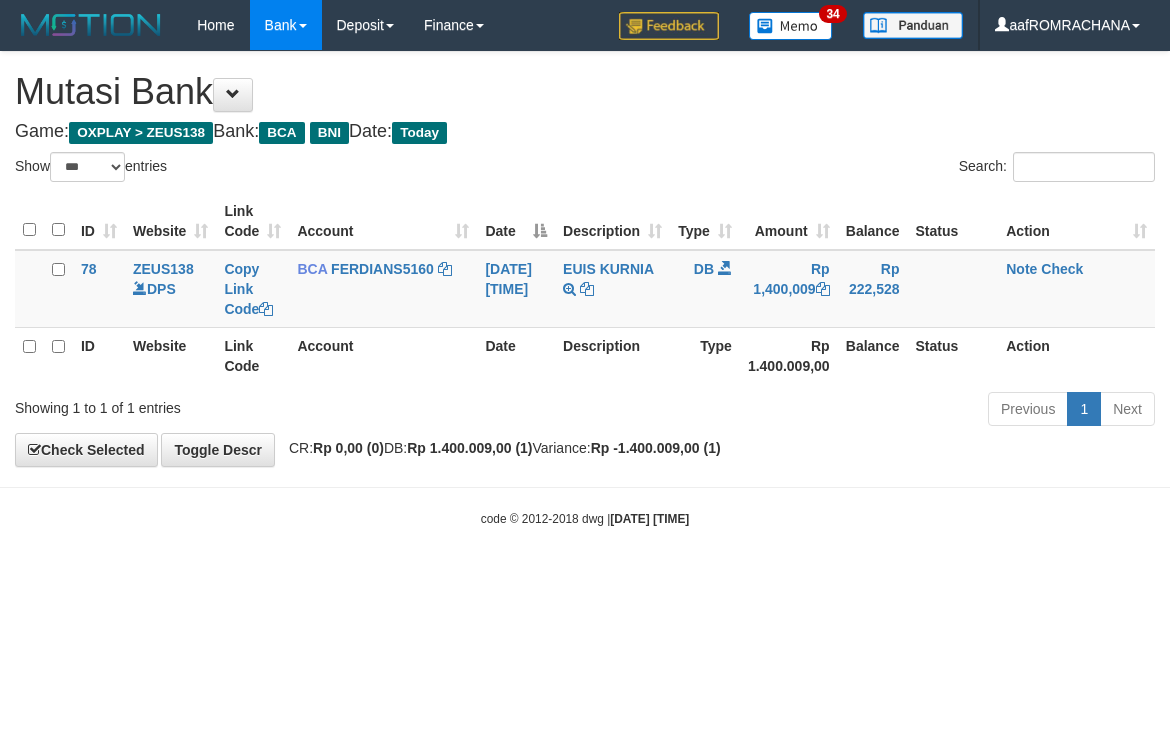 scroll, scrollTop: 0, scrollLeft: 0, axis: both 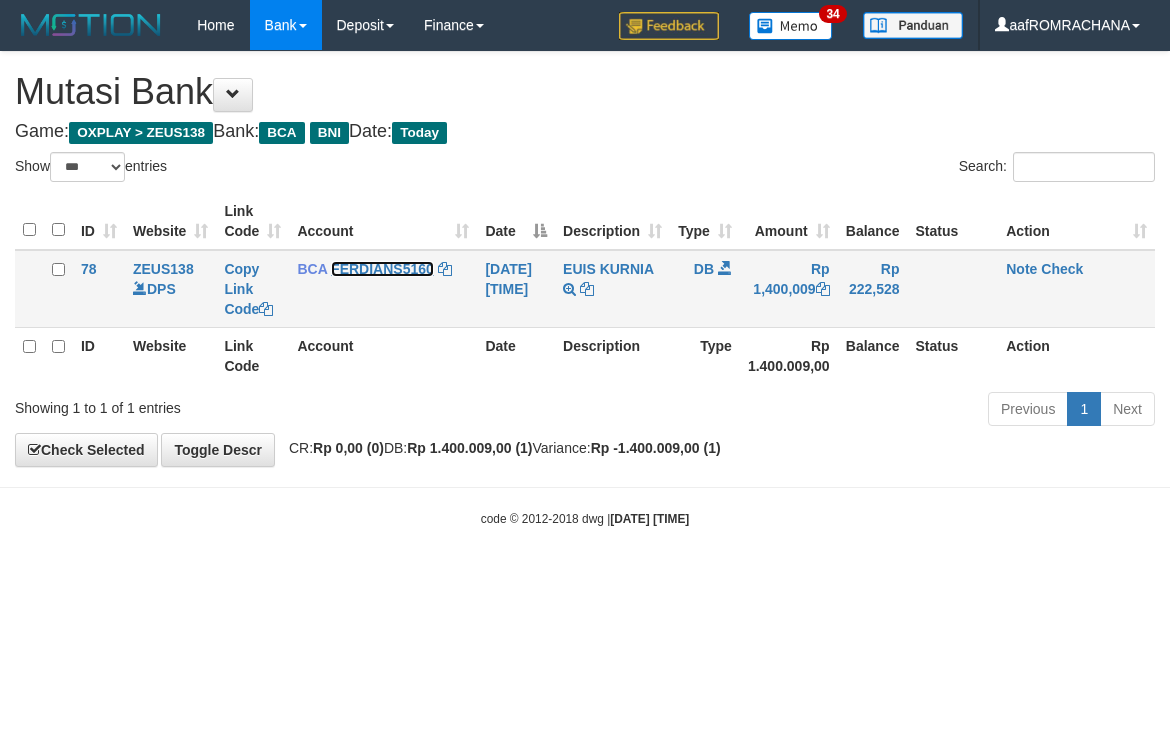 click on "FERDIANS5160" at bounding box center (382, 269) 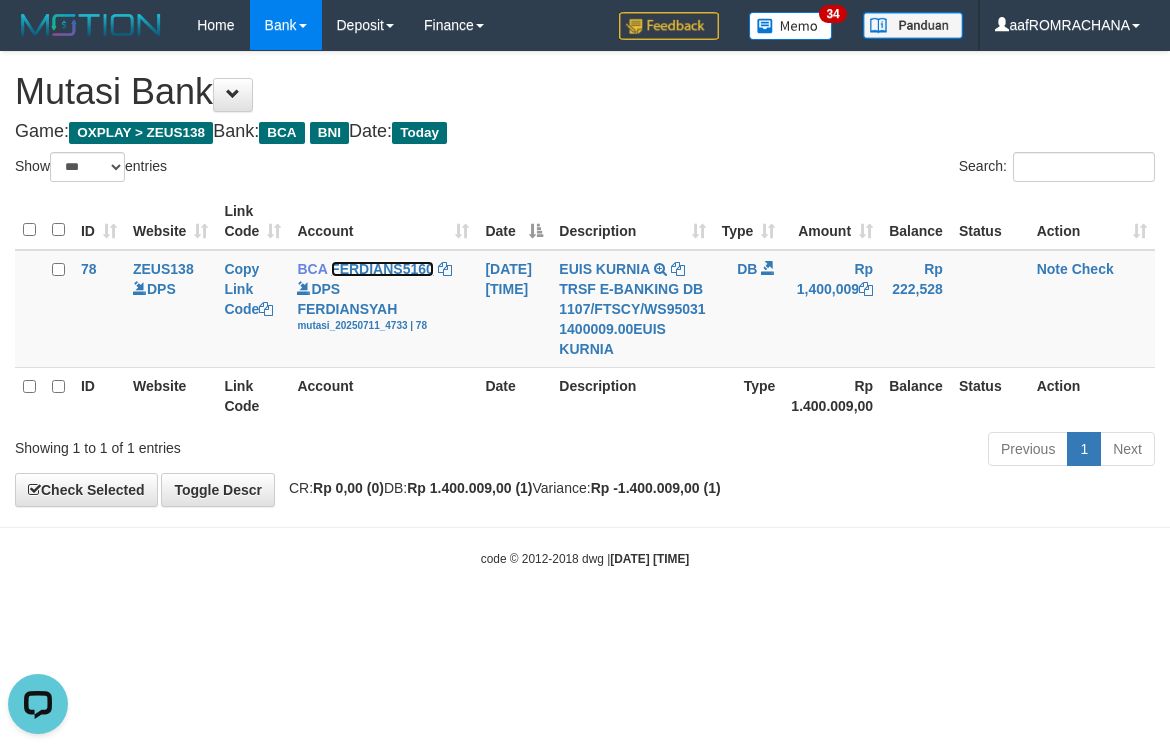 scroll, scrollTop: 0, scrollLeft: 0, axis: both 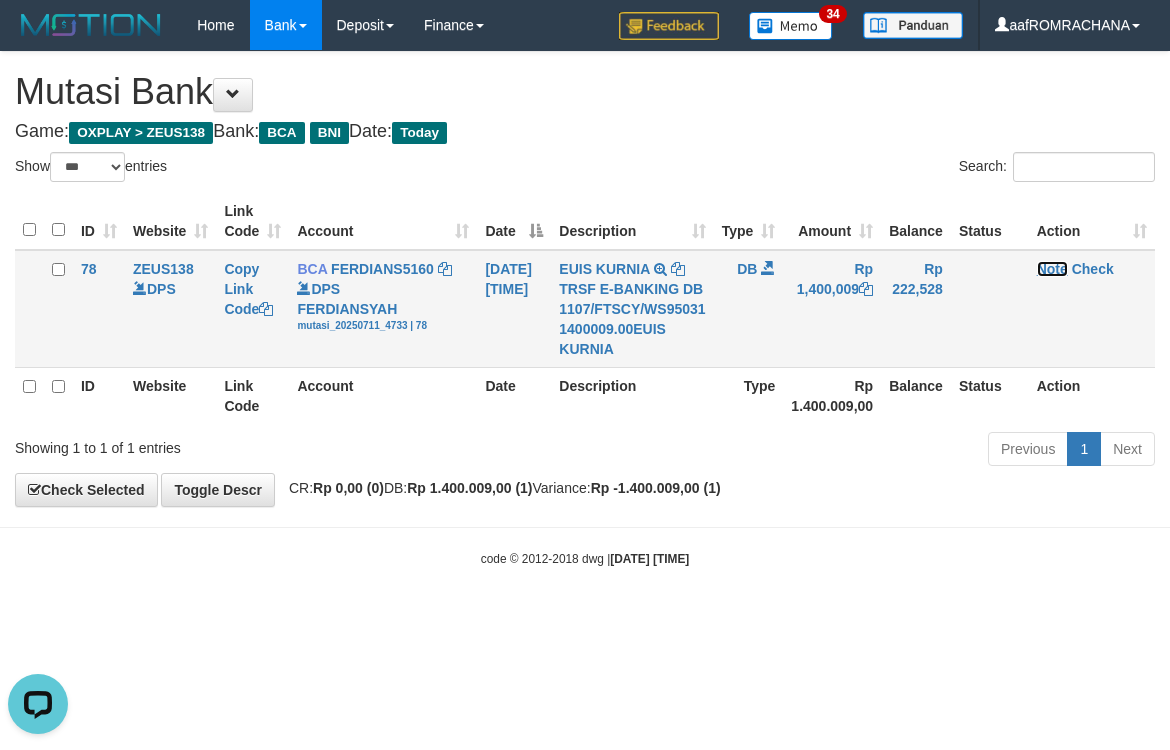 drag, startPoint x: 1056, startPoint y: 265, endPoint x: 1046, endPoint y: 258, distance: 12.206555 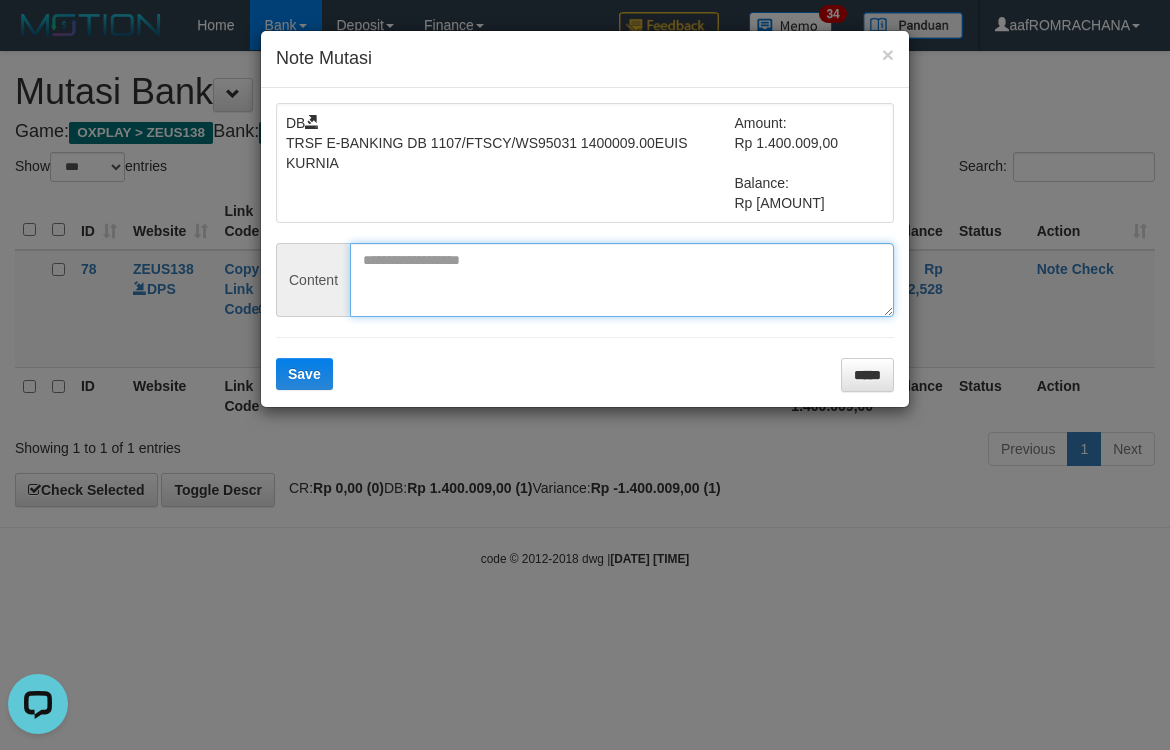 click at bounding box center [622, 280] 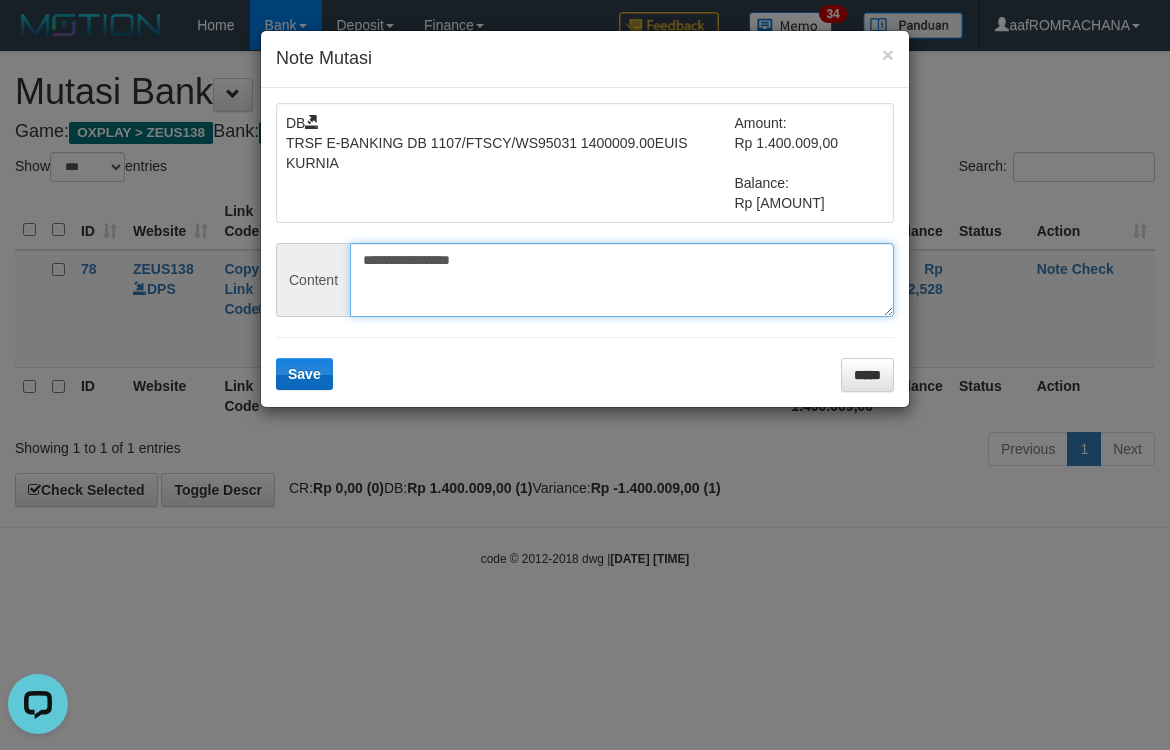 type on "**********" 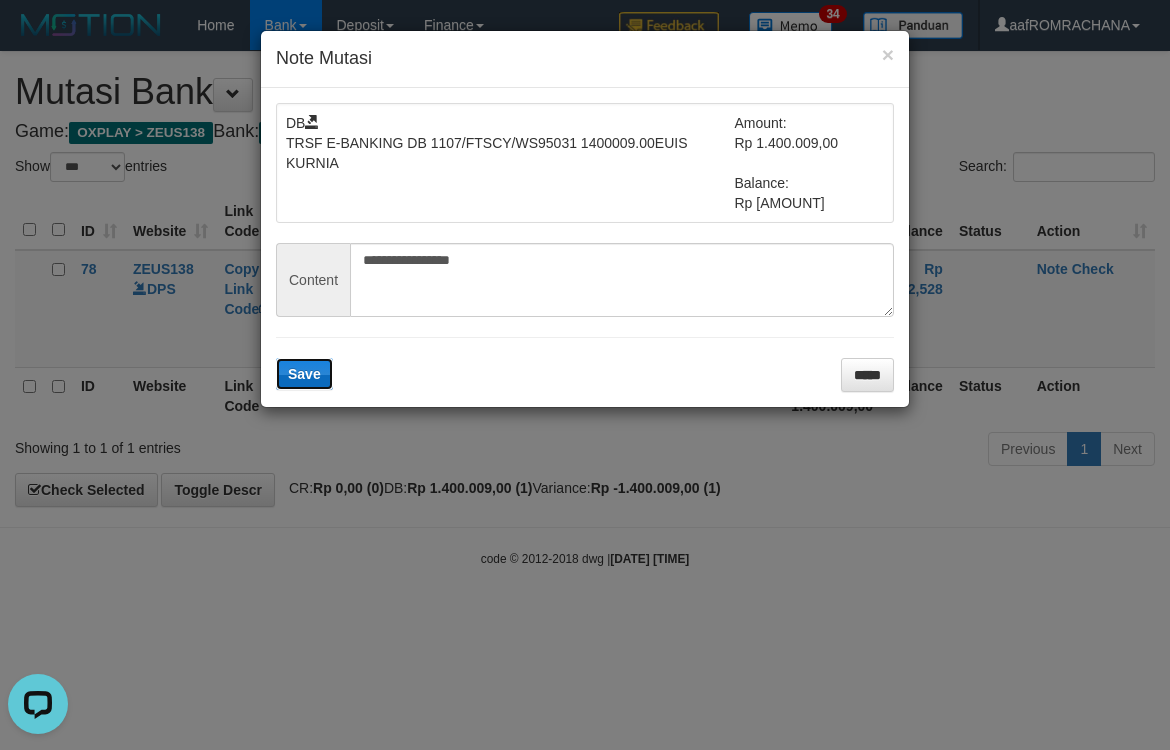 click on "Save" at bounding box center (304, 374) 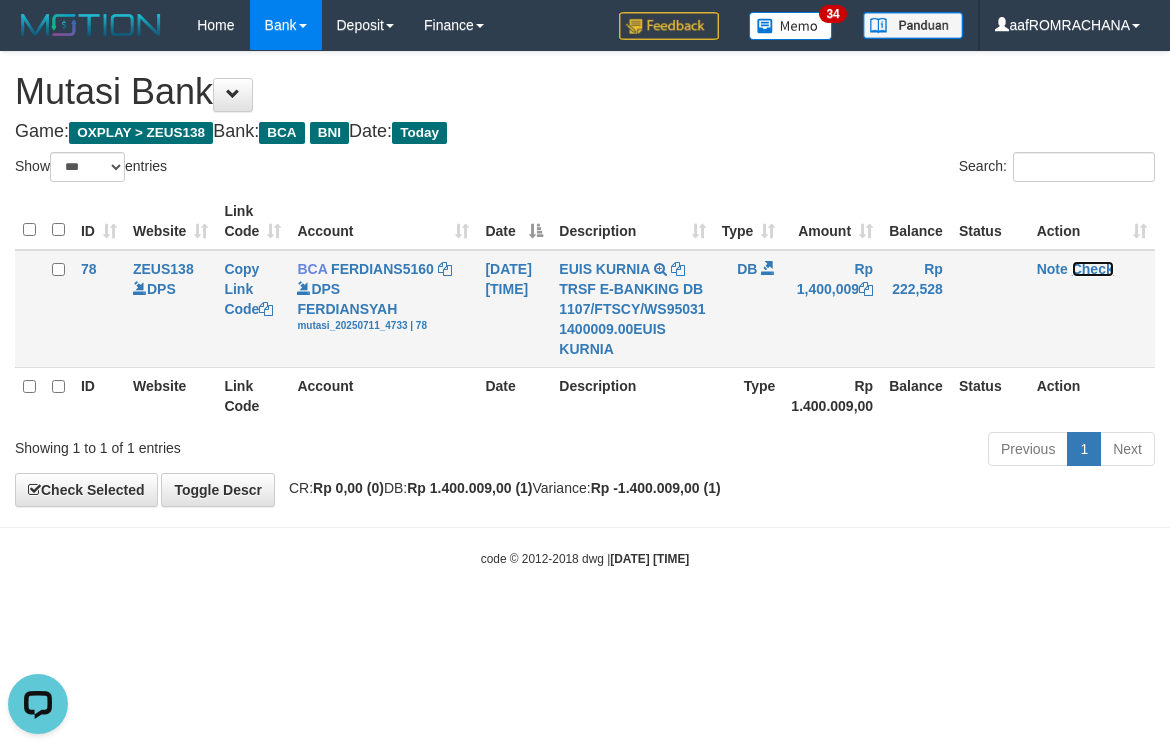 click on "Check" at bounding box center (1093, 269) 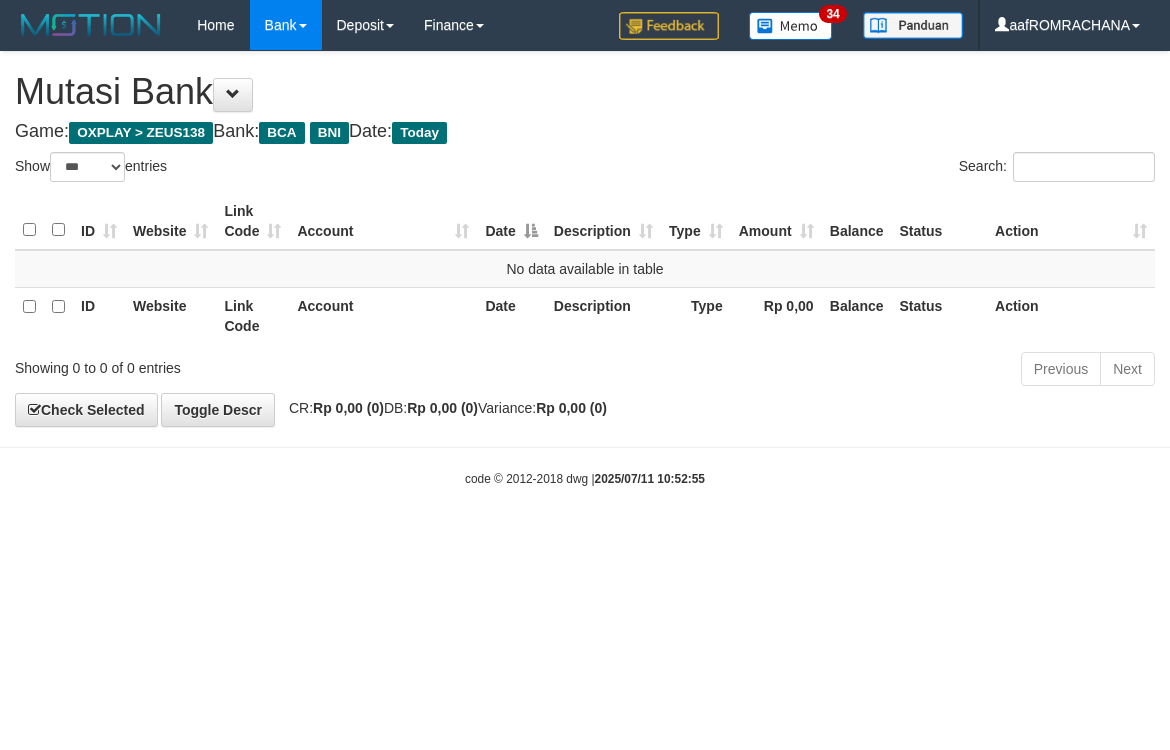 select on "***" 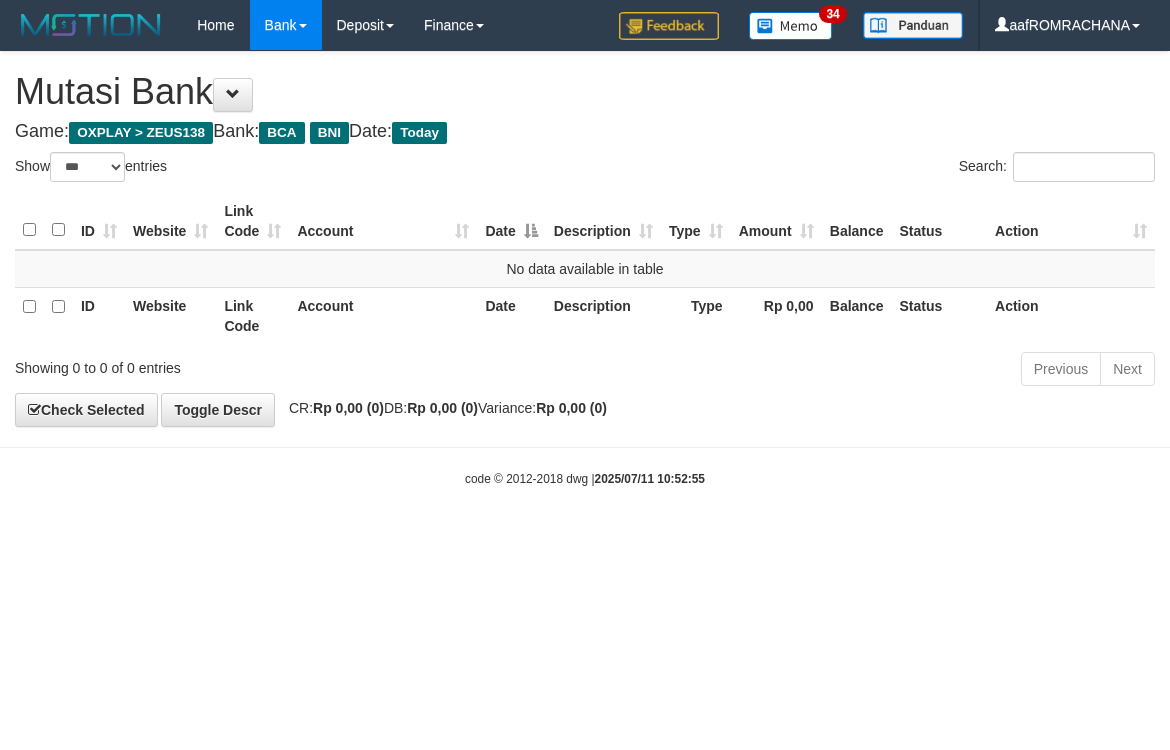 scroll, scrollTop: 0, scrollLeft: 0, axis: both 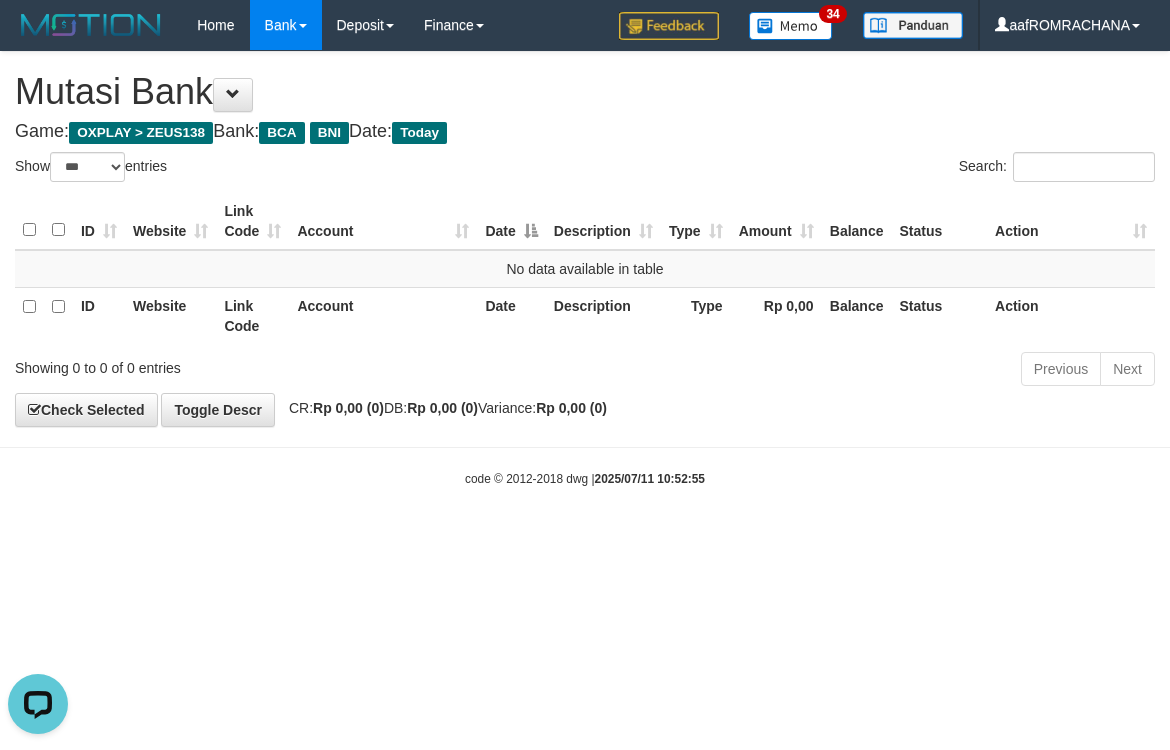 click on "Toggle navigation
Home
Bank
Account List
Load
By Website
Group
[OXPLAY]													ZEUS138
By Load Group (DPS)" at bounding box center [585, 269] 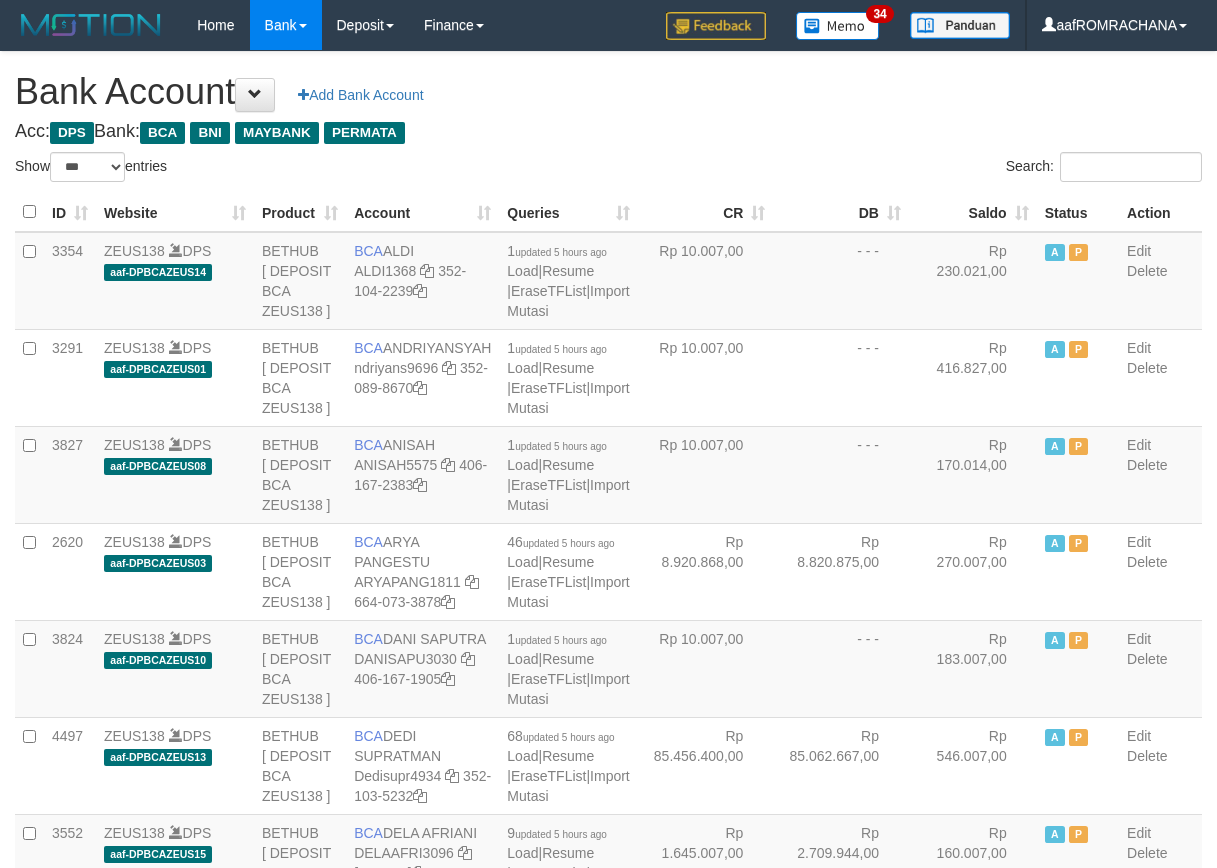 select on "***" 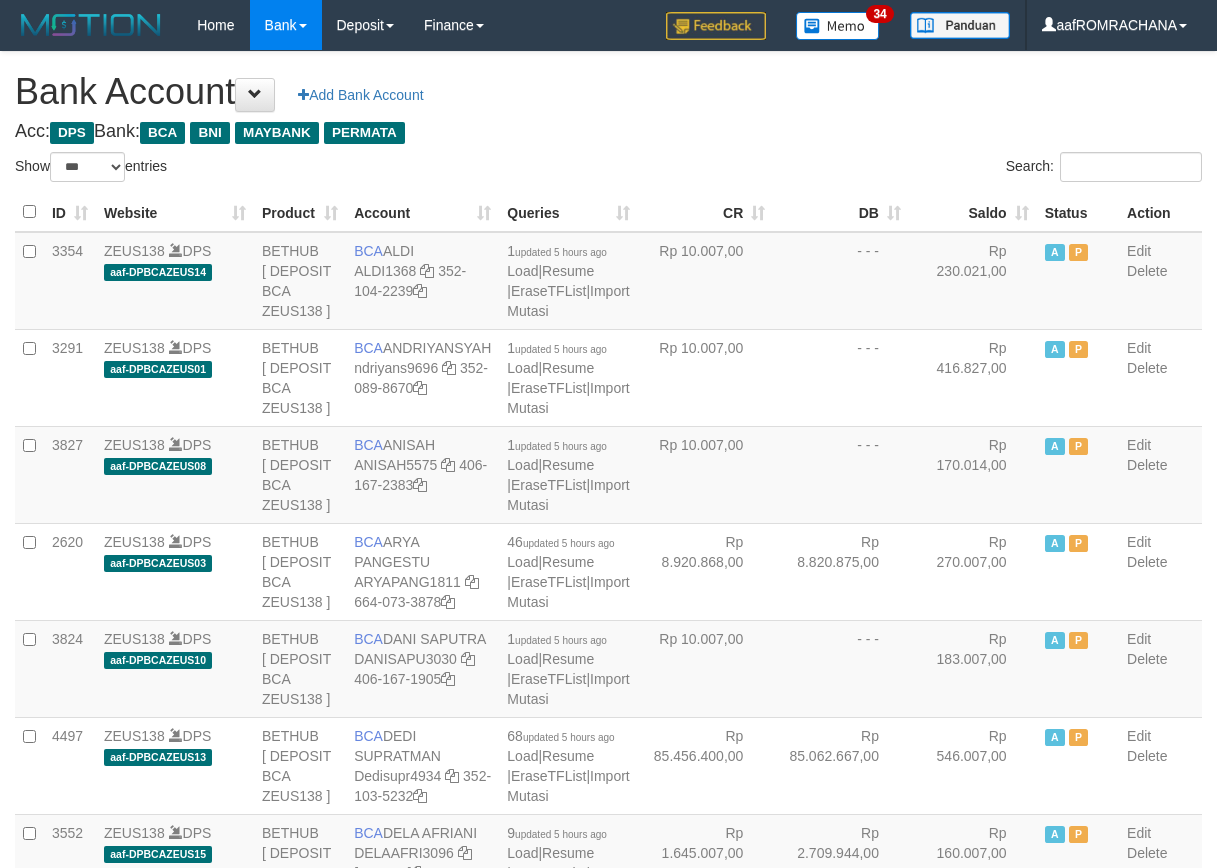 scroll, scrollTop: 0, scrollLeft: 0, axis: both 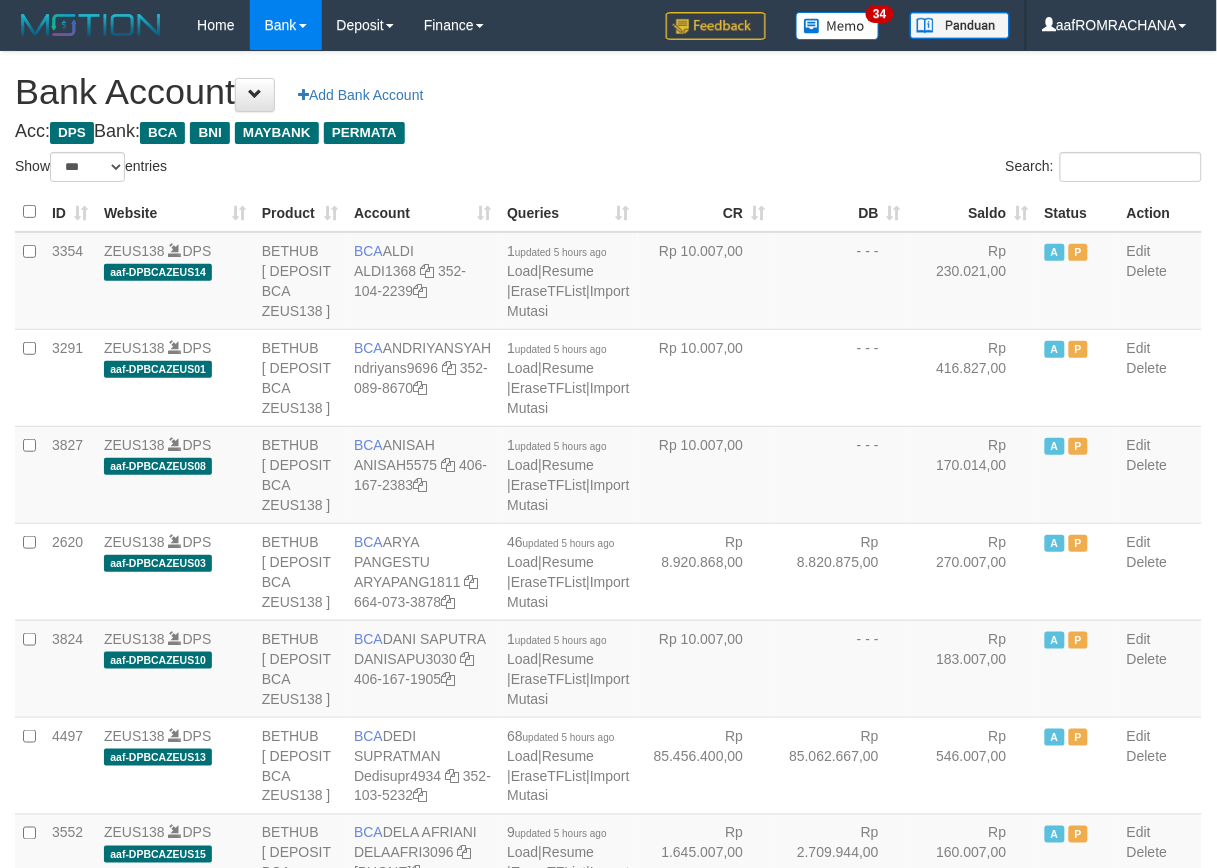 click on "Saldo" at bounding box center (973, 212) 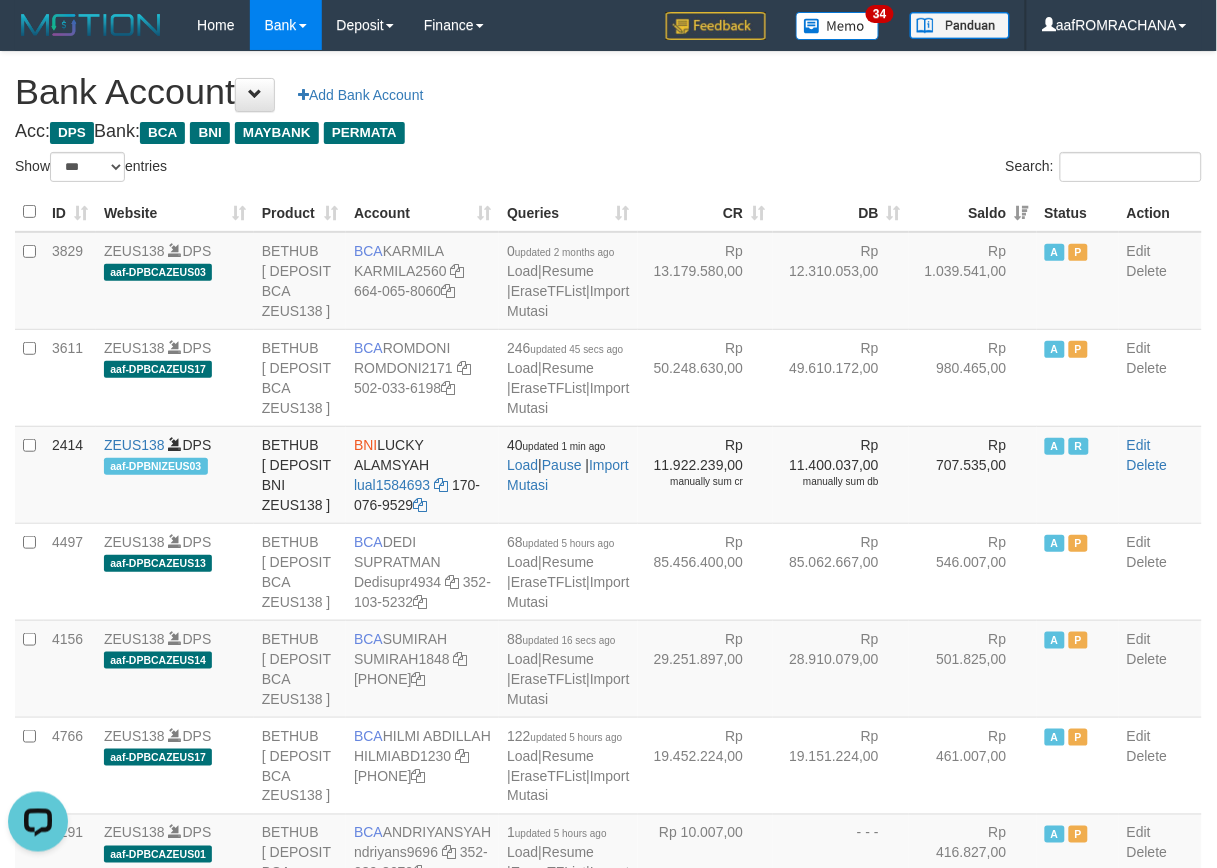 scroll, scrollTop: 0, scrollLeft: 0, axis: both 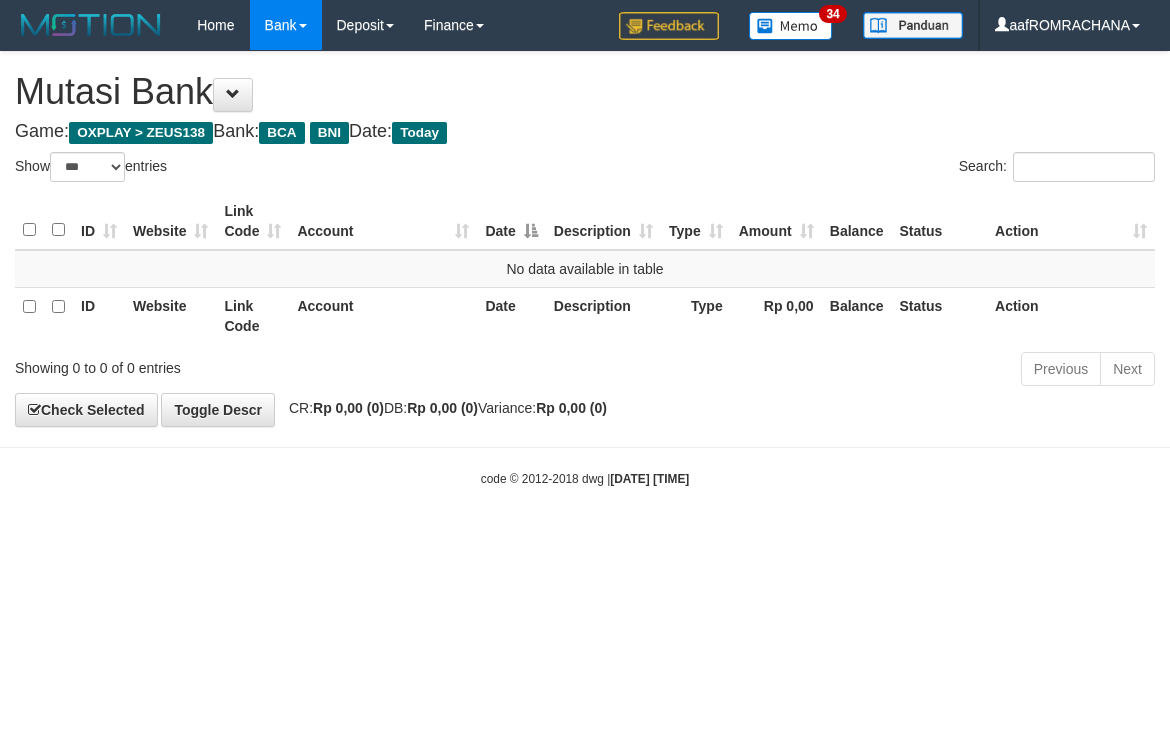 select on "***" 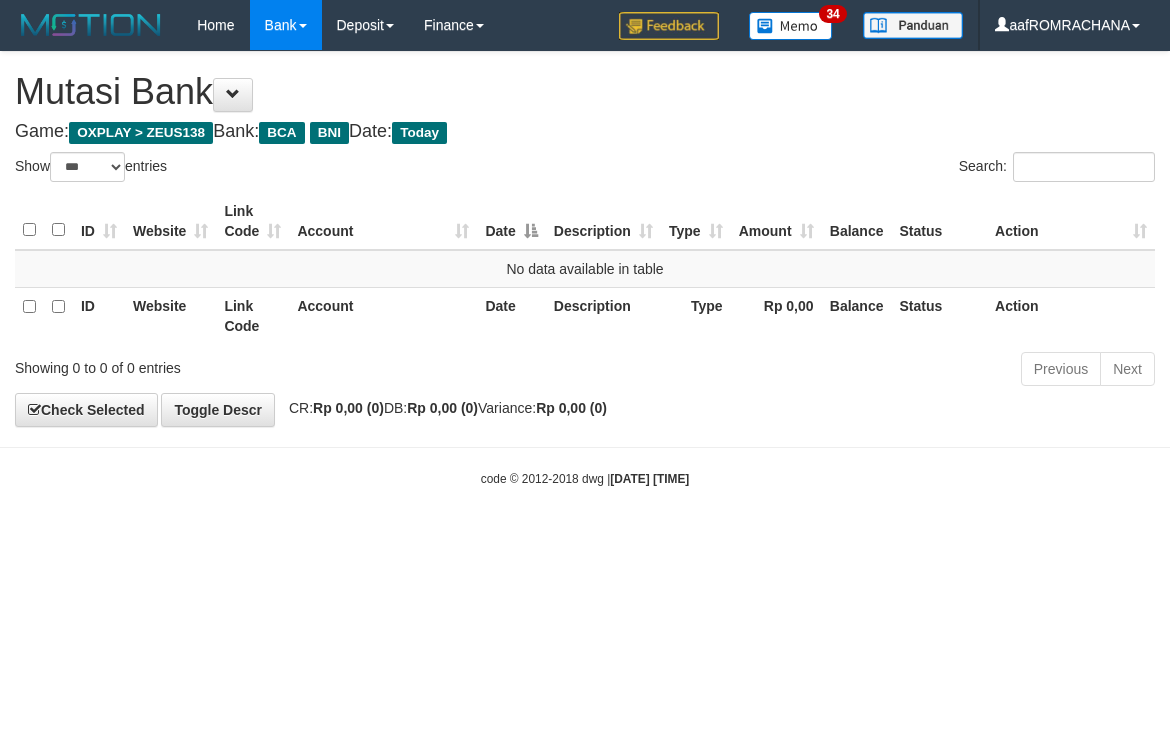 scroll, scrollTop: 0, scrollLeft: 0, axis: both 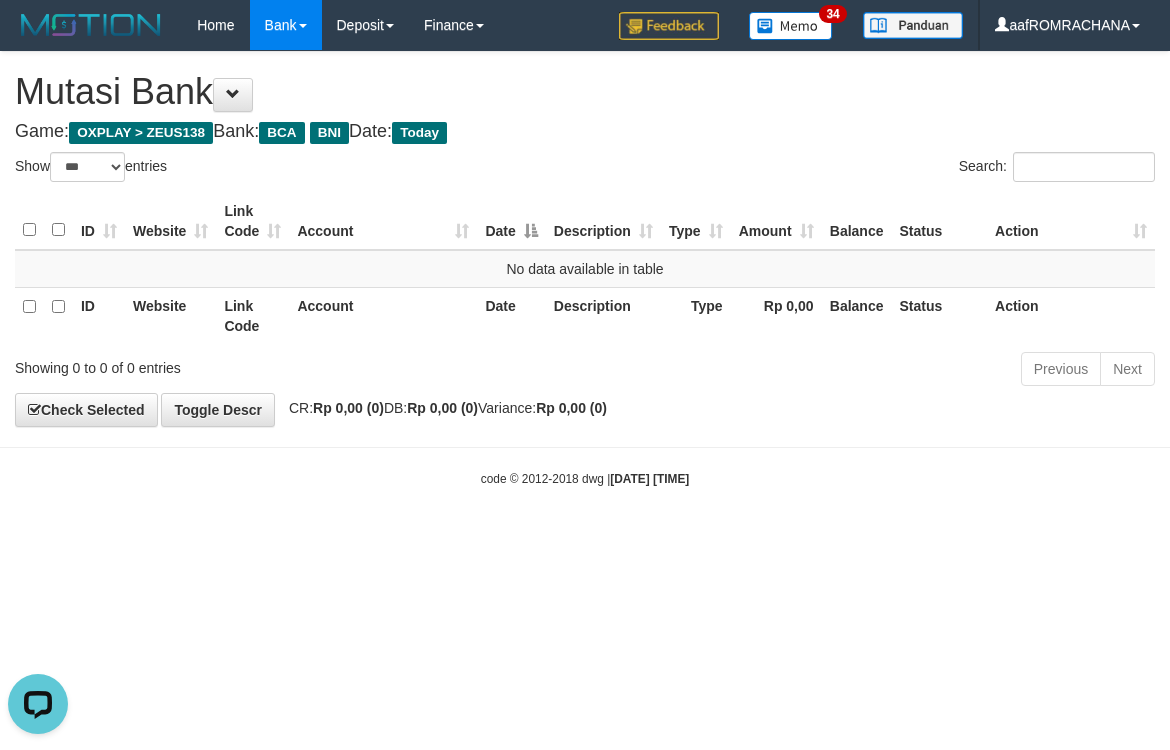 click on "Game:   OXPLAY > ZEUS138    		Bank:   BCA   BNI    		Date:  Today" at bounding box center (585, 132) 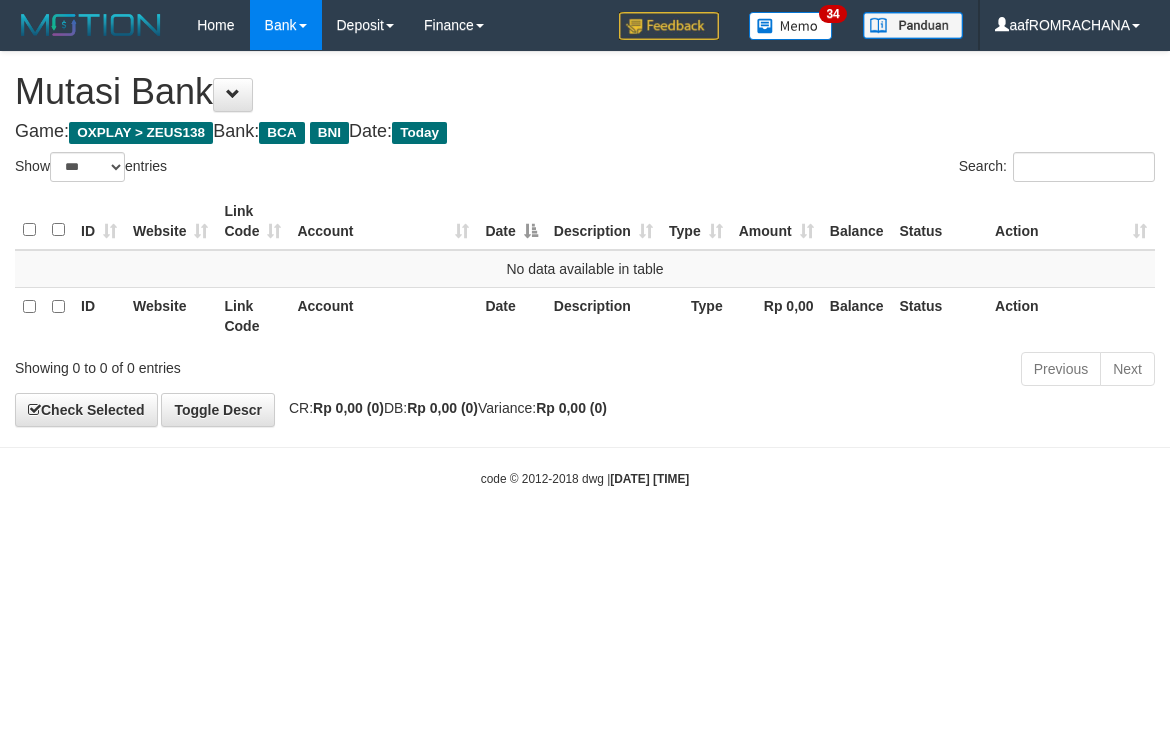 select on "***" 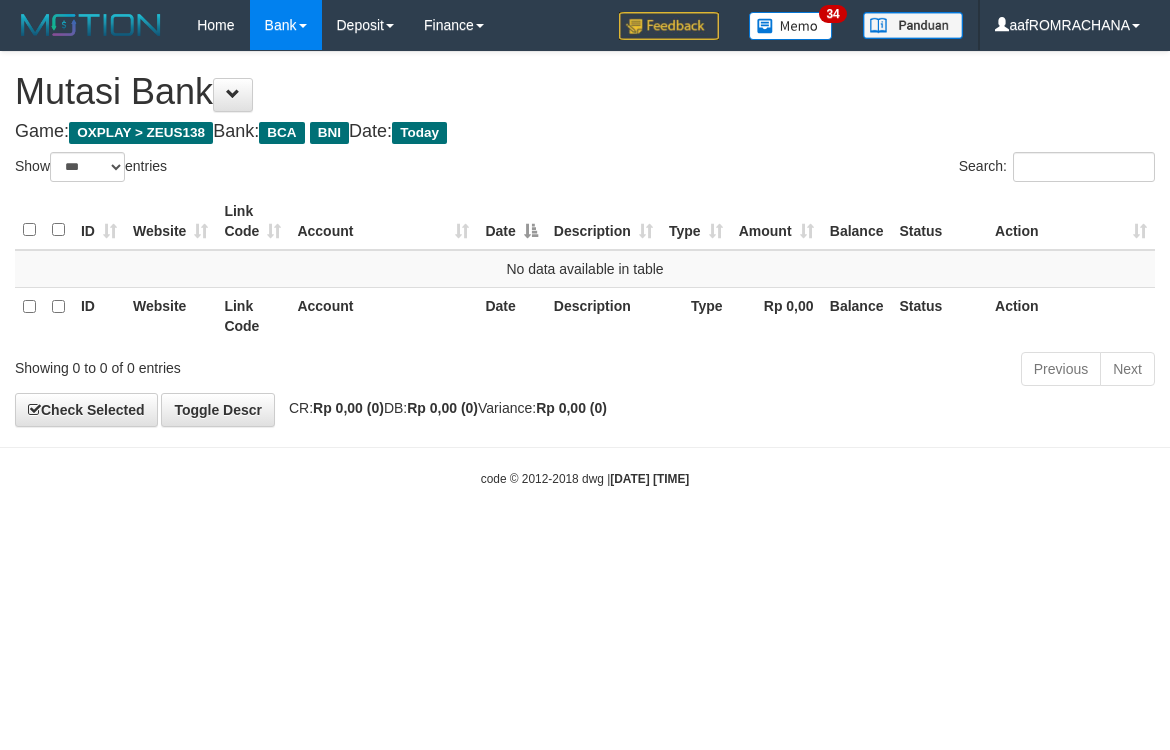 scroll, scrollTop: 0, scrollLeft: 0, axis: both 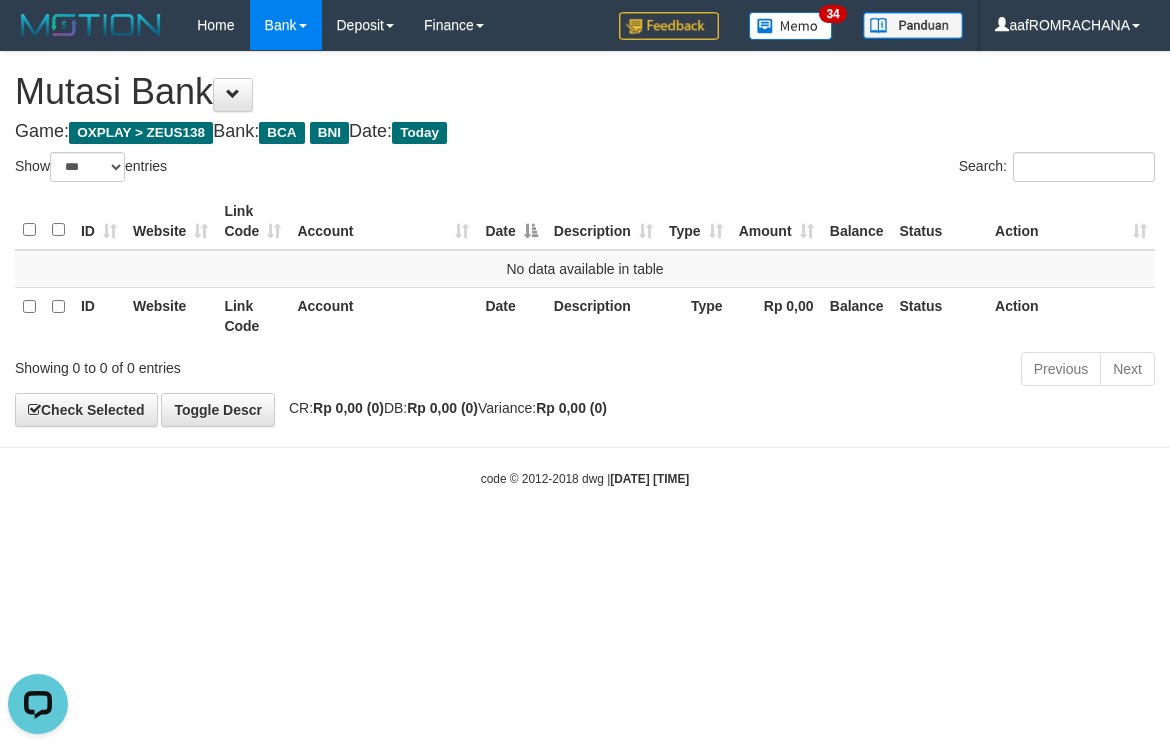 click on "Toggle navigation
Home
Bank
Account List
Load
By Website
Group
[OXPLAY]													ZEUS138
By Load Group (DPS)" at bounding box center [585, 269] 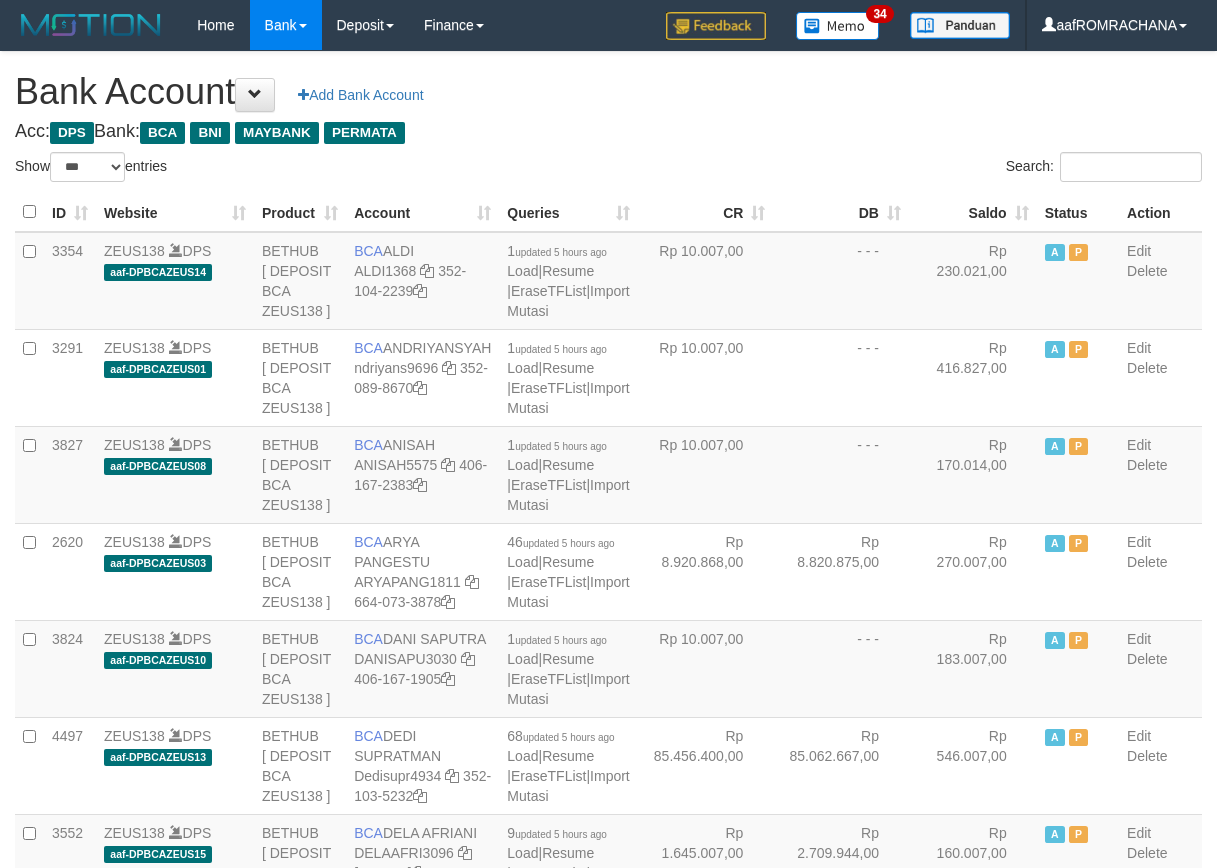 select on "***" 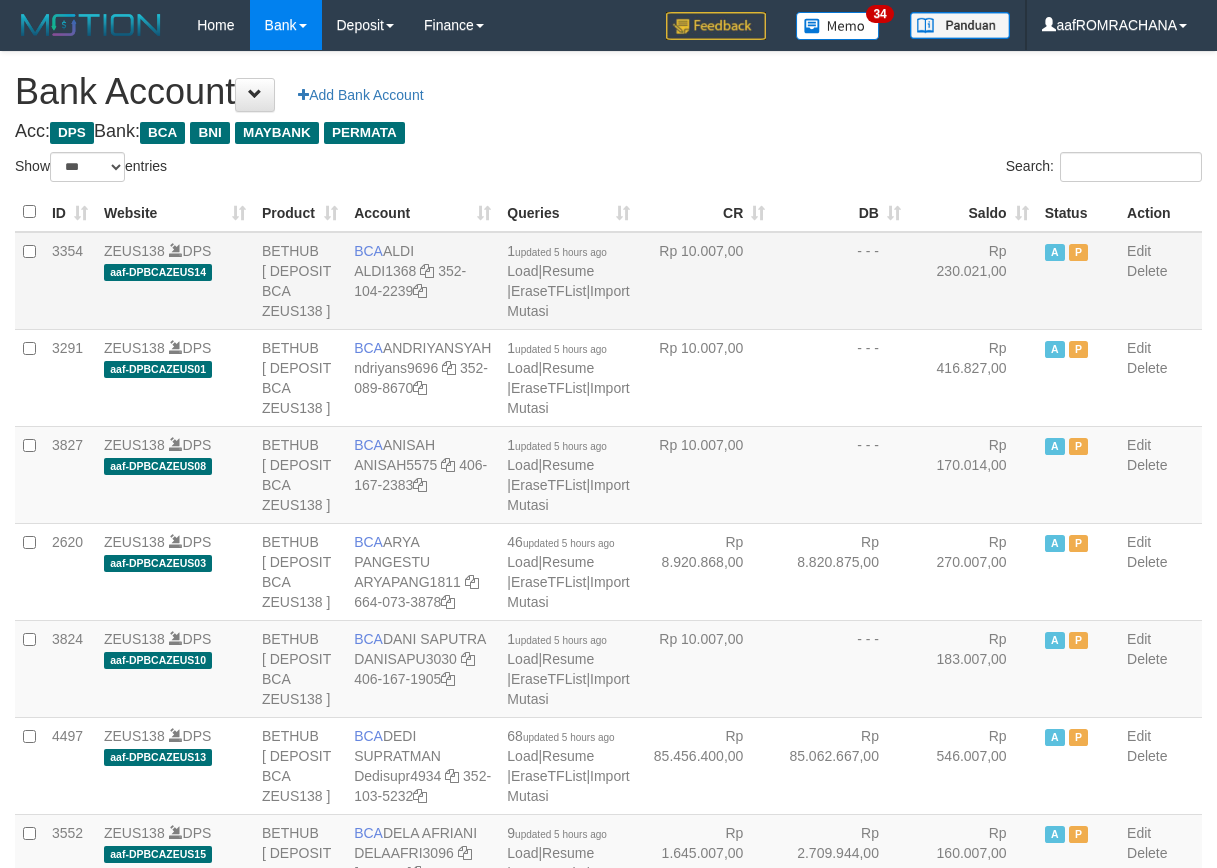 scroll, scrollTop: 0, scrollLeft: 0, axis: both 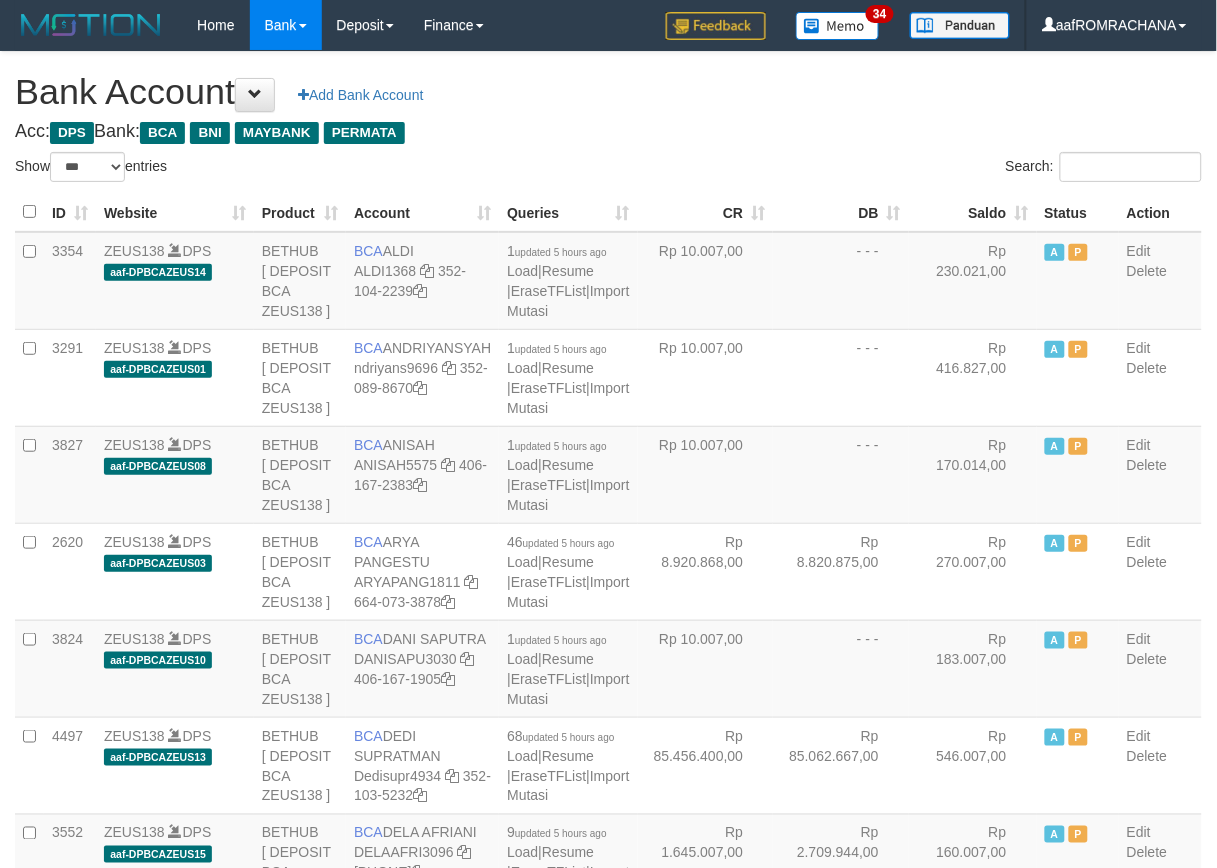 click on "Saldo" at bounding box center (973, 212) 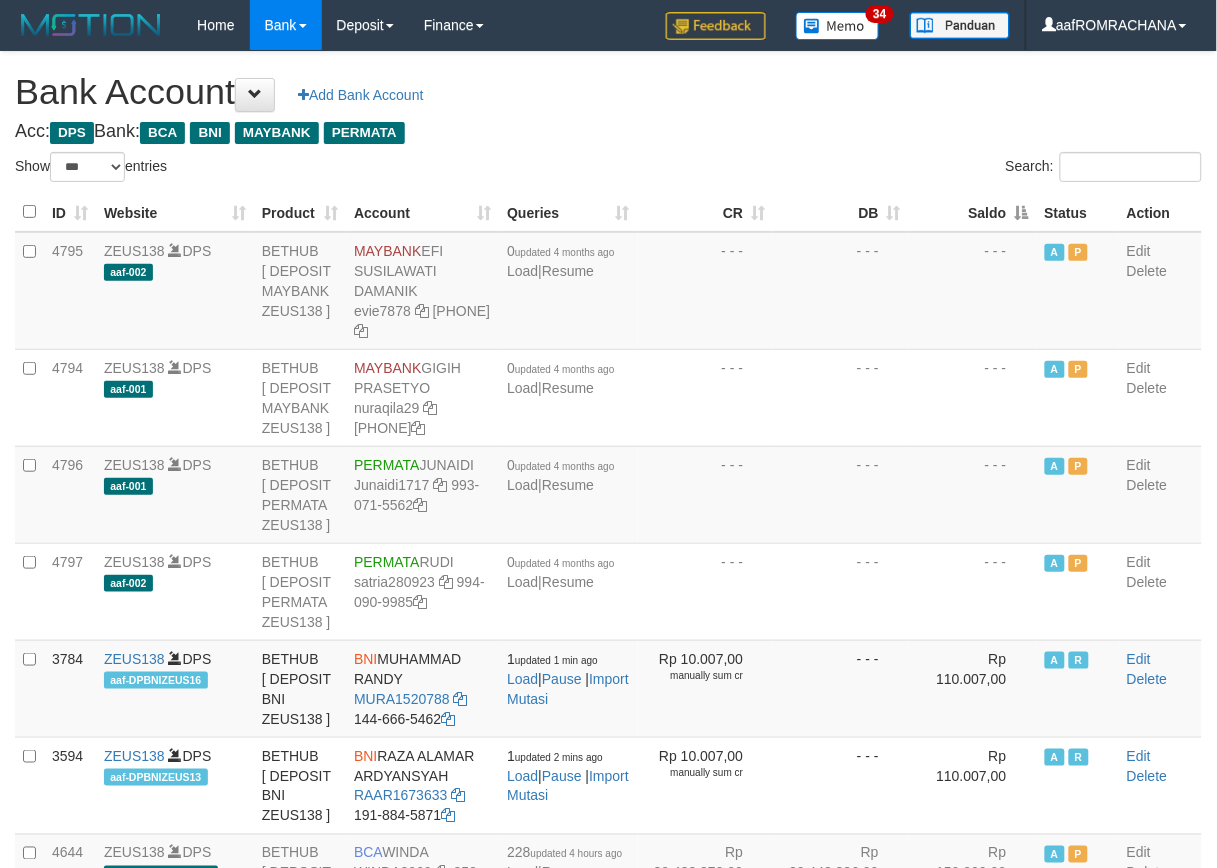 click on "Saldo" at bounding box center [973, 212] 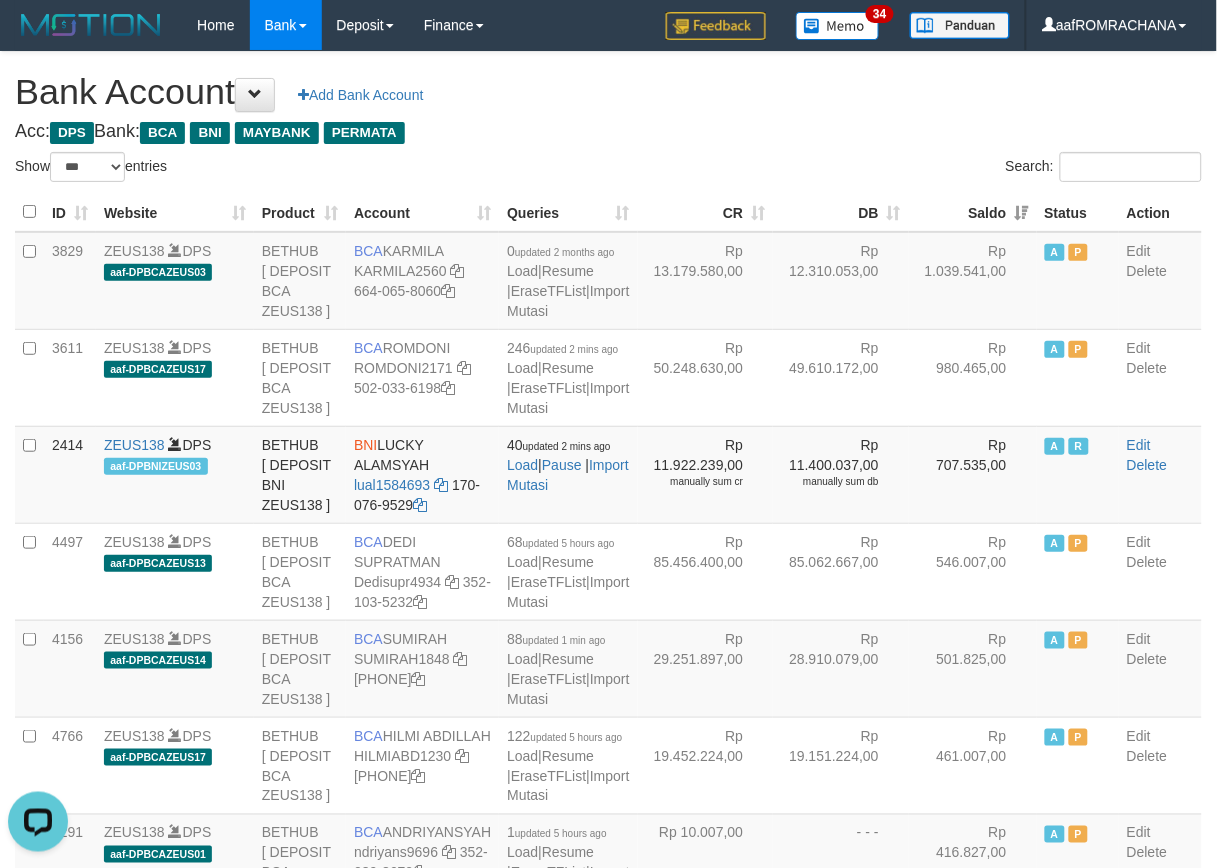 scroll, scrollTop: 0, scrollLeft: 0, axis: both 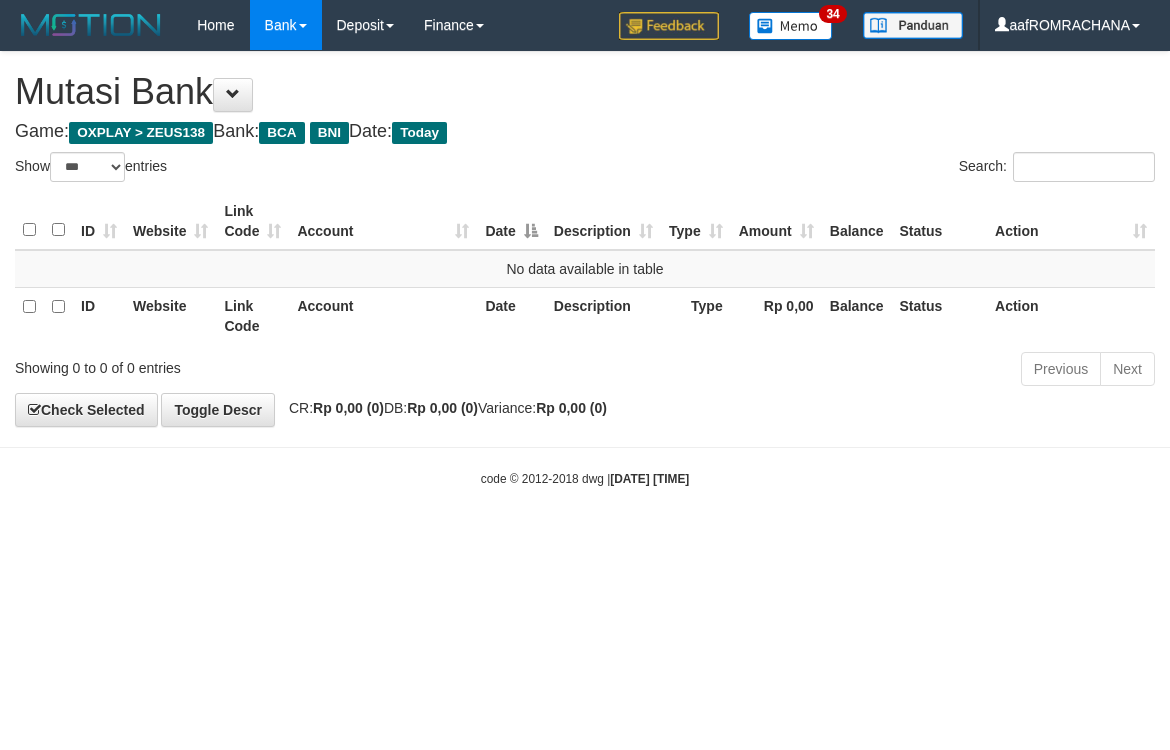 select on "***" 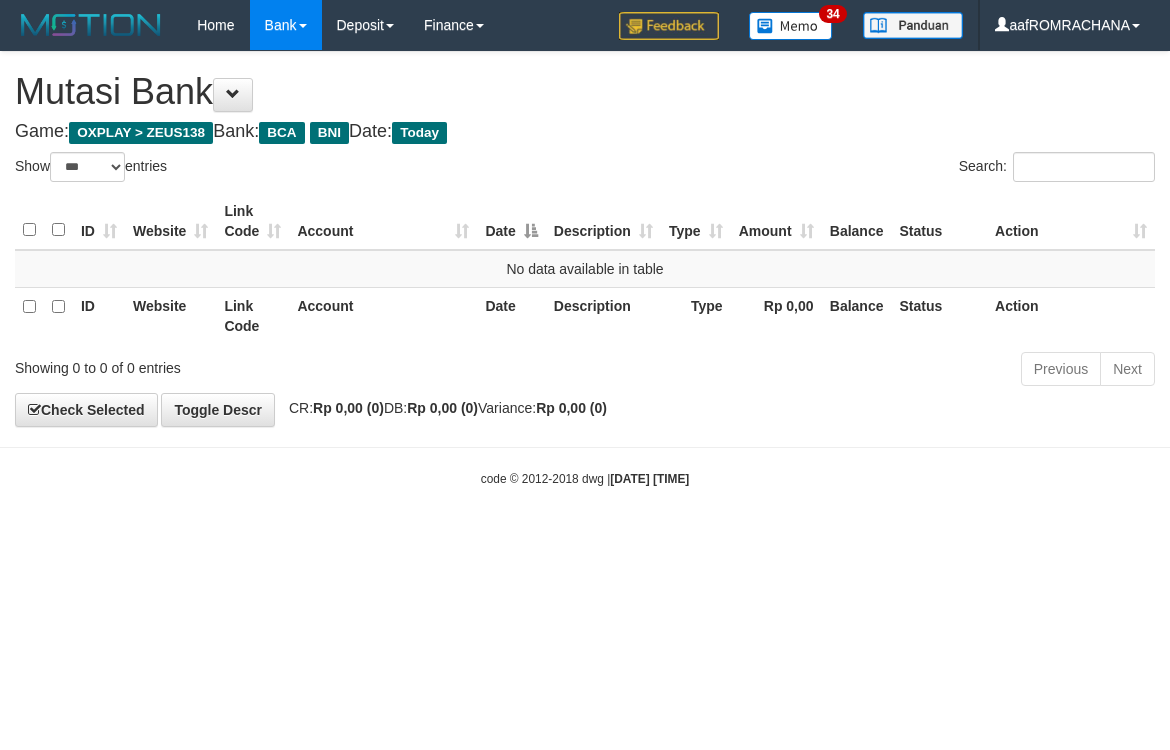 scroll, scrollTop: 0, scrollLeft: 0, axis: both 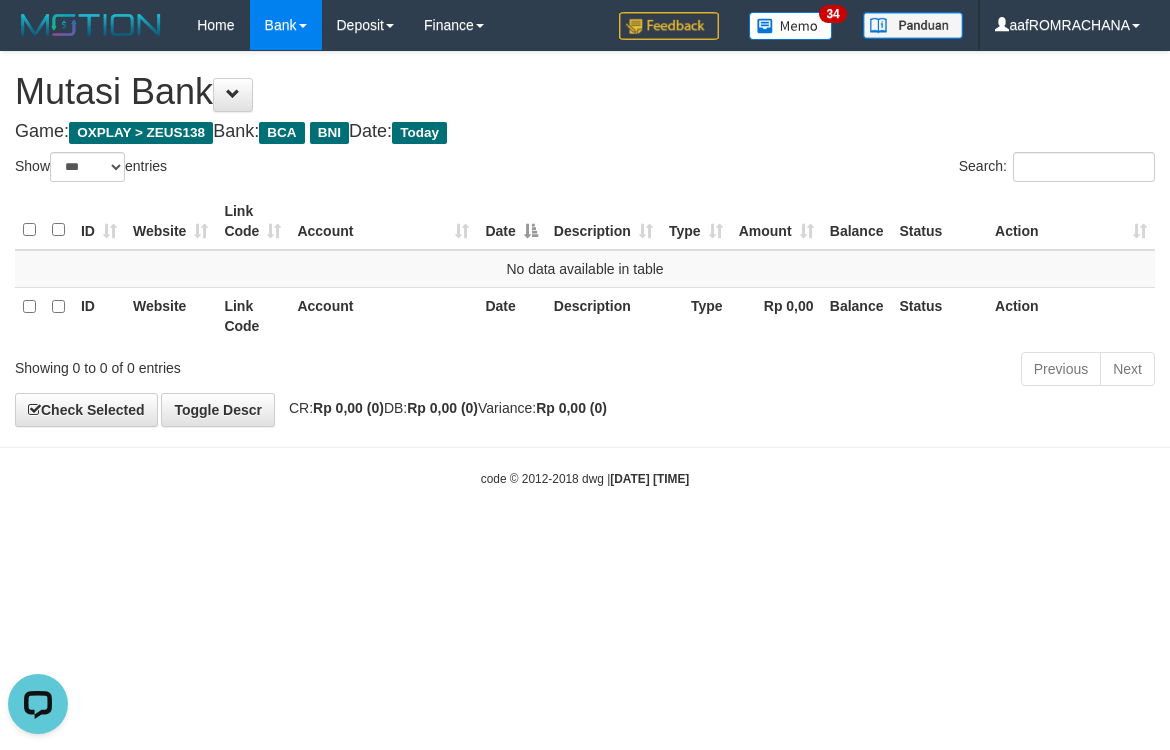 click on "Toggle navigation
Home
Bank
Account List
Load
By Website
Group
[OXPLAY]													ZEUS138
By Load Group (DPS)
Sync" at bounding box center [585, 269] 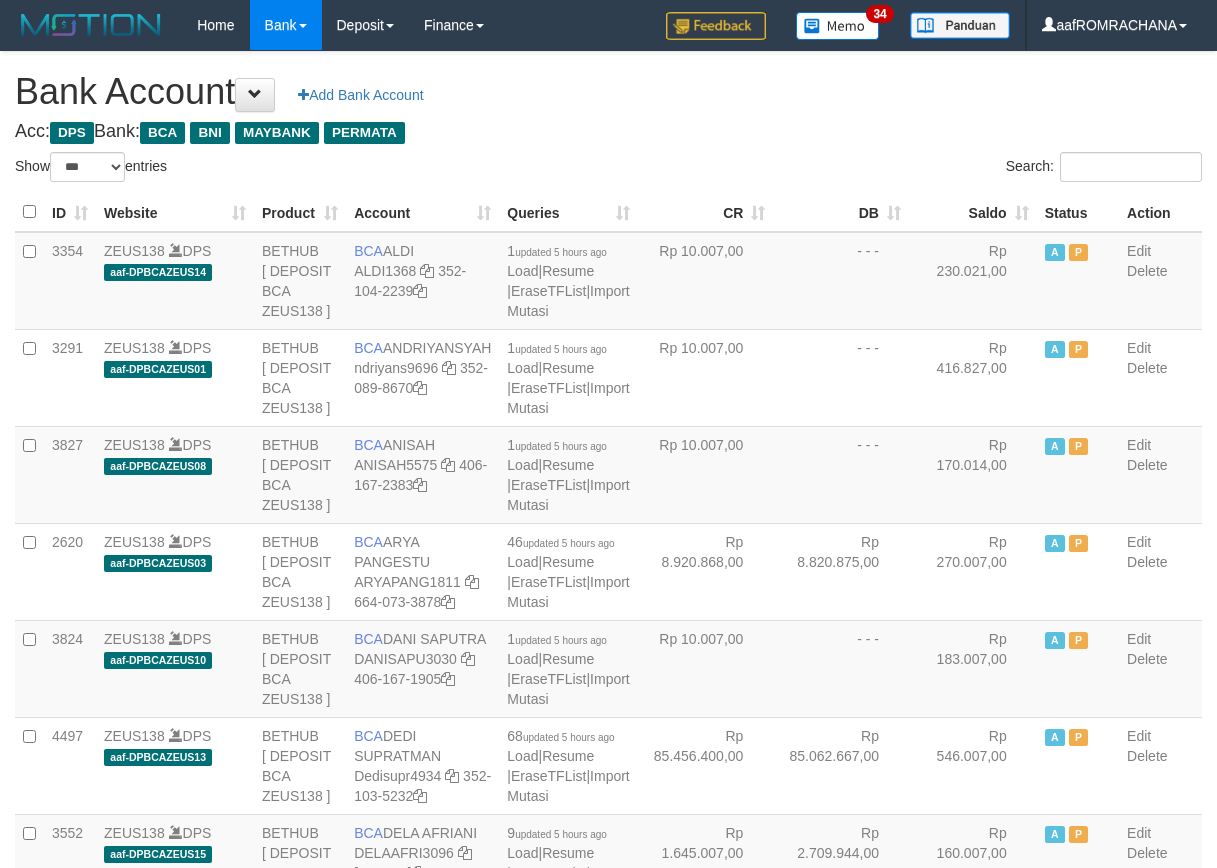 select on "***" 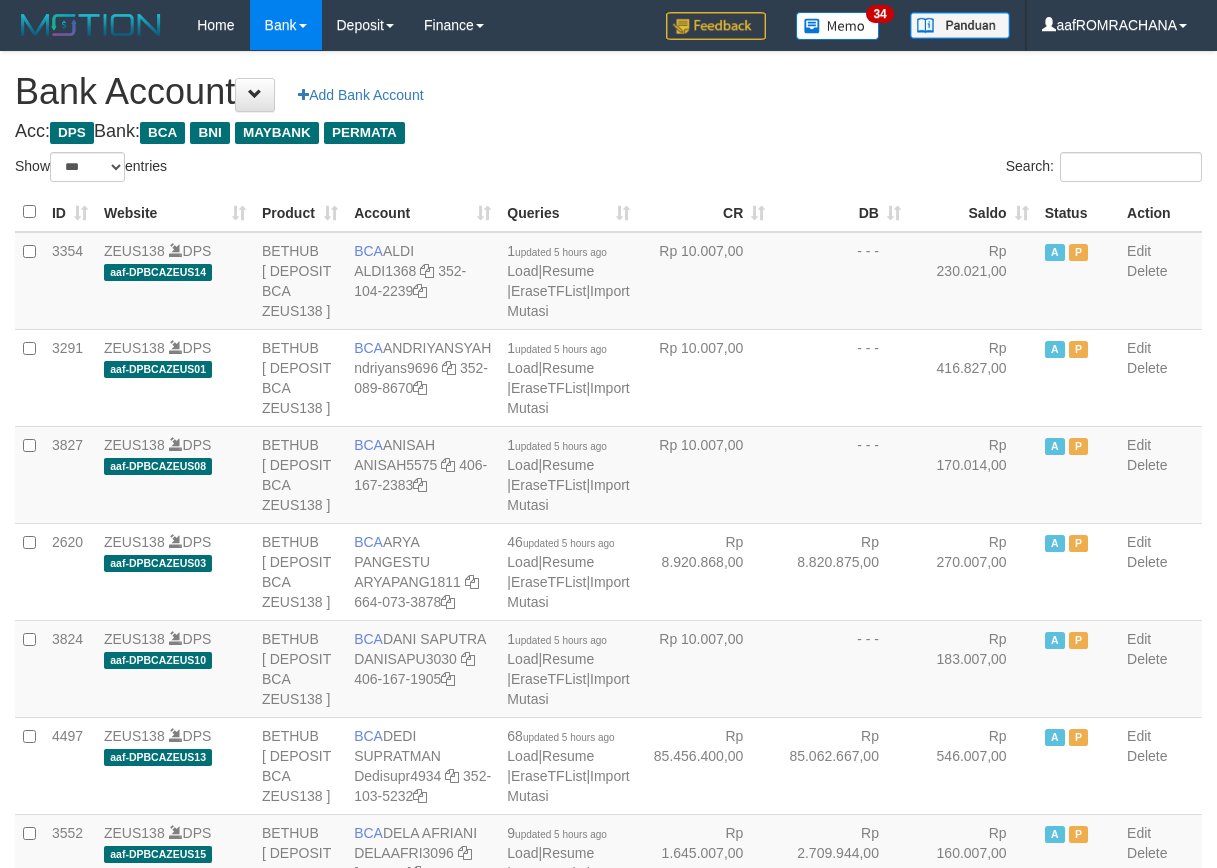 scroll, scrollTop: 0, scrollLeft: 0, axis: both 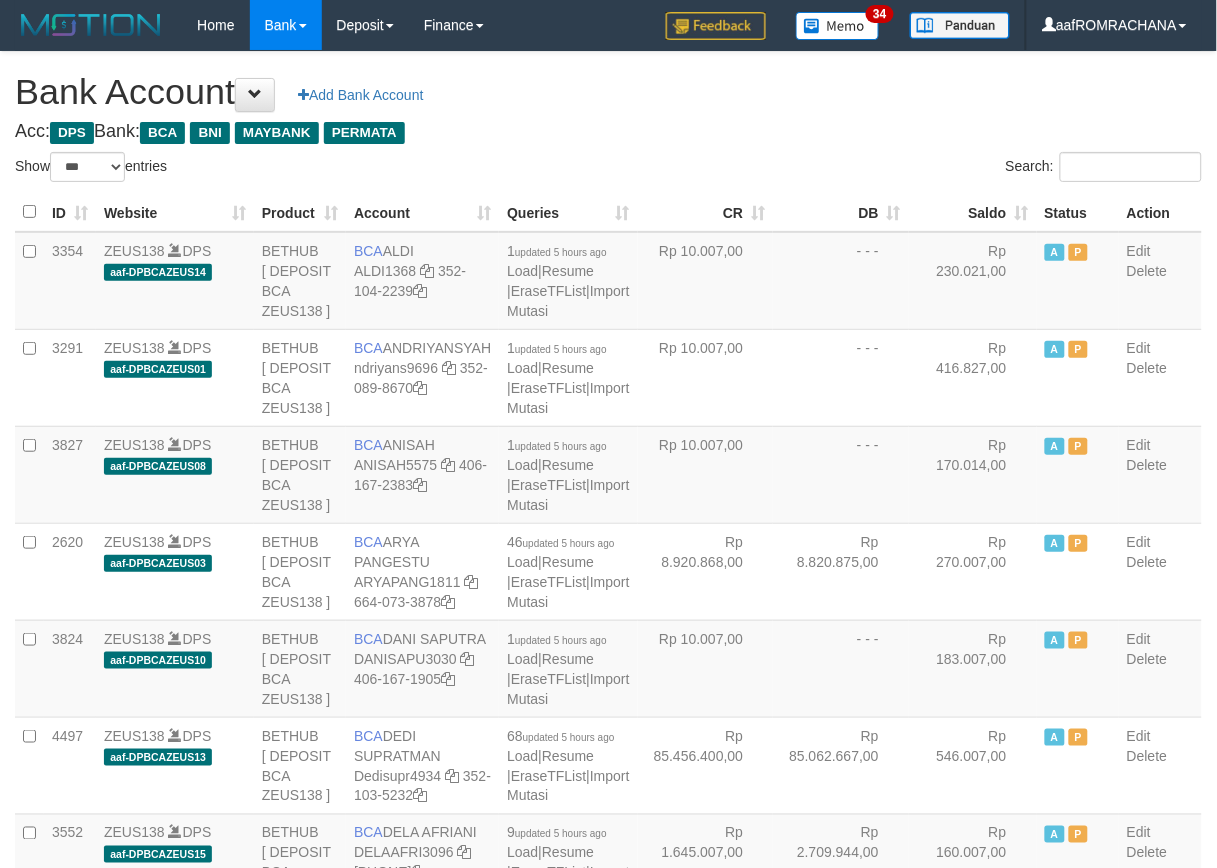 click on "Saldo" at bounding box center [973, 212] 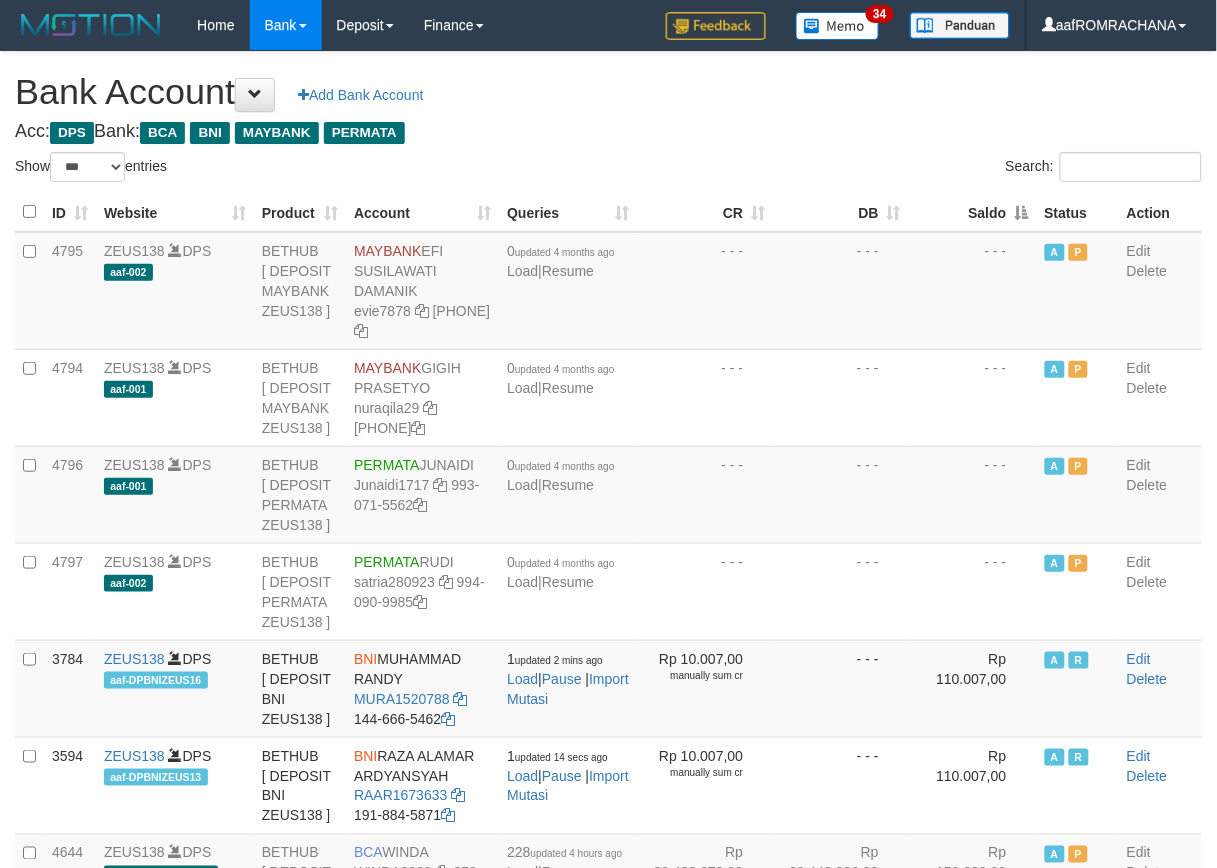 click on "Saldo" at bounding box center [973, 212] 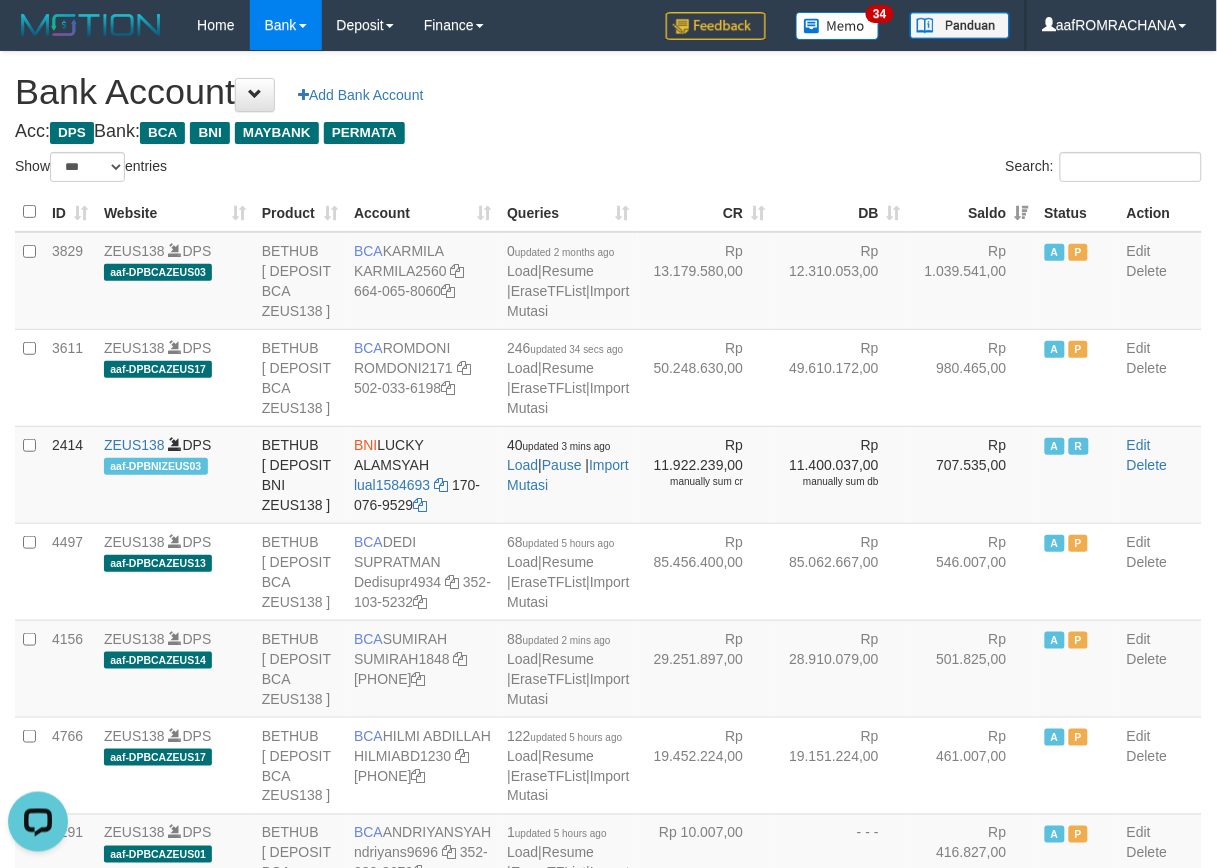 scroll, scrollTop: 0, scrollLeft: 0, axis: both 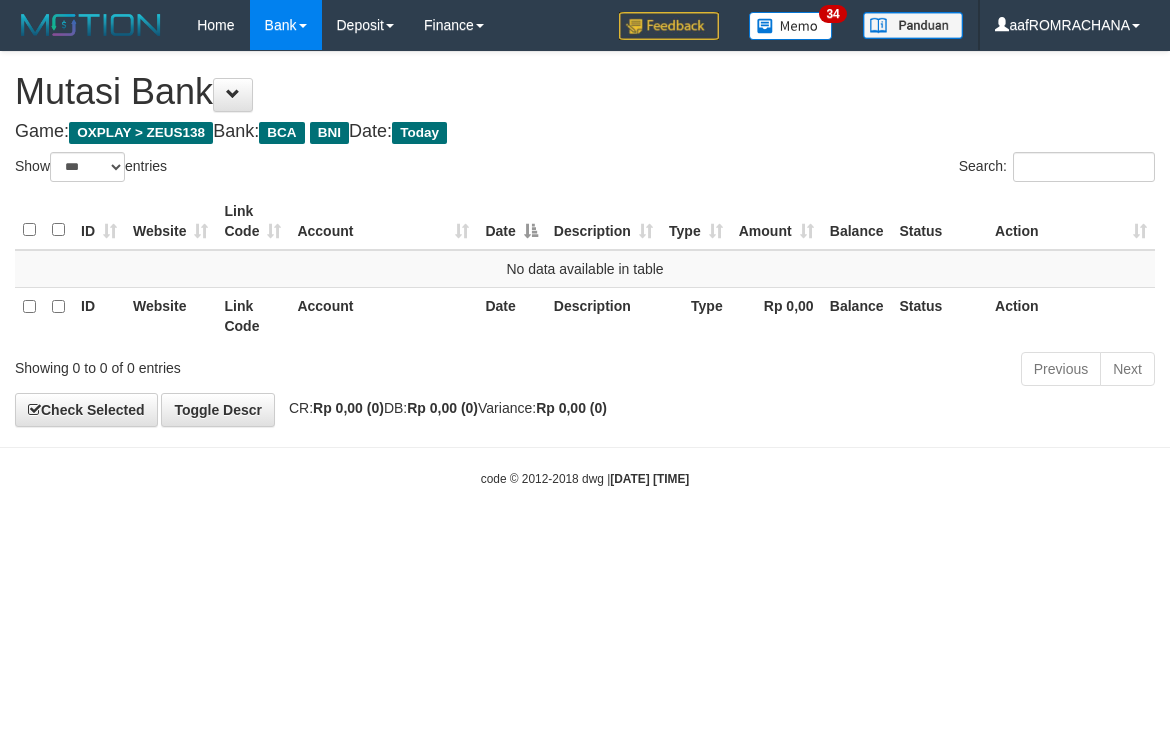 select on "***" 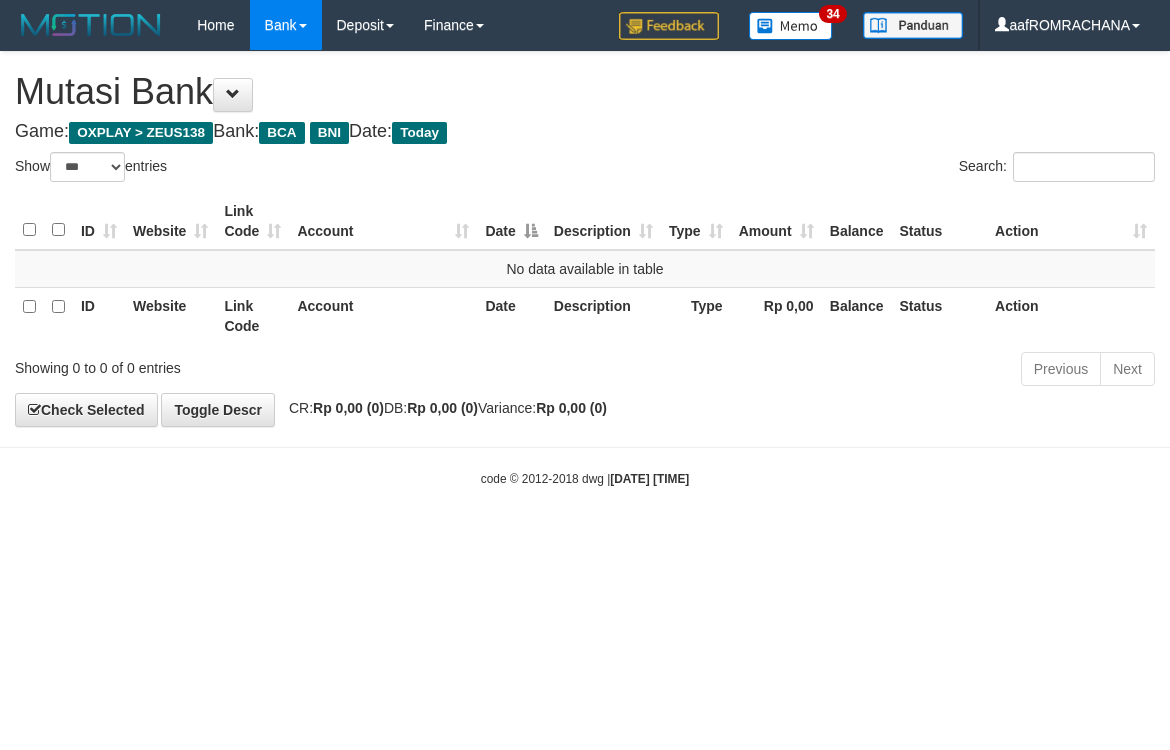 scroll, scrollTop: 0, scrollLeft: 0, axis: both 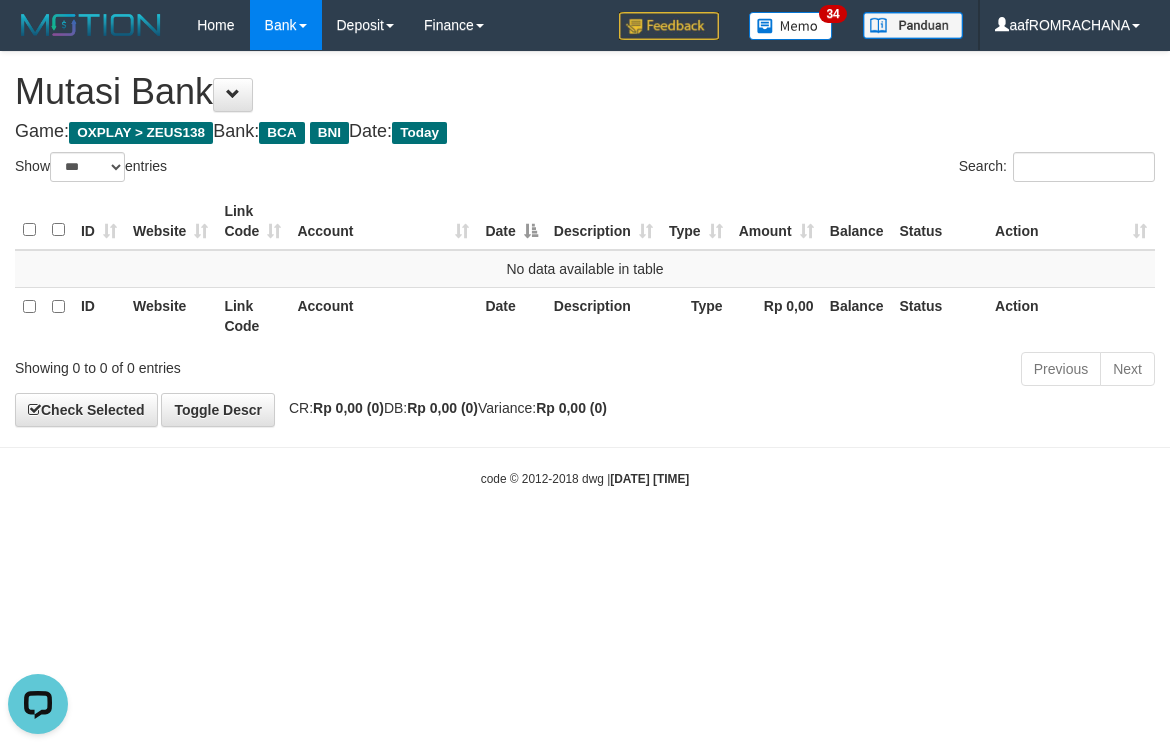 click on "Toggle navigation
Home
Bank
Account List
Load
By Website
Group
[OXPLAY]													ZEUS138
By Load Group (DPS)
Sync" at bounding box center (585, 269) 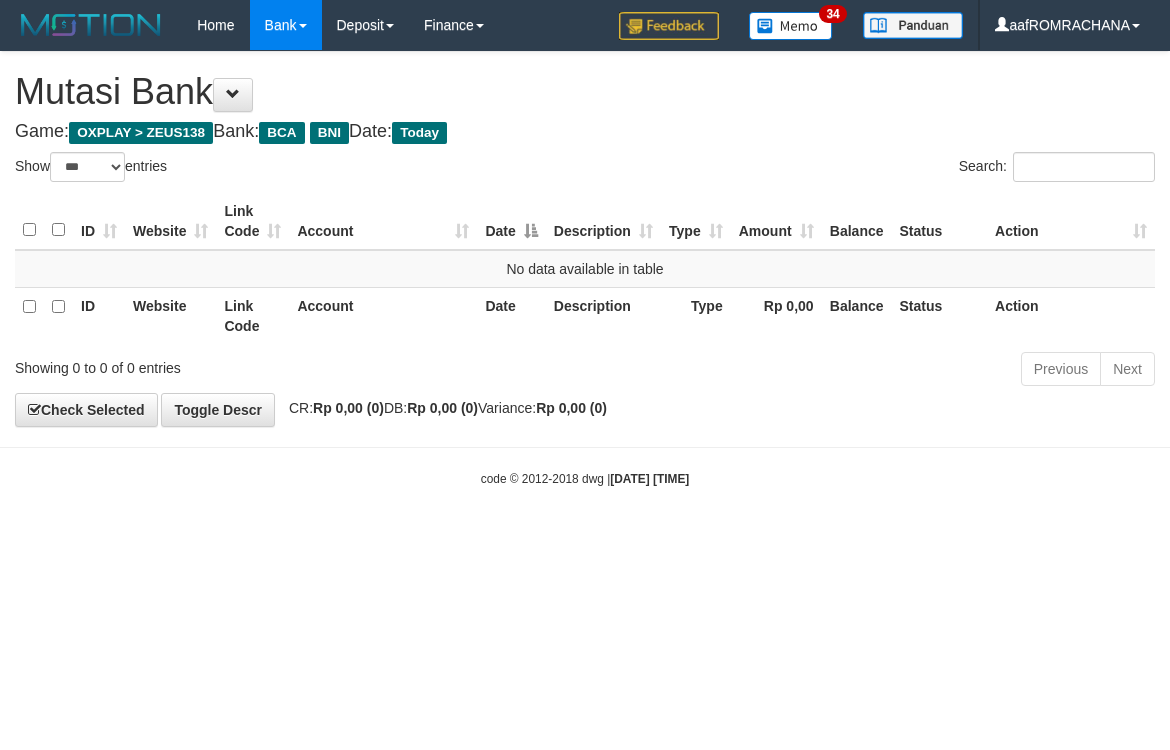 select on "***" 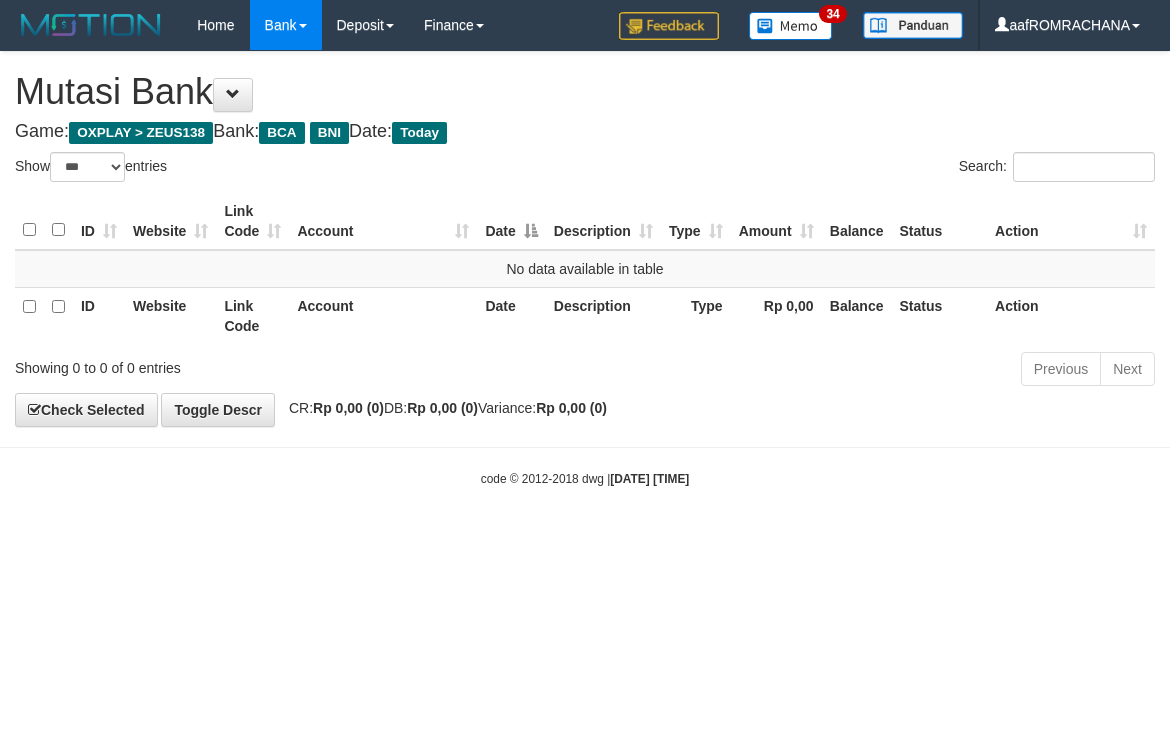 scroll, scrollTop: 0, scrollLeft: 0, axis: both 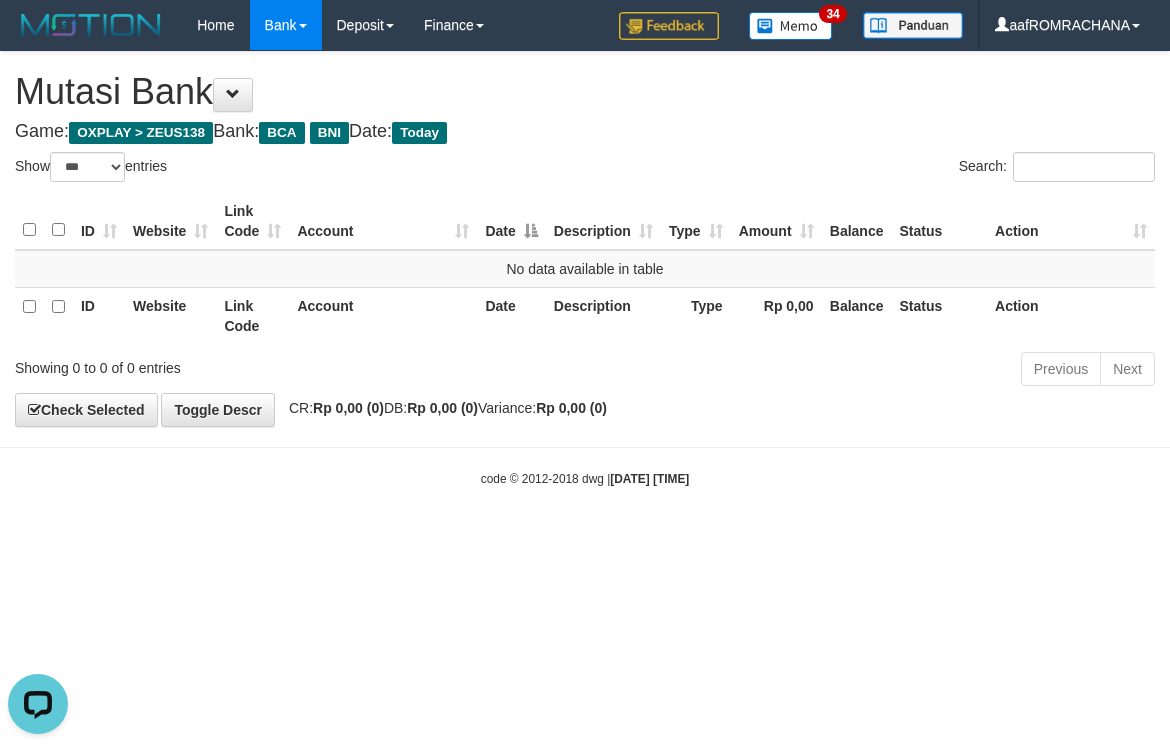 click on "Toggle navigation
Home
Bank
Account List
Load
By Website
Group
[OXPLAY]													ZEUS138
By Load Group (DPS)
Sync" at bounding box center [585, 269] 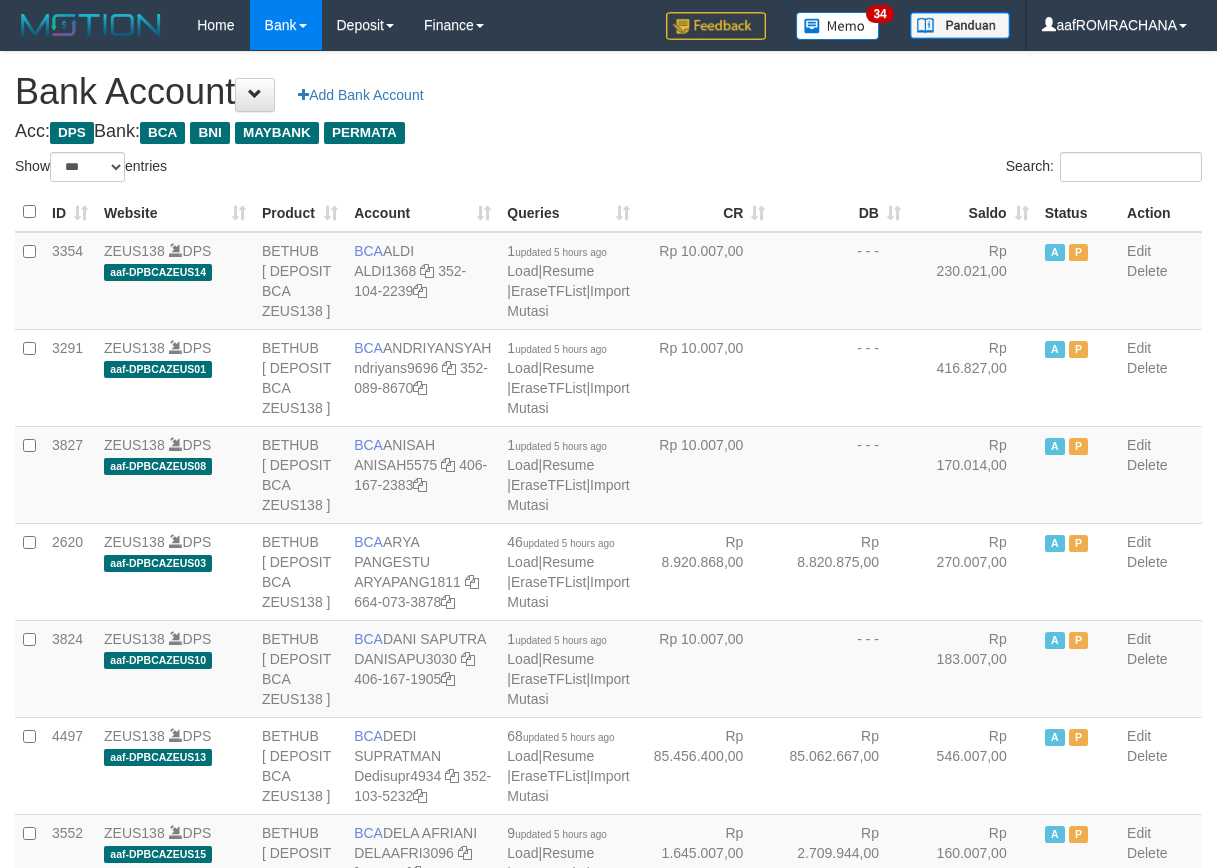 select on "***" 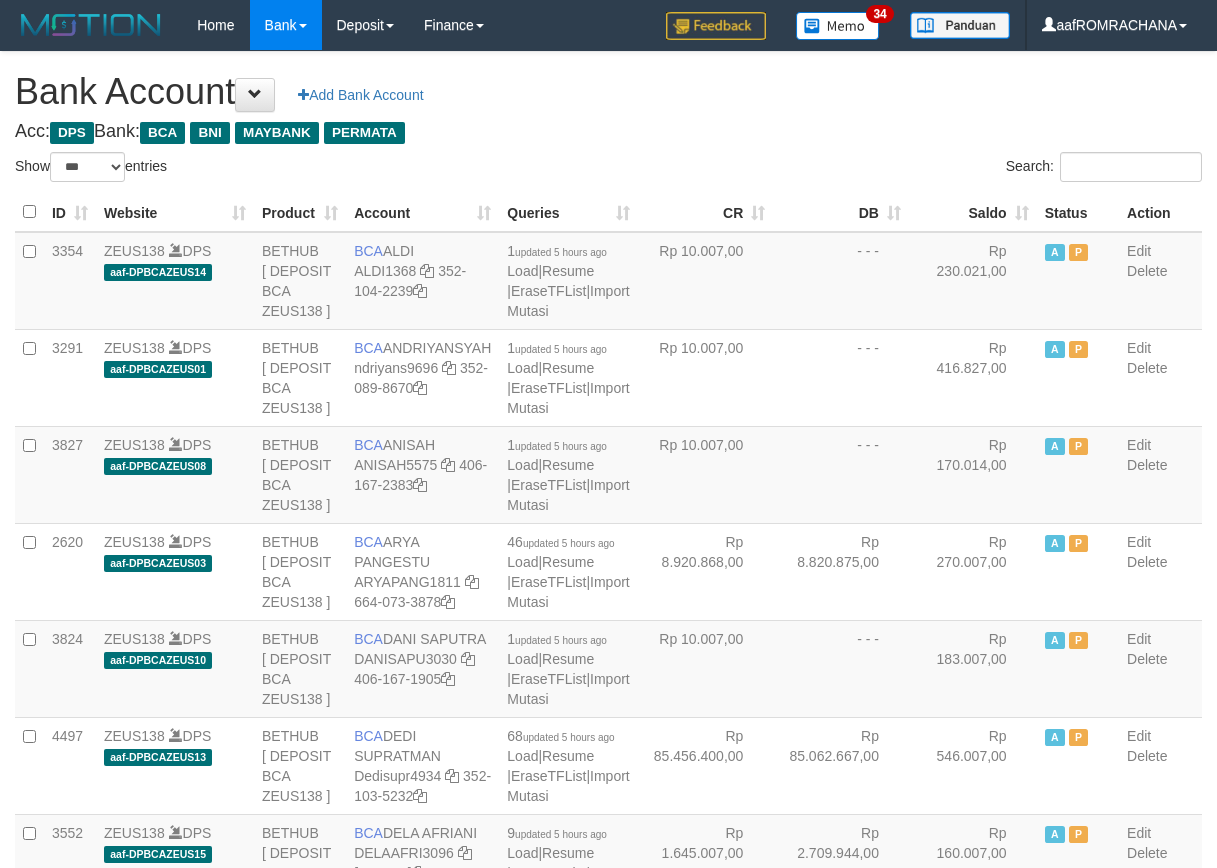 scroll, scrollTop: 0, scrollLeft: 0, axis: both 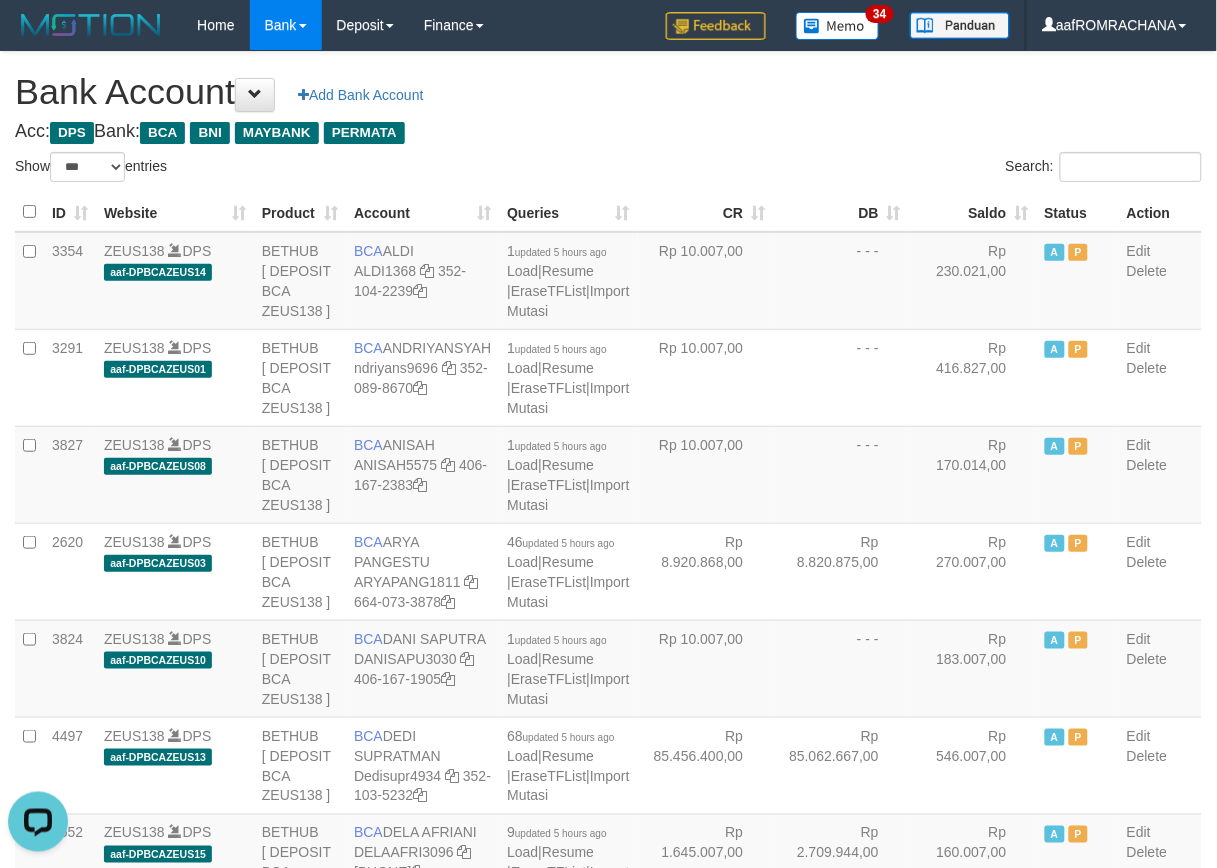 click on "Bank Account
Add Bank Account" at bounding box center [608, 92] 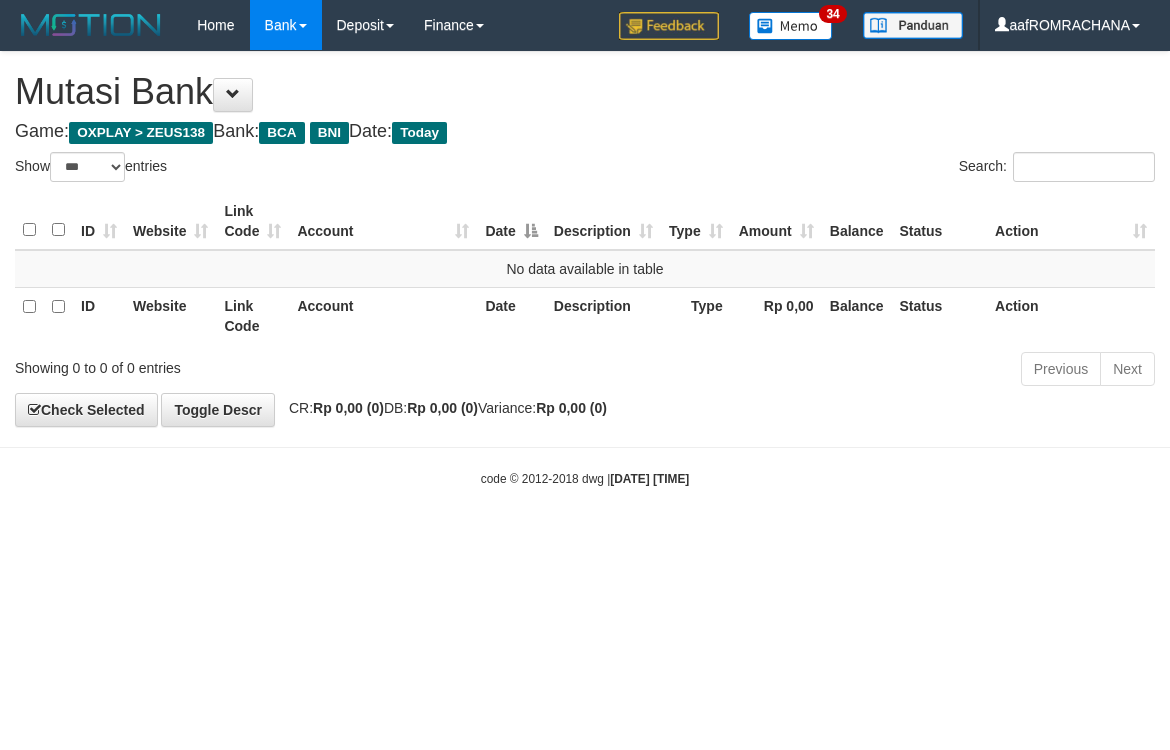select on "***" 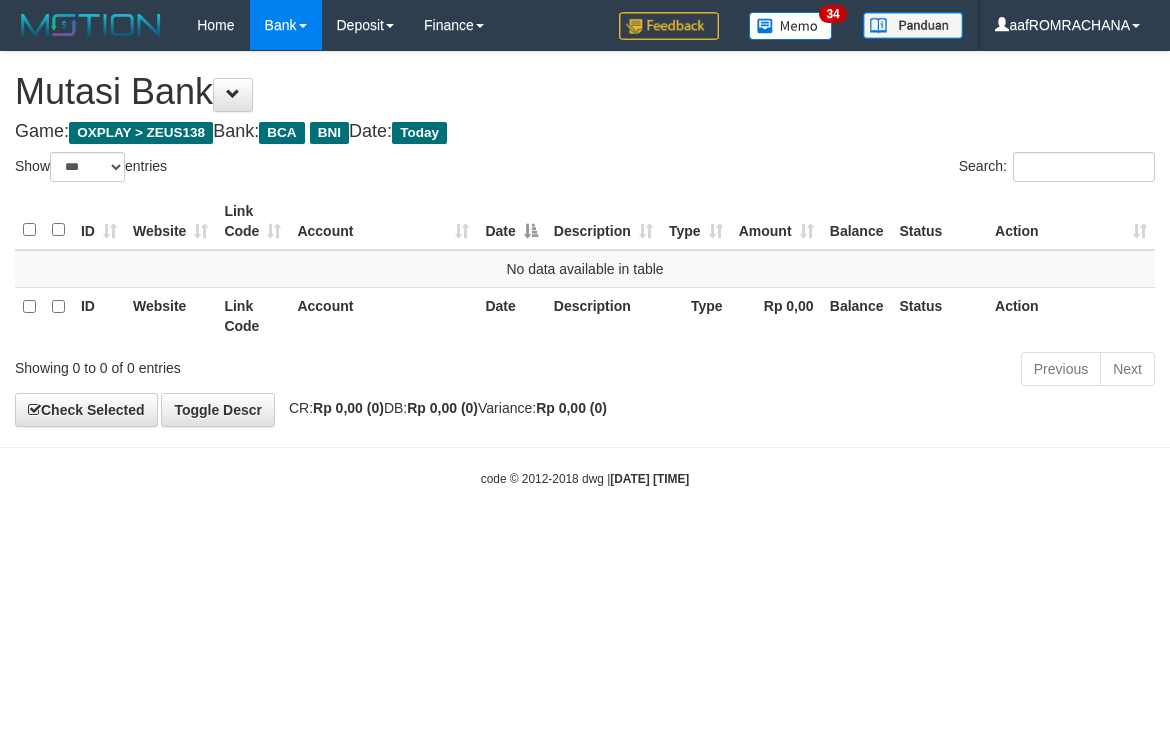 scroll, scrollTop: 0, scrollLeft: 0, axis: both 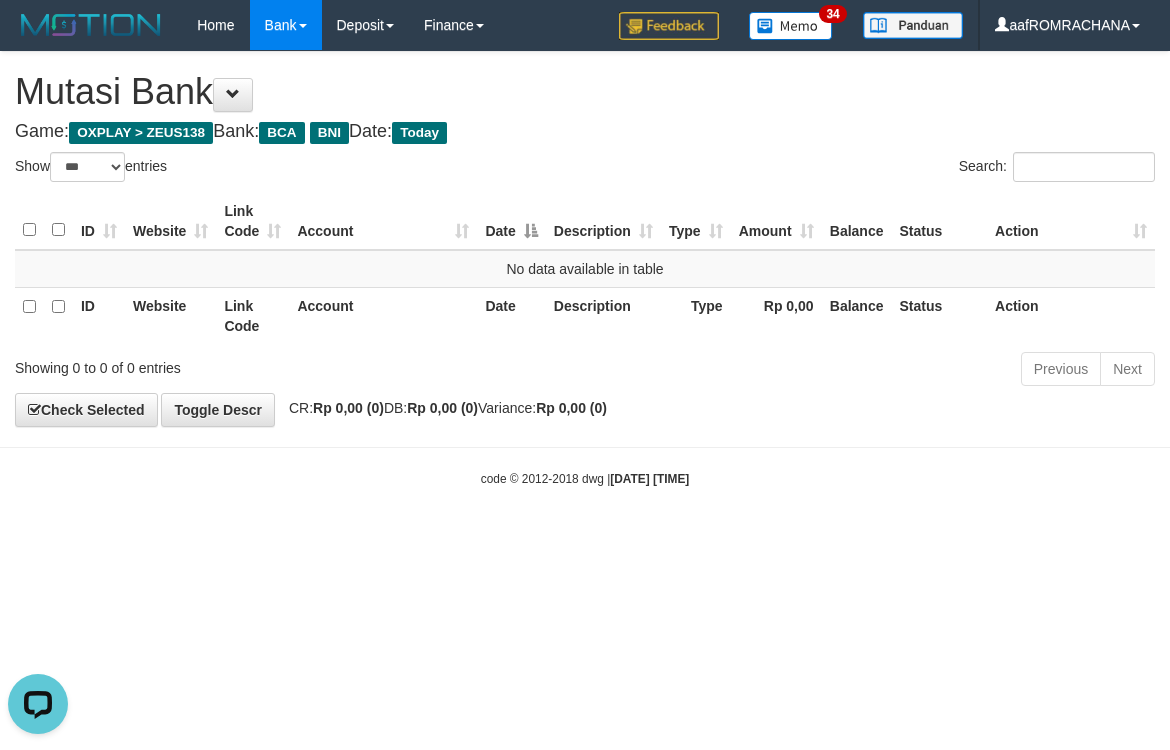 click on "Toggle navigation
Home
Bank
Account List
Load
By Website
Group
[OXPLAY]													ZEUS138
By Load Group (DPS)" at bounding box center [585, 269] 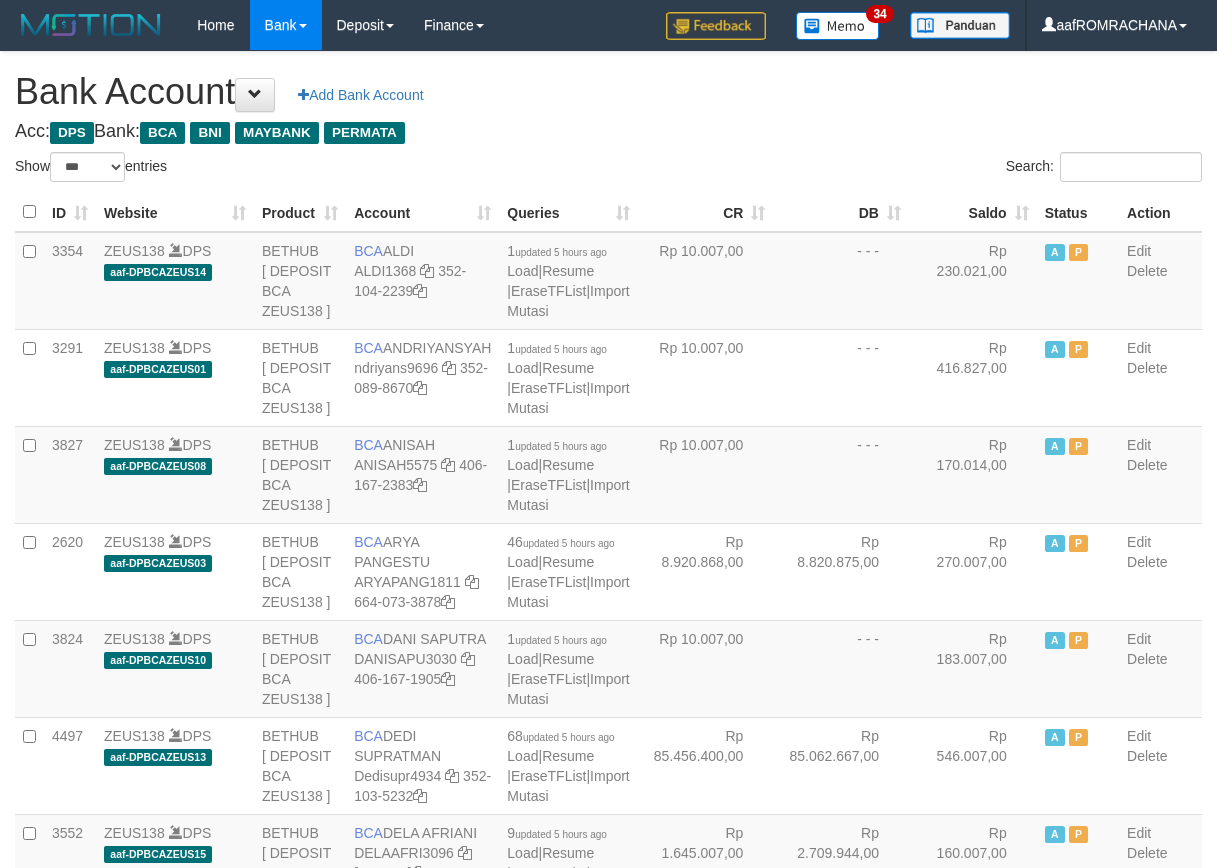 select on "***" 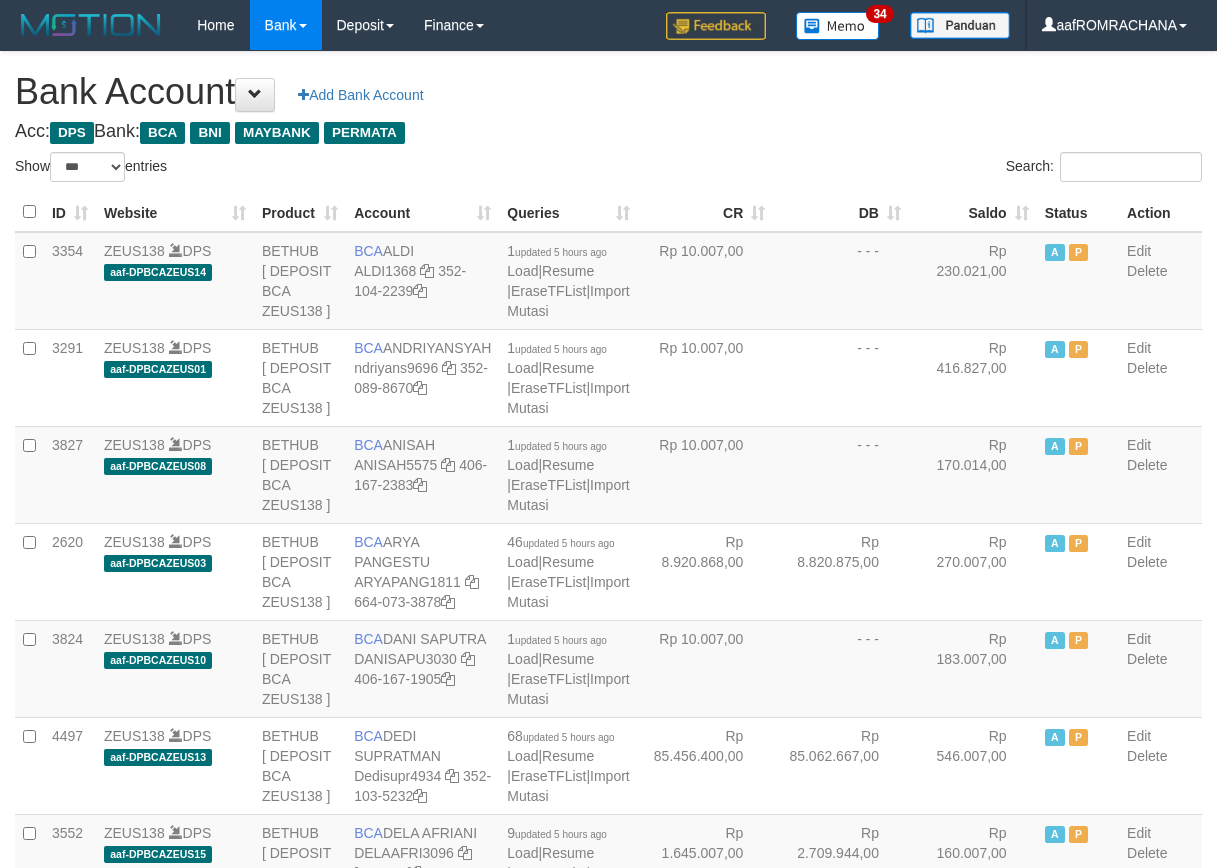 scroll, scrollTop: 0, scrollLeft: 0, axis: both 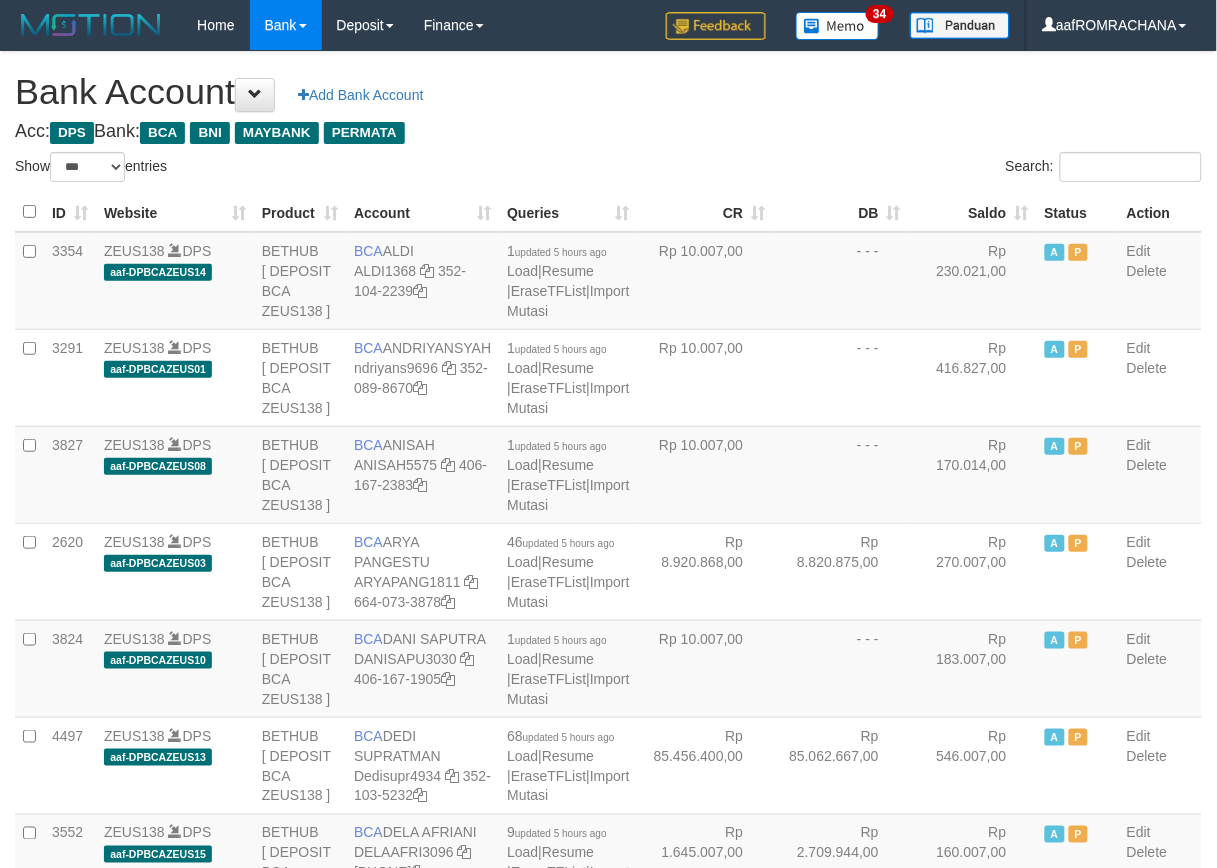 click on "Bank Account
Add Bank Account" at bounding box center (608, 92) 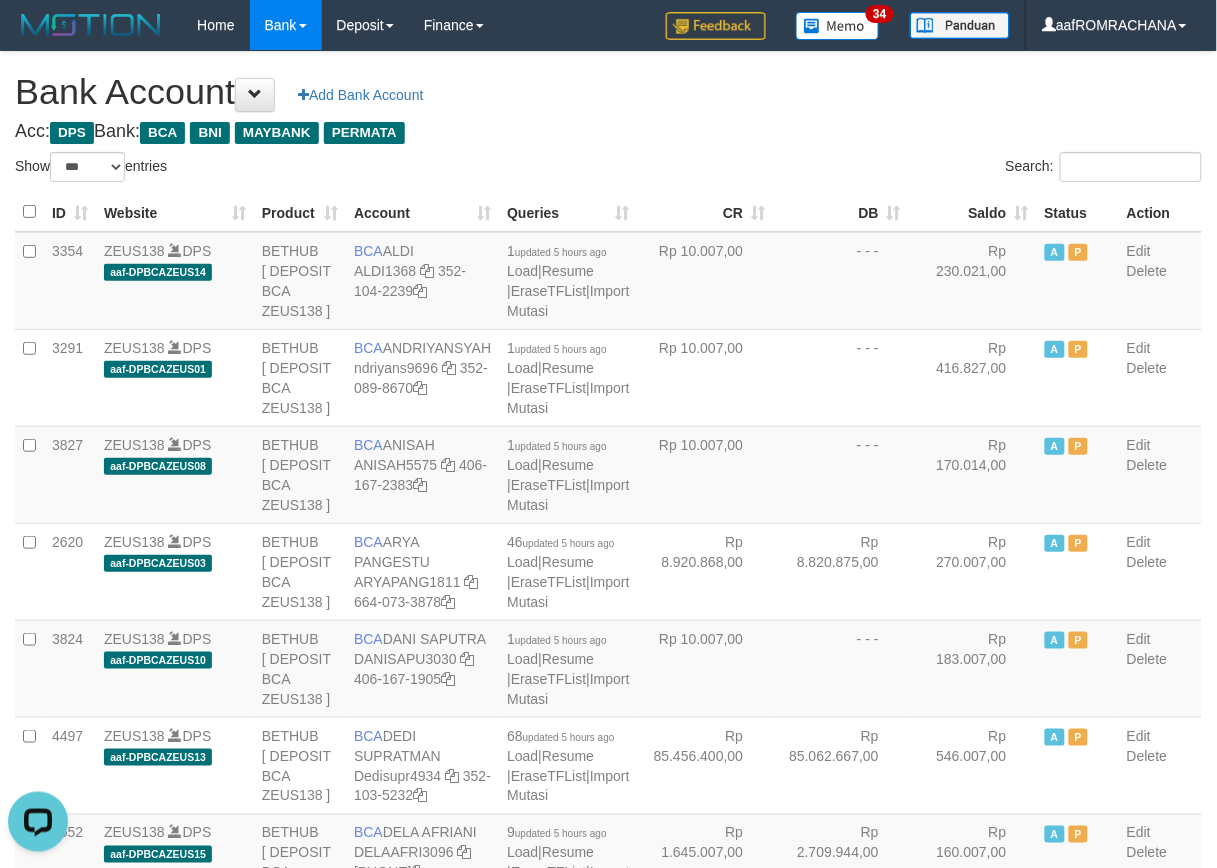 scroll, scrollTop: 0, scrollLeft: 0, axis: both 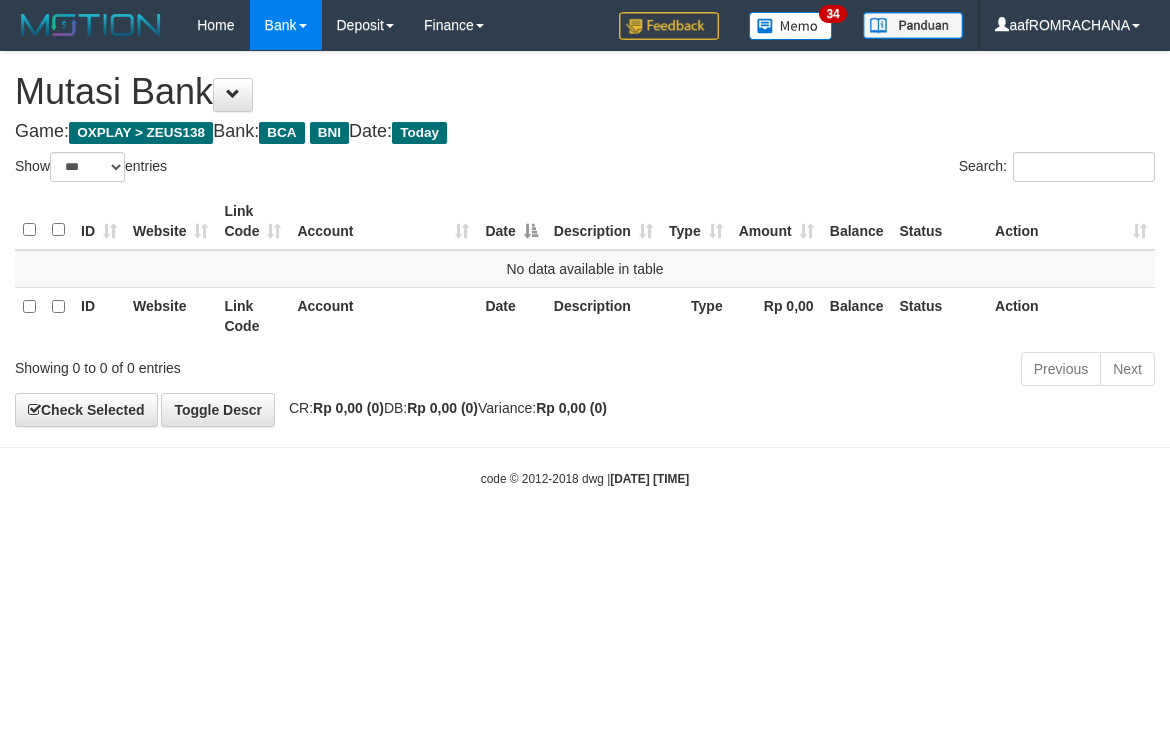 select on "***" 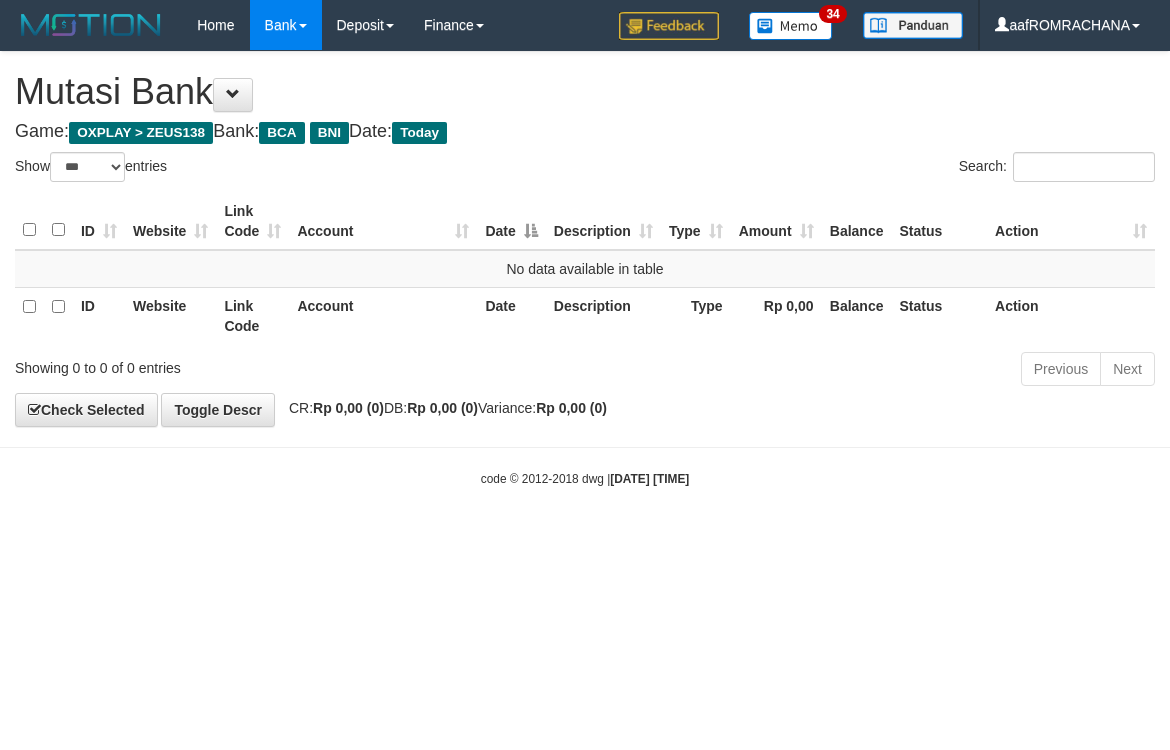 scroll, scrollTop: 0, scrollLeft: 0, axis: both 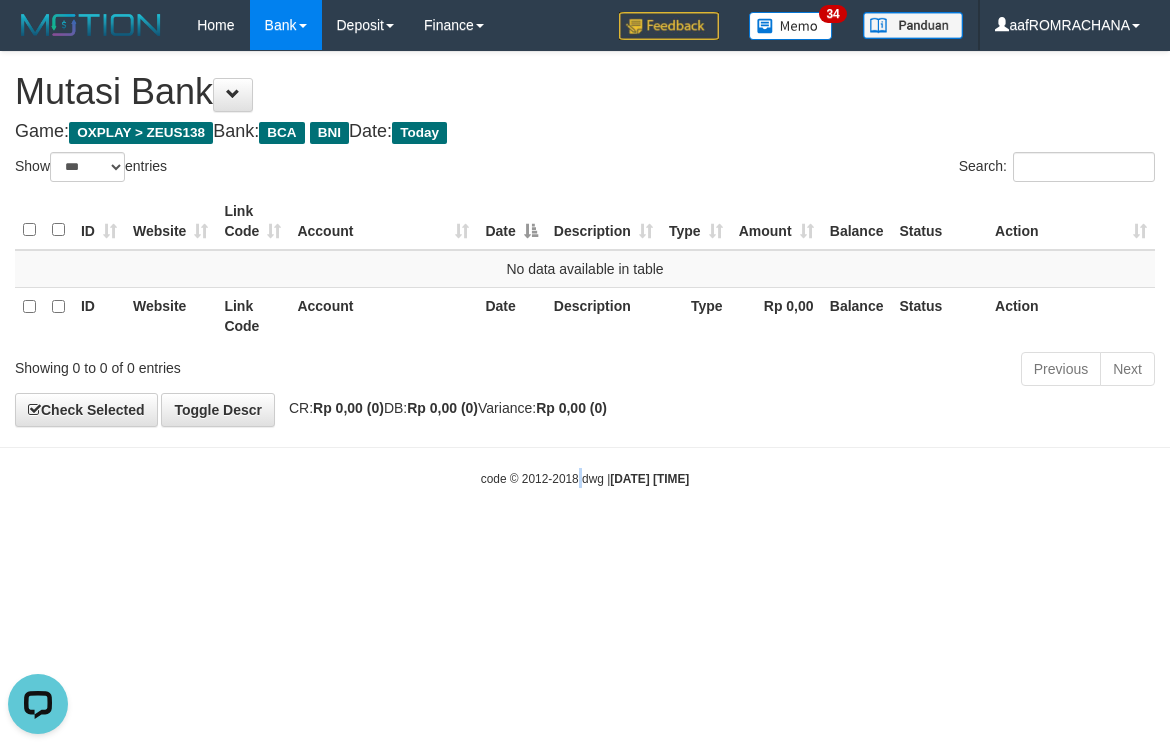 click on "Toggle navigation
Home
Bank
Account List
Load
By Website
Group
[OXPLAY]													ZEUS138
By Load Group (DPS)
Sync" at bounding box center [585, 269] 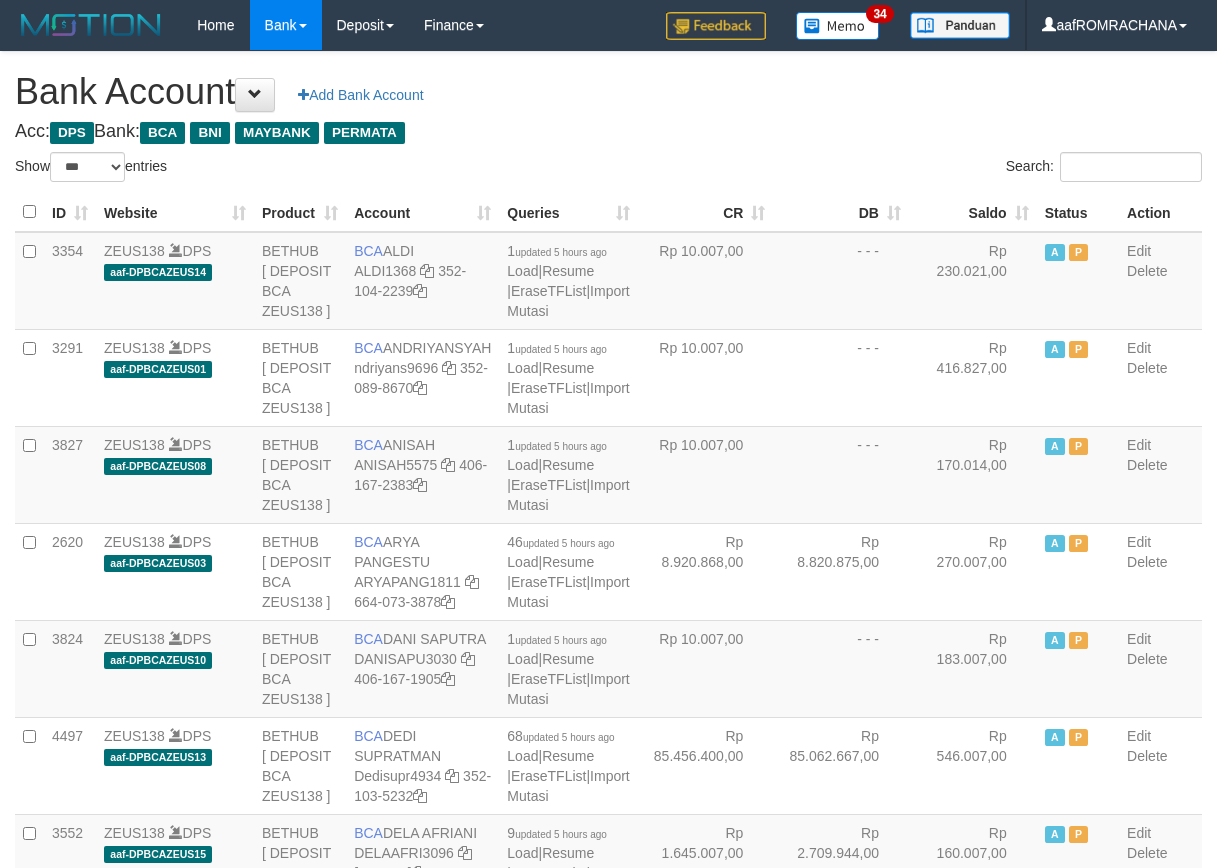 select on "***" 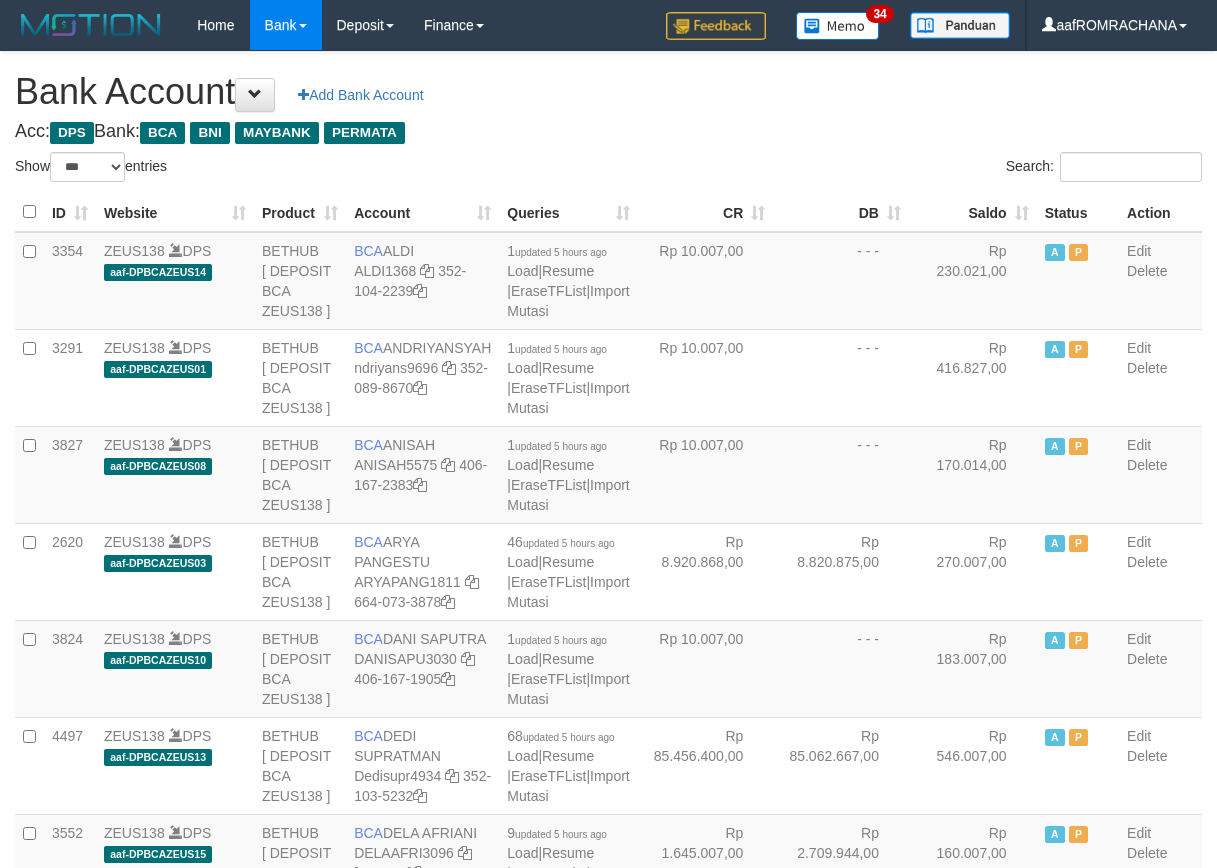 scroll, scrollTop: 0, scrollLeft: 0, axis: both 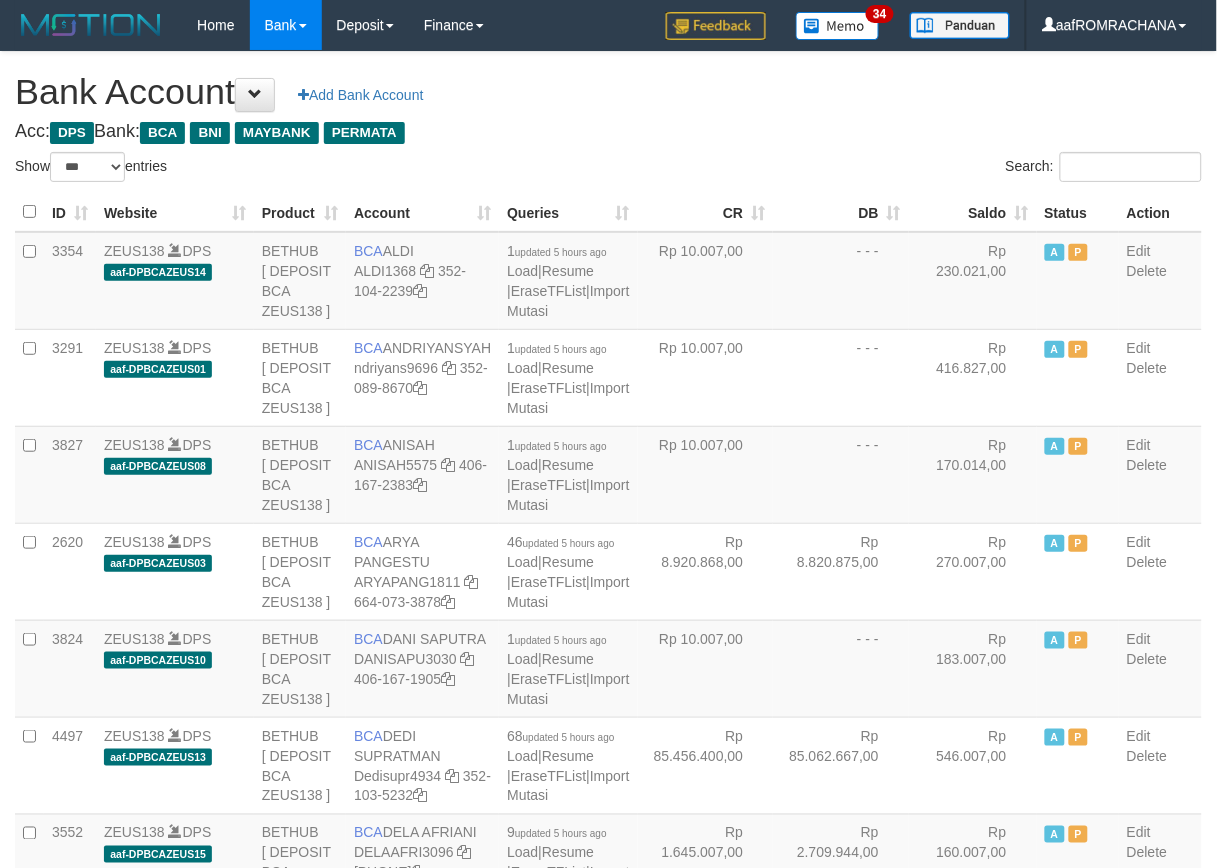 click on "Saldo" at bounding box center (973, 212) 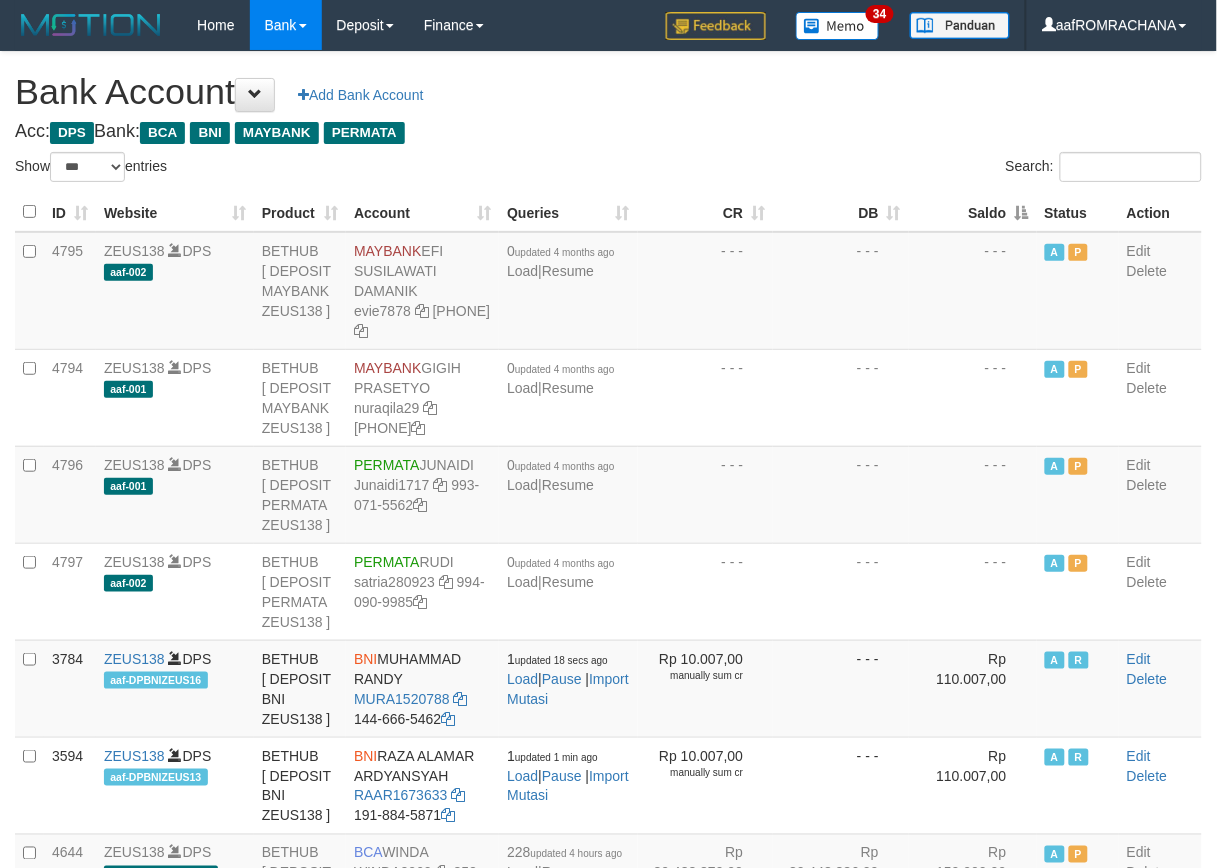 click on "Saldo" at bounding box center [973, 212] 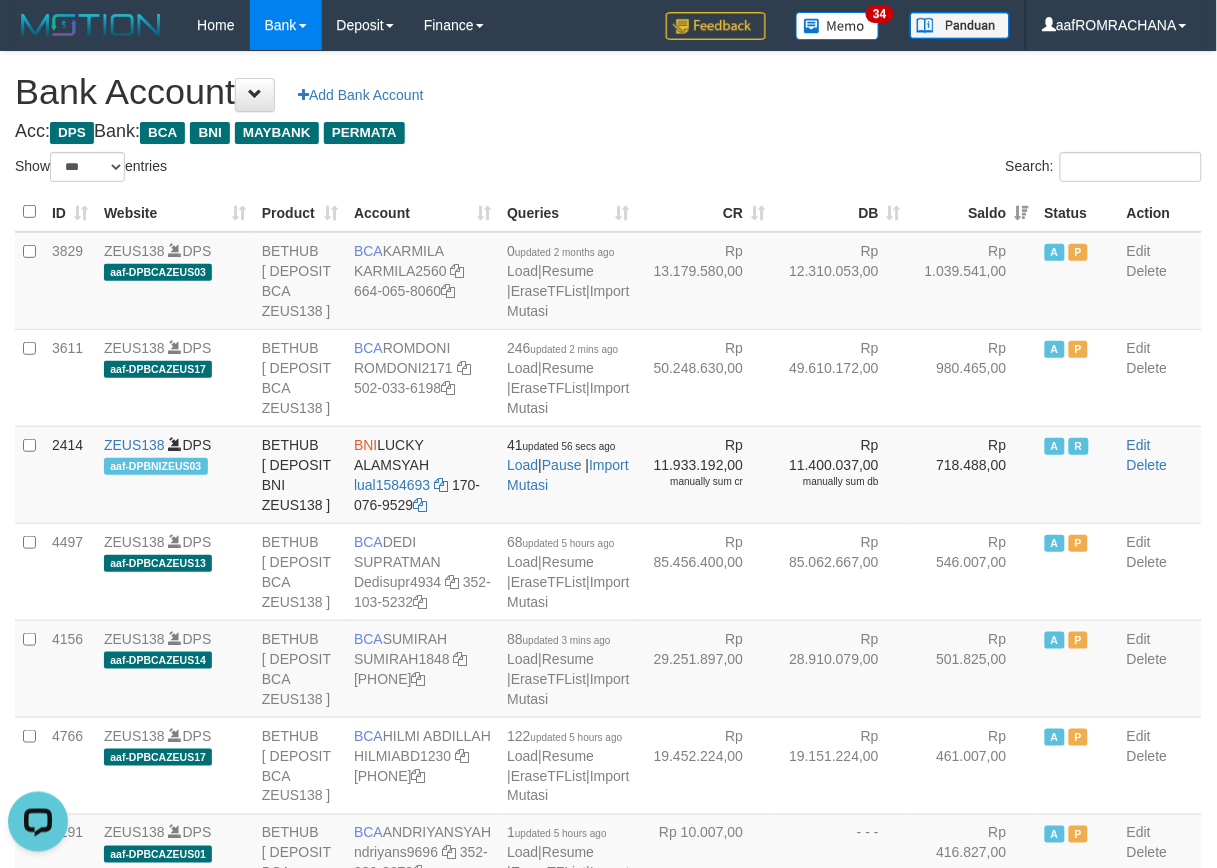 scroll, scrollTop: 0, scrollLeft: 0, axis: both 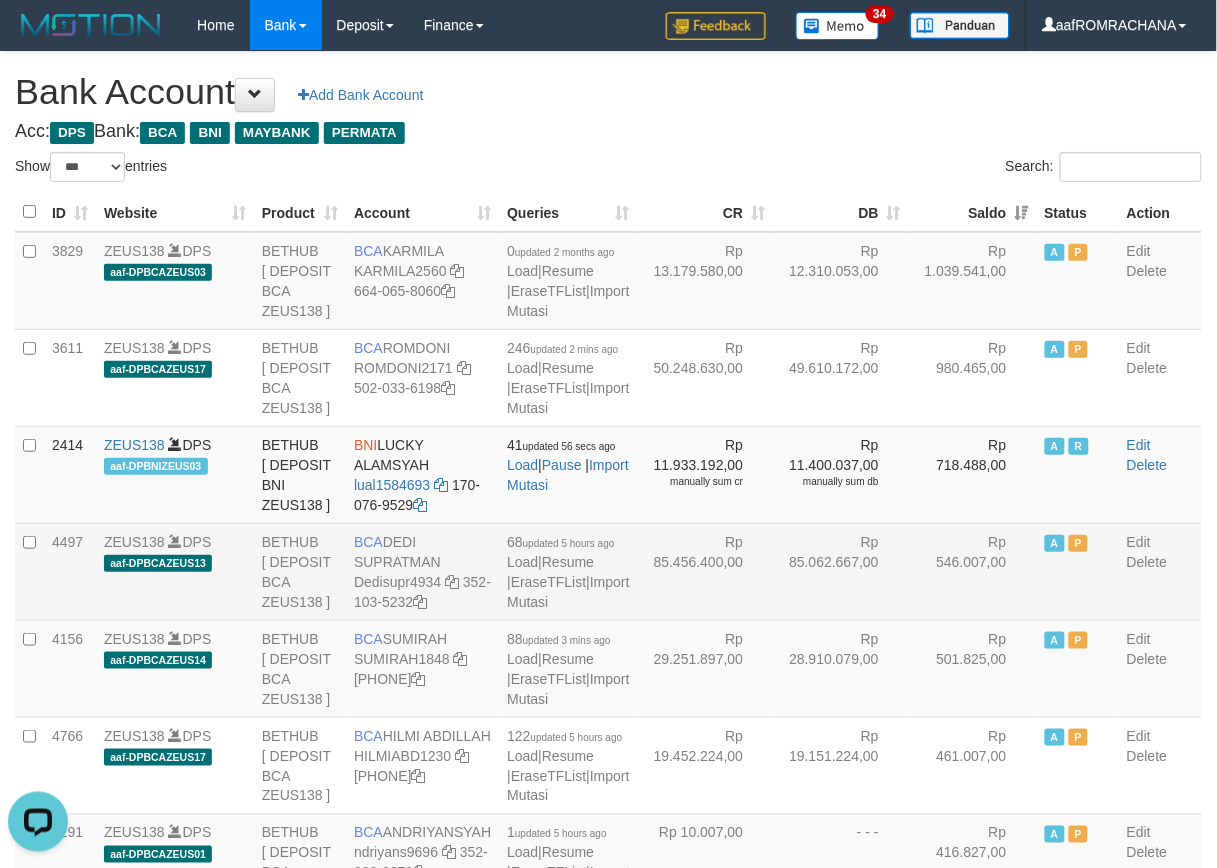 click on "Rp 85.456.400,00" at bounding box center [706, 571] 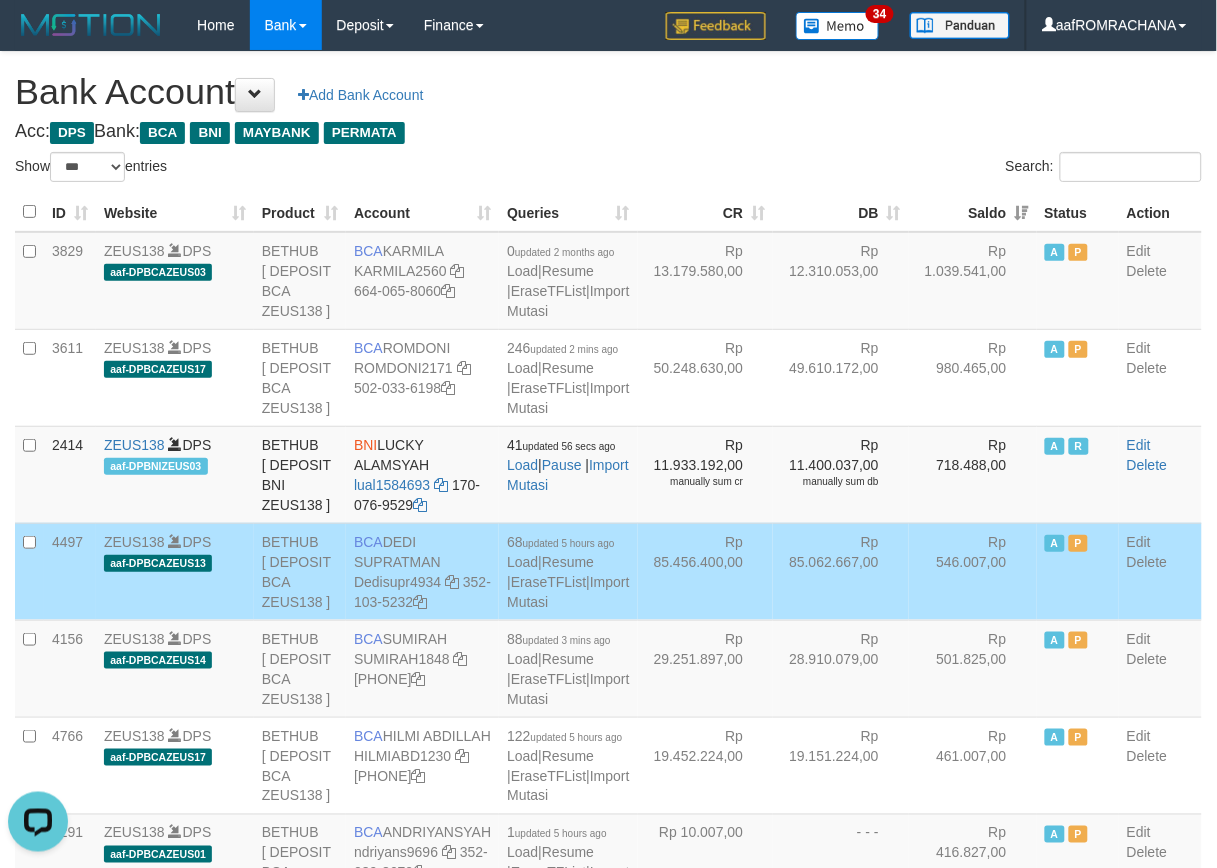 scroll, scrollTop: 2111, scrollLeft: 0, axis: vertical 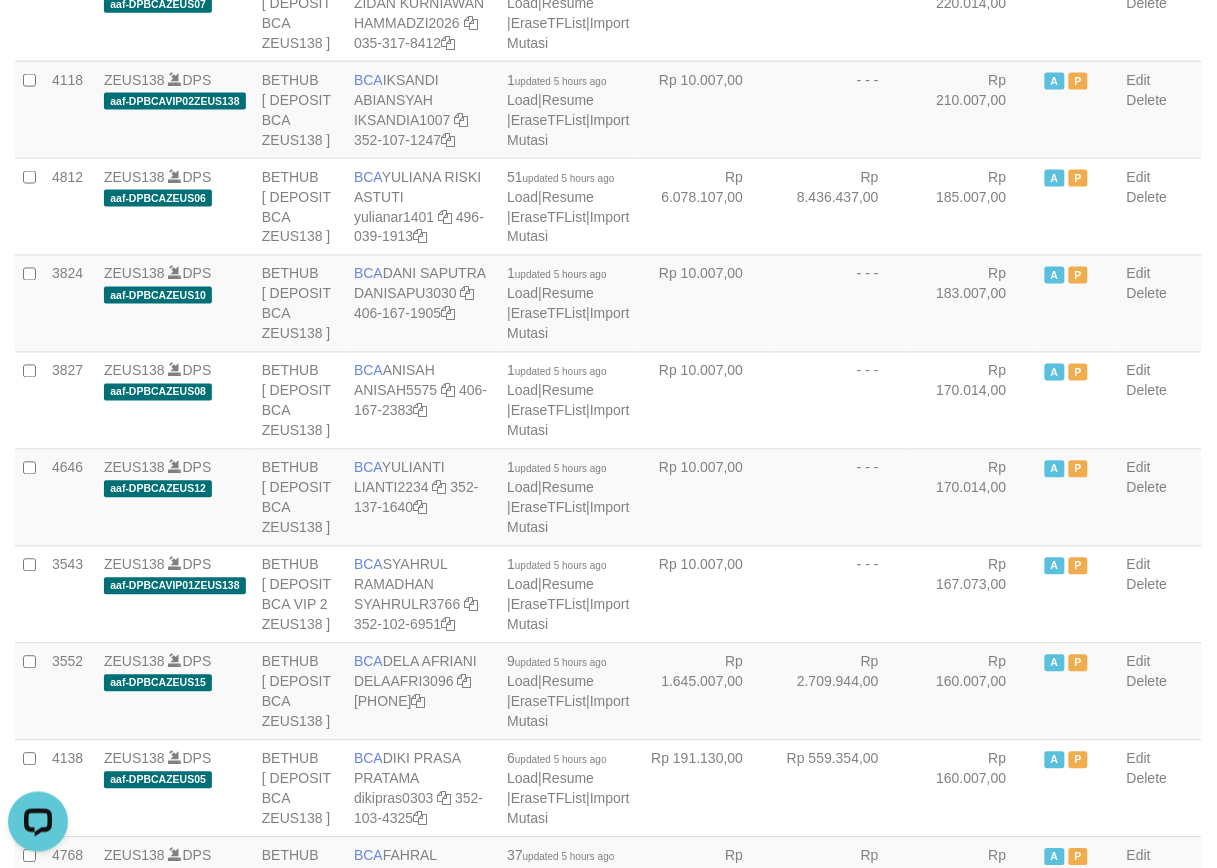 drag, startPoint x: 404, startPoint y: 428, endPoint x: 432, endPoint y: 453, distance: 37.536648 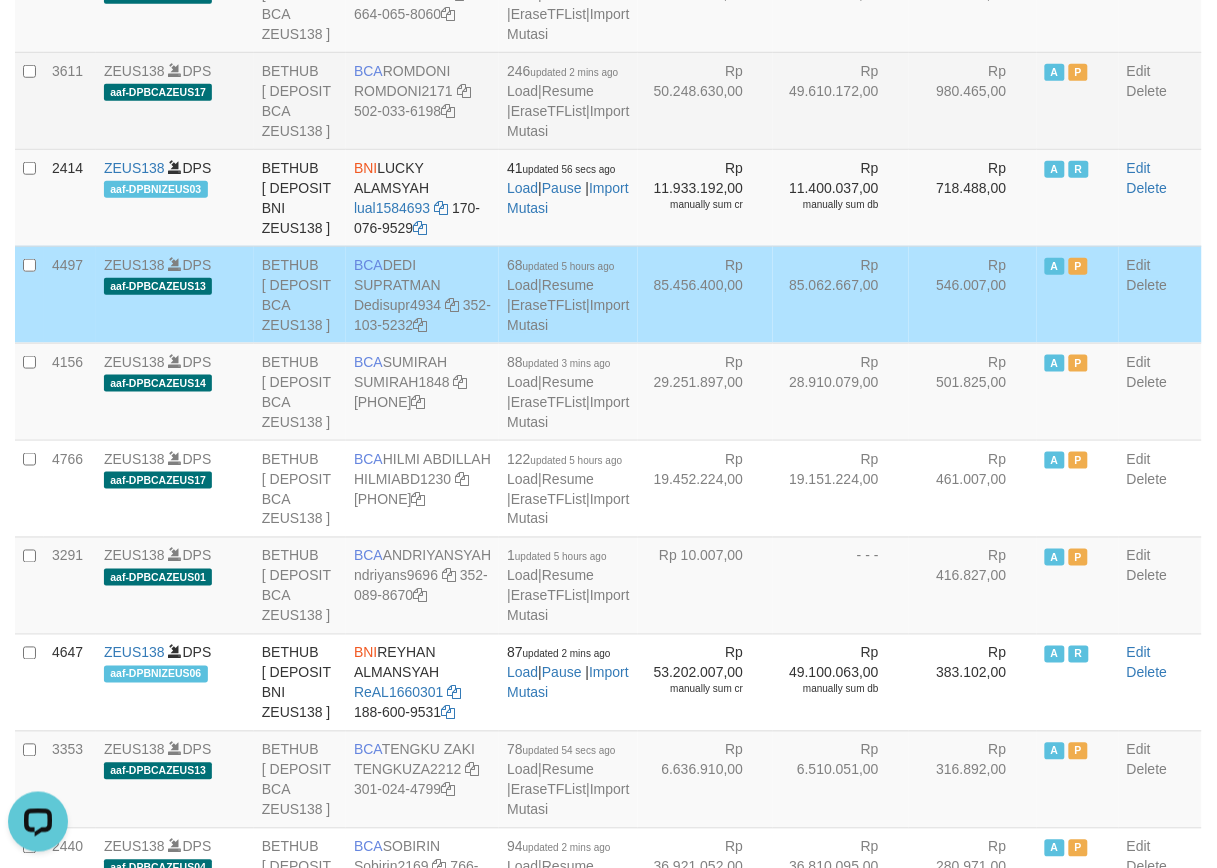 scroll, scrollTop: 0, scrollLeft: 0, axis: both 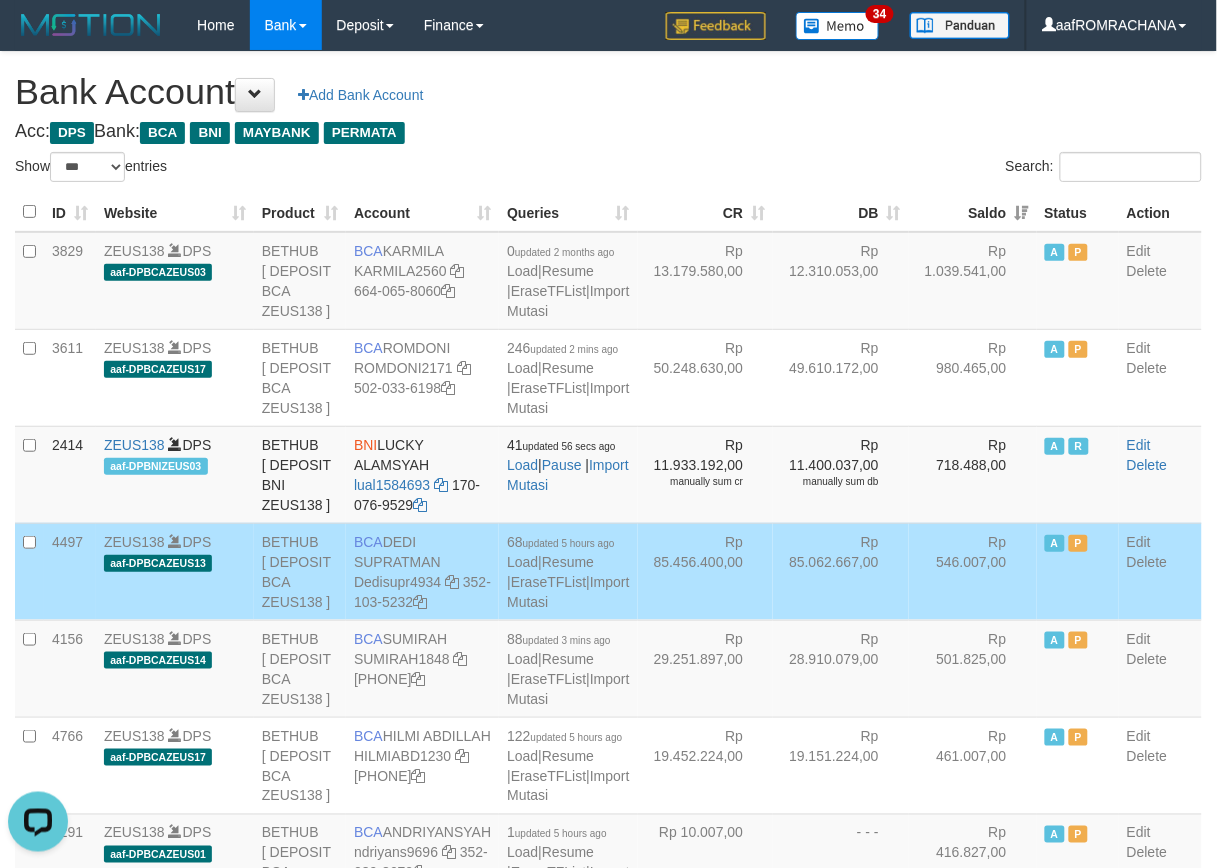 click on "Bank Account
Add Bank Account" at bounding box center (608, 92) 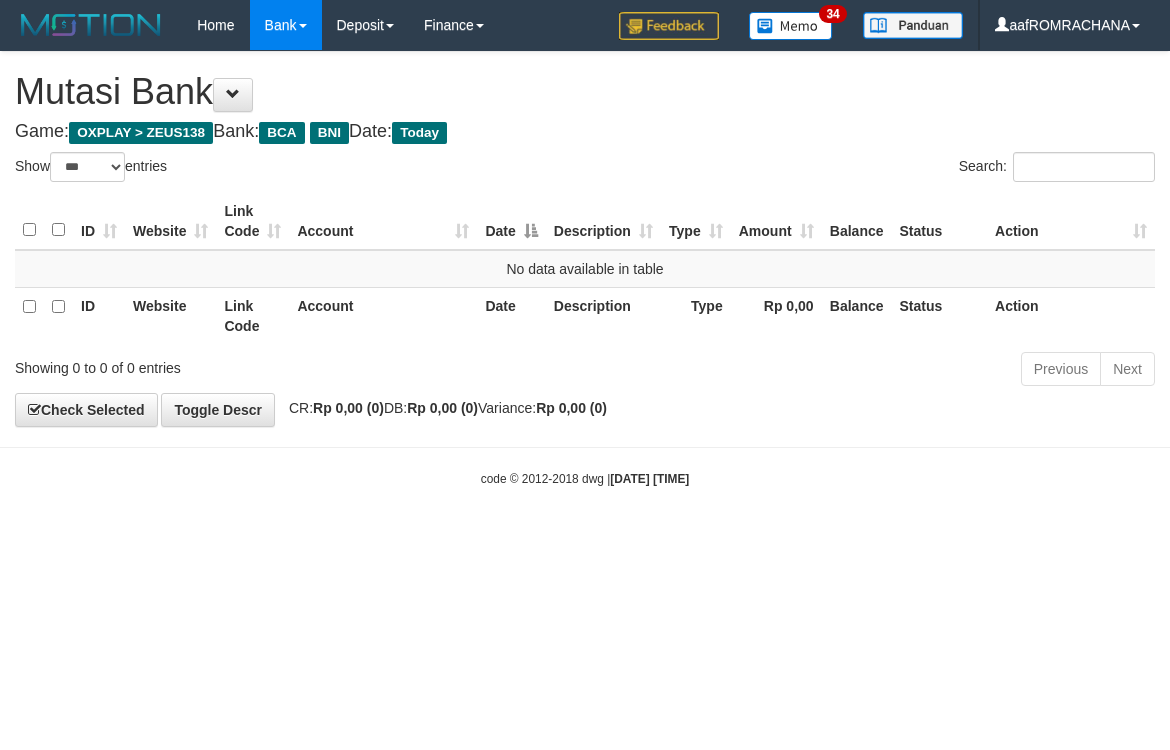 select on "***" 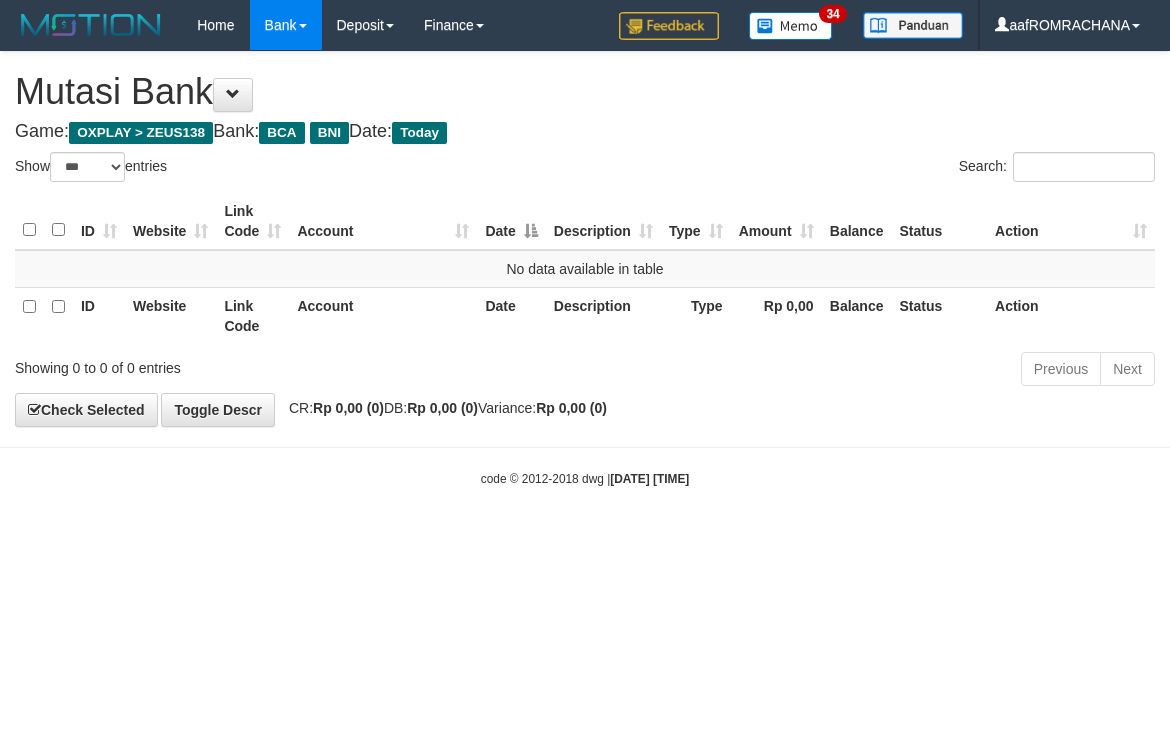 scroll, scrollTop: 0, scrollLeft: 0, axis: both 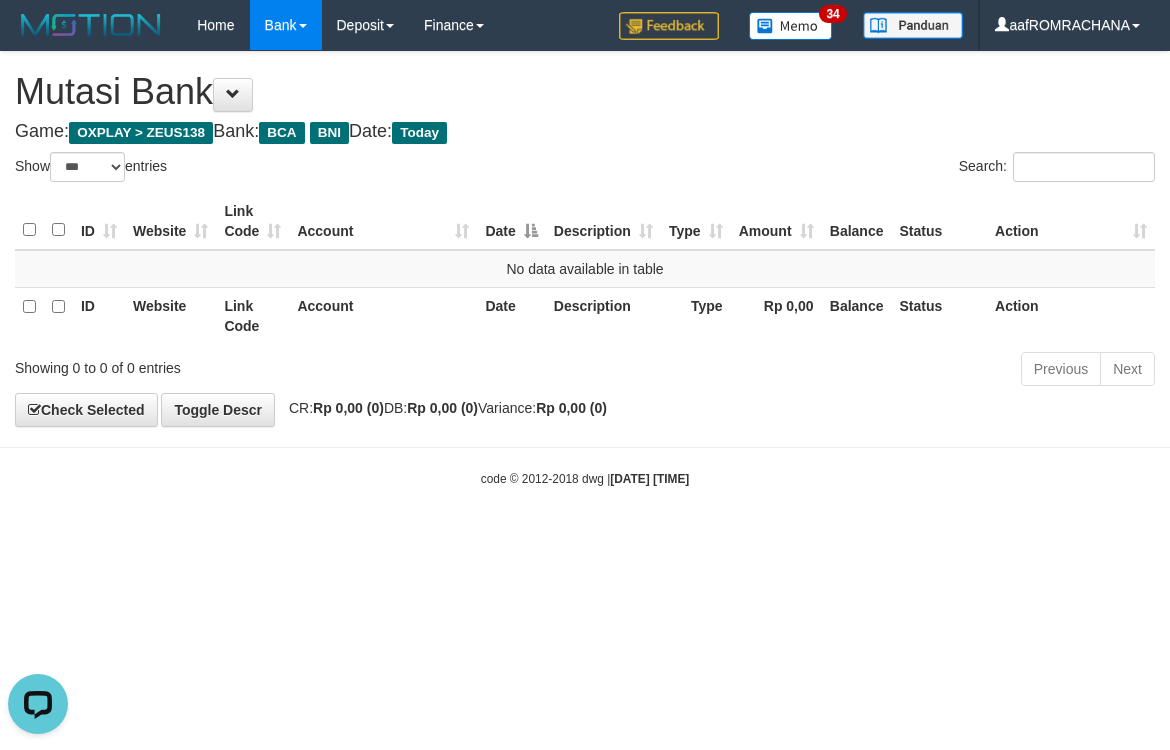 click on "Mutasi Bank" at bounding box center [585, 92] 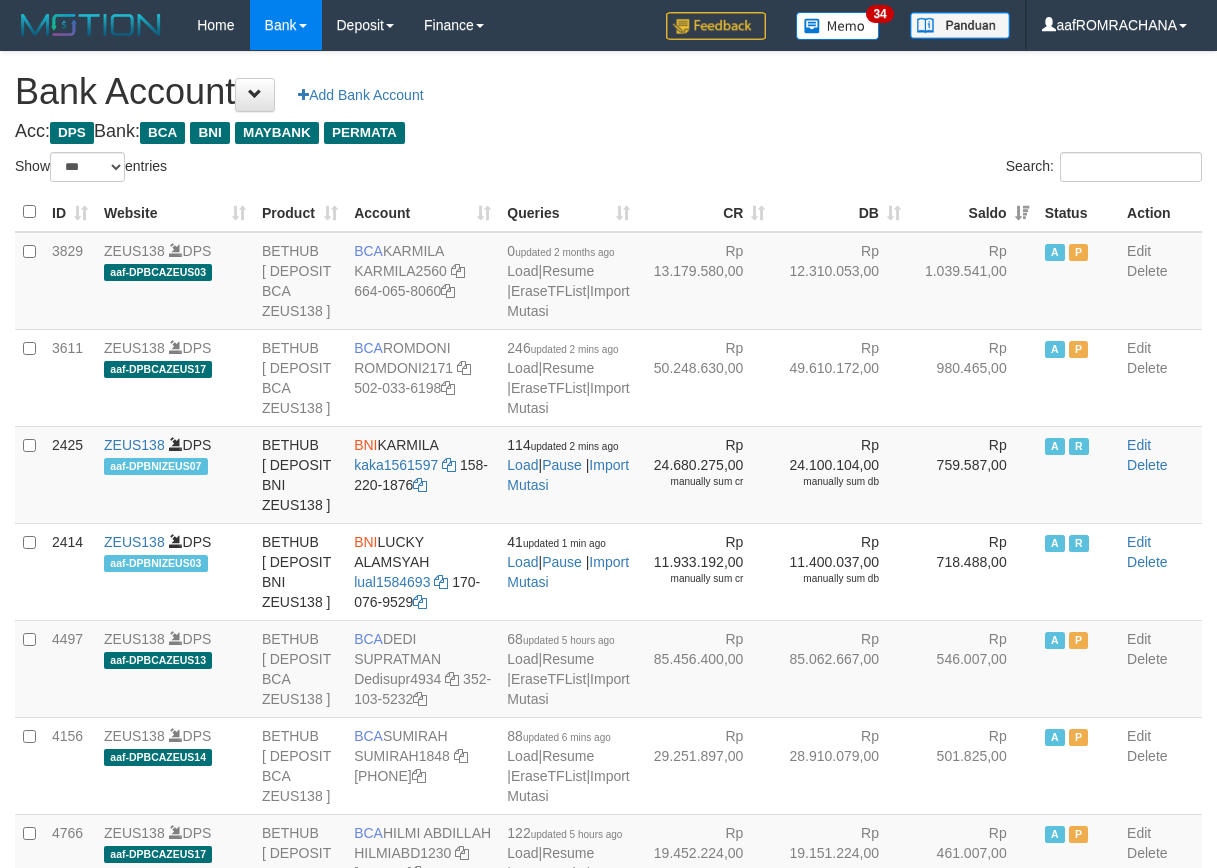 select on "***" 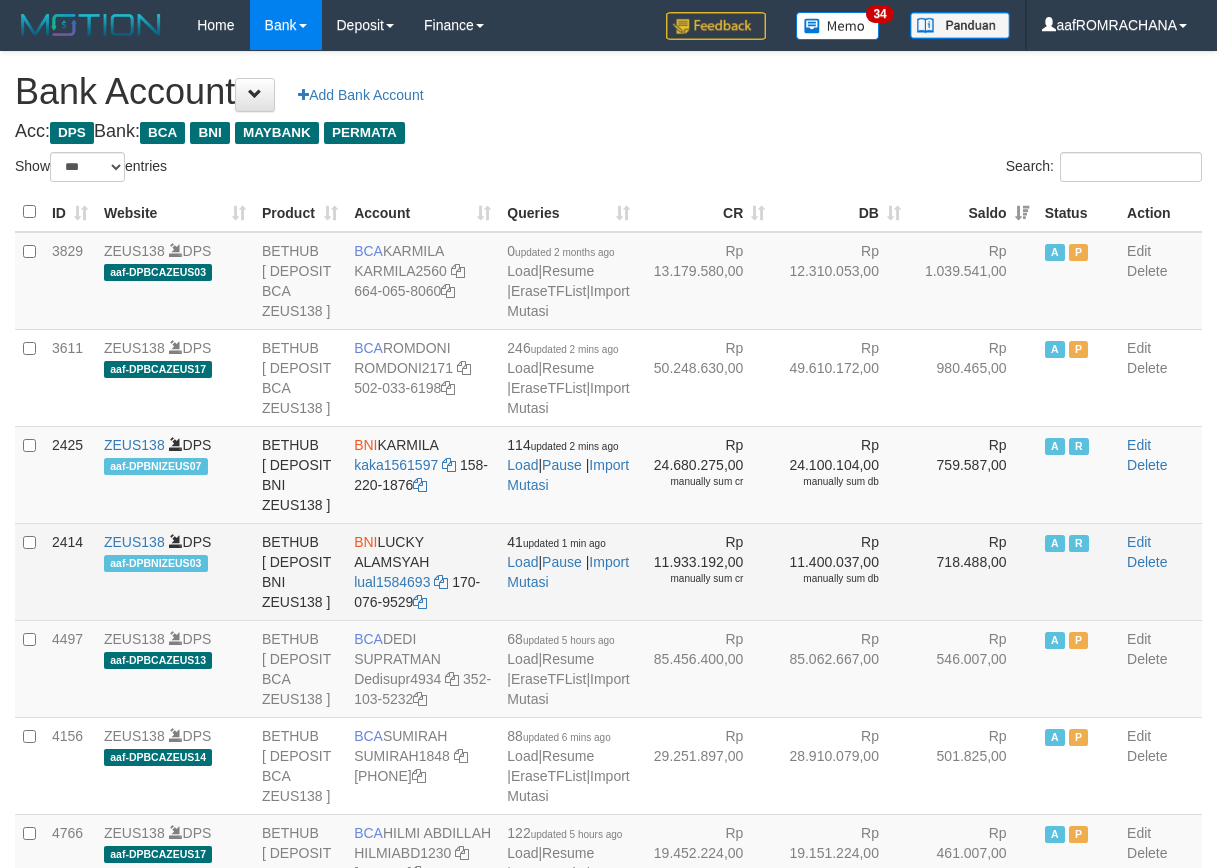 scroll, scrollTop: 0, scrollLeft: 0, axis: both 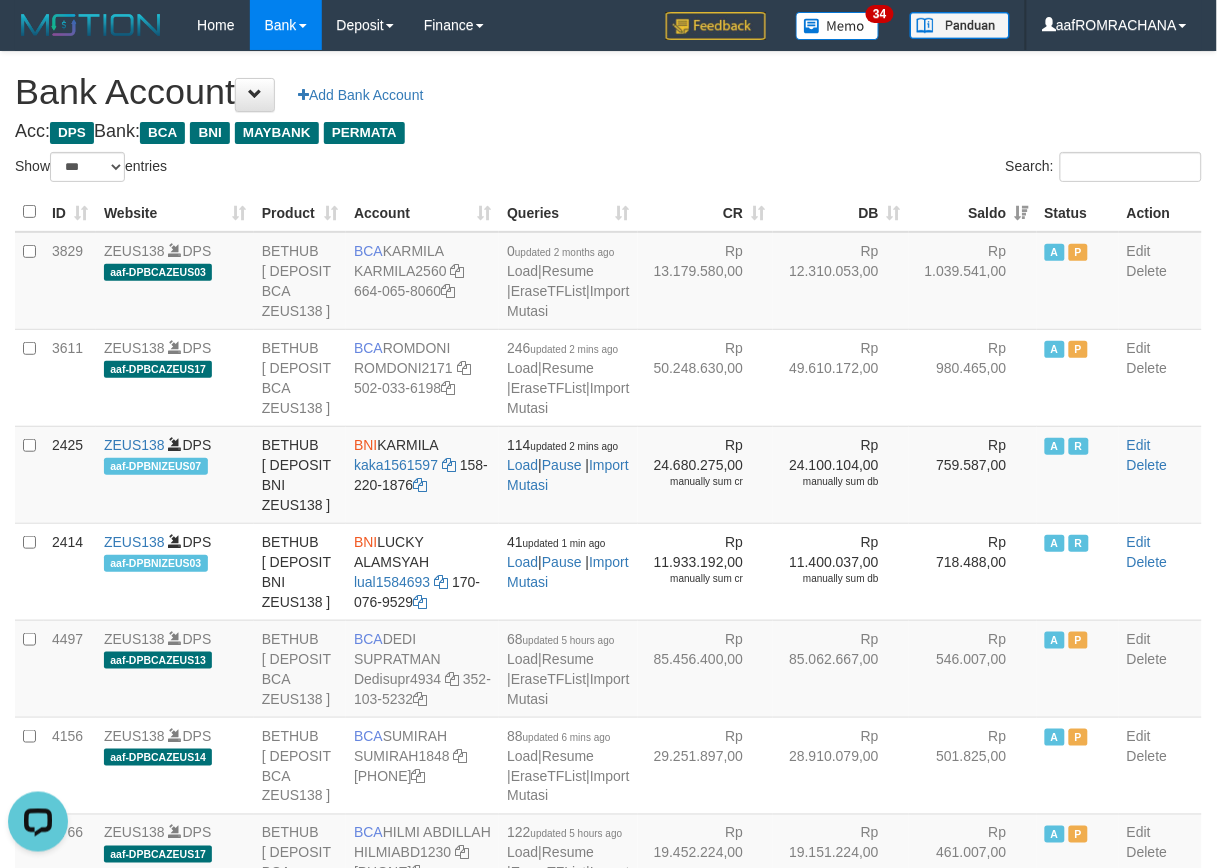 click on "Acc: 										 DPS
Bank:   BCA   BNI   MAYBANK   PERMATA" at bounding box center (608, 132) 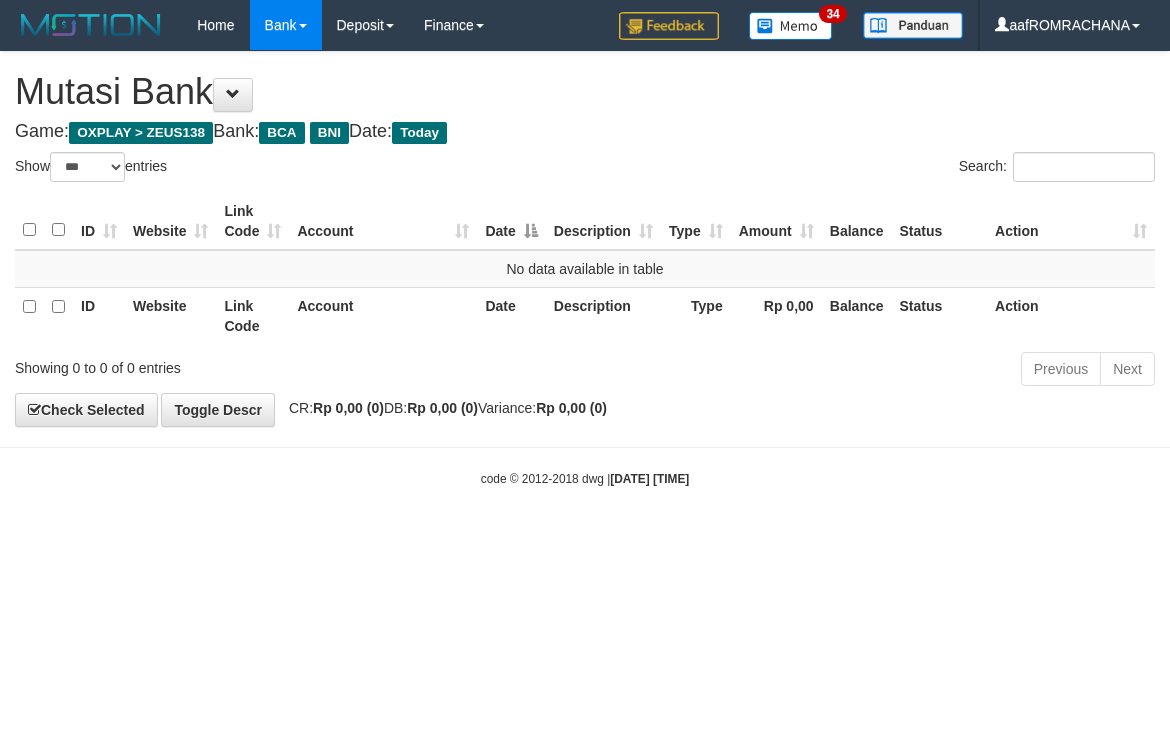 select on "***" 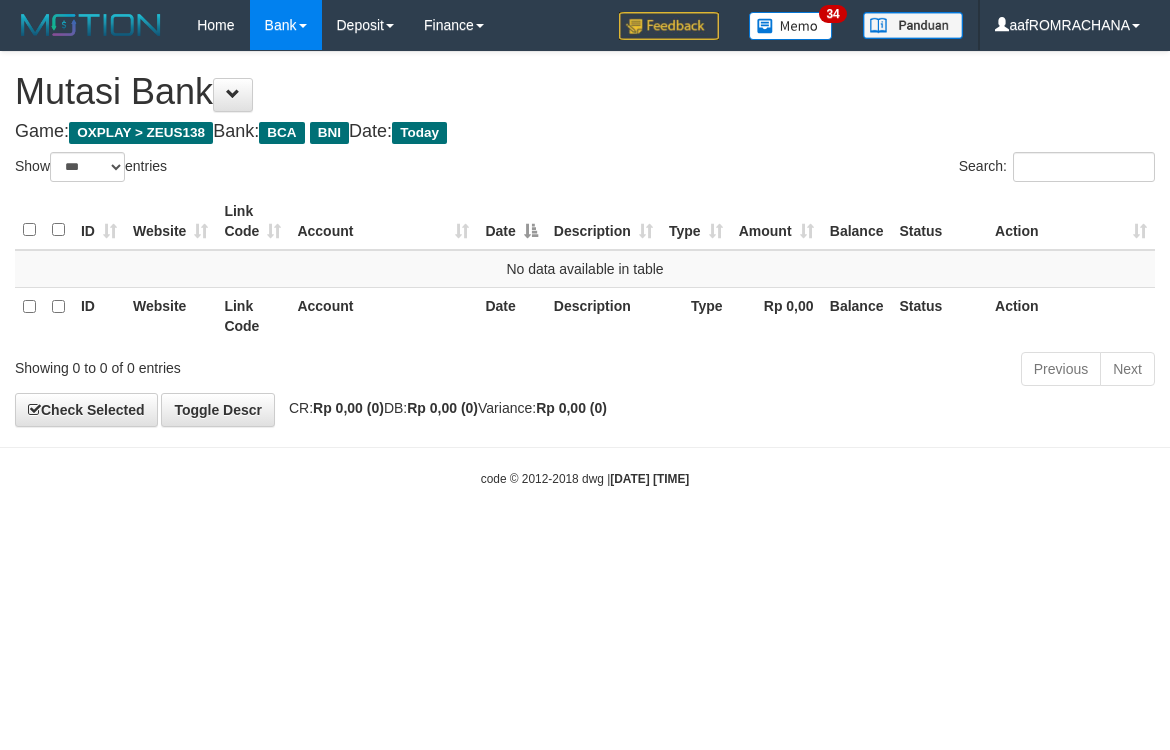 scroll, scrollTop: 0, scrollLeft: 0, axis: both 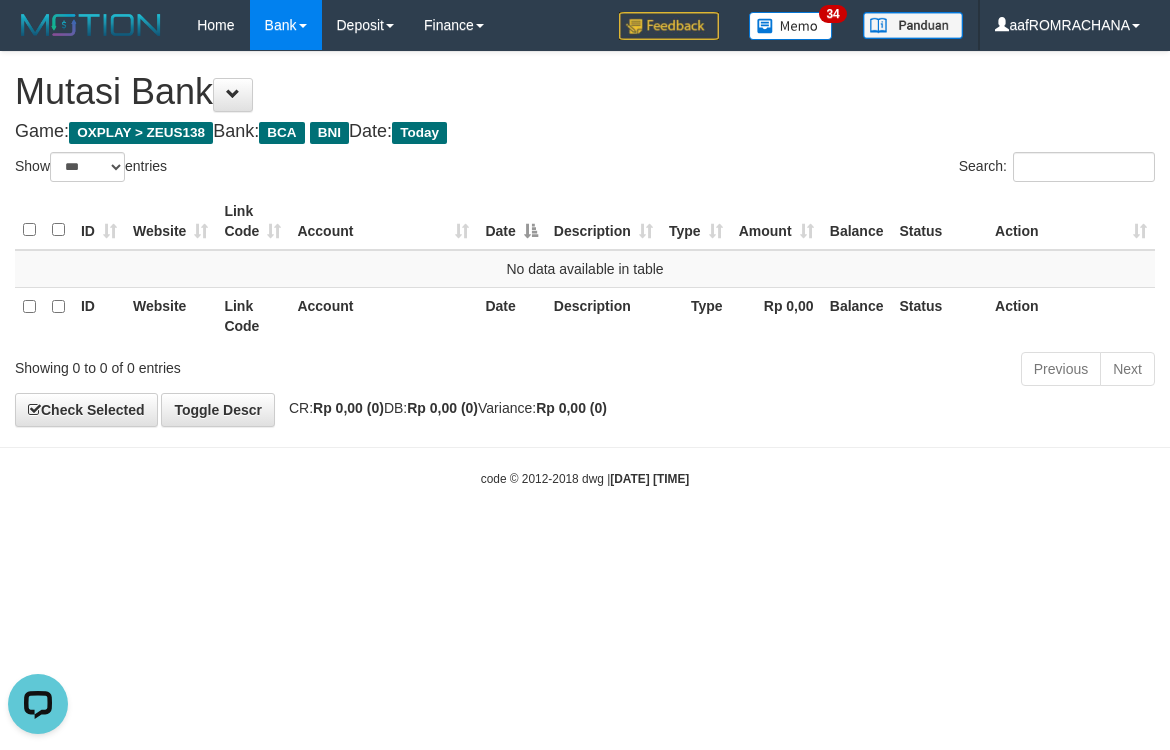 drag, startPoint x: 324, startPoint y: 593, endPoint x: 313, endPoint y: 592, distance: 11.045361 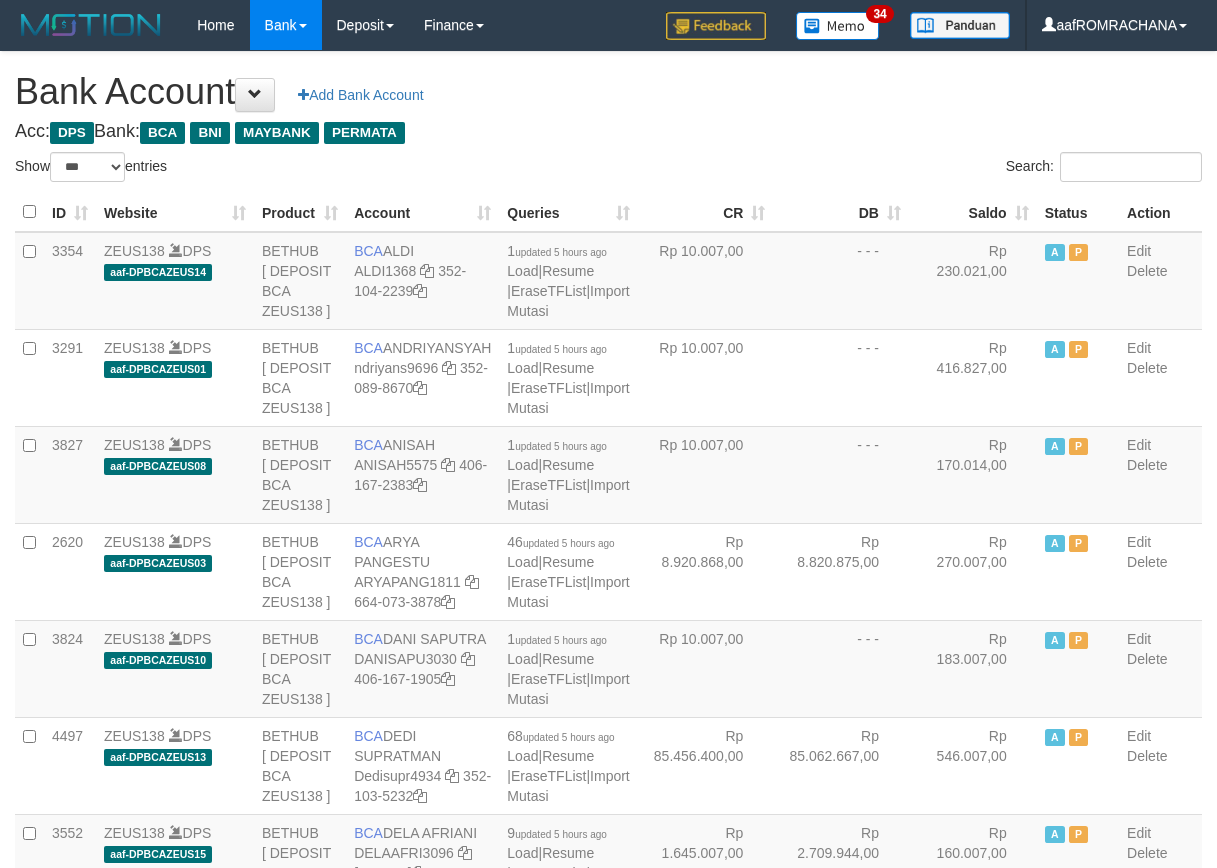 select on "***" 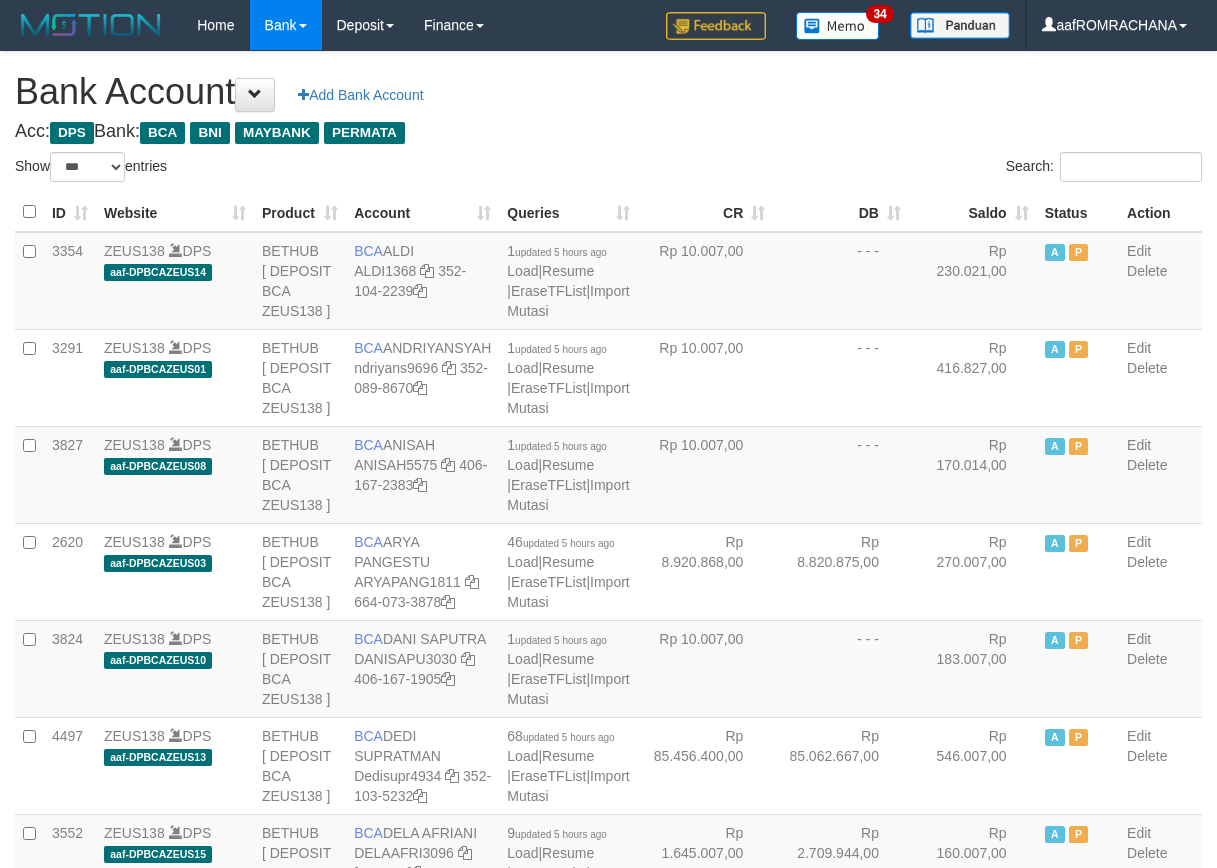 scroll, scrollTop: 0, scrollLeft: 0, axis: both 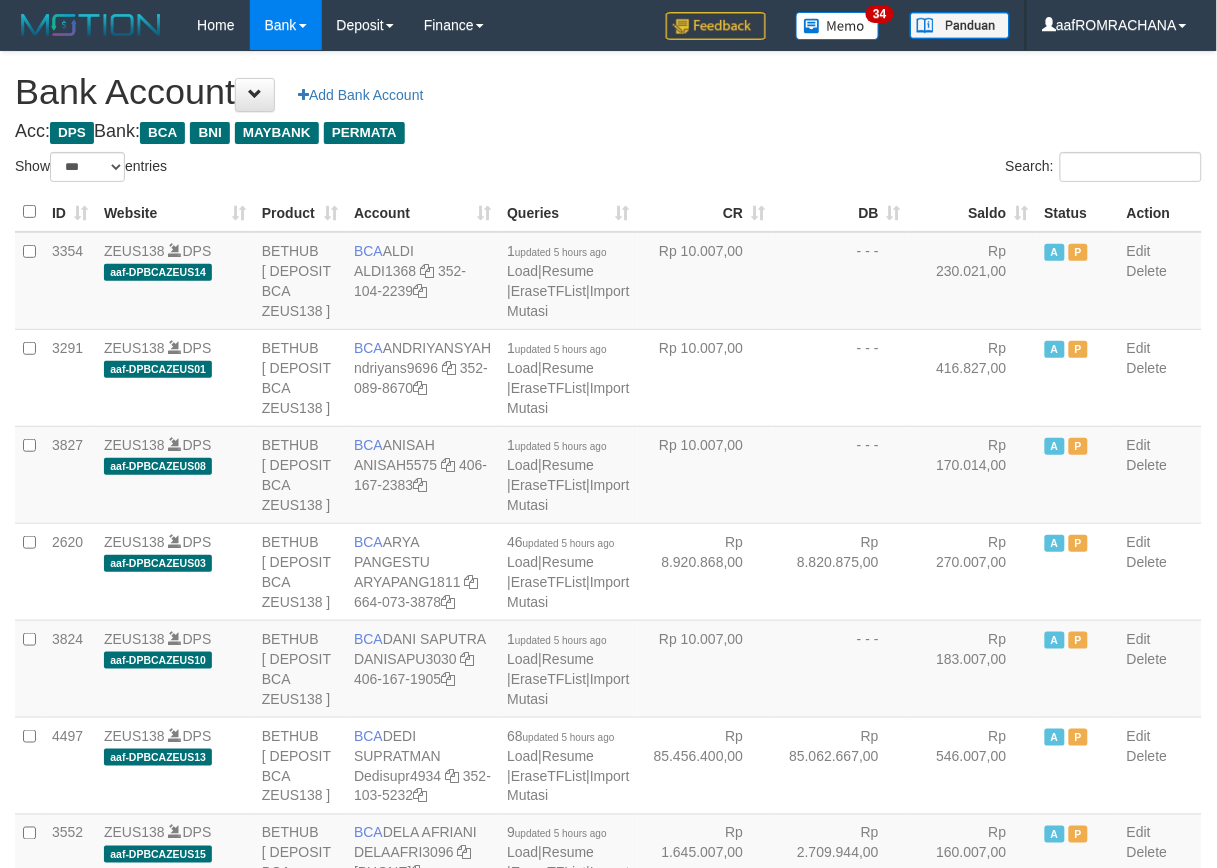 click on "Saldo" at bounding box center [973, 212] 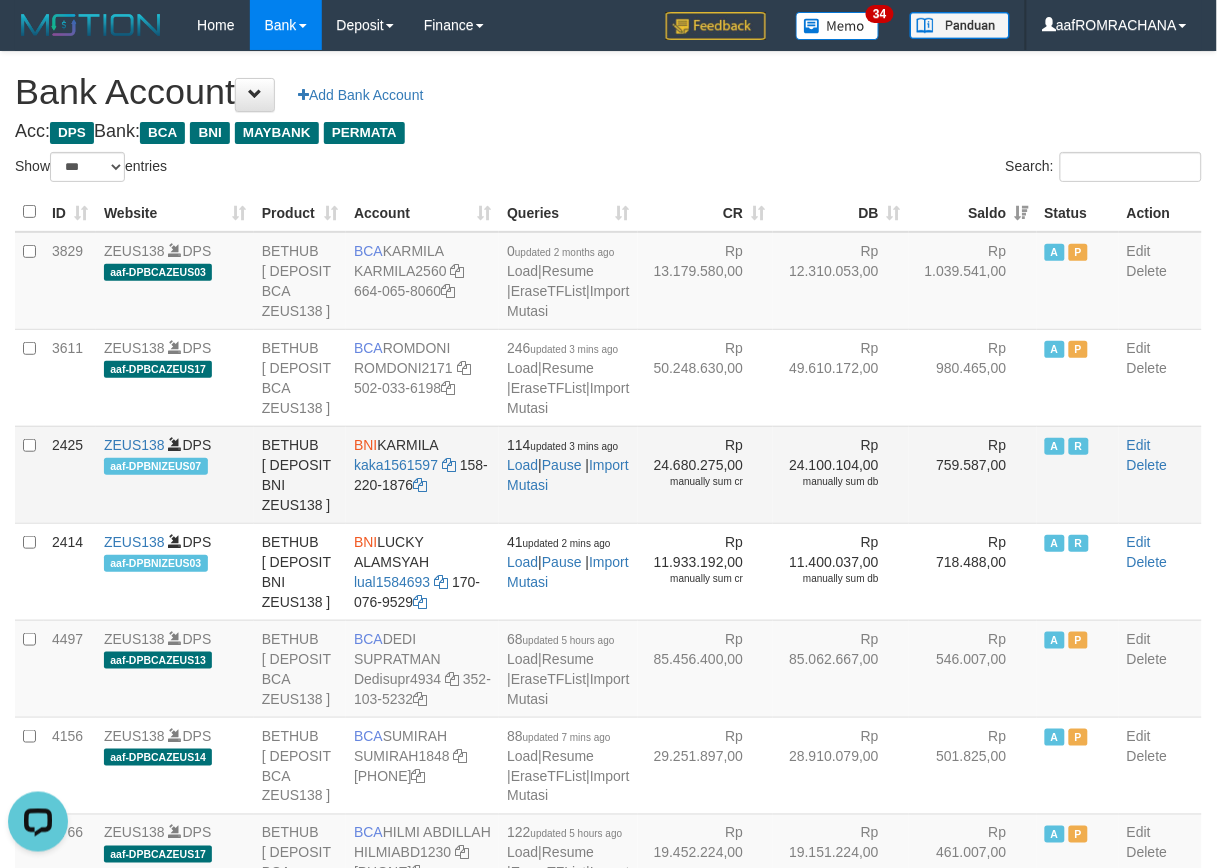 scroll, scrollTop: 0, scrollLeft: 0, axis: both 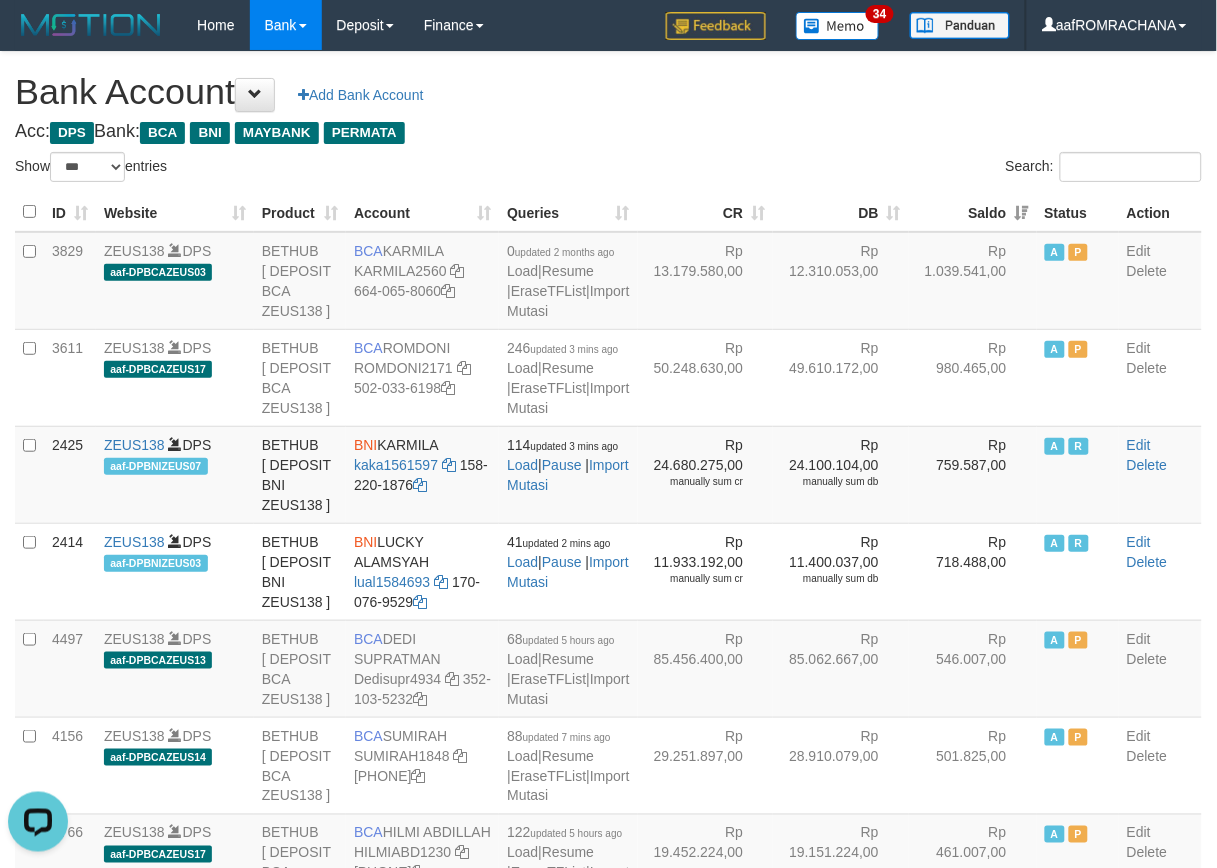 click on "**********" at bounding box center [608, 2047] 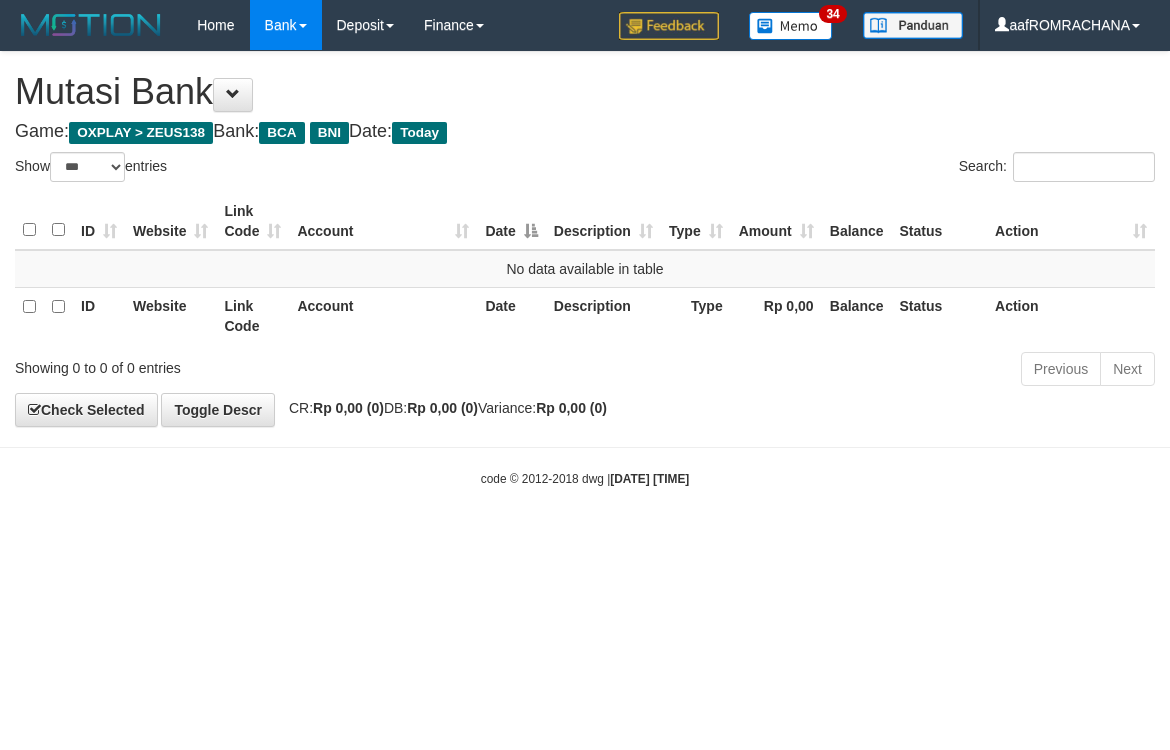 select on "***" 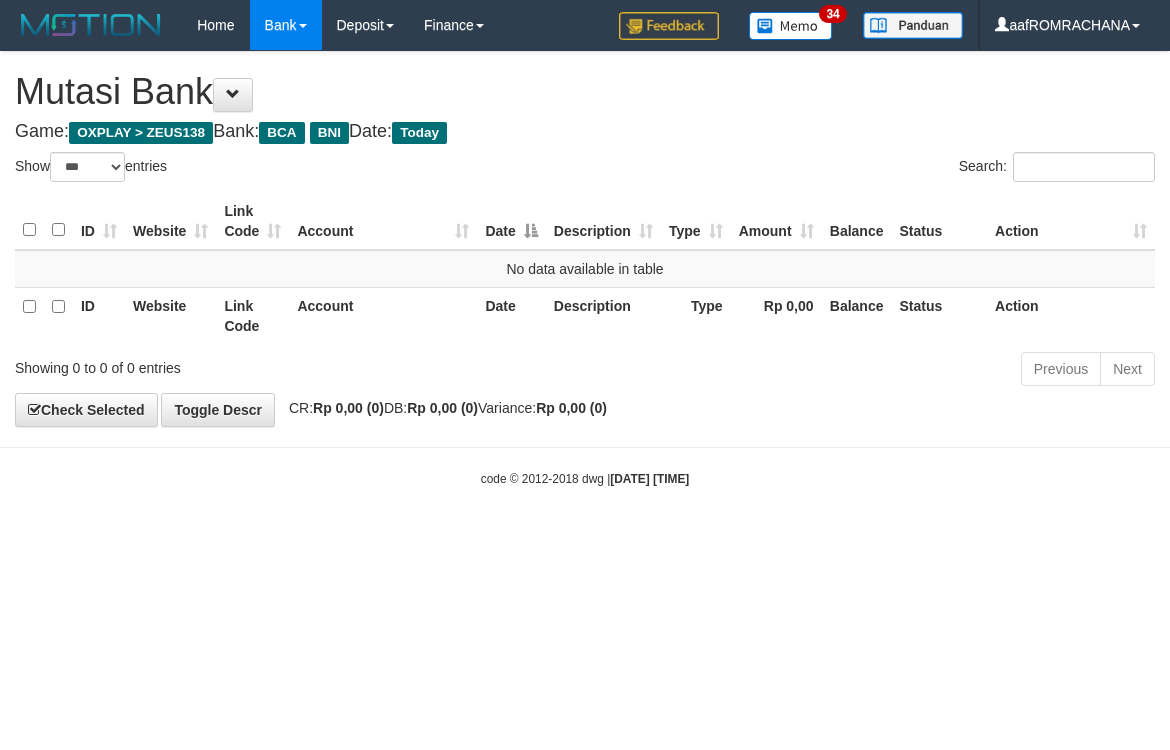 scroll, scrollTop: 0, scrollLeft: 0, axis: both 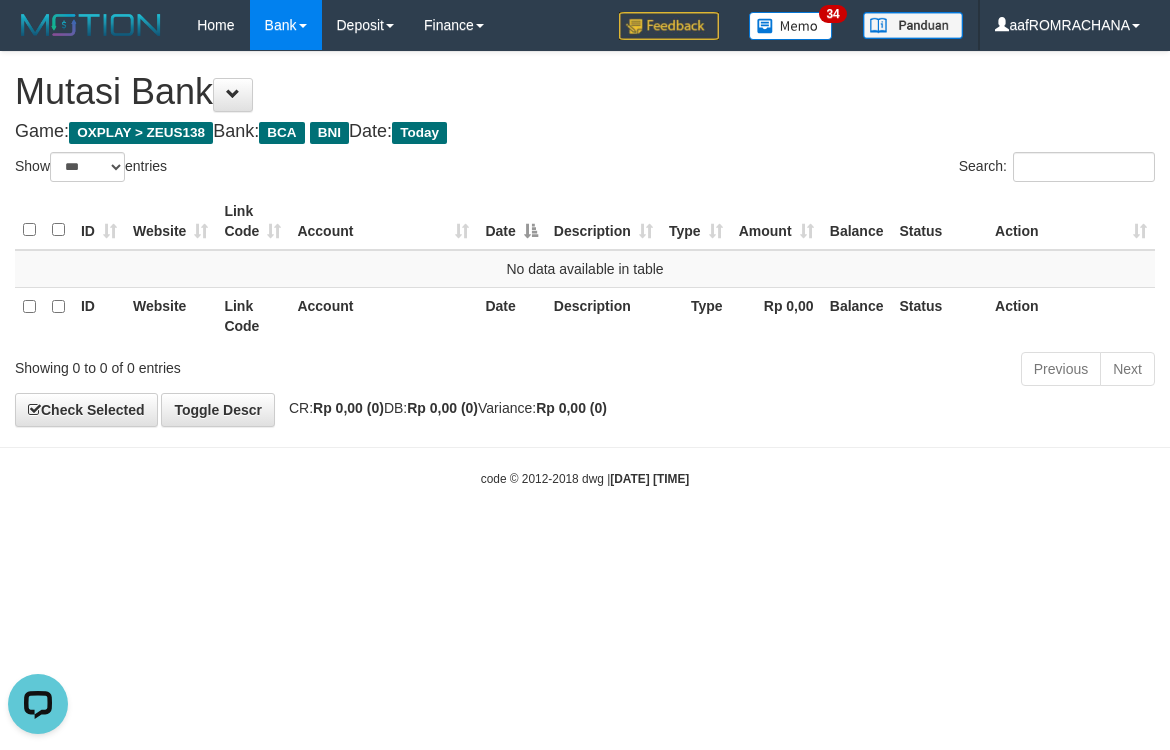 click on "**********" at bounding box center (585, 239) 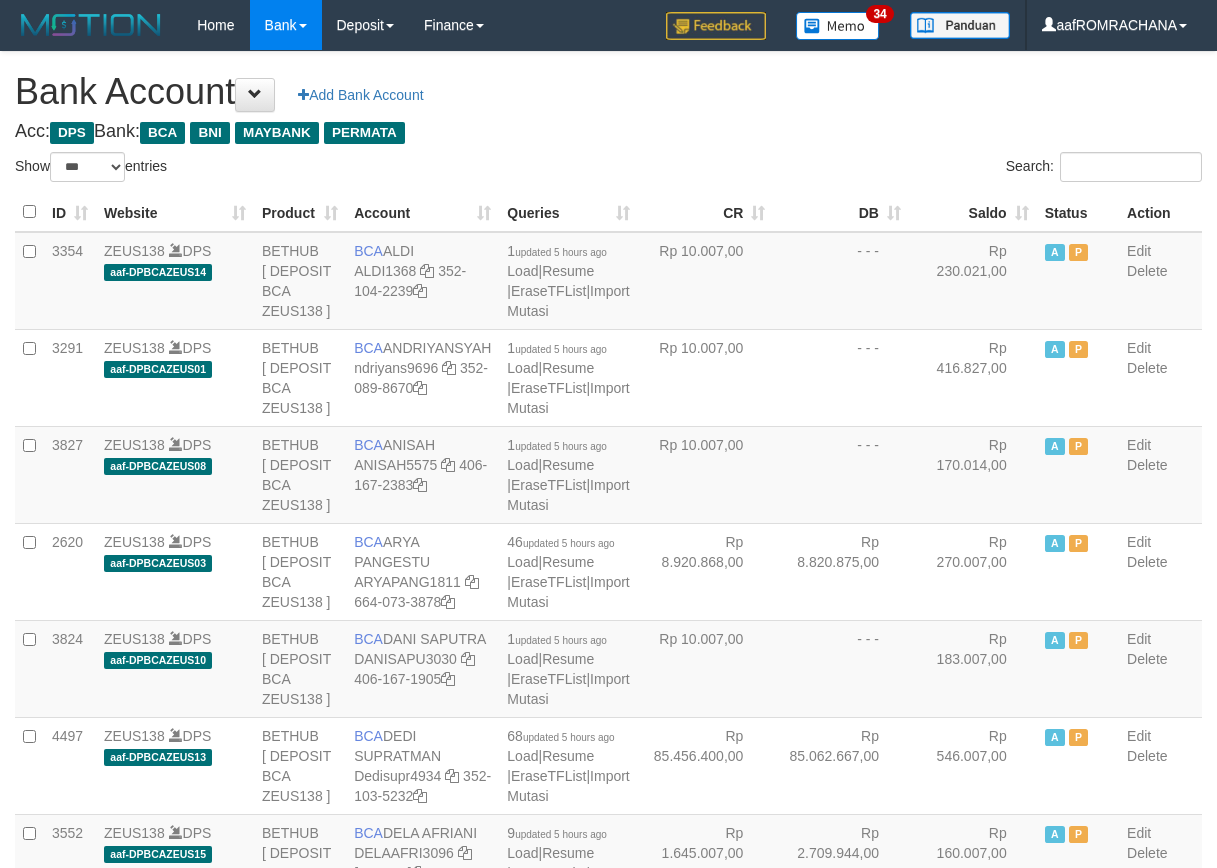 select on "***" 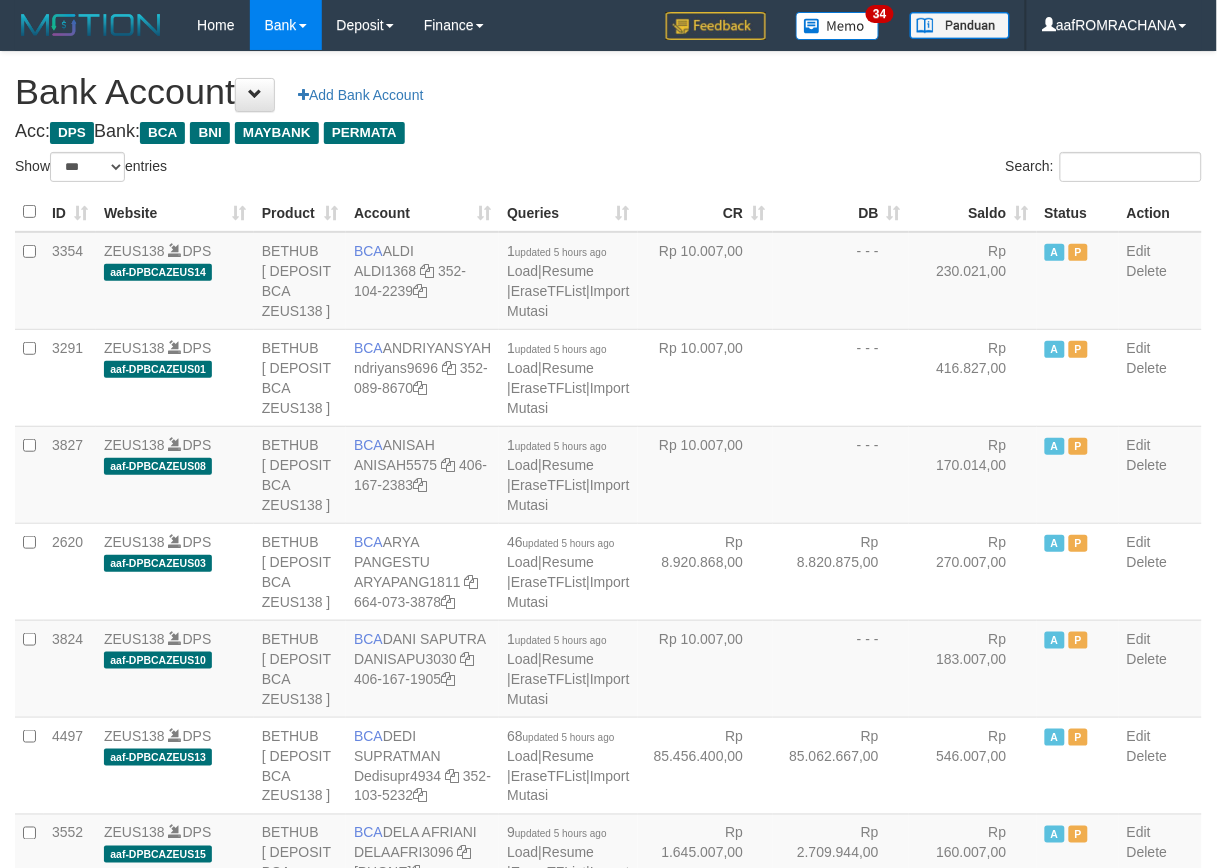 click on "Saldo" at bounding box center [973, 212] 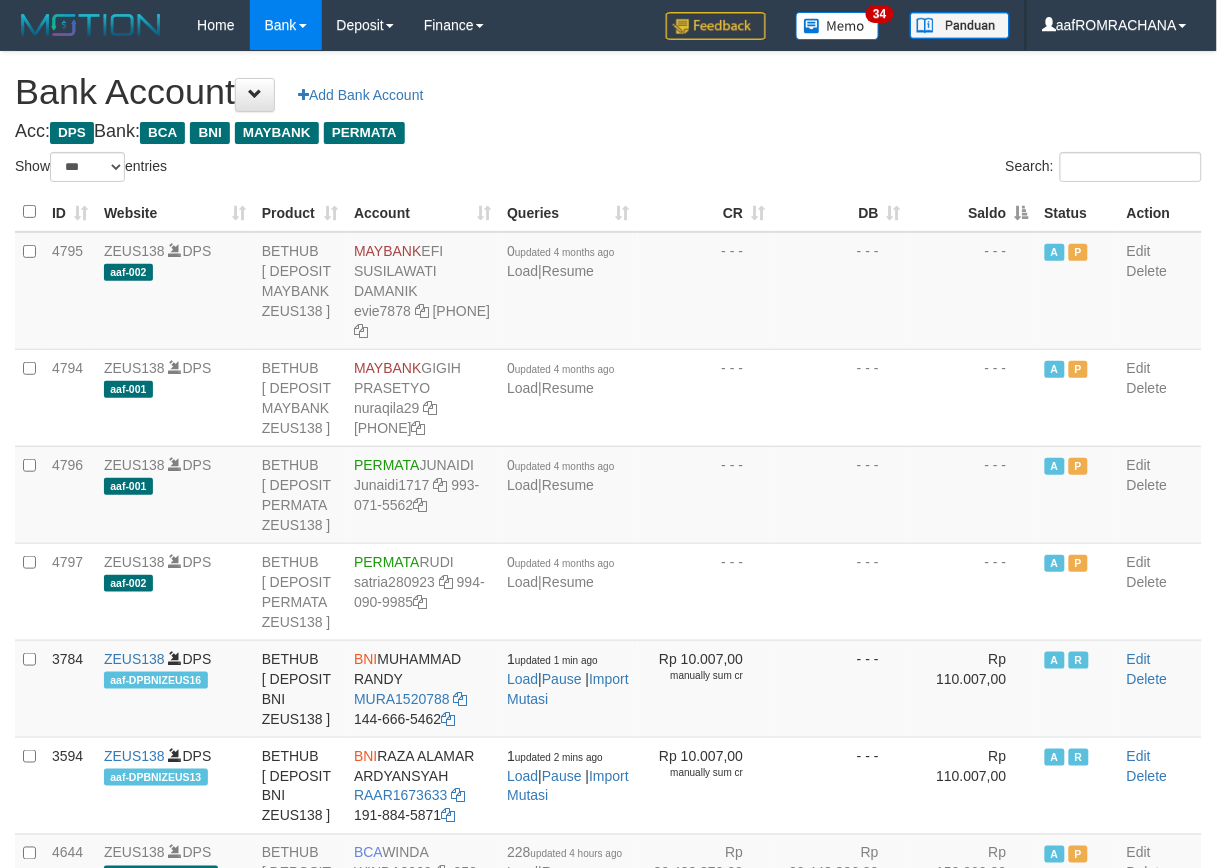 click on "Saldo" at bounding box center (973, 212) 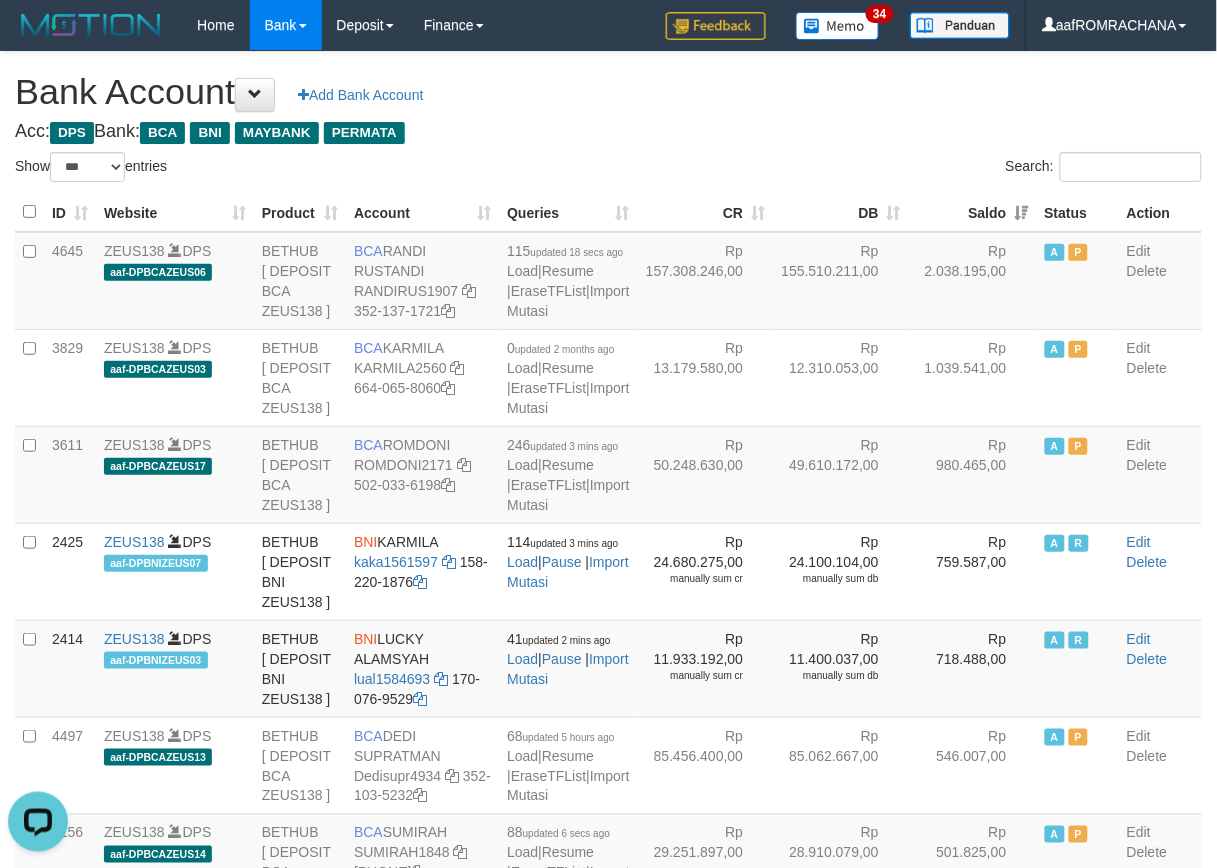 scroll, scrollTop: 0, scrollLeft: 0, axis: both 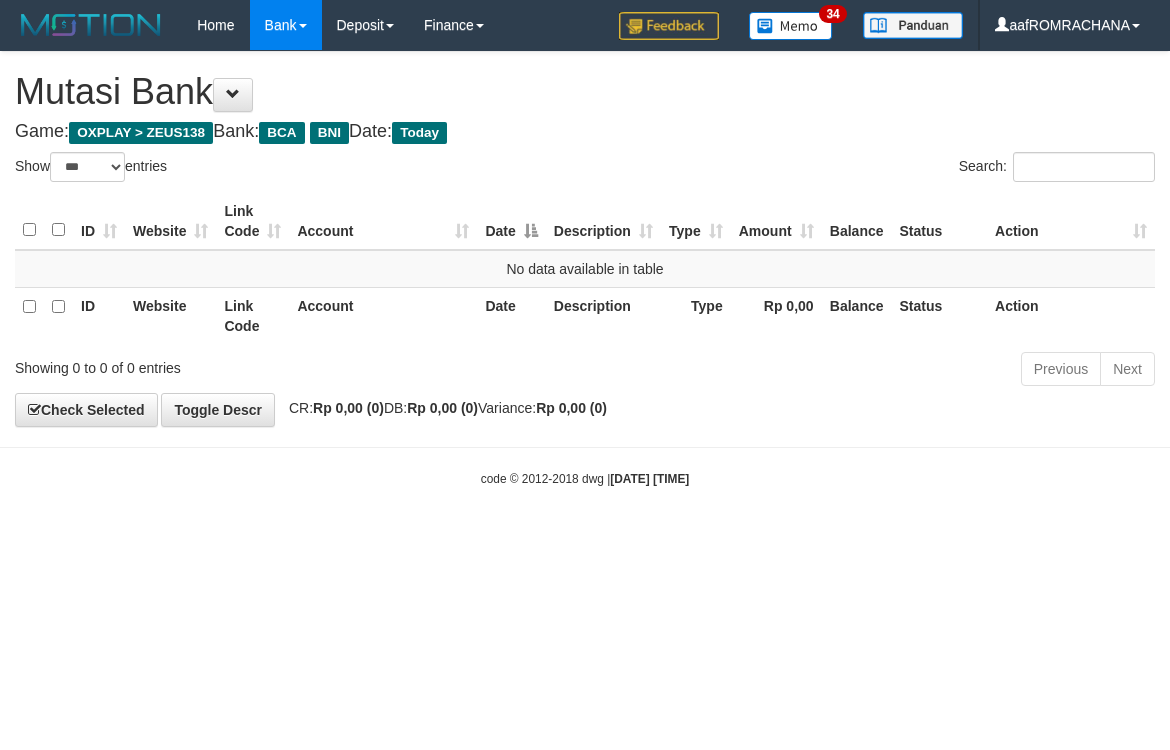 select on "***" 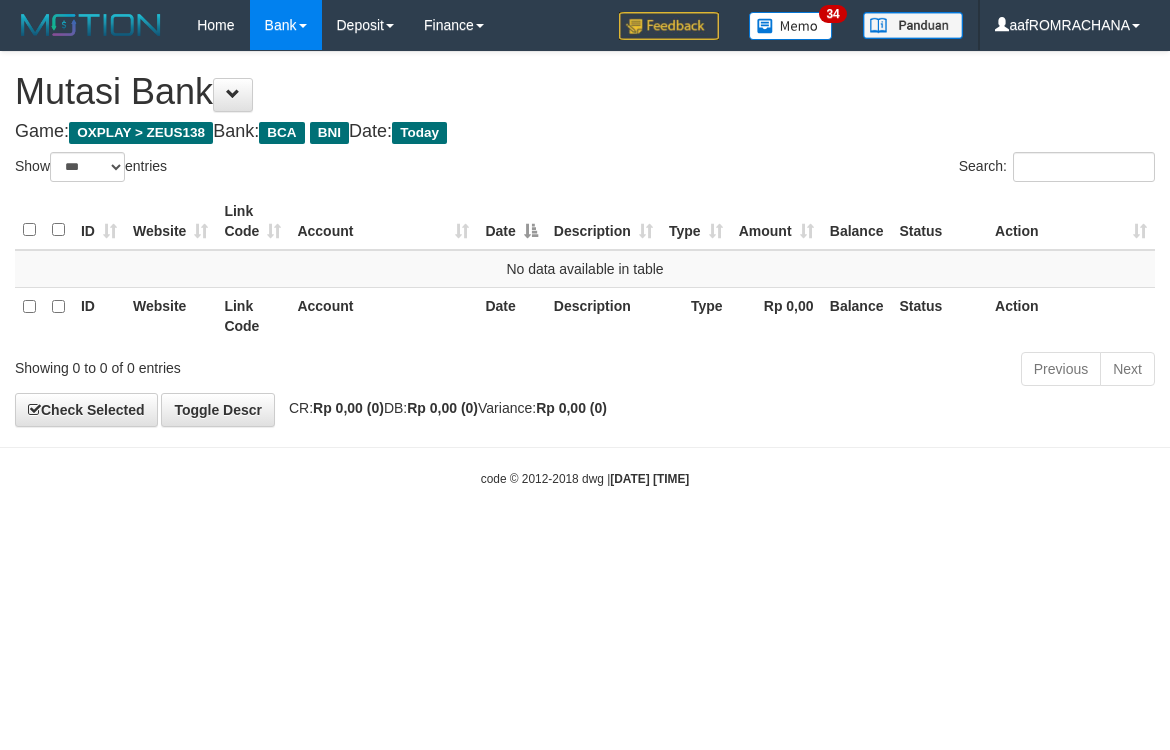 scroll, scrollTop: 0, scrollLeft: 0, axis: both 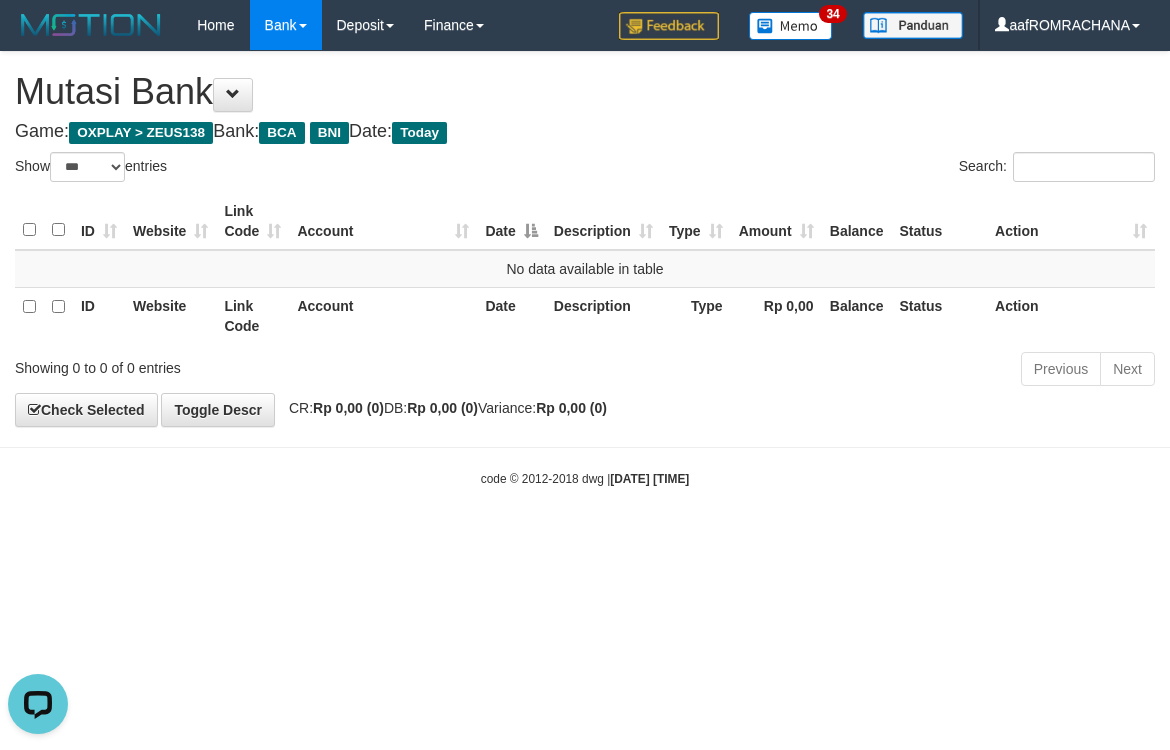 click on "Toggle navigation
Home
Bank
Account List
Load
By Website
Group
[OXPLAY]													ZEUS138
By Load Group (DPS)
Sync" at bounding box center (585, 269) 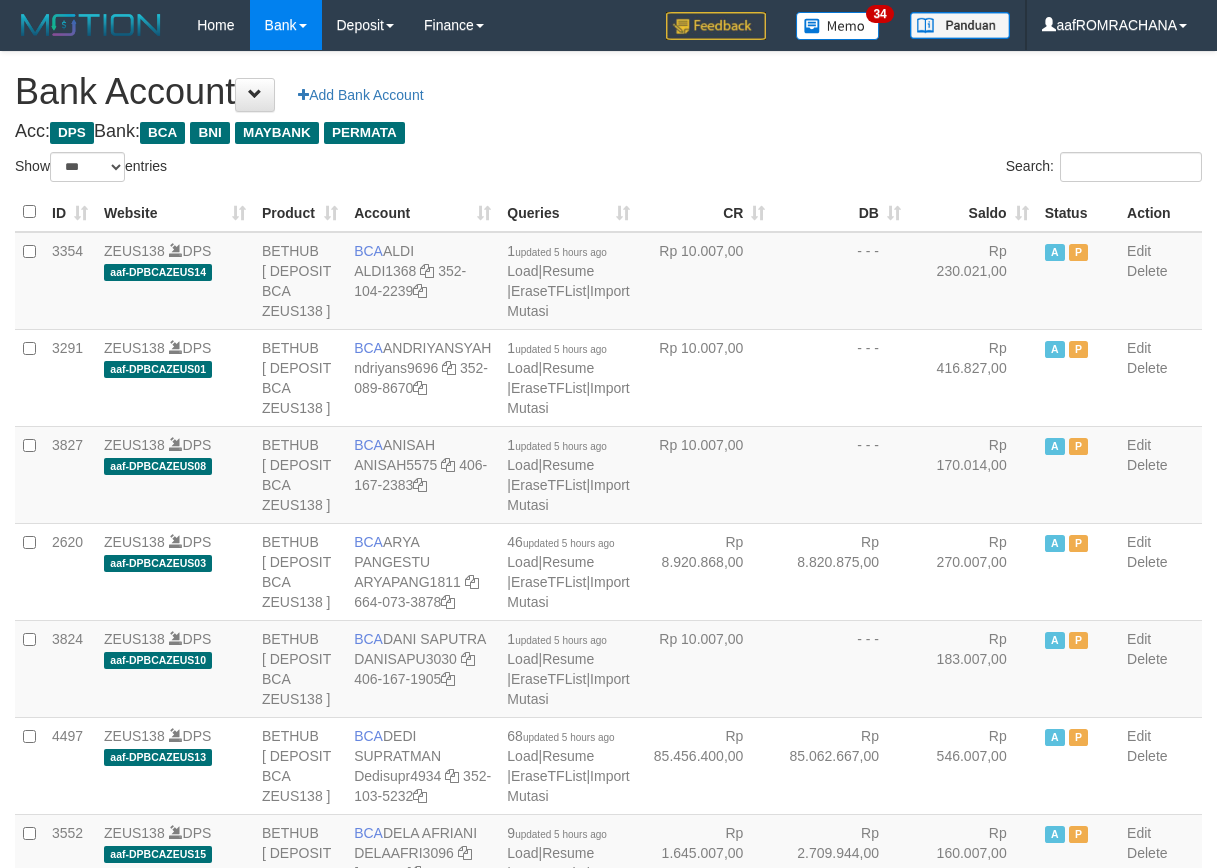 select on "***" 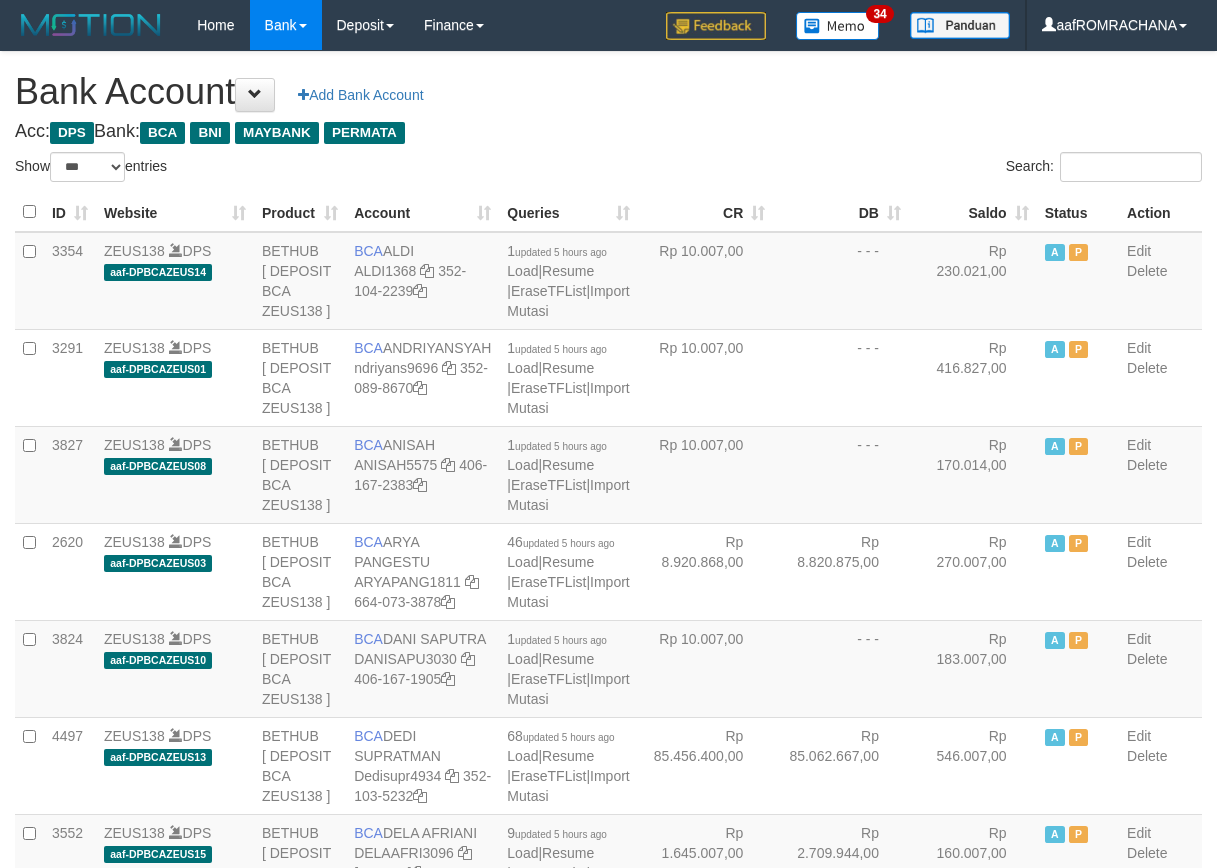 scroll, scrollTop: 0, scrollLeft: 0, axis: both 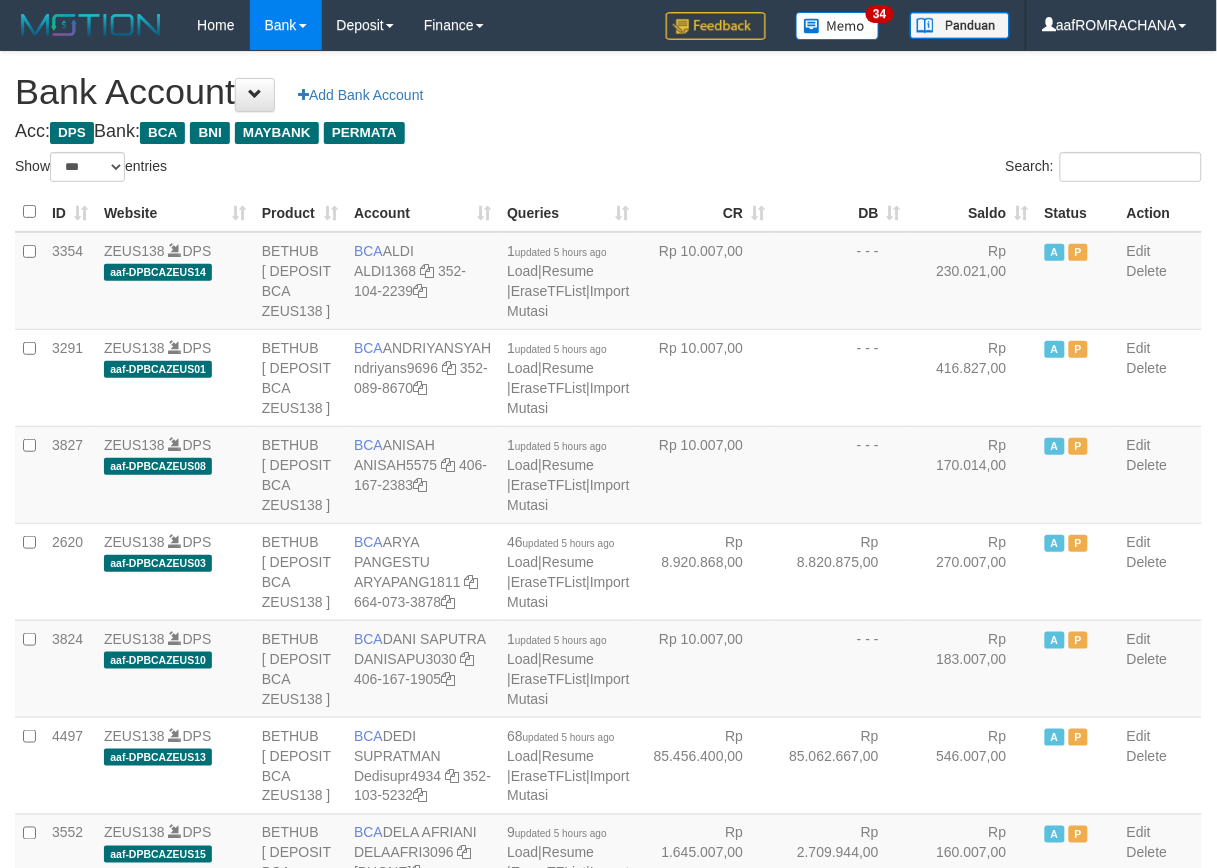 click on "Saldo" at bounding box center (973, 212) 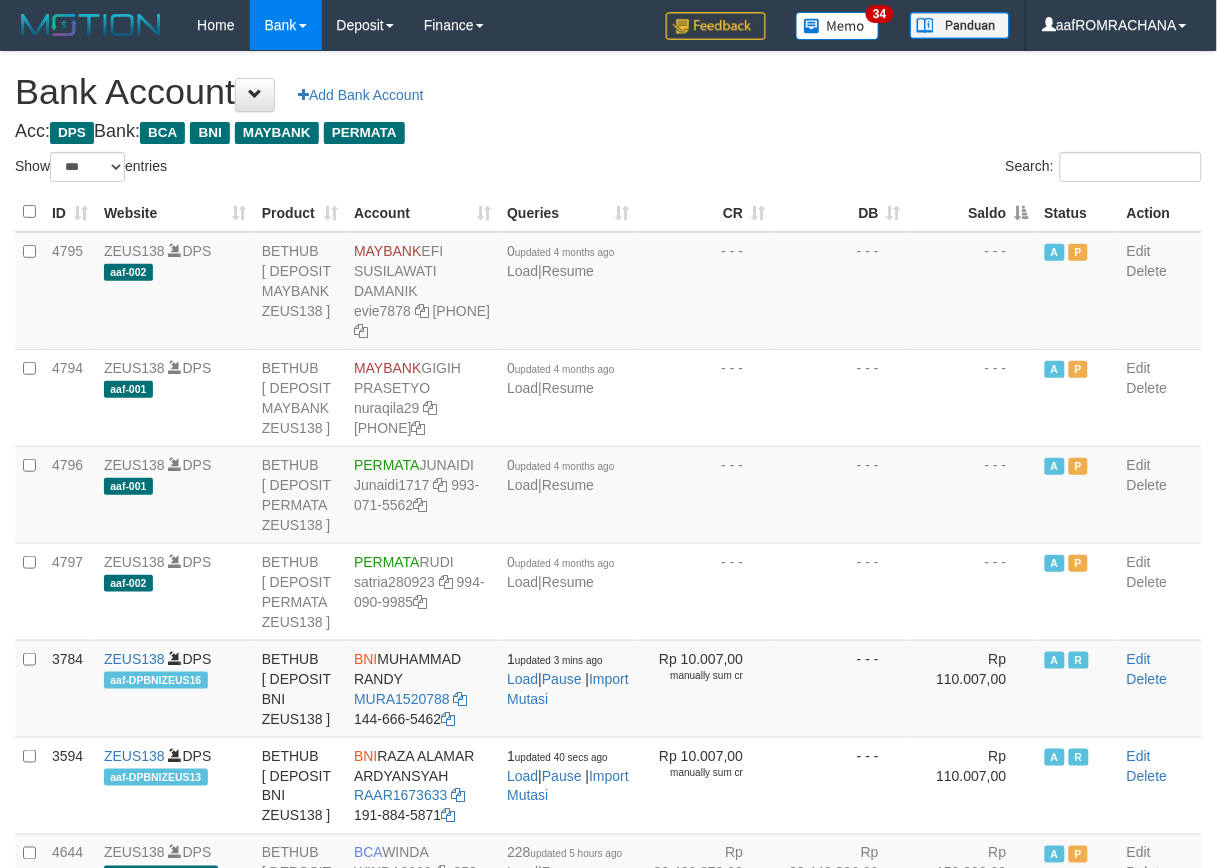 click on "Saldo" at bounding box center [973, 212] 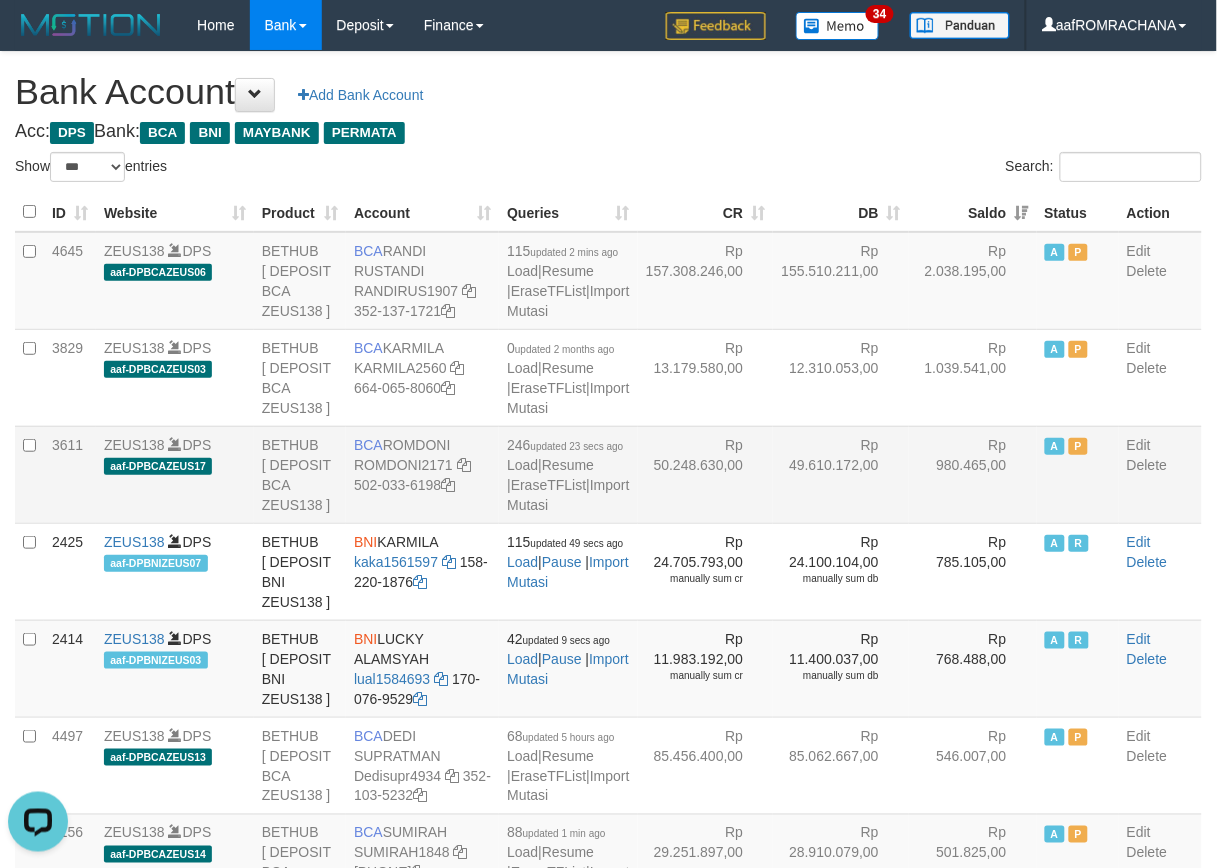 scroll, scrollTop: 0, scrollLeft: 0, axis: both 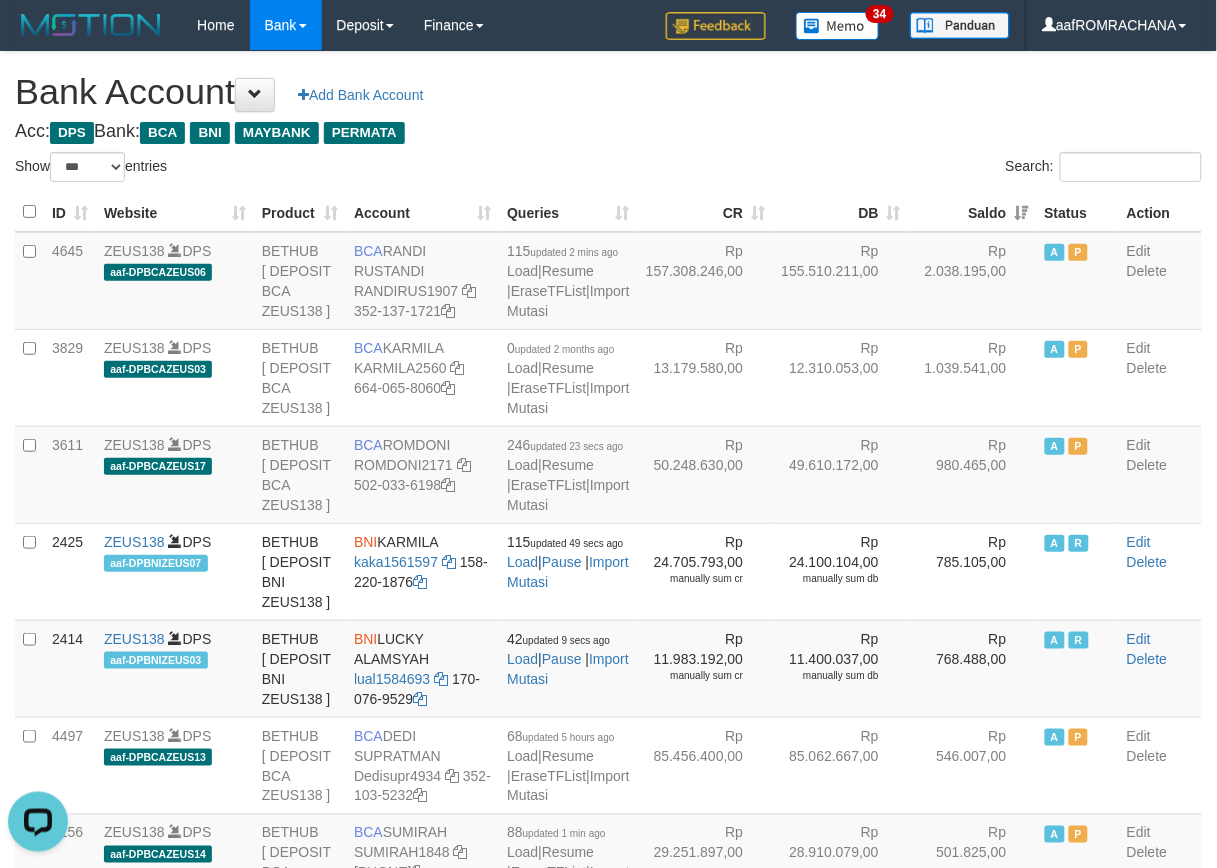 click on "Acc: 										 DPS
Bank:   BCA   BNI   MAYBANK   PERMATA" at bounding box center (608, 132) 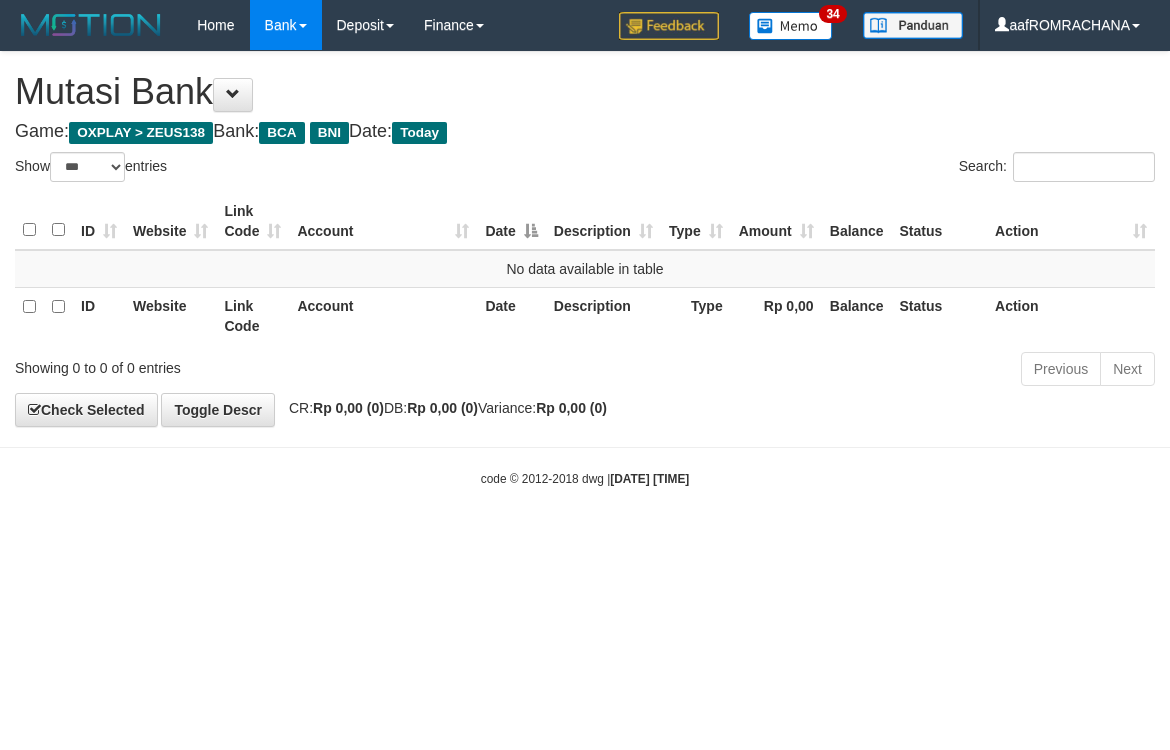 select on "***" 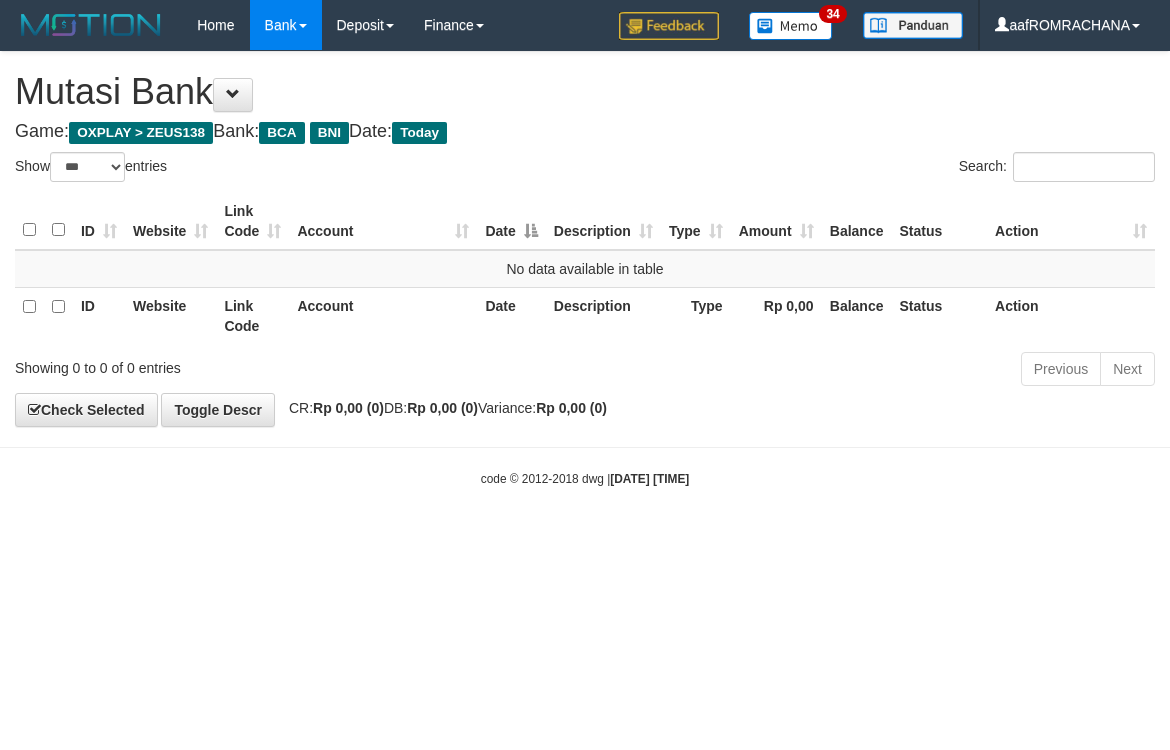 scroll, scrollTop: 0, scrollLeft: 0, axis: both 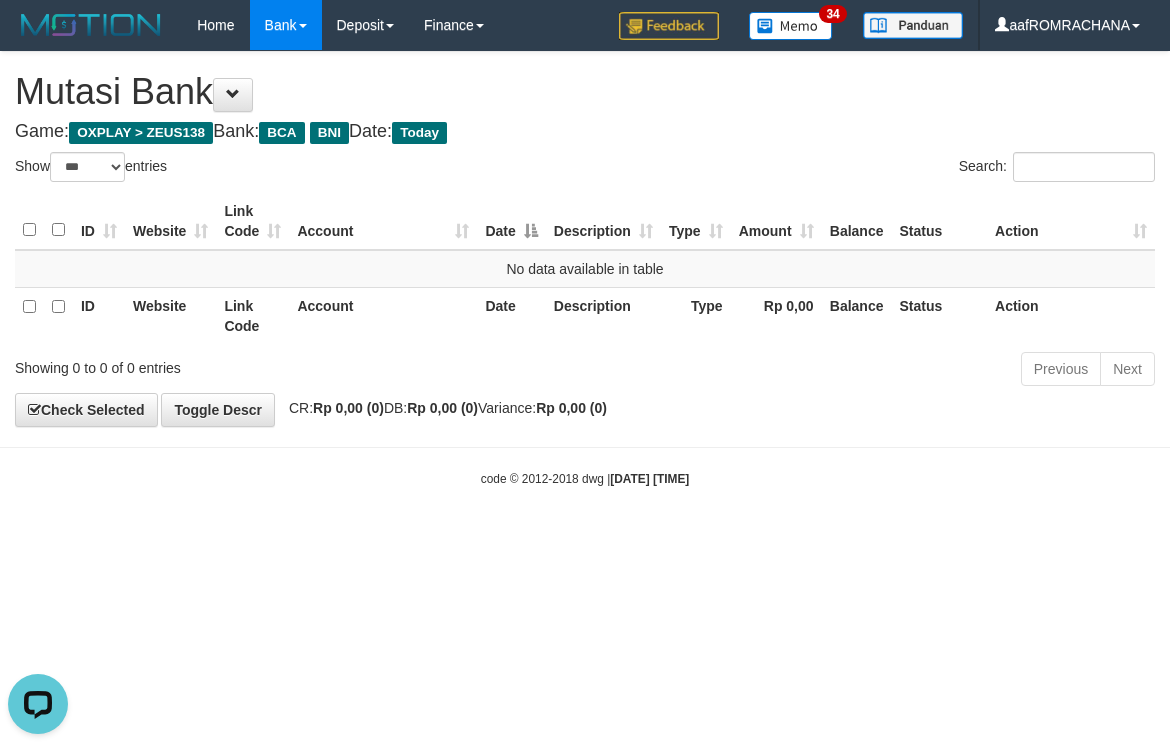 click on "Toggle navigation
Home
Bank
Account List
Load
By Website
Group
[OXPLAY]													ZEUS138
By Load Group (DPS)
Sync" at bounding box center (585, 269) 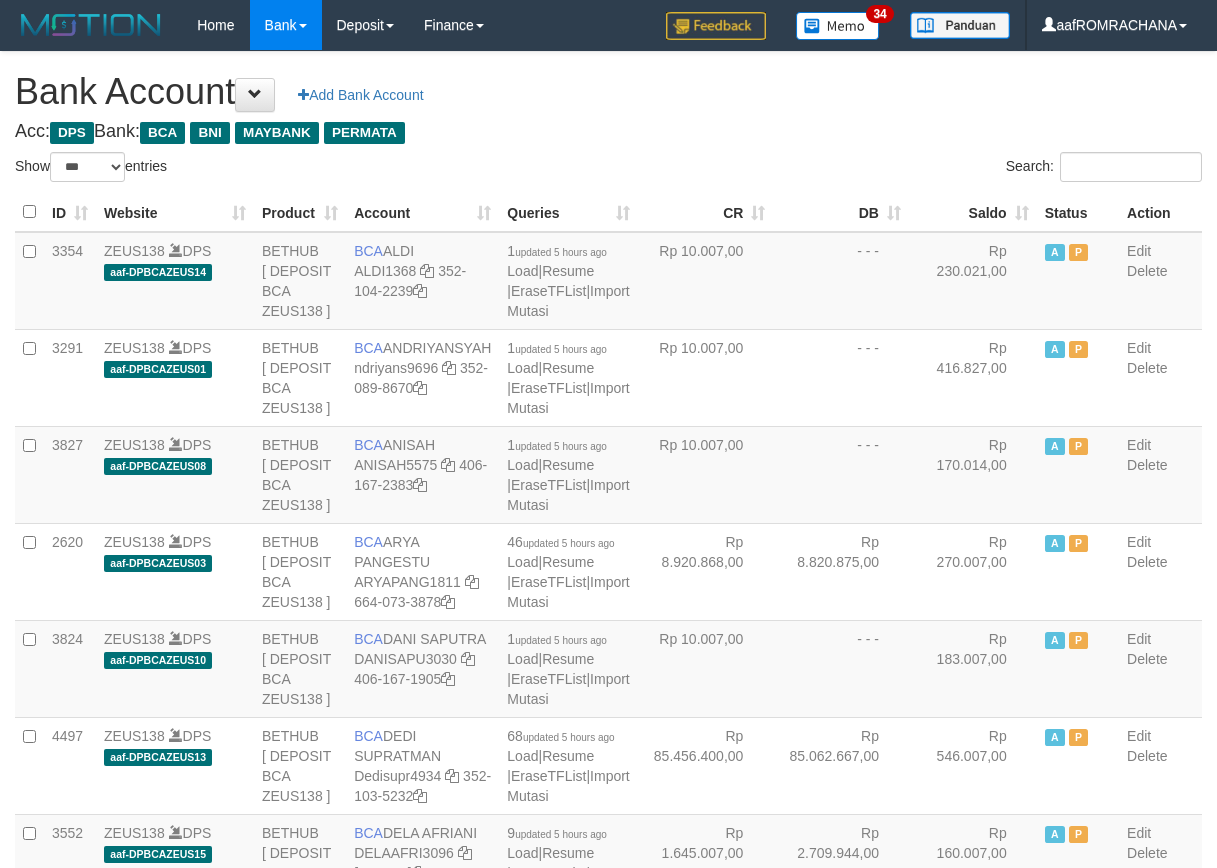 select on "***" 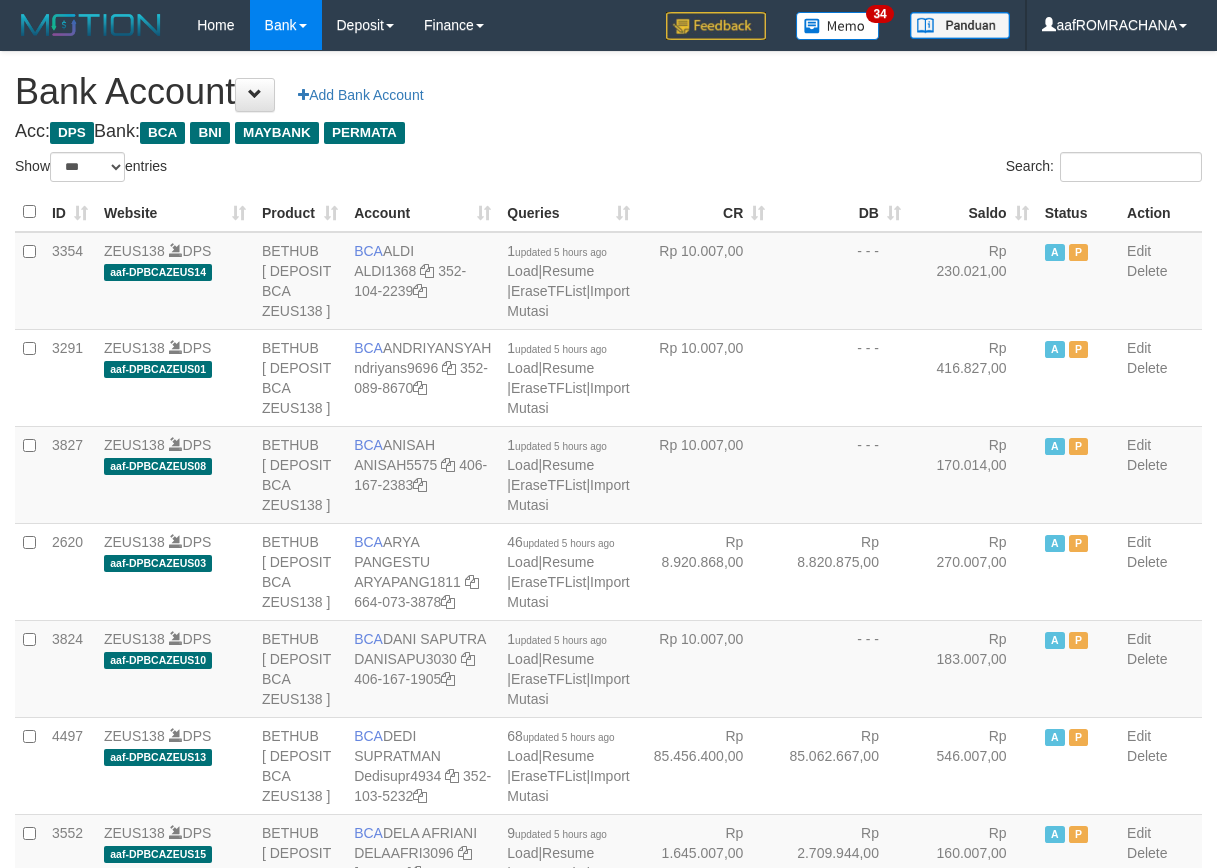 scroll, scrollTop: 0, scrollLeft: 0, axis: both 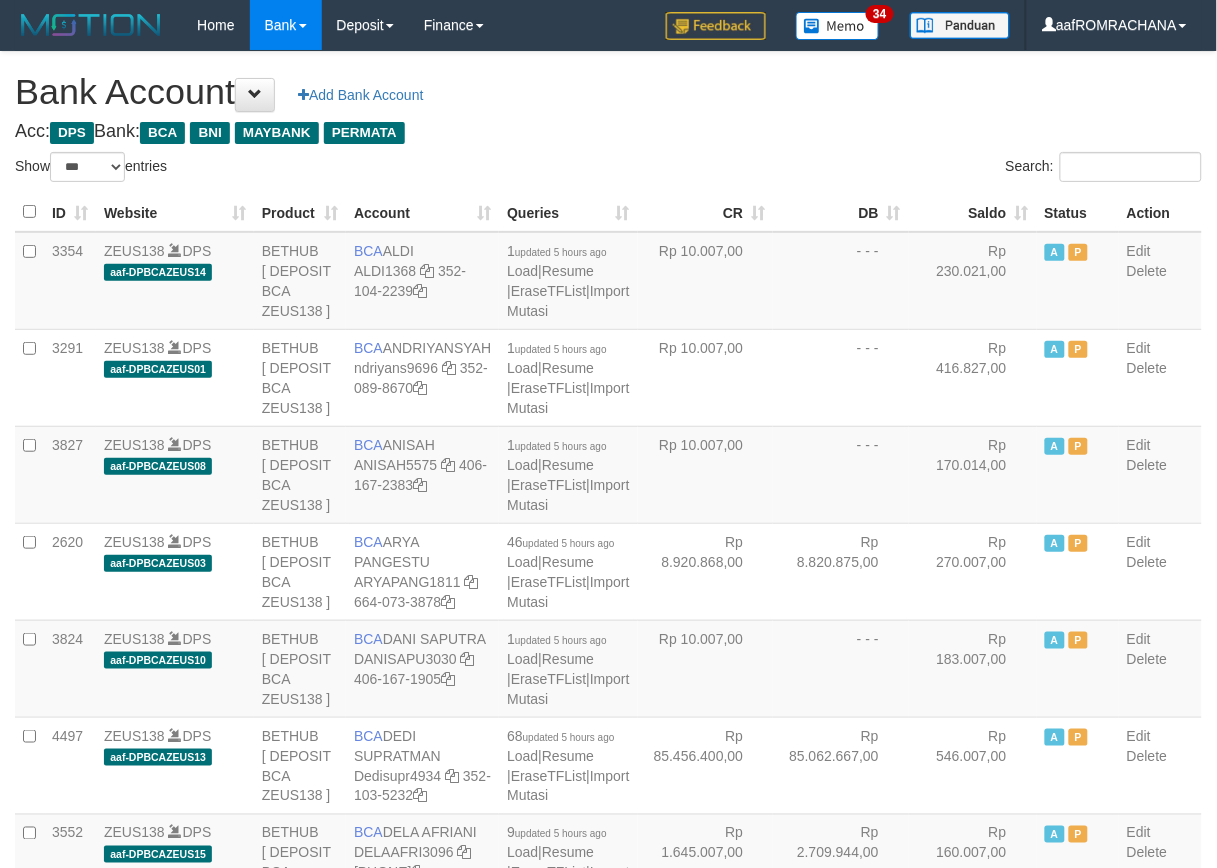 click on "Saldo" at bounding box center [973, 212] 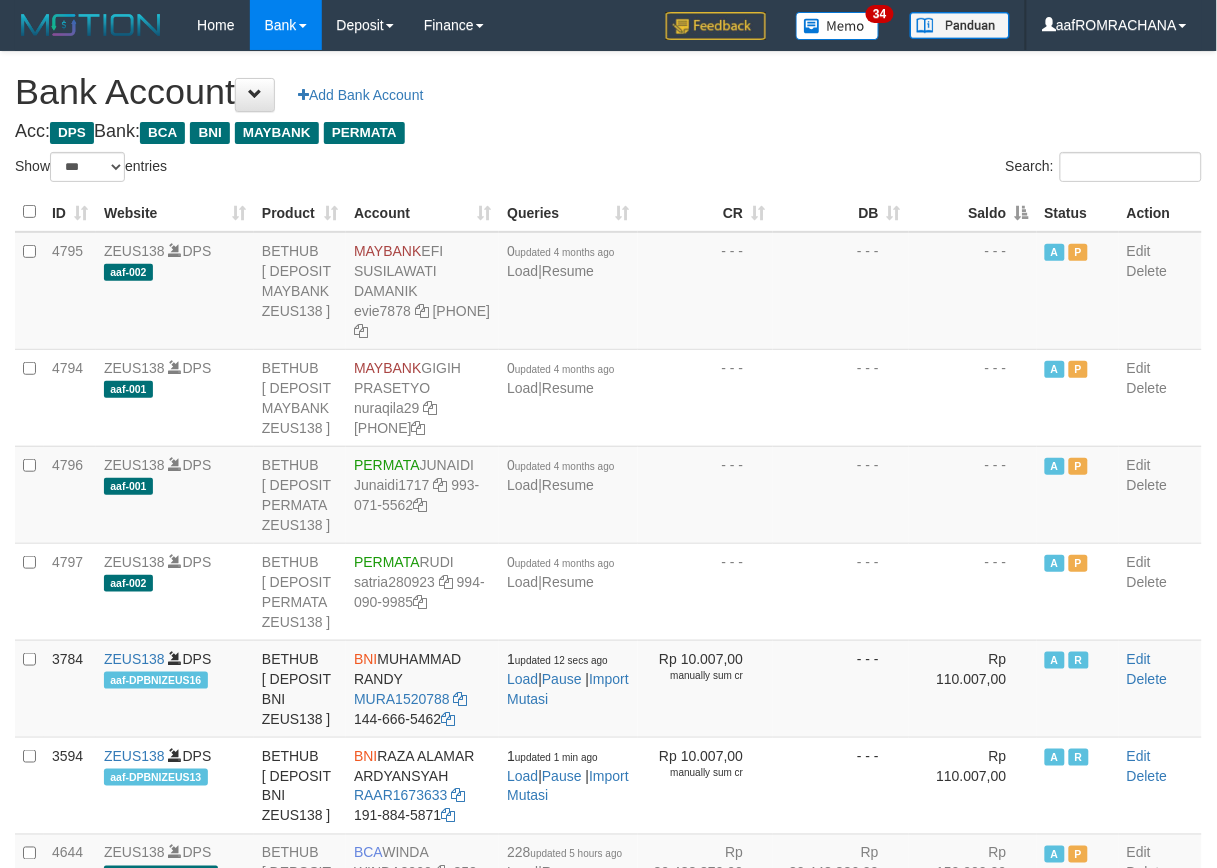 click on "Saldo" at bounding box center (973, 212) 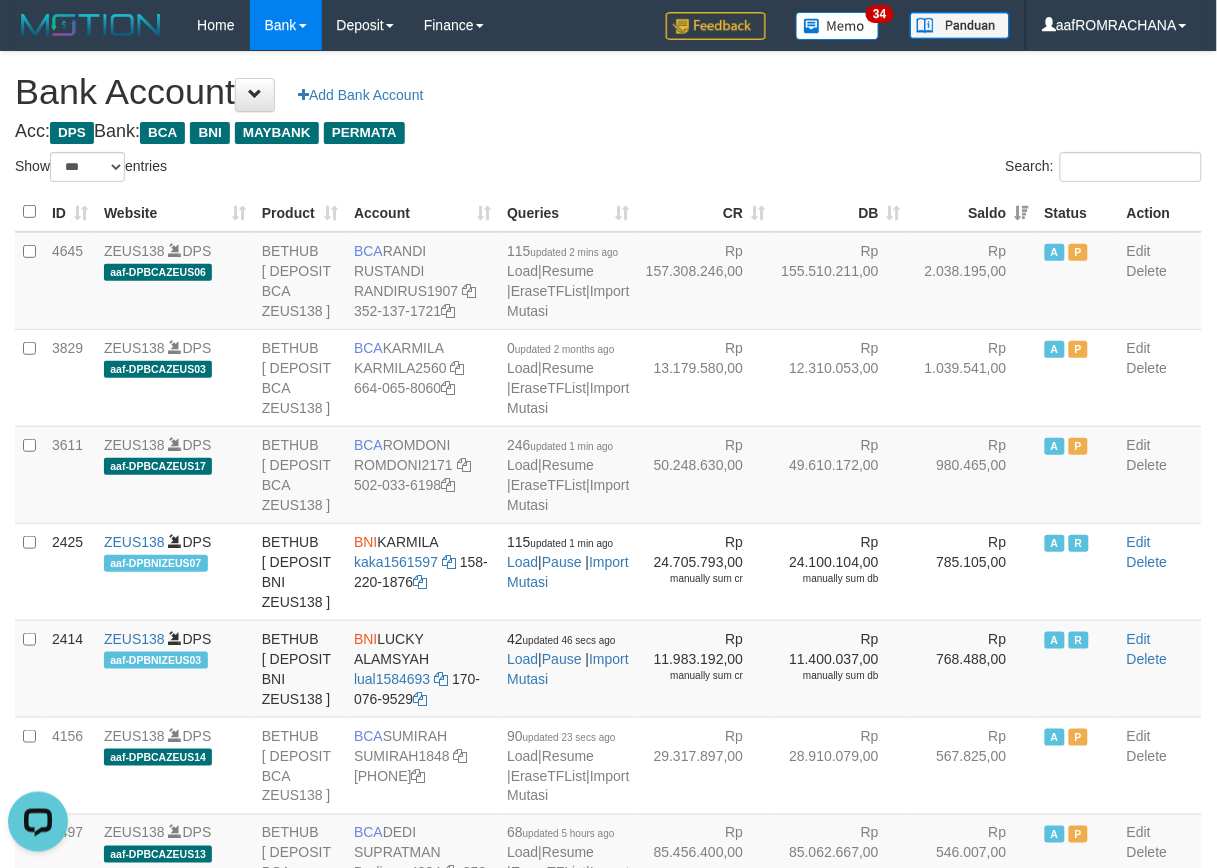 scroll, scrollTop: 0, scrollLeft: 0, axis: both 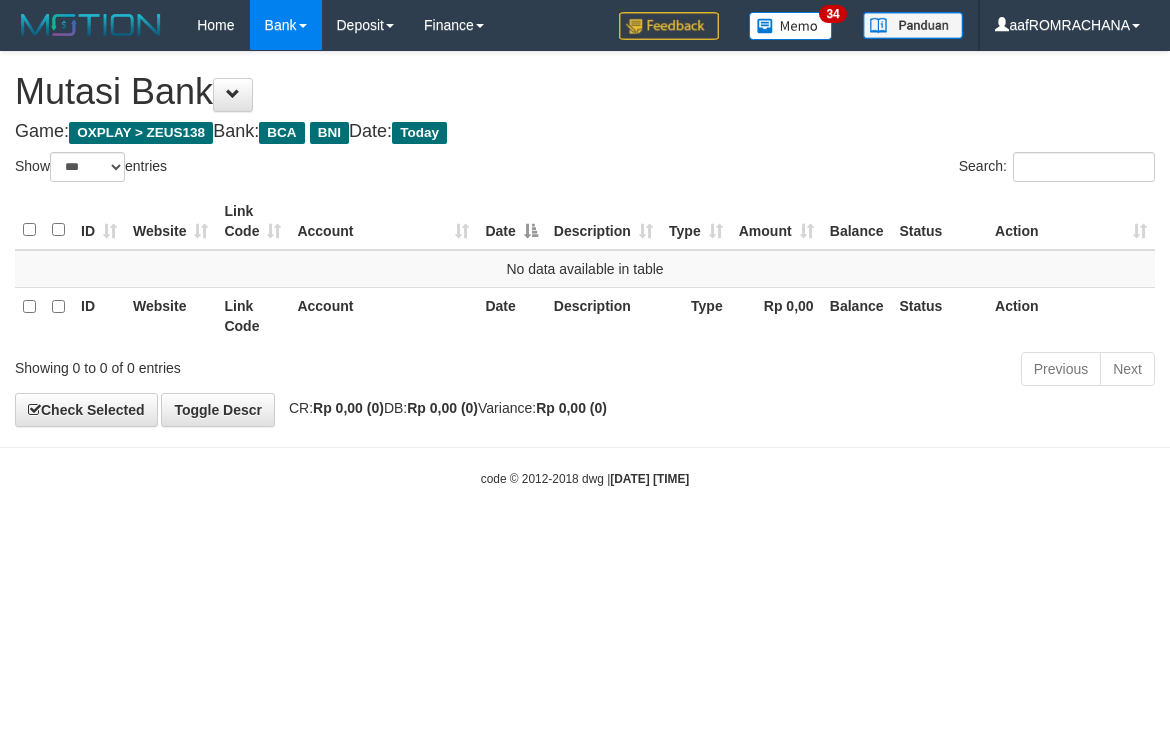 select on "***" 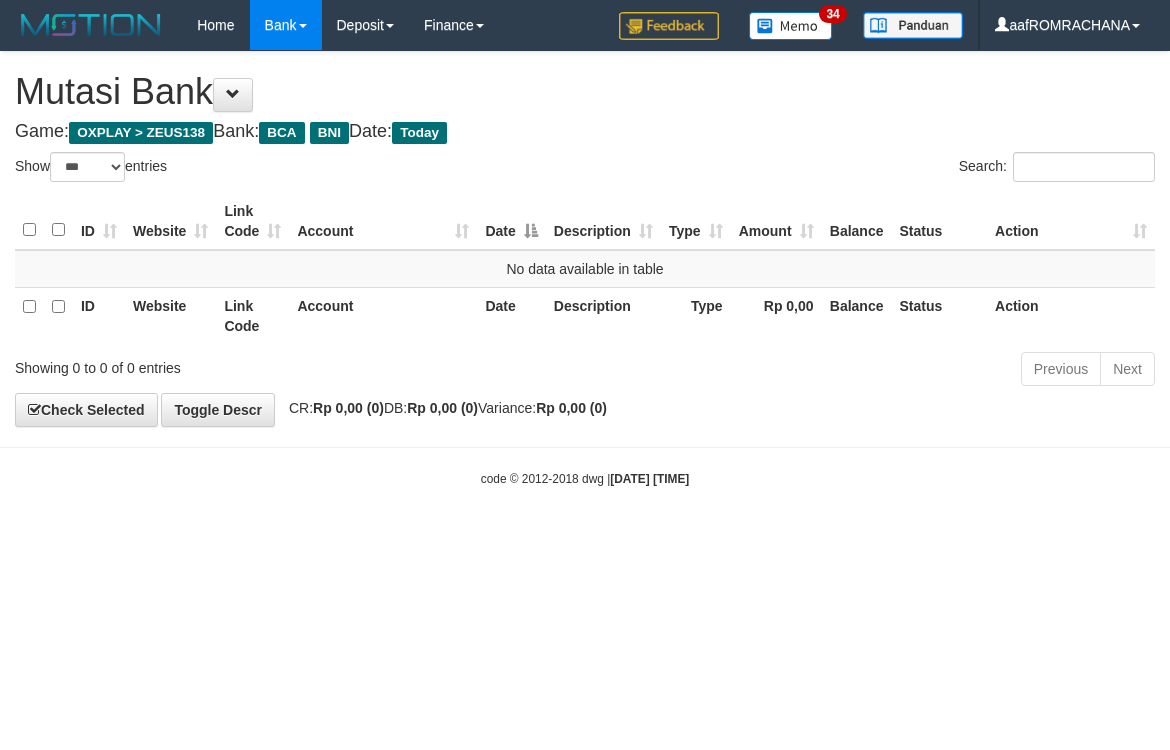 scroll, scrollTop: 0, scrollLeft: 0, axis: both 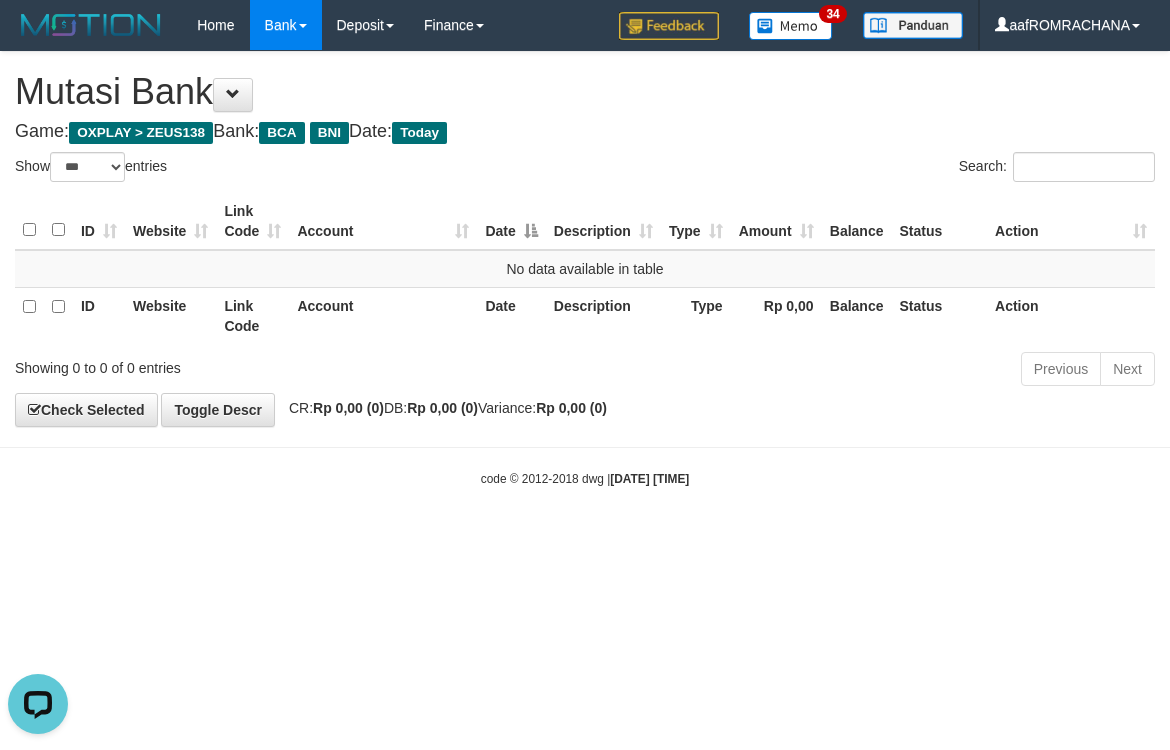 click on "Game:   OXPLAY > ZEUS138    		Bank:   BCA   BNI    		Date:  Today" at bounding box center [585, 132] 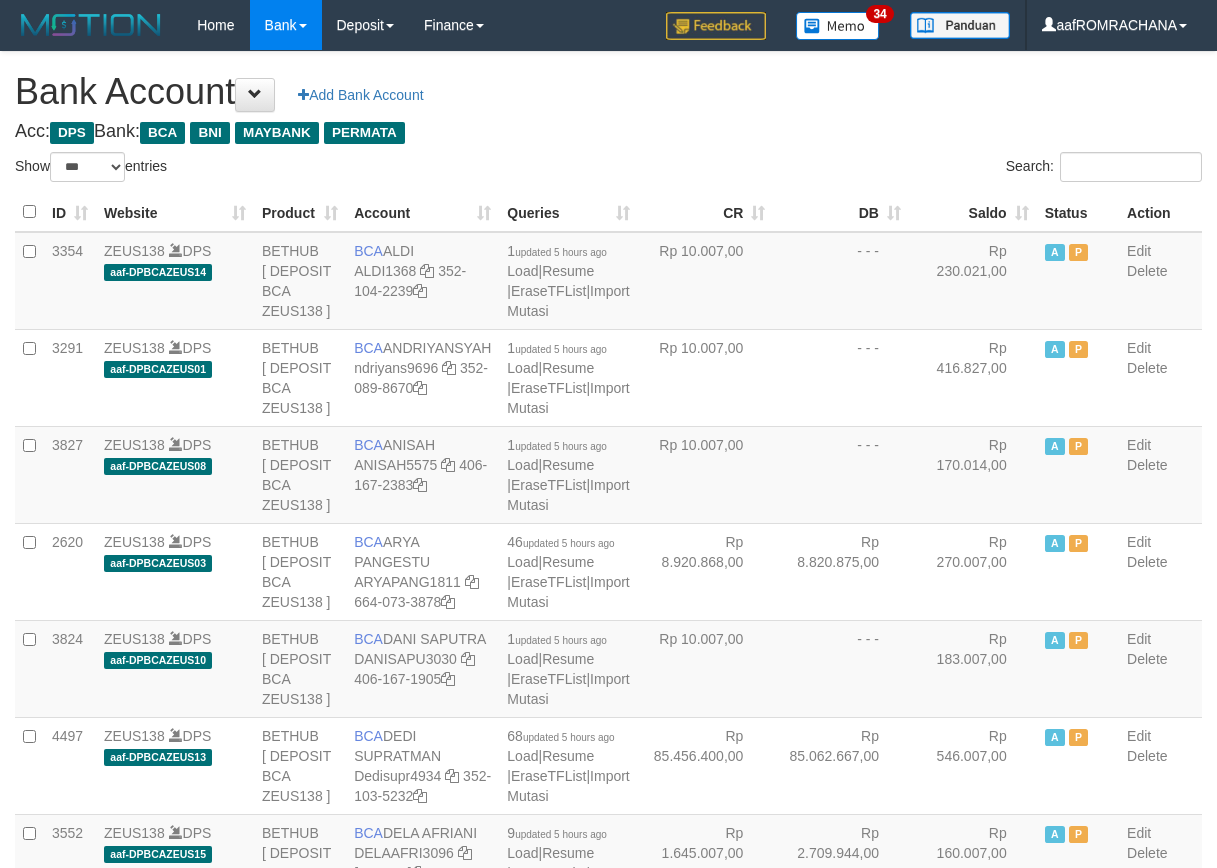 select on "***" 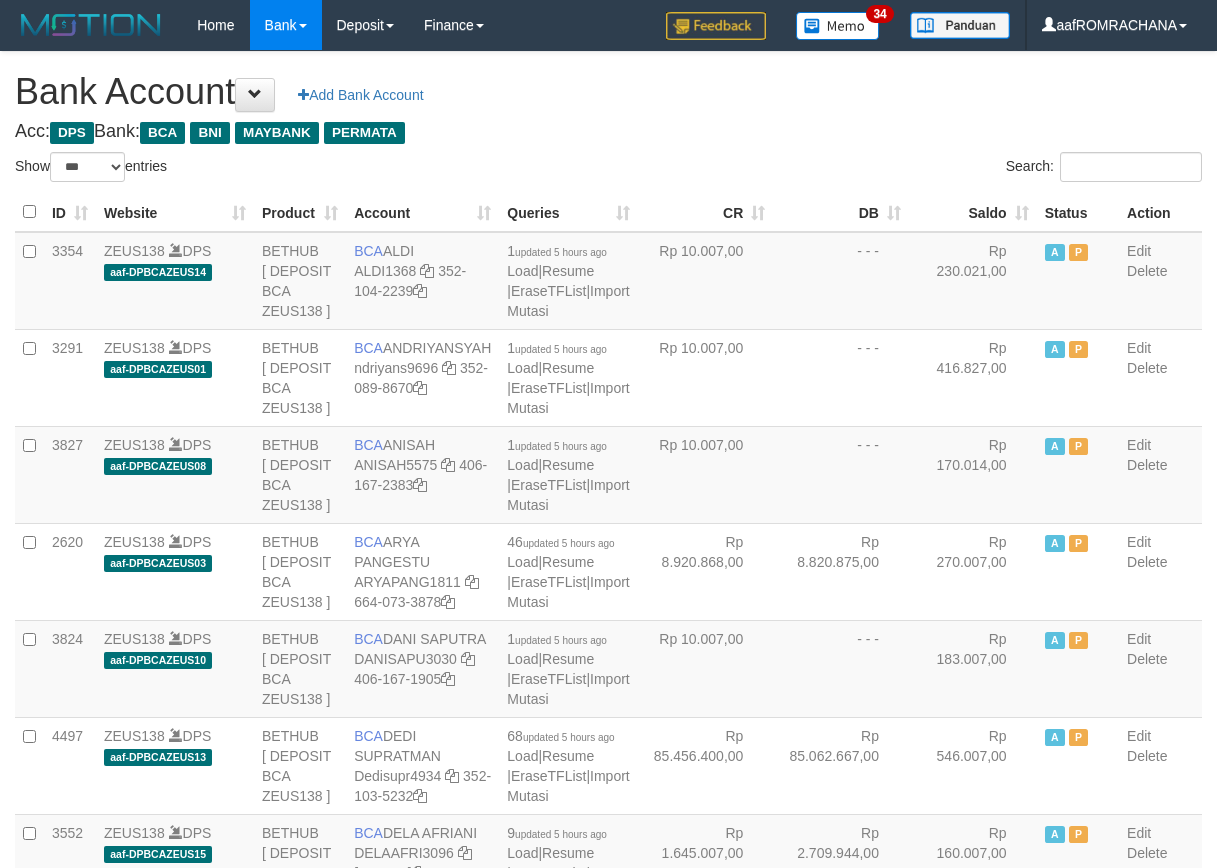 scroll, scrollTop: 0, scrollLeft: 0, axis: both 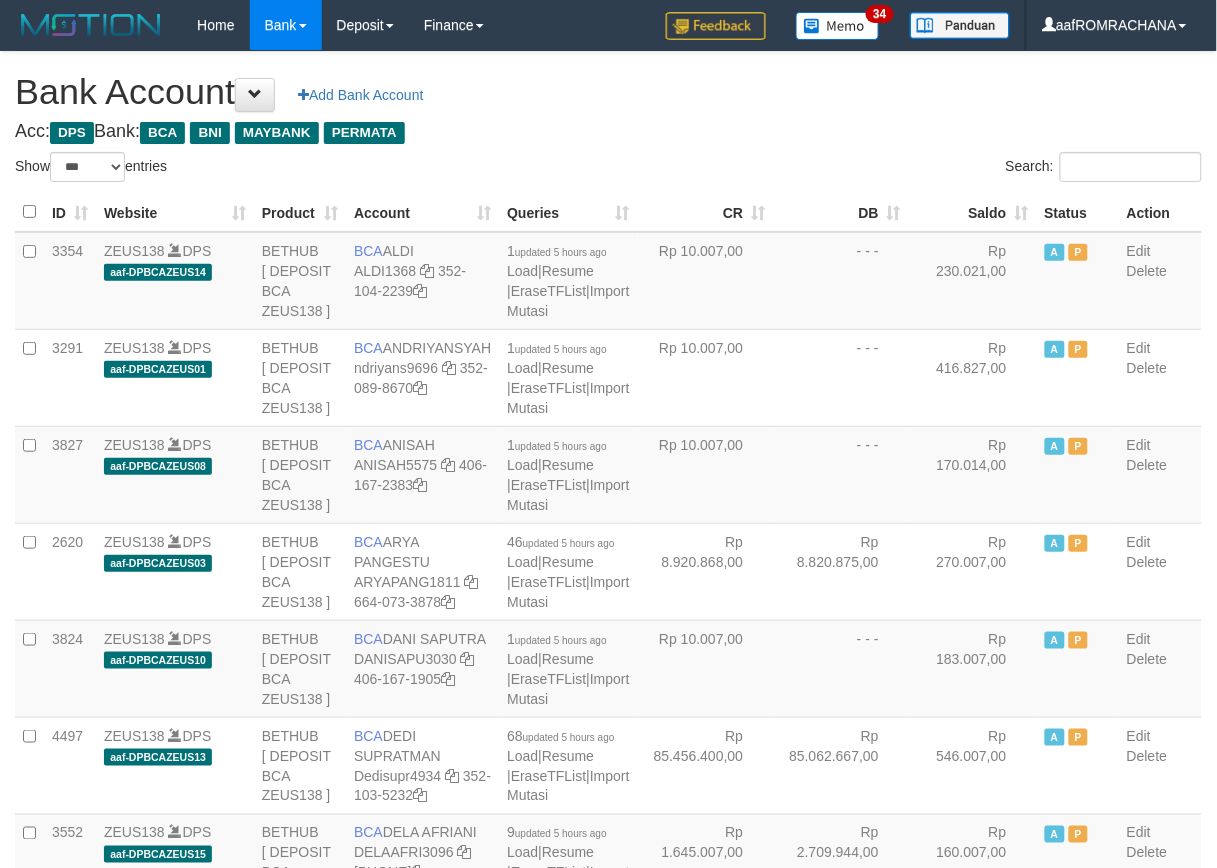click on "Saldo" at bounding box center (973, 212) 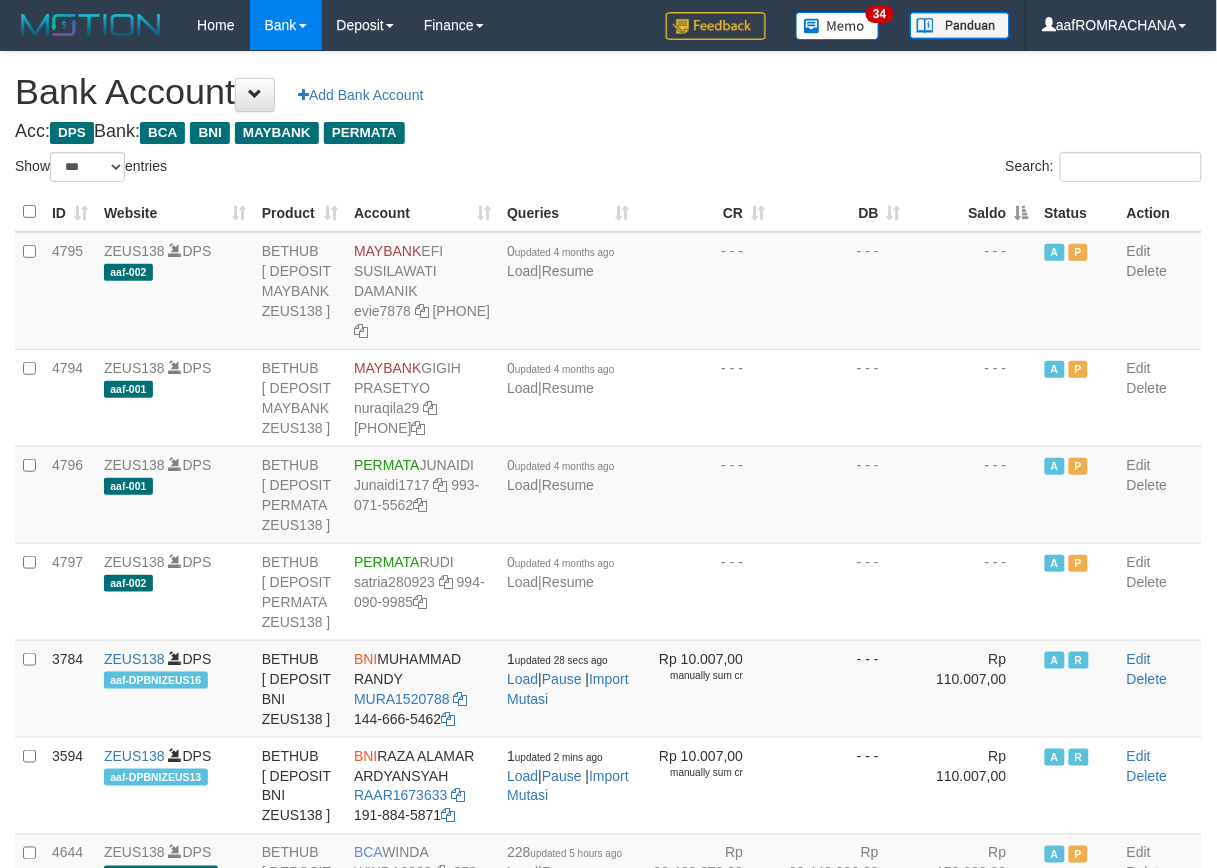 click on "Saldo" at bounding box center [973, 212] 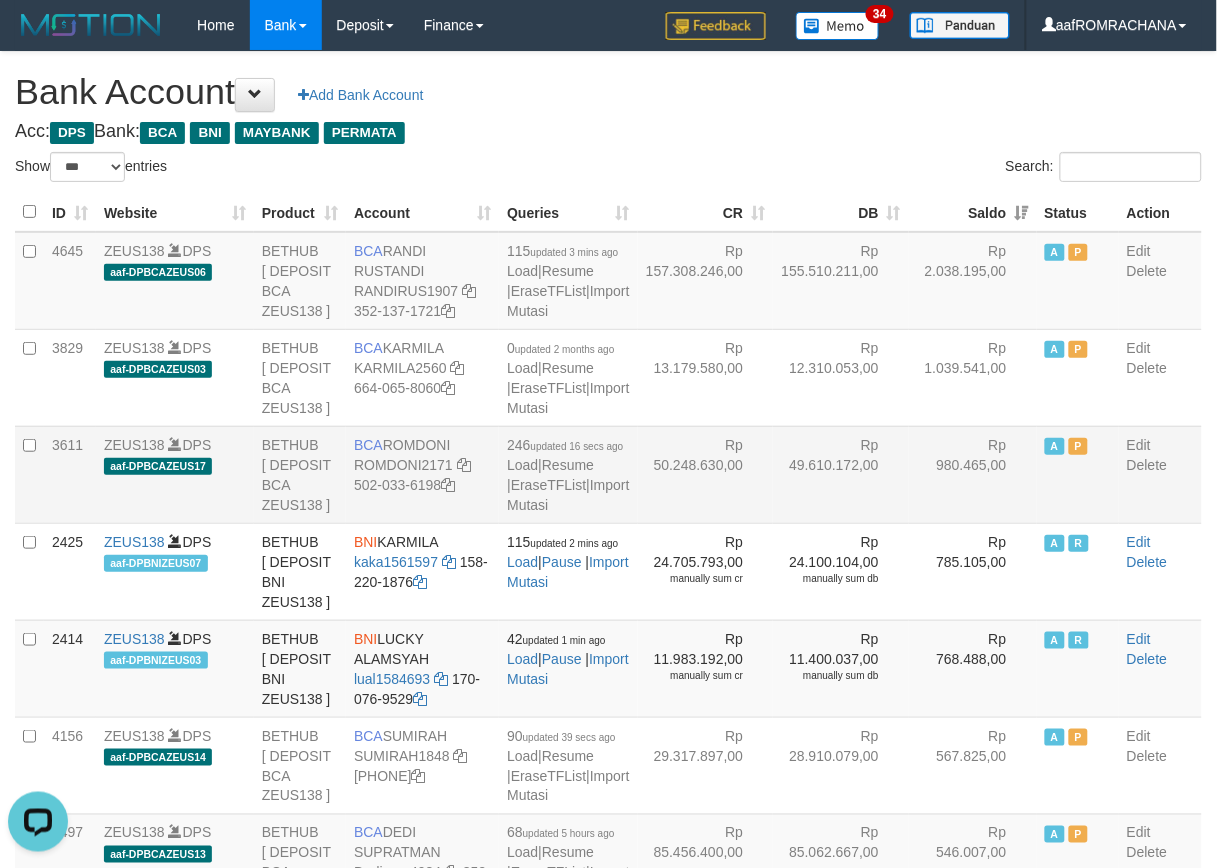 scroll, scrollTop: 0, scrollLeft: 0, axis: both 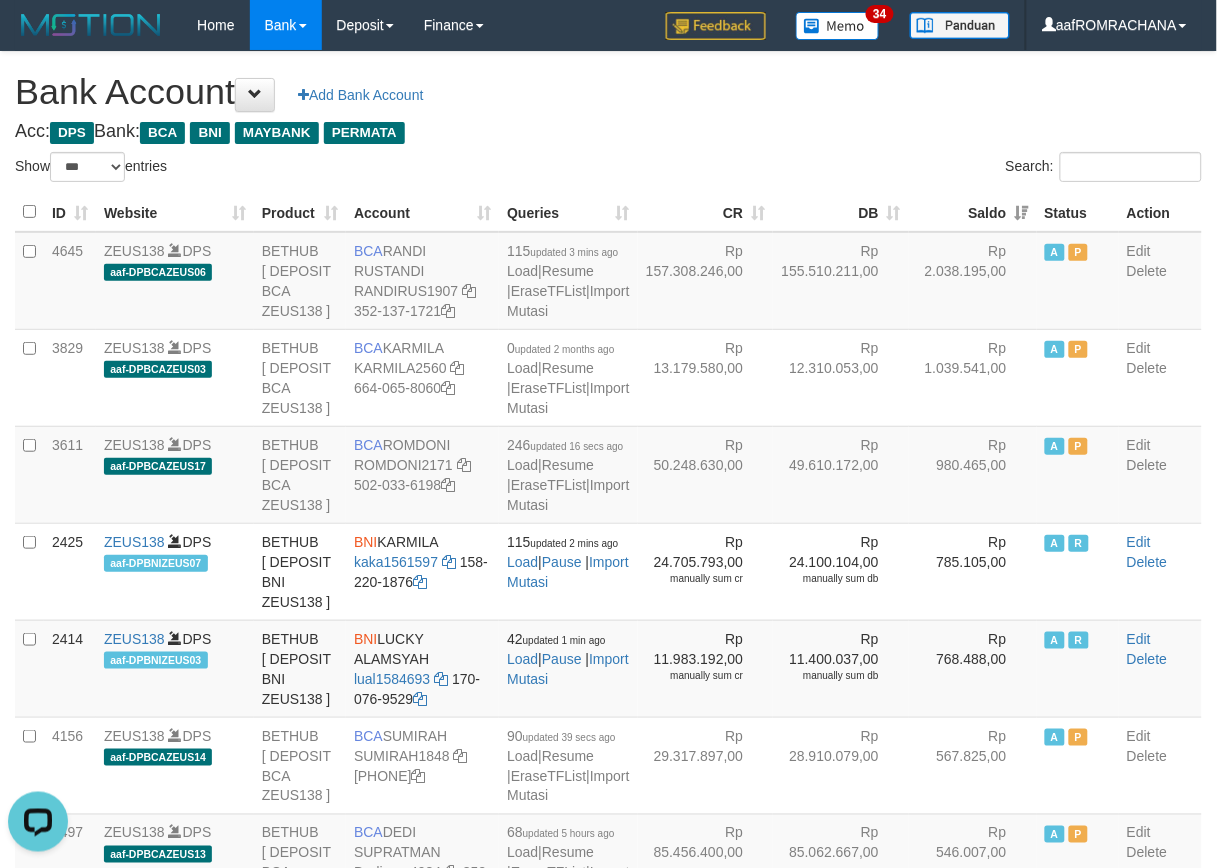 click on "Bank Account
Add Bank Account" at bounding box center [608, 92] 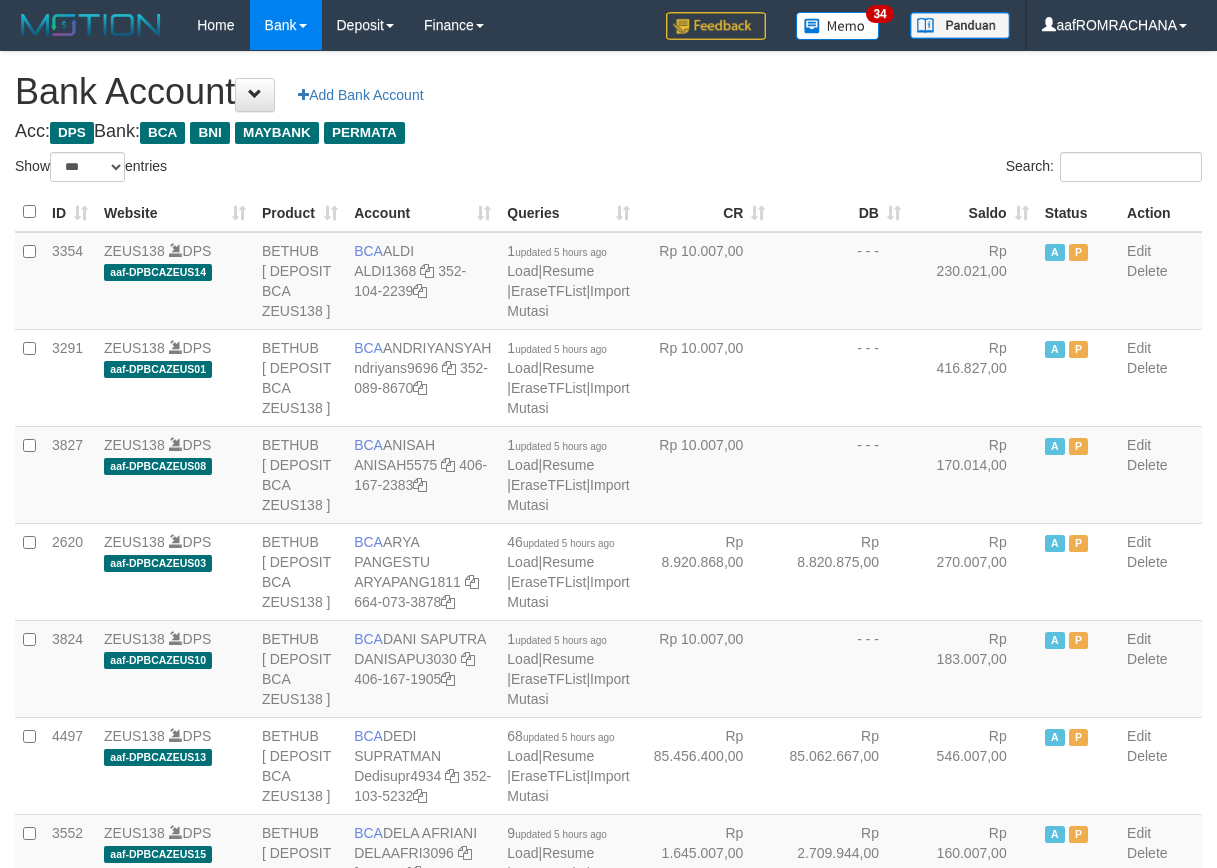 select on "***" 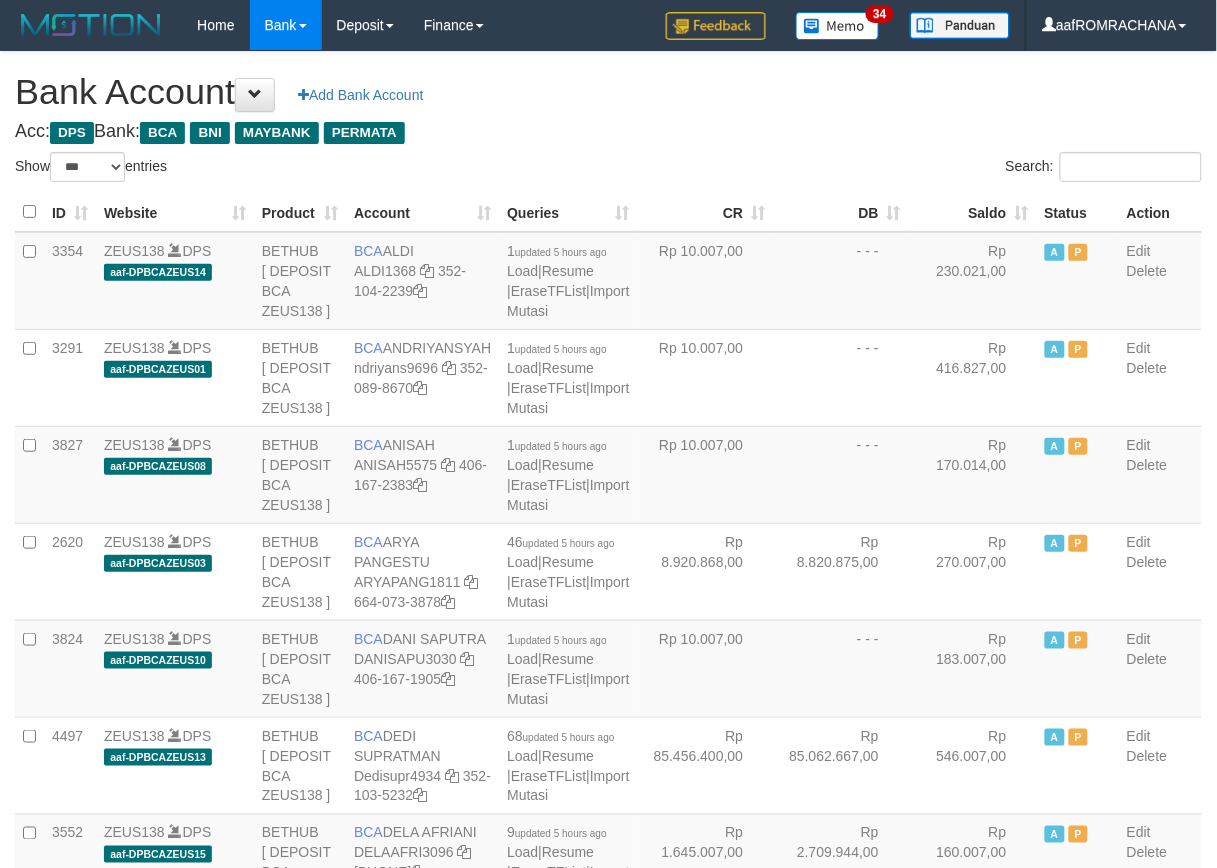 drag, startPoint x: 0, startPoint y: 0, endPoint x: 935, endPoint y: 214, distance: 959.17725 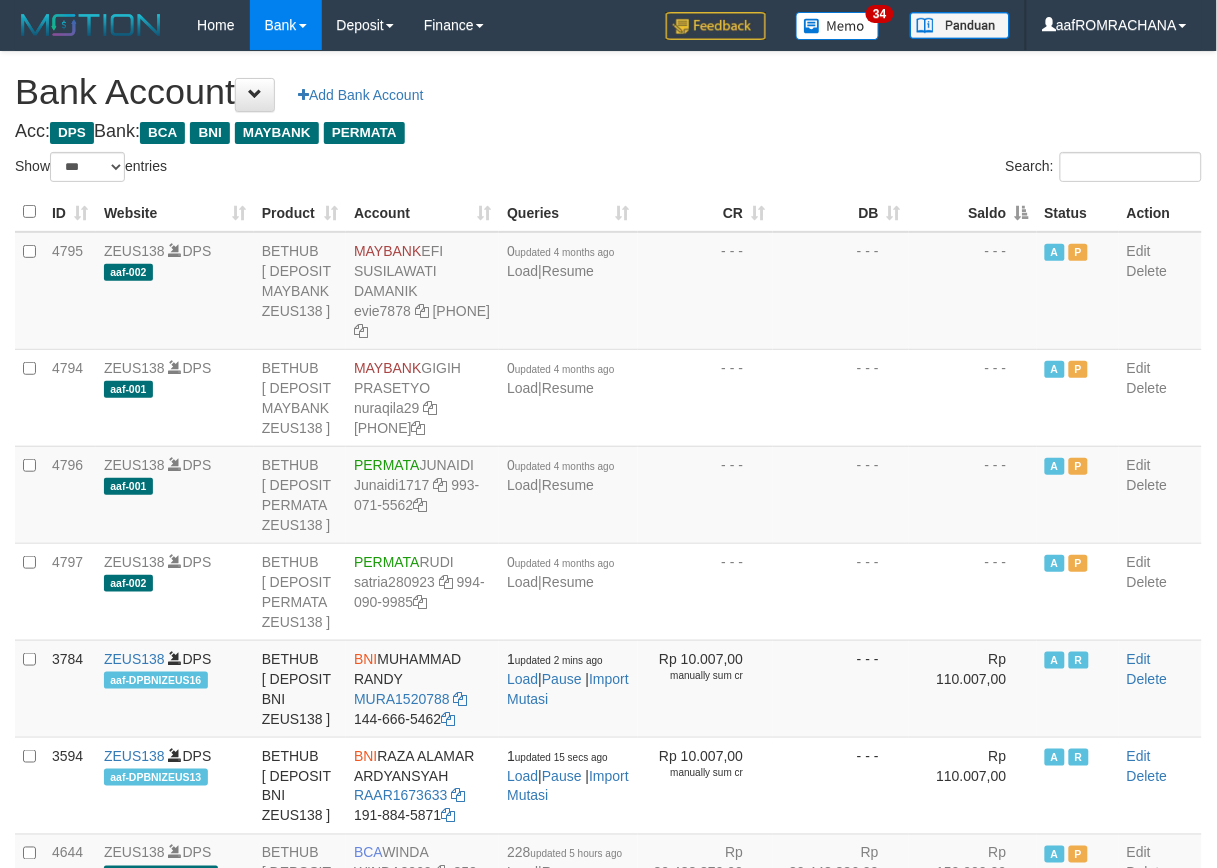 click on "Saldo" at bounding box center (973, 212) 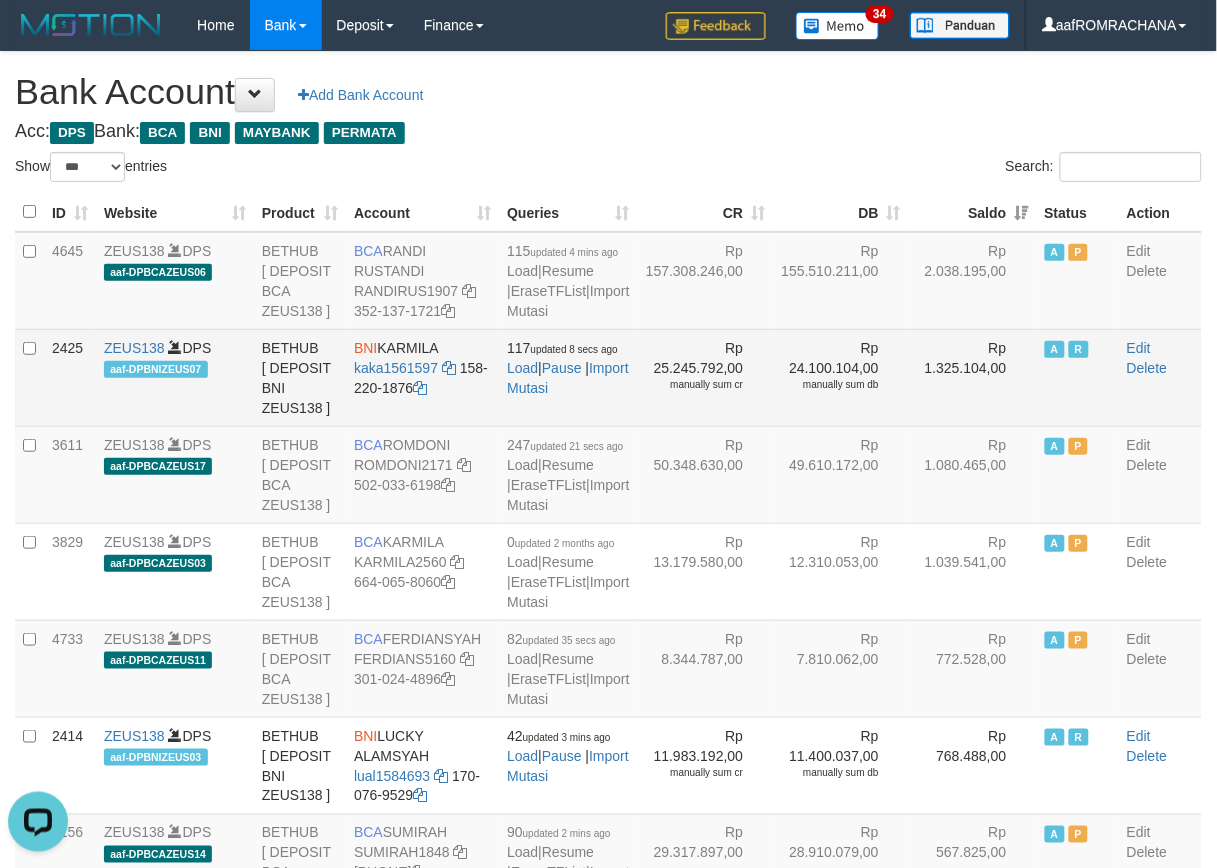 scroll, scrollTop: 0, scrollLeft: 0, axis: both 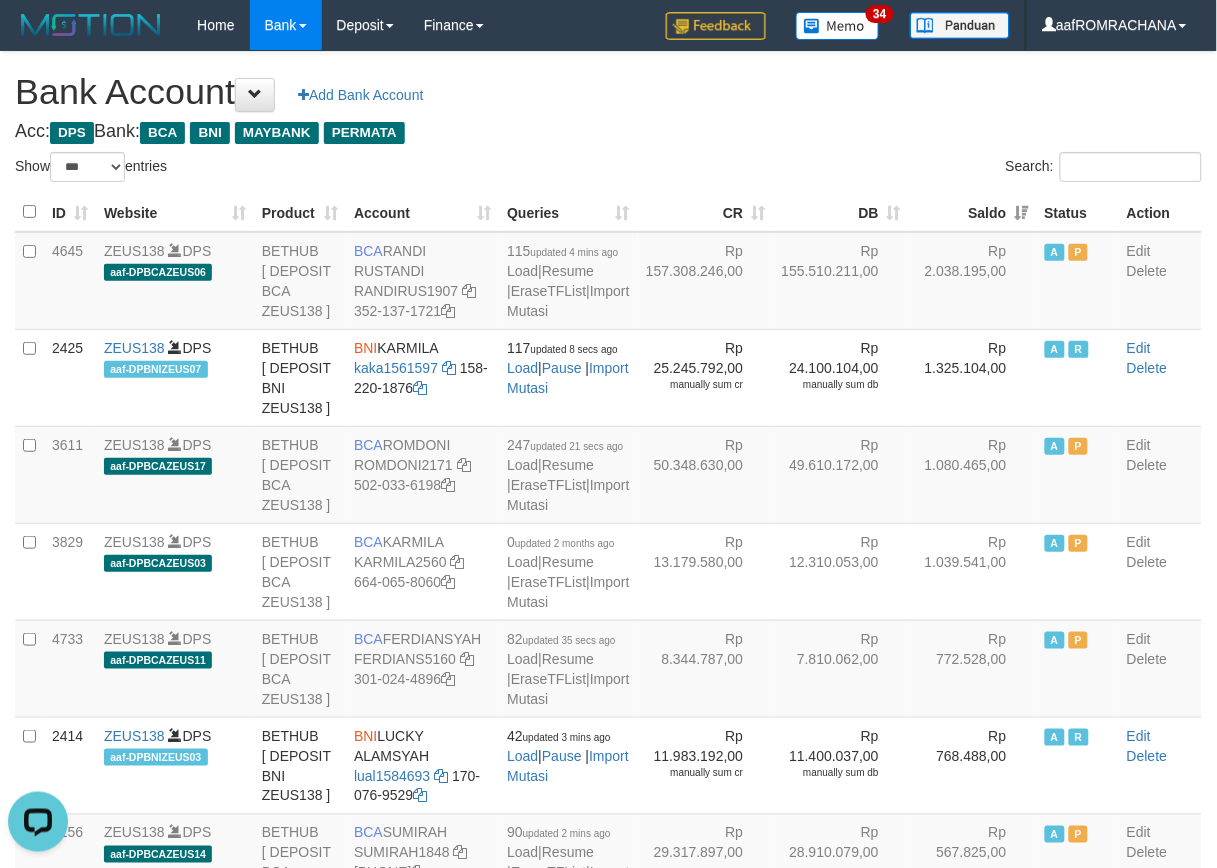 drag, startPoint x: 692, startPoint y: 133, endPoint x: 681, endPoint y: 131, distance: 11.18034 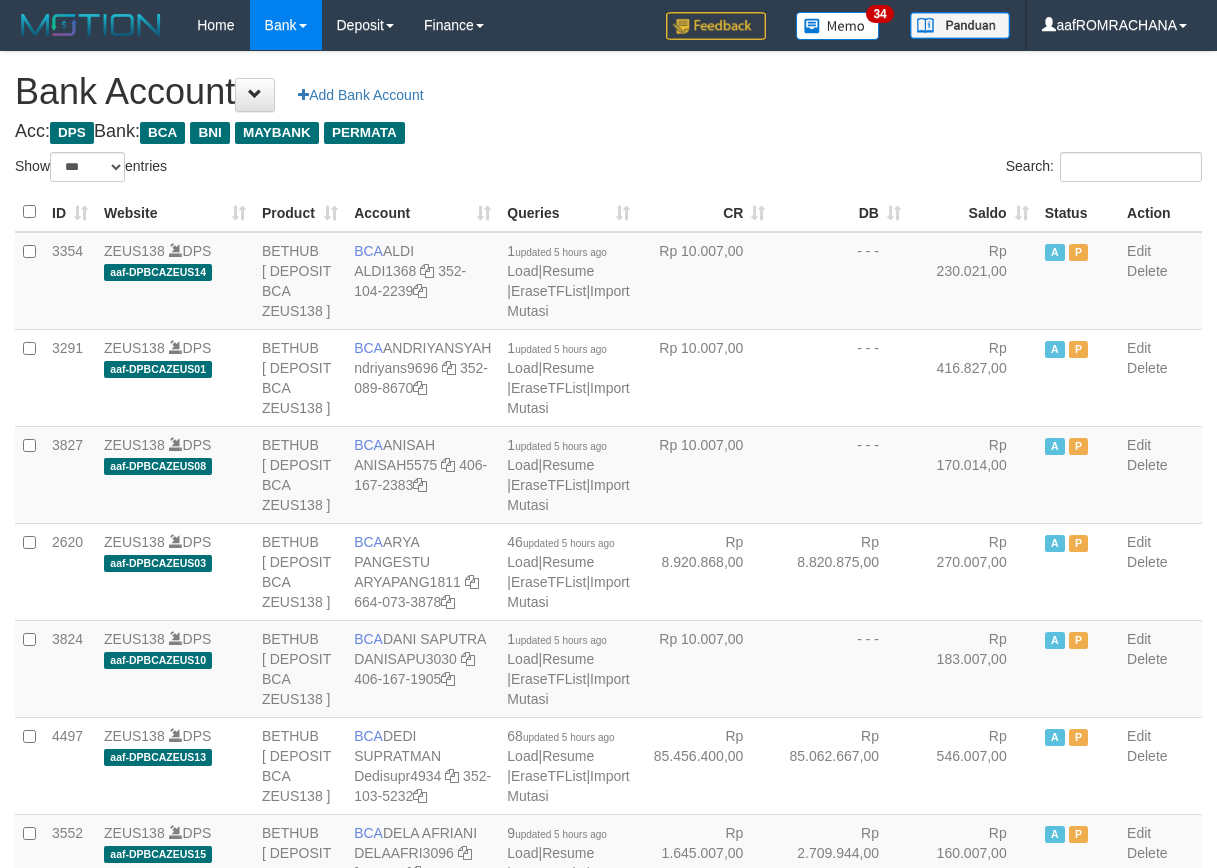 select on "***" 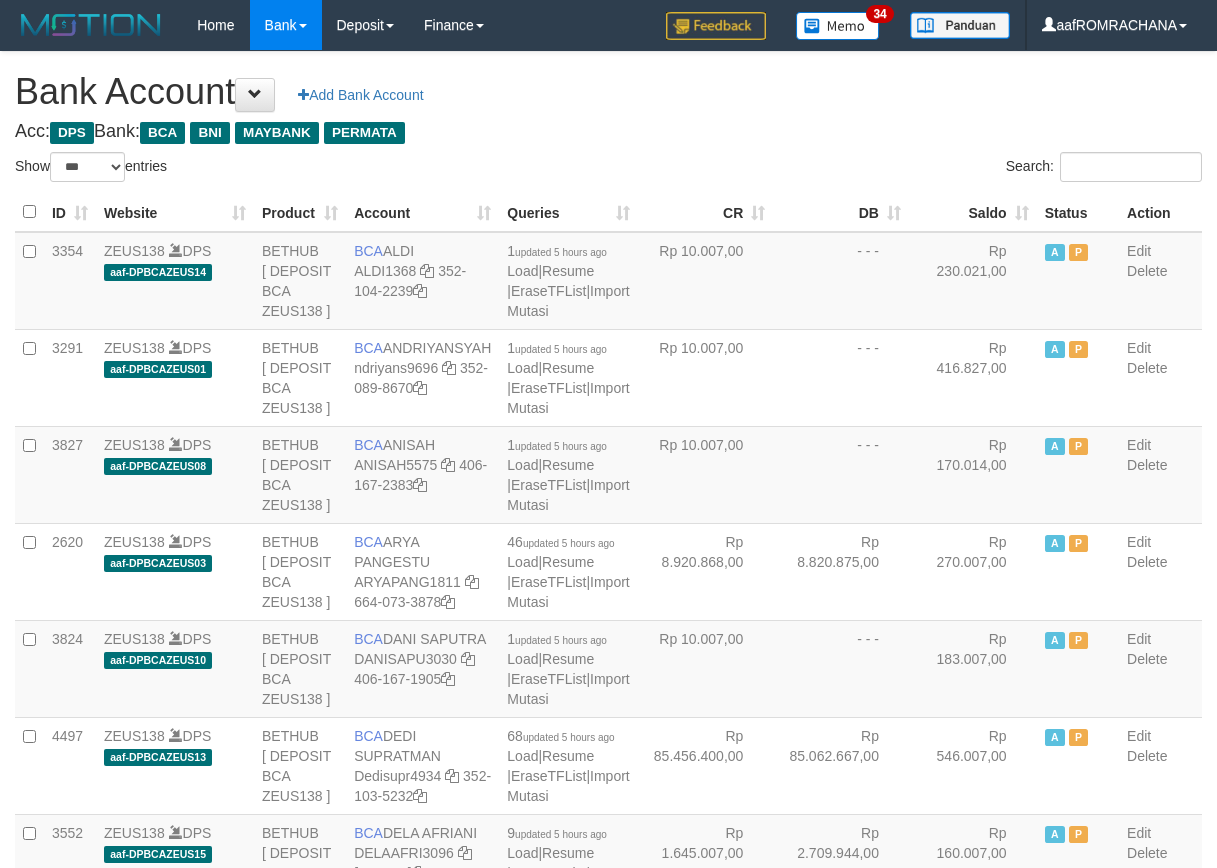 scroll, scrollTop: 0, scrollLeft: 0, axis: both 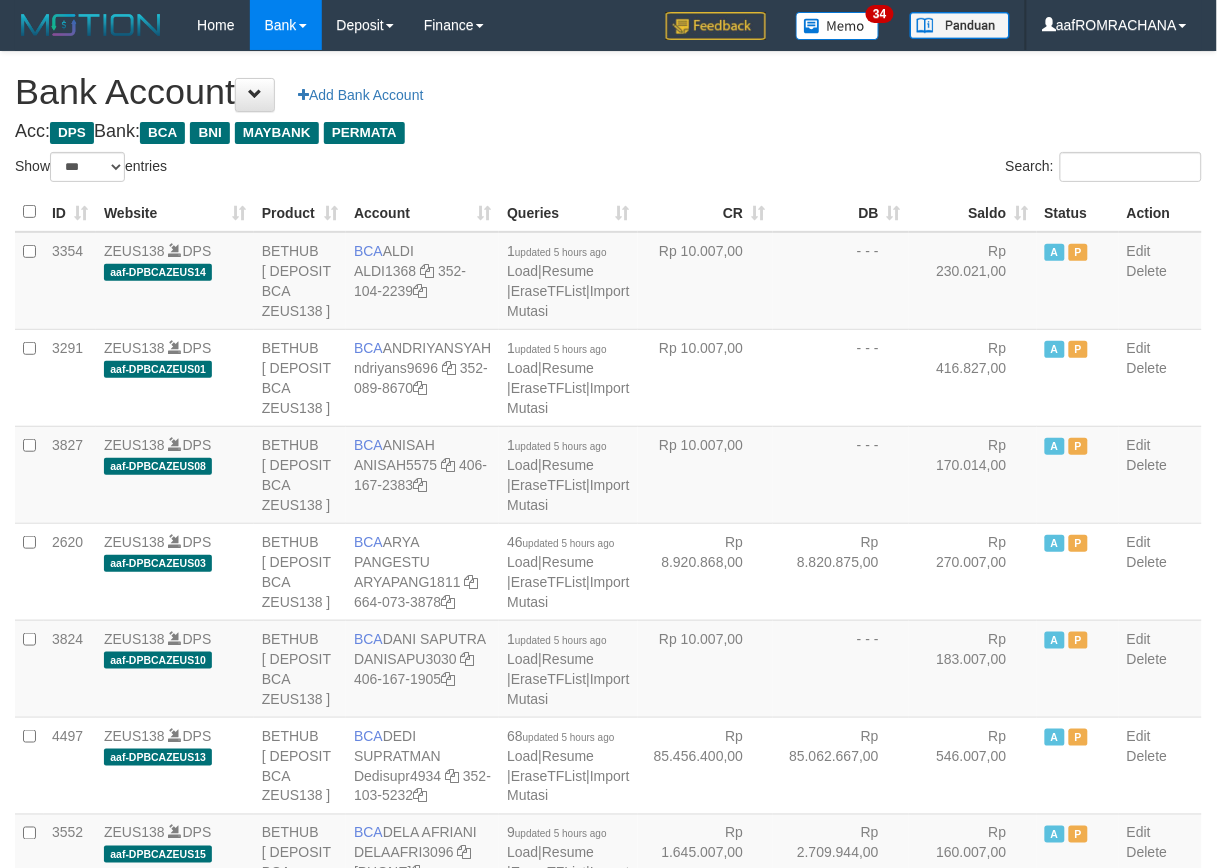 click on "Saldo" at bounding box center [973, 212] 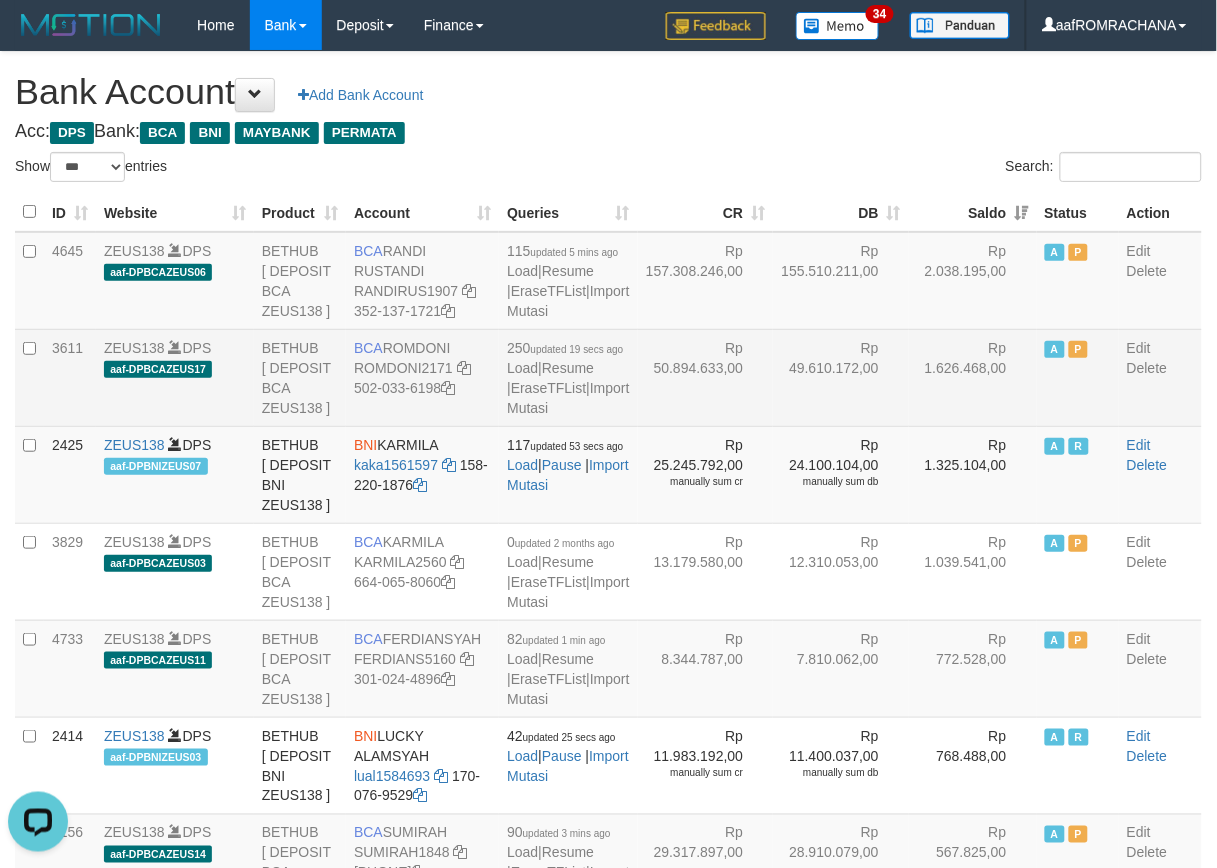 scroll, scrollTop: 0, scrollLeft: 0, axis: both 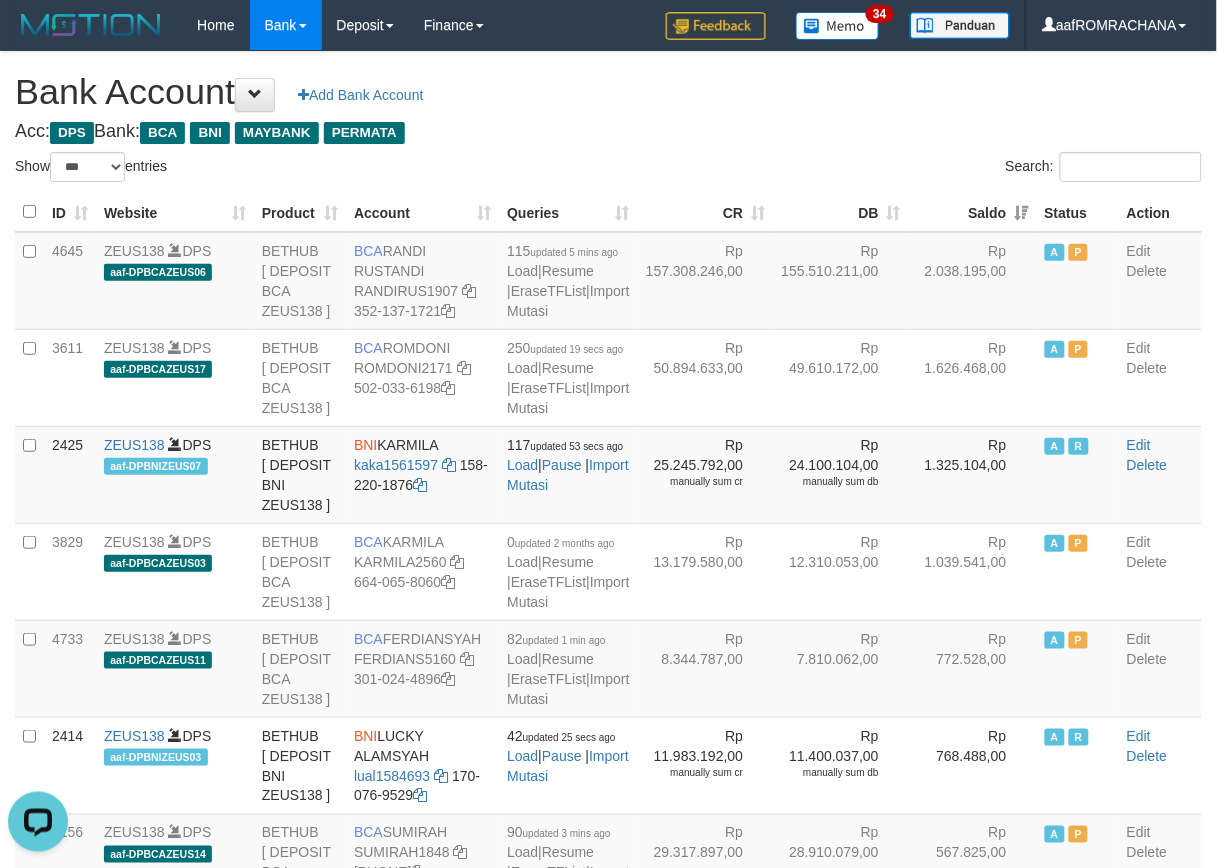 click on "Bank Account
Add Bank Account" at bounding box center [608, 92] 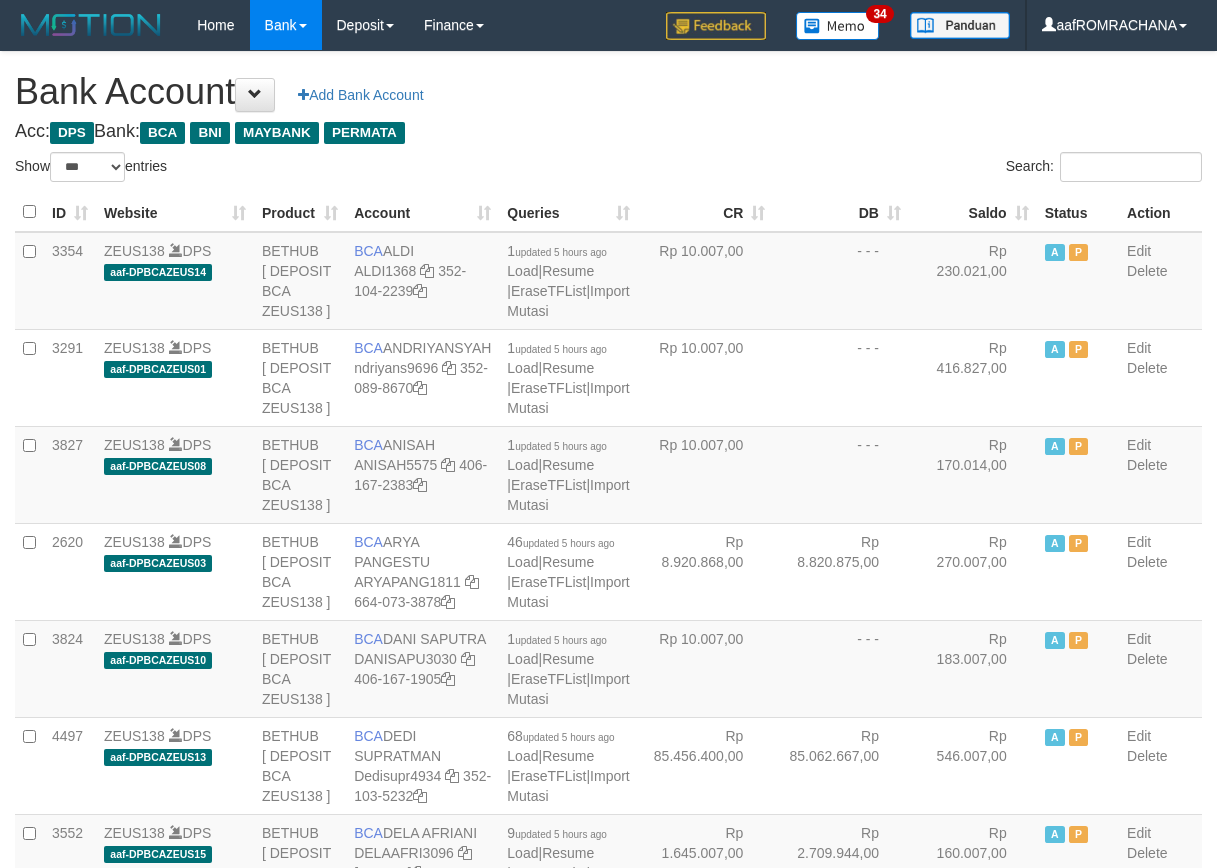 select on "***" 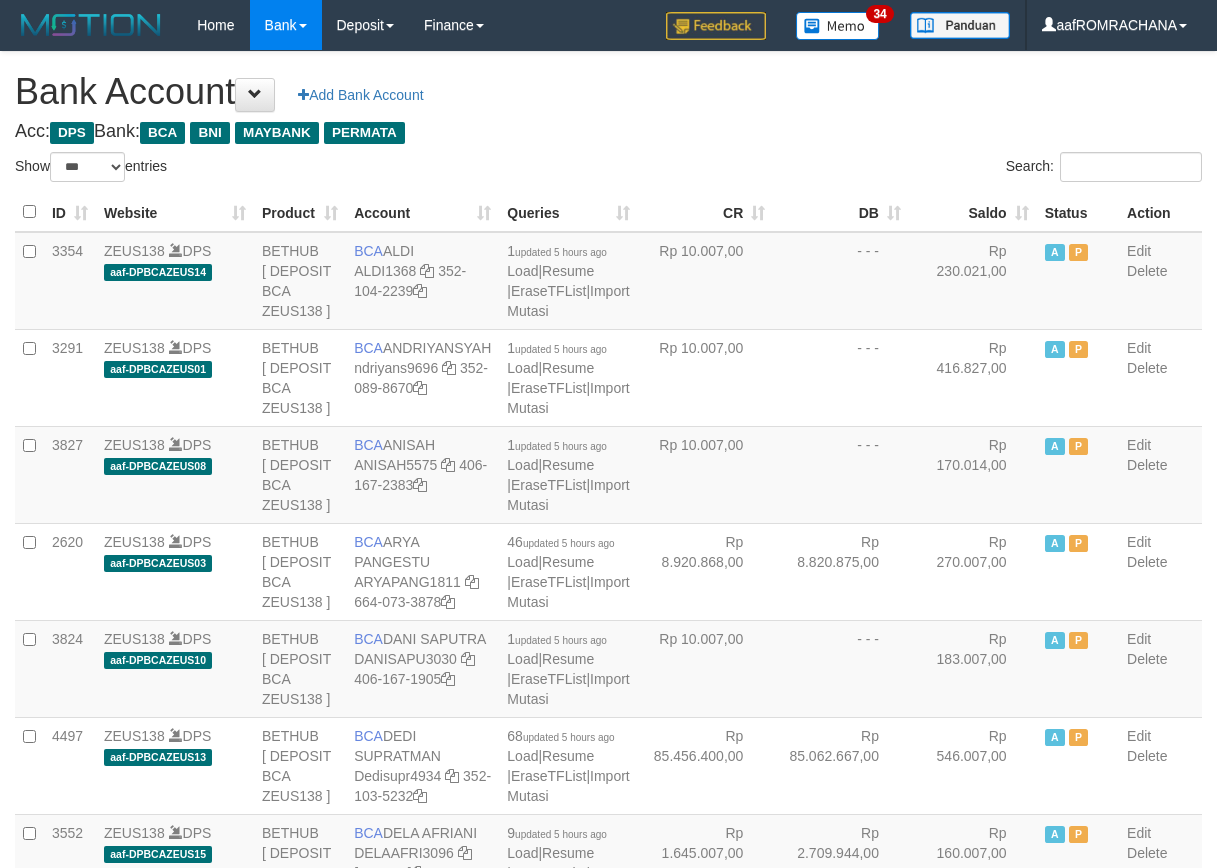 scroll, scrollTop: 0, scrollLeft: 0, axis: both 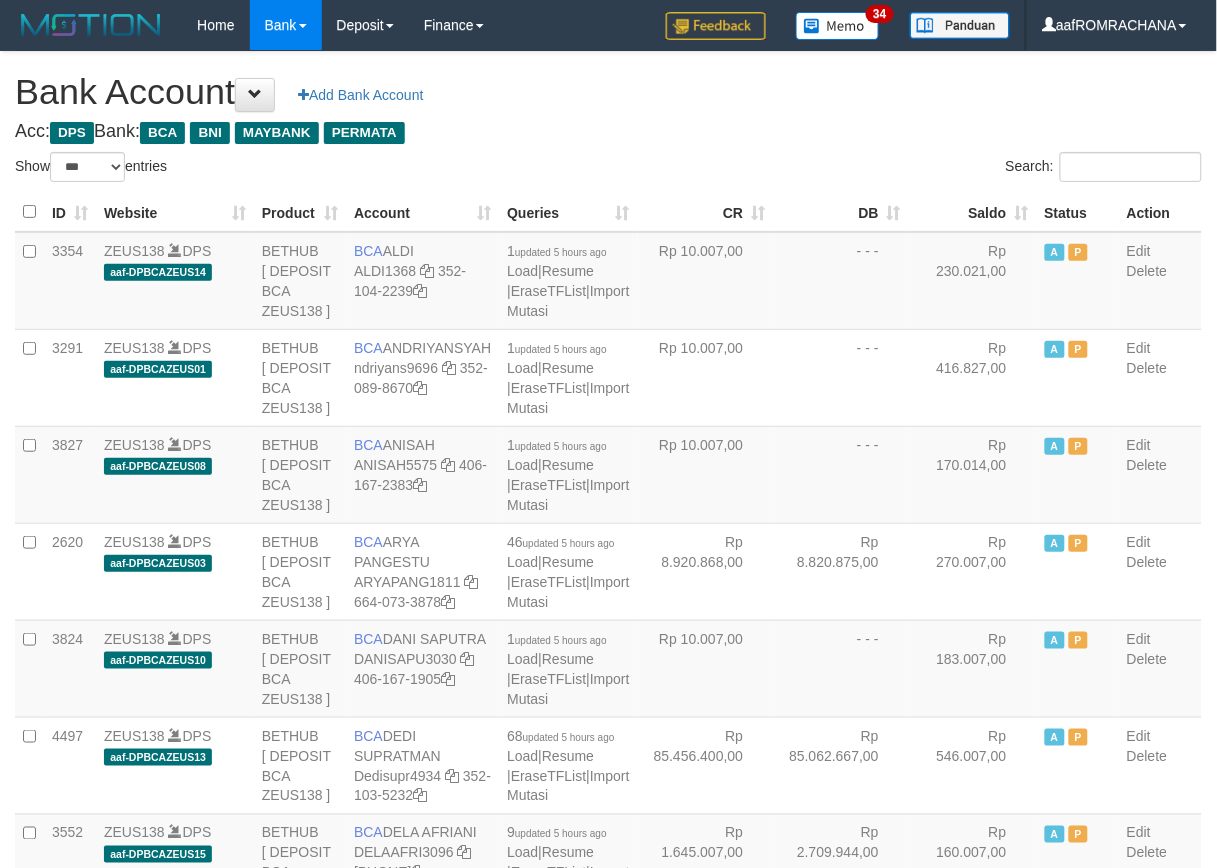 click on "Saldo" at bounding box center (973, 212) 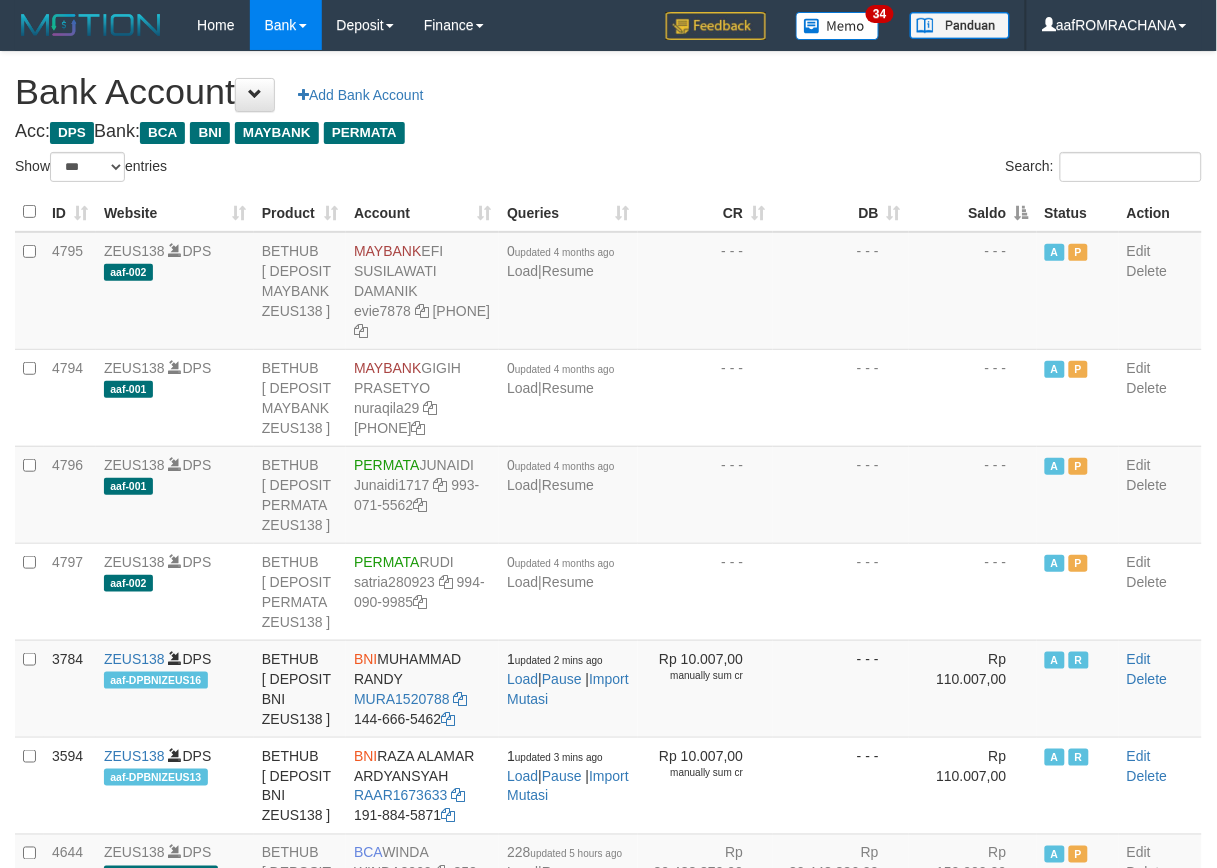 click on "Saldo" at bounding box center (973, 212) 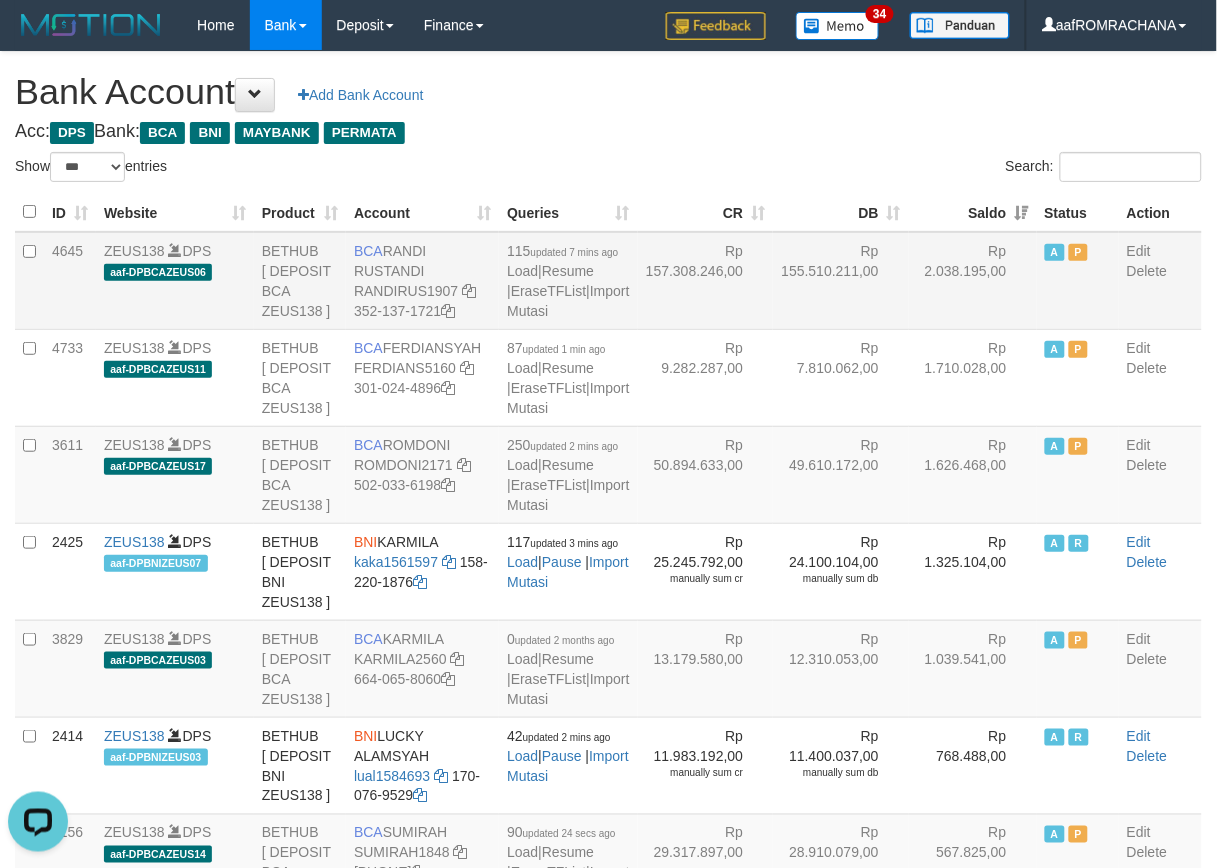 scroll, scrollTop: 0, scrollLeft: 0, axis: both 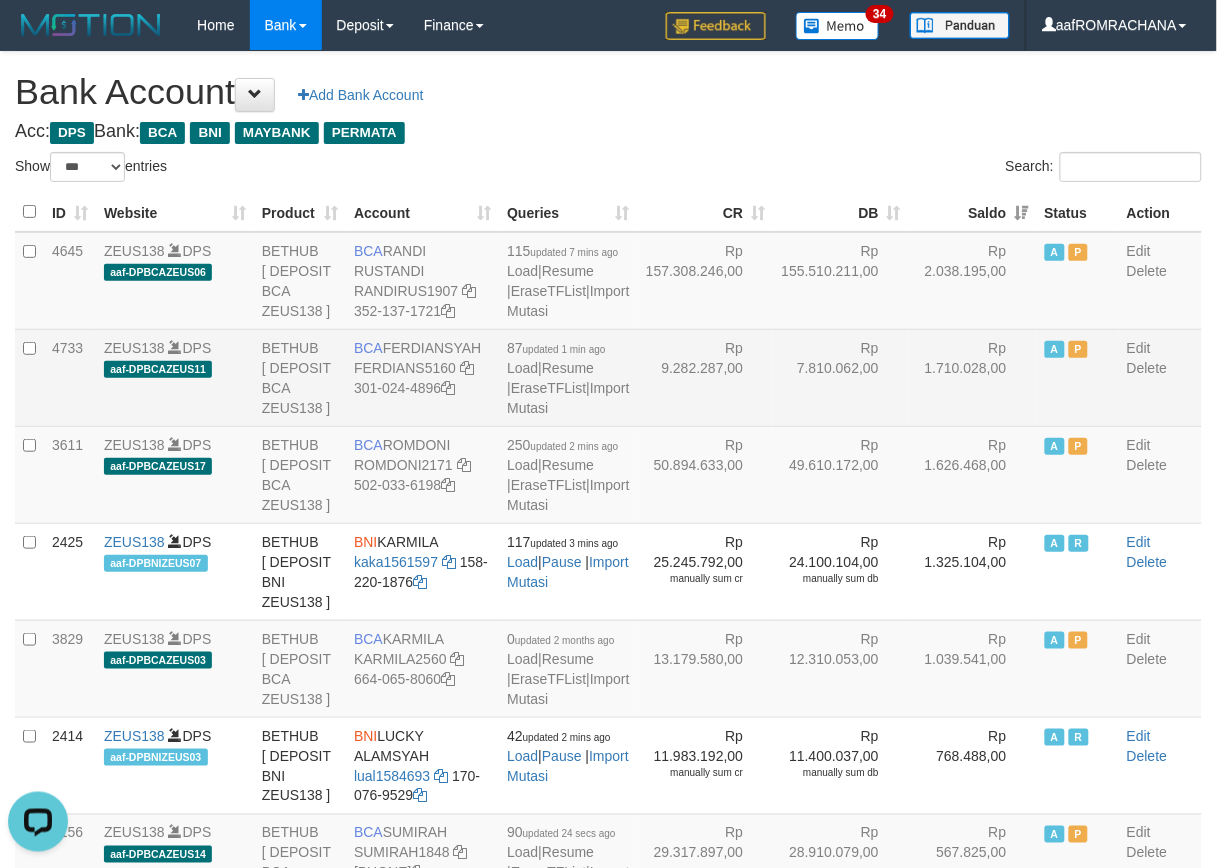 drag, startPoint x: 352, startPoint y: 432, endPoint x: 471, endPoint y: 427, distance: 119.104996 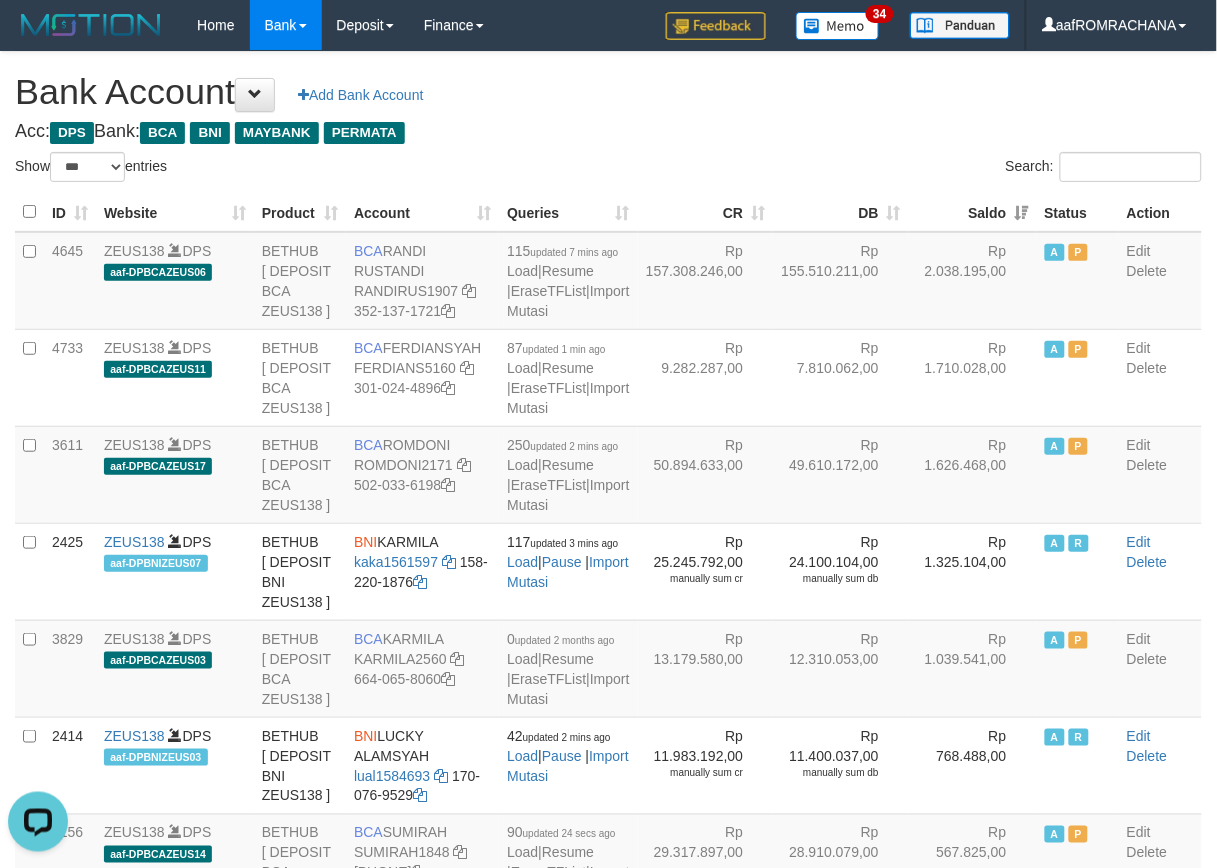 copy on "FERDIANSYAH" 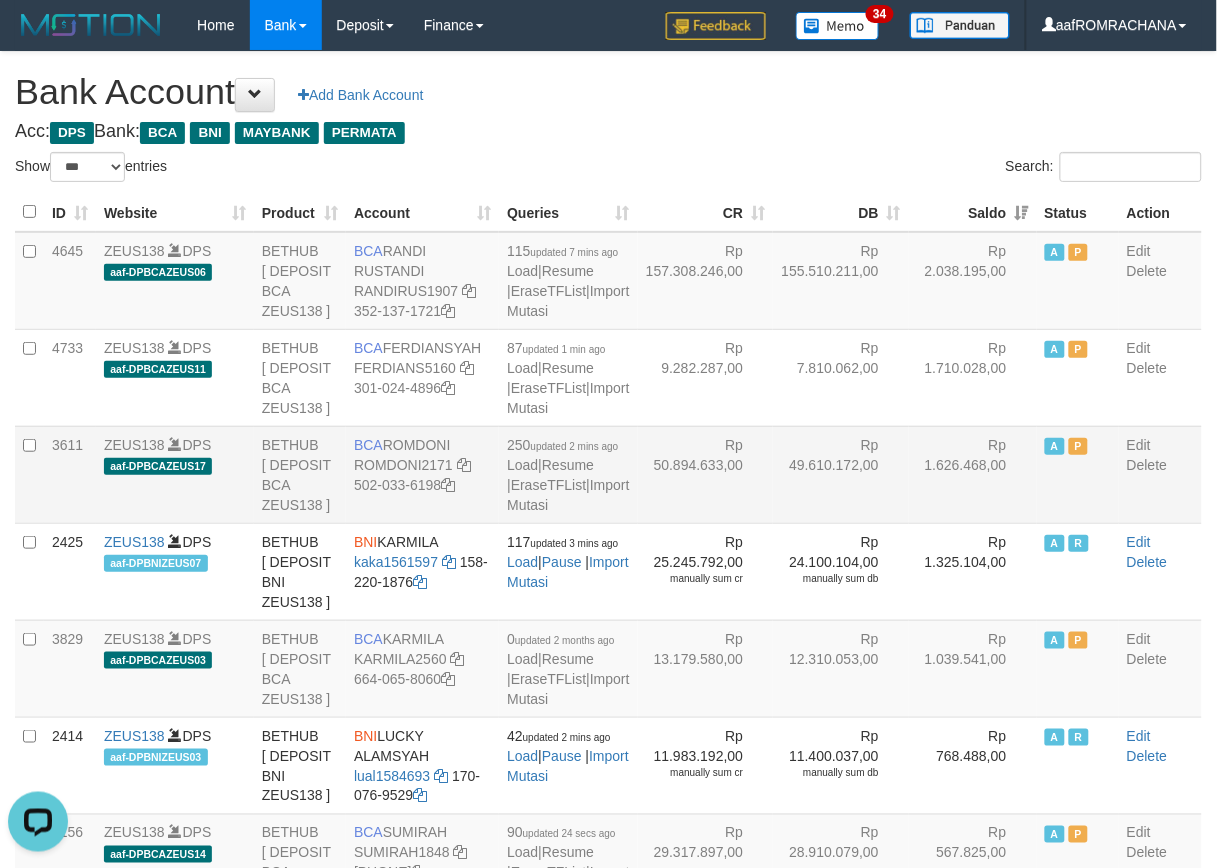 drag, startPoint x: 402, startPoint y: 562, endPoint x: 468, endPoint y: 564, distance: 66.0303 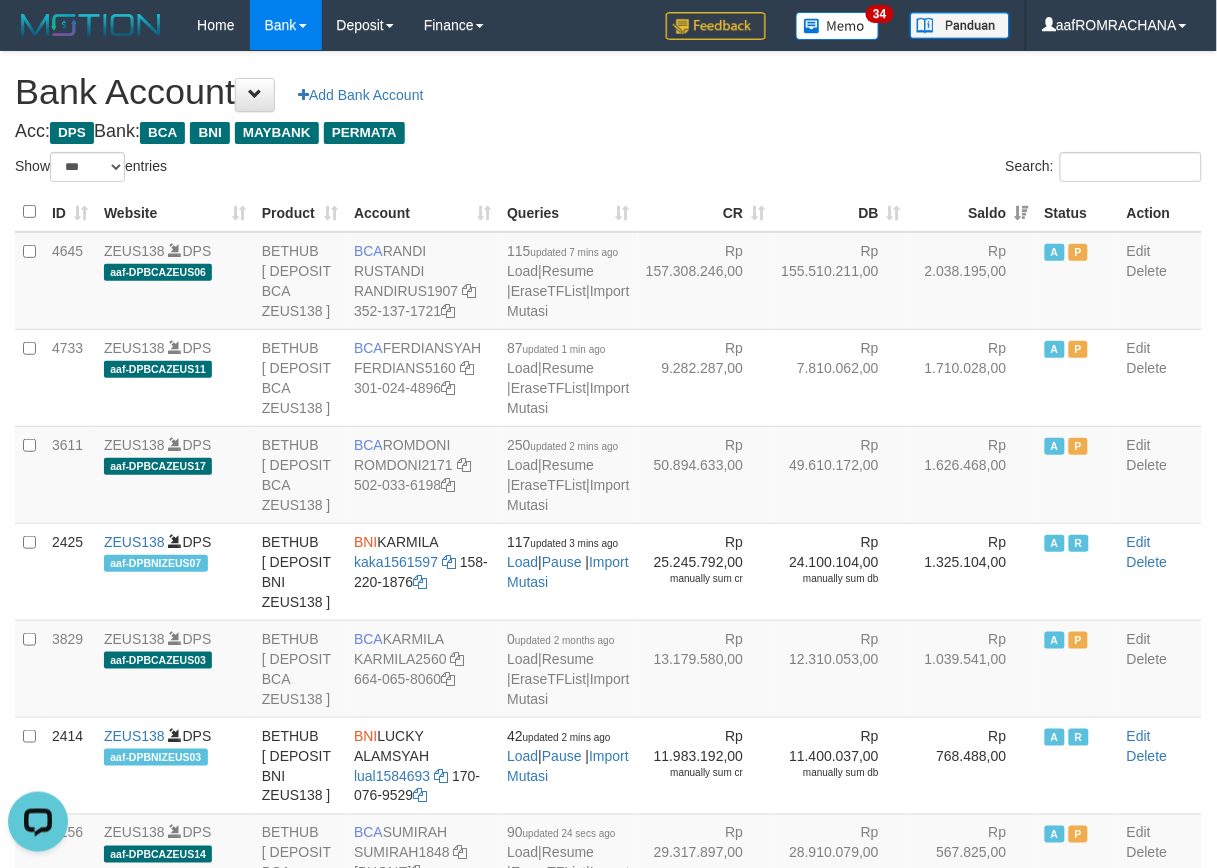 copy on "ROMDONI" 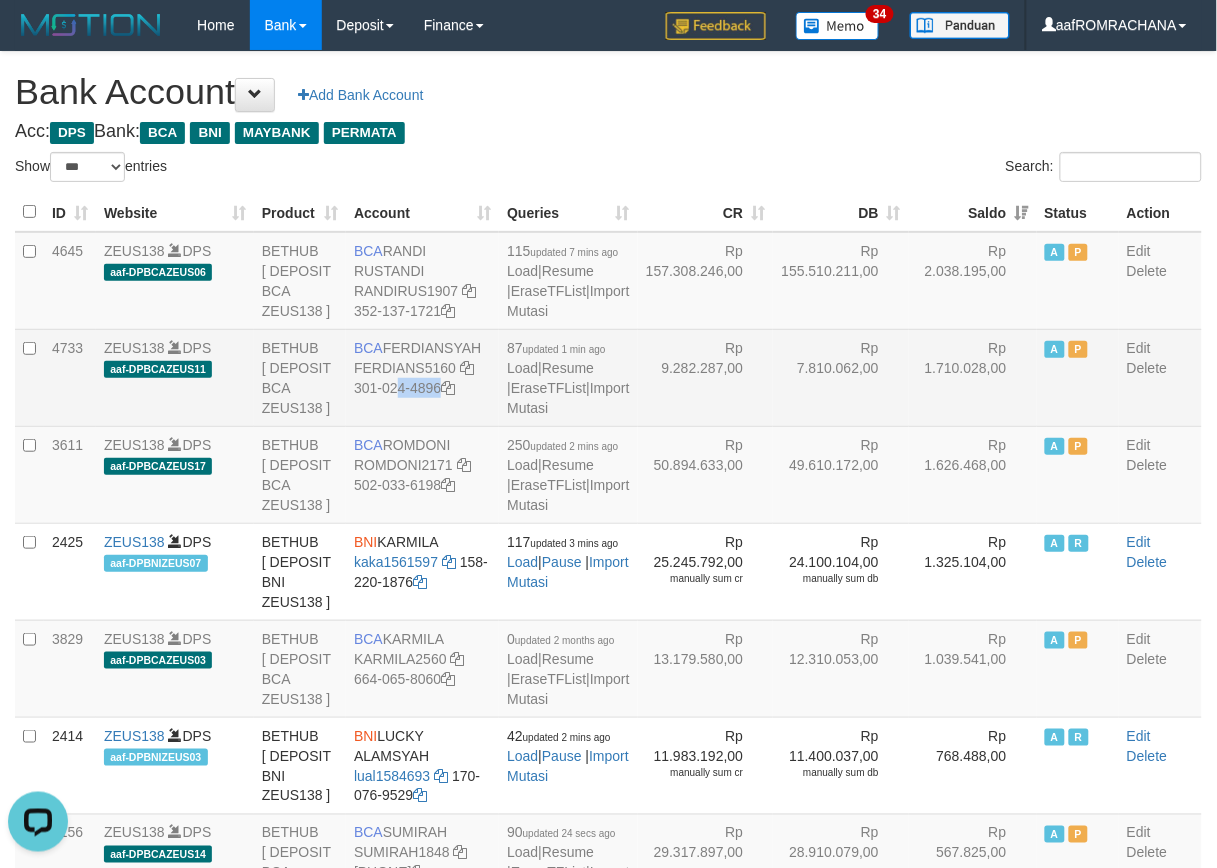 drag, startPoint x: 372, startPoint y: 467, endPoint x: 438, endPoint y: 491, distance: 70.2282 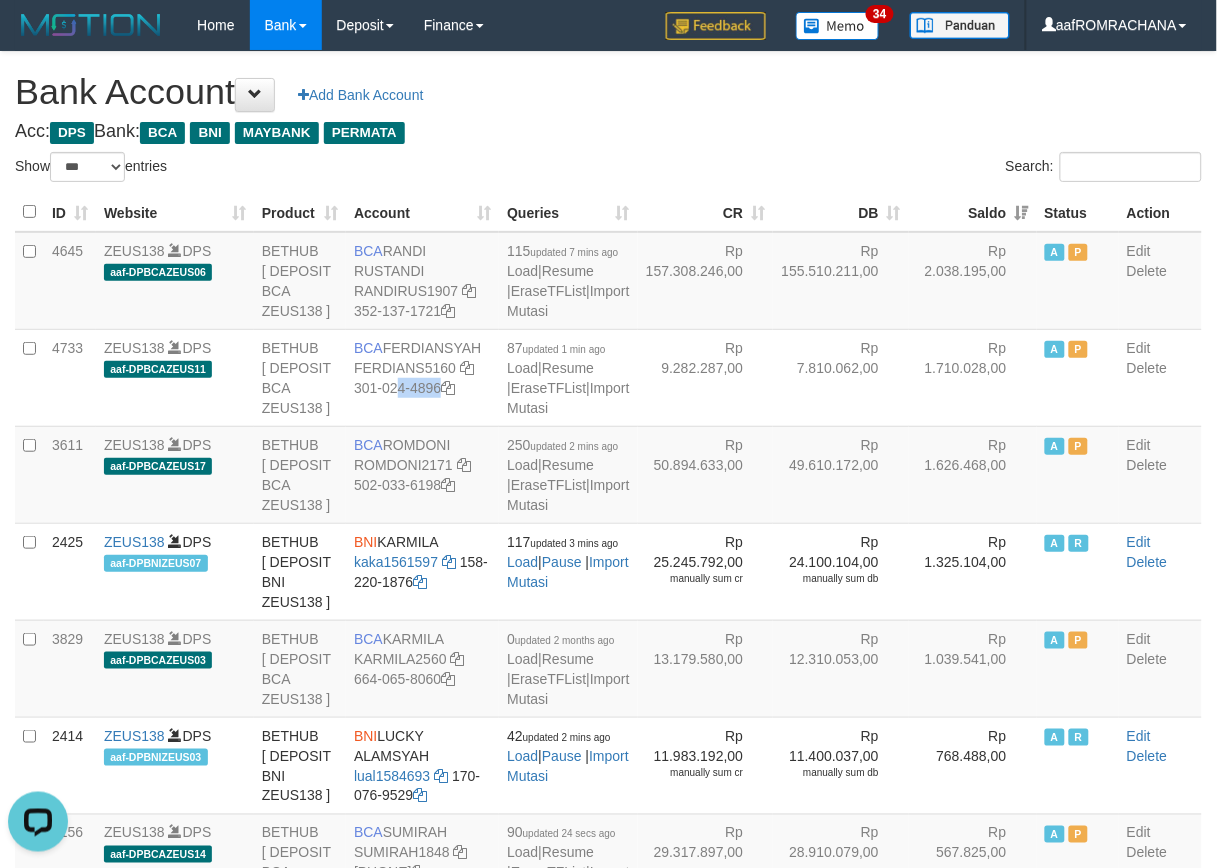 copy on "301-024-4896" 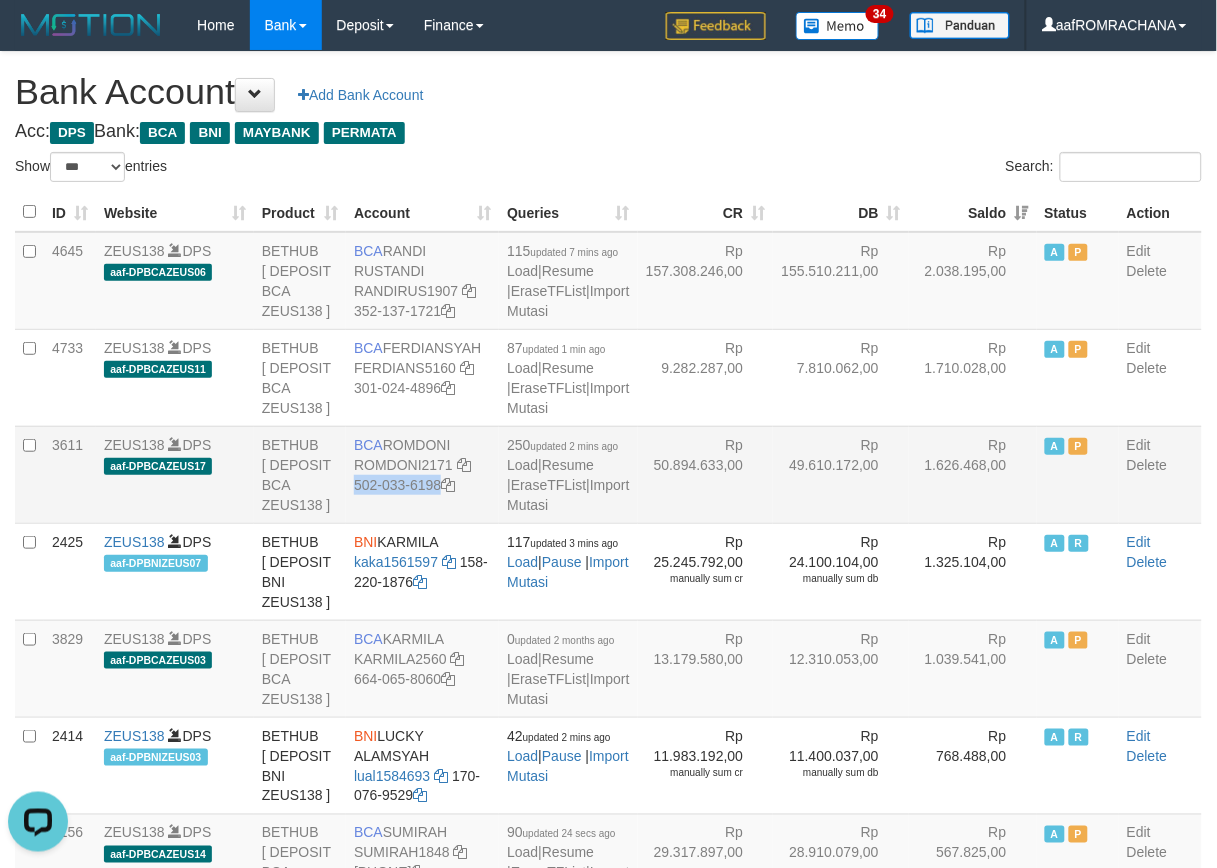 drag, startPoint x: 370, startPoint y: 607, endPoint x: 410, endPoint y: 635, distance: 48.82622 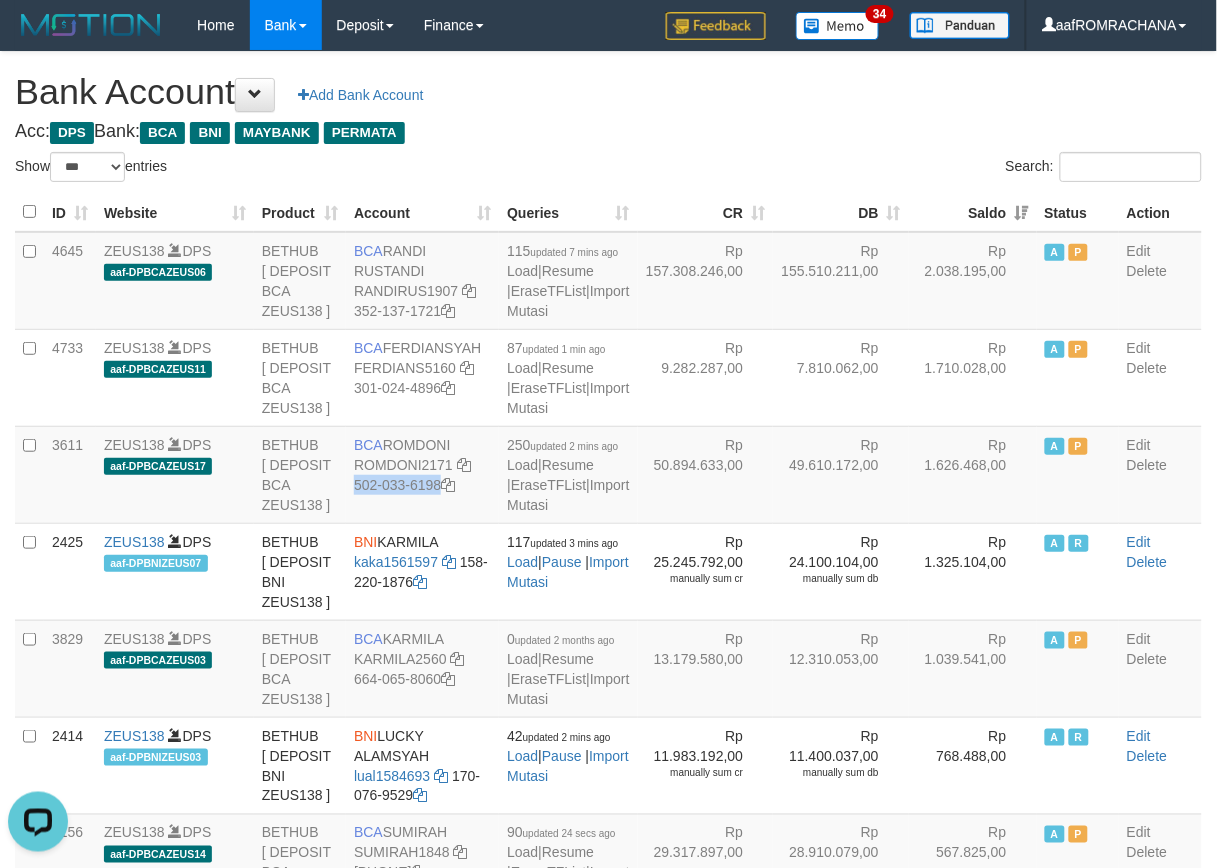 copy on "502-033-6198" 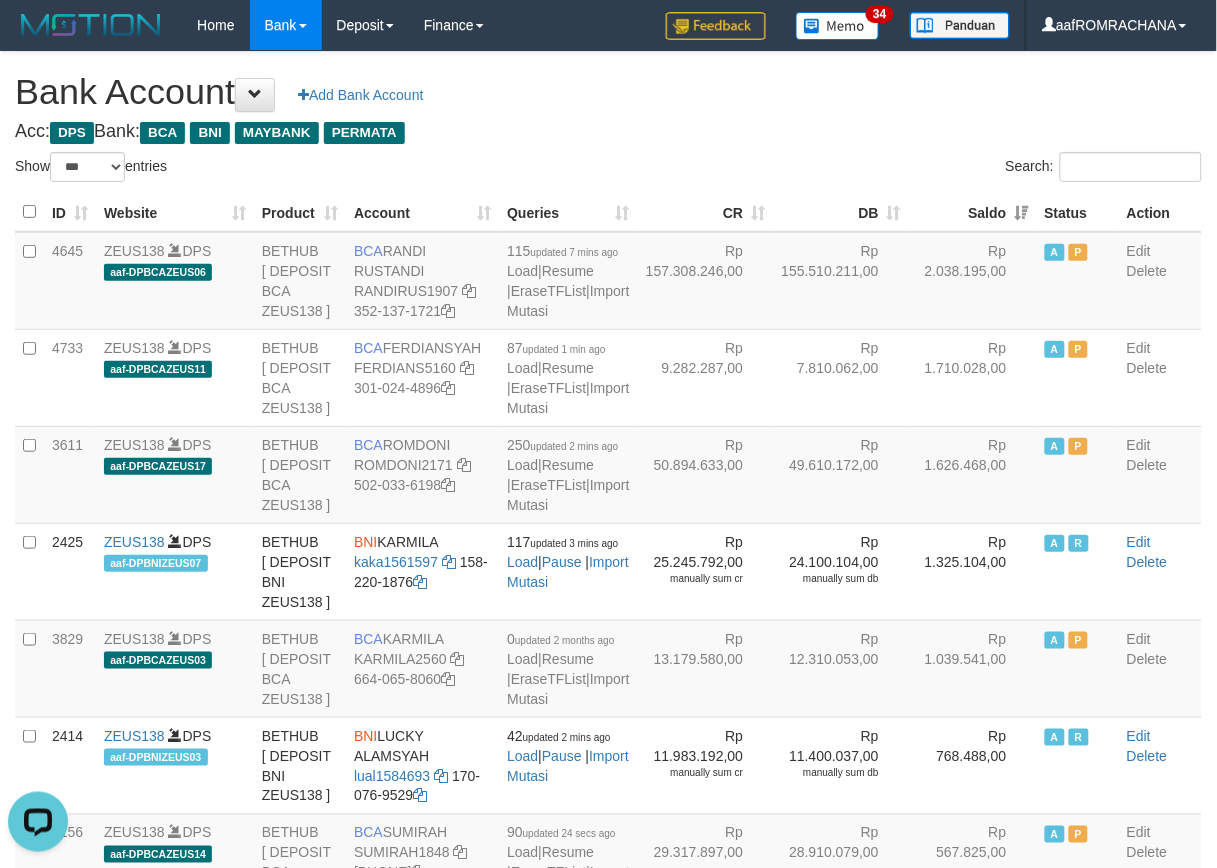 click on "Acc: 										 DPS
Bank:   BCA   BNI   MAYBANK   PERMATA" at bounding box center (608, 132) 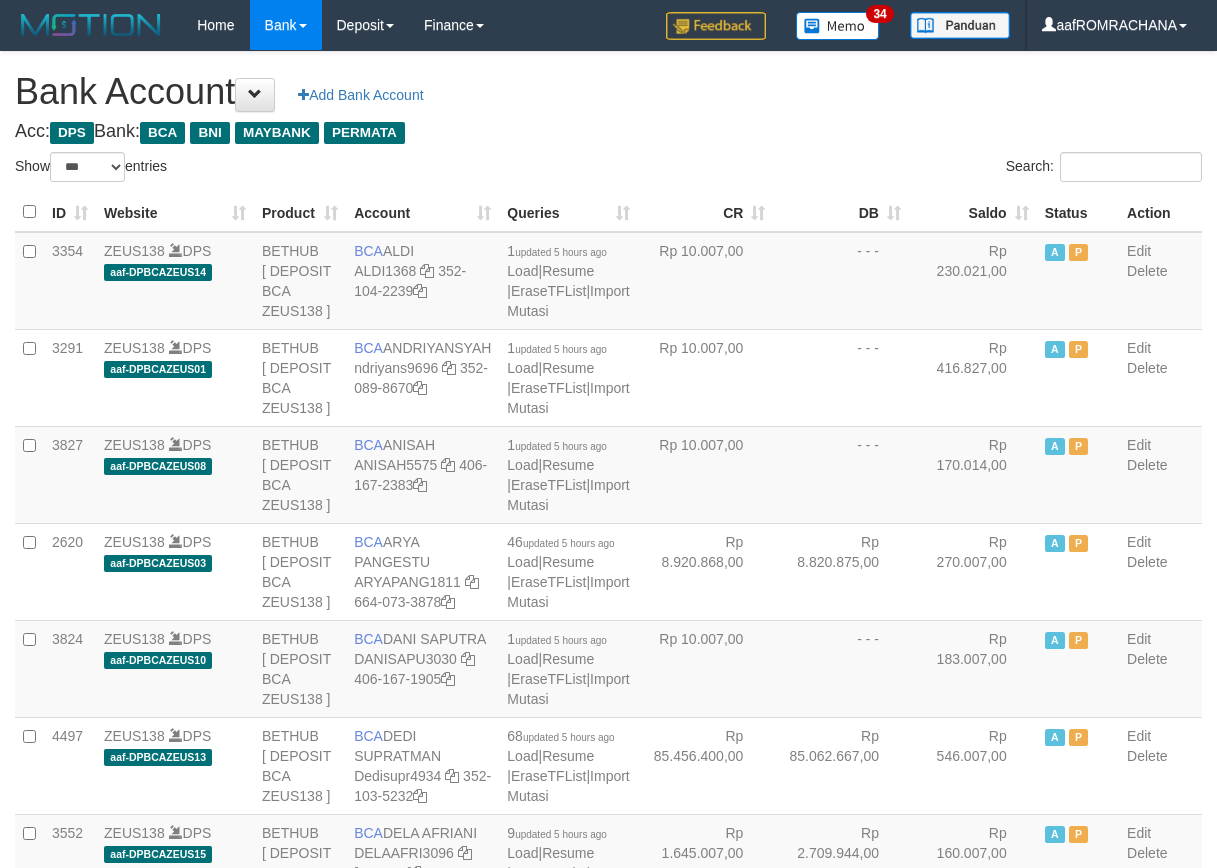 select on "***" 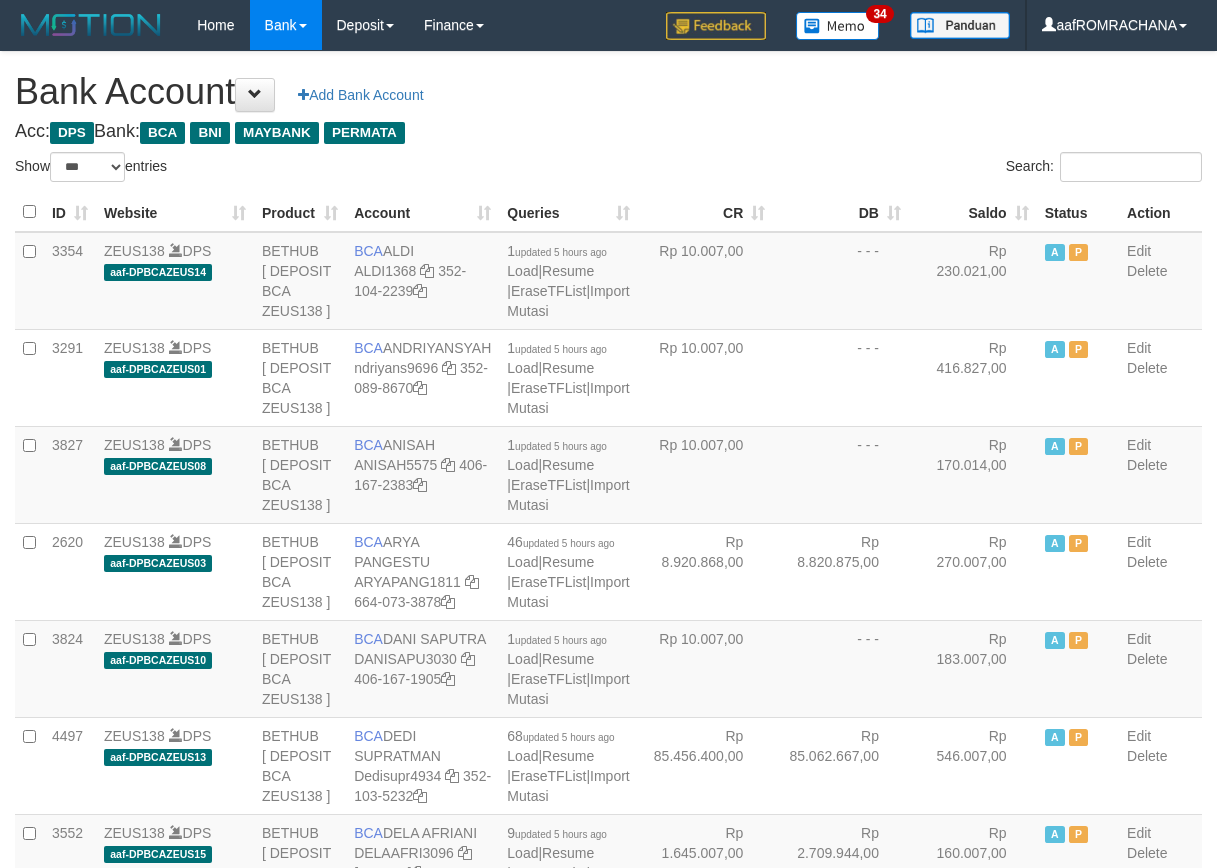 scroll, scrollTop: 0, scrollLeft: 0, axis: both 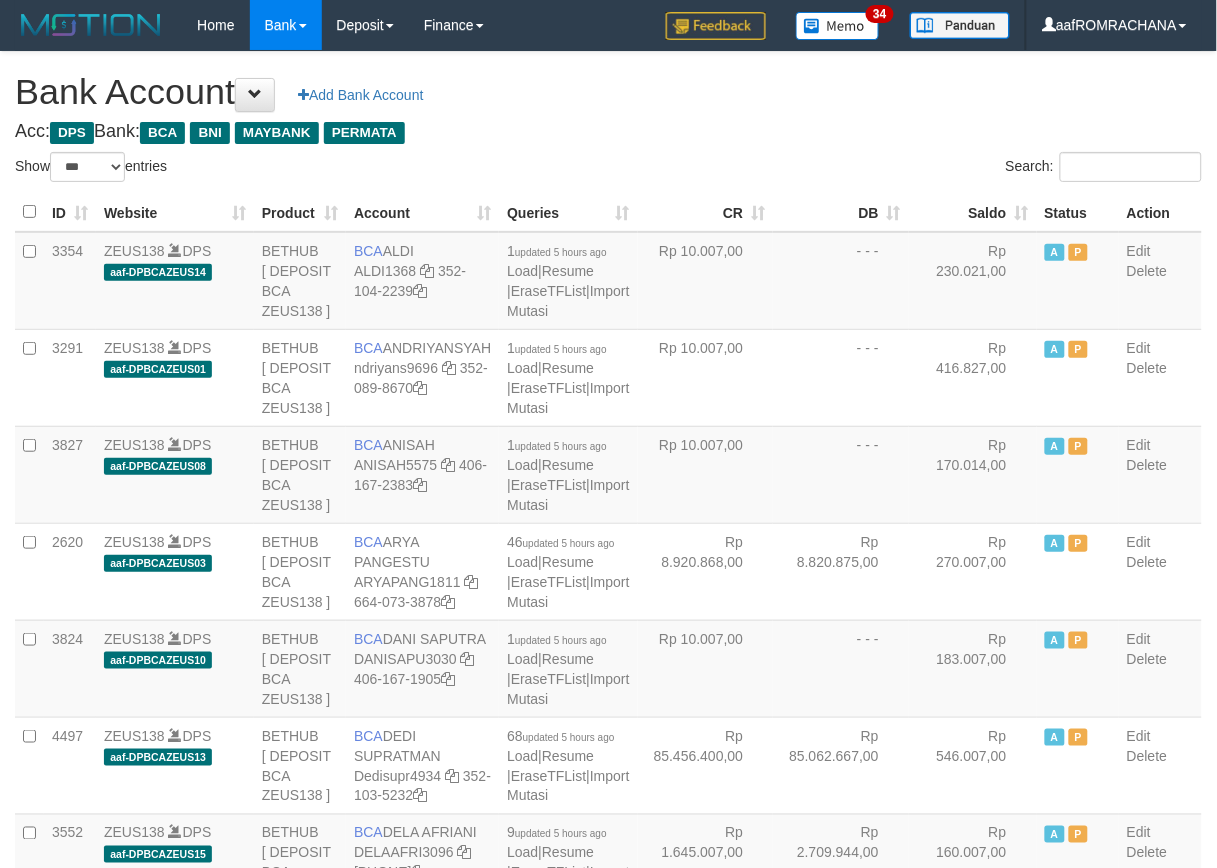 click on "Saldo" at bounding box center [973, 212] 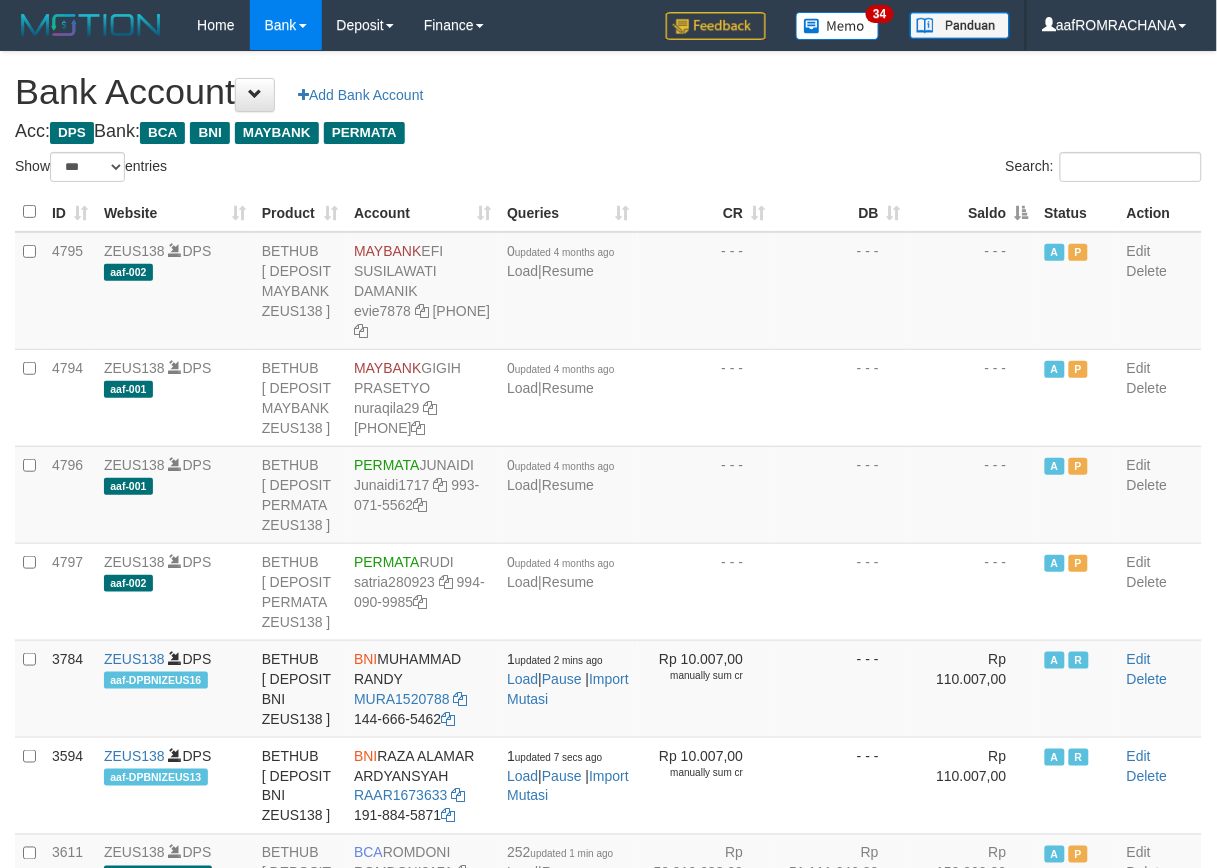 click on "Saldo" at bounding box center [973, 212] 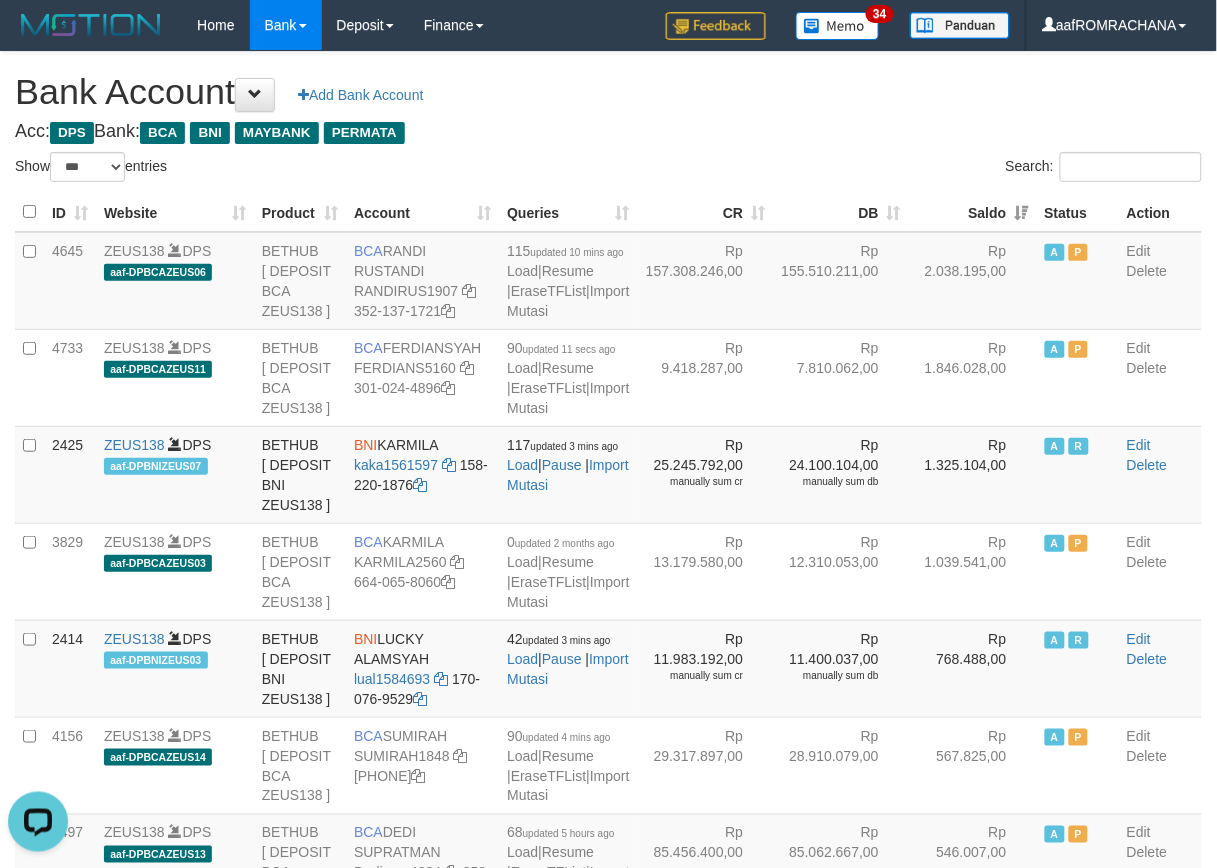 scroll, scrollTop: 0, scrollLeft: 0, axis: both 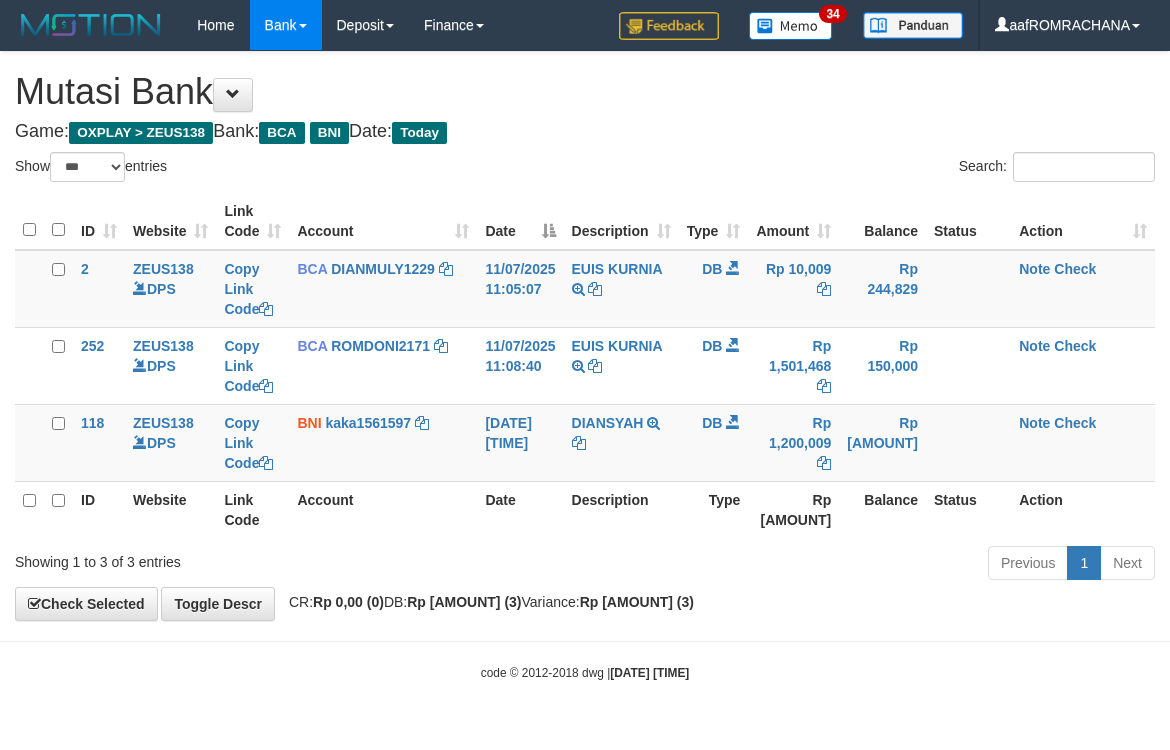 select on "***" 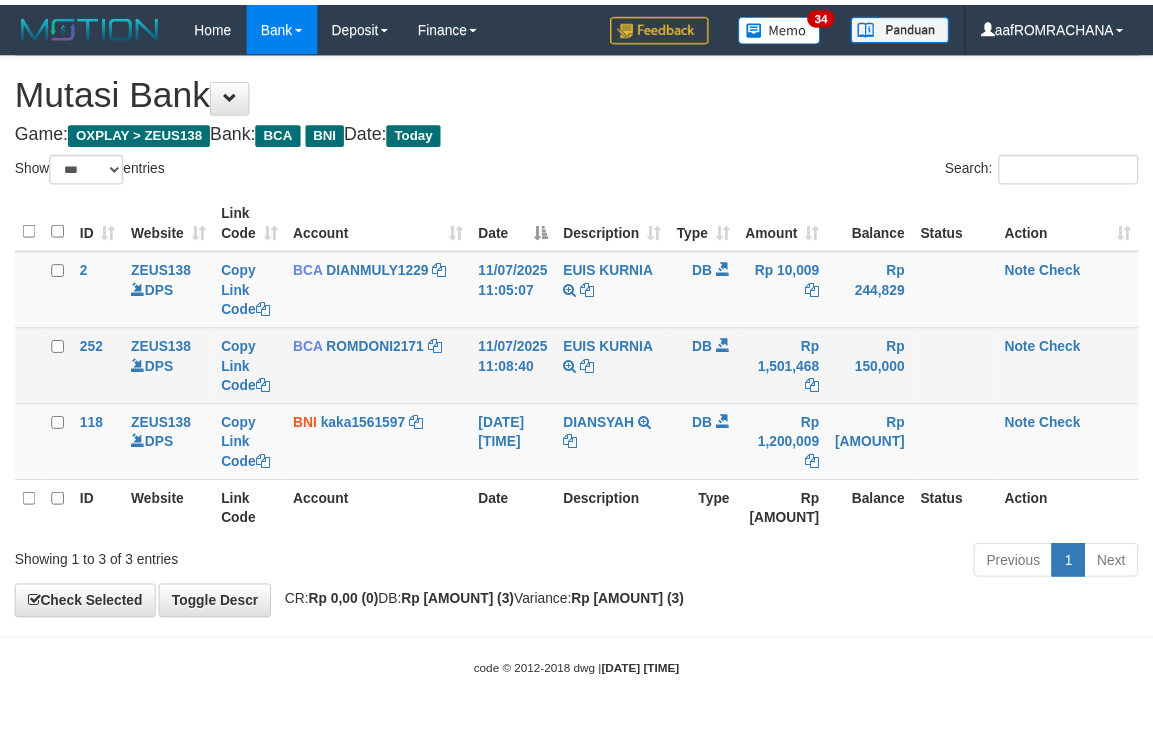 scroll, scrollTop: 0, scrollLeft: 0, axis: both 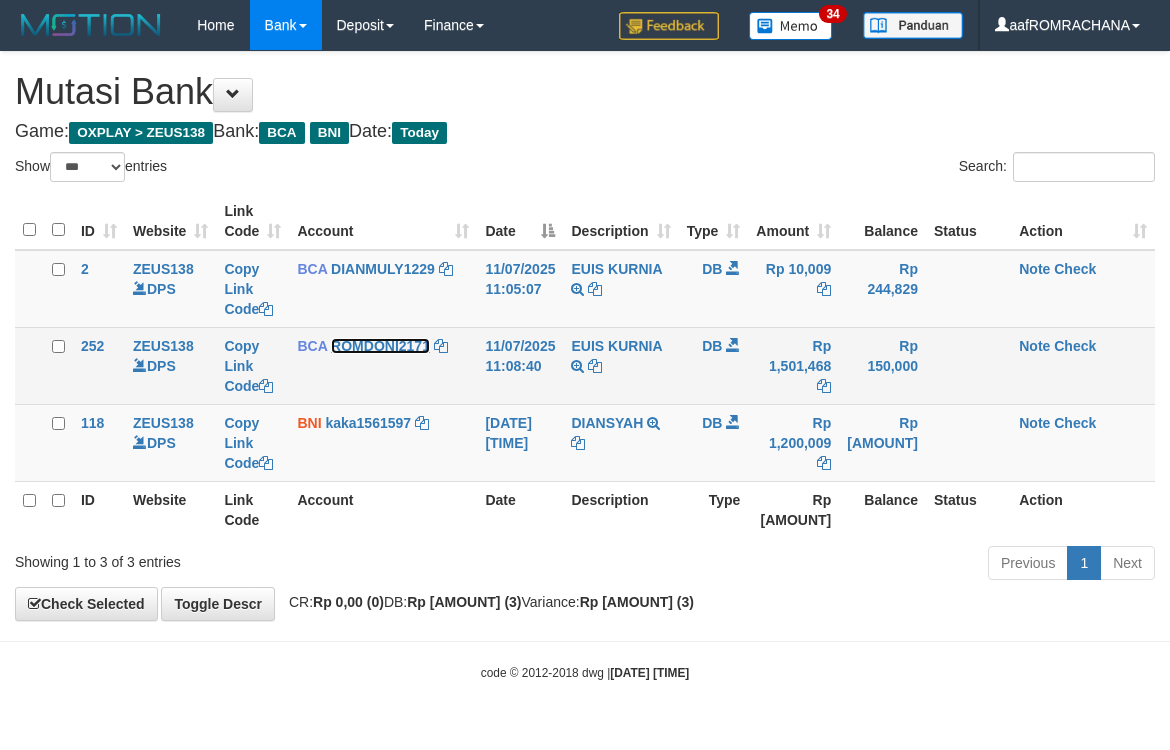 click on "ROMDONI2171" at bounding box center [380, 346] 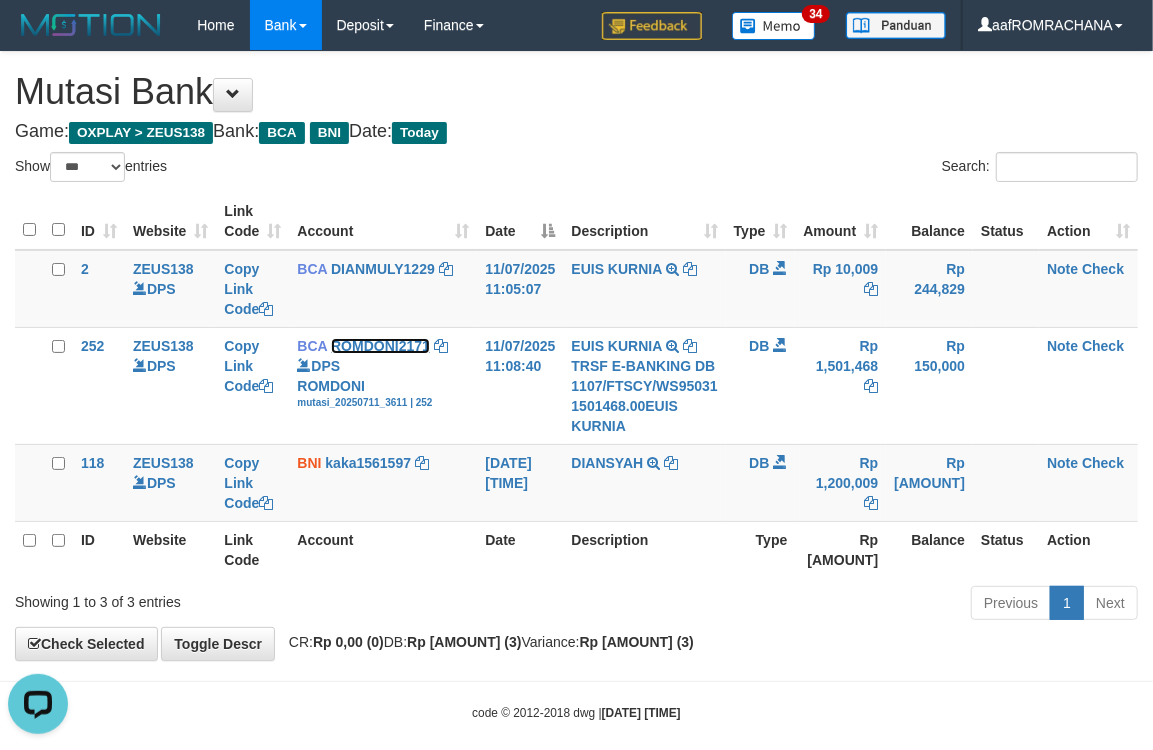 scroll, scrollTop: 0, scrollLeft: 0, axis: both 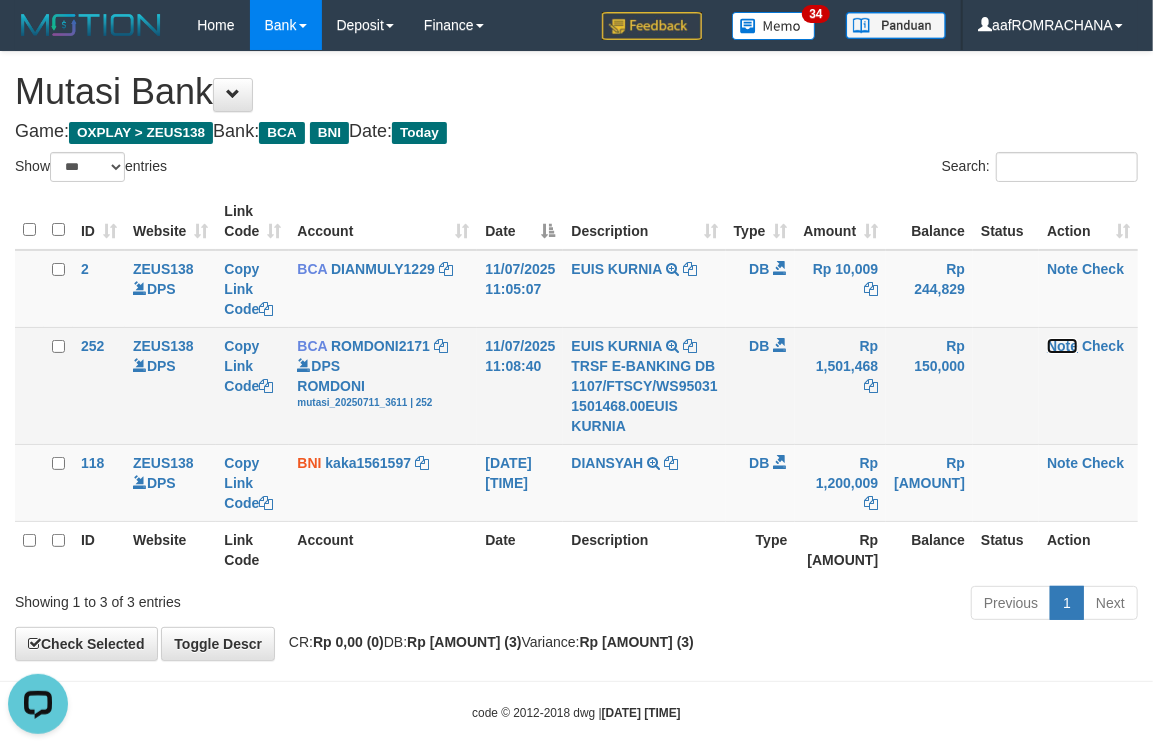 click on "Note" at bounding box center [1062, 346] 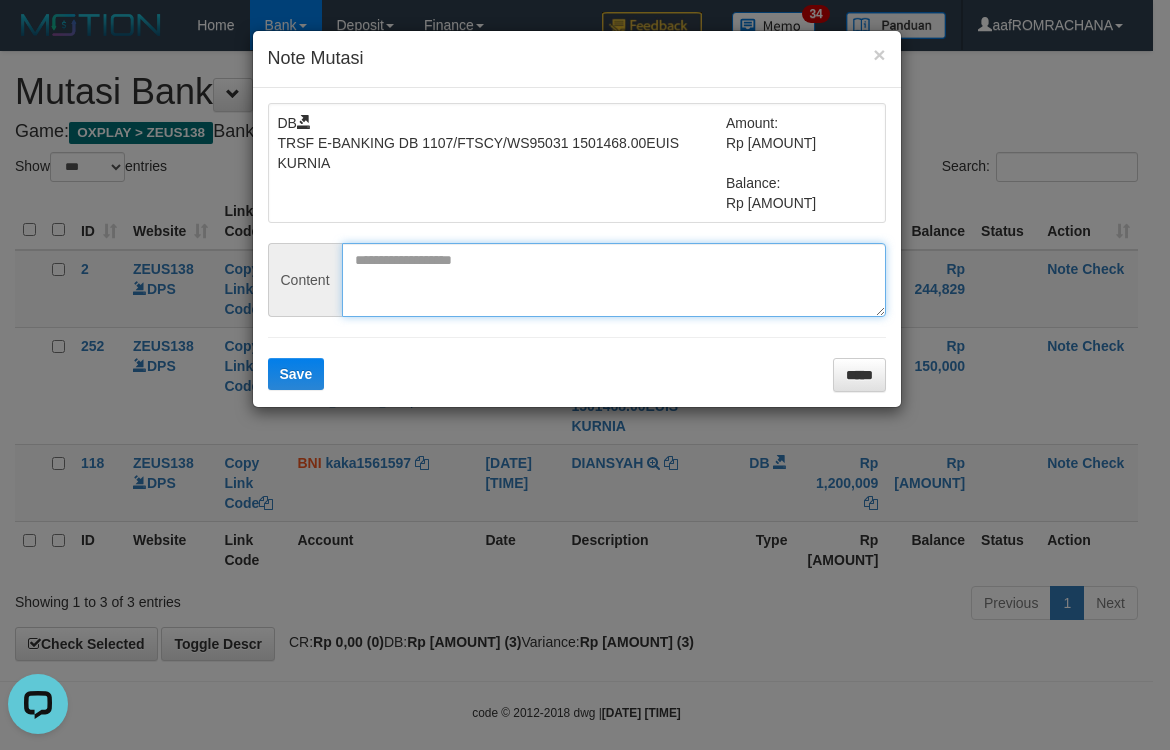 click at bounding box center (614, 280) 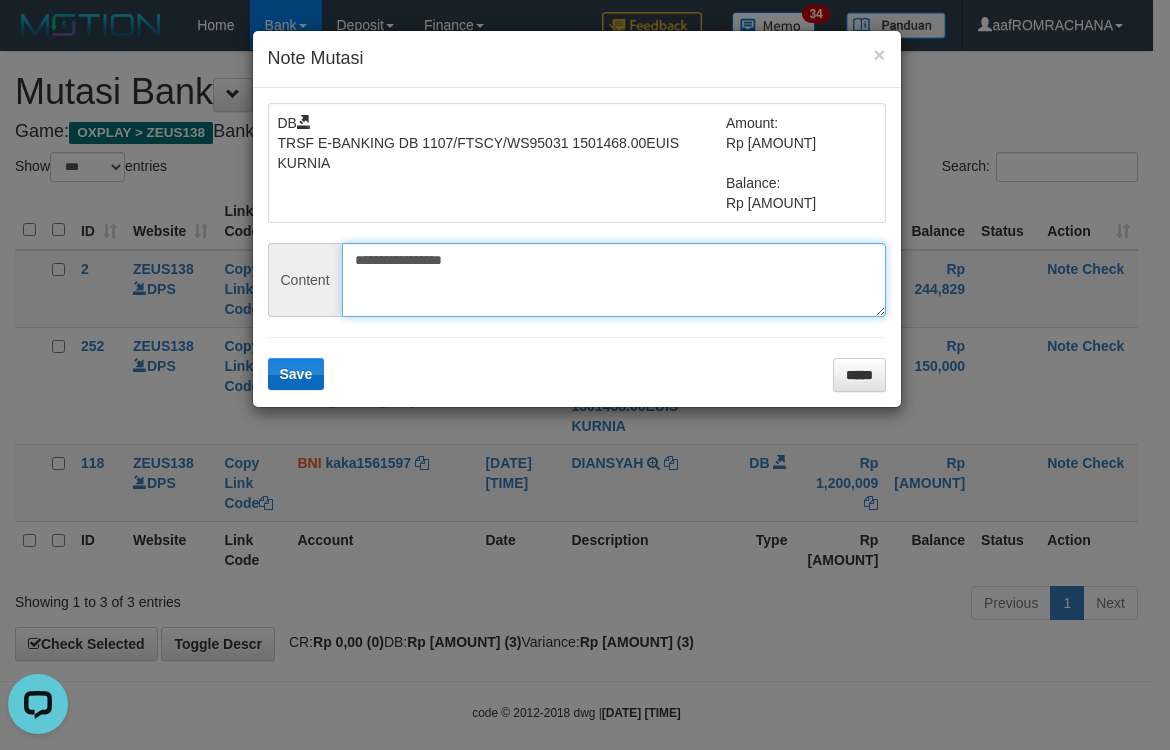 type on "**********" 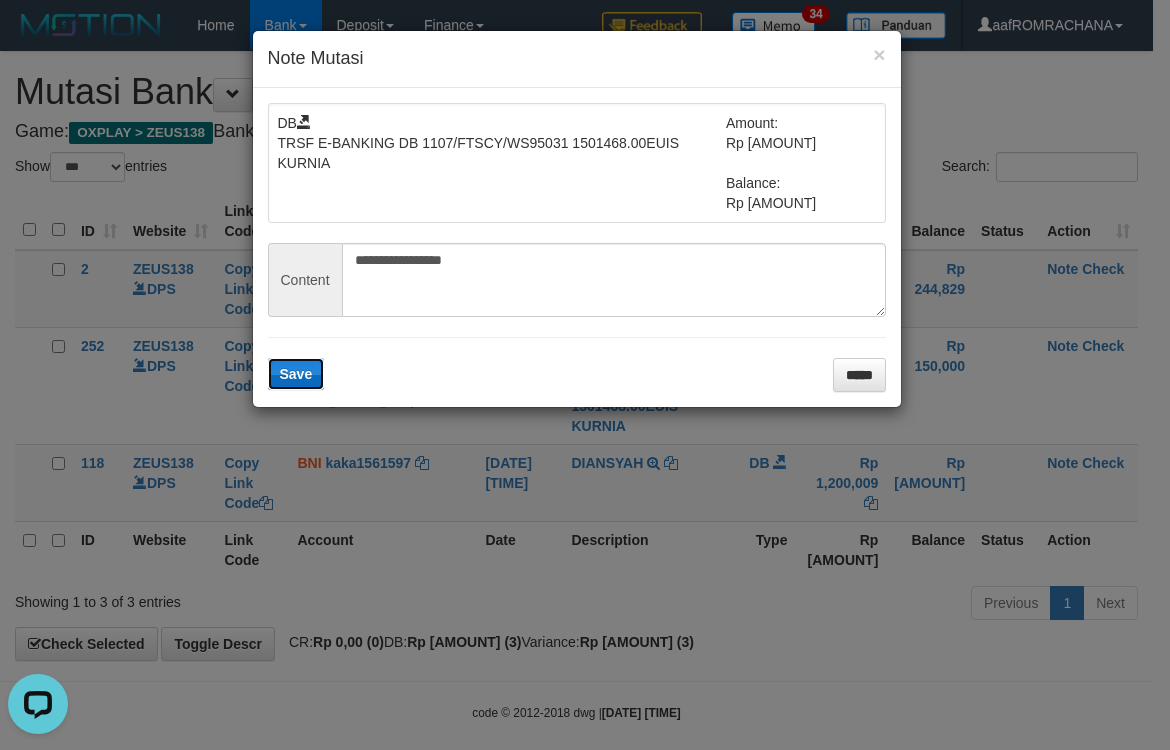 click on "Save" at bounding box center (296, 374) 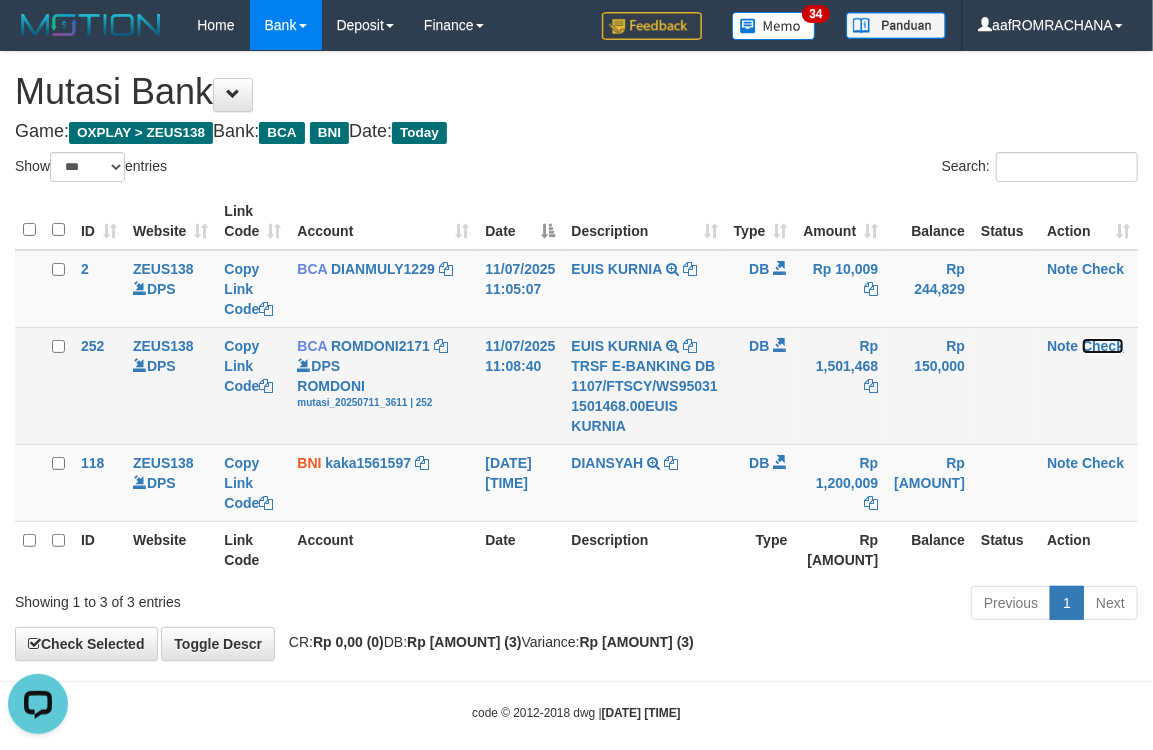 click on "Check" at bounding box center (1103, 346) 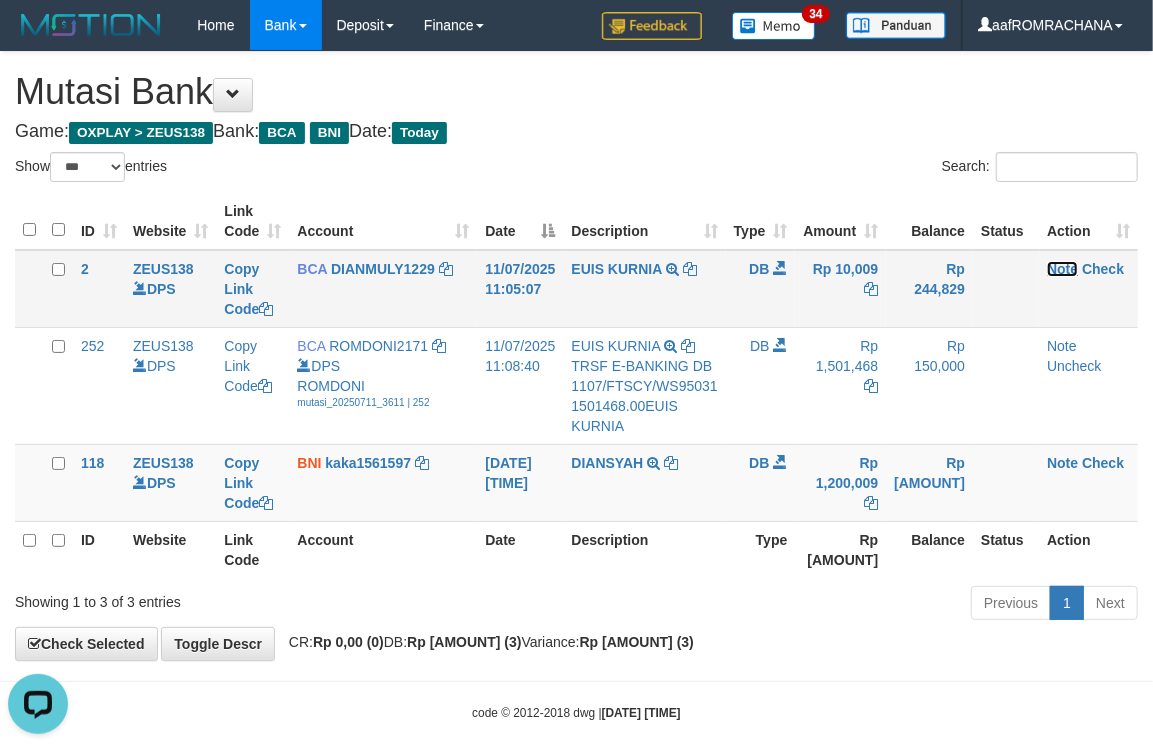 click on "Note" at bounding box center [1062, 269] 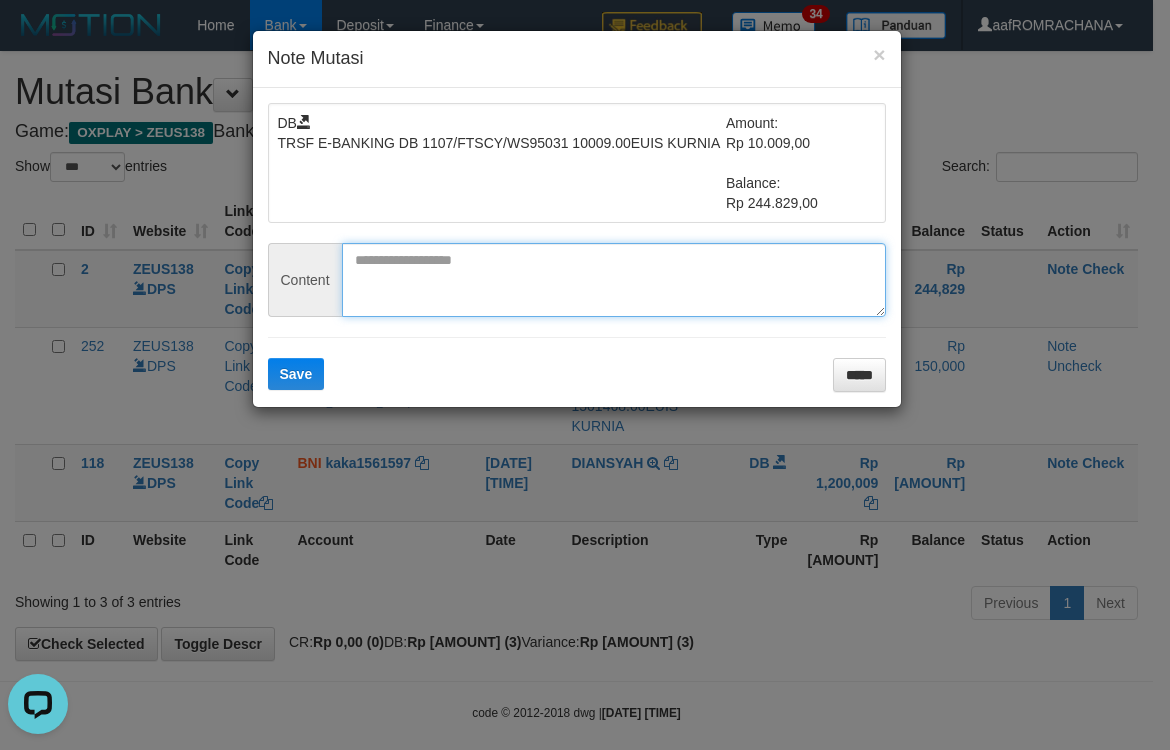 click at bounding box center (614, 280) 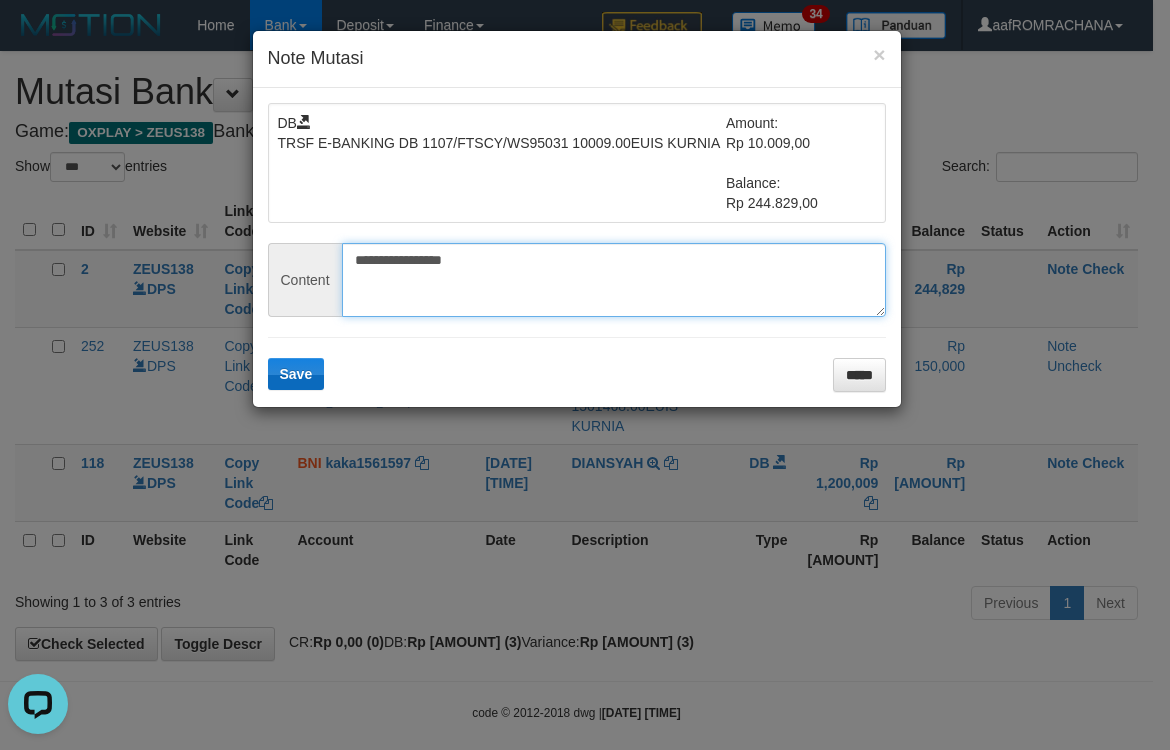 type on "**********" 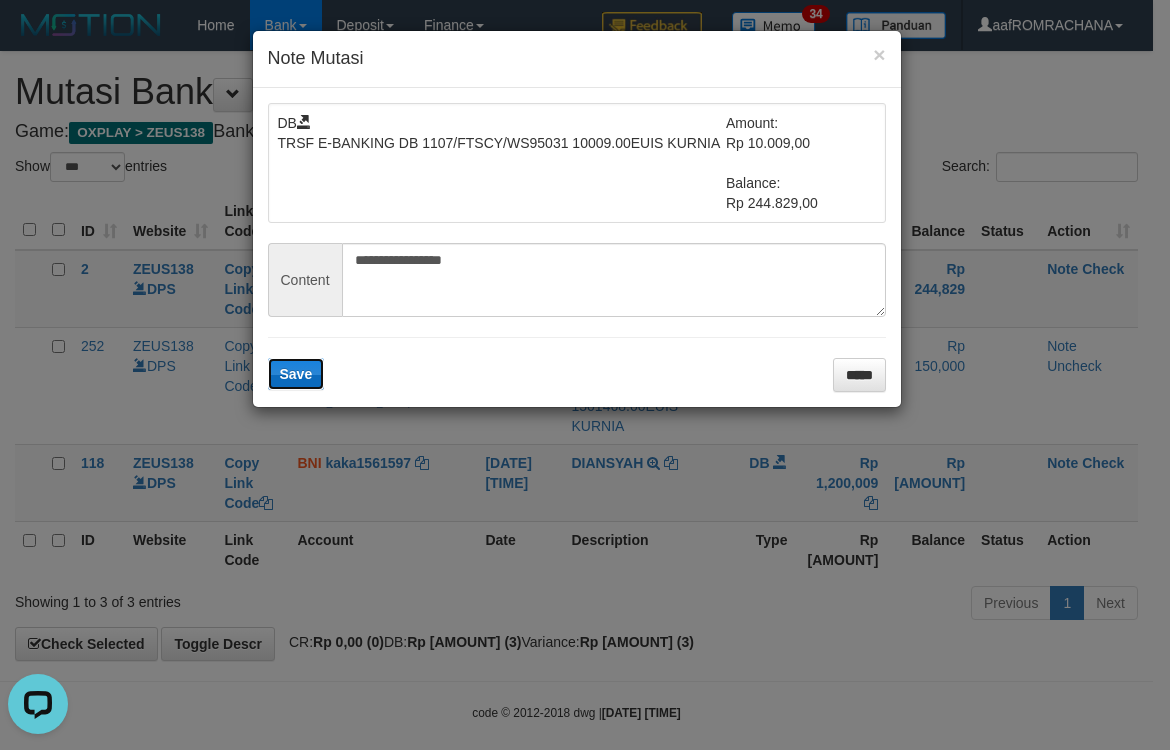 click on "Save" at bounding box center [296, 374] 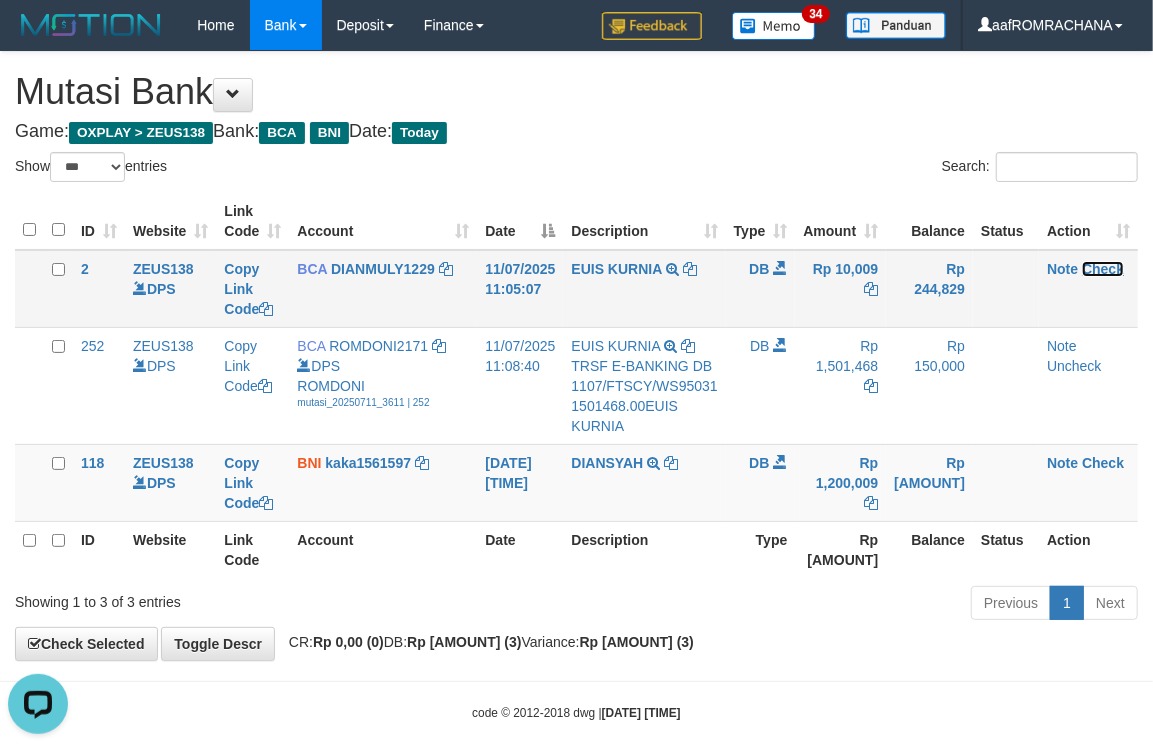 click on "Check" at bounding box center [1103, 269] 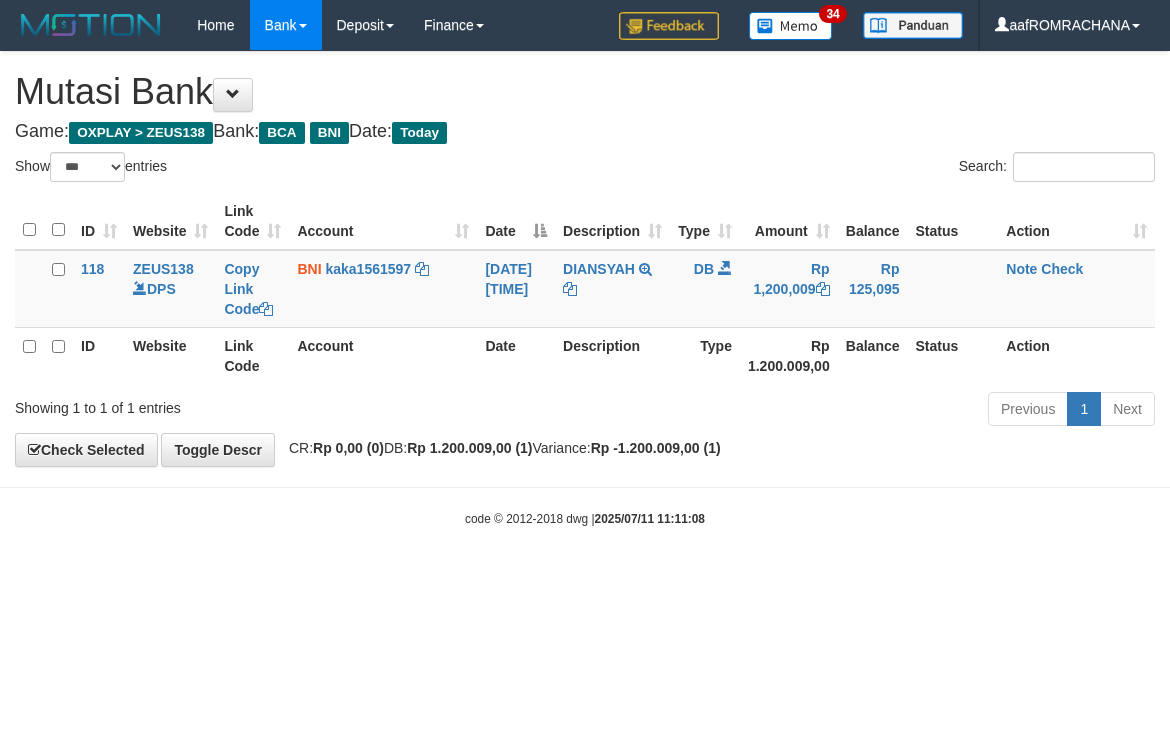 select on "***" 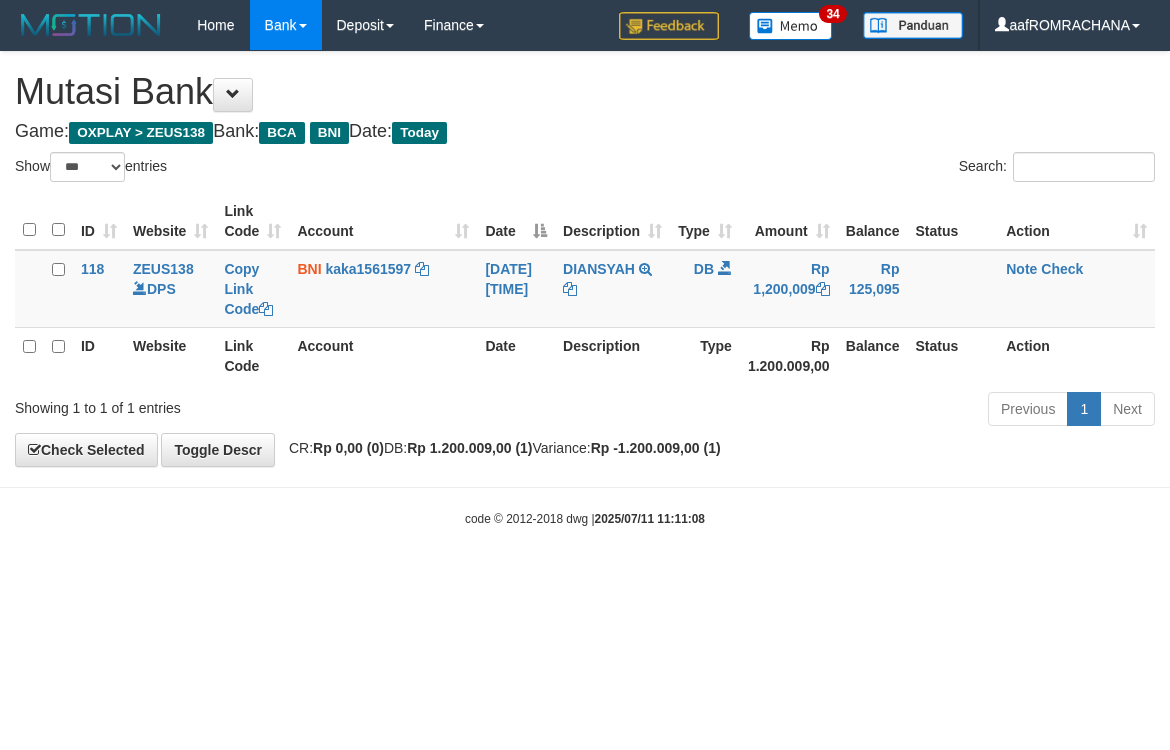 scroll, scrollTop: 0, scrollLeft: 0, axis: both 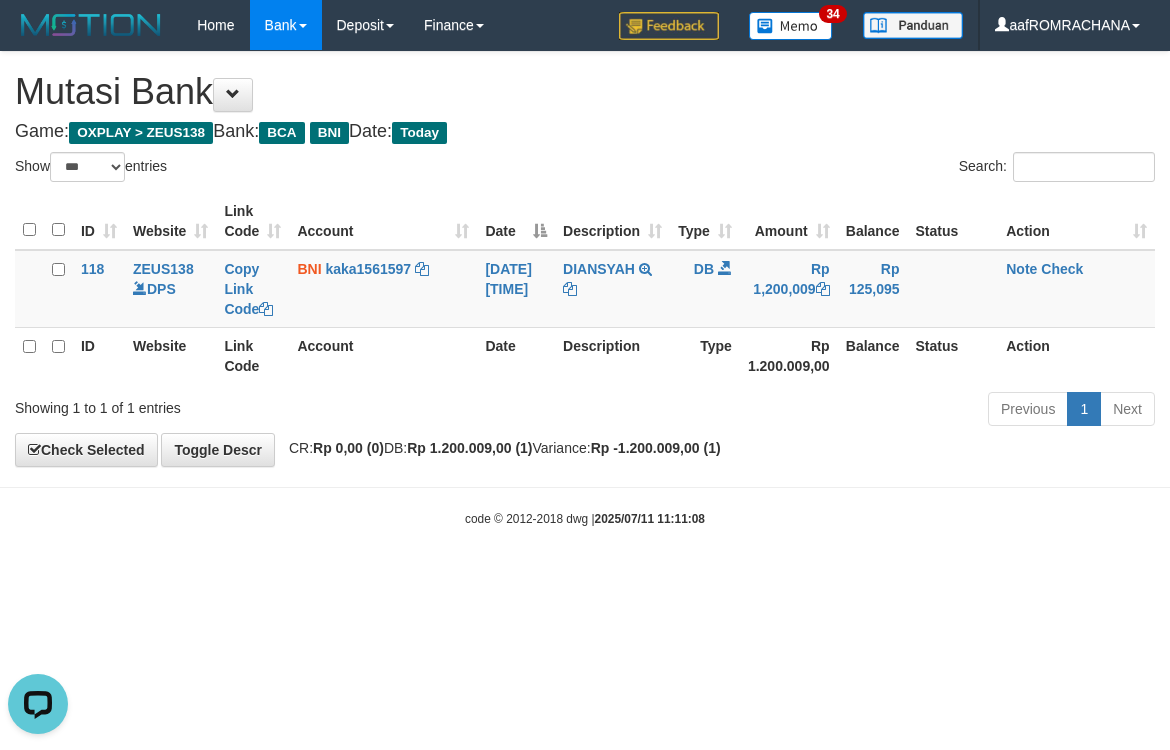 drag, startPoint x: 323, startPoint y: 636, endPoint x: 312, endPoint y: 643, distance: 13.038404 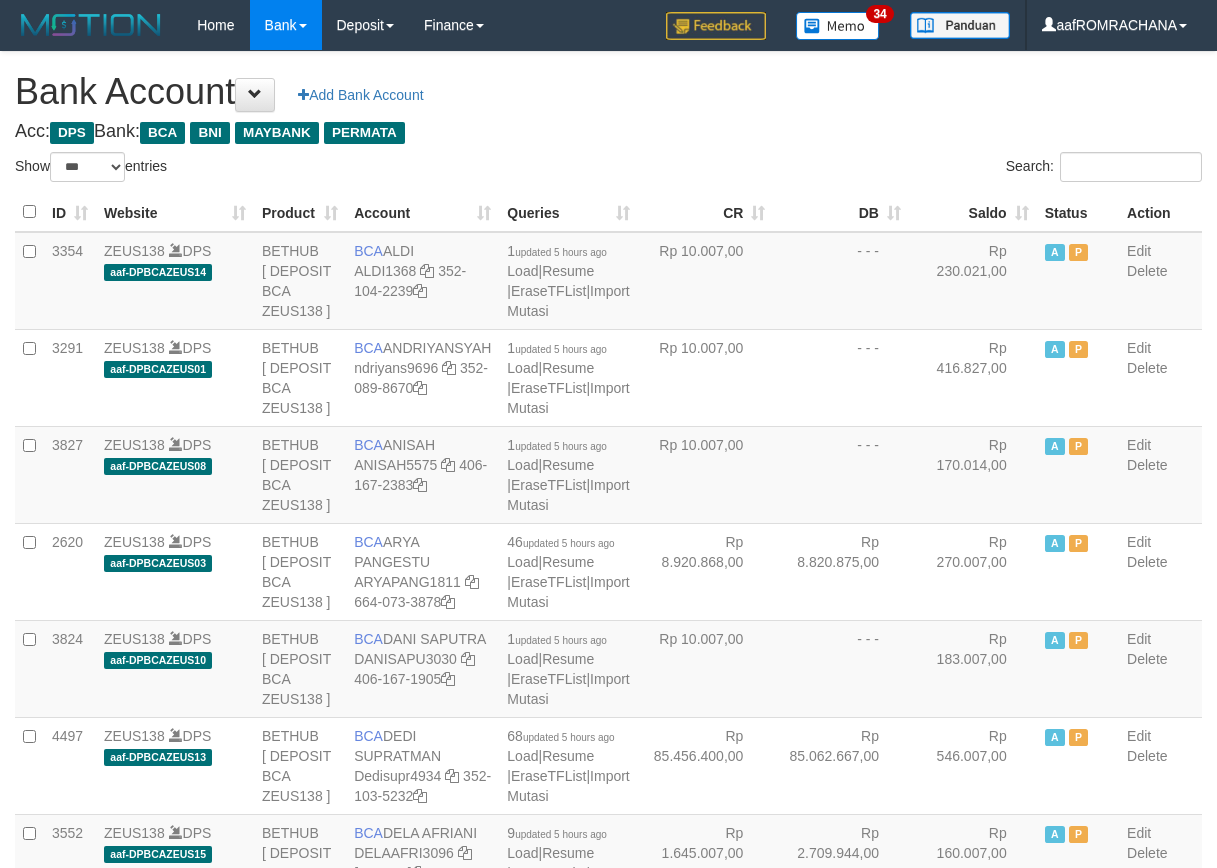 select on "***" 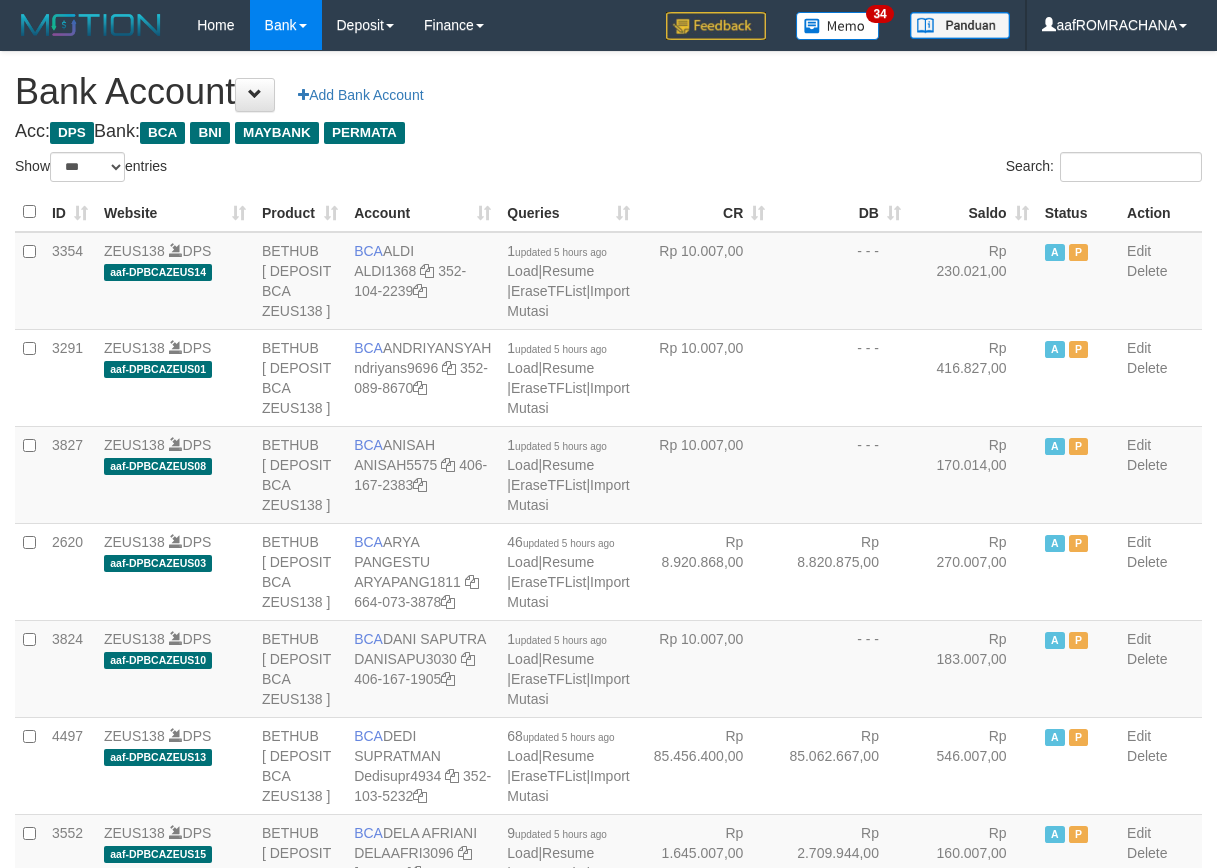 scroll, scrollTop: 0, scrollLeft: 0, axis: both 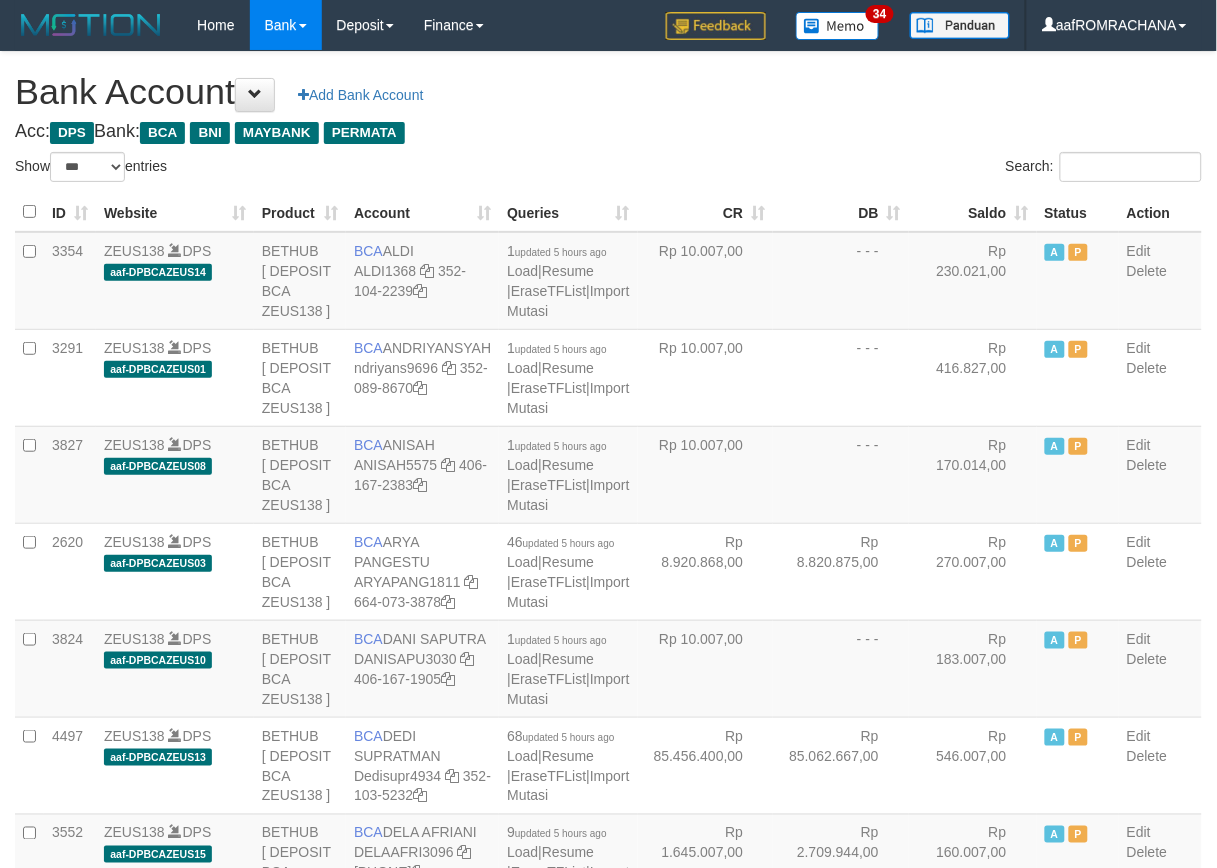 drag, startPoint x: 0, startPoint y: 0, endPoint x: 950, endPoint y: 204, distance: 971.6563 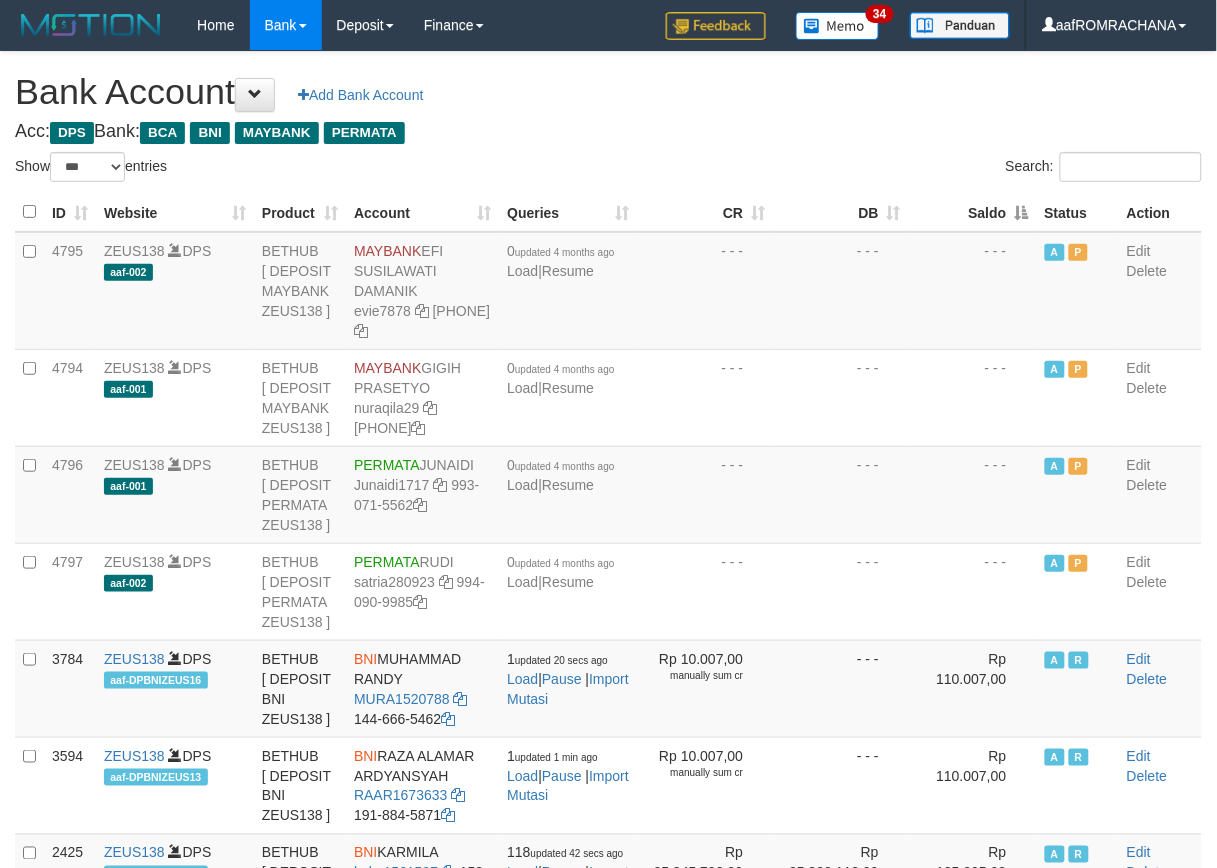click on "Saldo" at bounding box center (973, 212) 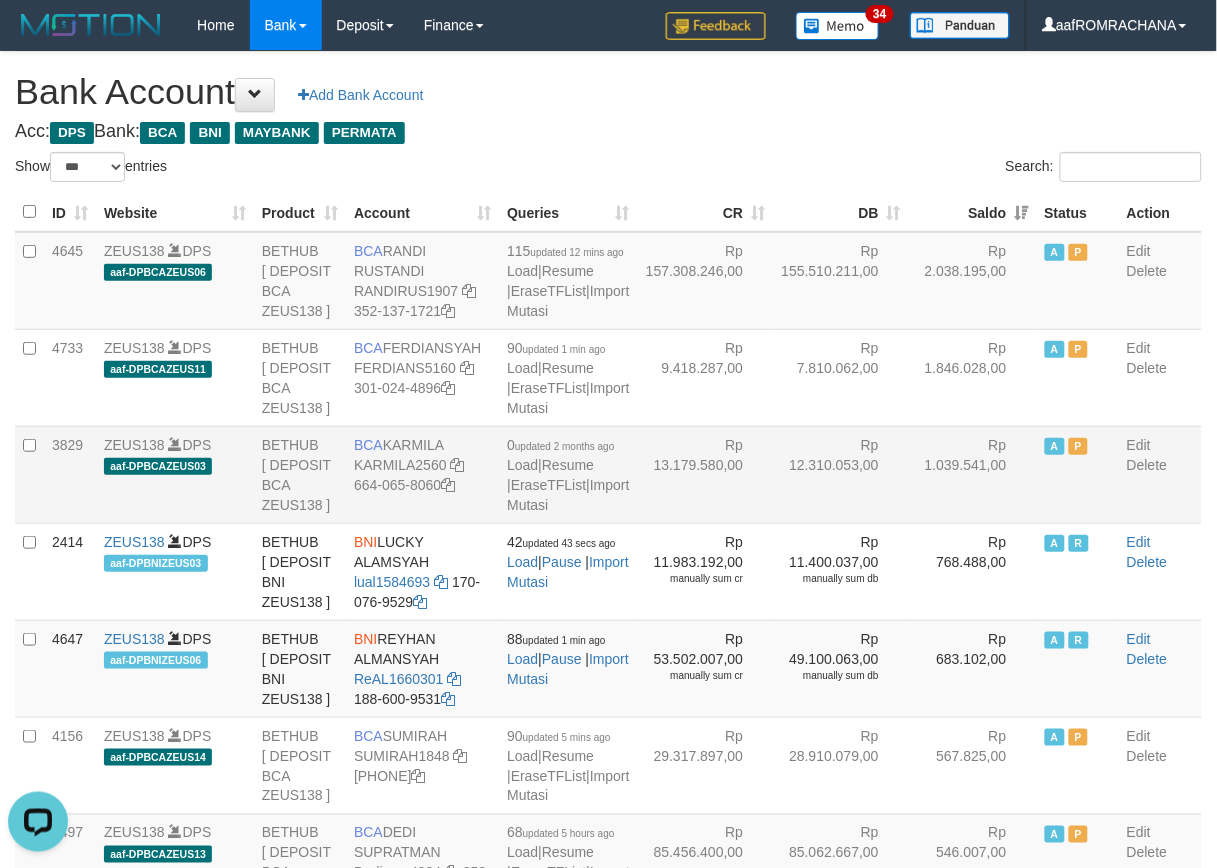 scroll, scrollTop: 0, scrollLeft: 0, axis: both 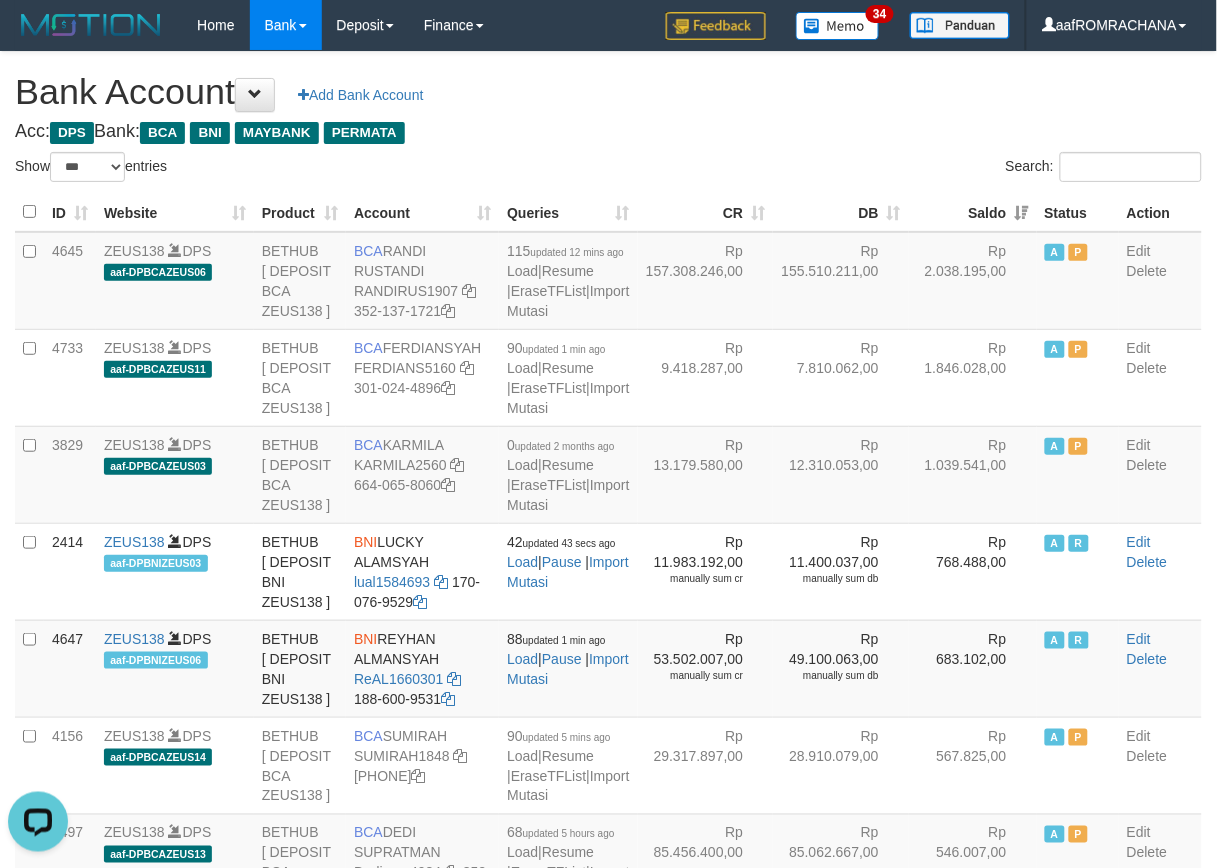 click on "**********" at bounding box center [608, 2047] 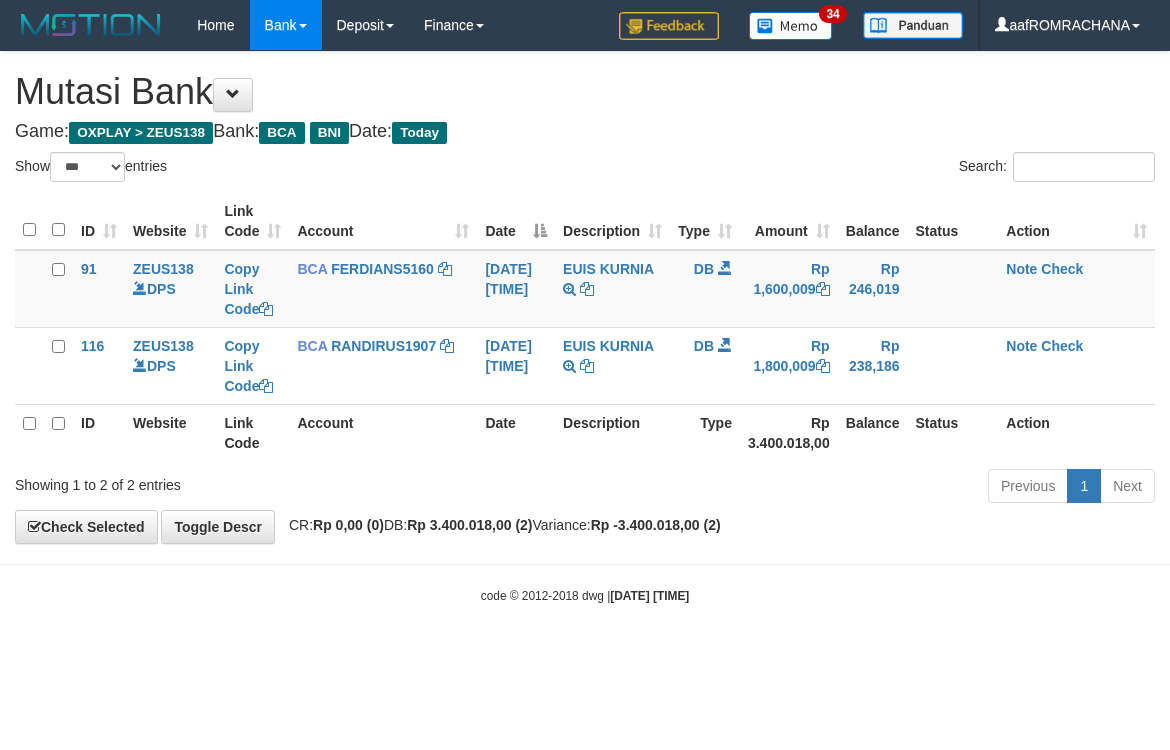 select on "***" 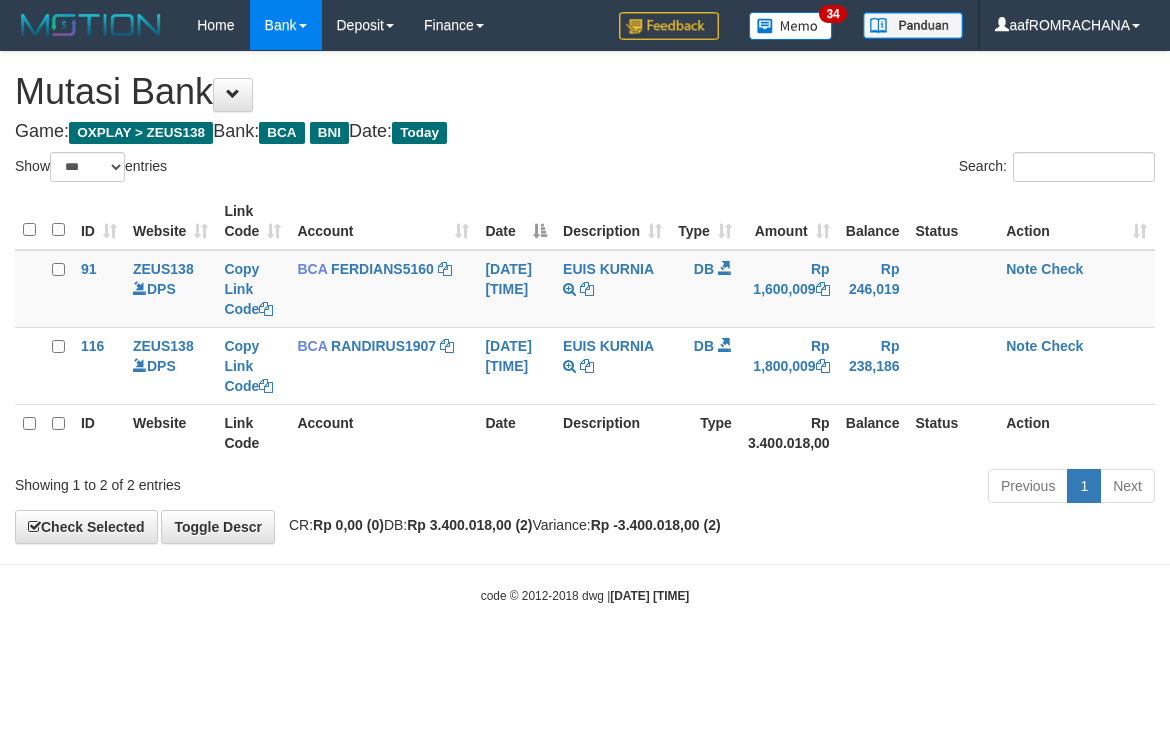 scroll, scrollTop: 0, scrollLeft: 0, axis: both 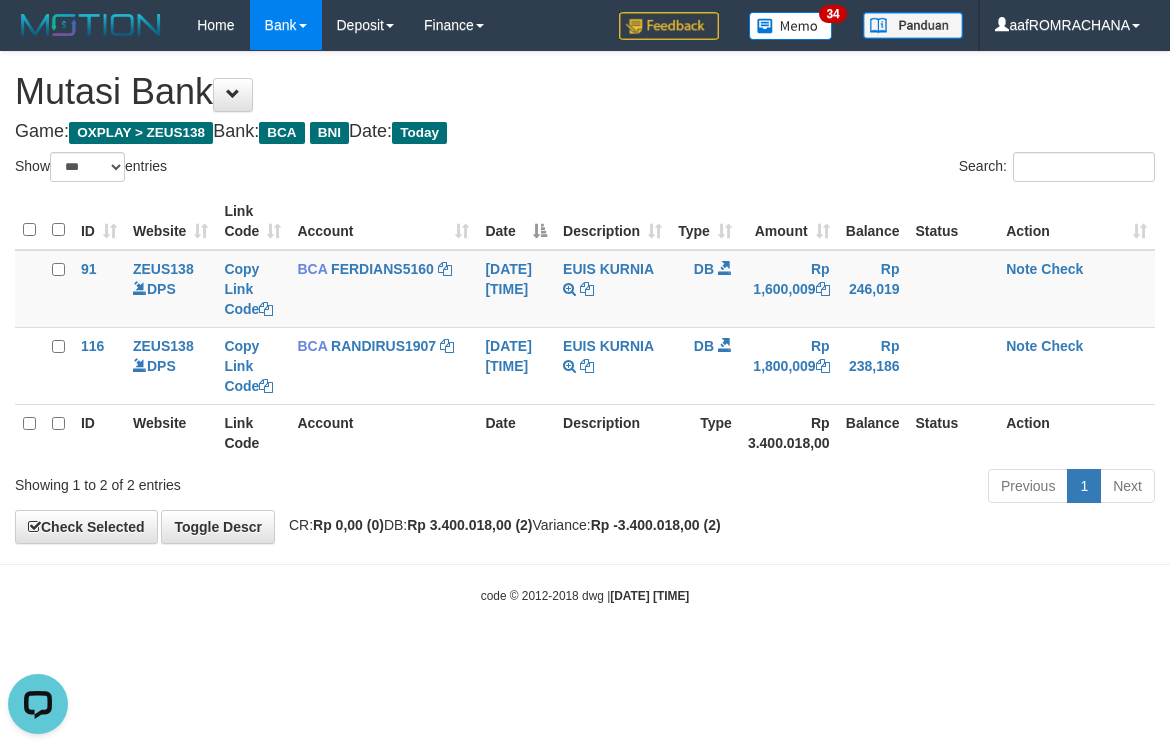 click on "Toggle navigation
Home
Bank
Account List
Load
By Website
Group
[OXPLAY]													ZEUS138
By Load Group (DPS)" at bounding box center (585, 327) 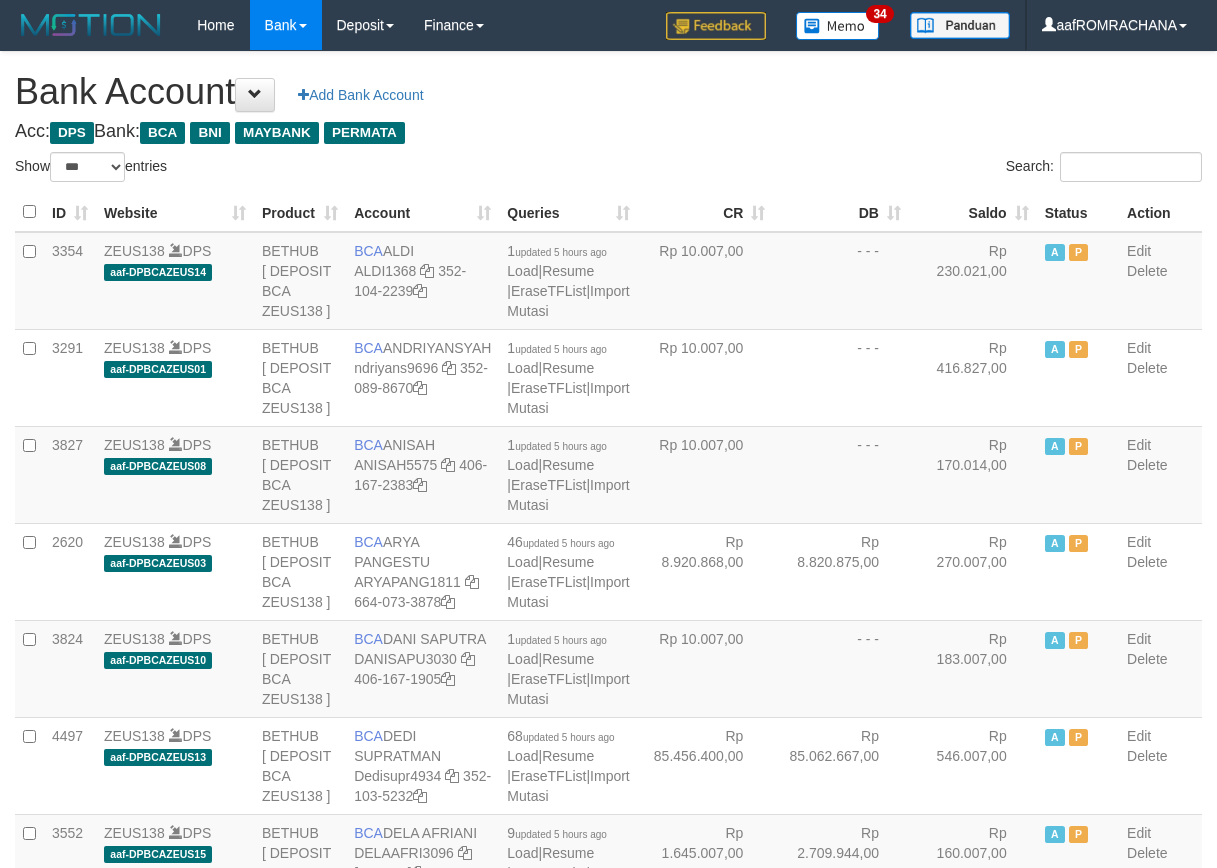 select on "***" 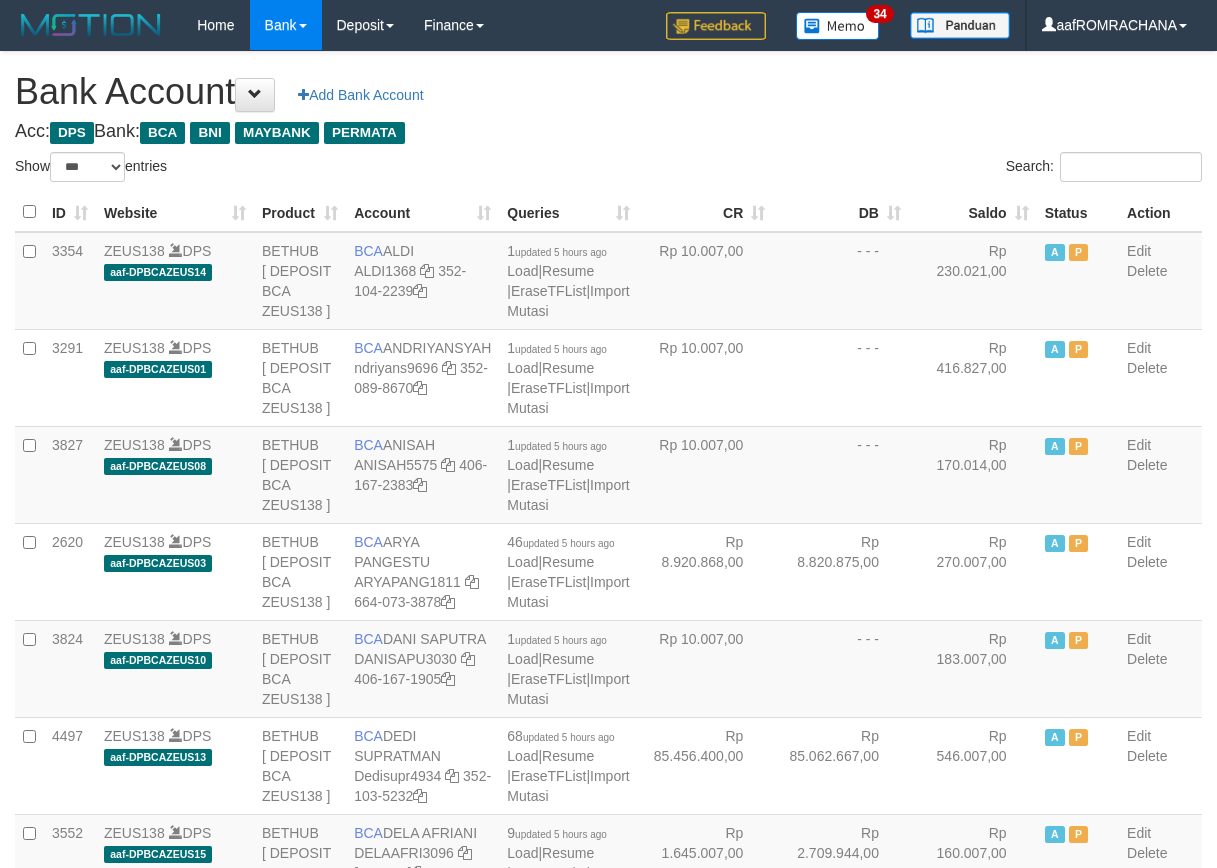 scroll, scrollTop: 0, scrollLeft: 0, axis: both 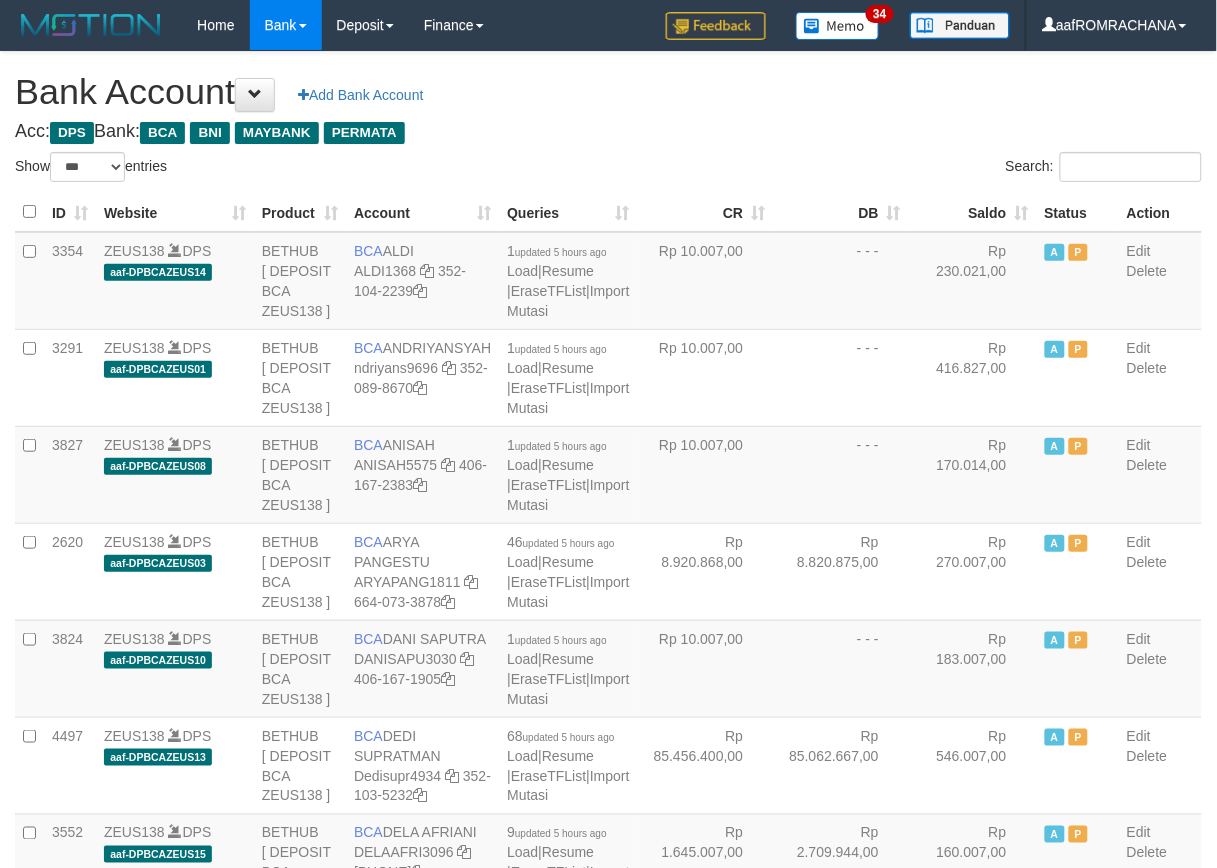 click on "Saldo" at bounding box center (973, 212) 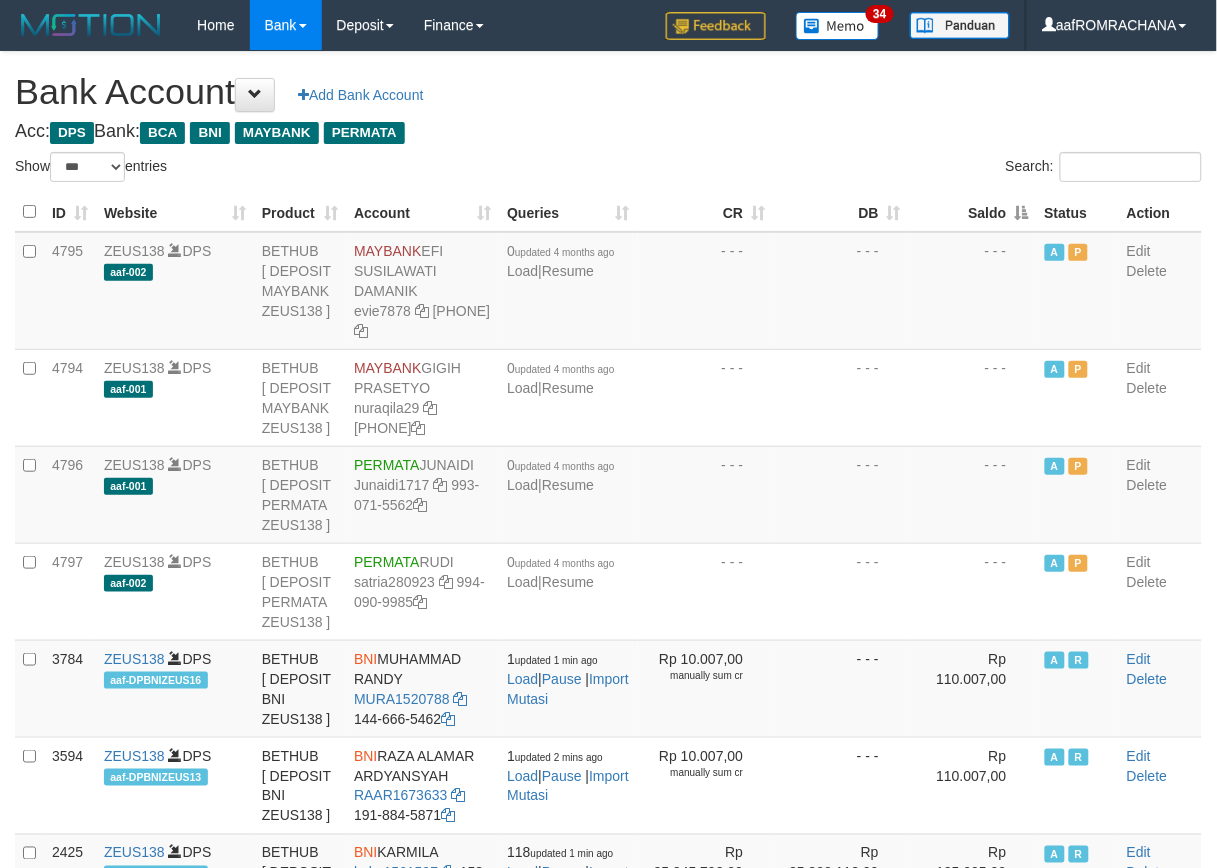 click on "Saldo" at bounding box center [973, 212] 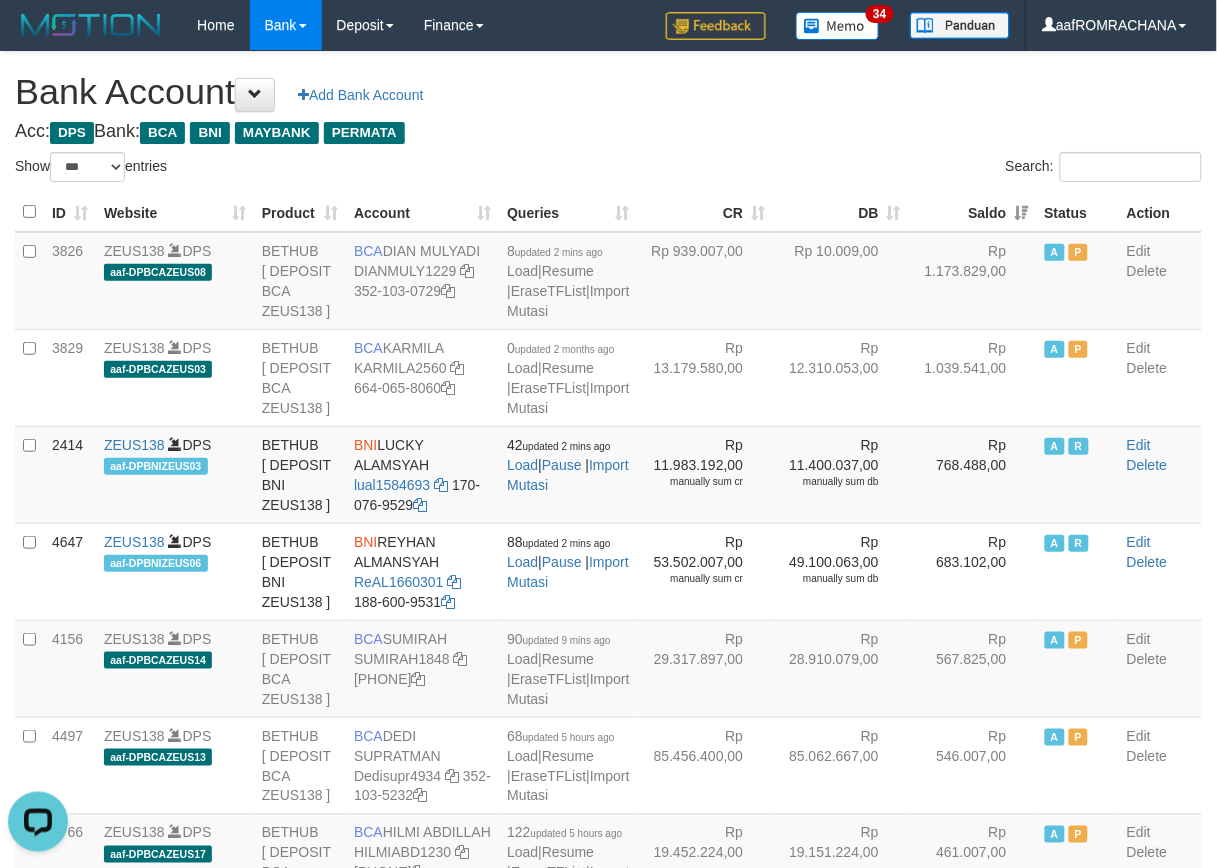 scroll, scrollTop: 0, scrollLeft: 0, axis: both 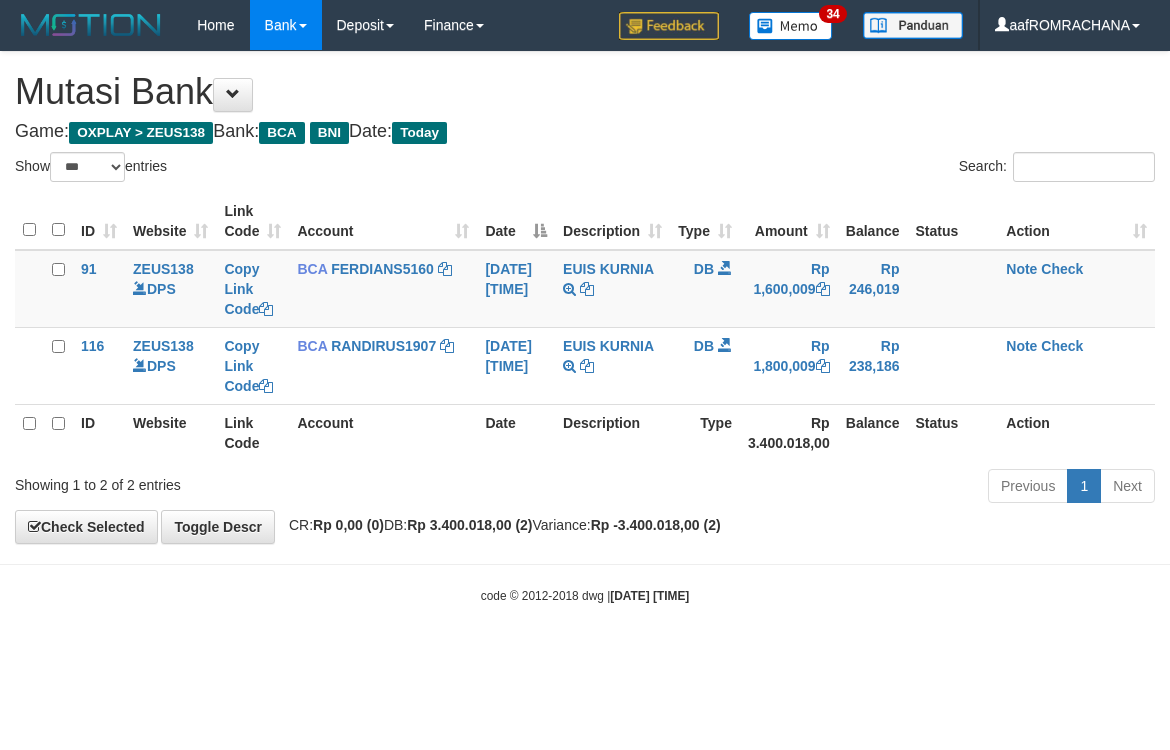 select on "***" 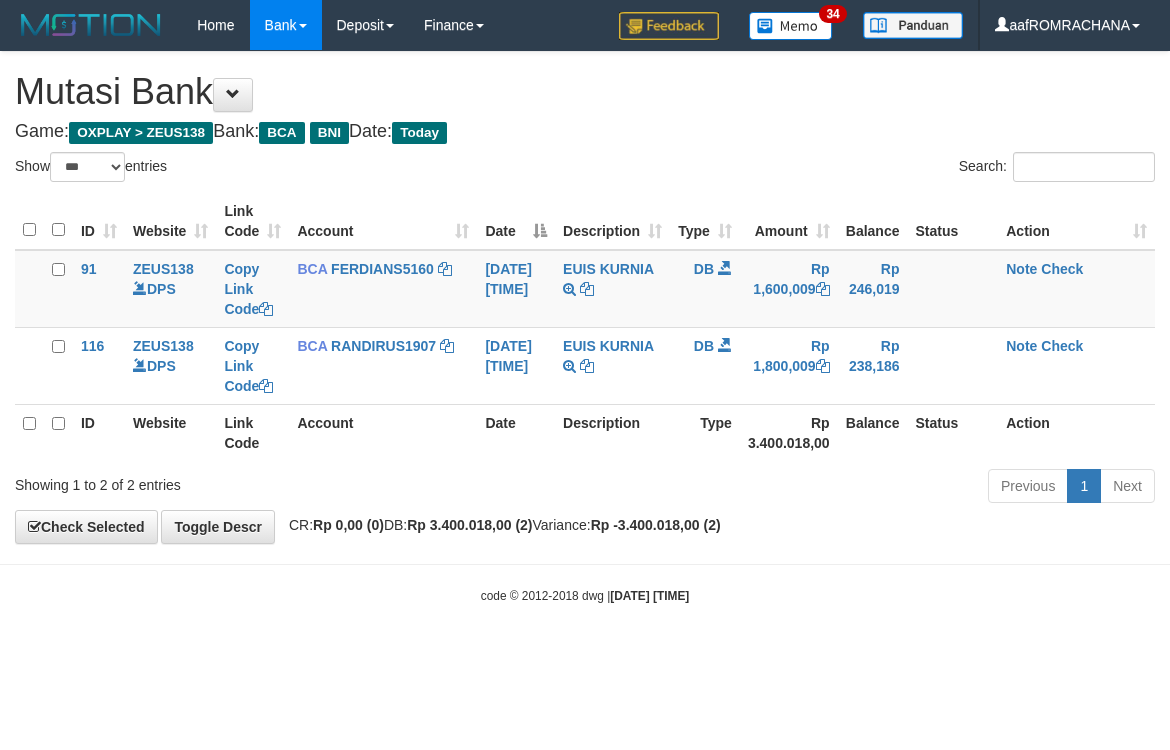 scroll, scrollTop: 0, scrollLeft: 0, axis: both 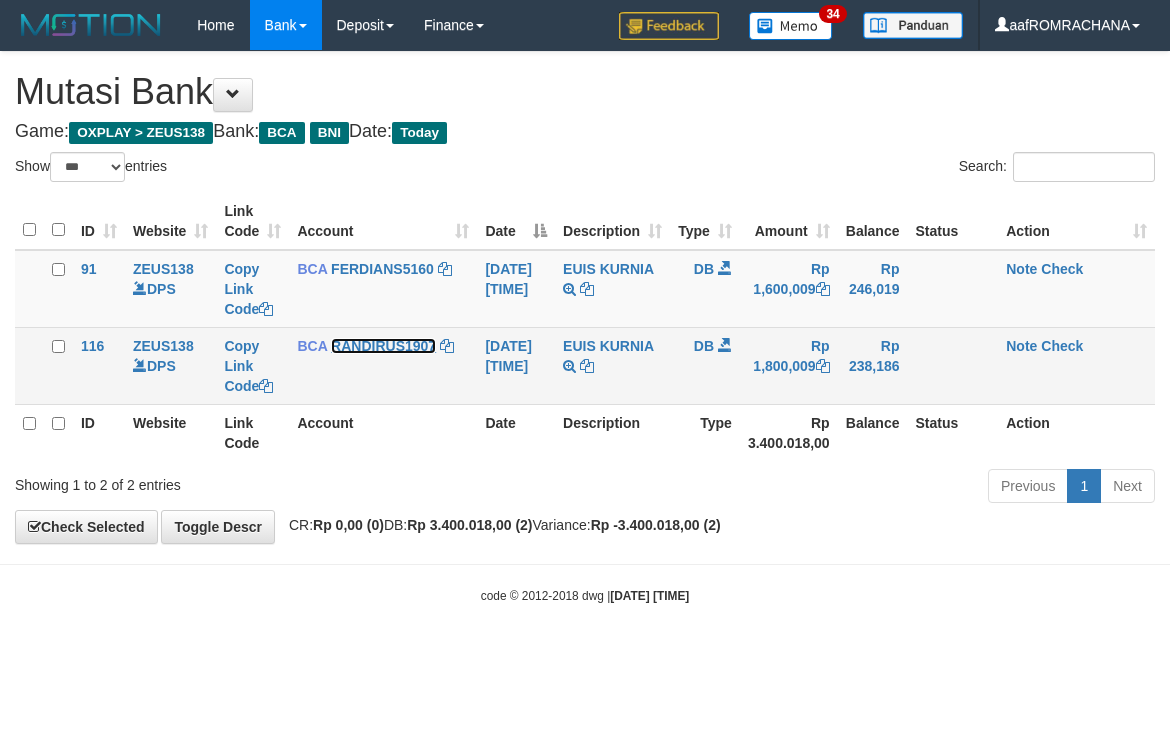 click on "RANDIRUS1907" at bounding box center [383, 346] 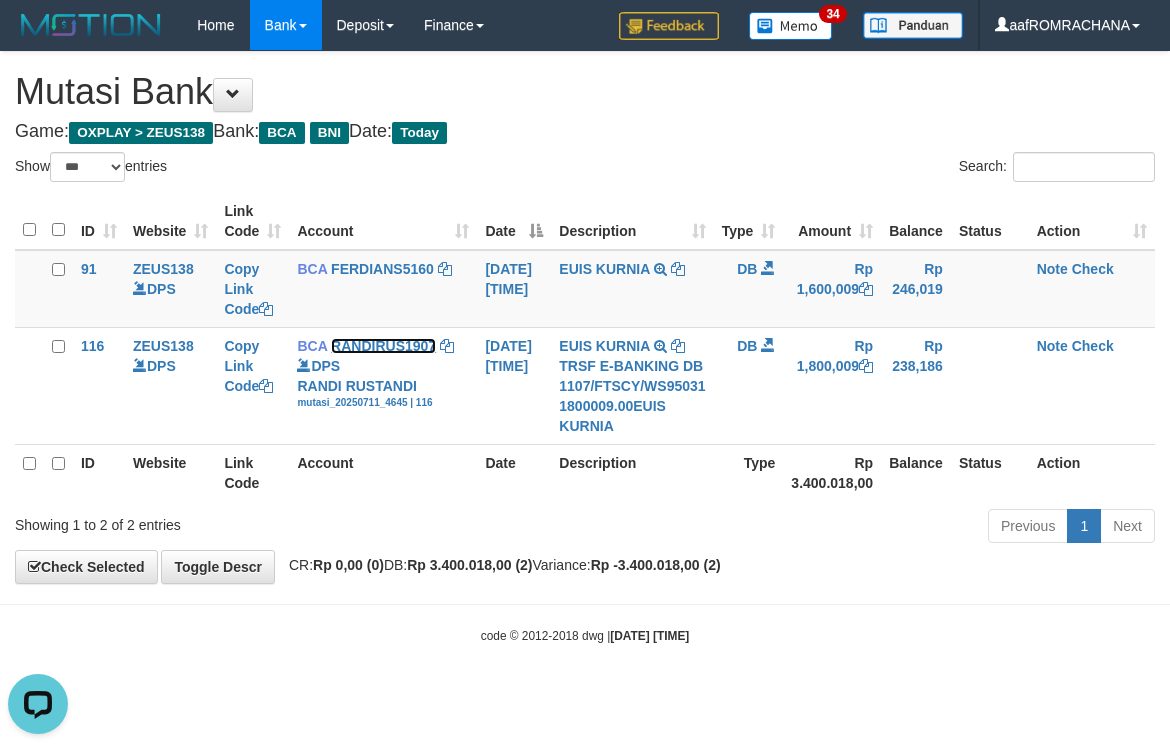 scroll, scrollTop: 0, scrollLeft: 0, axis: both 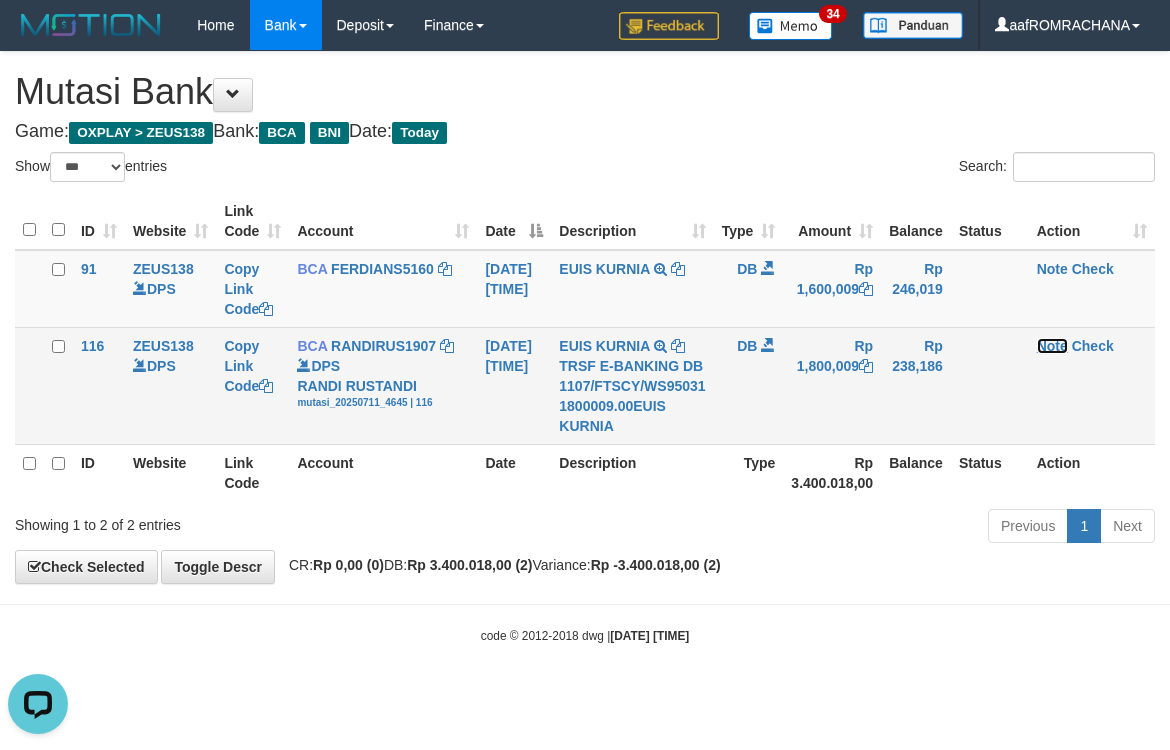 click on "Note" at bounding box center (1052, 346) 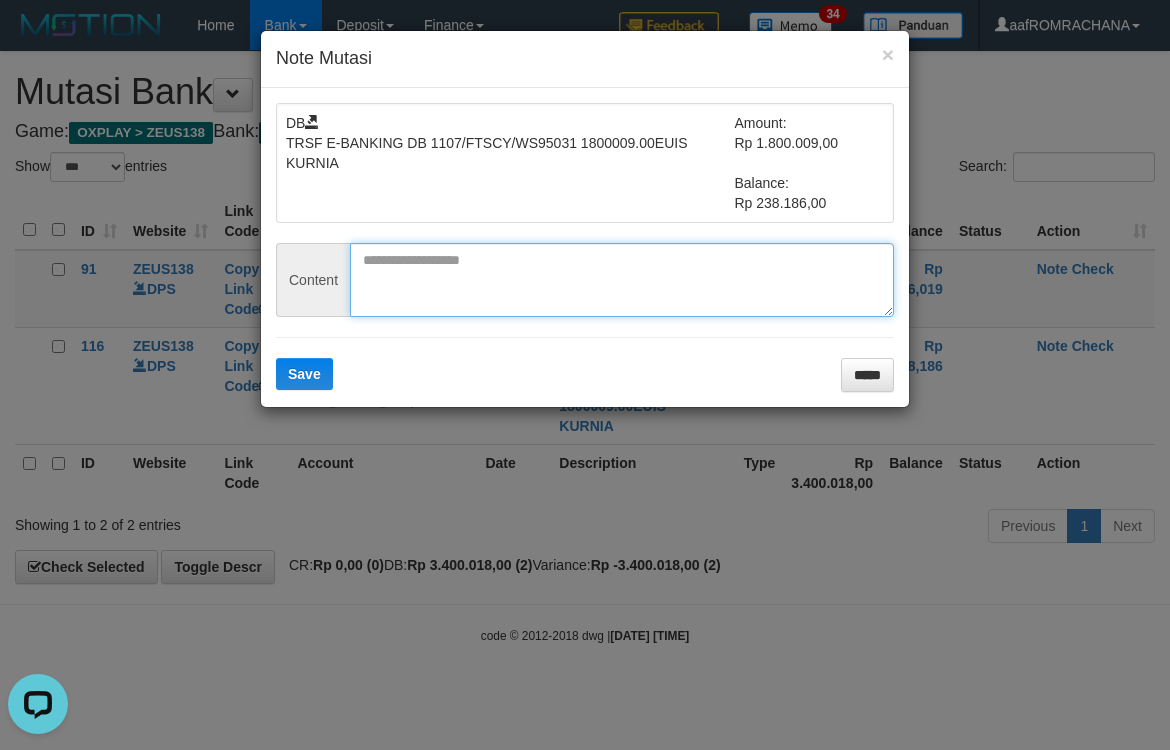 click at bounding box center (622, 280) 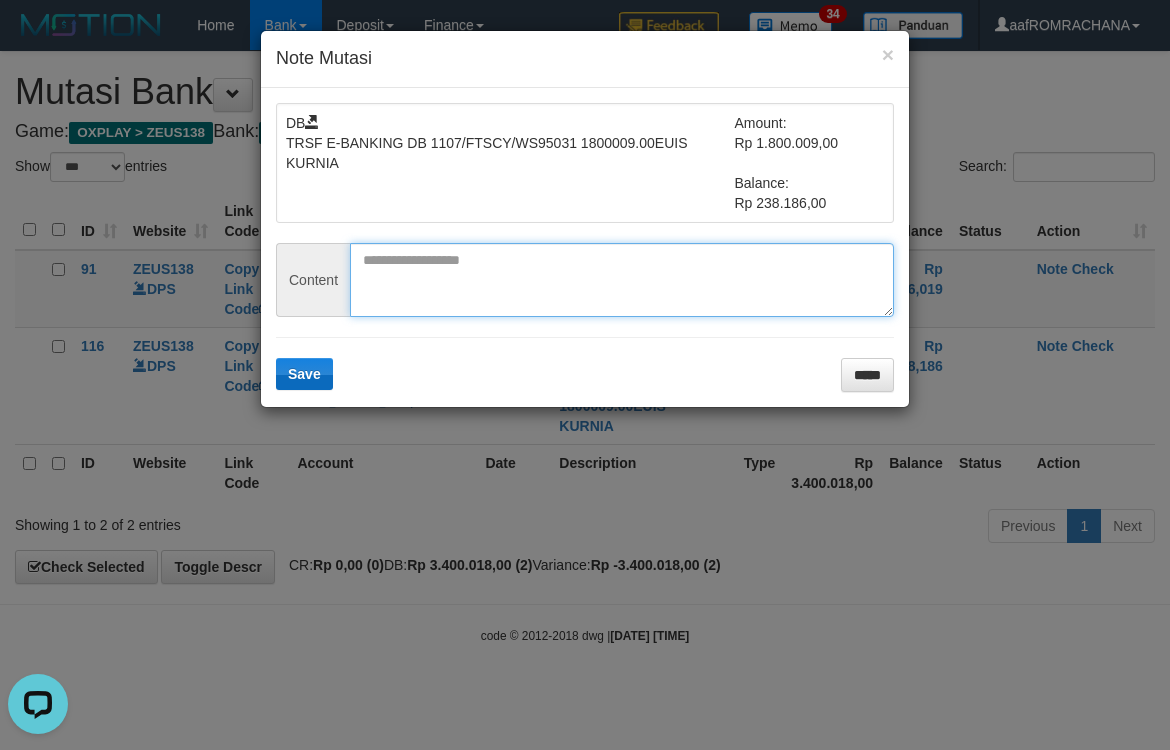 paste on "**********" 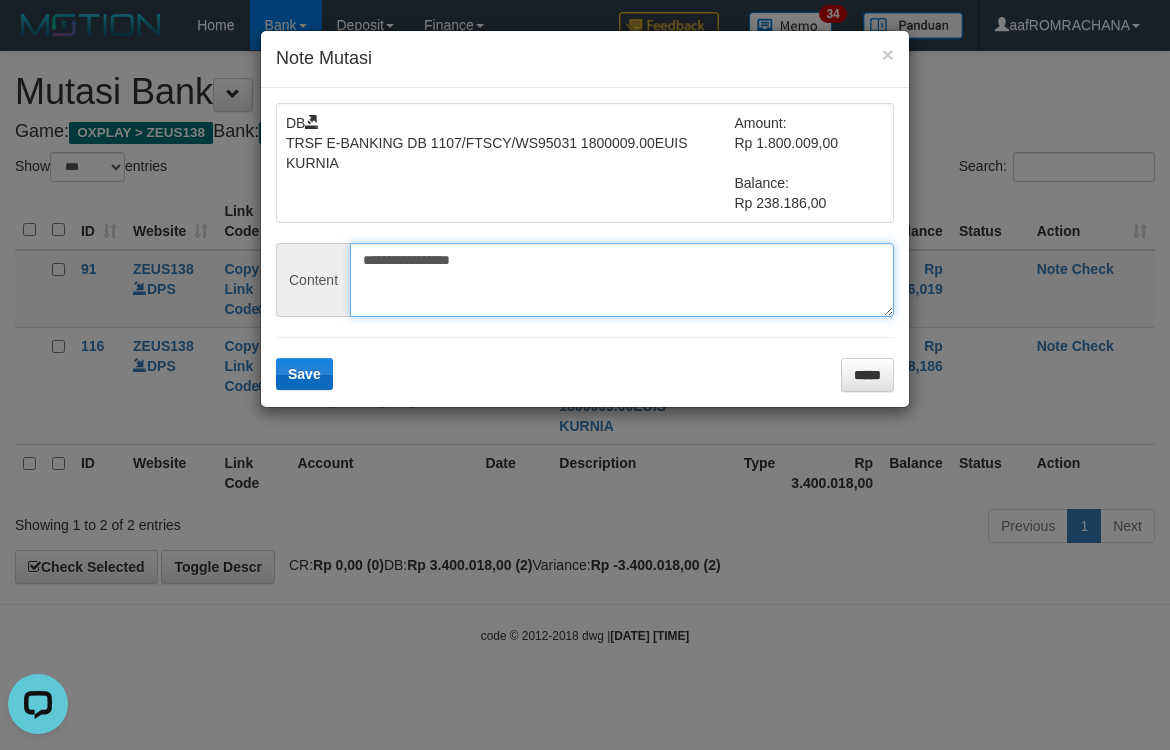 type on "**********" 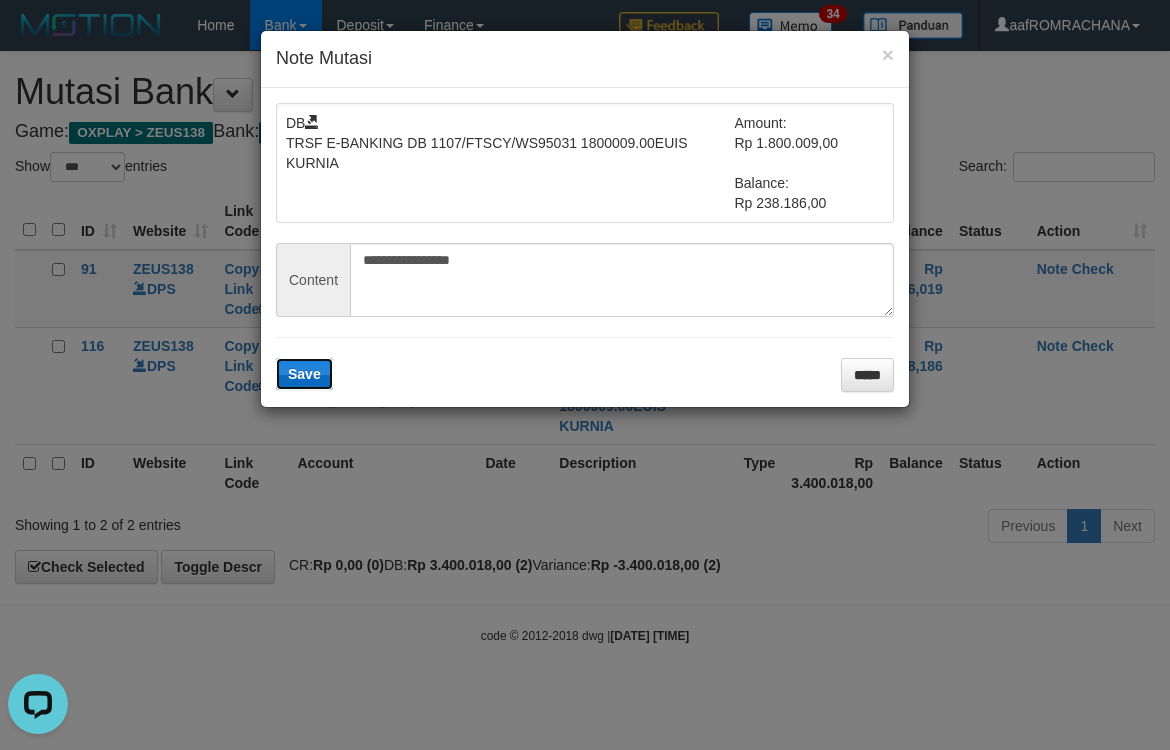 click on "Save" at bounding box center (304, 374) 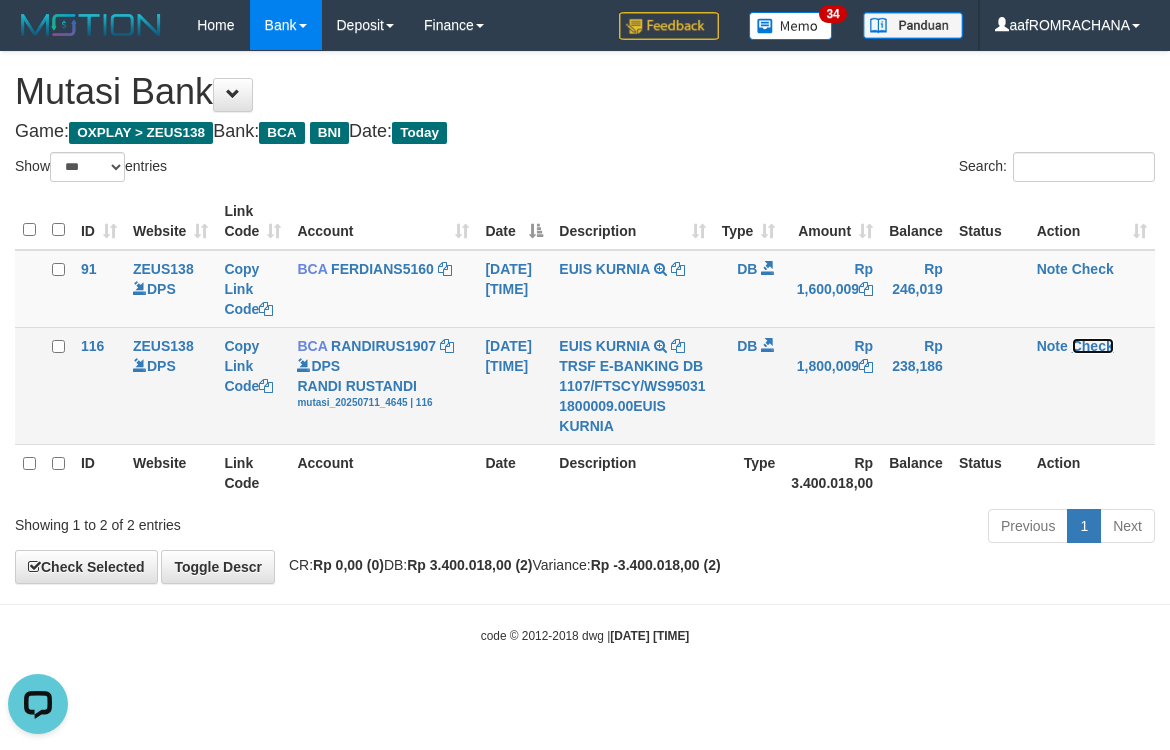 click on "Check" at bounding box center [1093, 346] 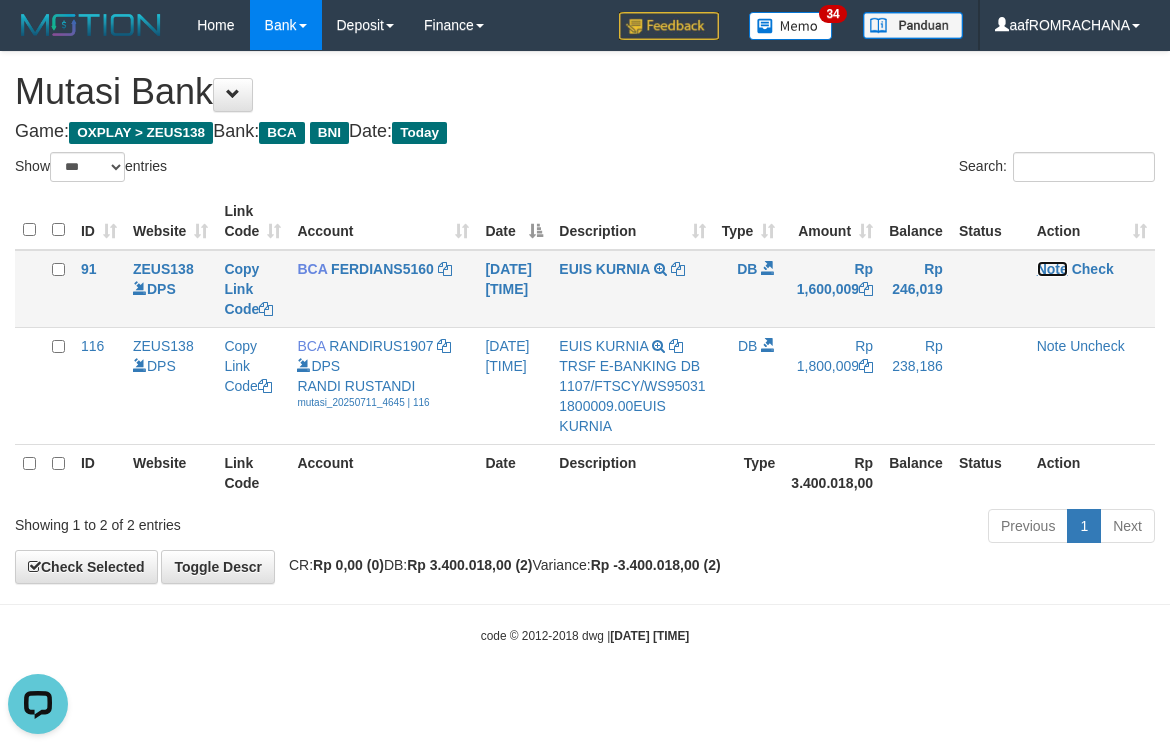 click on "Note" at bounding box center (1052, 269) 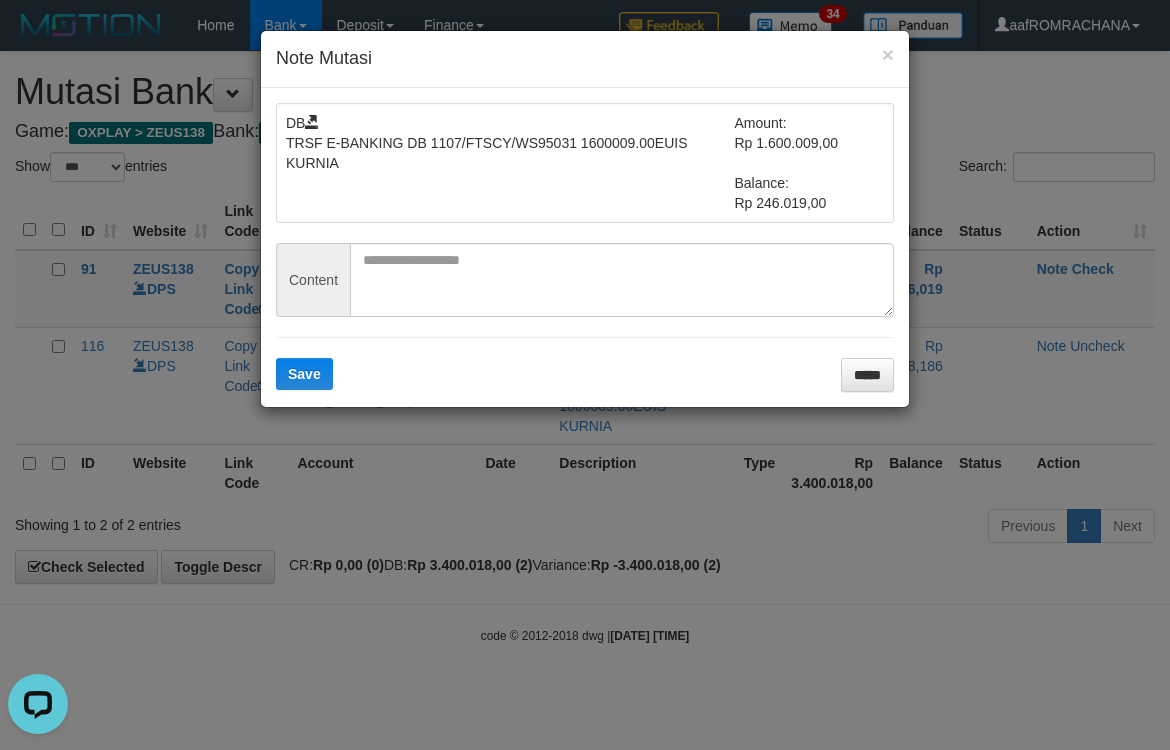 click on "DB
TRSF E-BANKING DB 1107/FTSCY/WS95031
1600009.00EUIS KURNIA
Amount:
Rp 1.600.009,00
Balance:
Rp 246.019,00
Content
Save
*****" at bounding box center (585, 247) 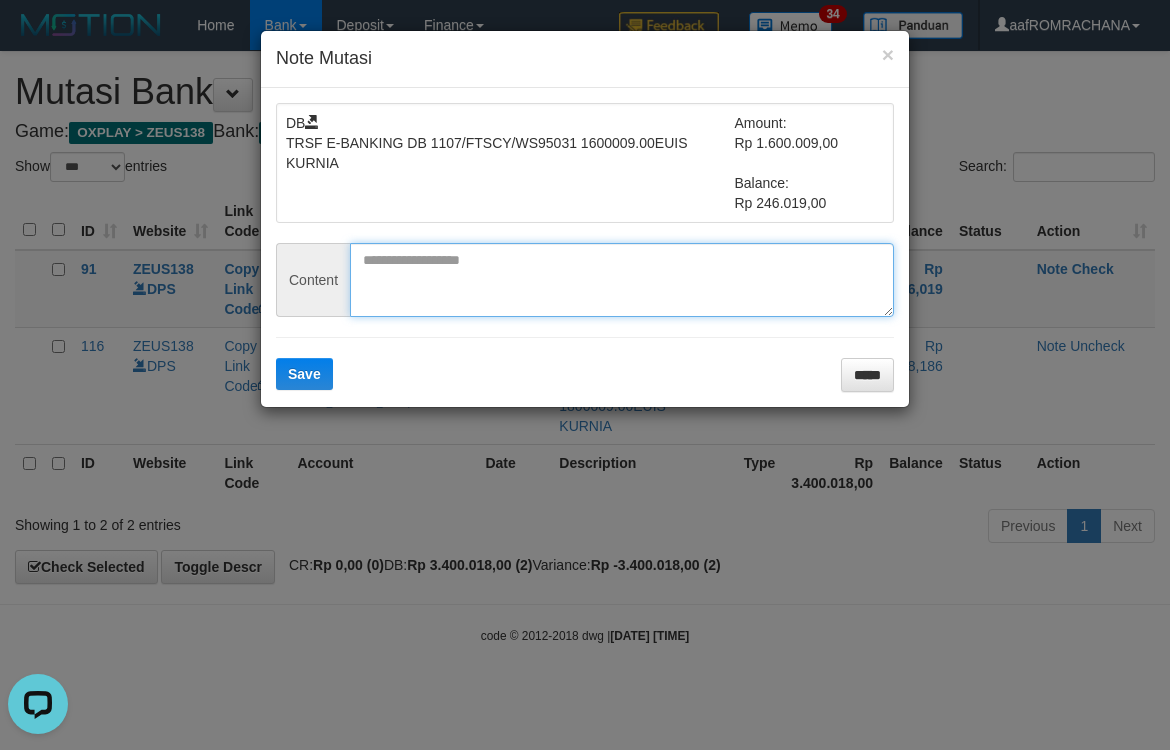 click at bounding box center [622, 280] 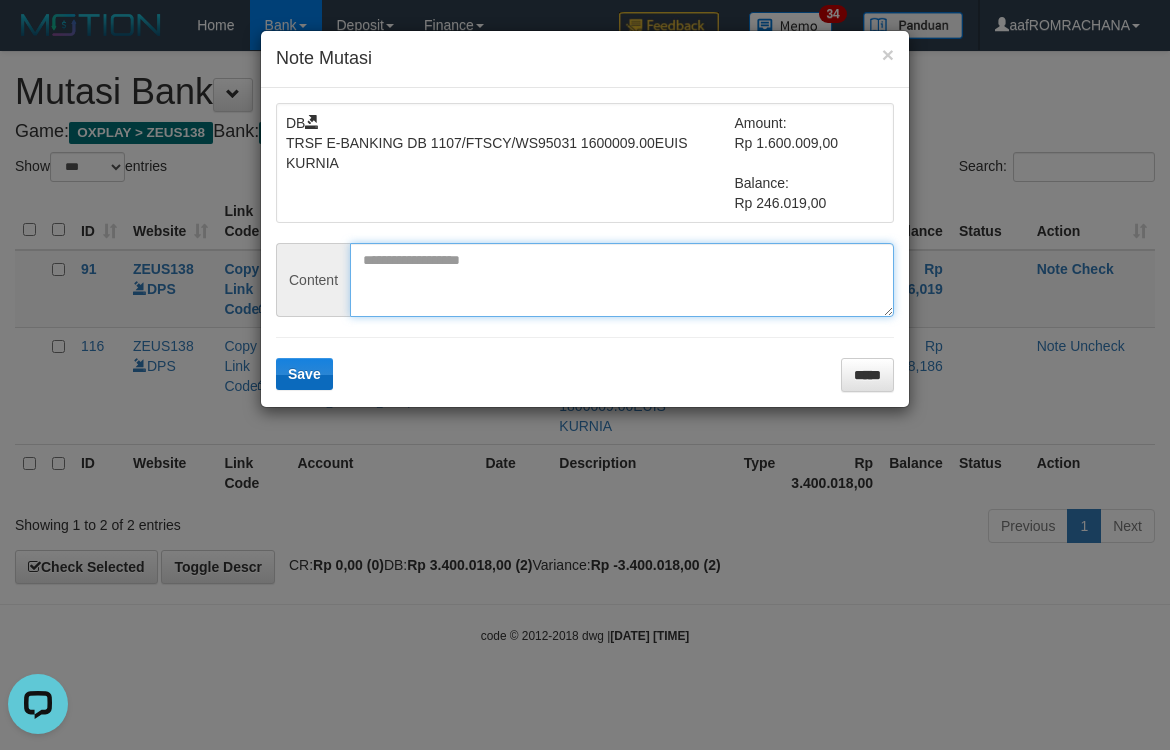 paste on "**********" 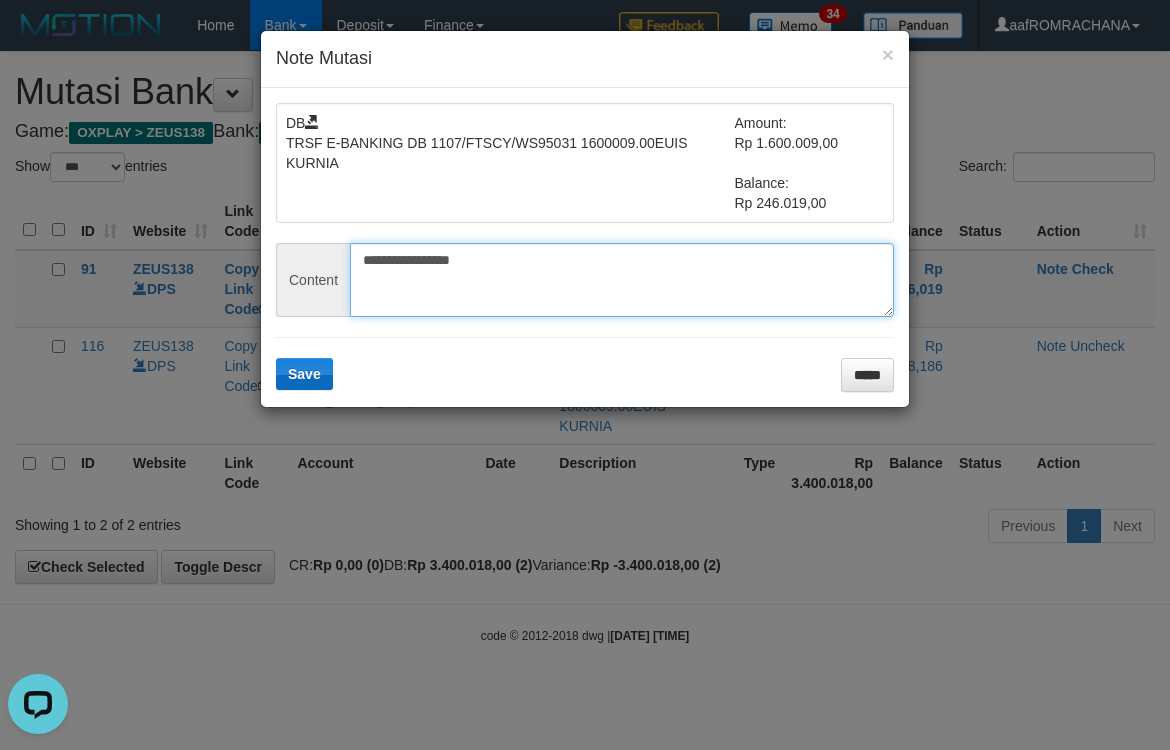 type on "**********" 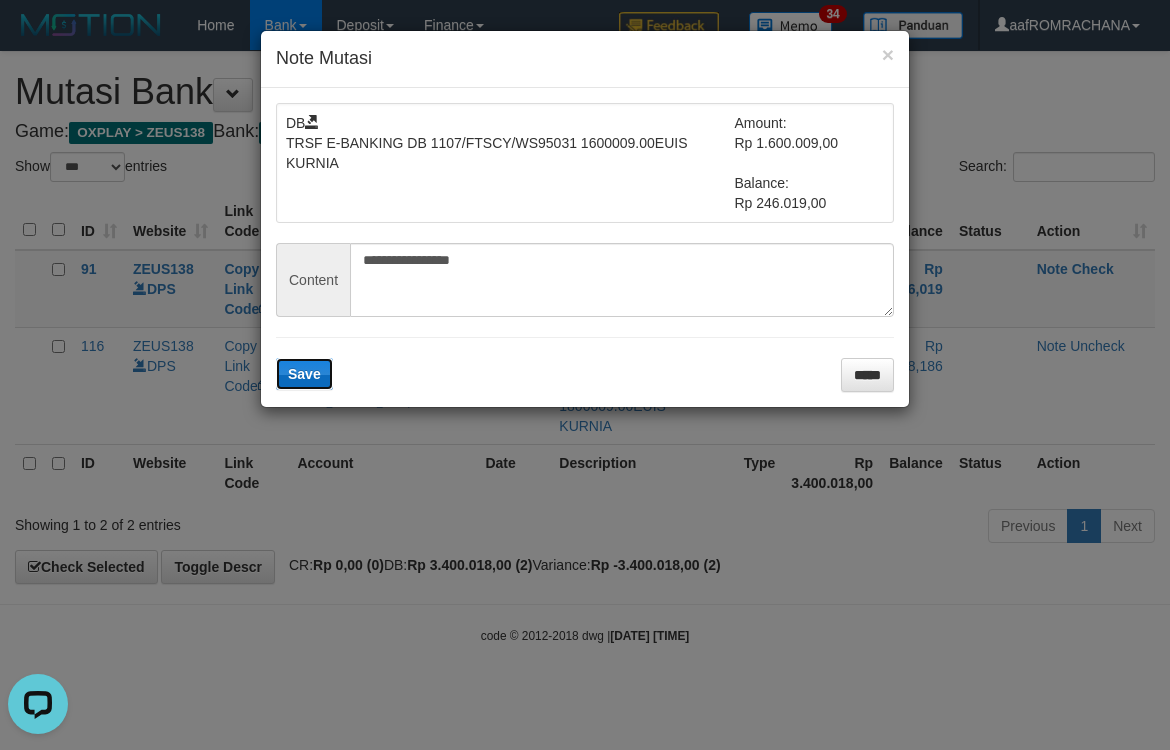 click on "Save" at bounding box center [304, 374] 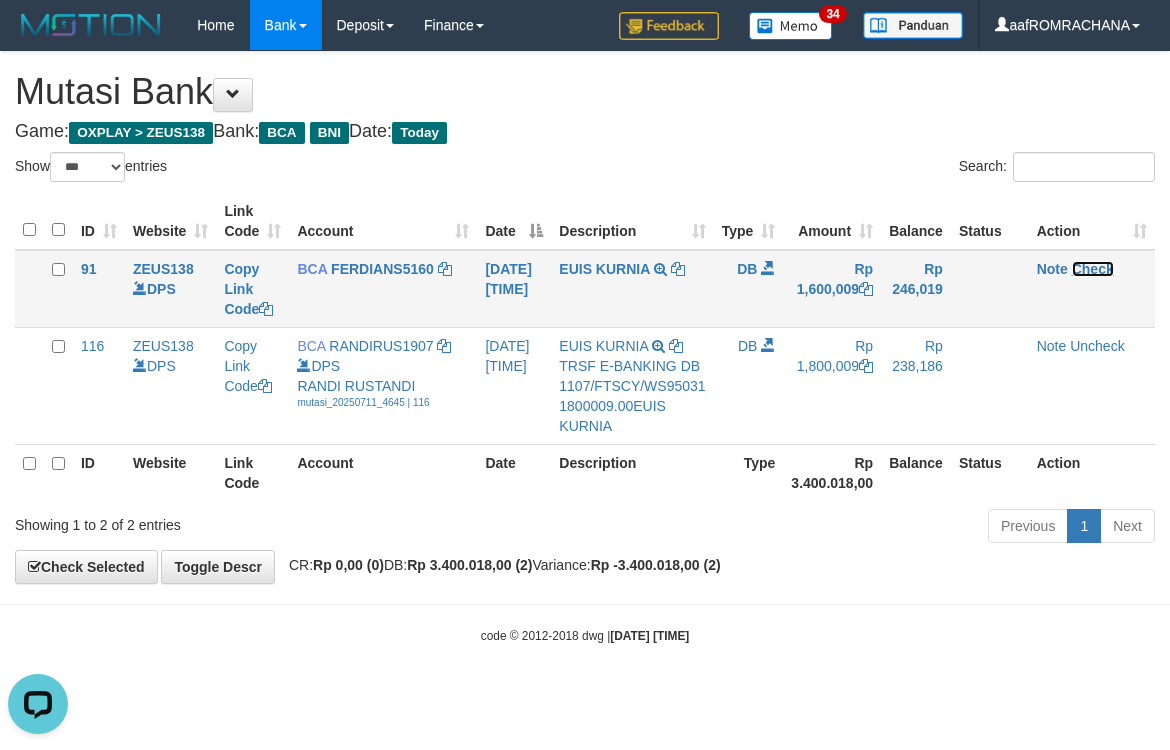 click on "Check" at bounding box center [1093, 269] 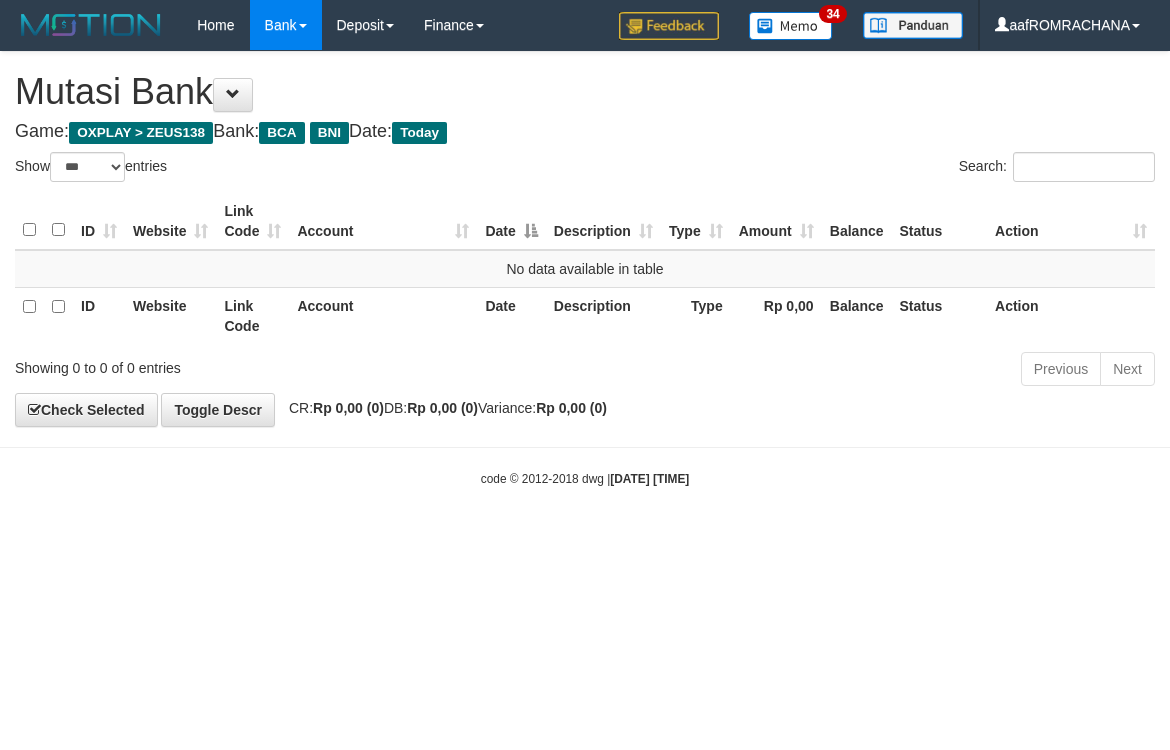 select on "***" 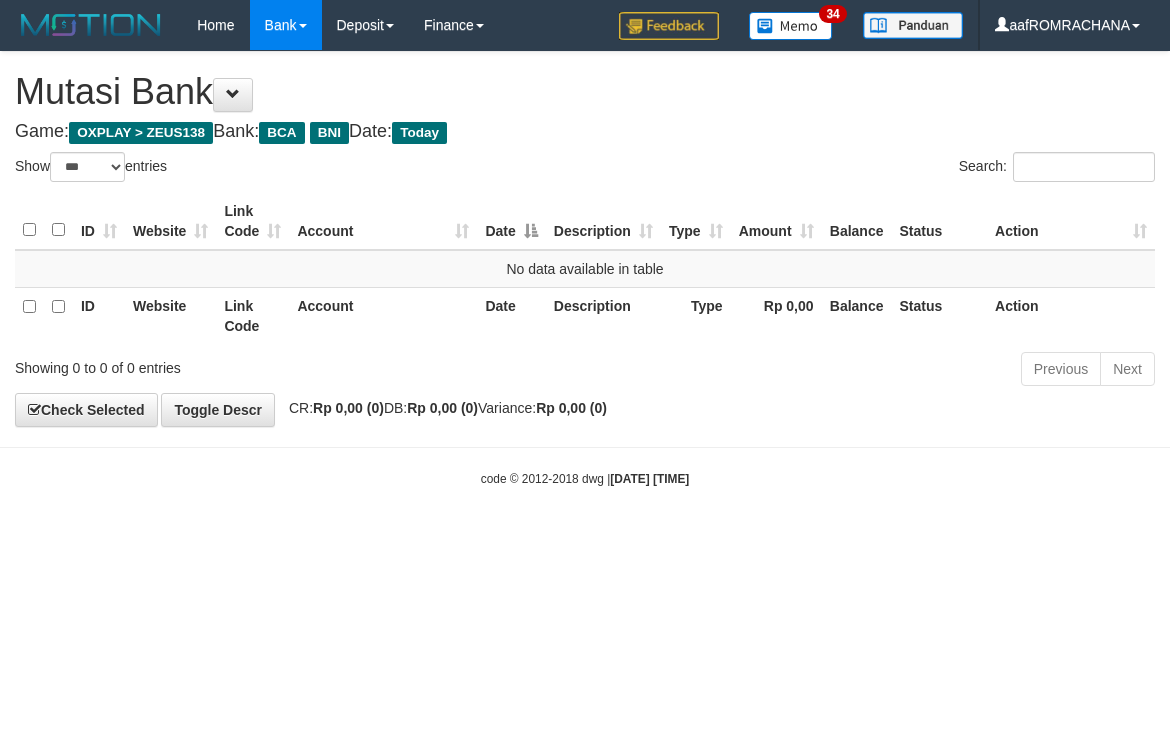 scroll, scrollTop: 0, scrollLeft: 0, axis: both 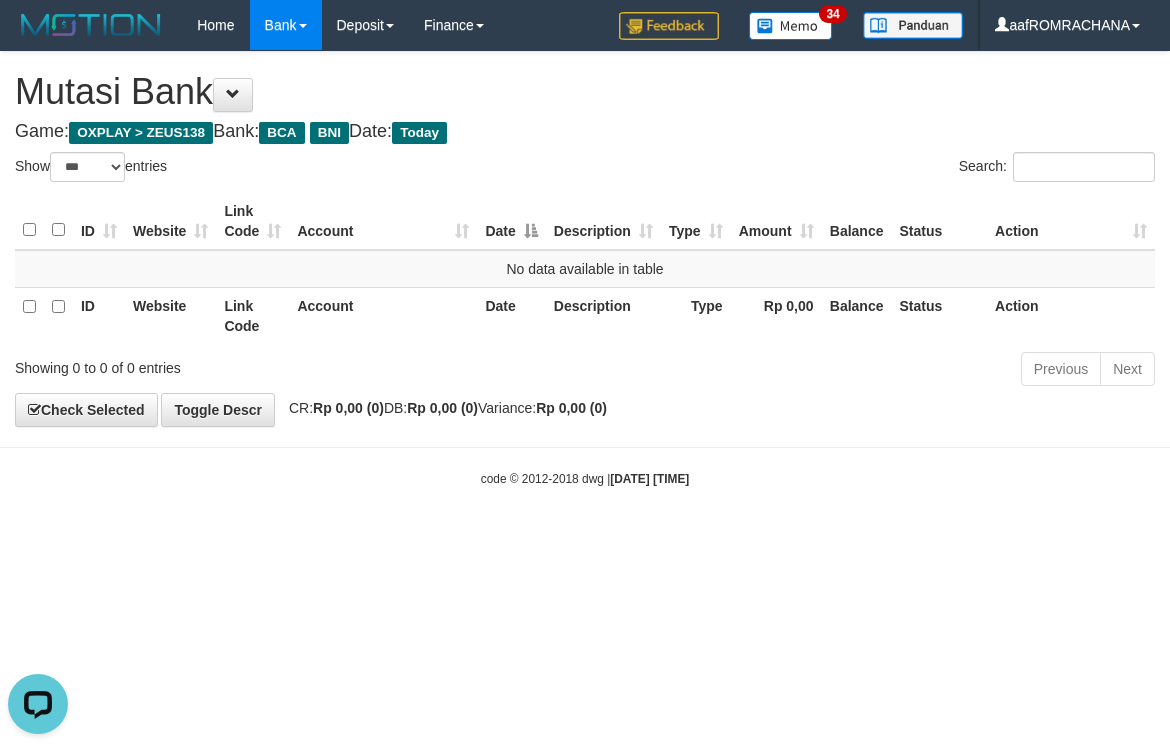 click on "Toggle navigation
Home
Bank
Account List
Load
By Website
Group
[OXPLAY]													ZEUS138
By Load Group (DPS)
Sync" at bounding box center (585, 269) 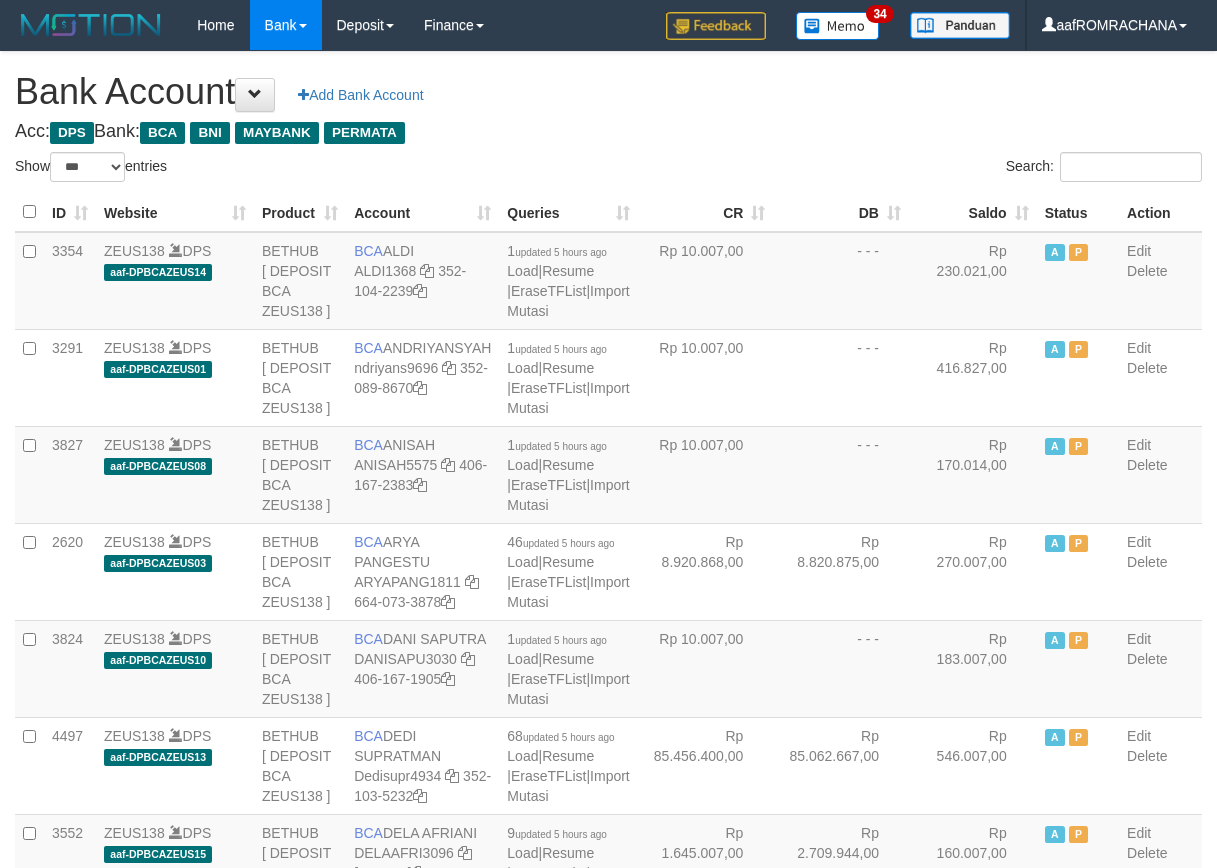 select on "***" 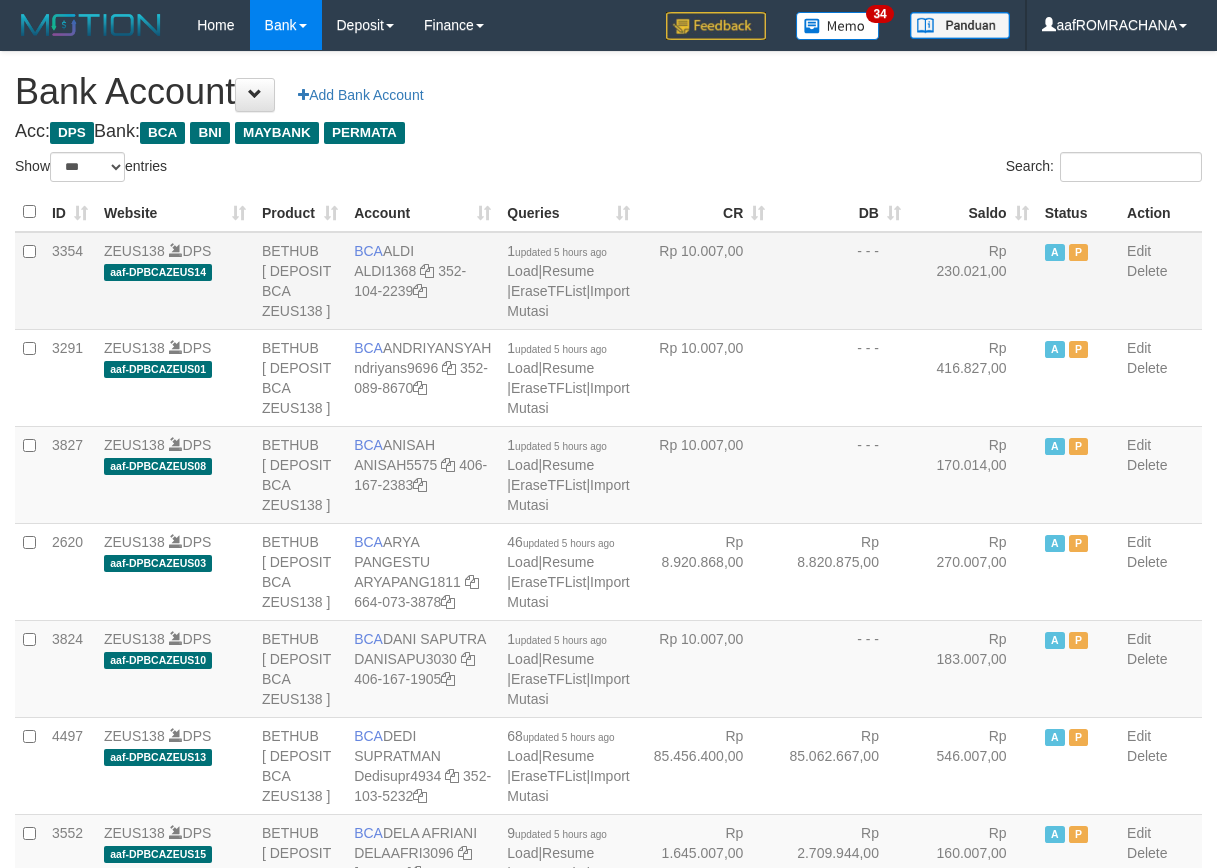 scroll, scrollTop: 0, scrollLeft: 0, axis: both 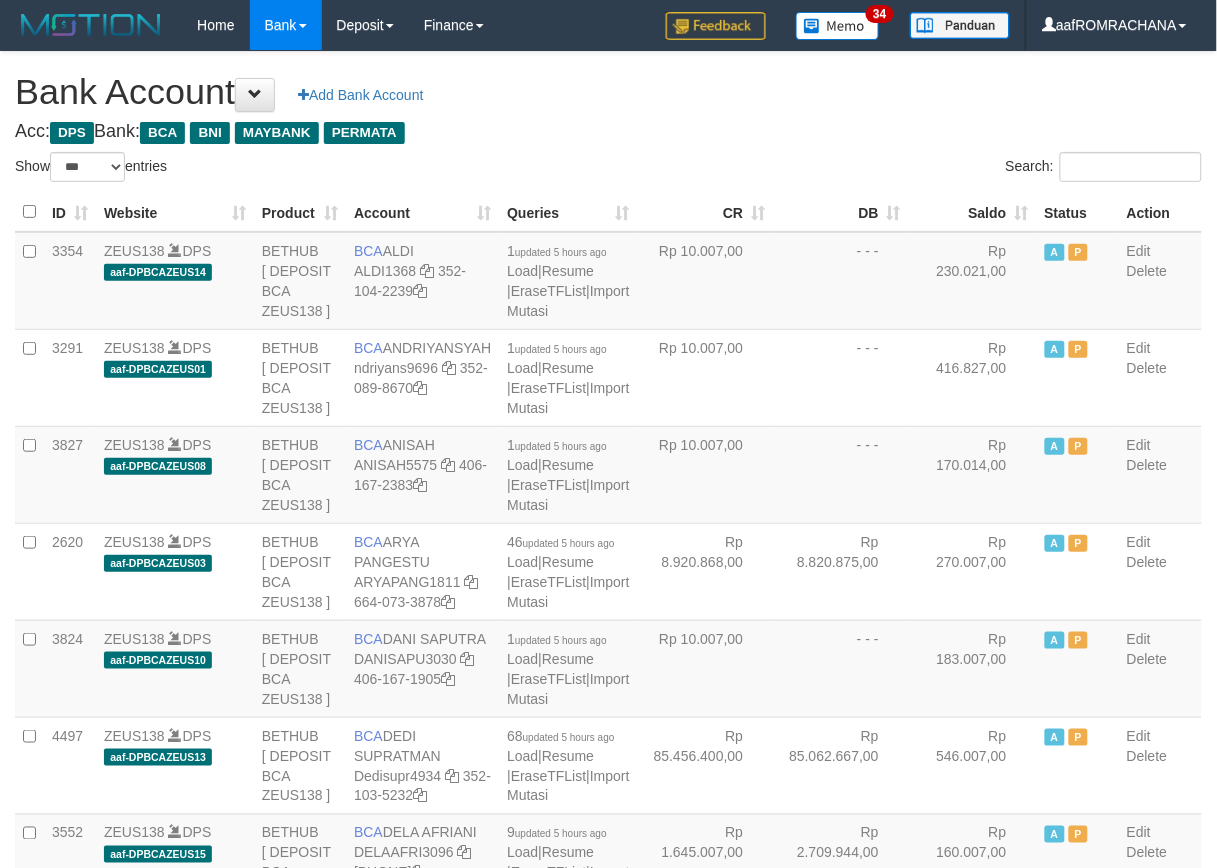 click on "Saldo" at bounding box center [973, 212] 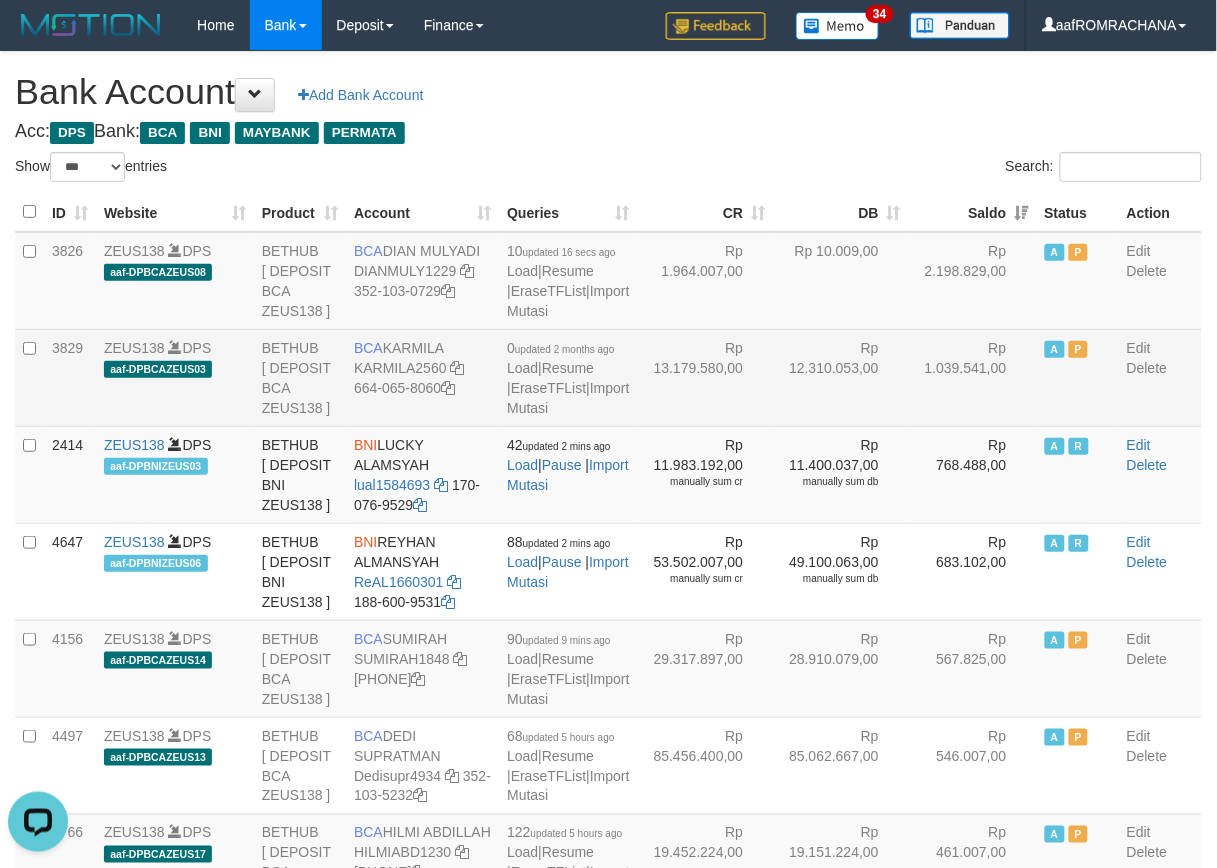 scroll, scrollTop: 0, scrollLeft: 0, axis: both 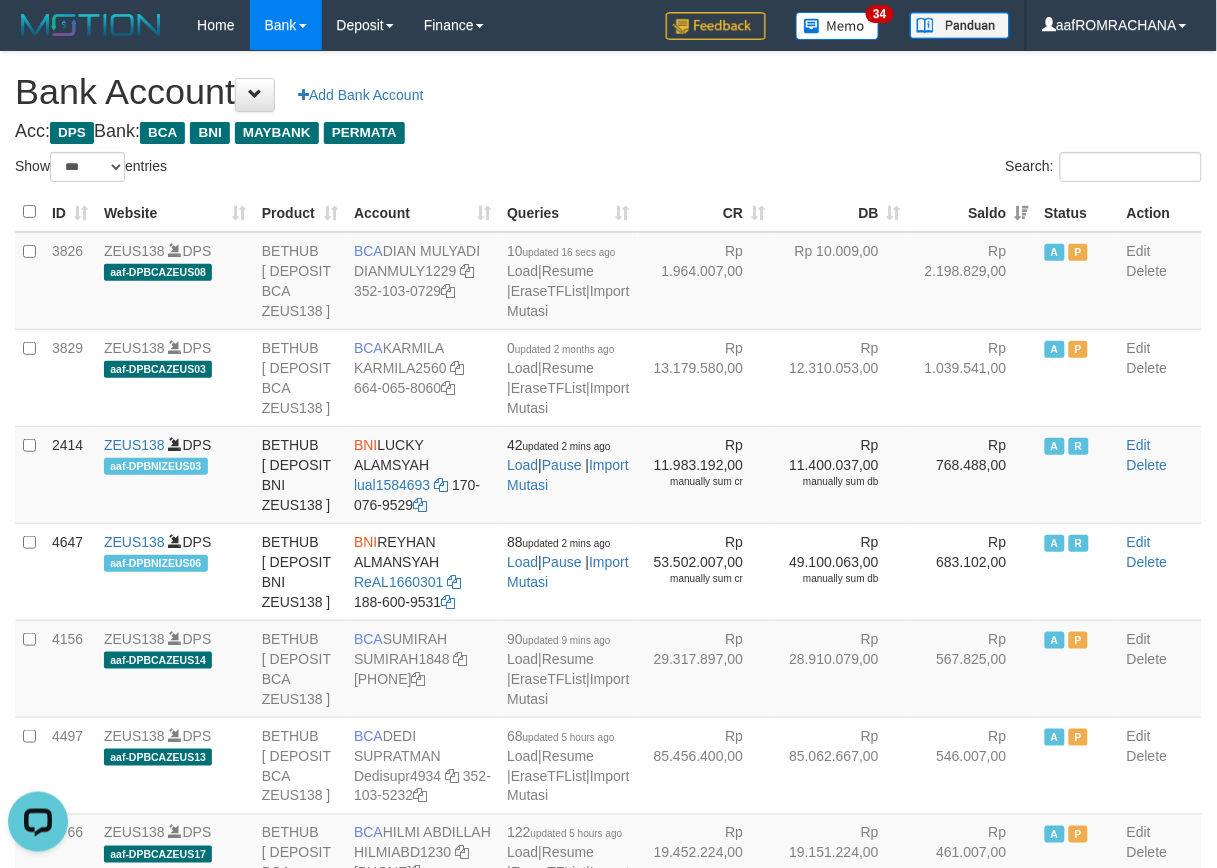 click on "Acc: 										 DPS
Bank:   BCA   BNI   MAYBANK   PERMATA" at bounding box center [608, 132] 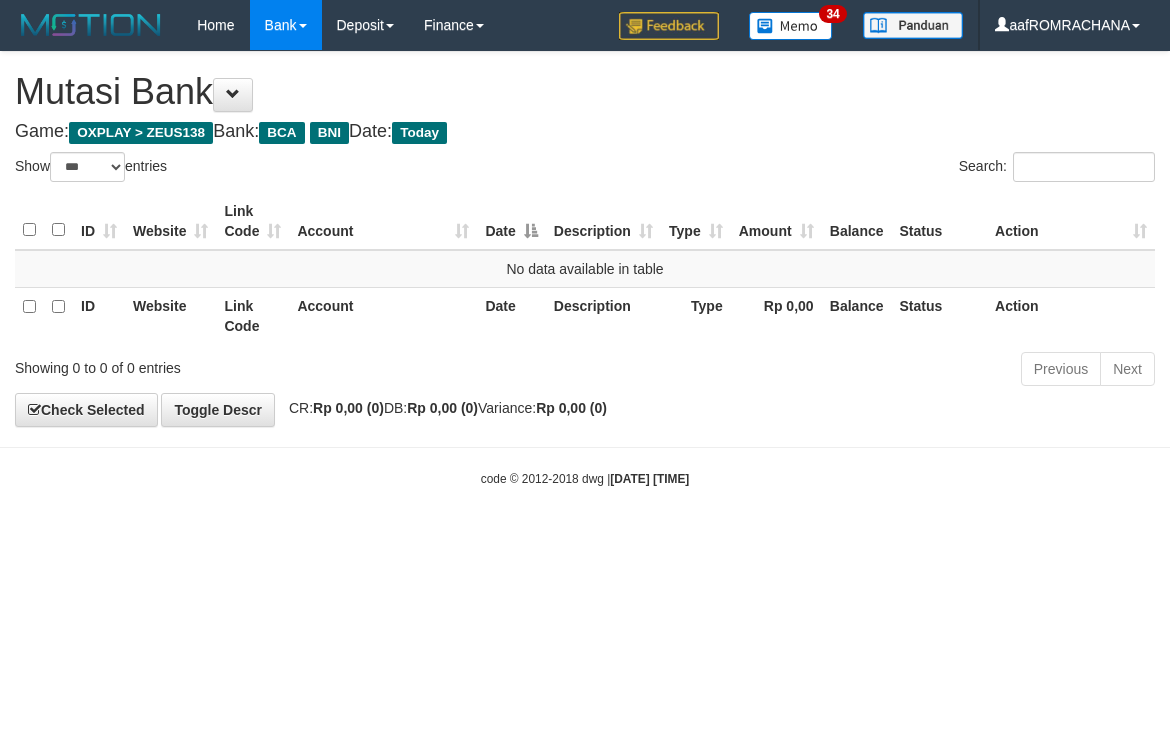 select on "***" 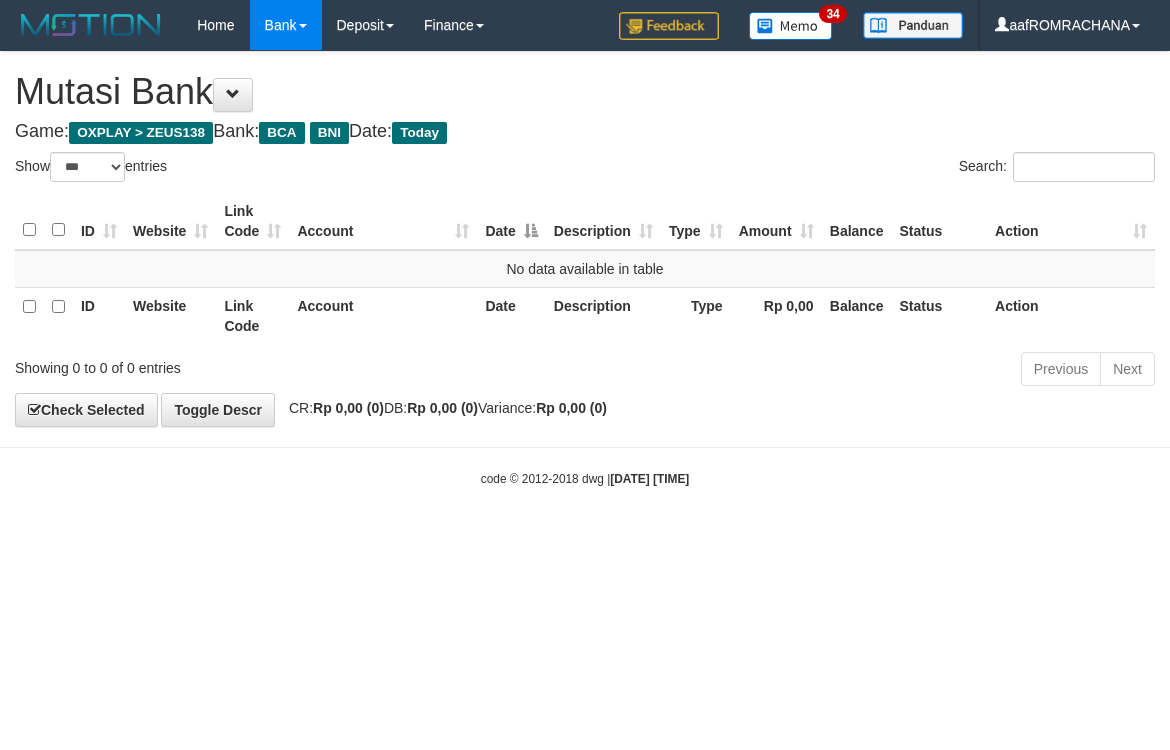 scroll, scrollTop: 0, scrollLeft: 0, axis: both 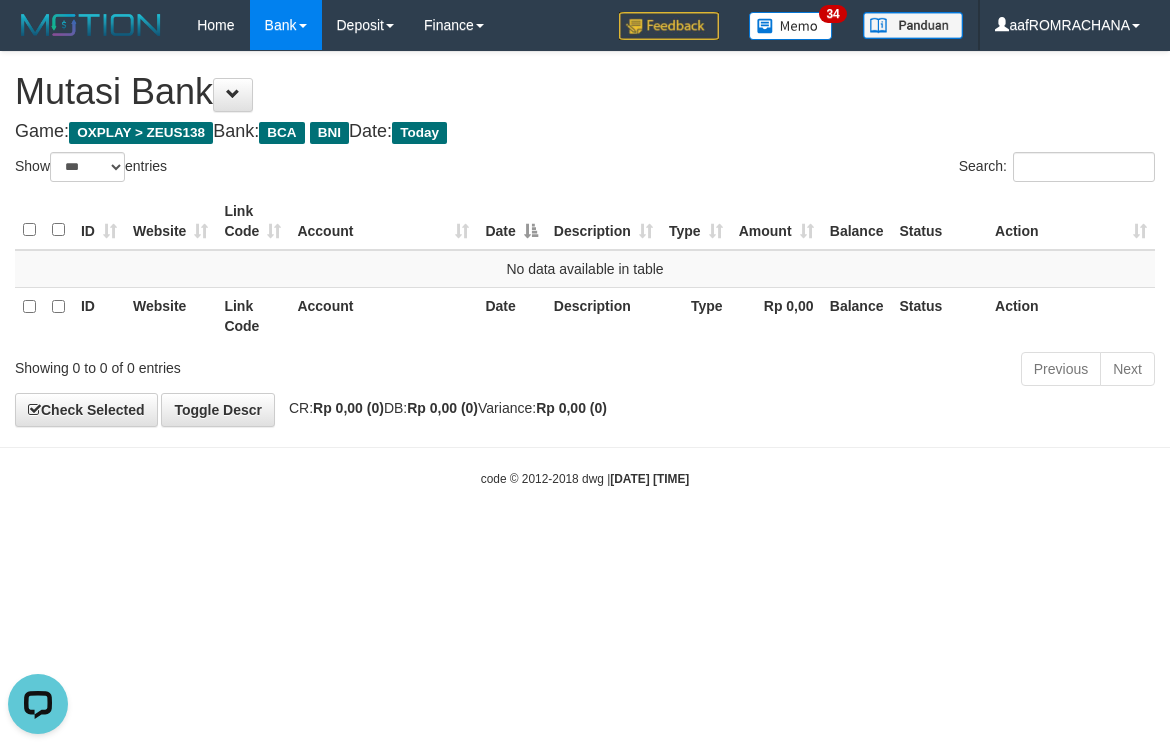 click on "Toggle navigation
Home
Bank
Account List
Load
By Website
Group
[OXPLAY]													ZEUS138
By Load Group (DPS)" at bounding box center [585, 269] 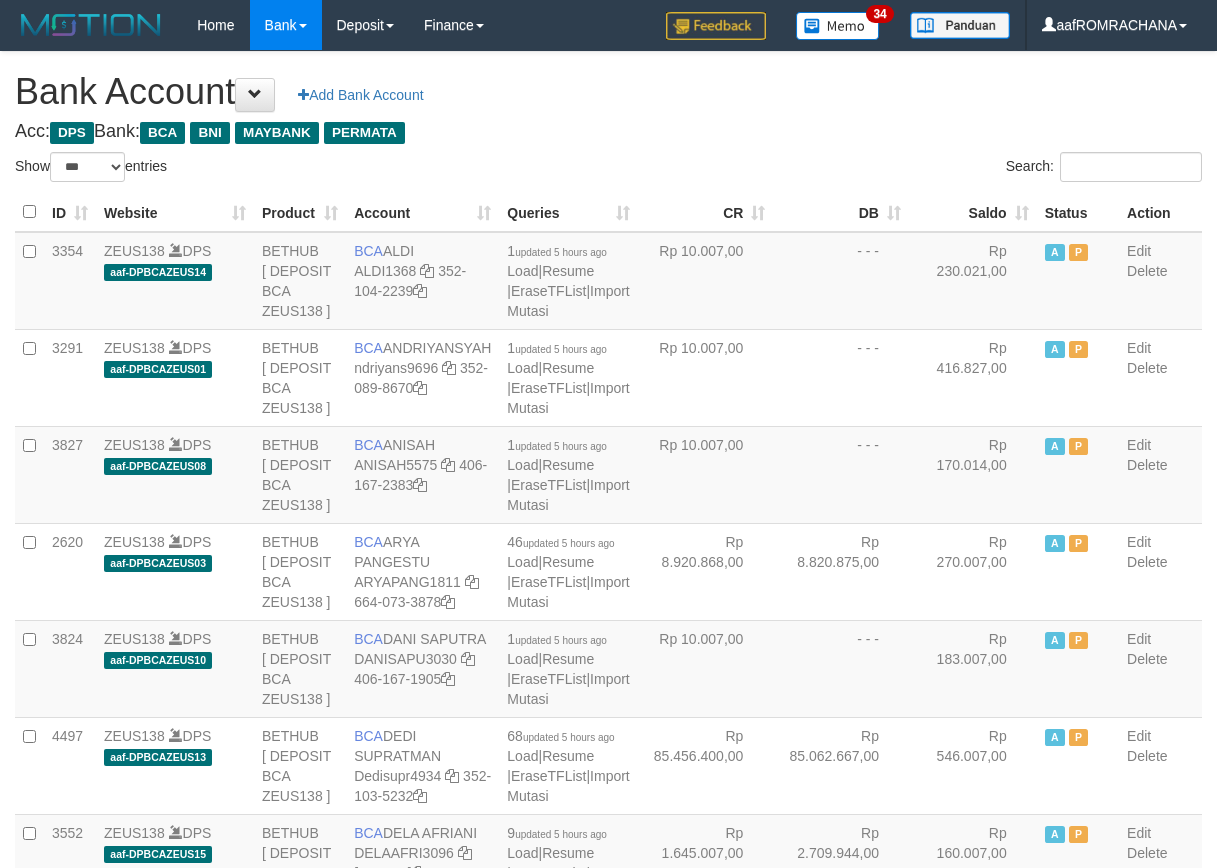 select on "***" 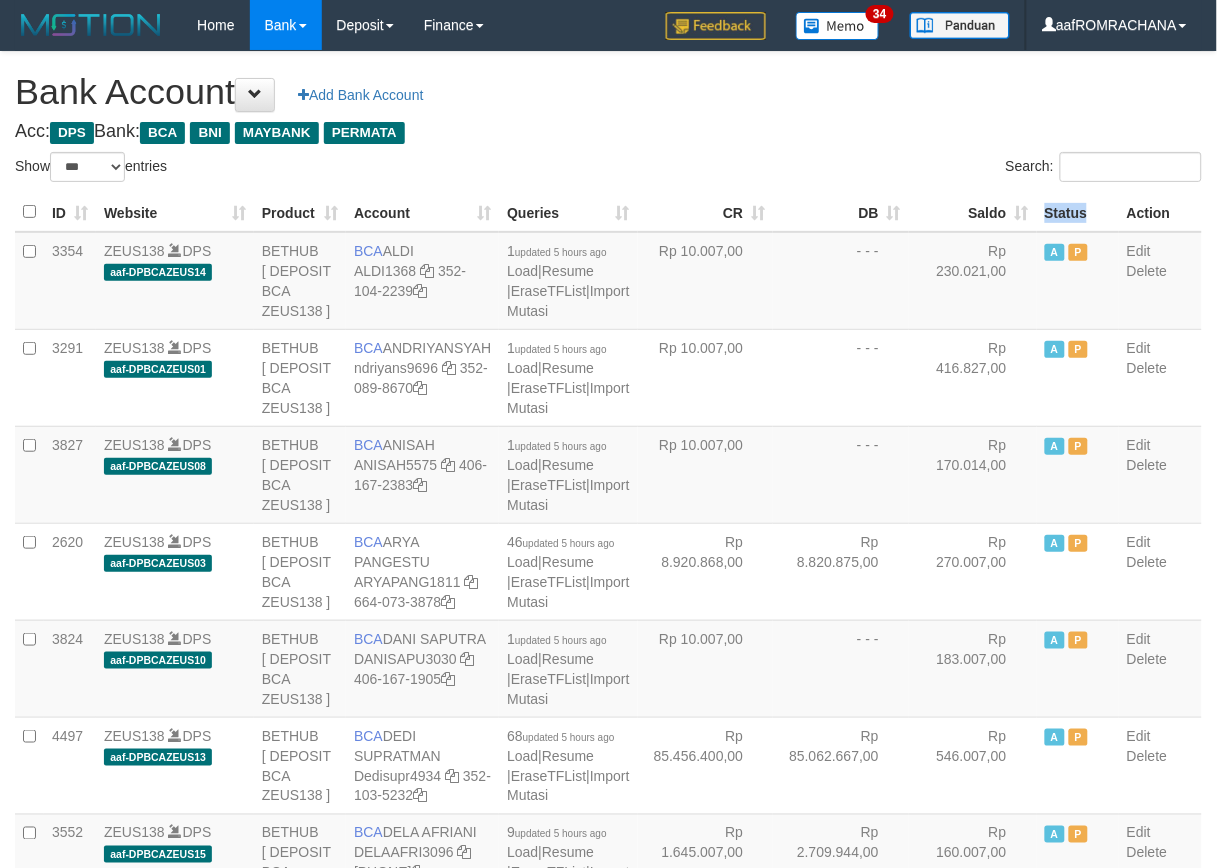 click on "Status" at bounding box center [1078, 212] 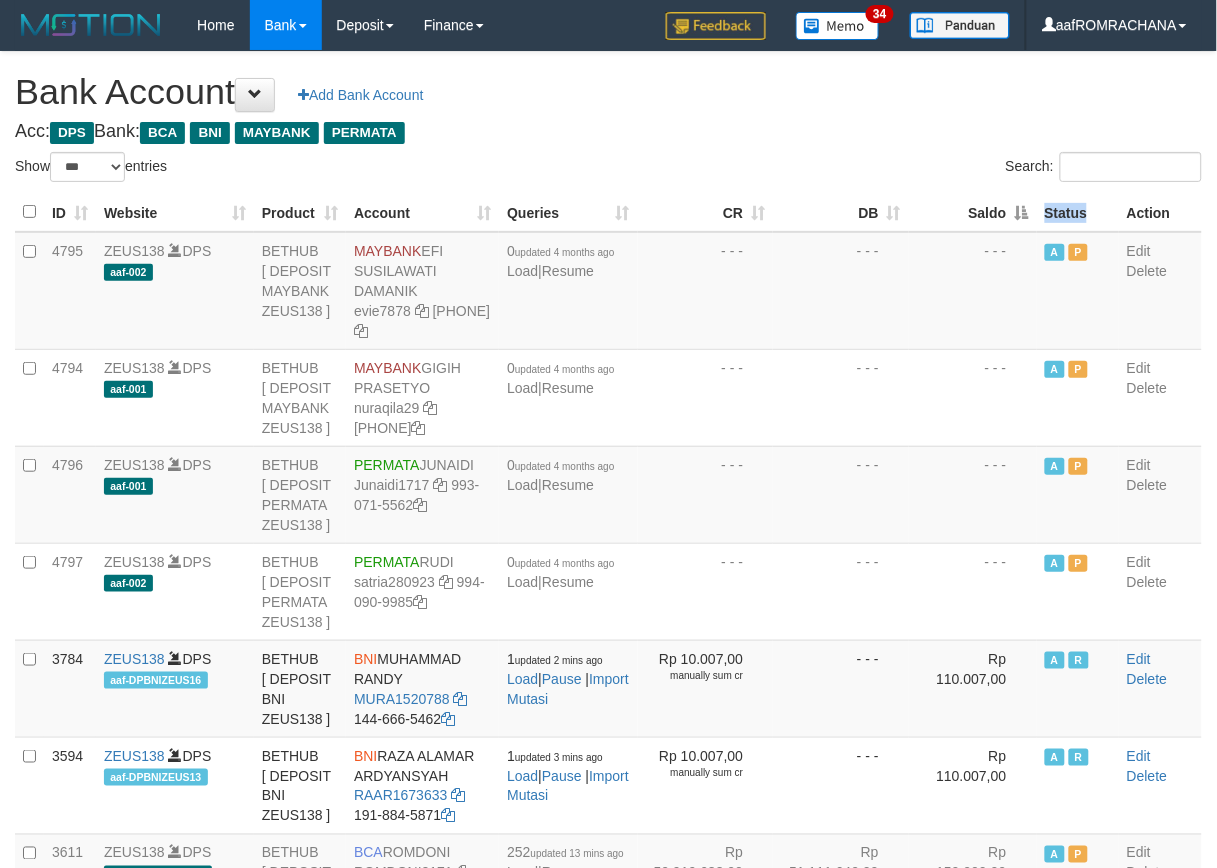 click on "Saldo" at bounding box center (973, 212) 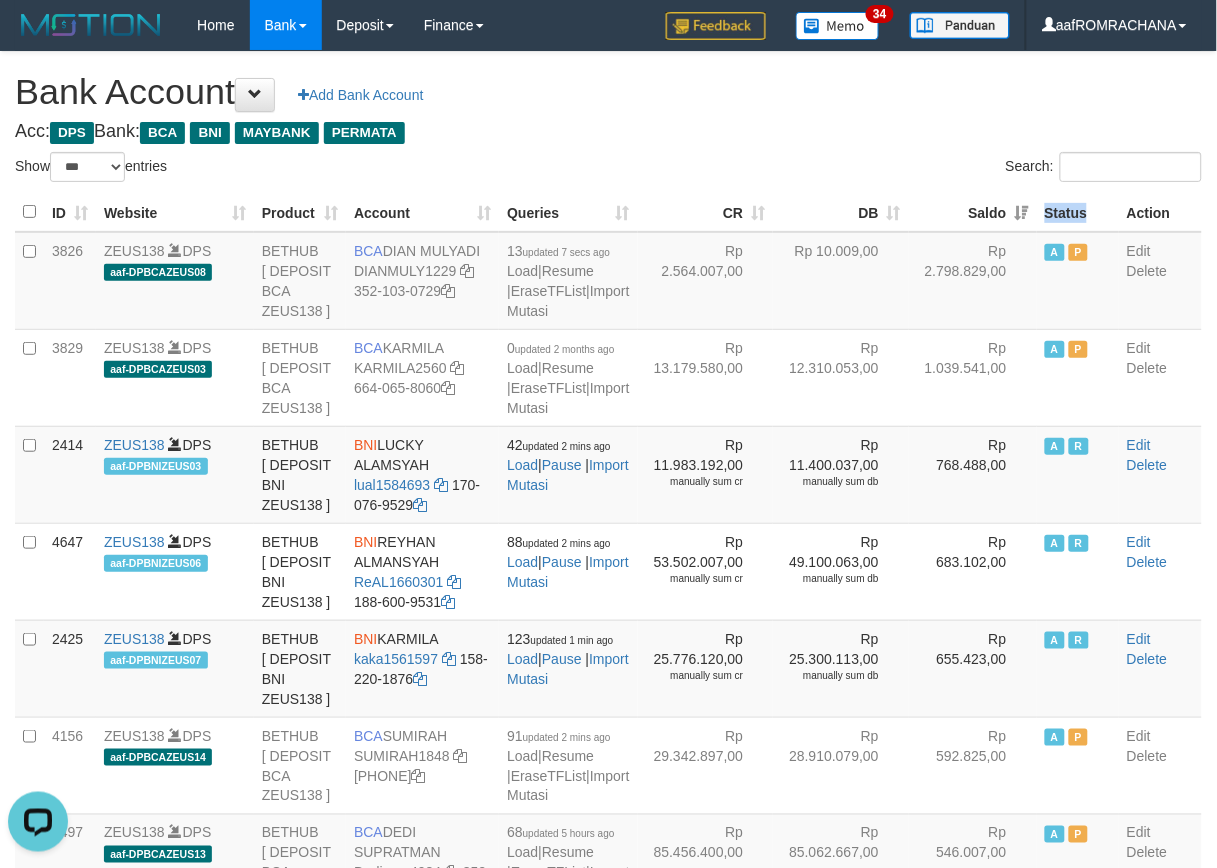 scroll, scrollTop: 0, scrollLeft: 0, axis: both 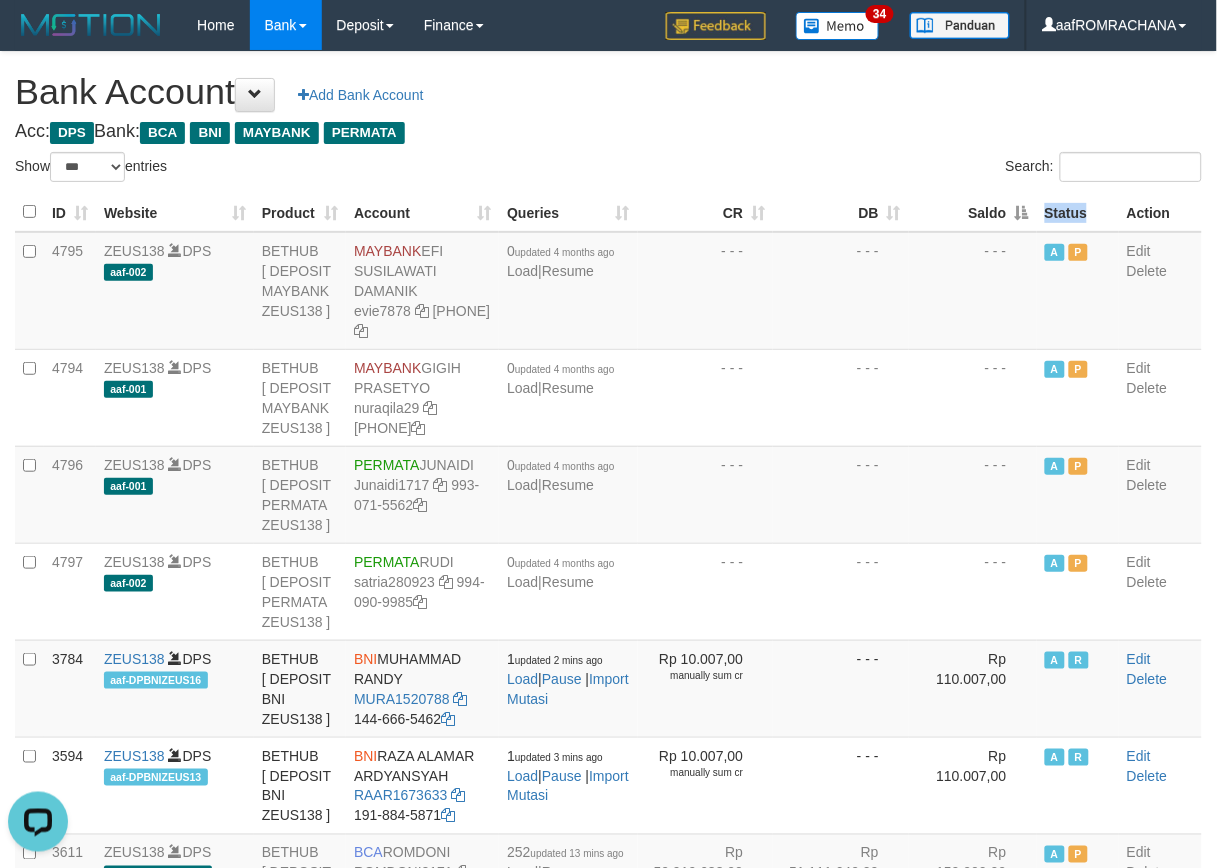 click on "Saldo" at bounding box center [973, 212] 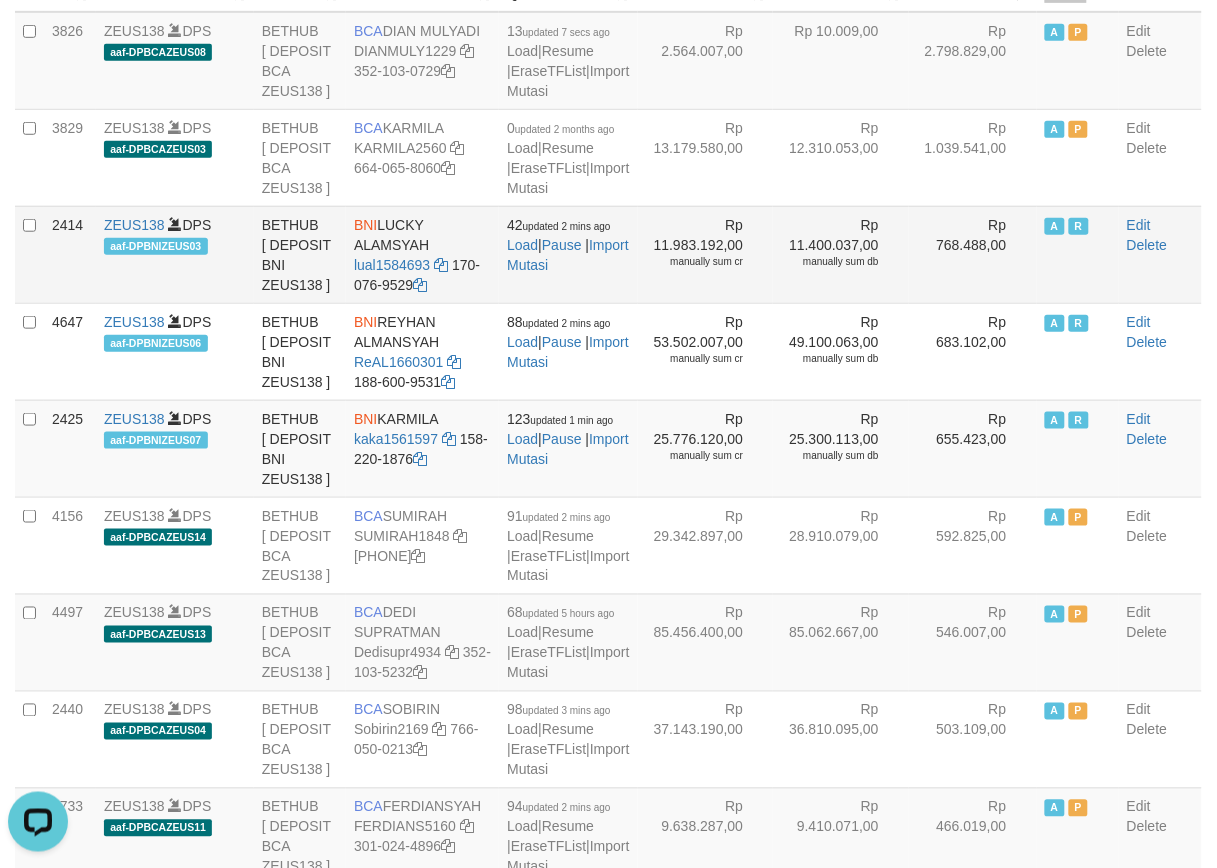 scroll, scrollTop: 222, scrollLeft: 0, axis: vertical 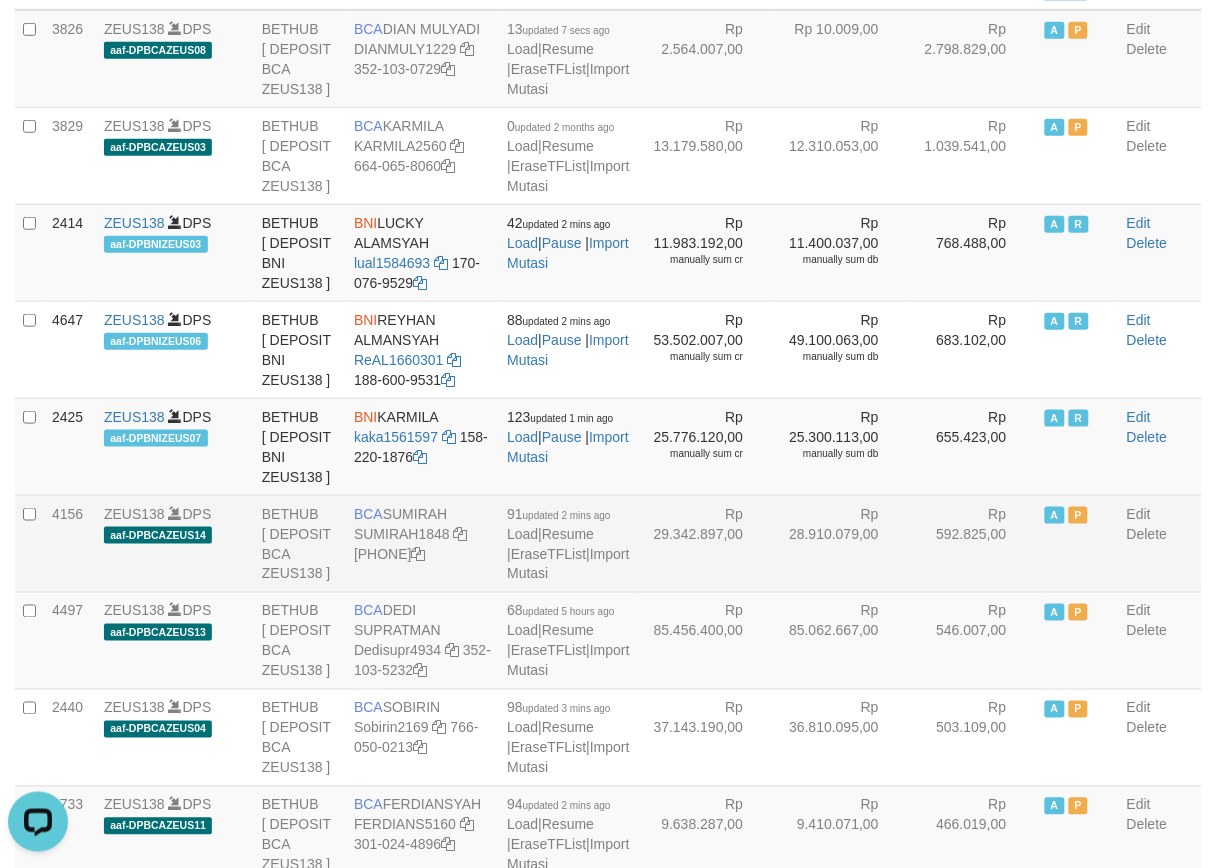 drag, startPoint x: 387, startPoint y: 745, endPoint x: 467, endPoint y: 747, distance: 80.024994 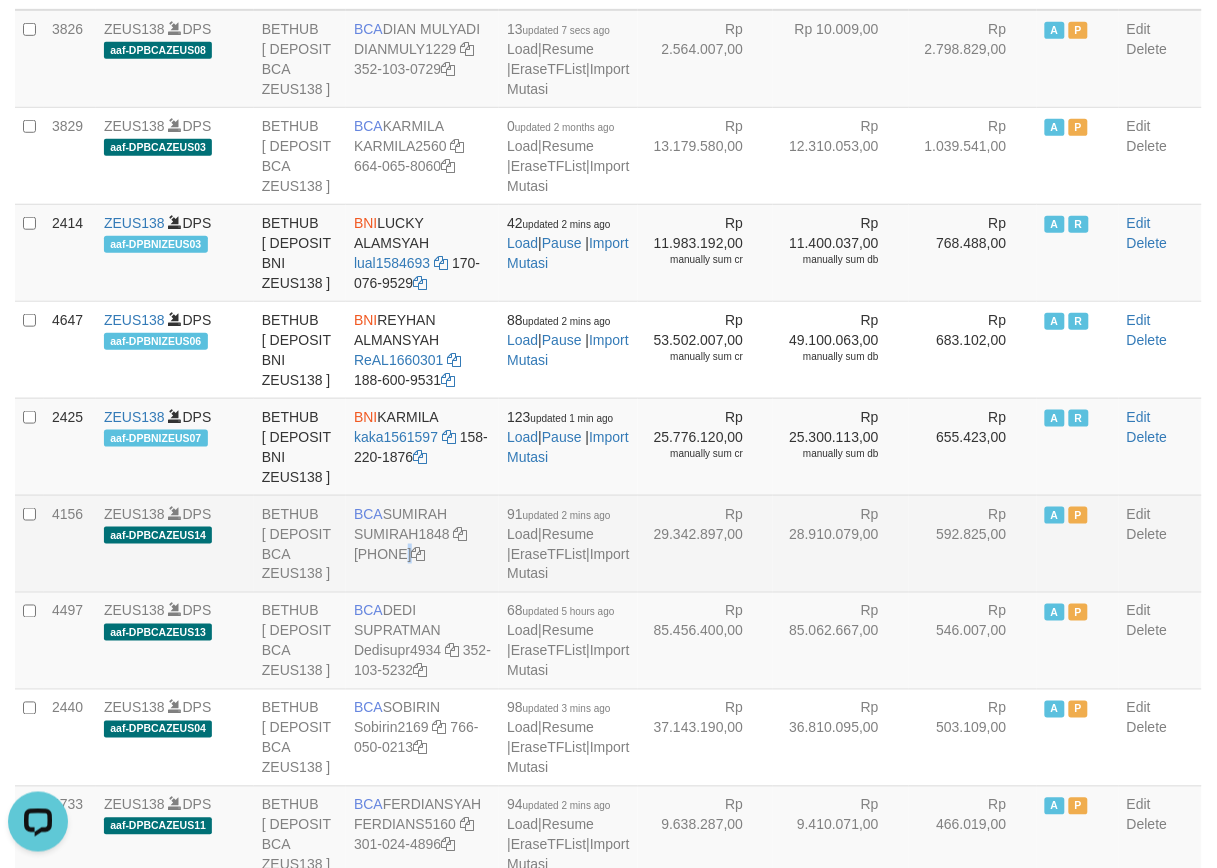 drag, startPoint x: 372, startPoint y: 793, endPoint x: 388, endPoint y: 807, distance: 21.260292 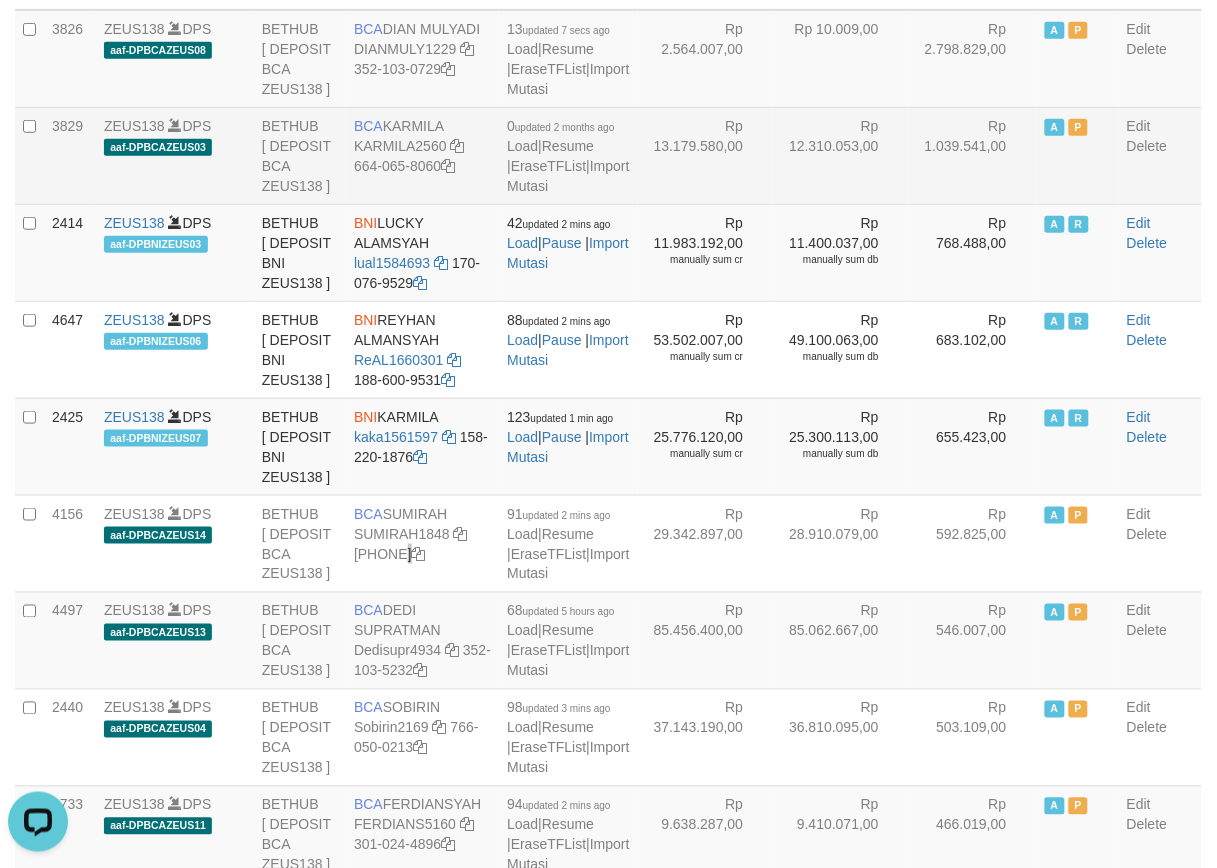scroll, scrollTop: 0, scrollLeft: 0, axis: both 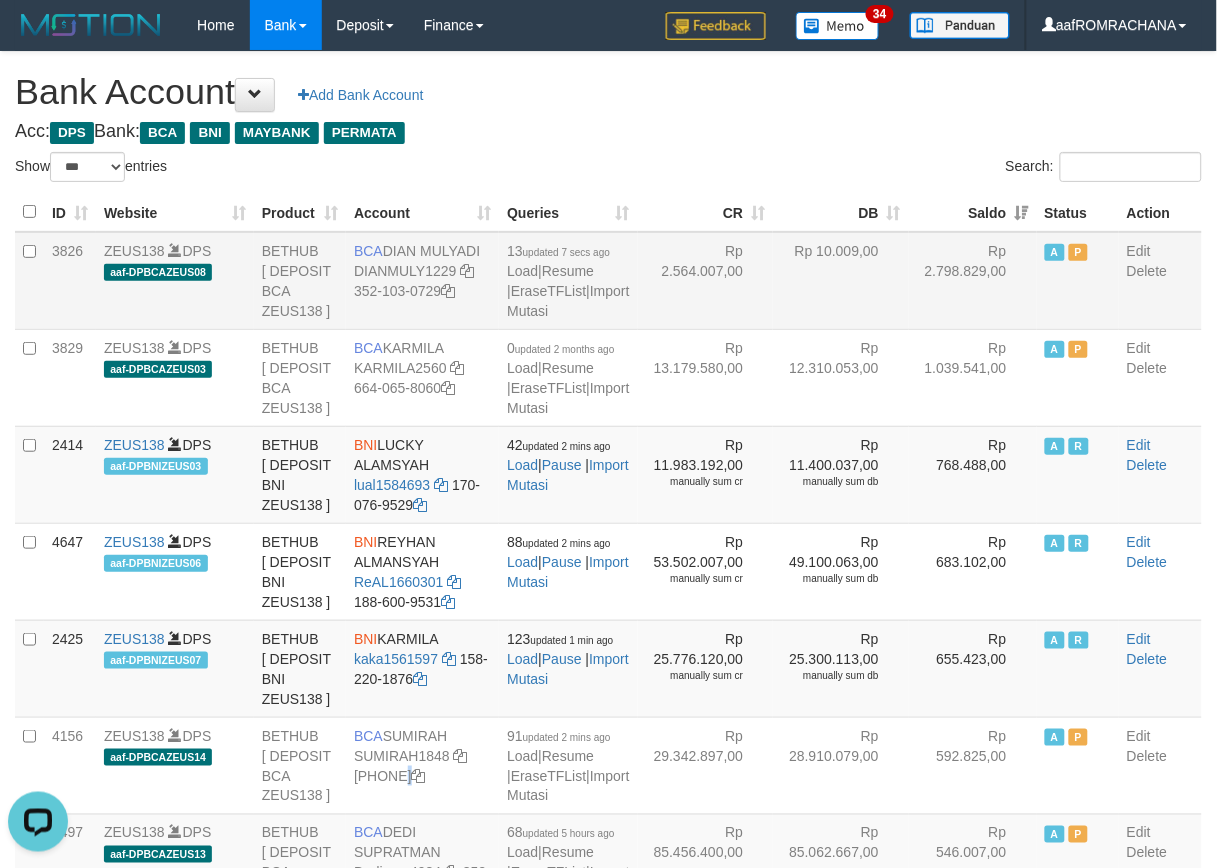 drag, startPoint x: 392, startPoint y: 243, endPoint x: 431, endPoint y: 275, distance: 50.447994 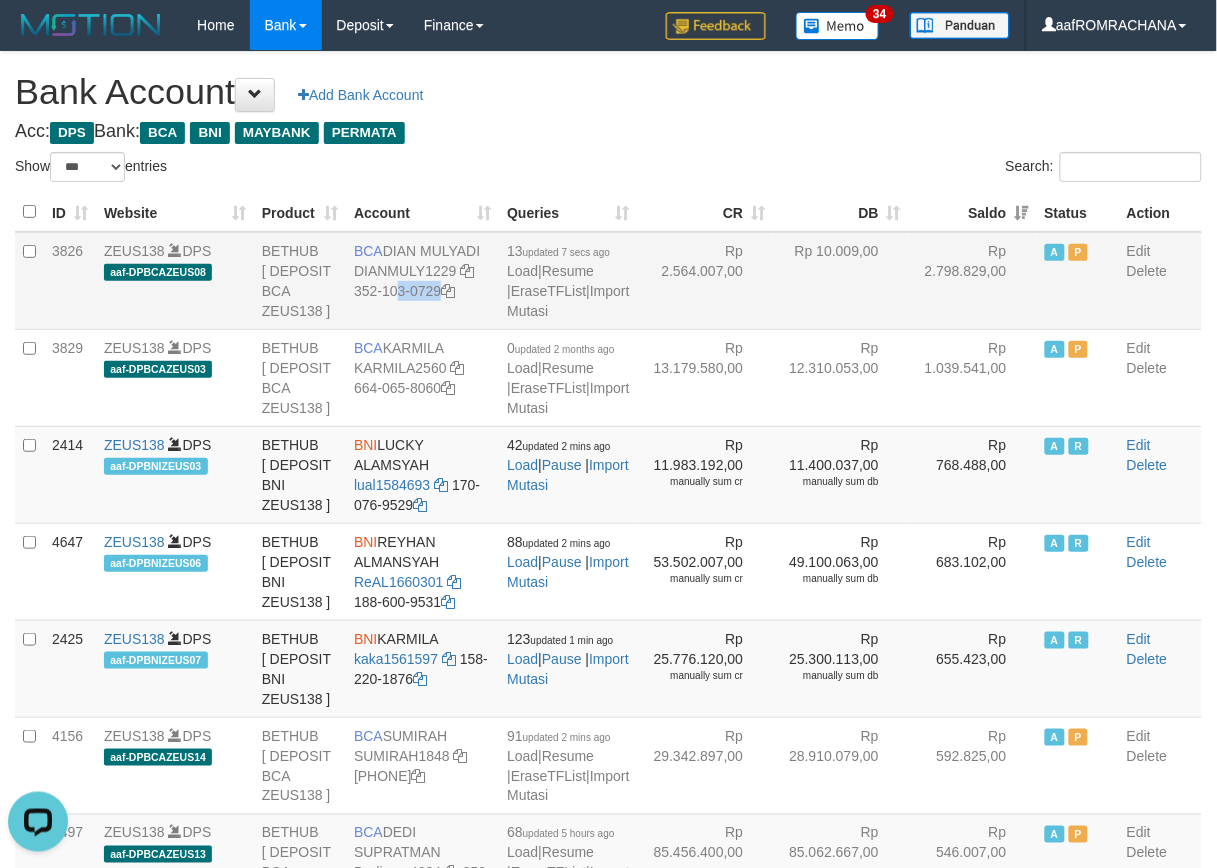 drag, startPoint x: 374, startPoint y: 310, endPoint x: 391, endPoint y: 337, distance: 31.906113 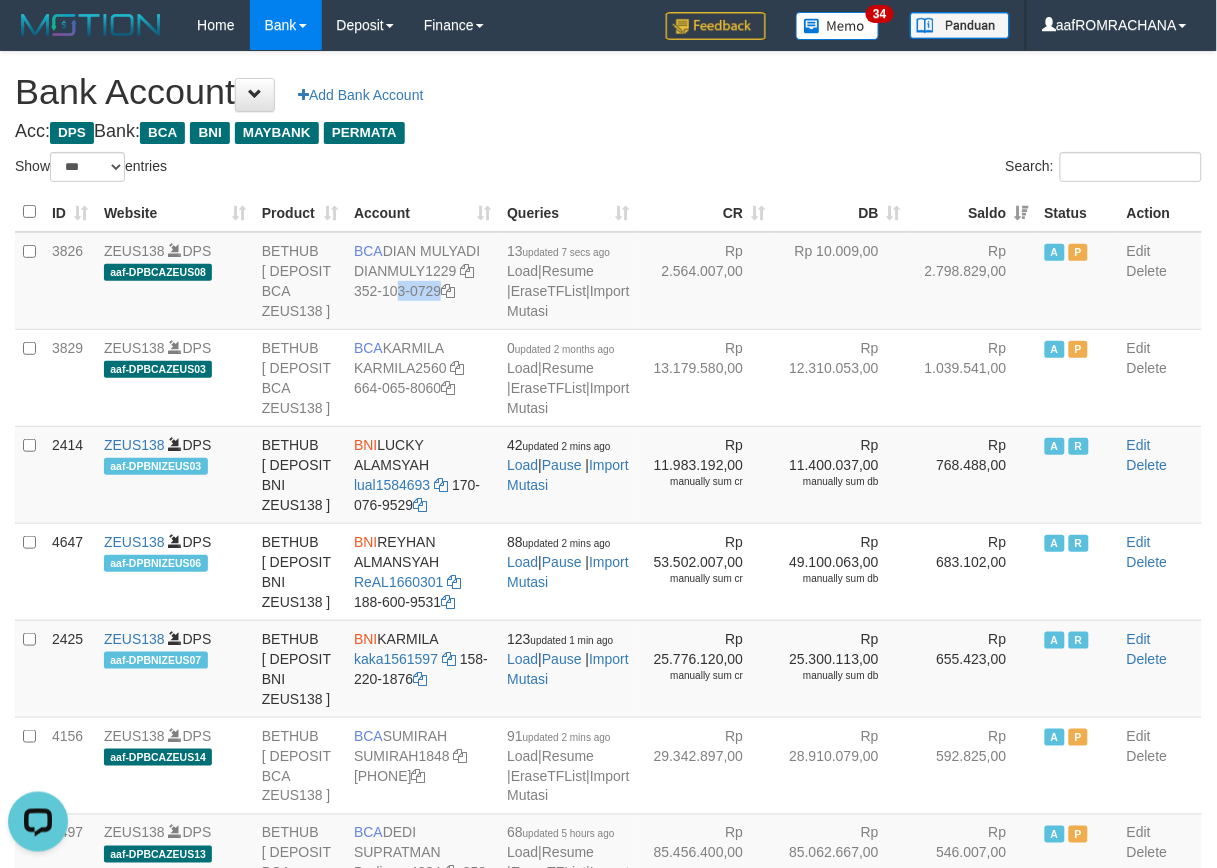copy on "352-103-0729" 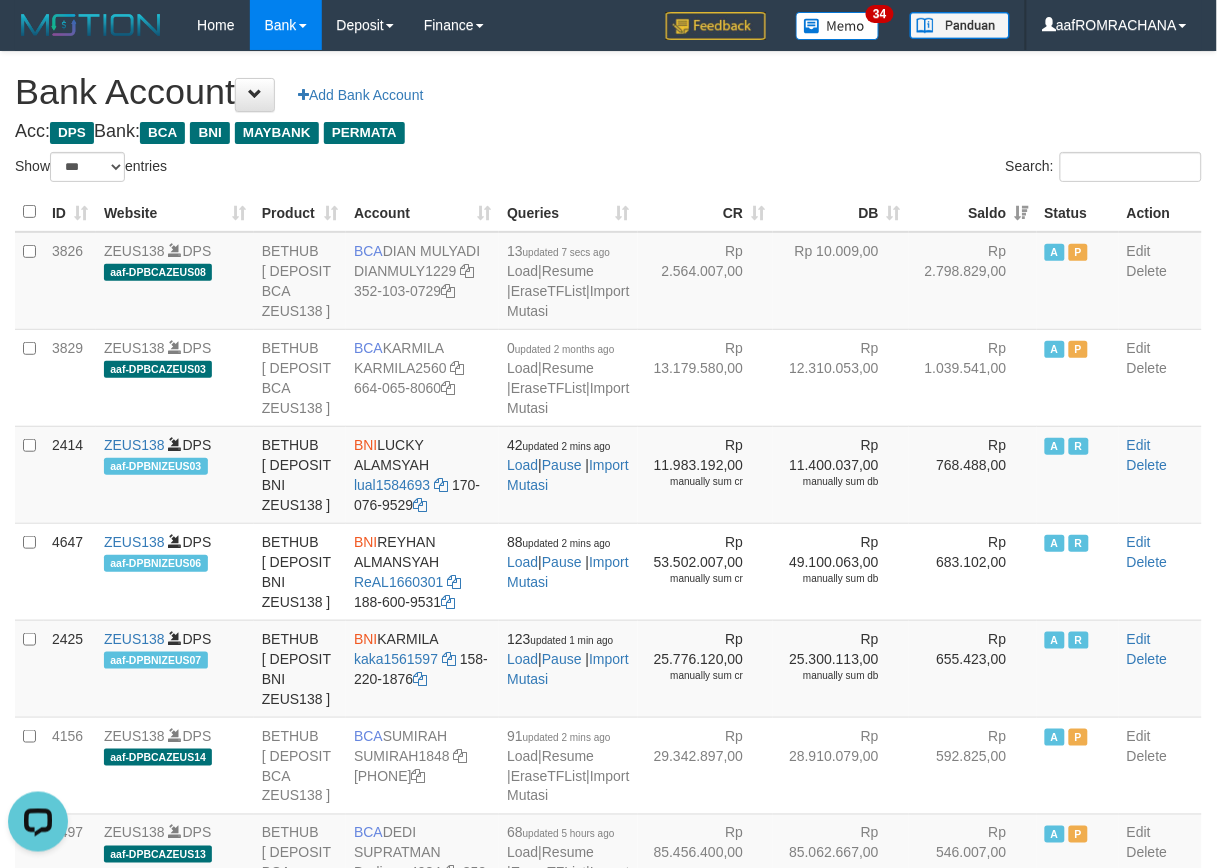 drag, startPoint x: 578, startPoint y: 107, endPoint x: 572, endPoint y: 132, distance: 25.70992 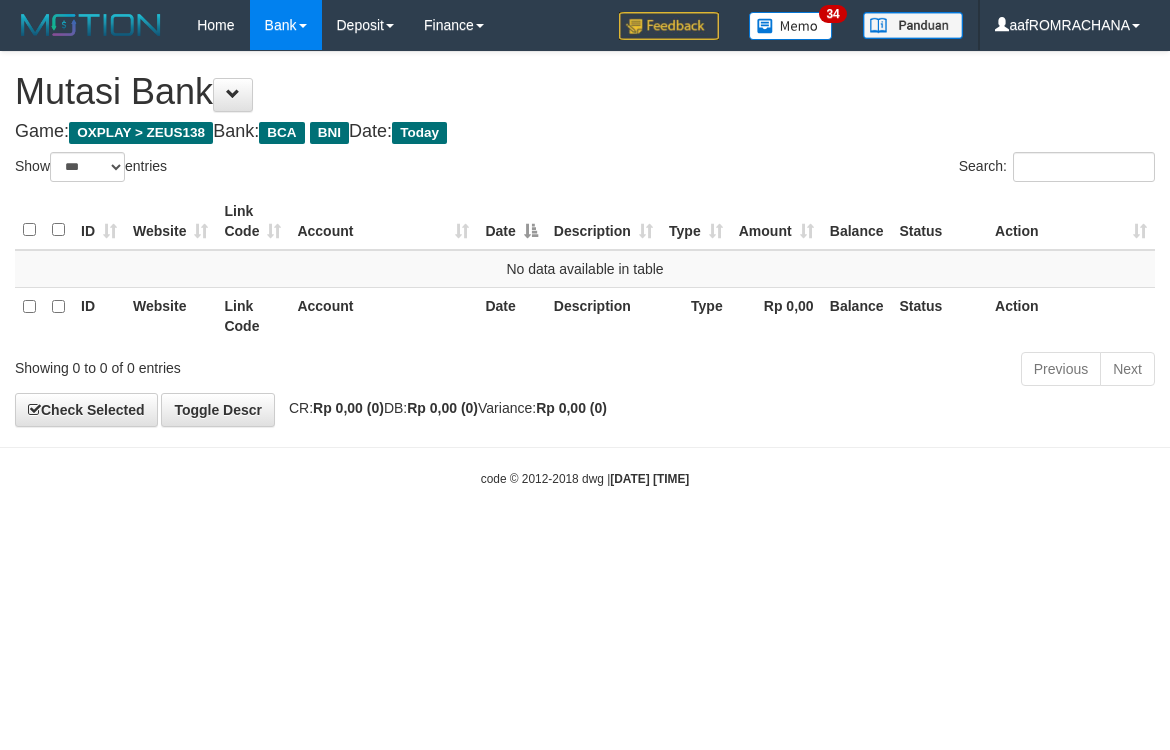 select on "***" 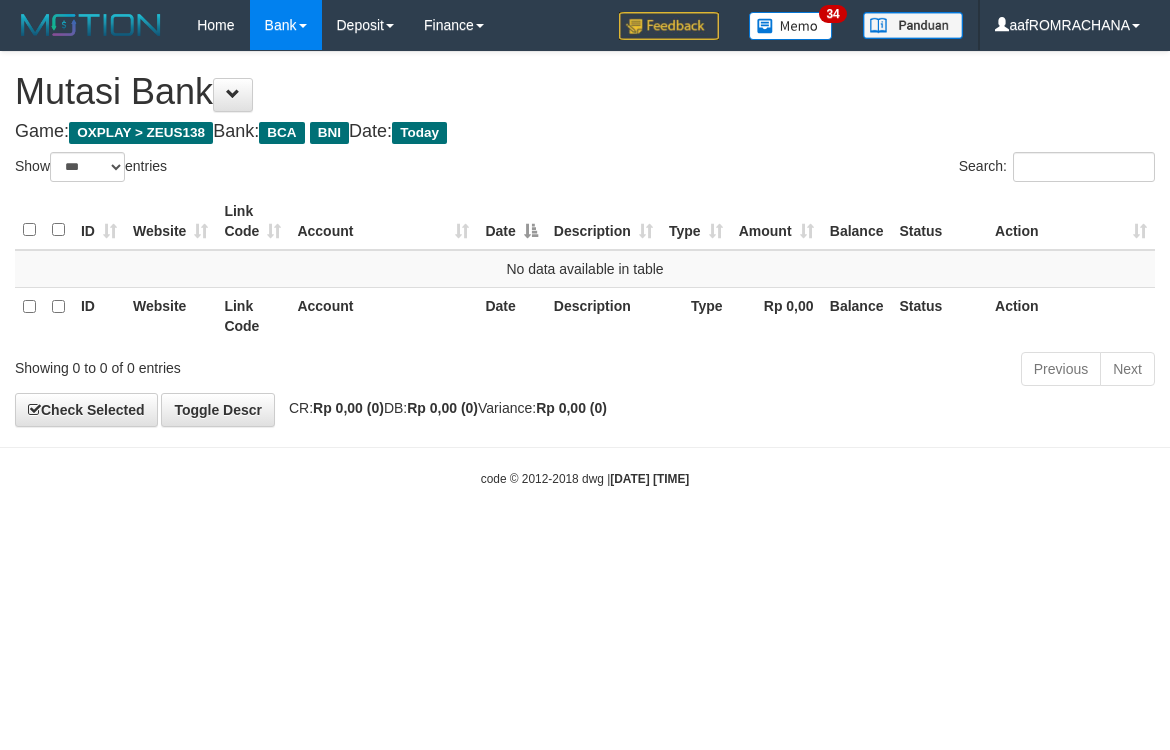 scroll, scrollTop: 0, scrollLeft: 0, axis: both 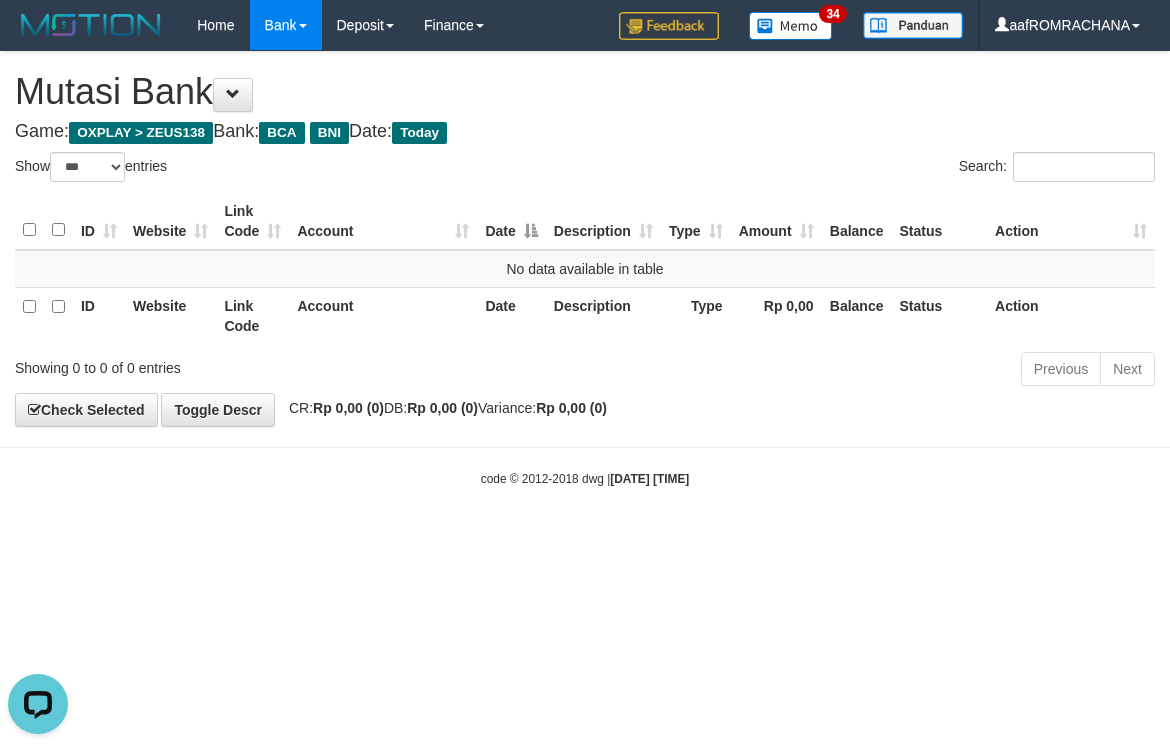 click on "Toggle navigation
Home
Bank
Account List
Load
By Website
Group
[OXPLAY]													ZEUS138
By Load Group (DPS)
Sync" at bounding box center (585, 269) 